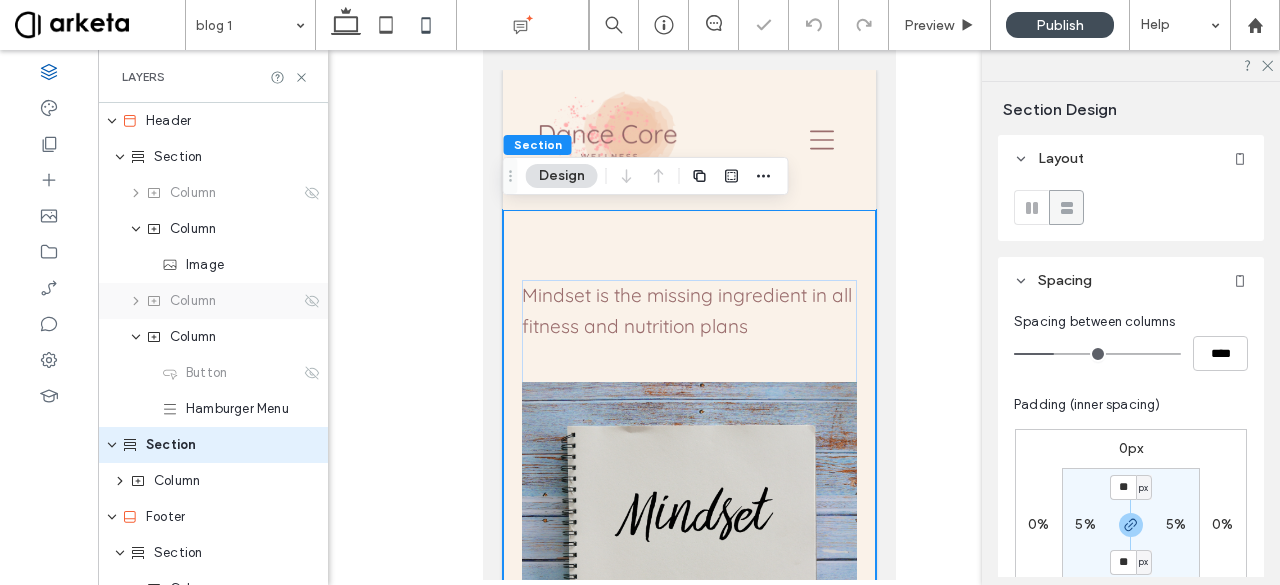 scroll, scrollTop: 0, scrollLeft: 0, axis: both 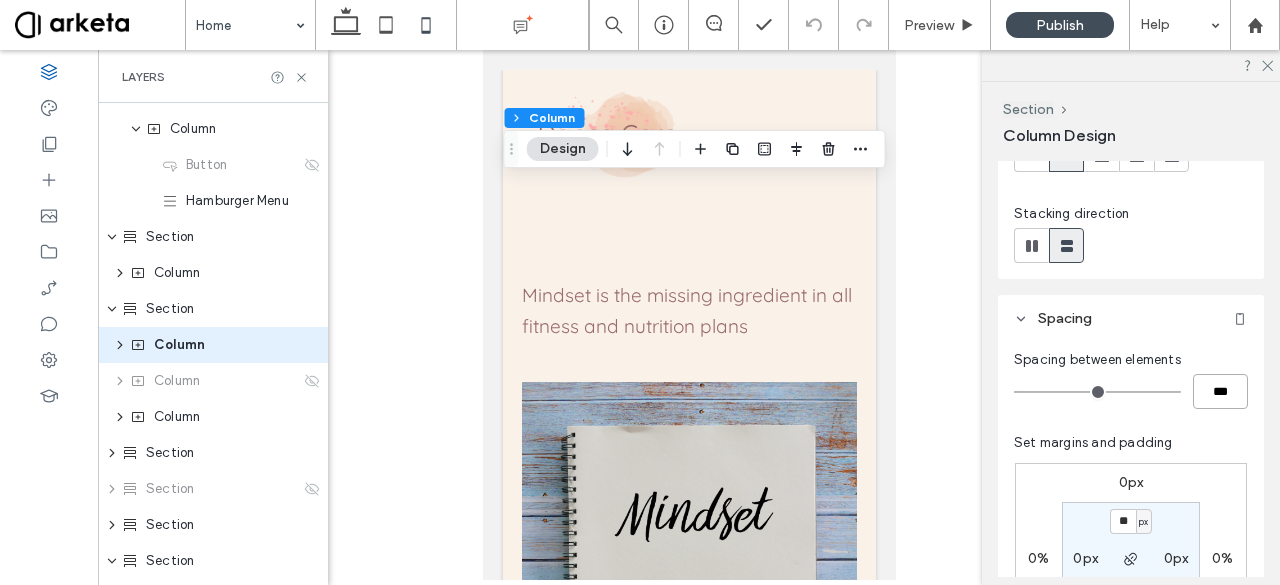 click on "***" at bounding box center (1220, 391) 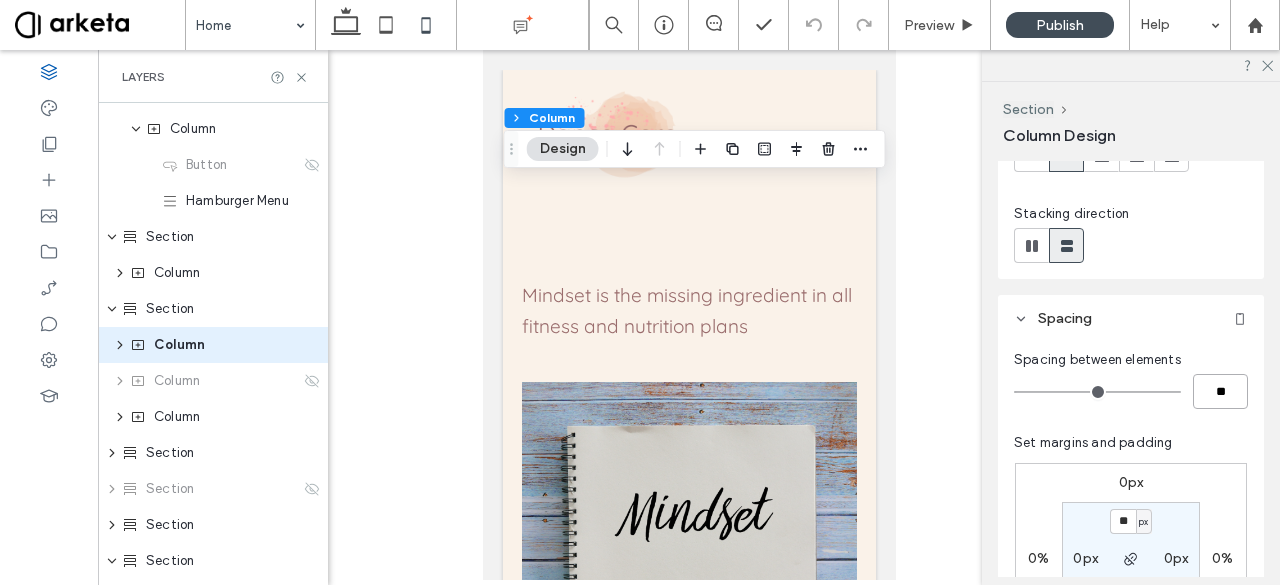type on "**" 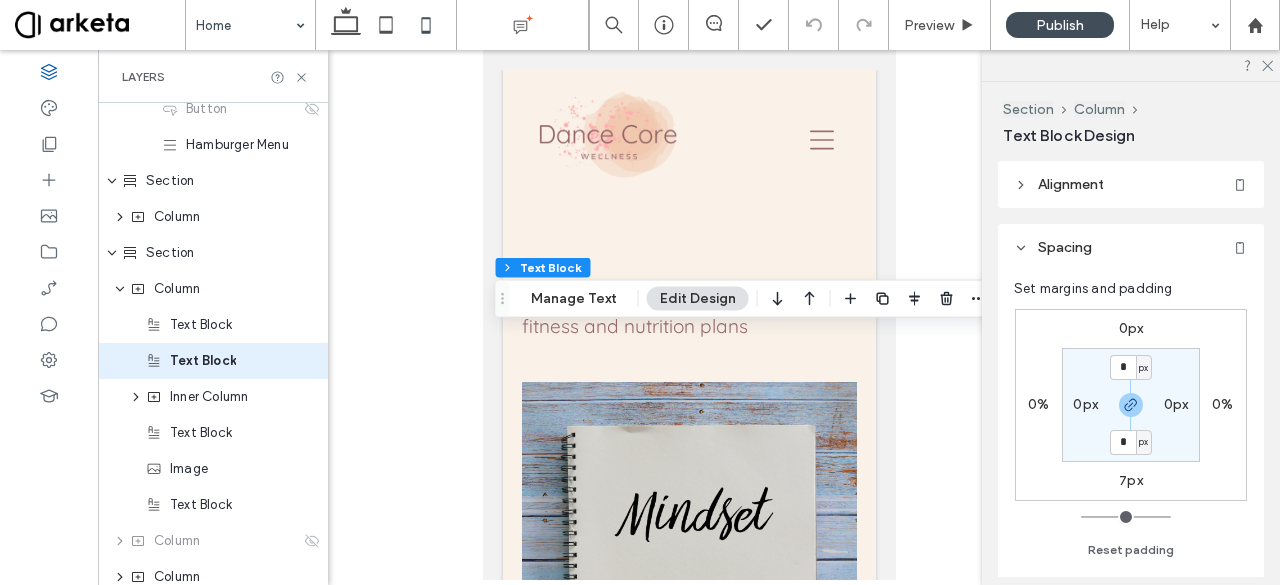 scroll, scrollTop: 280, scrollLeft: 0, axis: vertical 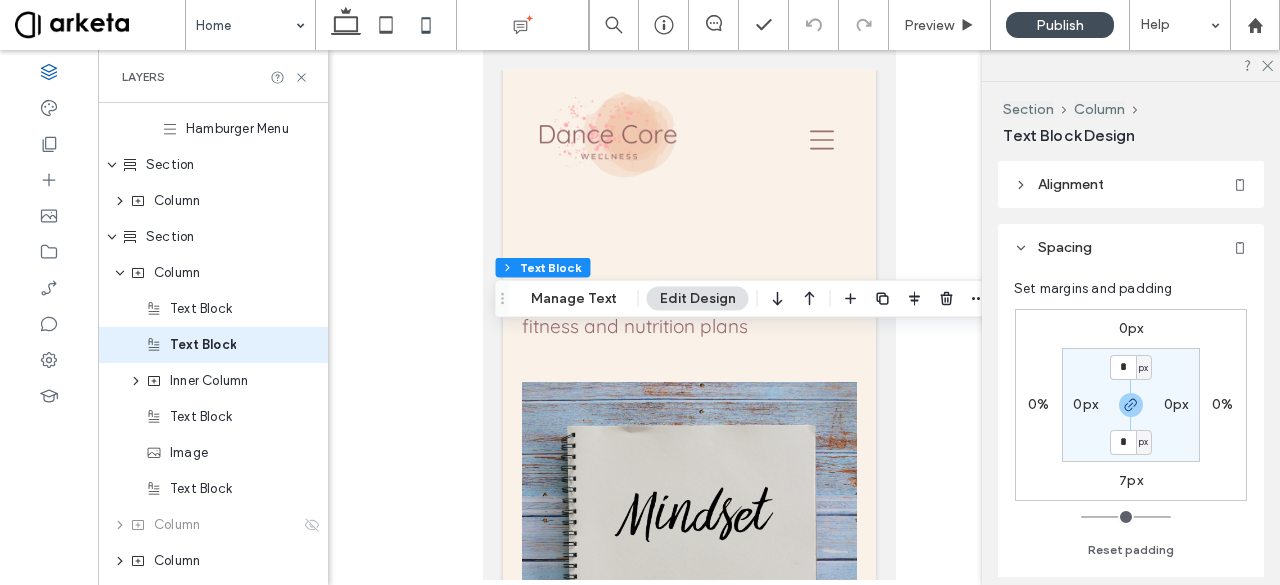 click on "7px" at bounding box center [1131, 480] 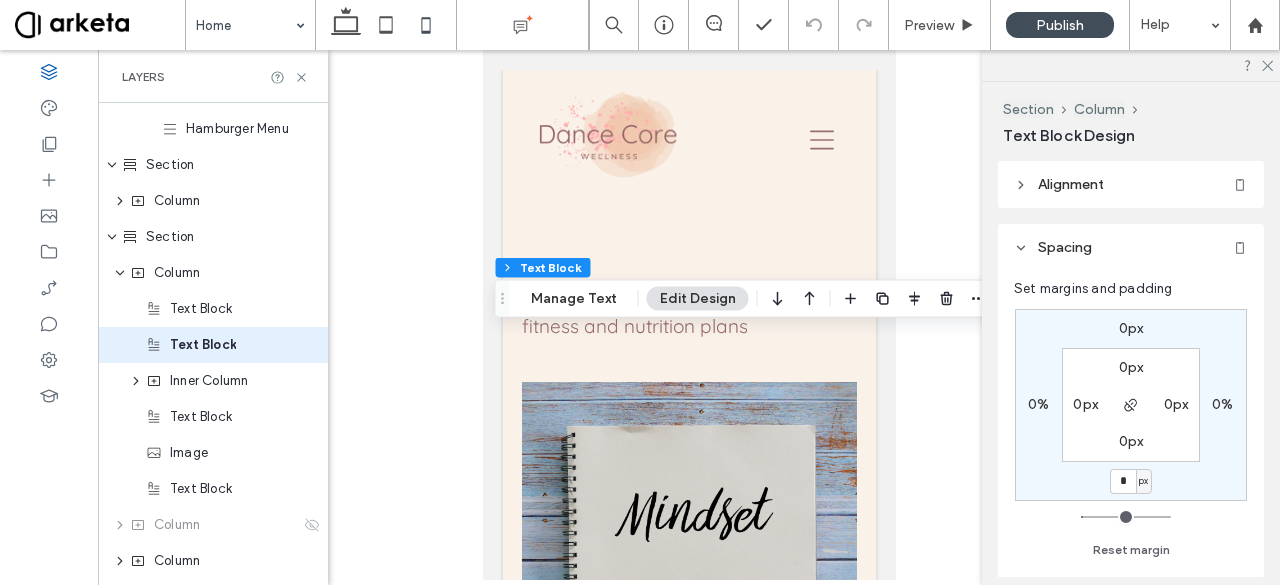type on "*" 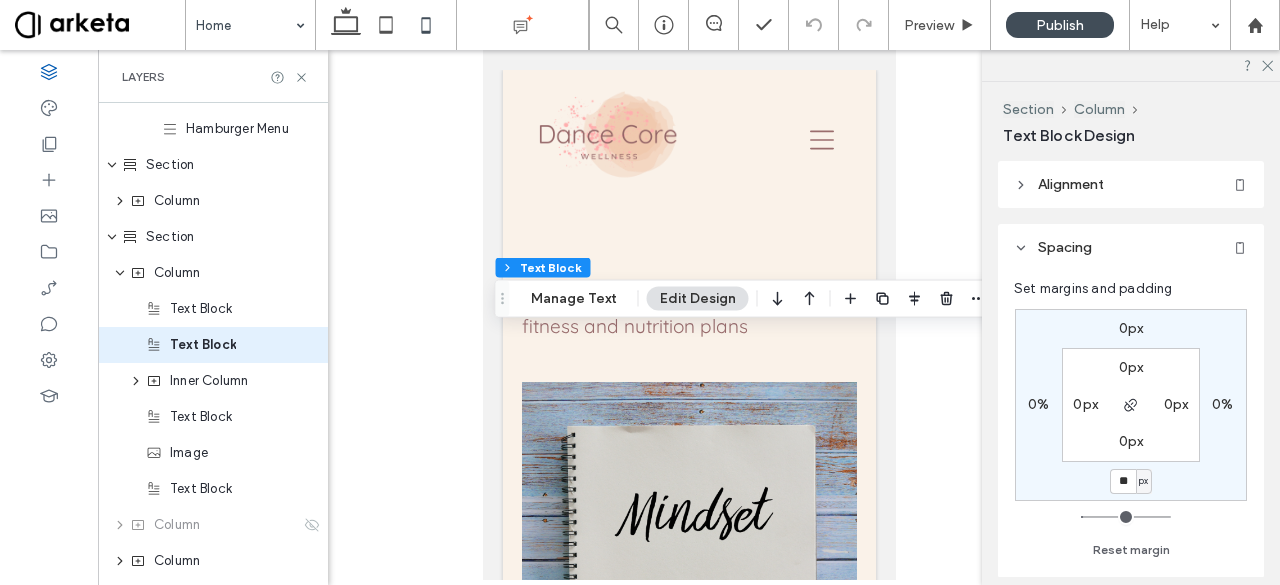 type on "**" 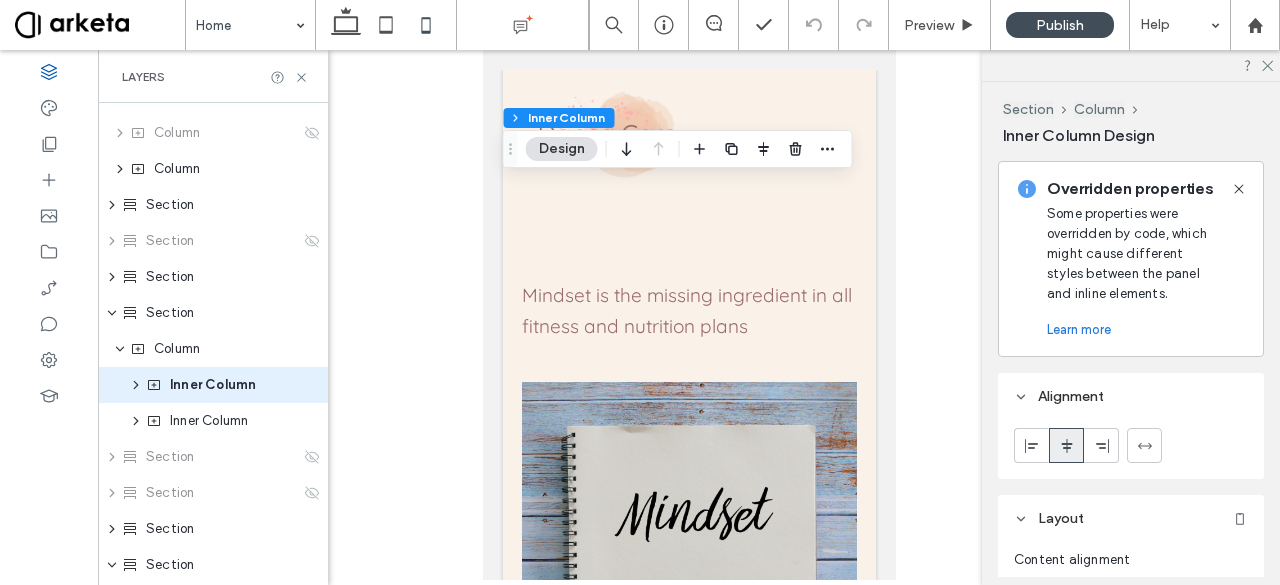scroll, scrollTop: 712, scrollLeft: 0, axis: vertical 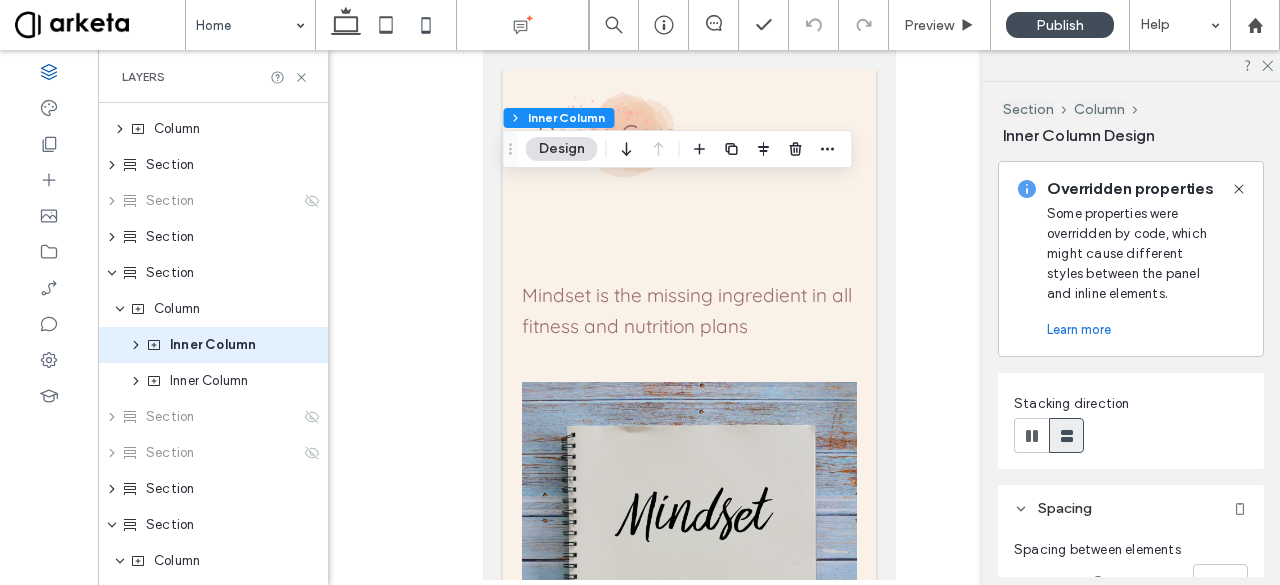 click 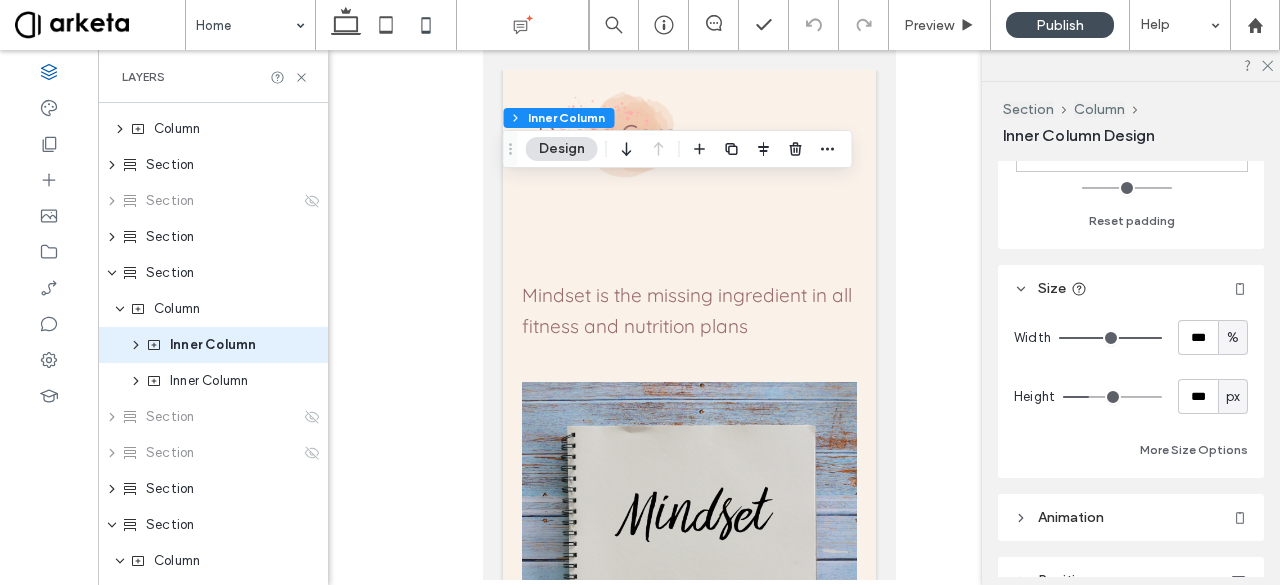 scroll, scrollTop: 827, scrollLeft: 0, axis: vertical 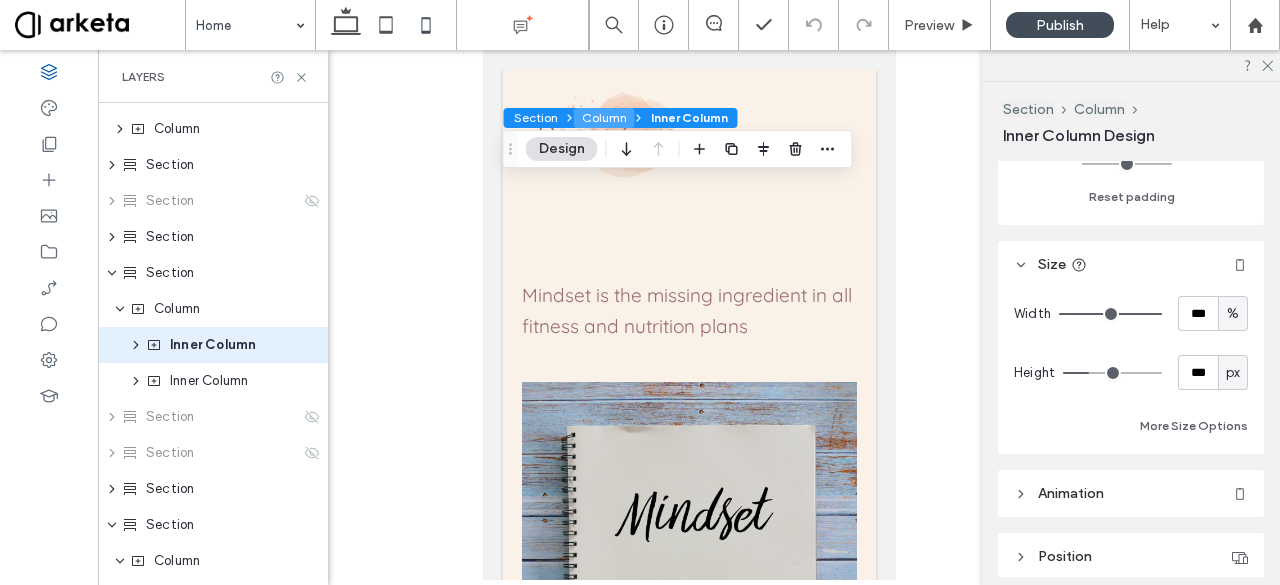 click on "Column" at bounding box center [604, 118] 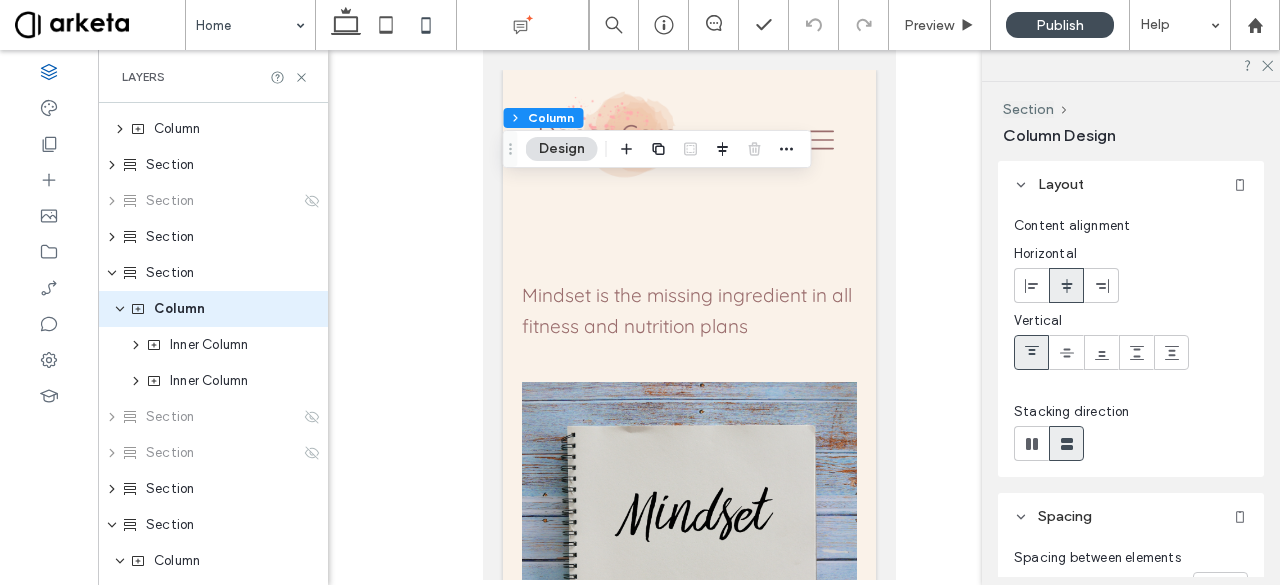 scroll, scrollTop: 676, scrollLeft: 0, axis: vertical 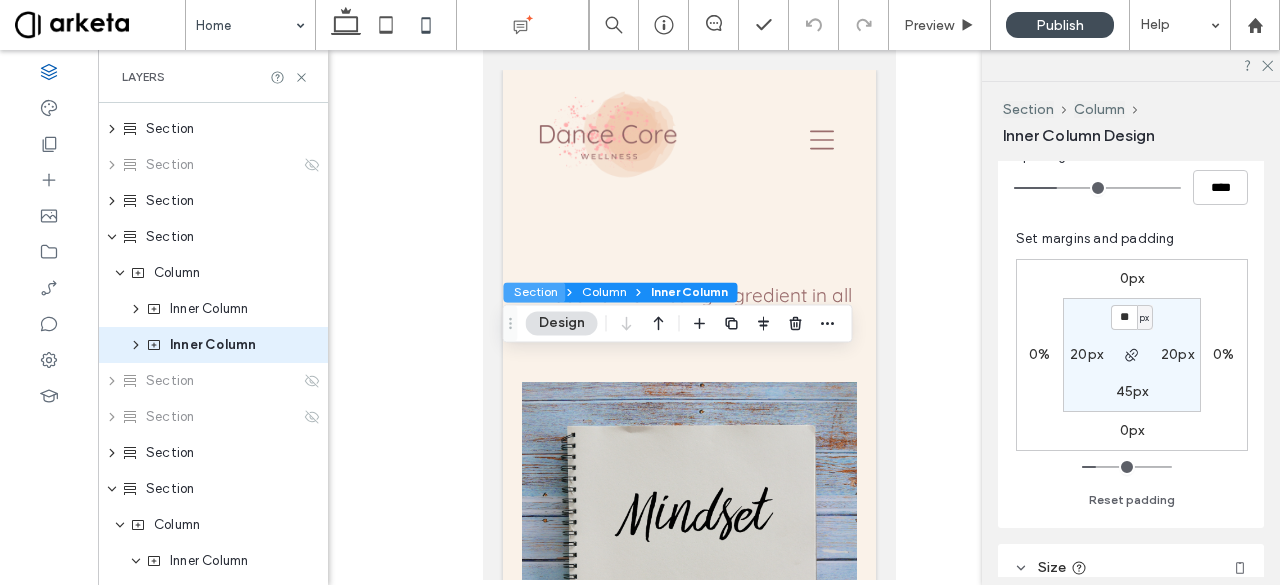 click on "Section" at bounding box center (535, 292) 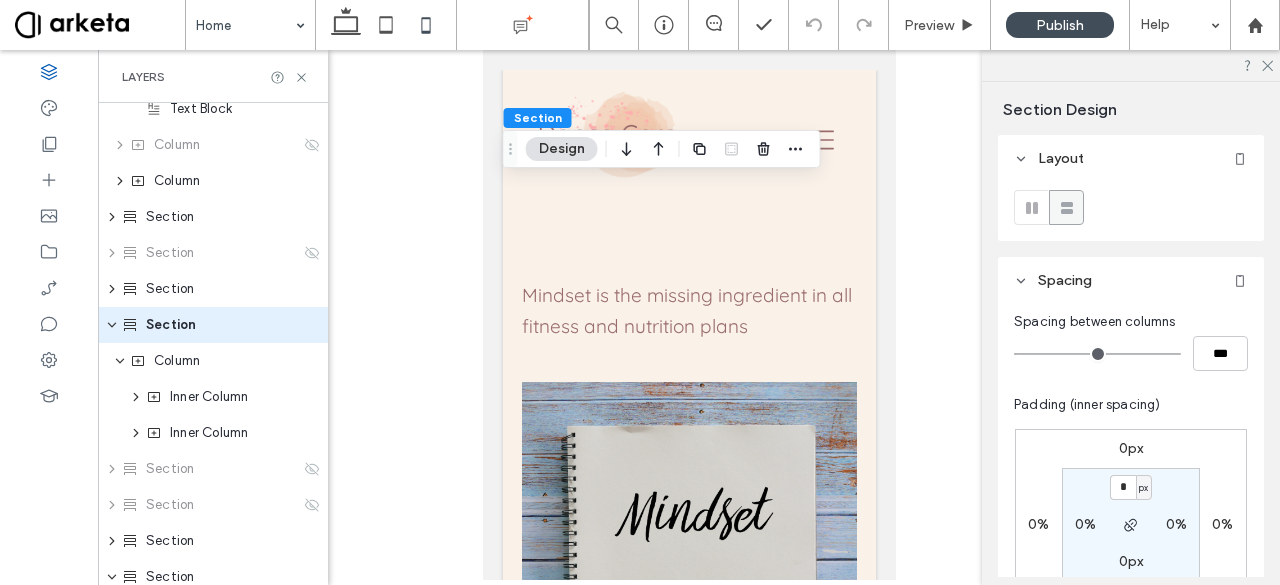 scroll, scrollTop: 640, scrollLeft: 0, axis: vertical 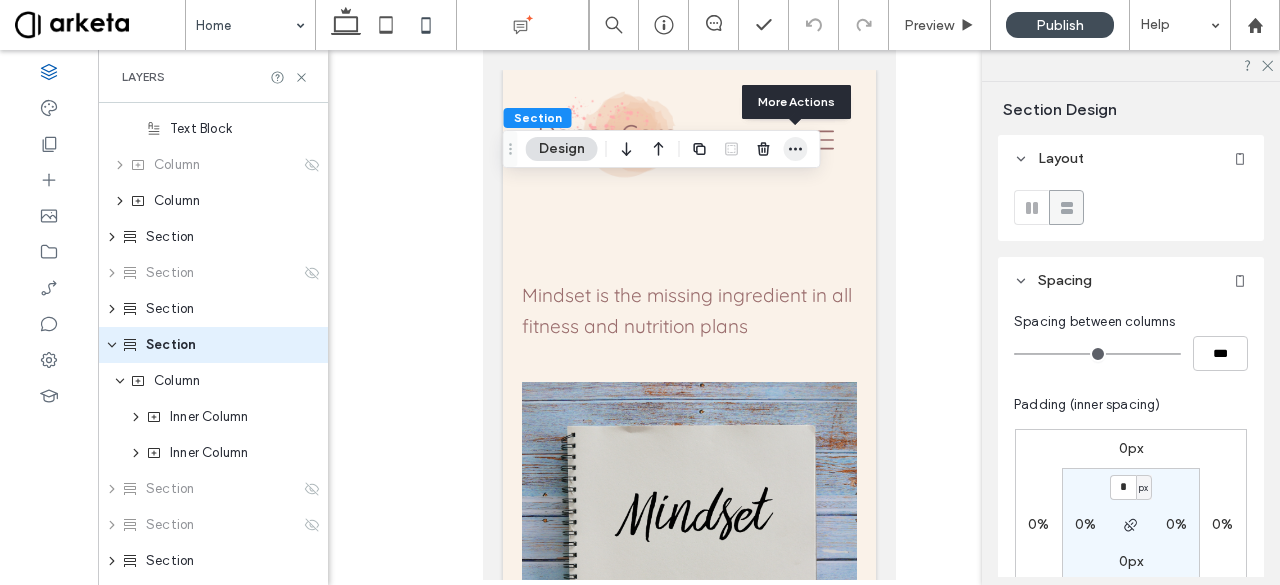 click 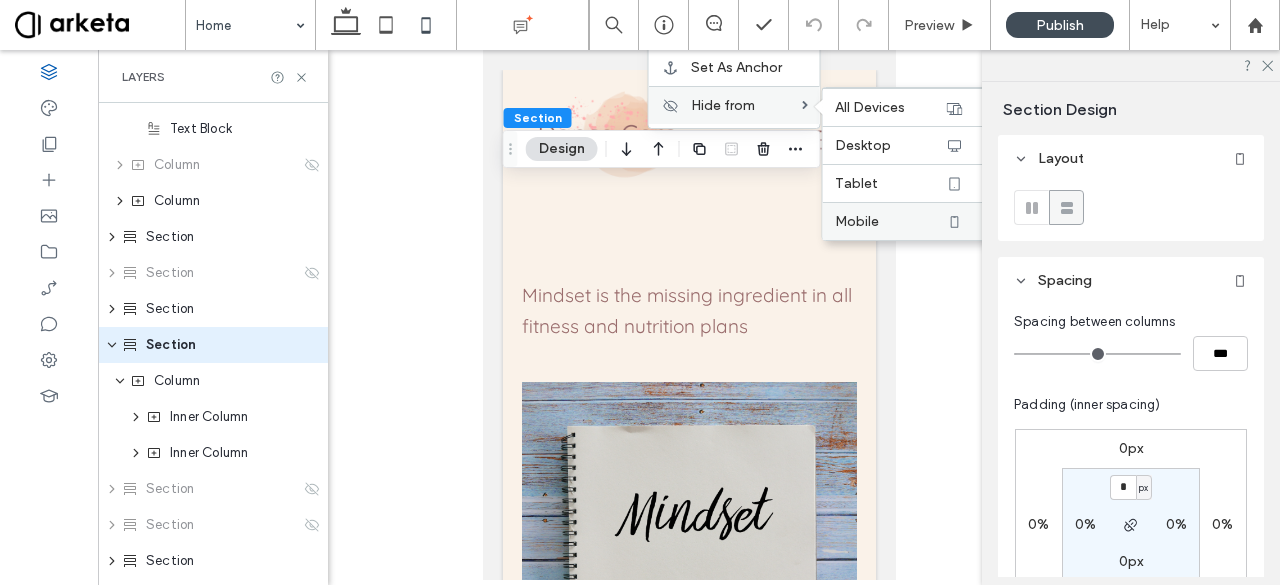 click on "Mobile" at bounding box center (857, 221) 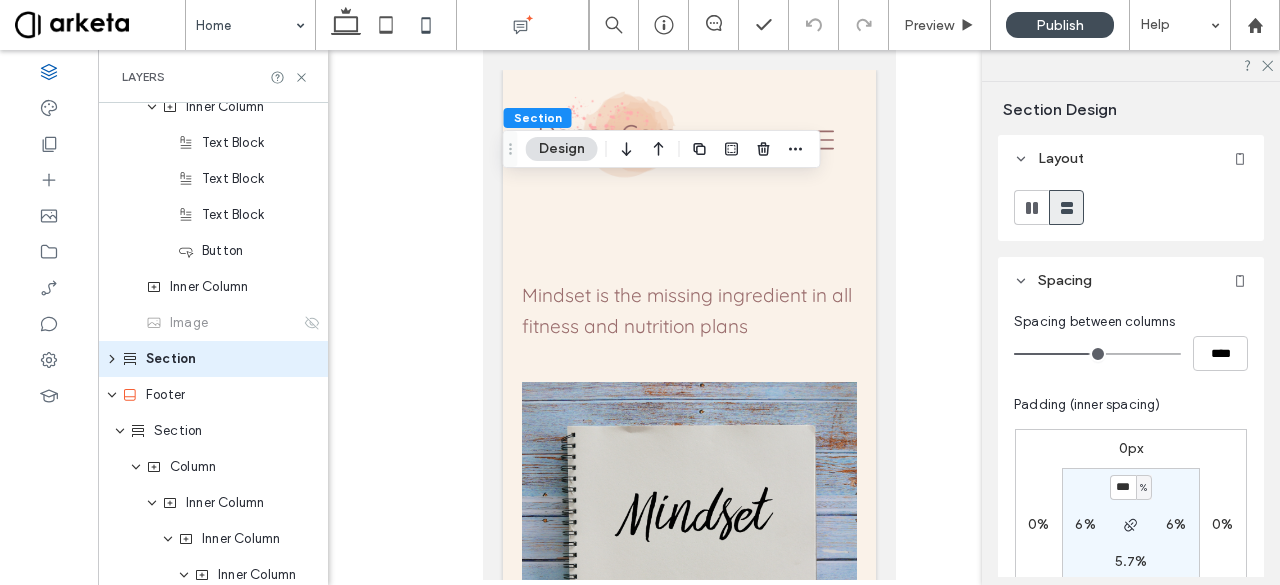 scroll, scrollTop: 1252, scrollLeft: 0, axis: vertical 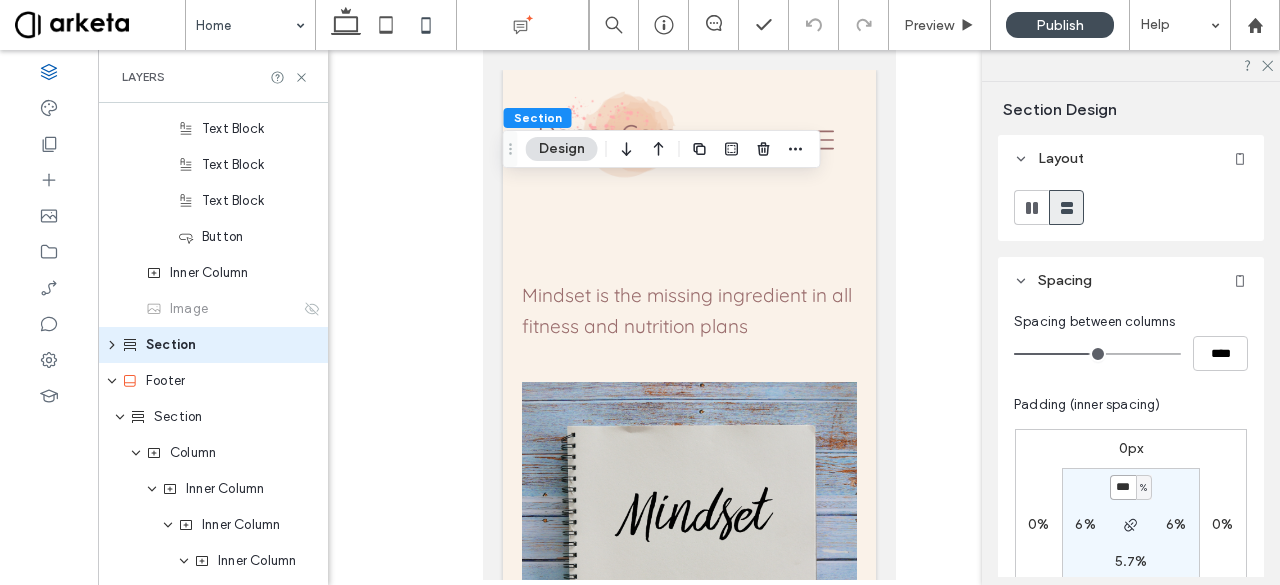 click on "***" at bounding box center (1123, 487) 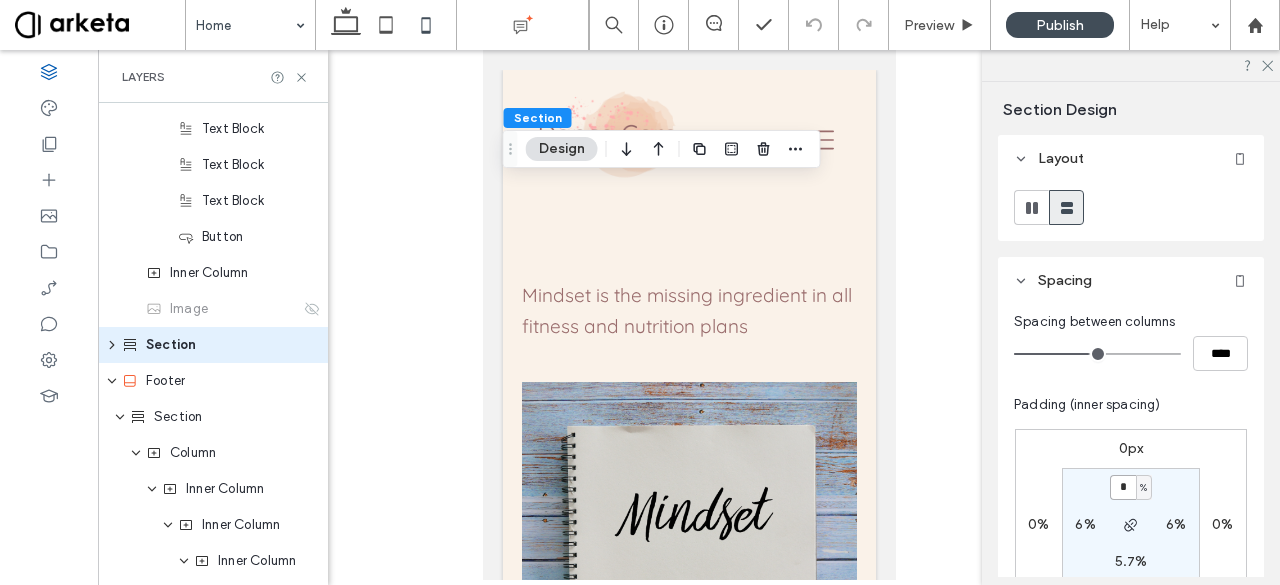 type on "*" 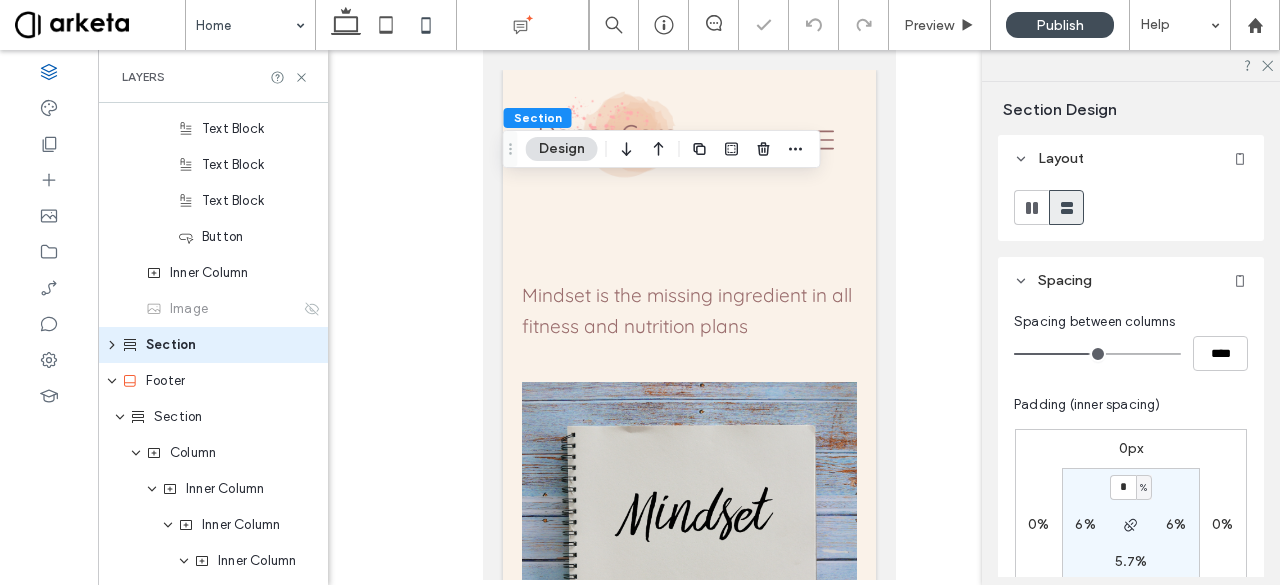 drag, startPoint x: 1130, startPoint y: 573, endPoint x: 1126, endPoint y: 561, distance: 12.649111 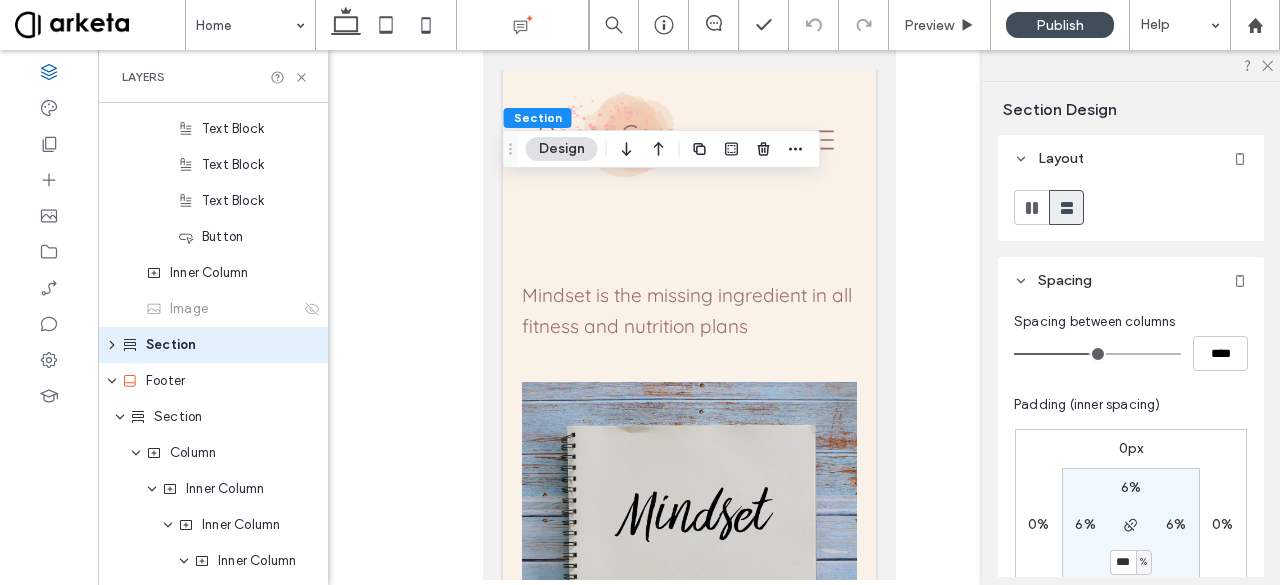 click on "6% 6% *** % 6%" at bounding box center (1131, 525) 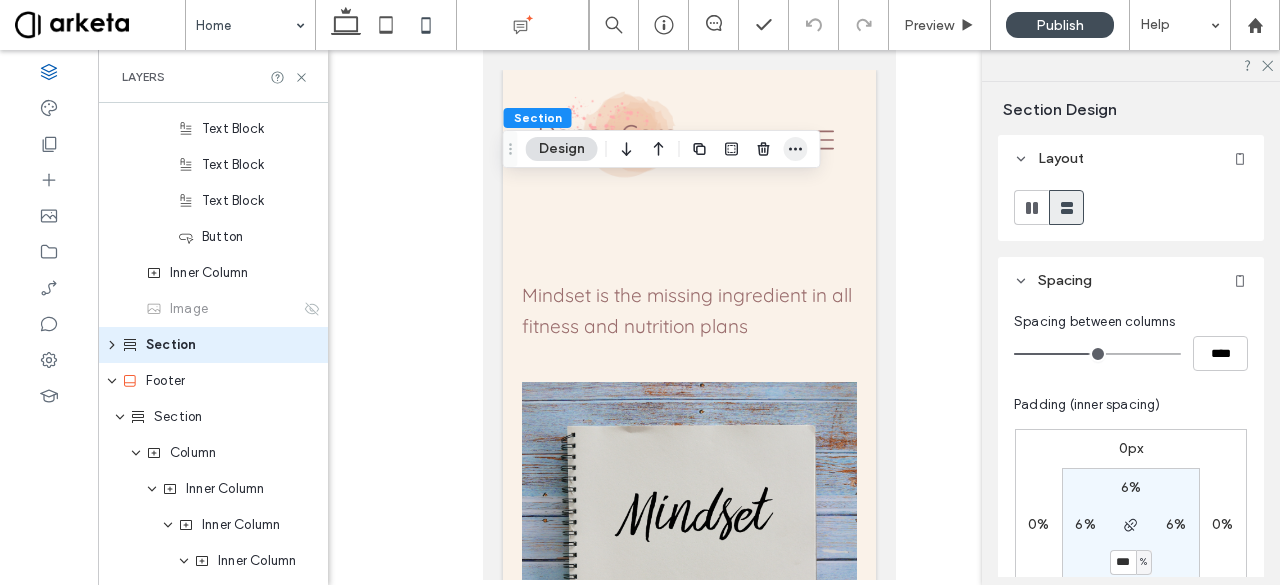 click 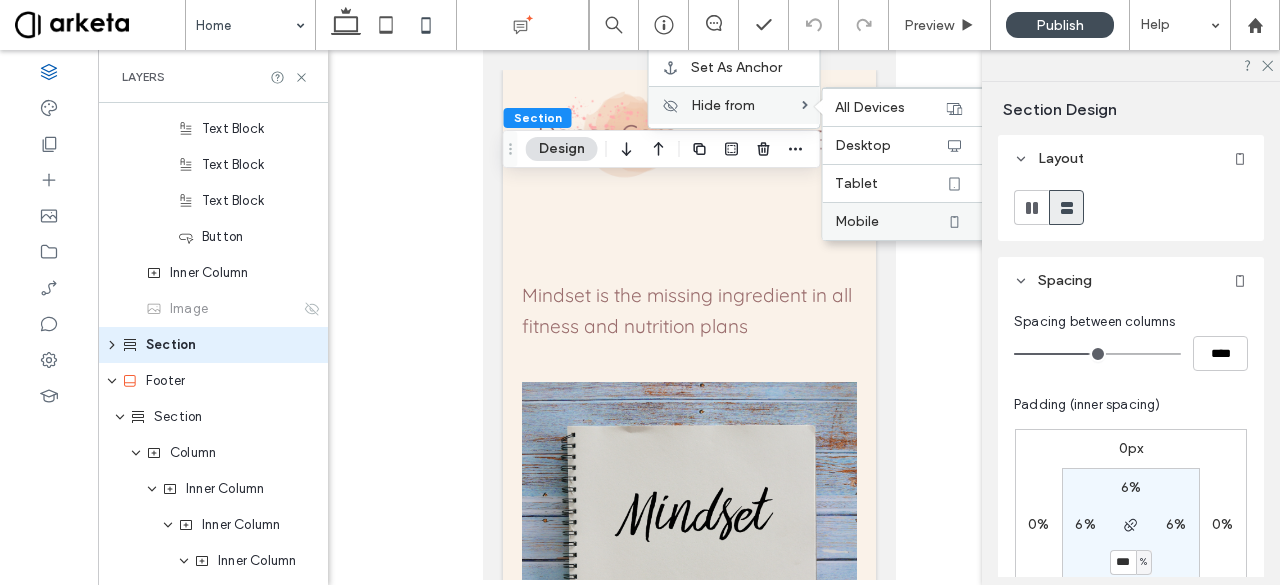 click on "Mobile" at bounding box center (890, 221) 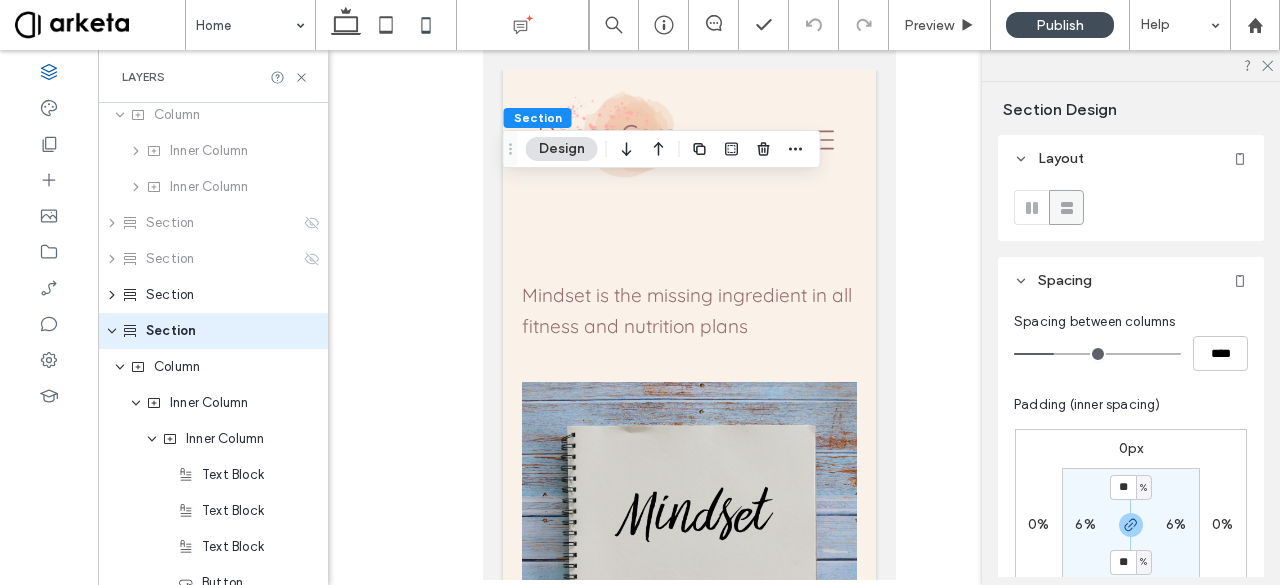 scroll, scrollTop: 892, scrollLeft: 0, axis: vertical 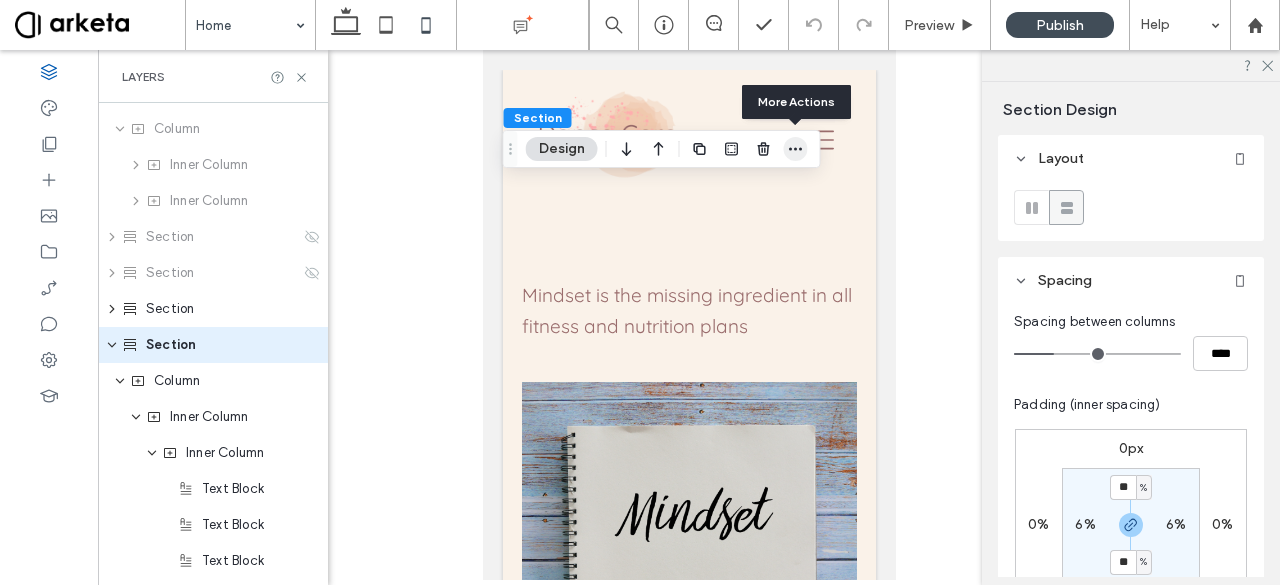 click 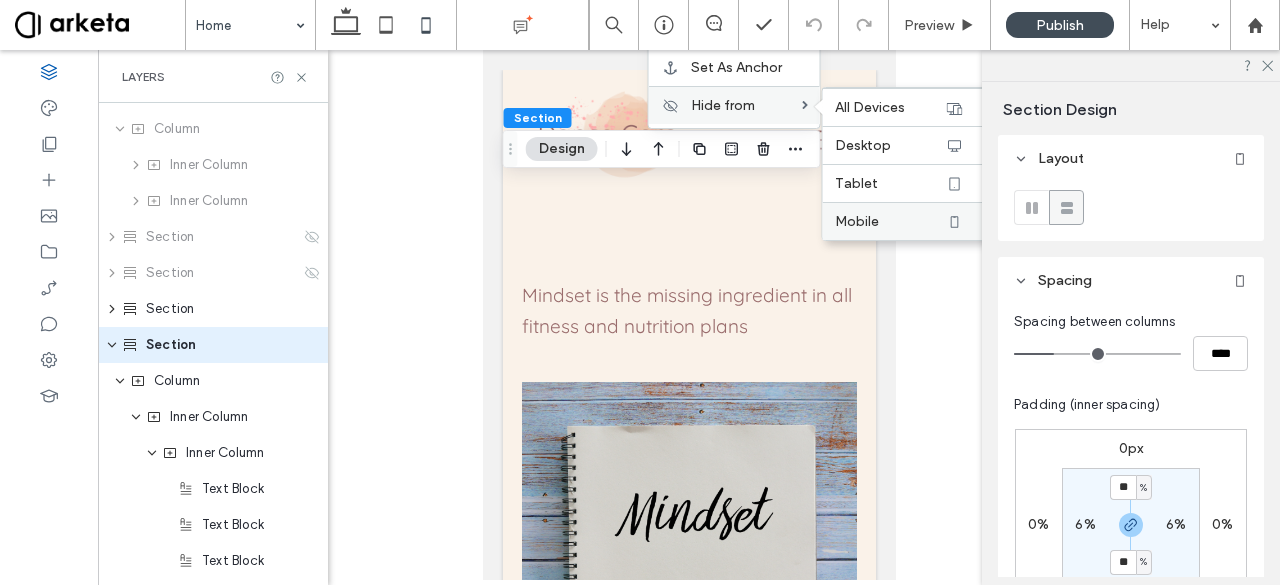 click on "Mobile" at bounding box center [905, 221] 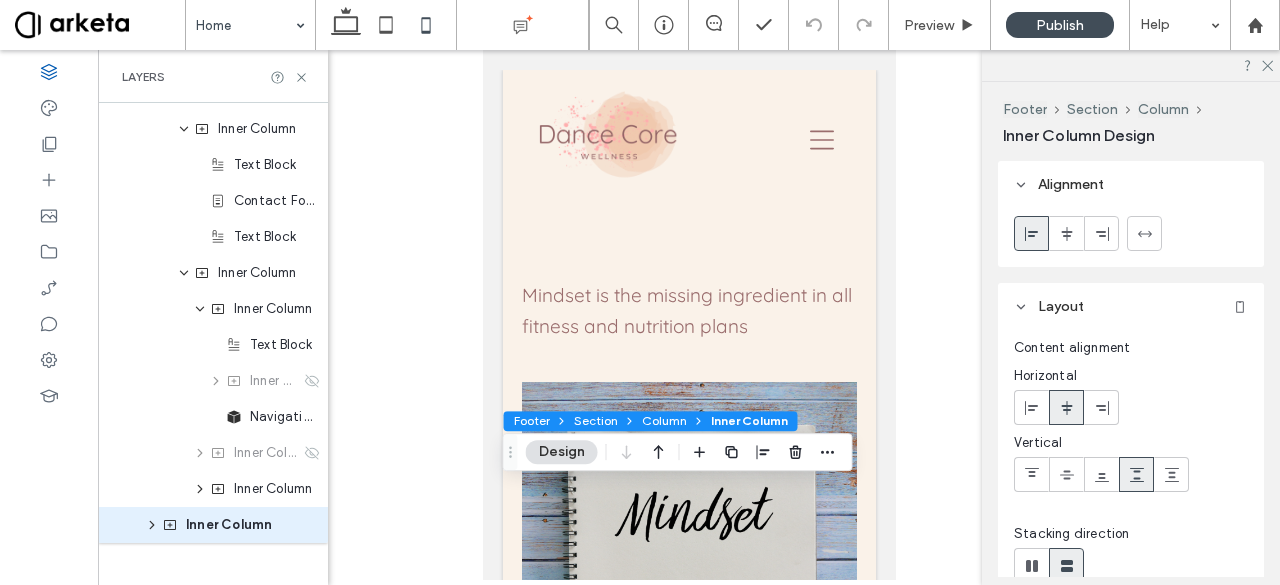 scroll, scrollTop: 1721, scrollLeft: 0, axis: vertical 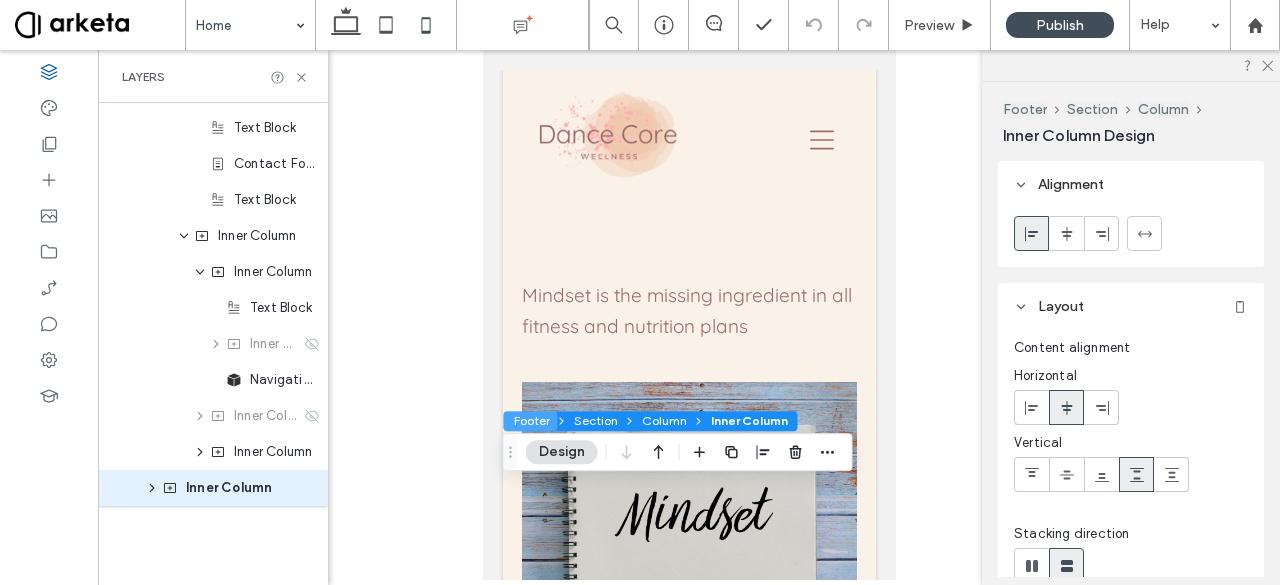 click on "Footer" at bounding box center (531, 421) 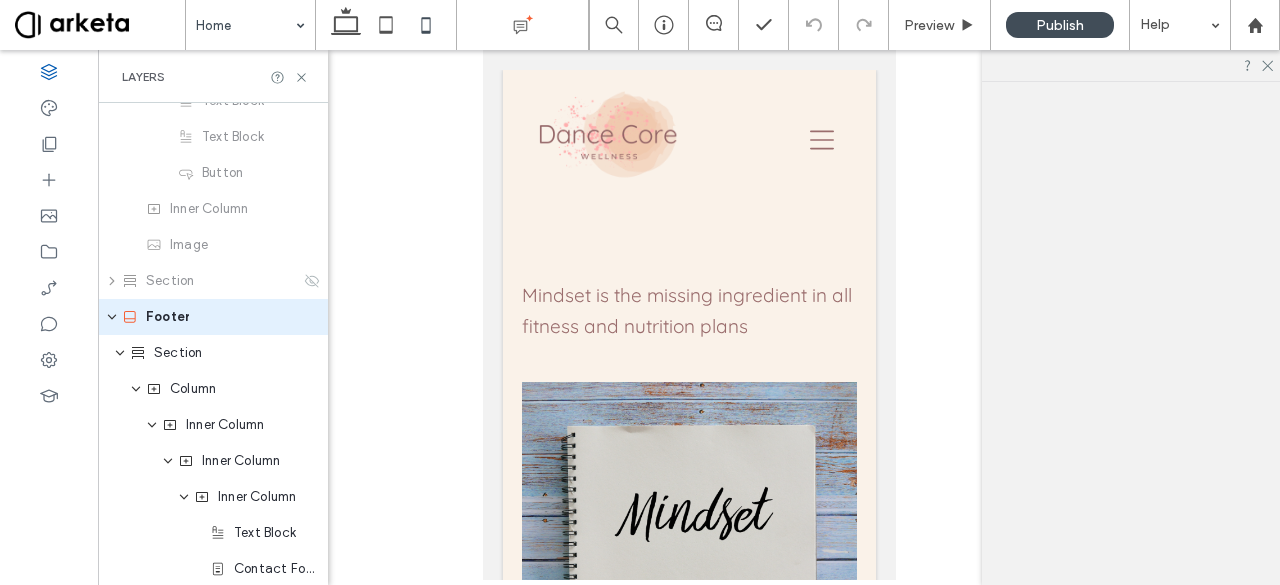 scroll, scrollTop: 1288, scrollLeft: 0, axis: vertical 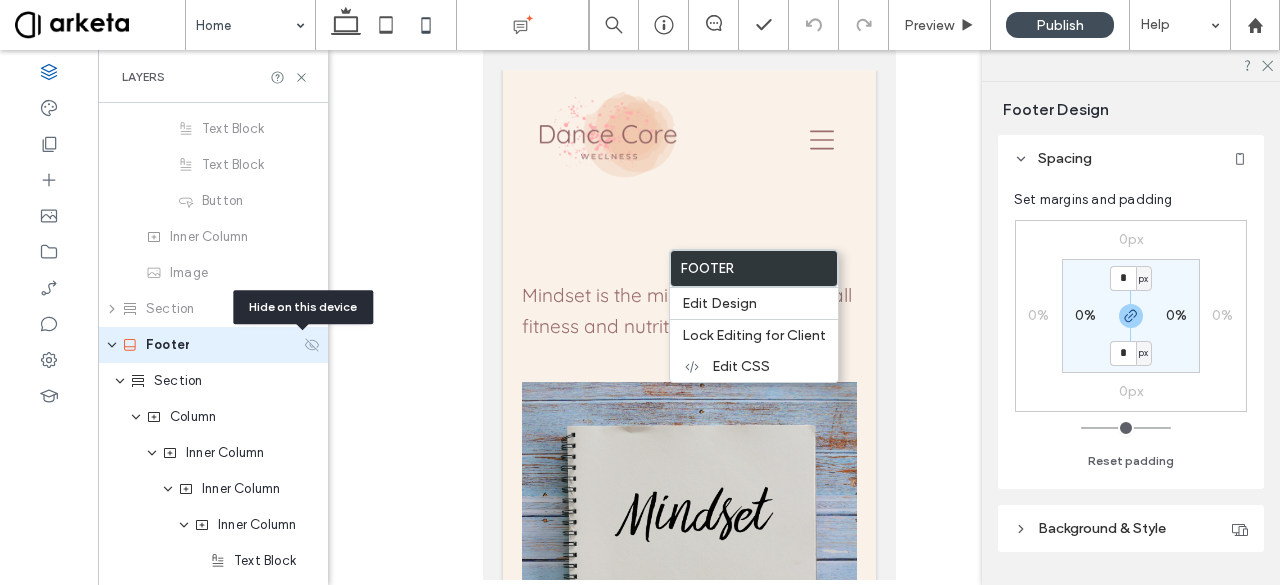 click 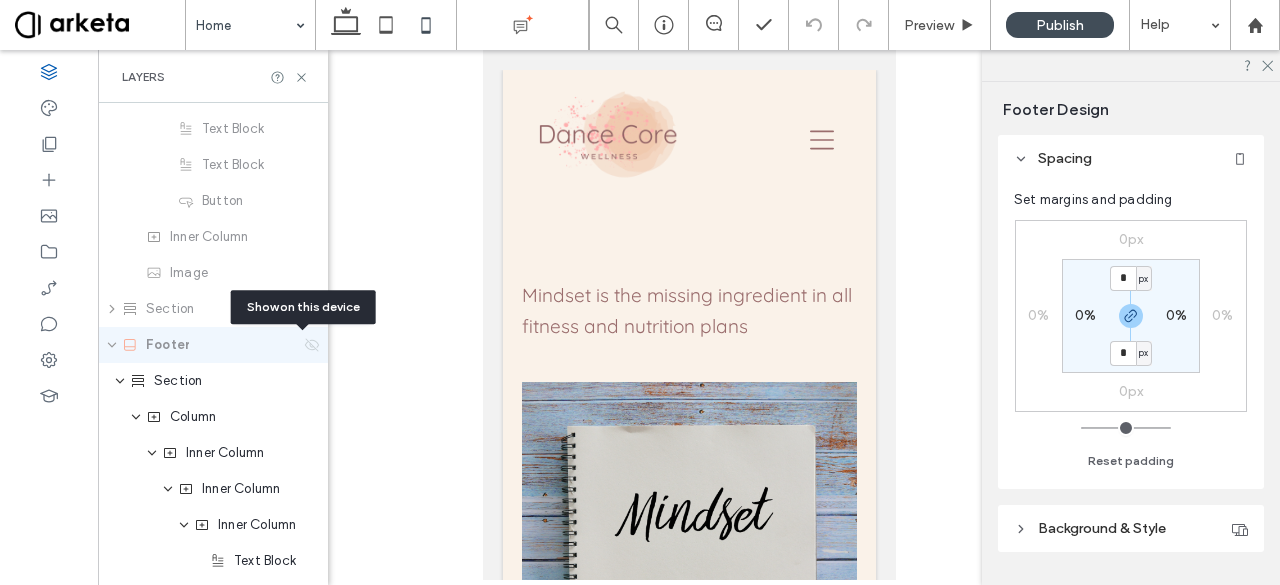 click 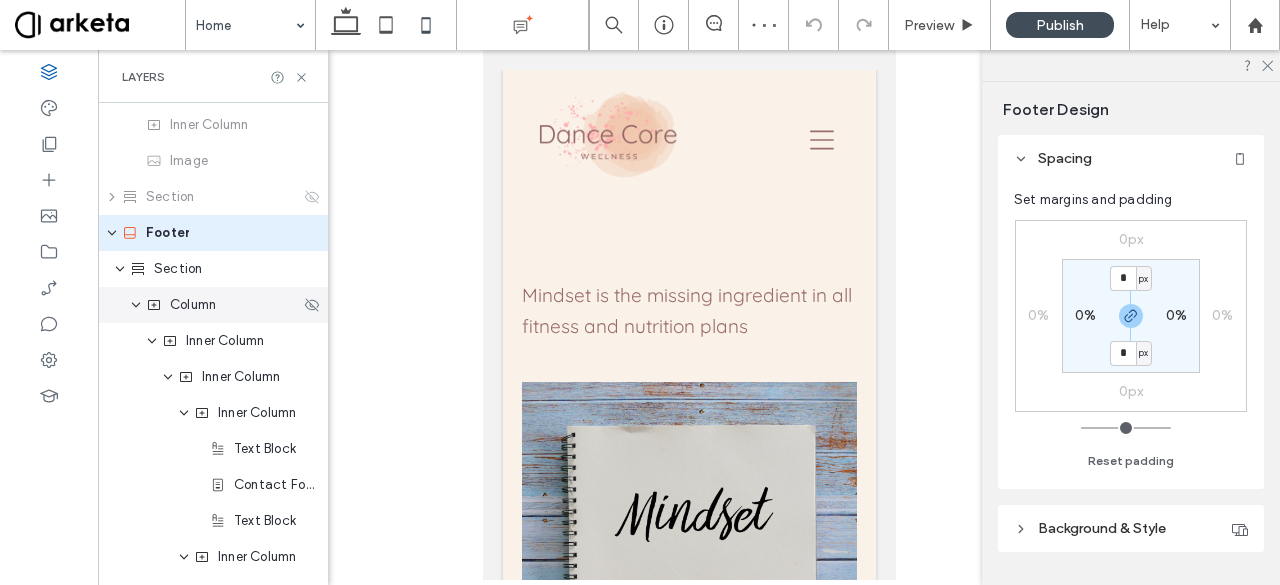 scroll, scrollTop: 1400, scrollLeft: 0, axis: vertical 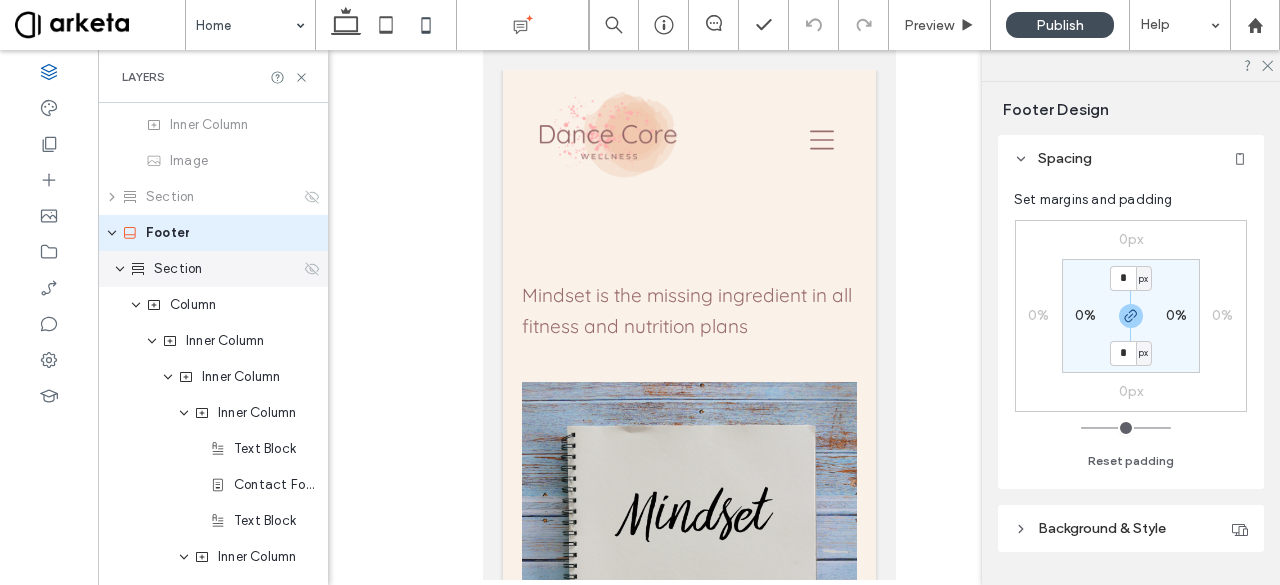 click on "Section" at bounding box center [215, 269] 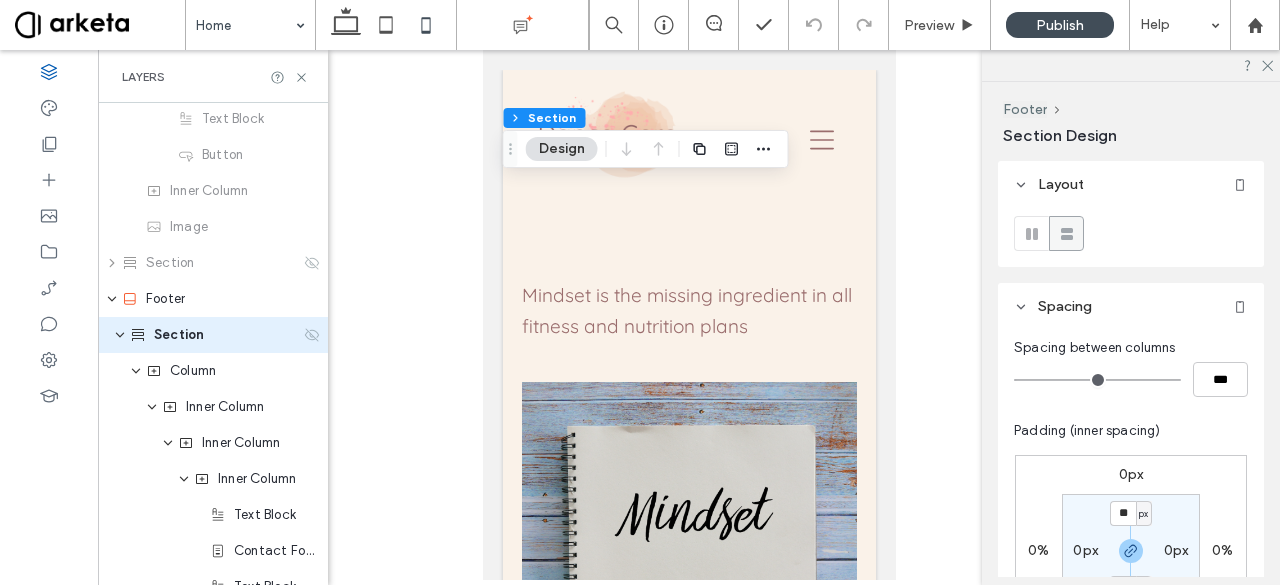 scroll, scrollTop: 1324, scrollLeft: 0, axis: vertical 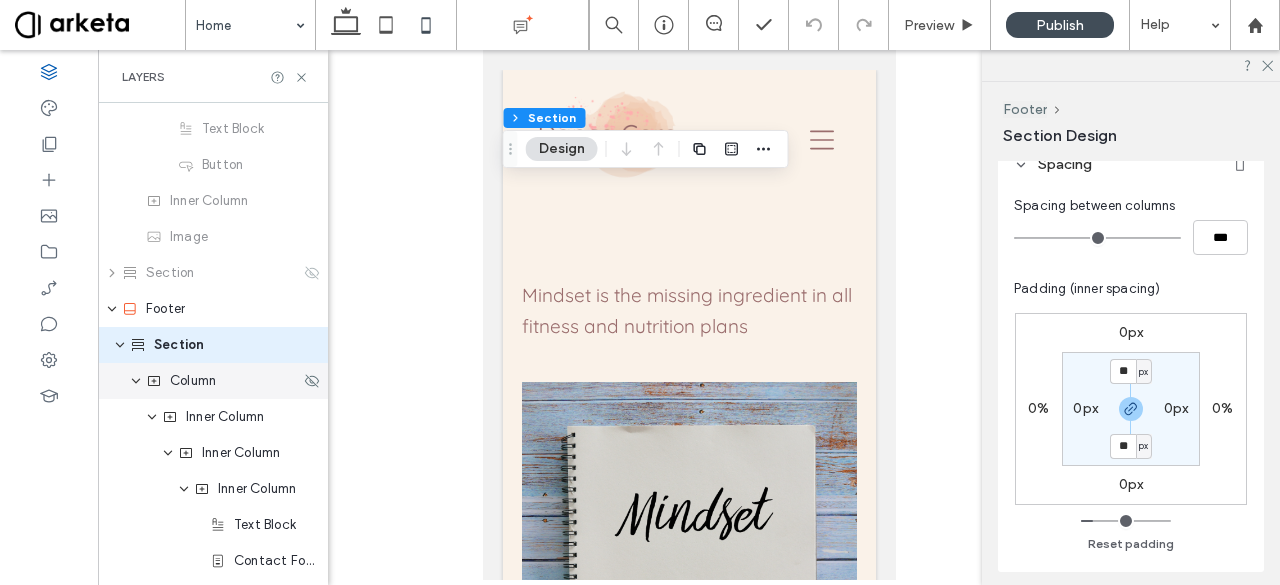 click on "Column" at bounding box center (223, 381) 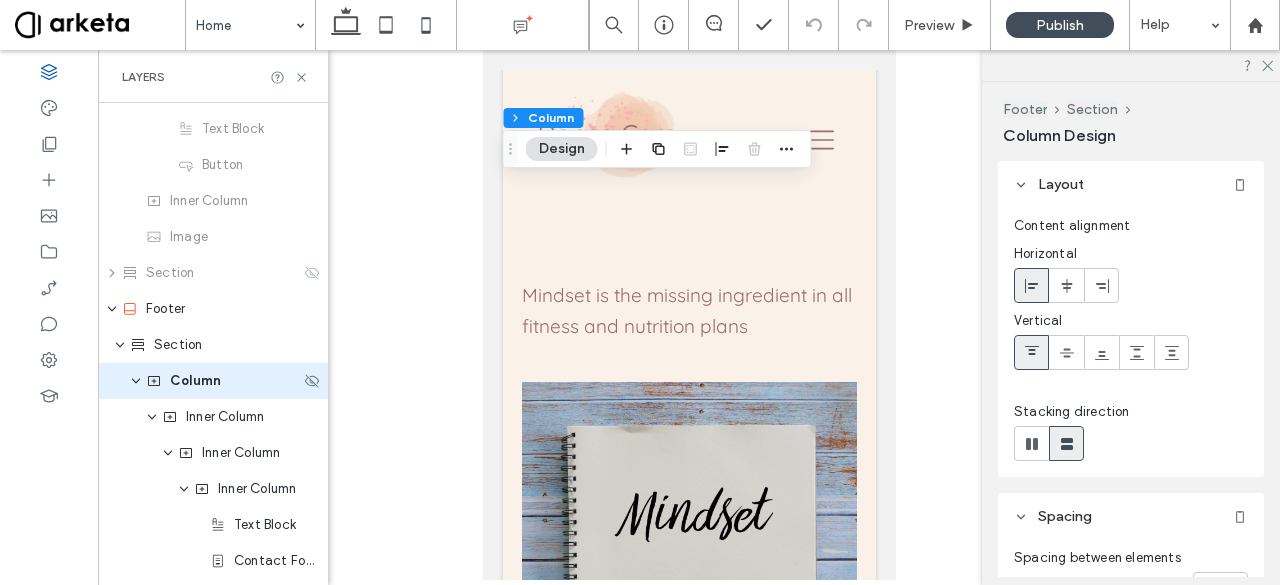 scroll, scrollTop: 1360, scrollLeft: 0, axis: vertical 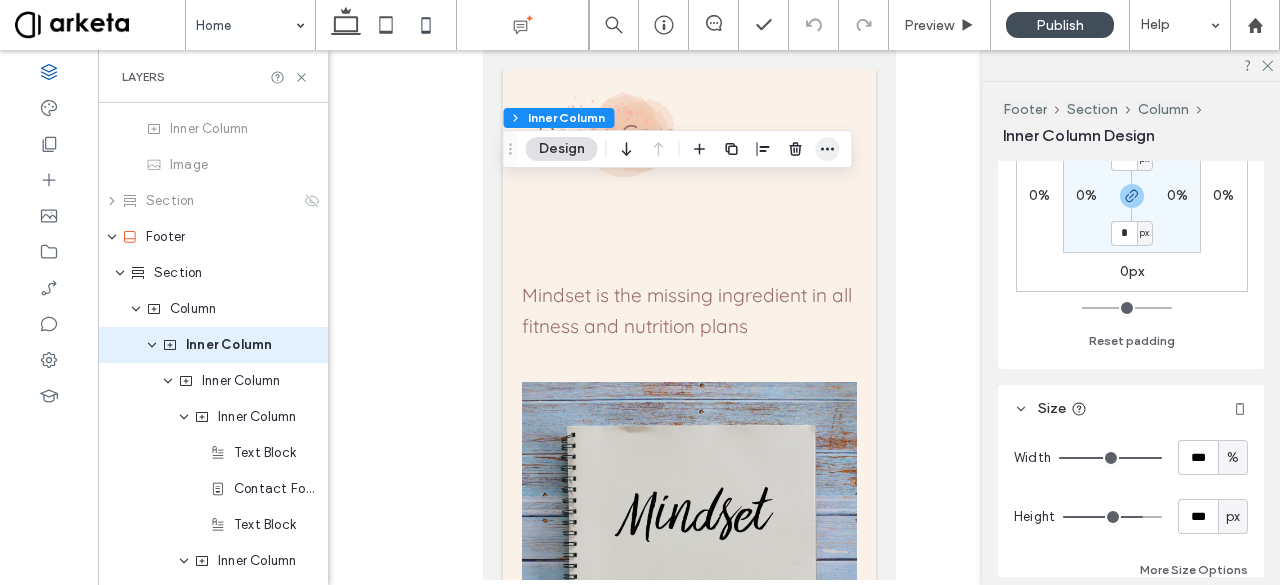 click 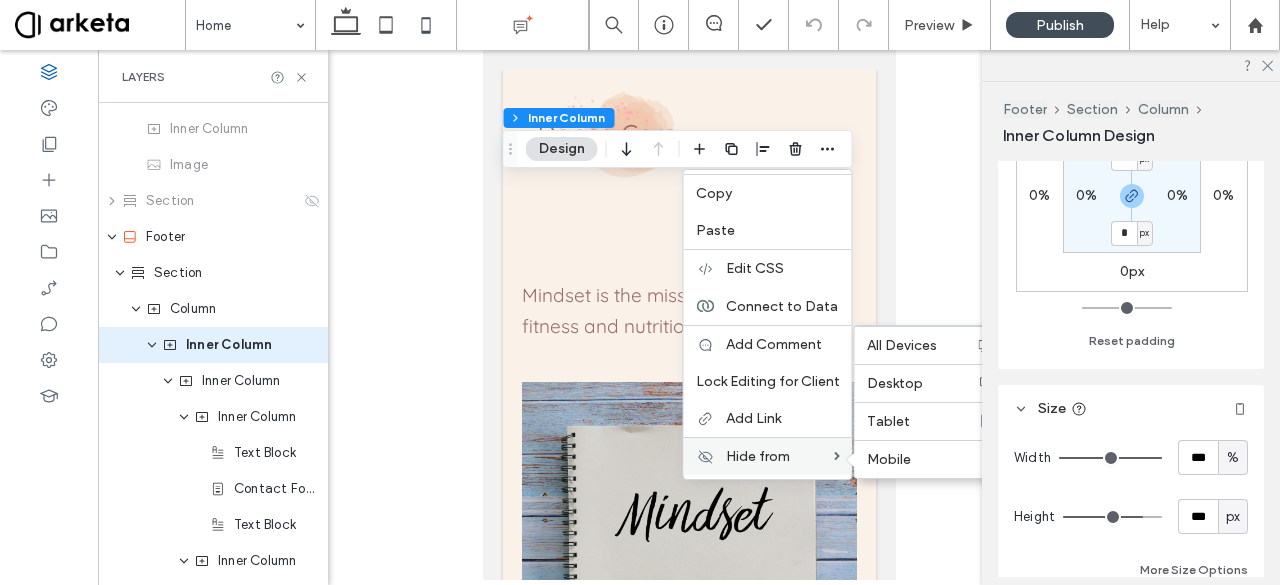click at bounding box center [855, 460] 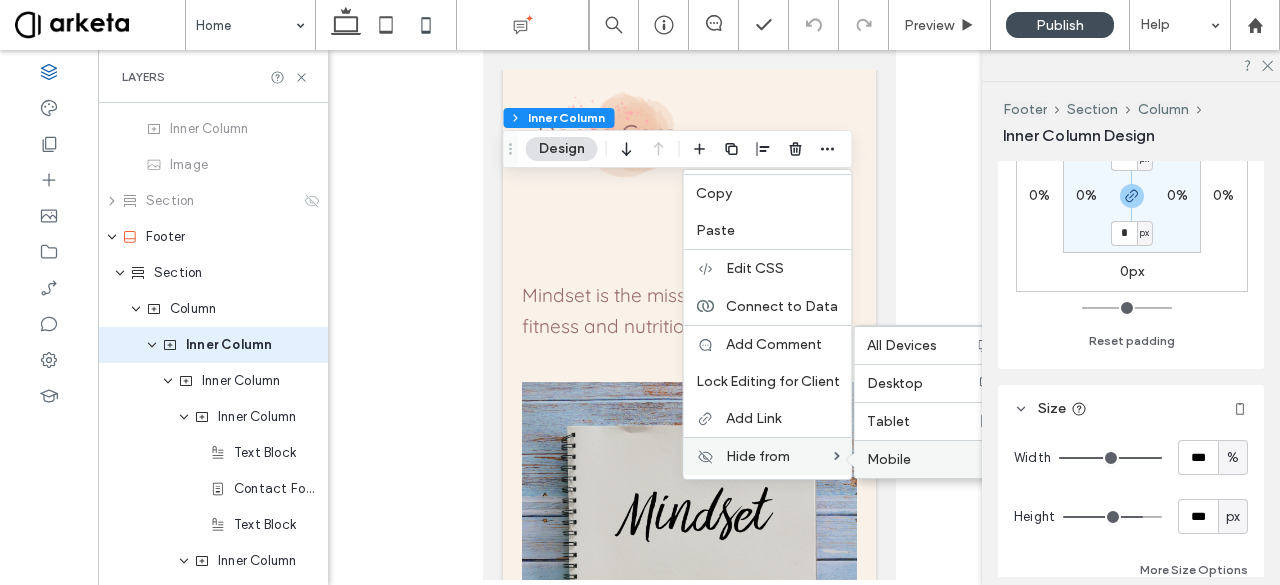 click on "Mobile" at bounding box center (889, 459) 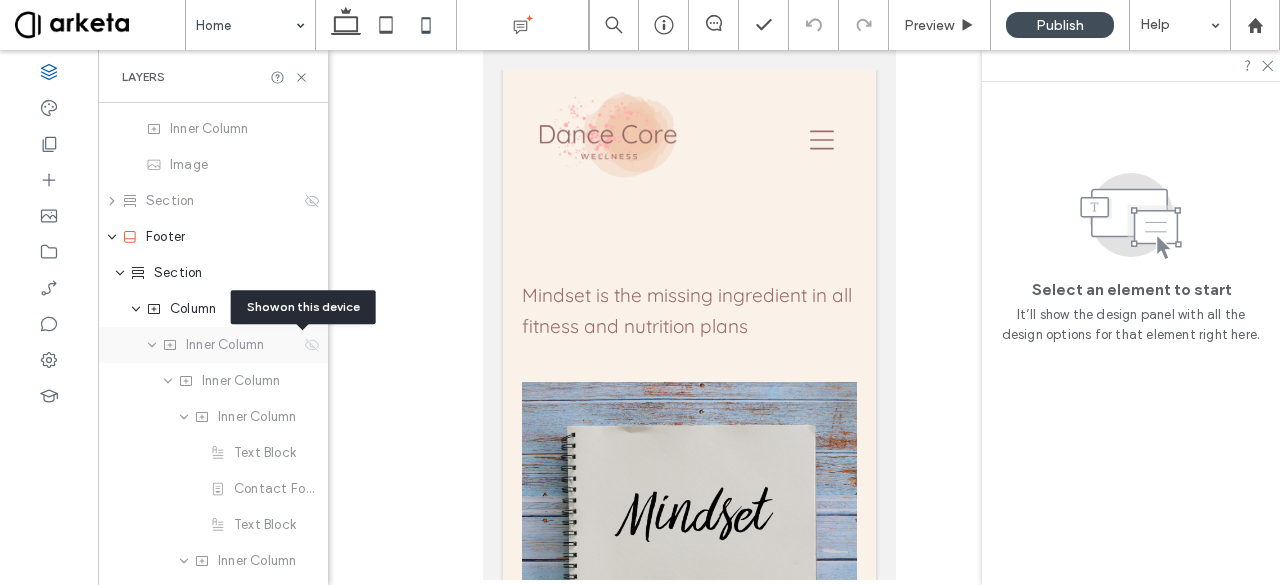 click 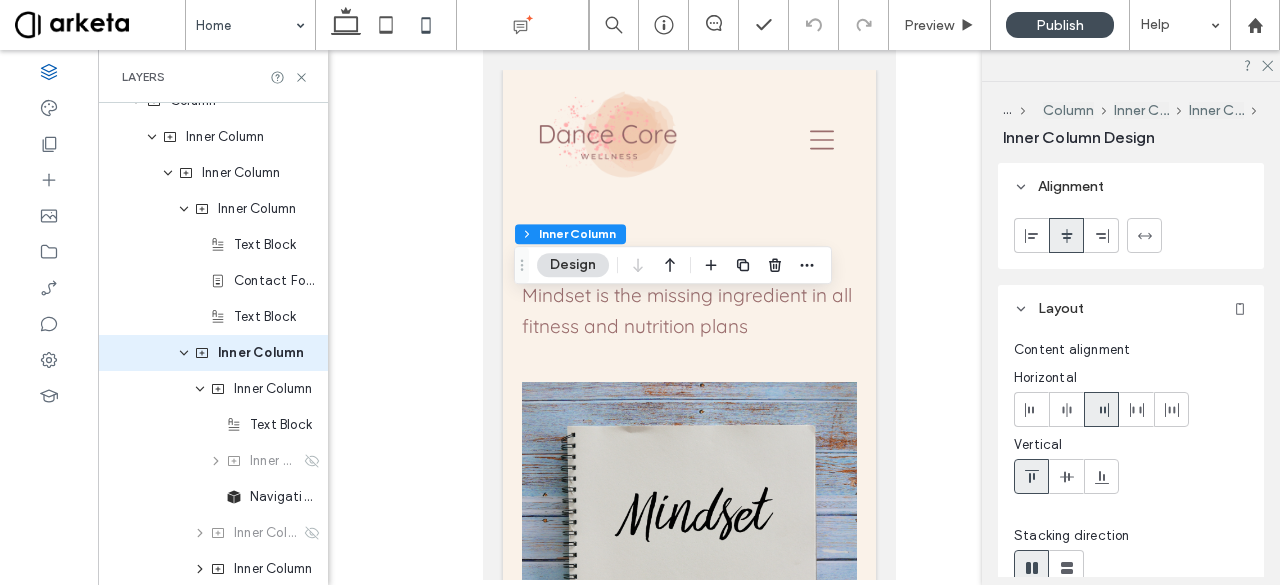 scroll, scrollTop: 1612, scrollLeft: 0, axis: vertical 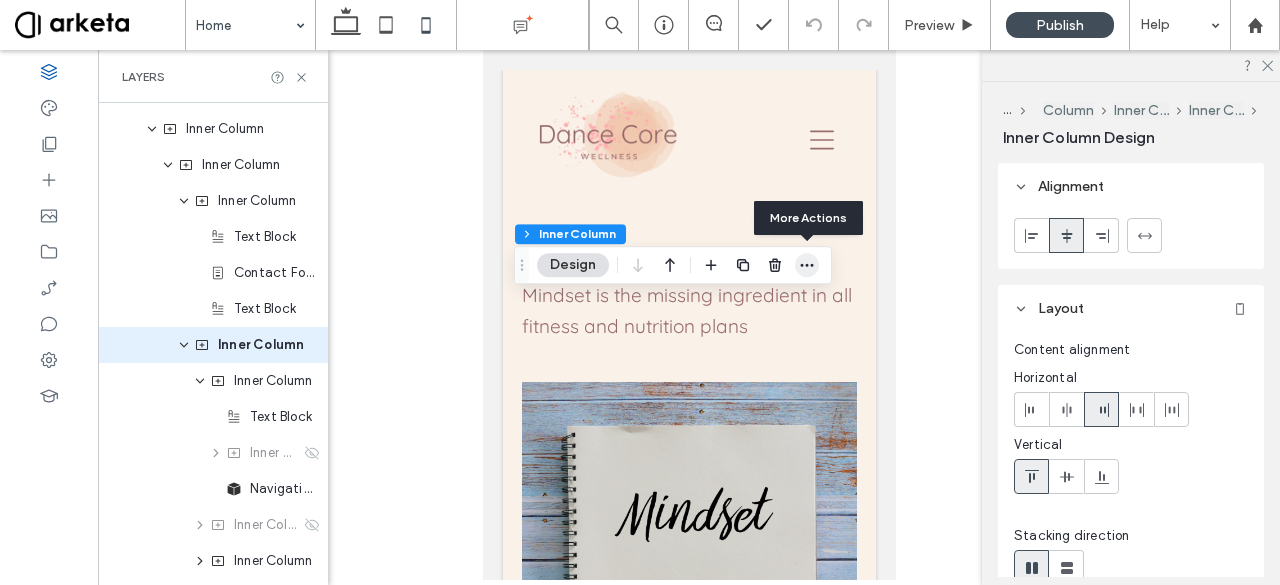 click 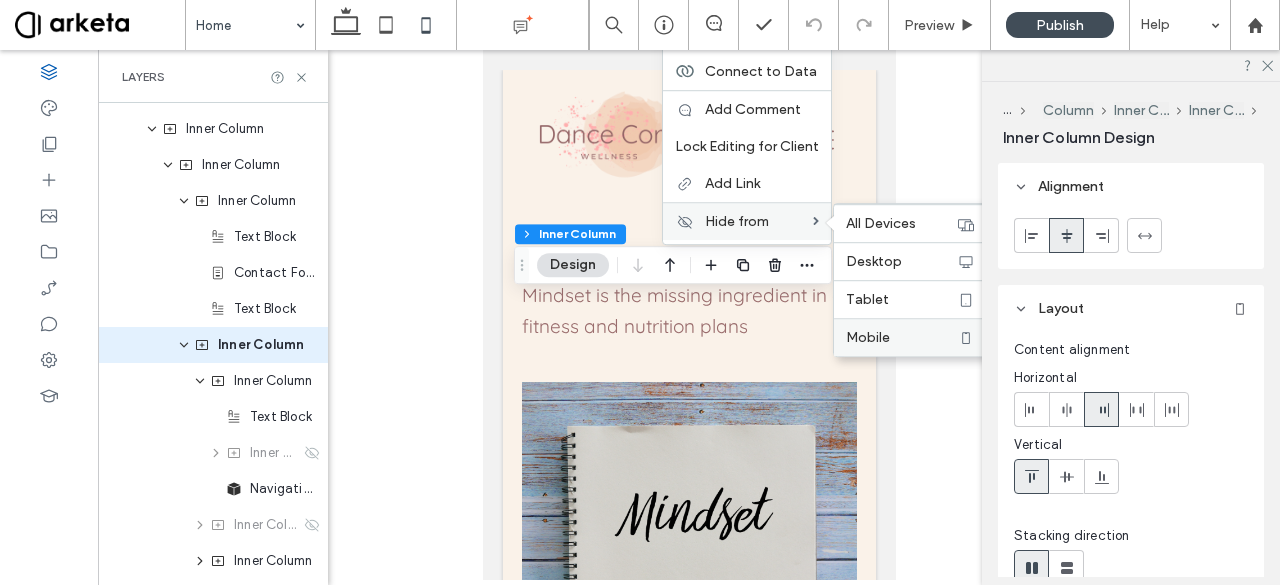 click on "Mobile" at bounding box center (901, 337) 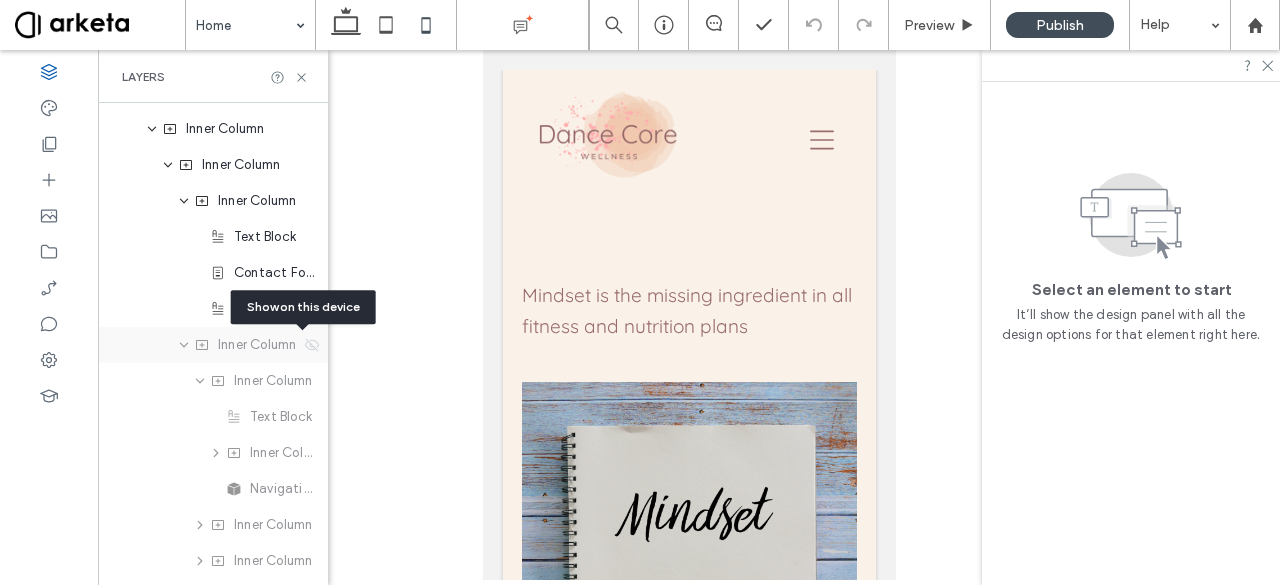 click 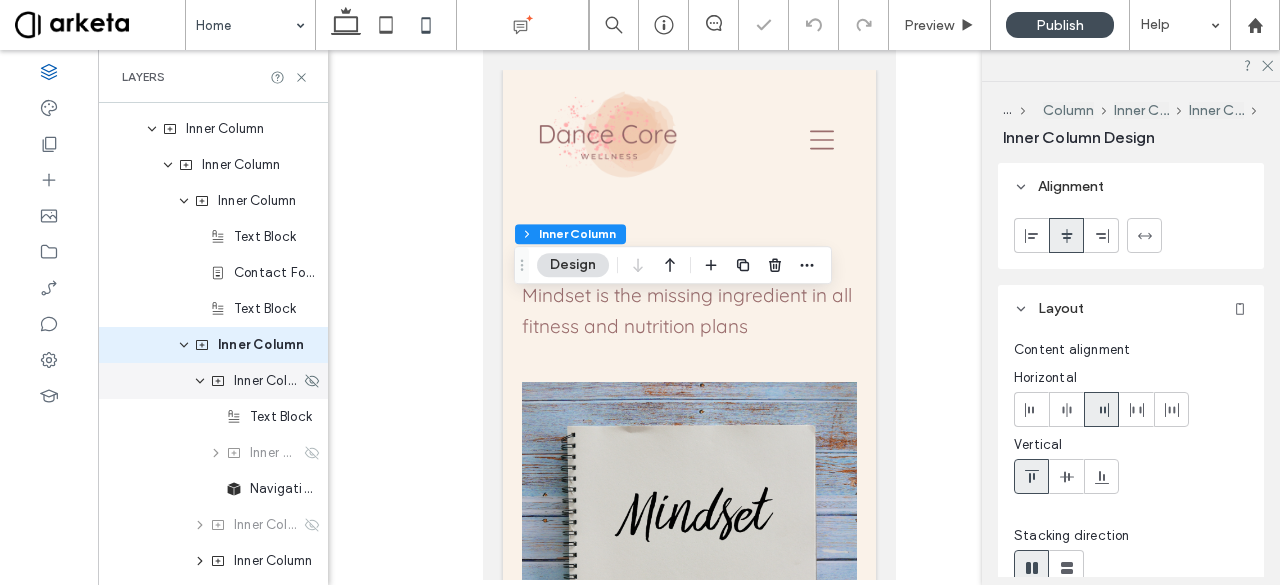 click on "Inner Column" at bounding box center (213, 381) 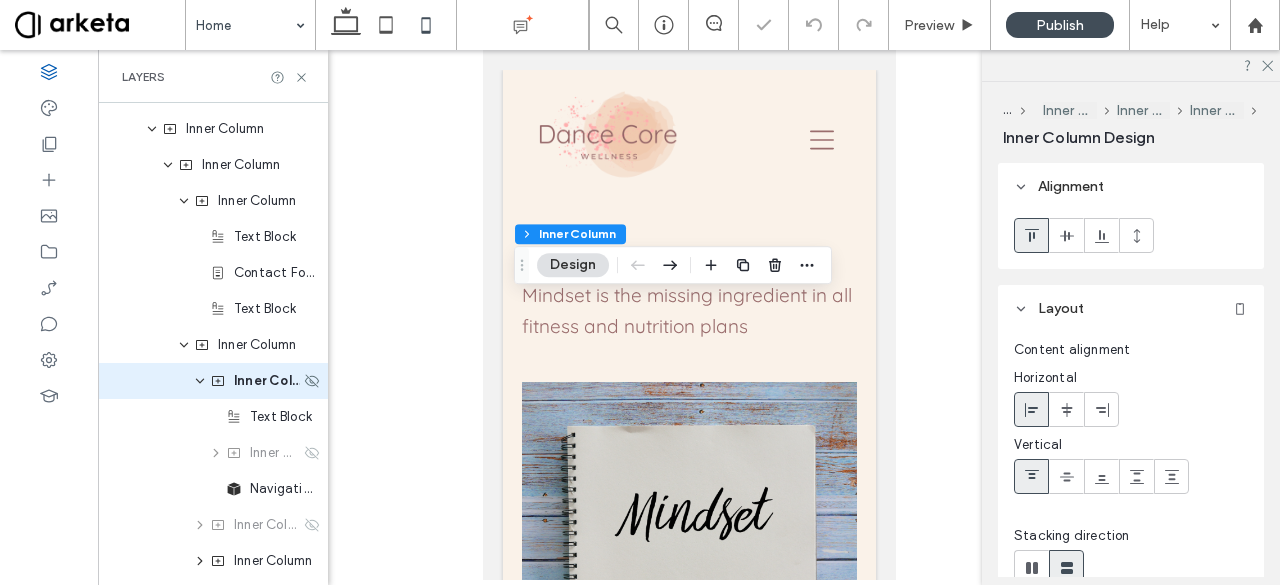 scroll, scrollTop: 1648, scrollLeft: 0, axis: vertical 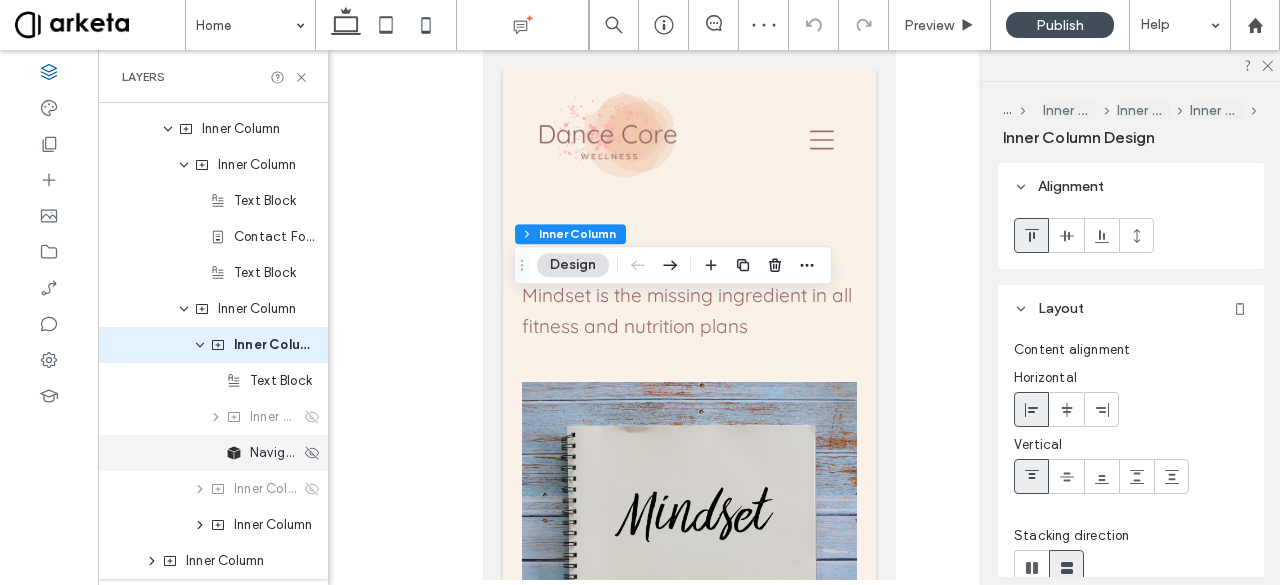 click on "Navigation Links" at bounding box center [275, 453] 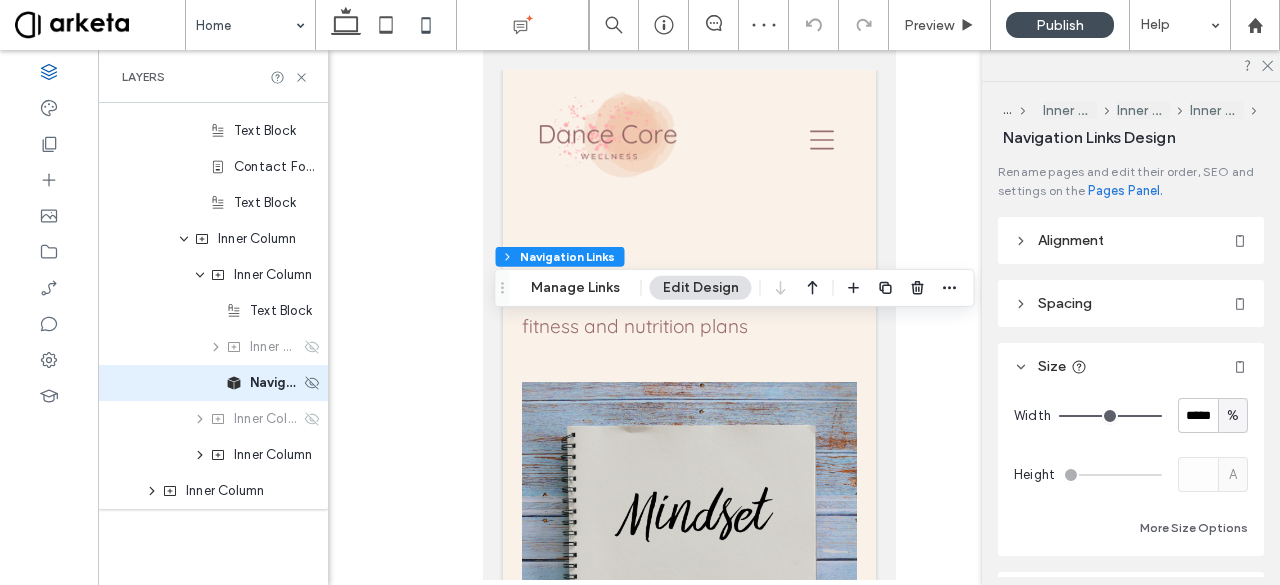 scroll, scrollTop: 1721, scrollLeft: 0, axis: vertical 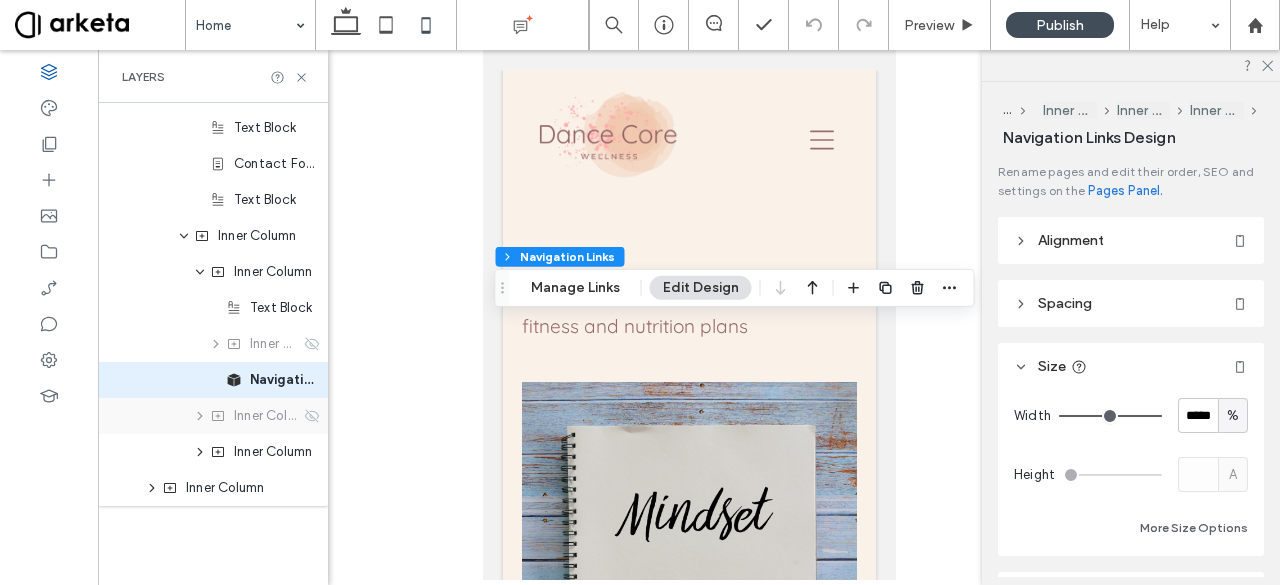 click 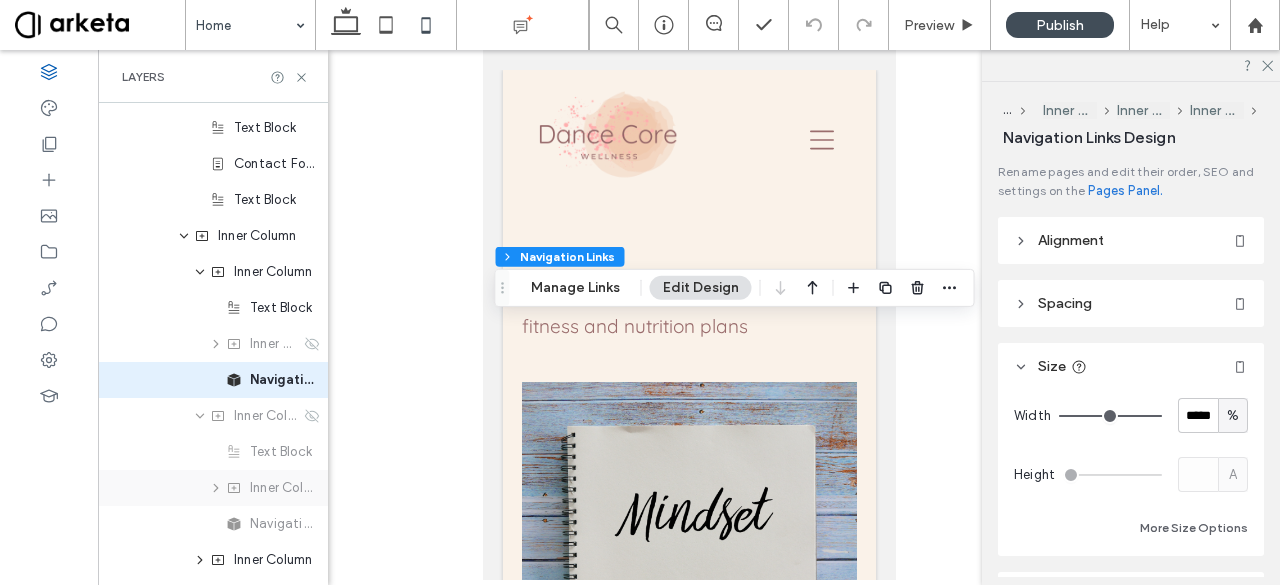 scroll, scrollTop: 1772, scrollLeft: 0, axis: vertical 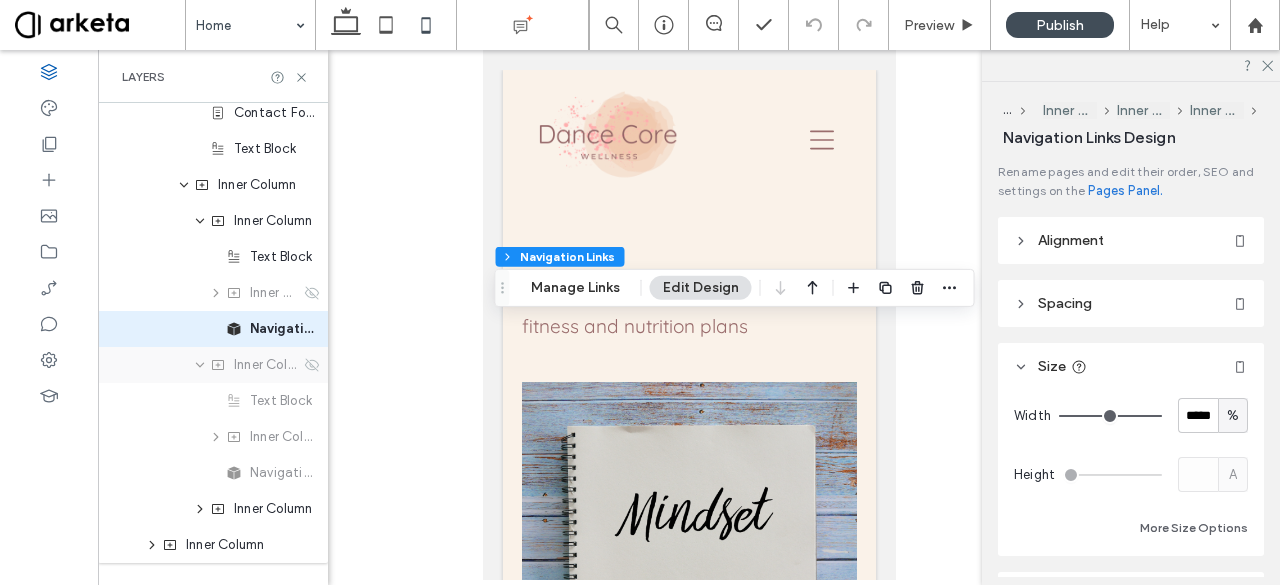 click 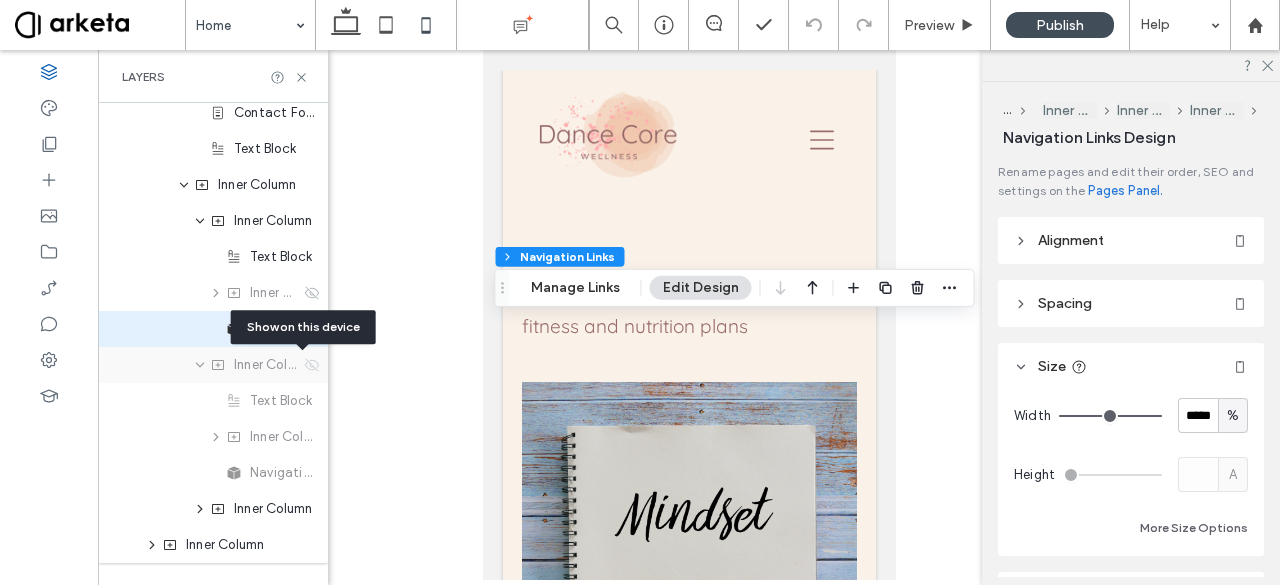 click 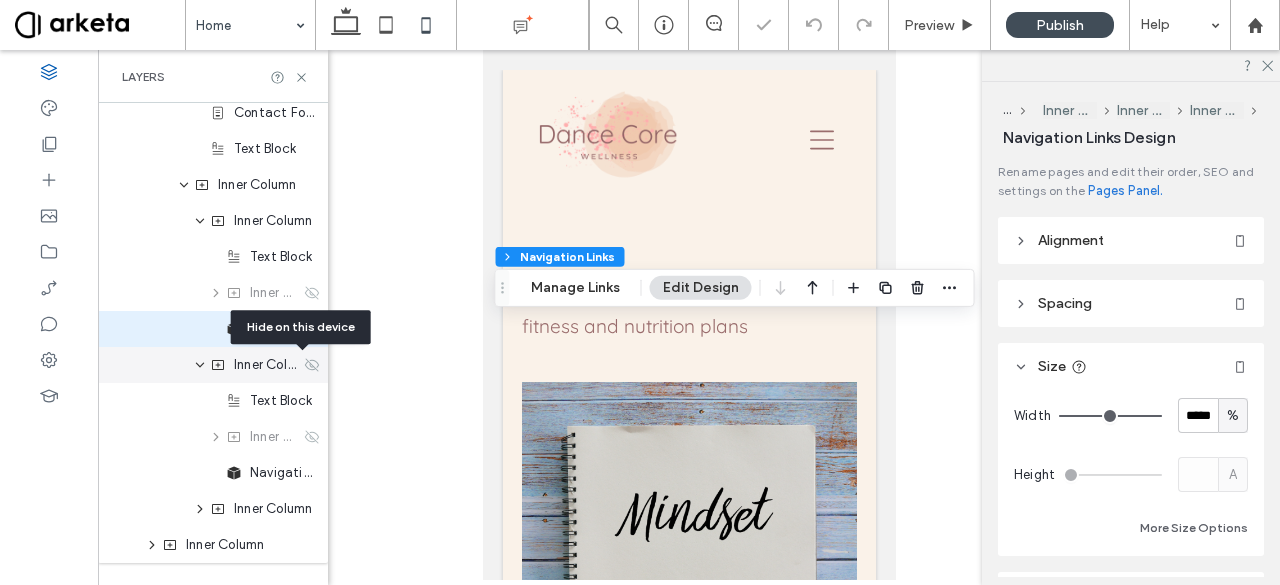 click 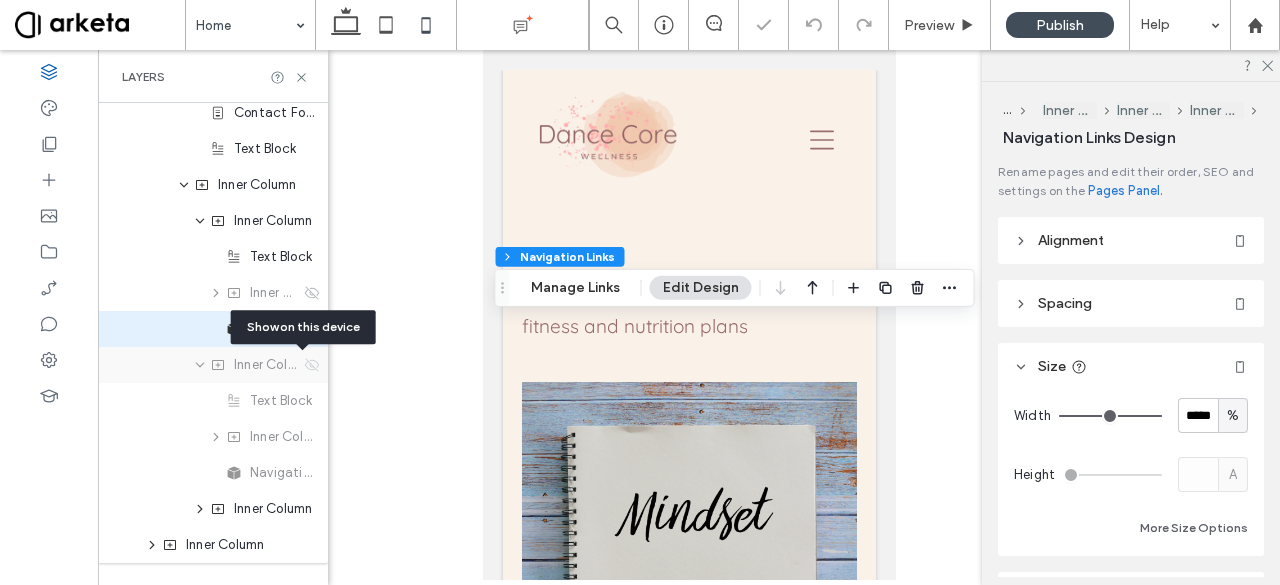 click 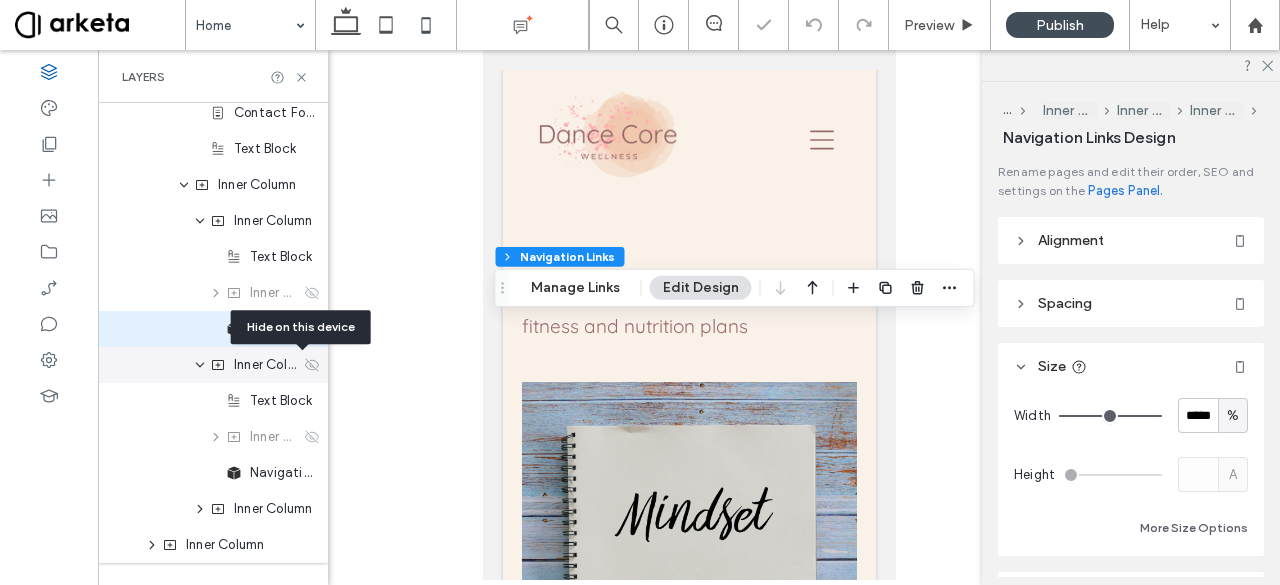 click 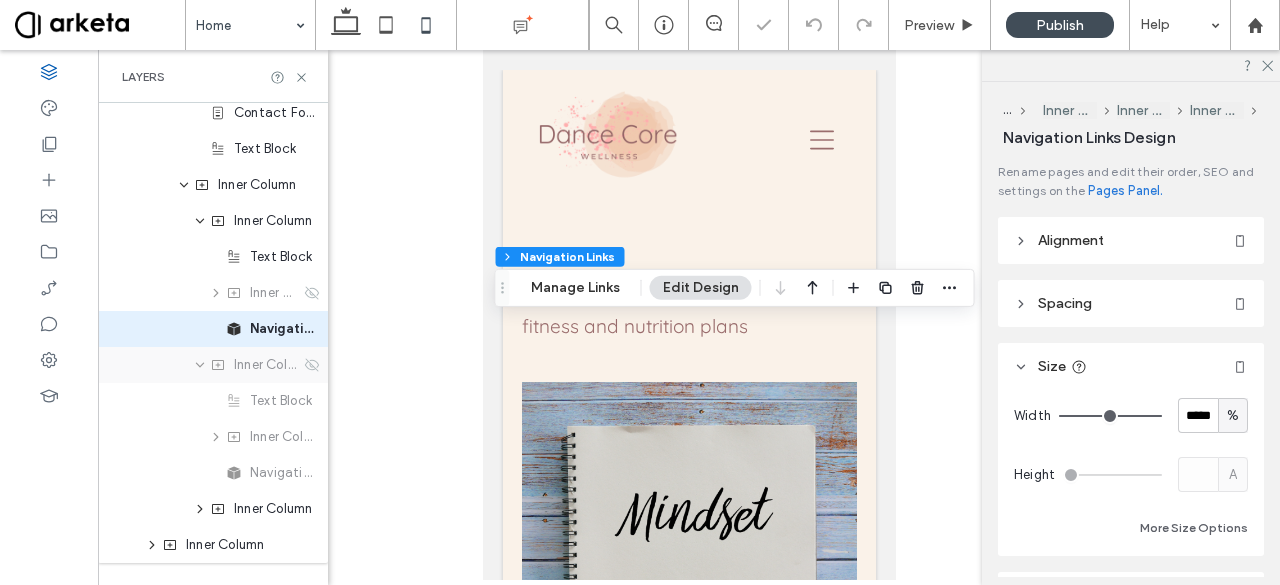 click on "Inner Column" at bounding box center [213, 365] 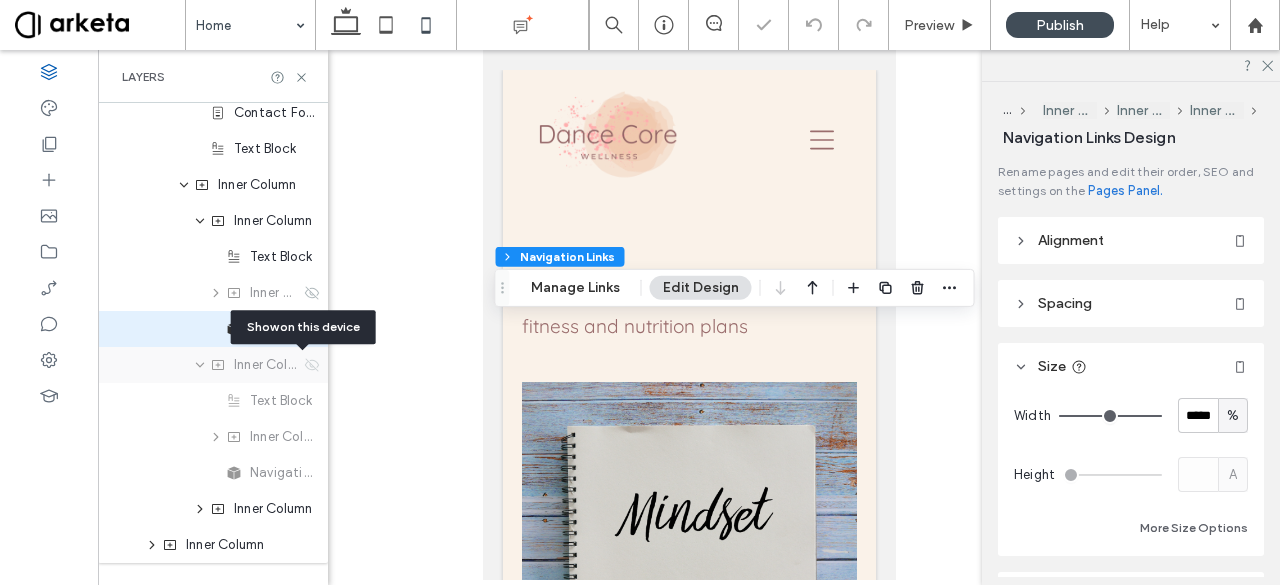 click 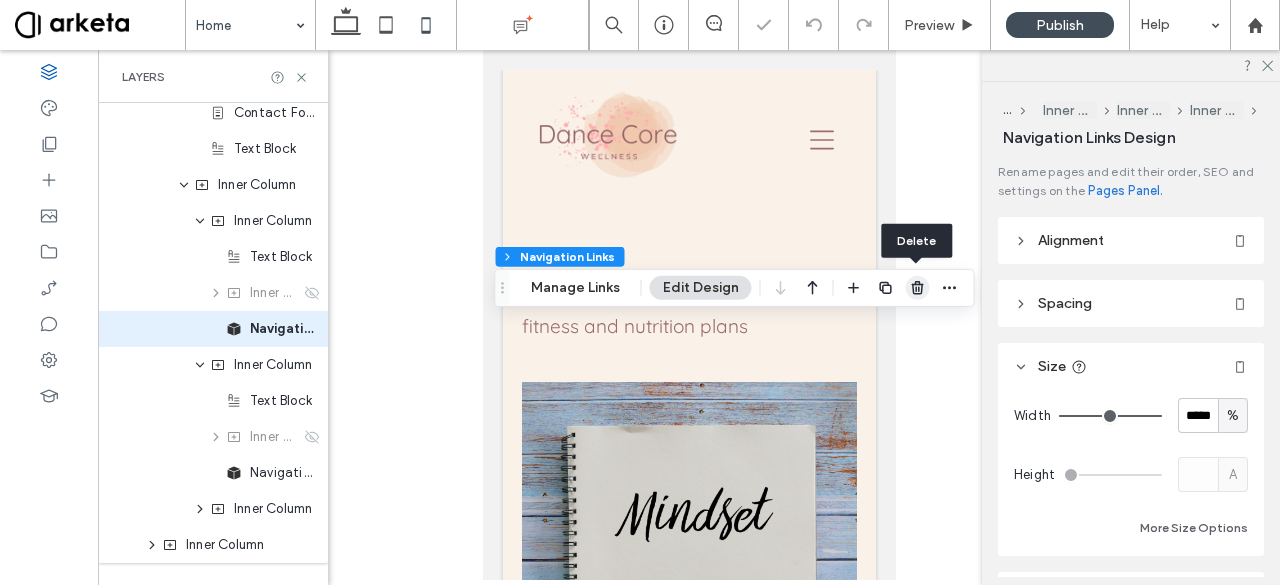 click 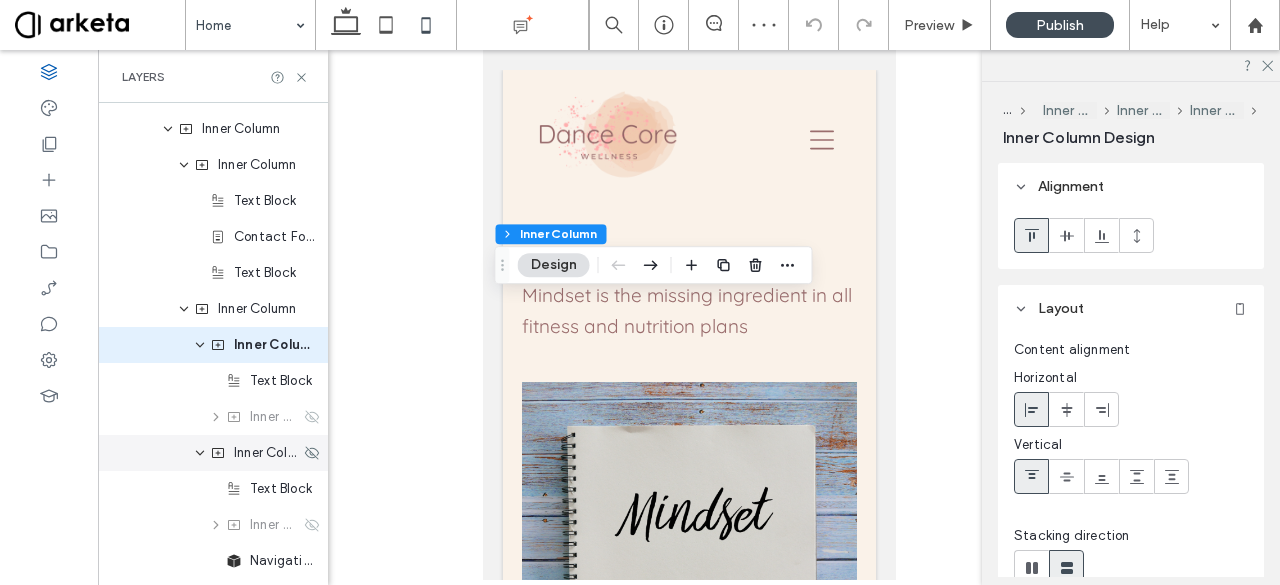 scroll, scrollTop: 1793, scrollLeft: 0, axis: vertical 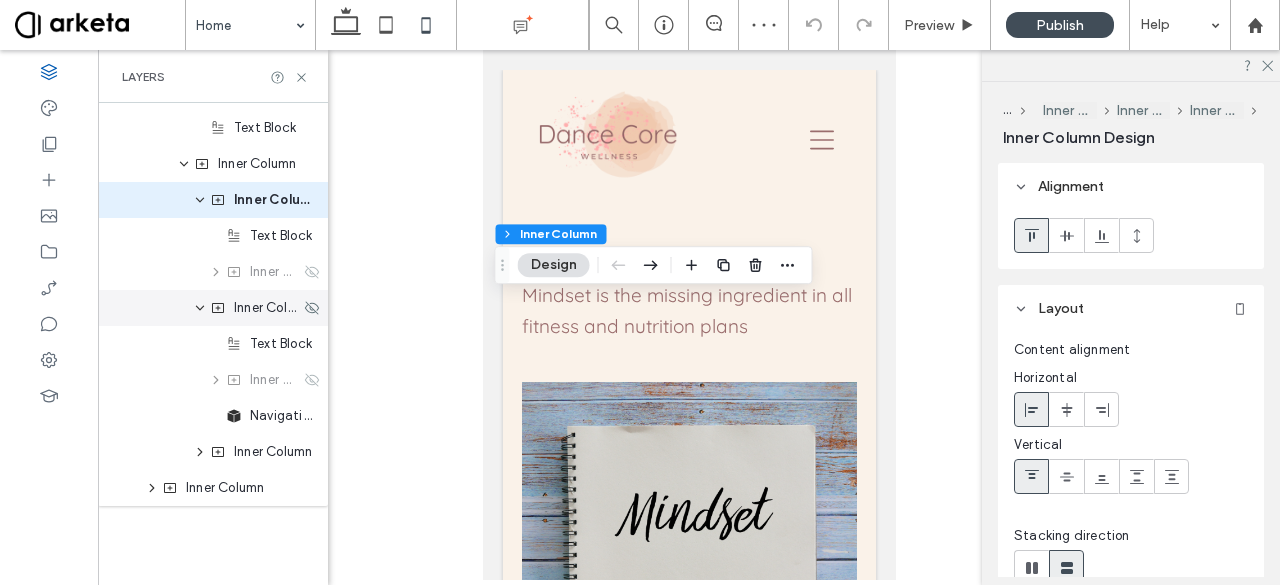 click 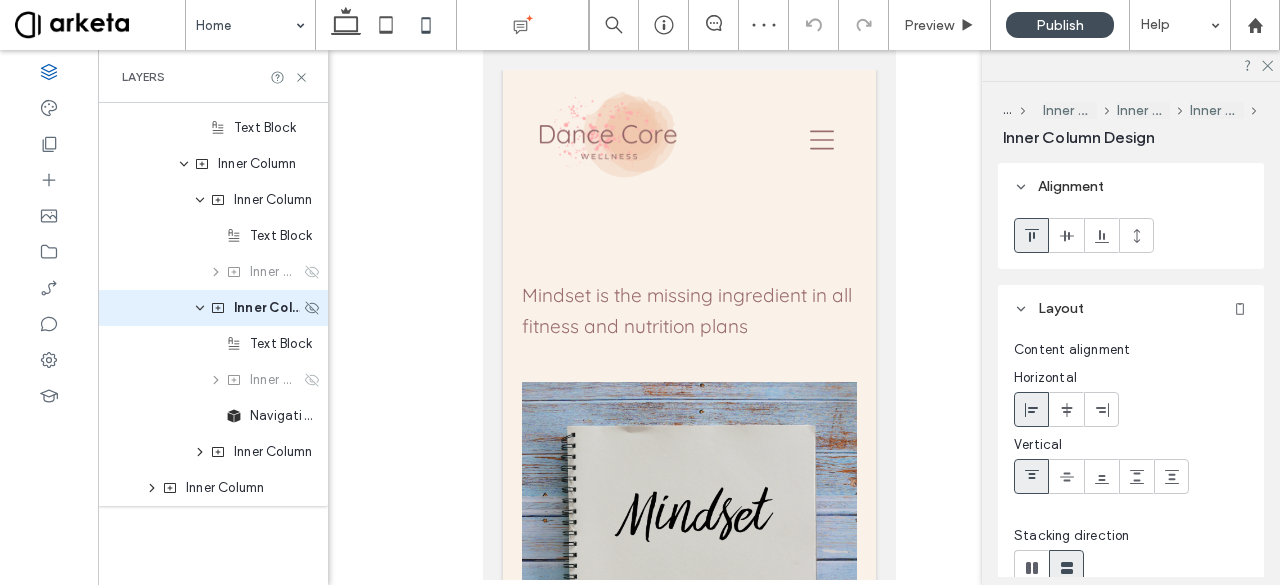 scroll, scrollTop: 1756, scrollLeft: 0, axis: vertical 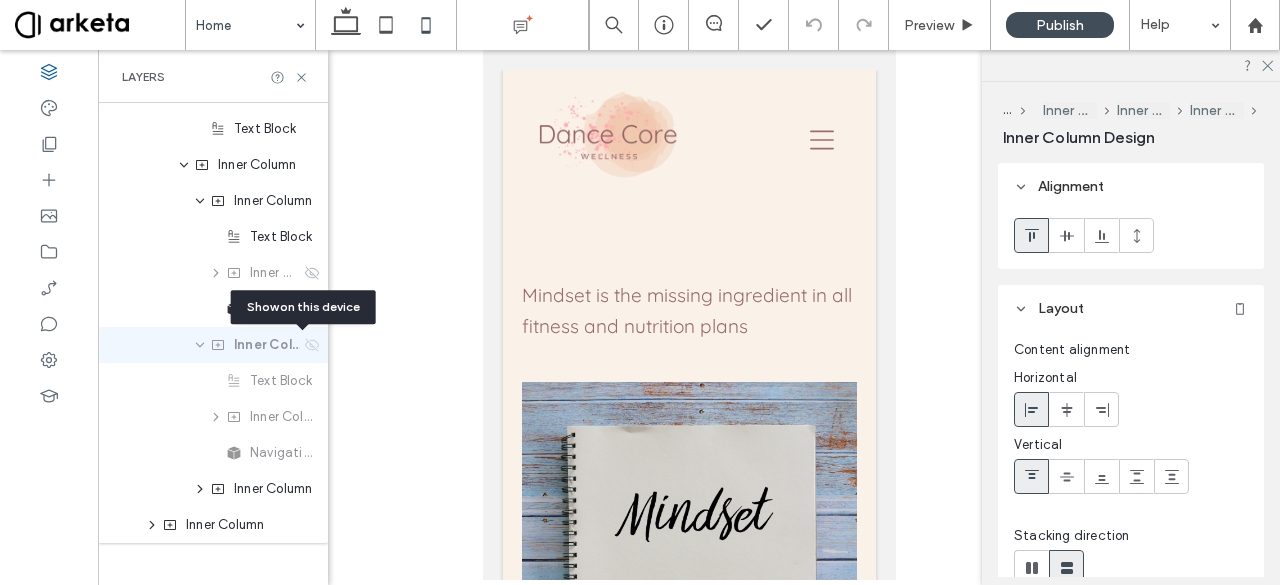 click 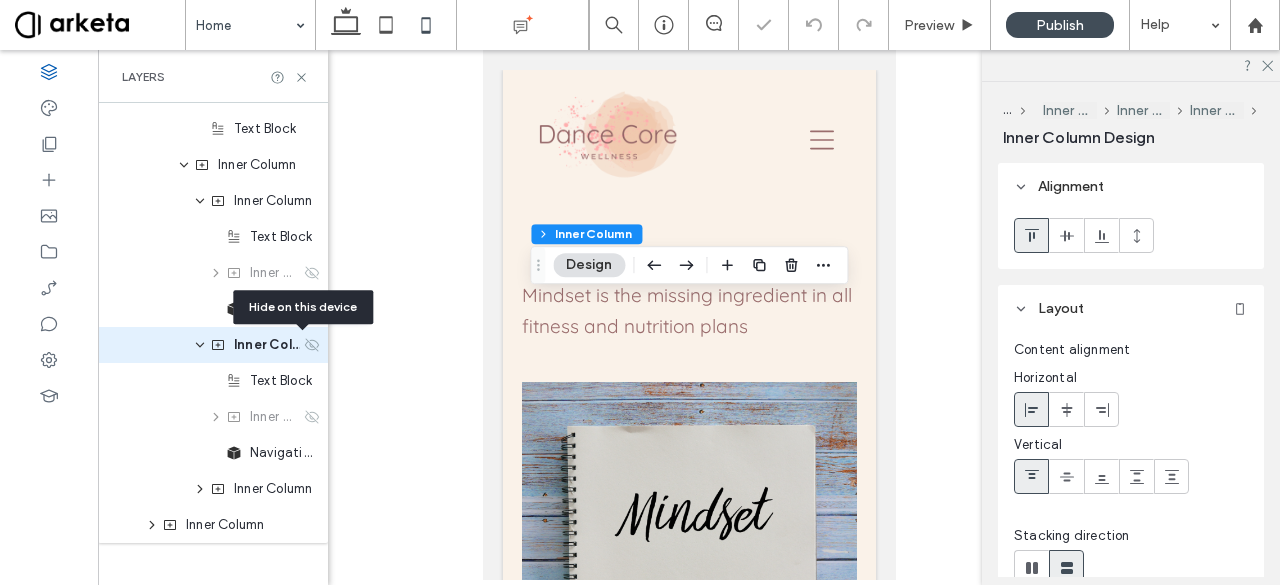 click 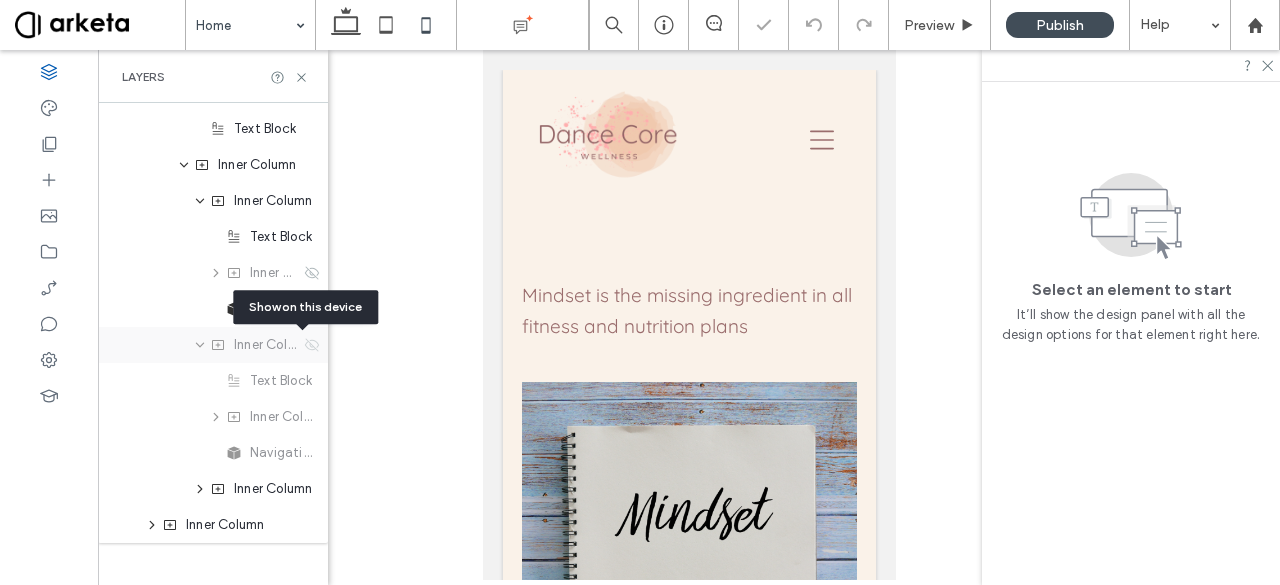 click 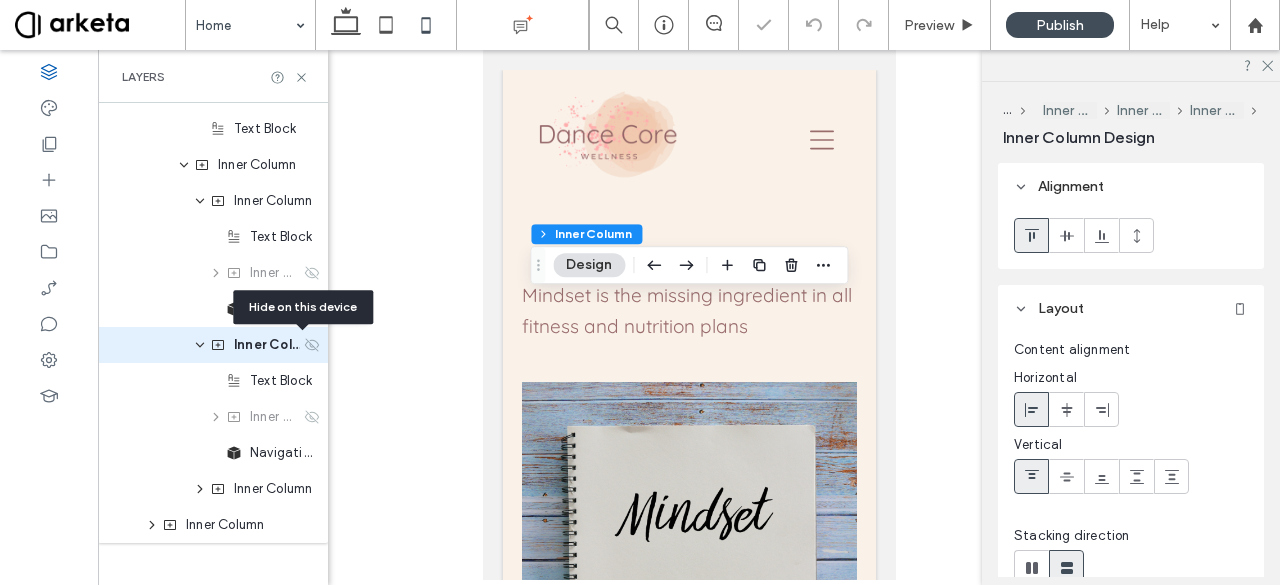 click 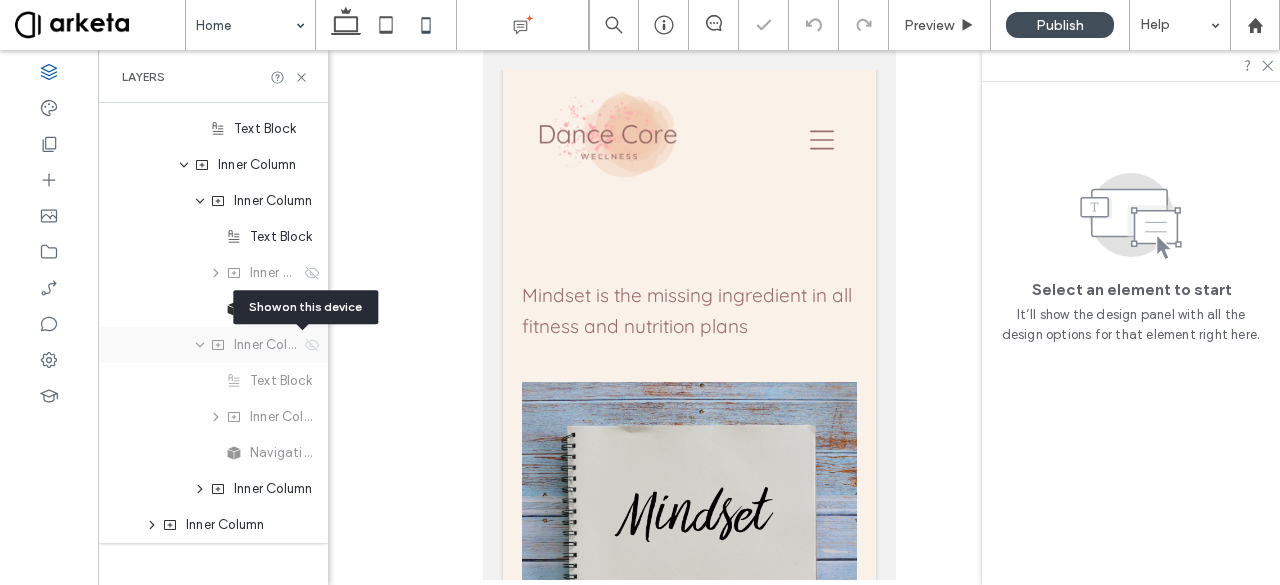 click 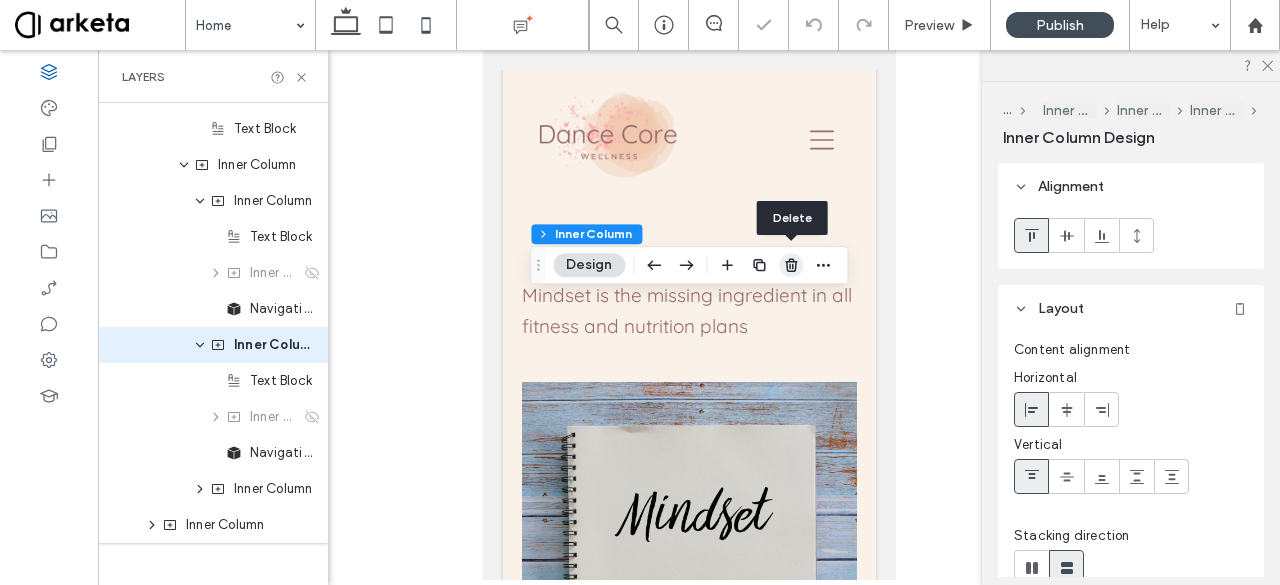 click at bounding box center [791, 265] 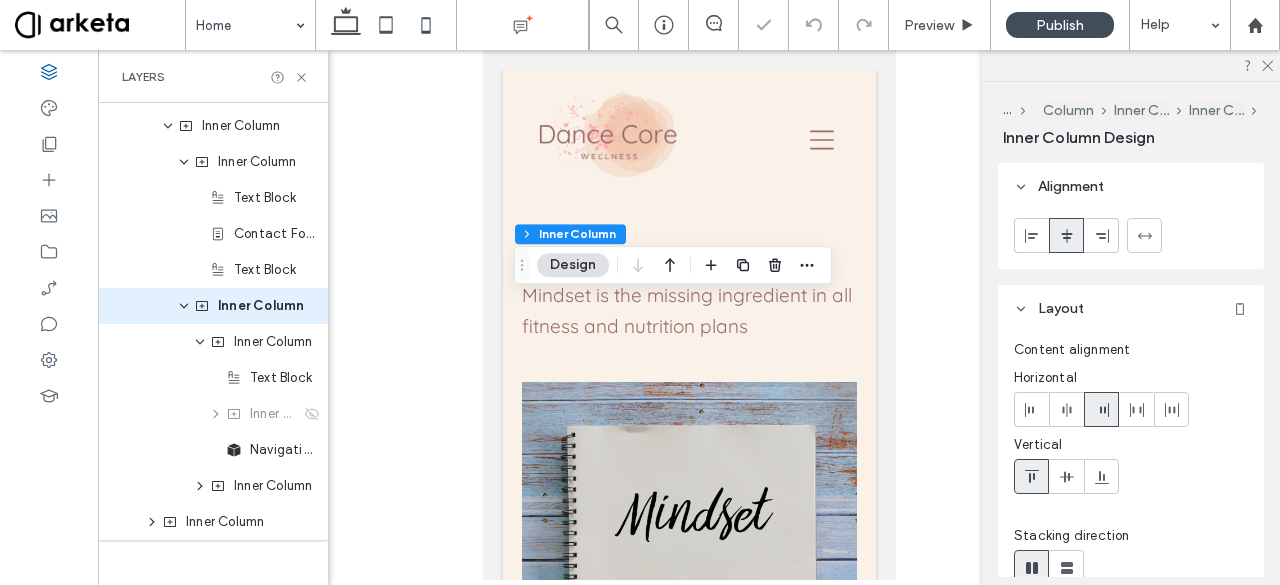 scroll, scrollTop: 1612, scrollLeft: 0, axis: vertical 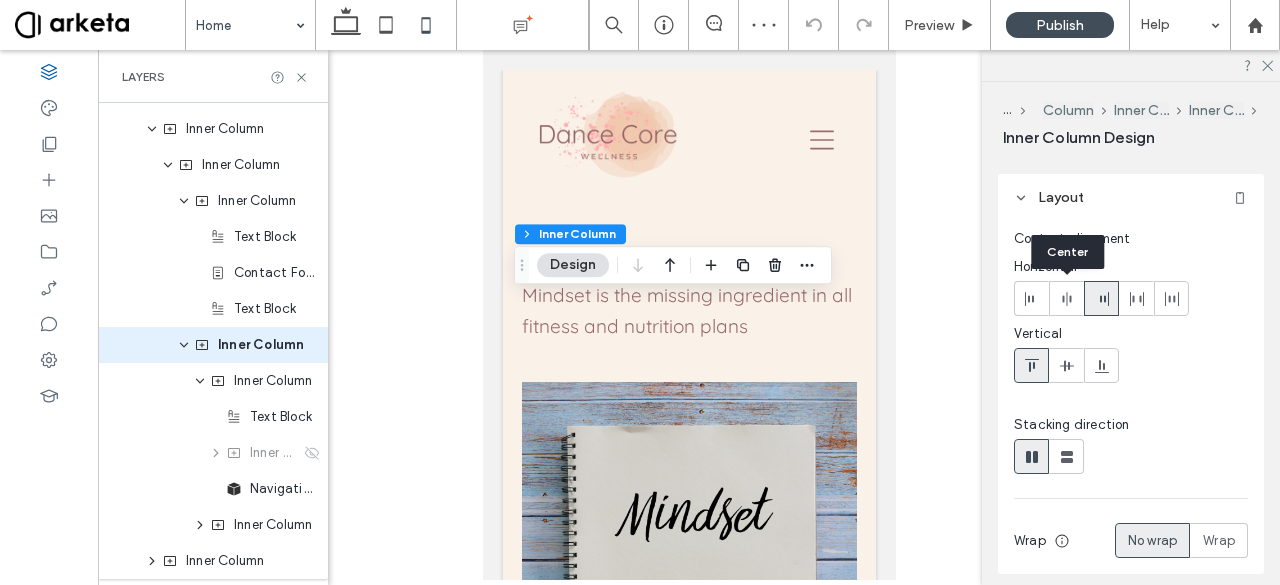 click 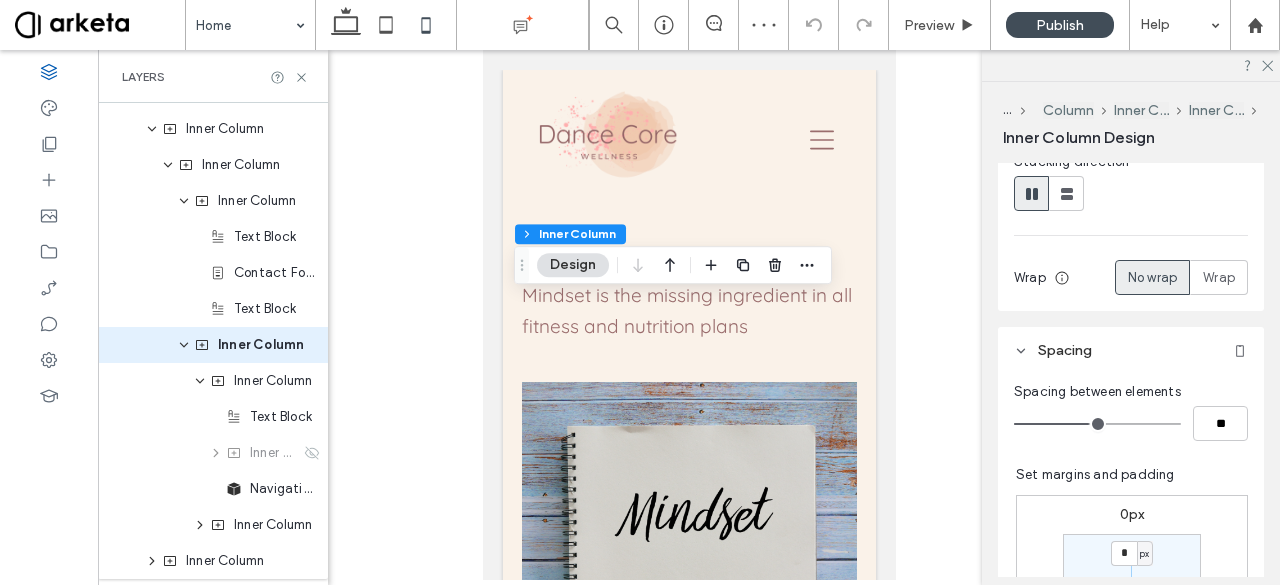 scroll, scrollTop: 493, scrollLeft: 0, axis: vertical 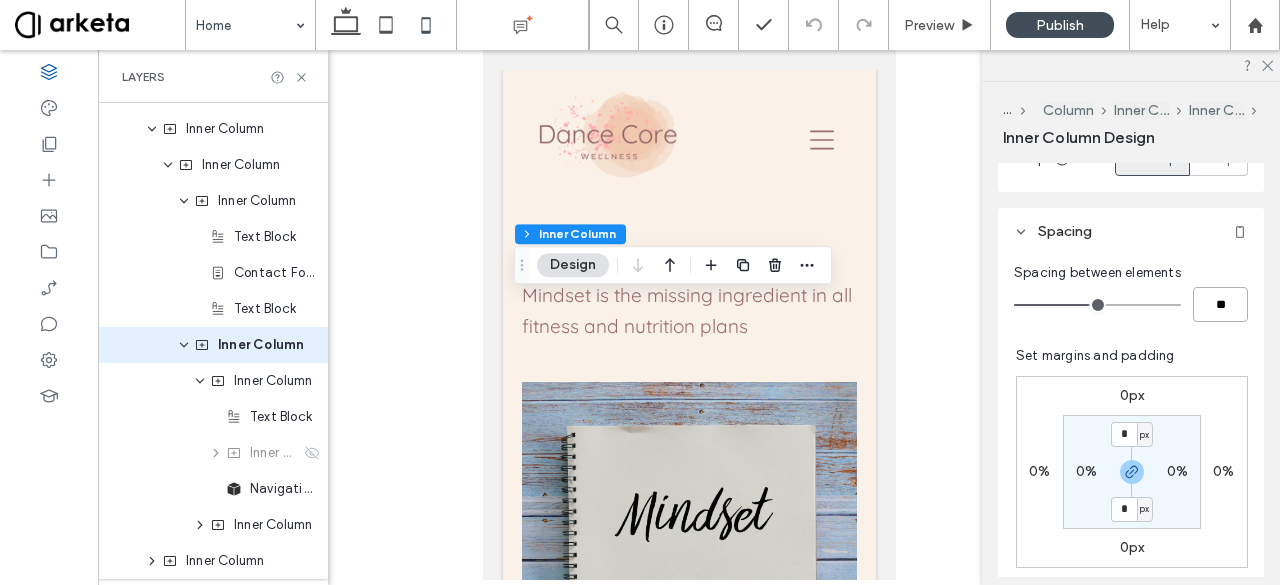 click on "**" at bounding box center (1220, 304) 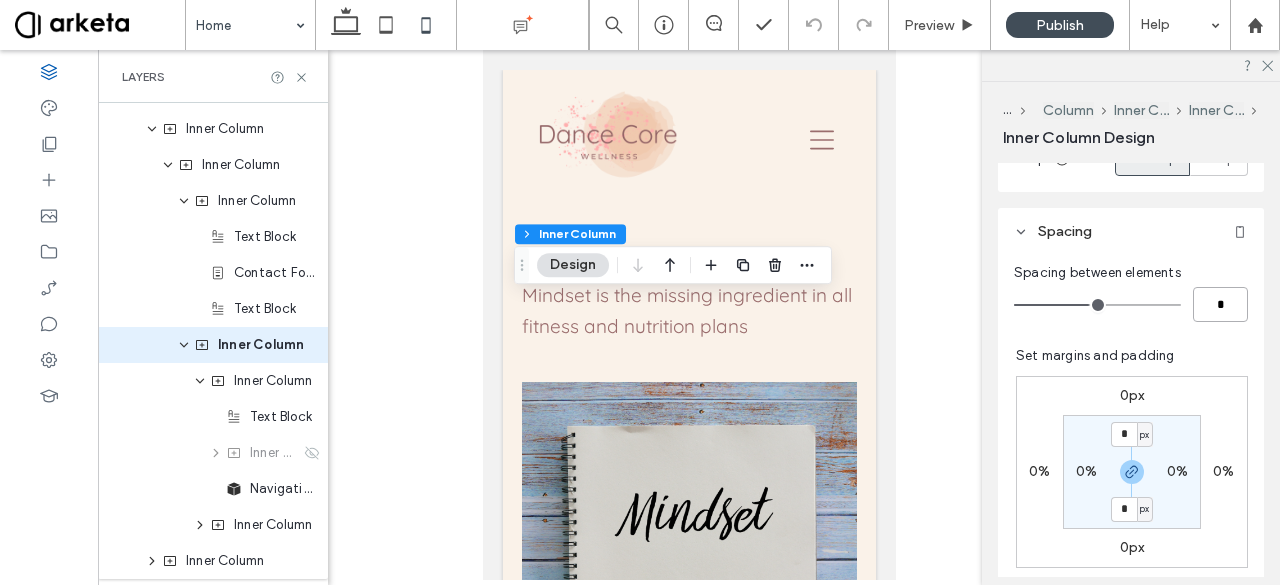 type on "*" 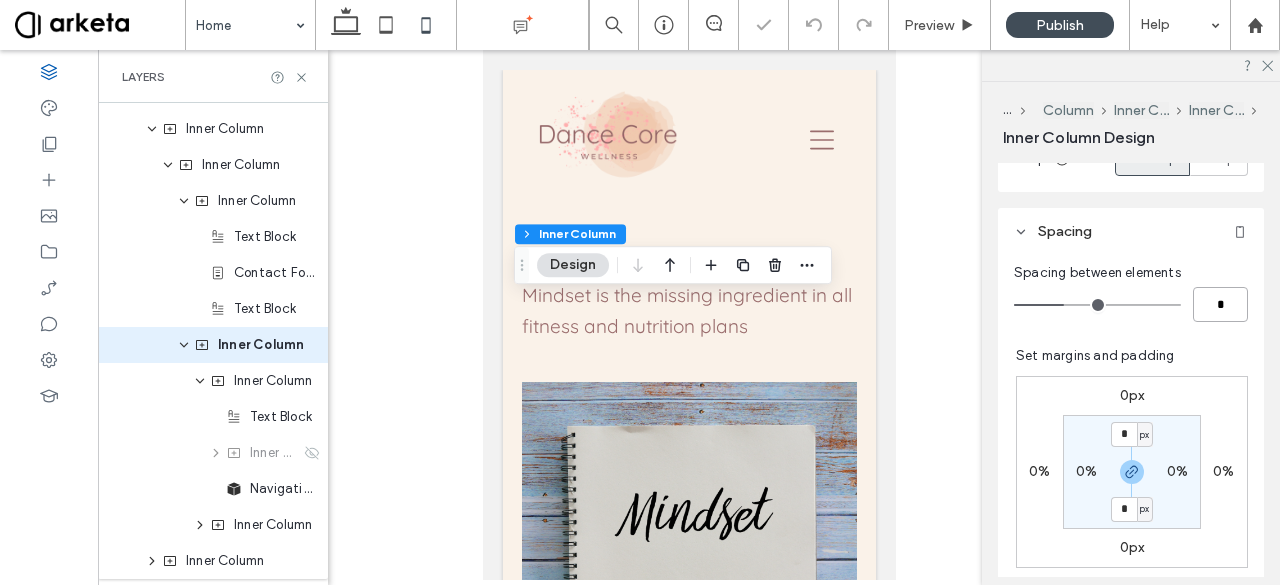 type on "*" 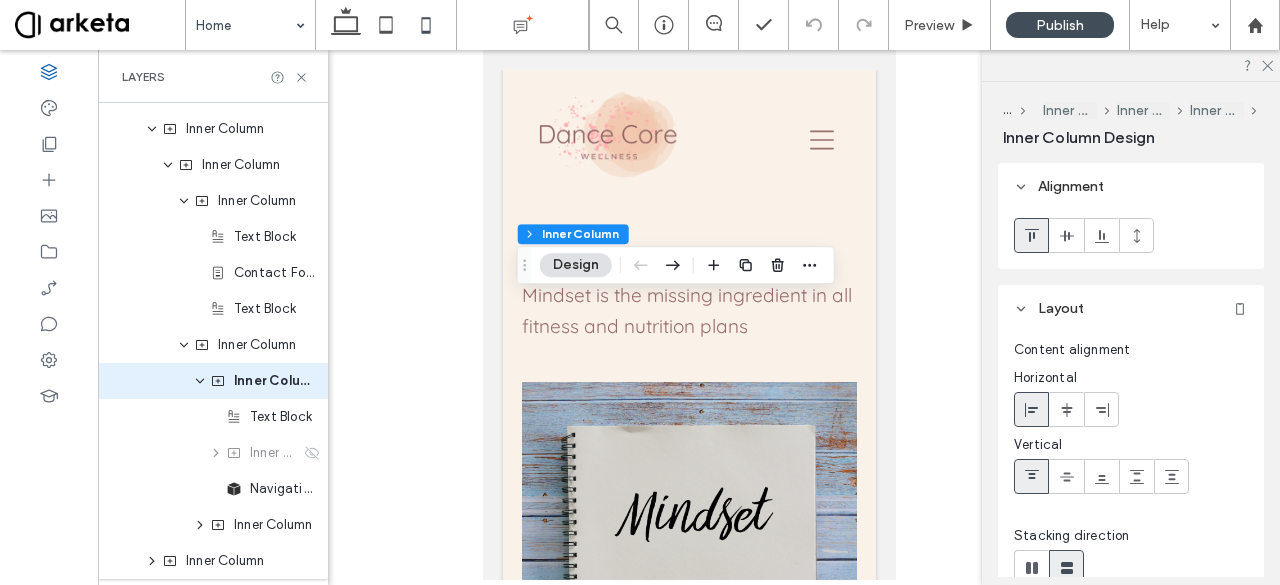 scroll, scrollTop: 1648, scrollLeft: 0, axis: vertical 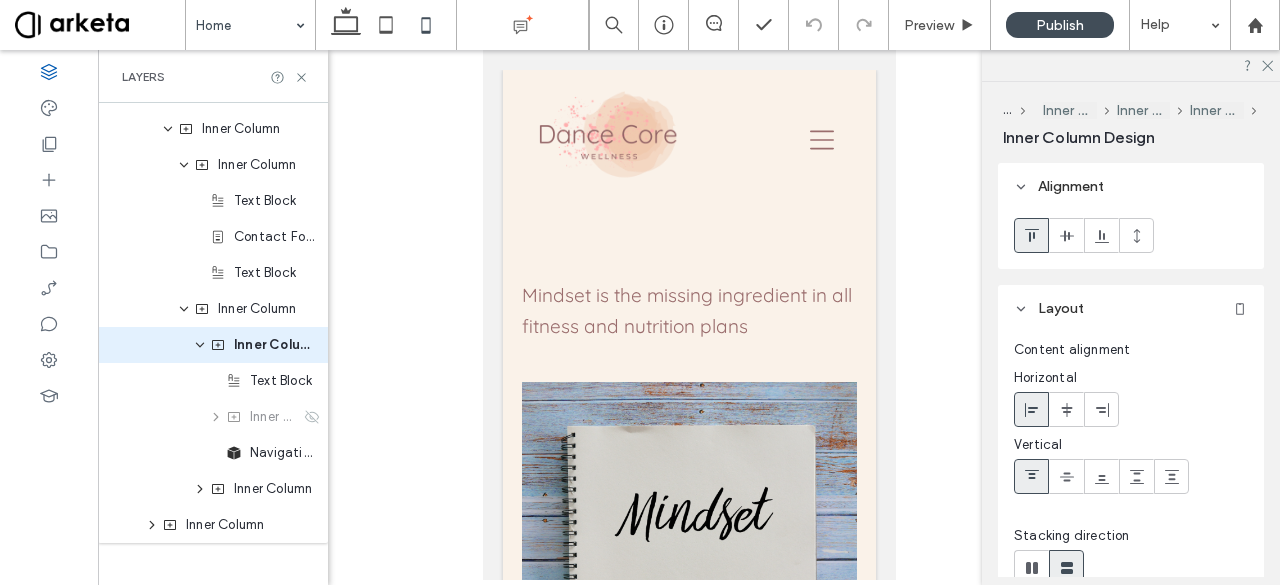 type on "**" 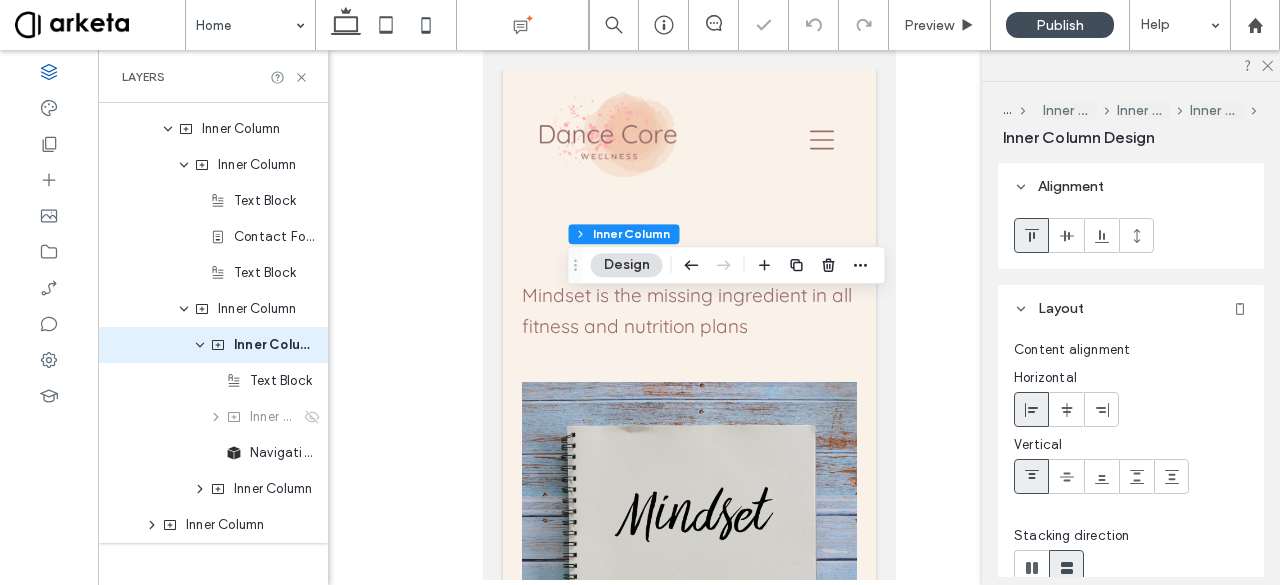 scroll, scrollTop: 1685, scrollLeft: 0, axis: vertical 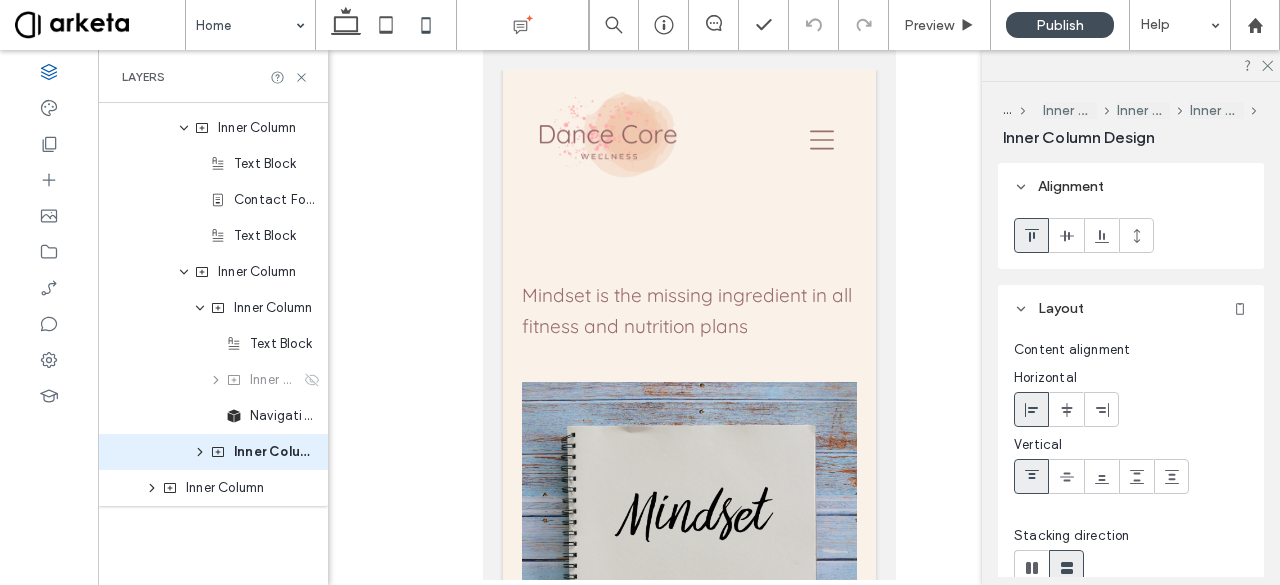 type on "**" 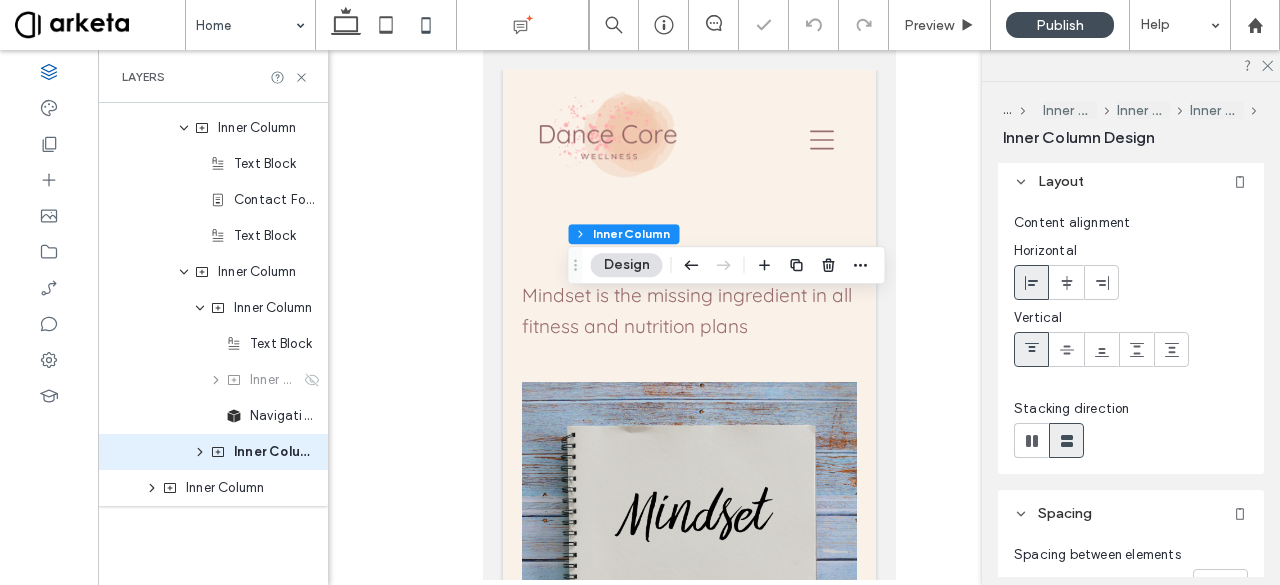 scroll, scrollTop: 128, scrollLeft: 0, axis: vertical 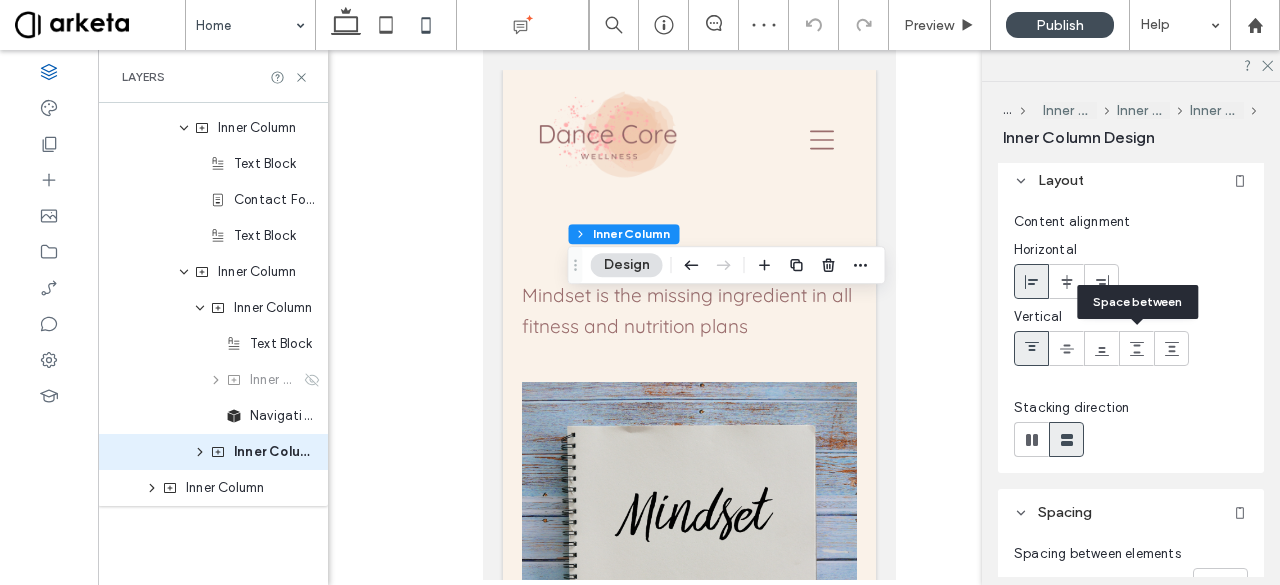 click 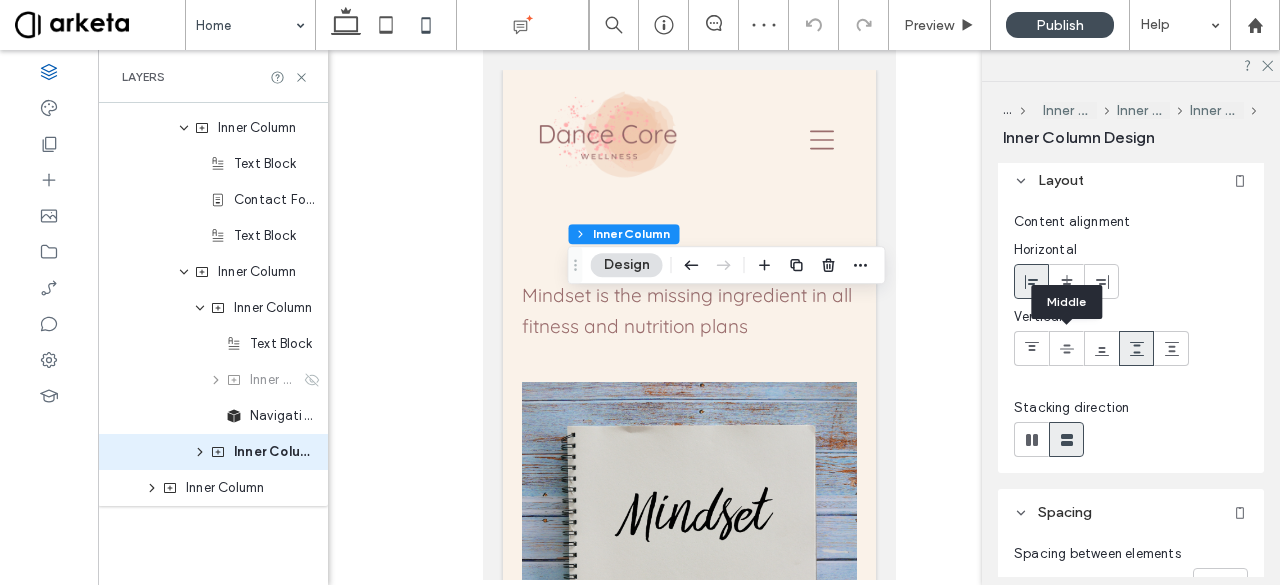 click at bounding box center (1066, 348) 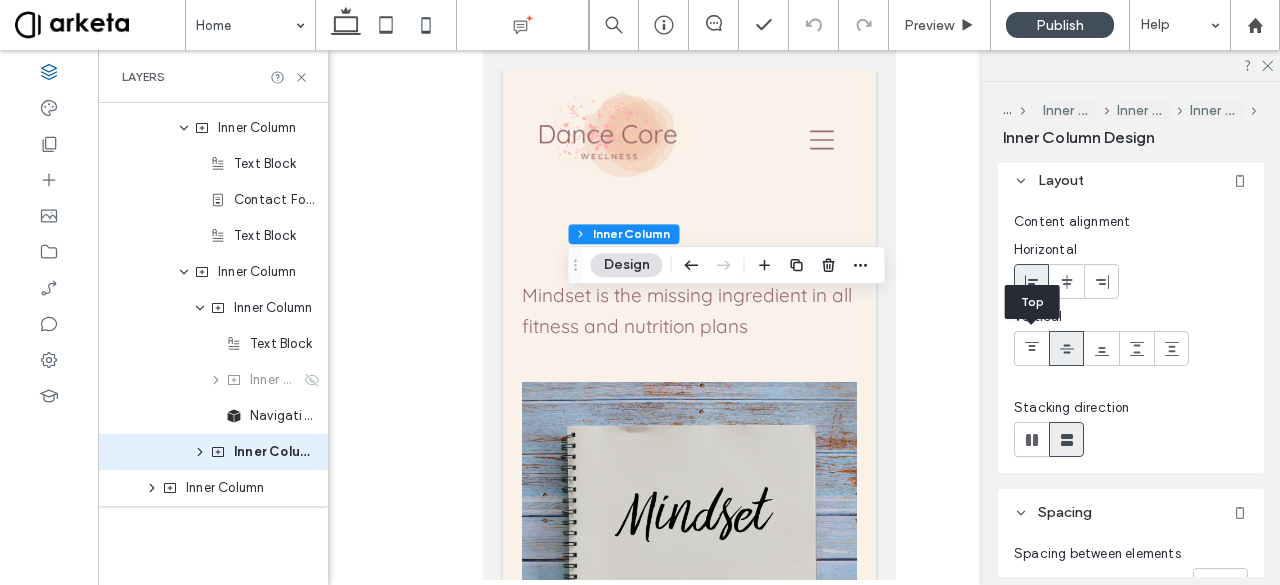 click at bounding box center [1031, 348] 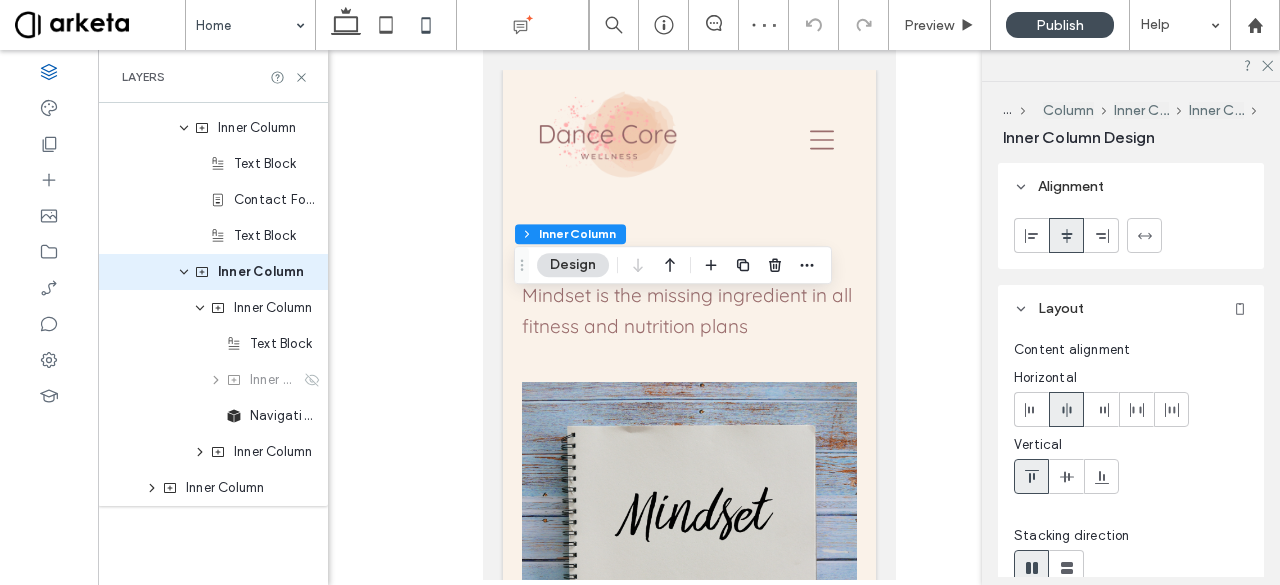 scroll, scrollTop: 1612, scrollLeft: 0, axis: vertical 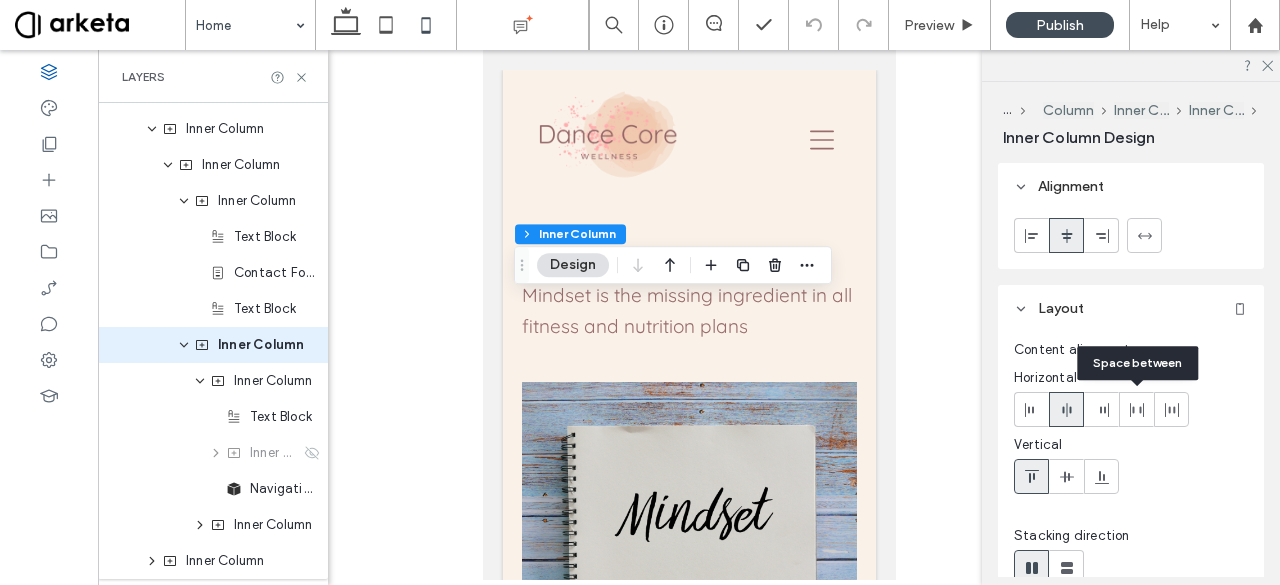 click 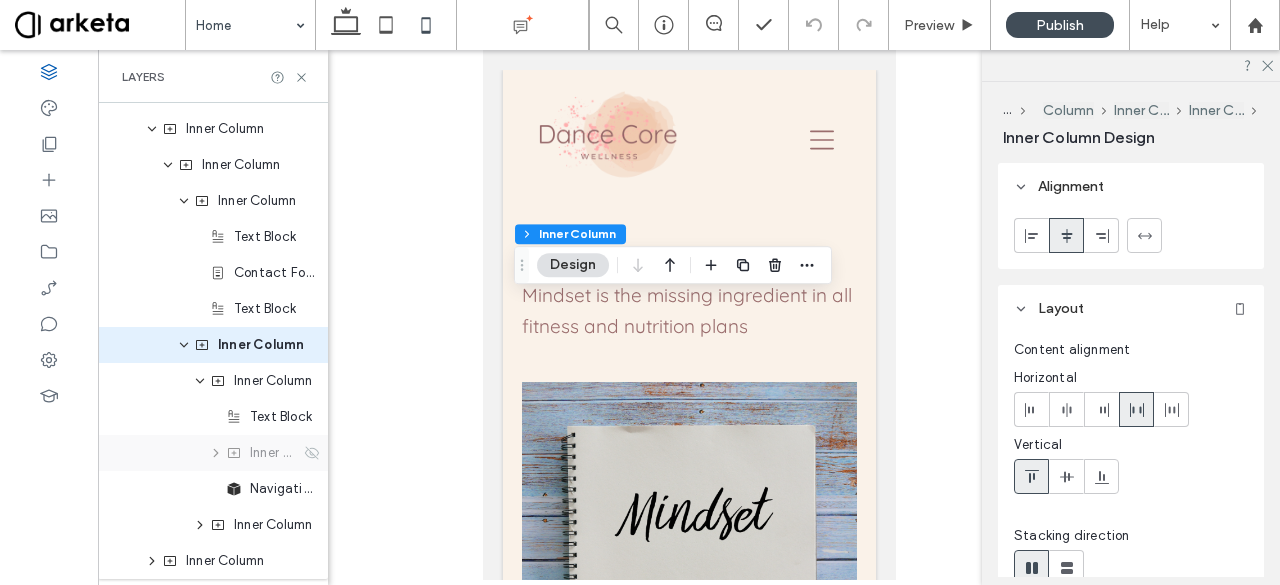 click on "Inner Column" at bounding box center [213, 453] 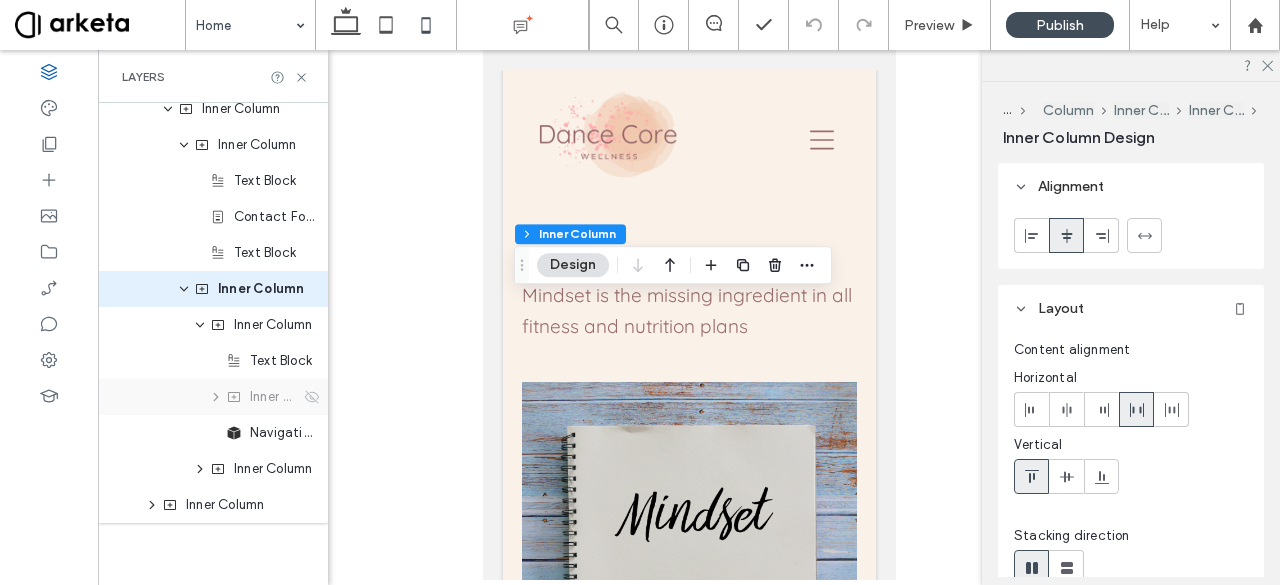 scroll, scrollTop: 1685, scrollLeft: 0, axis: vertical 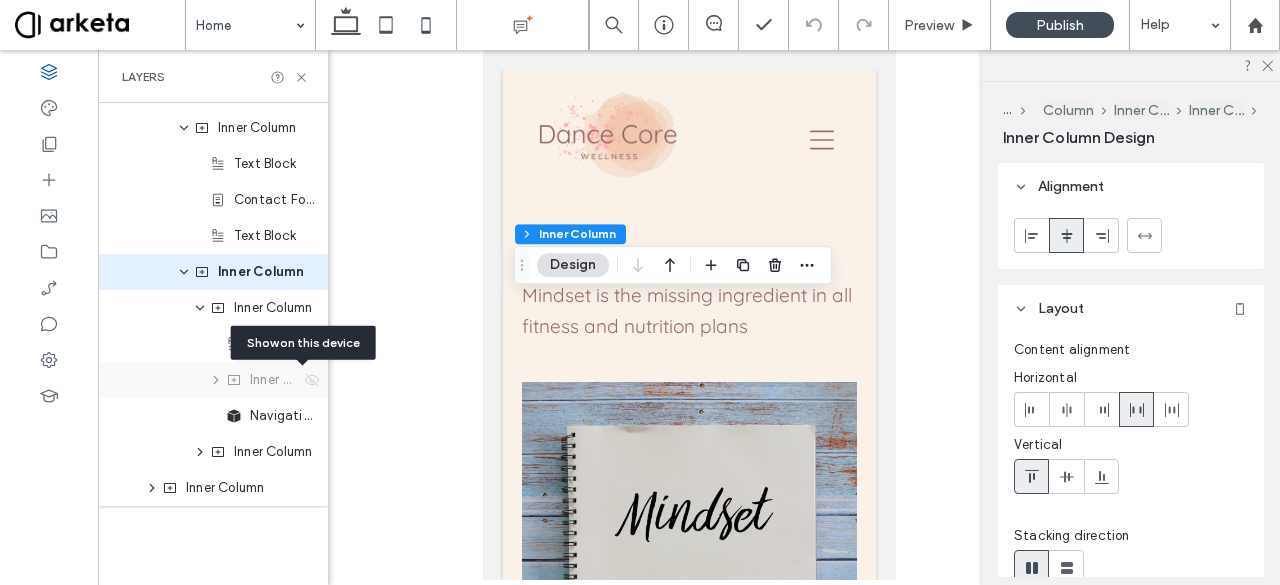 click 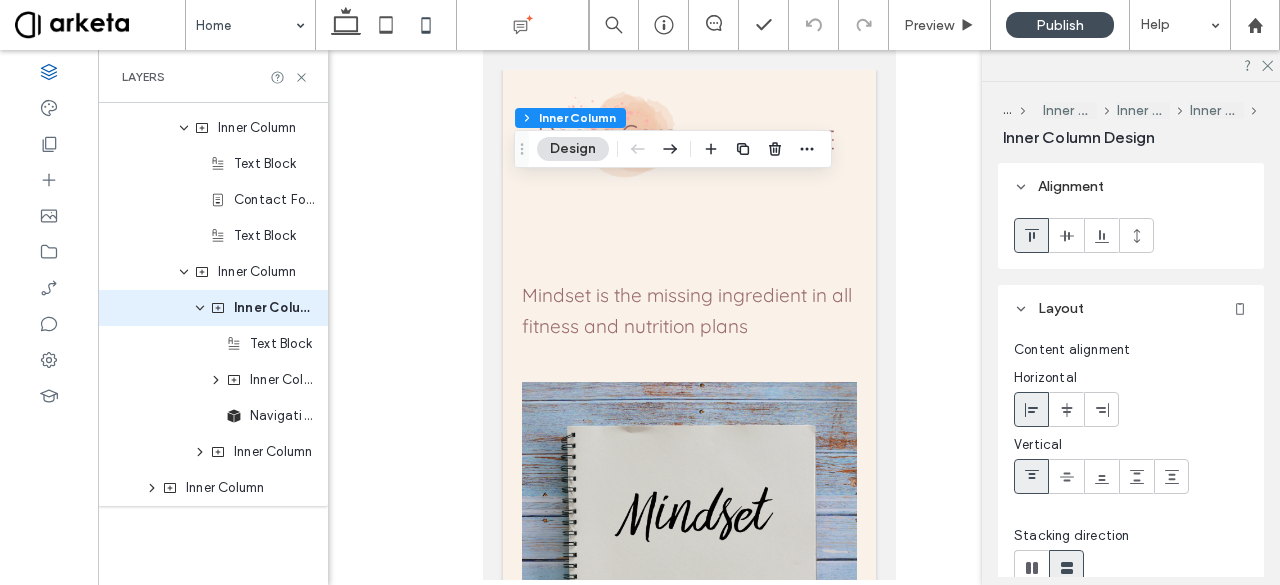 scroll, scrollTop: 1648, scrollLeft: 0, axis: vertical 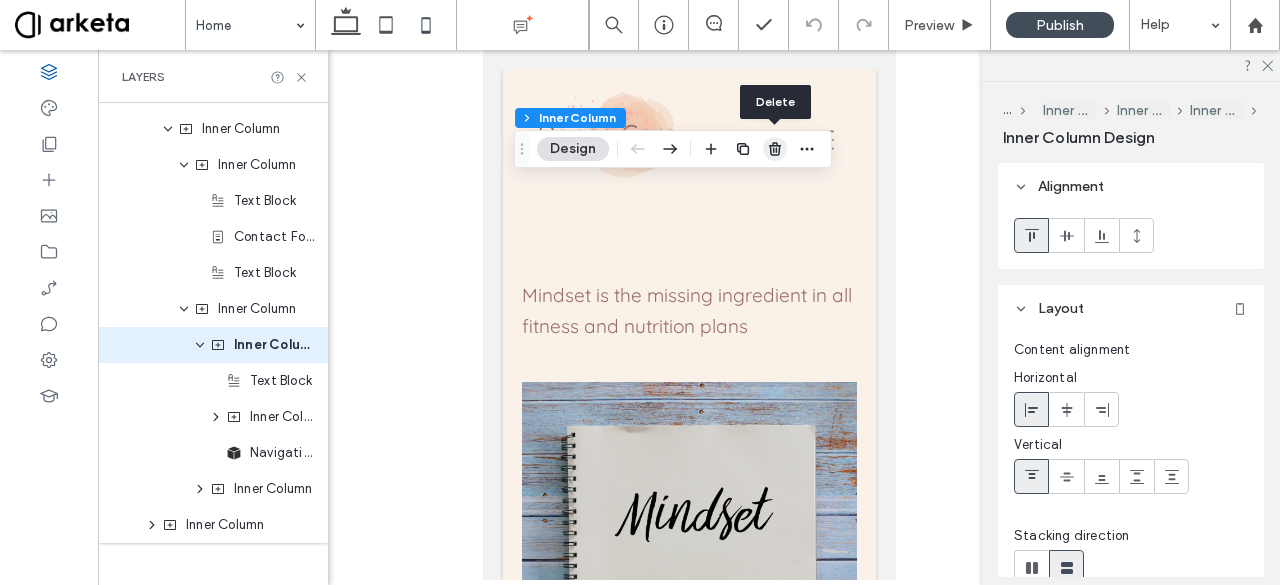click 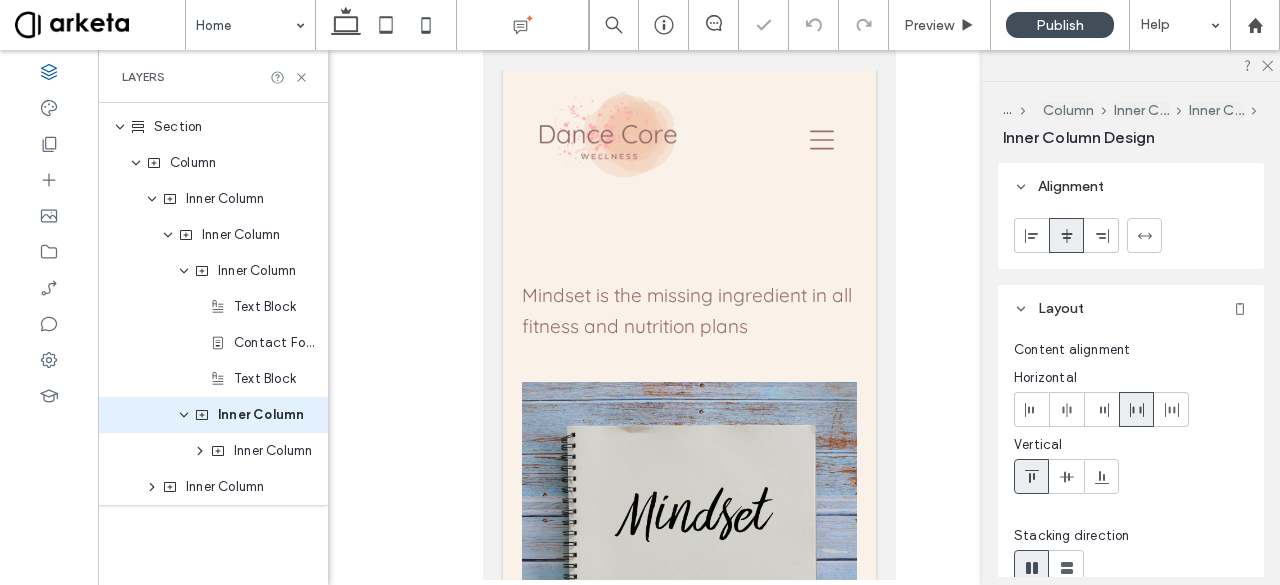 scroll, scrollTop: 1541, scrollLeft: 0, axis: vertical 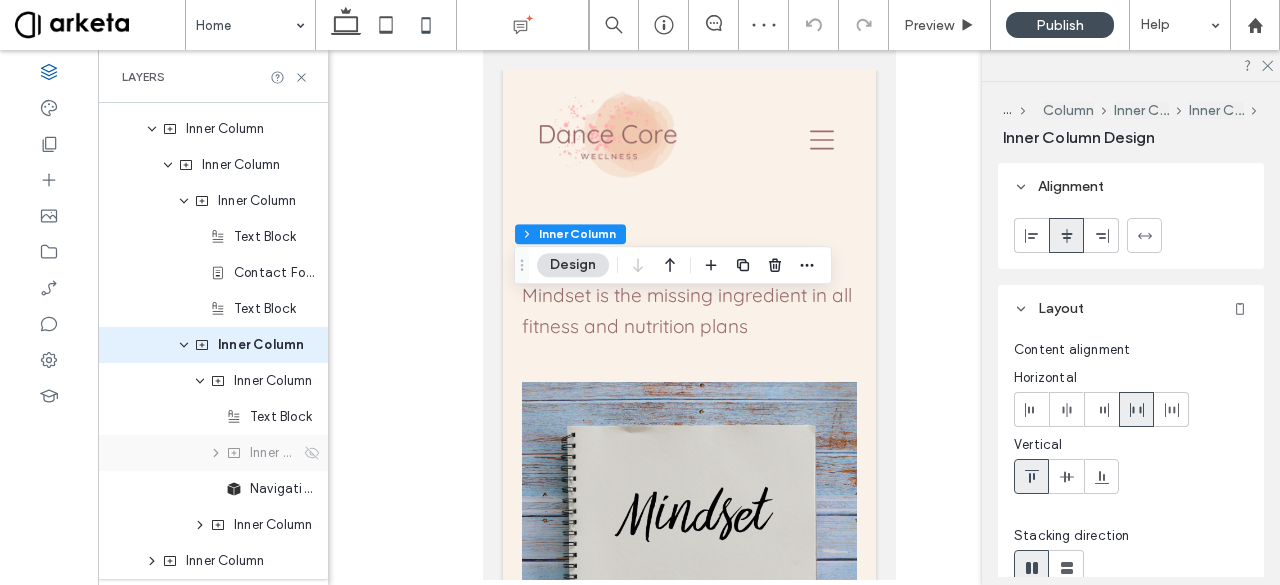 click on "Inner Column" at bounding box center [275, 453] 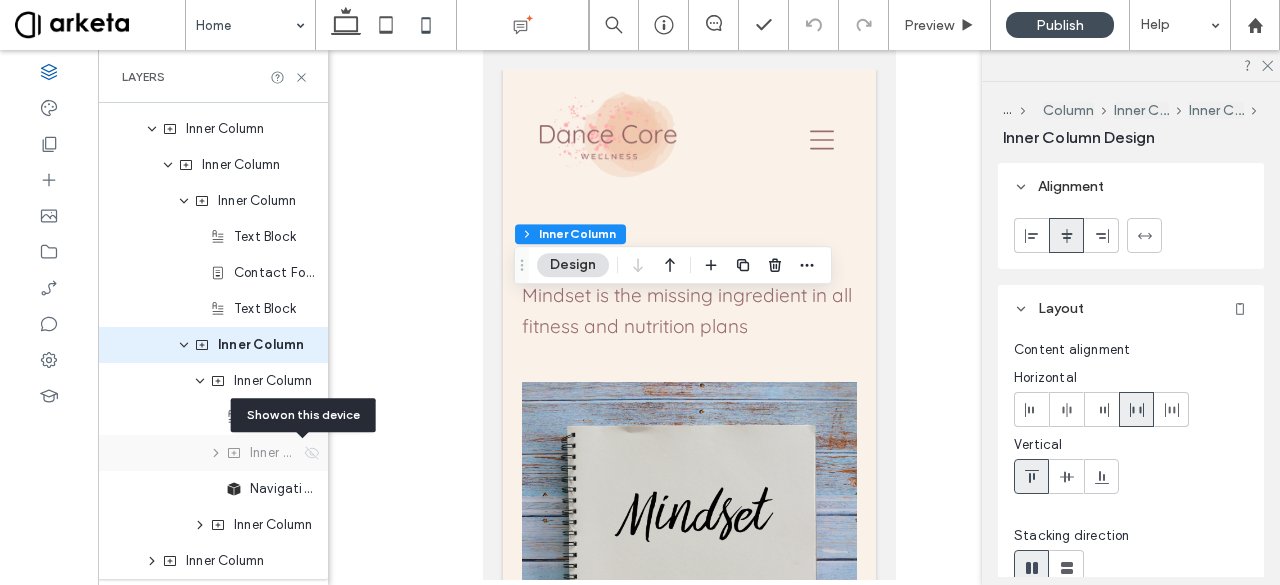 click 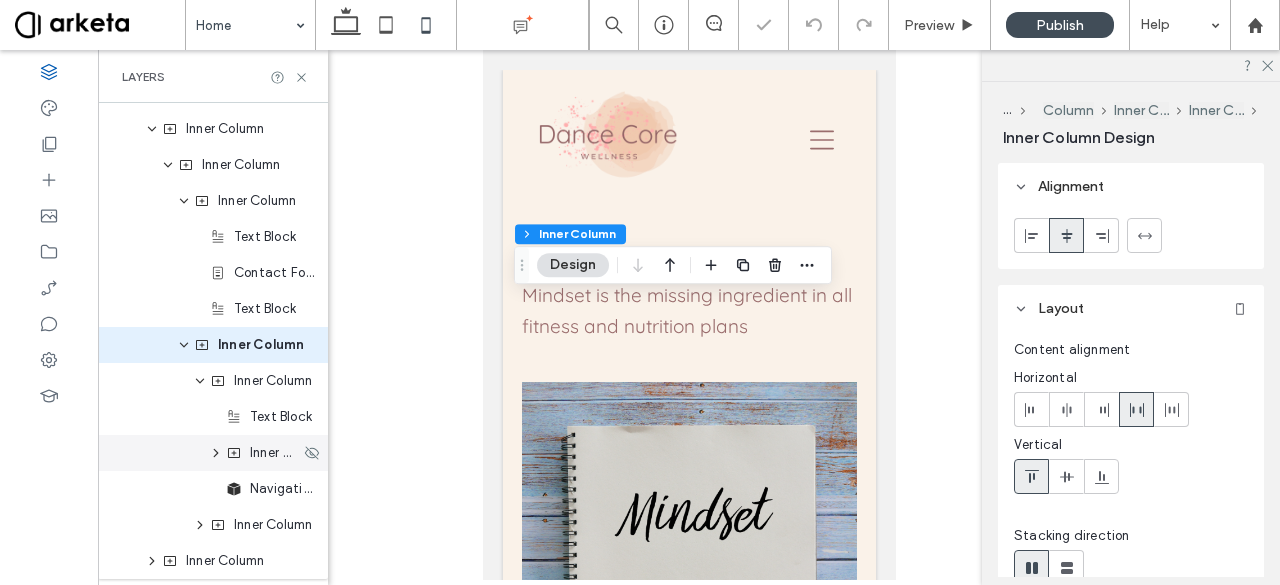click on "Inner Column" at bounding box center [263, 453] 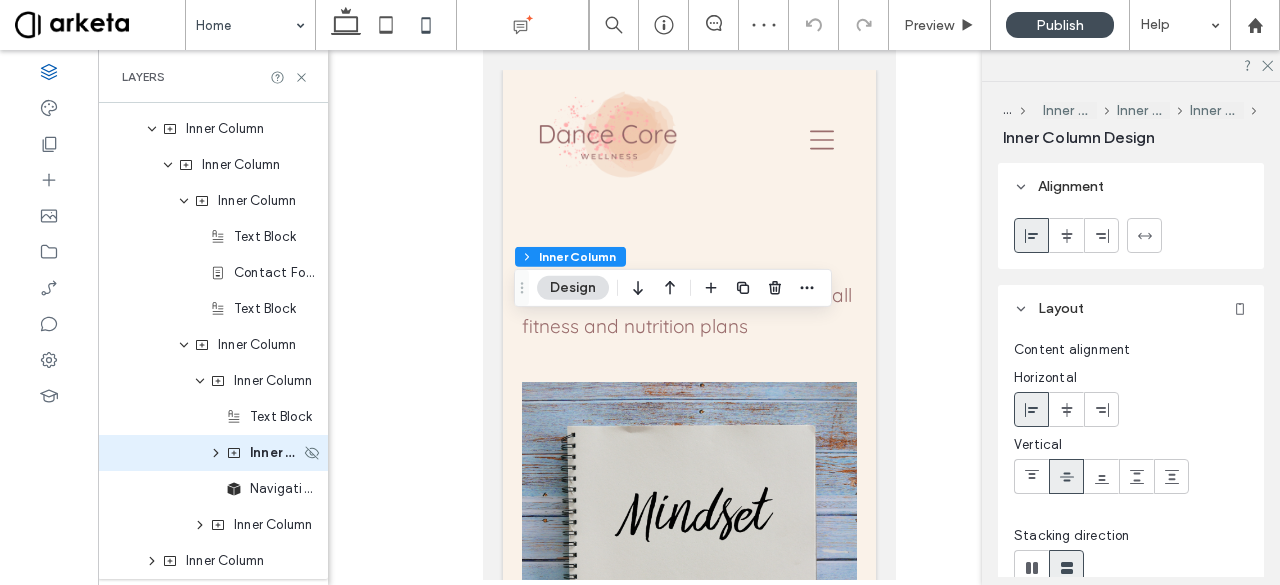 scroll, scrollTop: 1685, scrollLeft: 0, axis: vertical 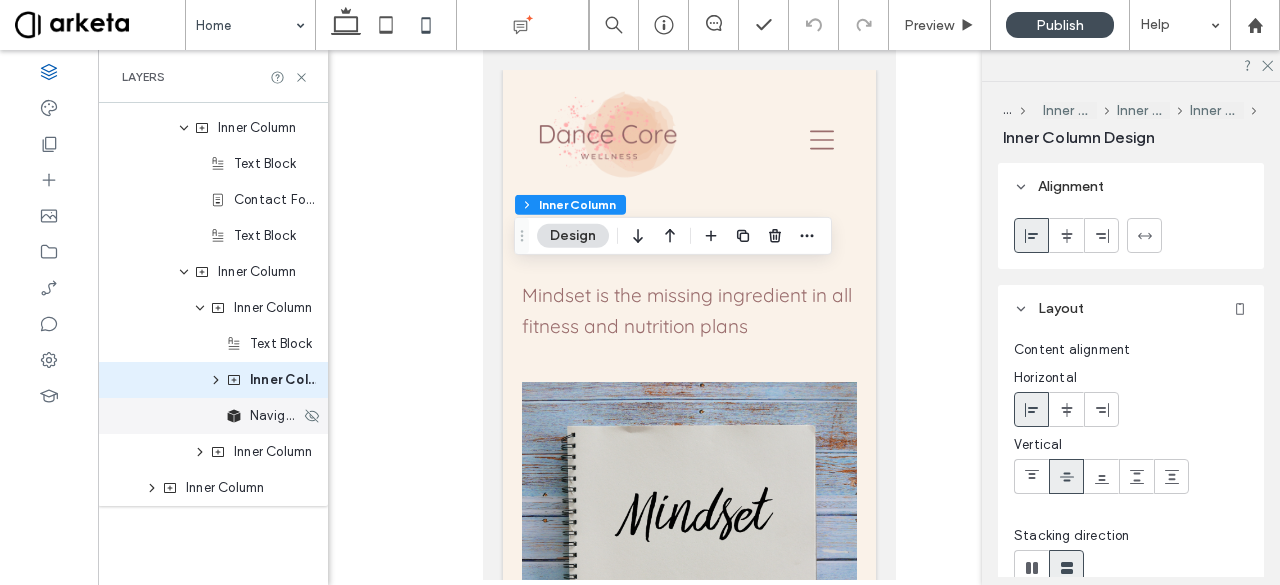 click on "Navigation Links" at bounding box center [213, 416] 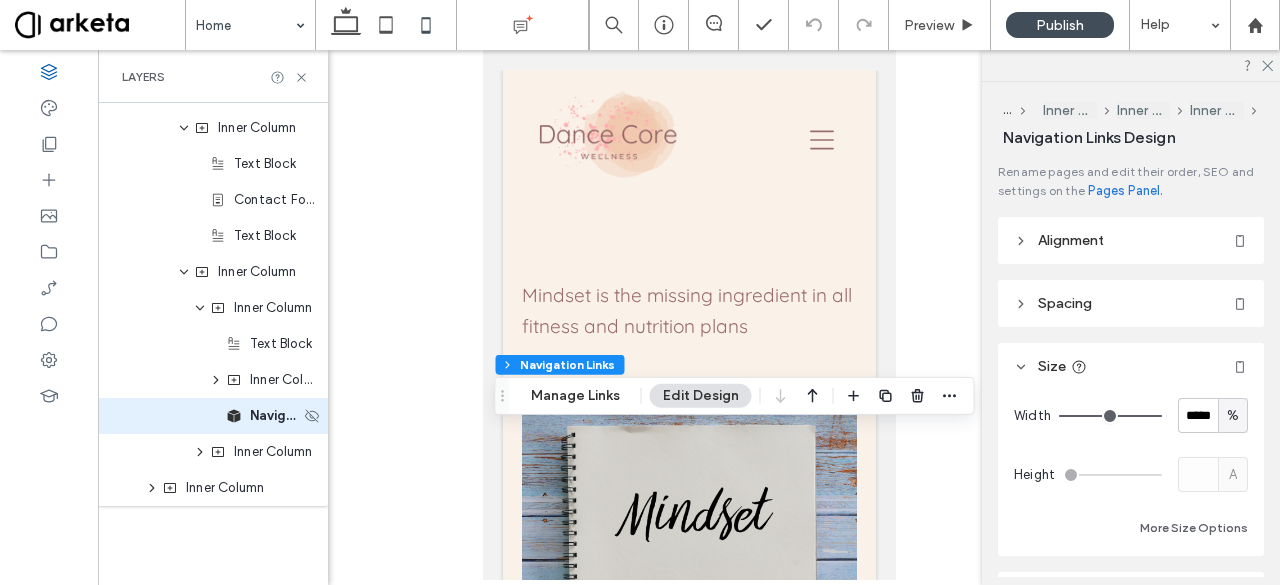 click on "Navigation Links" at bounding box center (213, 416) 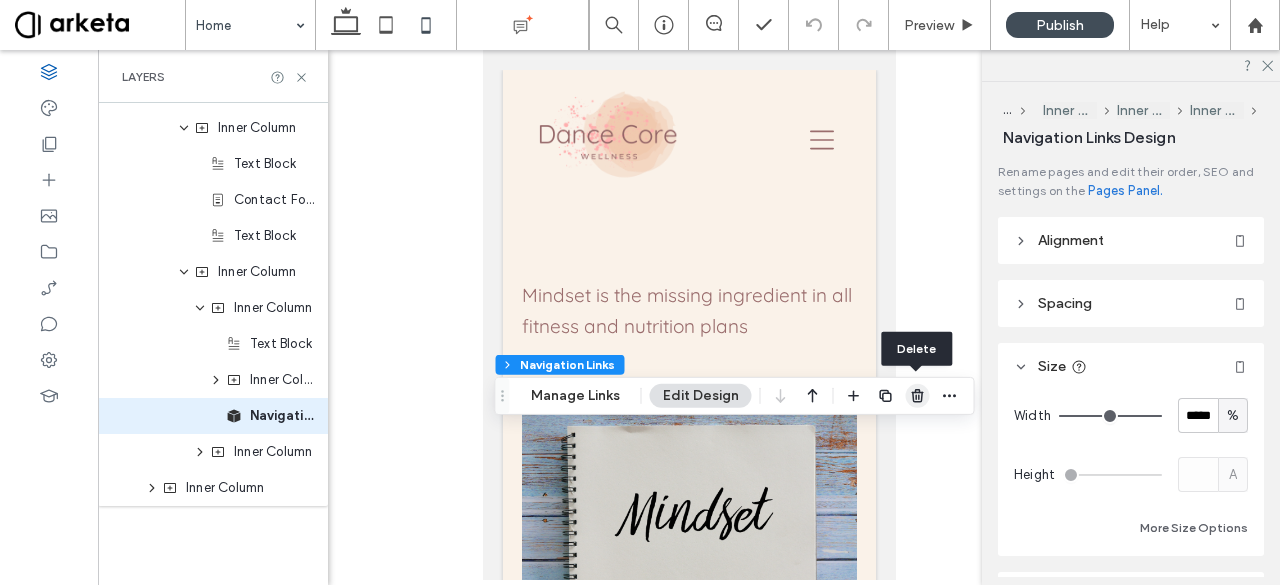 click at bounding box center (918, 396) 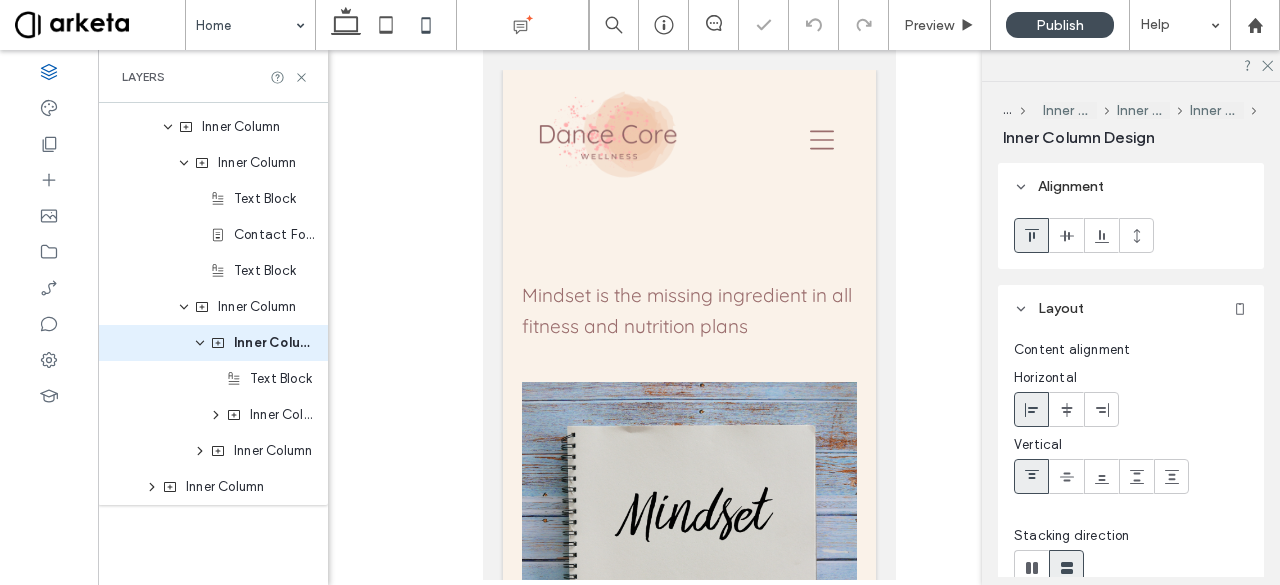 scroll, scrollTop: 1648, scrollLeft: 0, axis: vertical 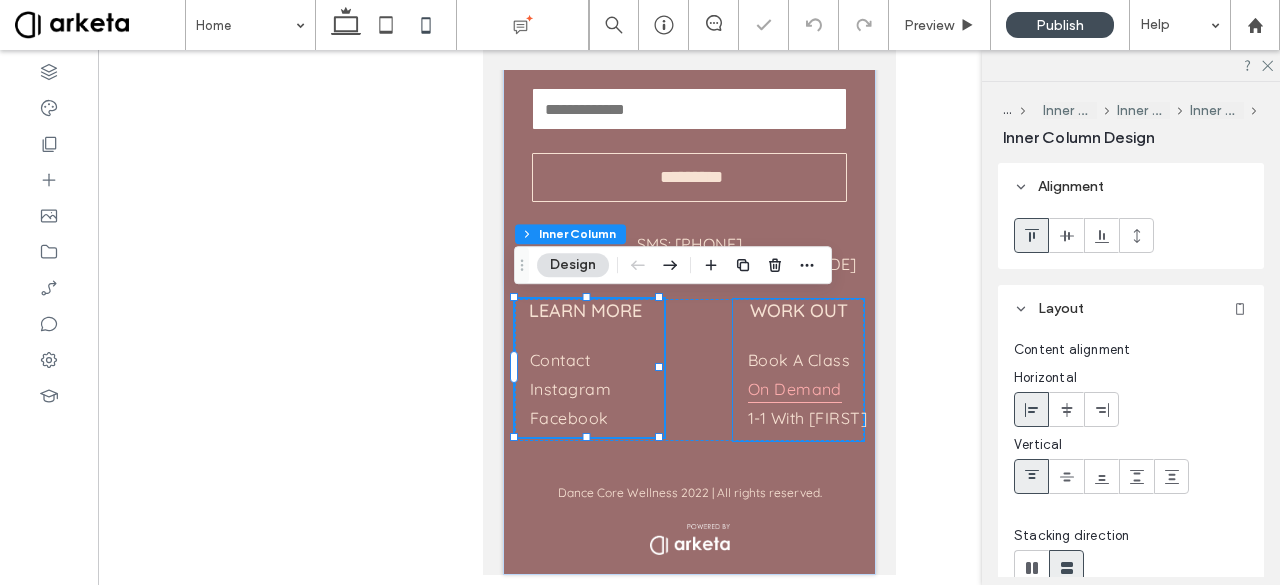 click on "On Demand" at bounding box center (794, 388) 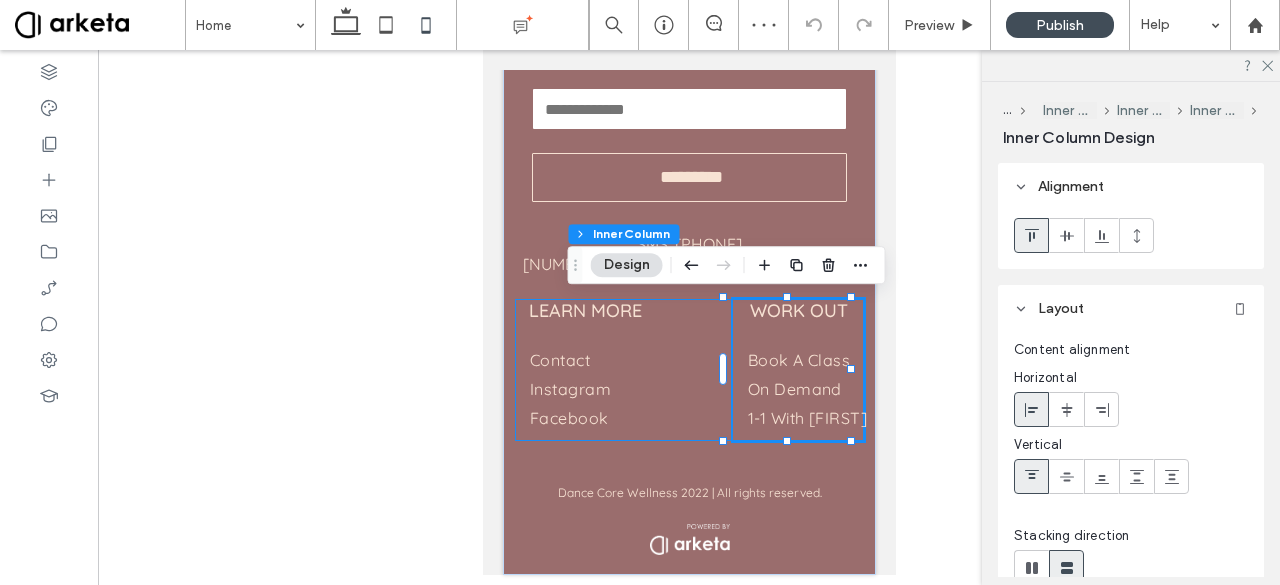 click on "LEARN MORE
Contact
Instagram
Facebook
WORK OUT
Contact
I nstagram
Facebook
Book a Class
On Demand
1-1 With Patrica" at bounding box center [688, 370] 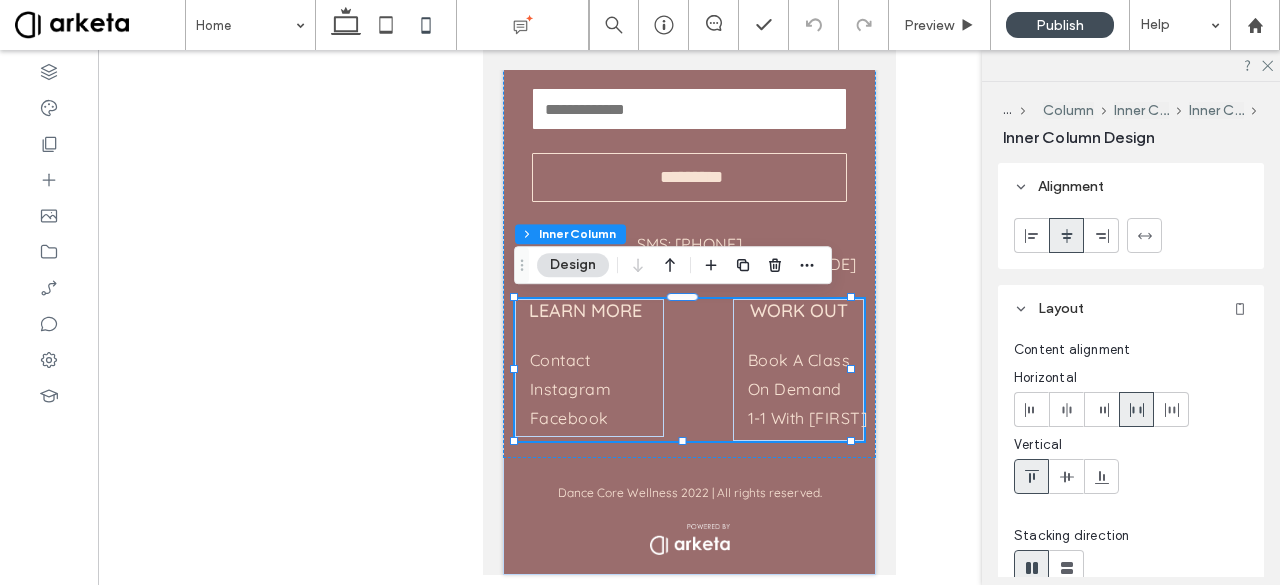click at bounding box center [1067, 409] 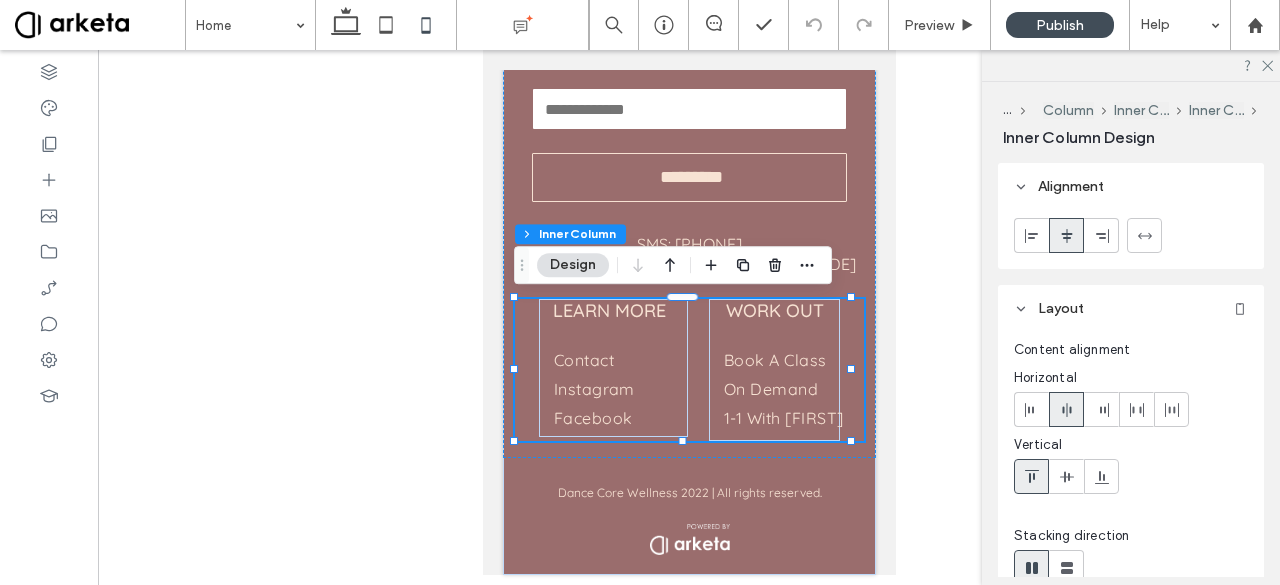 click on "LEARN MORE
Contact
Instagram
Facebook
WORK OUT
Contact
I nstagram
Facebook
Book a Class
On Demand
1-1 With Patrica" at bounding box center [688, 370] 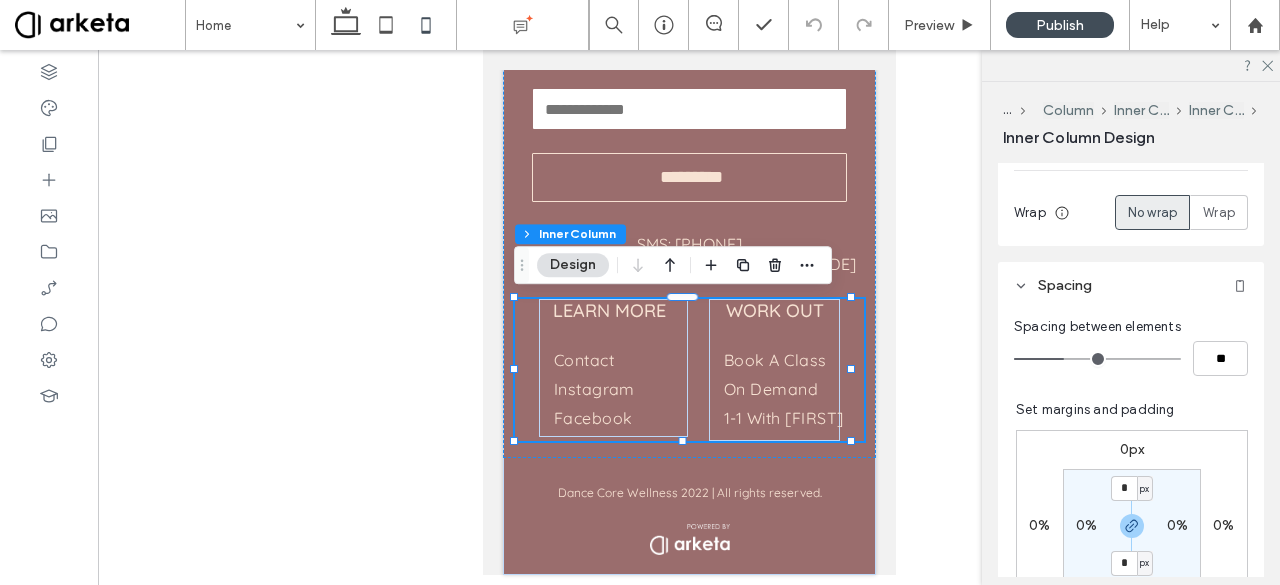 scroll, scrollTop: 507, scrollLeft: 0, axis: vertical 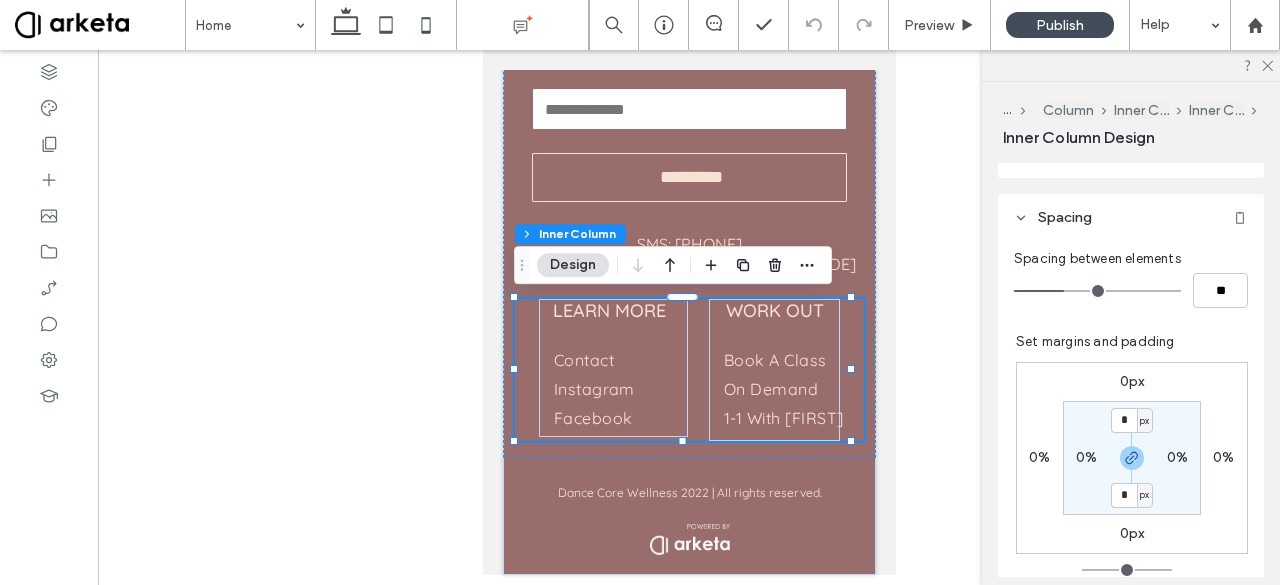 drag, startPoint x: 1028, startPoint y: 279, endPoint x: 964, endPoint y: 283, distance: 64.12488 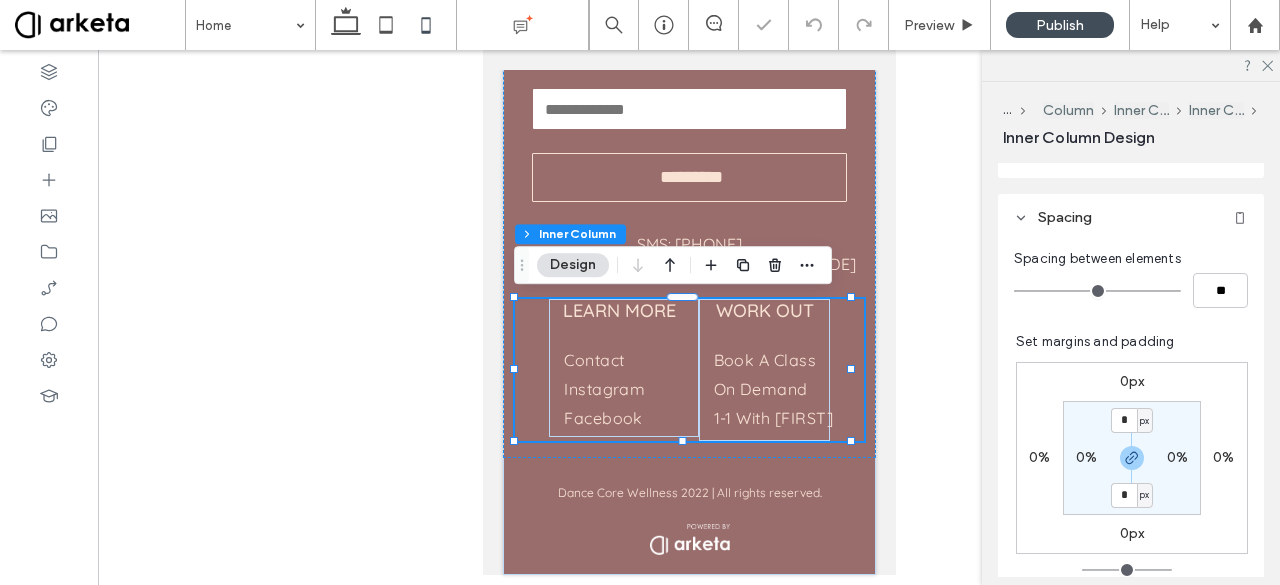 drag, startPoint x: 1020, startPoint y: 290, endPoint x: 1001, endPoint y: 294, distance: 19.416489 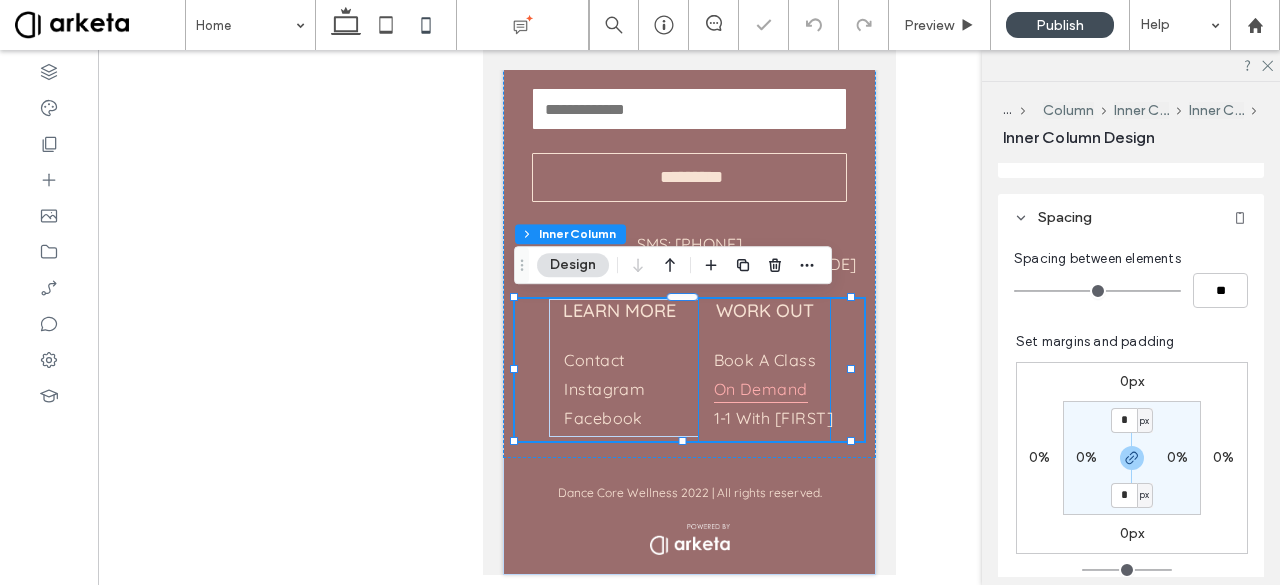 click on "On Demand" at bounding box center [760, 388] 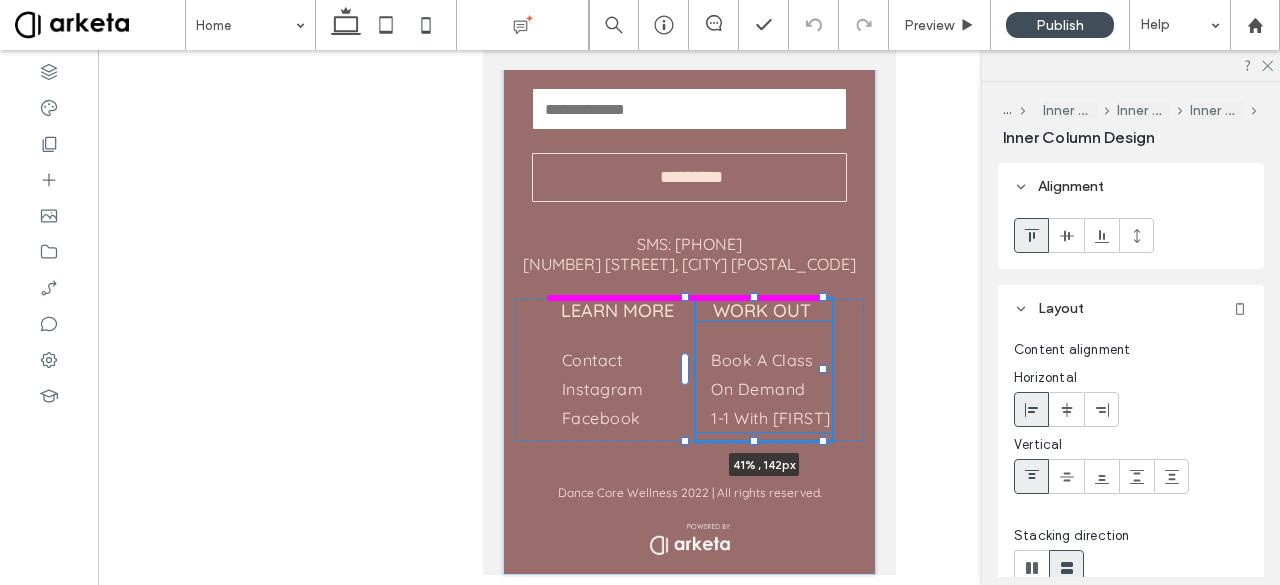 click at bounding box center [822, 369] 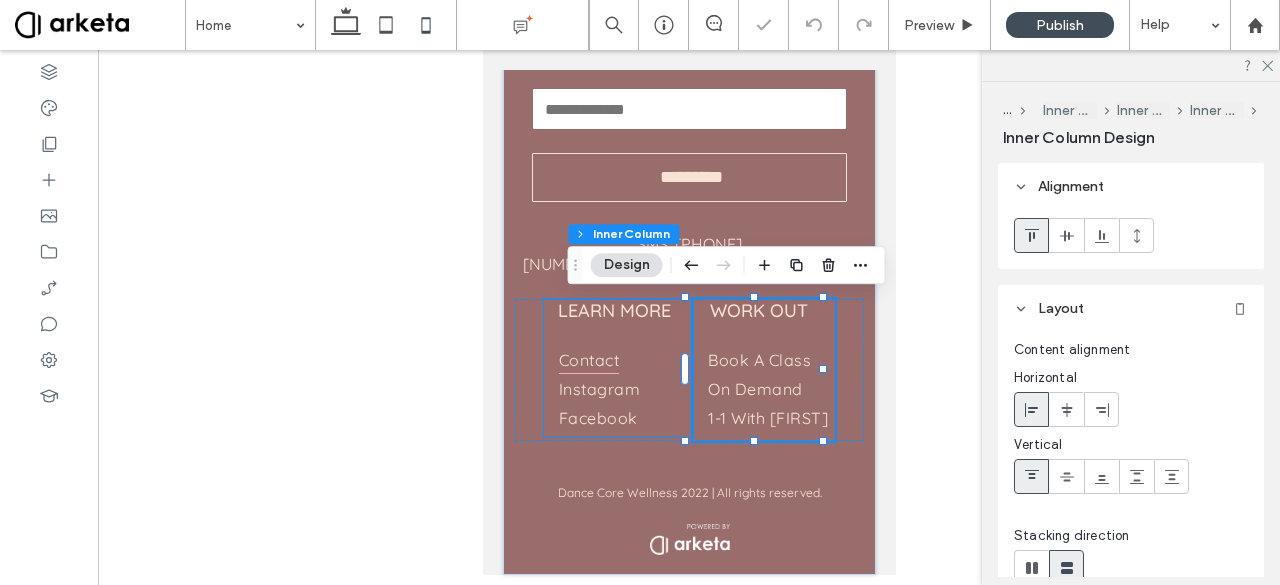 click on "Contact" at bounding box center (588, 358) 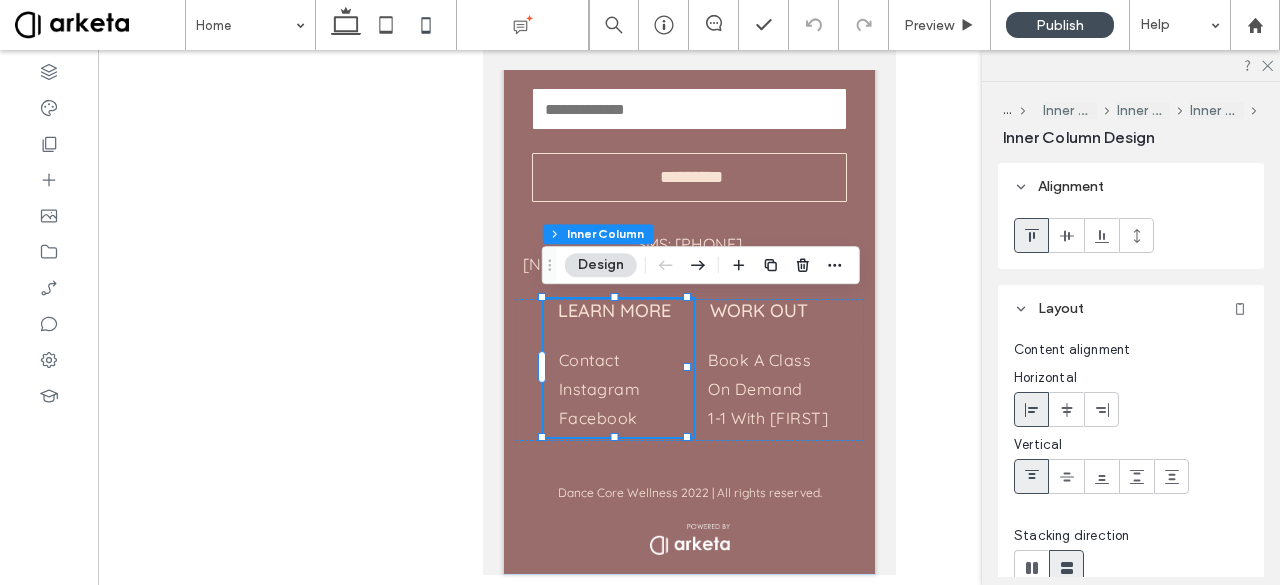 click at bounding box center [1067, 409] 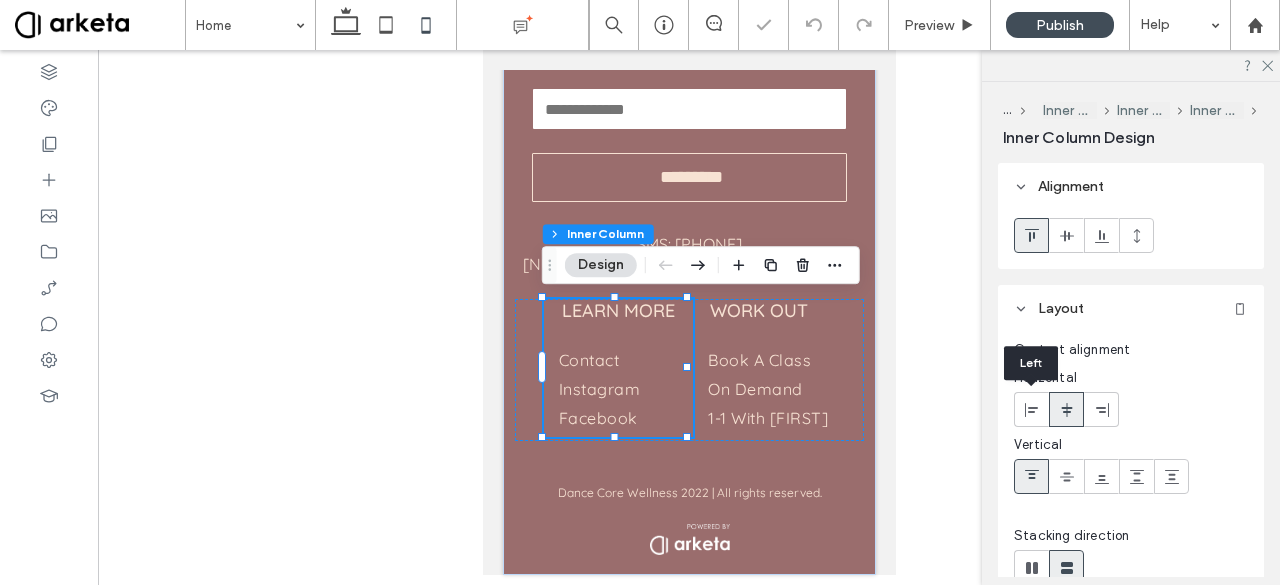 click at bounding box center (1032, 409) 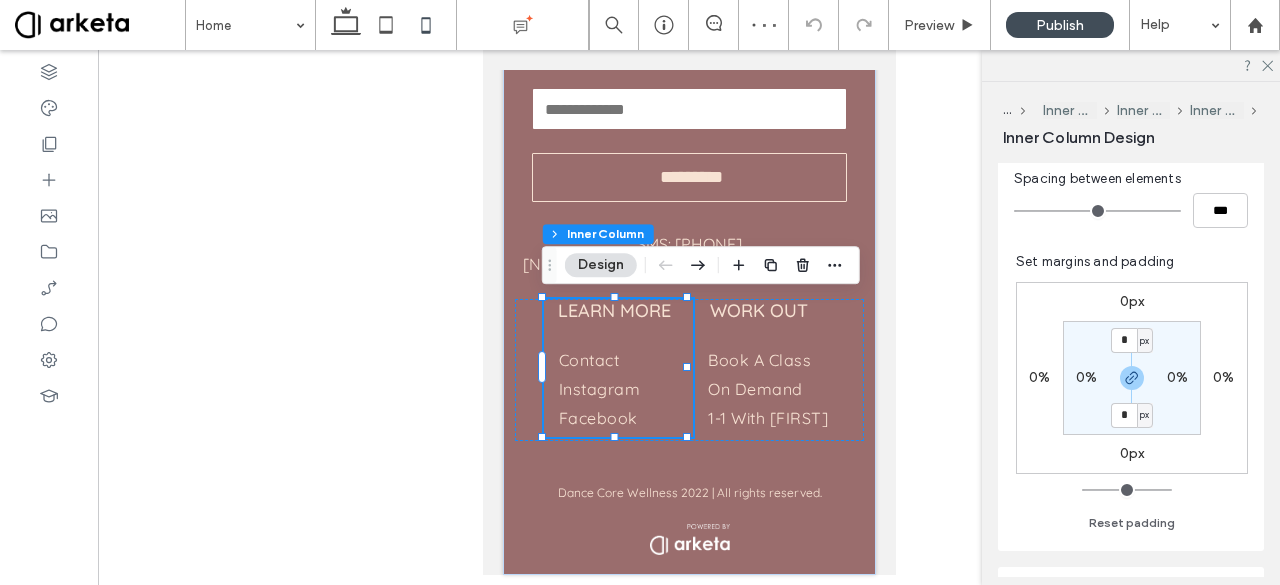 scroll, scrollTop: 542, scrollLeft: 0, axis: vertical 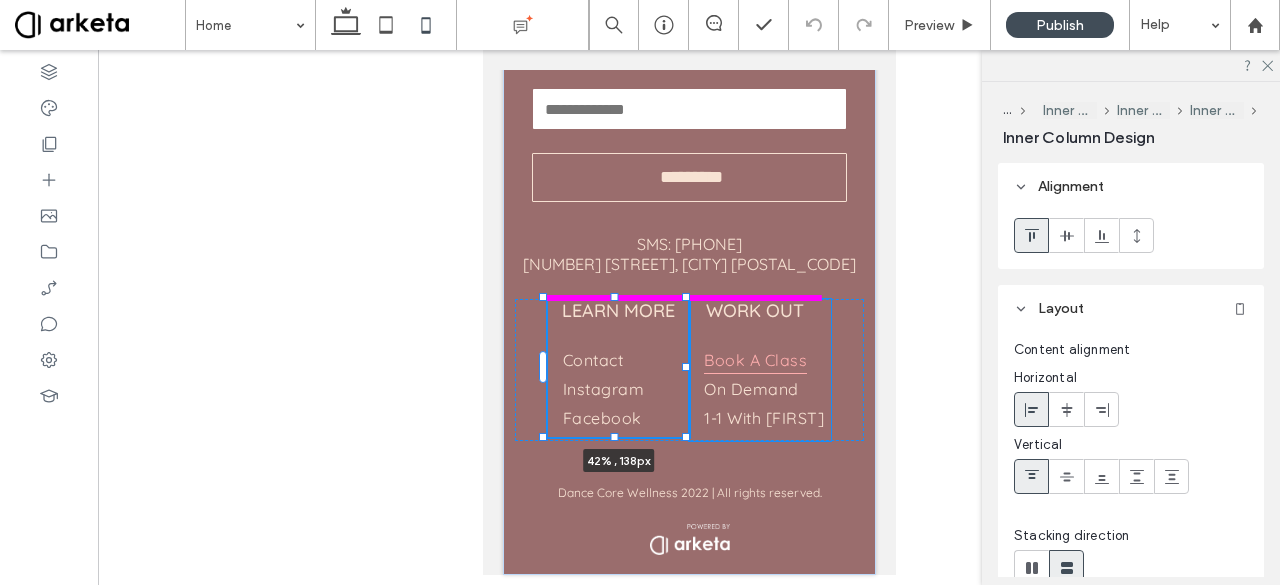 click on "STAY IN THE LOOP!
Contact Us
Email:
*********
Thank you for contacting us. We will get back to you as soon as possible.
Oops, there was an error sending your message. Please try again later.
SMS: 604.404.58.44 275 Fell Ave, North Vancouver V7P 3R5
LEARN MORE
Contact
Instagram
Facebook
42% , 138px
WORK OUT
Contact
I nstagram
Facebook
Book a Class
On Demand
1-1 With Patrica
Dance Core Wellness 2022 | All rights reserved." at bounding box center [688, 271] 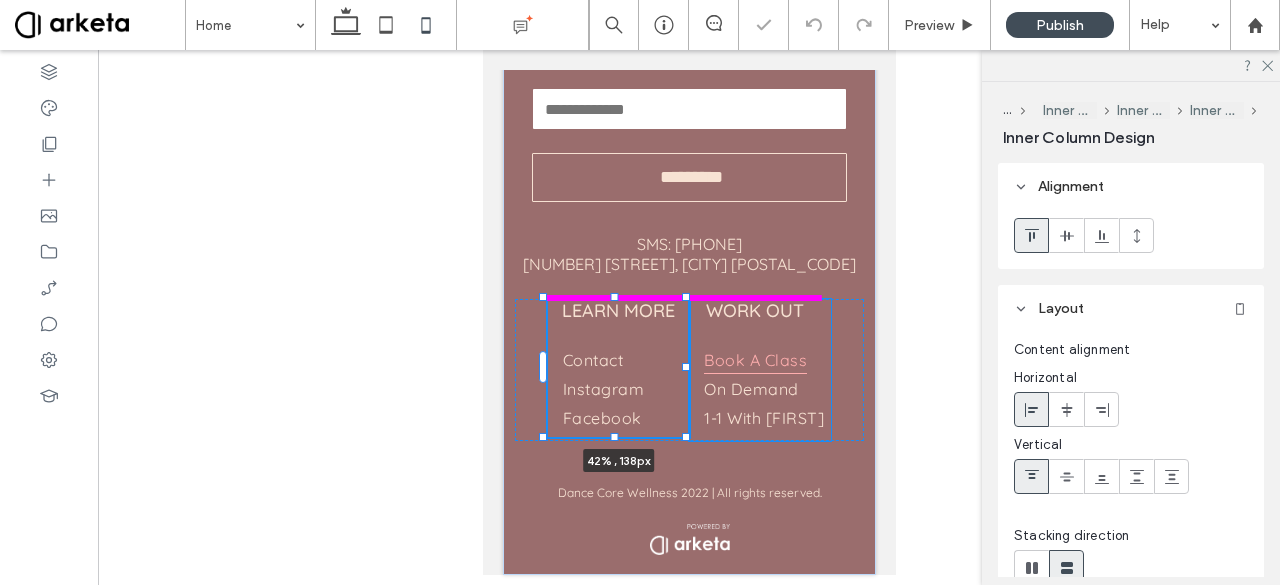 type on "**" 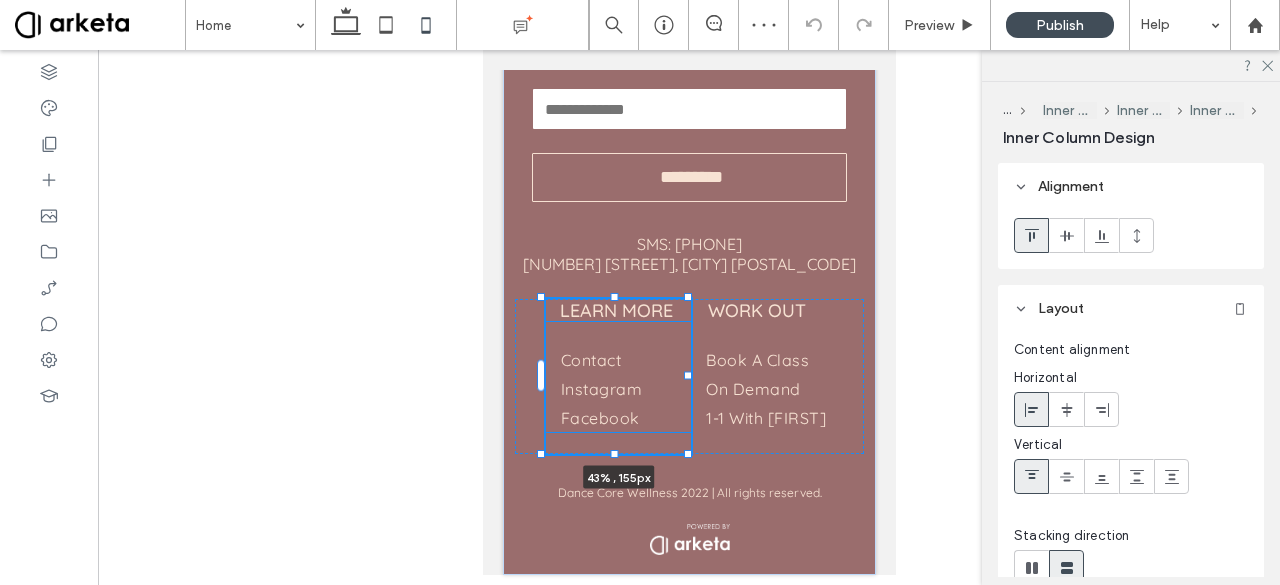 click at bounding box center [687, 376] 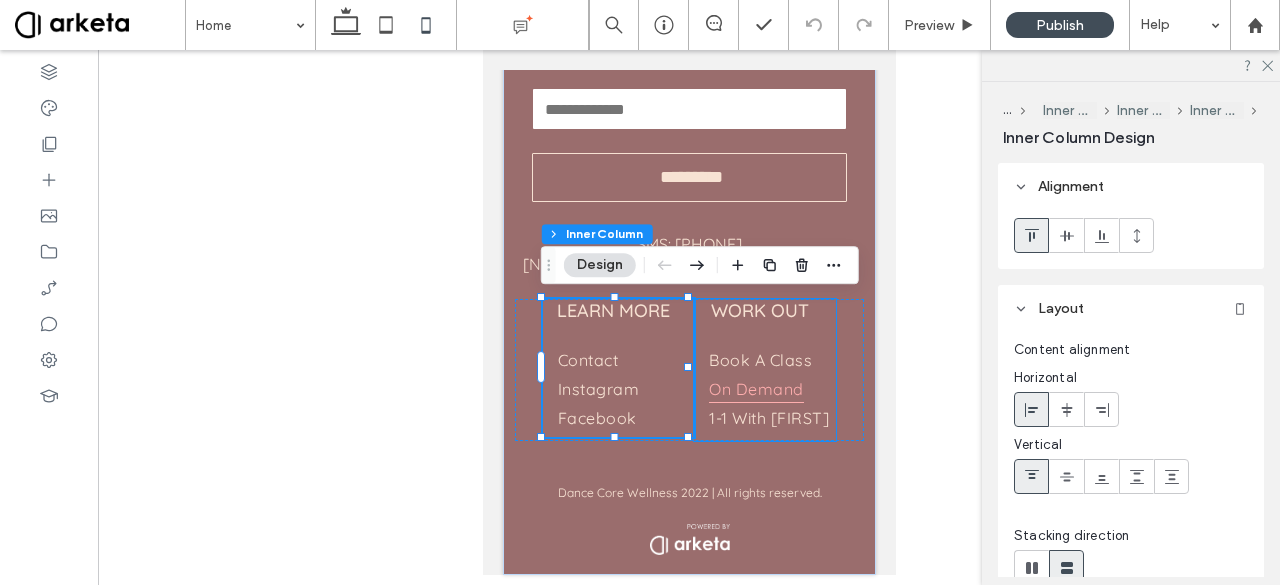 click on "On Demand" at bounding box center (755, 388) 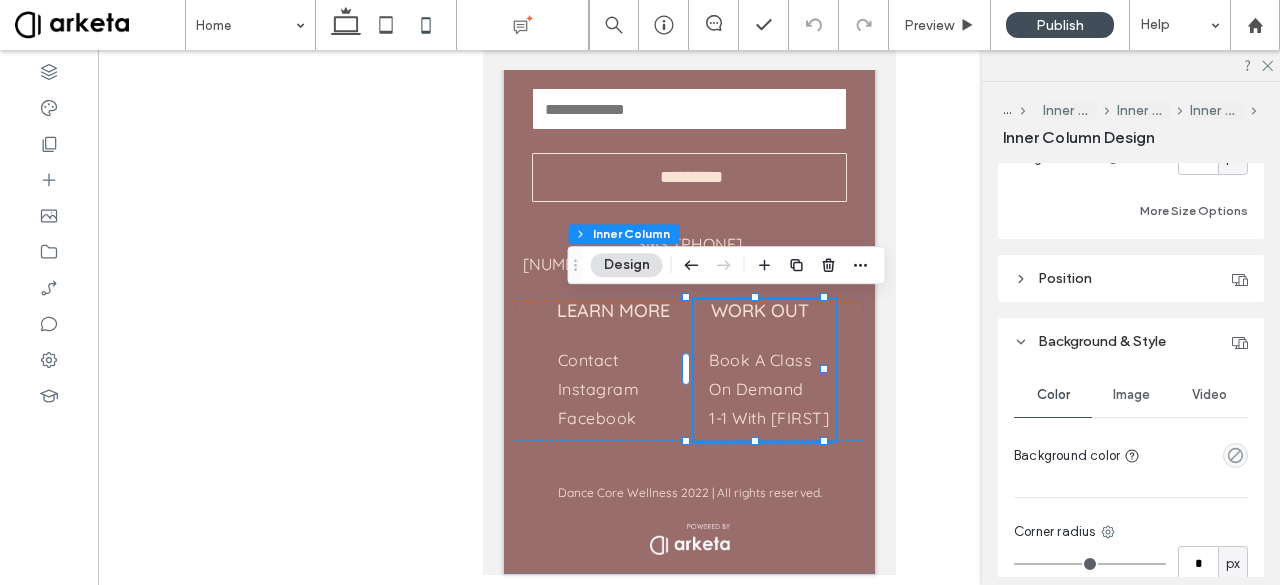scroll, scrollTop: 1040, scrollLeft: 0, axis: vertical 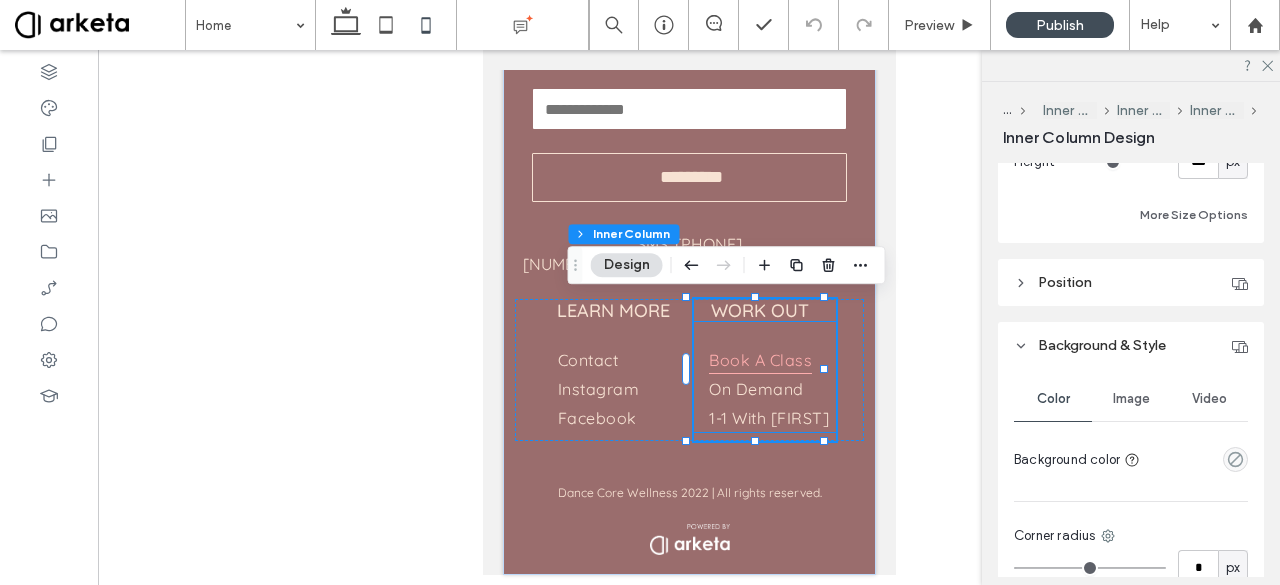 click on "Book a Class" at bounding box center (759, 358) 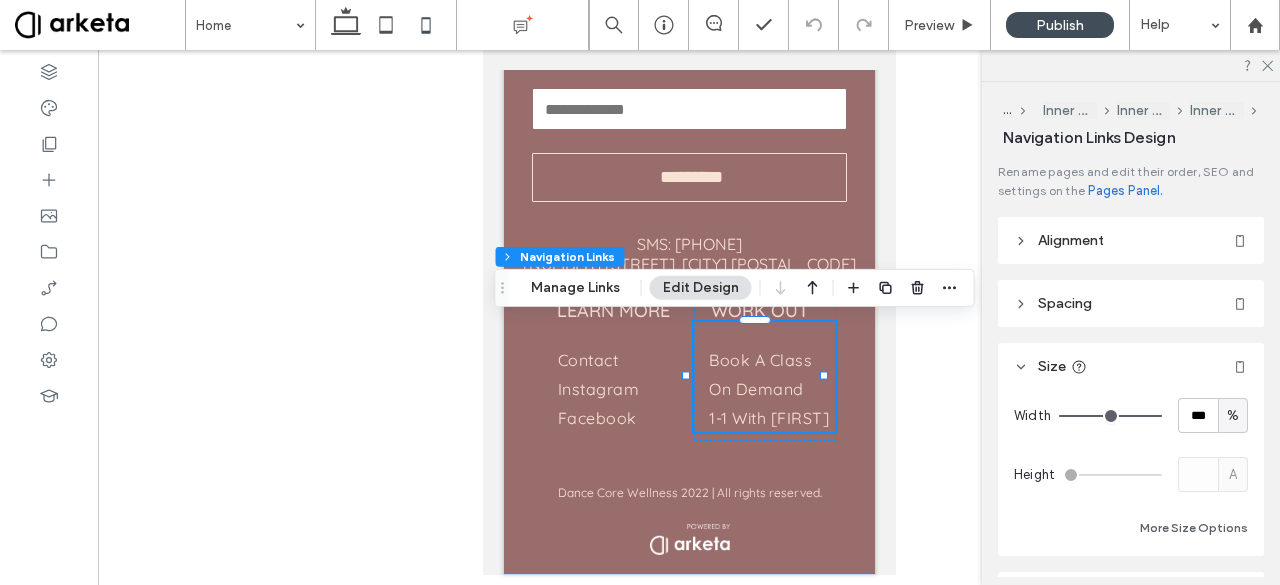 scroll, scrollTop: 802, scrollLeft: 0, axis: vertical 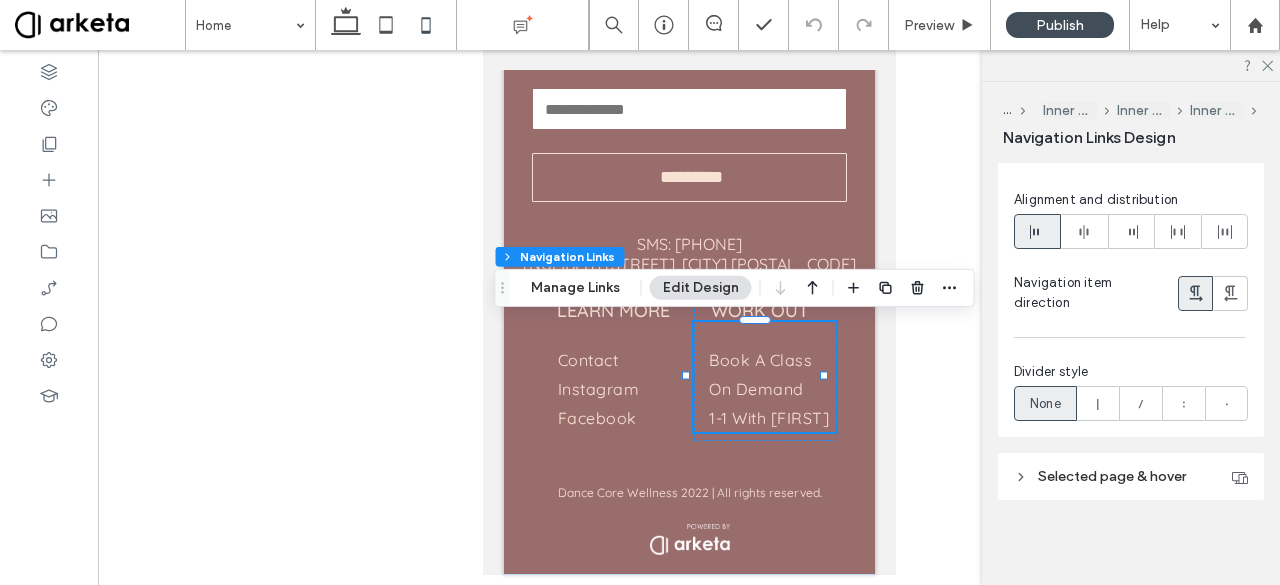 click on "Selected page & hover" at bounding box center [1112, 476] 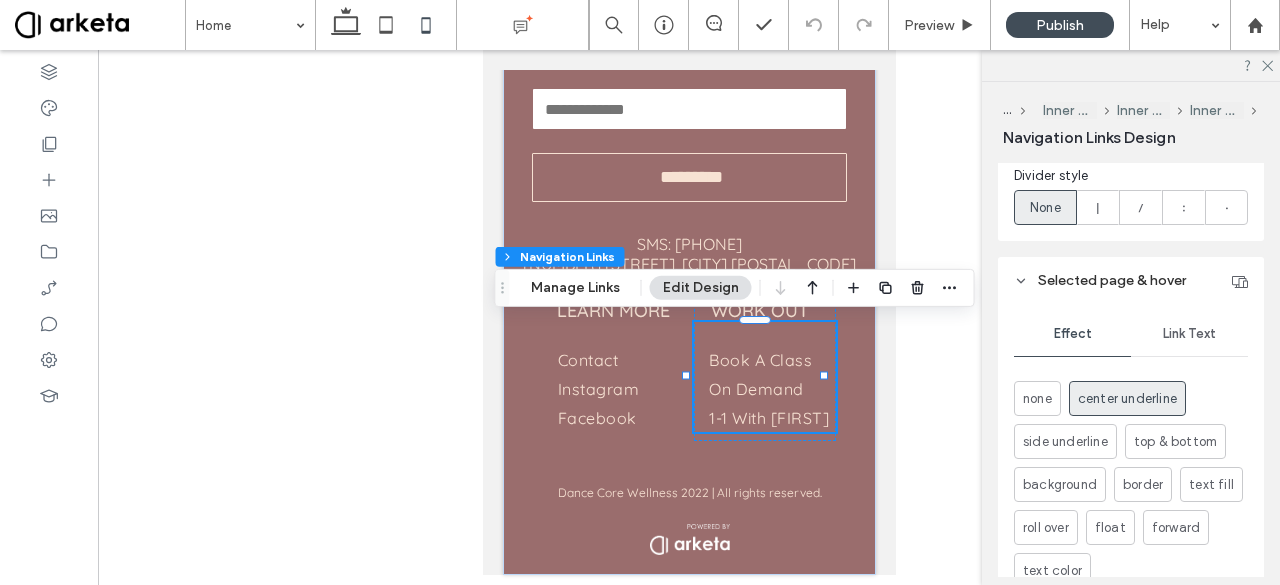 scroll, scrollTop: 970, scrollLeft: 0, axis: vertical 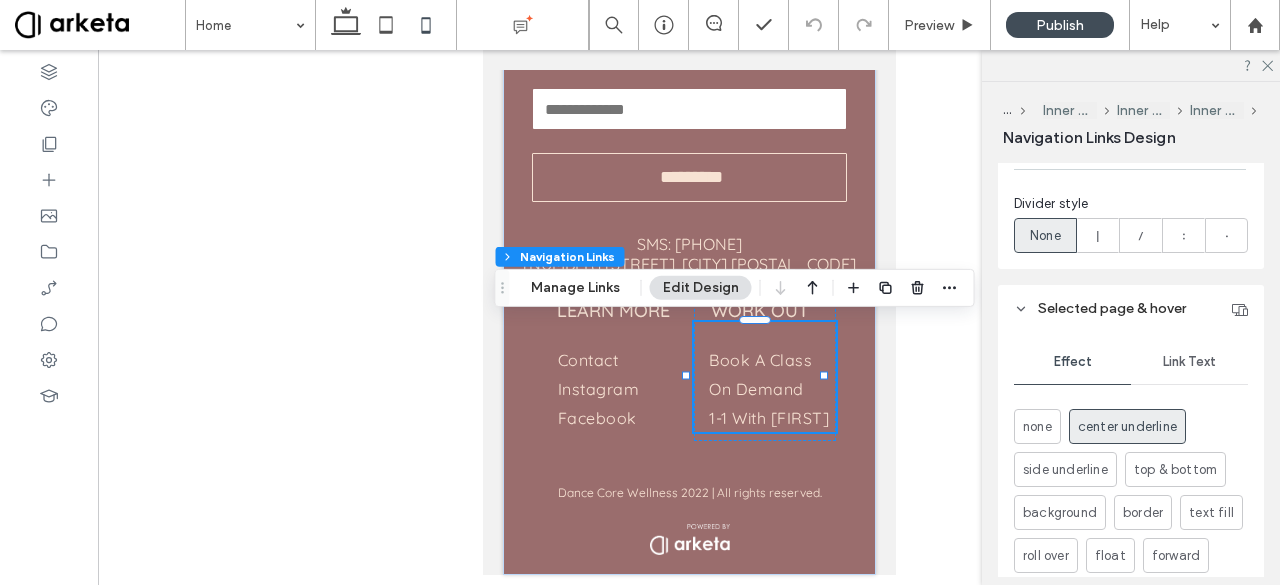 click on "Link Text" at bounding box center (1189, 362) 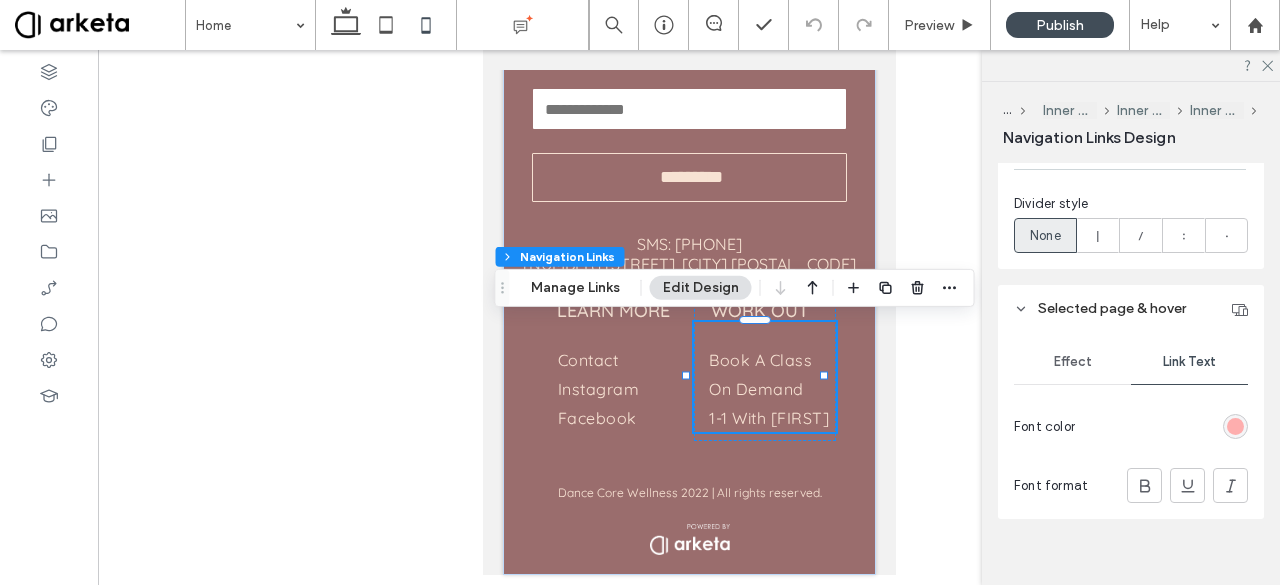 scroll, scrollTop: 988, scrollLeft: 0, axis: vertical 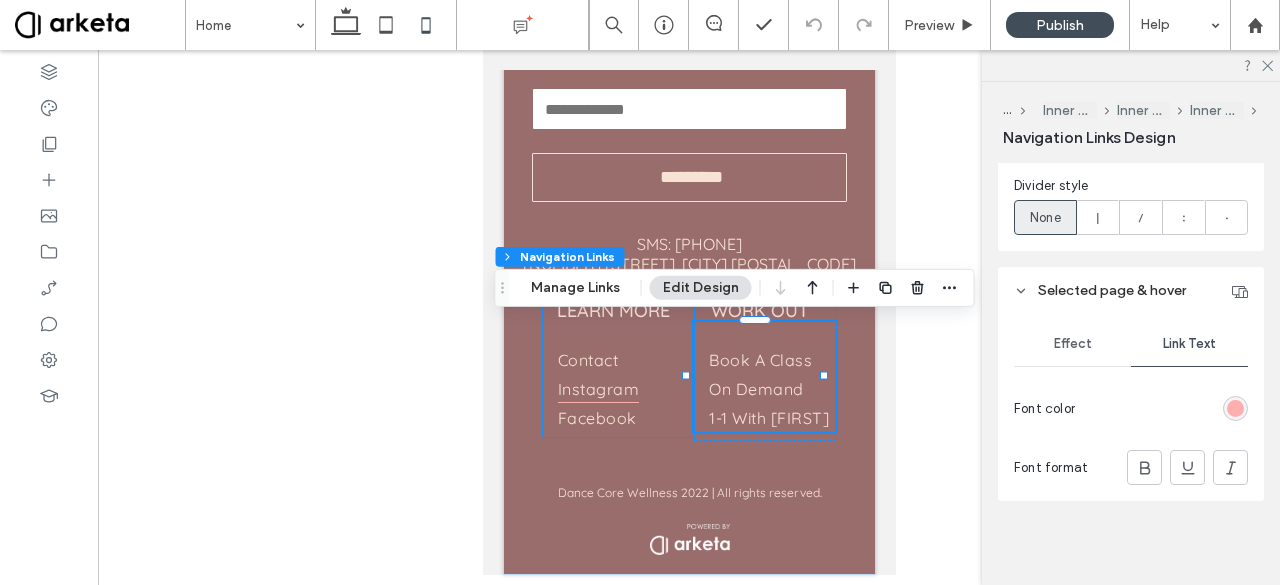 click on "Instagram" at bounding box center [597, 388] 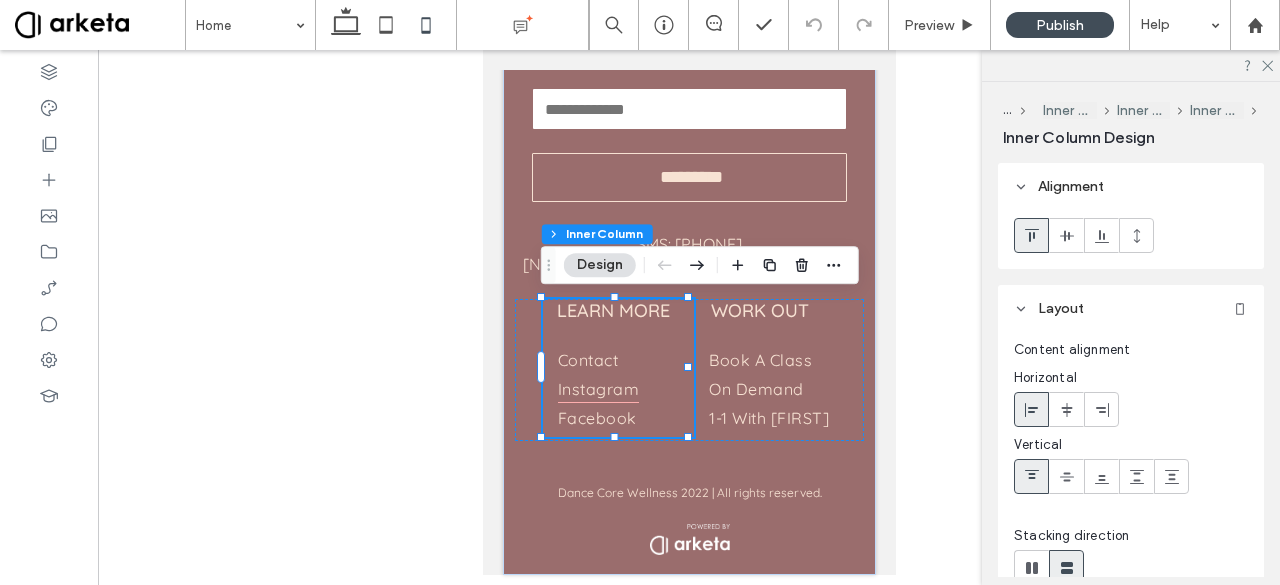 click on "Instagram" at bounding box center (597, 388) 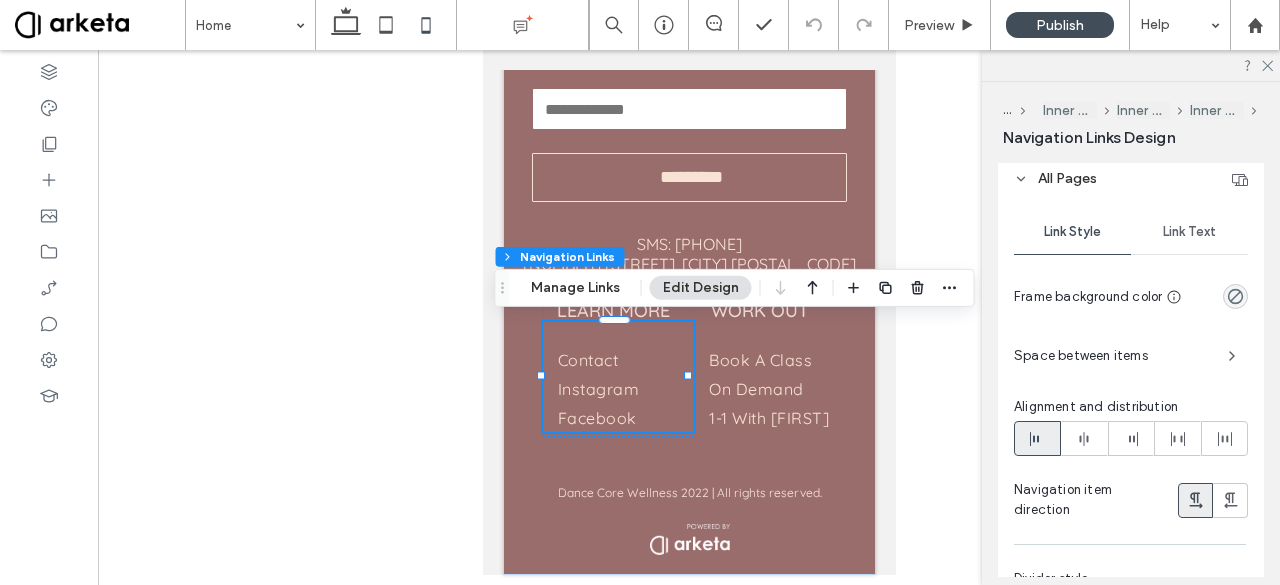 scroll, scrollTop: 598, scrollLeft: 0, axis: vertical 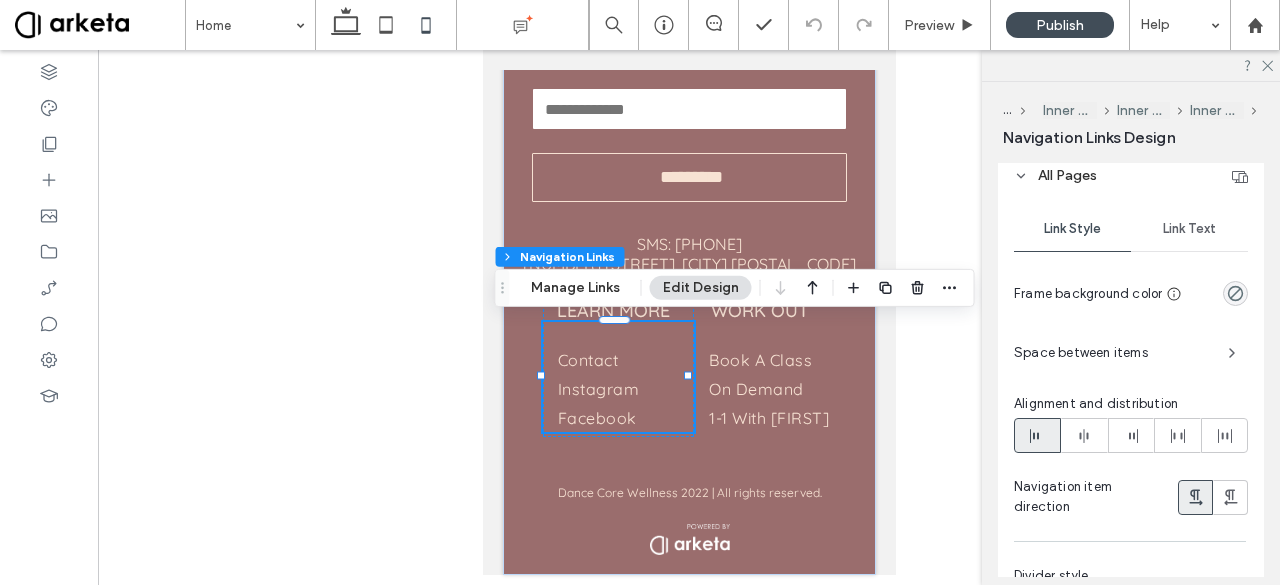 click on "Link Text" at bounding box center [1189, 229] 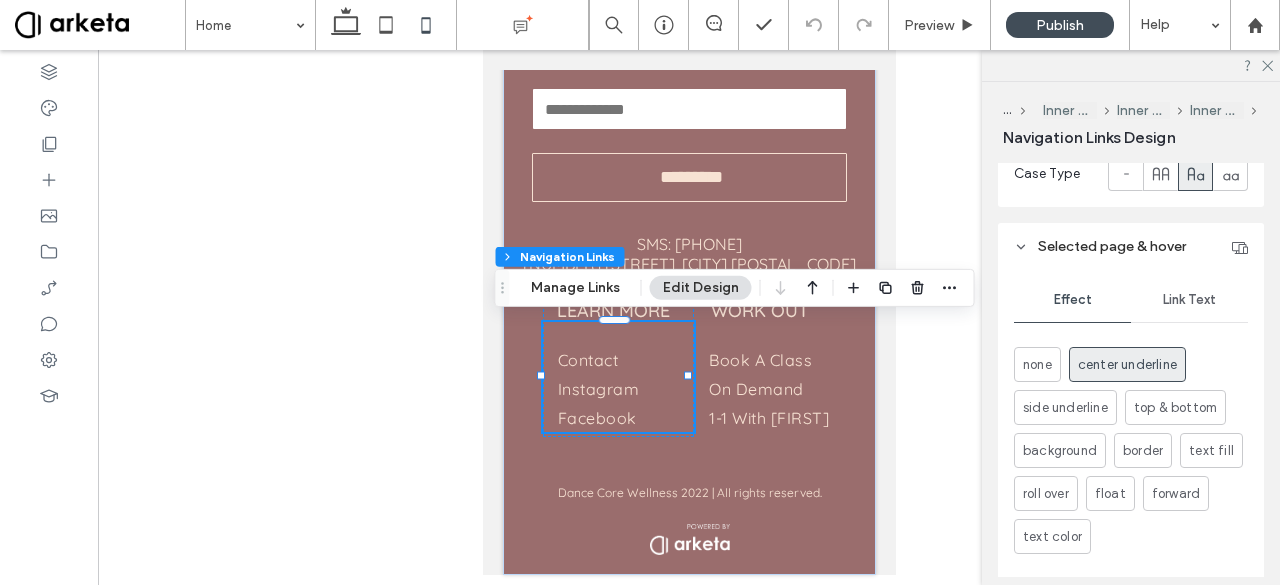 scroll, scrollTop: 1072, scrollLeft: 0, axis: vertical 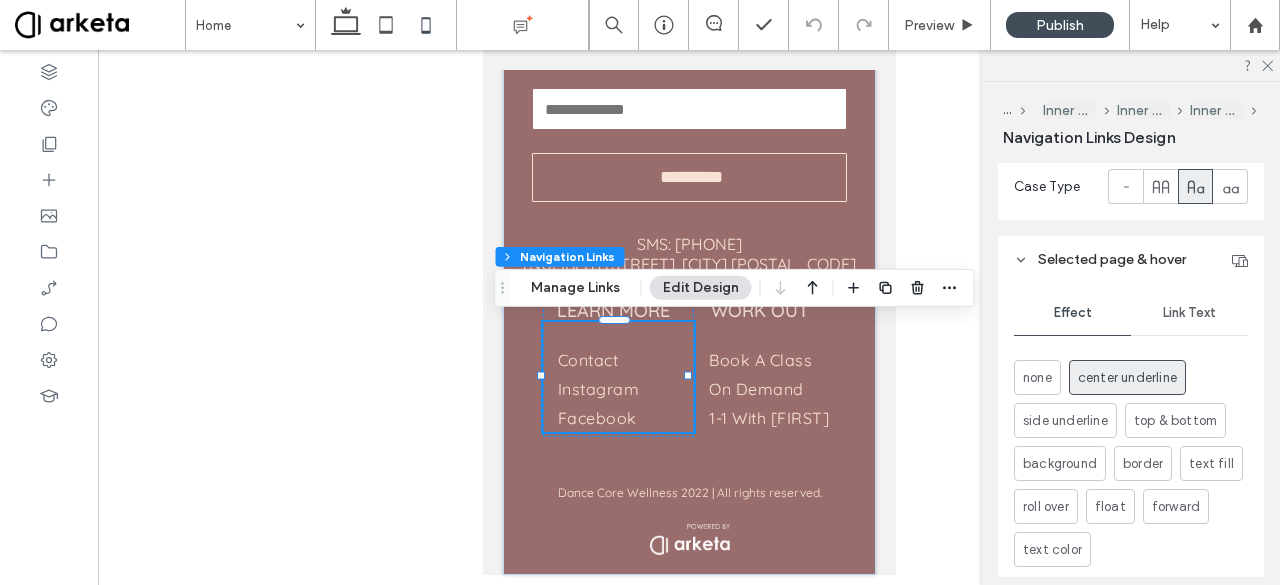 click on "Link Text" at bounding box center [1189, 313] 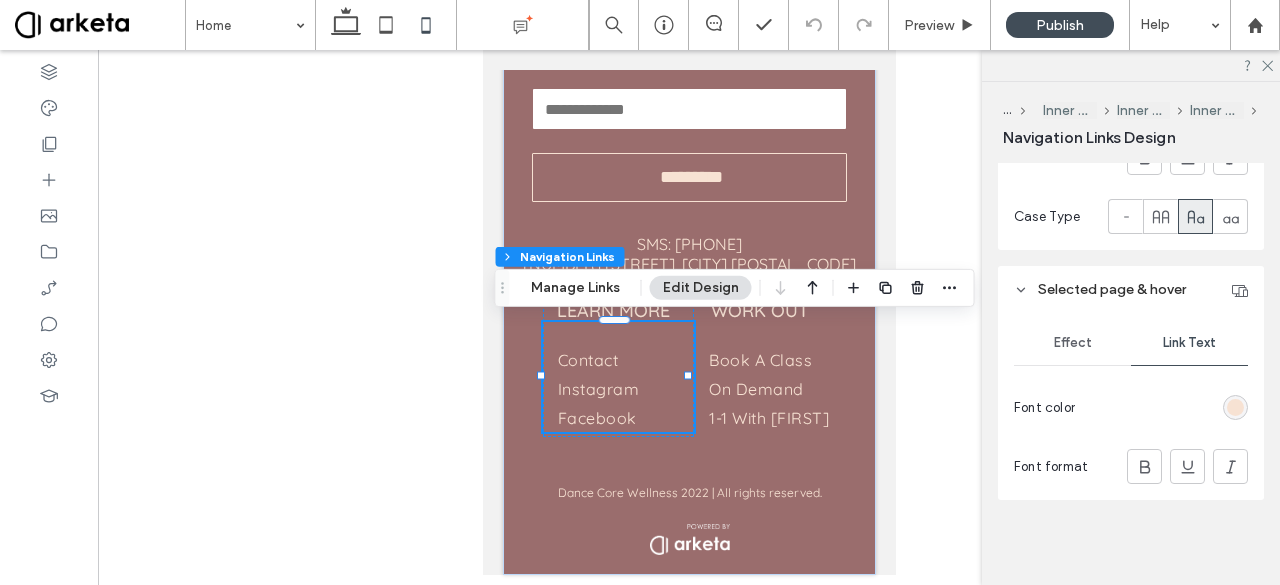click at bounding box center (1235, 407) 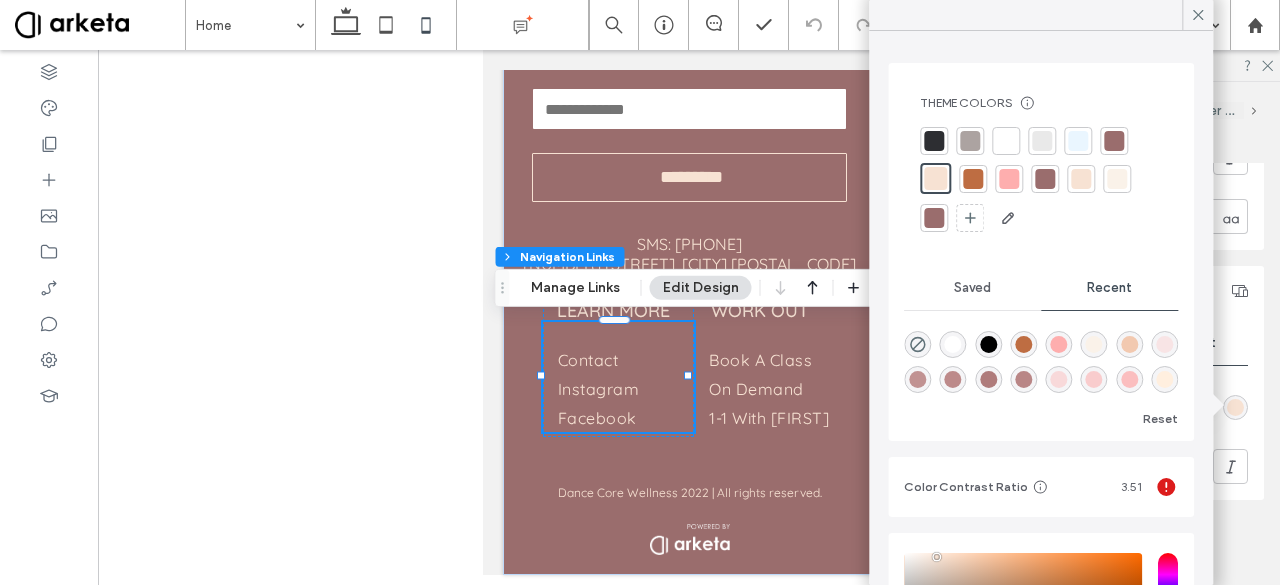 click at bounding box center [1009, 179] 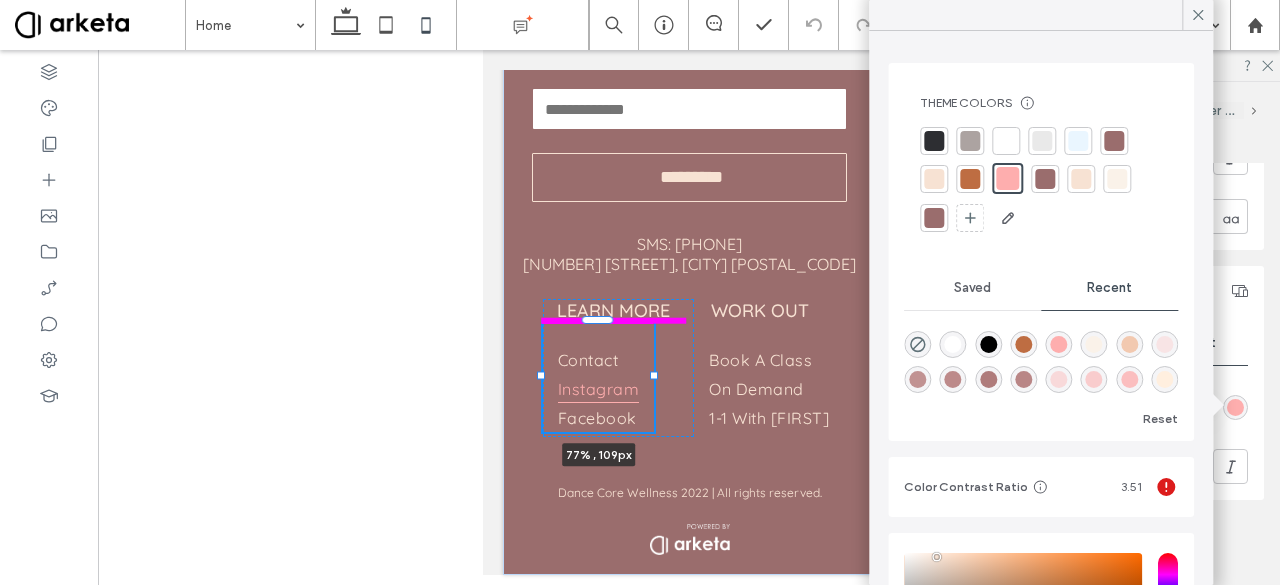 drag, startPoint x: 684, startPoint y: 377, endPoint x: 648, endPoint y: 384, distance: 36.67424 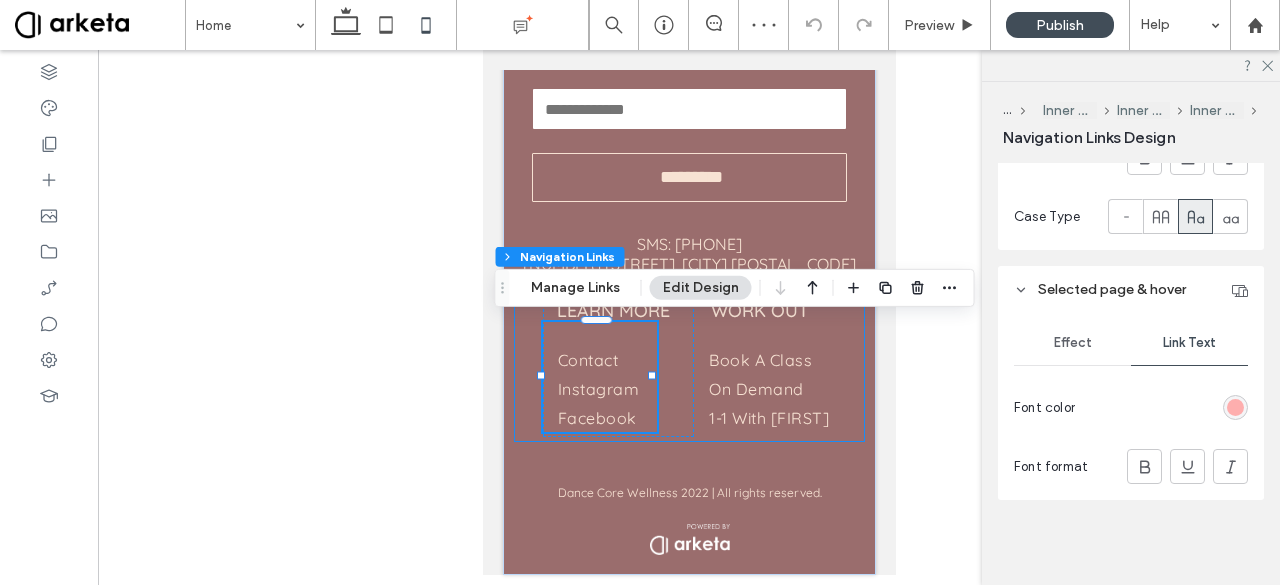 click on "LEARN MORE
Contact
Instagram
Facebook
75% , 109px
WORK OUT
Contact
I nstagram
Facebook
Book a Class
On Demand
1-1 With Patrica" at bounding box center (688, 370) 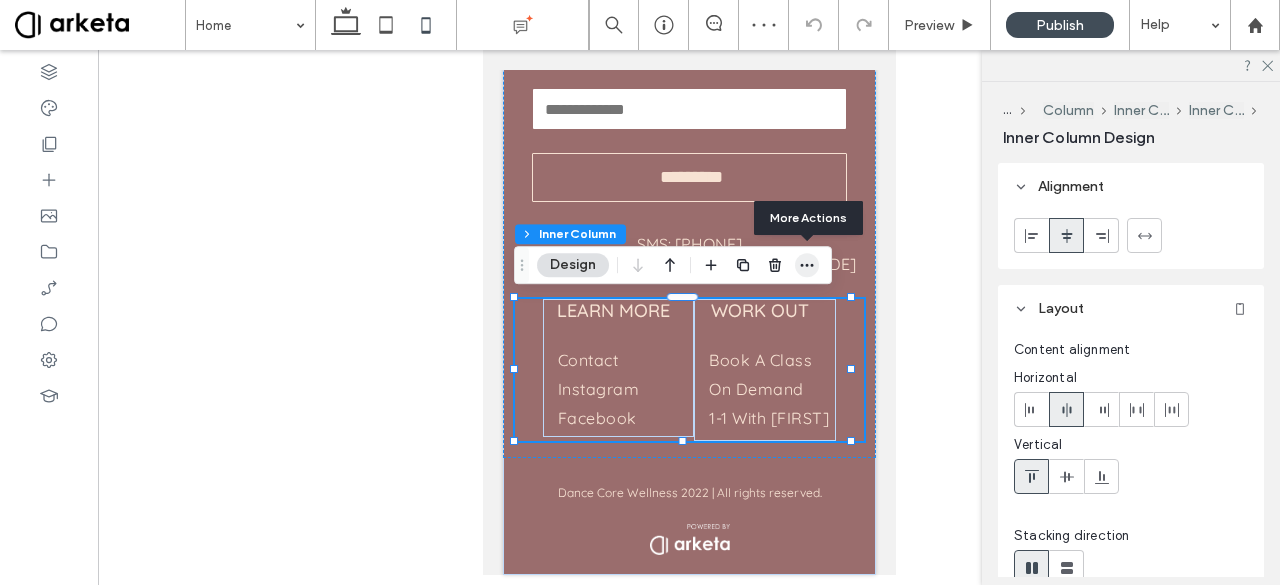 click 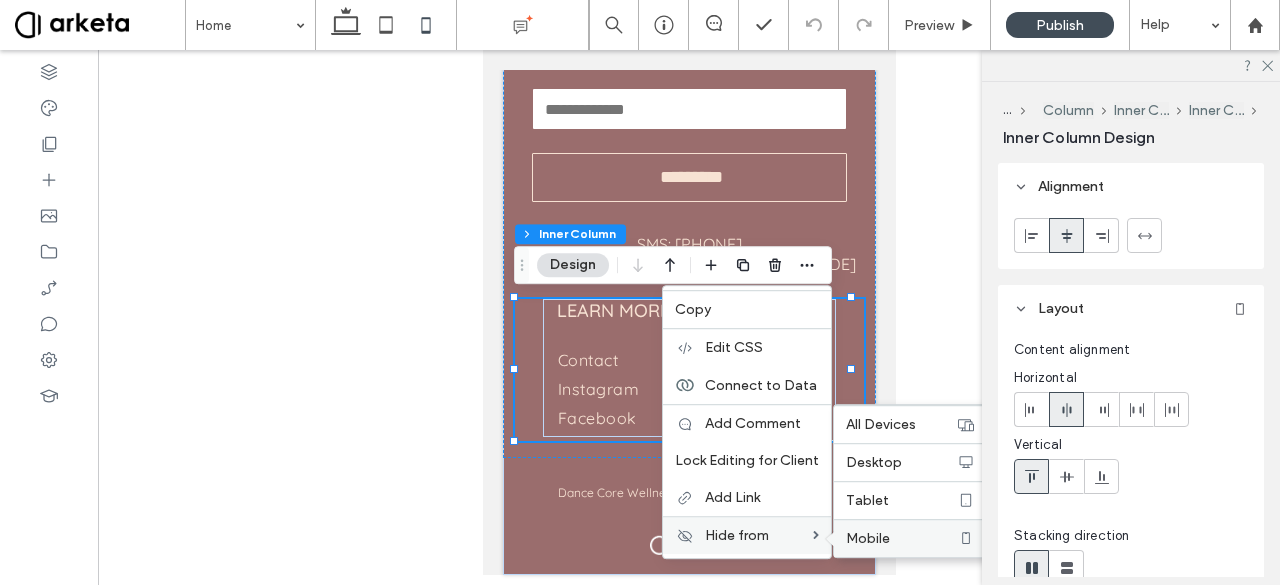 click on "Mobile" at bounding box center [868, 538] 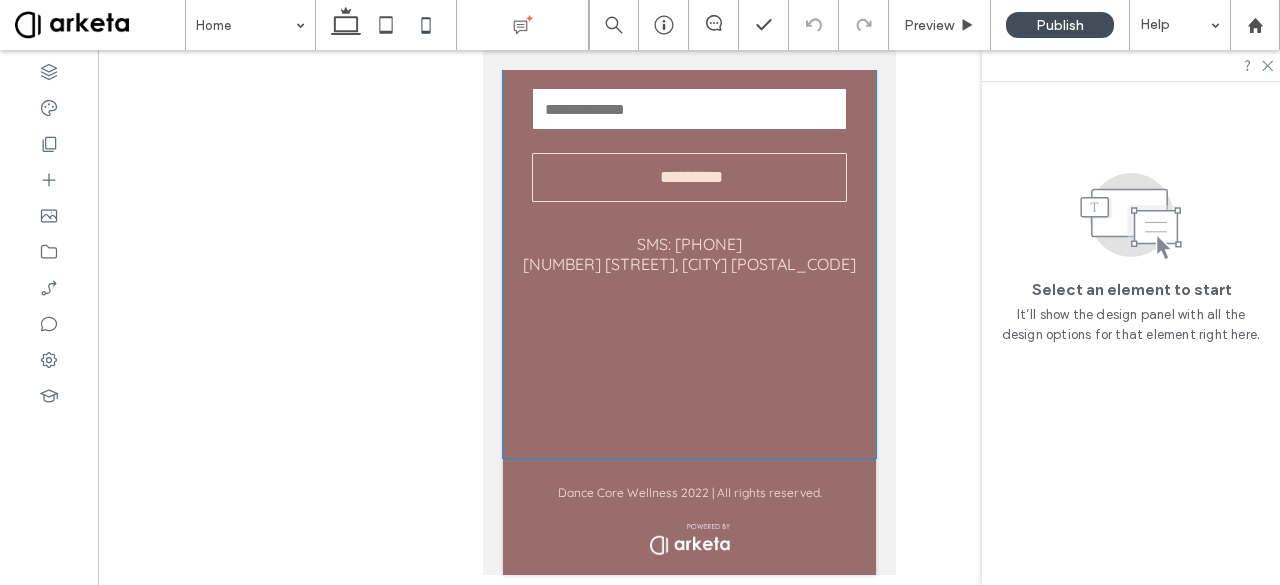 click on "STAY IN THE LOOP!
Contact Us
Email:
*********
Thank you for contacting us. We will get back to you as soon as possible.
Oops, there was an error sending your message. Please try again later.
SMS: 604.404.58.44 275 Fell Ave, North Vancouver V7P 3R5
LEARN MORE
Contact
Instagram
Facebook
WORK OUT
Contact
I nstagram
Facebook
Book a Class
On Demand
1-1 With Patrica" at bounding box center [688, 237] 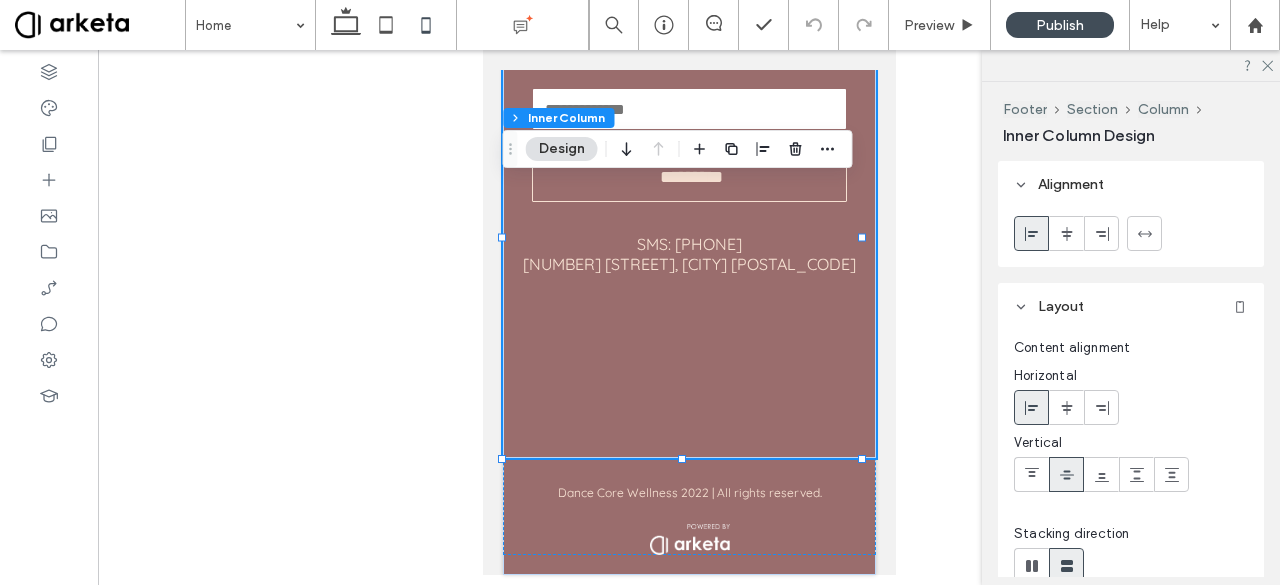 click on "STAY IN THE LOOP!
Contact Us
Email:
*********
Thank you for contacting us. We will get back to you as soon as possible.
Oops, there was an error sending your message. Please try again later.
SMS: 604.404.58.44 275 Fell Ave, North Vancouver V7P 3R5
LEARN MORE
Contact
Instagram
Facebook
WORK OUT
Contact
I nstagram
Facebook
Book a Class
On Demand
1-1 With Patrica" at bounding box center [688, 237] 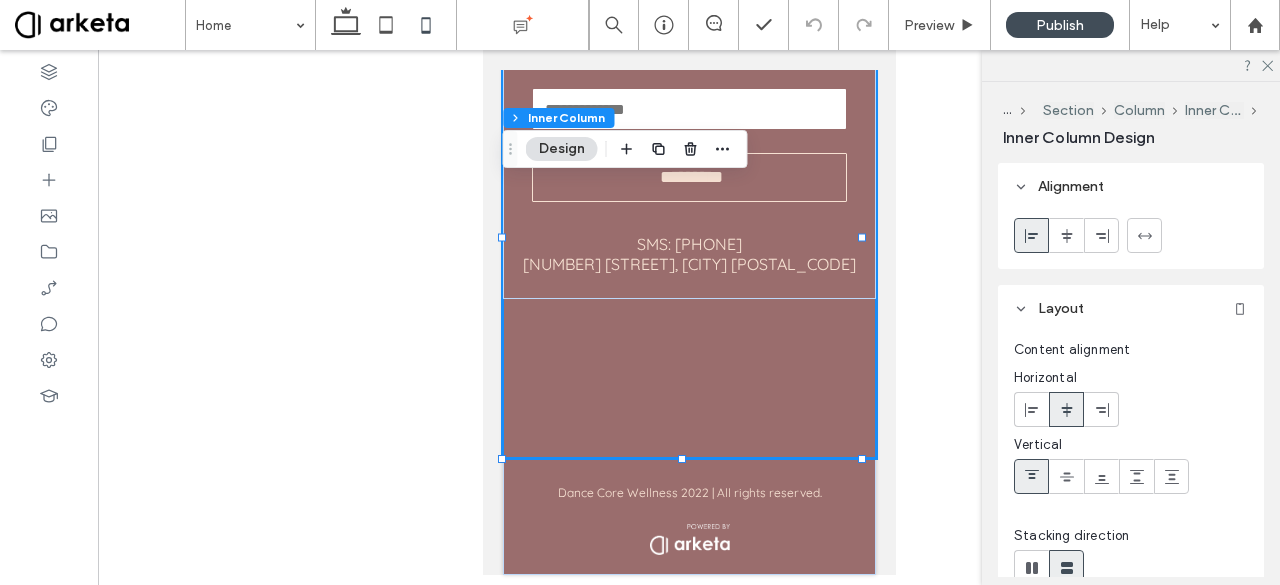 click on "STAY IN THE LOOP!
Contact Us
Email:
*********
Thank you for contacting us. We will get back to you as soon as possible.
Oops, there was an error sending your message. Please try again later.
SMS: 604.404.58.44 275 Fell Ave, North Vancouver V7P 3R5
LEARN MORE
Contact
Instagram
Facebook
WORK OUT
Contact
I nstagram
Facebook
Book a Class
On Demand
1-1 With Patrica" at bounding box center (688, 237) 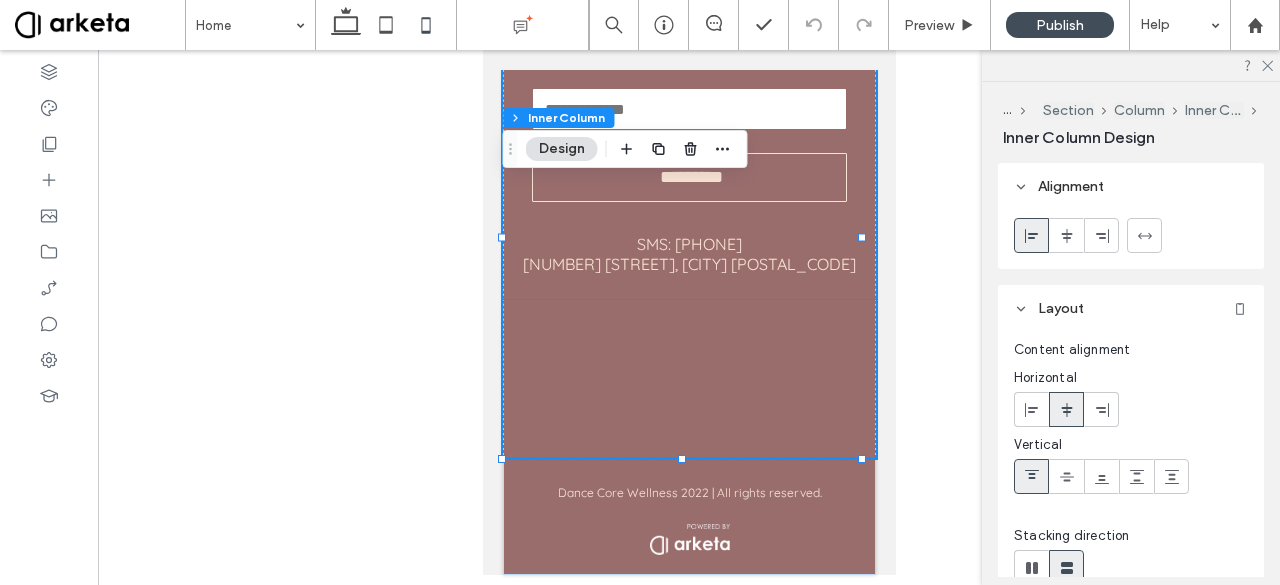 click on "STAY IN THE LOOP!
Contact Us
Email:
*********
Thank you for contacting us. We will get back to you as soon as possible.
Oops, there was an error sending your message. Please try again later.
SMS: 604.404.58.44 275 Fell Ave, North Vancouver V7P 3R5" at bounding box center [688, 158] 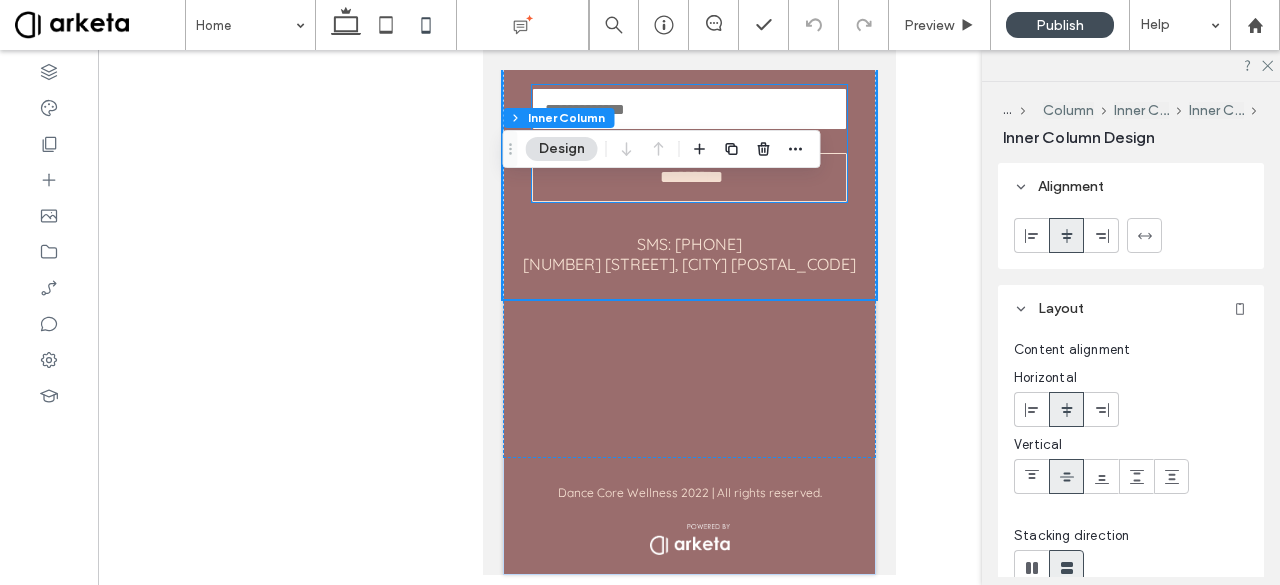 scroll, scrollTop: 5478, scrollLeft: 0, axis: vertical 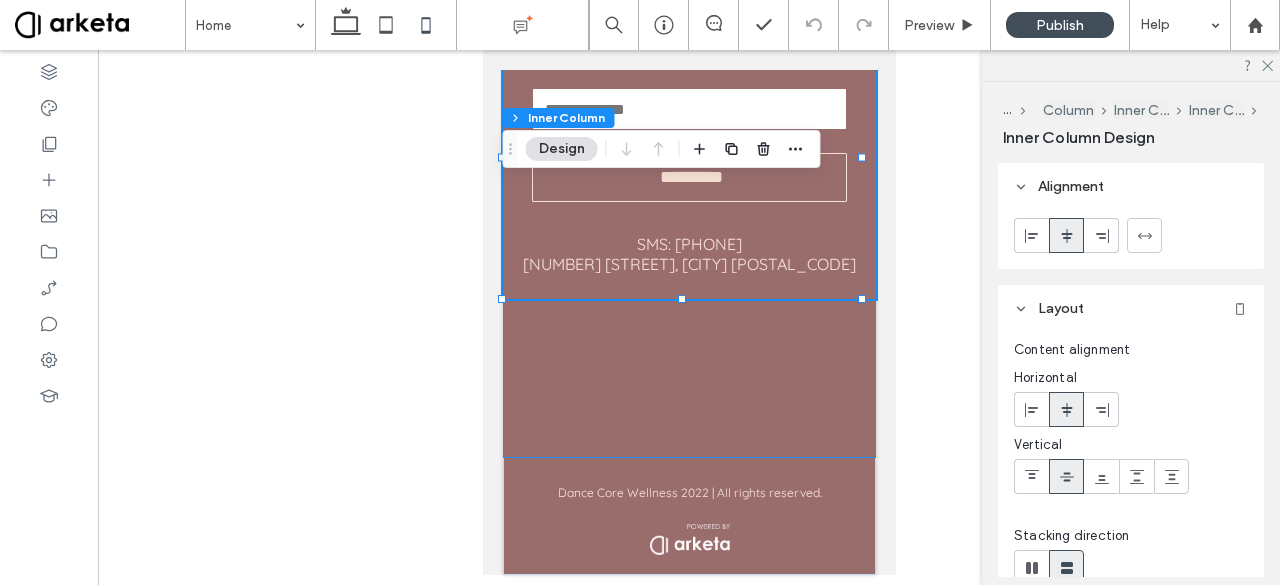 click on "STAY IN THE LOOP!
Contact Us
Email:
*********
Thank you for contacting us. We will get back to you as soon as possible.
Oops, there was an error sending your message. Please try again later.
SMS: 604.404.58.44 275 Fell Ave, North Vancouver V7P 3R5
LEARN MORE
Contact
Instagram
Facebook
WORK OUT
Contact
I nstagram
Facebook
Book a Class
On Demand
1-1 With Patrica" at bounding box center [688, 237] 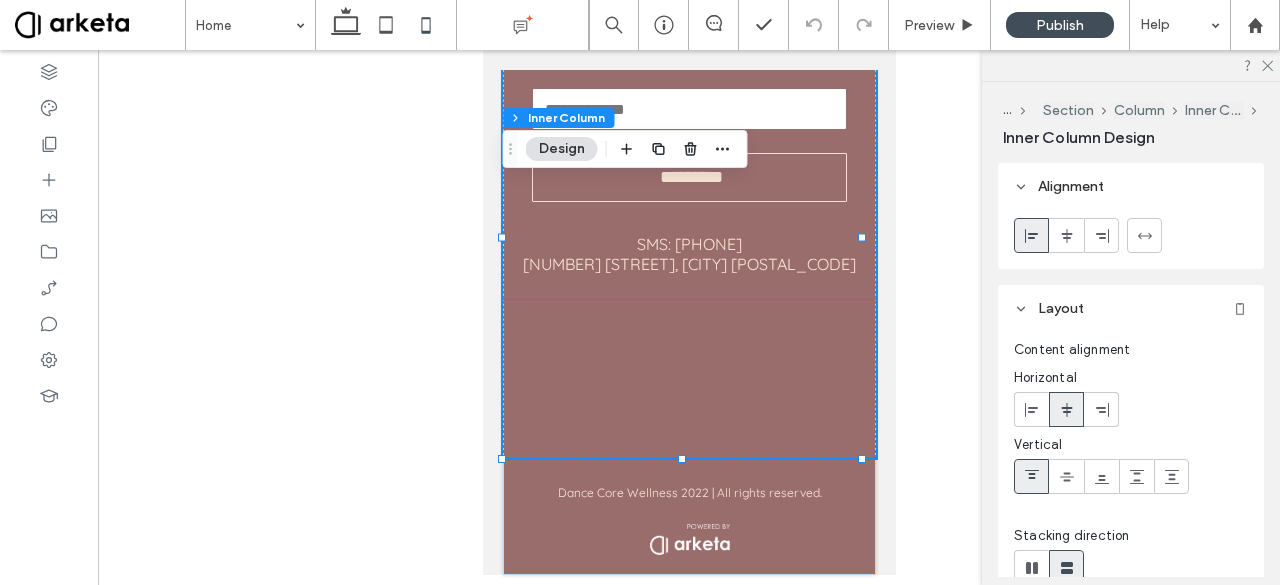click on "SMS: 604.404.58.44 275 Fell Ave, North Vancouver V7P 3R5" at bounding box center [688, 254] 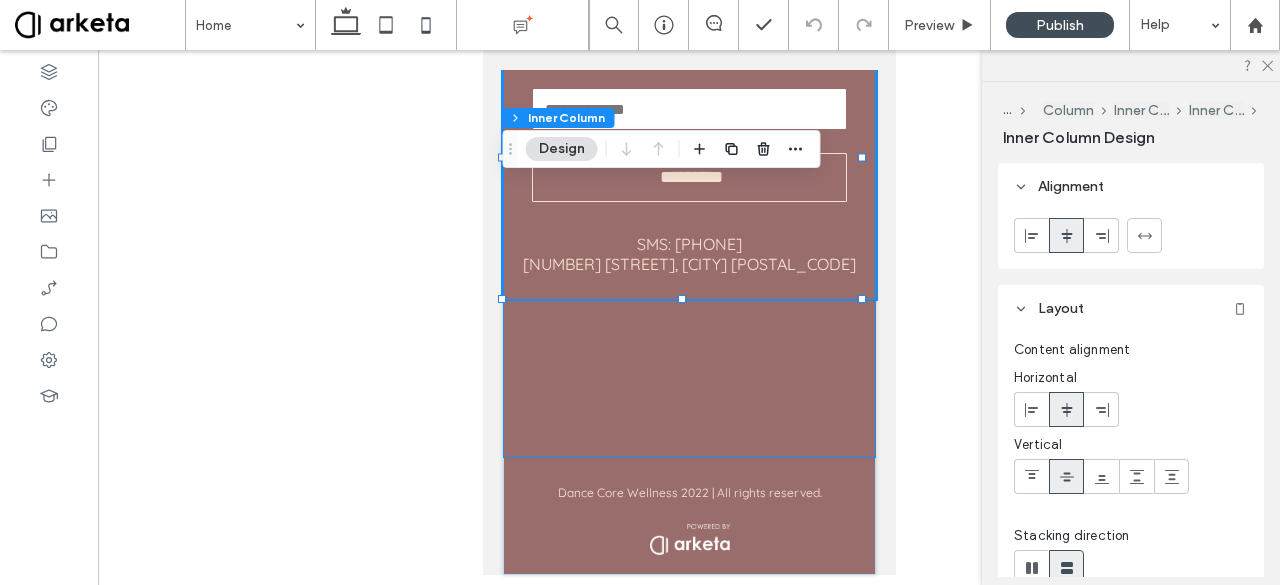 click on "STAY IN THE LOOP!
Contact Us
Email:
*********
Thank you for contacting us. We will get back to you as soon as possible.
Oops, there was an error sending your message. Please try again later.
SMS: 604.404.58.44 275 Fell Ave, North Vancouver V7P 3R5
LEARN MORE
Contact
Instagram
Facebook
WORK OUT
Contact
I nstagram
Facebook
Book a Class
On Demand
1-1 With Patrica" at bounding box center [688, 237] 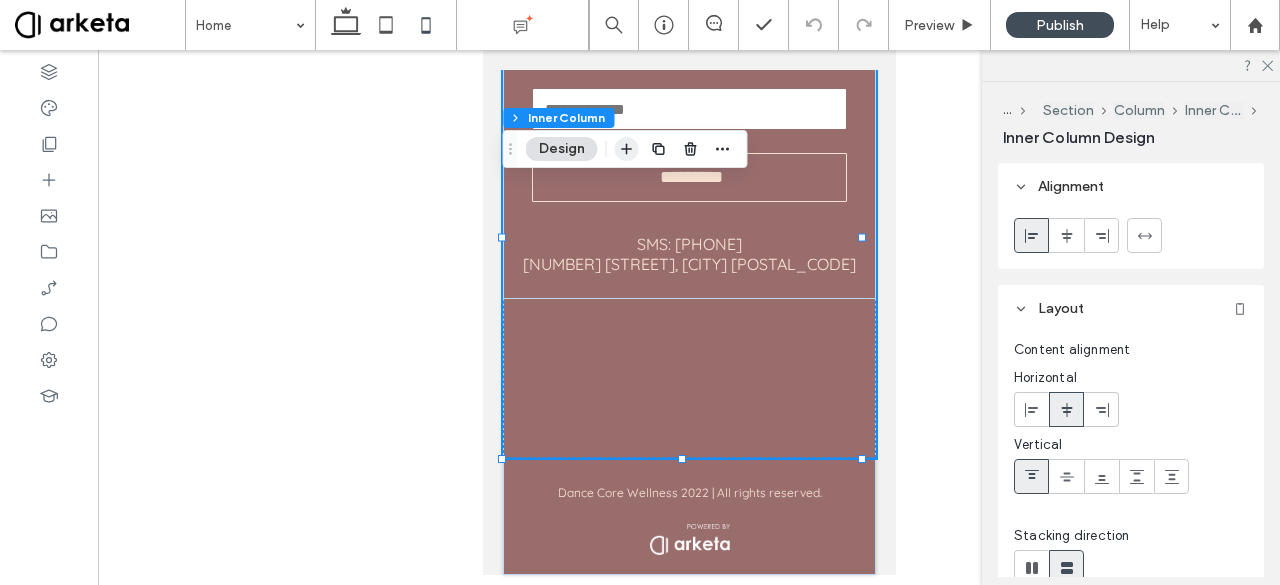 click 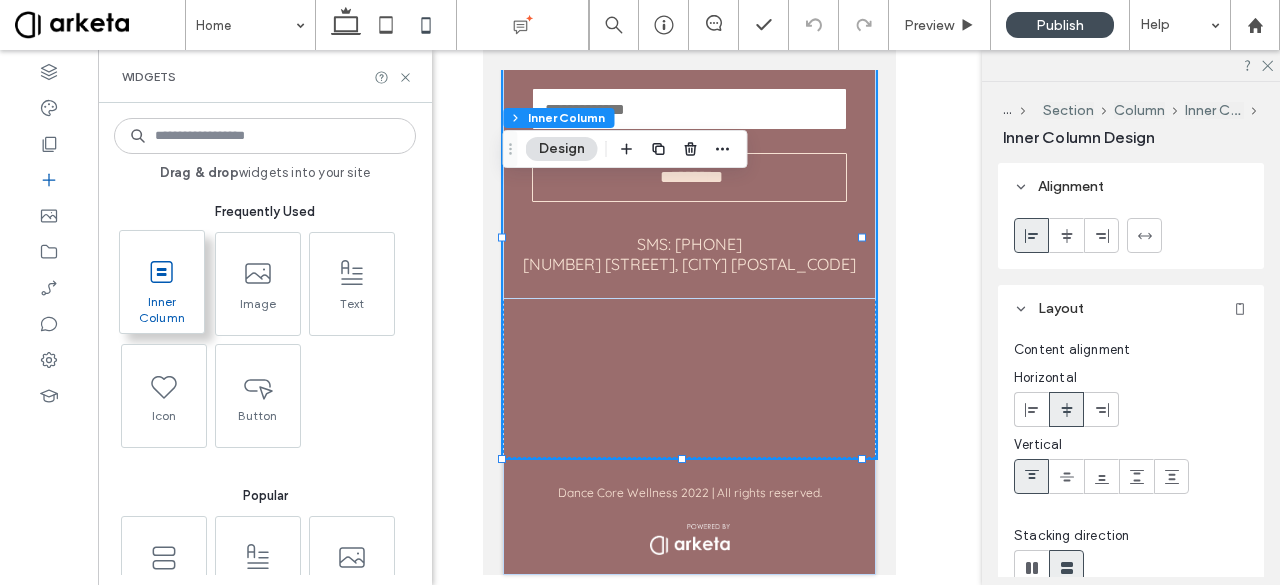 click 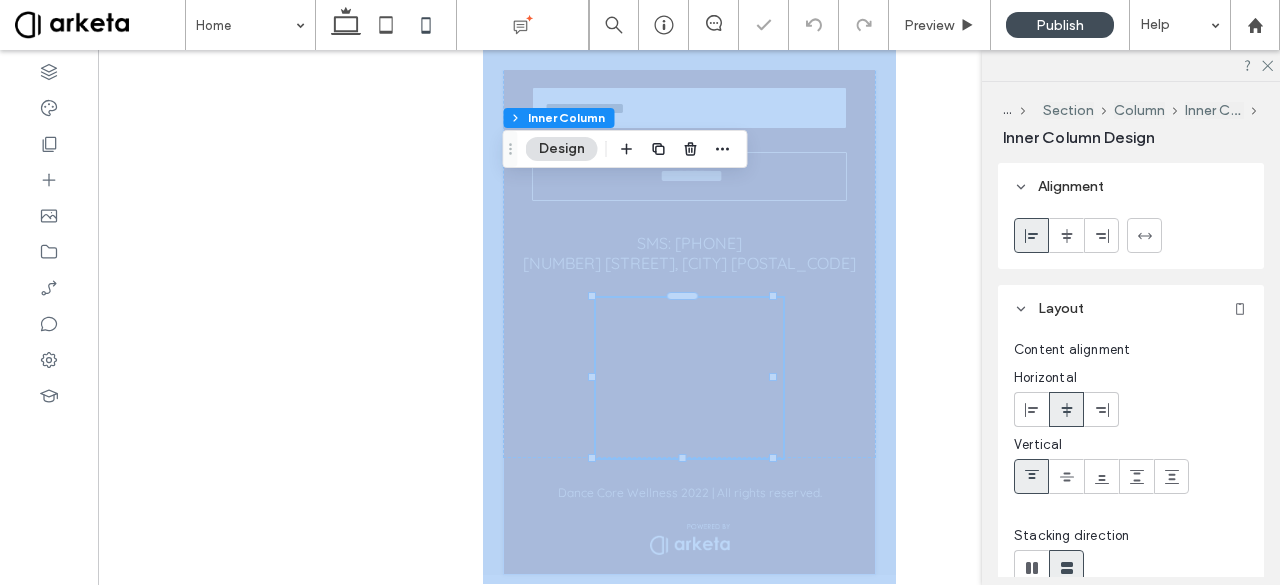 click at bounding box center [689, 315] 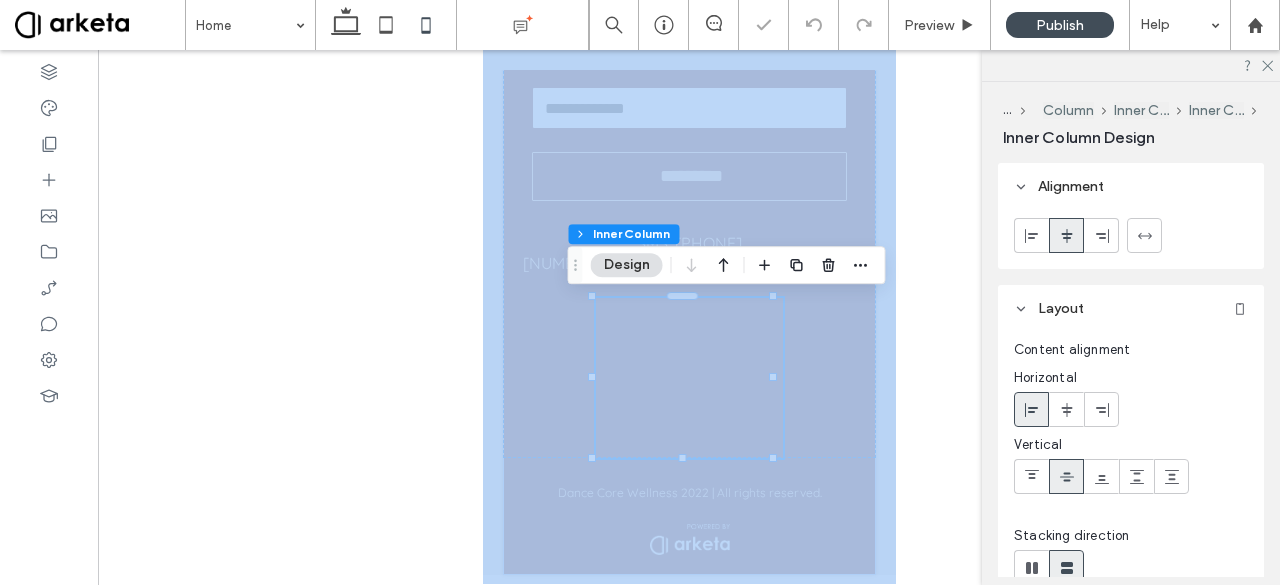 click at bounding box center [689, 315] 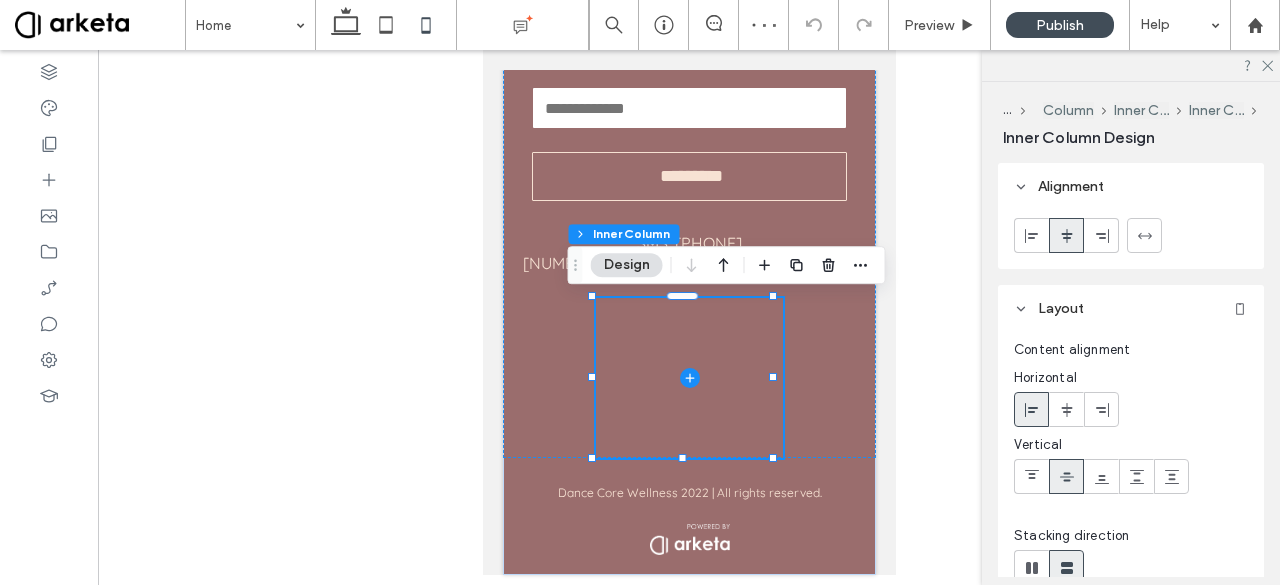 click at bounding box center (688, 378) 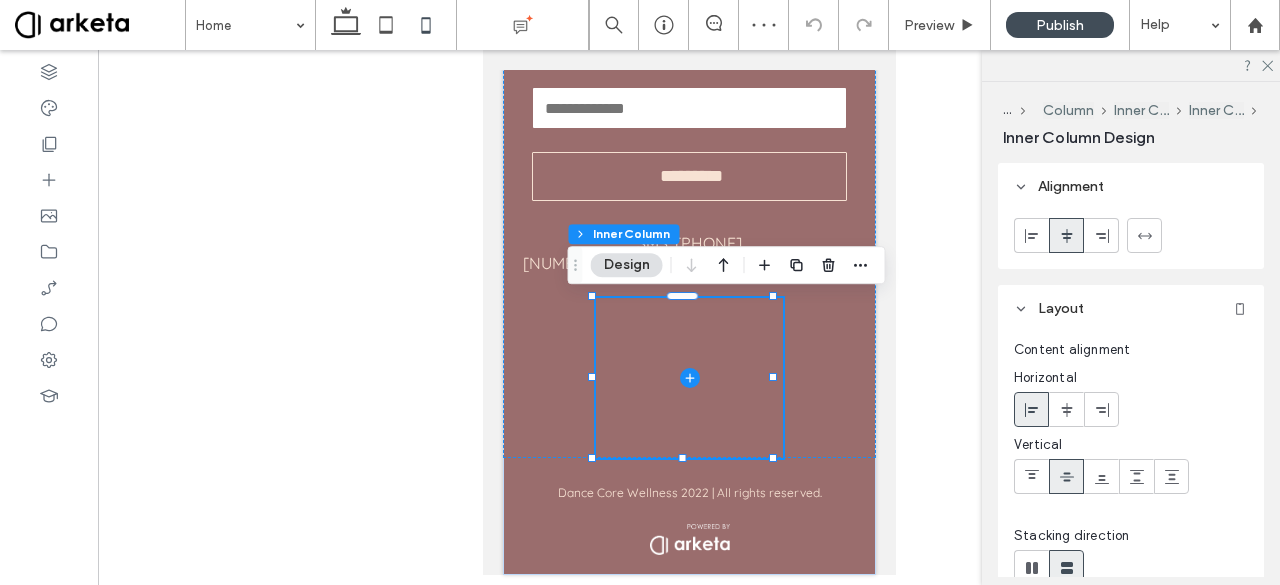 click 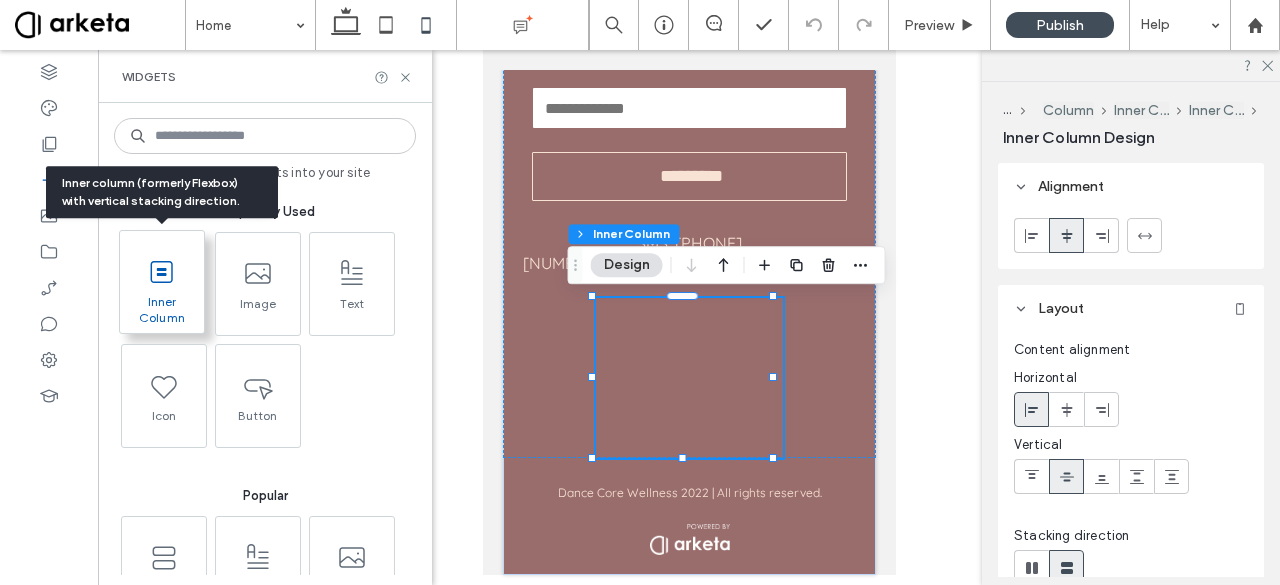 click on "Inner Column" at bounding box center (162, 308) 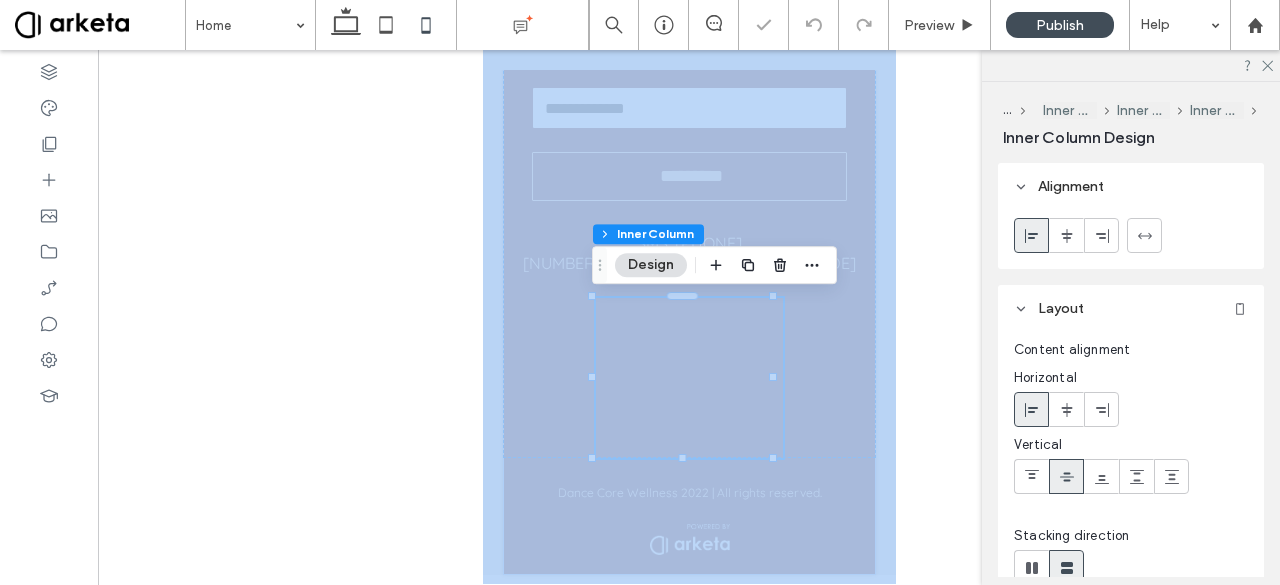 click at bounding box center (689, 315) 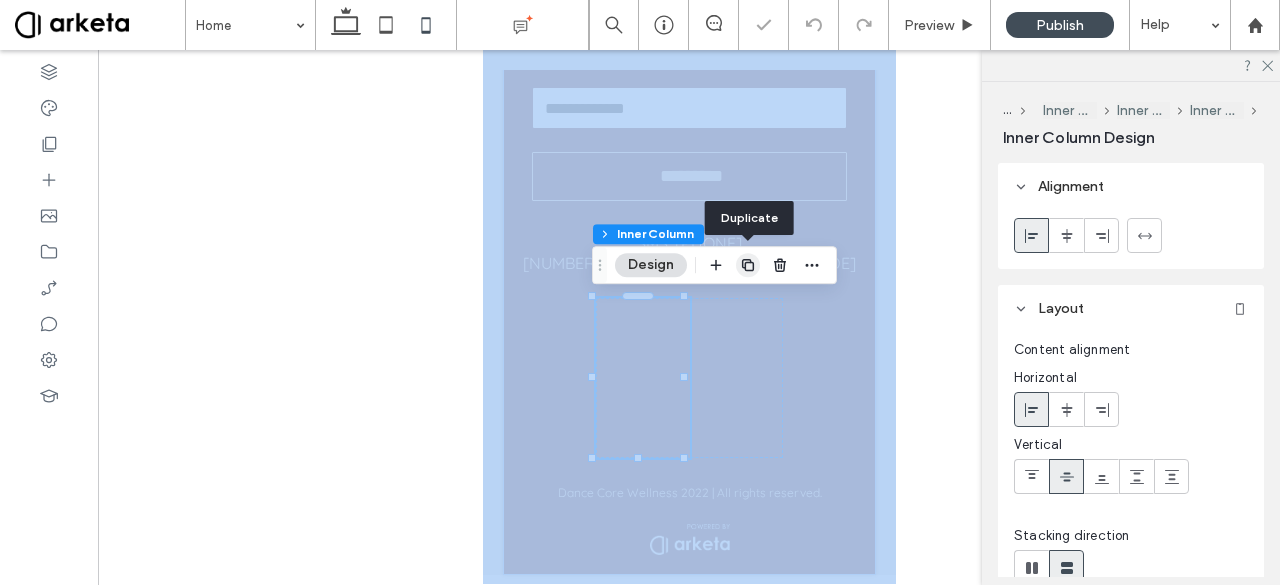 click at bounding box center (748, 265) 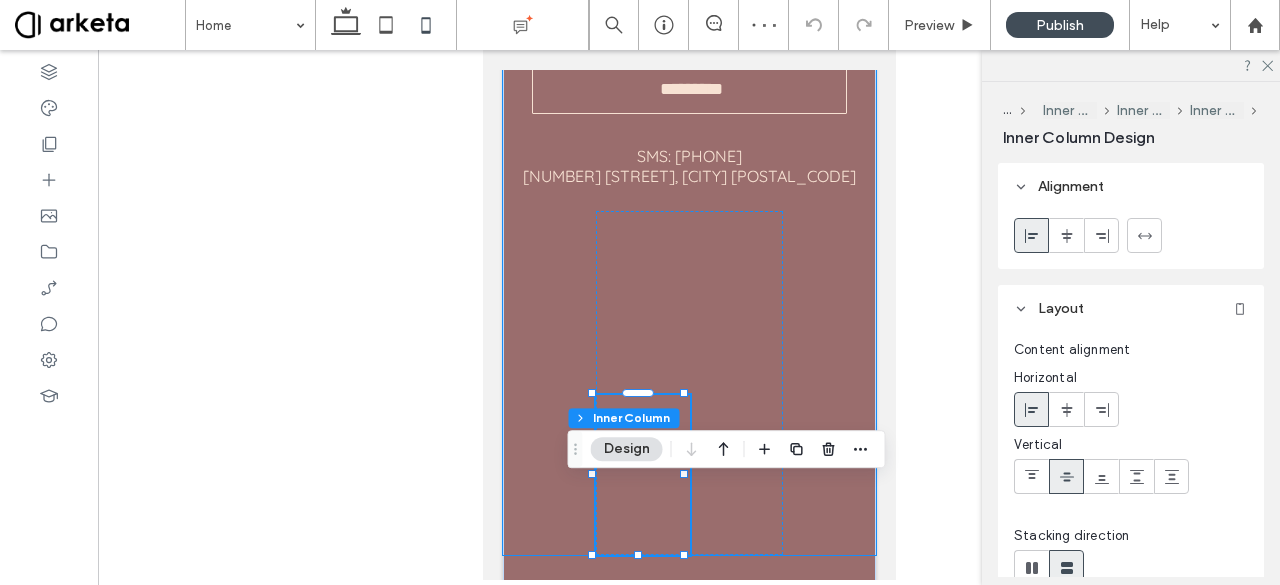 click on "STAY IN THE LOOP!
Contact Us
Email:
*********
Thank you for contacting us. We will get back to you as soon as possible.
Oops, there was an error sending your message. Please try again later.
SMS: 604.404.58.44 275 Fell Ave, North Vancouver V7P 3R5
LEARN MORE
Contact
Instagram
Facebook
WORK OUT
Contact
I nstagram
Facebook
Book a Class
On Demand
1-1 With Patrica" at bounding box center [688, 242] 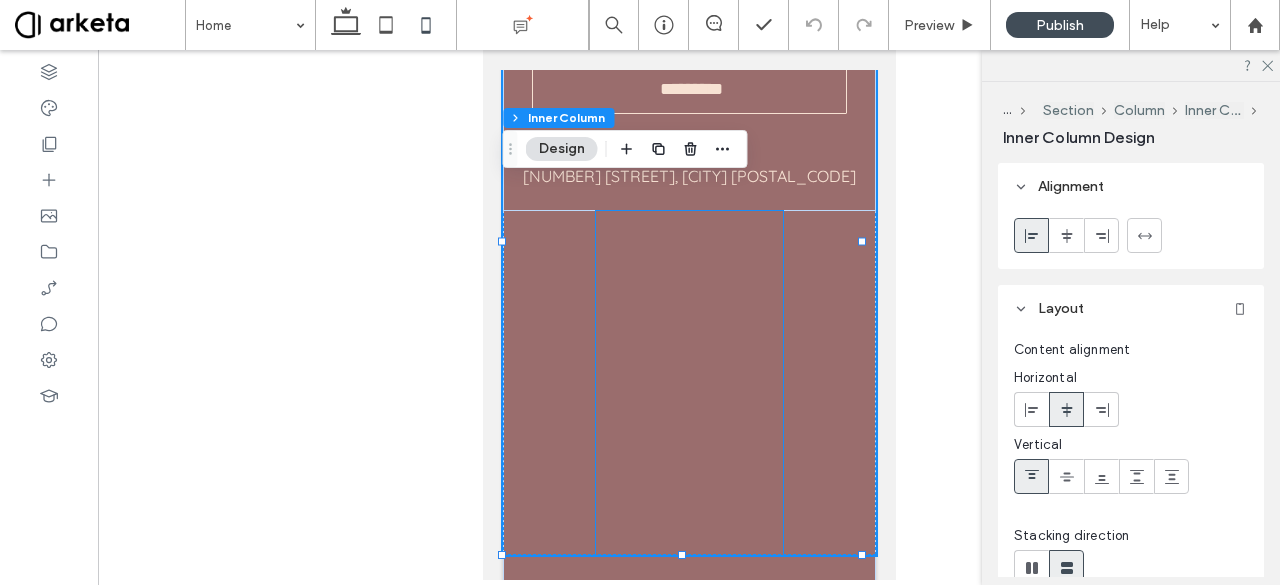 click at bounding box center [688, 383] 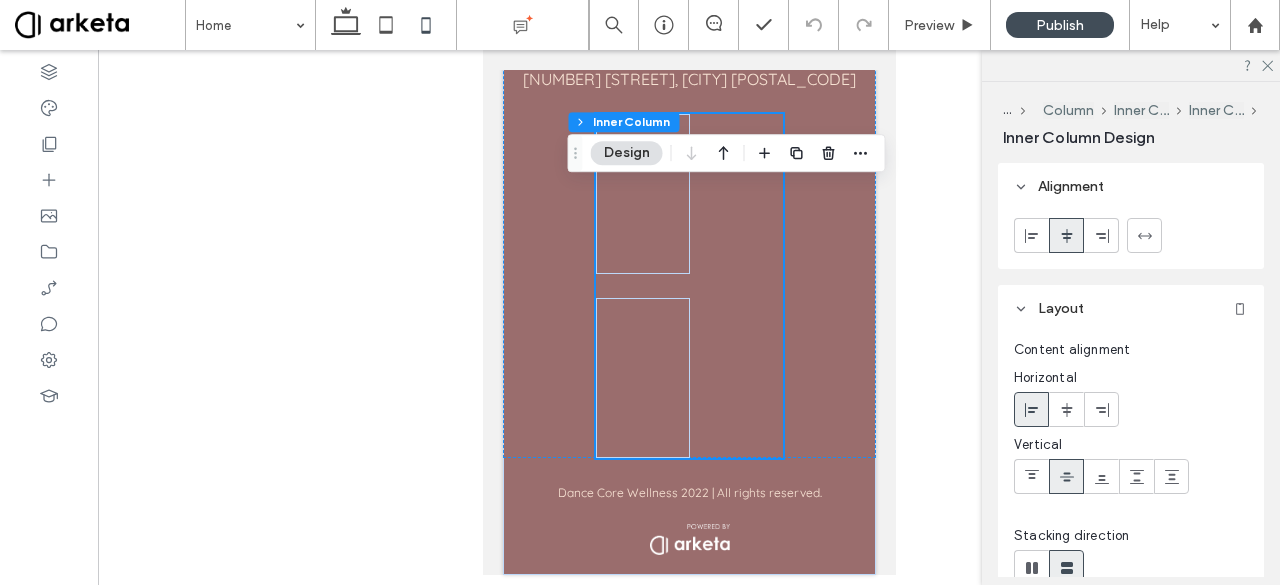 scroll, scrollTop: 5596, scrollLeft: 0, axis: vertical 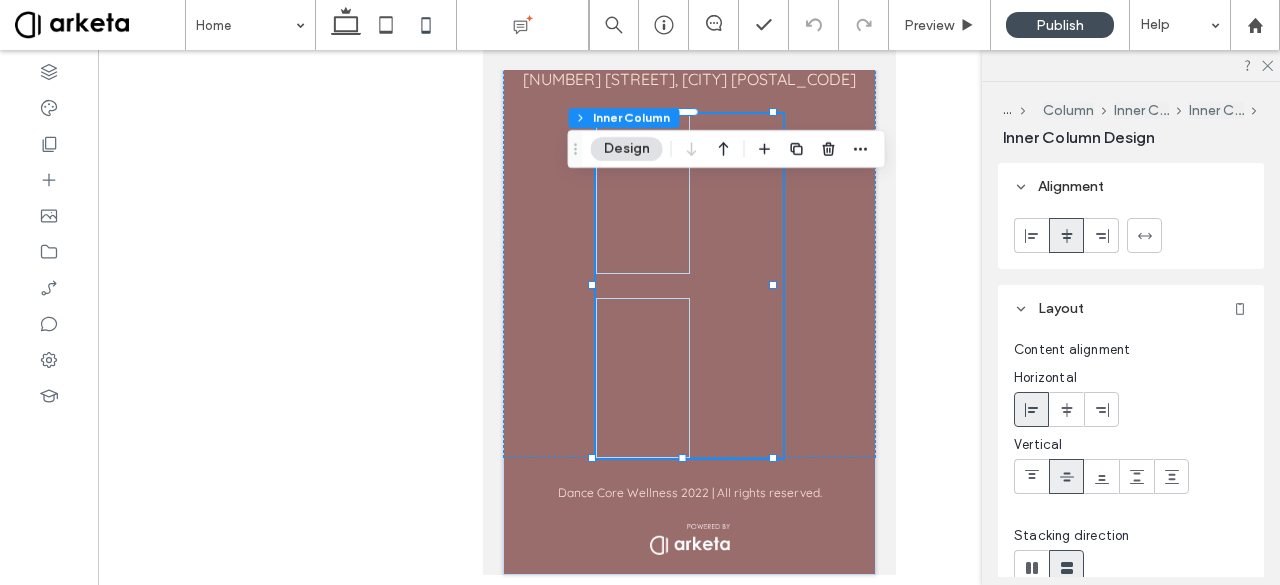 click at bounding box center [1031, 567] 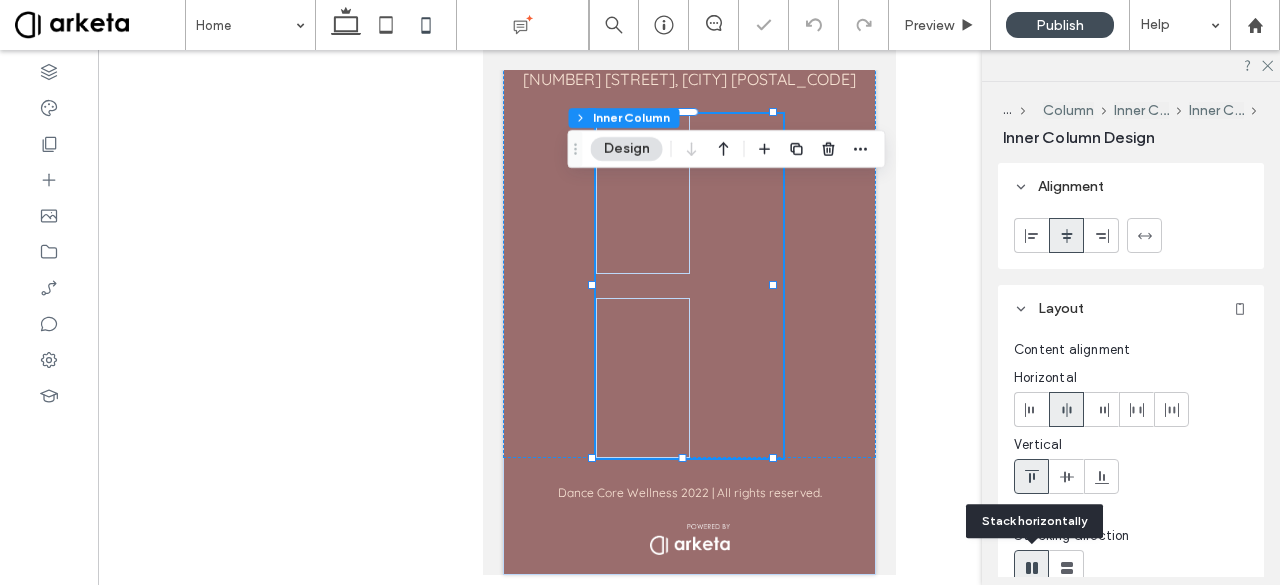 type on "*" 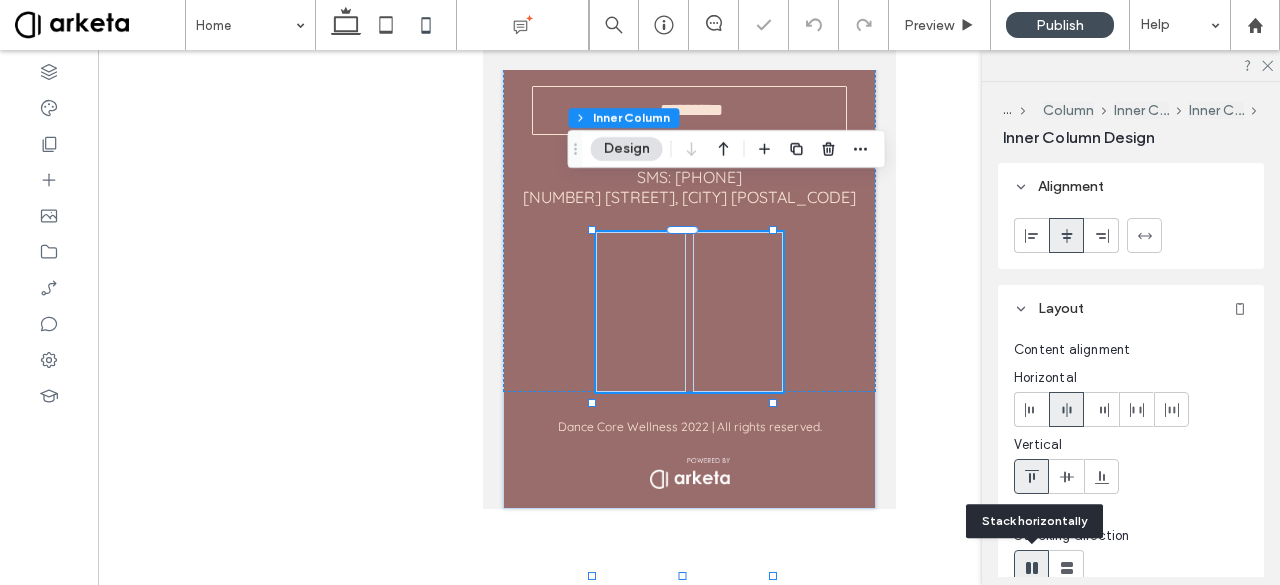 scroll, scrollTop: 5478, scrollLeft: 0, axis: vertical 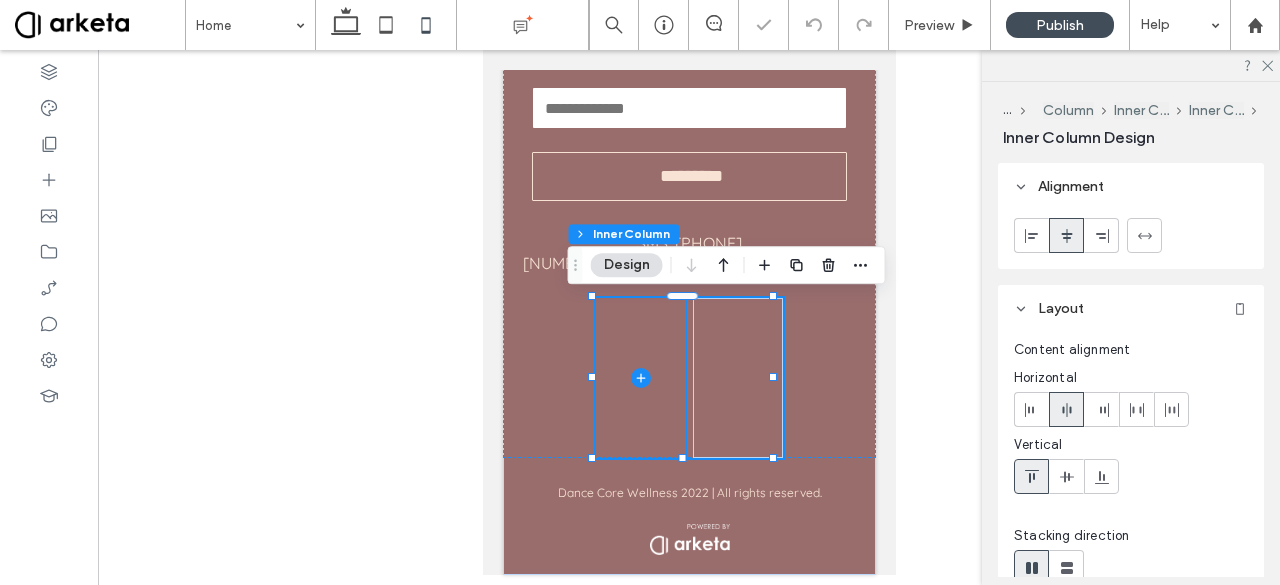 click at bounding box center [640, 378] 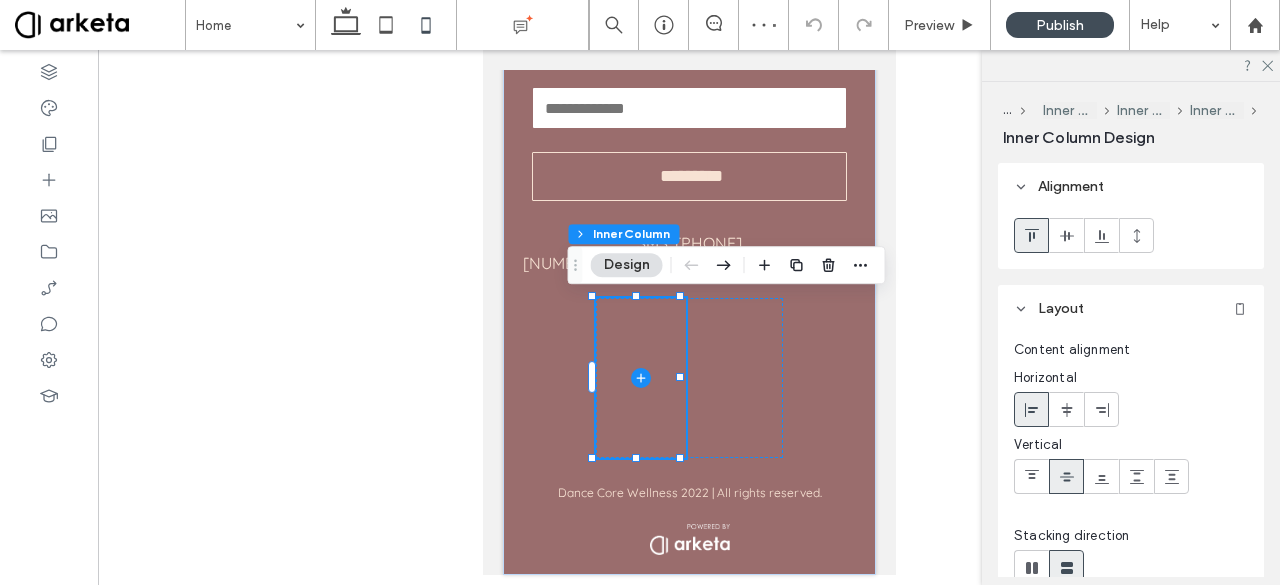 click 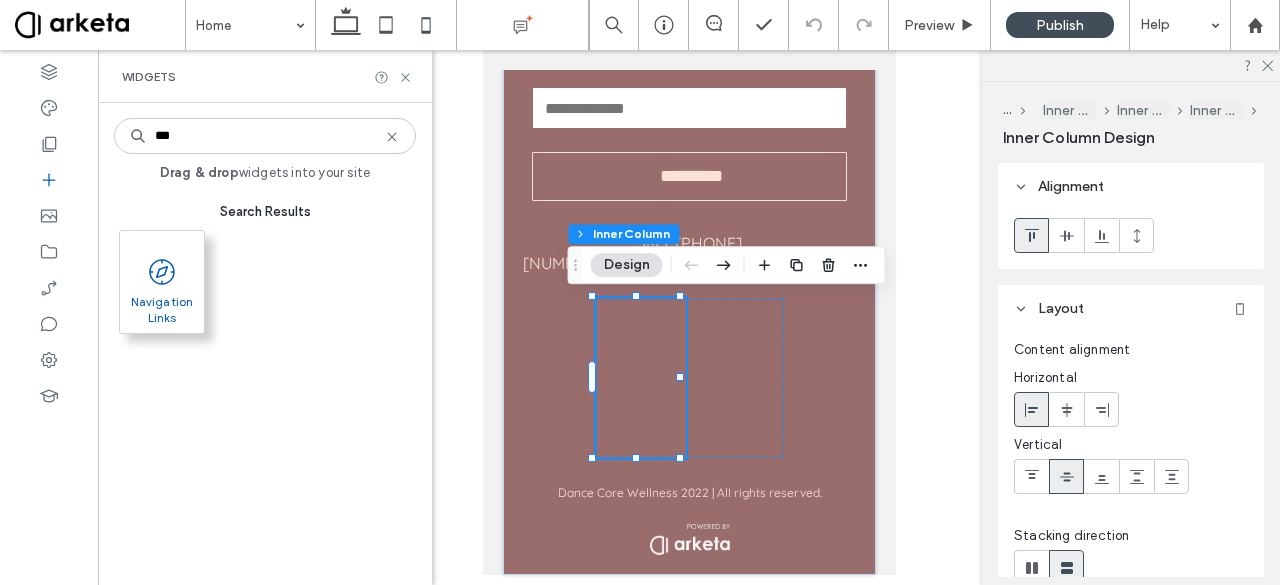 type on "***" 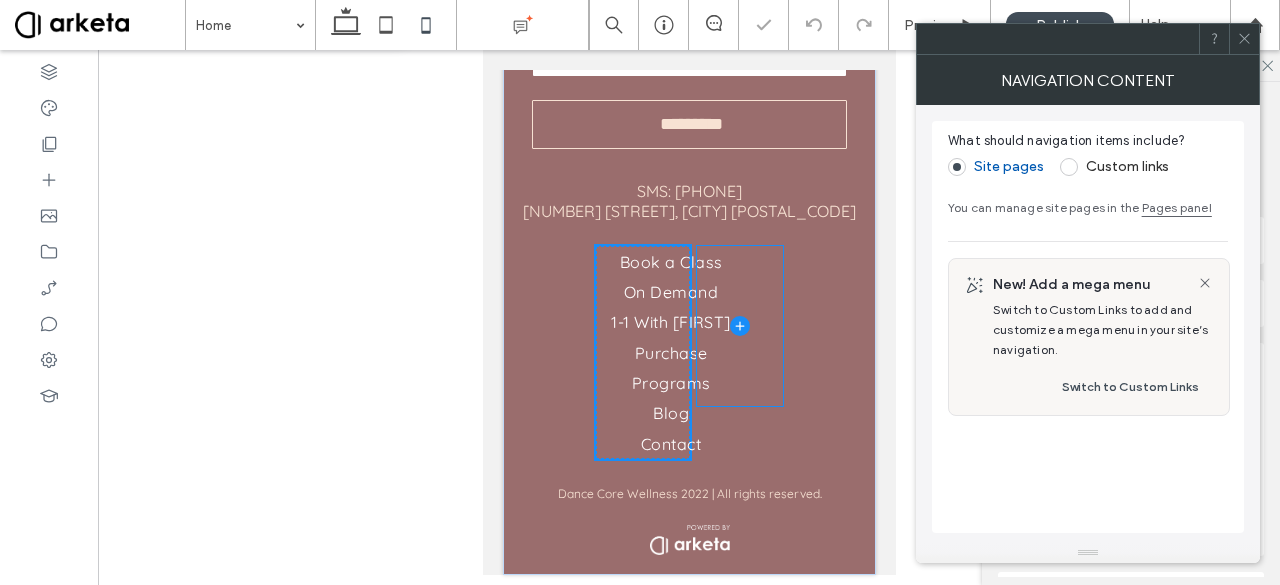 scroll, scrollTop: 5530, scrollLeft: 0, axis: vertical 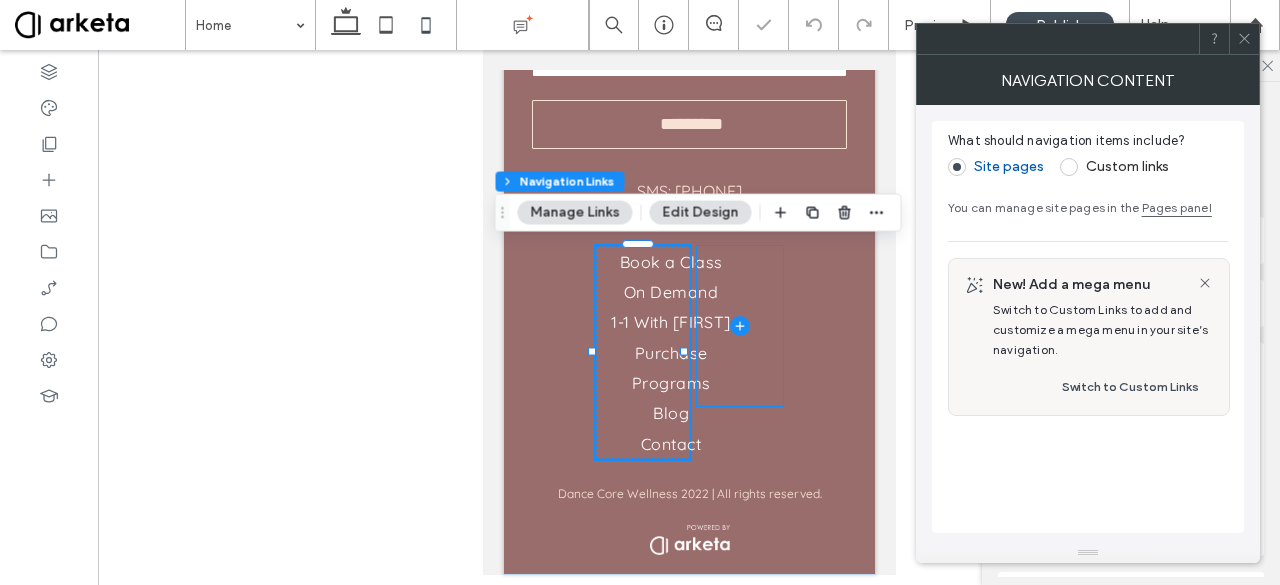 click at bounding box center [739, 326] 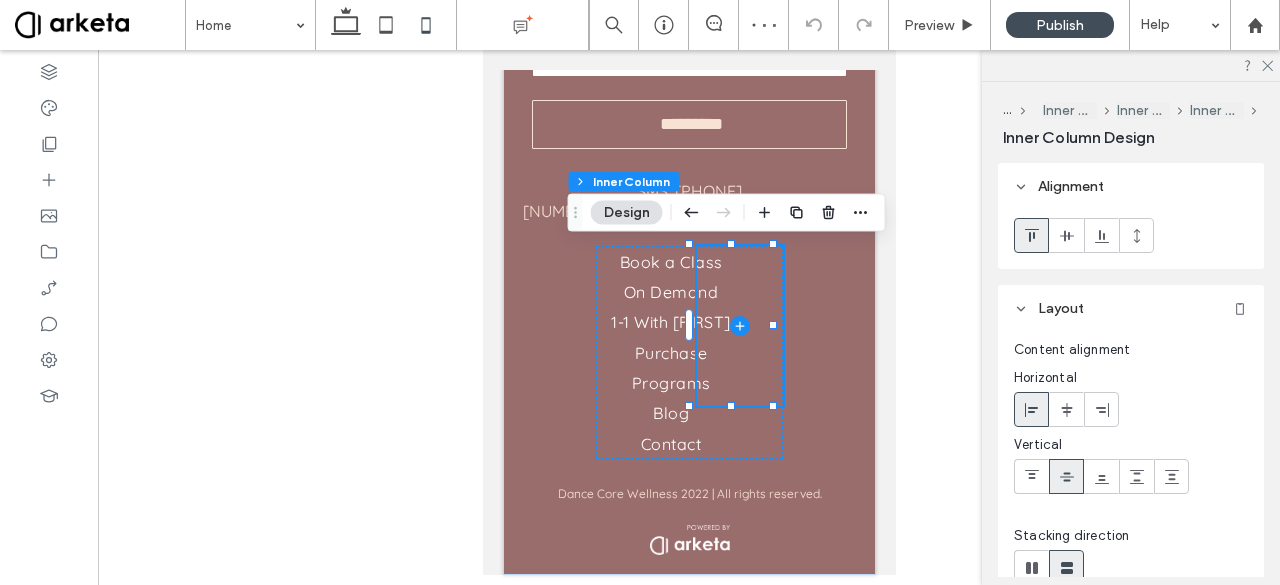 click 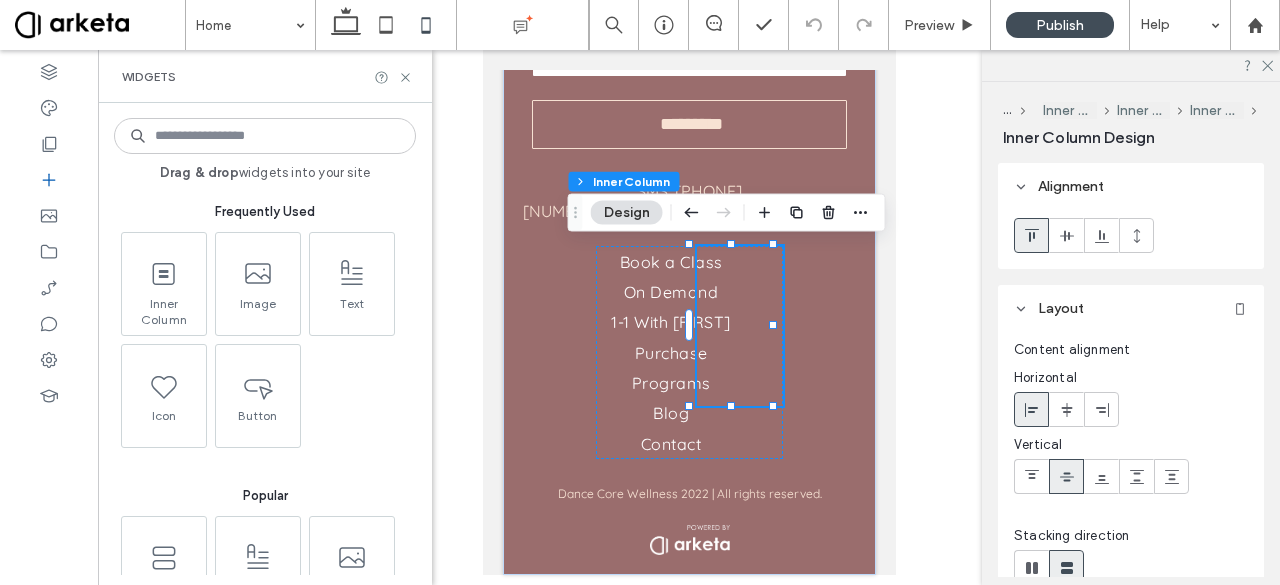 click at bounding box center [265, 136] 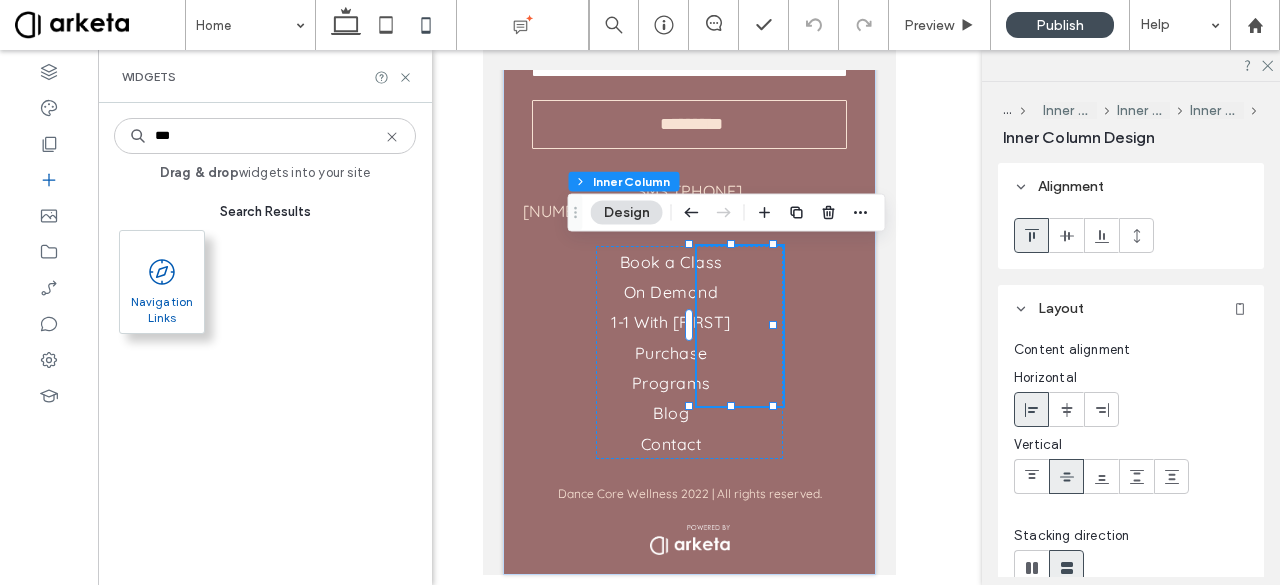 type on "***" 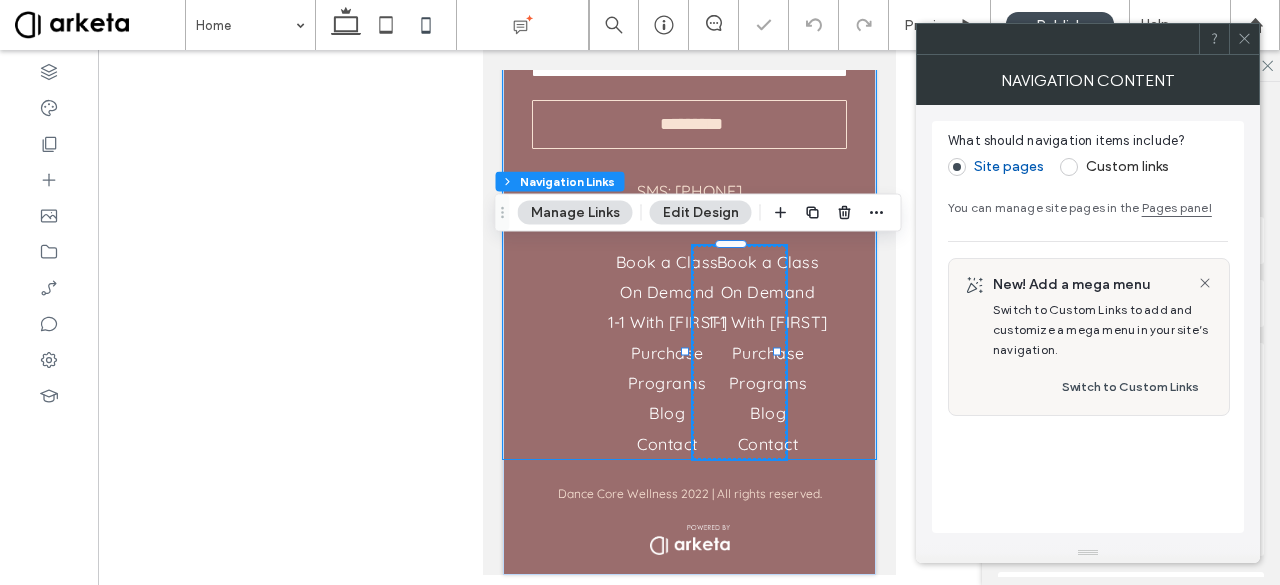click on "STAY IN THE LOOP!
Contact Us
Email:
*********
Thank you for contacting us. We will get back to you as soon as possible.
Oops, there was an error sending your message. Please try again later.
SMS: 604.404.58.44 275 Fell Ave, North Vancouver V7P 3R5
LEARN MORE
Contact
Instagram
Facebook
WORK OUT
Contact
I nstagram
Facebook
Book a Class
On Demand
1-1 With Patrica
Book a Class
On Demand
1-1 With Patrica
Purchase
Programs
Blog
Contact
Book a Class
On Demand
1-1 With Patrica
Purchase
Programs
Blog
Contact" at bounding box center [688, 211] 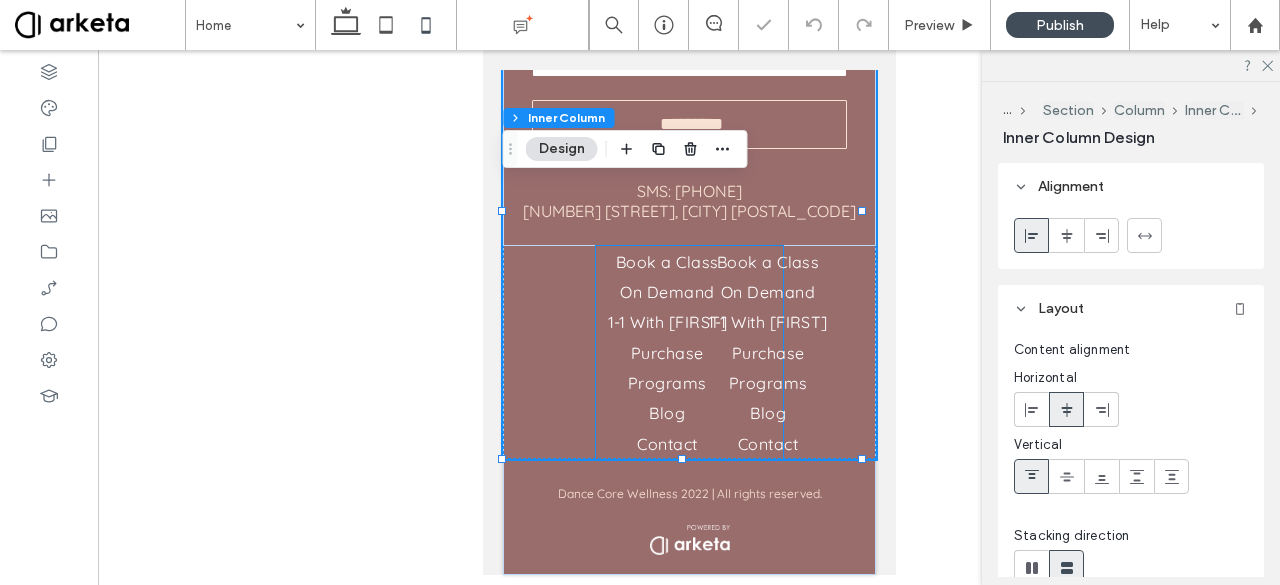 click on "Book a Class
On Demand
1-1 With [PERSON]
Purchase
Programs
Blog
Contact" at bounding box center (667, 352) 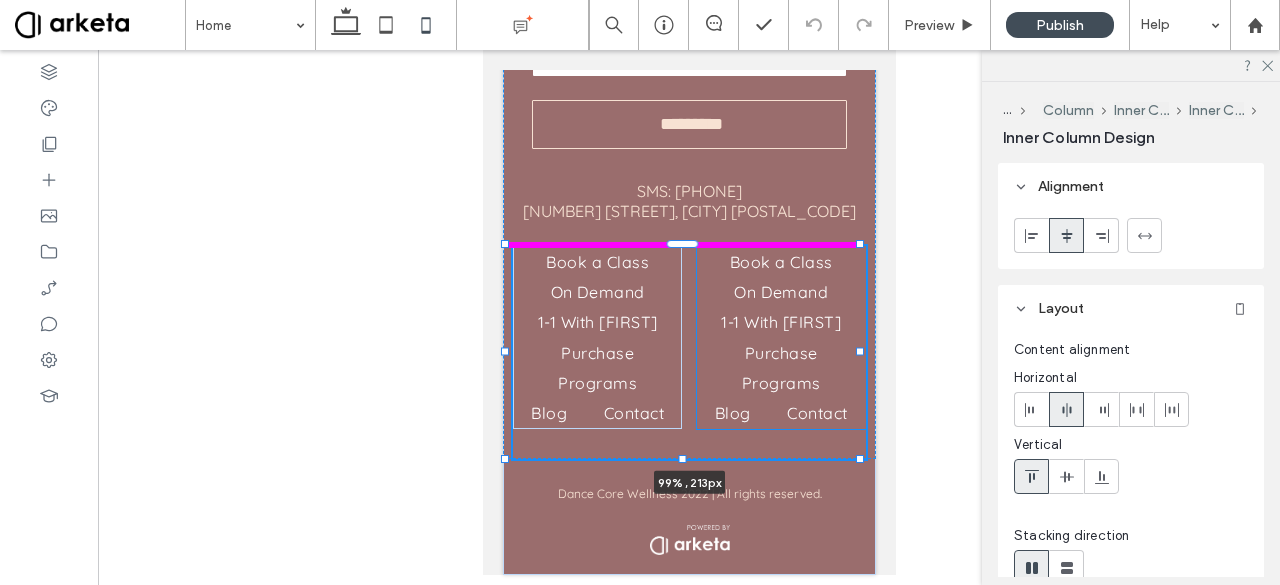 drag, startPoint x: 773, startPoint y: 351, endPoint x: 860, endPoint y: 360, distance: 87.46428 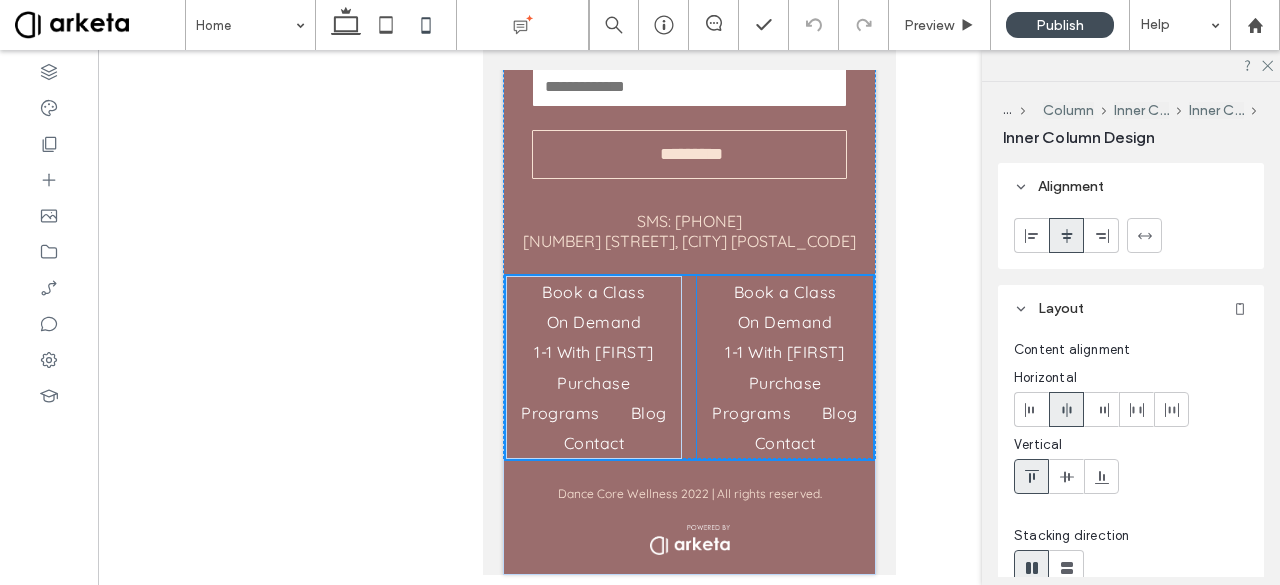 scroll, scrollTop: 5500, scrollLeft: 0, axis: vertical 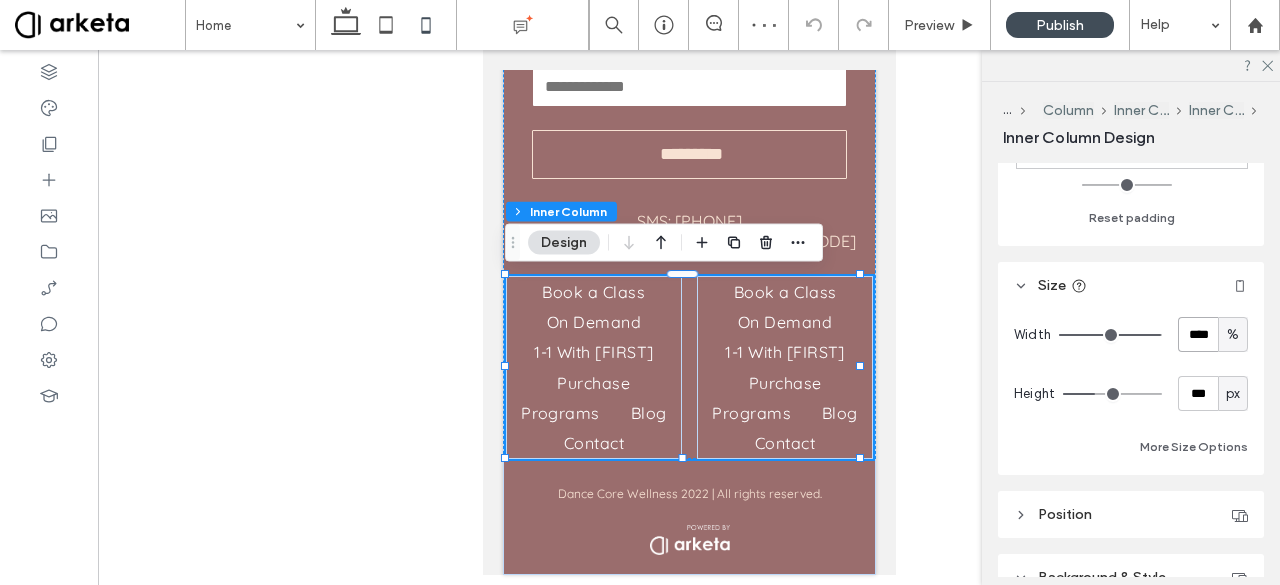 click on "****" at bounding box center [1198, 334] 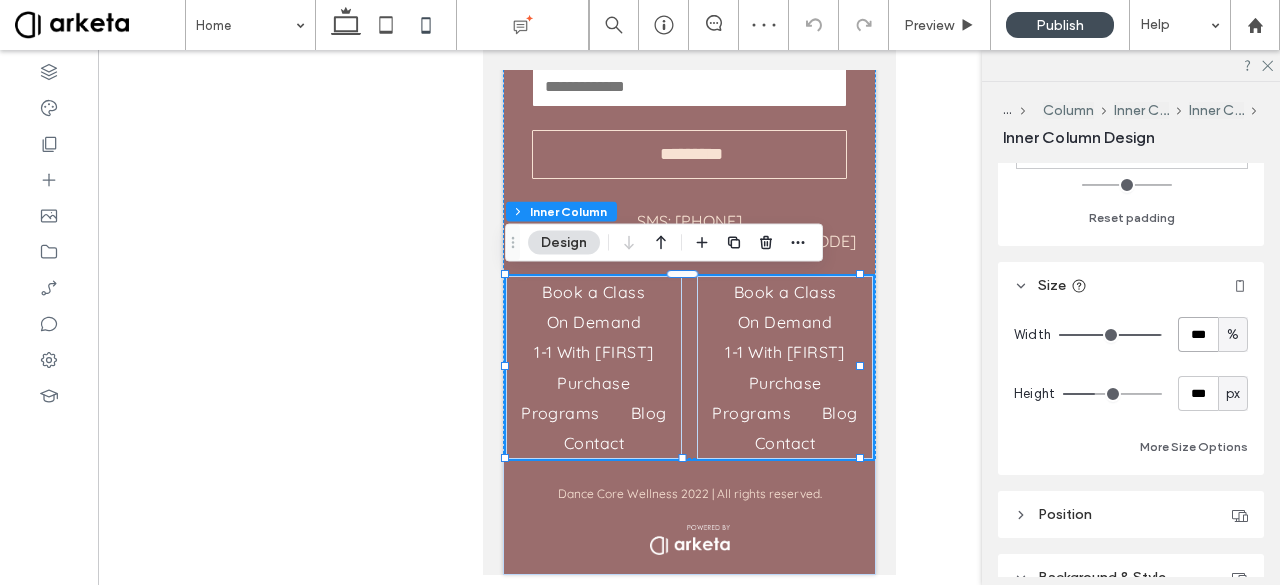 type on "***" 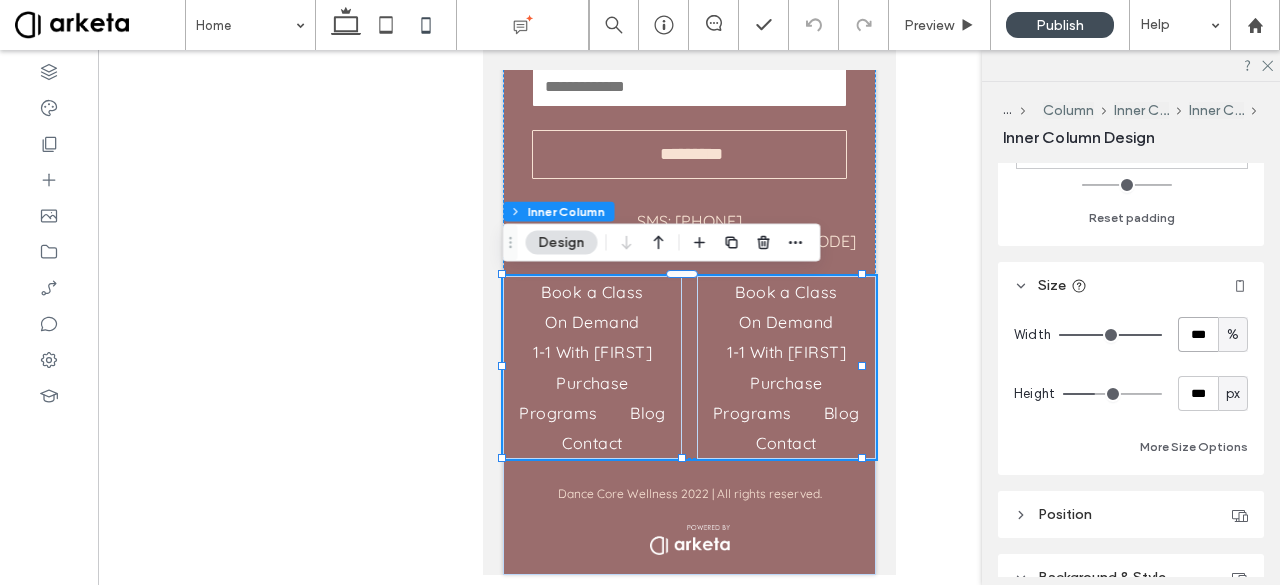 click on "***" at bounding box center (1198, 334) 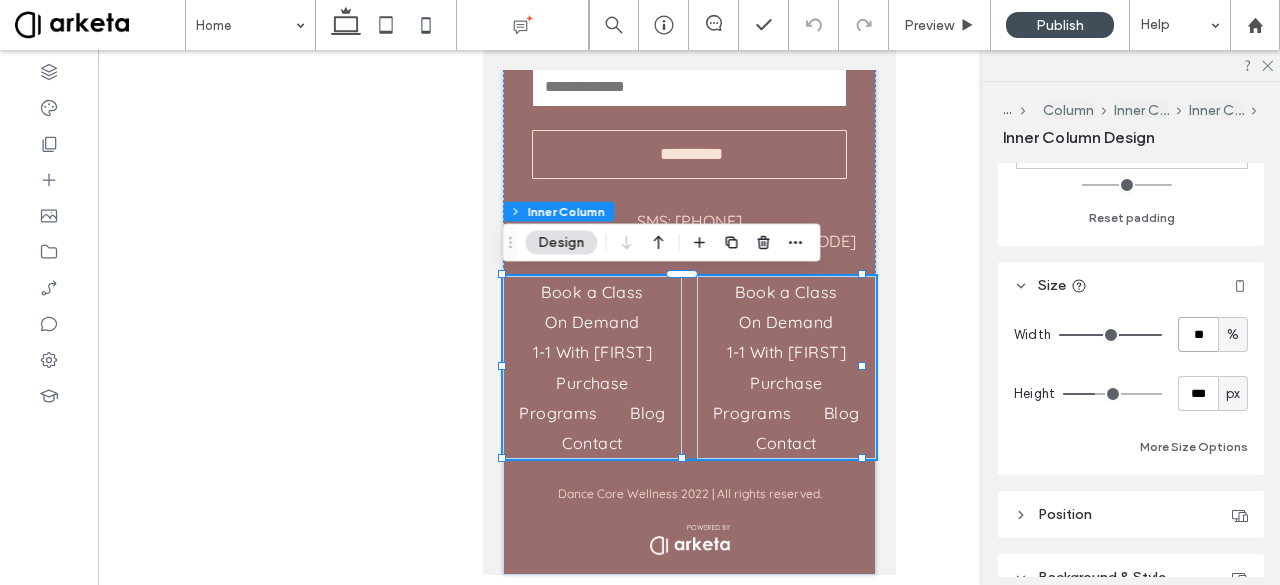 type on "**" 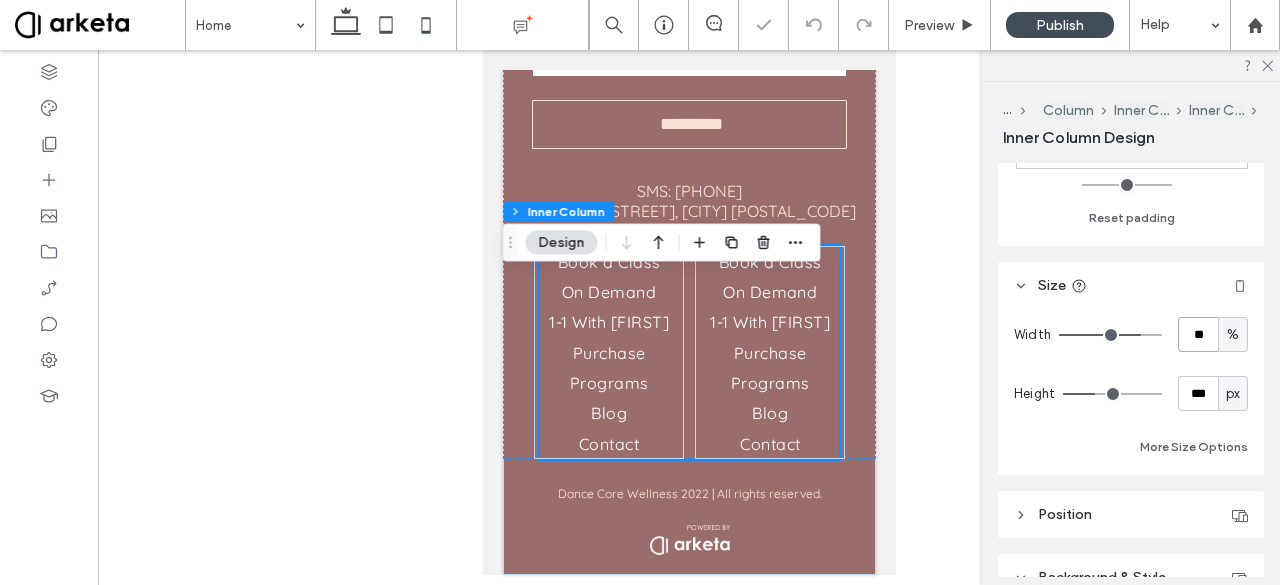 scroll, scrollTop: 5530, scrollLeft: 0, axis: vertical 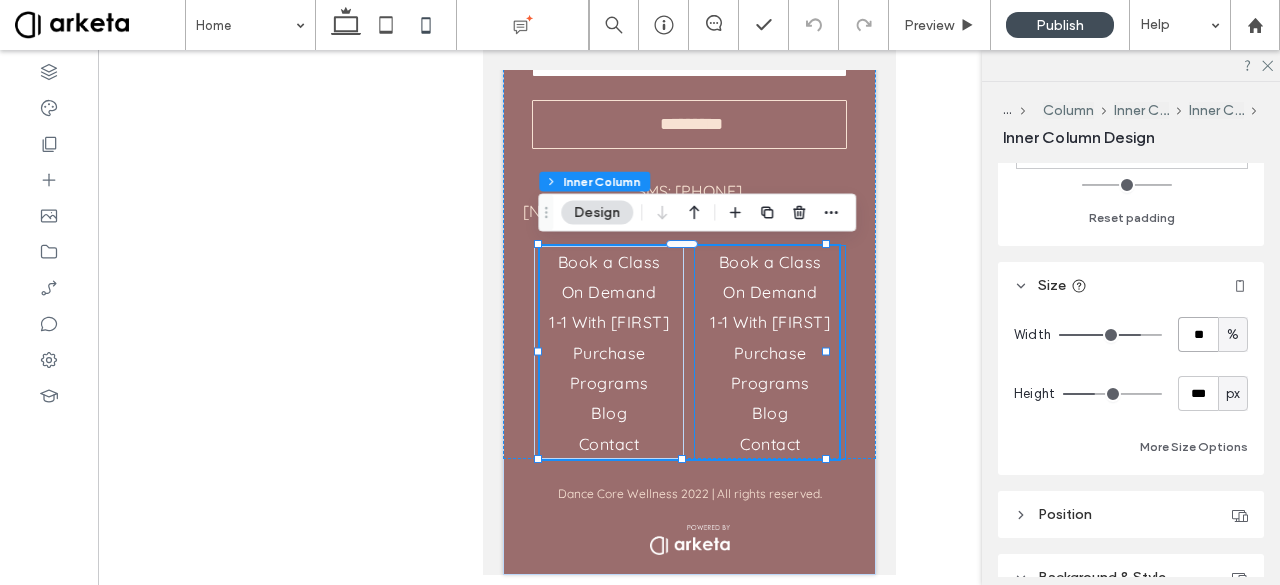click on "Book a Class
On Demand
1-1 With [PERSON]
Purchase
Programs
Blog
Contact" at bounding box center (769, 352) 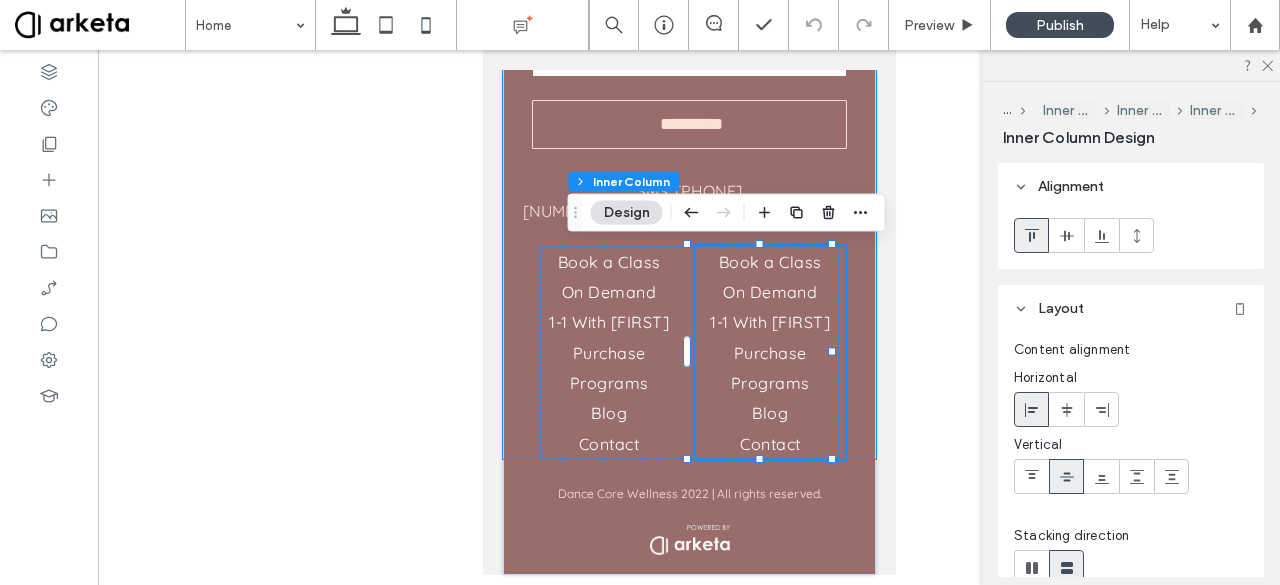 click on "STAY IN THE LOOP!
Contact Us
Email:
*********
Thank you for contacting us. We will get back to you as soon as possible.
Oops, there was an error sending your message. Please try again later.
SMS: 604.404.58.44 275 Fell Ave, North Vancouver V7P 3R5
LEARN MORE
Contact
Instagram
Facebook
WORK OUT
Contact
I nstagram
Facebook
Book a Class
On Demand
1-1 With Patrica
Book a Class
On Demand
1-1 With Patrica
Purchase
Programs
Blog
Contact
Book a Class
On Demand
1-1 With Patrica
Purchase
Programs
Blog
Contact" at bounding box center [688, 211] 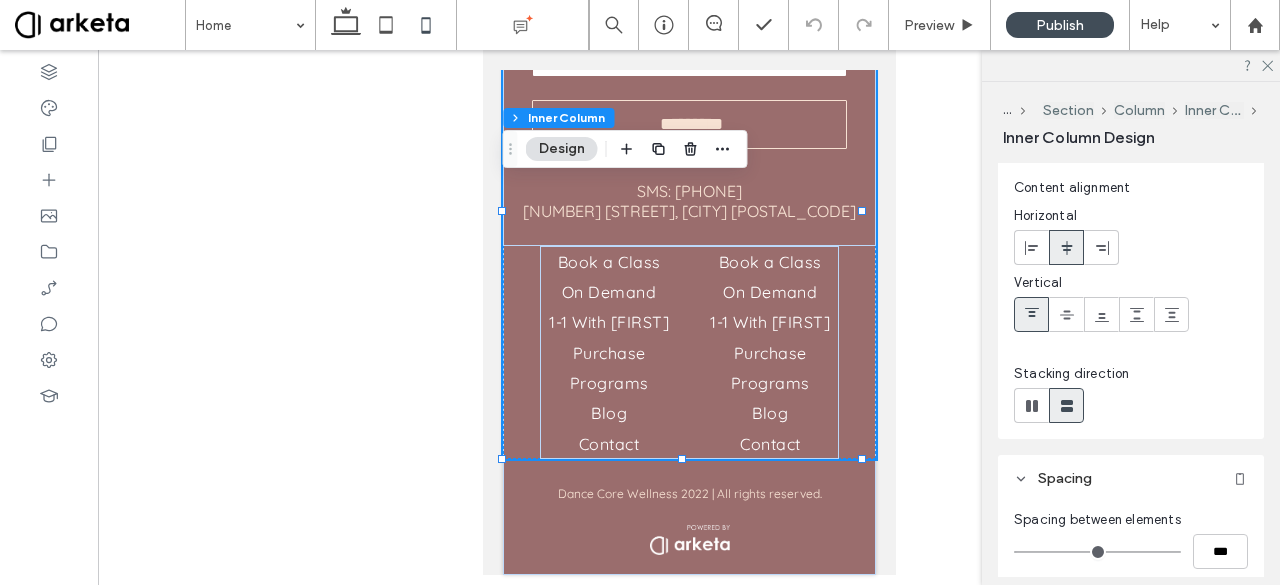 scroll, scrollTop: 172, scrollLeft: 0, axis: vertical 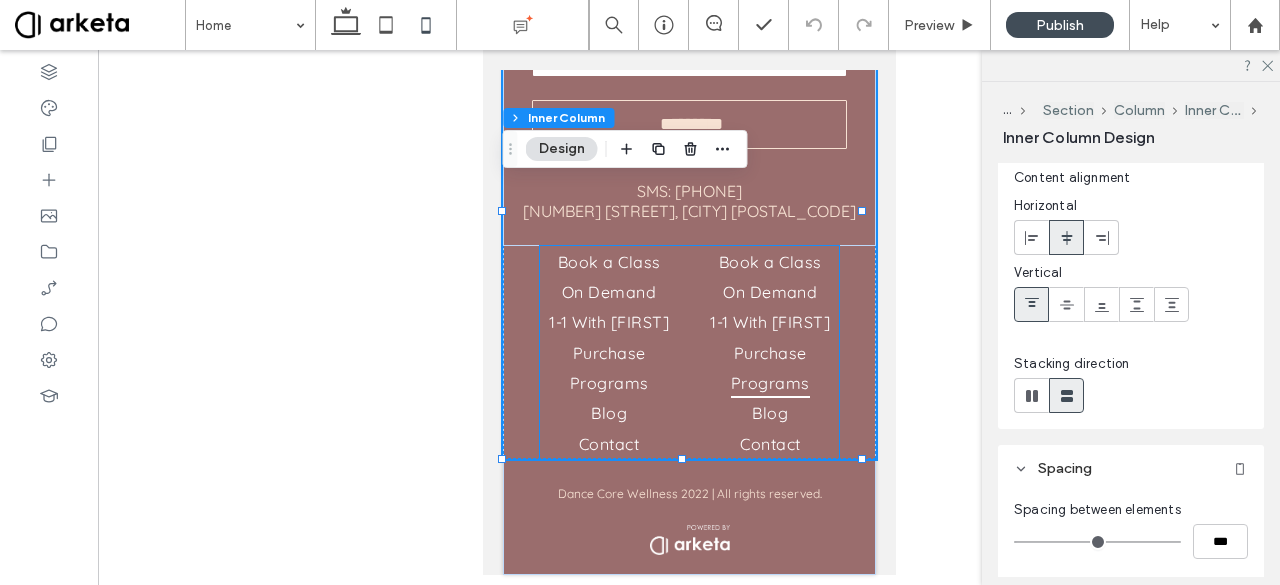 click on "Programs" at bounding box center [769, 383] 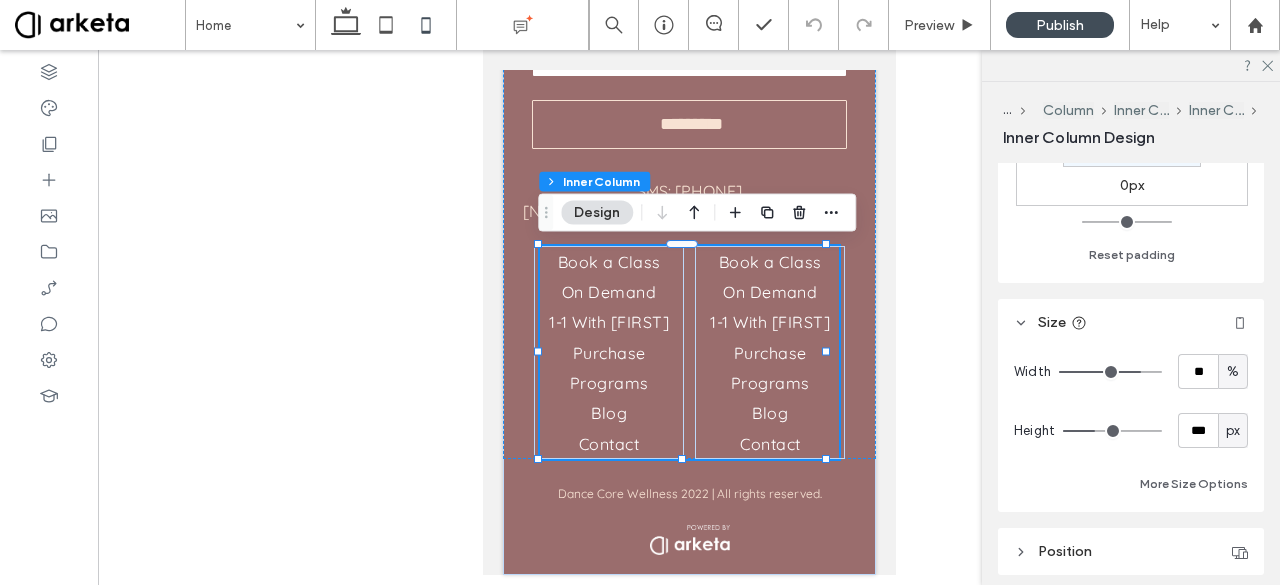 scroll, scrollTop: 903, scrollLeft: 0, axis: vertical 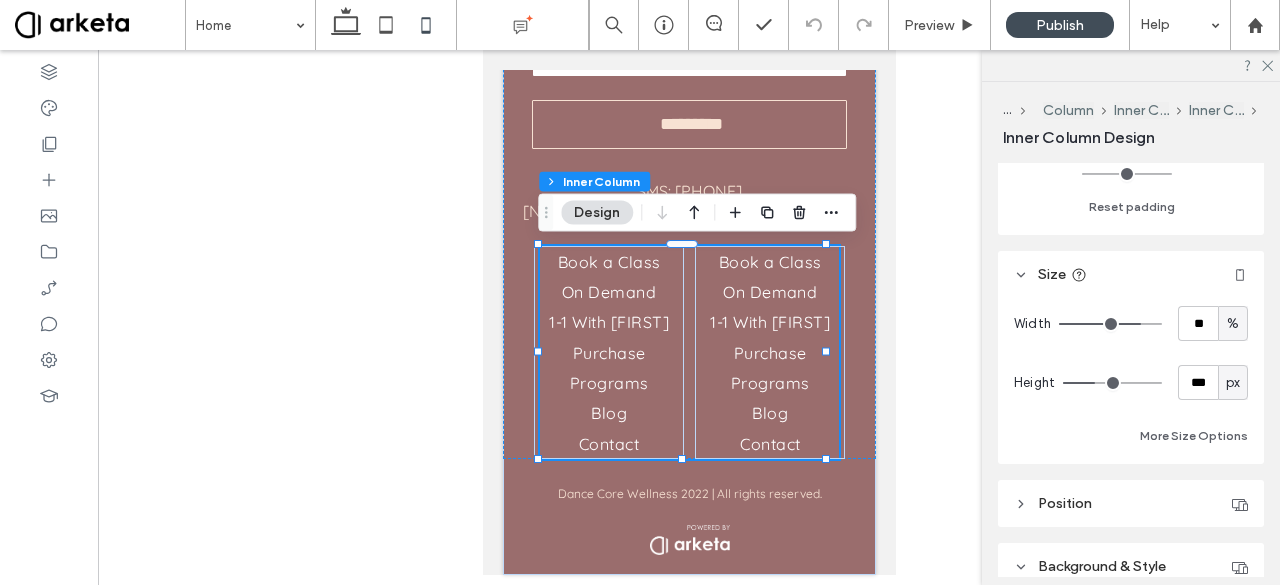 click on "%" at bounding box center [1233, 324] 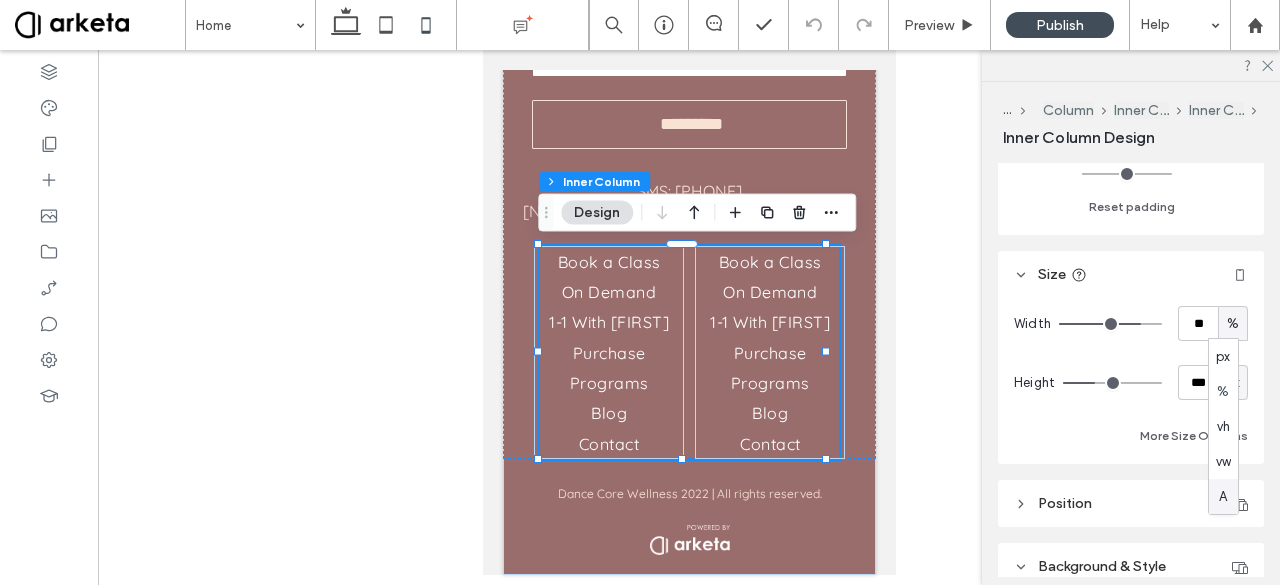 click on "A" at bounding box center (1223, 496) 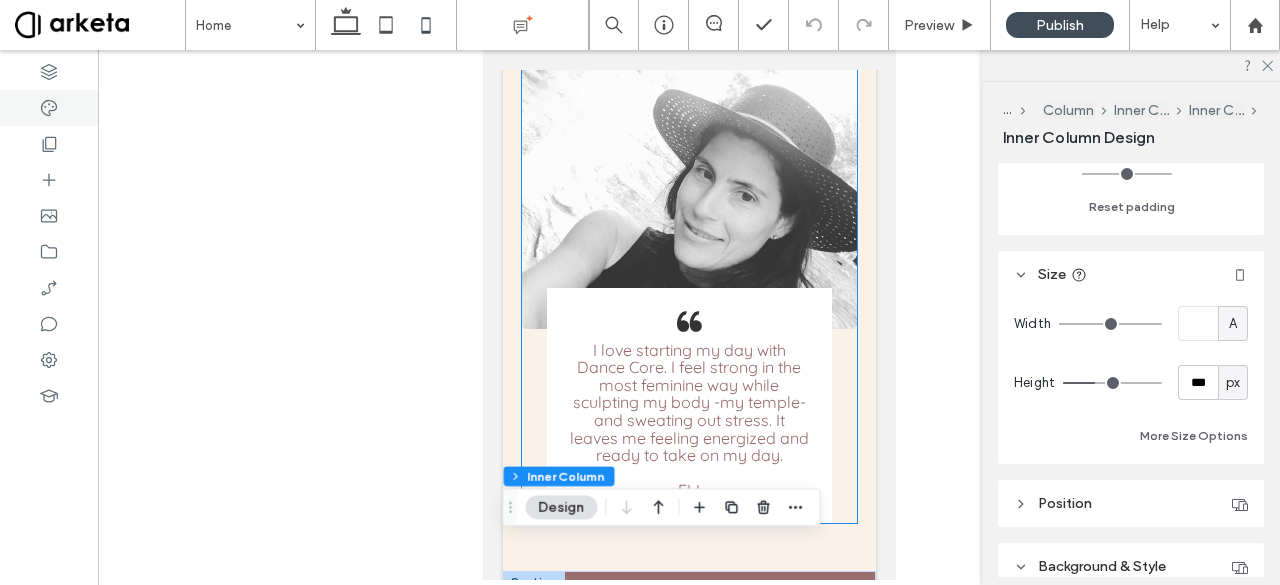 scroll, scrollTop: 4770, scrollLeft: 0, axis: vertical 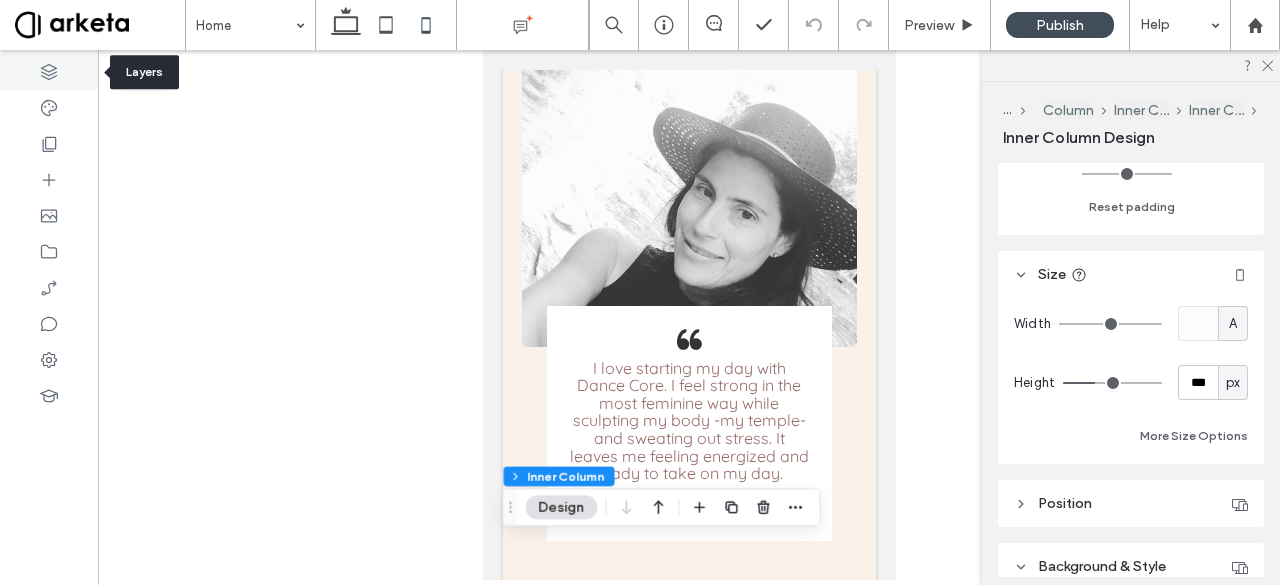 click at bounding box center [49, 72] 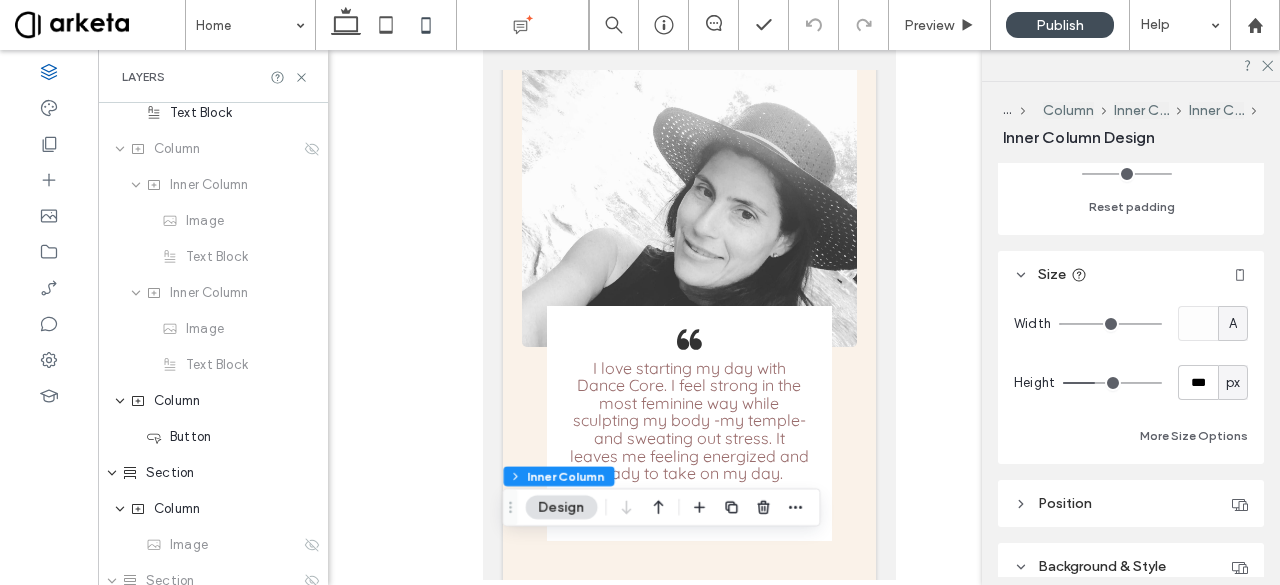 scroll, scrollTop: 909, scrollLeft: 0, axis: vertical 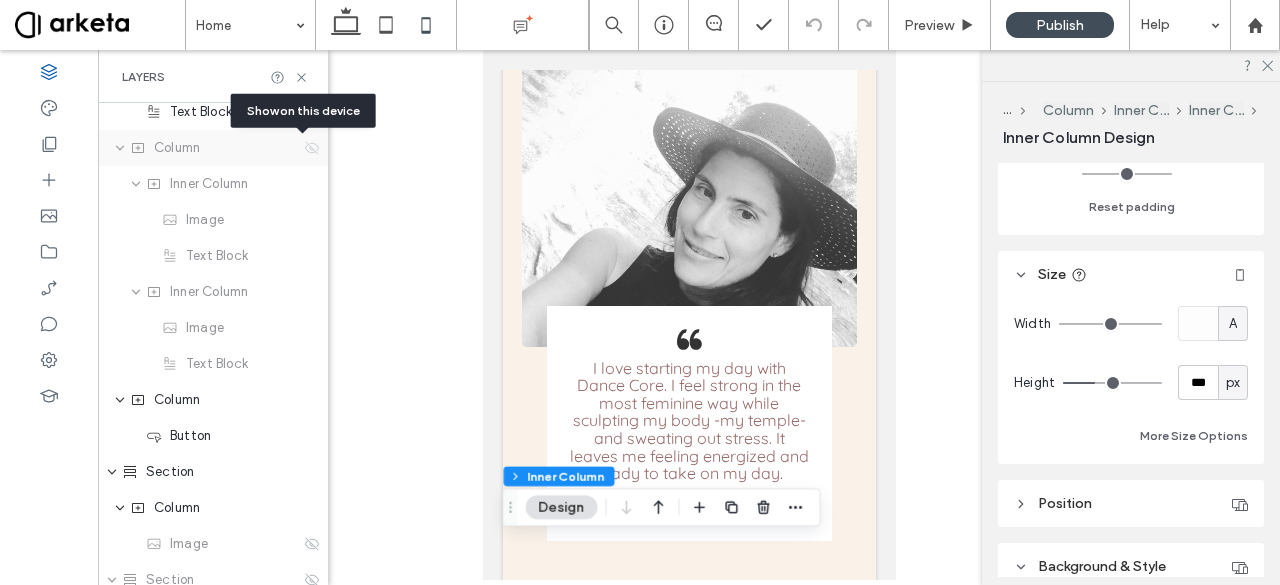 click 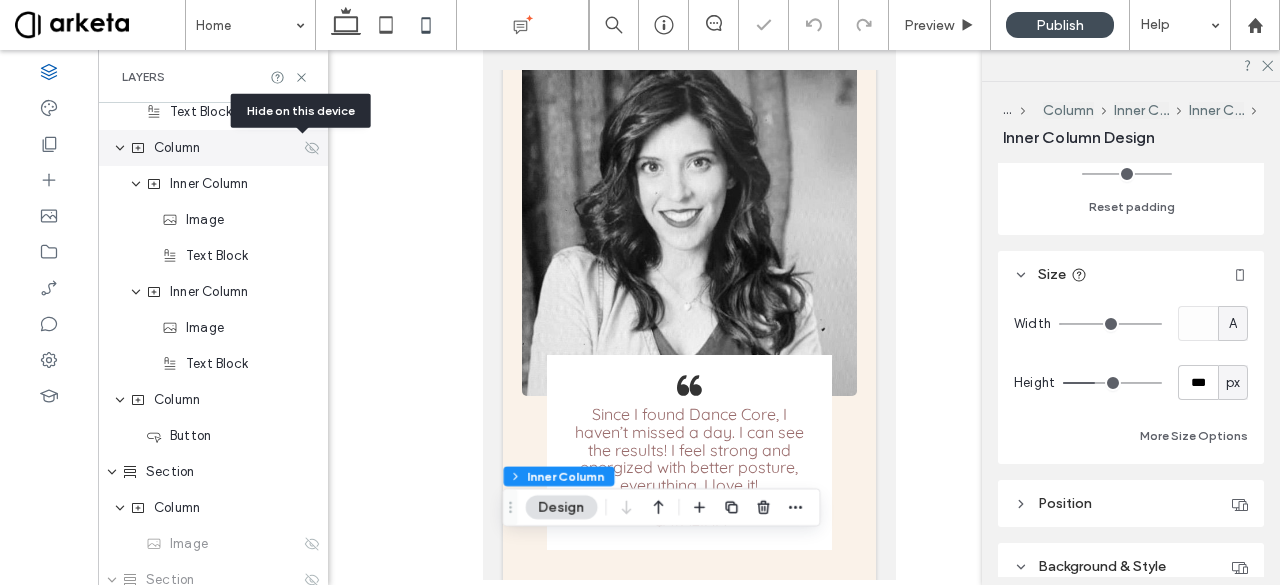 scroll, scrollTop: 5377, scrollLeft: 0, axis: vertical 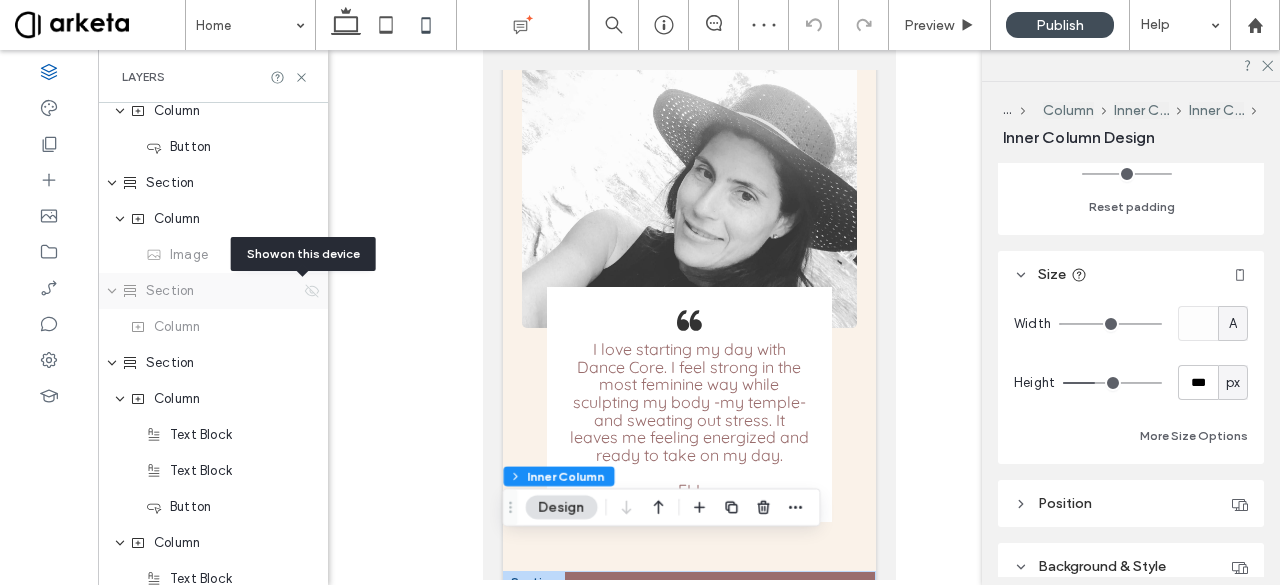 click 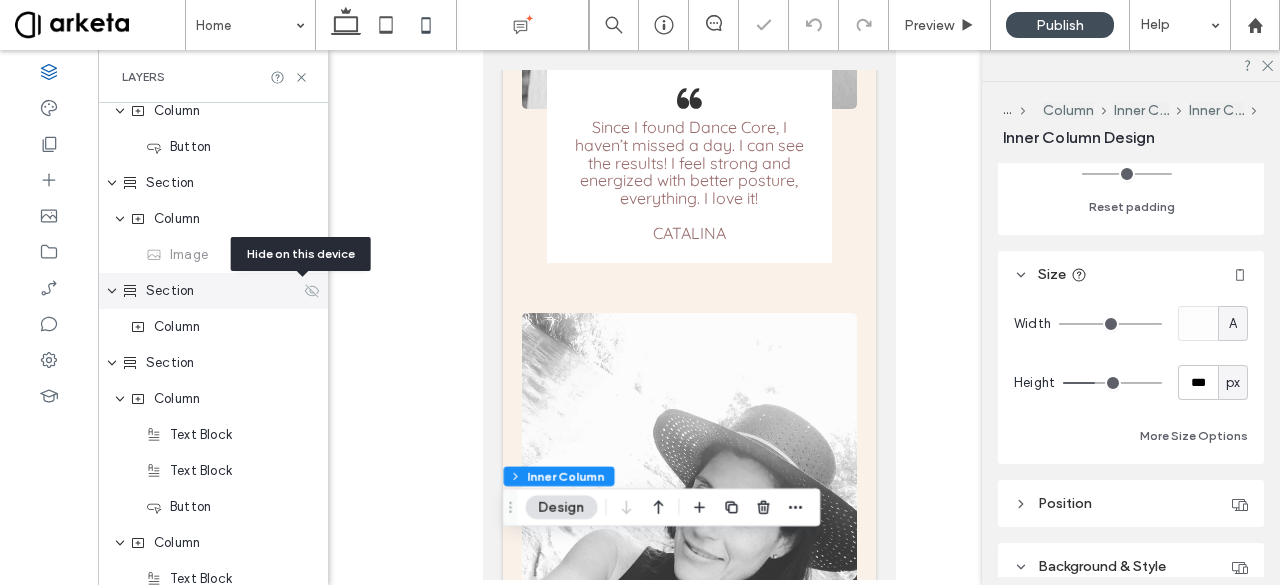 scroll, scrollTop: 5697, scrollLeft: 0, axis: vertical 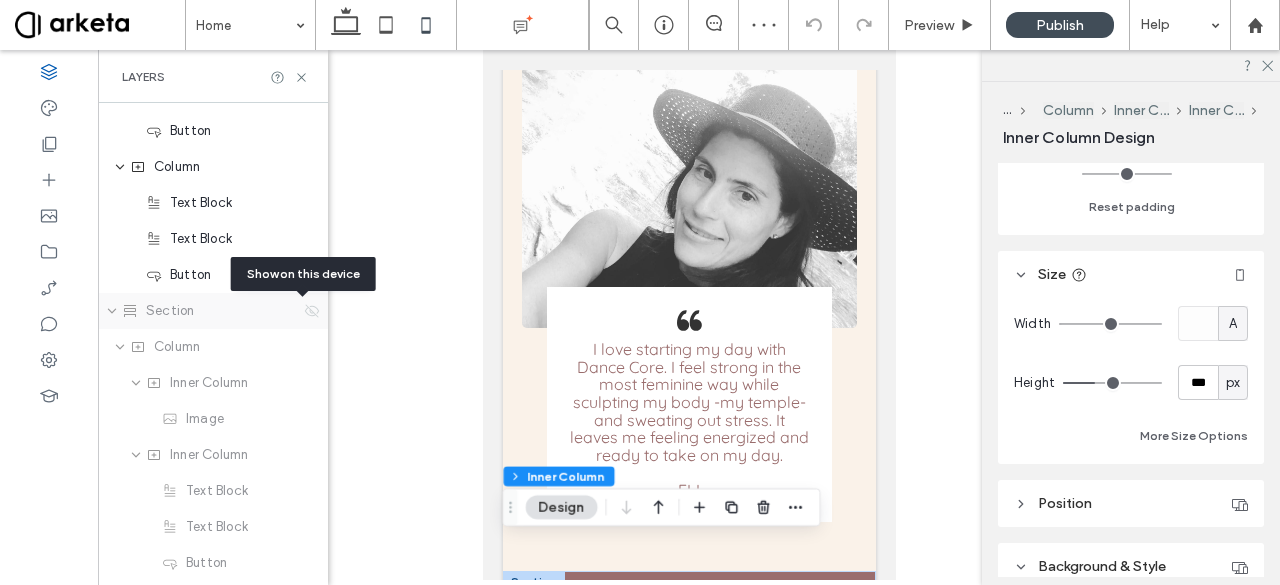 click 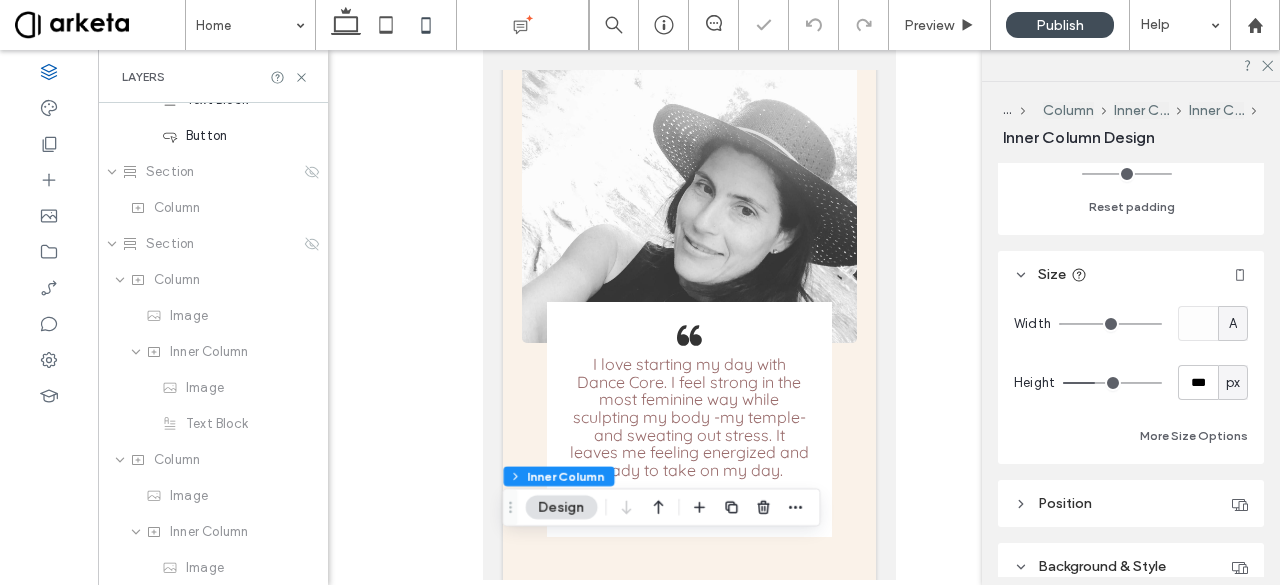 scroll, scrollTop: 2141, scrollLeft: 0, axis: vertical 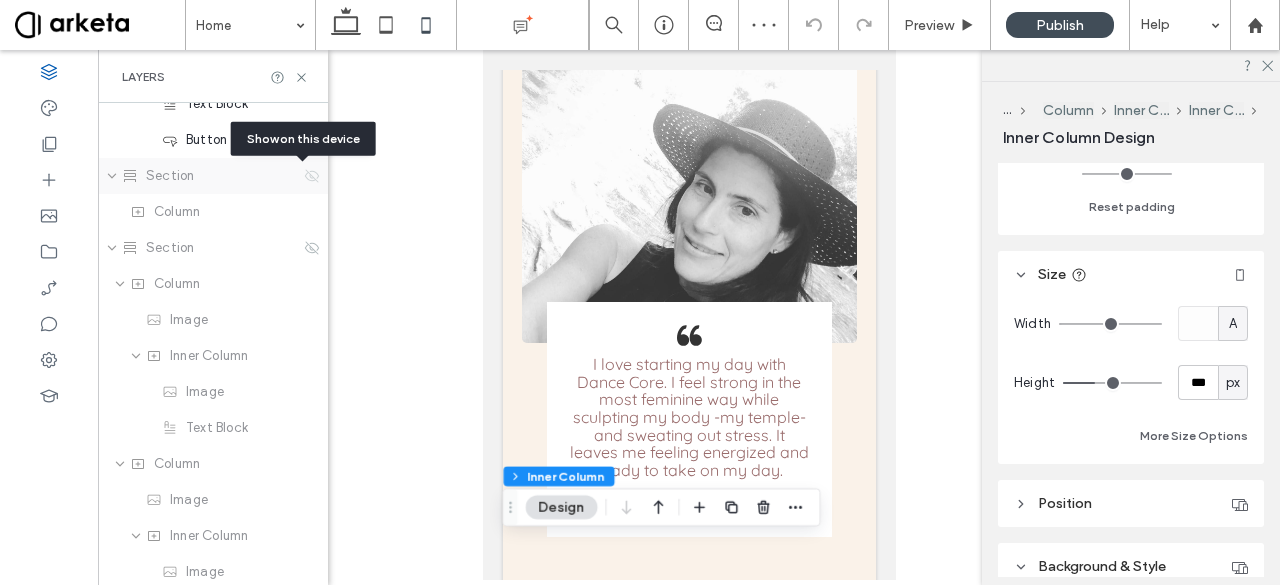 click 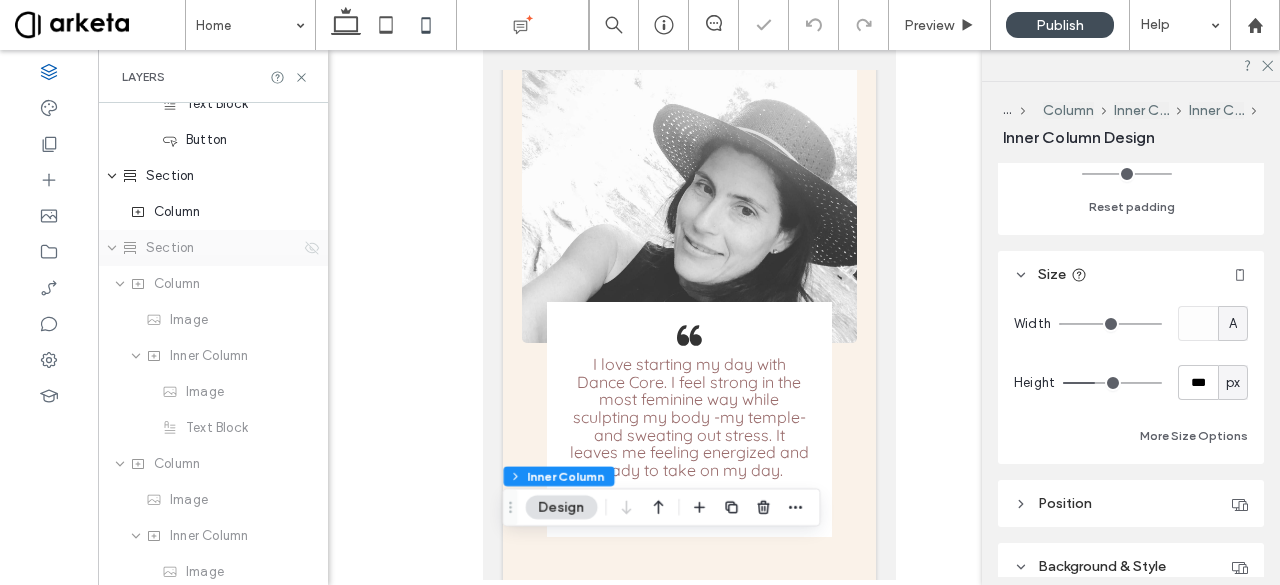 click 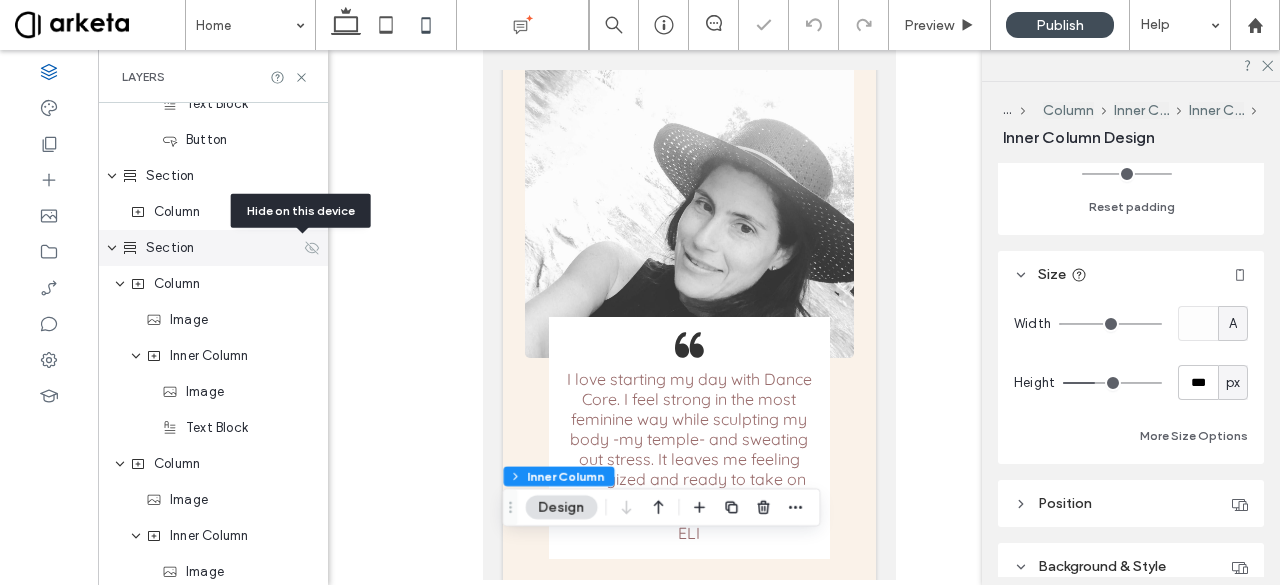 scroll, scrollTop: 9088, scrollLeft: 0, axis: vertical 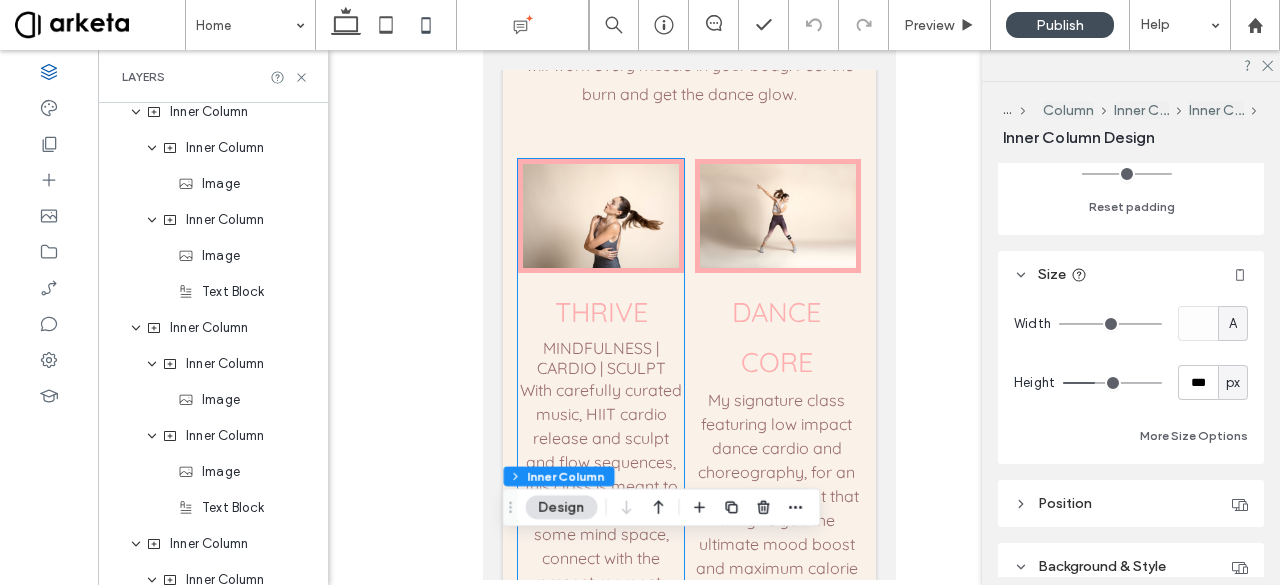 click on "MINDFULNESS | CARDIO | SCULPT" at bounding box center [600, 358] 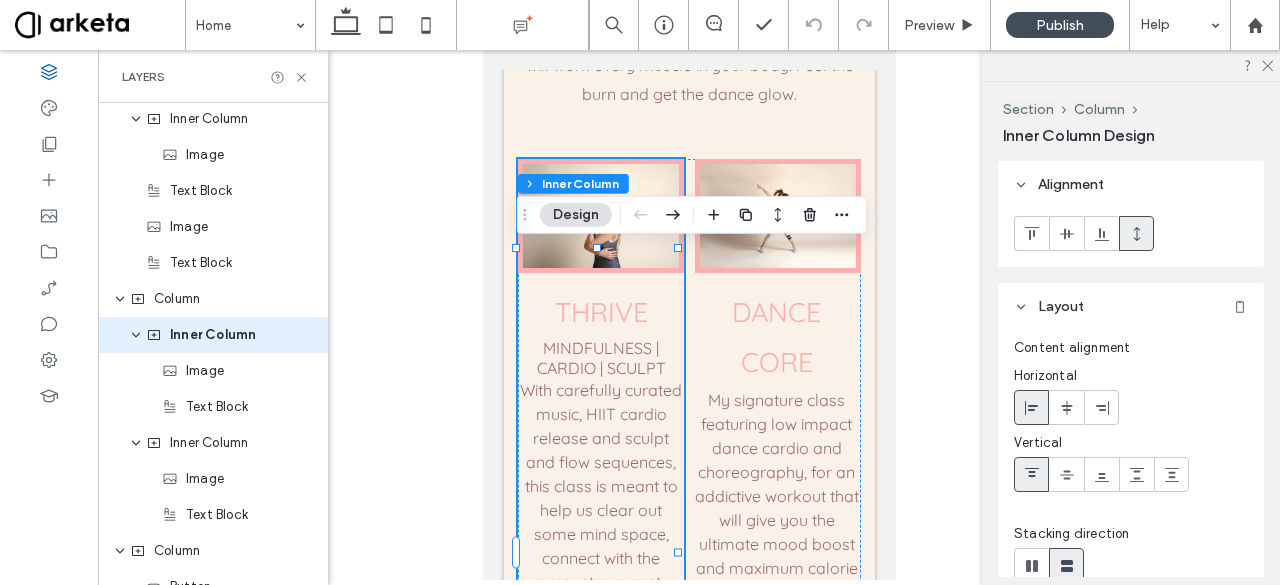 scroll, scrollTop: 748, scrollLeft: 0, axis: vertical 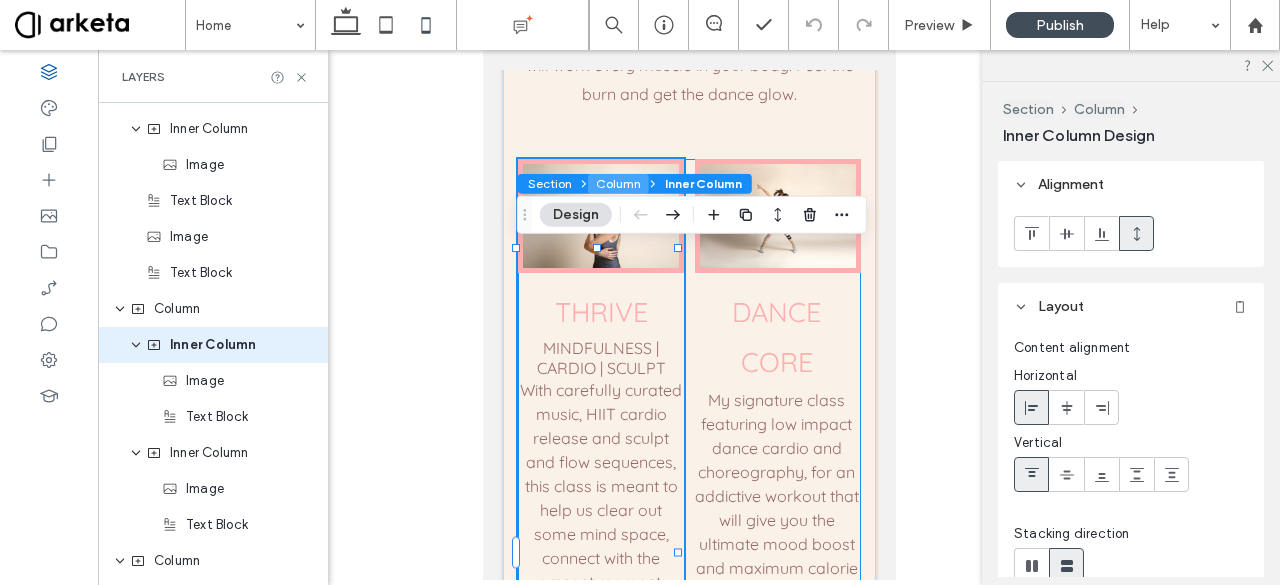 click on "Column" at bounding box center (618, 184) 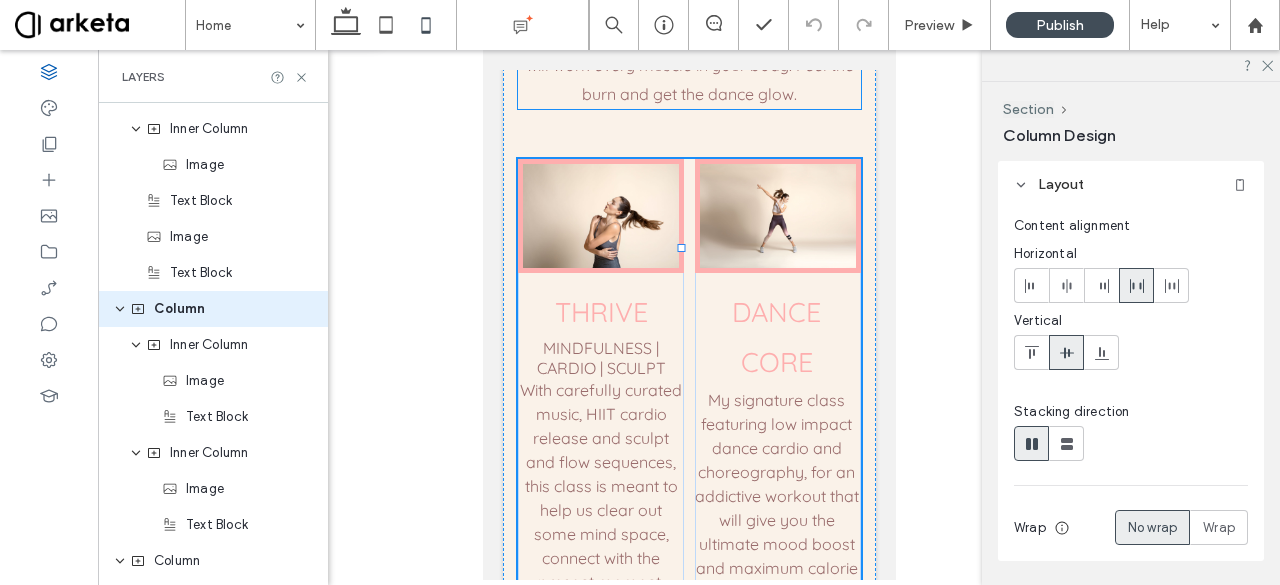 scroll, scrollTop: 712, scrollLeft: 0, axis: vertical 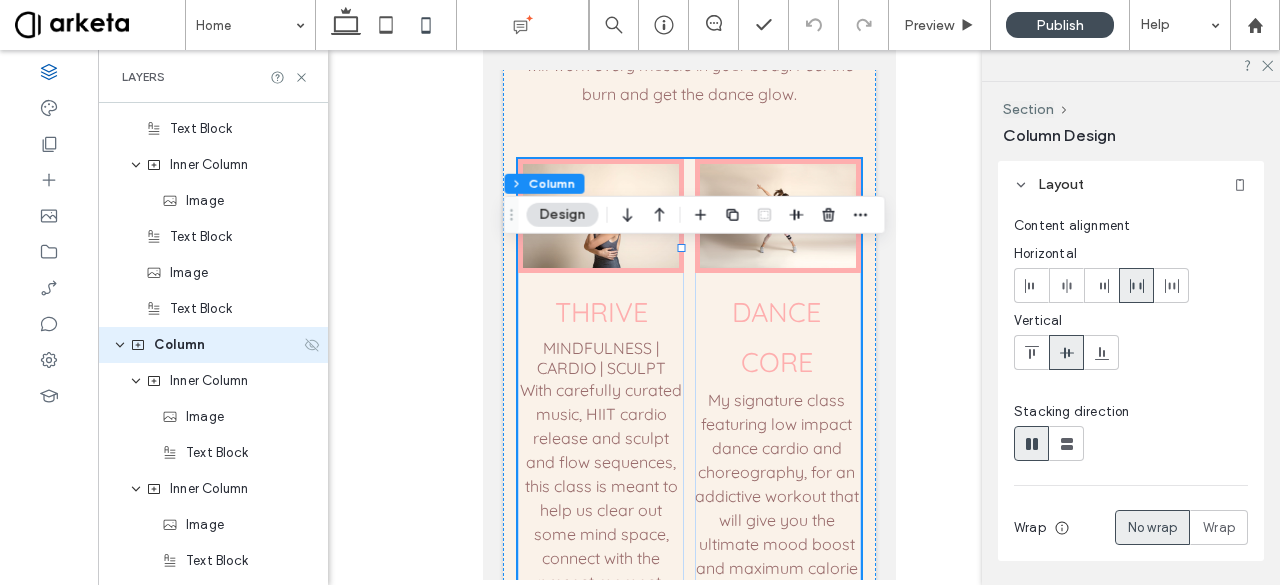 click 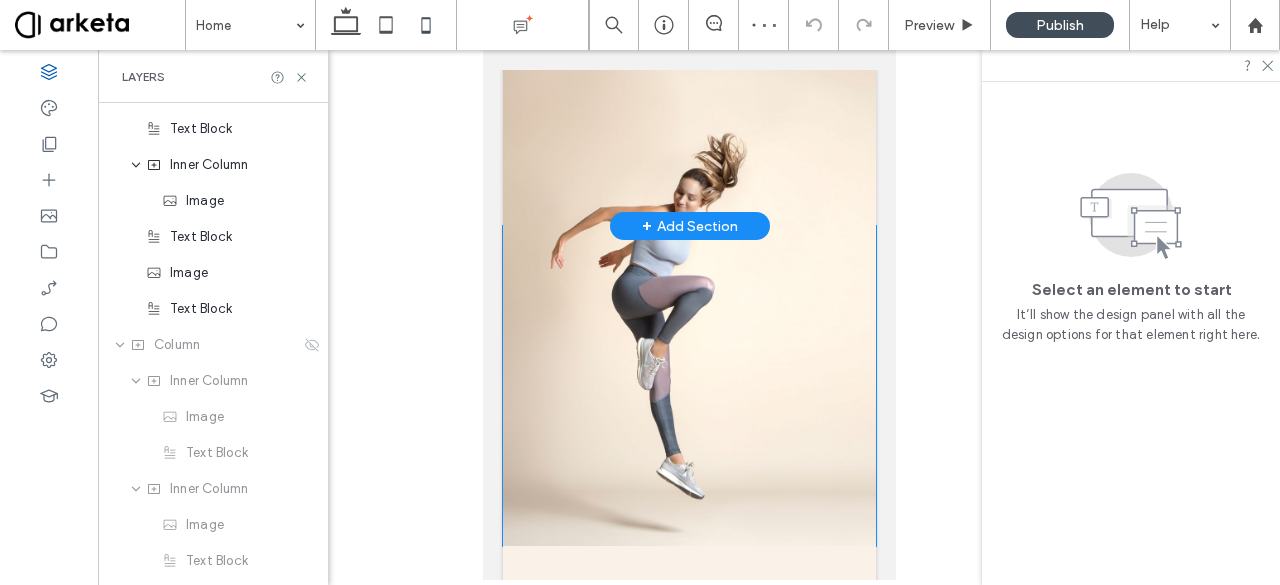 scroll, scrollTop: 2342, scrollLeft: 0, axis: vertical 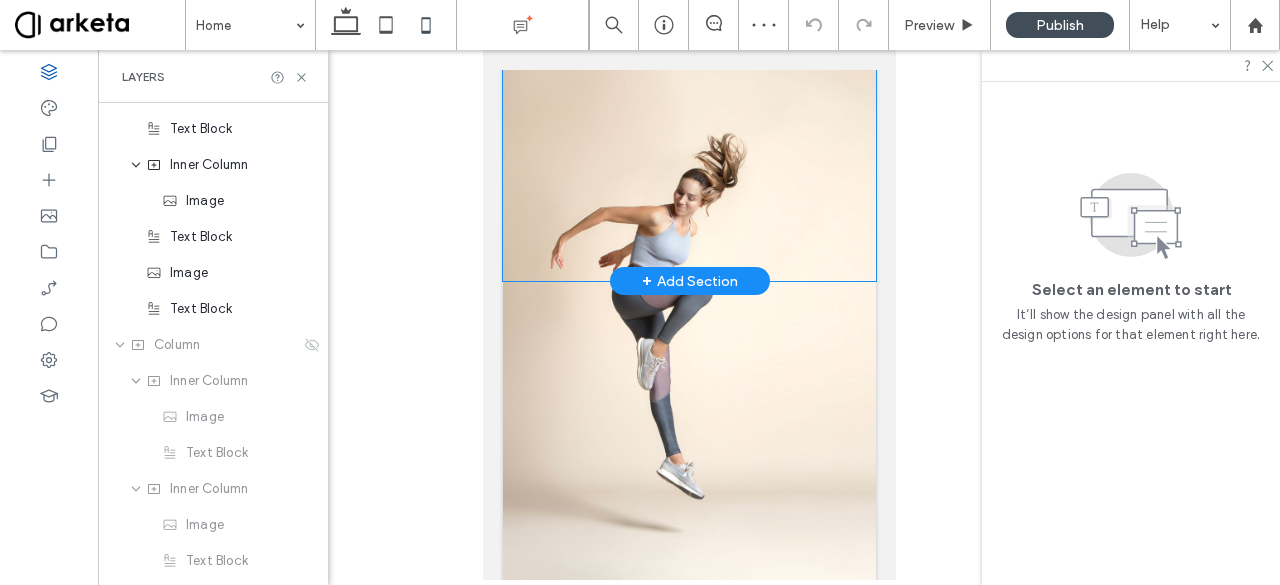 click at bounding box center [688, 161] 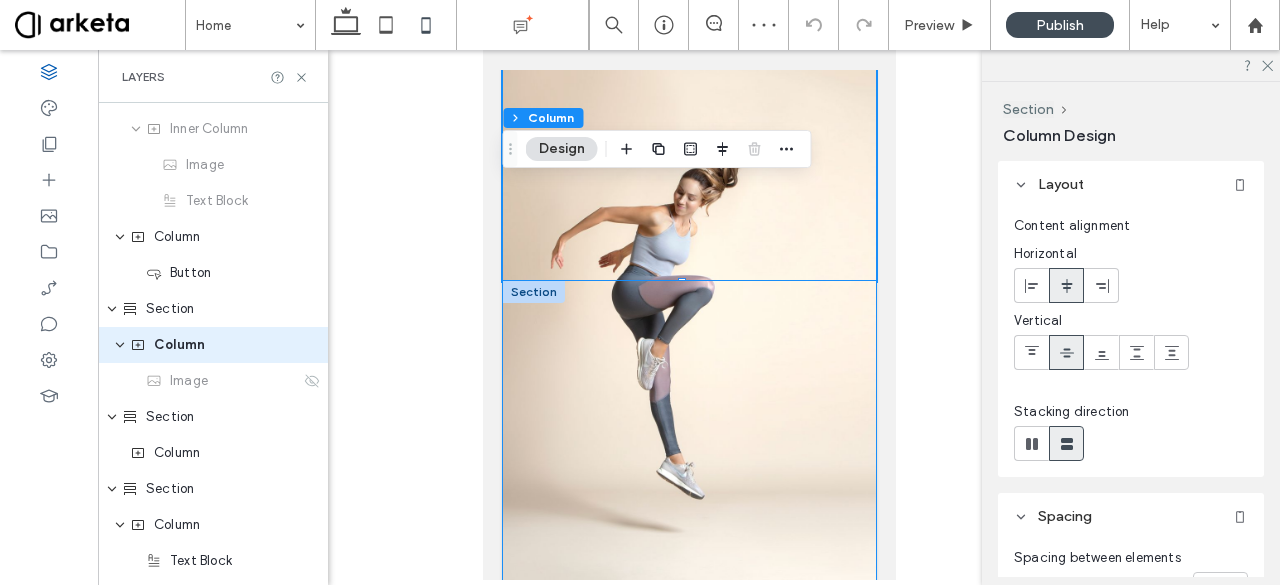click at bounding box center (688, 441) 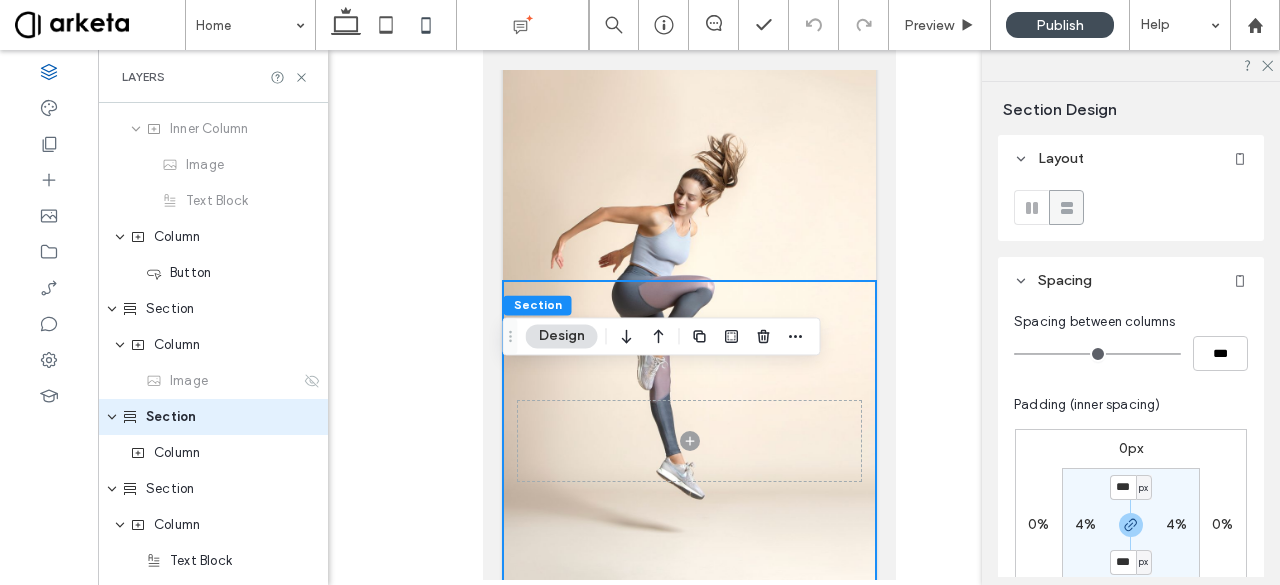 scroll, scrollTop: 1144, scrollLeft: 0, axis: vertical 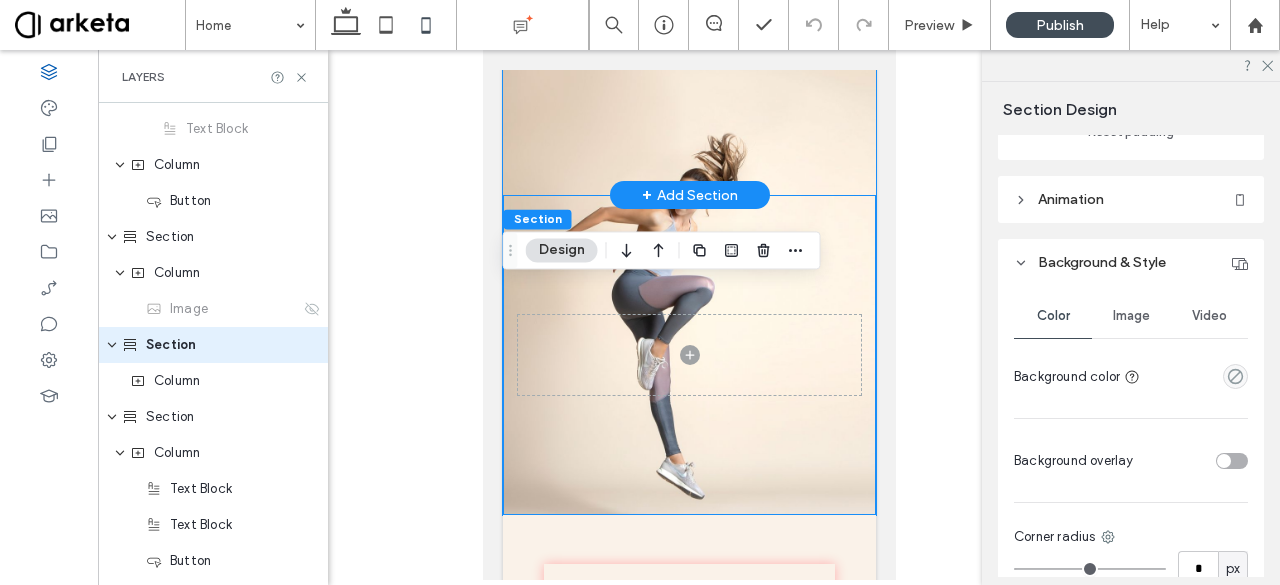 click at bounding box center [688, 75] 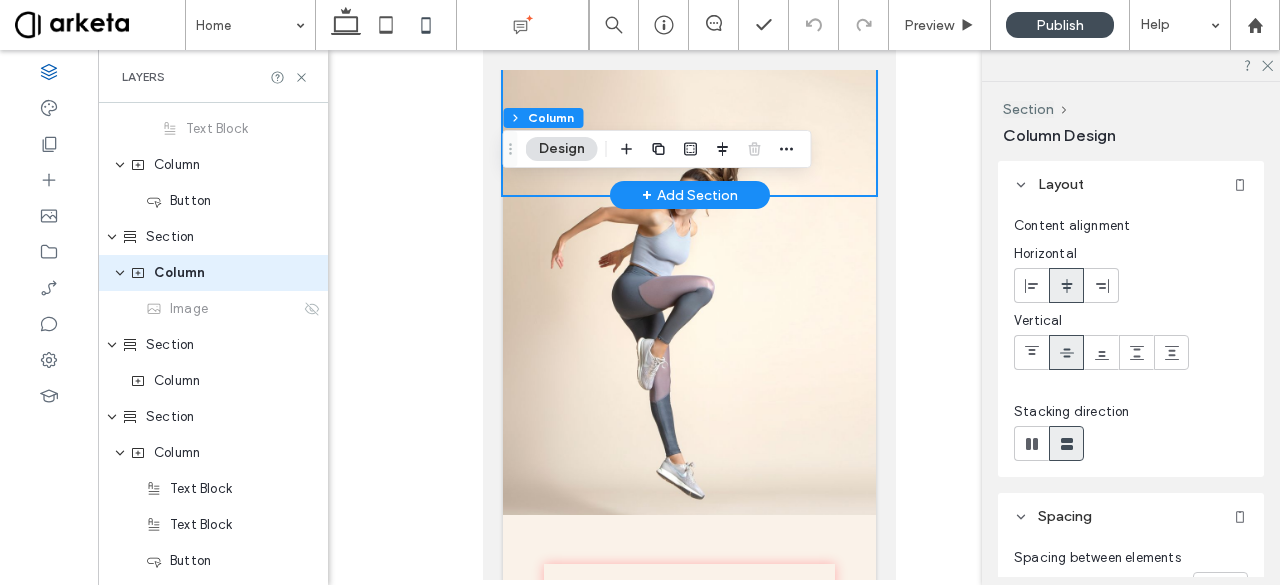 scroll, scrollTop: 2356, scrollLeft: 0, axis: vertical 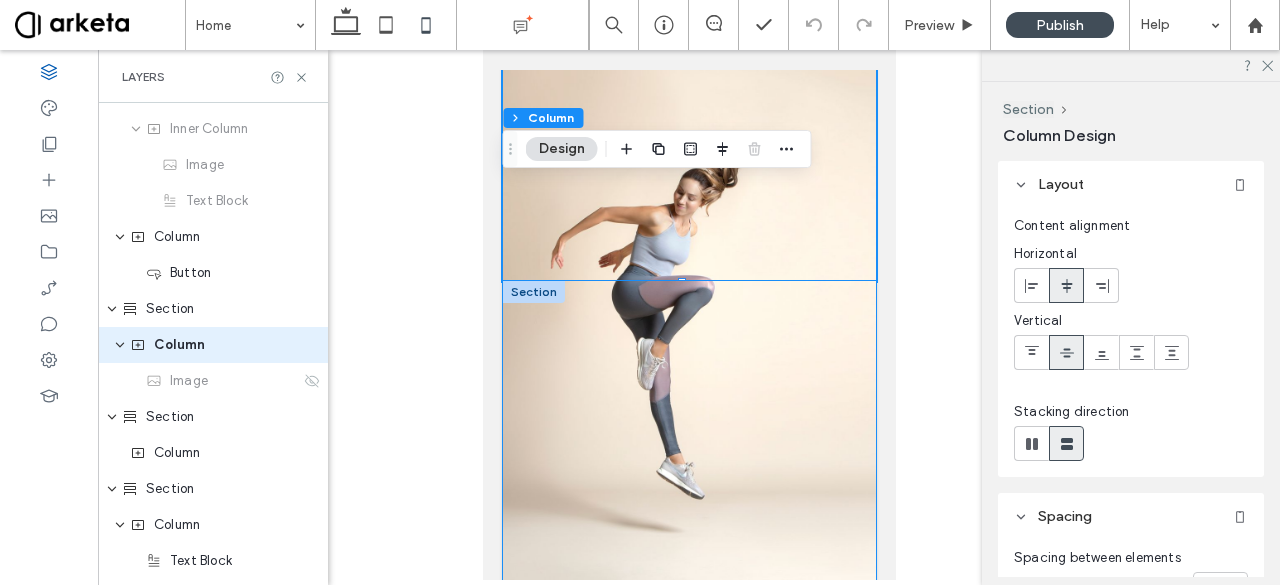 click at bounding box center [688, 441] 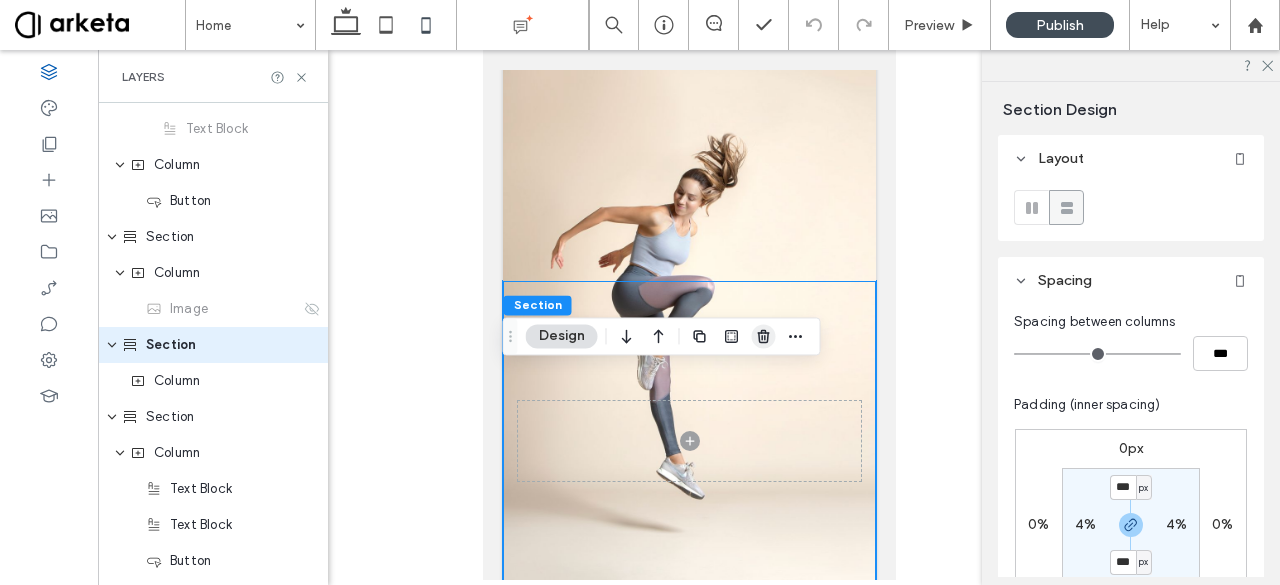 click at bounding box center (764, 336) 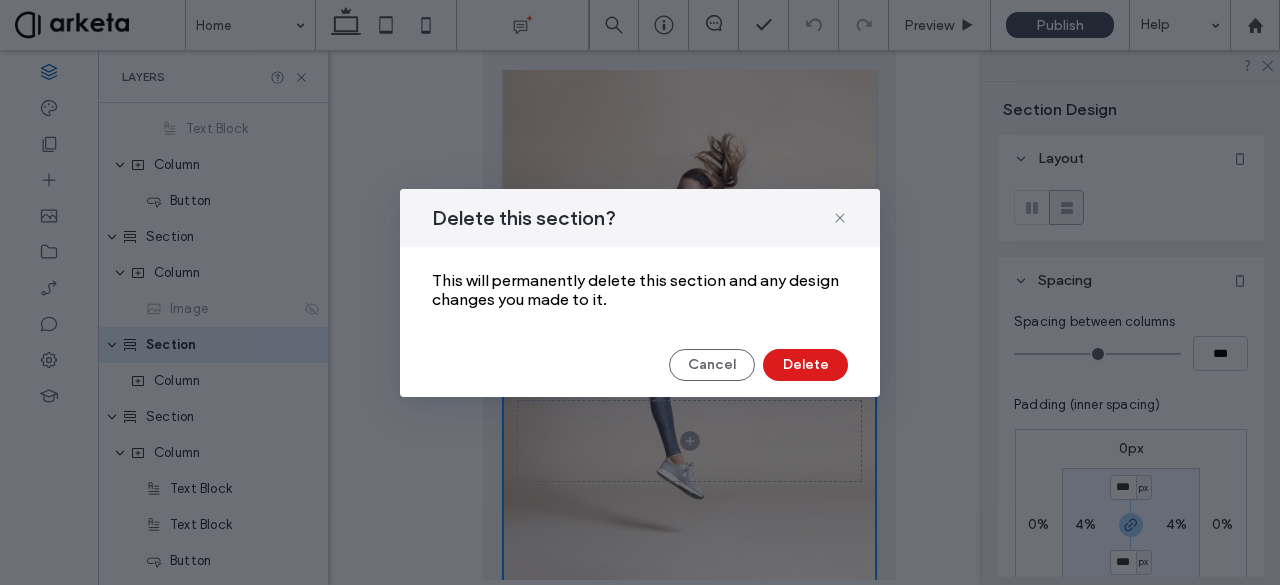 click on "Delete this section? This will permanently delete this section and any design changes you made to it. Cancel Delete" at bounding box center (640, 293) 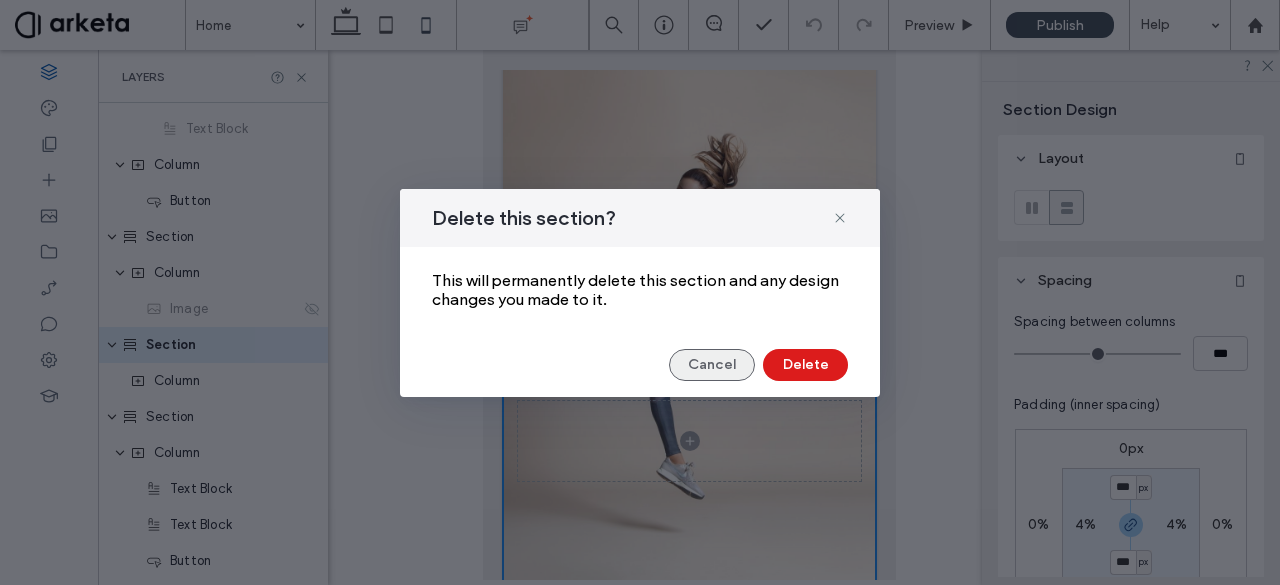 click on "Cancel" at bounding box center (712, 365) 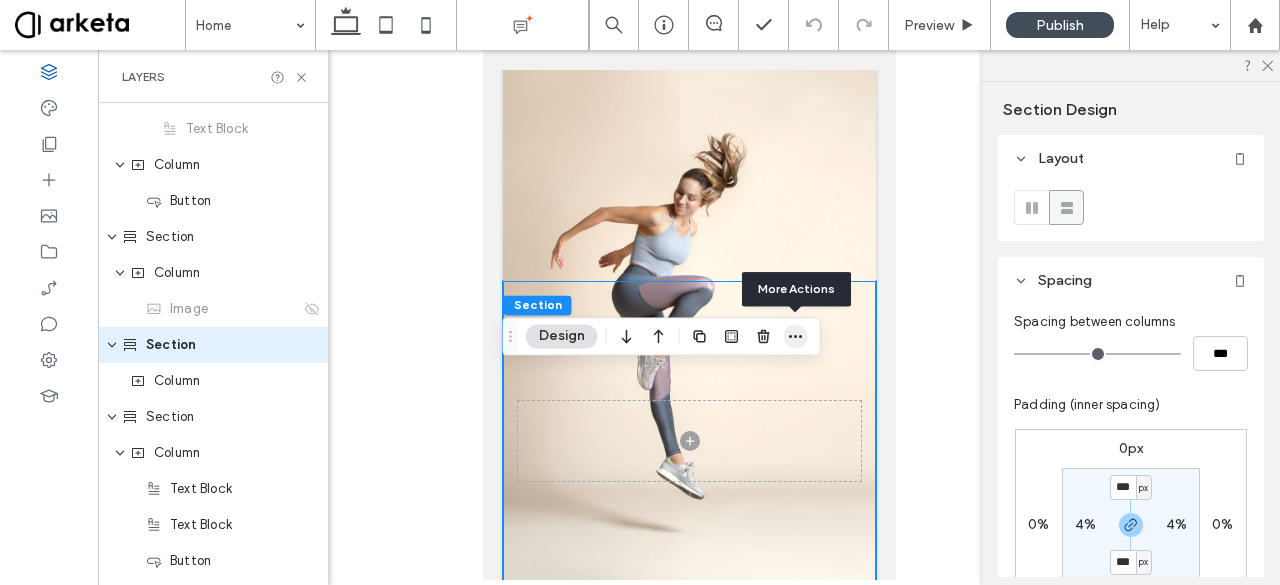 click at bounding box center [796, 336] 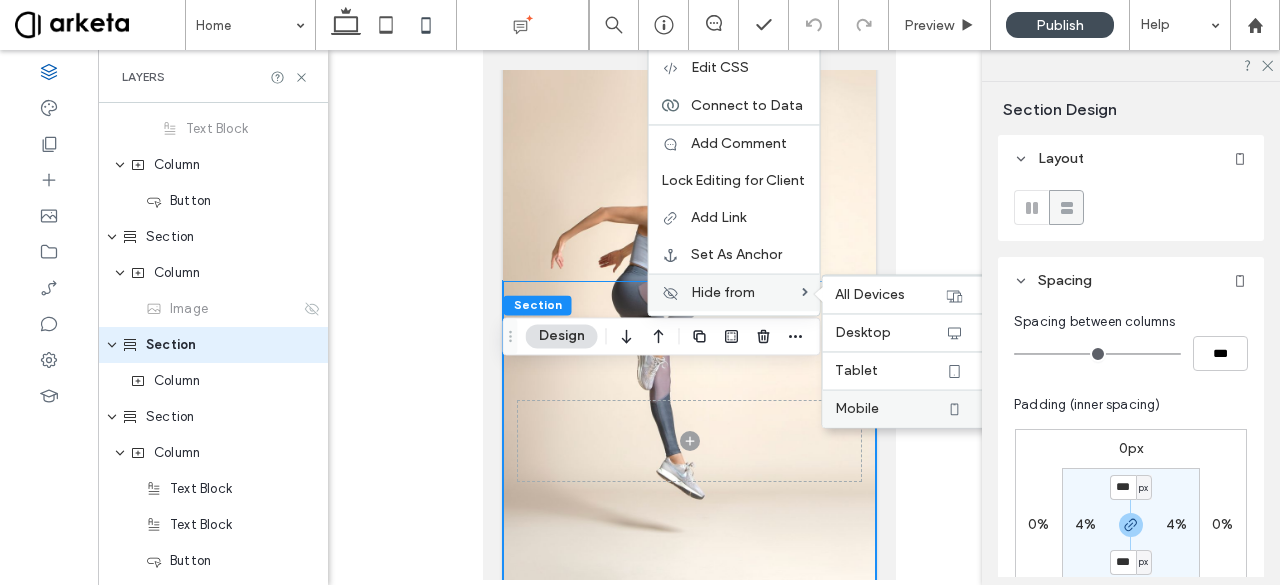 click on "Mobile" at bounding box center (890, 408) 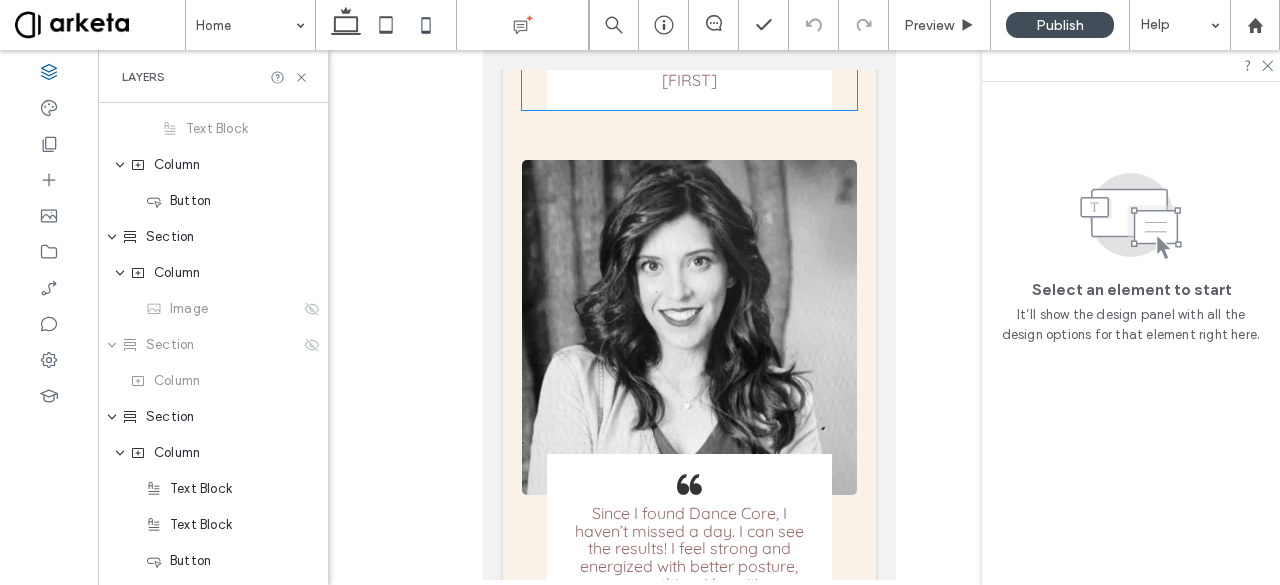 scroll, scrollTop: 7505, scrollLeft: 0, axis: vertical 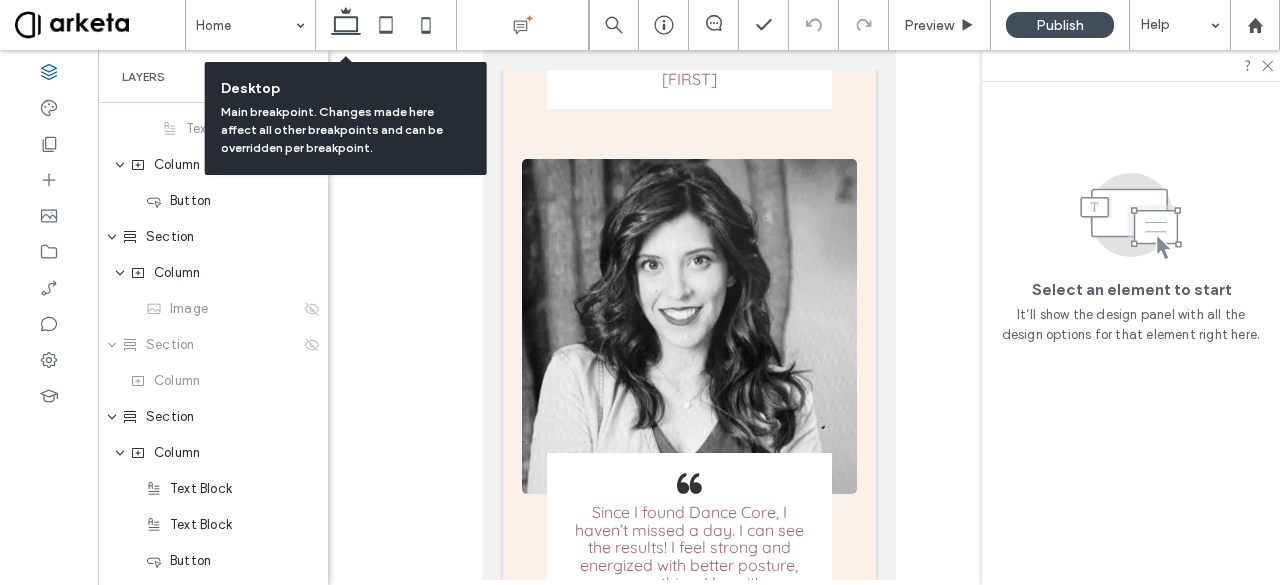 click 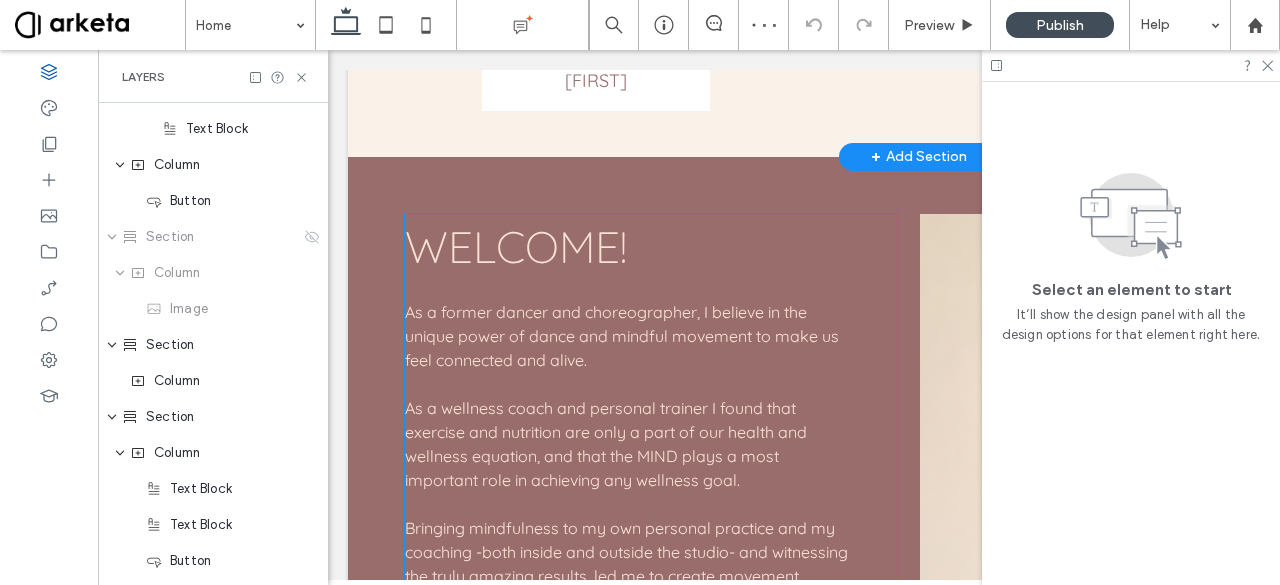 scroll, scrollTop: 4519, scrollLeft: 0, axis: vertical 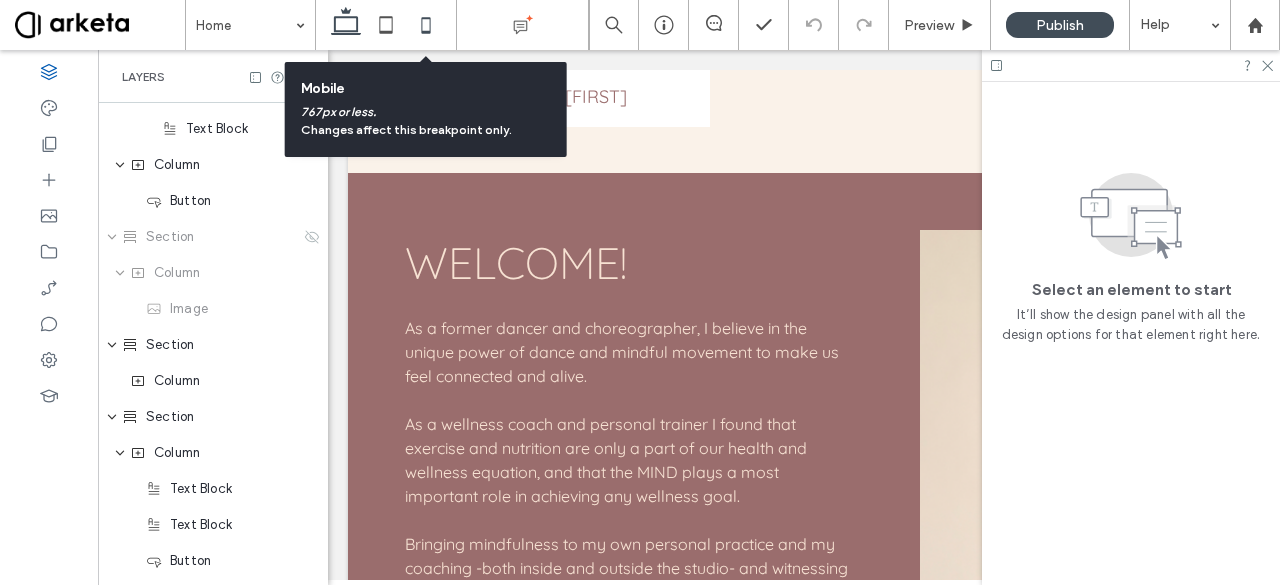 click 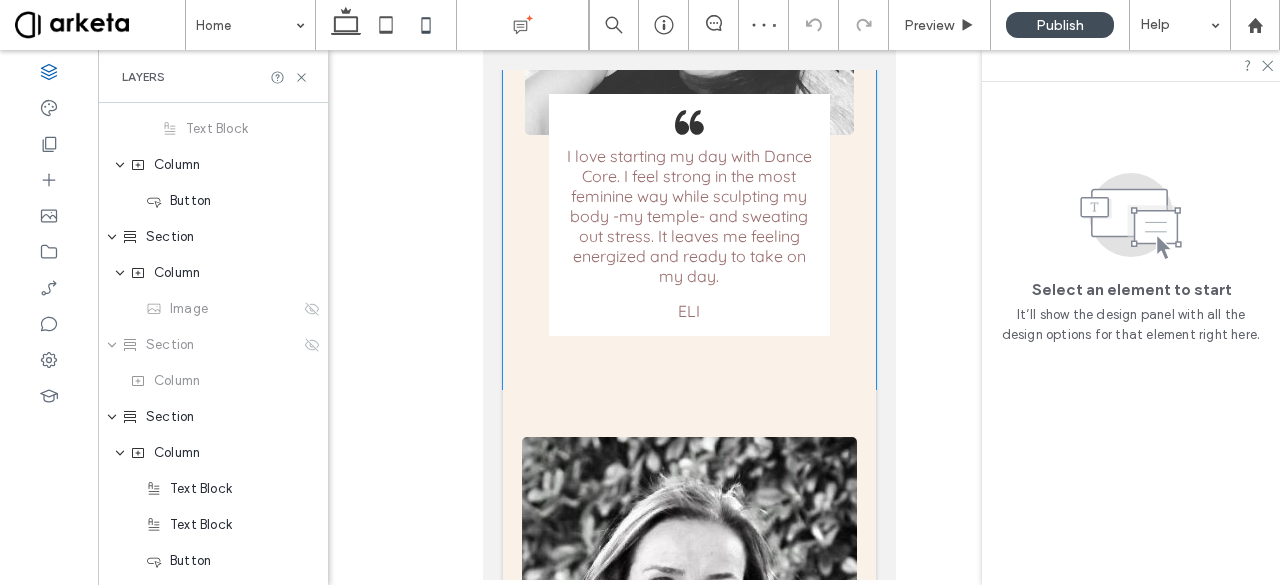 scroll, scrollTop: 6618, scrollLeft: 0, axis: vertical 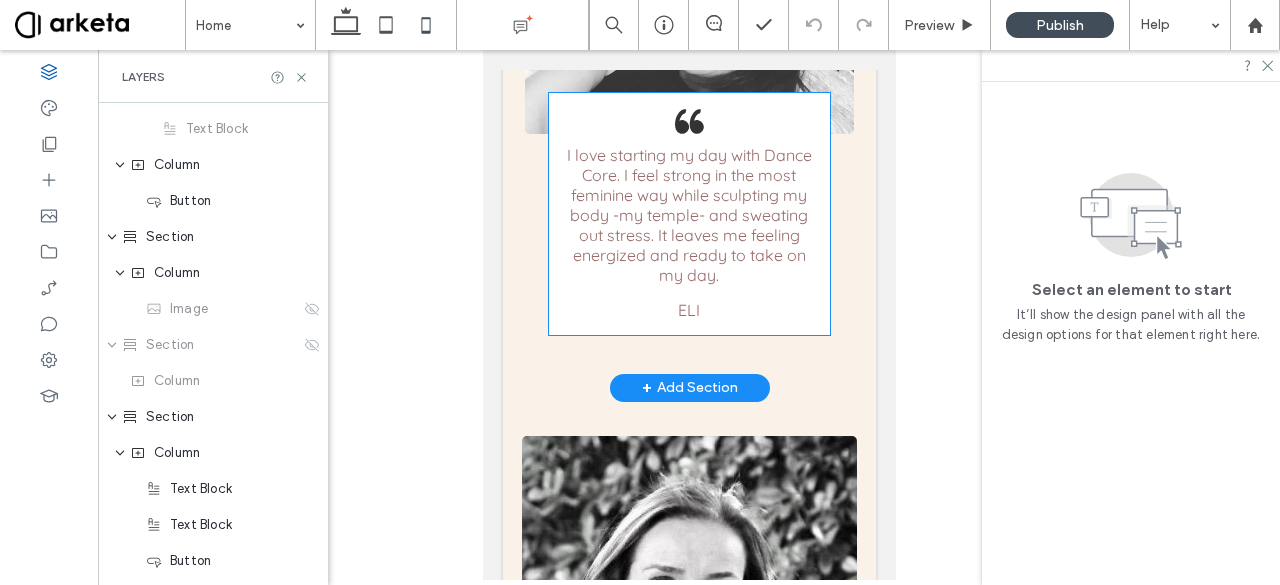 click on "I love starting my day with Dance Core. I feel strong in the most feminine way while sculpting my body -my temple- and sweating out stress. It leaves me feeling energized and ready to take on my day." at bounding box center [688, 215] 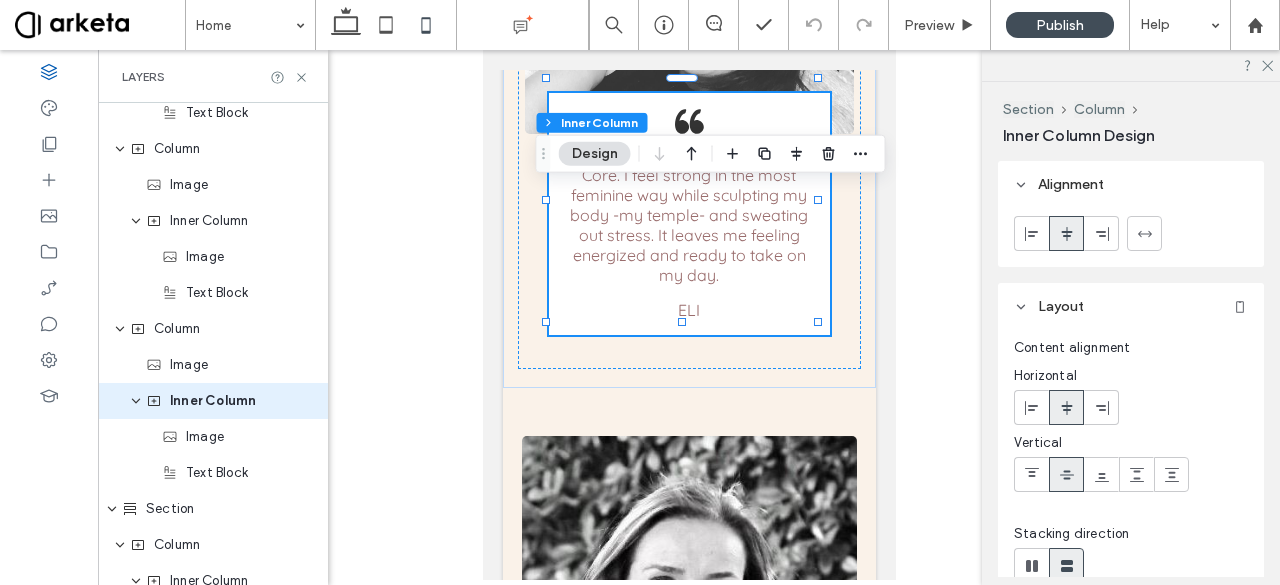 scroll, scrollTop: 2512, scrollLeft: 0, axis: vertical 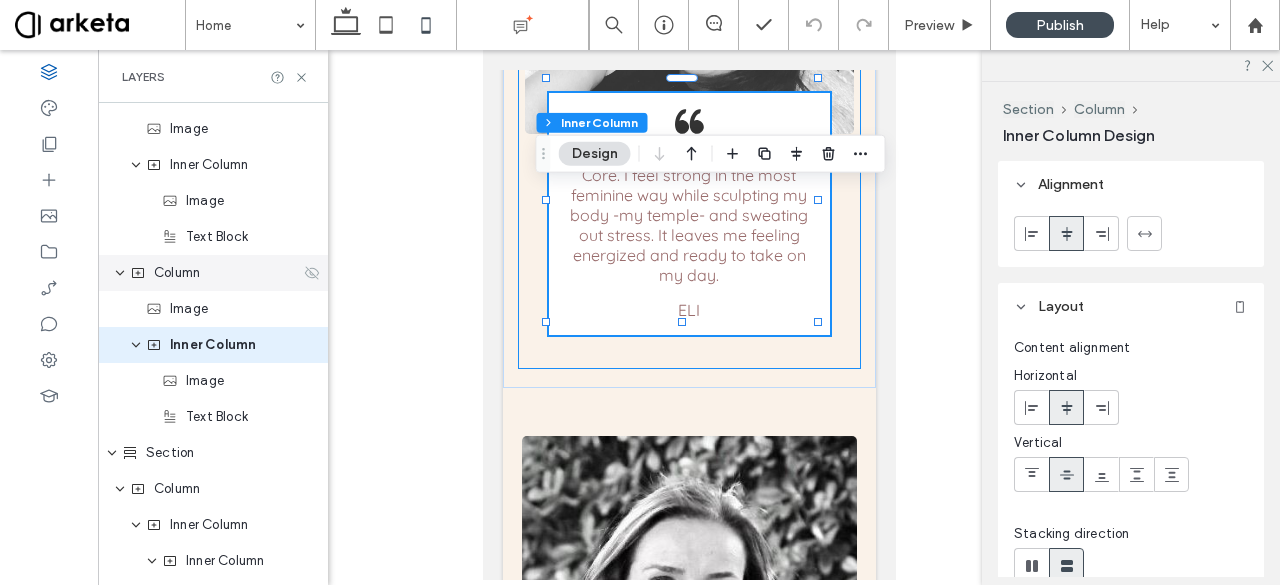 click 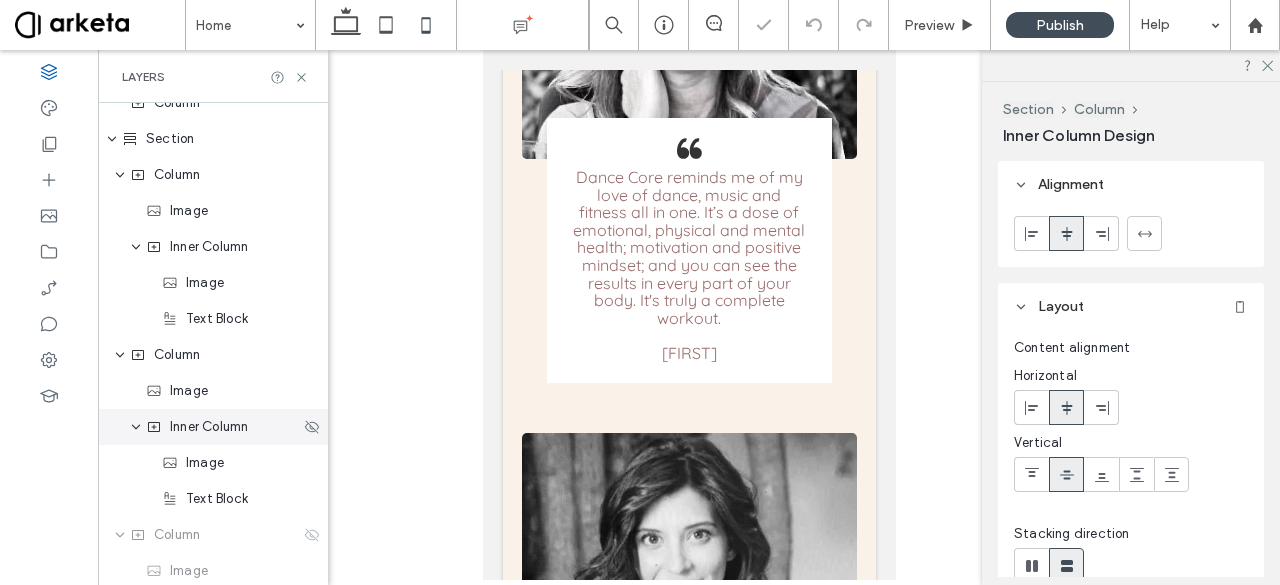 scroll, scrollTop: 2246, scrollLeft: 0, axis: vertical 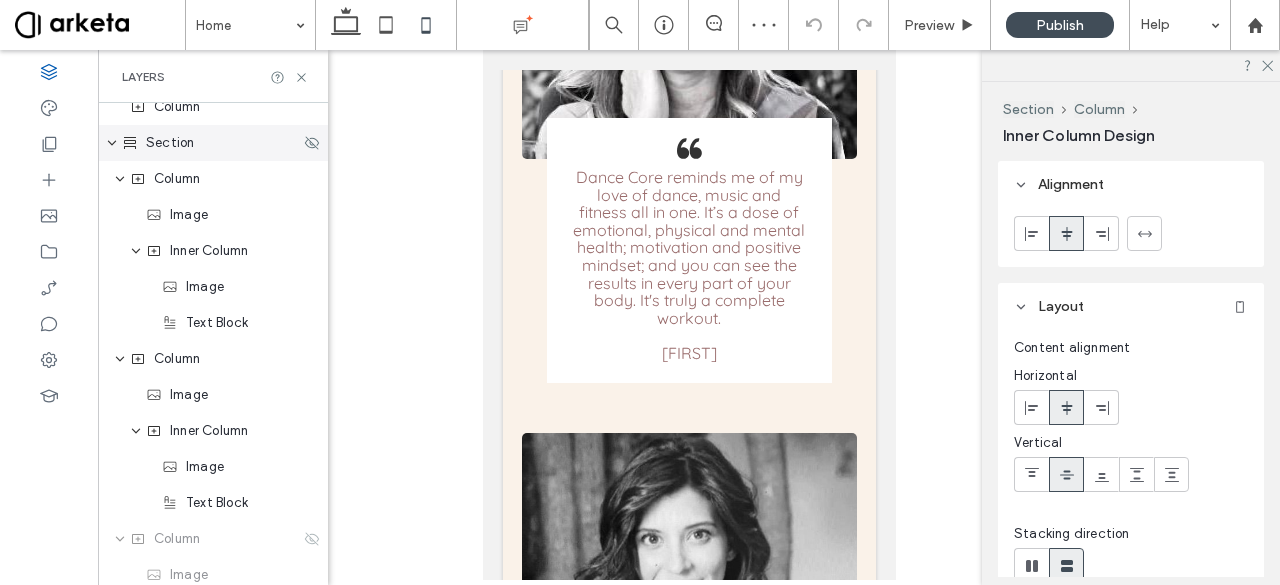 click on "Section" at bounding box center (213, 143) 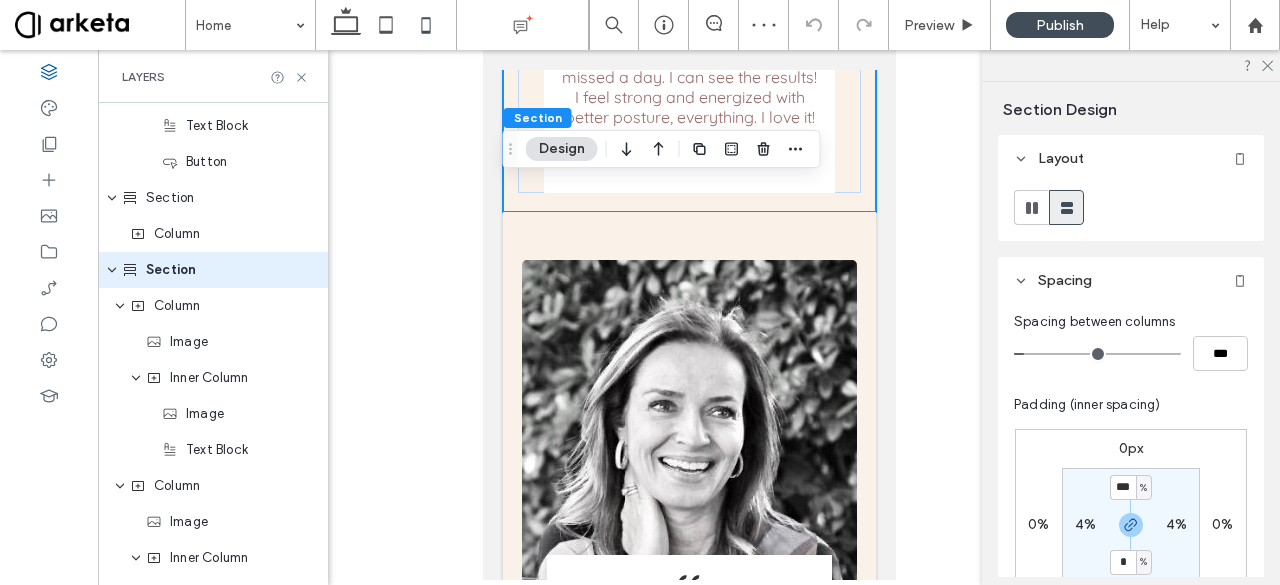 scroll, scrollTop: 2044, scrollLeft: 0, axis: vertical 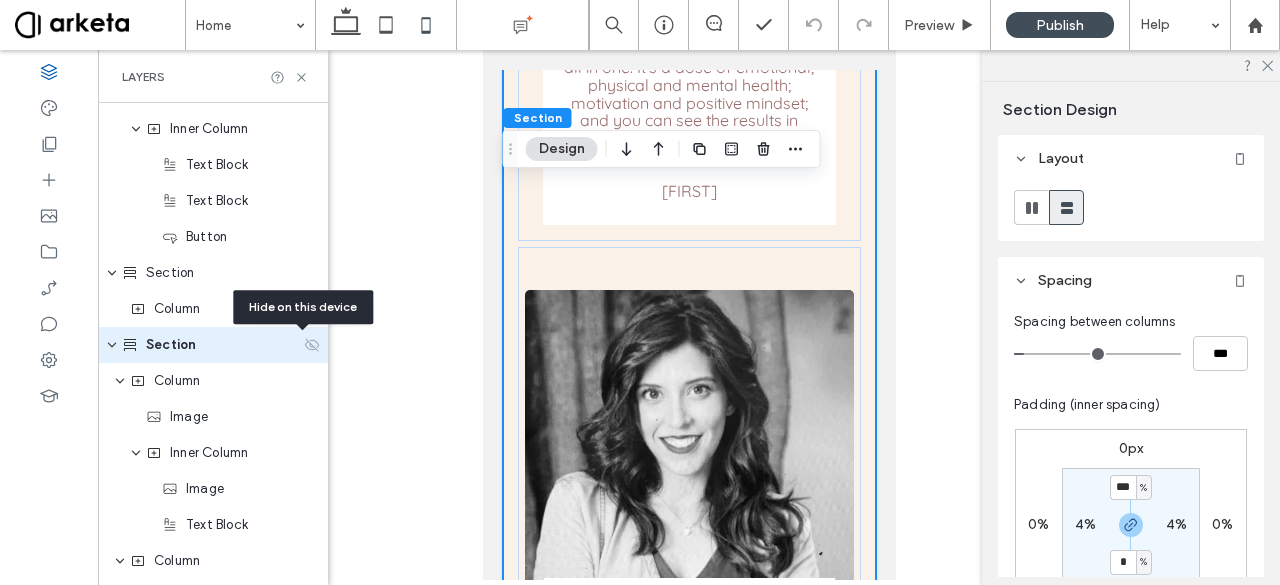 click 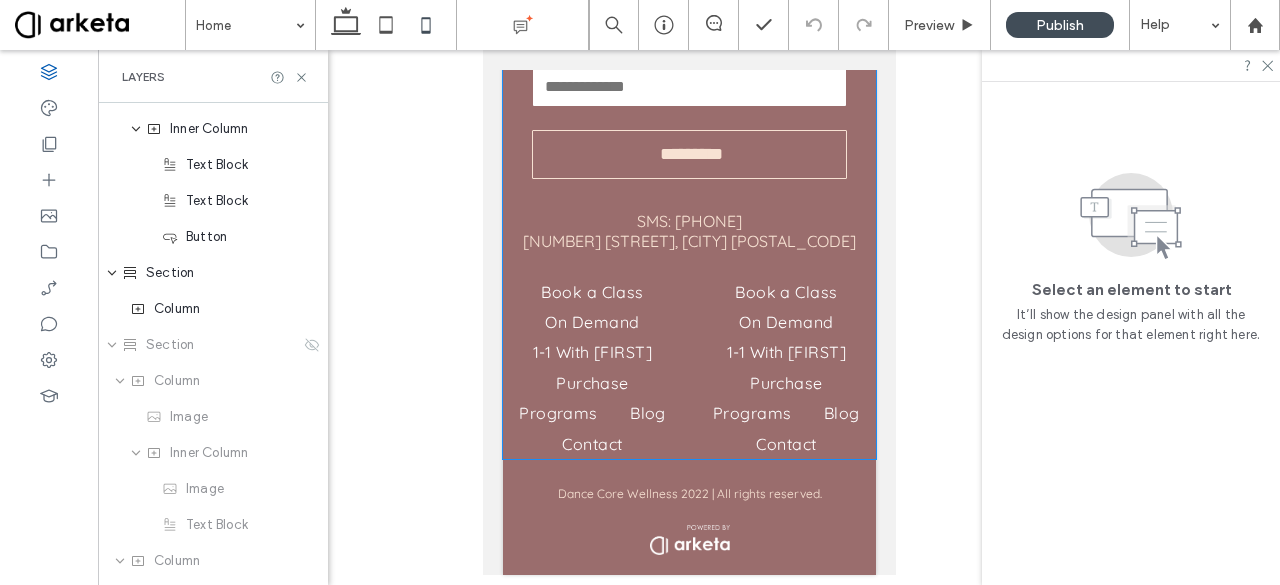 scroll, scrollTop: 7106, scrollLeft: 0, axis: vertical 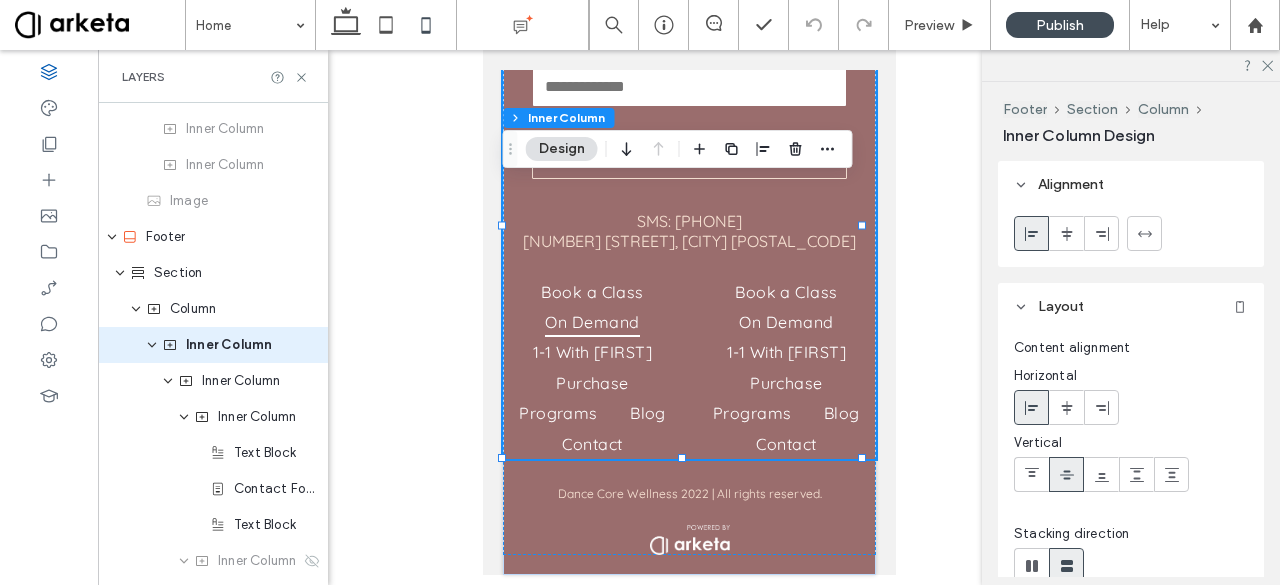 click on "On Demand" at bounding box center [591, 322] 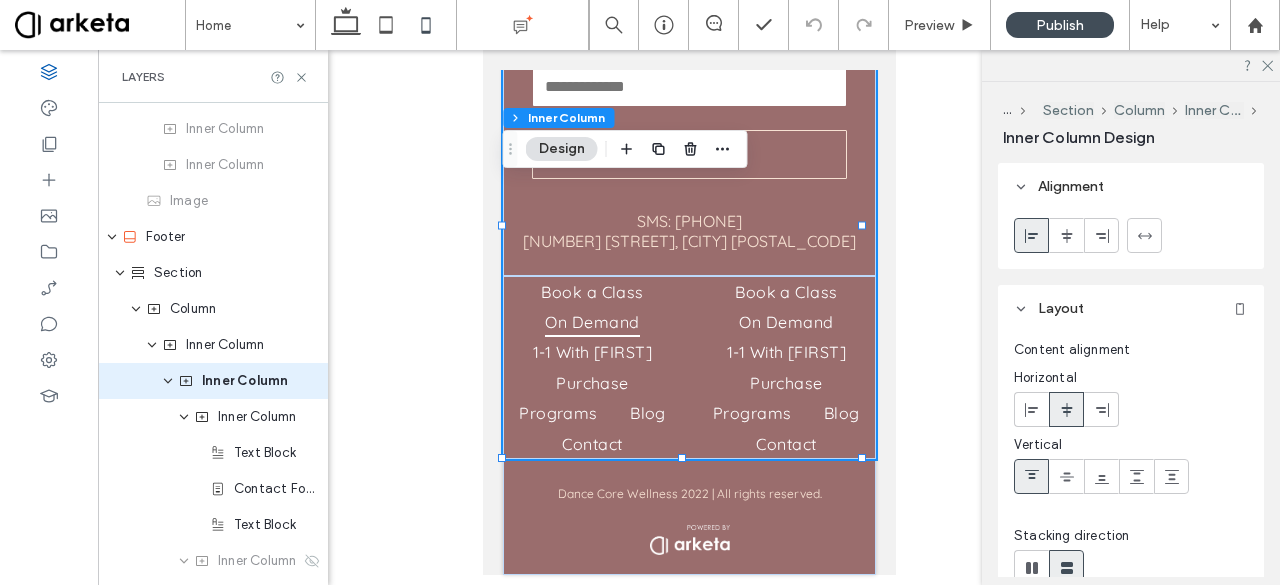 scroll, scrollTop: 4204, scrollLeft: 0, axis: vertical 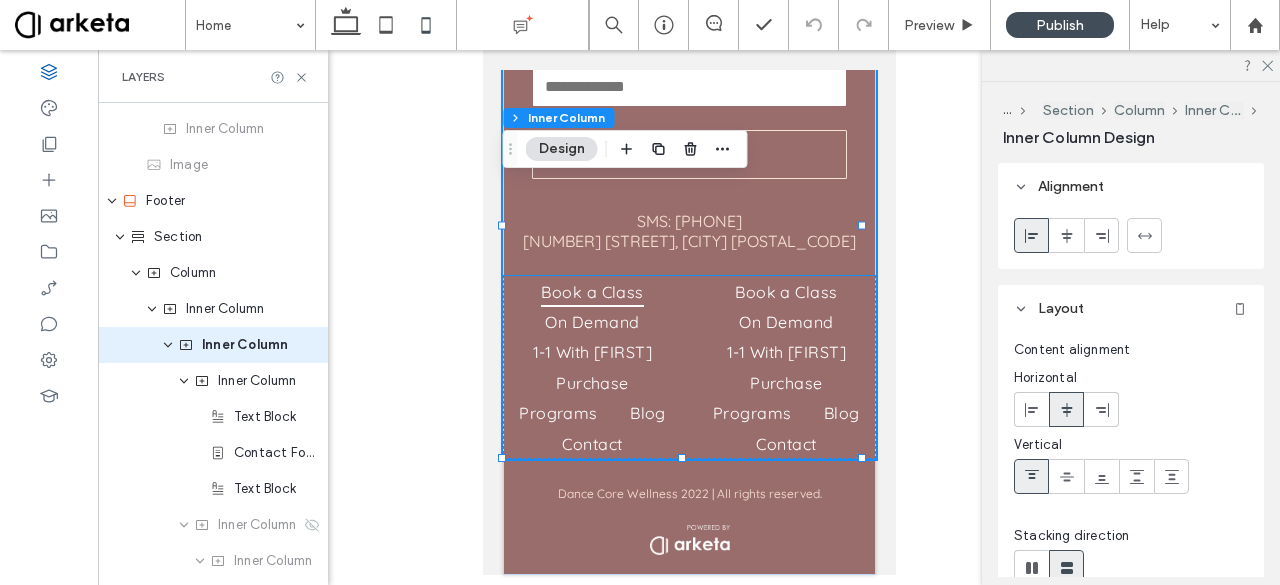 click on "Book a Class" at bounding box center (591, 291) 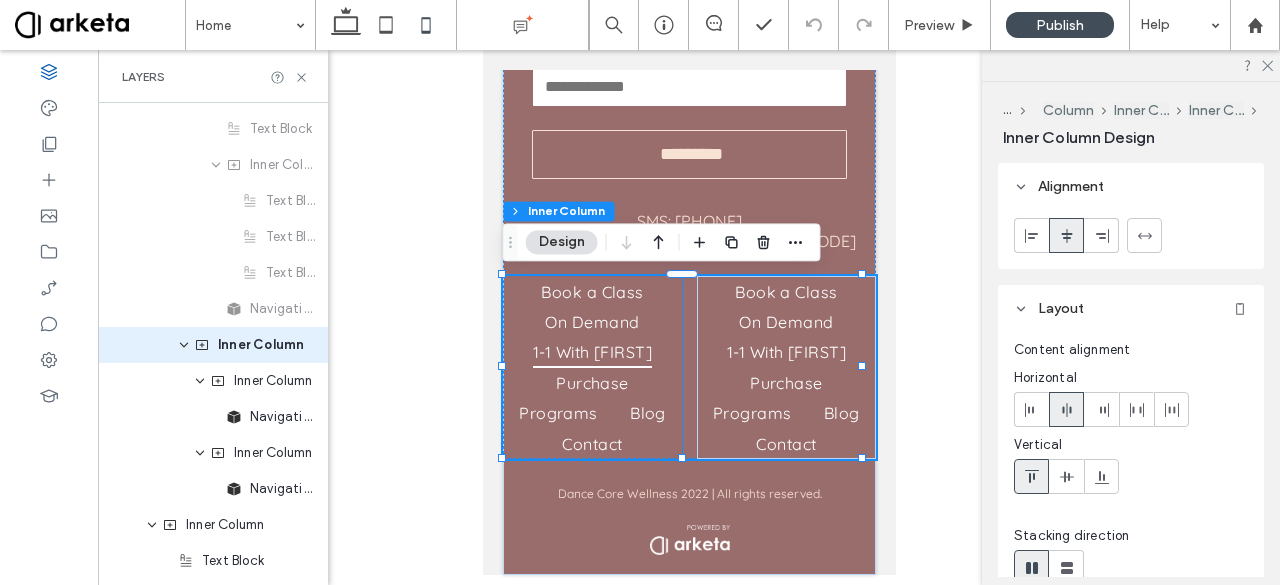 click on "1-1 With [PERSON]" at bounding box center [592, 352] 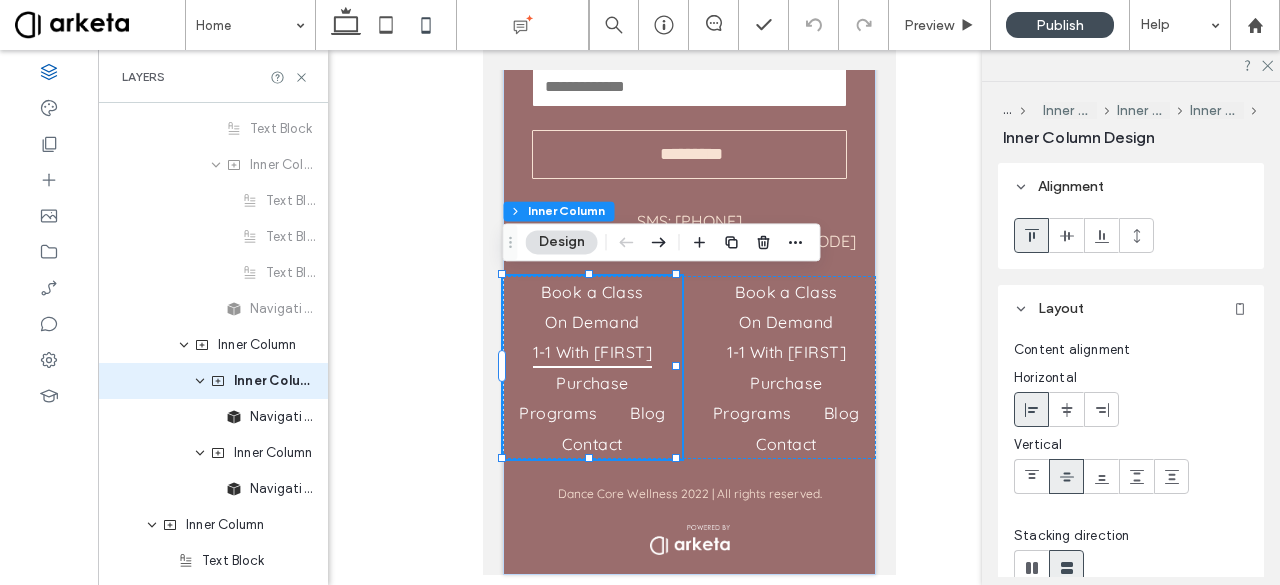 scroll, scrollTop: 4816, scrollLeft: 0, axis: vertical 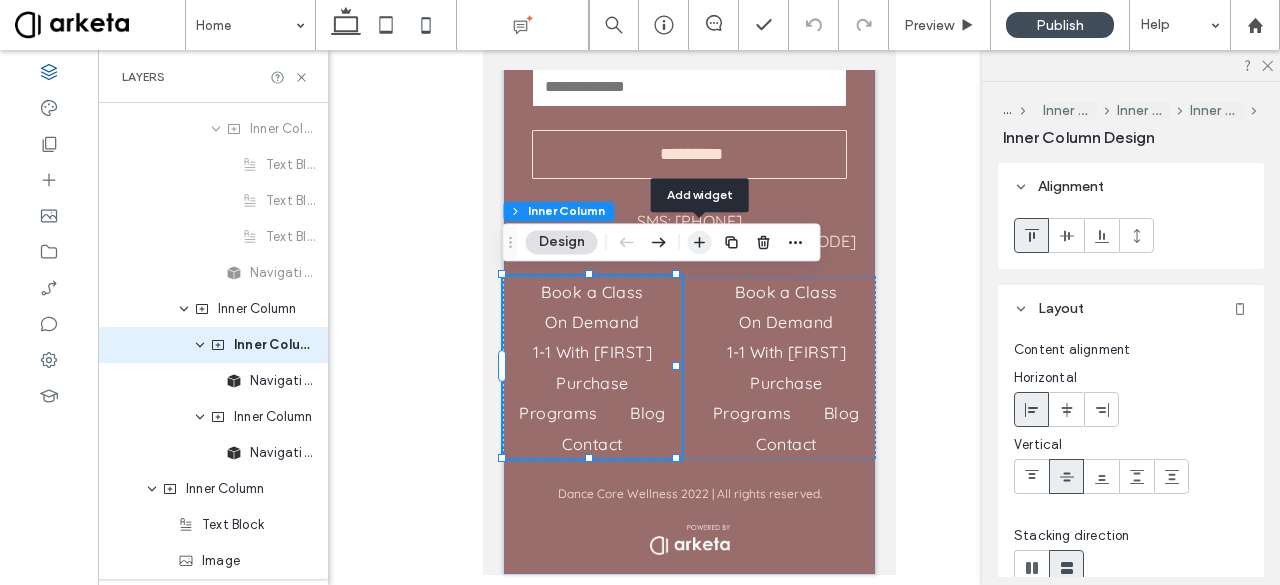 click 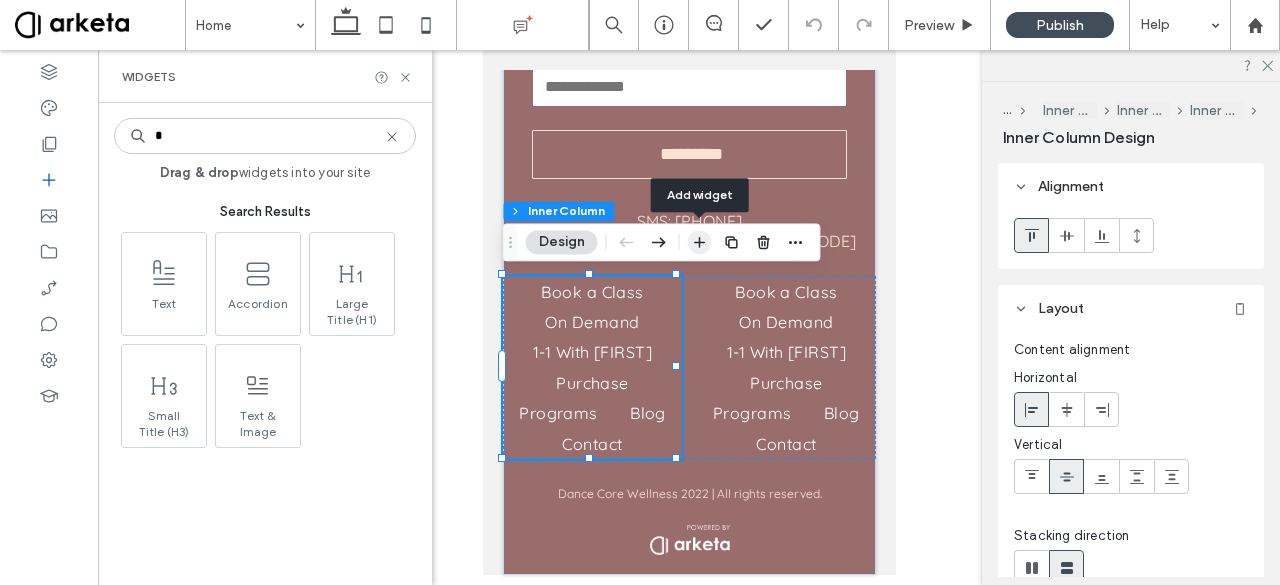 type on "*" 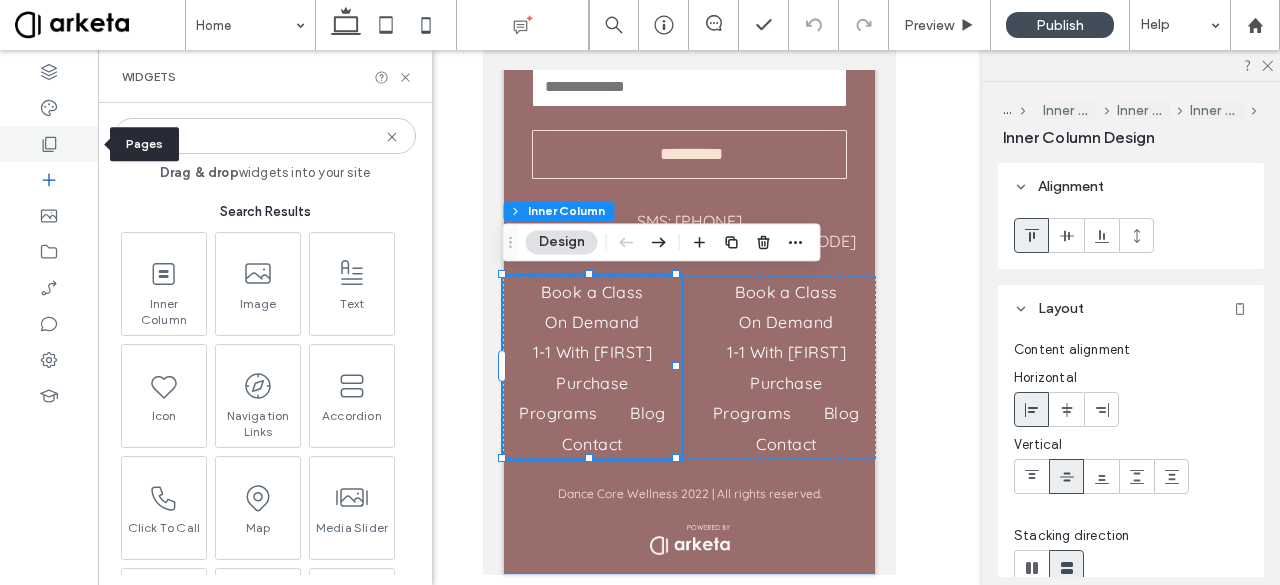 click 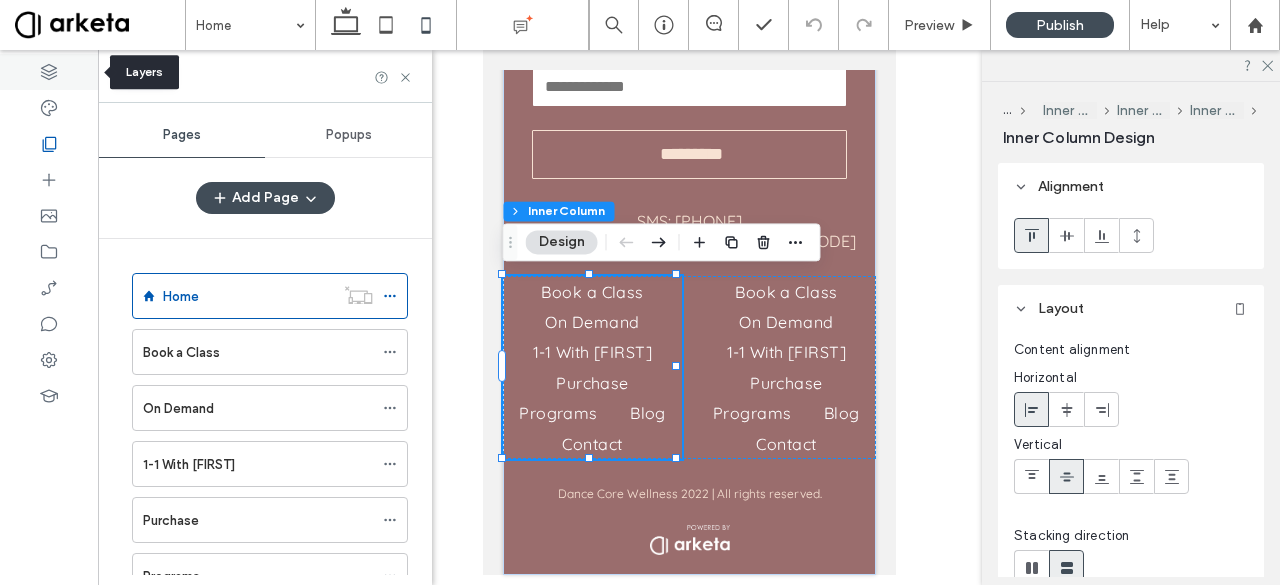 click 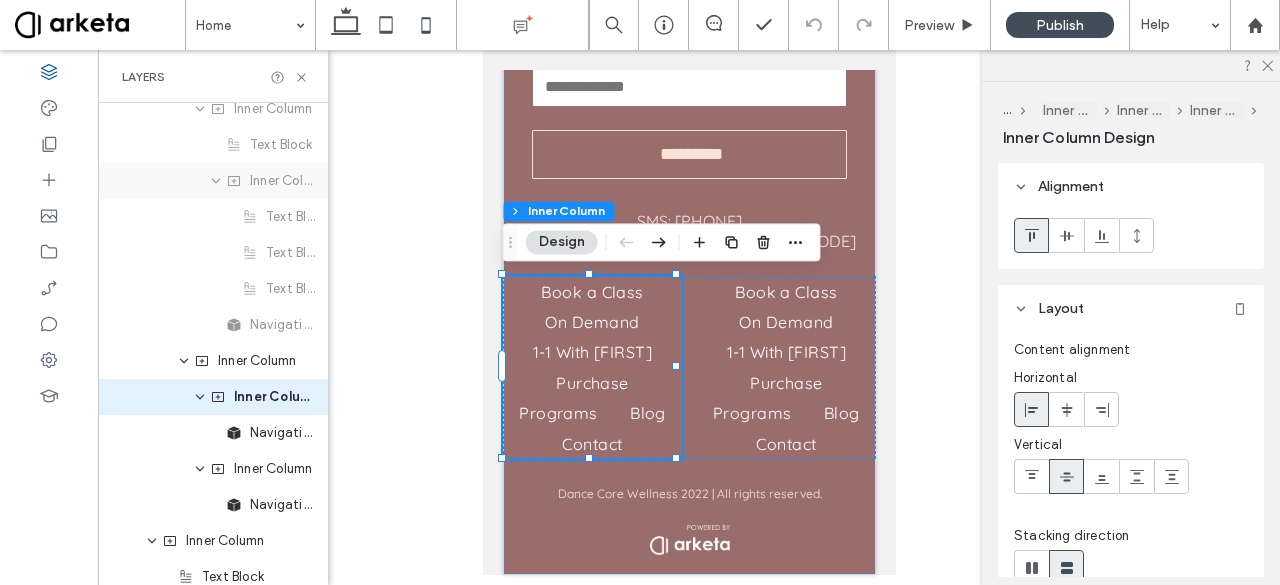 scroll, scrollTop: 4771, scrollLeft: 0, axis: vertical 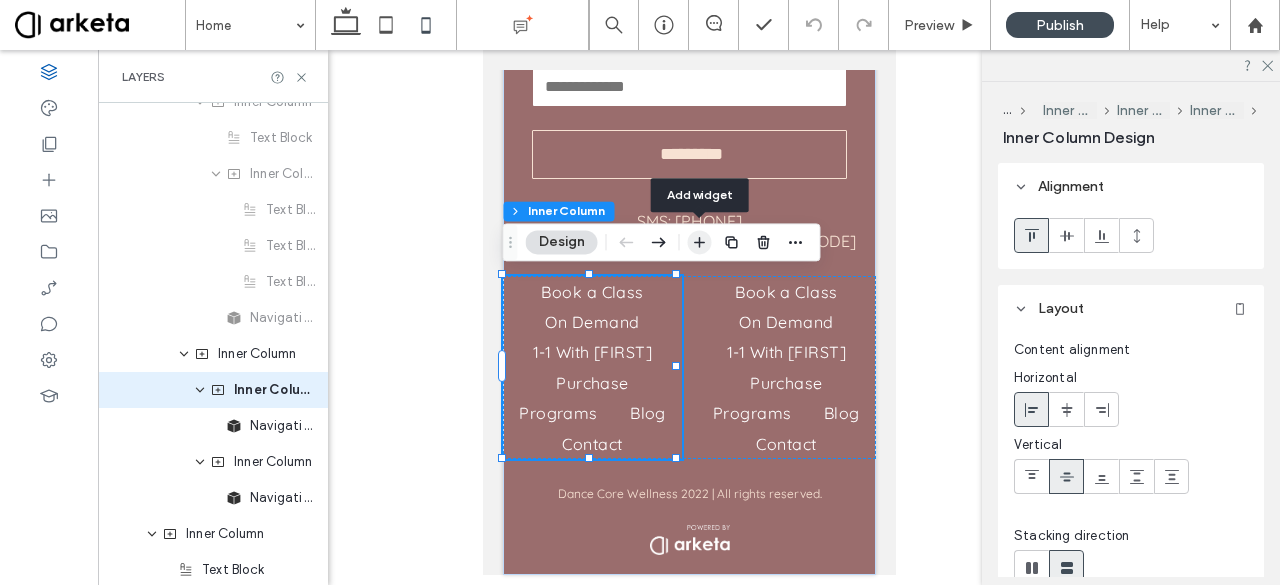click at bounding box center (700, 242) 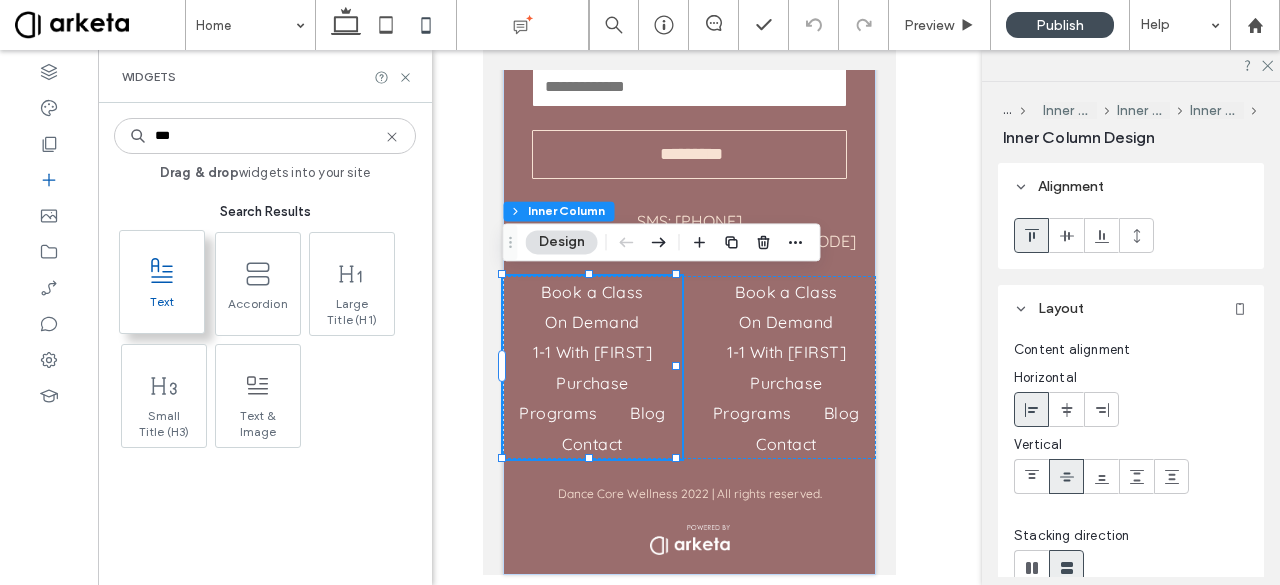 type on "***" 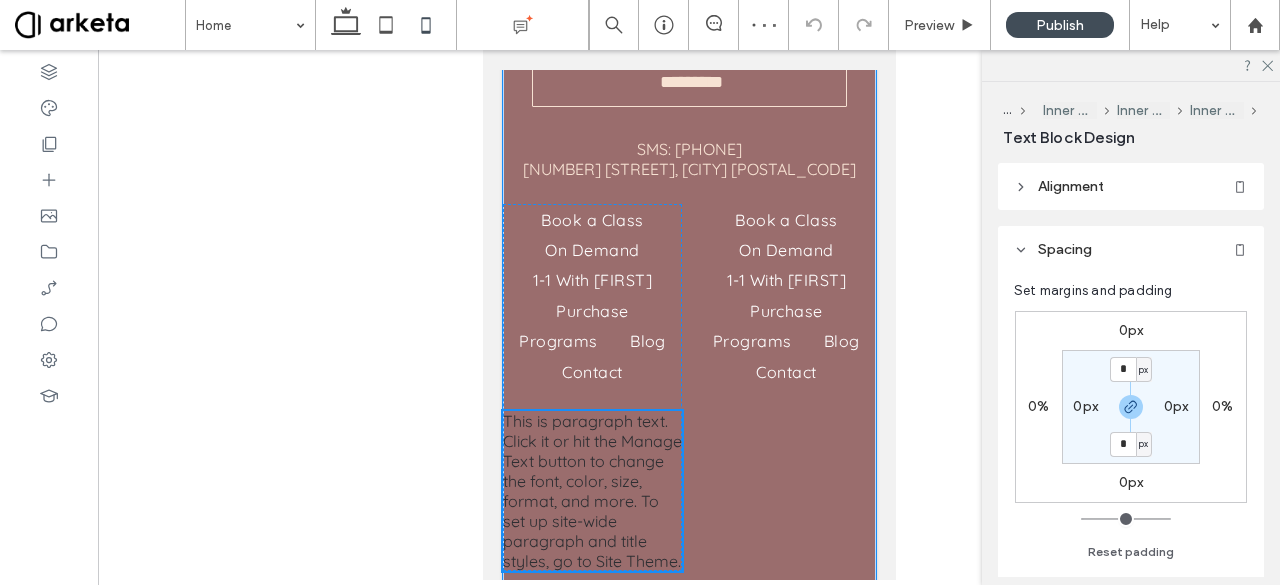 scroll, scrollTop: 7310, scrollLeft: 0, axis: vertical 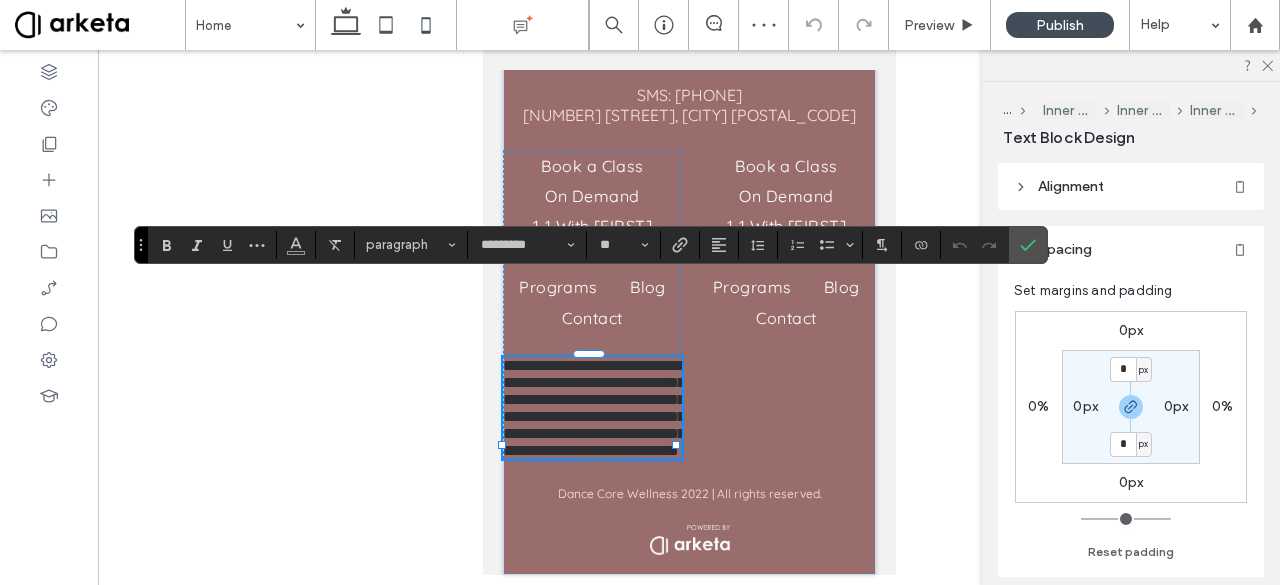 click on "**********" at bounding box center (591, 408) 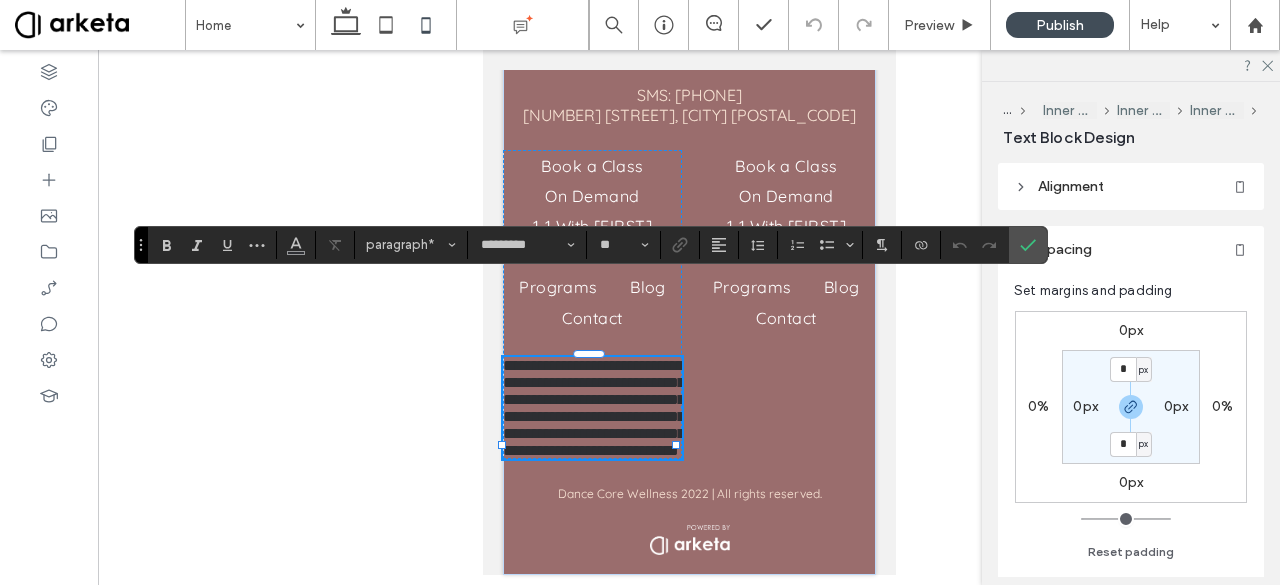 click on "**********" at bounding box center (591, 408) 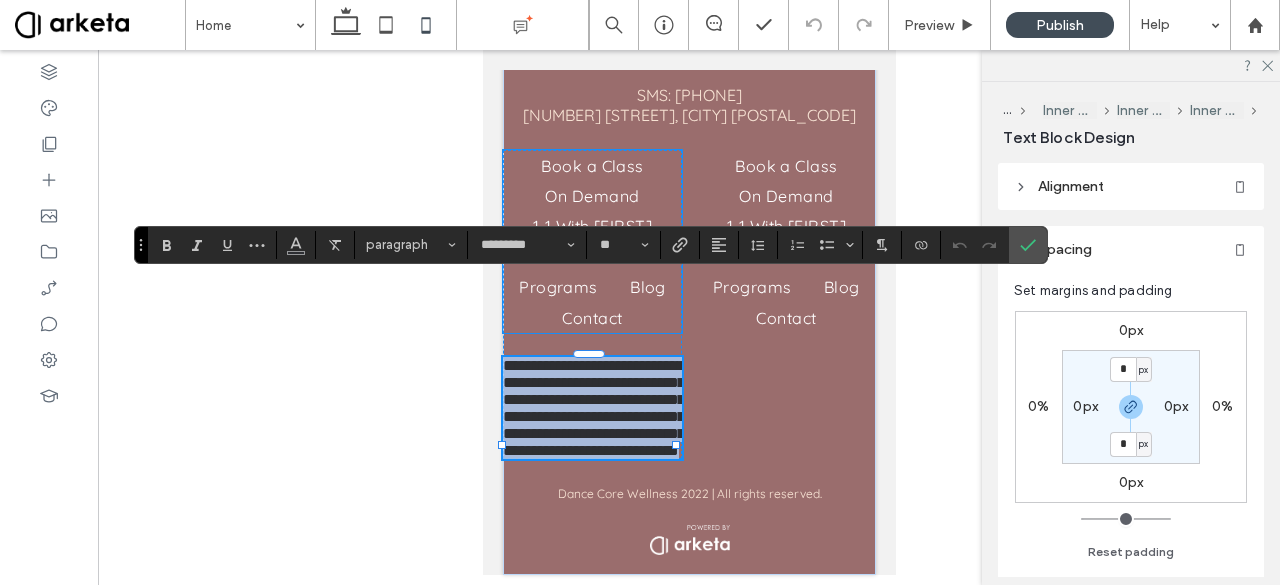 type 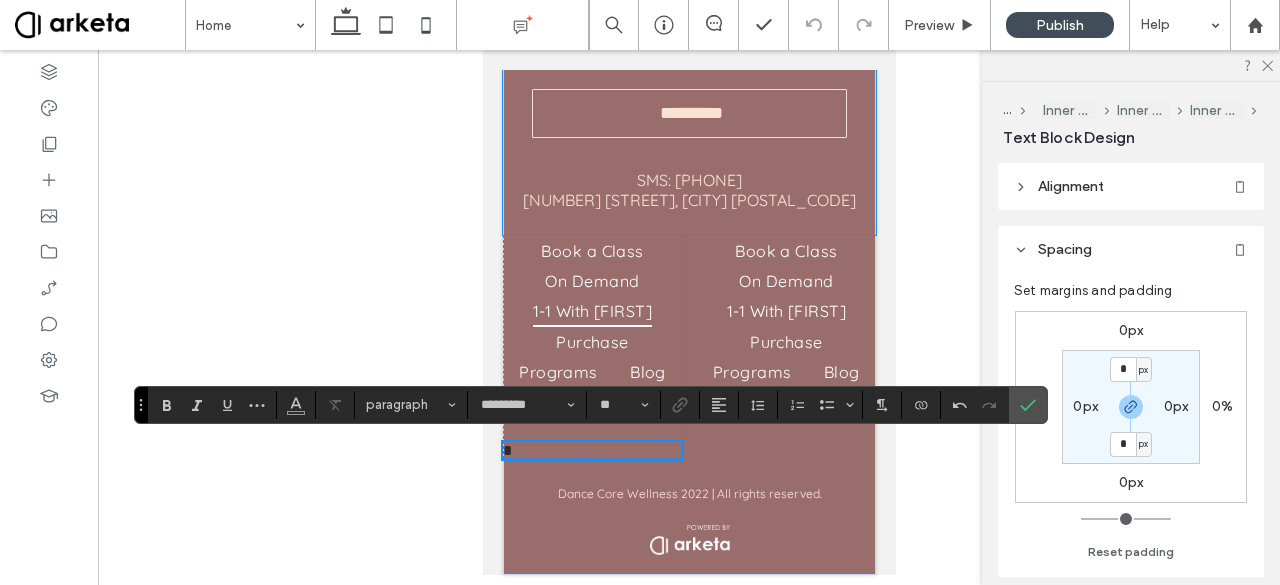 scroll, scrollTop: 7150, scrollLeft: 0, axis: vertical 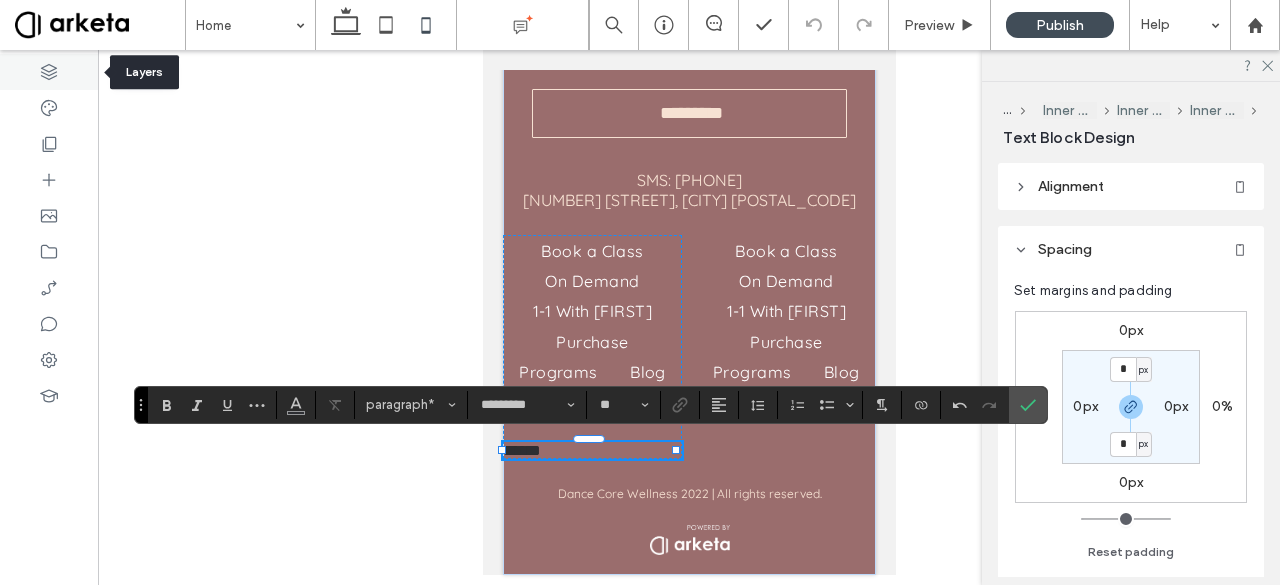 click at bounding box center (49, 72) 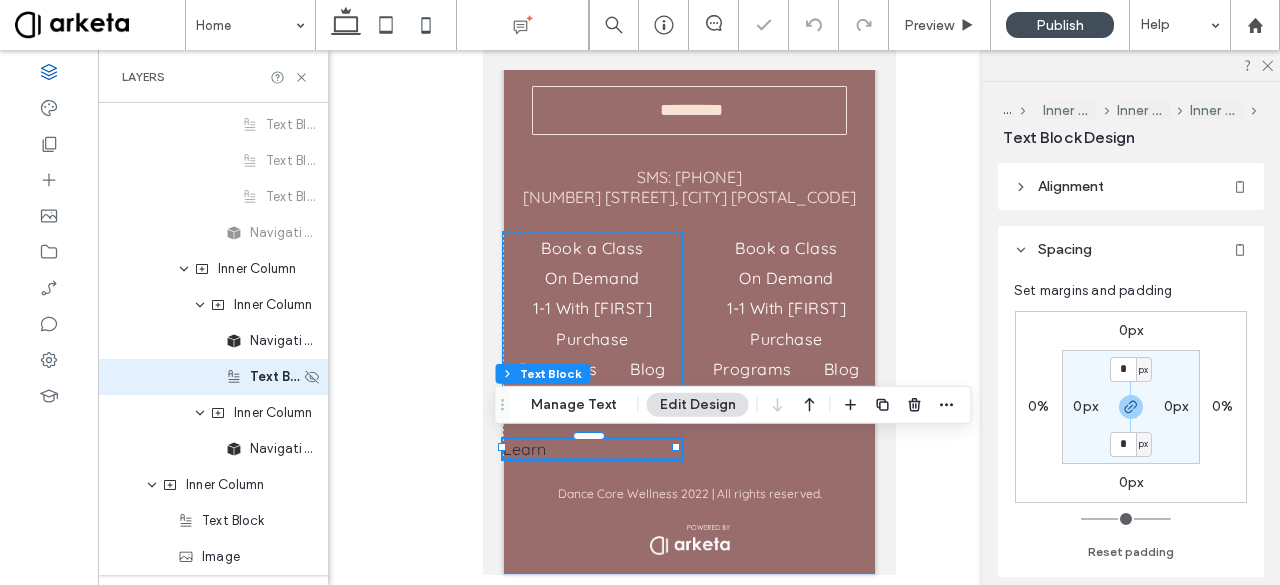scroll, scrollTop: 4856, scrollLeft: 0, axis: vertical 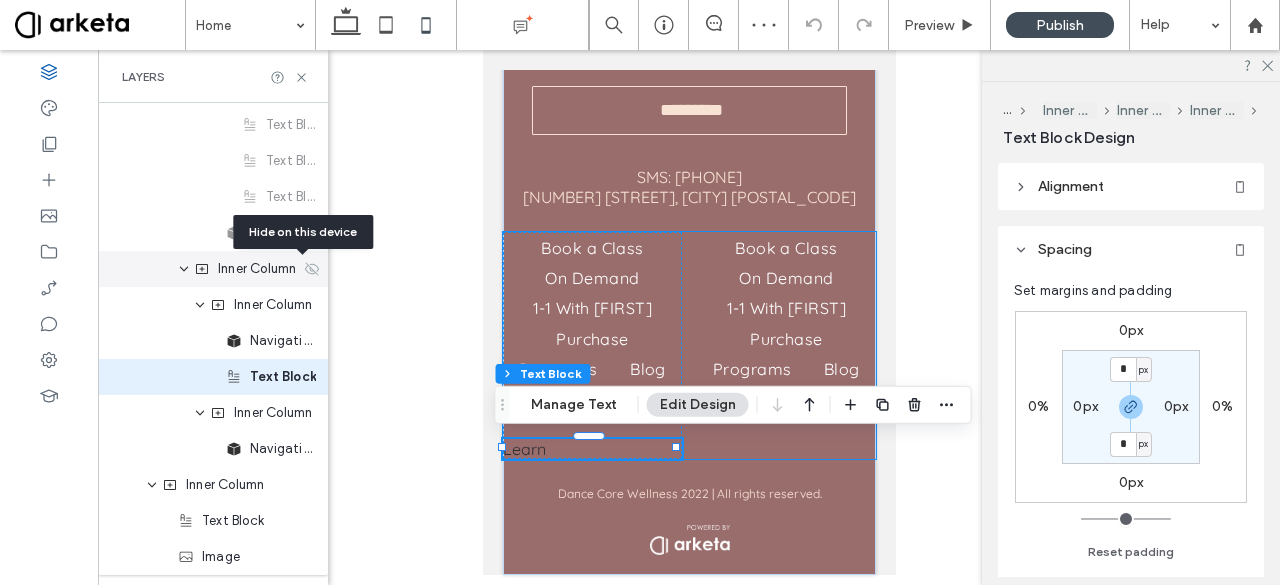 click 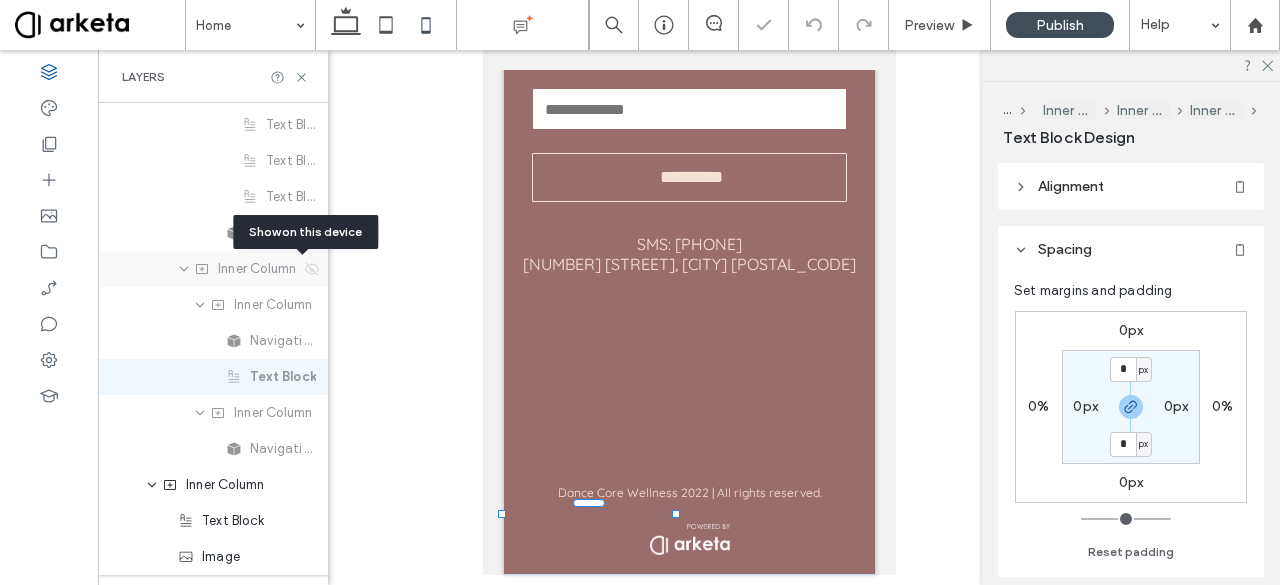 scroll, scrollTop: 7084, scrollLeft: 0, axis: vertical 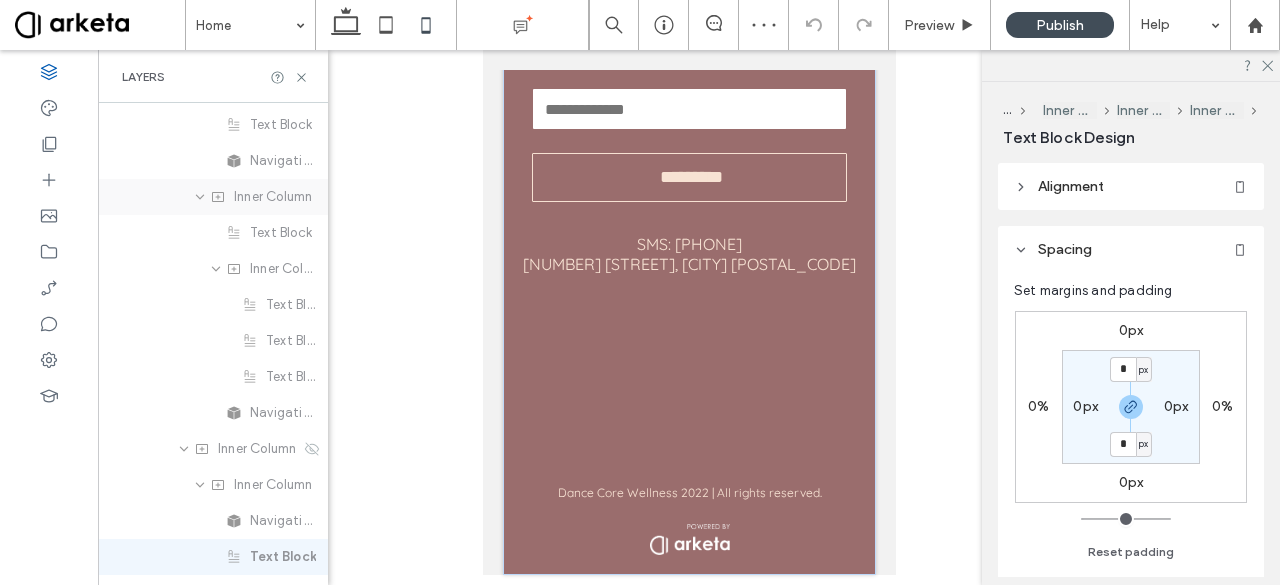 click on "Inner Column" at bounding box center (273, 197) 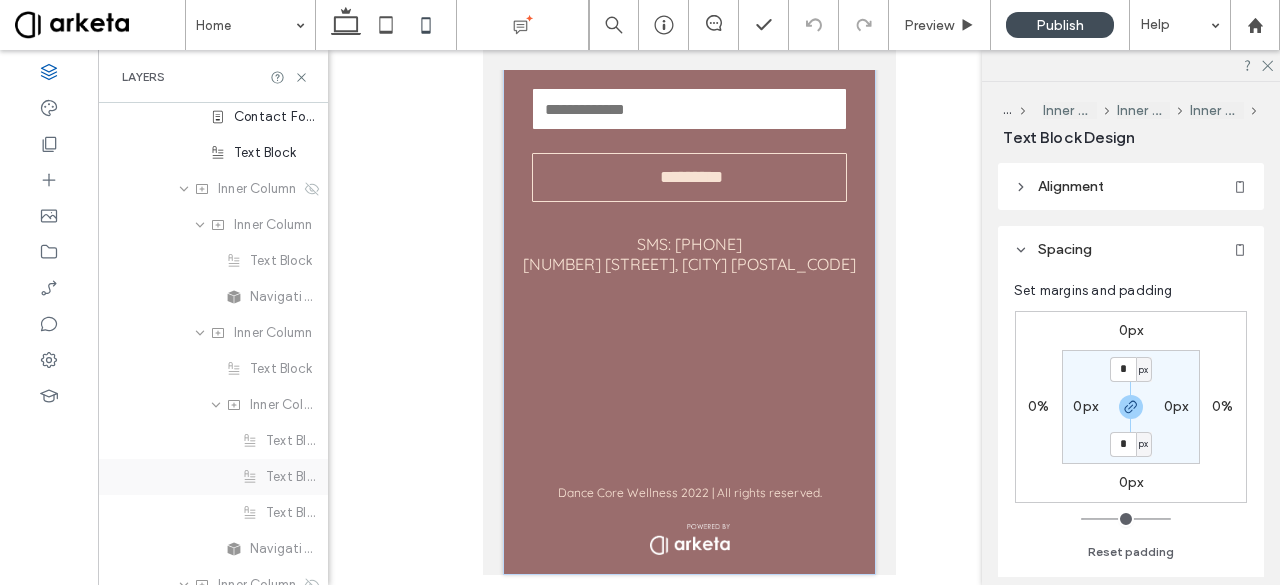 scroll, scrollTop: 4540, scrollLeft: 0, axis: vertical 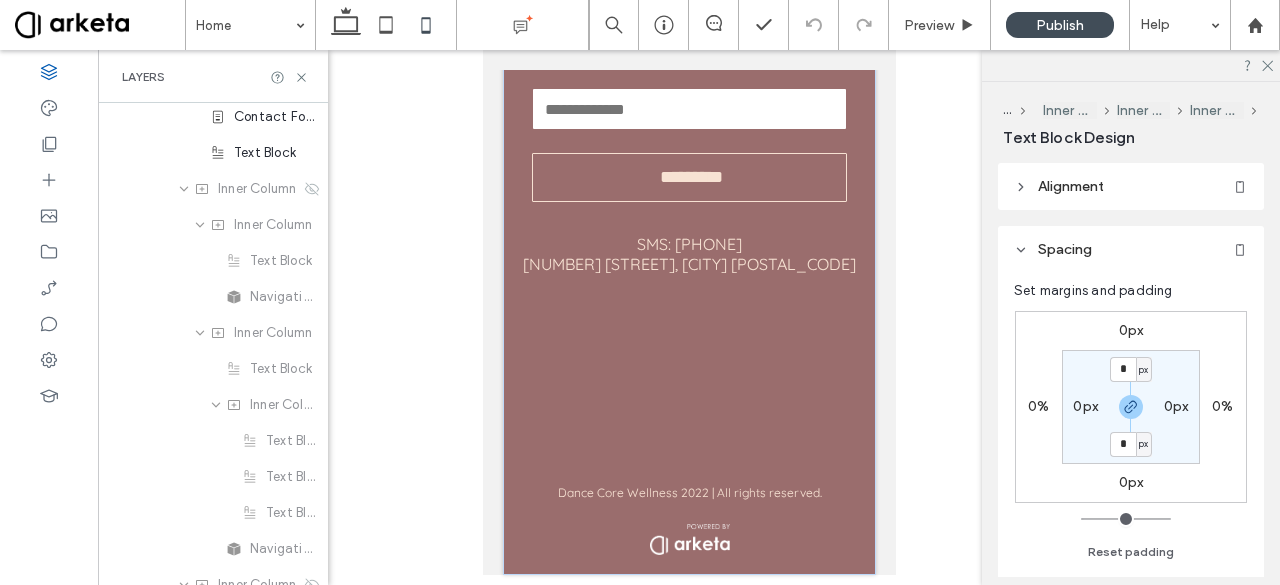 click at bounding box center [689, 315] 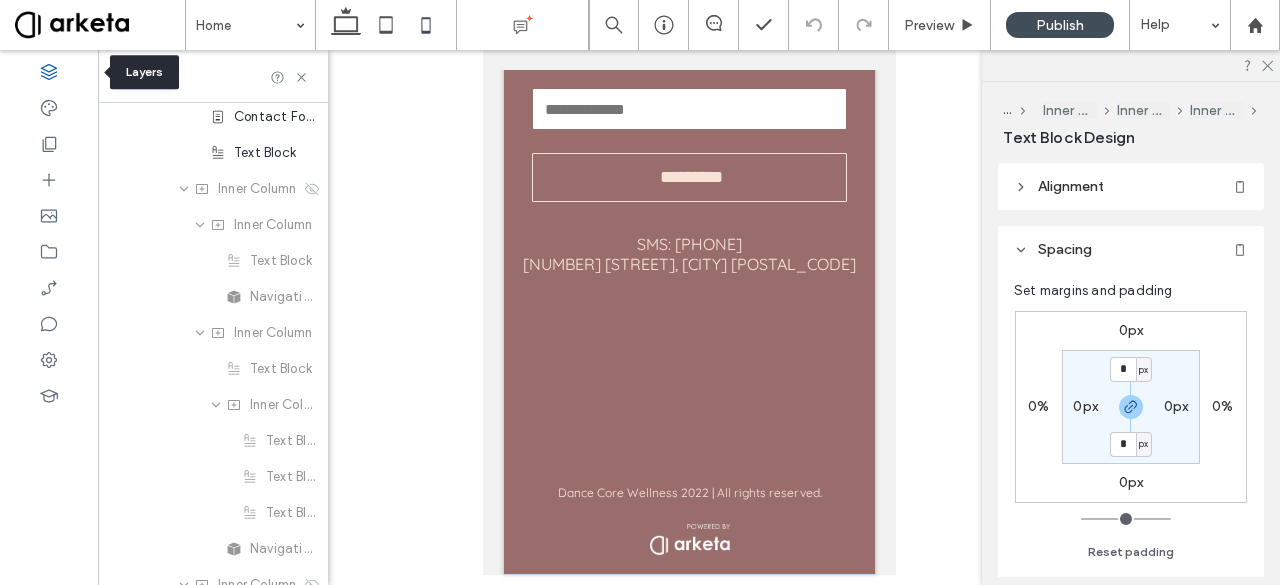 click 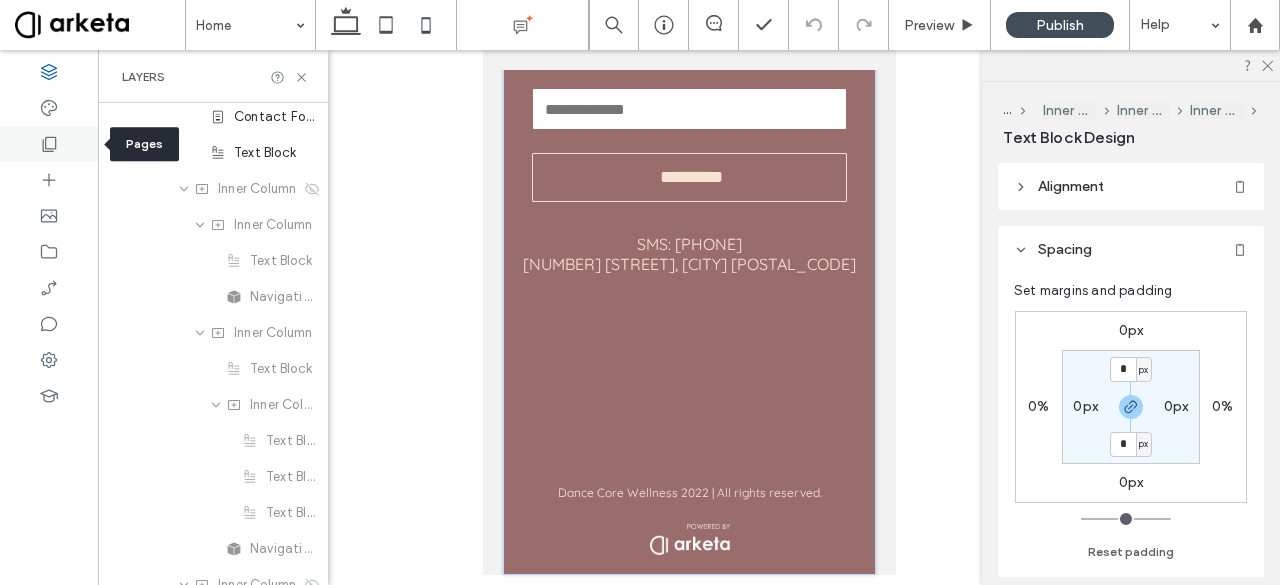 click at bounding box center (49, 144) 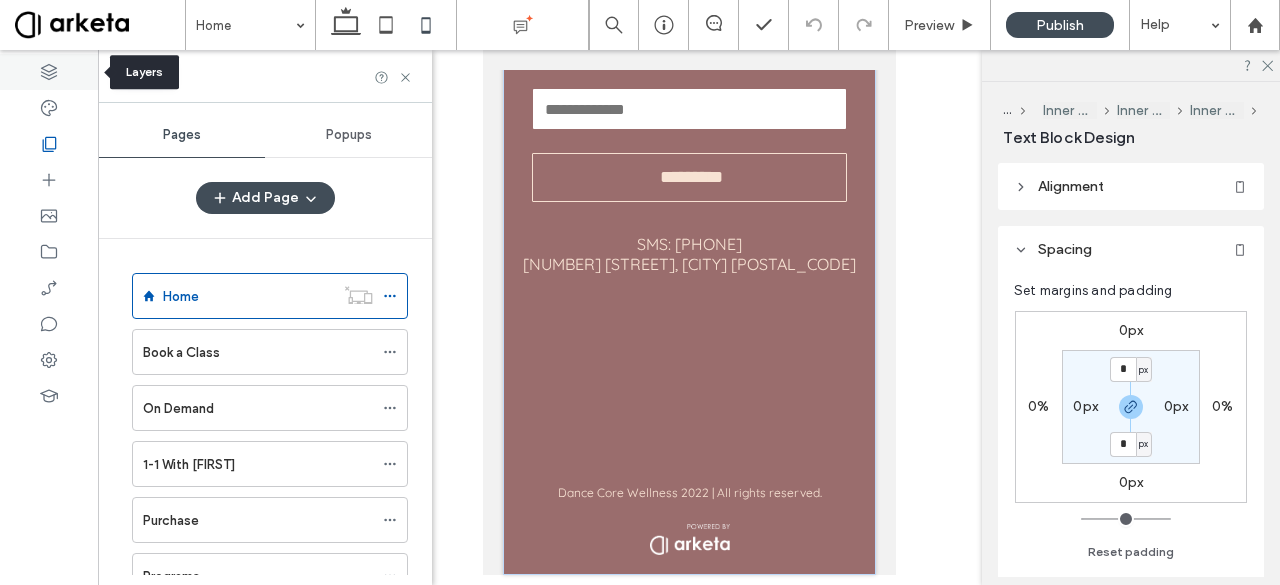 click at bounding box center (49, 72) 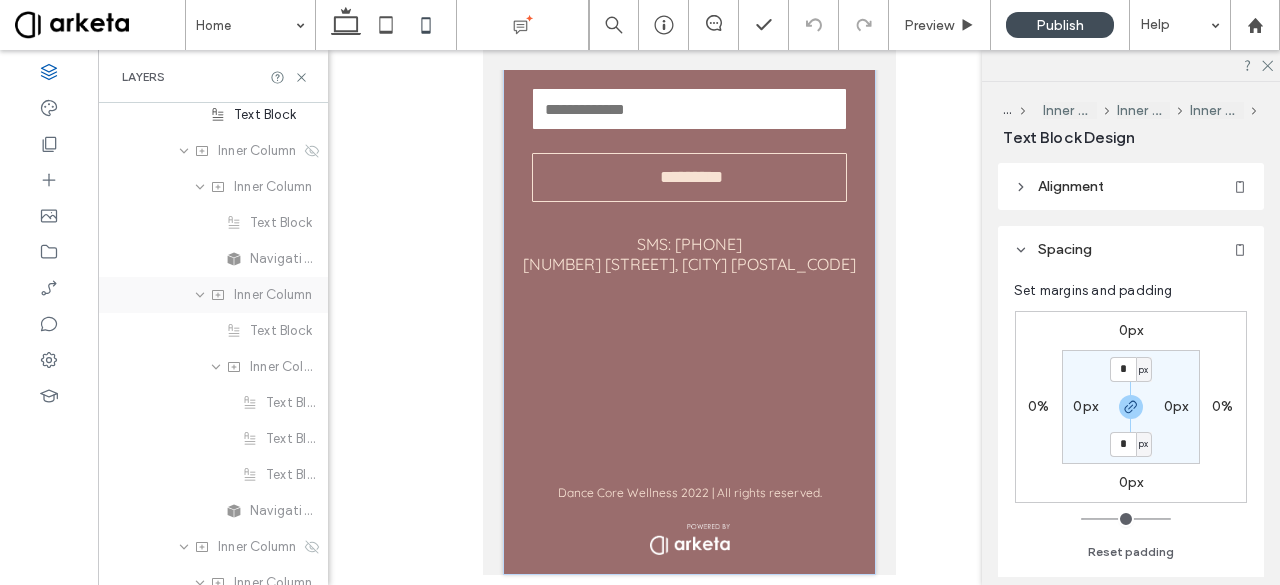 scroll, scrollTop: 4492, scrollLeft: 0, axis: vertical 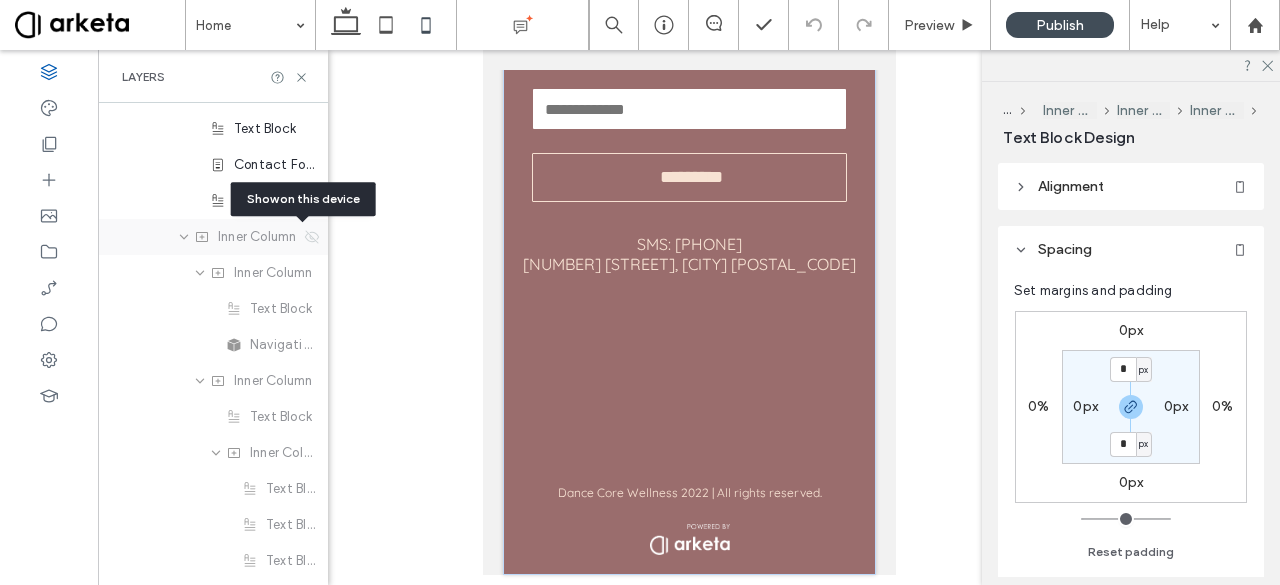 click 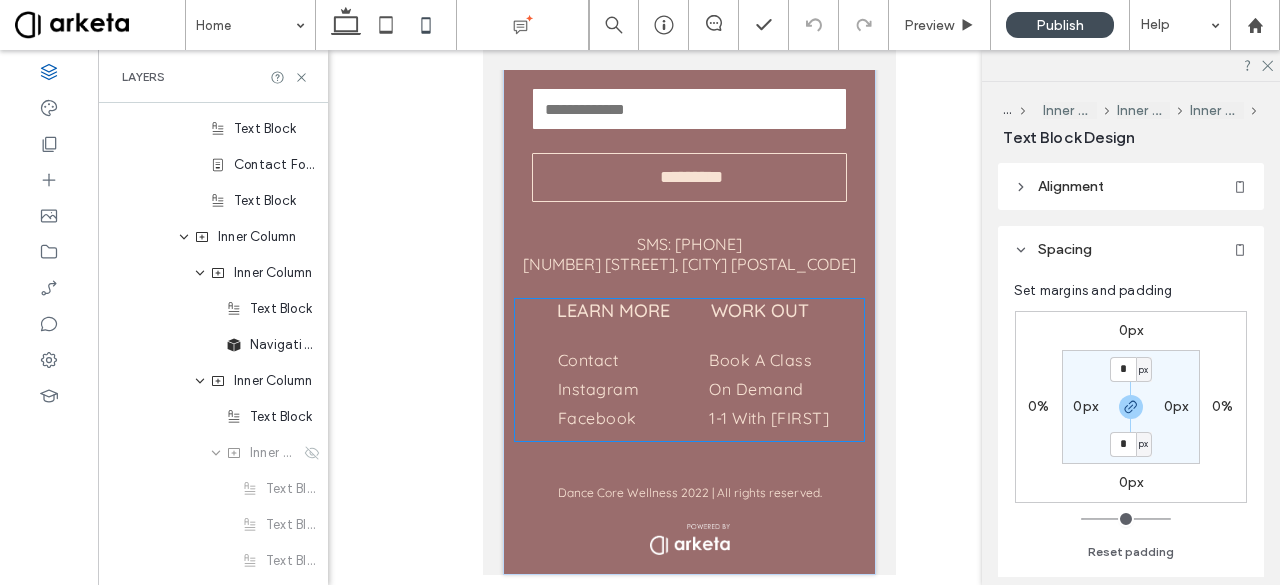 click on "Contact
Instagram
Facebook" at bounding box center [599, 388] 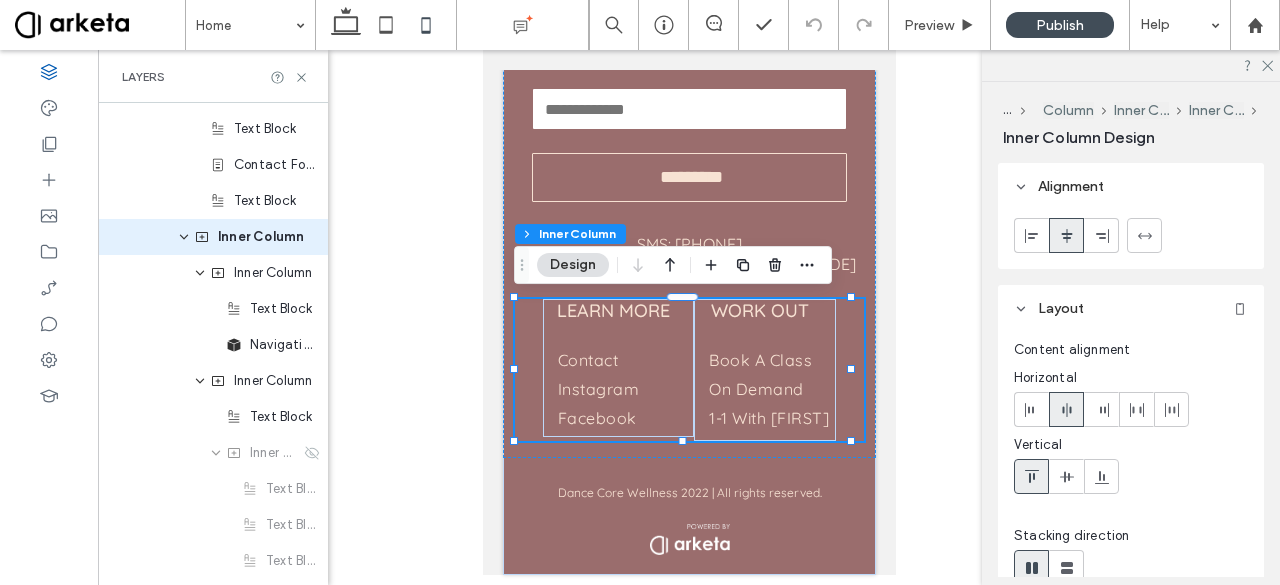 scroll, scrollTop: 4384, scrollLeft: 0, axis: vertical 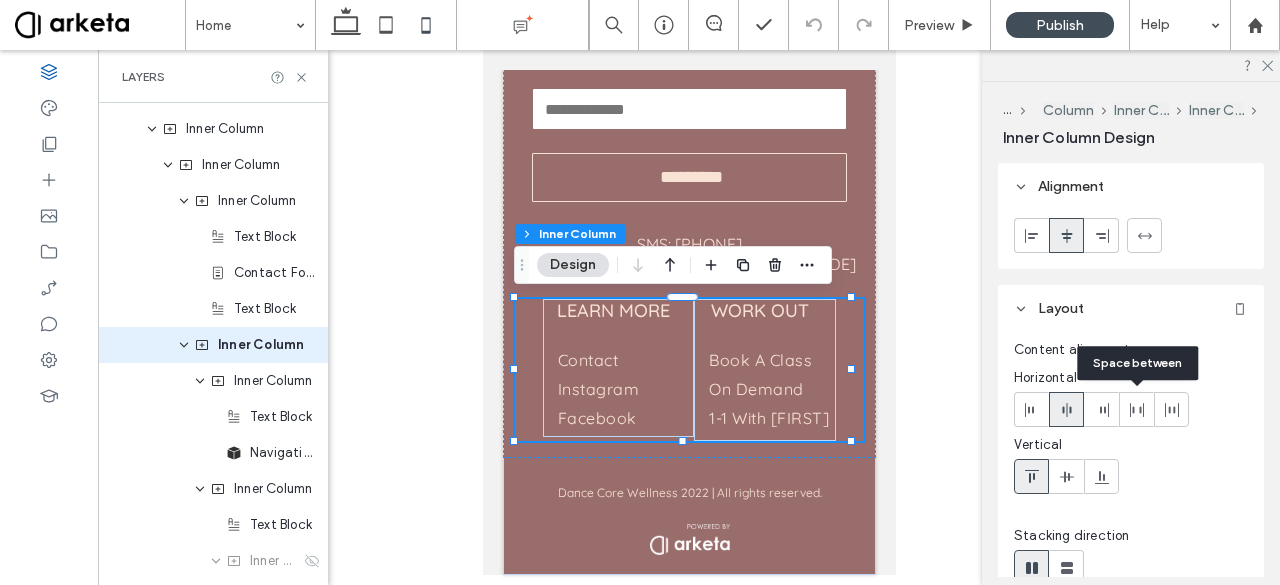 click at bounding box center (1136, 409) 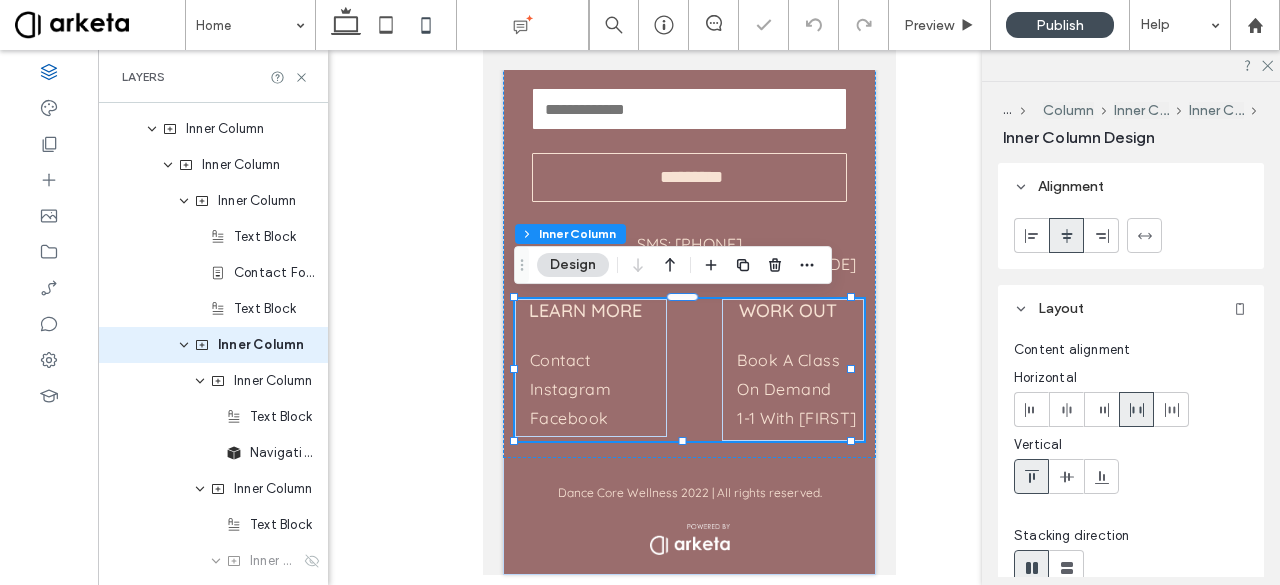 click 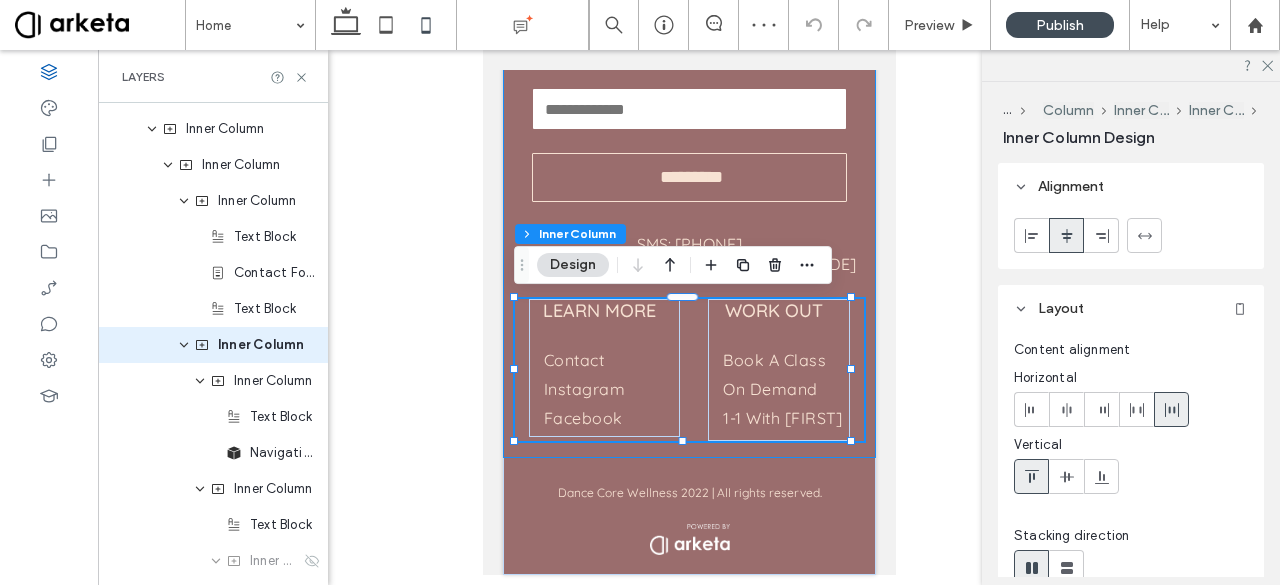 click on "STAY IN THE LOOP!
Contact Us
Email:
*********
Thank you for contacting us. We will get back to you as soon as possible.
Oops, there was an error sending your message. Please try again later.
SMS: 604.404.58.44 275 Fell Ave, North Vancouver V7P 3R5
LEARN MORE
Contact
Instagram
Facebook
WORK OUT
Contact
I nstagram
Facebook
Book a Class
On Demand
1-1 With Patrica
Book a Class
On Demand
1-1 With Patrica
Purchase
Programs
Blog
Contact
Learn          Book a Class
On Demand
1-1 With Patrica
Purchase
Programs
Blog" at bounding box center (688, 237) 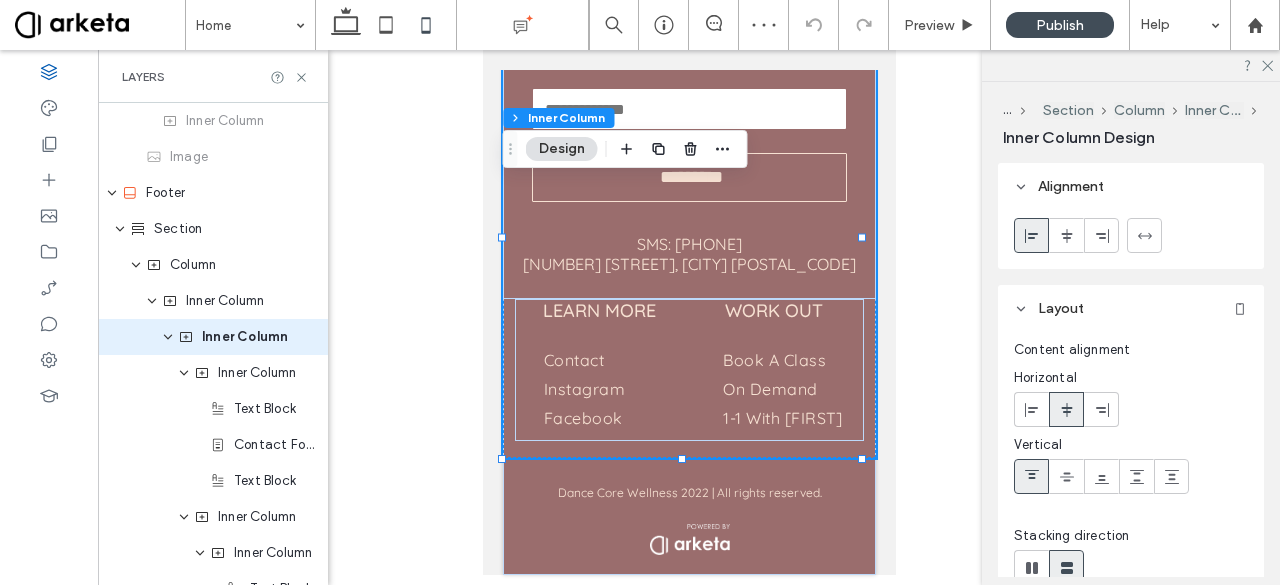 scroll, scrollTop: 4204, scrollLeft: 0, axis: vertical 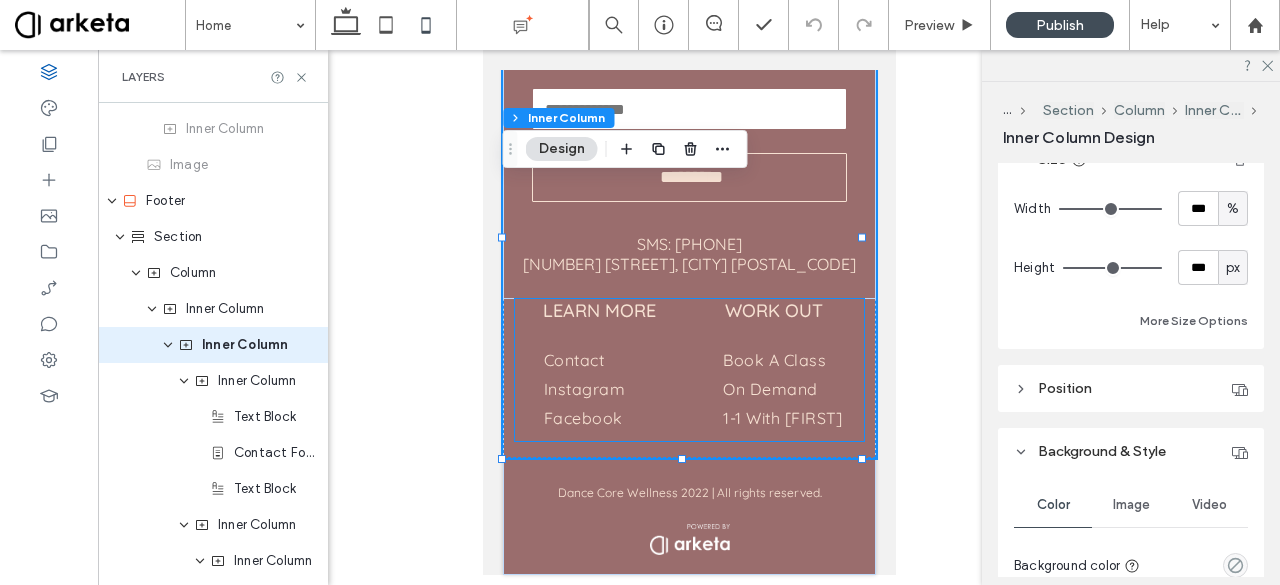 click on "Book a Class
On Demand
1-1 With Patrica" at bounding box center [782, 388] 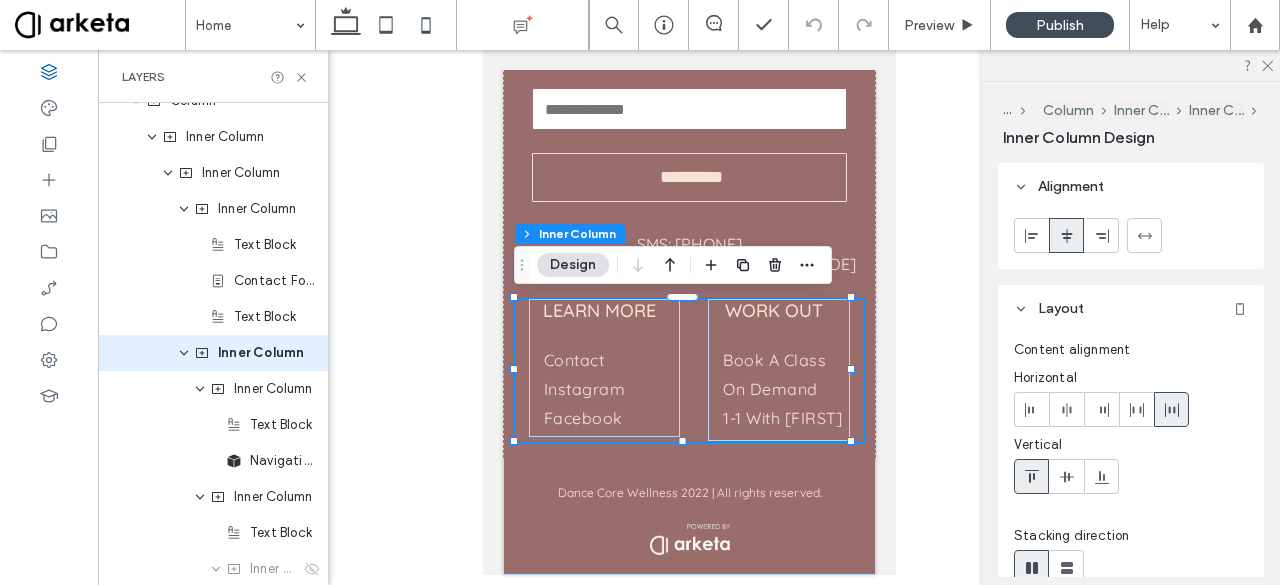 scroll, scrollTop: 4384, scrollLeft: 0, axis: vertical 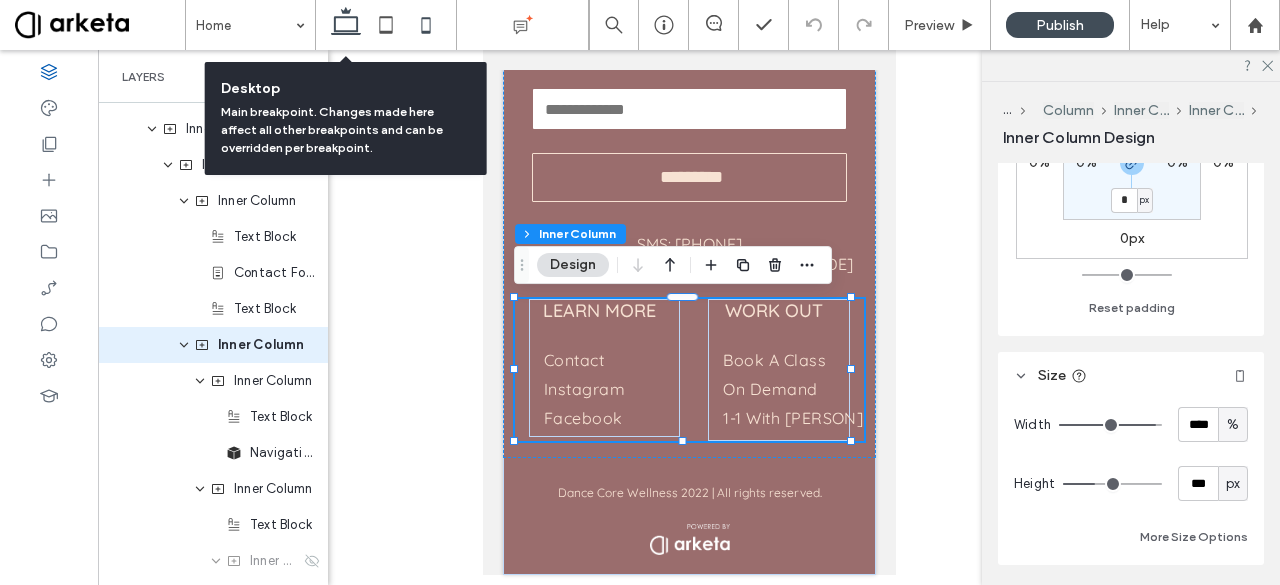 click 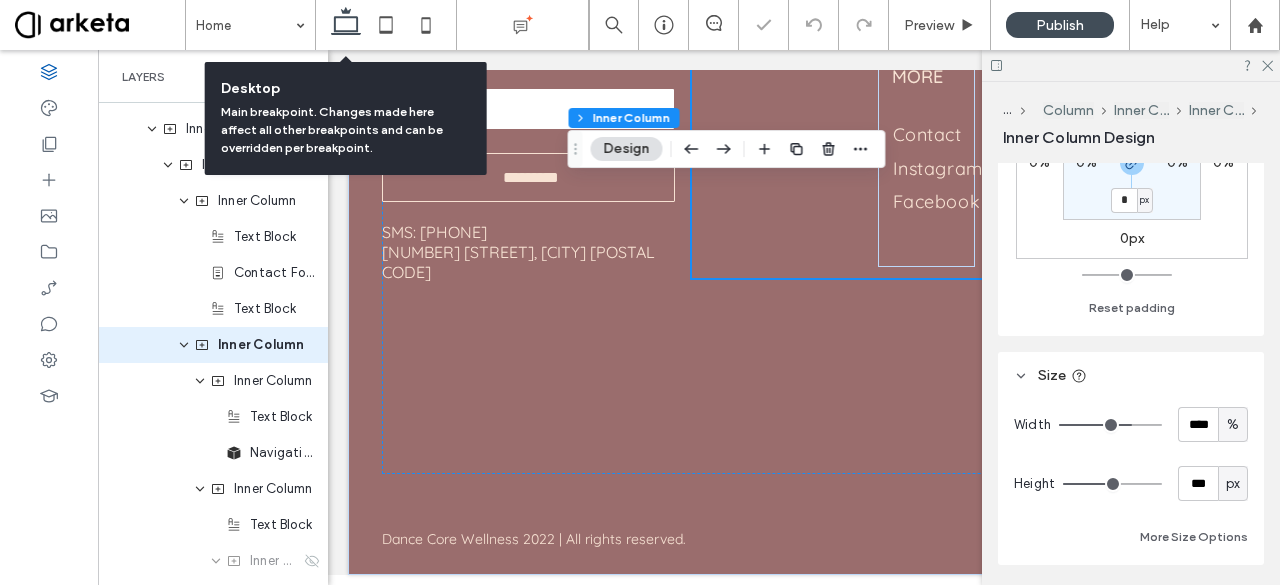 type on "**" 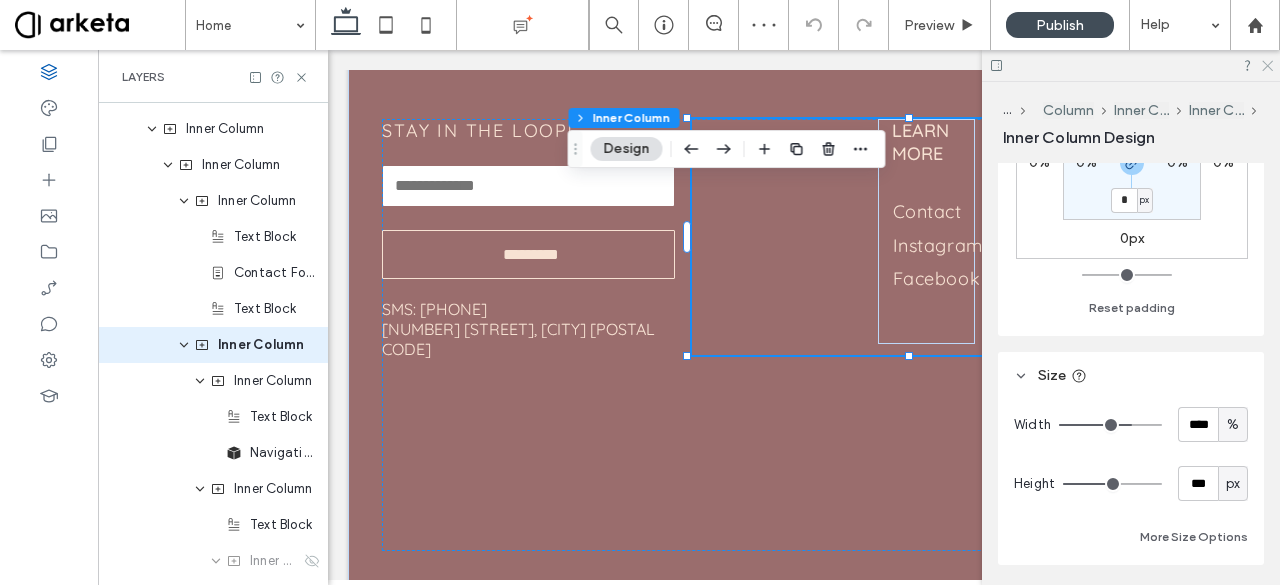click 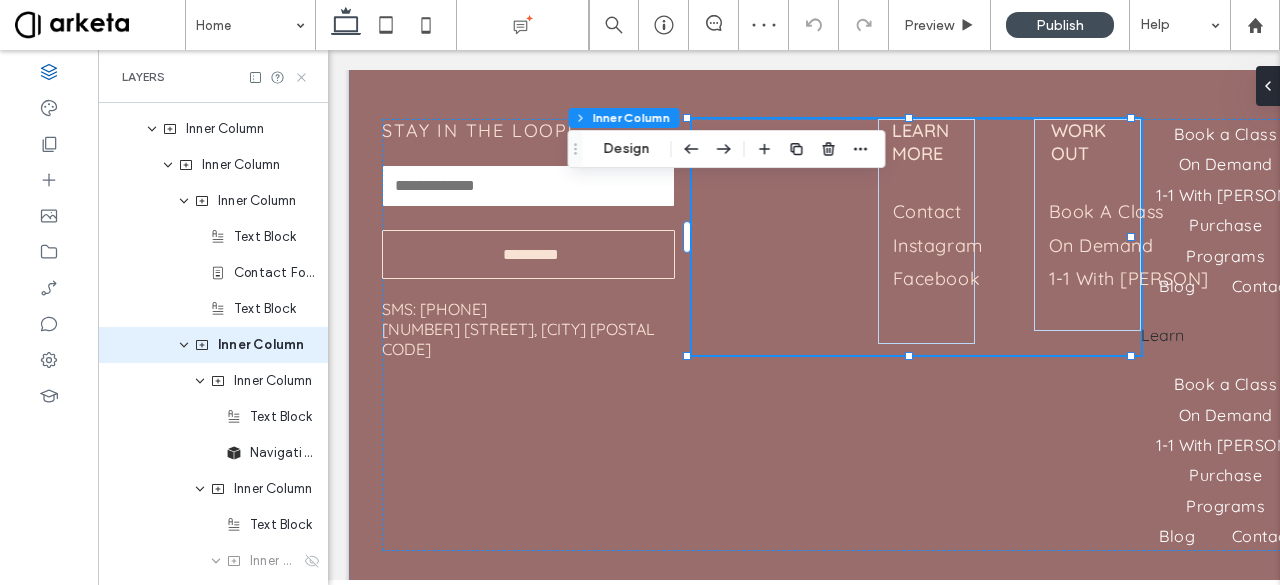 click 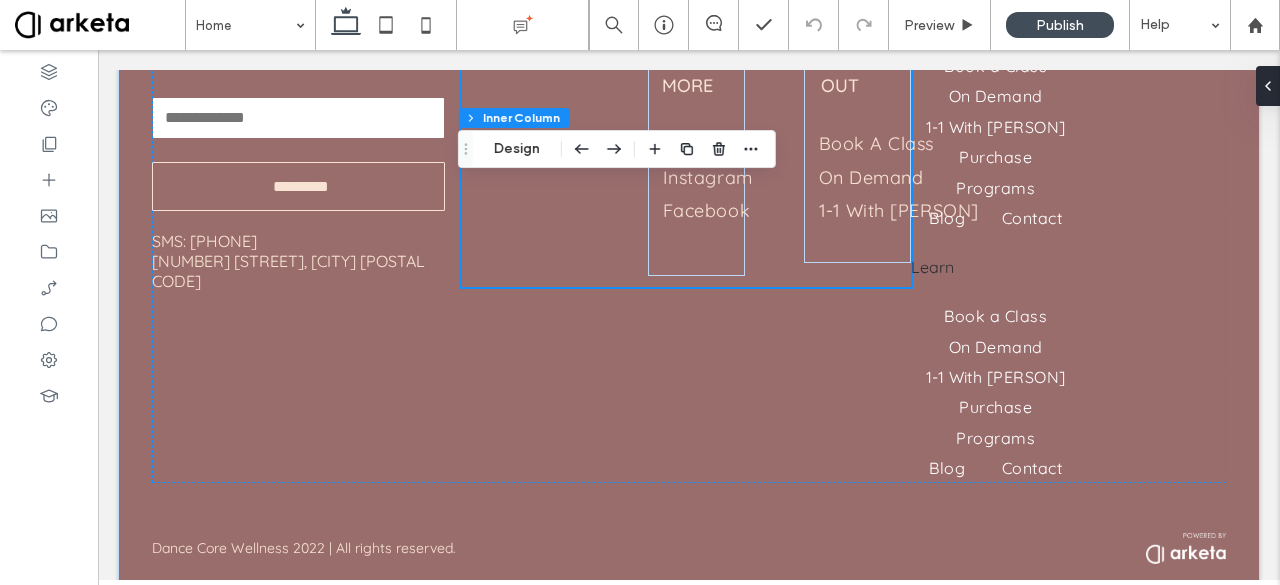 scroll, scrollTop: 6136, scrollLeft: 0, axis: vertical 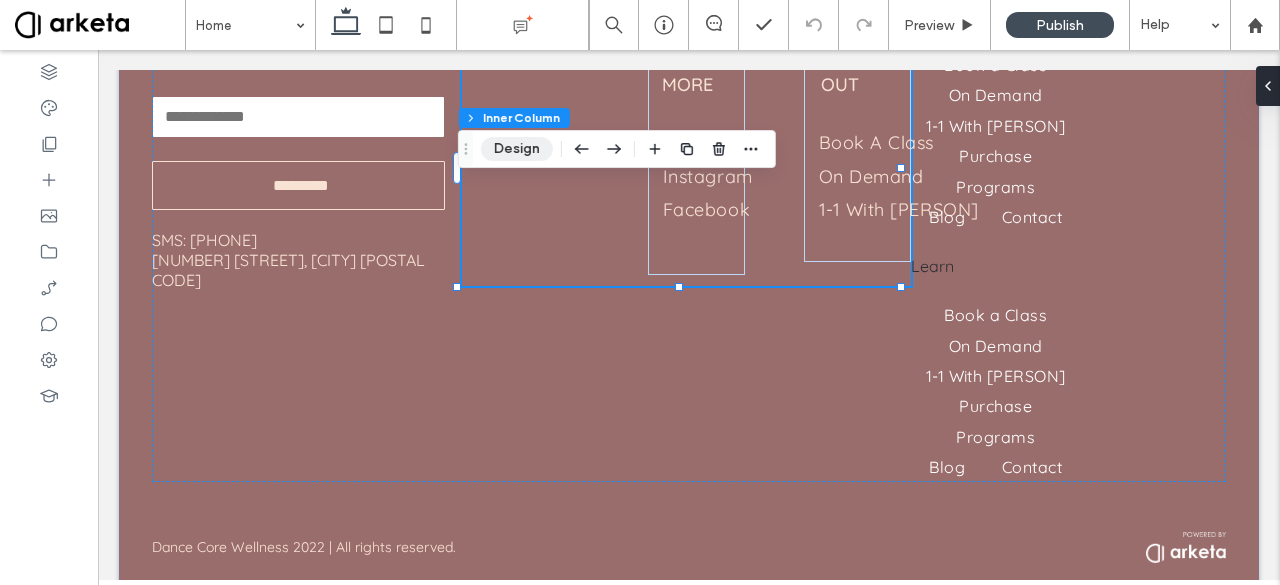 click on "Design" at bounding box center (517, 149) 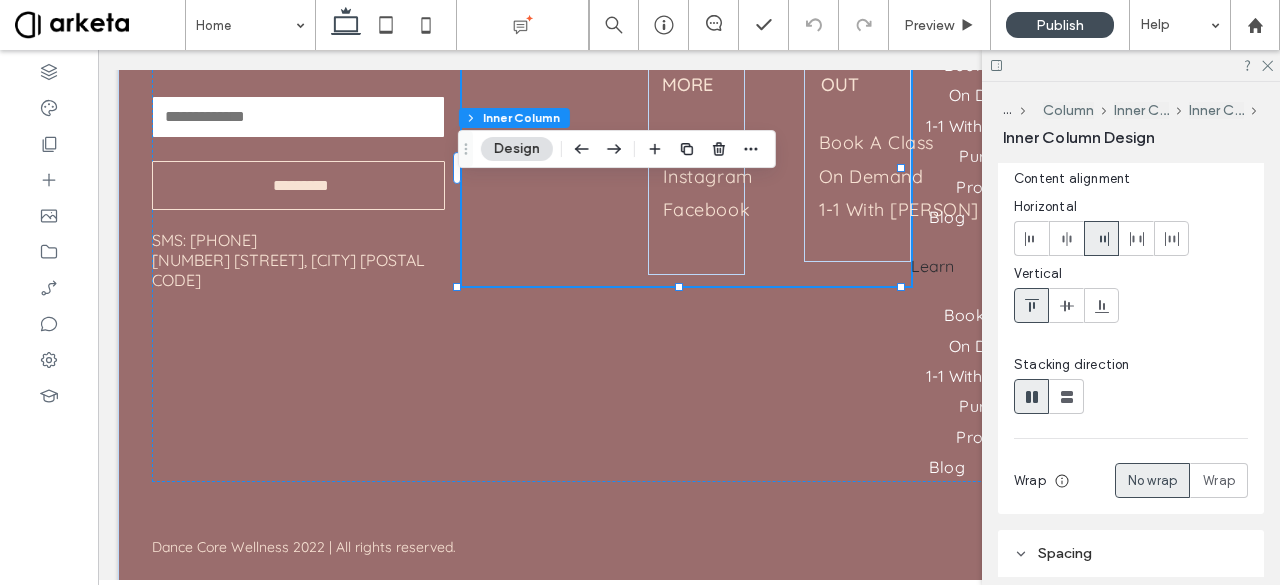 scroll, scrollTop: 123, scrollLeft: 0, axis: vertical 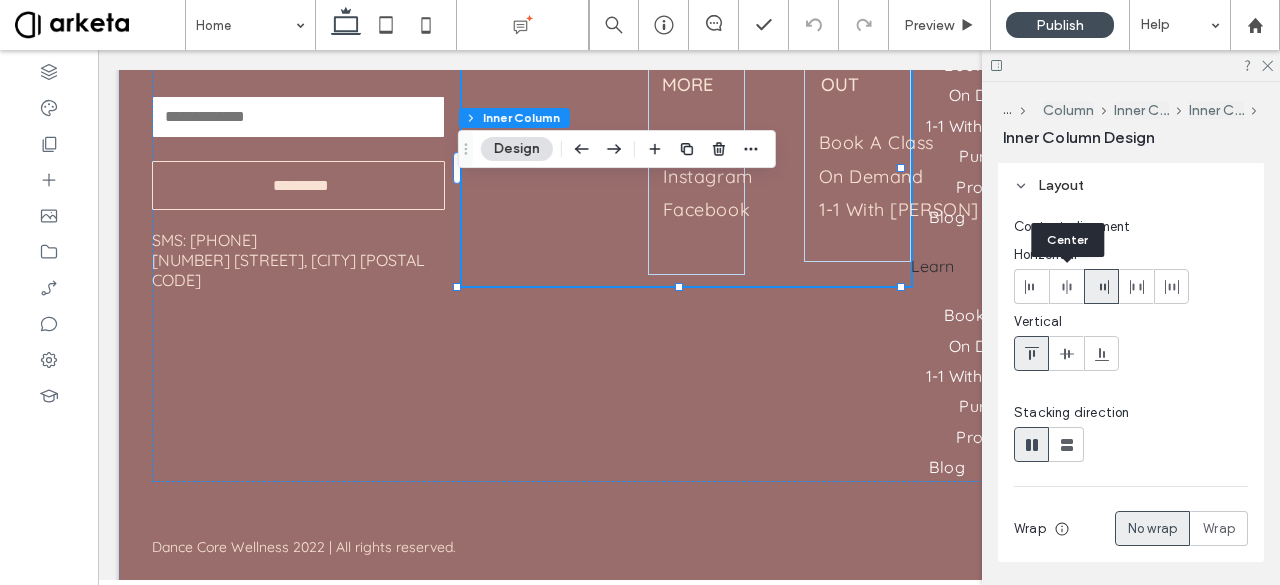 click 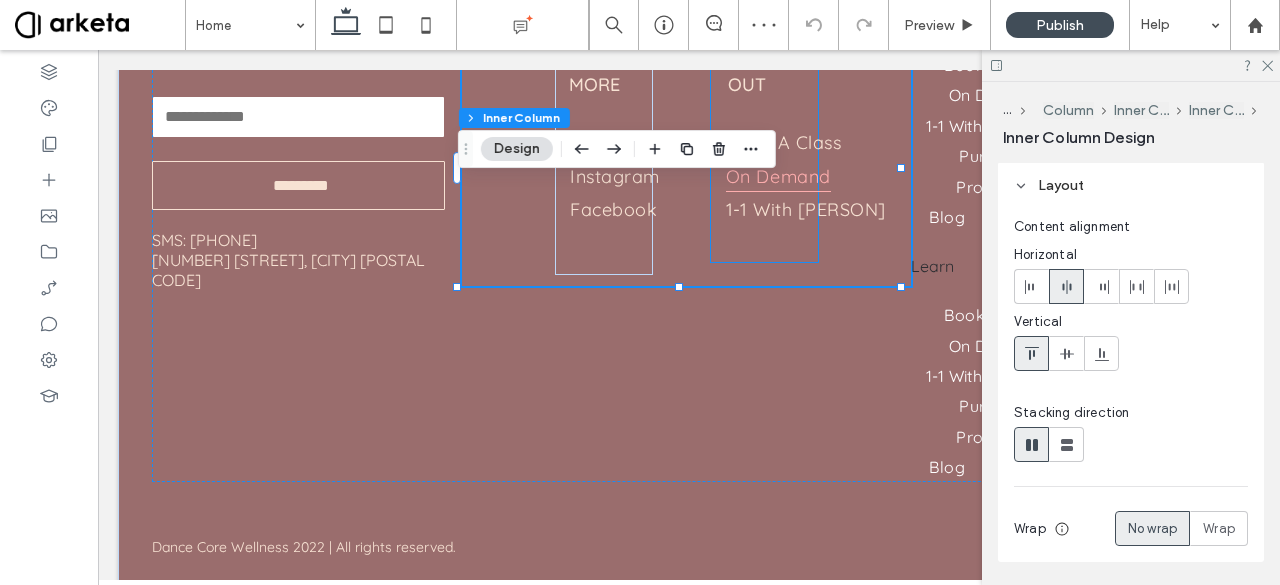 click on "On Demand" at bounding box center (778, 175) 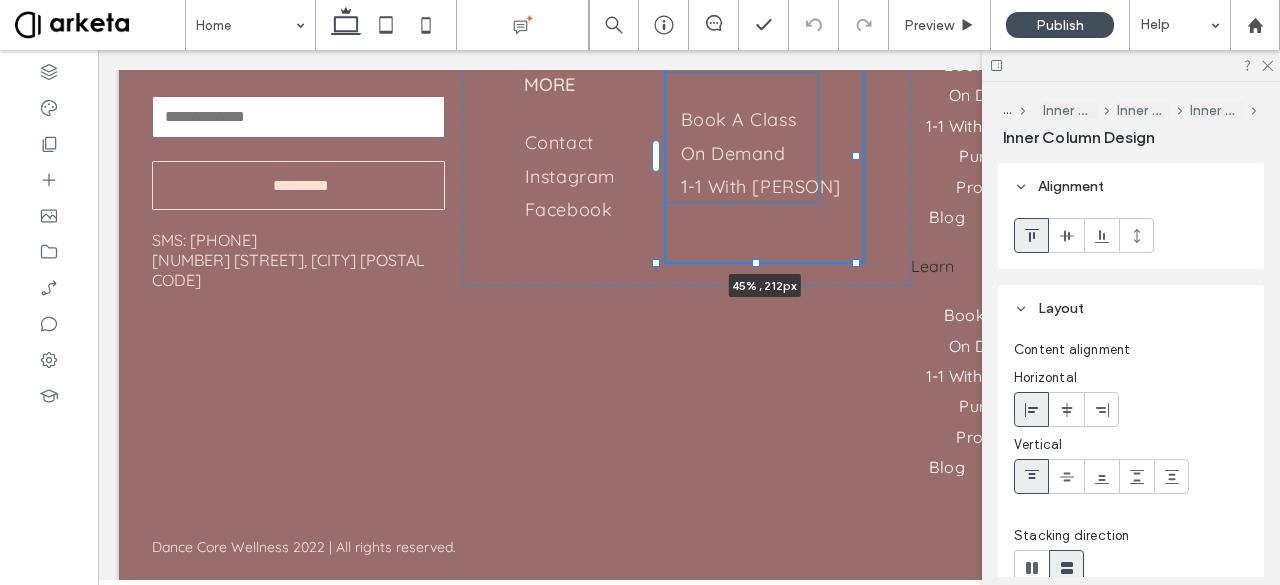 drag, startPoint x: 810, startPoint y: 199, endPoint x: 856, endPoint y: 209, distance: 47.07441 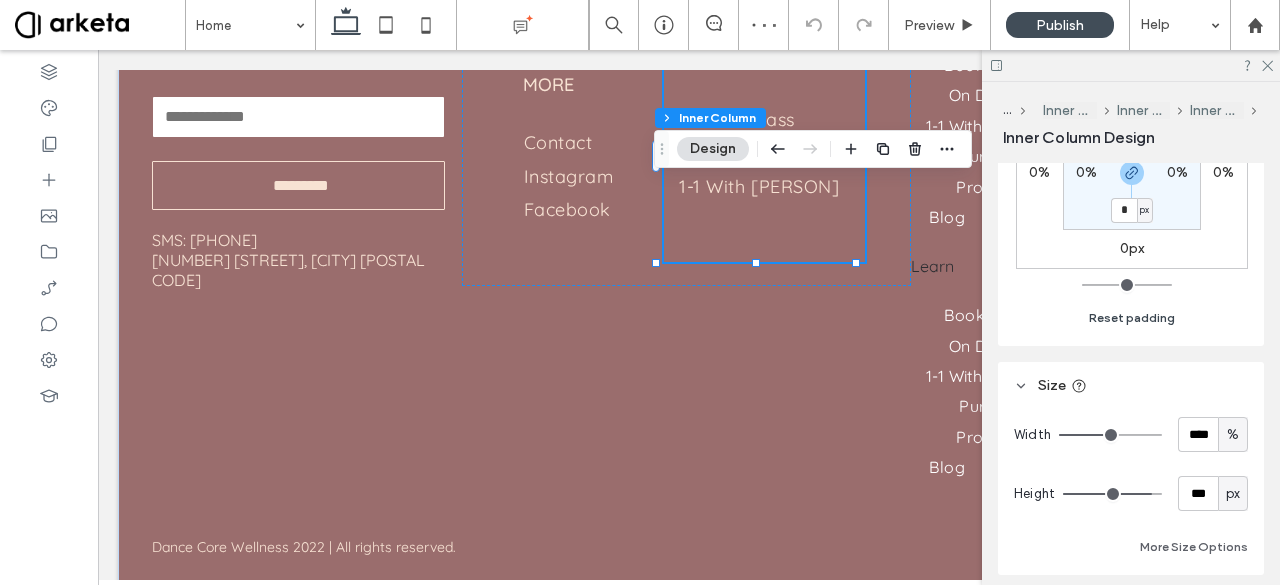 scroll, scrollTop: 711, scrollLeft: 0, axis: vertical 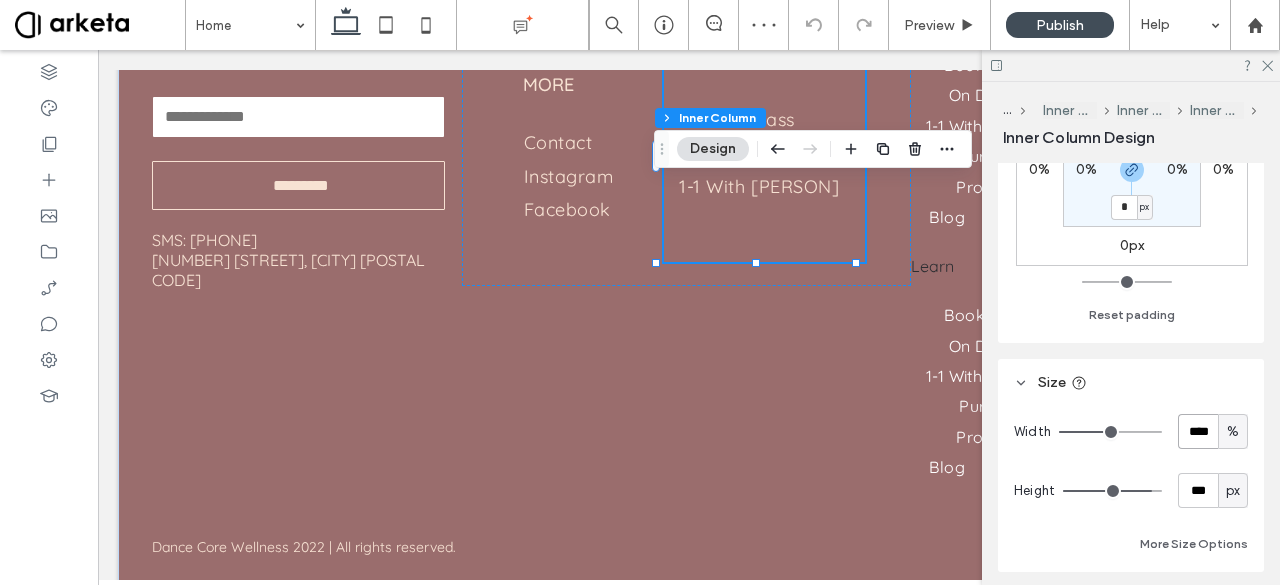 click on "****" at bounding box center (1198, 431) 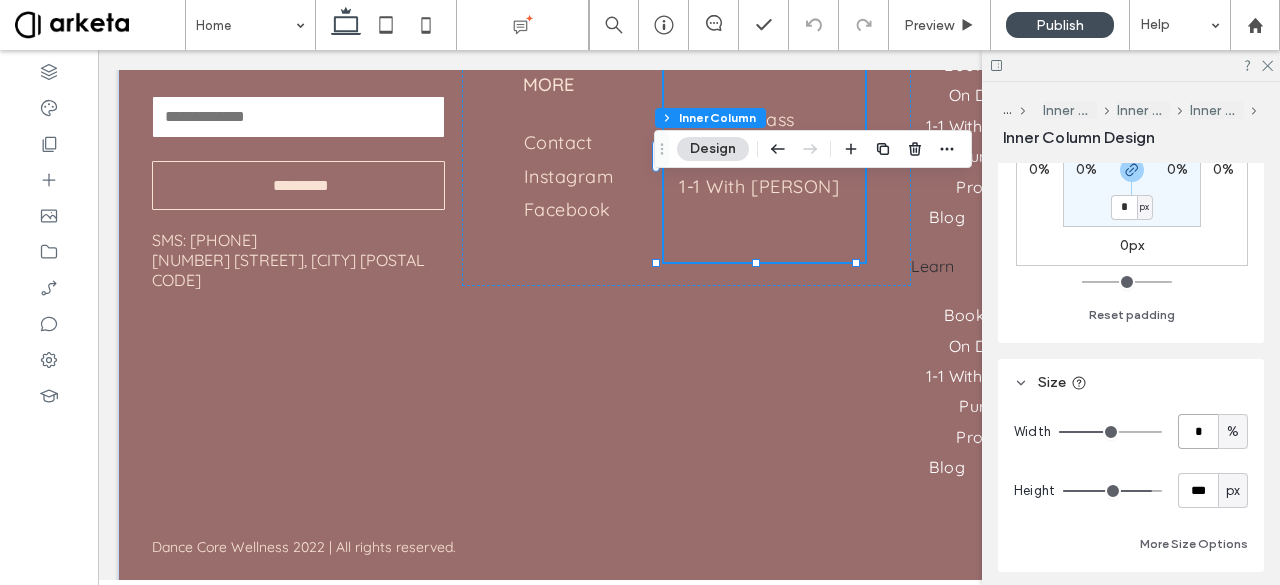 type on "*" 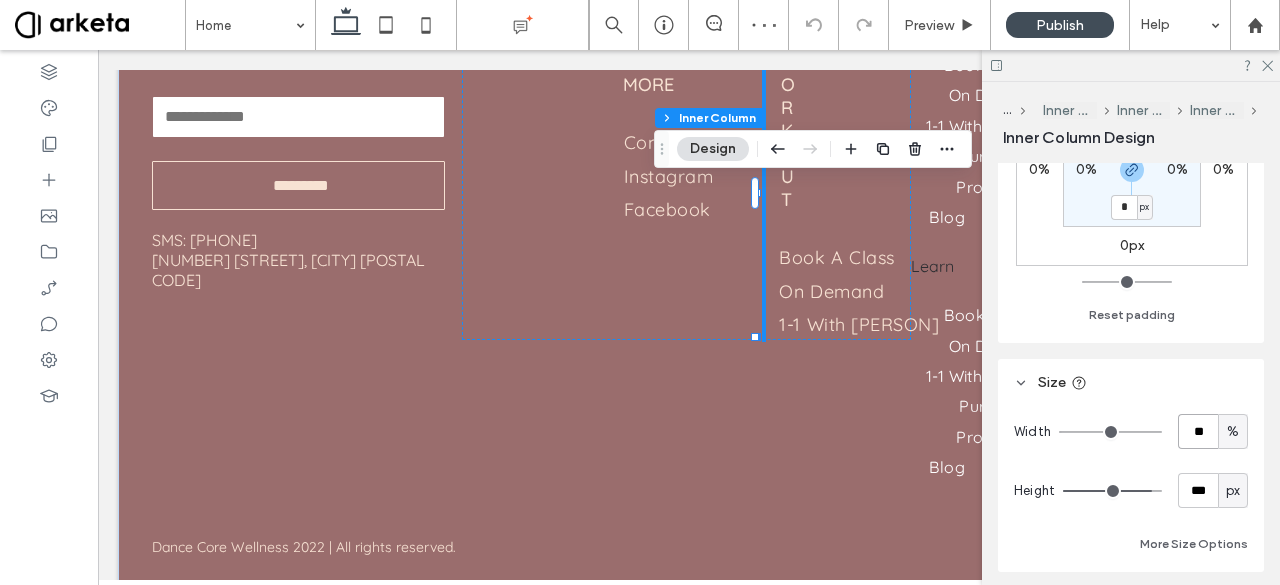 type on "**" 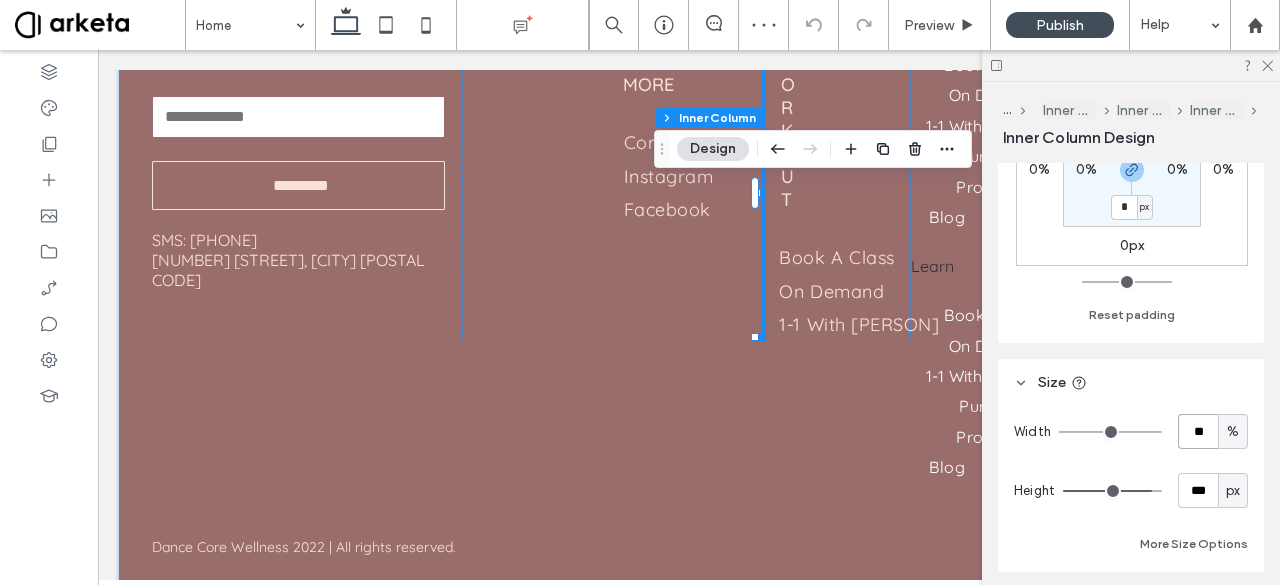 type on "**" 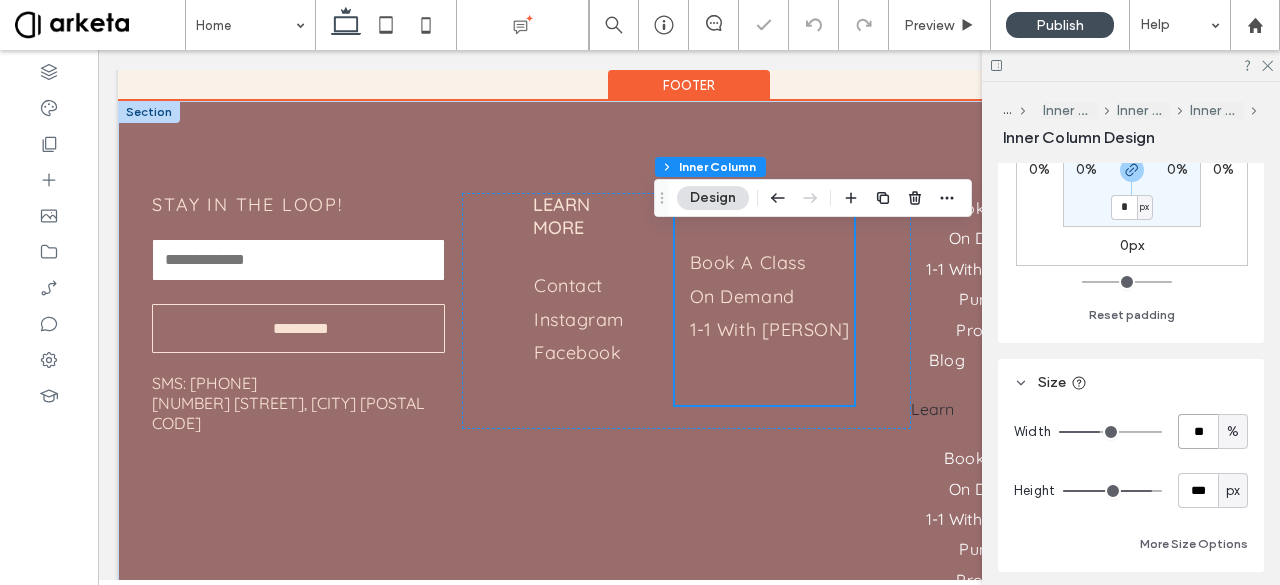 scroll, scrollTop: 5992, scrollLeft: 0, axis: vertical 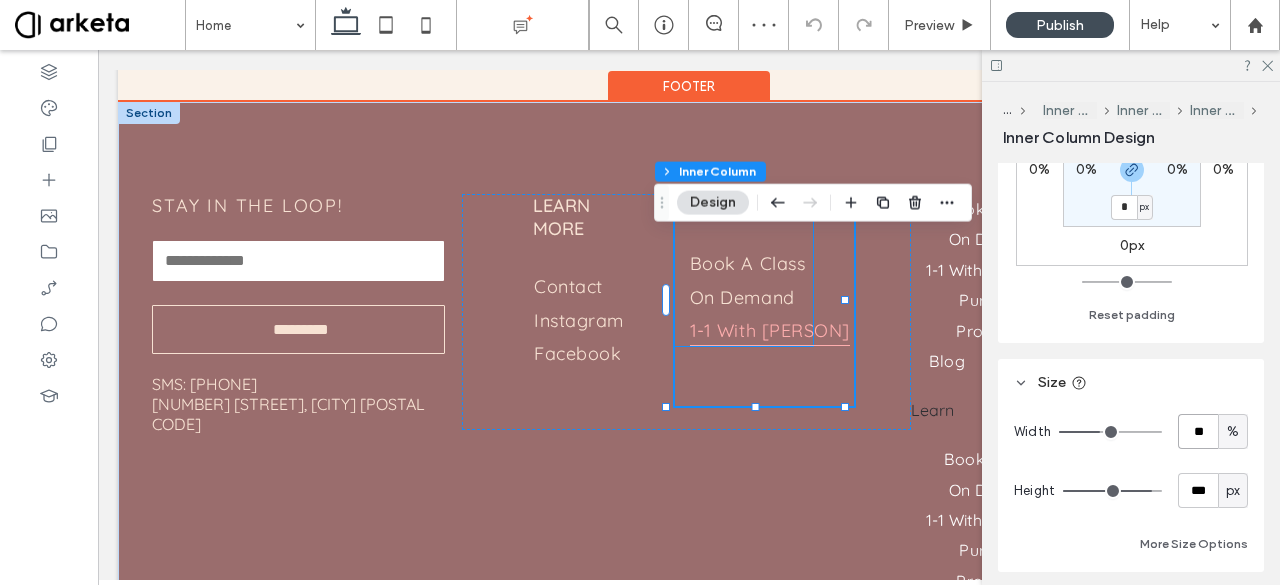 click on "1-1 With Patrica" at bounding box center [770, 329] 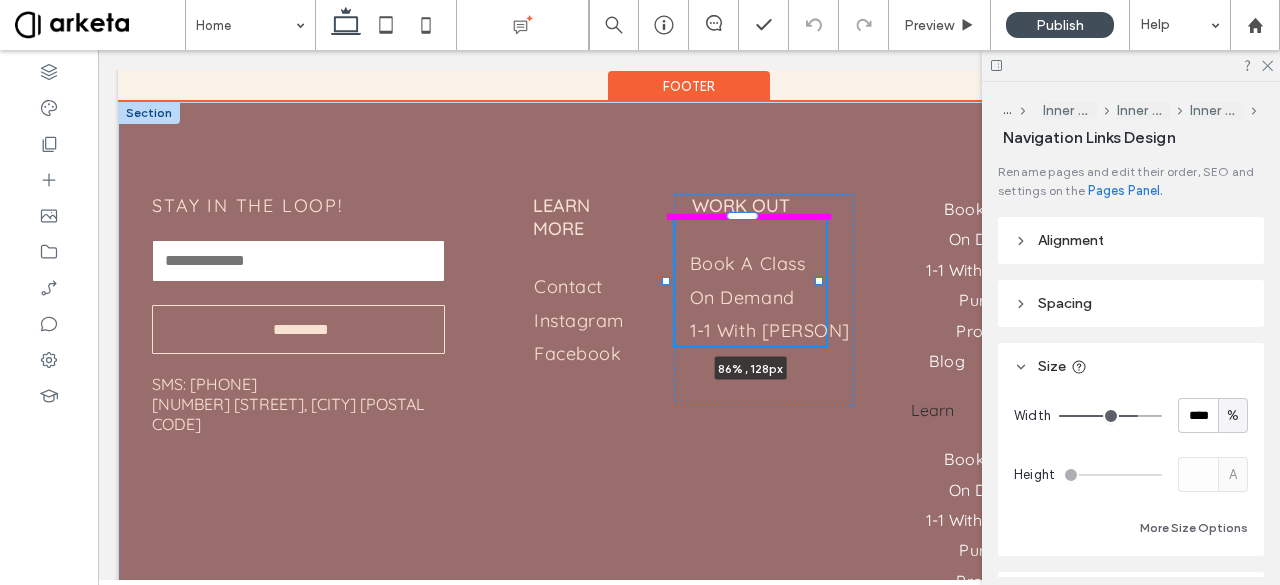 drag, startPoint x: 807, startPoint y: 326, endPoint x: 822, endPoint y: 327, distance: 15.033297 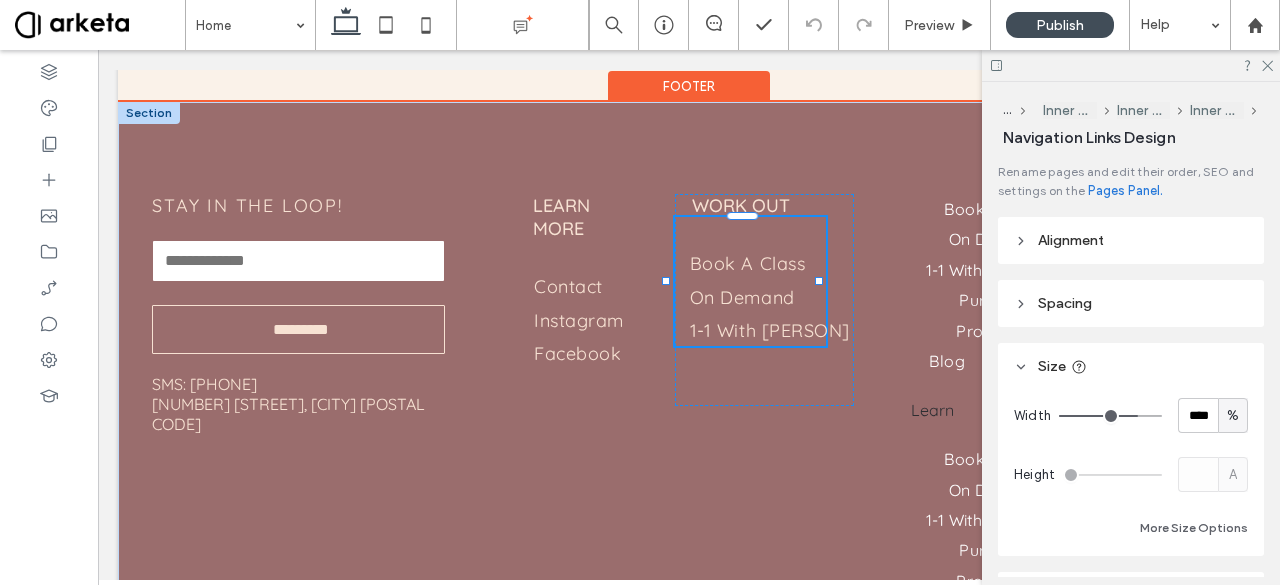 type on "**" 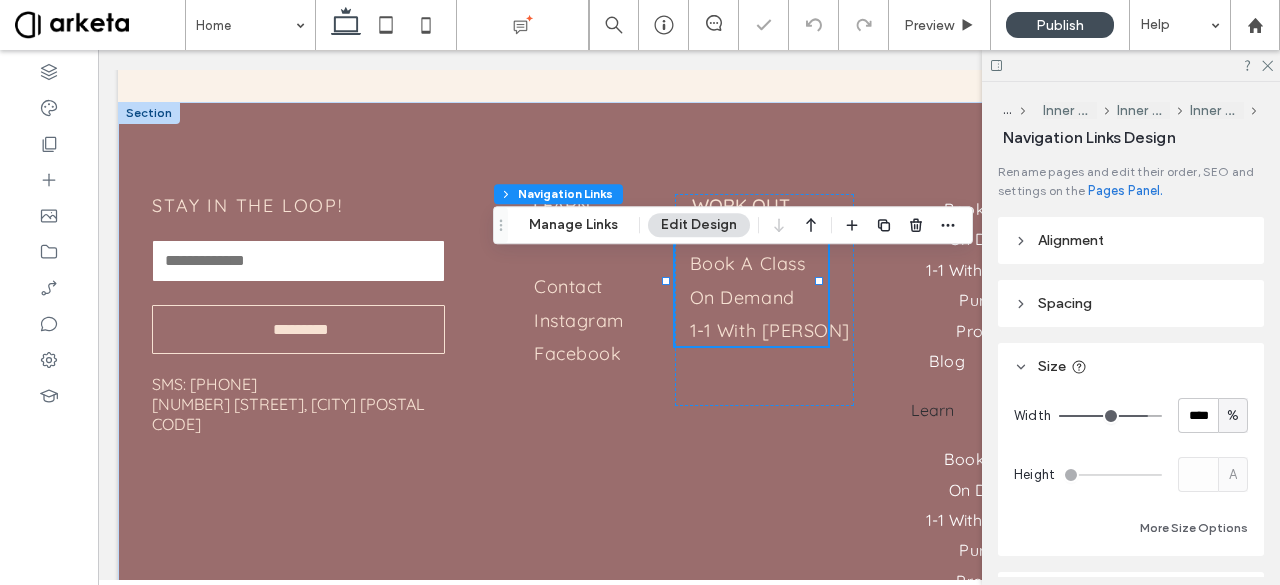 click on "%" at bounding box center [1233, 415] 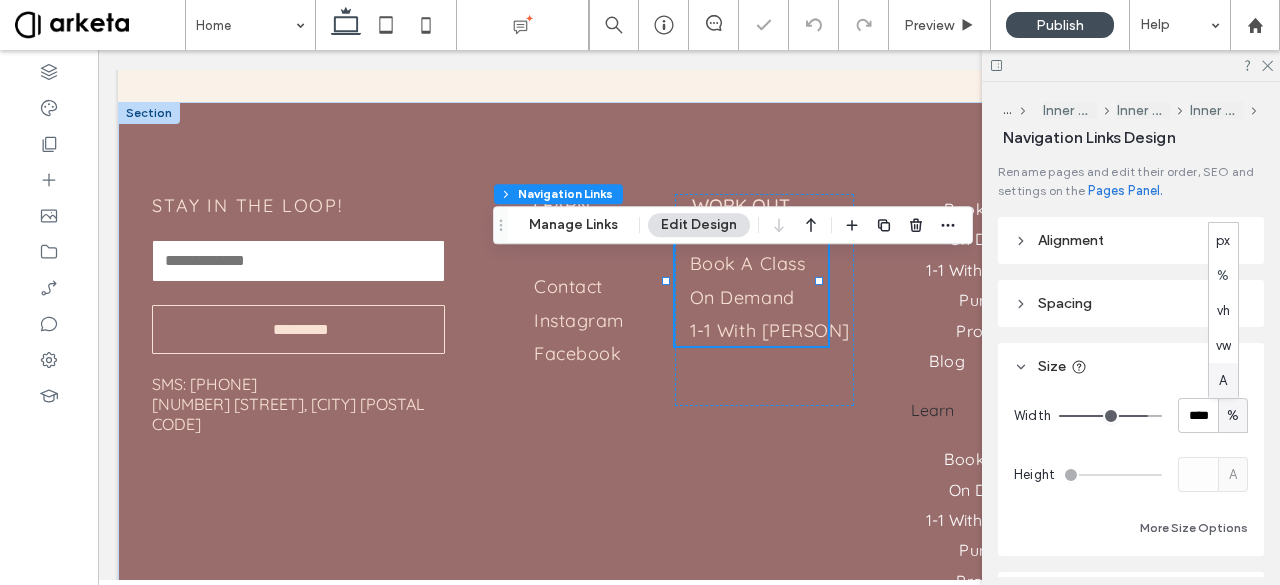 click on "A" at bounding box center (1223, 380) 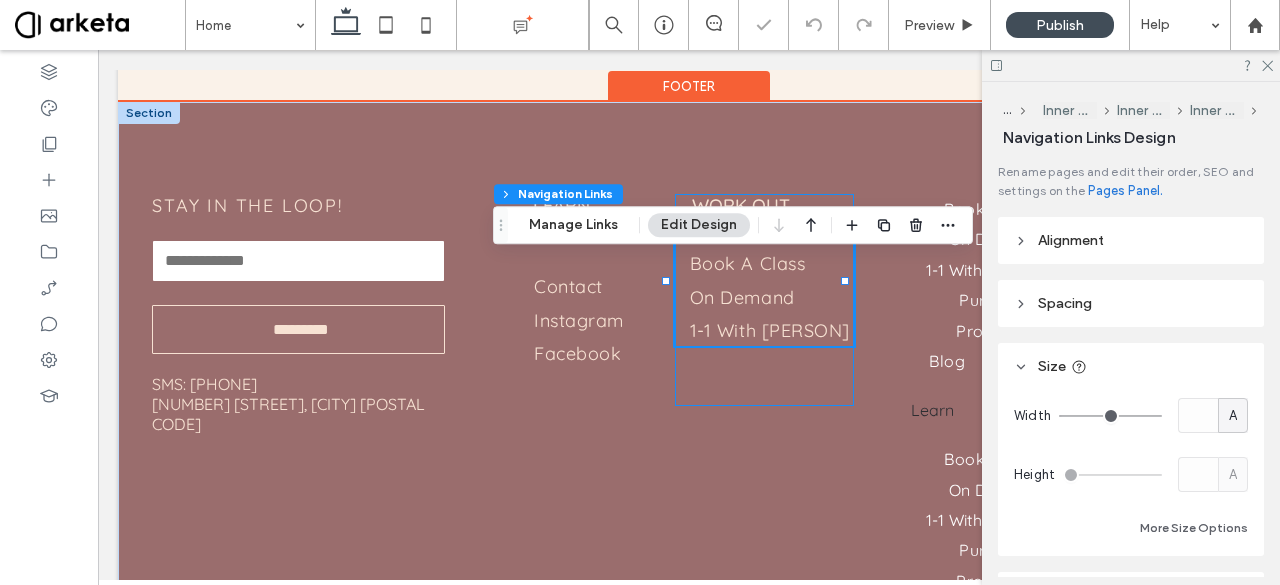 click on "WORK OUT
Contact
I nstagram
Facebook
Book a Class
On Demand
1-1 With Patrica
86% , 128px" at bounding box center [764, 300] 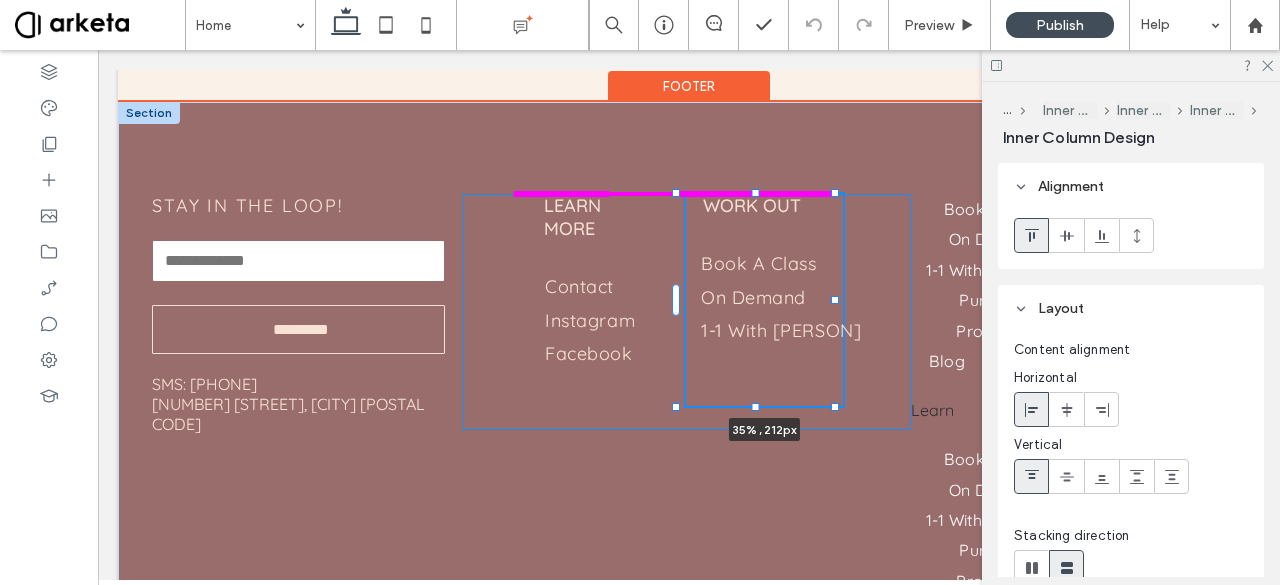 drag, startPoint x: 844, startPoint y: 343, endPoint x: 834, endPoint y: 339, distance: 10.770329 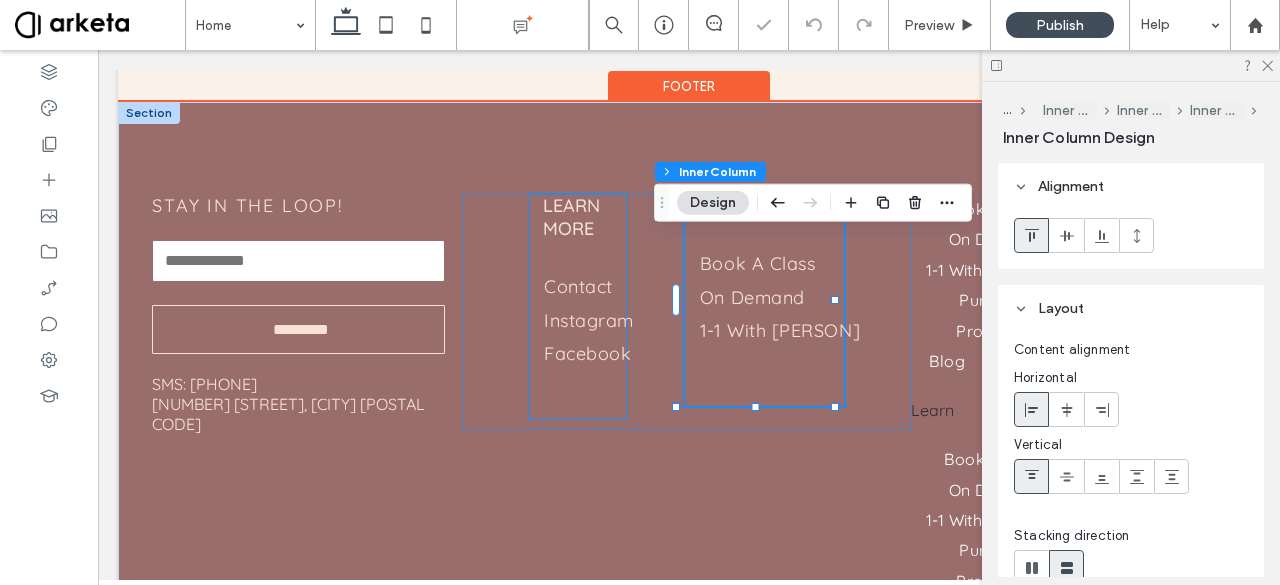 click on "Contact
Instagram
Facebook" at bounding box center [589, 320] 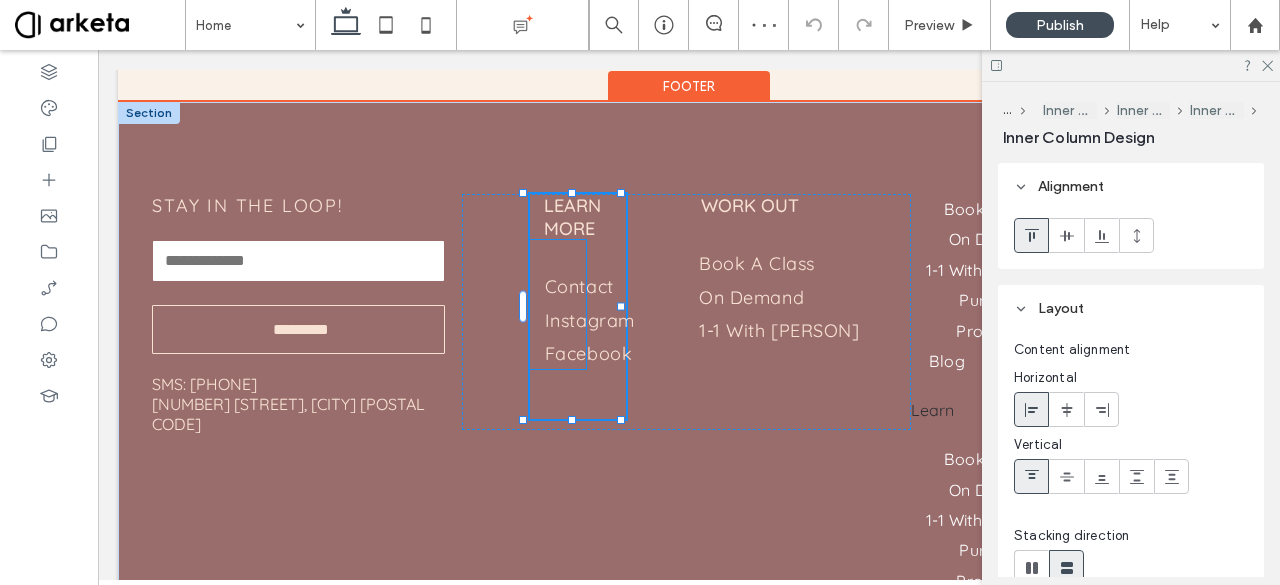 click at bounding box center [621, 306] 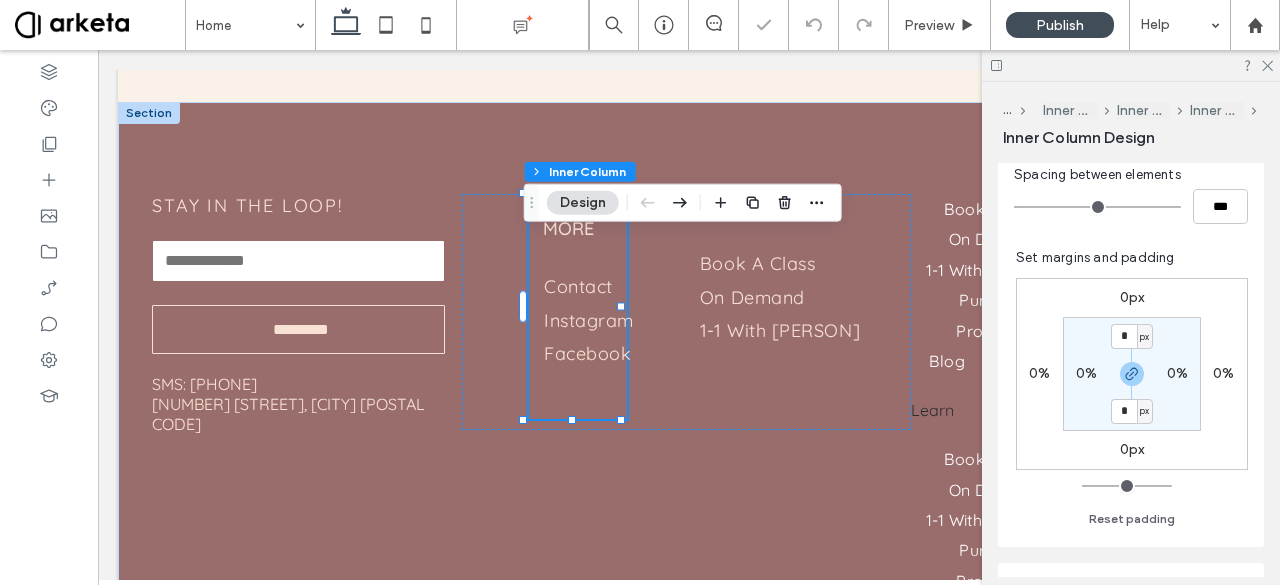 scroll, scrollTop: 508, scrollLeft: 0, axis: vertical 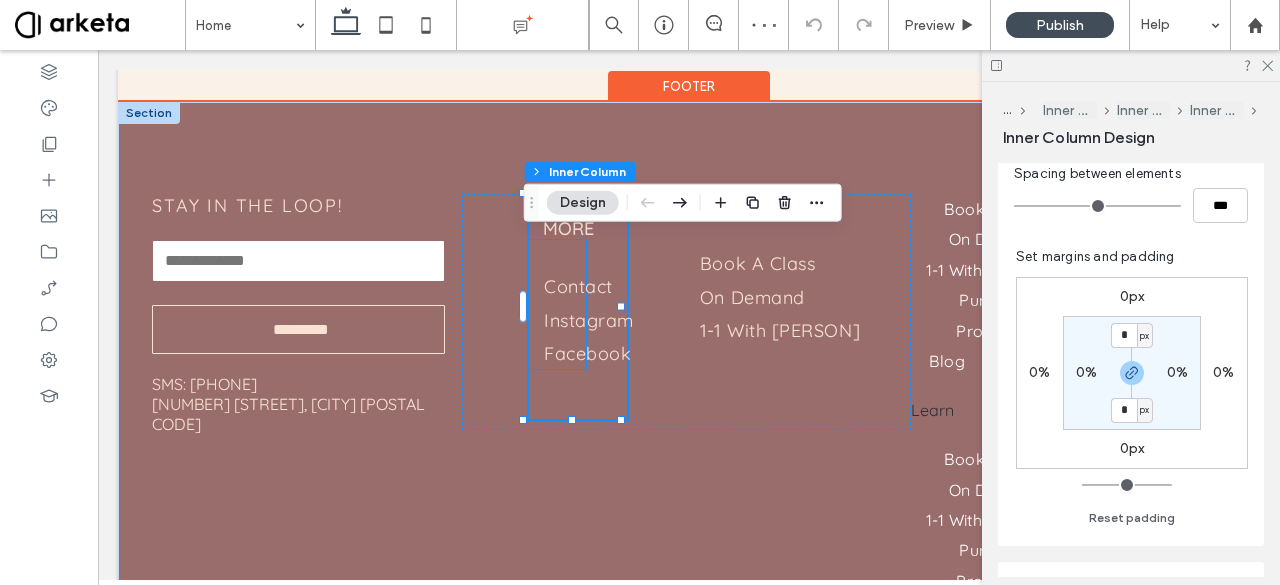 click on "Contact
Instagram
Facebook" at bounding box center (557, 305) 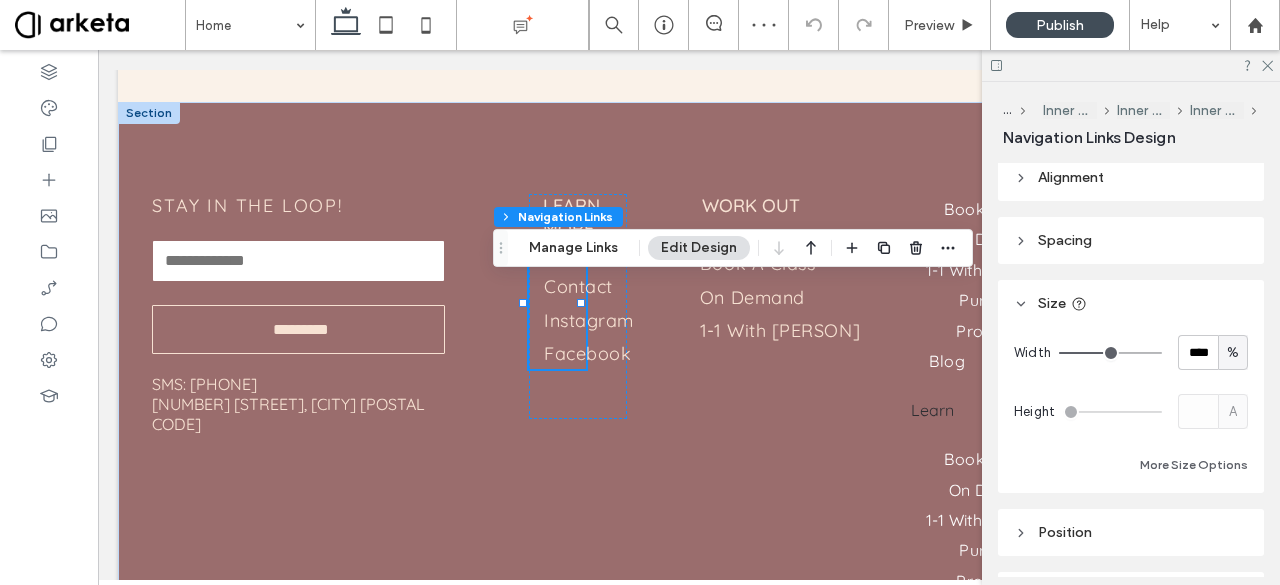 scroll, scrollTop: 64, scrollLeft: 0, axis: vertical 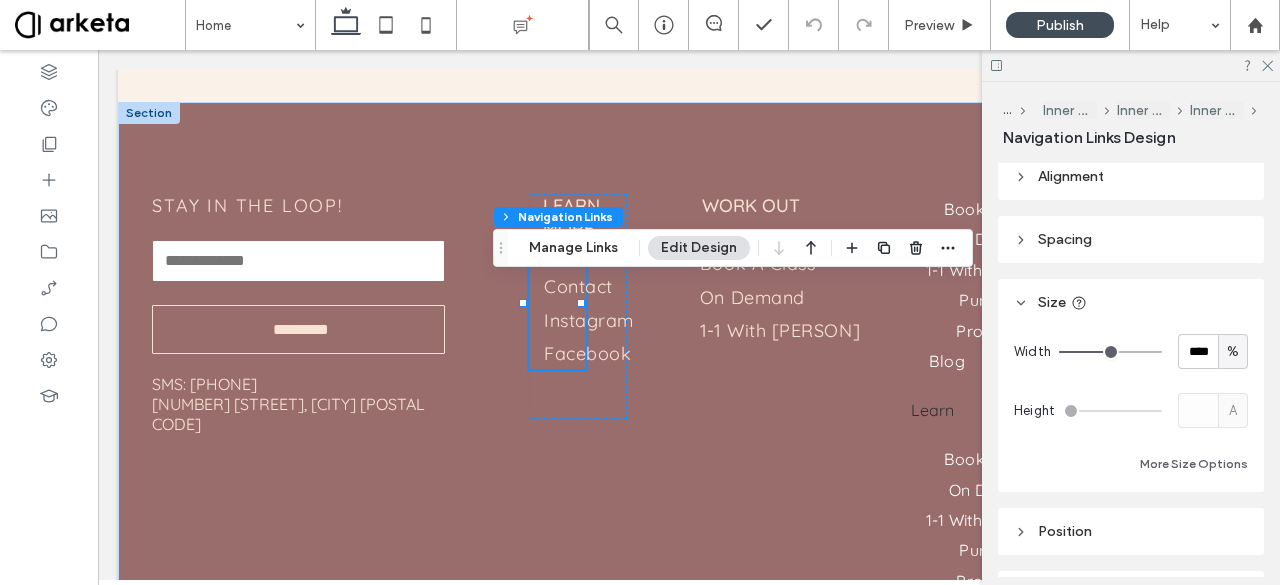click on "%" at bounding box center [1233, 351] 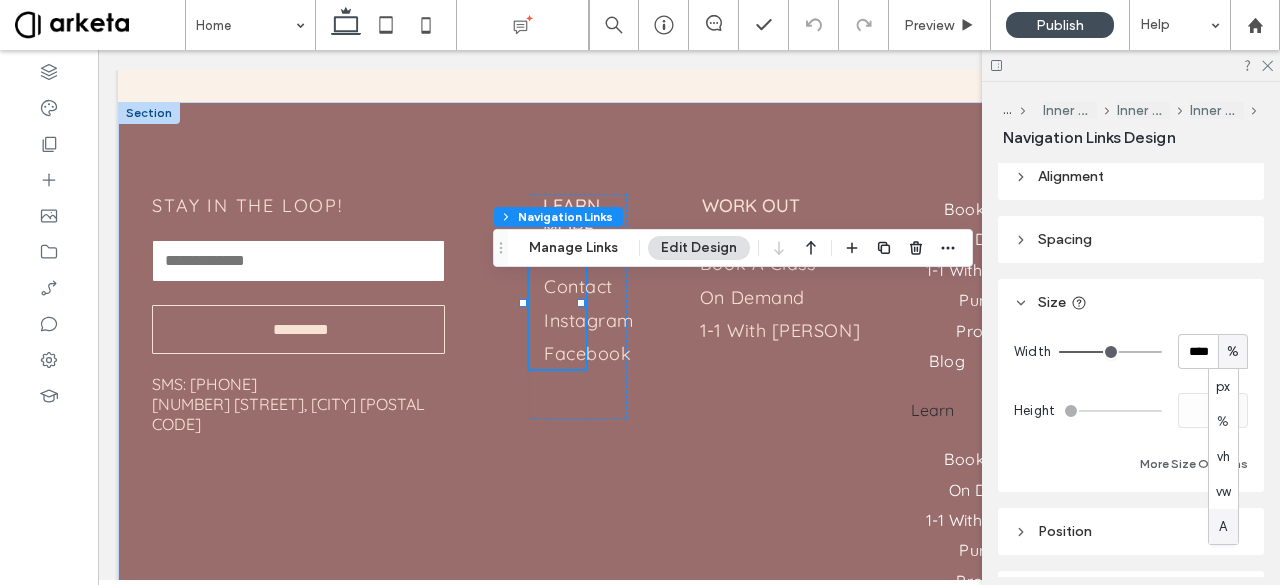 click on "A" at bounding box center [1223, 527] 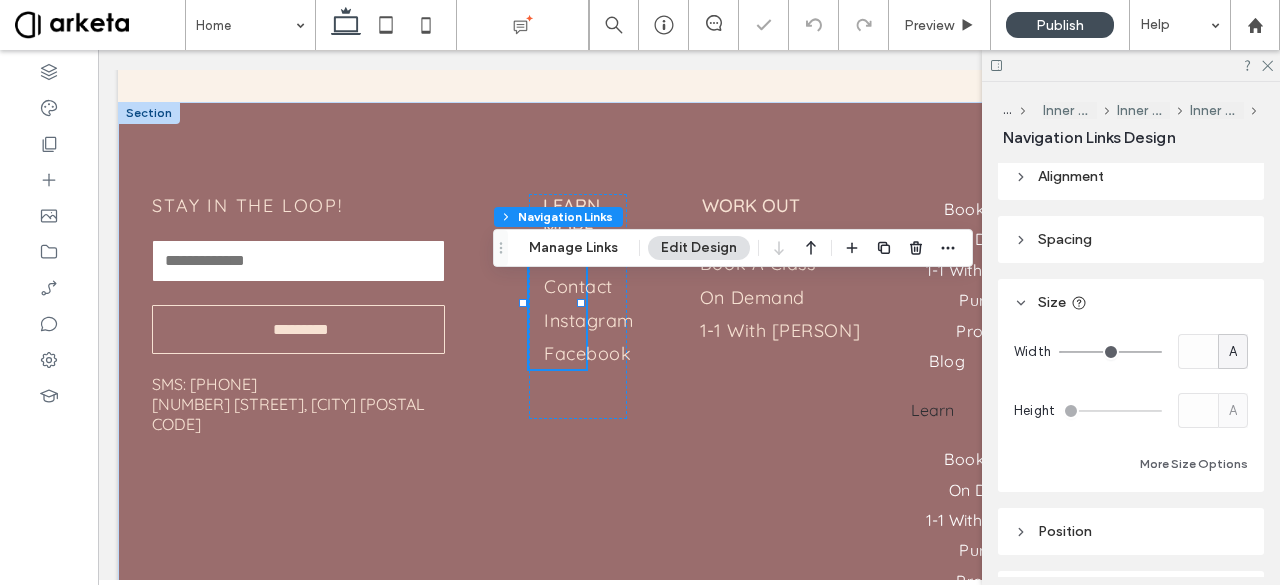 type on "*" 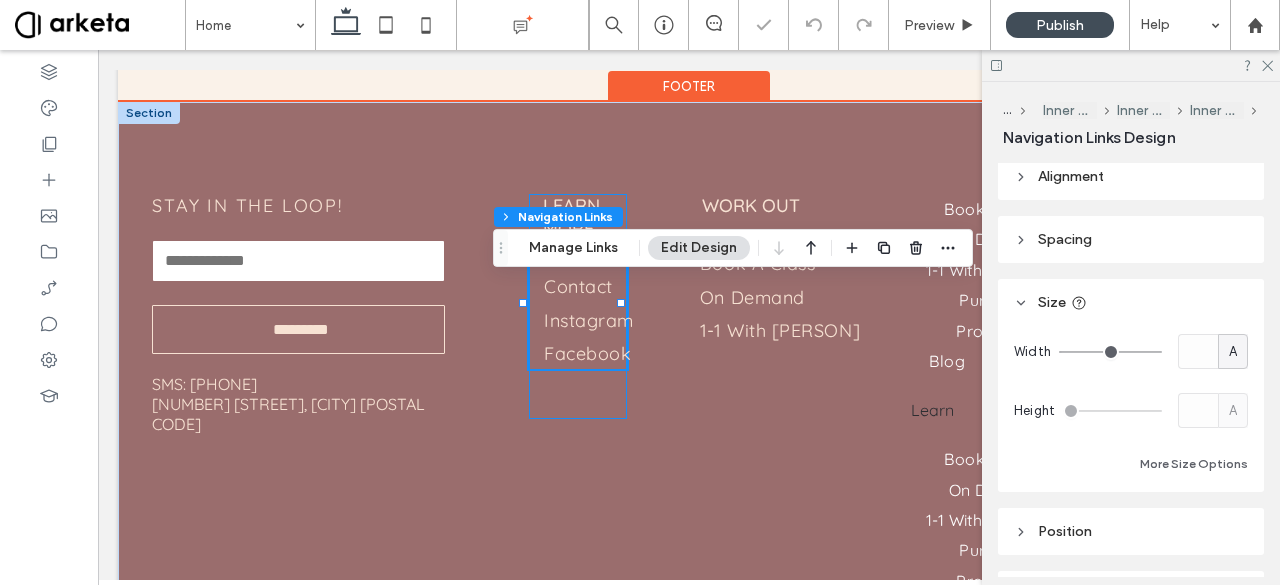 click on "LEARN MORE
Contact
Instagram
Facebook" at bounding box center (577, 306) 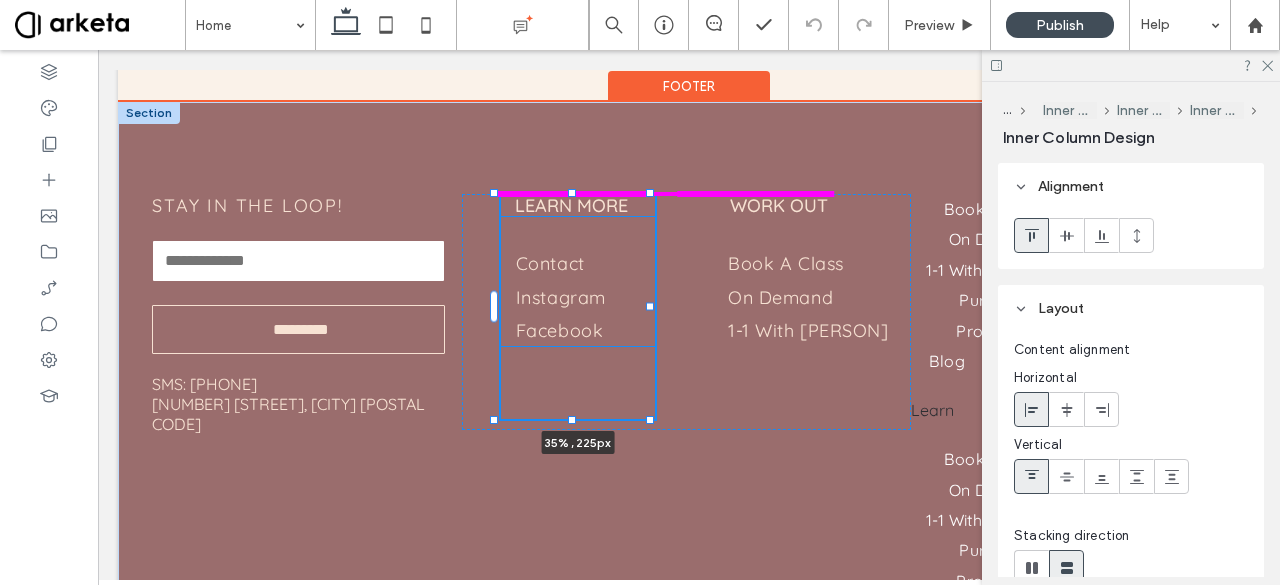 drag, startPoint x: 618, startPoint y: 345, endPoint x: 644, endPoint y: 351, distance: 26.683329 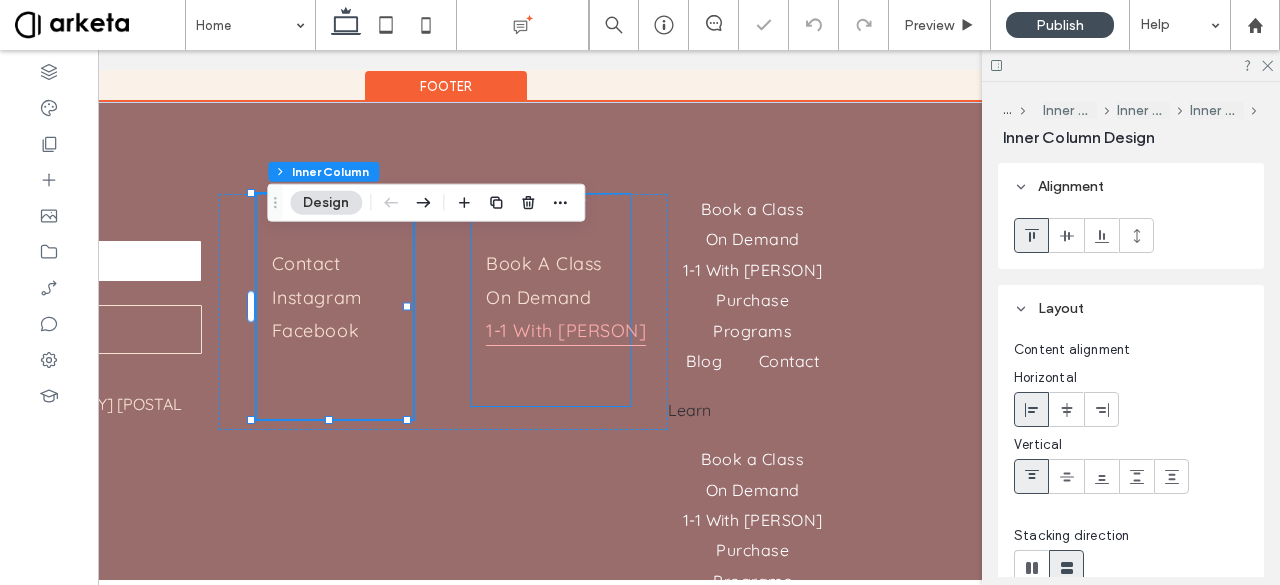 scroll, scrollTop: 0, scrollLeft: 249, axis: horizontal 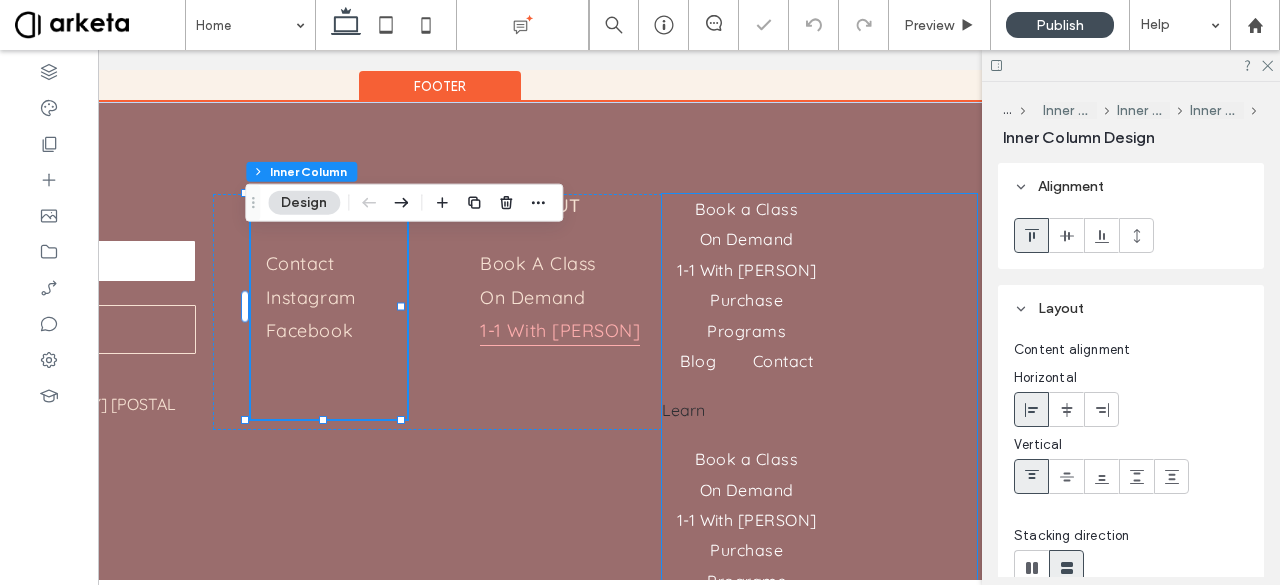 click on "Programs" at bounding box center (746, 330) 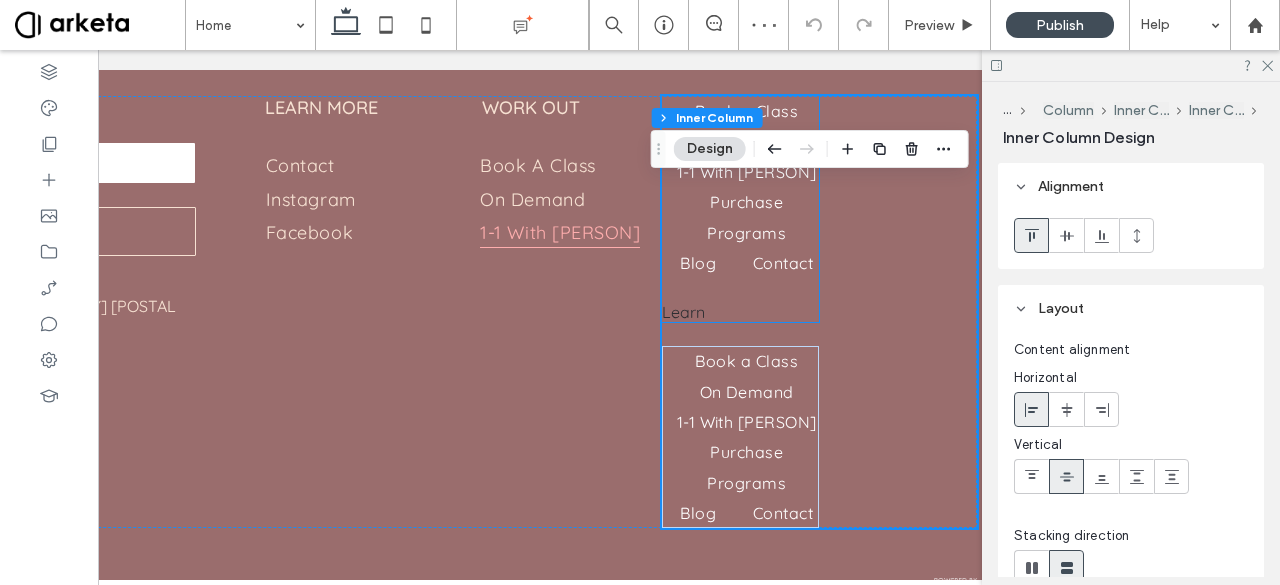 scroll, scrollTop: 6091, scrollLeft: 0, axis: vertical 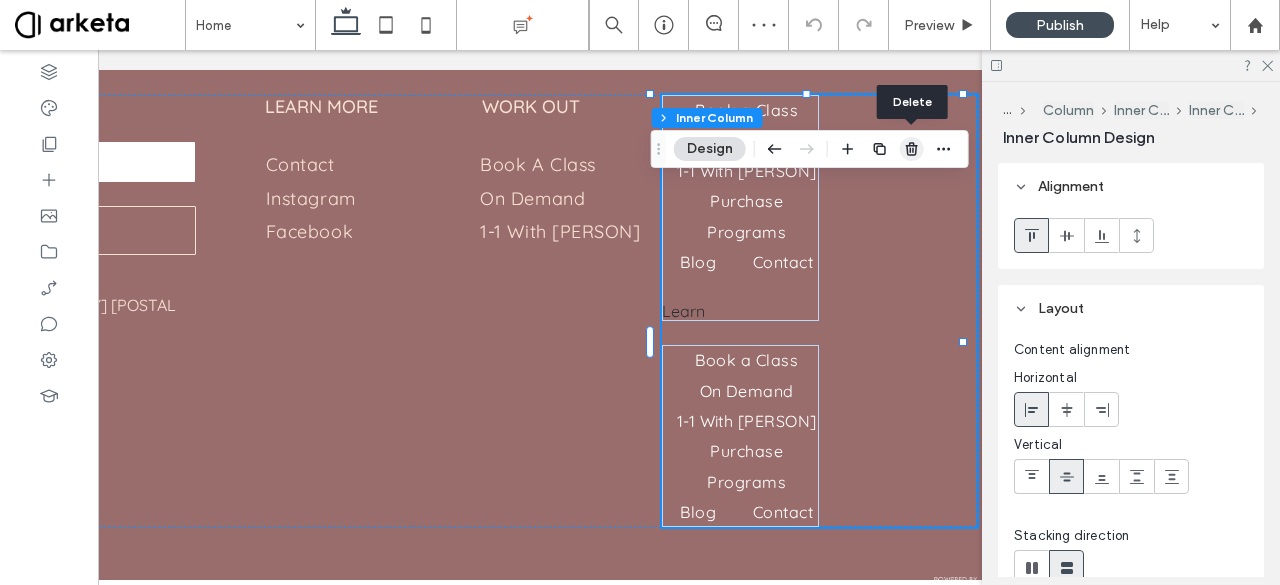 click 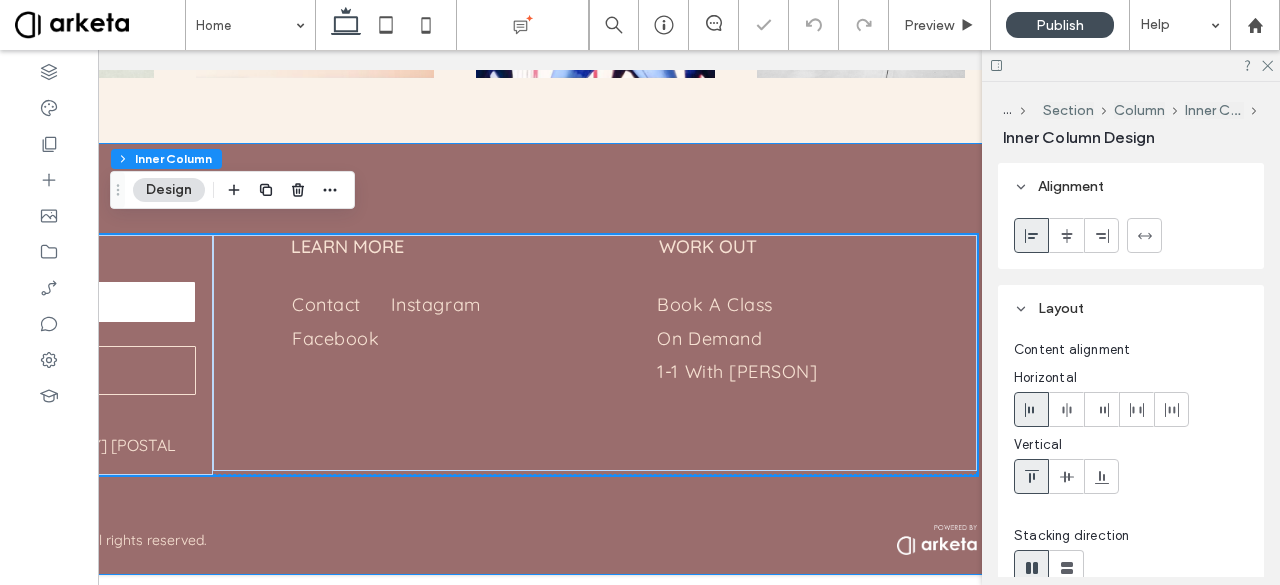 scroll, scrollTop: 6005, scrollLeft: 0, axis: vertical 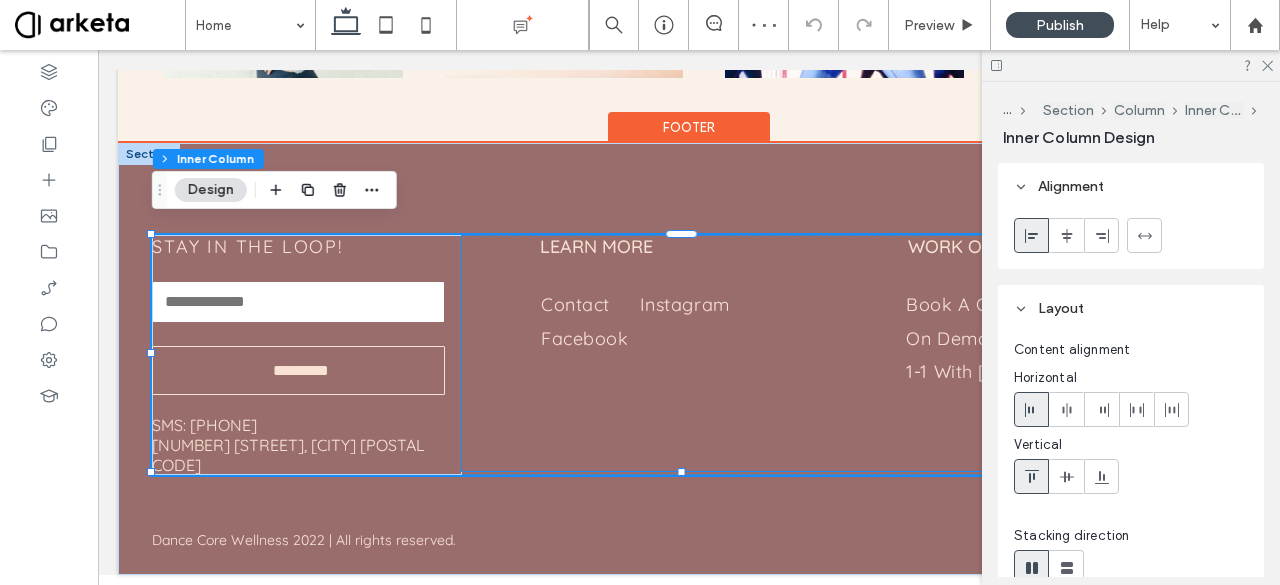 click on "LEARN MORE
Contact
Instagram
Facebook
WORK OUT
Contact
I nstagram
Facebook
Book a Class
On Demand
1-1 With Patrica" at bounding box center (843, 353) 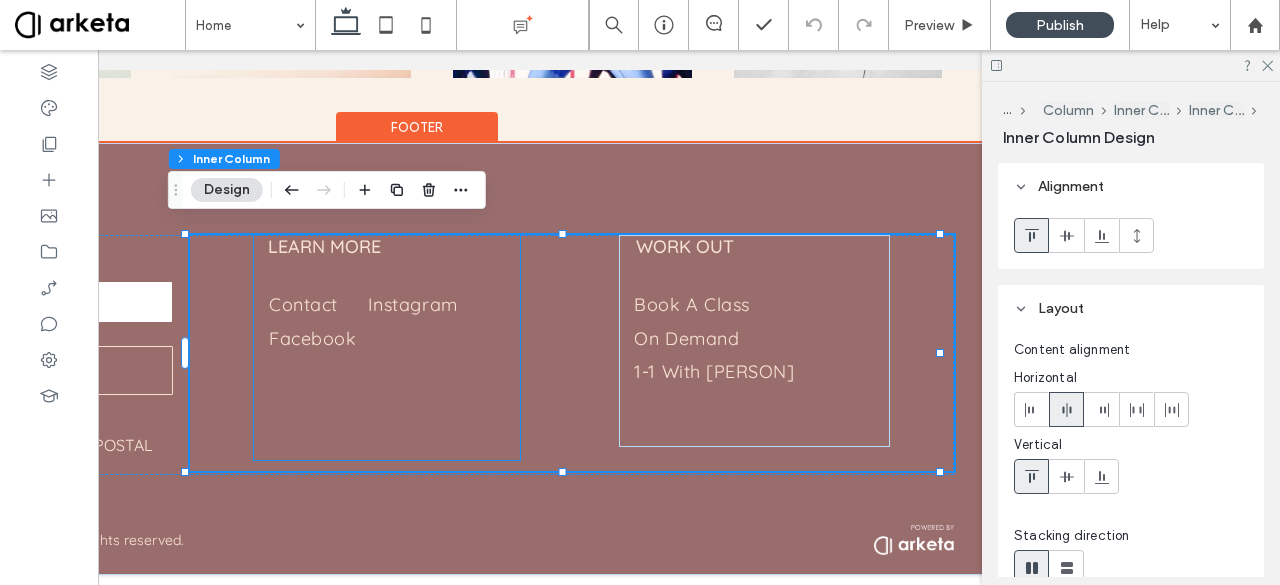 scroll, scrollTop: 0, scrollLeft: 298, axis: horizontal 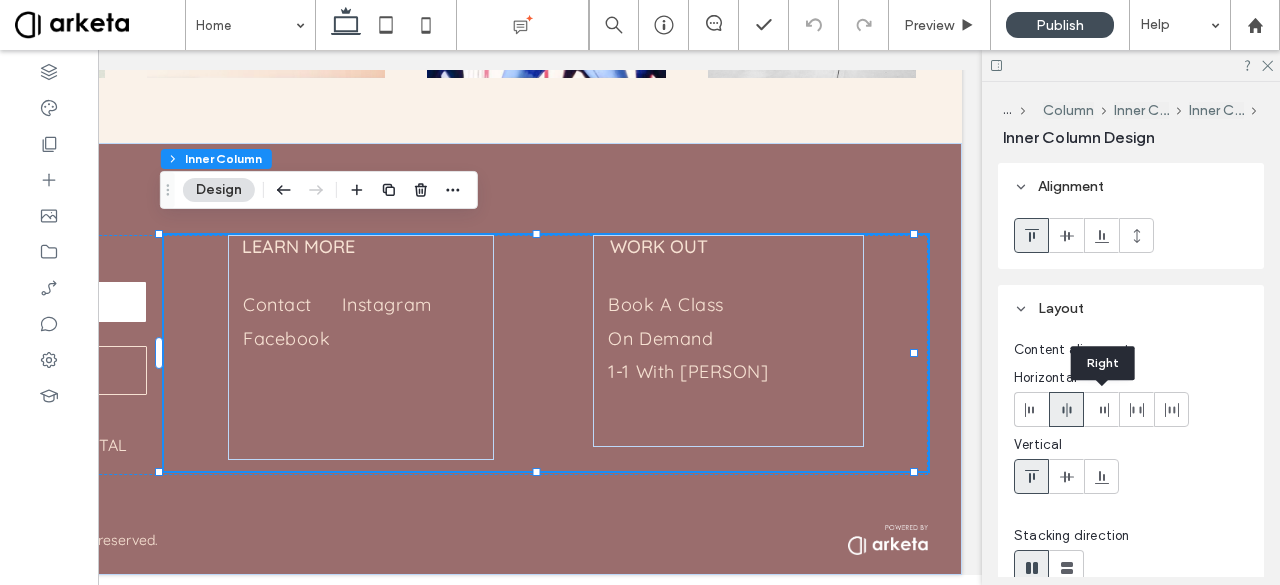 click 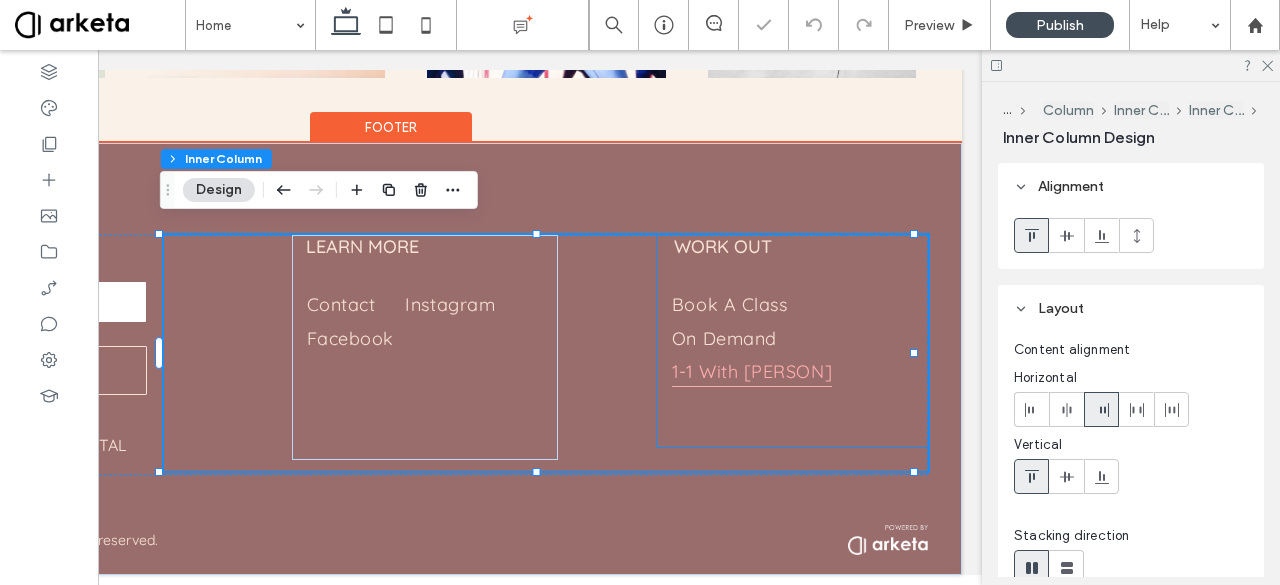 click on "1-1 With Patrica" at bounding box center (752, 370) 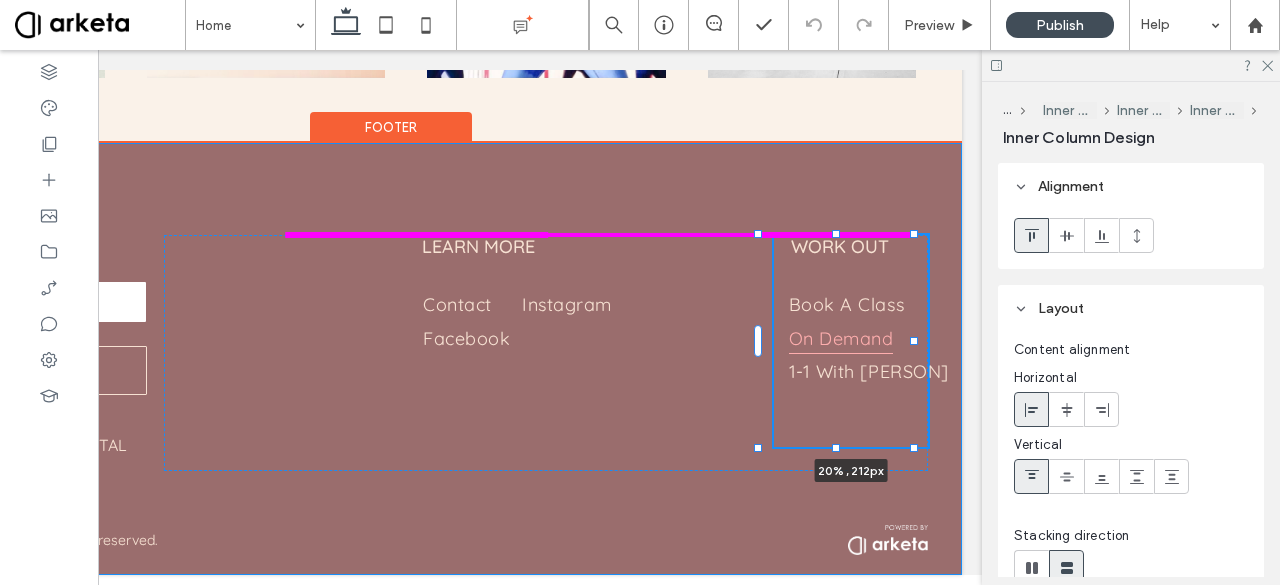 drag, startPoint x: 915, startPoint y: 330, endPoint x: 802, endPoint y: 322, distance: 113.28283 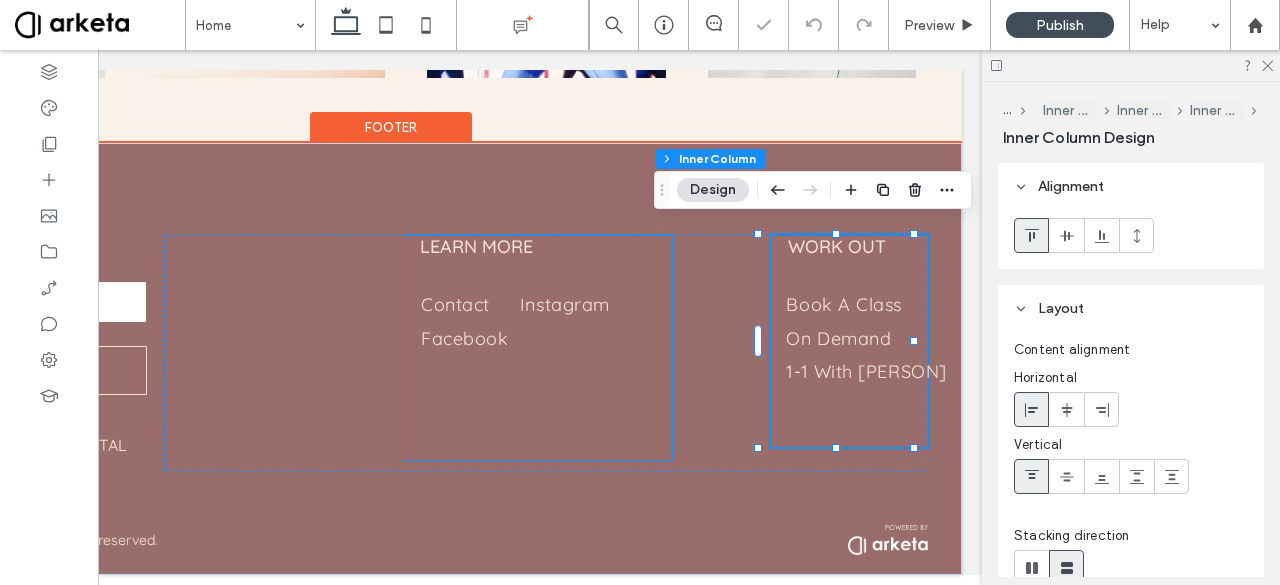click on "LEARN MORE
Contact
Instagram
Facebook" at bounding box center (539, 347) 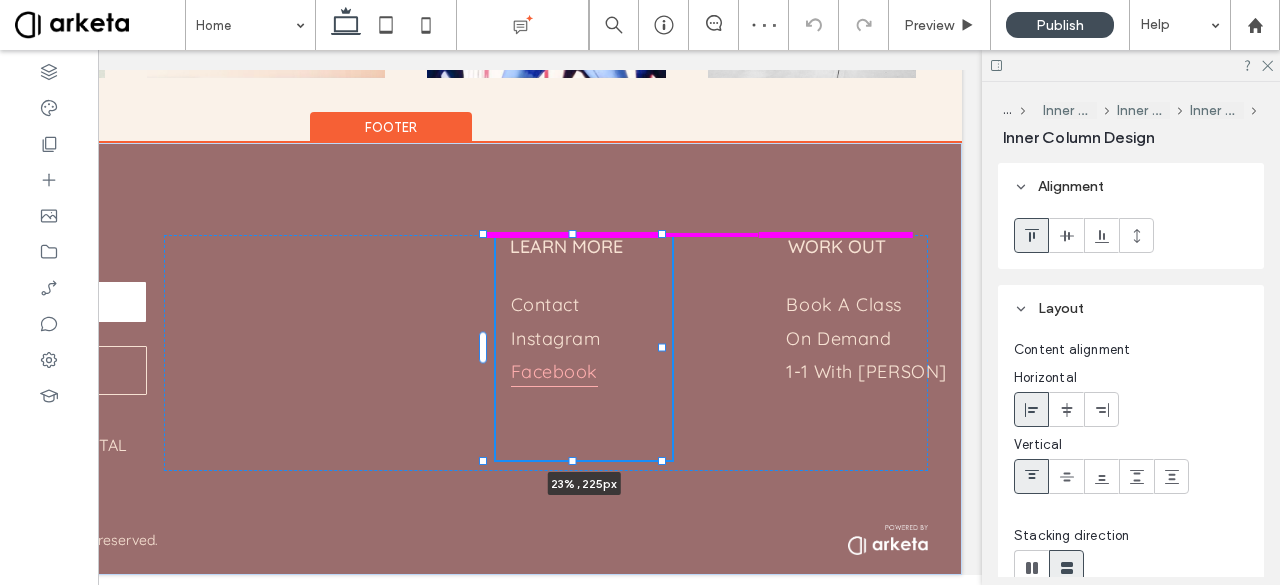 drag, startPoint x: 664, startPoint y: 337, endPoint x: 578, endPoint y: 341, distance: 86.09297 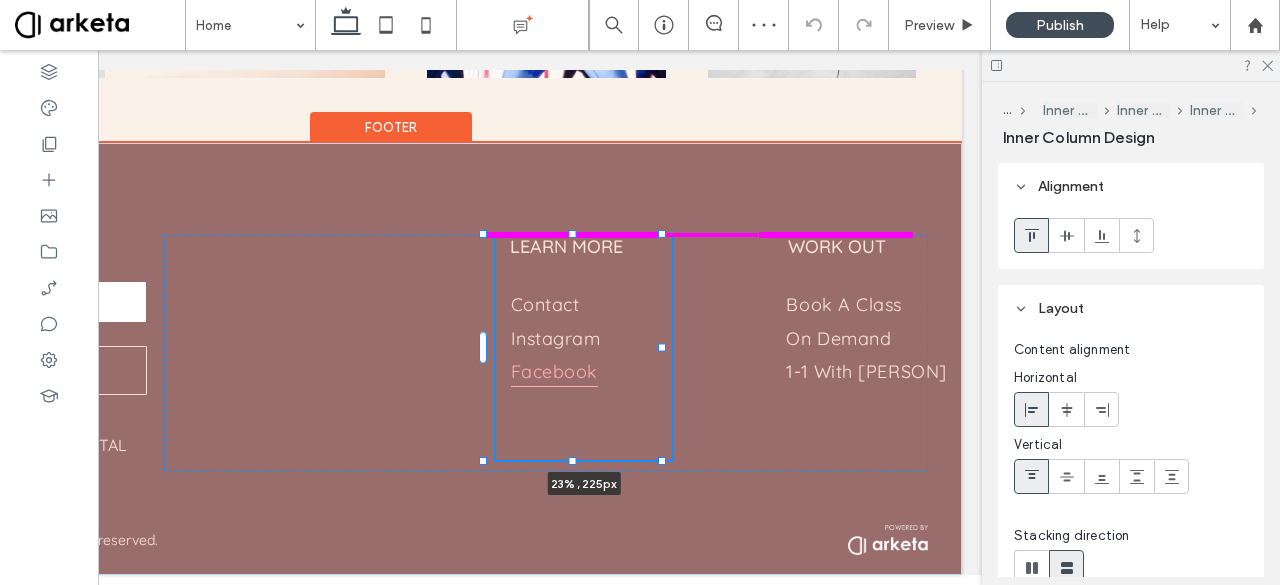 click on "STAY IN THE LOOP!
Contact Us
Email:
*********
Thank you for contacting us. We will get back to you as soon as possible.
Oops, there was an error sending your message. Please try again later.
SMS: 604.404.58.44 275 Fell Ave, North Vancouver V7P 3R5
LEARN MORE
Contact
Instagram
Facebook
23% , 225px
WORK OUT
Contact
I nstagram
Facebook
Book a Class
On Demand
1-1 With Patrica
Dance Core Wellness 2022 | All rights reserved." at bounding box center (391, 359) 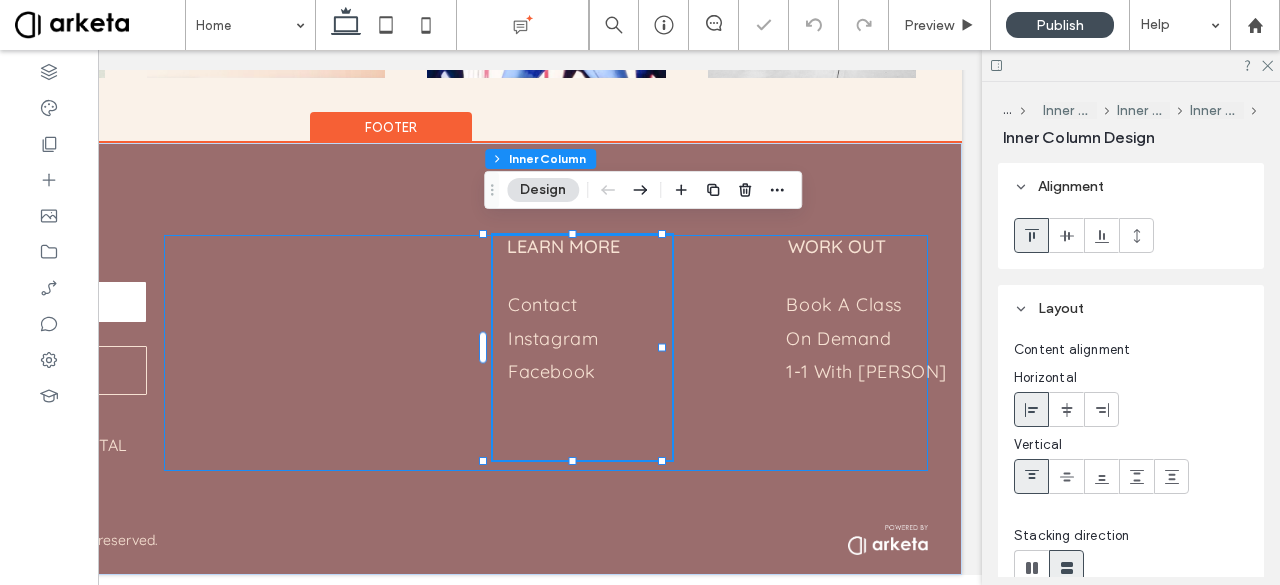 click on "LEARN MORE
Contact
Instagram
Facebook
23% , 225px
WORK OUT
Contact
I nstagram
Facebook
Book a Class
On Demand
1-1 With Patrica" at bounding box center (545, 353) 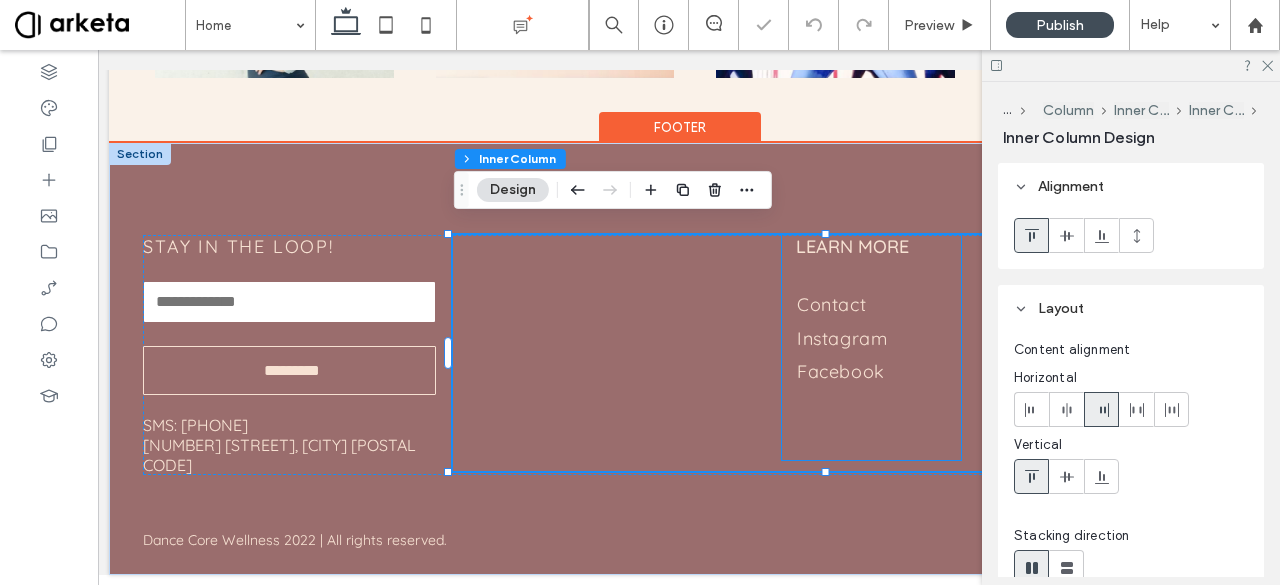 scroll, scrollTop: 0, scrollLeft: 0, axis: both 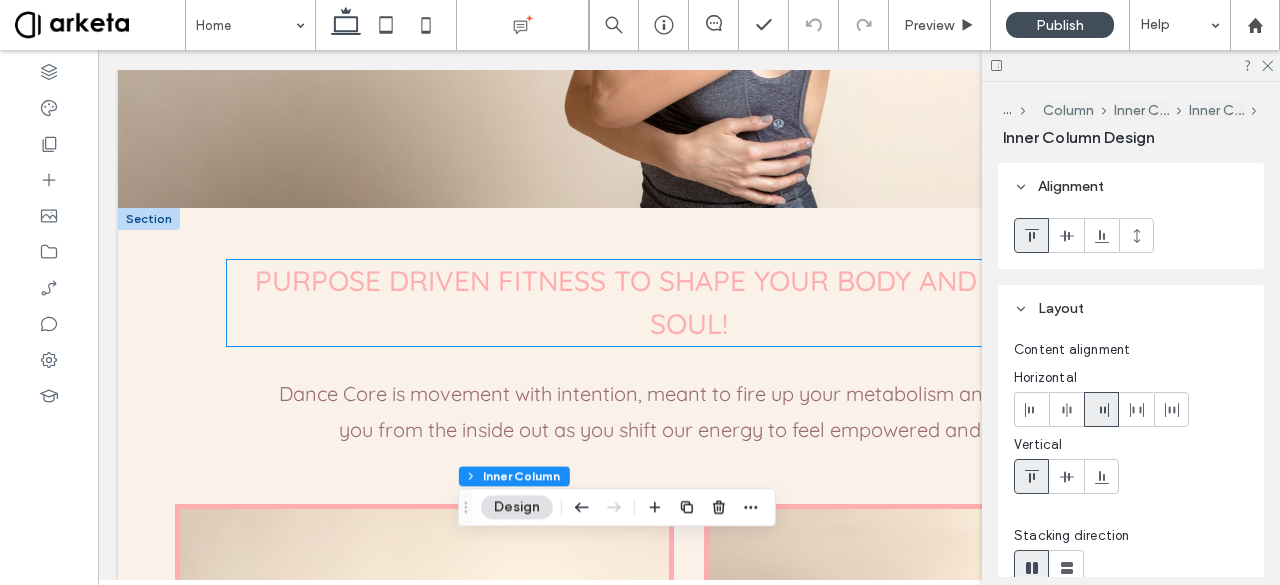 click on "Purpose driven fitness to shape your body and lift your soul!" at bounding box center [689, 302] 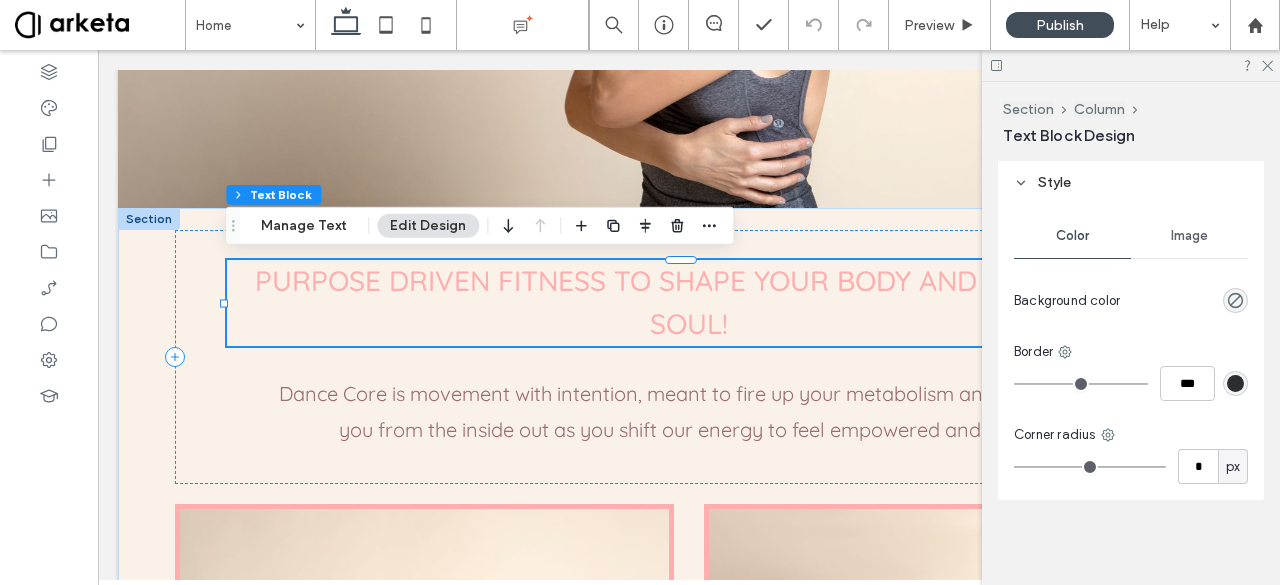 scroll, scrollTop: 638, scrollLeft: 0, axis: vertical 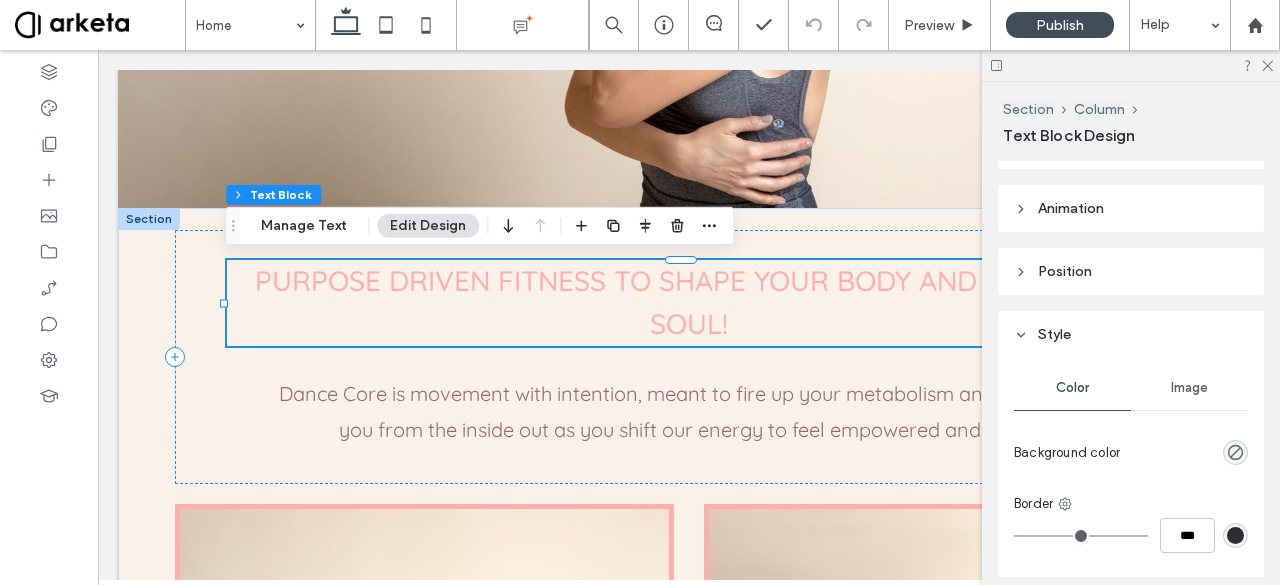 click on "Animation" at bounding box center (1131, 208) 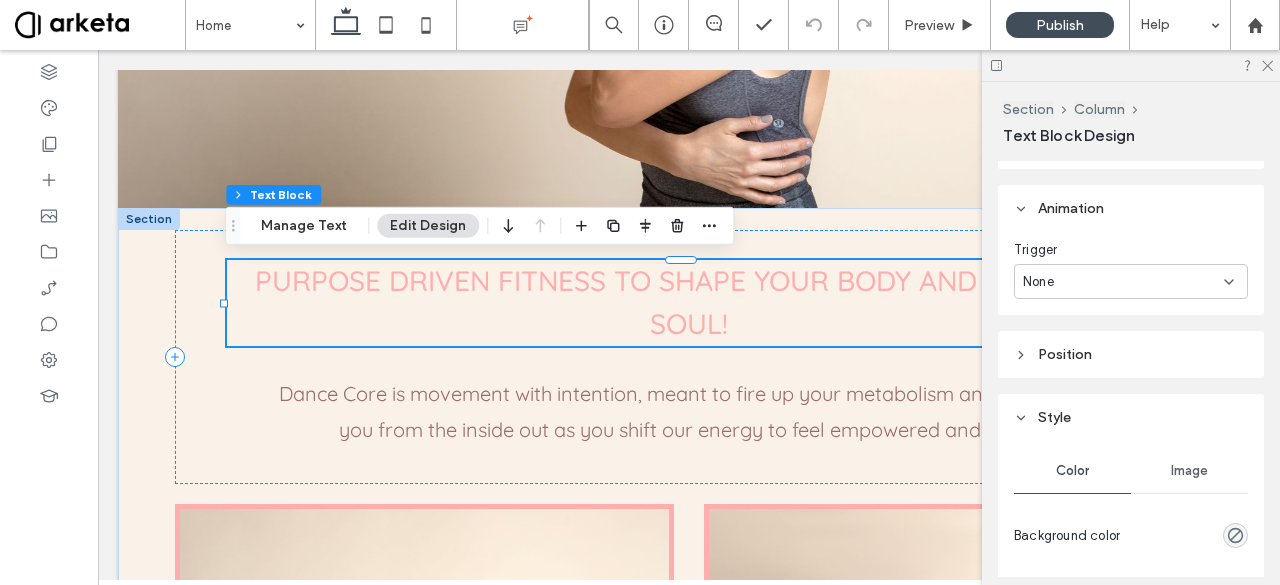 click on "None" at bounding box center (1123, 282) 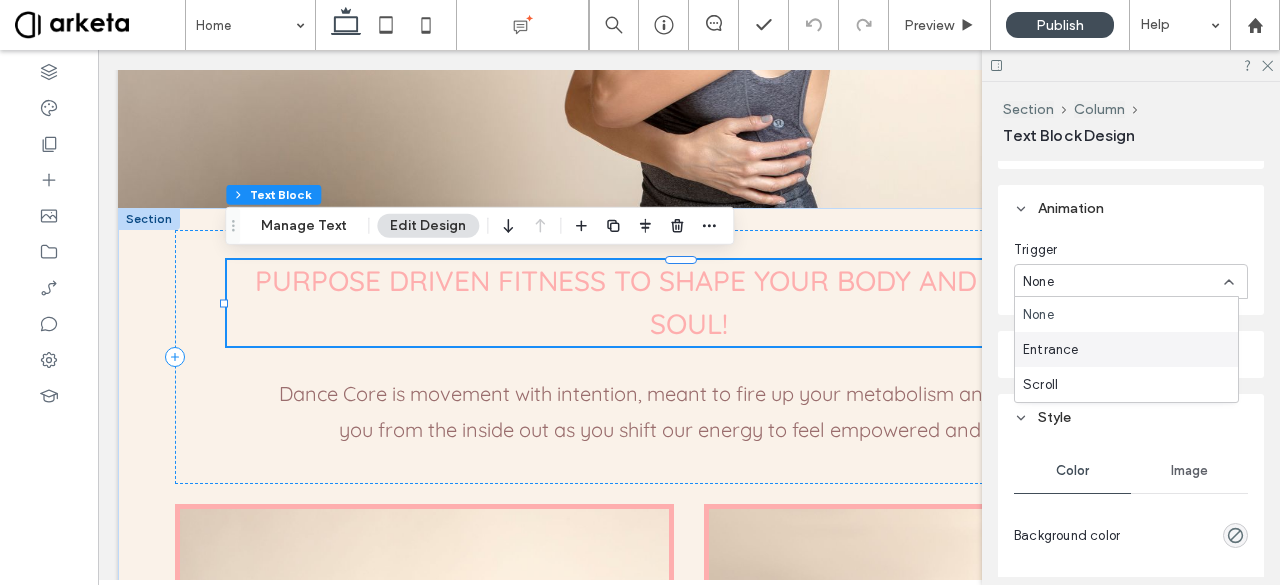 click on "Entrance" at bounding box center [1126, 349] 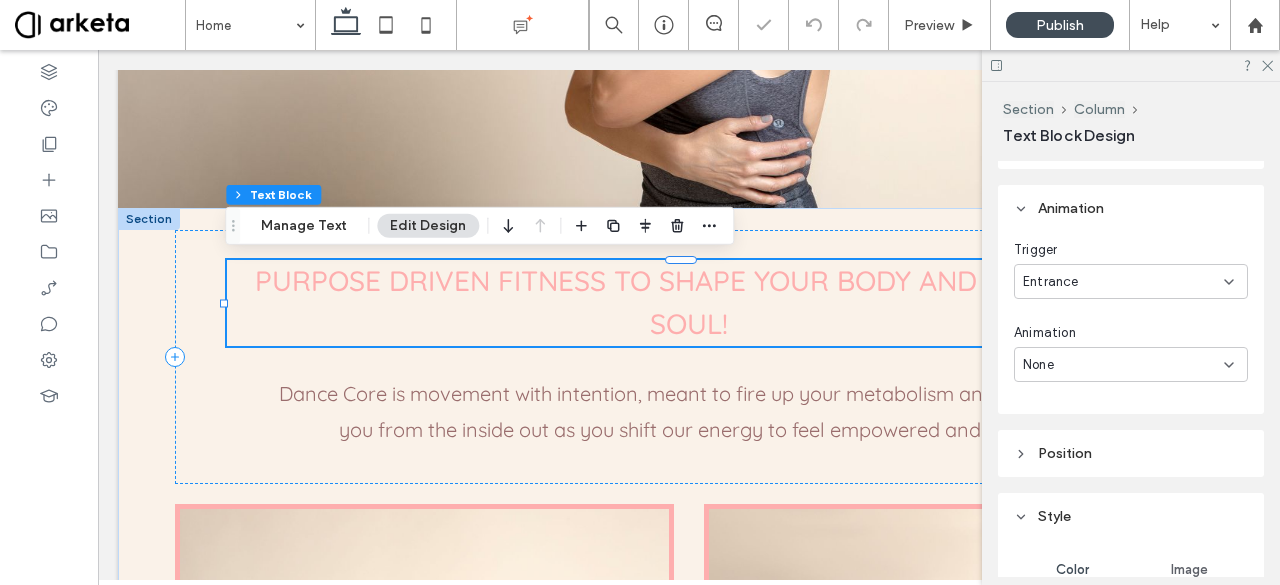 scroll, scrollTop: 642, scrollLeft: 0, axis: vertical 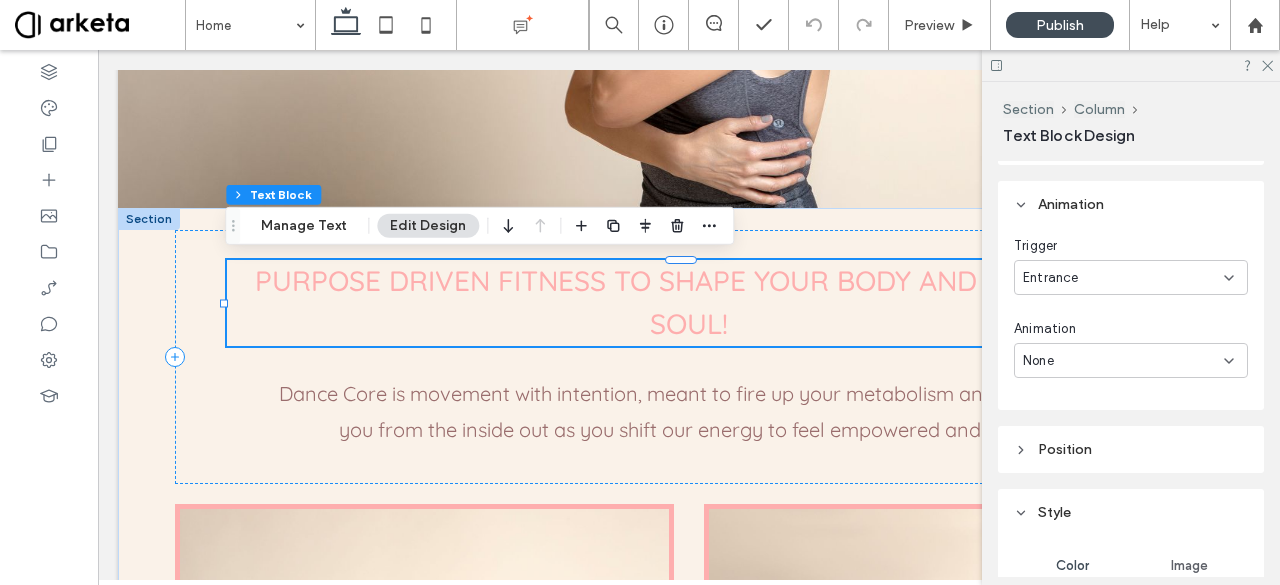click on "None" at bounding box center (1131, 360) 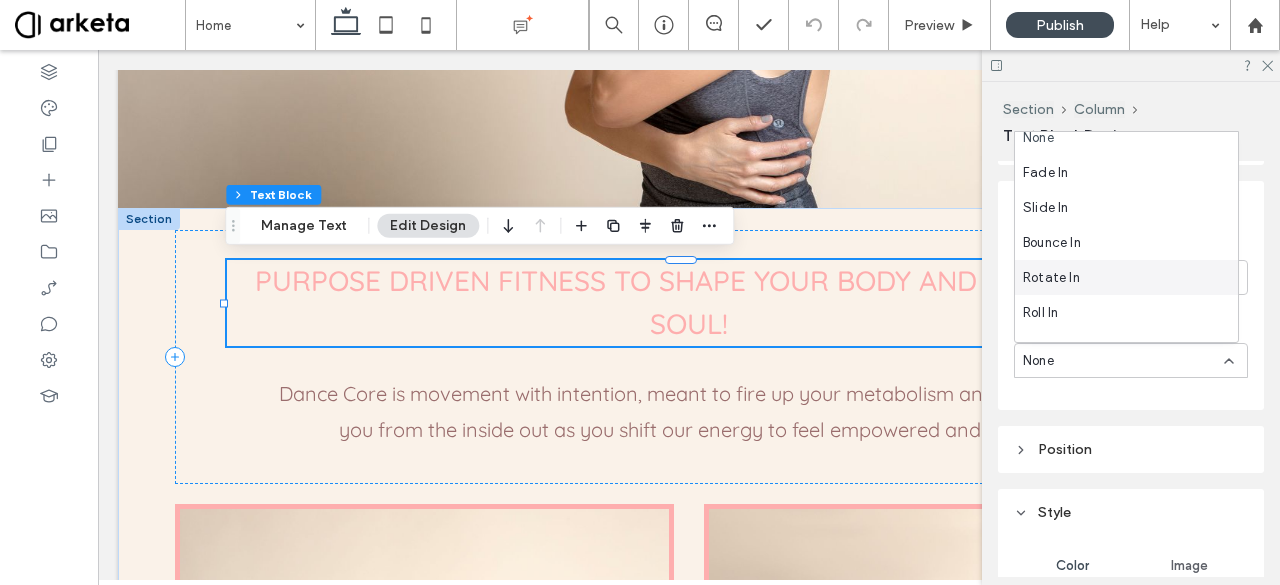 scroll, scrollTop: 0, scrollLeft: 0, axis: both 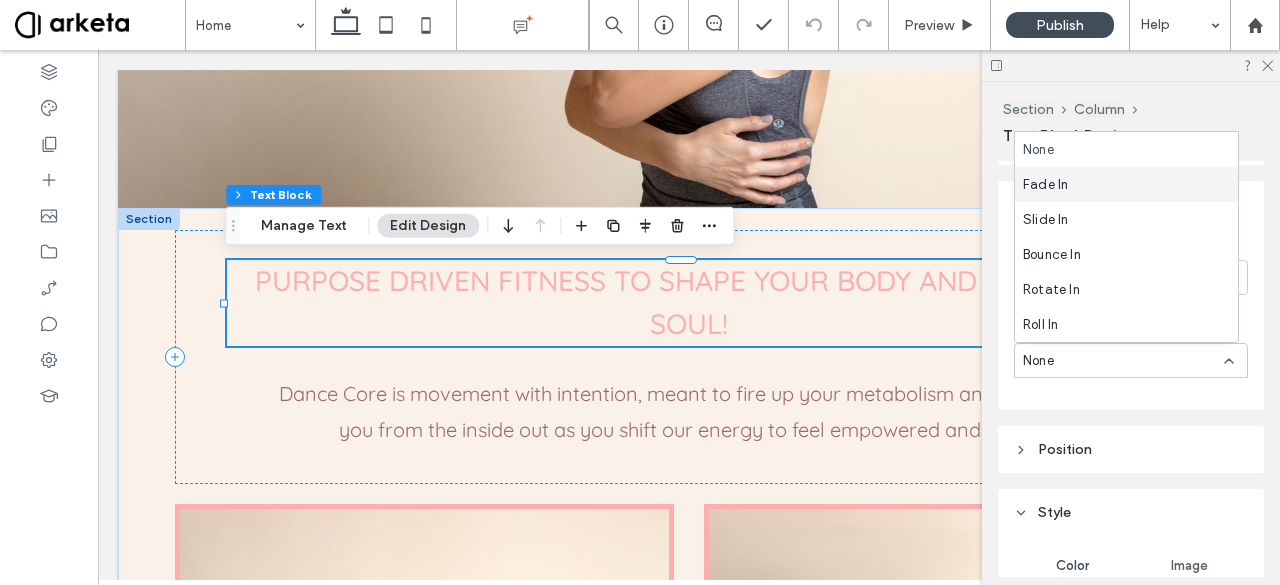 click on "Fade In" at bounding box center [1126, 184] 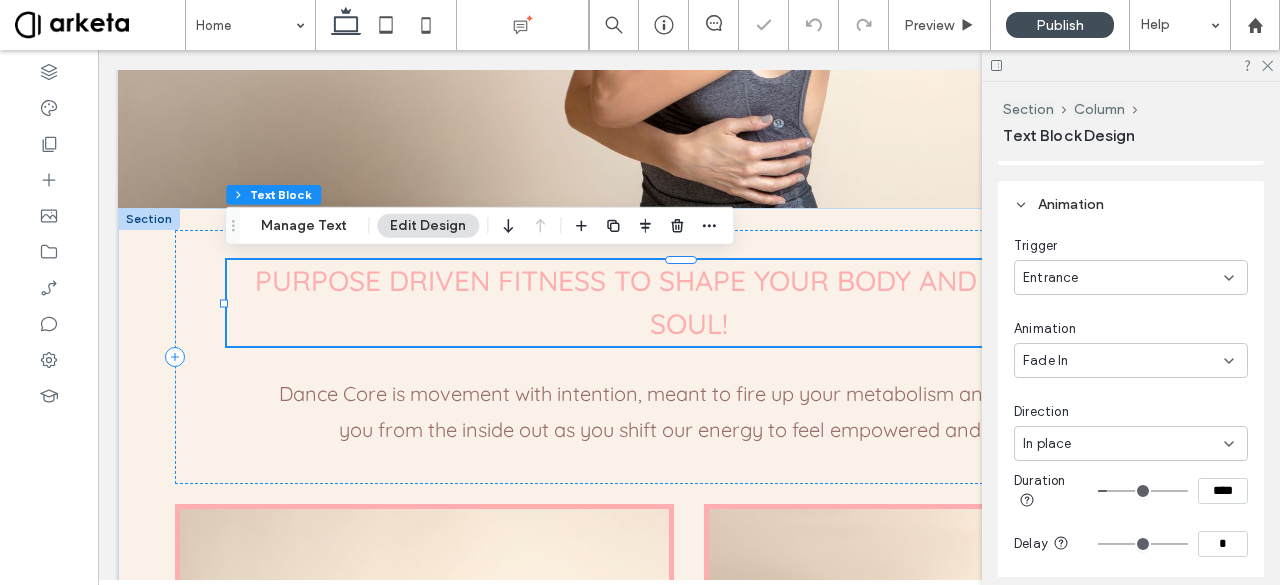 click on "Fade In" at bounding box center (1045, 361) 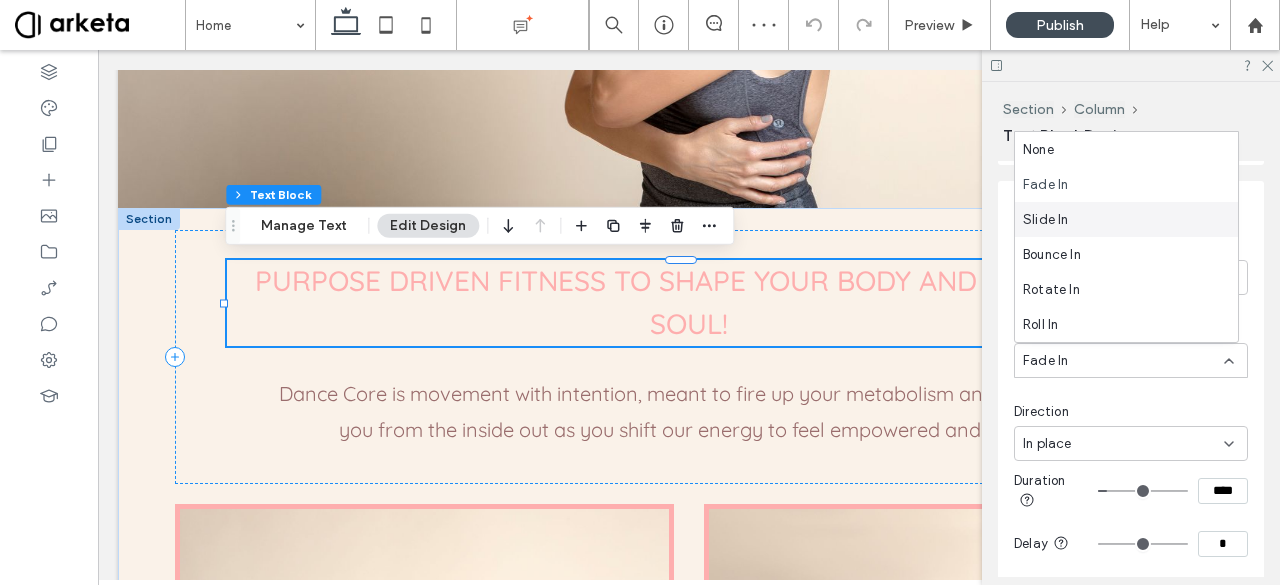 click on "Slide In" at bounding box center [1126, 219] 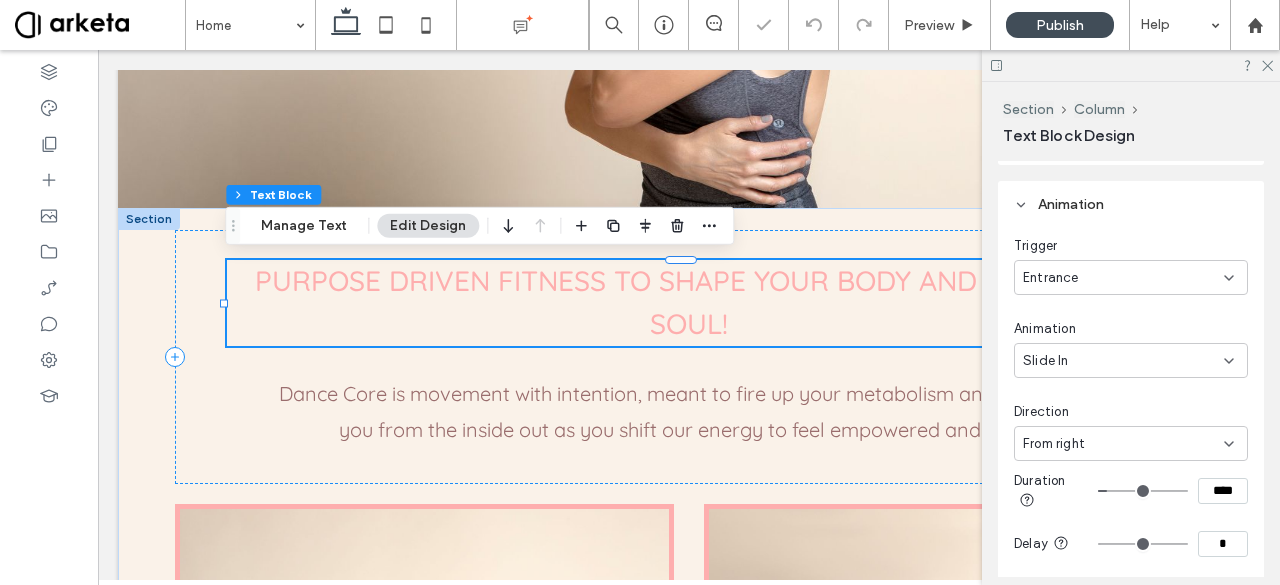 click on "Slide In" at bounding box center [1131, 360] 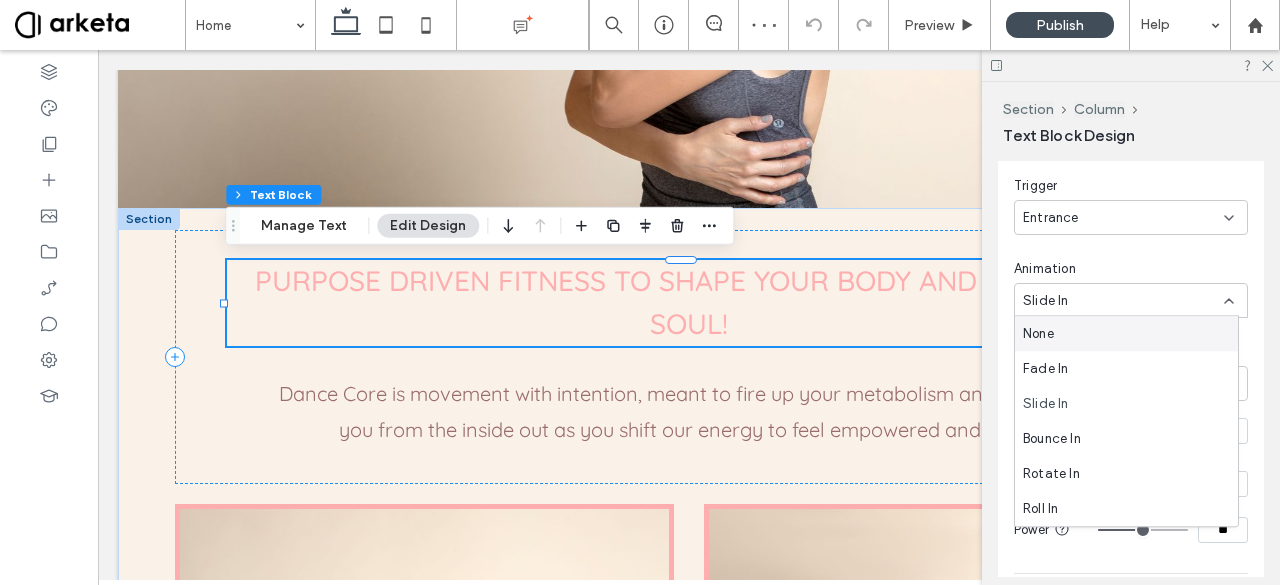 scroll, scrollTop: 704, scrollLeft: 0, axis: vertical 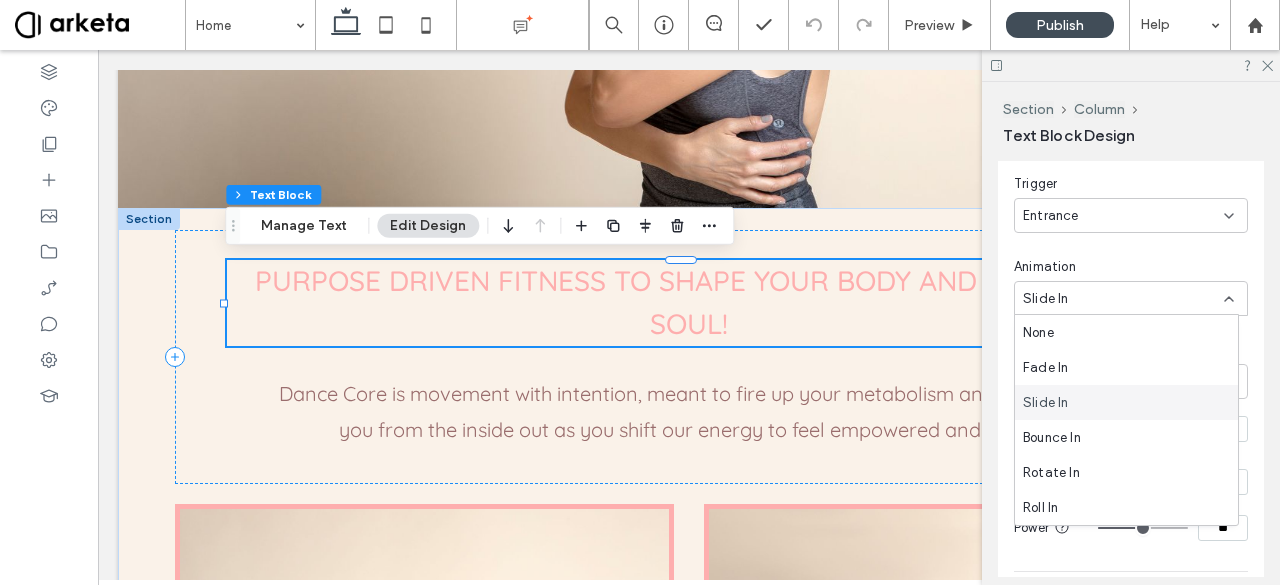 click on "Slide In" at bounding box center [1126, 402] 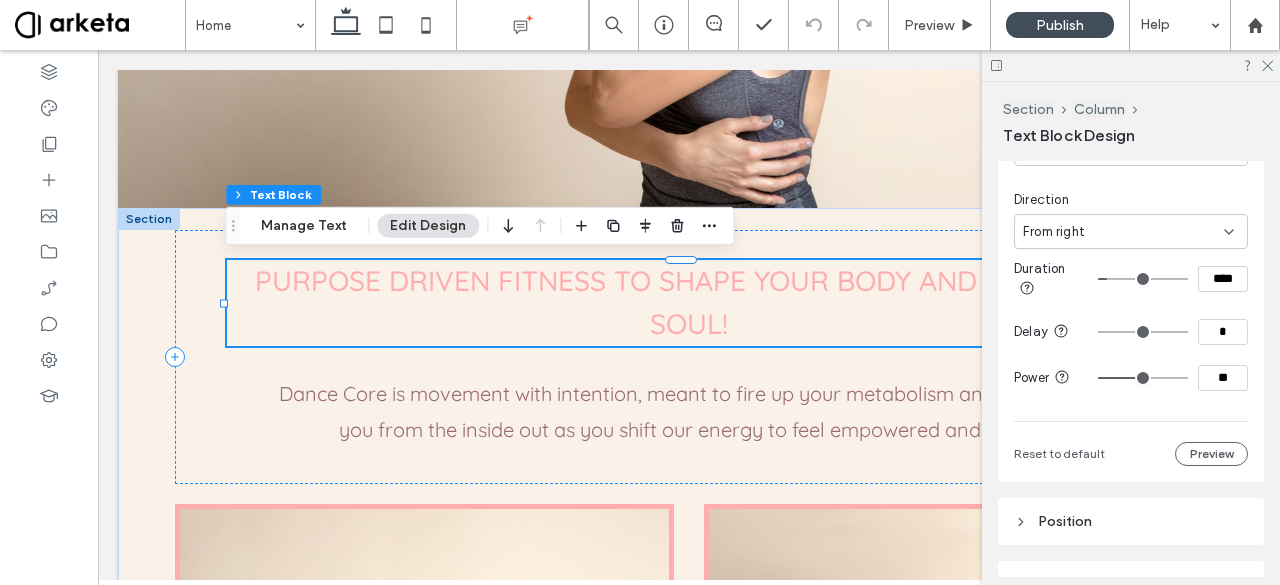 scroll, scrollTop: 852, scrollLeft: 0, axis: vertical 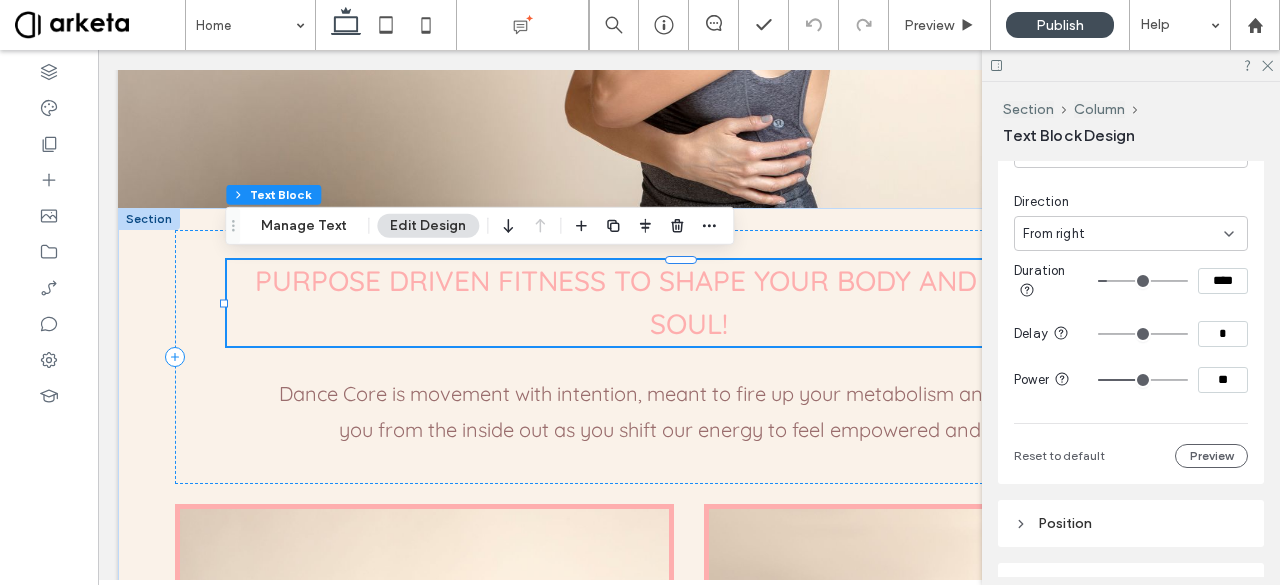 click on "From right" at bounding box center [1054, 234] 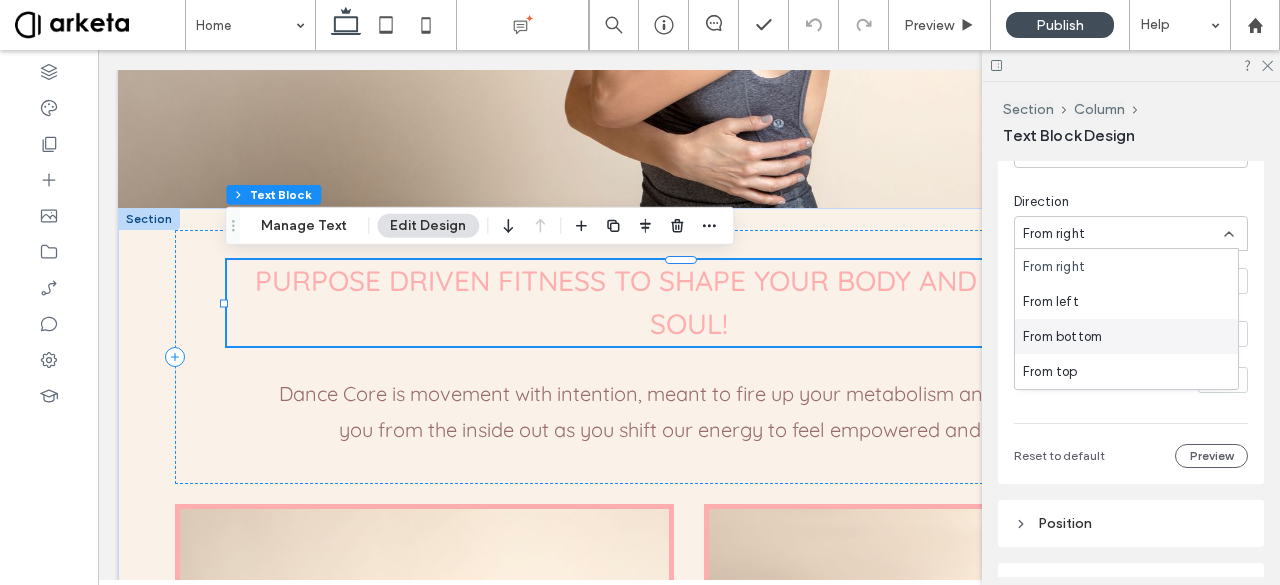 click on "From bottom" at bounding box center [1126, 336] 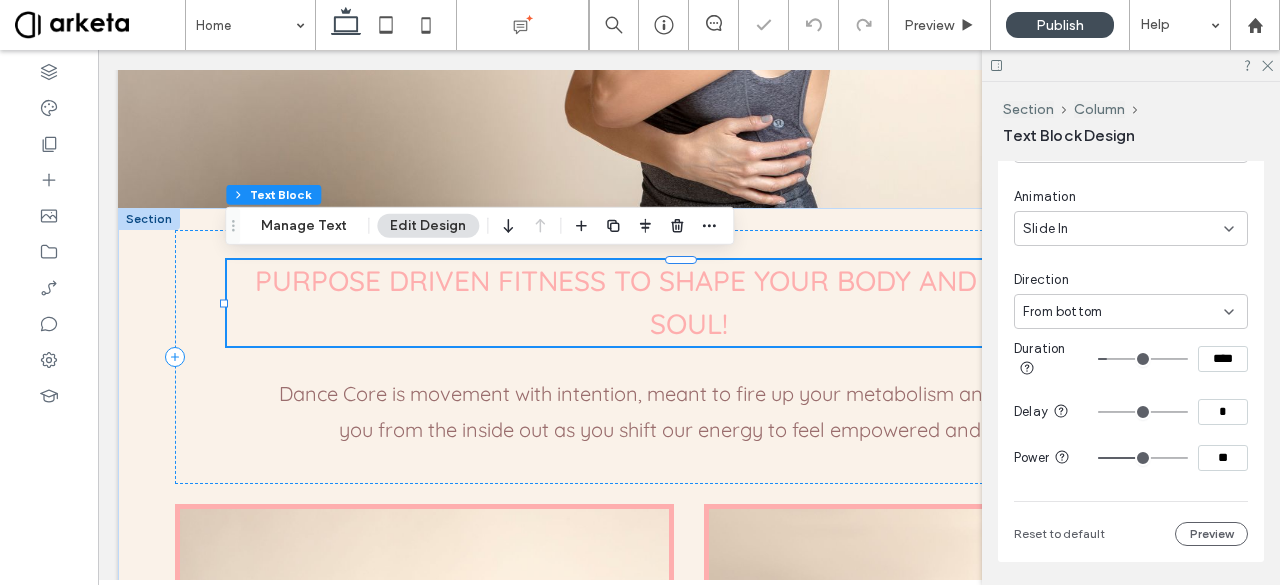 scroll, scrollTop: 772, scrollLeft: 0, axis: vertical 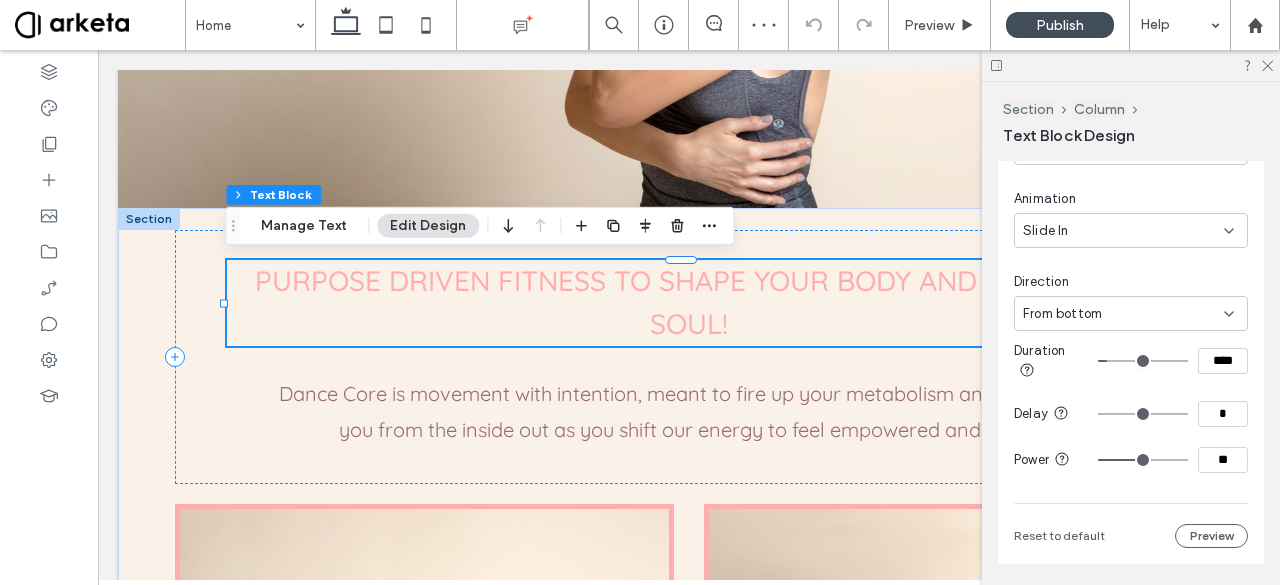 click on "Slide In" at bounding box center [1123, 231] 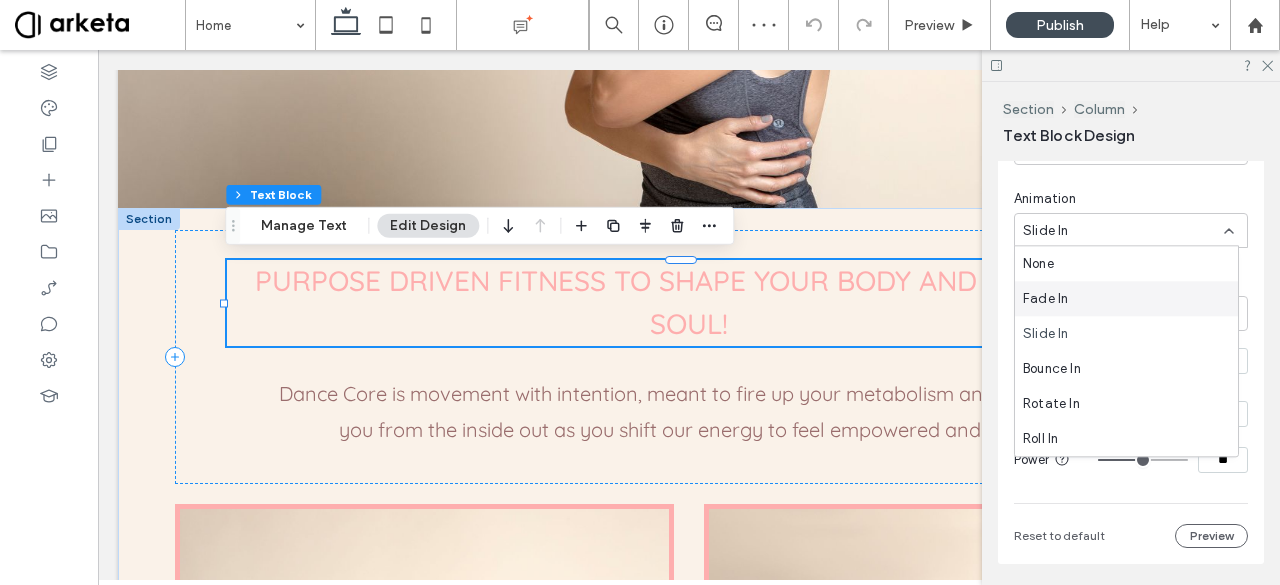 click on "Fade In" at bounding box center (1126, 298) 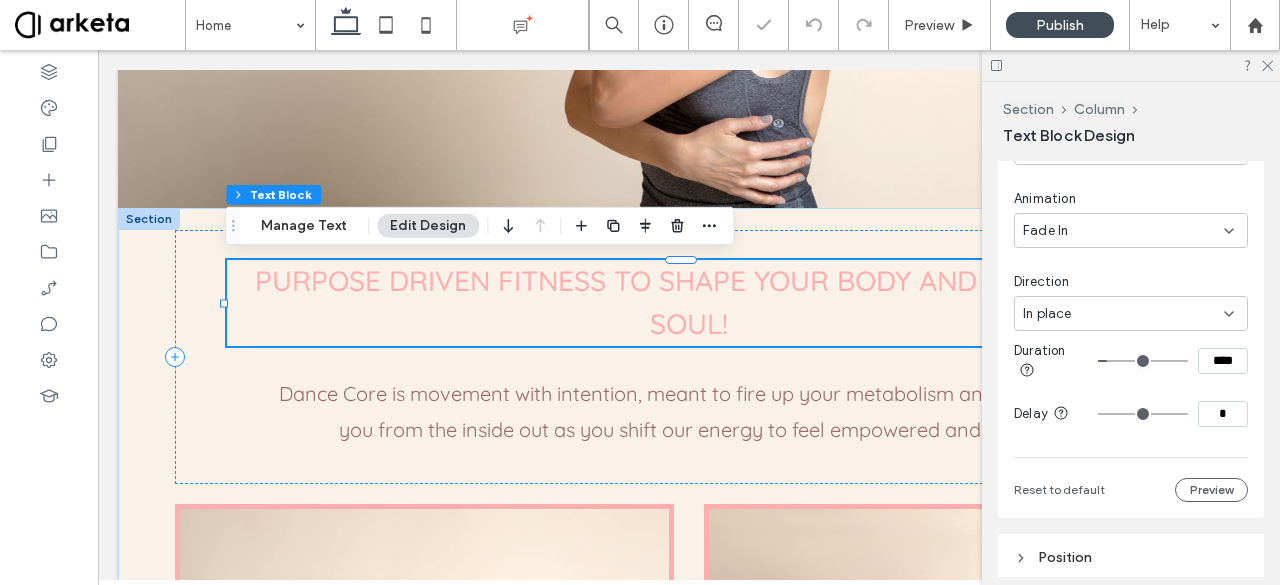 click on "In place" at bounding box center (1131, 313) 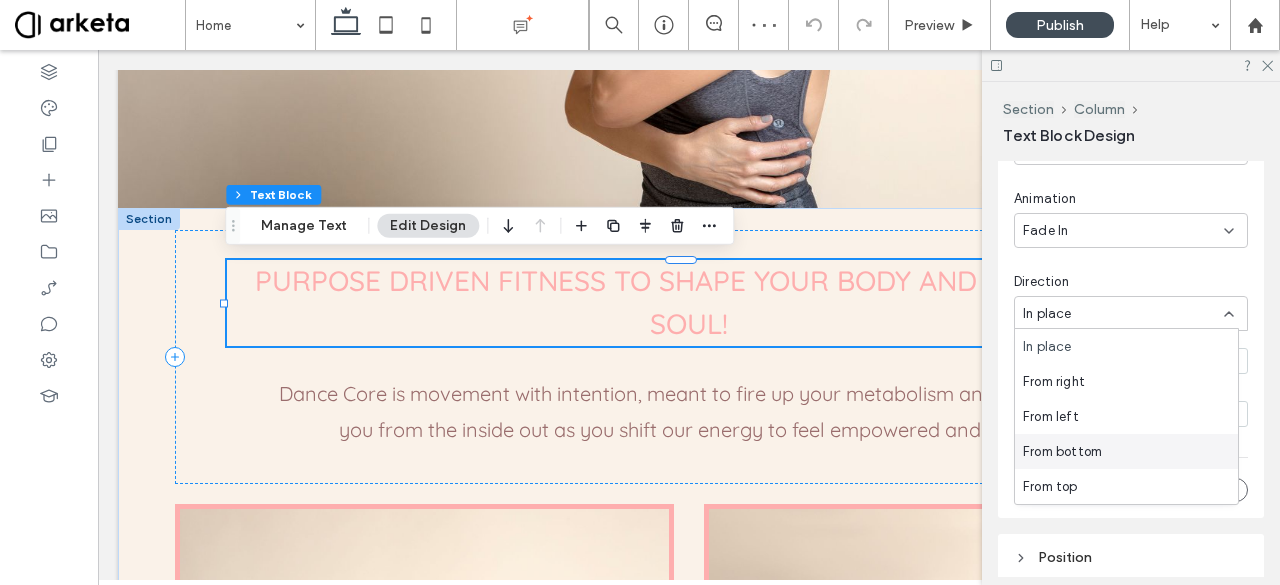 click on "From bottom" at bounding box center (1062, 452) 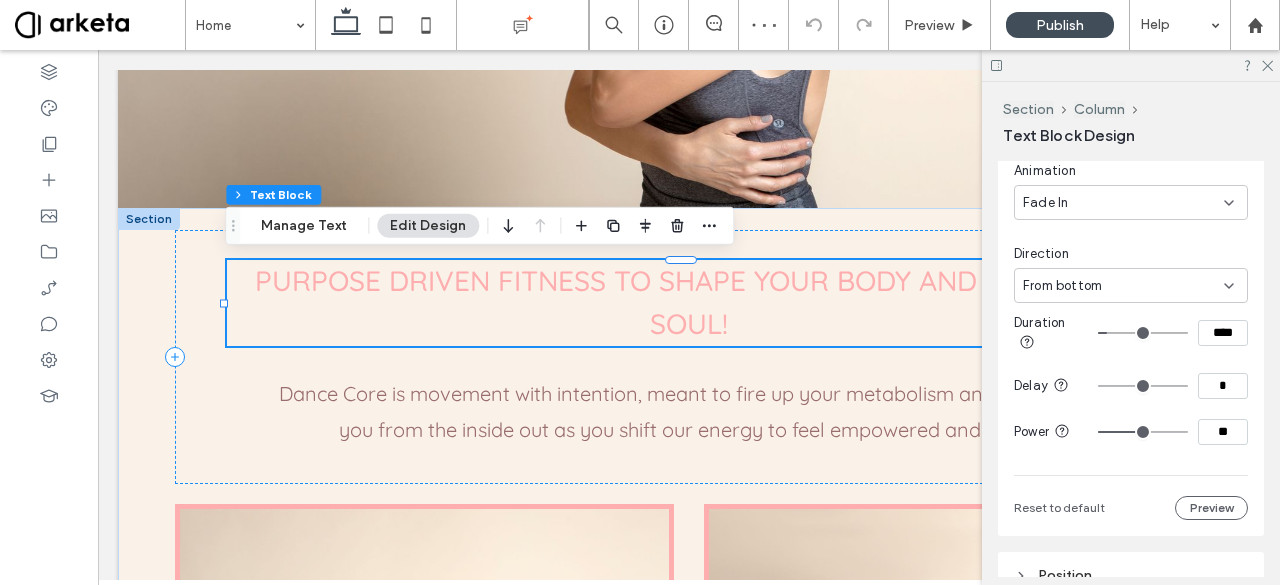 scroll, scrollTop: 828, scrollLeft: 0, axis: vertical 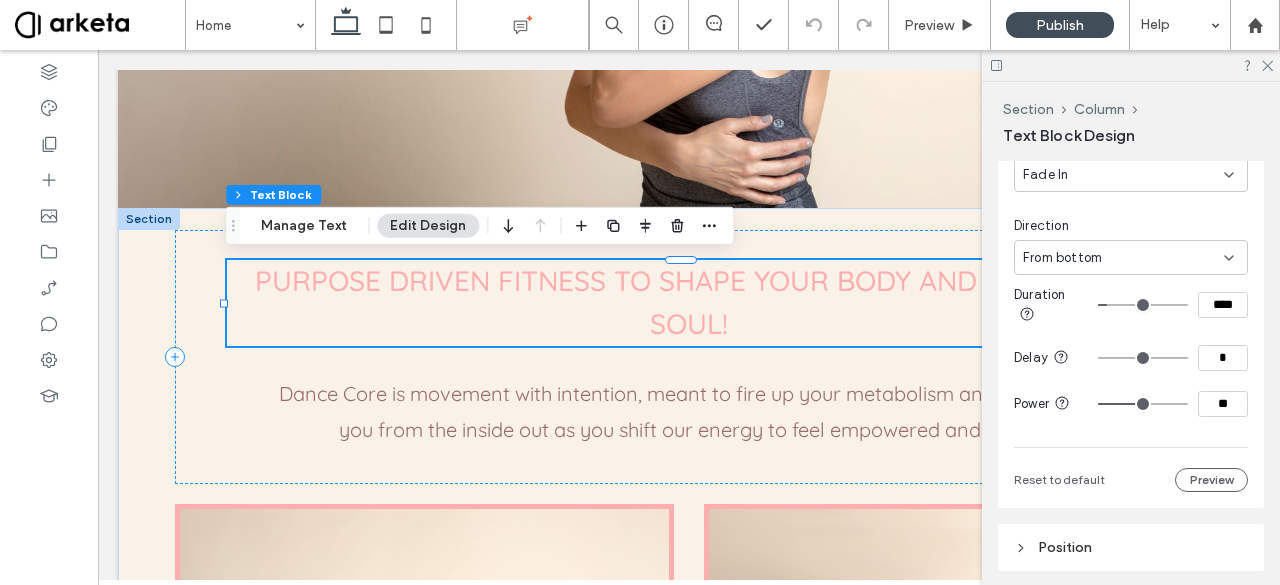 type on "**" 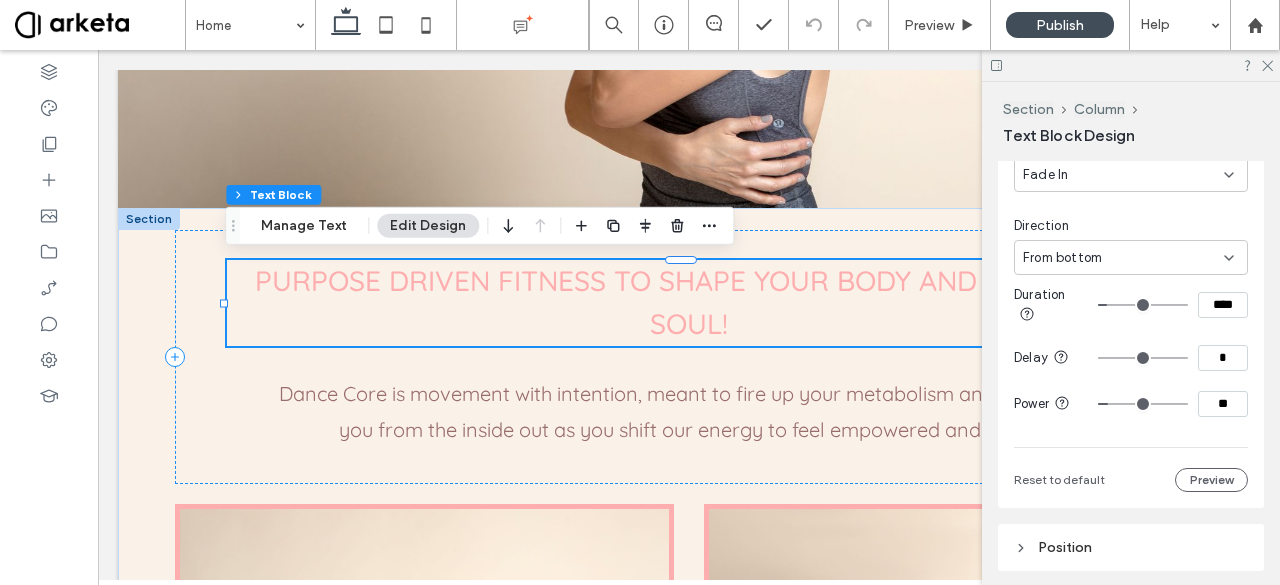 click at bounding box center [1143, 404] 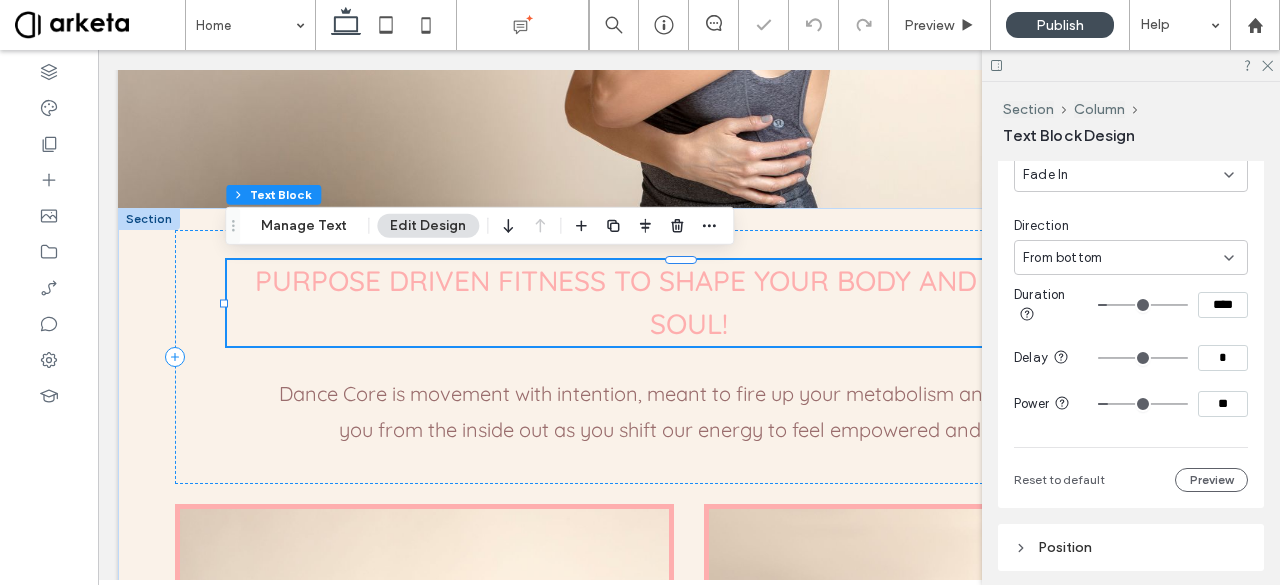 type on "*" 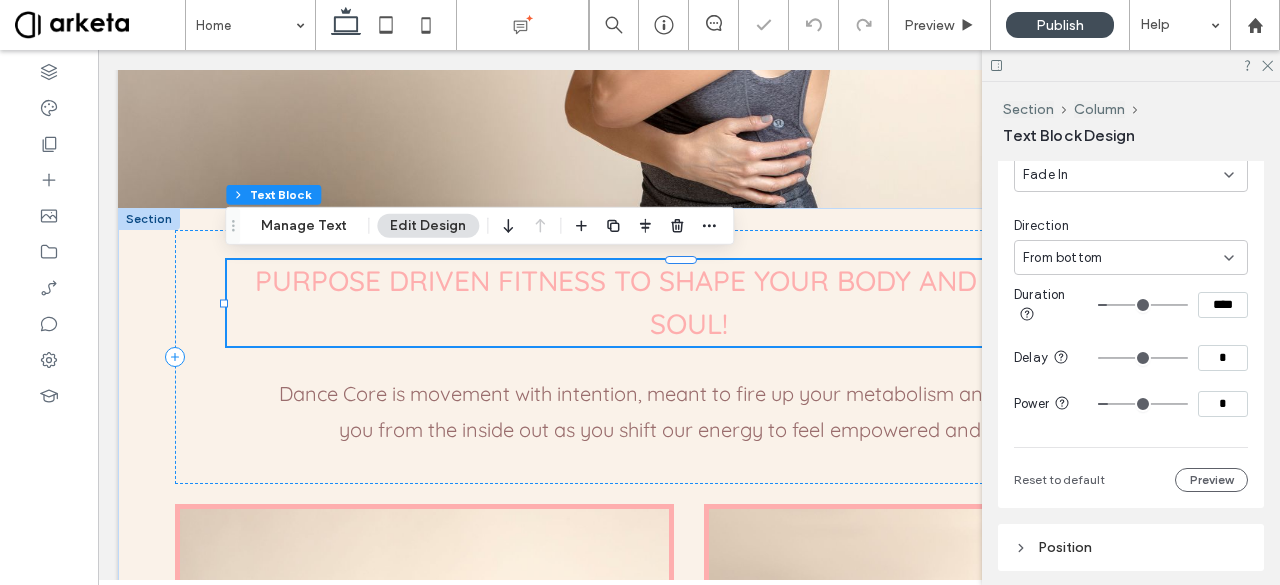 type on "*" 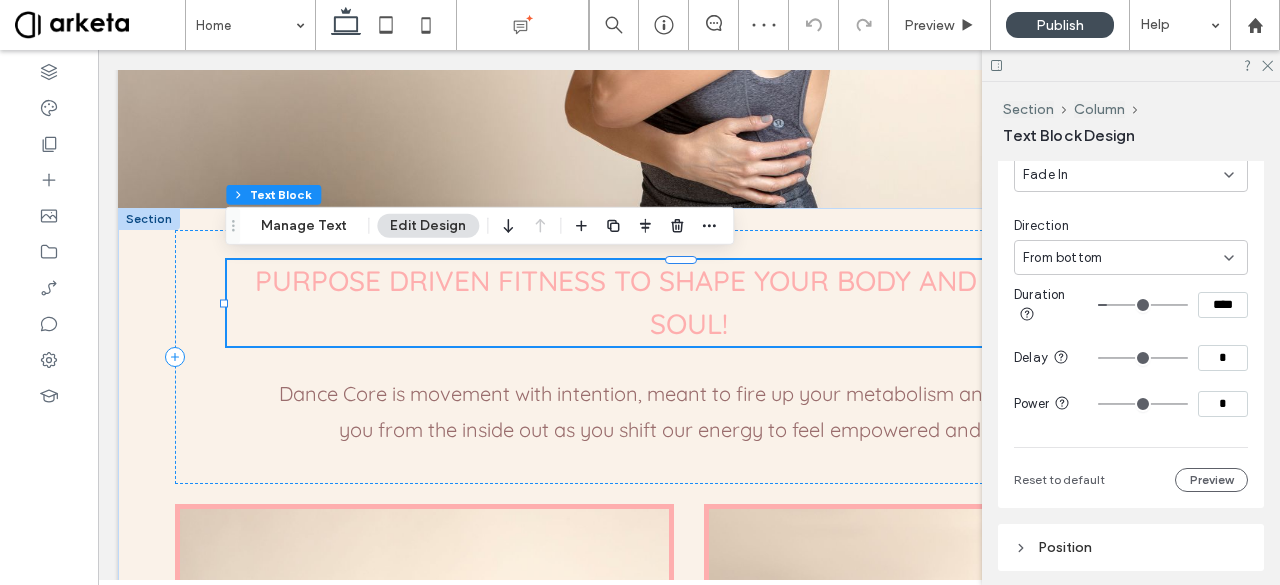 click on "*" at bounding box center (1223, 404) 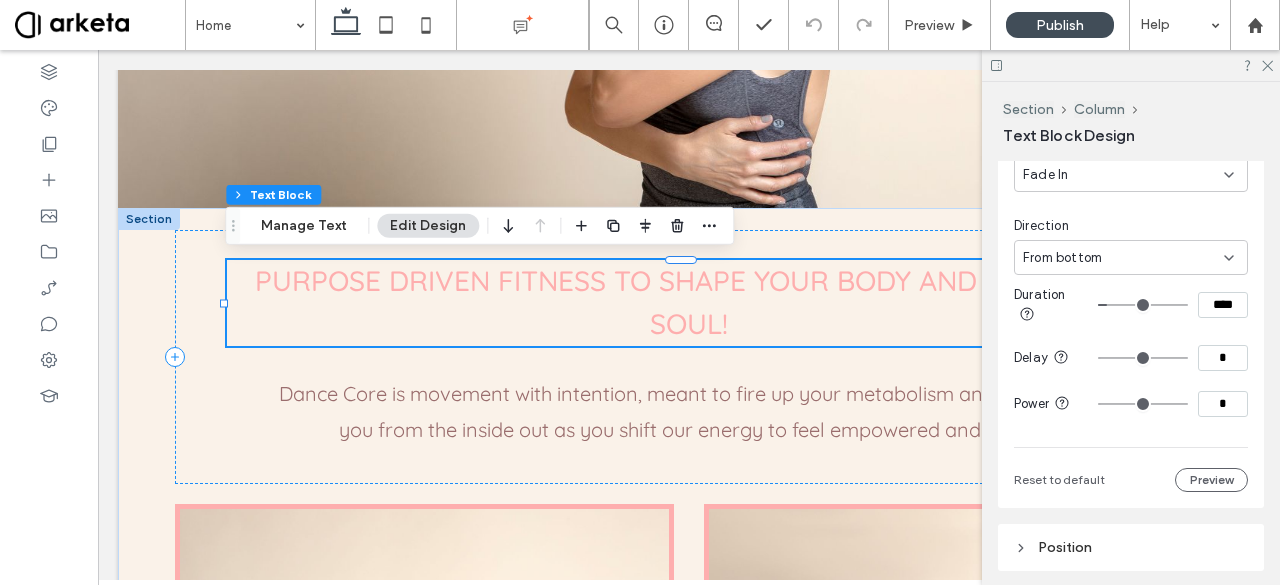 type on "*" 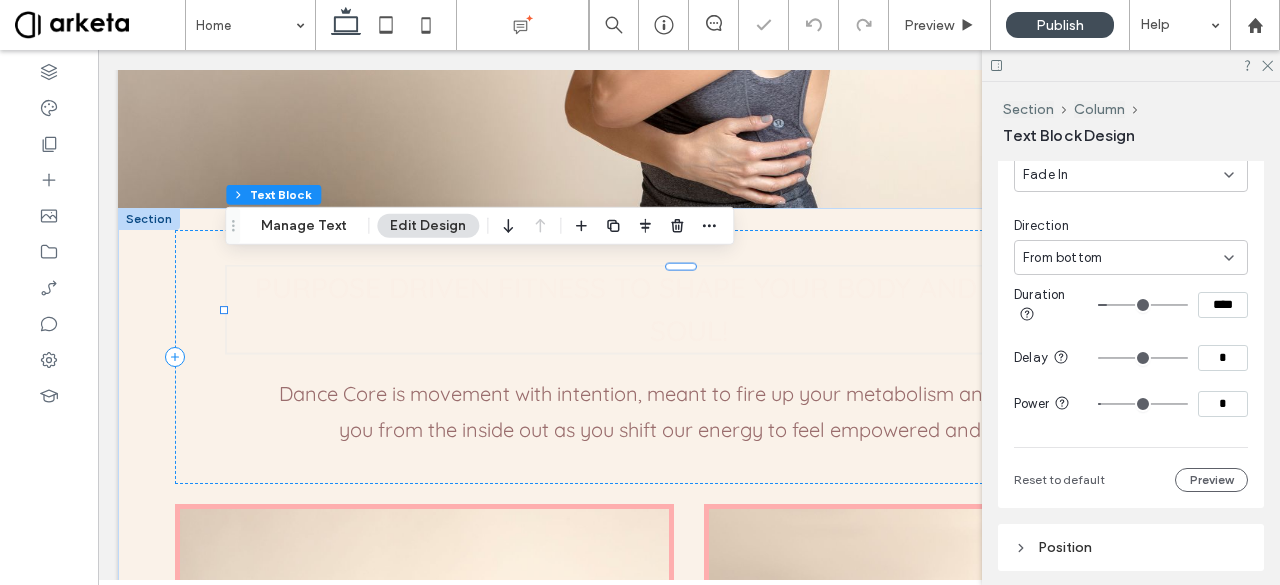 click on "*" at bounding box center (1223, 358) 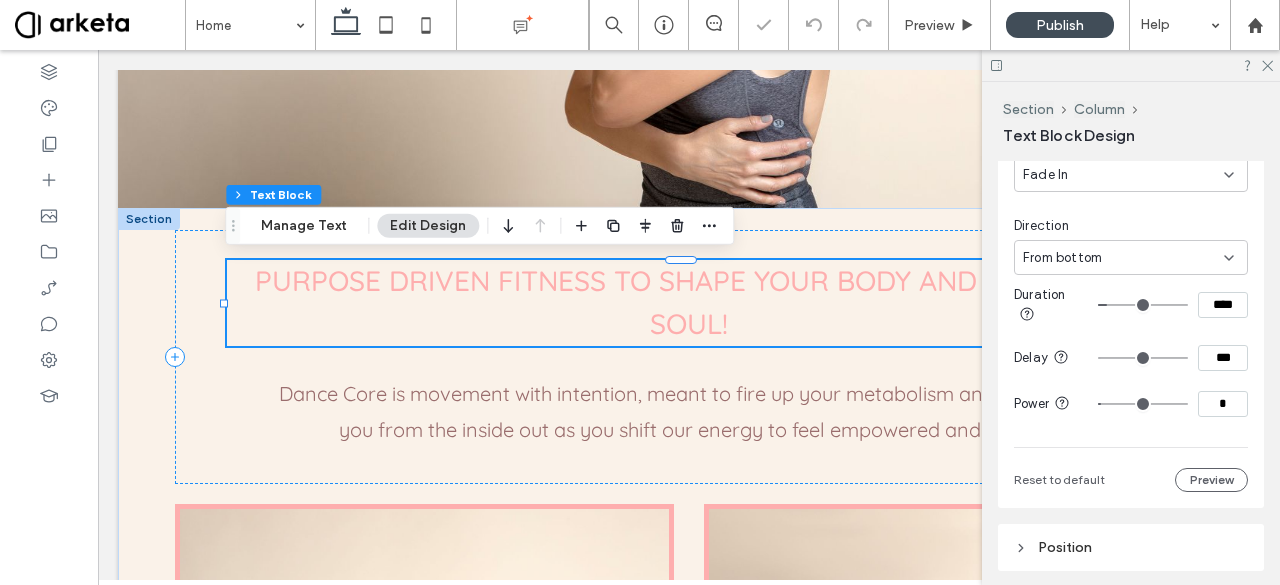 type on "**" 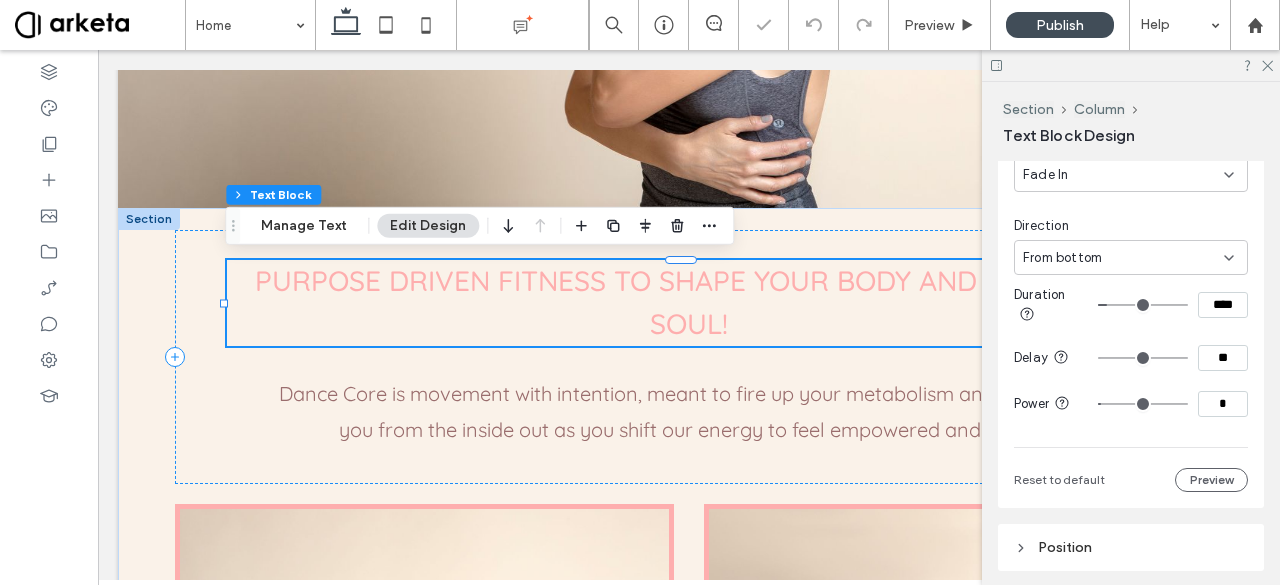 type on "*" 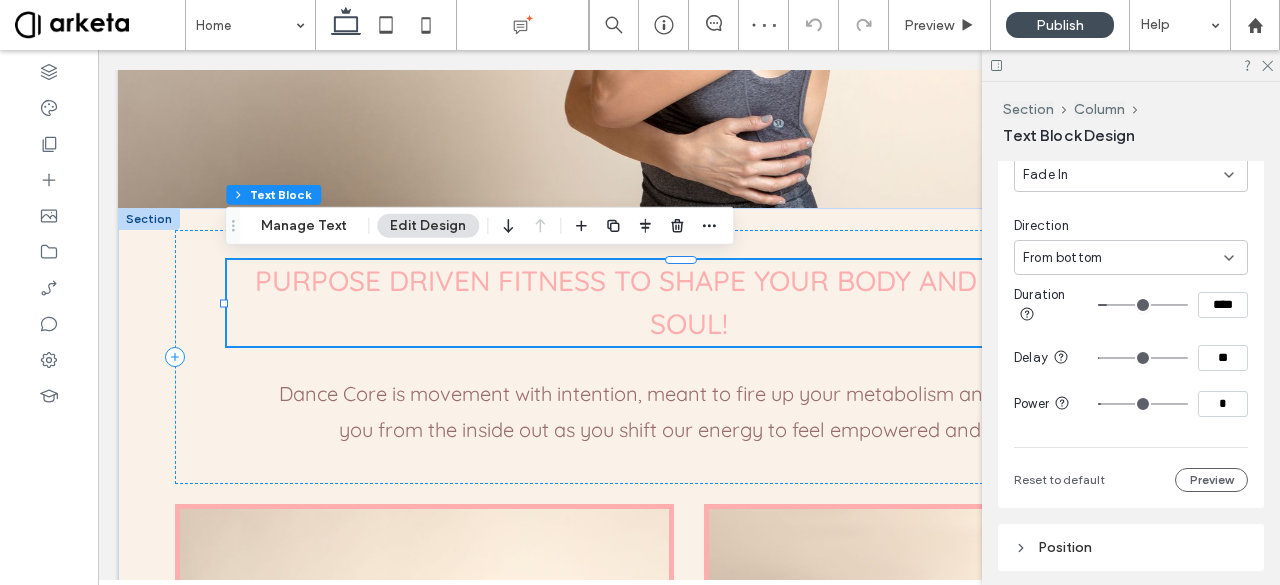 type on "*" 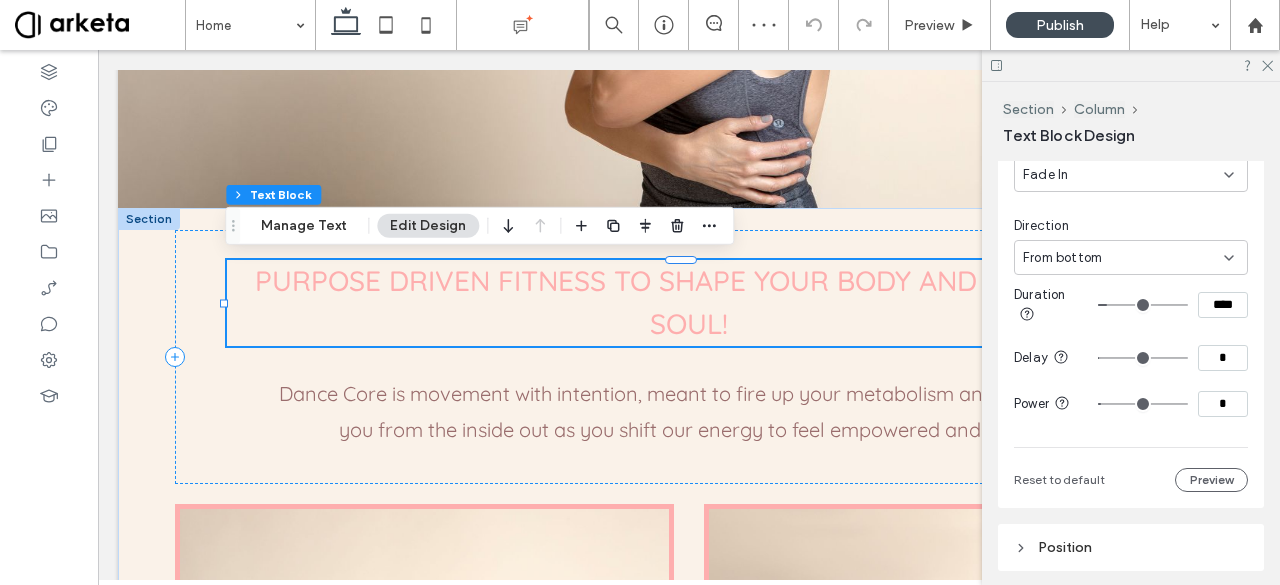 type on "*" 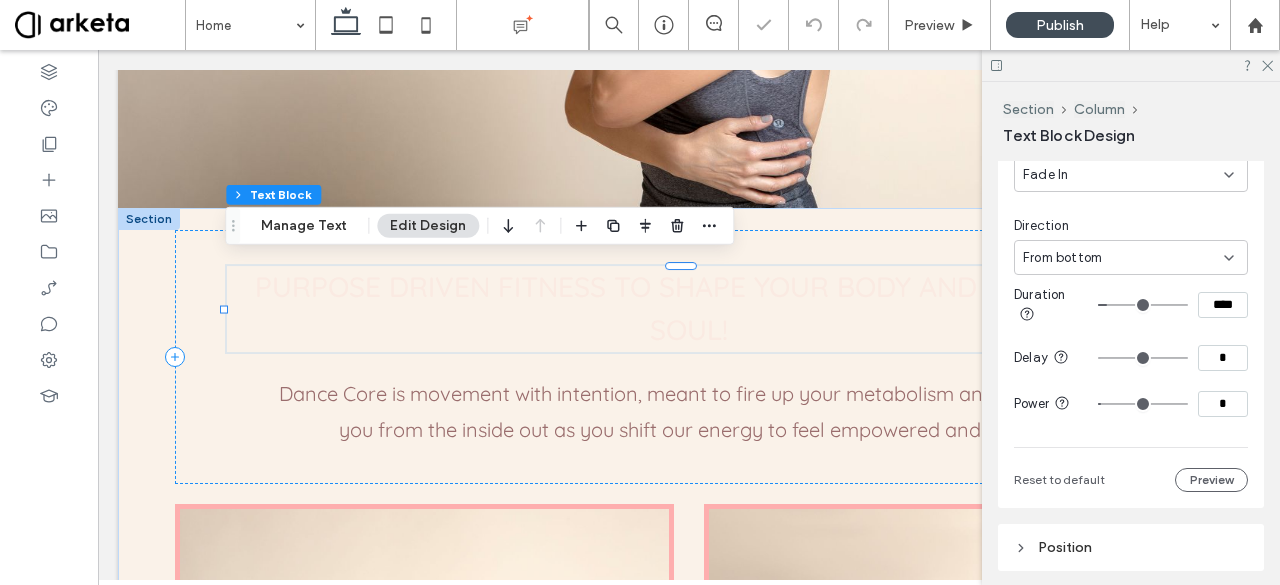 click on "****" at bounding box center [1223, 305] 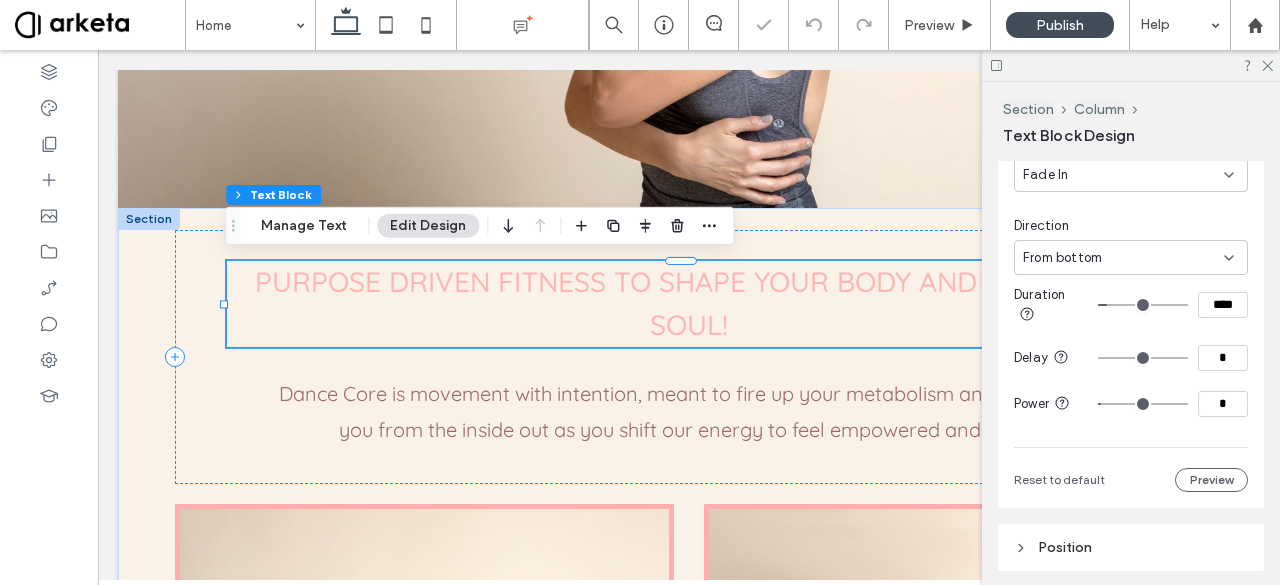 click on "****" at bounding box center (1223, 305) 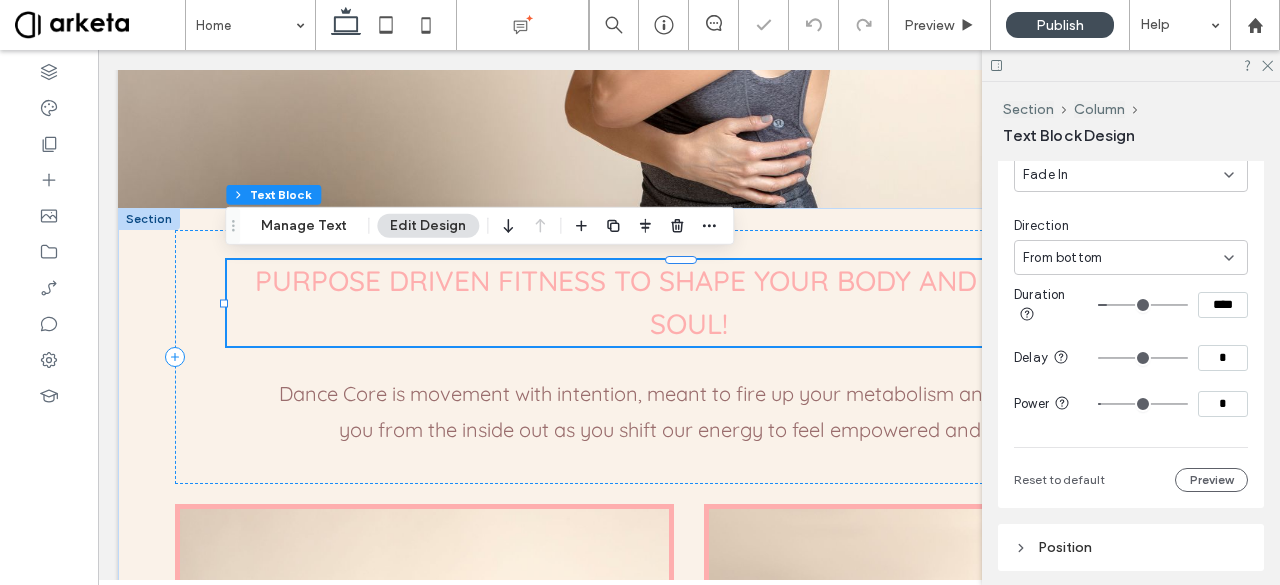 click on "****" at bounding box center (1223, 305) 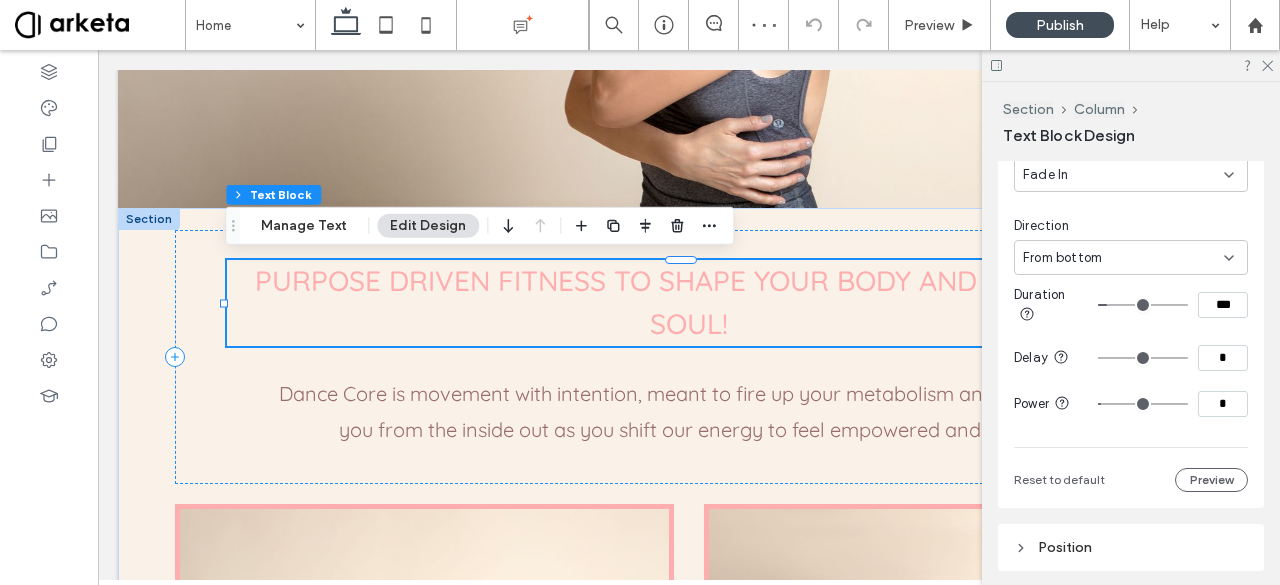 type on "***" 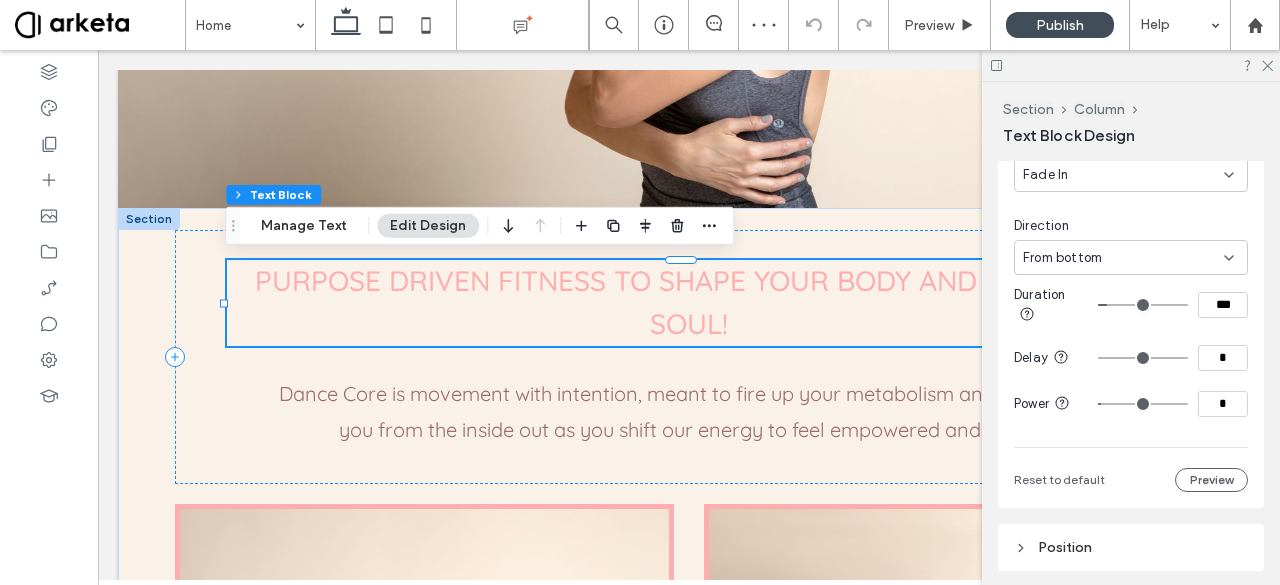 type on "***" 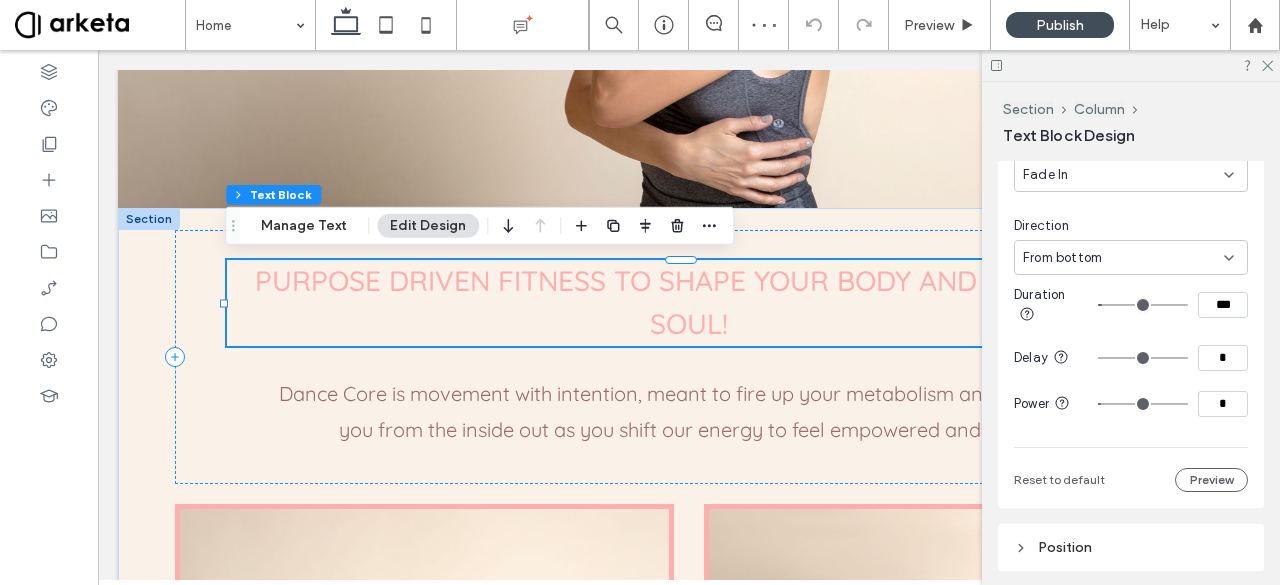 type on "***" 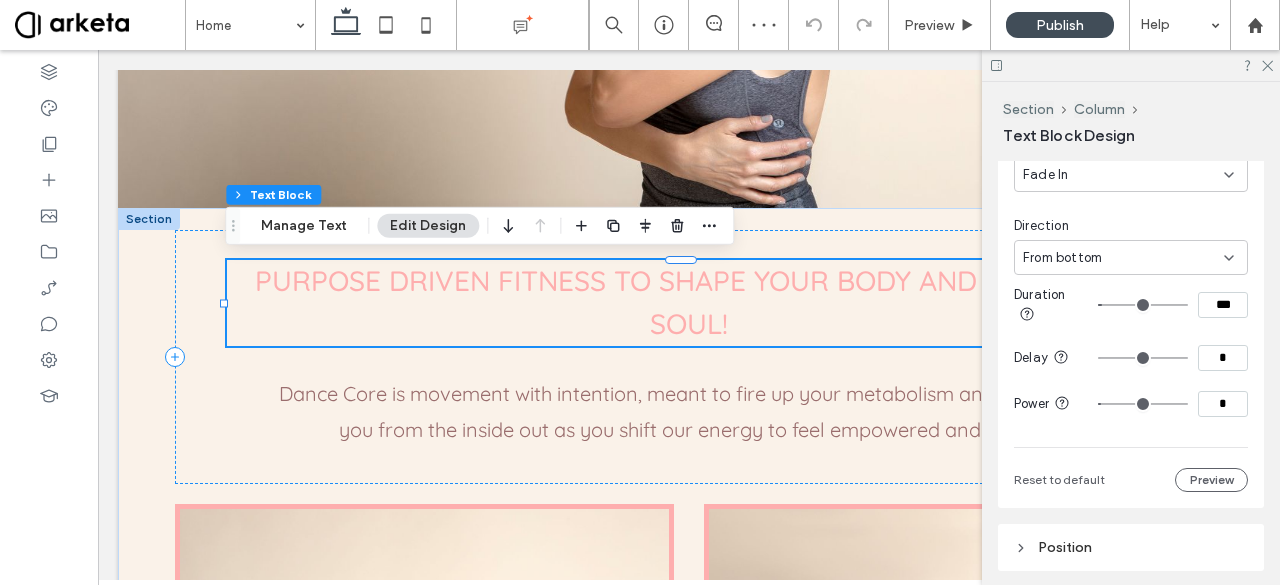 type on "***" 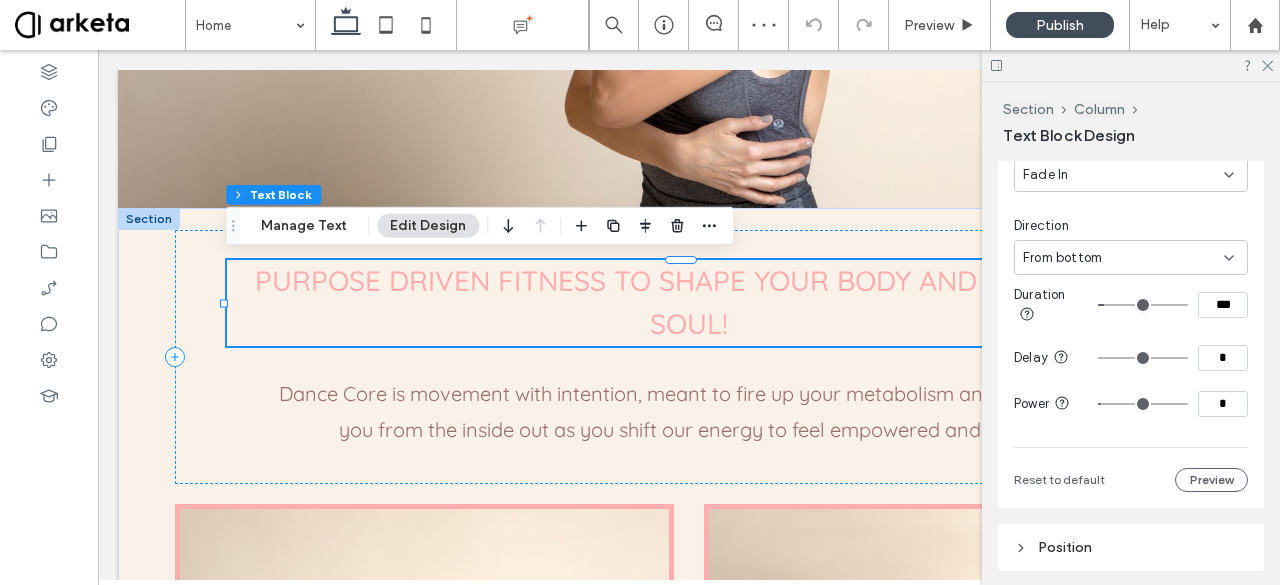 click on "***" at bounding box center [1223, 305] 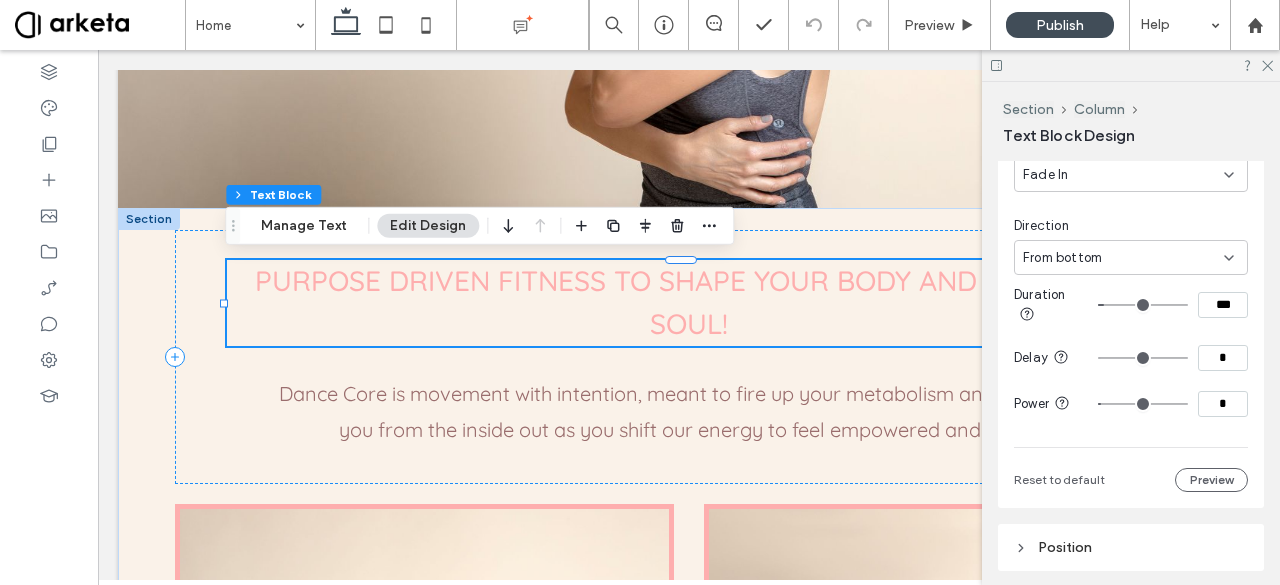 type on "***" 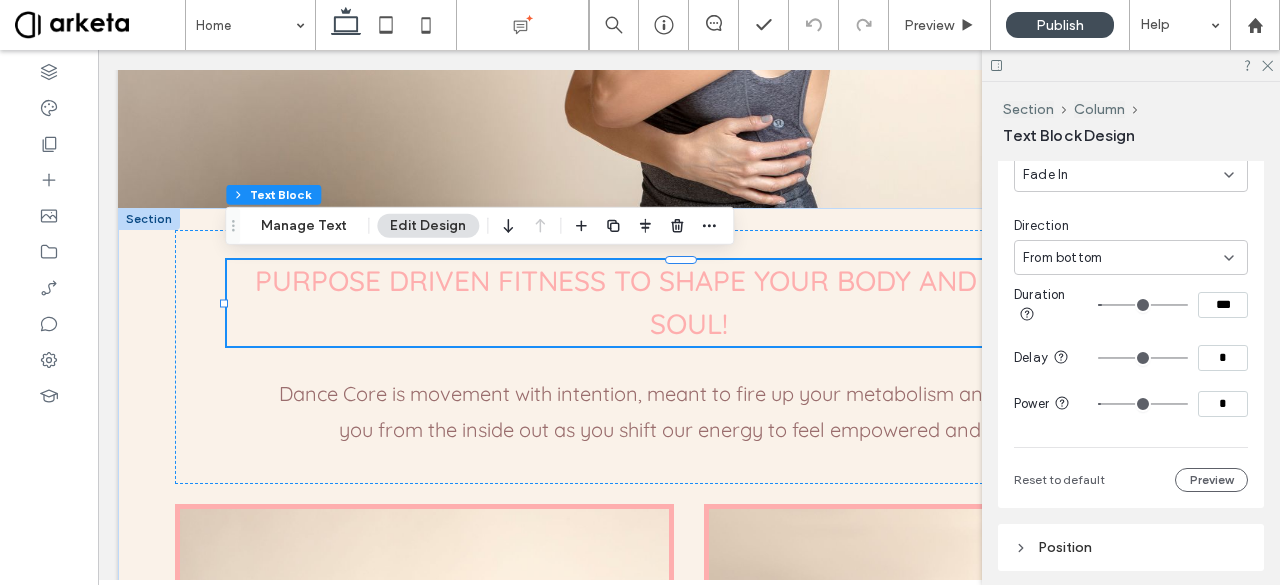 type on "***" 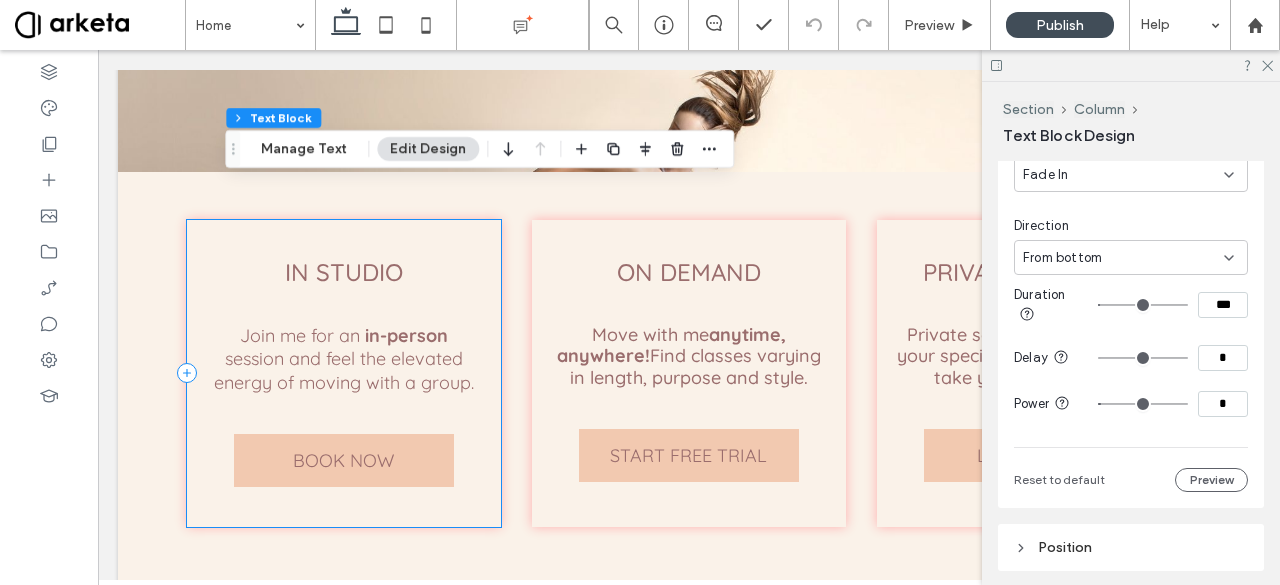 scroll, scrollTop: 2185, scrollLeft: 0, axis: vertical 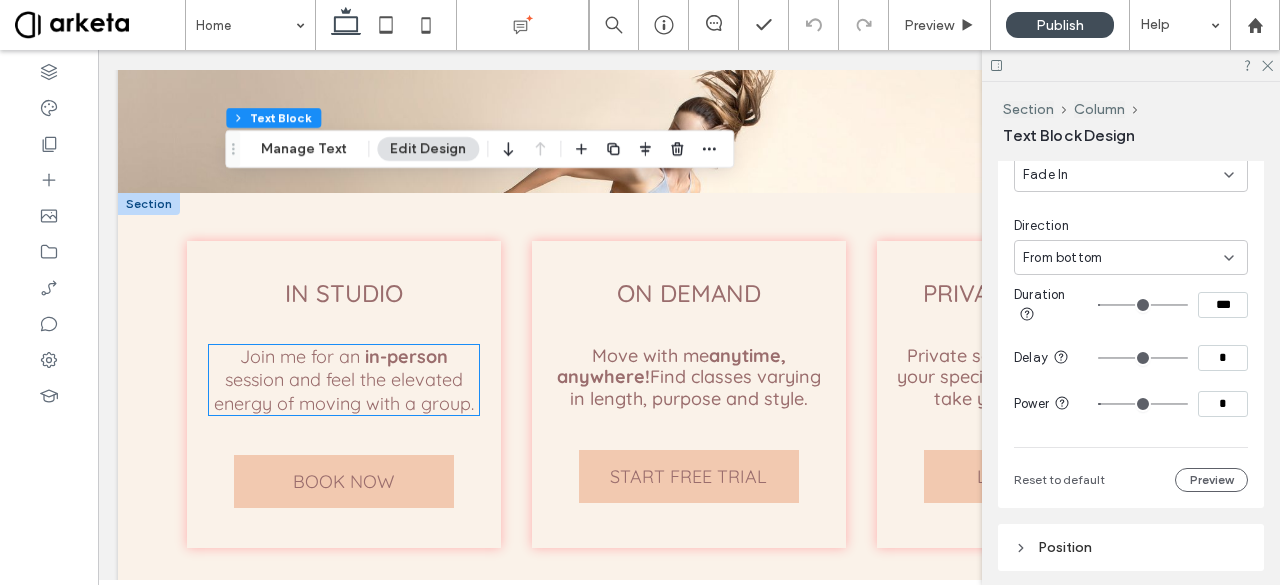 click on "in-person" at bounding box center (406, 356) 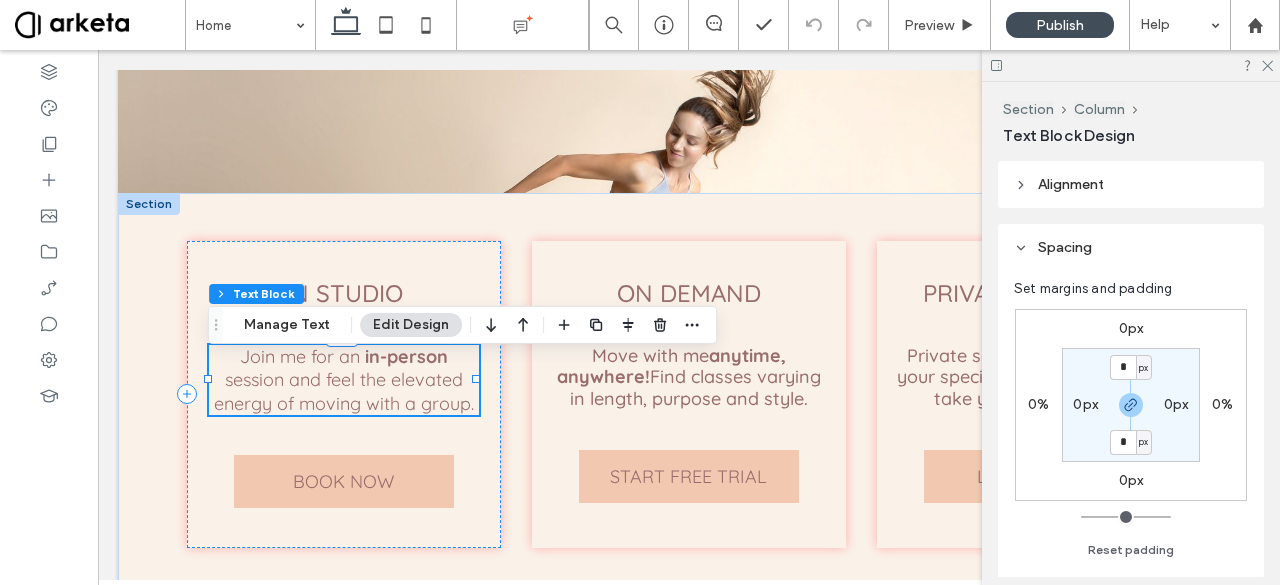 click on "in-person" at bounding box center (406, 356) 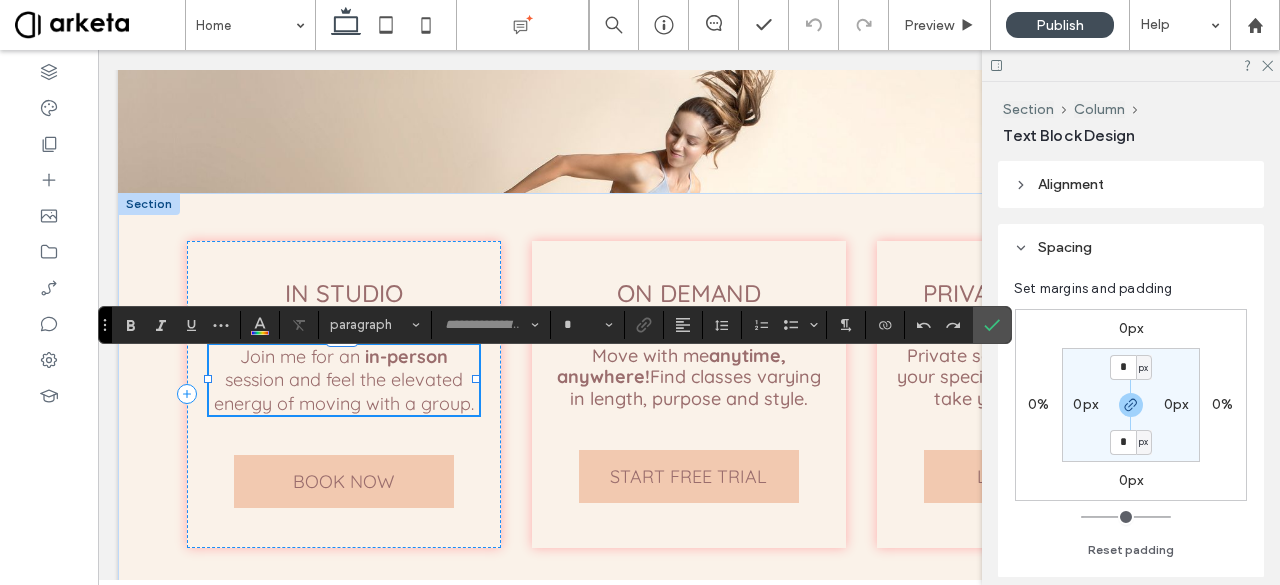 type on "*********" 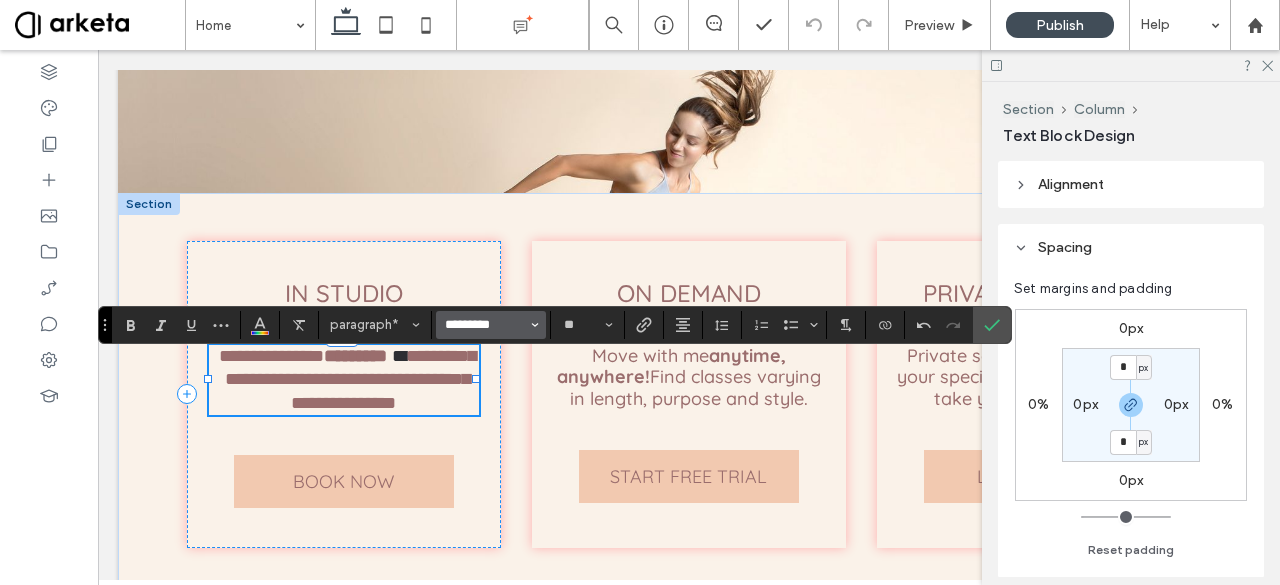click on "*********" at bounding box center (485, 325) 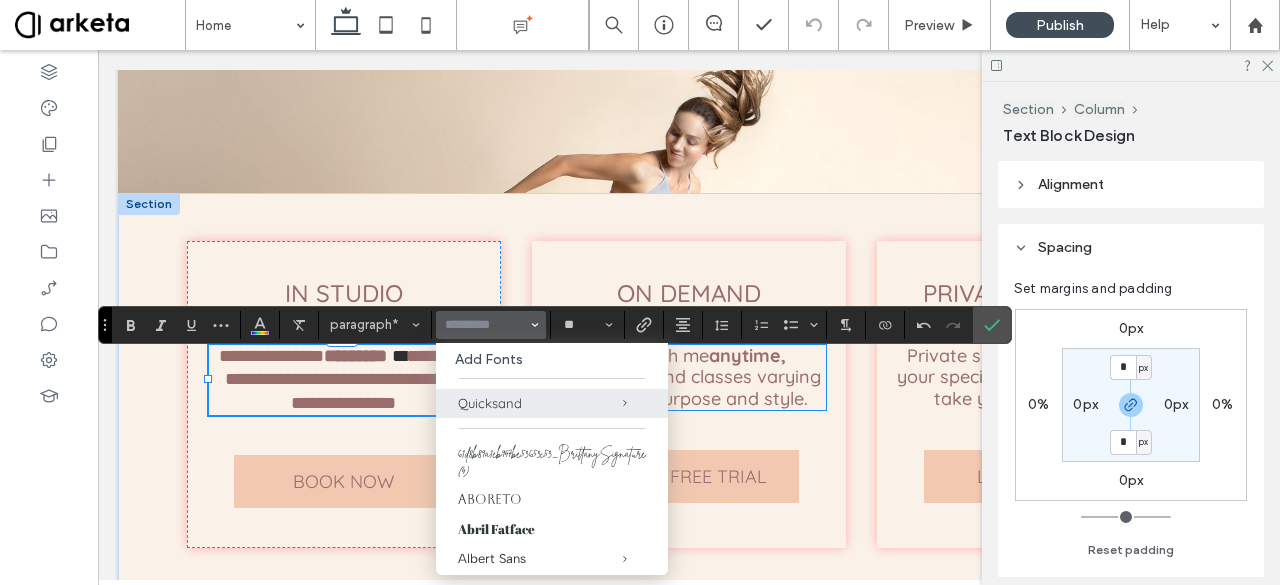 click on "Move with me  anytime, anywhere!  Find classes varying in length, purpose and style." at bounding box center [689, 377] 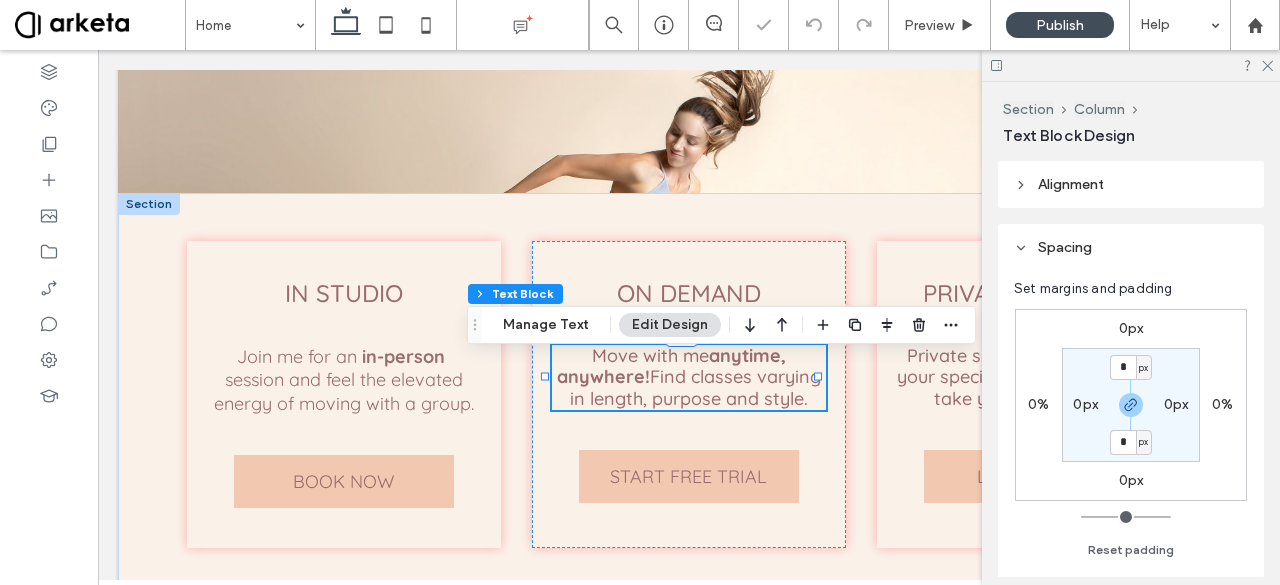 click on "Move with me" at bounding box center [650, 355] 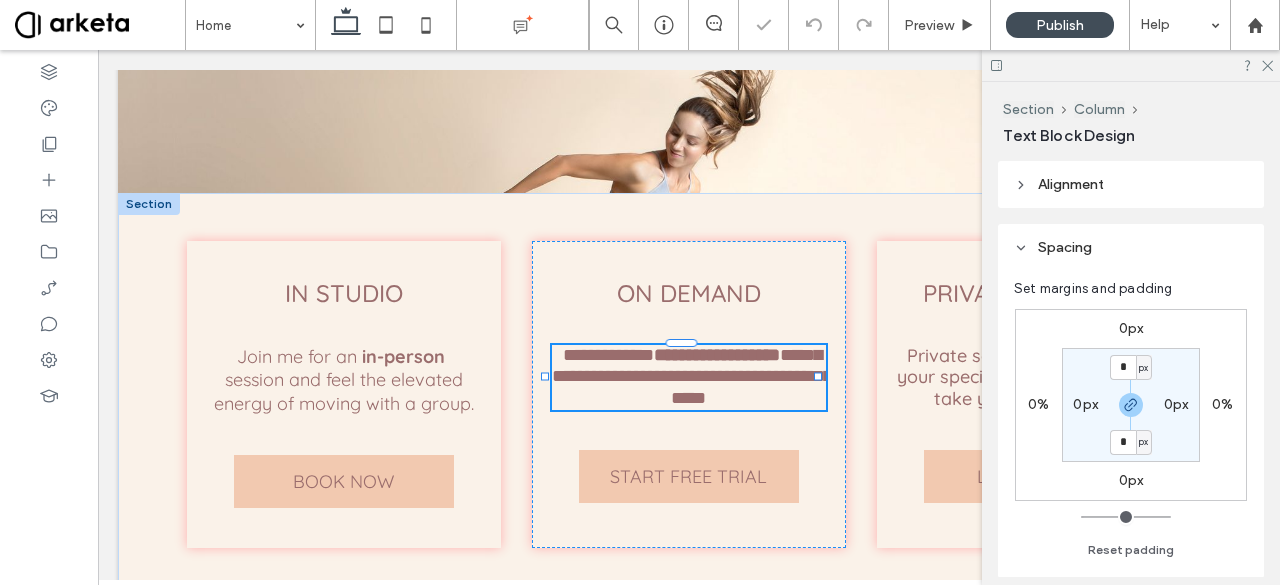 click on "**********" at bounding box center (608, 355) 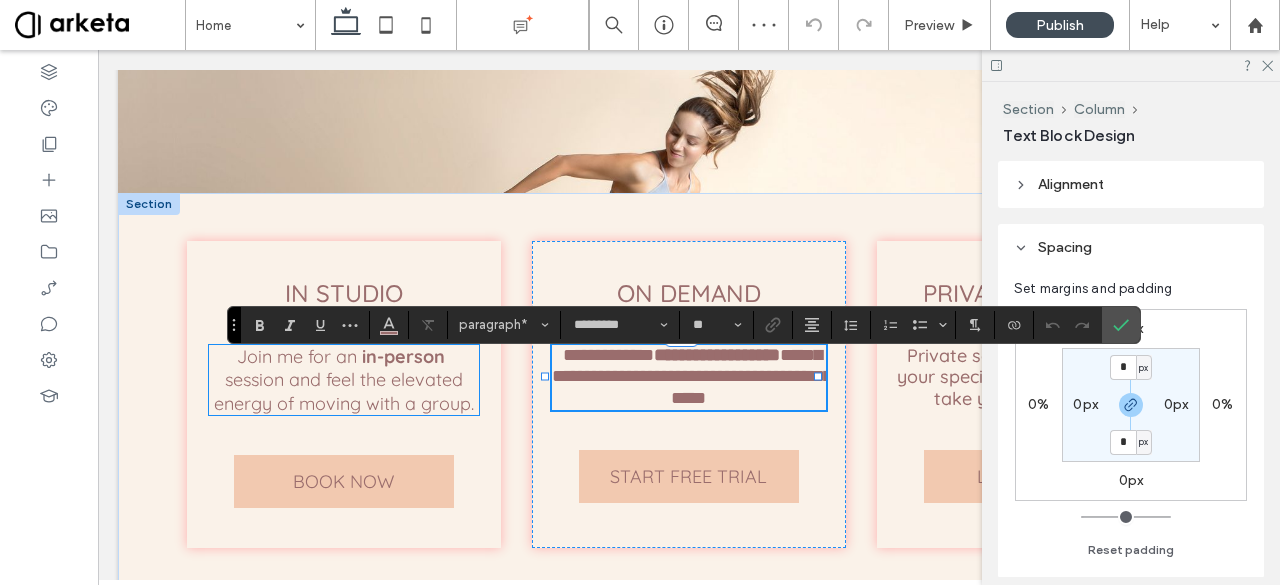 click on "session and feel the elevated energy of moving with a group." at bounding box center (344, 391) 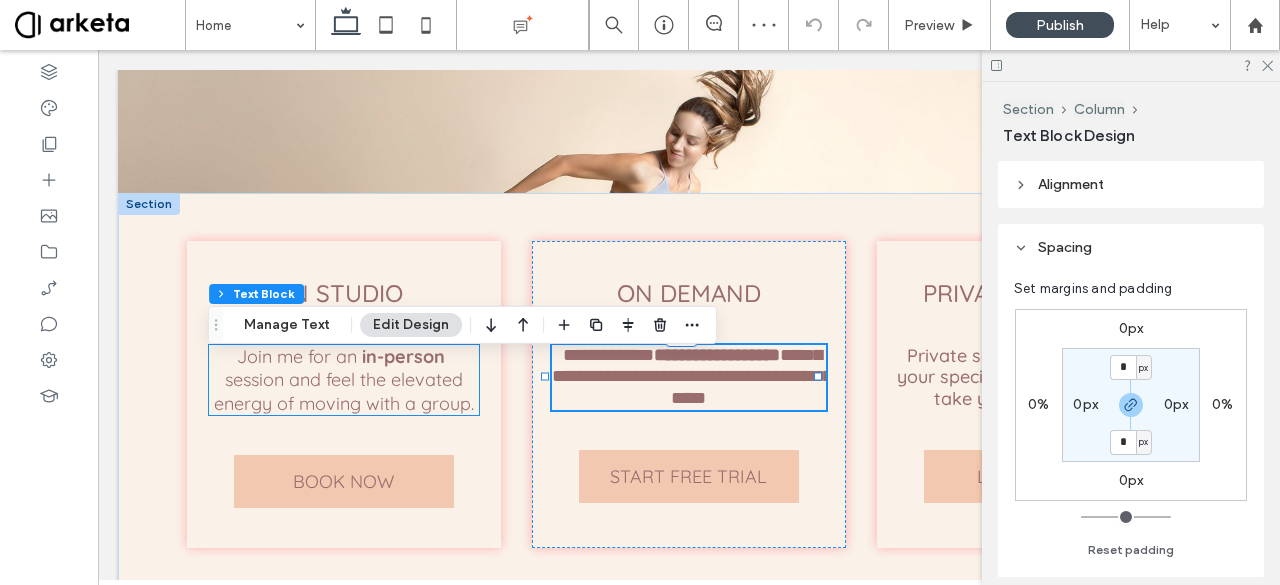 click on "session and feel the elevated energy of moving with a group." at bounding box center (344, 391) 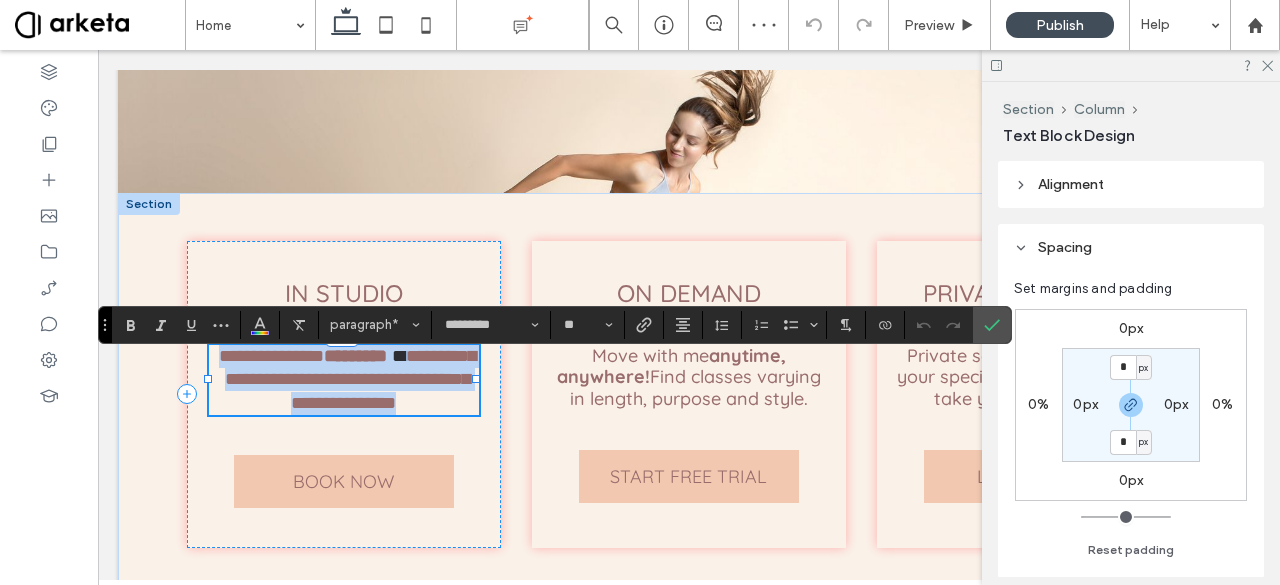 click on "**********" at bounding box center [350, 379] 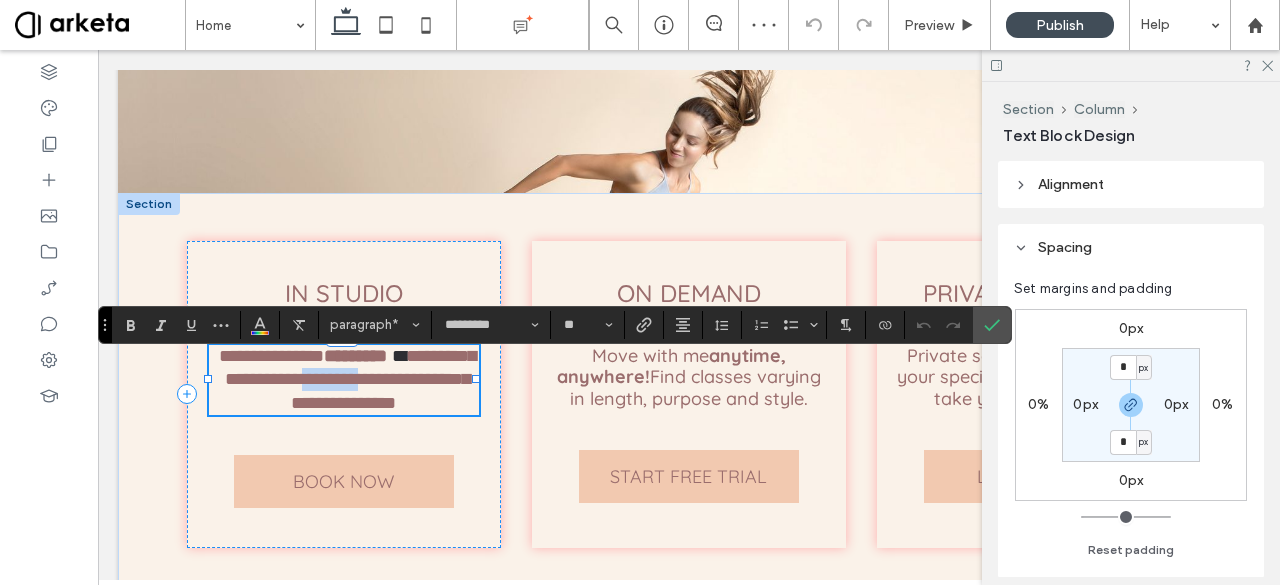 click on "**********" at bounding box center [350, 379] 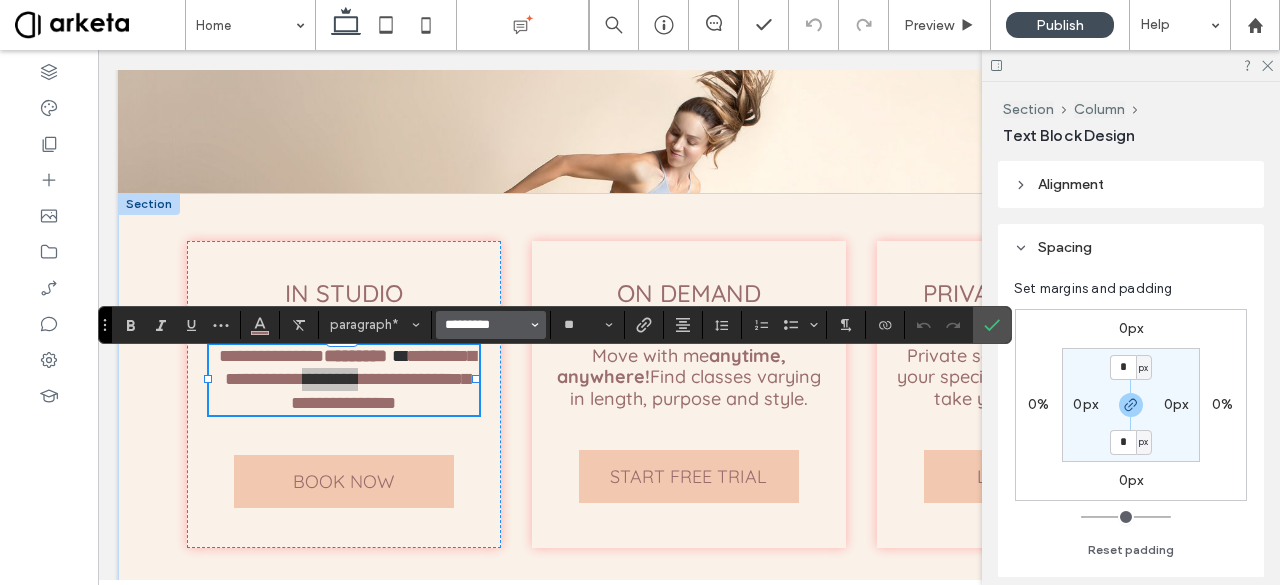 click on "*********" at bounding box center (485, 325) 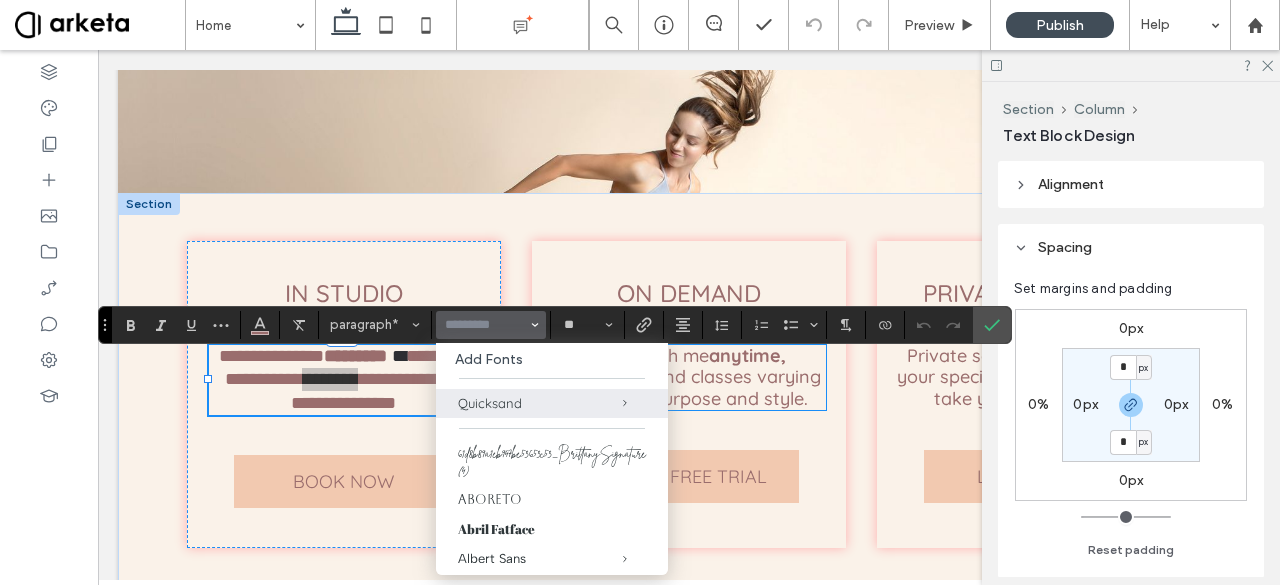 click on "Find classes varying in length, purpose and style." at bounding box center (695, 387) 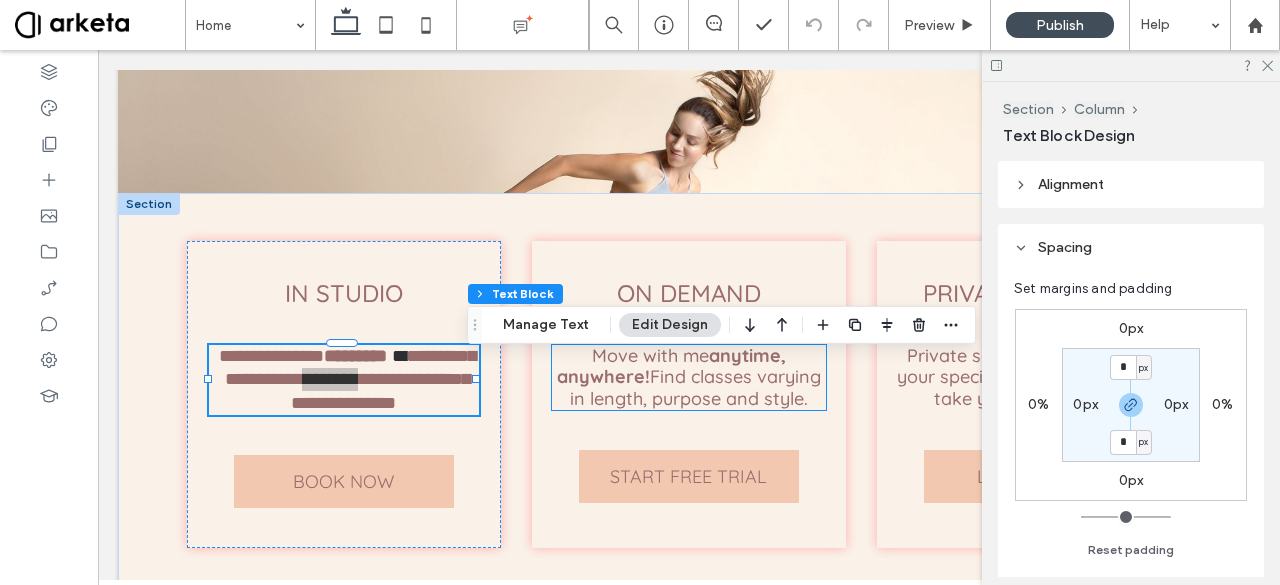 click on "Find classes varying in length, purpose and style." at bounding box center (695, 387) 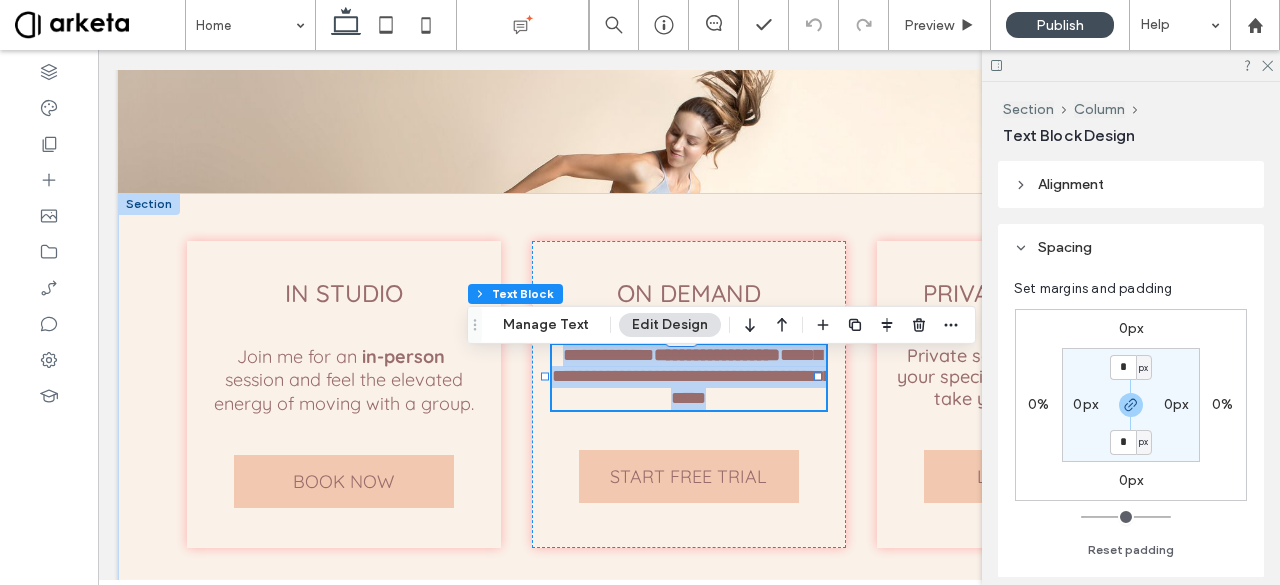 click on "**********" at bounding box center [692, 376] 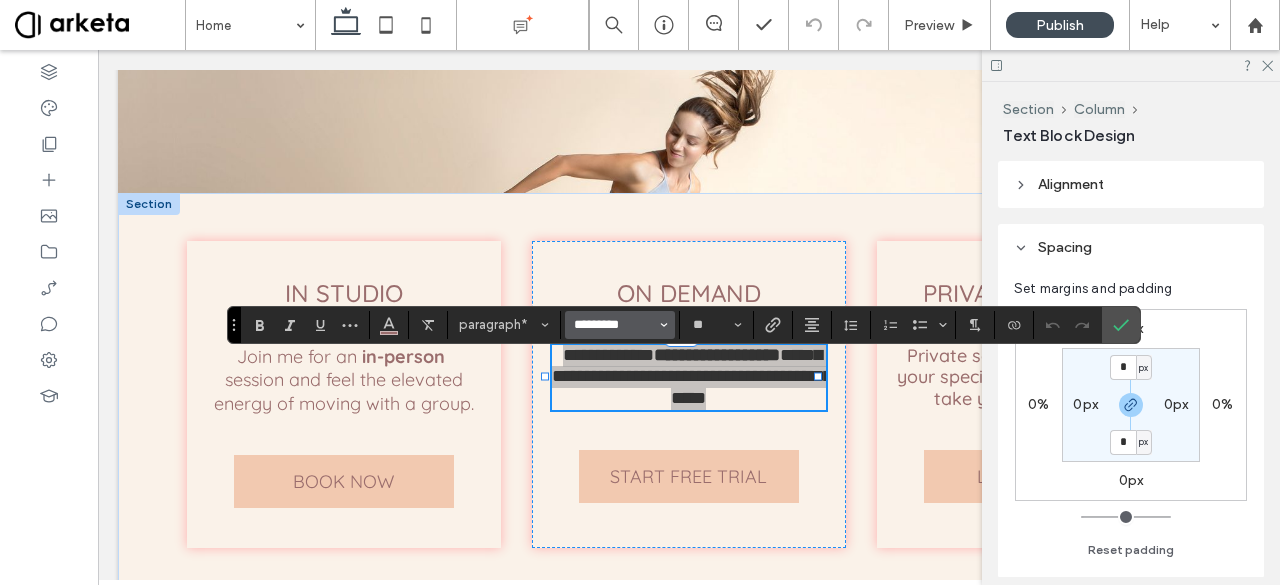 click on "*********" at bounding box center (614, 325) 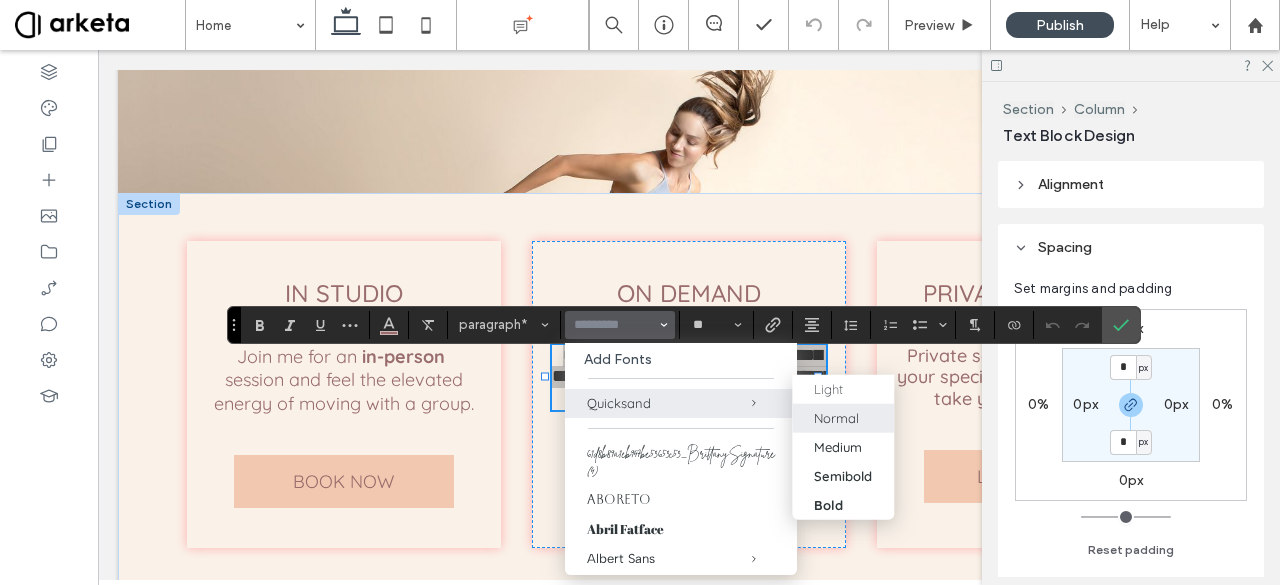 click on "Normal" at bounding box center [843, 418] 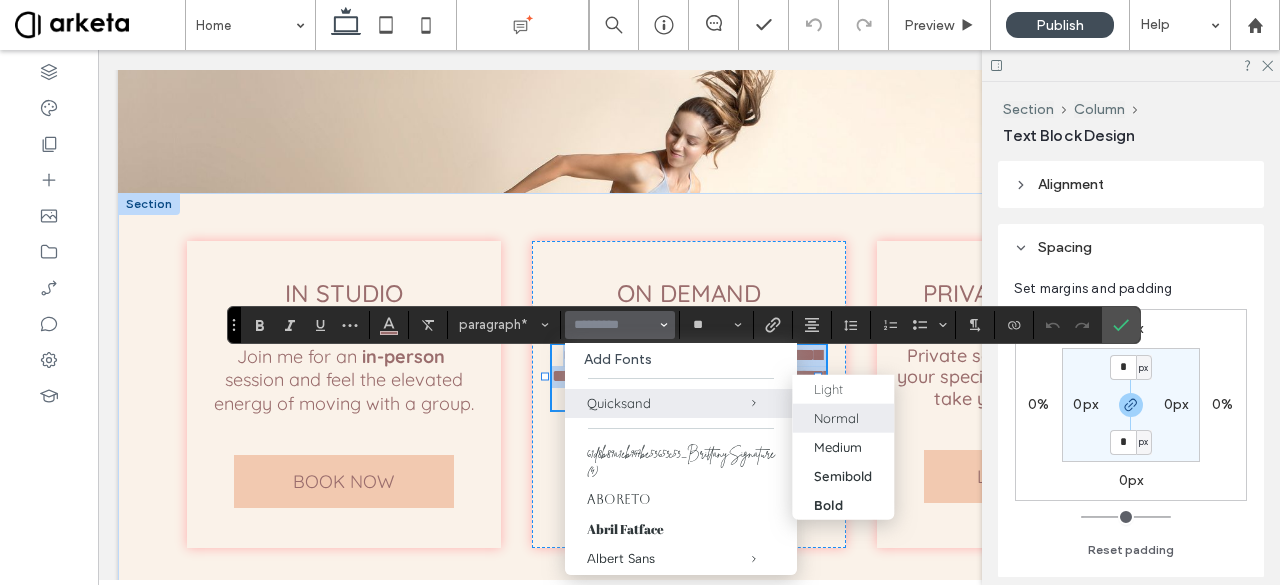 type on "*********" 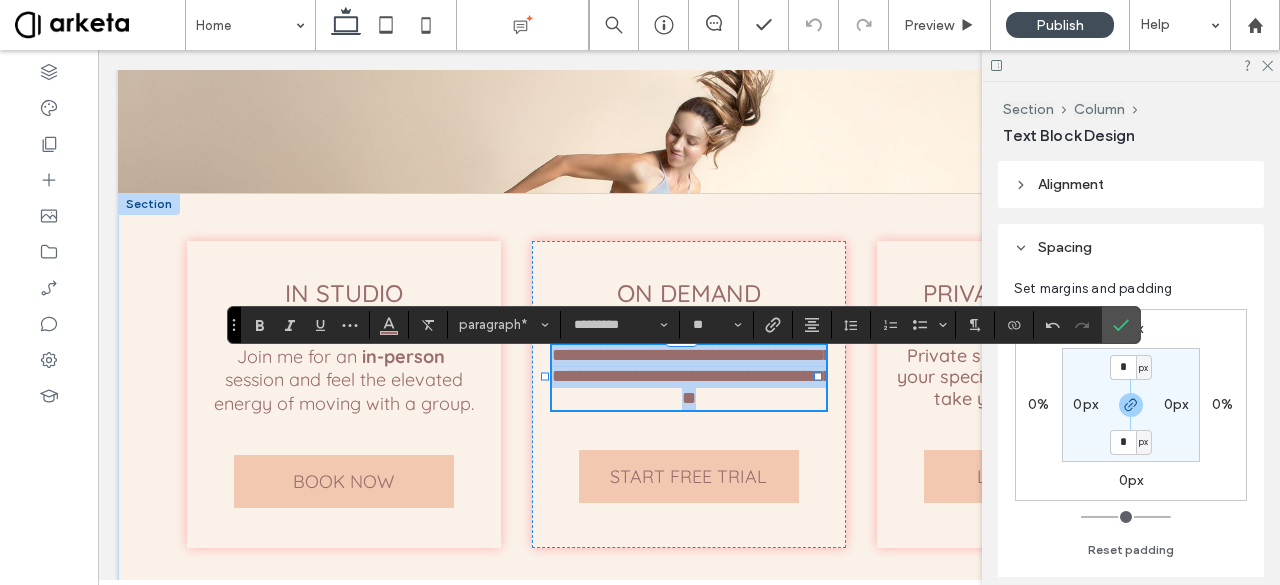 click on "**********" at bounding box center (692, 376) 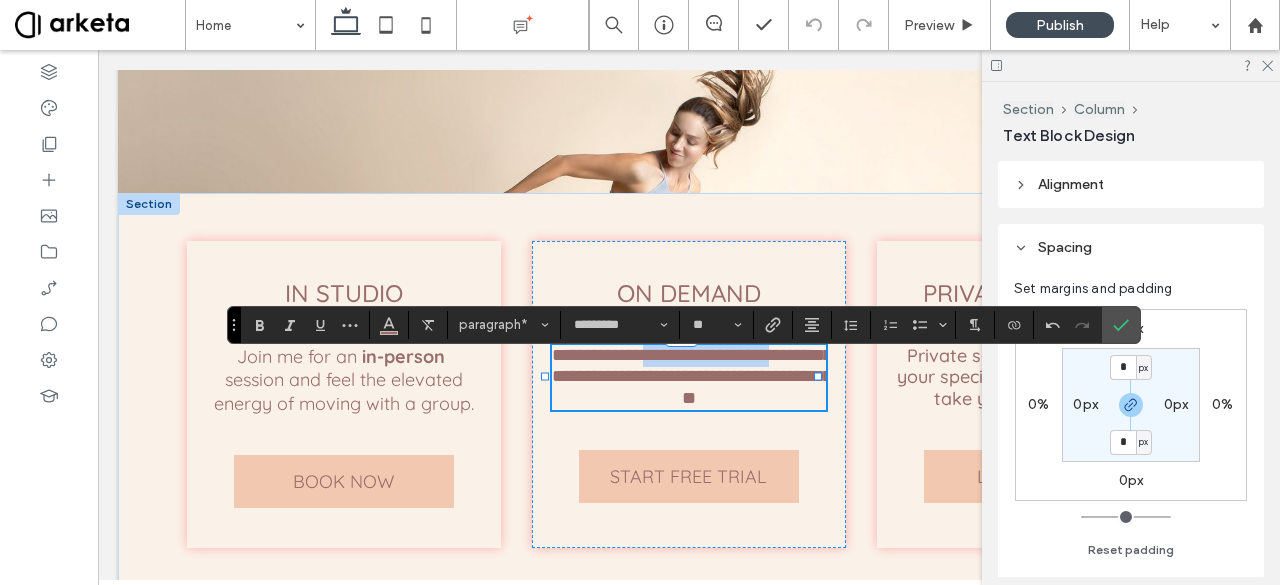 drag, startPoint x: 704, startPoint y: 374, endPoint x: 639, endPoint y: 394, distance: 68.007355 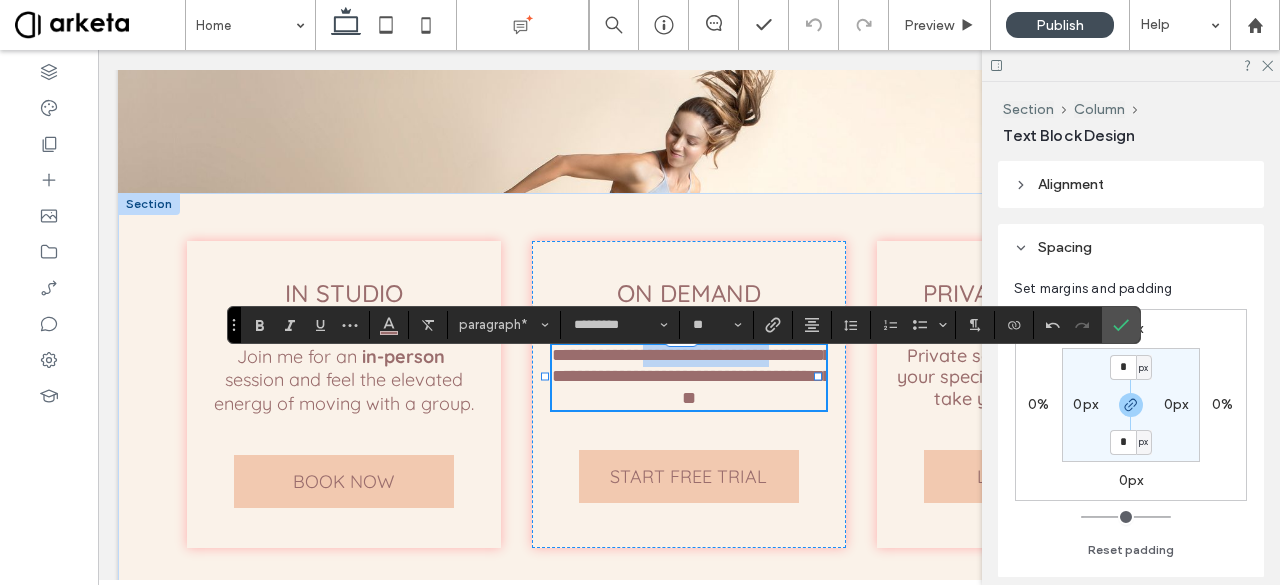 click on "**********" at bounding box center [692, 376] 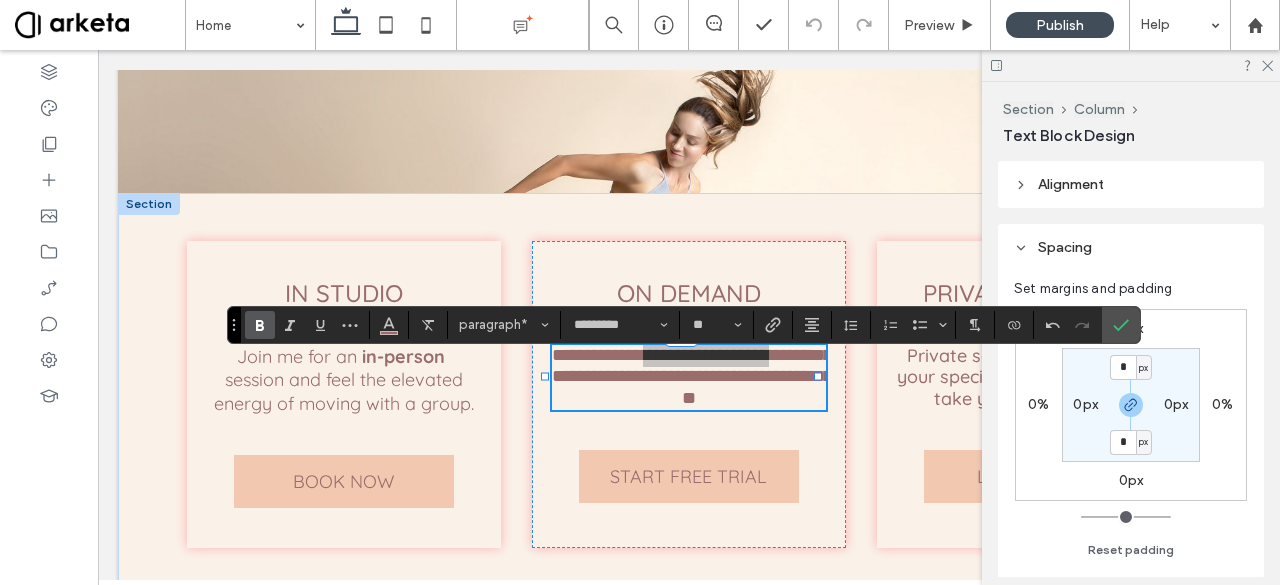 click at bounding box center [260, 325] 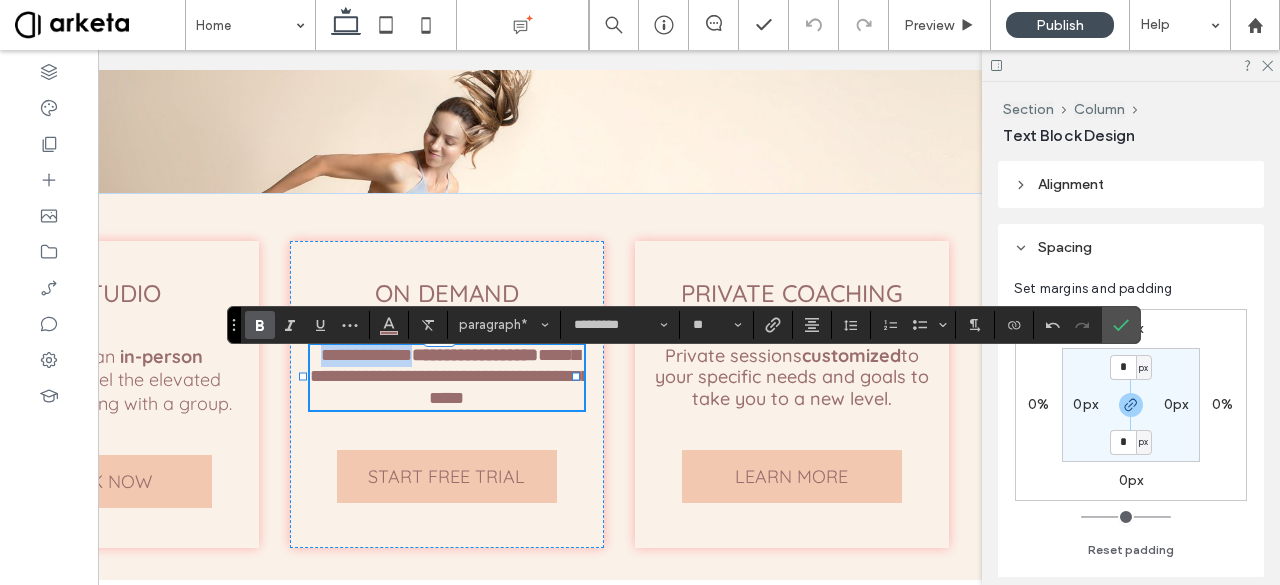 scroll, scrollTop: 0, scrollLeft: 255, axis: horizontal 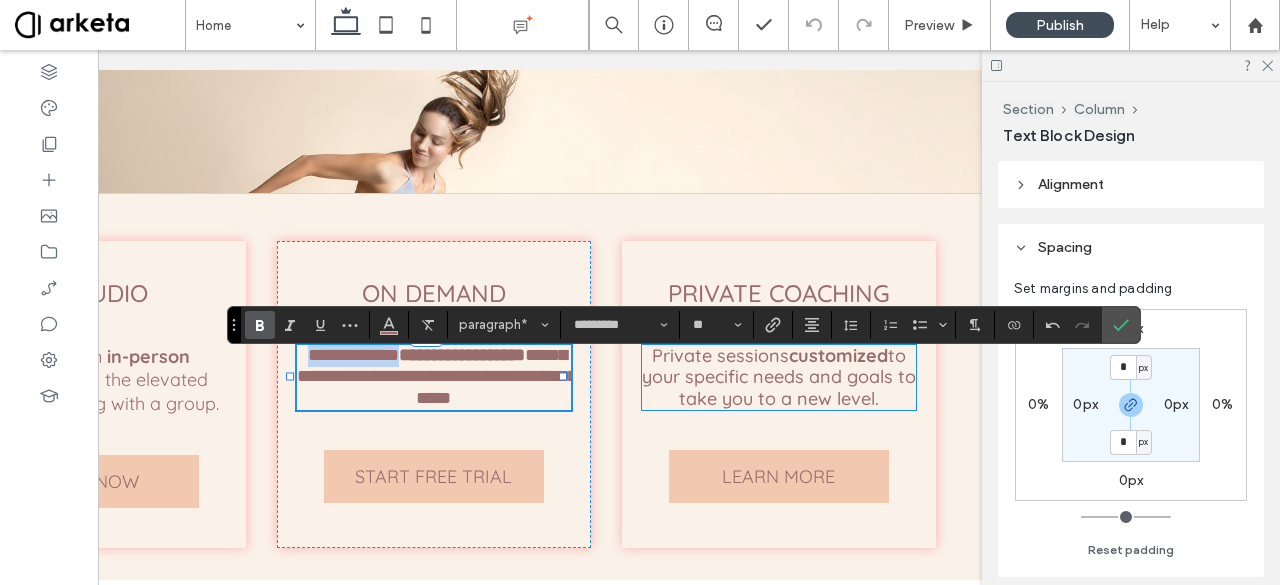 click on "to your specific needs and goals to take you to a new level." at bounding box center [779, 377] 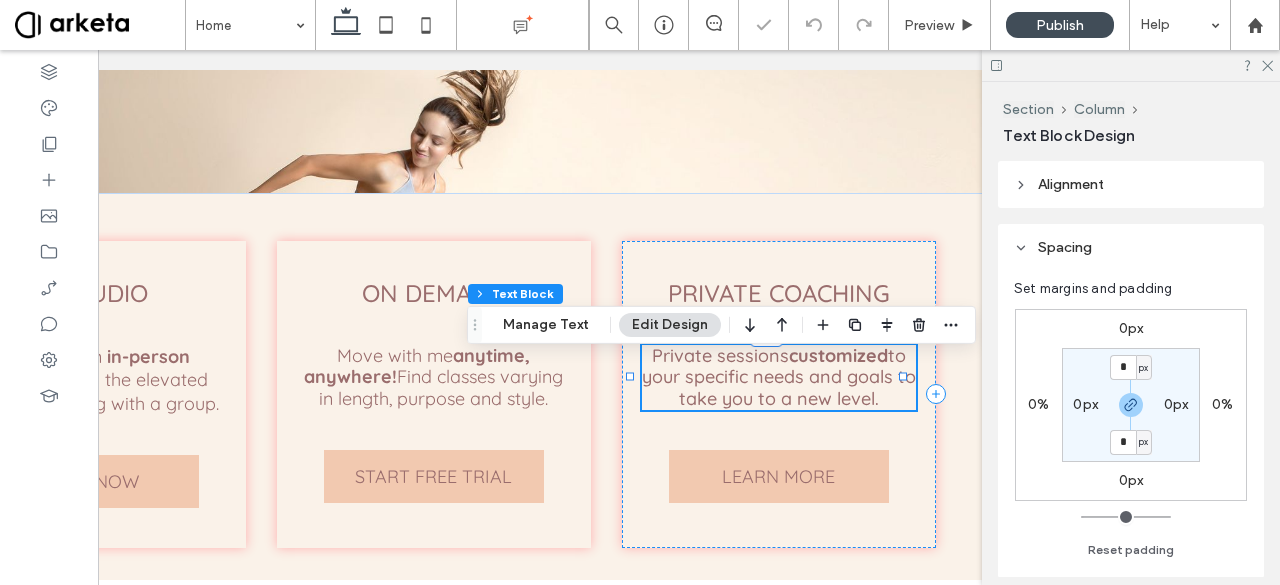 drag, startPoint x: 475, startPoint y: 406, endPoint x: 731, endPoint y: 406, distance: 256 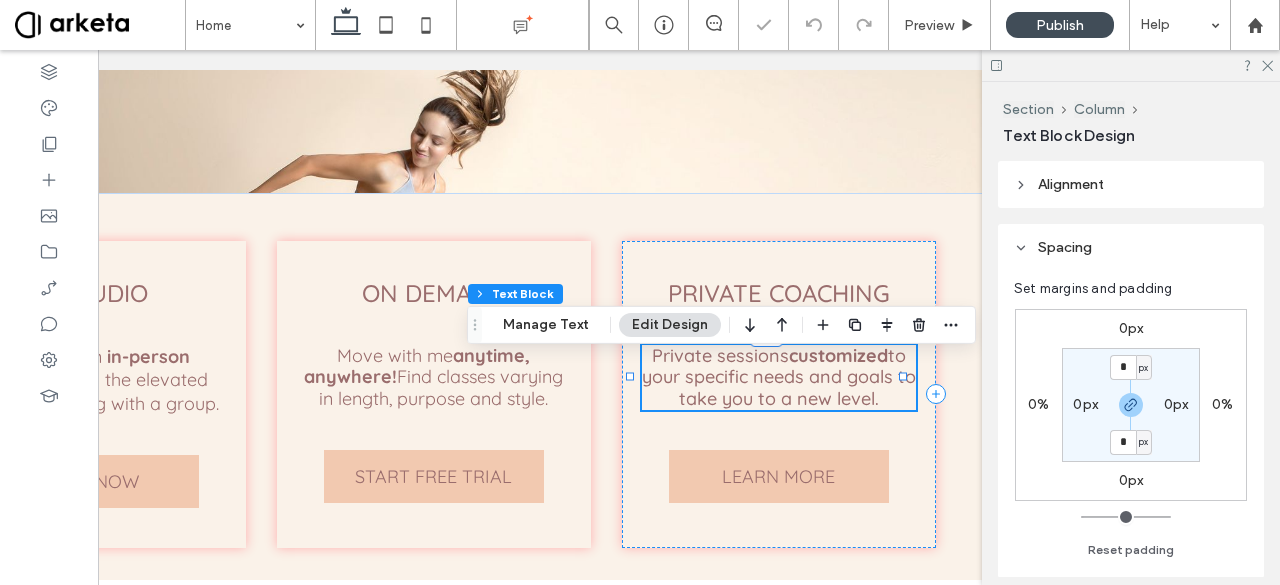 click on "to your specific needs and goals to take you to a new level." at bounding box center (779, 377) 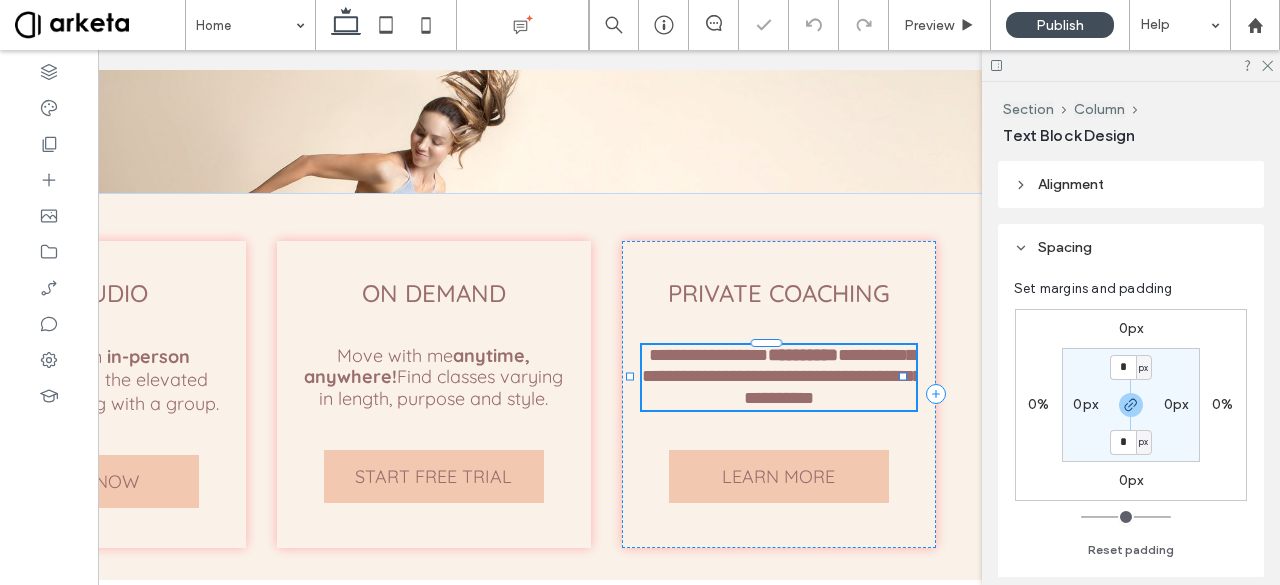 type on "*********" 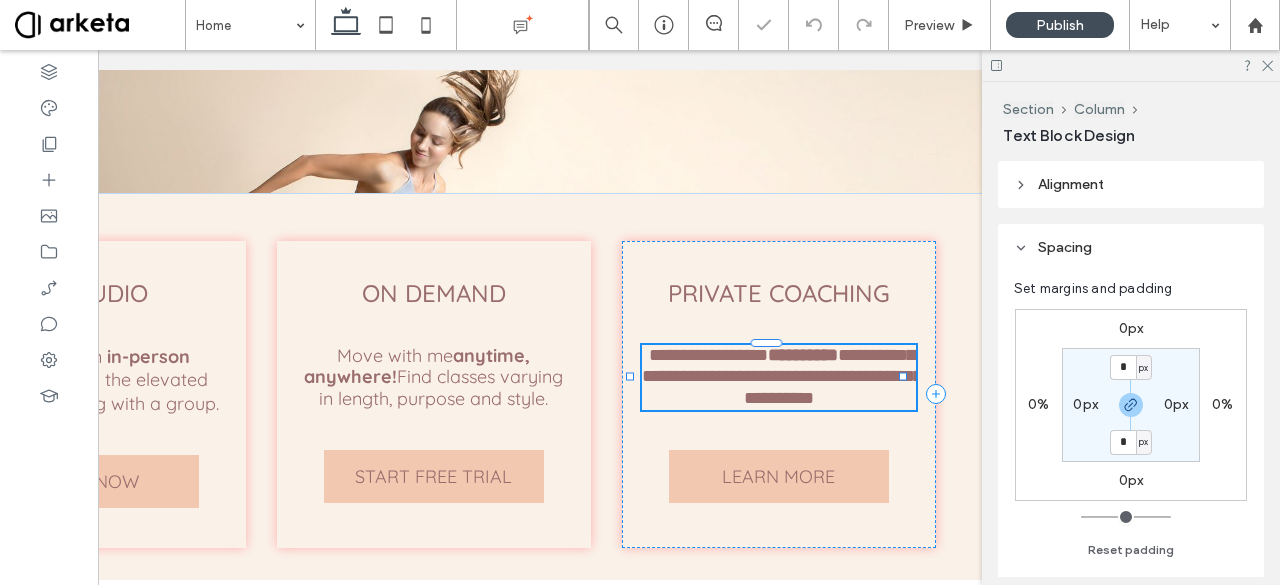 type on "**" 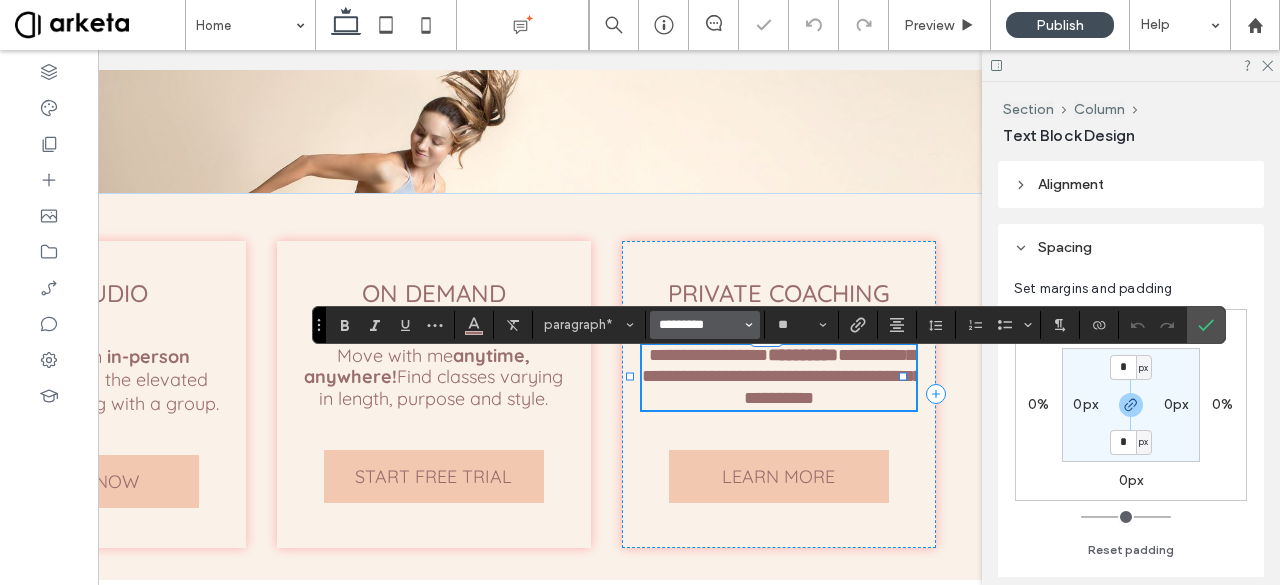 click on "*********" at bounding box center [699, 325] 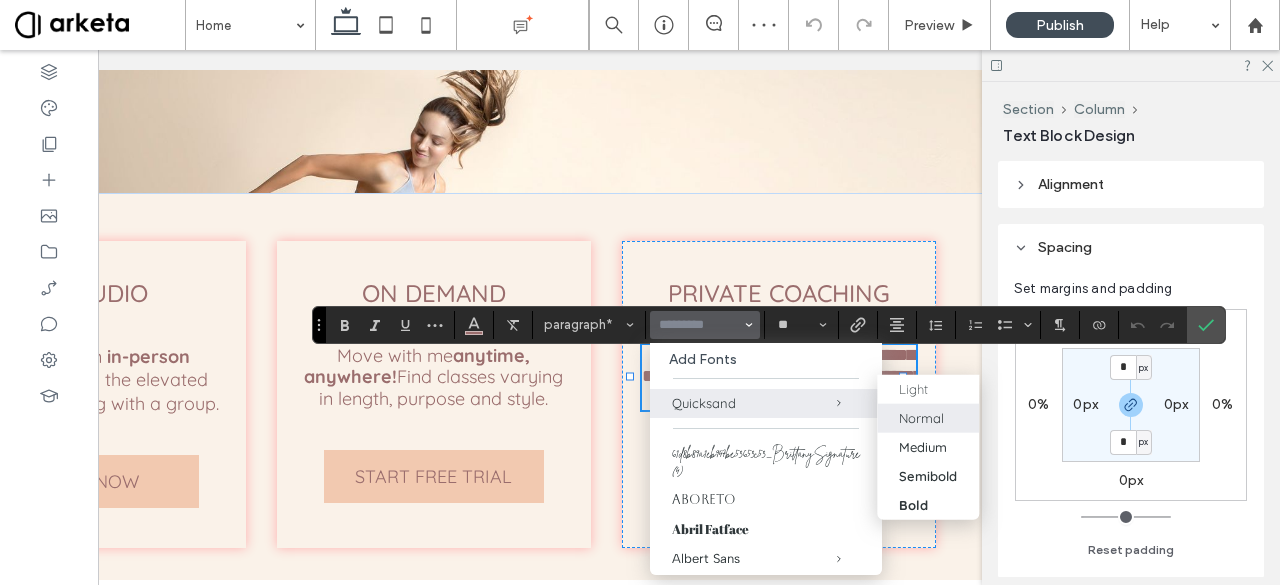 click on "Normal" at bounding box center [921, 418] 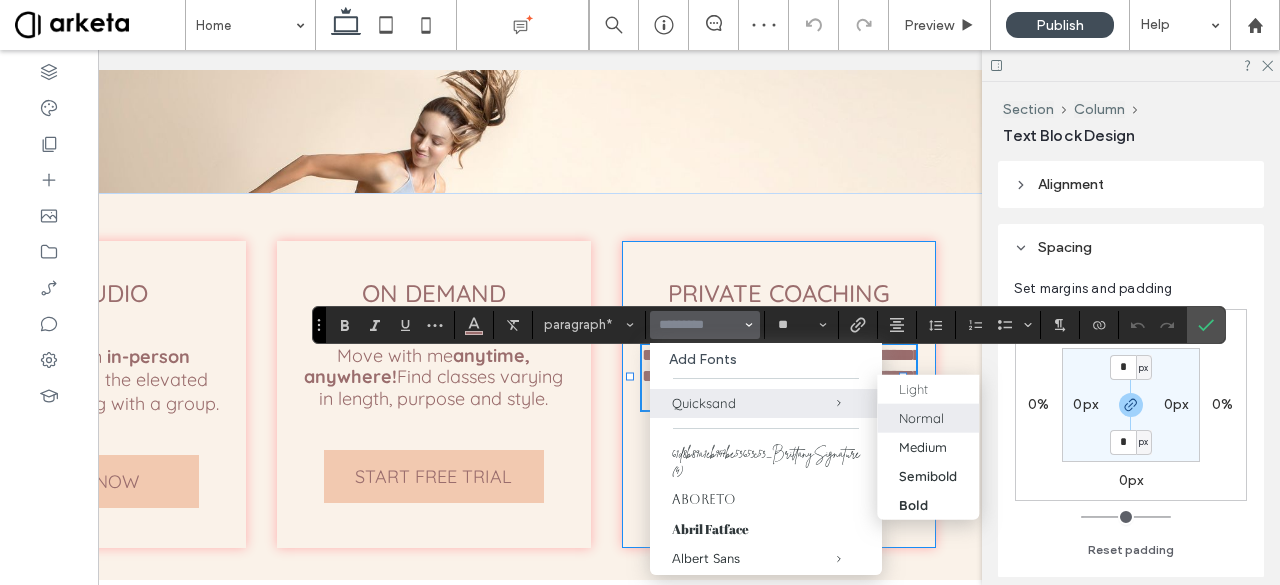 type on "*********" 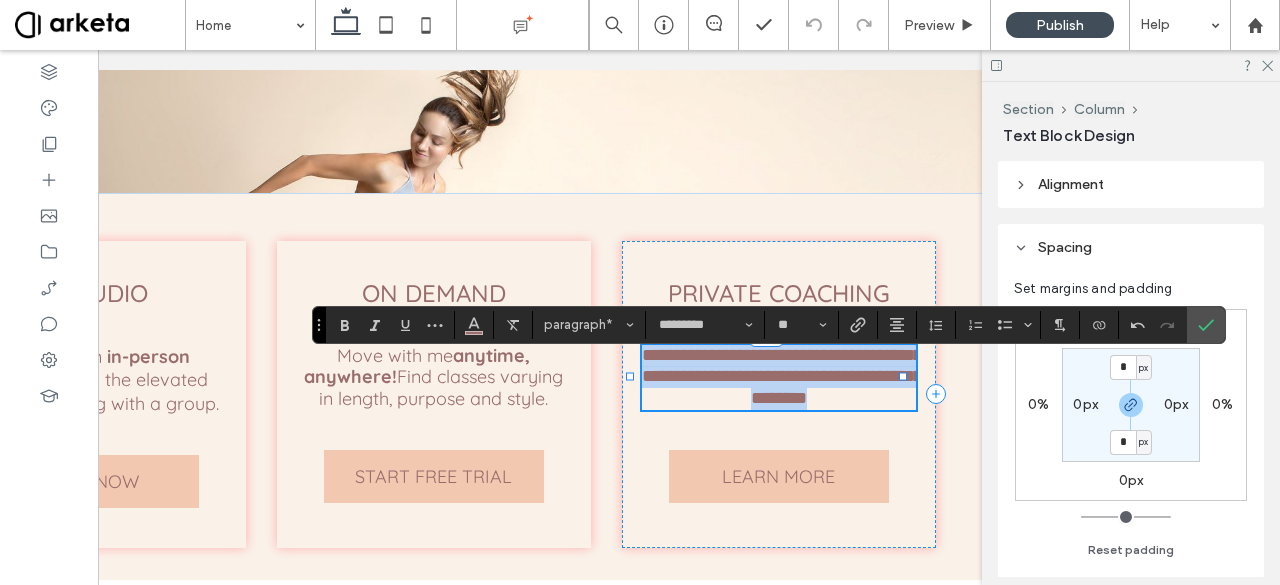 click on "**********" at bounding box center (782, 376) 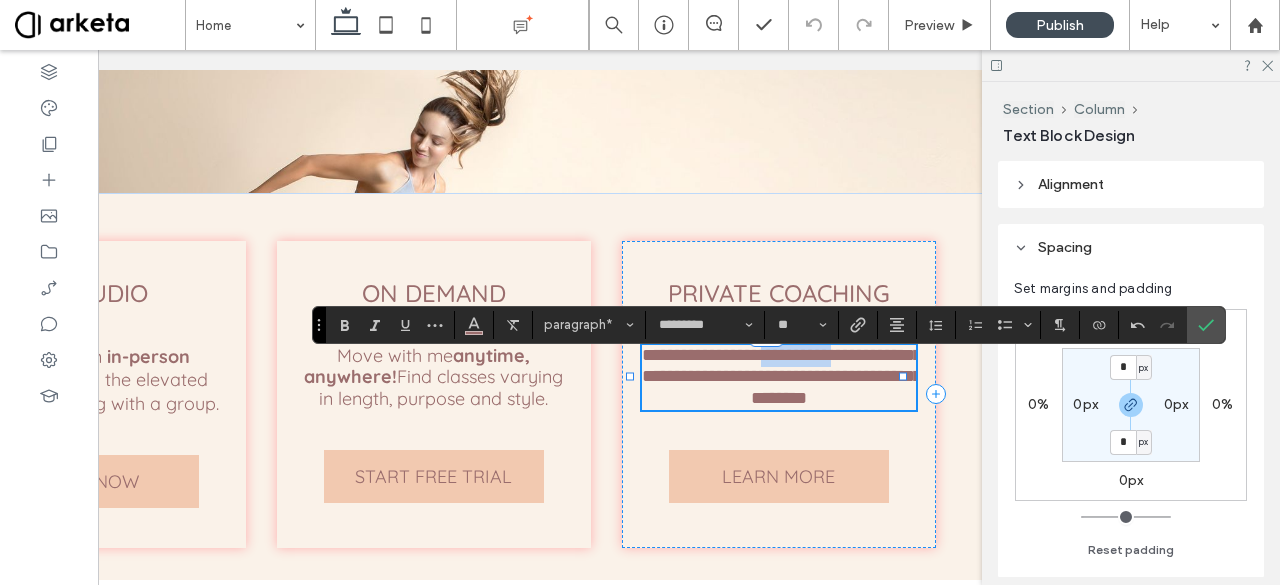 click on "**********" at bounding box center [782, 376] 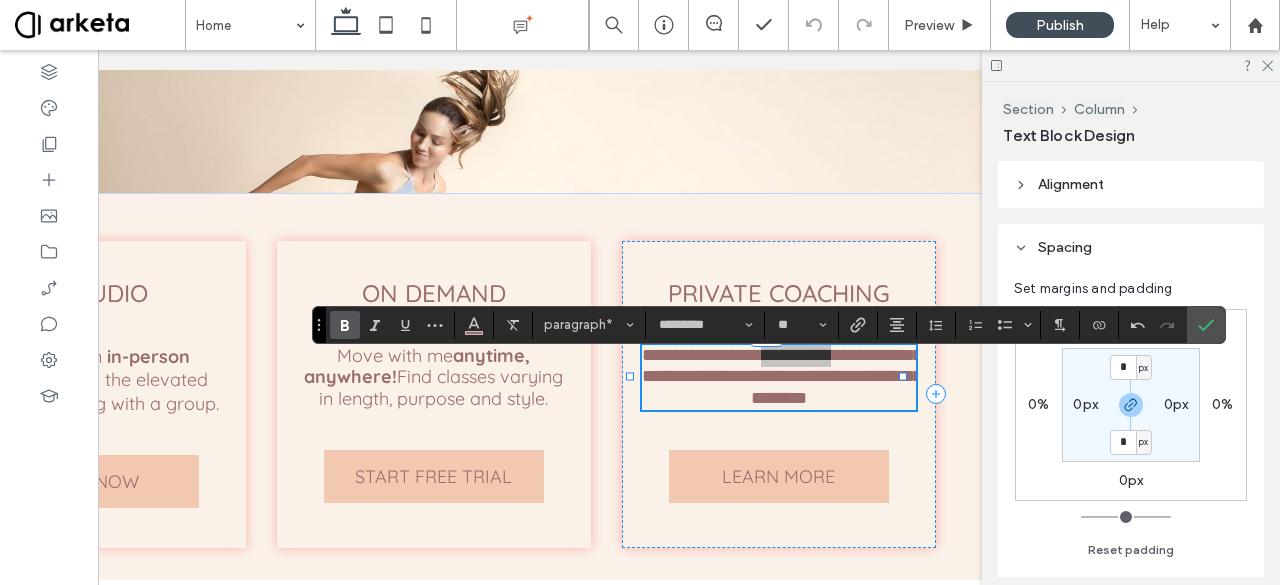click 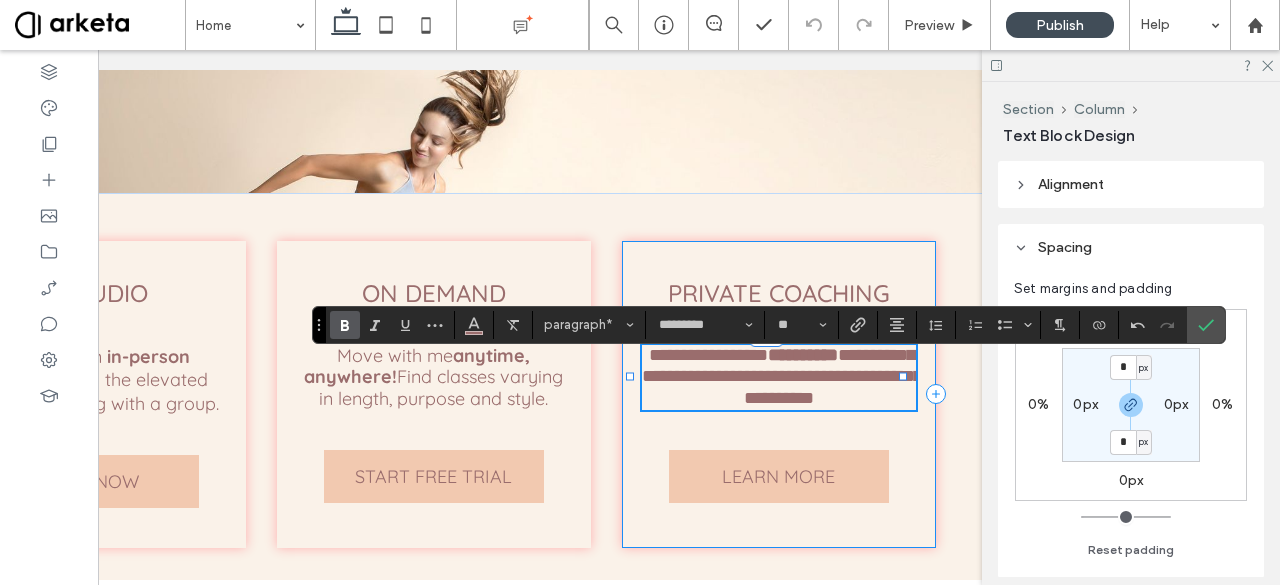 click at bounding box center [766, 408] 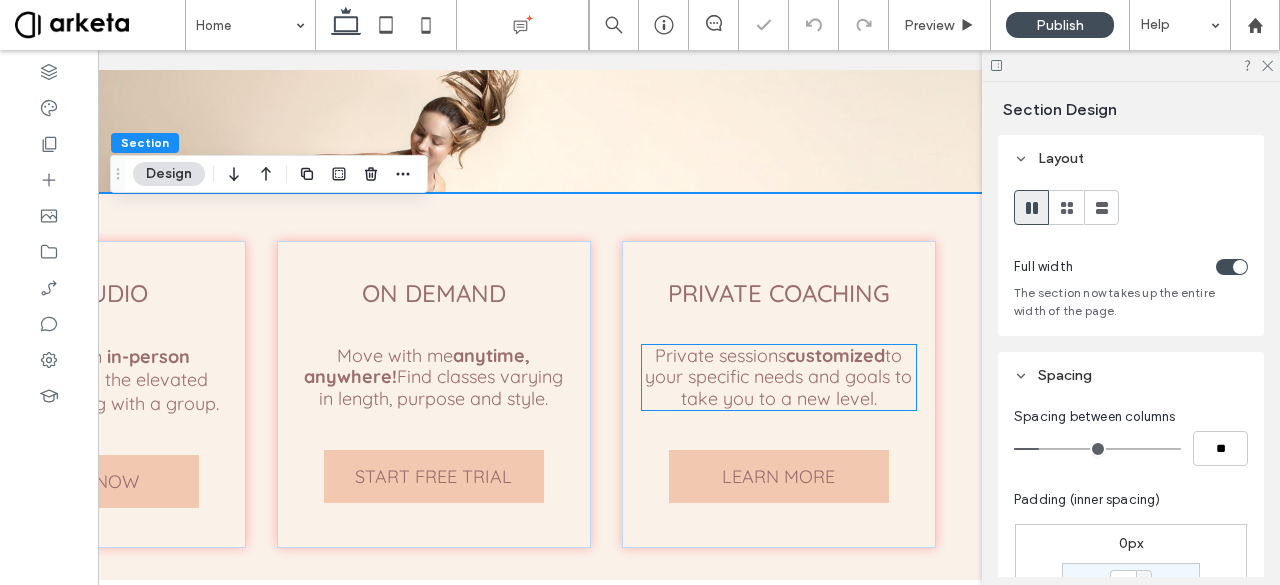 click on "to your specific needs and goals to take you to a new level." at bounding box center [778, 377] 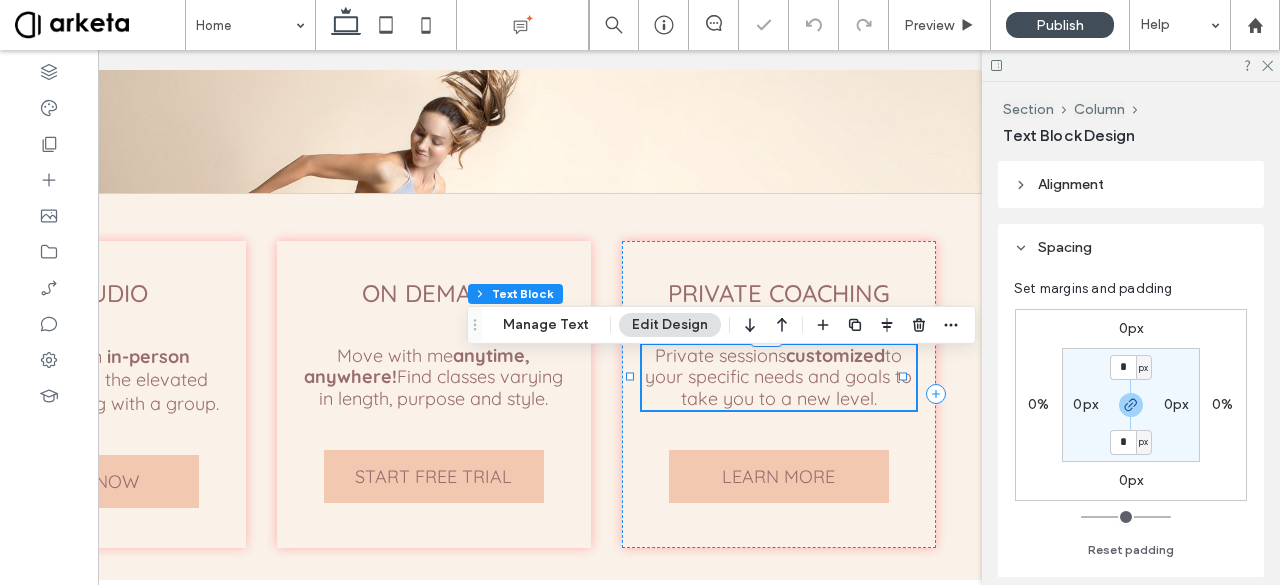 click on "to your specific needs and goals to take you to a new level." at bounding box center [778, 377] 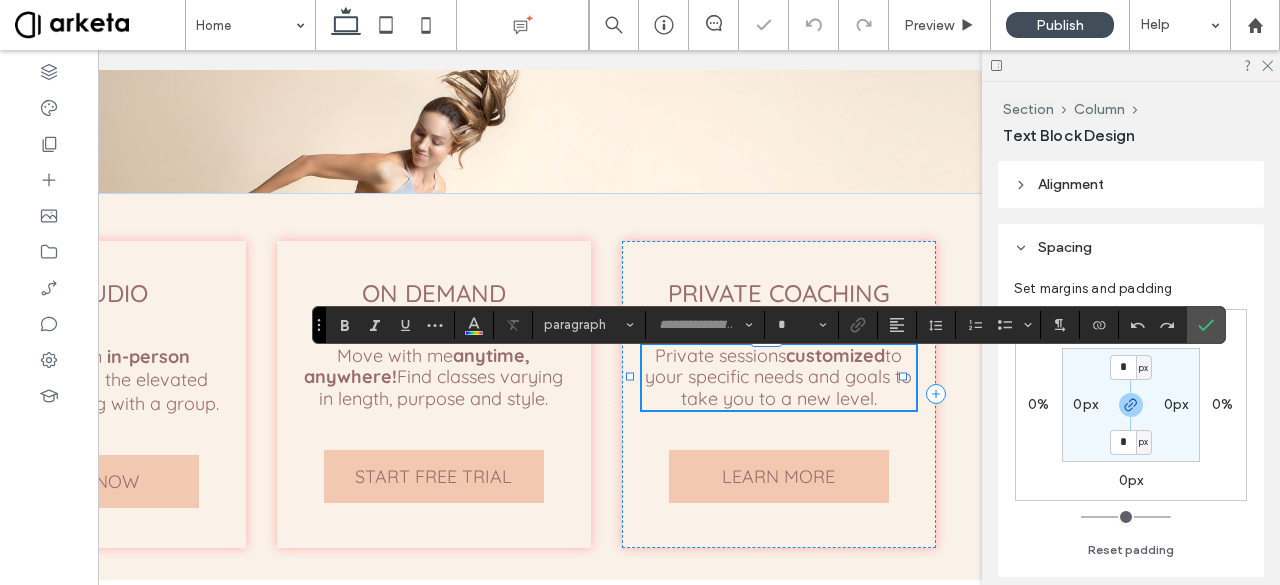 type on "*********" 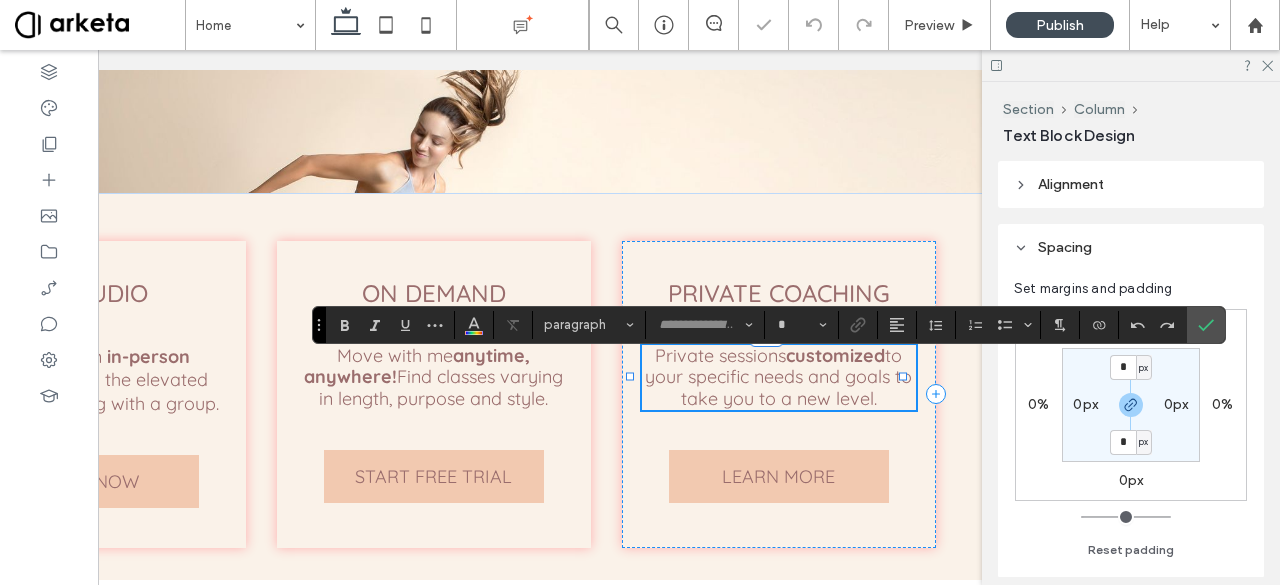 type on "**" 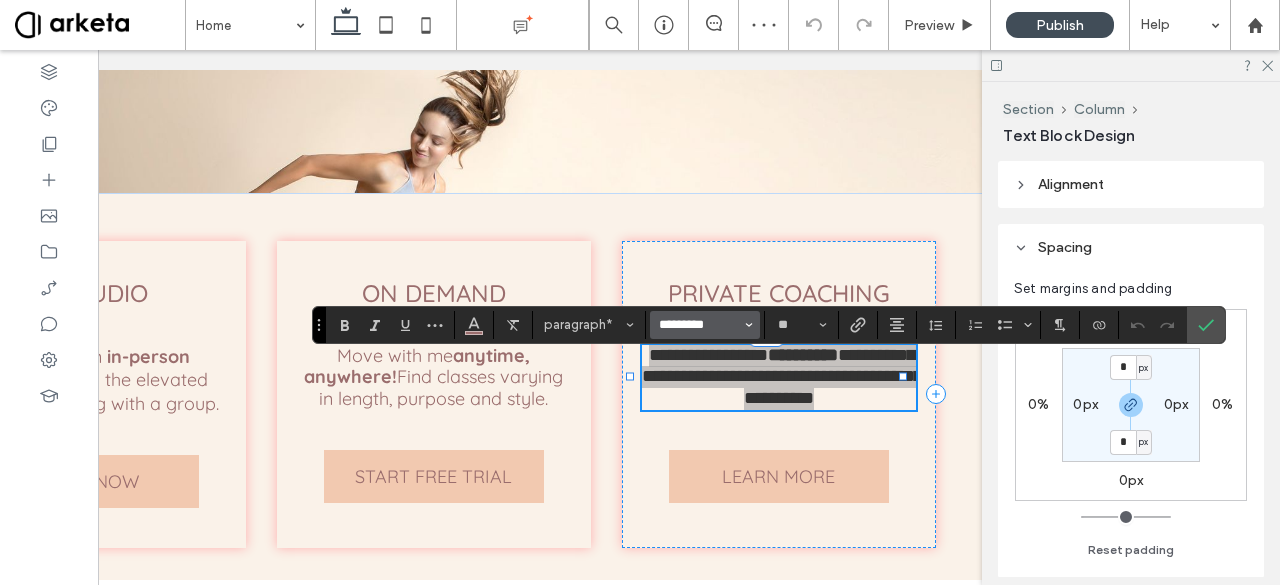 click on "*********" at bounding box center (699, 325) 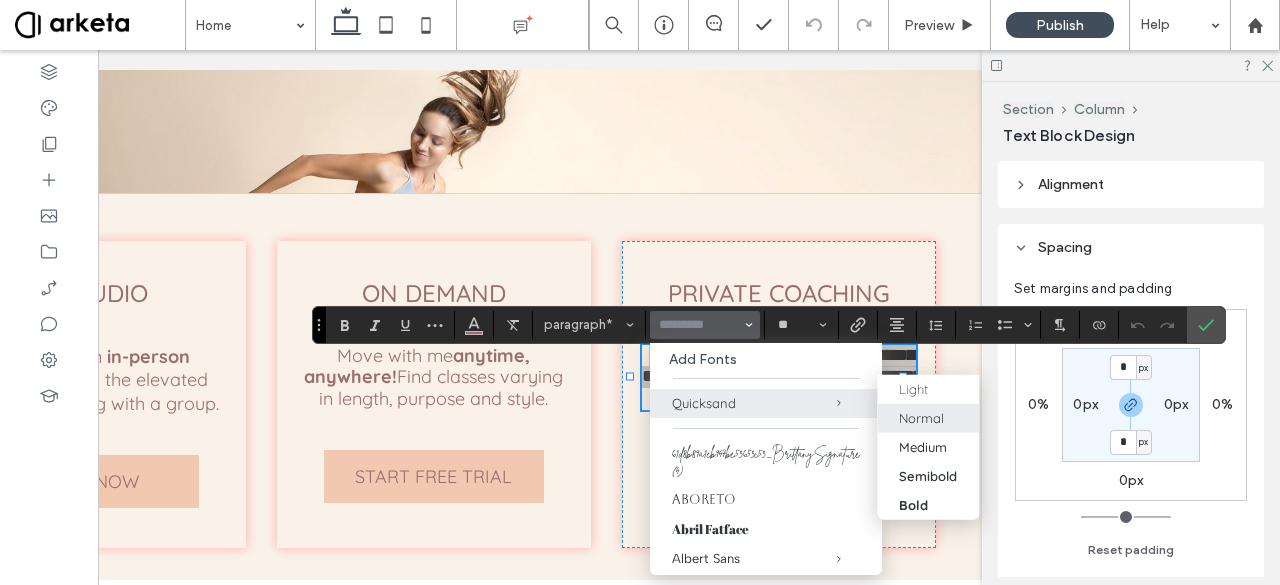 click on "Normal" at bounding box center (921, 418) 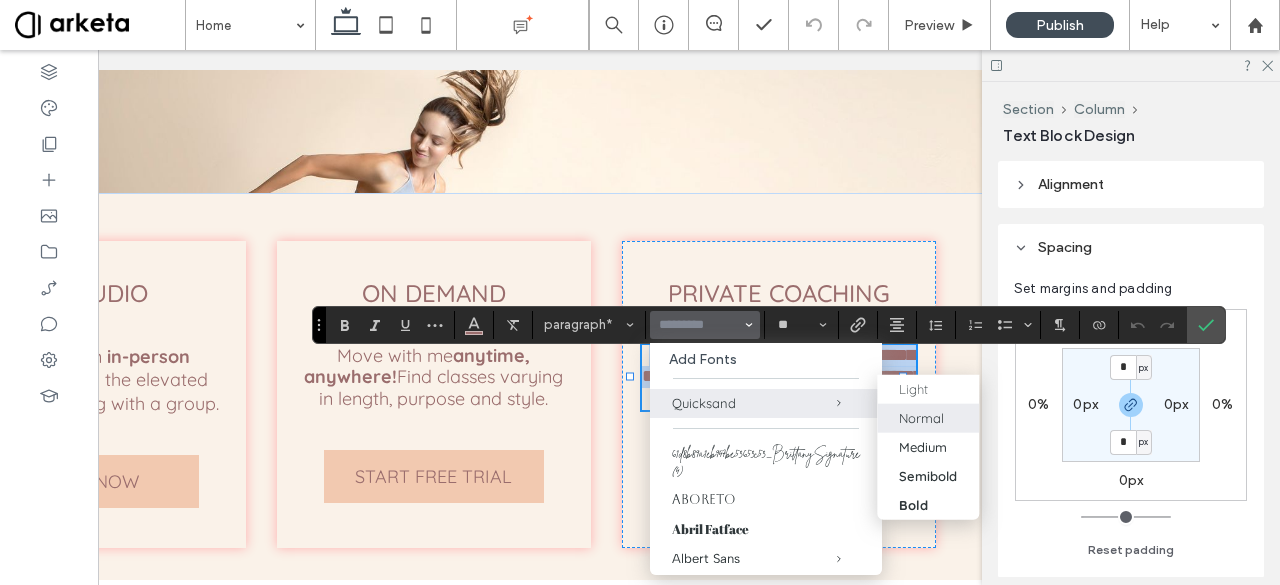 type on "*********" 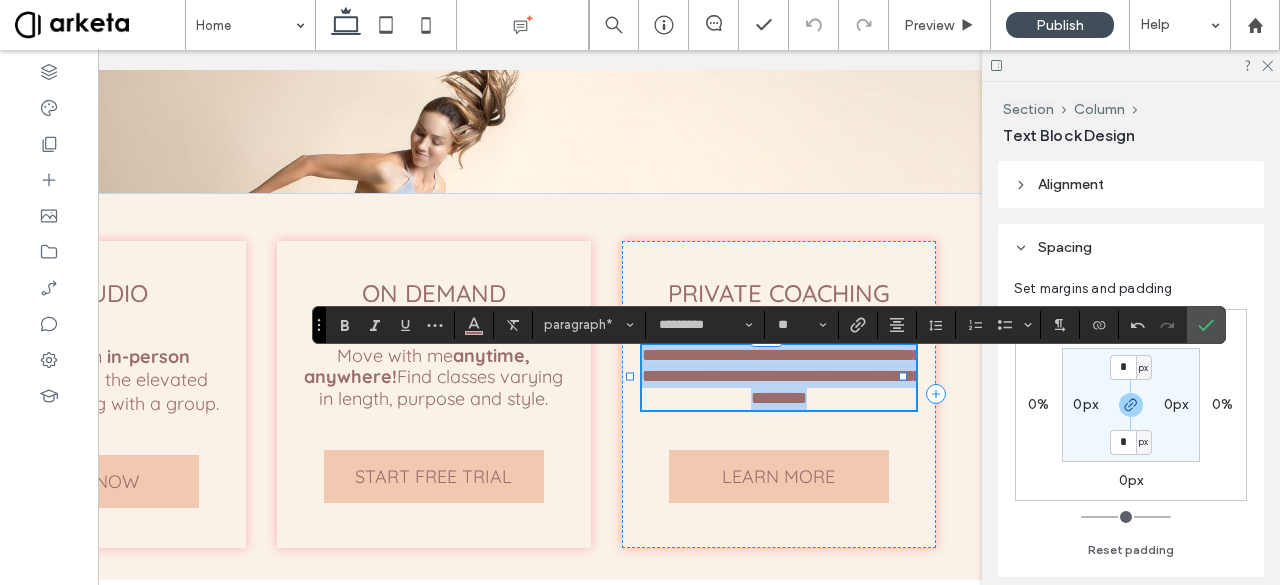 click on "**********" at bounding box center (782, 376) 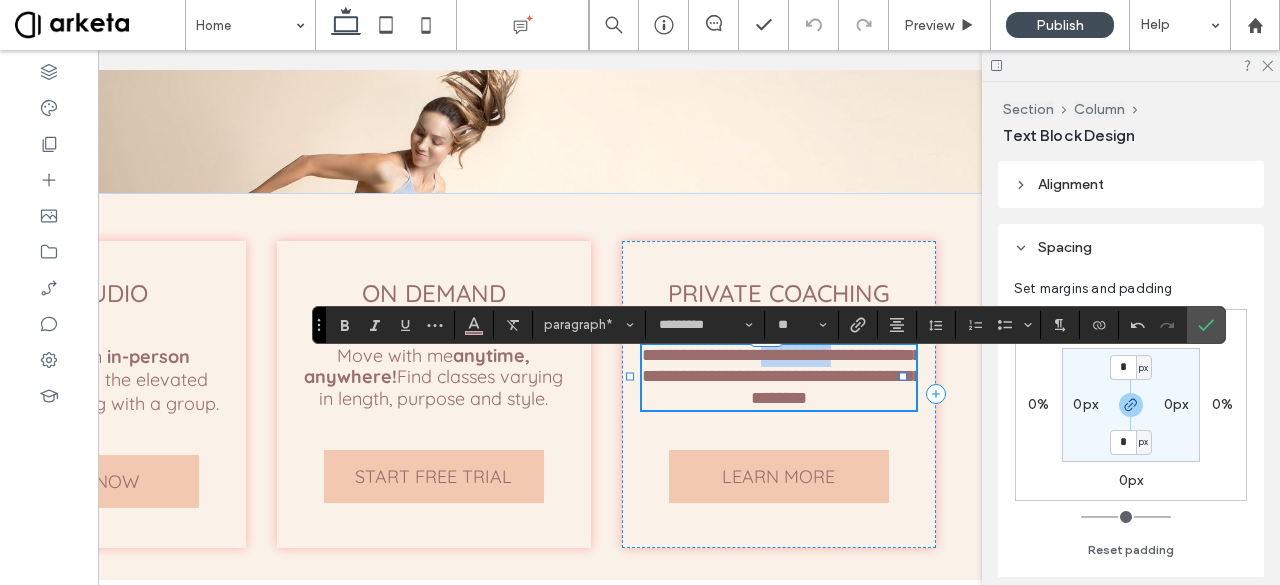 click on "**********" at bounding box center [782, 376] 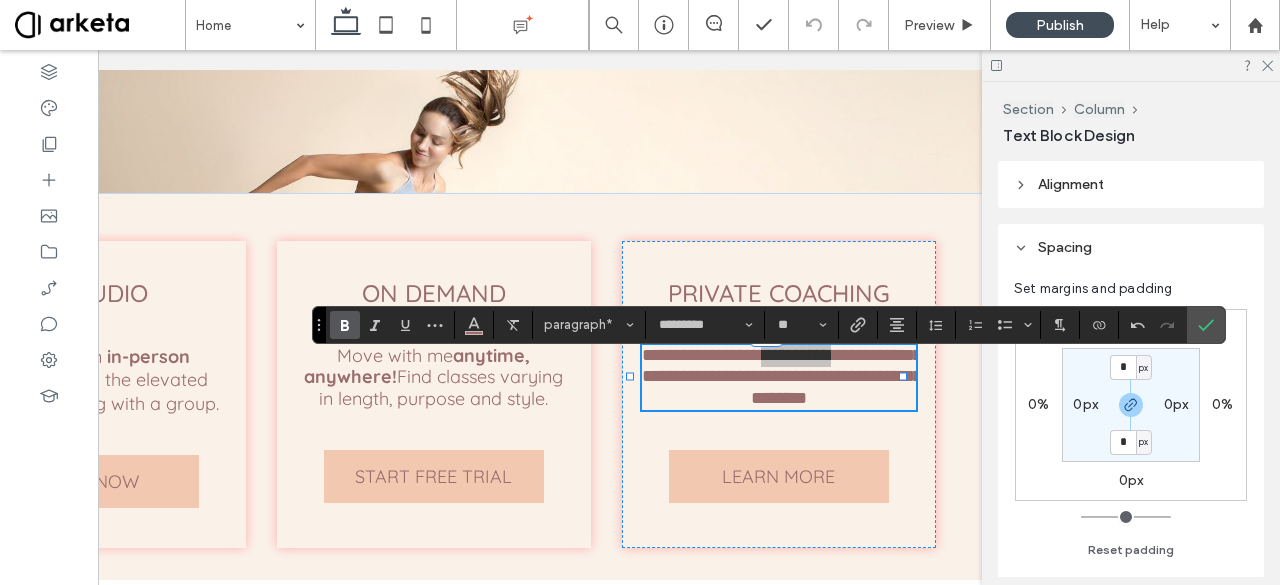 click 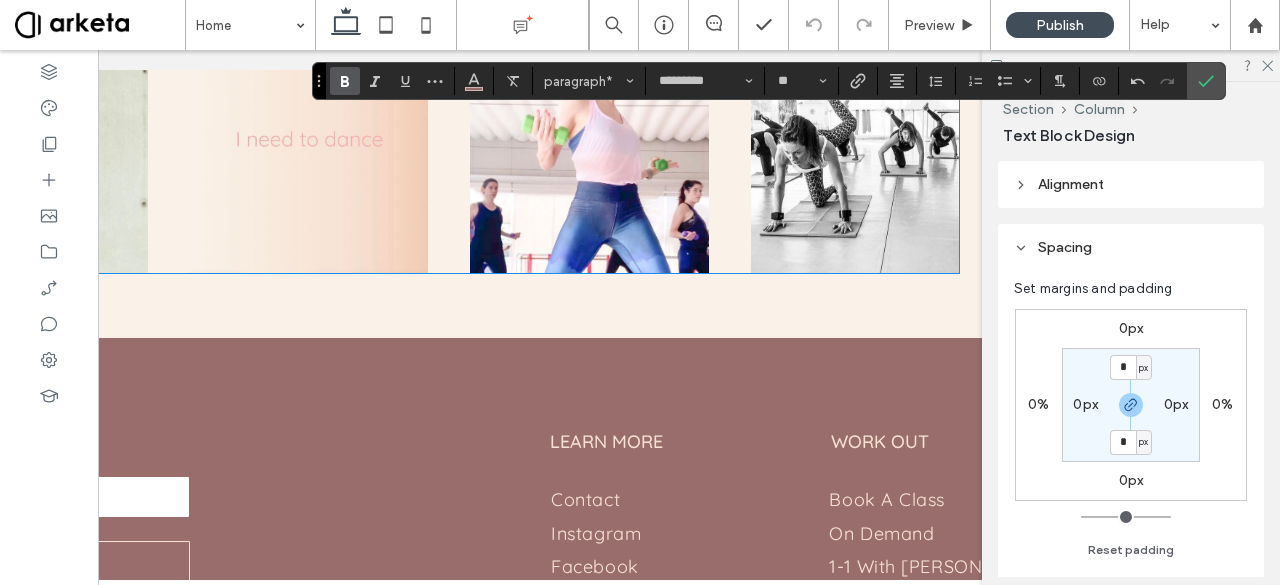 scroll, scrollTop: 5781, scrollLeft: 0, axis: vertical 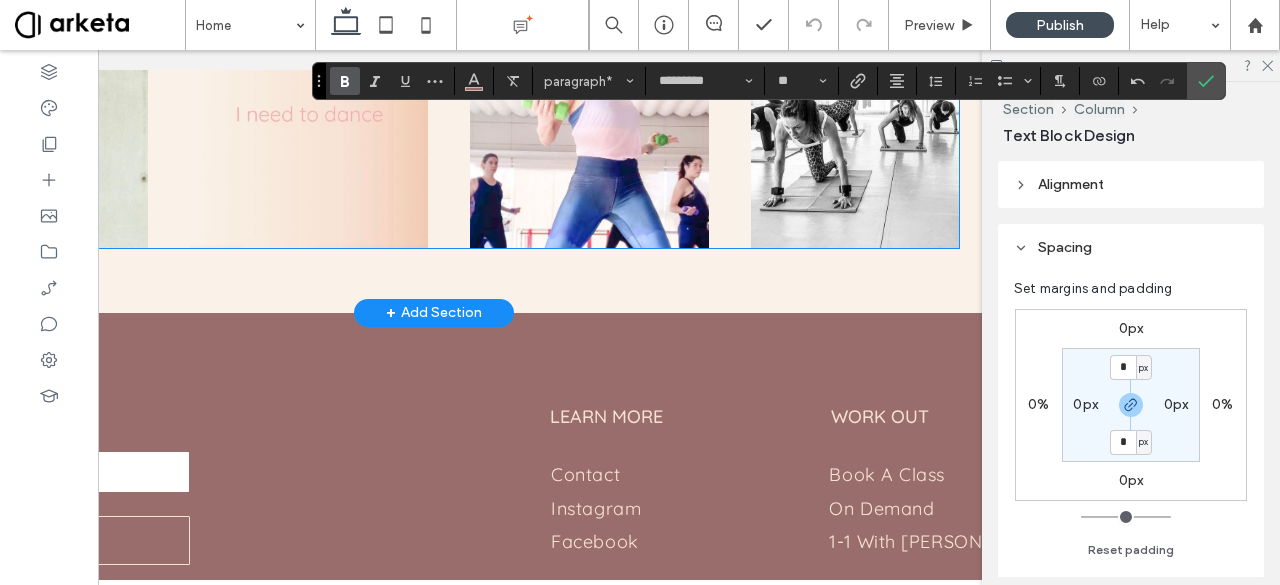 click at bounding box center [434, 128] 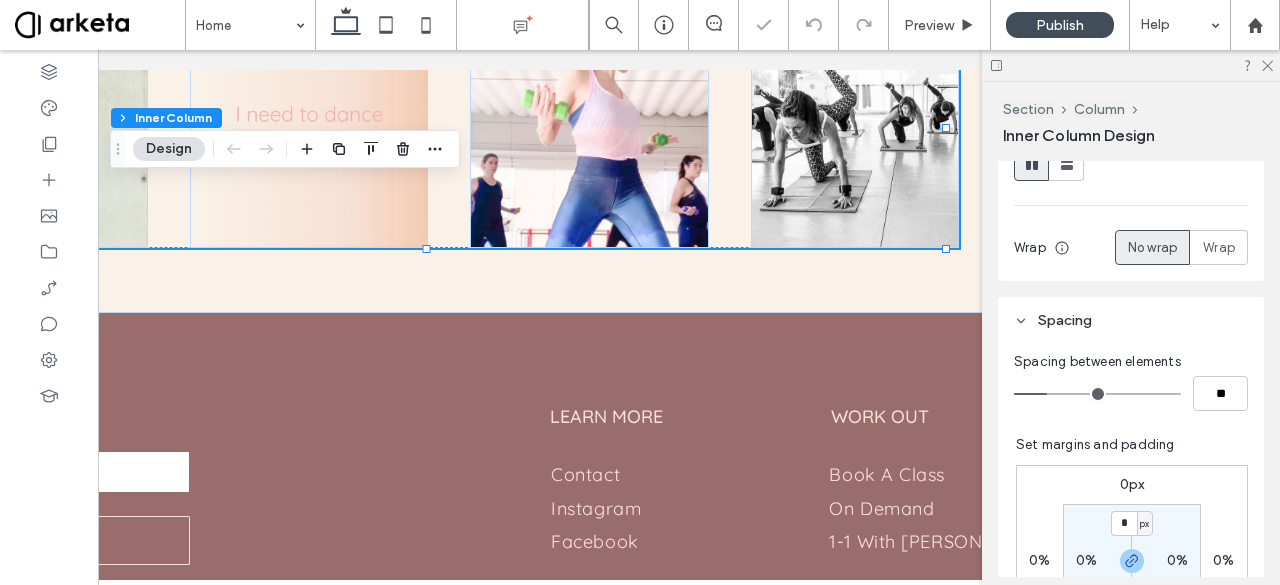 scroll, scrollTop: 504, scrollLeft: 0, axis: vertical 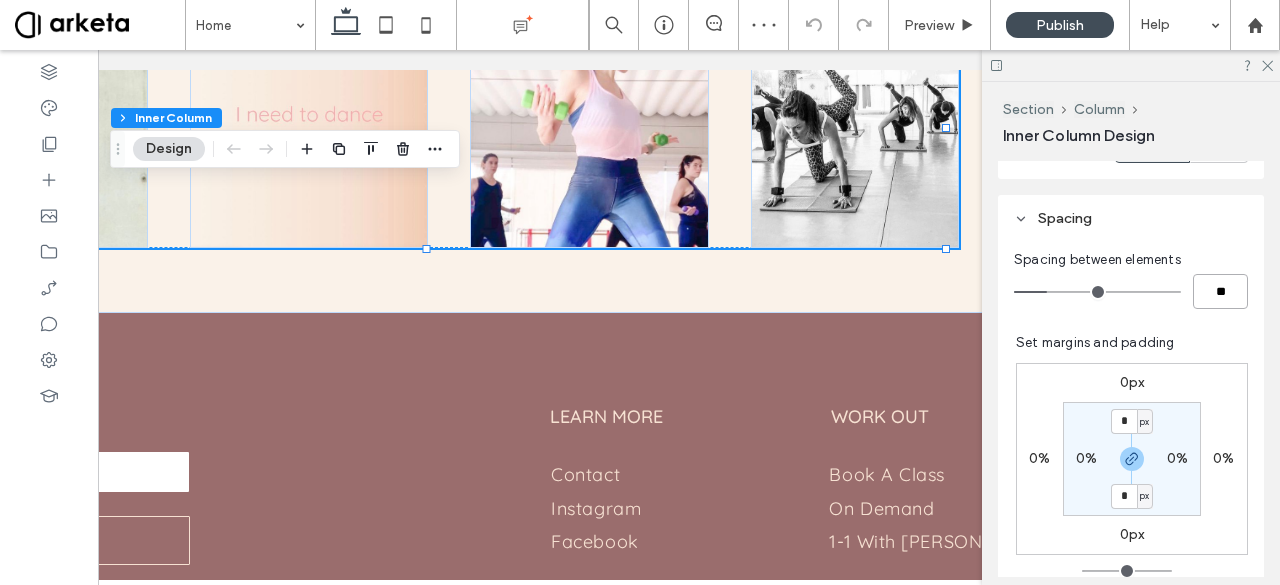 click on "**" at bounding box center (1220, 291) 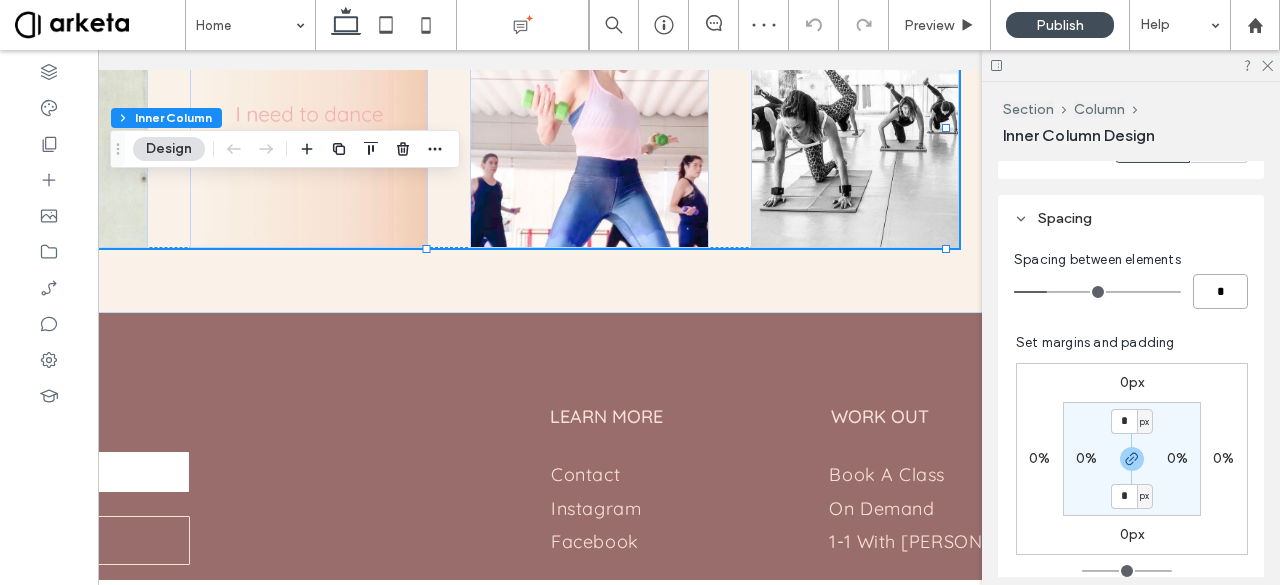 type on "*" 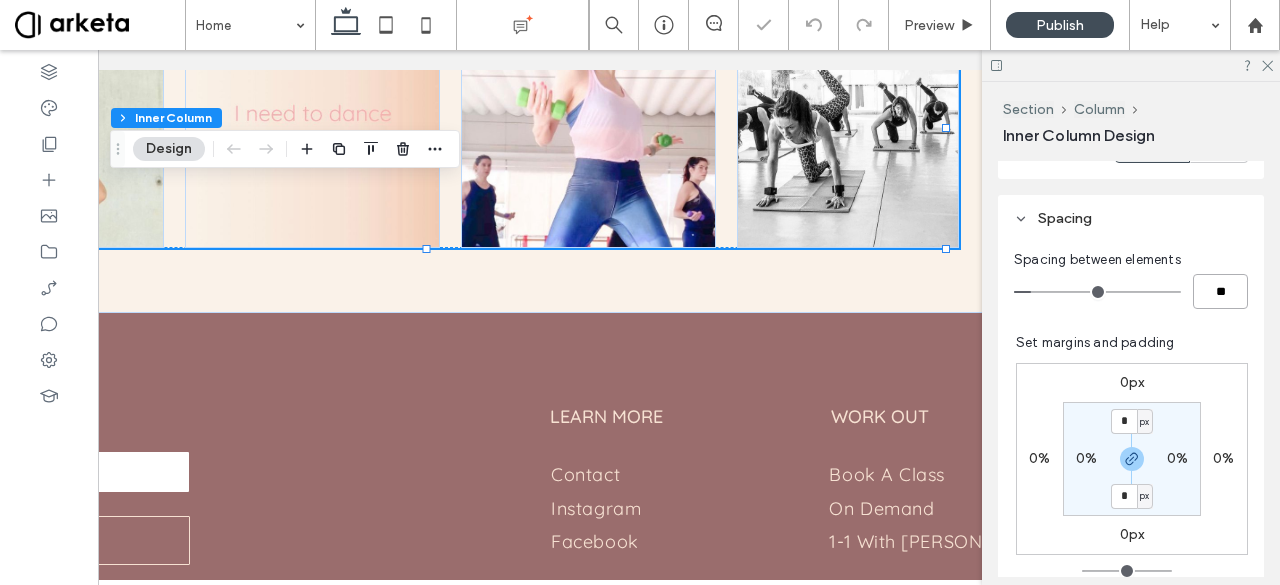 type on "**" 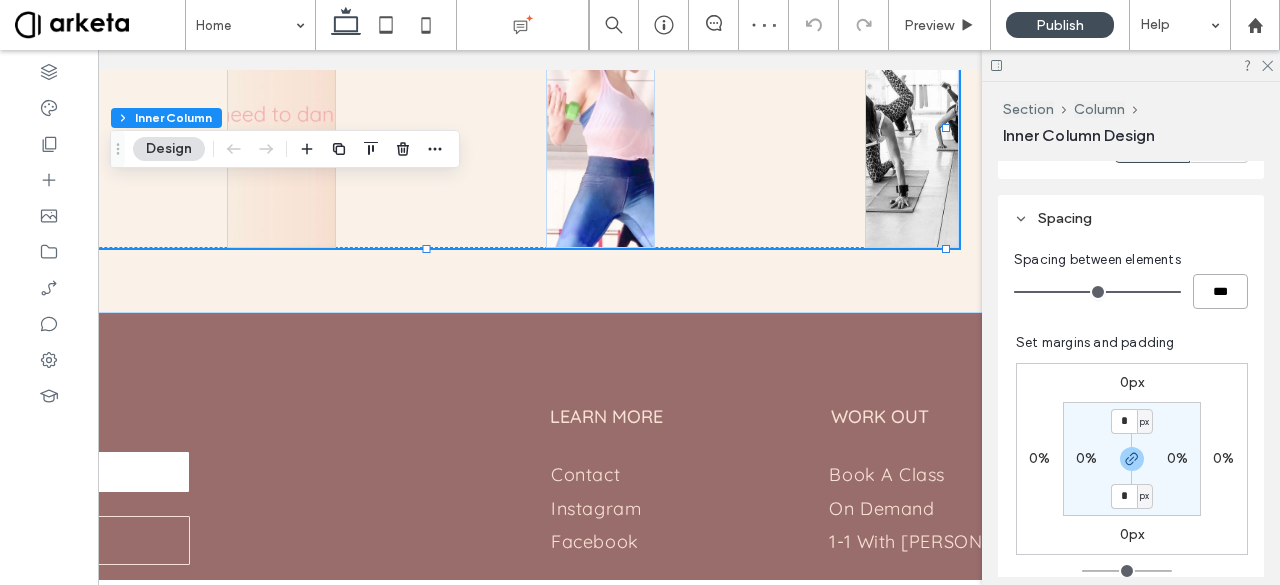type on "***" 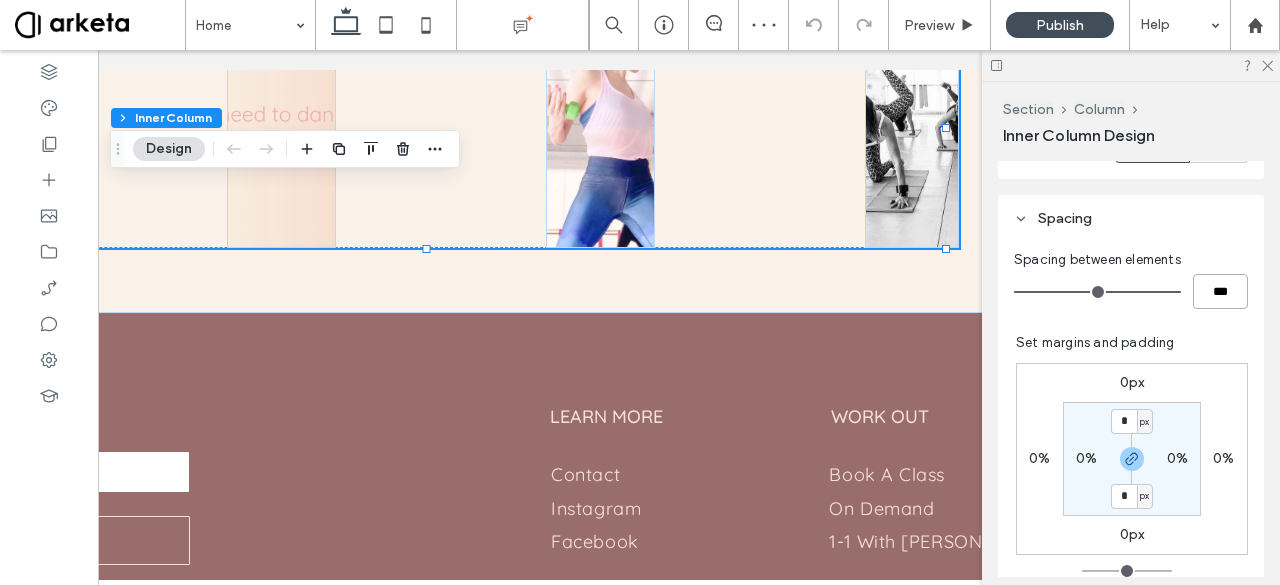 type on "*" 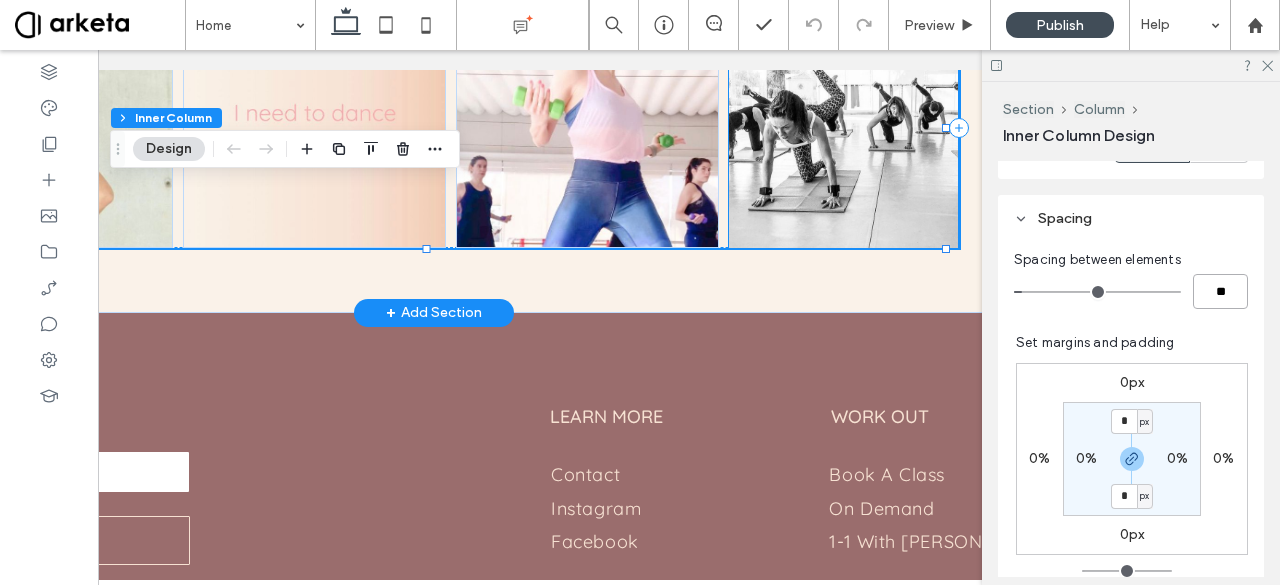 type on "*" 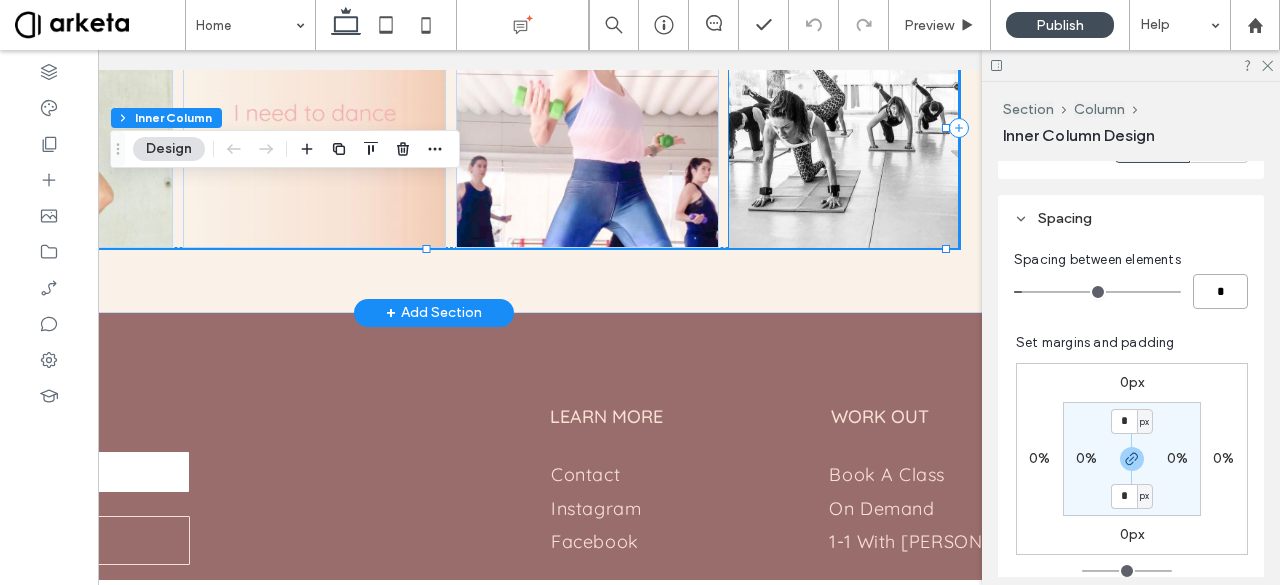 type on "*" 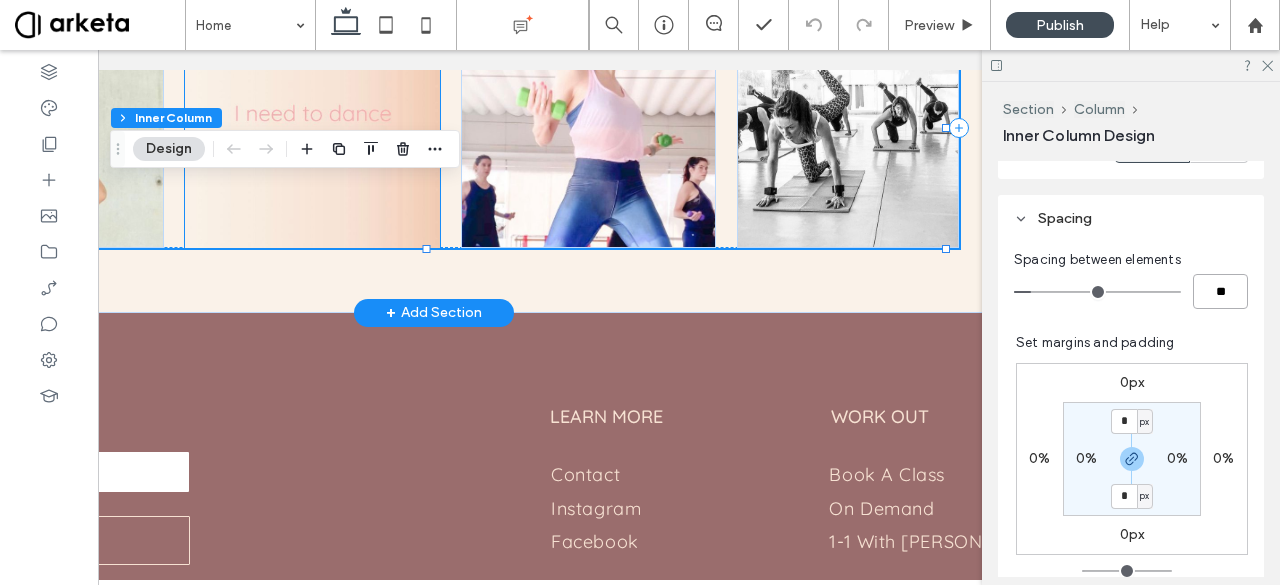 click at bounding box center (312, 128) 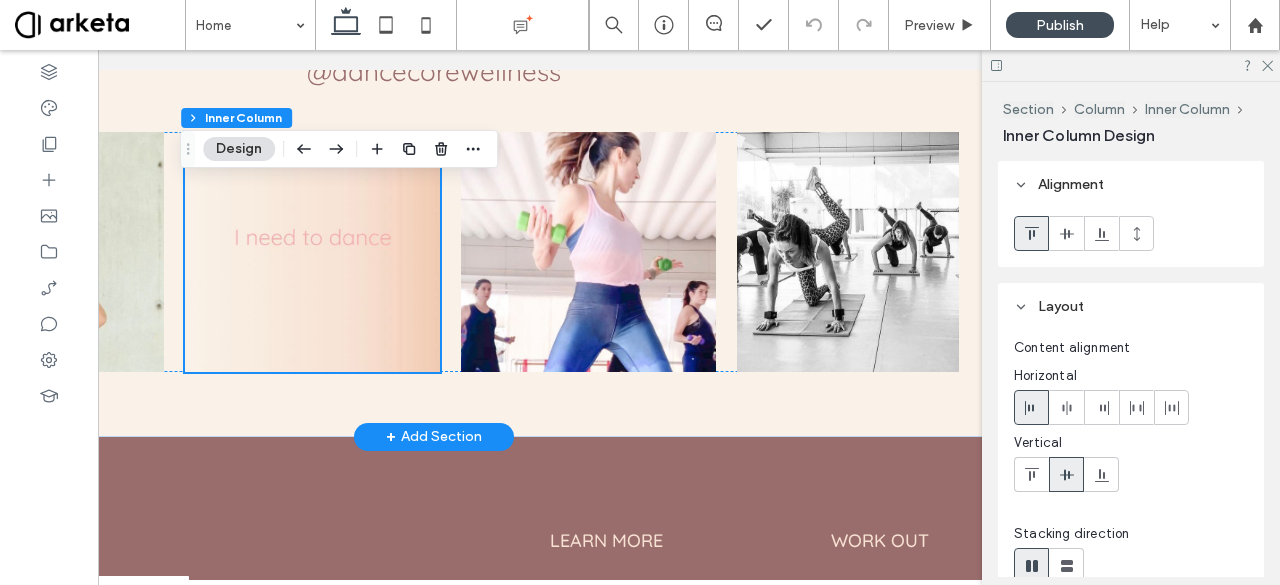 scroll, scrollTop: 5654, scrollLeft: 0, axis: vertical 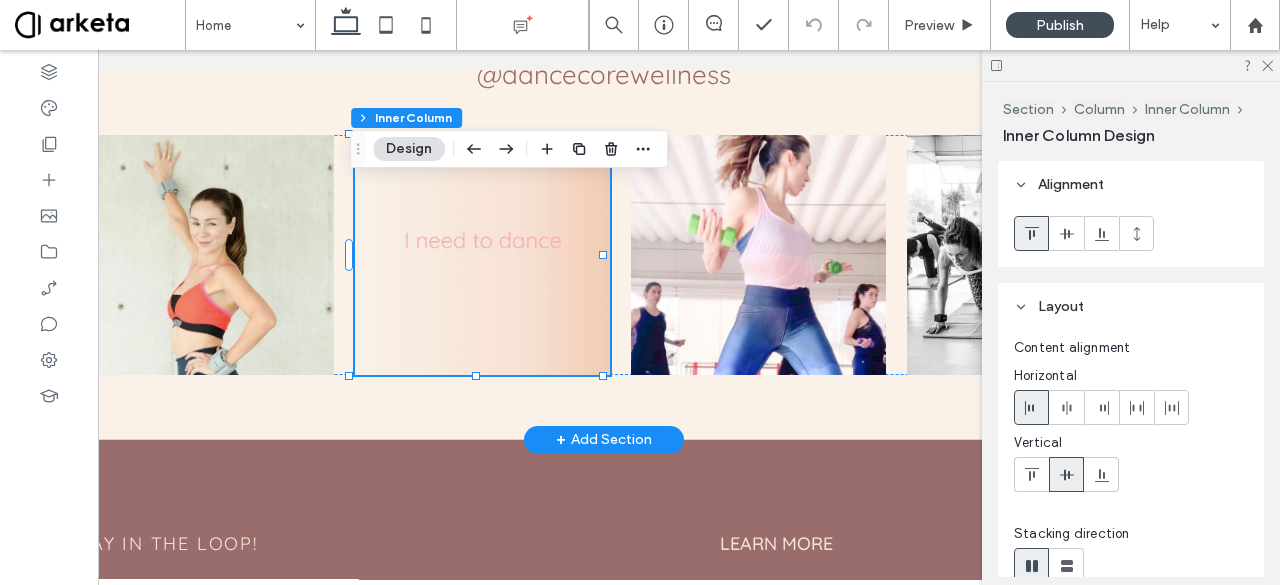 click at bounding box center [482, 255] 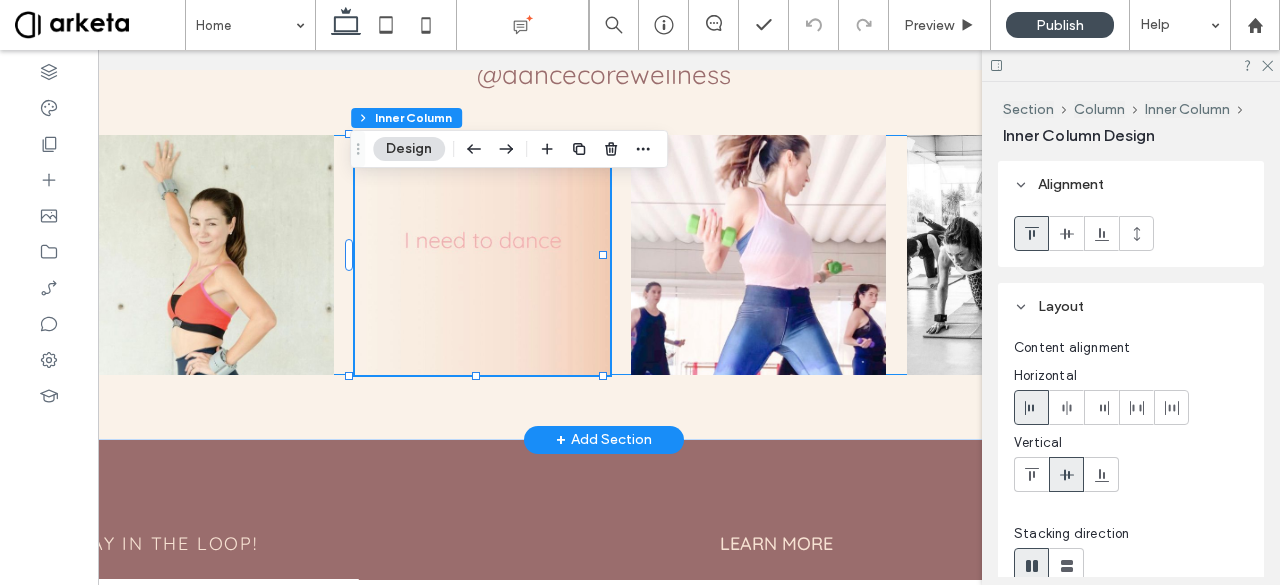 click at bounding box center [604, 255] 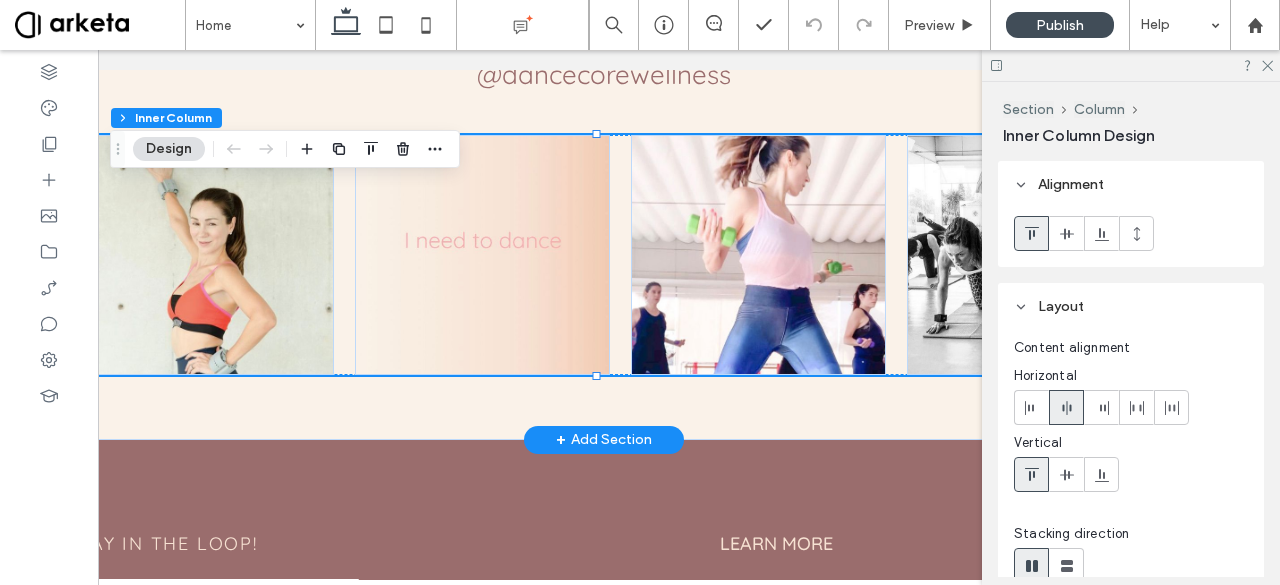 click at bounding box center (604, 255) 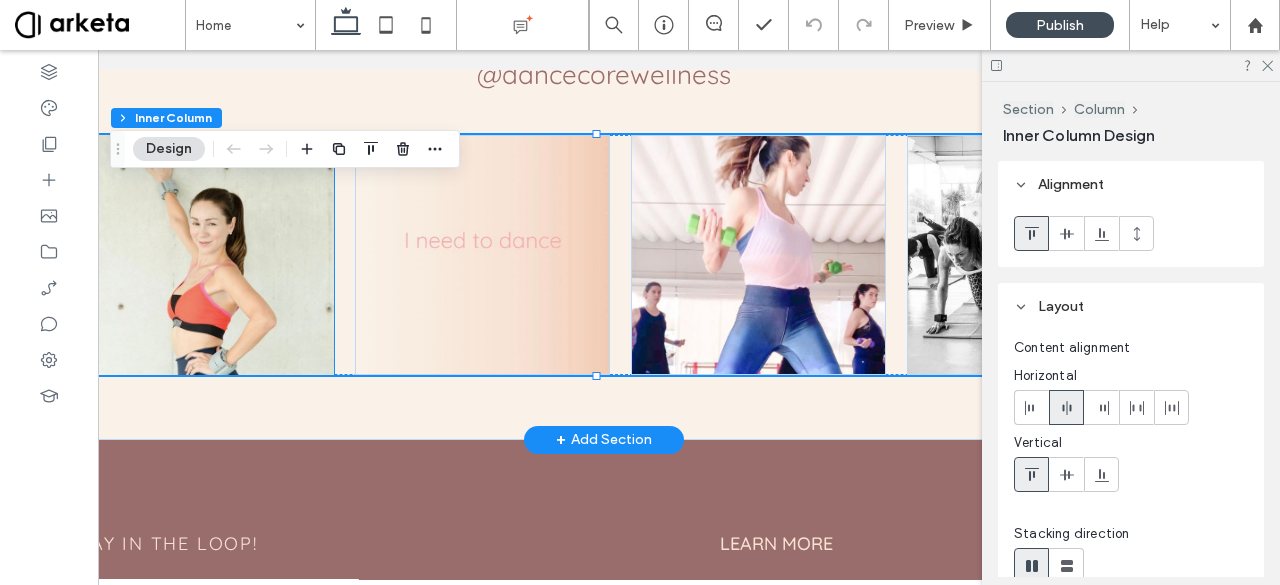 click at bounding box center [206, 255] 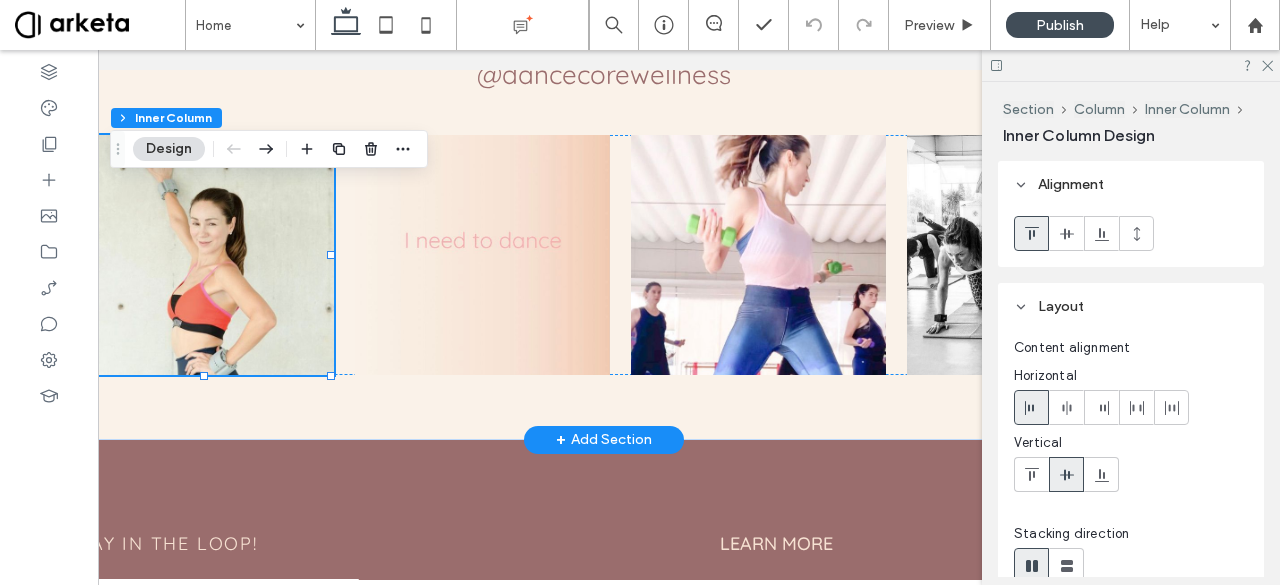 click at bounding box center (206, 255) 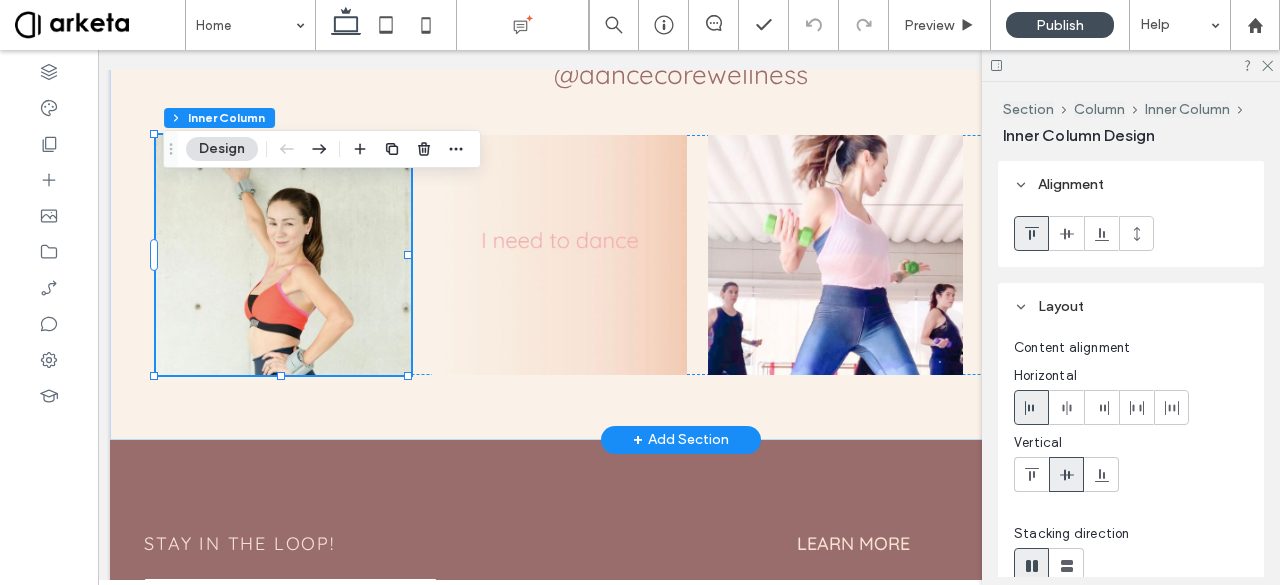 scroll, scrollTop: 0, scrollLeft: 0, axis: both 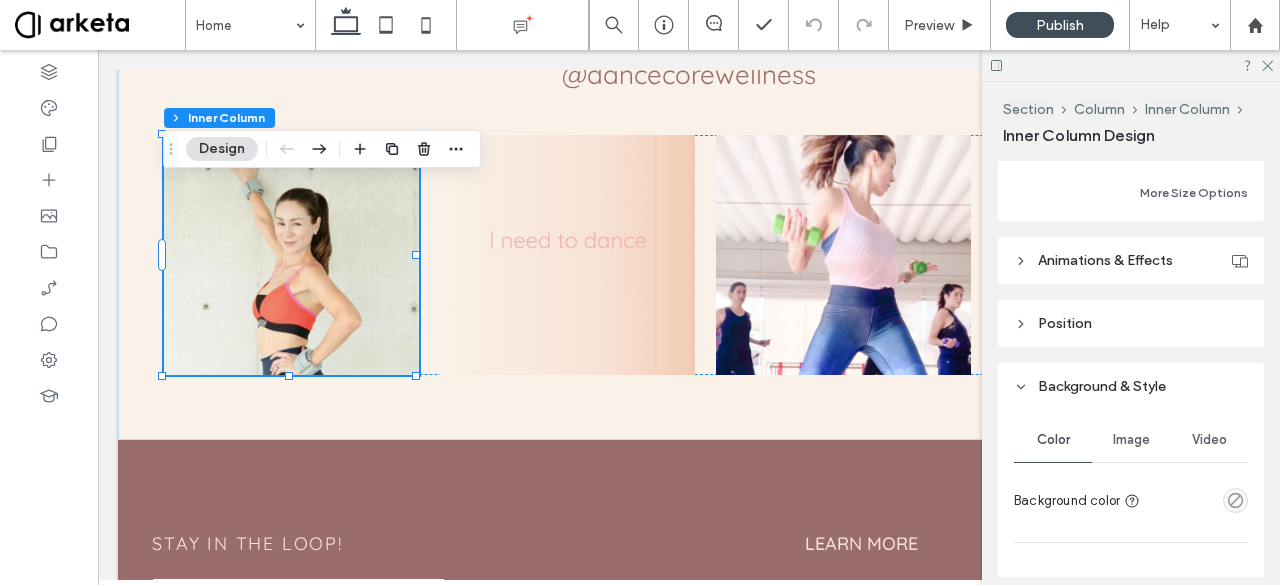 click on "Image" at bounding box center [1131, 440] 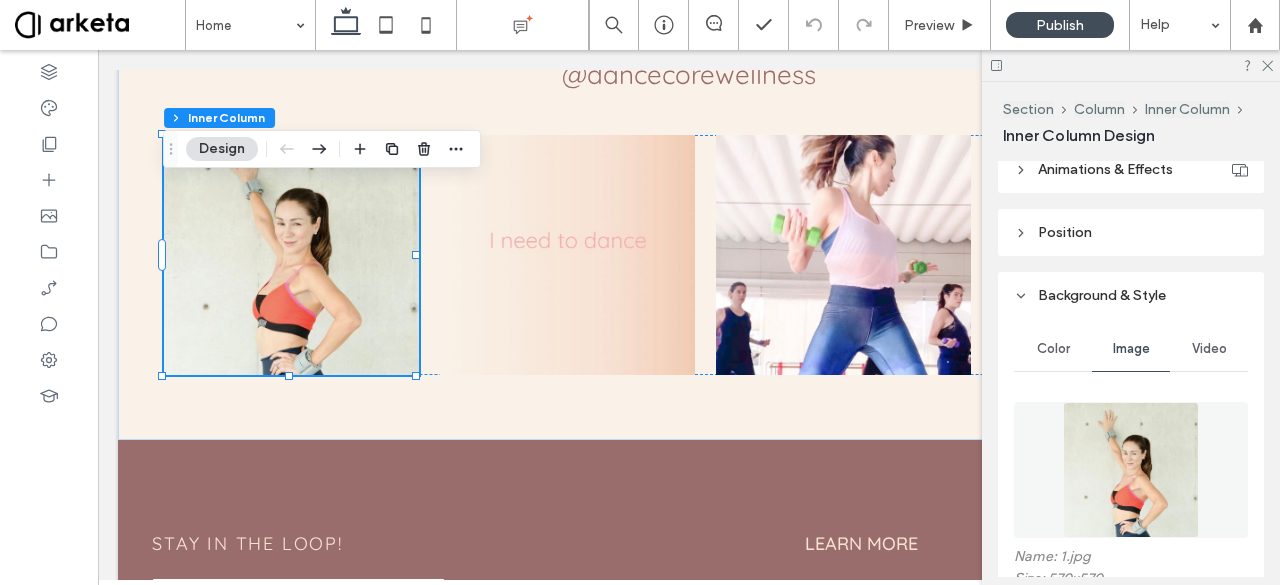 scroll, scrollTop: 1234, scrollLeft: 0, axis: vertical 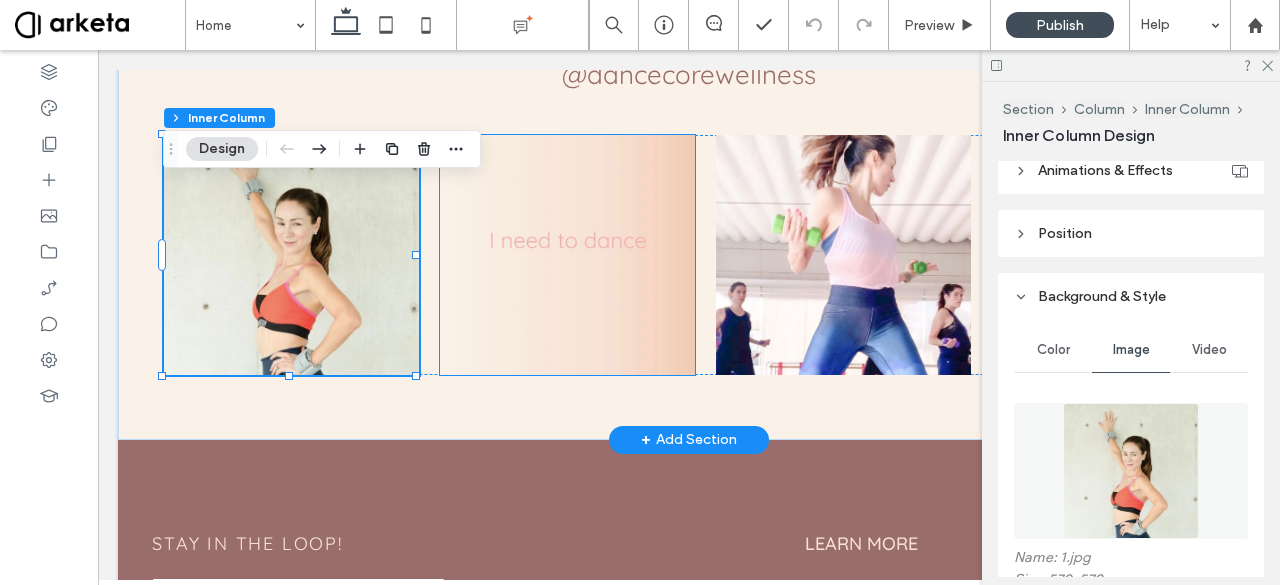 click at bounding box center [567, 255] 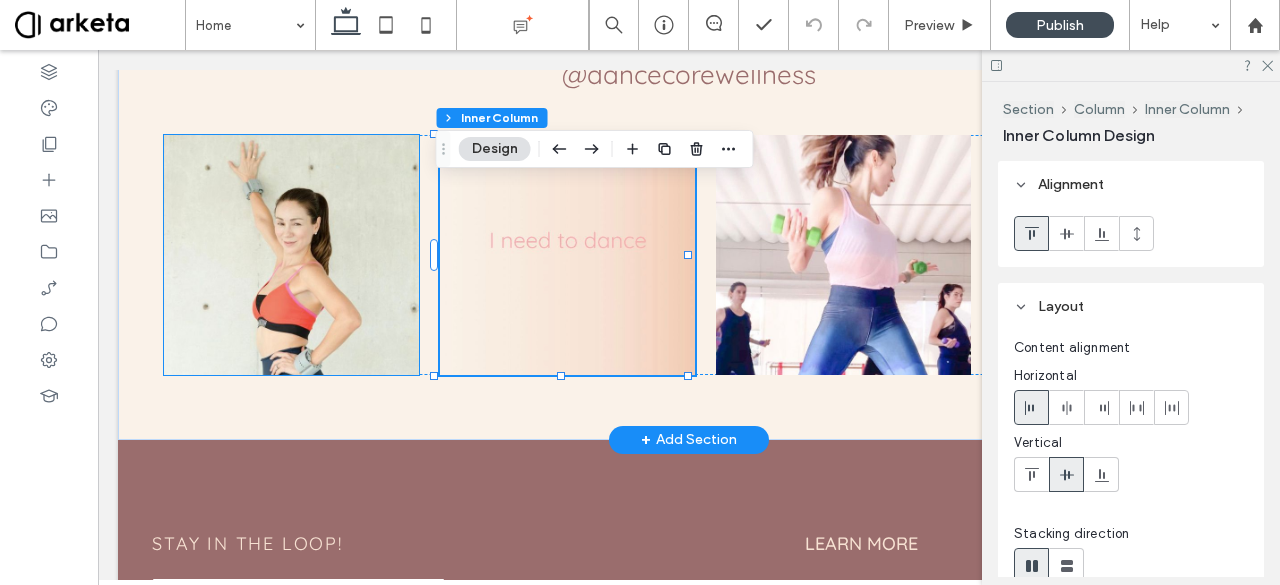 click at bounding box center (291, 255) 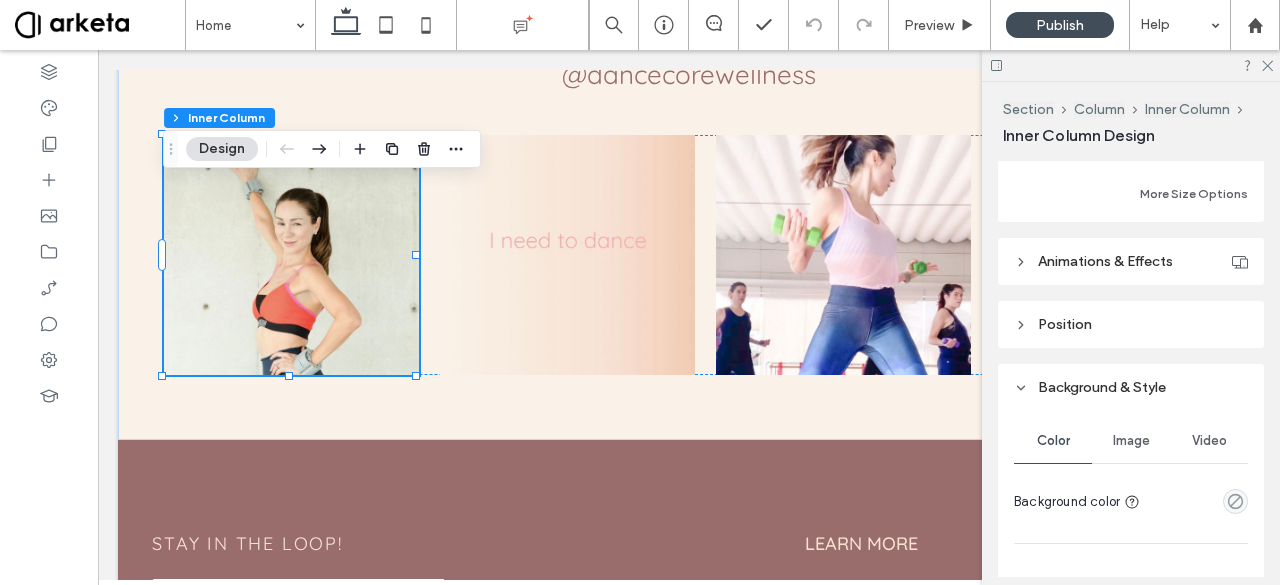 scroll, scrollTop: 1145, scrollLeft: 0, axis: vertical 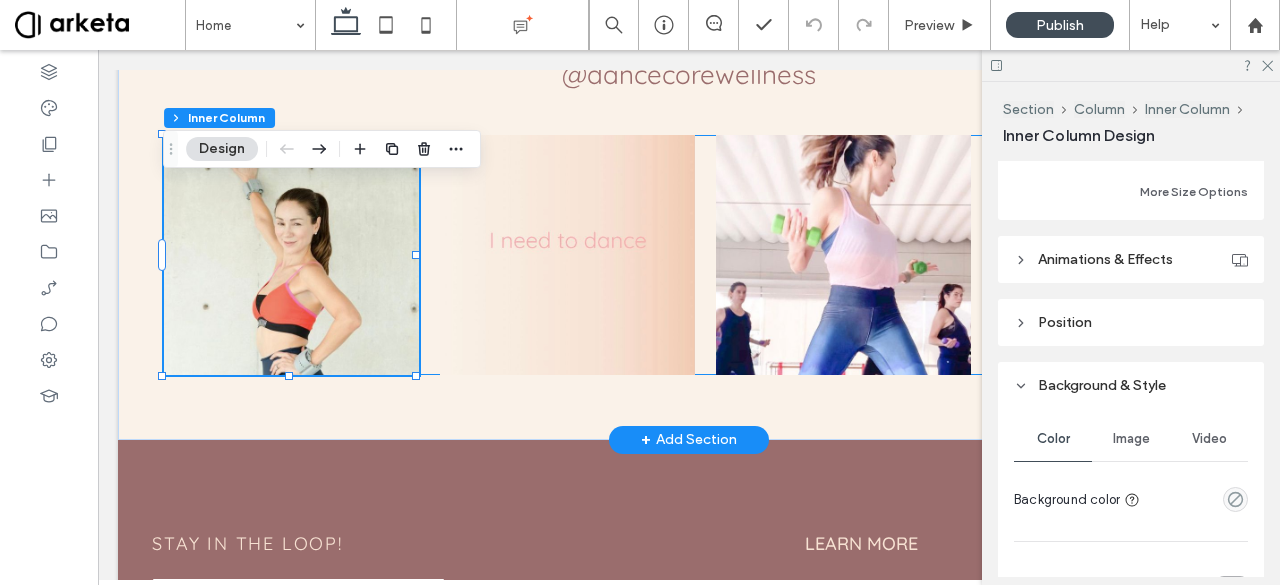 click at bounding box center [689, 255] 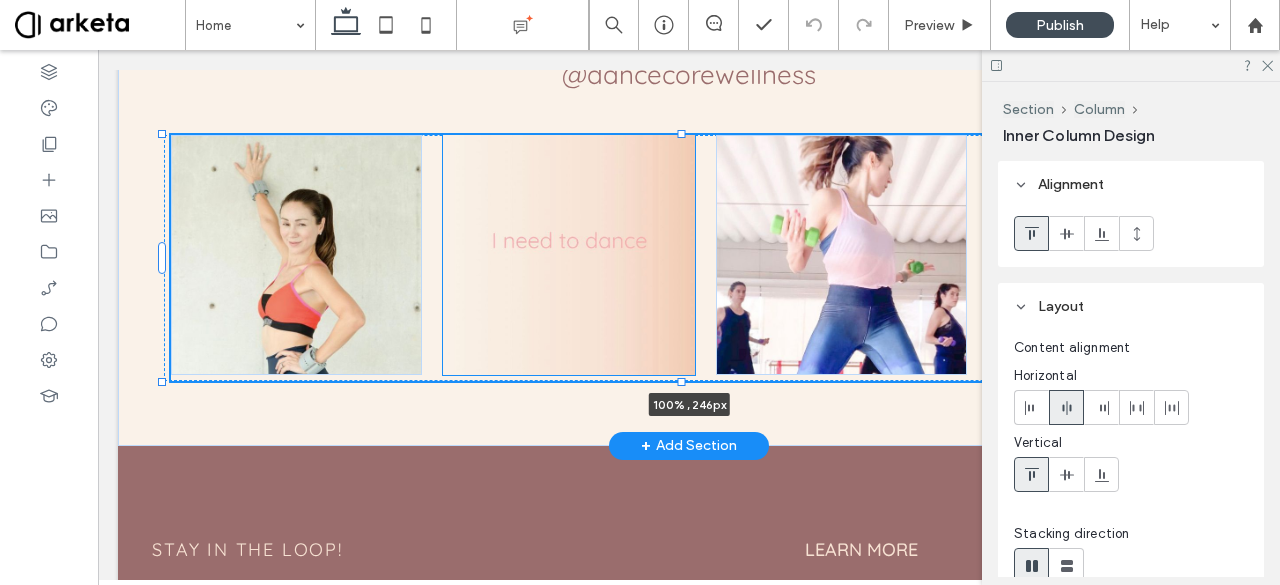 click at bounding box center (682, 381) 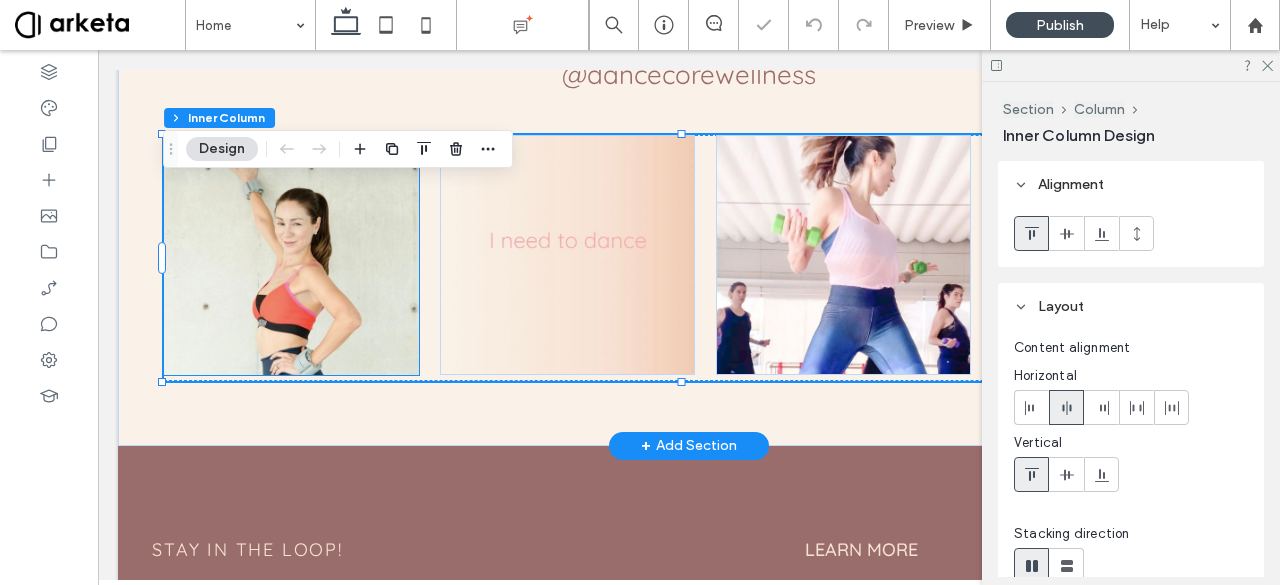 click at bounding box center [291, 255] 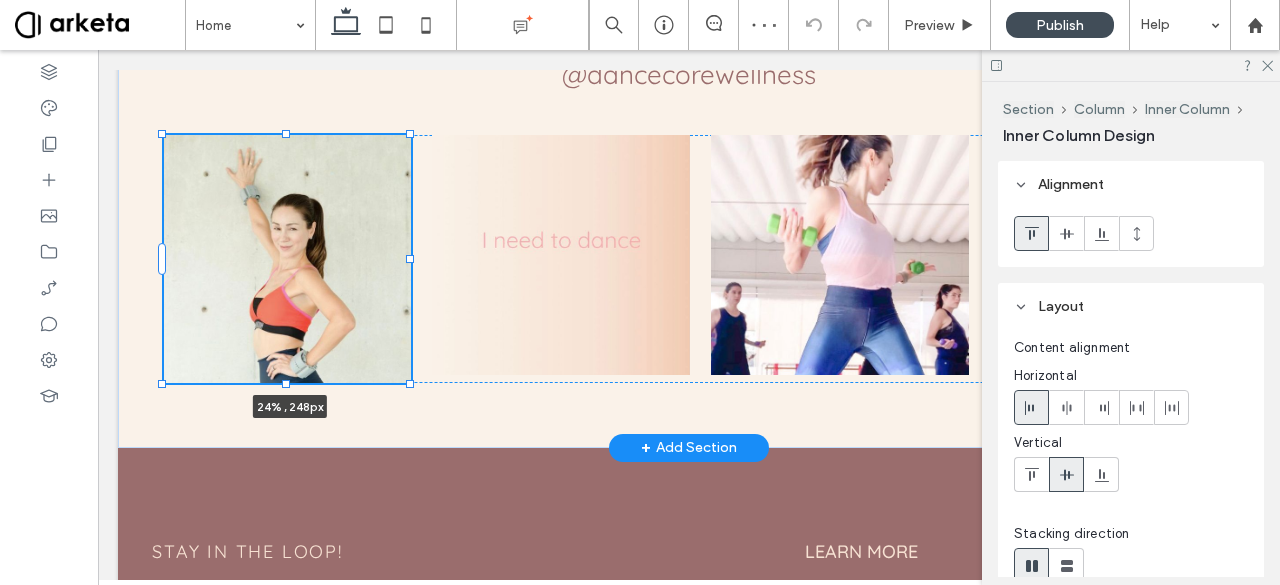 drag, startPoint x: 289, startPoint y: 423, endPoint x: 294, endPoint y: 433, distance: 11.18034 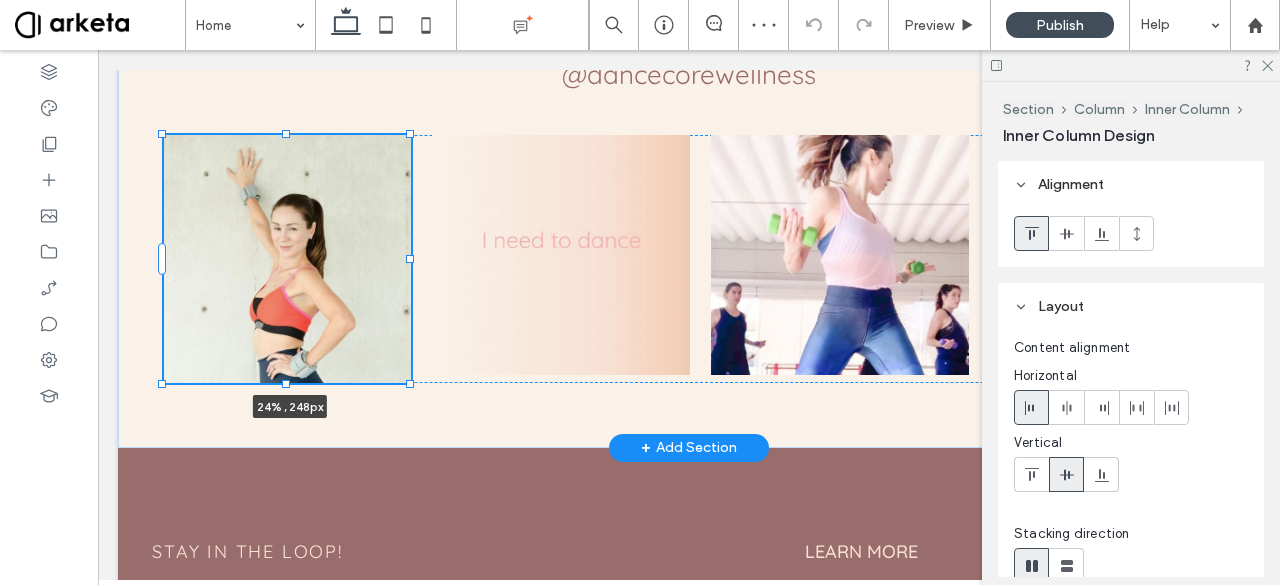 click on "LET'S CONNECT
@dancecorewellness
24% , 248px" at bounding box center [689, 206] 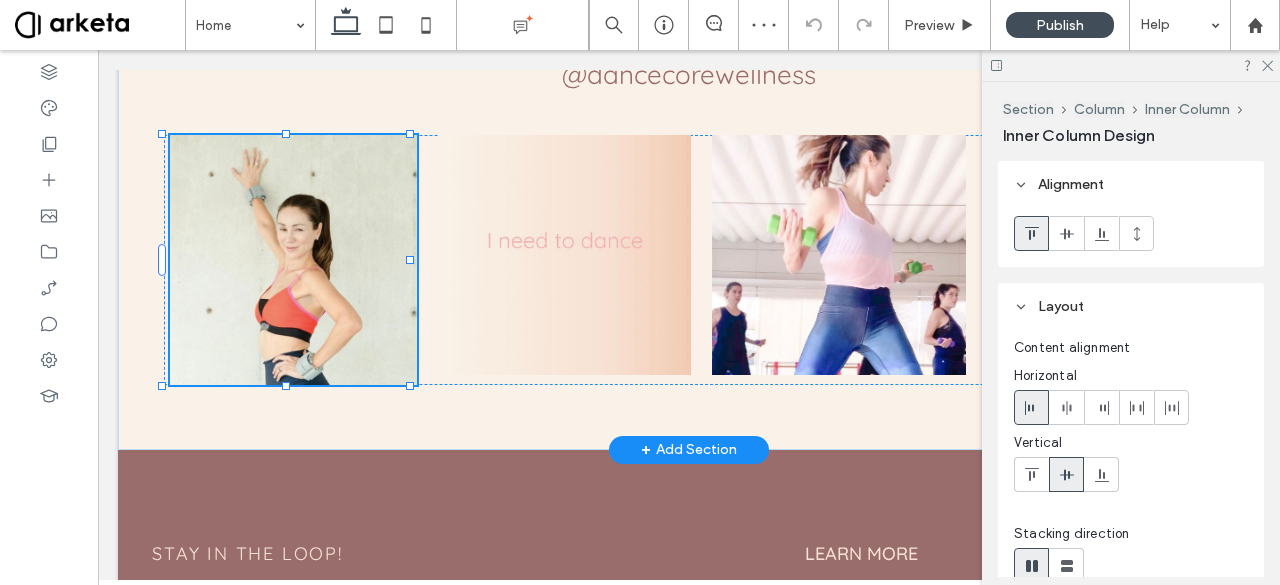 type on "***" 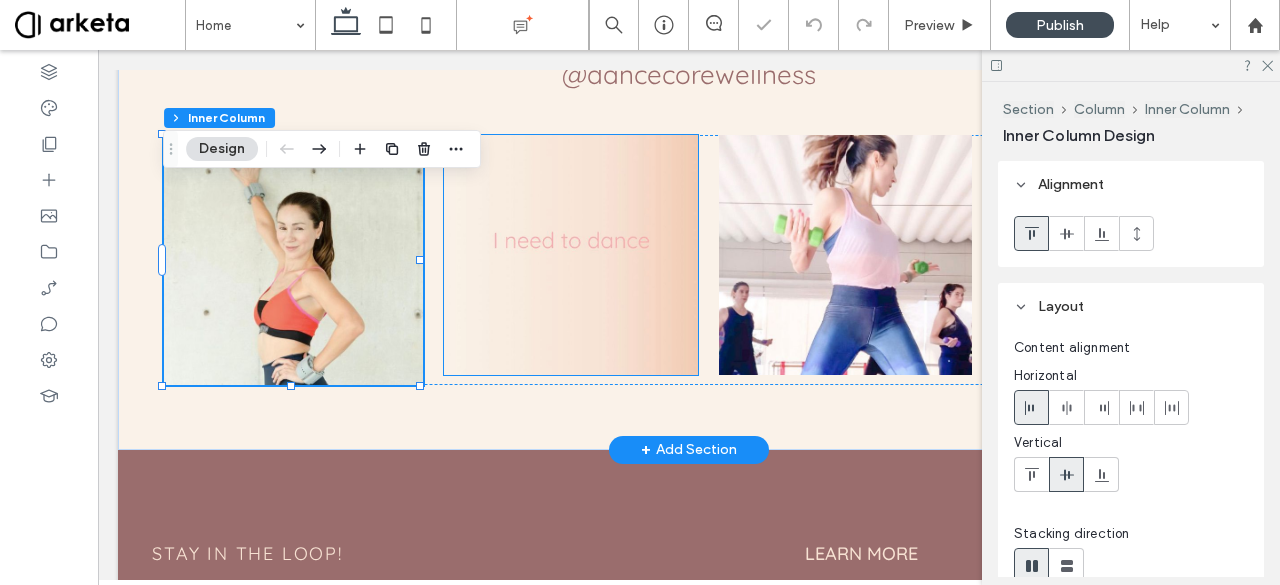 click at bounding box center [571, 255] 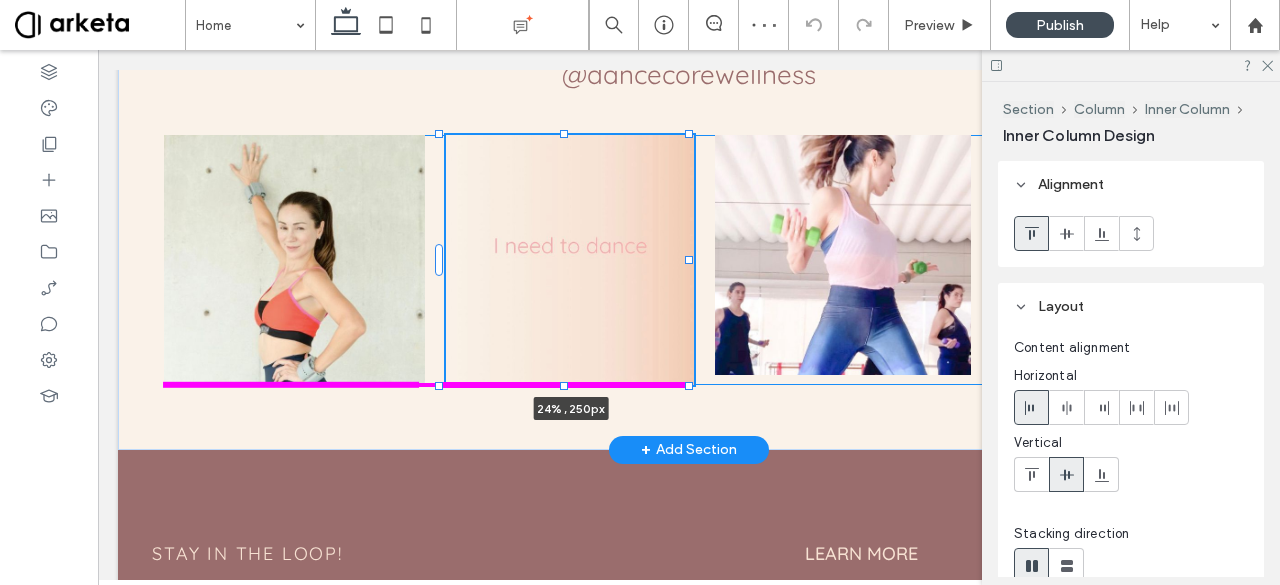 click at bounding box center (564, 385) 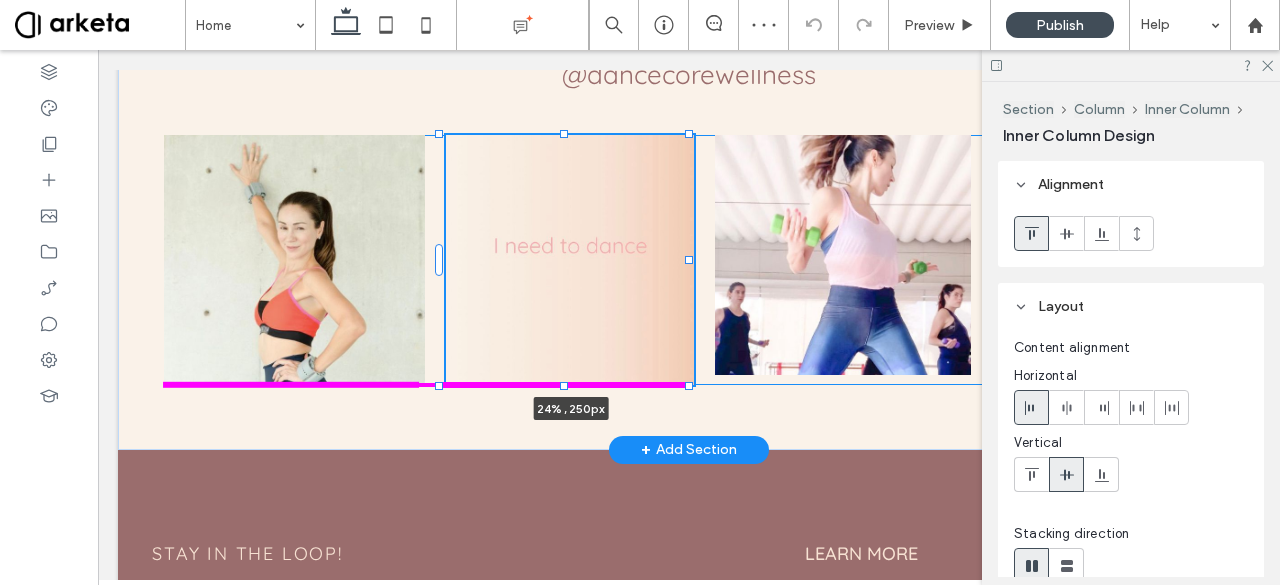 type on "***" 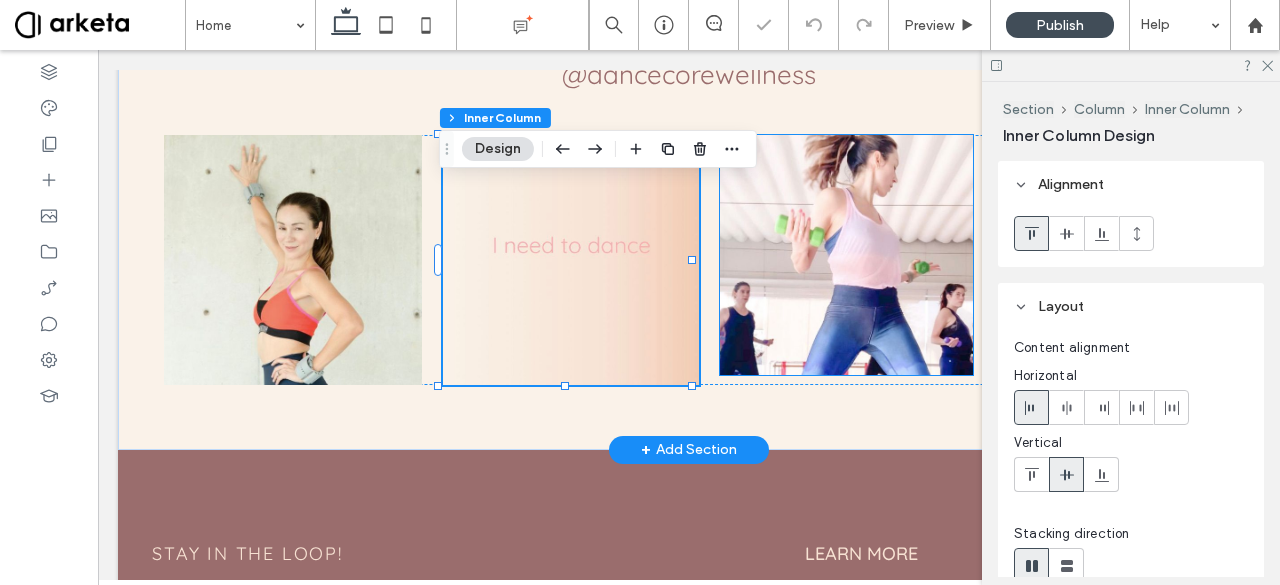 click at bounding box center (846, 255) 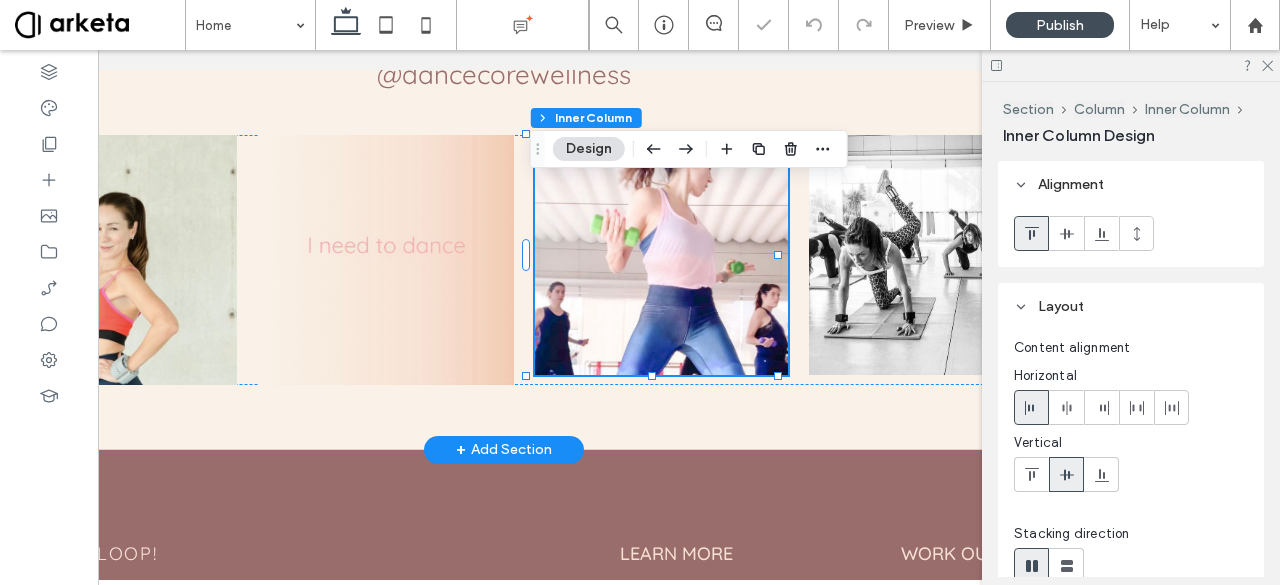 scroll, scrollTop: 0, scrollLeft: 186, axis: horizontal 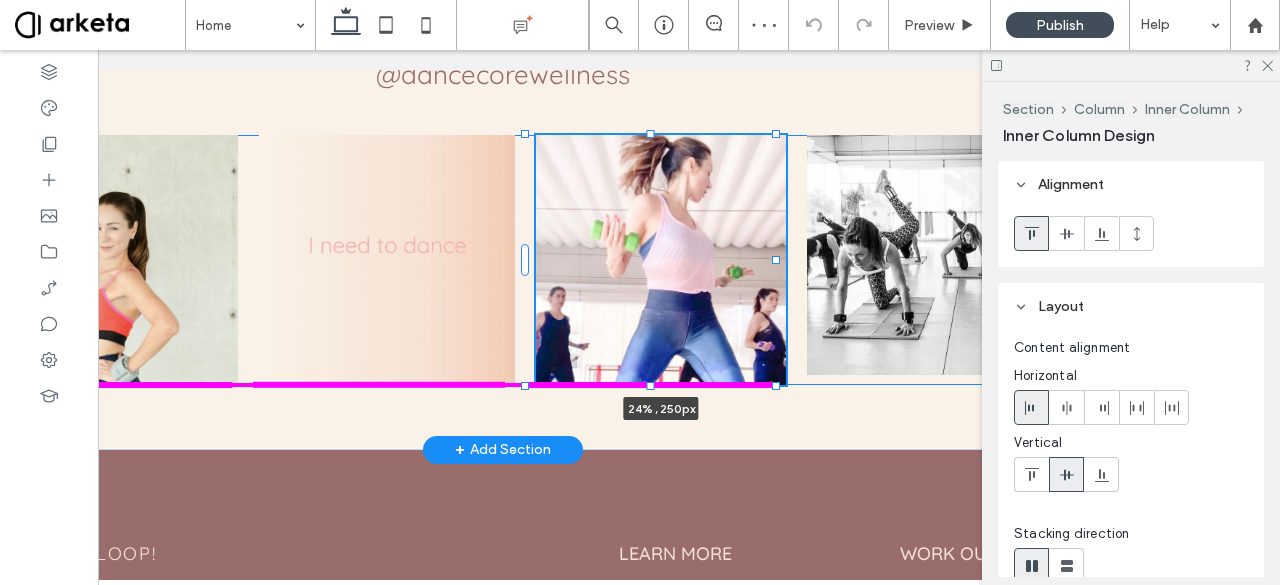 drag, startPoint x: 654, startPoint y: 419, endPoint x: 652, endPoint y: 433, distance: 14.142136 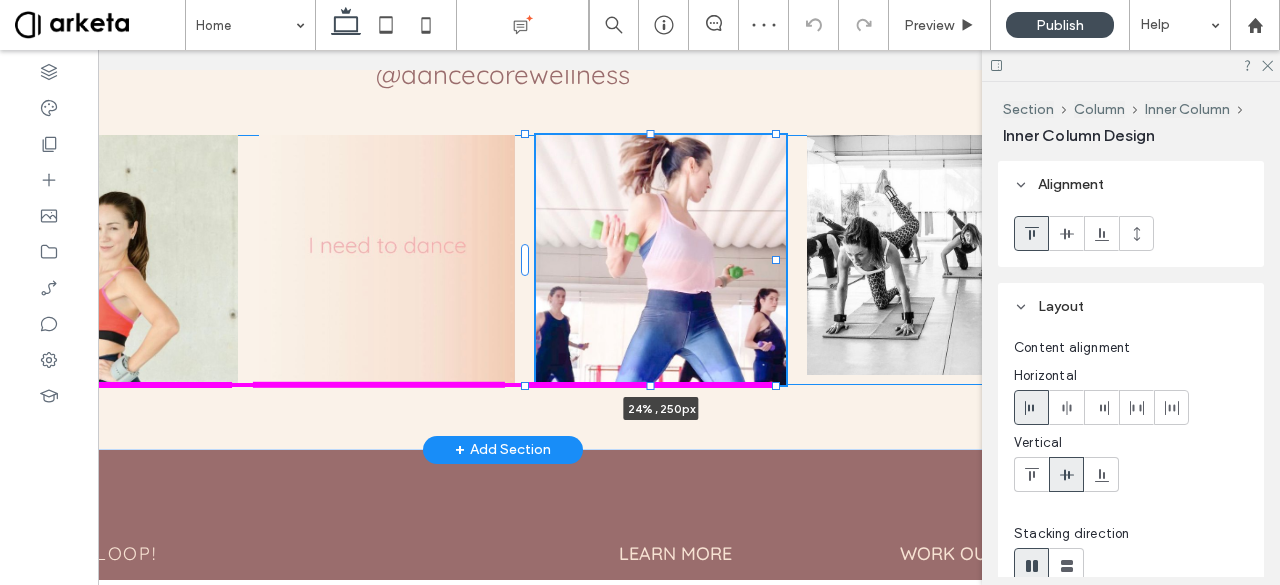 click at bounding box center (651, 385) 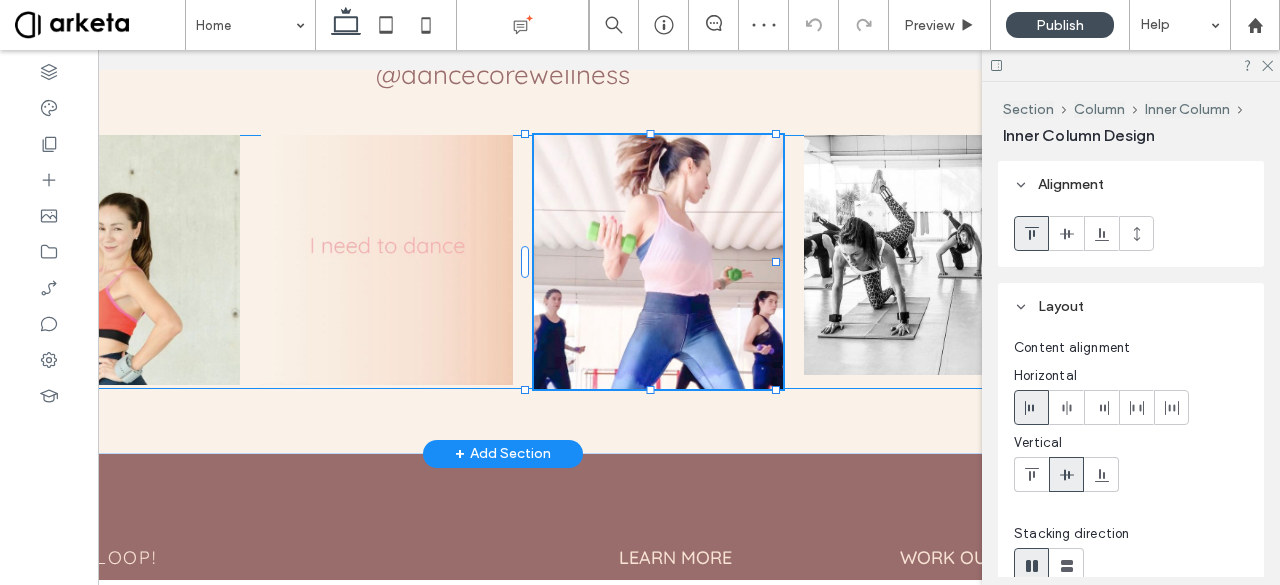 type on "***" 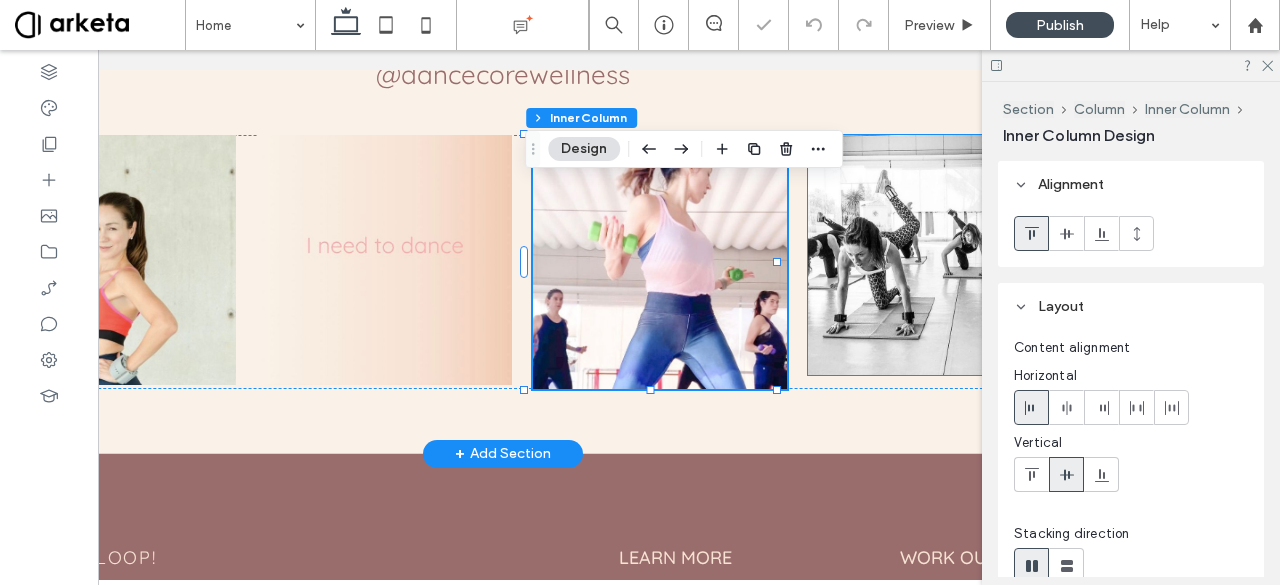click at bounding box center (918, 255) 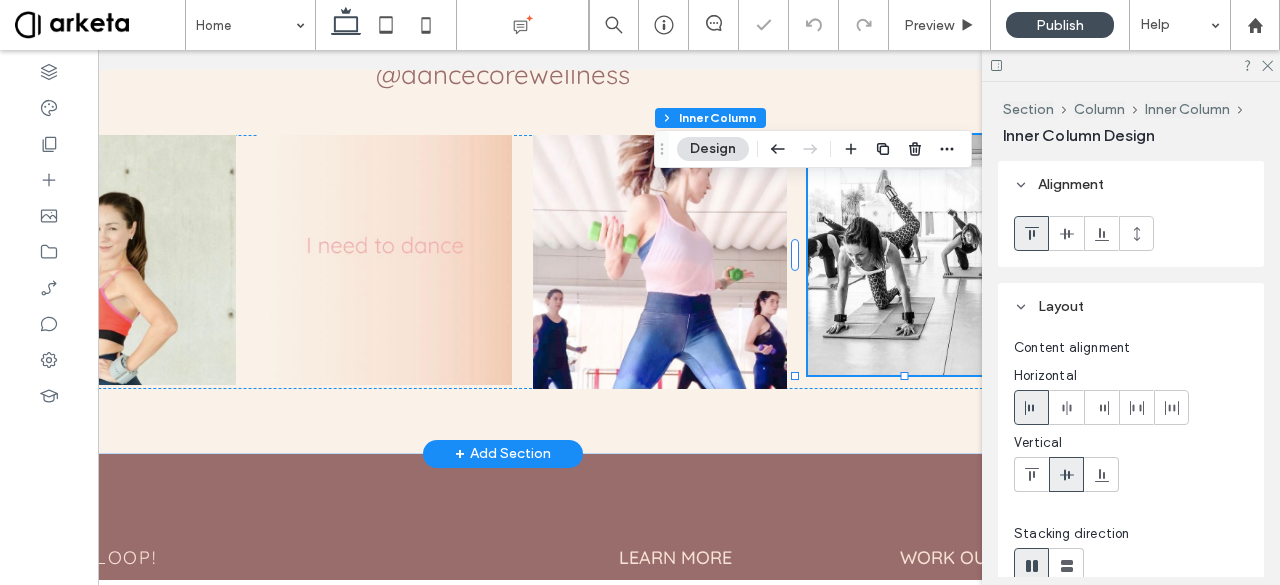 scroll, scrollTop: 0, scrollLeft: 298, axis: horizontal 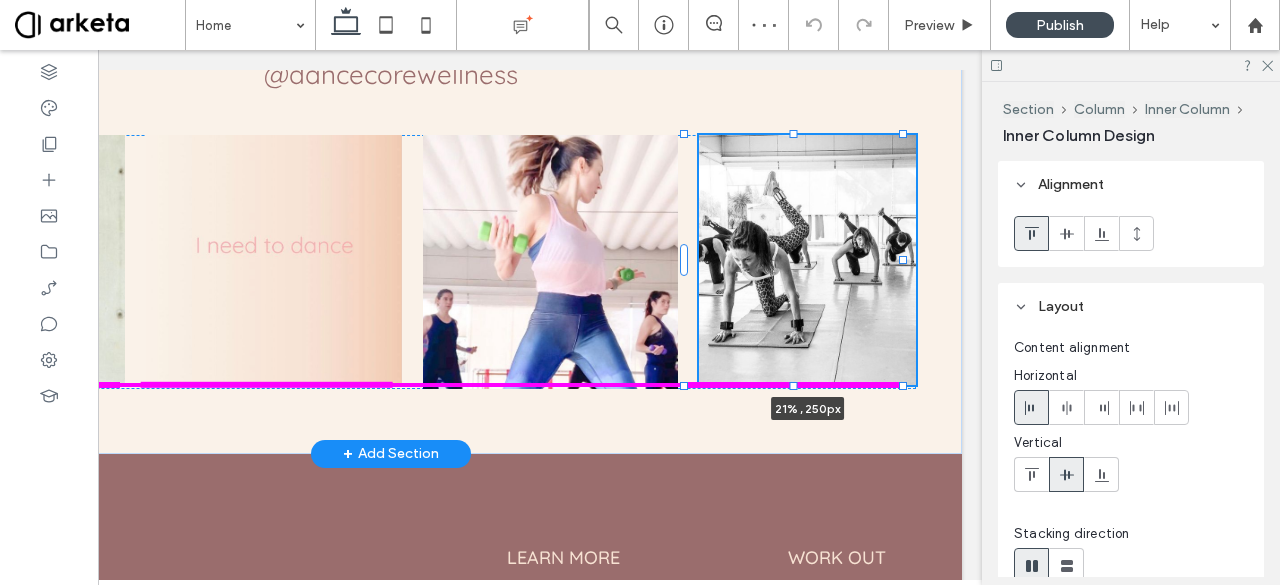 drag, startPoint x: 792, startPoint y: 421, endPoint x: 792, endPoint y: 433, distance: 12 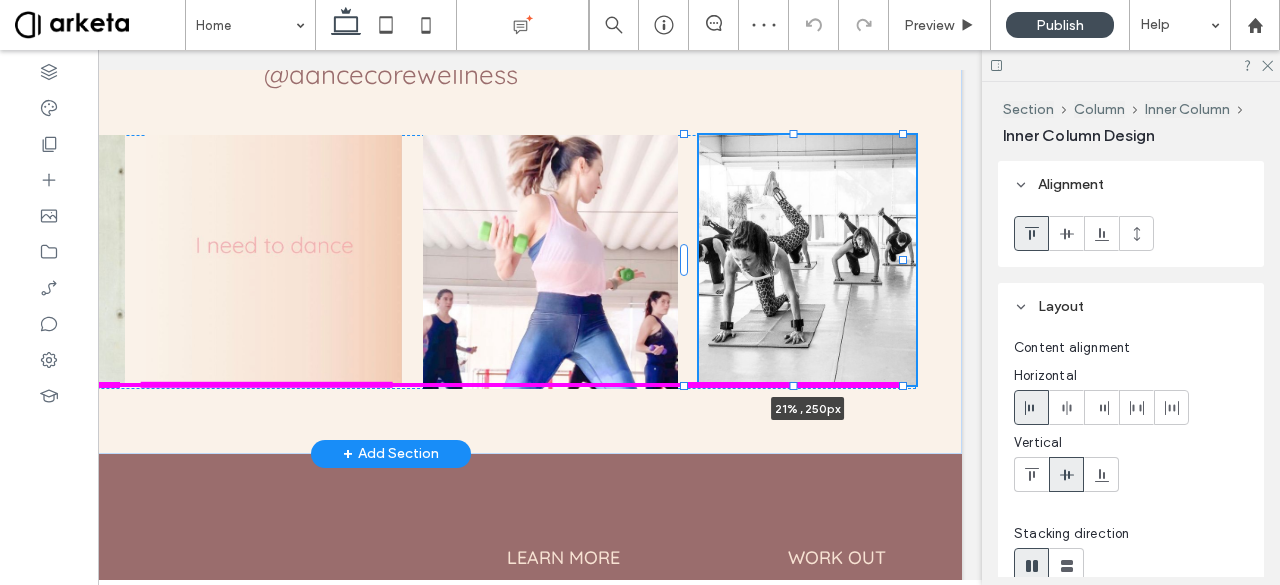 click at bounding box center (794, 385) 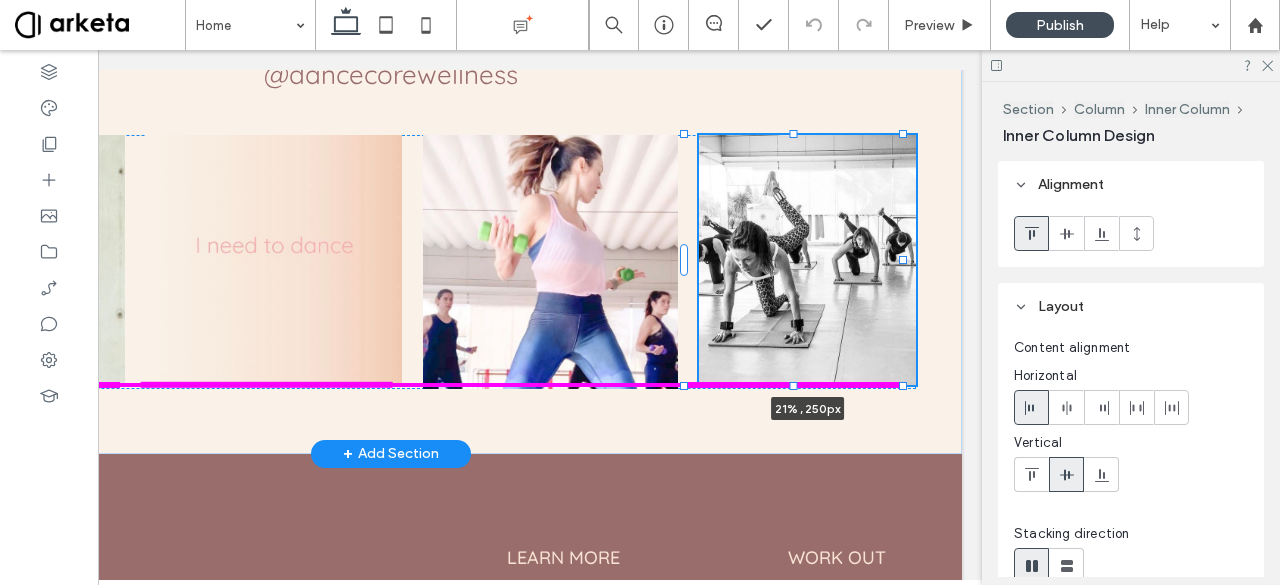 type on "***" 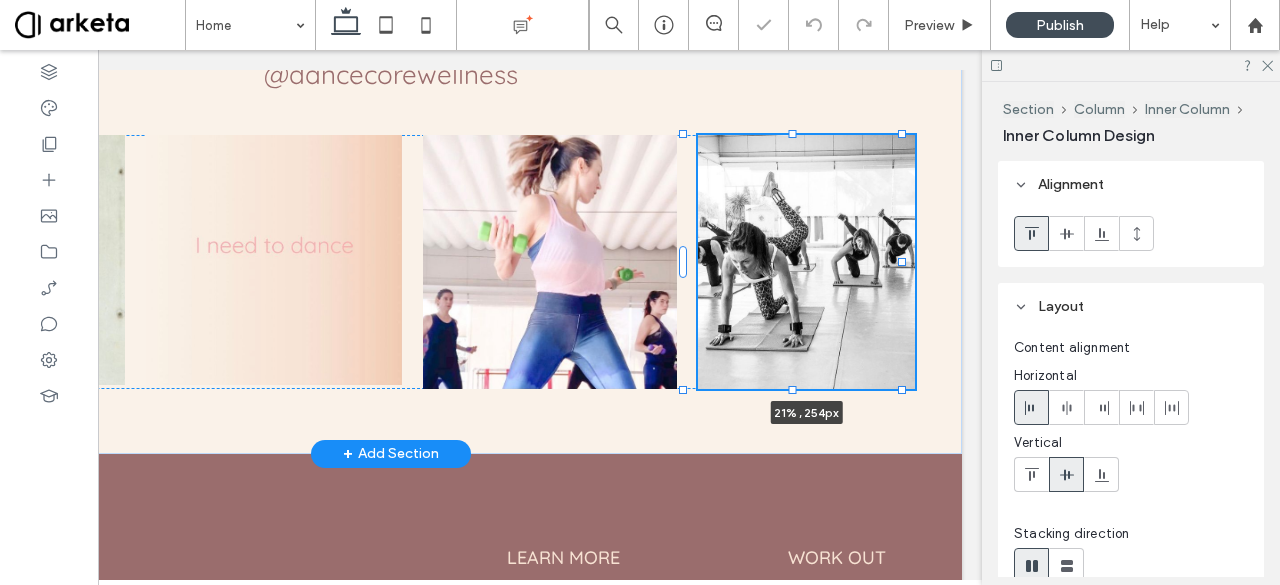 click at bounding box center [793, 389] 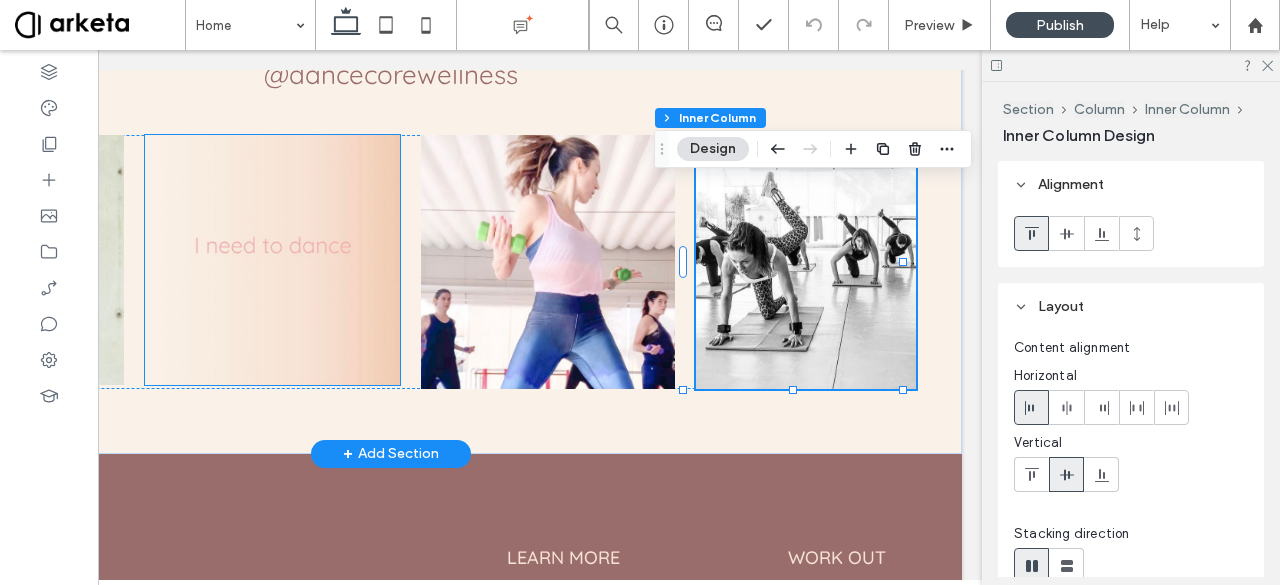 scroll, scrollTop: 0, scrollLeft: 0, axis: both 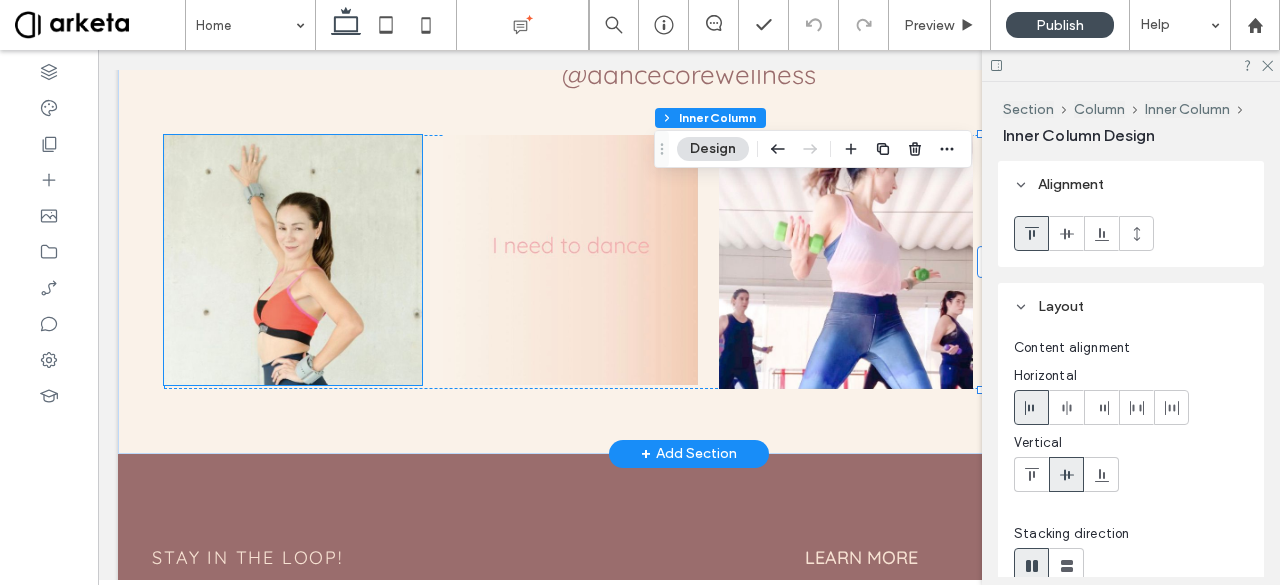 click at bounding box center [293, 260] 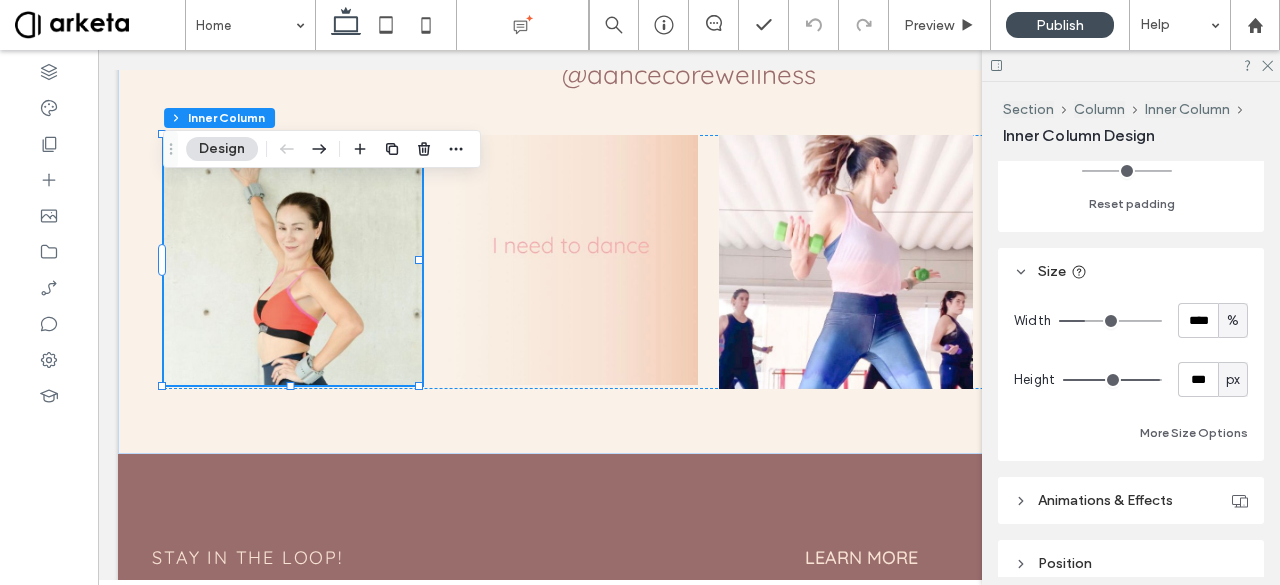scroll, scrollTop: 911, scrollLeft: 0, axis: vertical 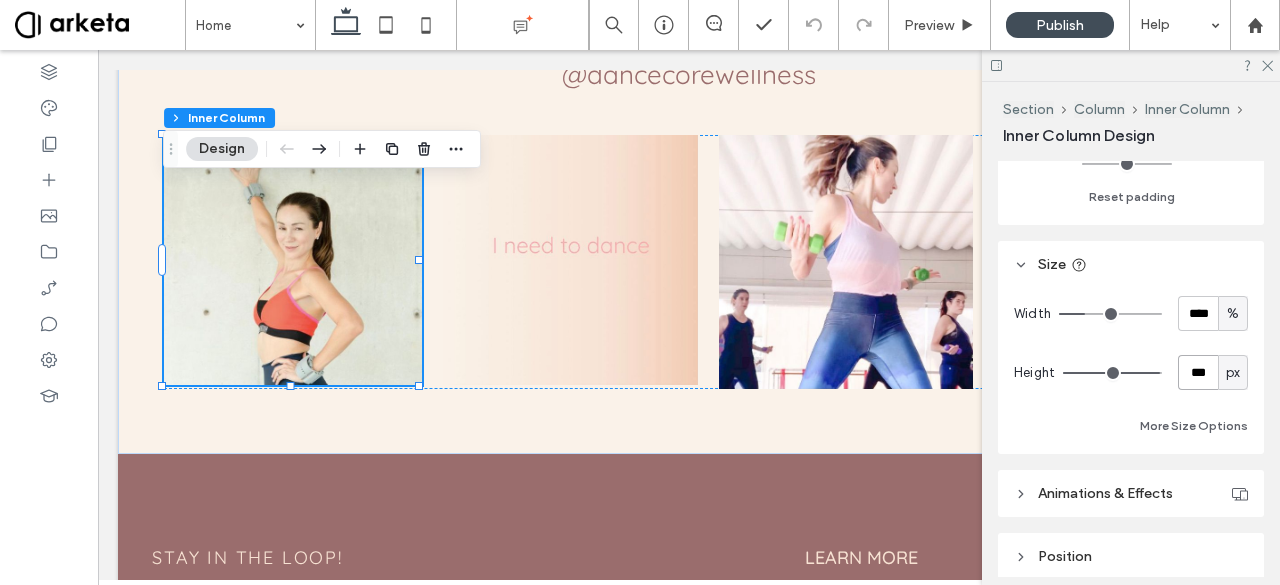 click on "***" at bounding box center [1198, 372] 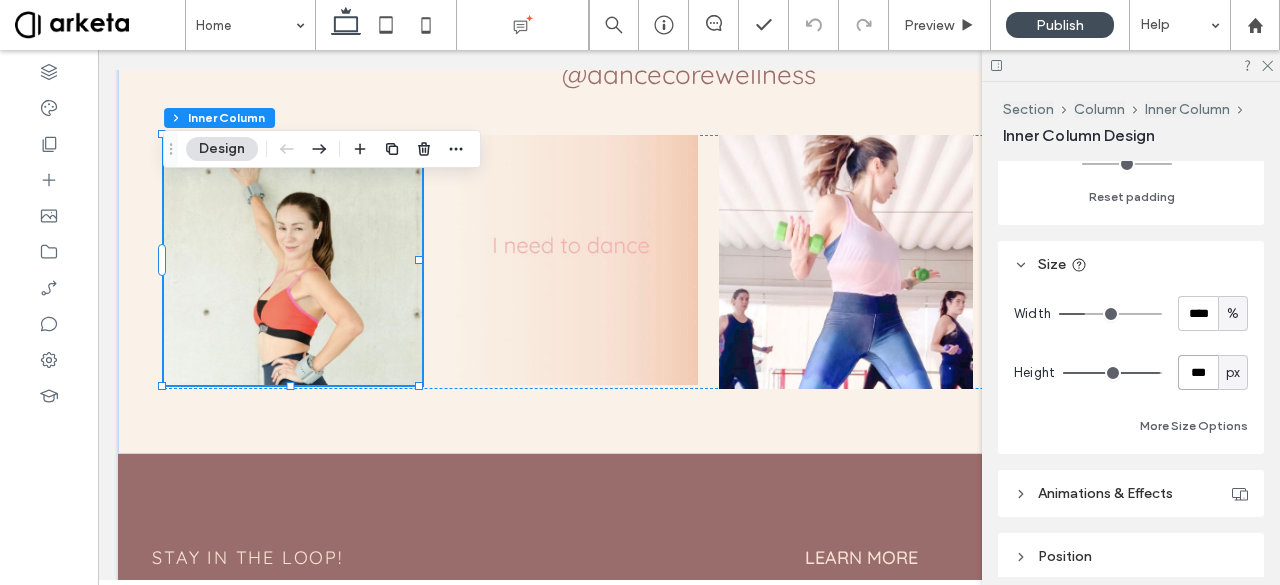 type on "***" 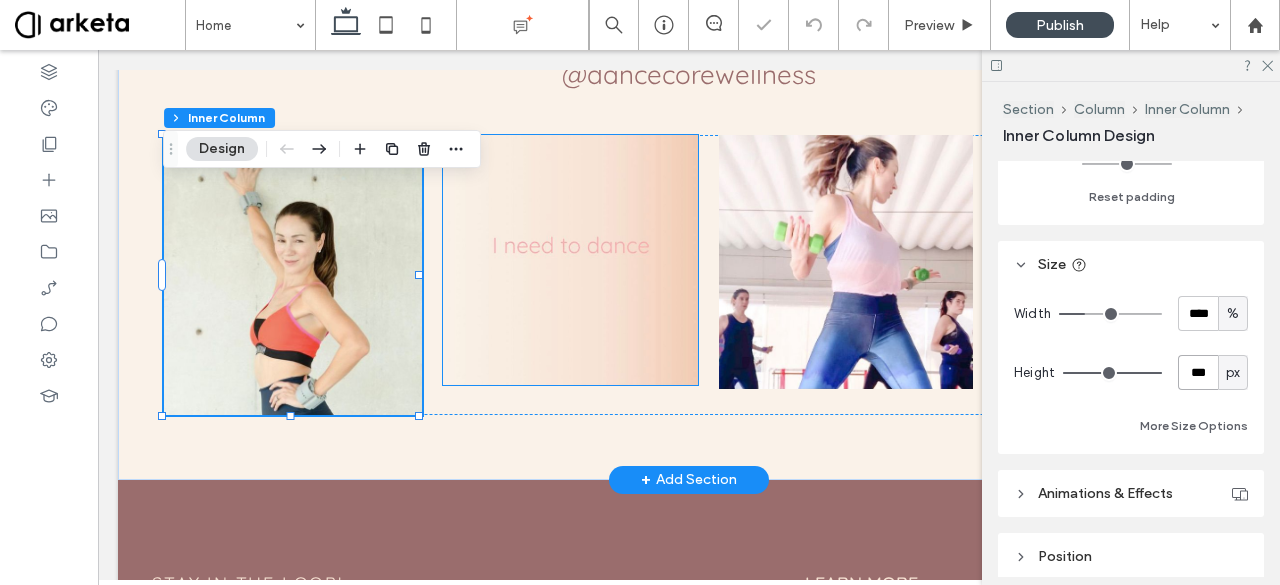 click at bounding box center [570, 260] 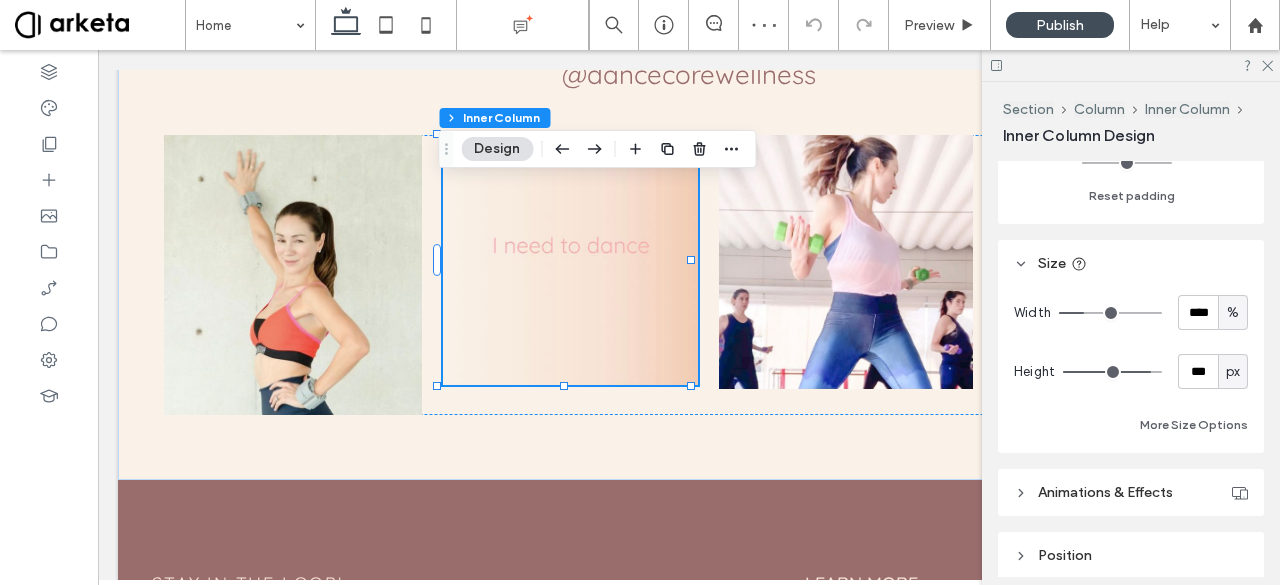 scroll, scrollTop: 913, scrollLeft: 0, axis: vertical 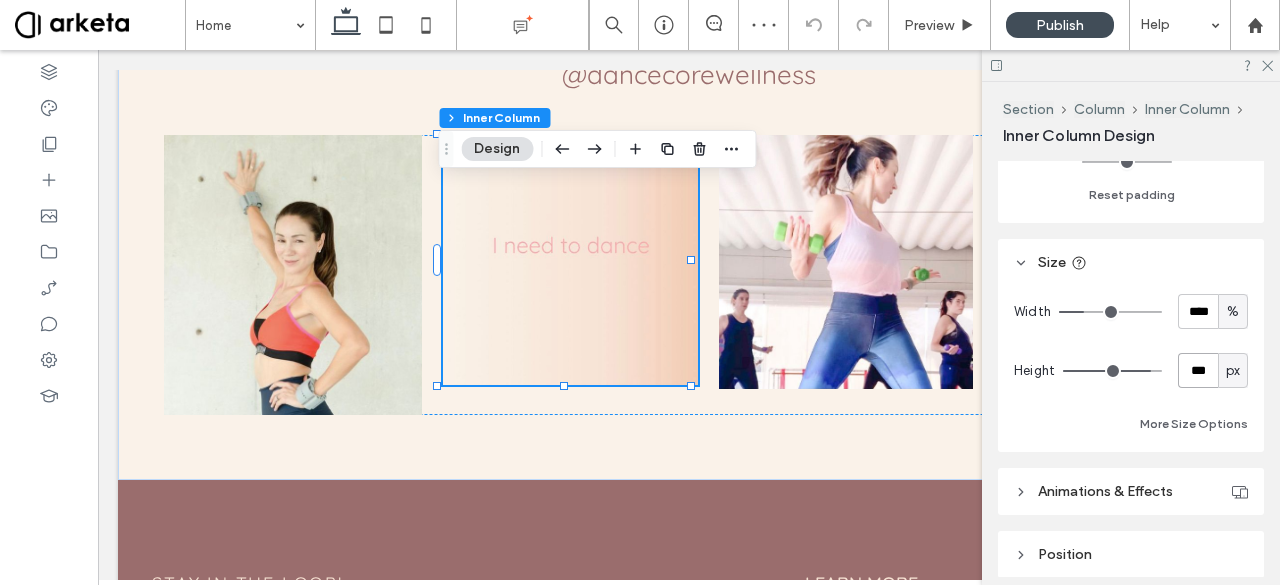 click on "***" at bounding box center (1198, 370) 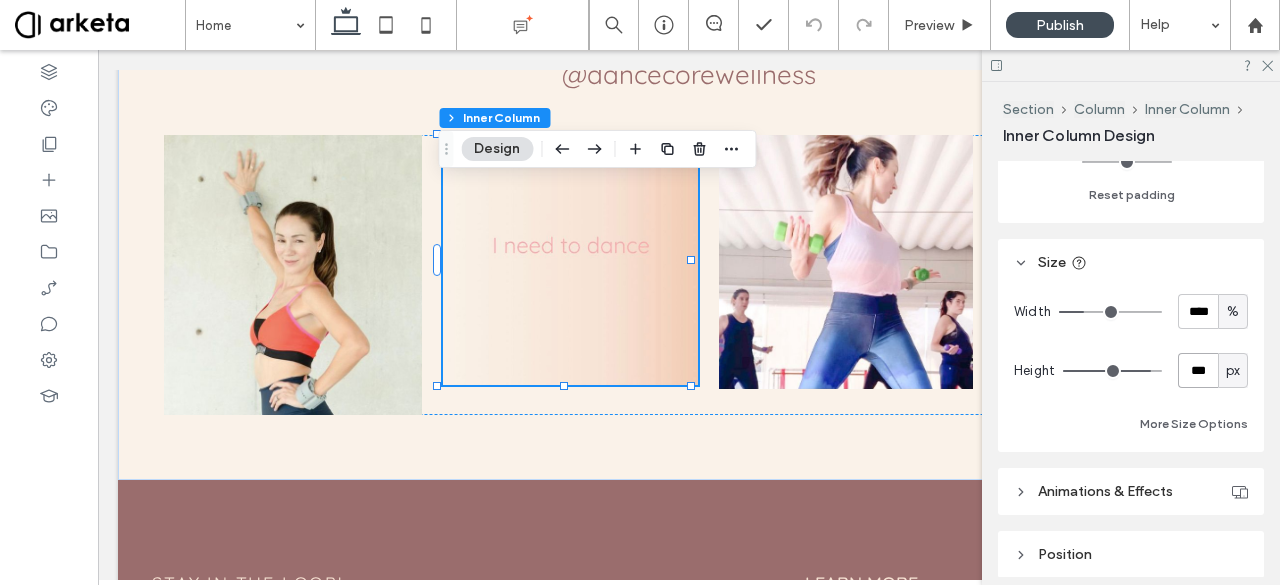 type on "***" 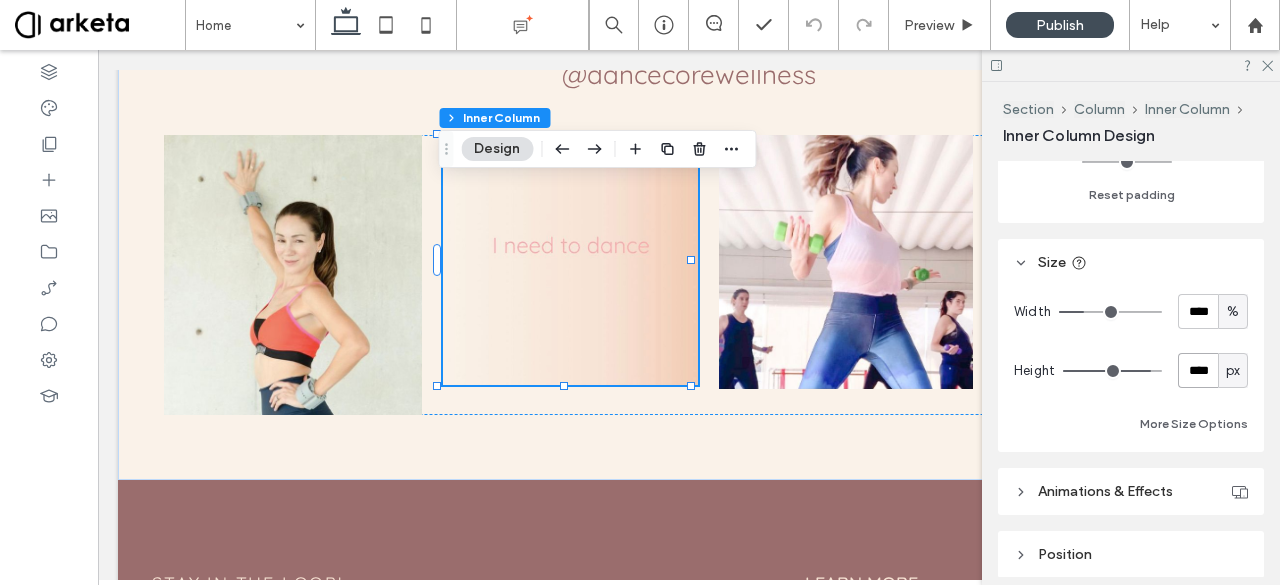 type on "***" 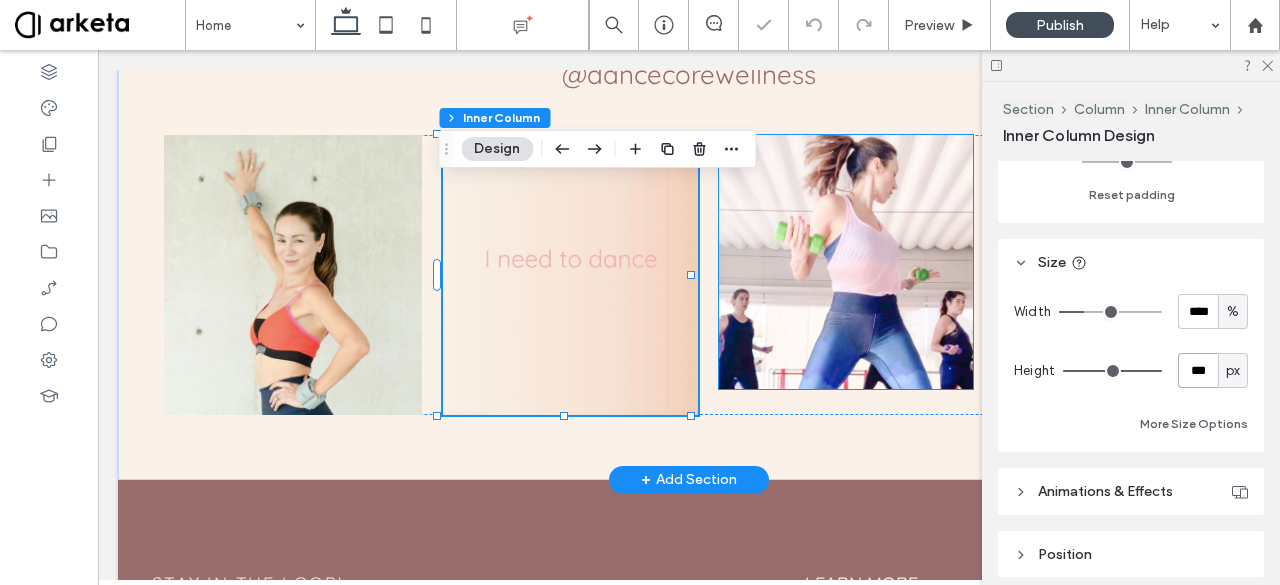 click at bounding box center (846, 262) 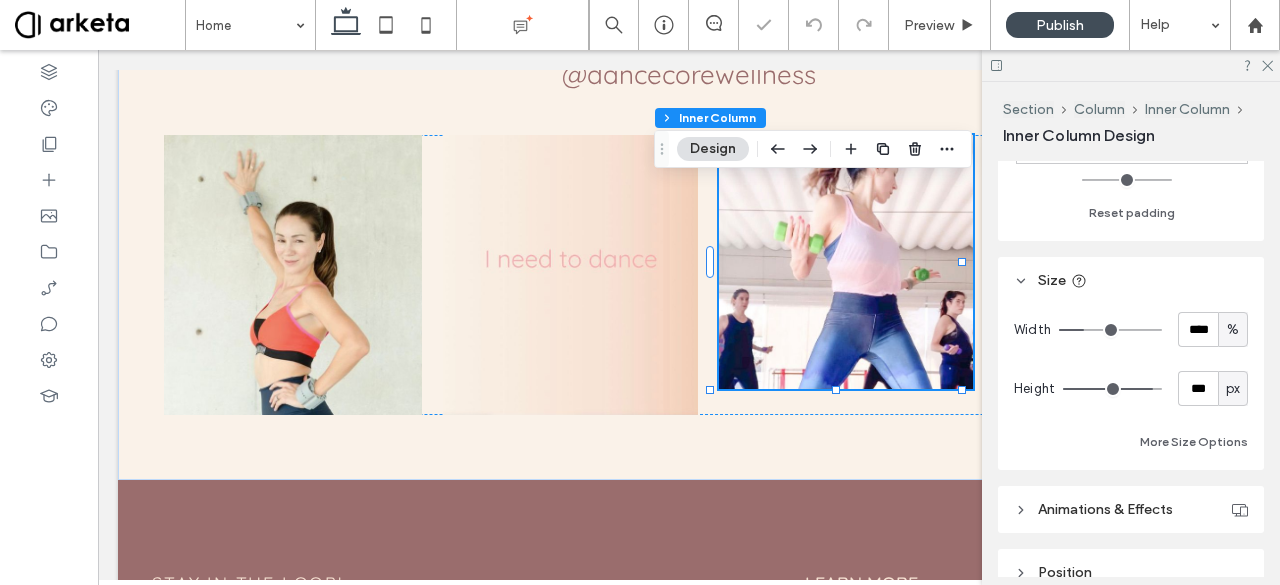 scroll, scrollTop: 896, scrollLeft: 0, axis: vertical 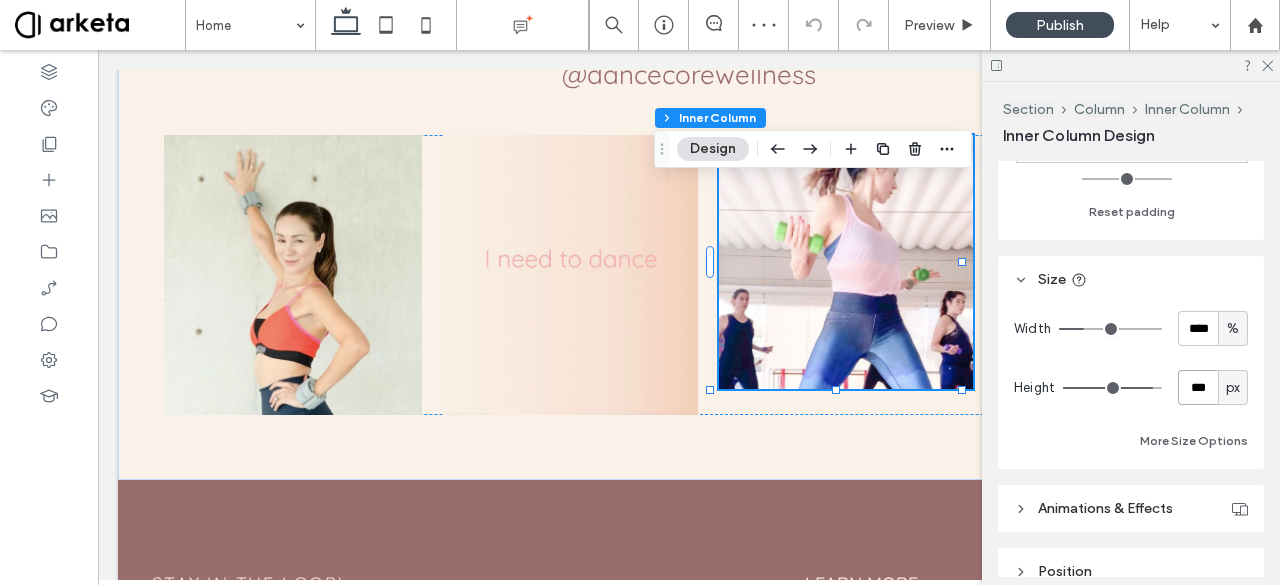 click on "***" at bounding box center (1198, 387) 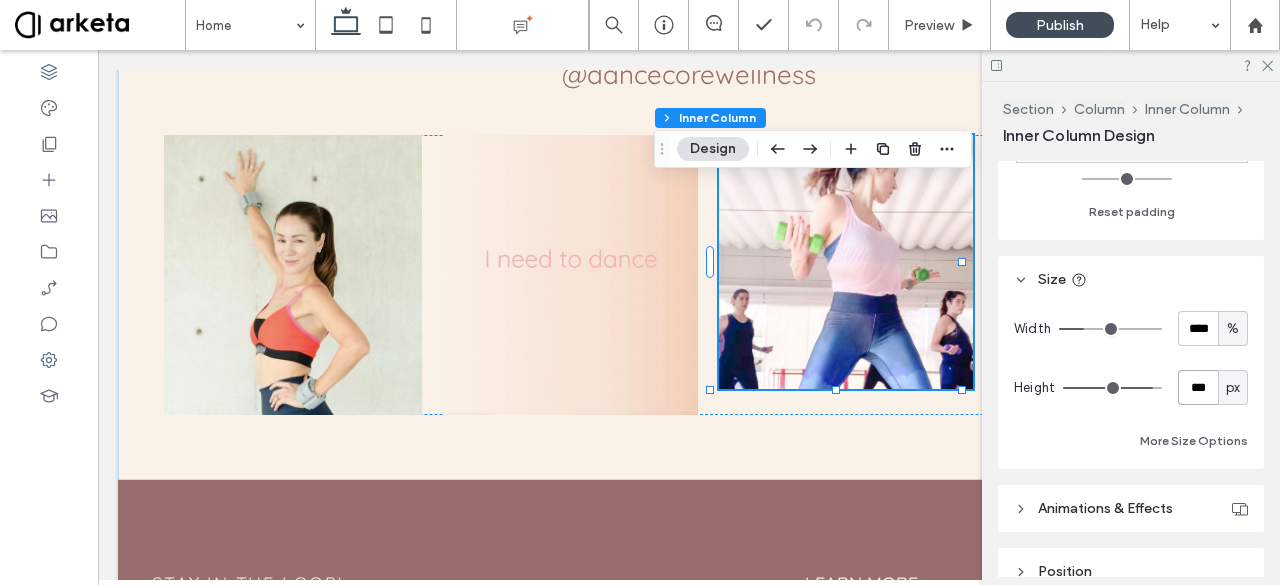 type on "***" 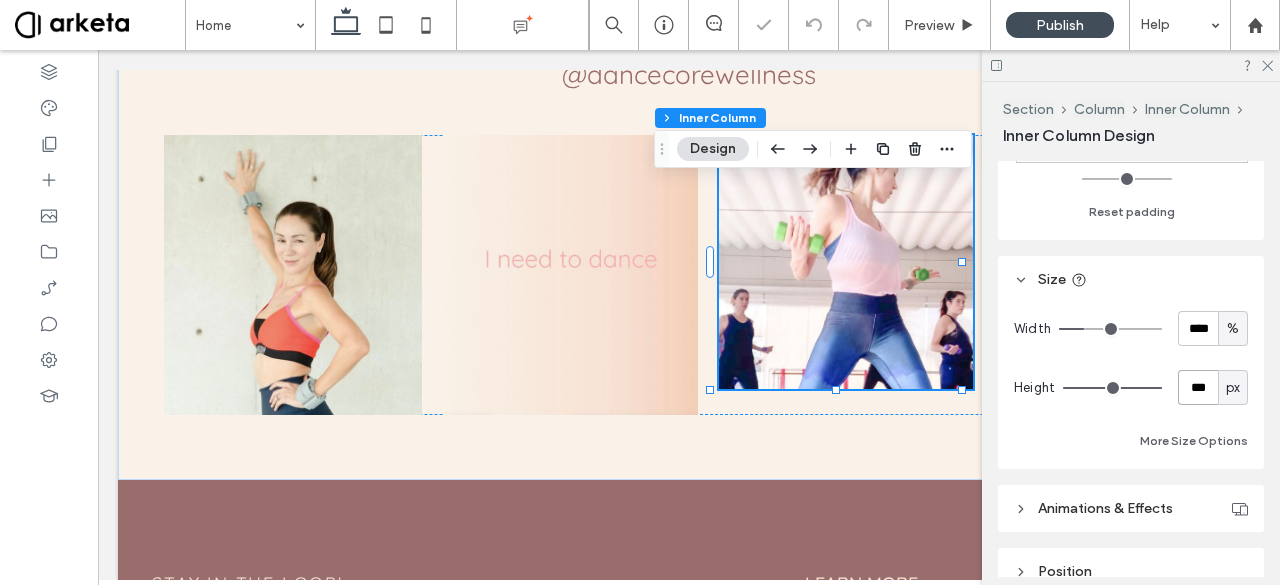 type on "***" 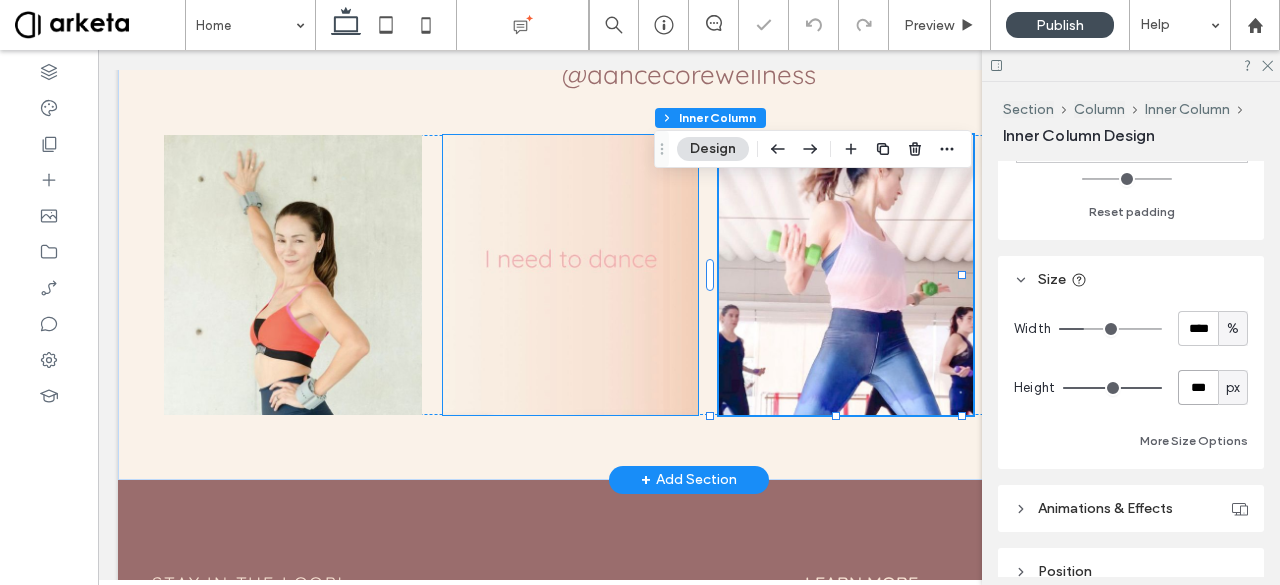 scroll, scrollTop: 0, scrollLeft: 298, axis: horizontal 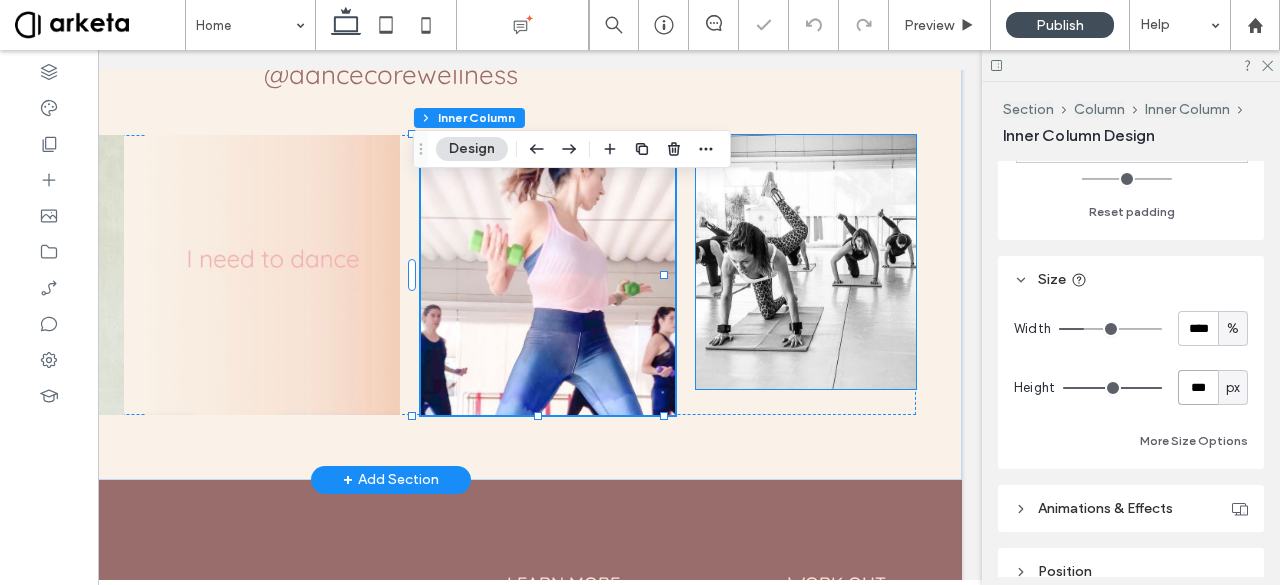 click at bounding box center [806, 262] 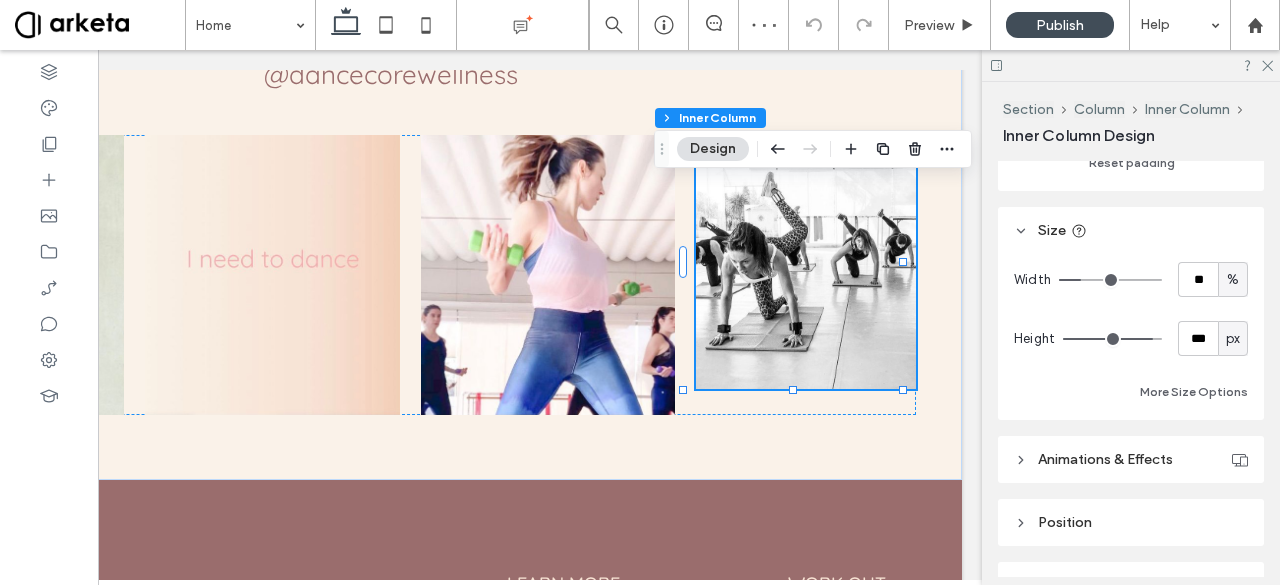 scroll, scrollTop: 950, scrollLeft: 0, axis: vertical 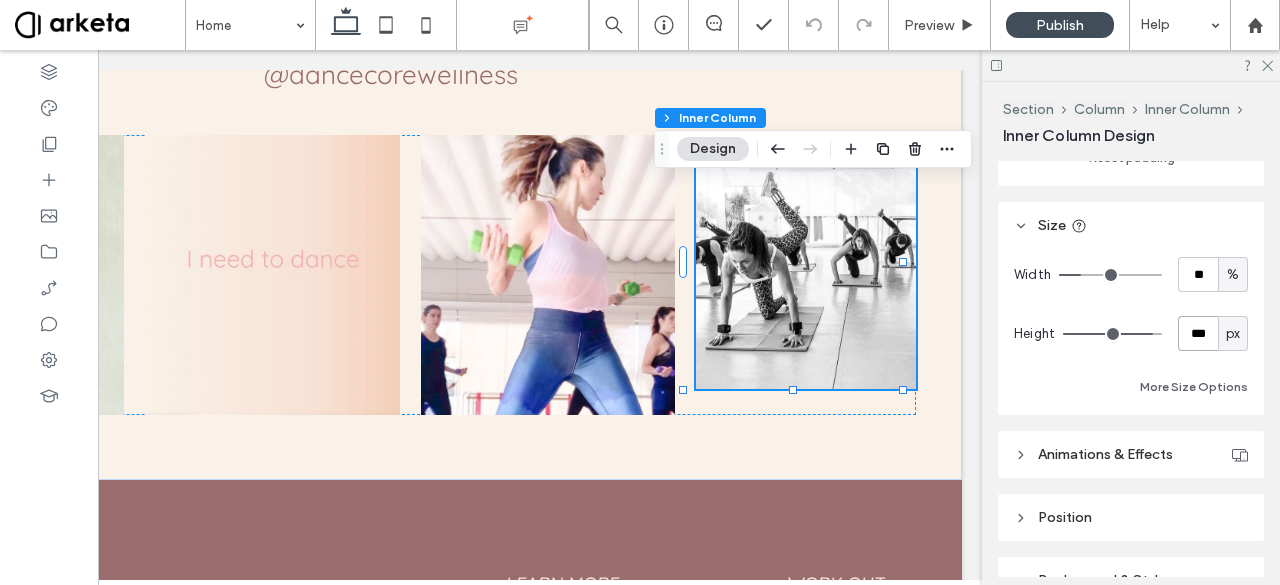 click on "***" at bounding box center [1198, 333] 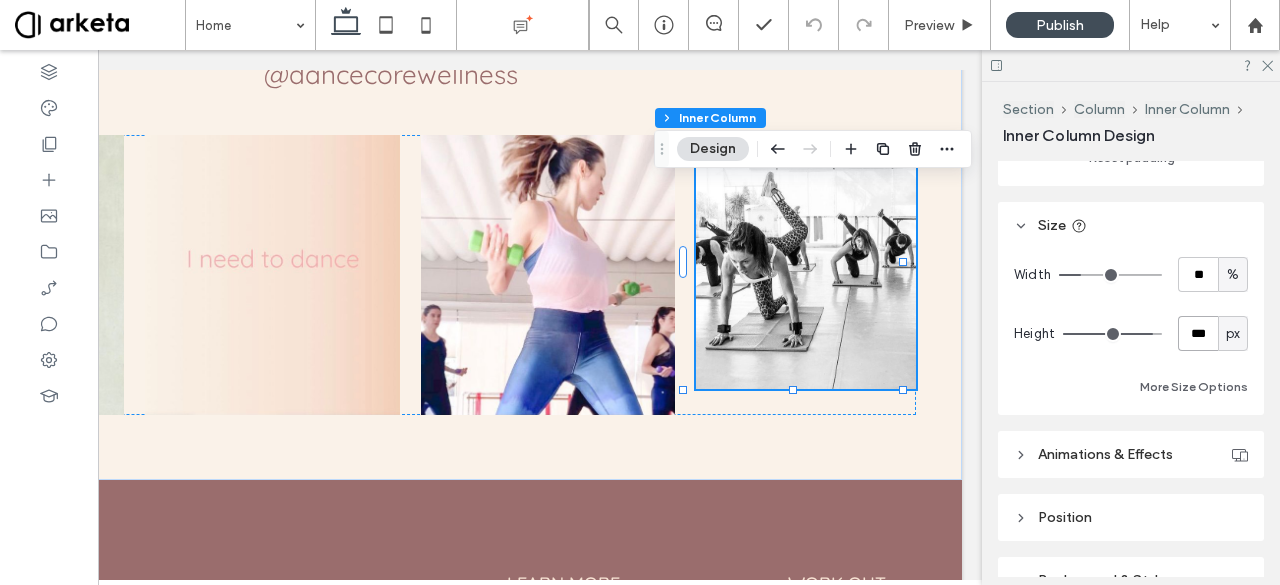 type on "***" 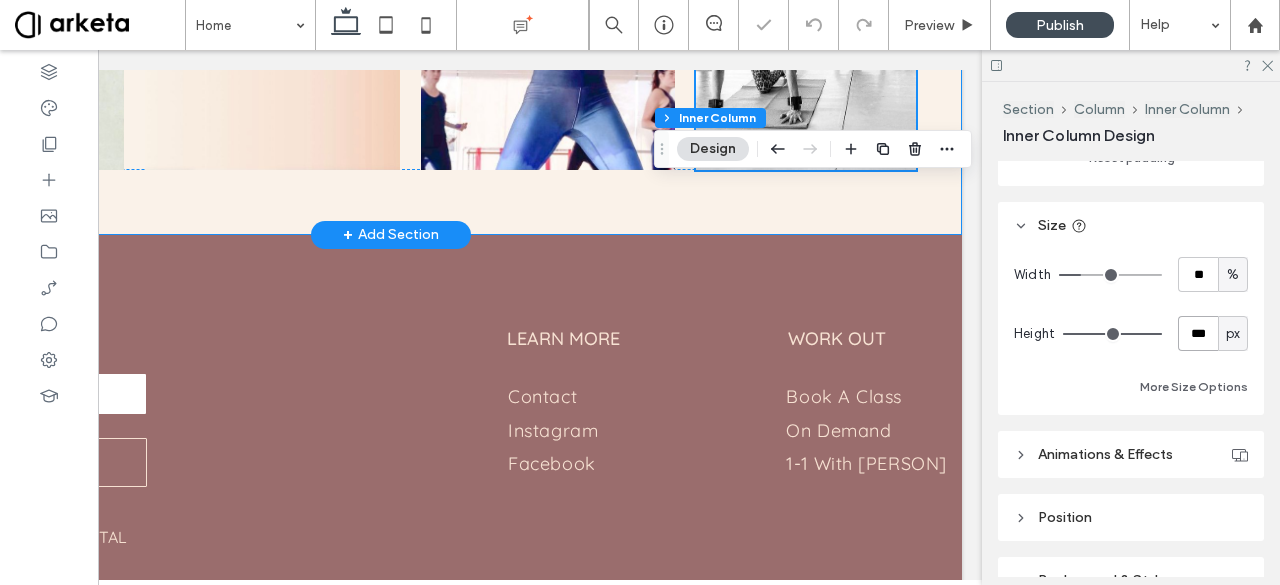 scroll, scrollTop: 6045, scrollLeft: 0, axis: vertical 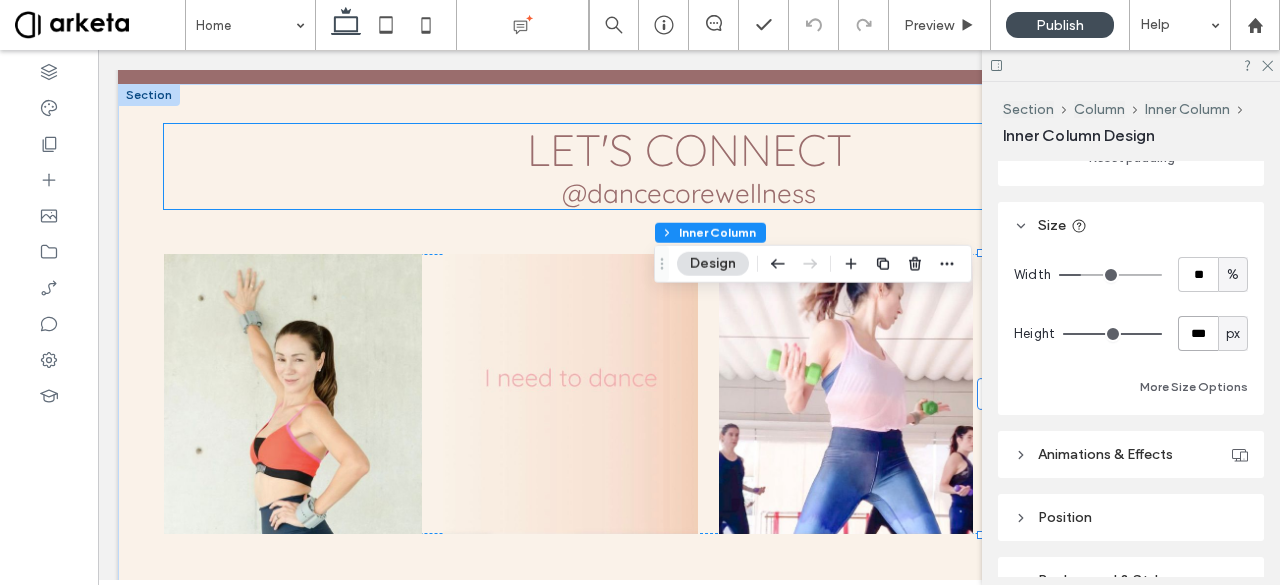 click on "LET'S CONNECT" at bounding box center (689, 149) 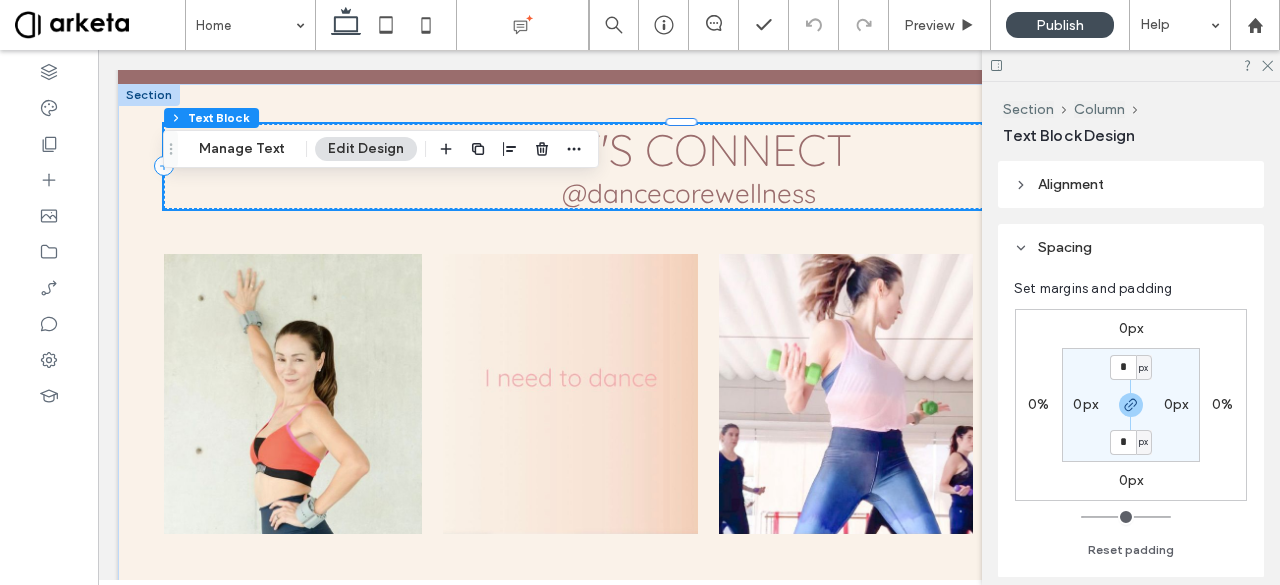 click on "LET'S CONNECT" at bounding box center (689, 149) 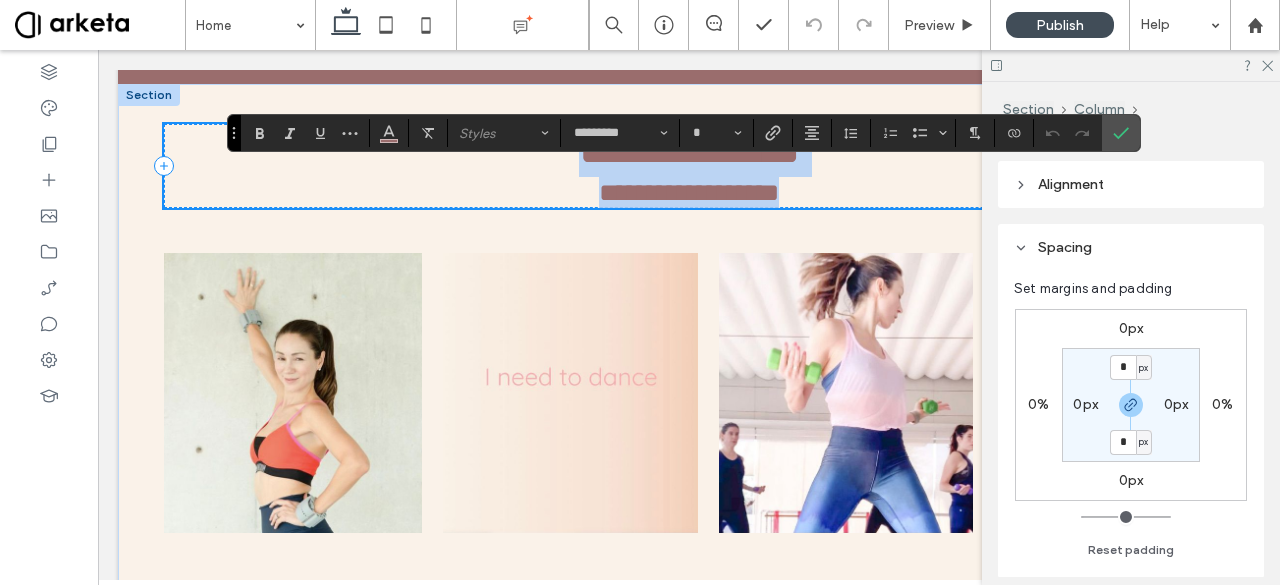 click on "**********" at bounding box center [689, 149] 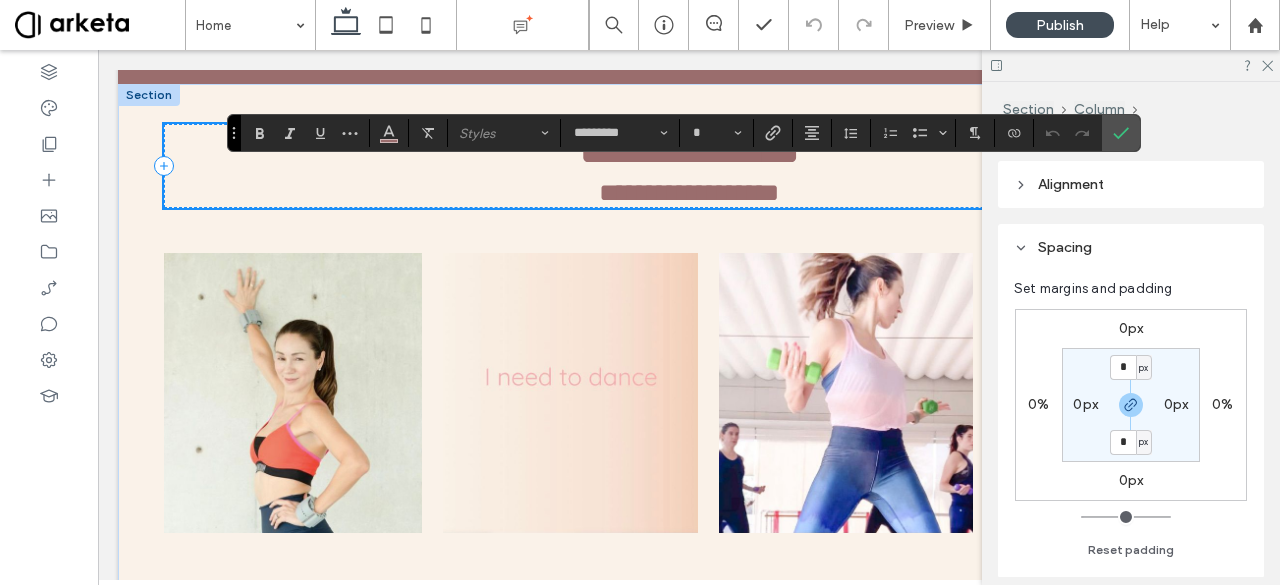 type on "**" 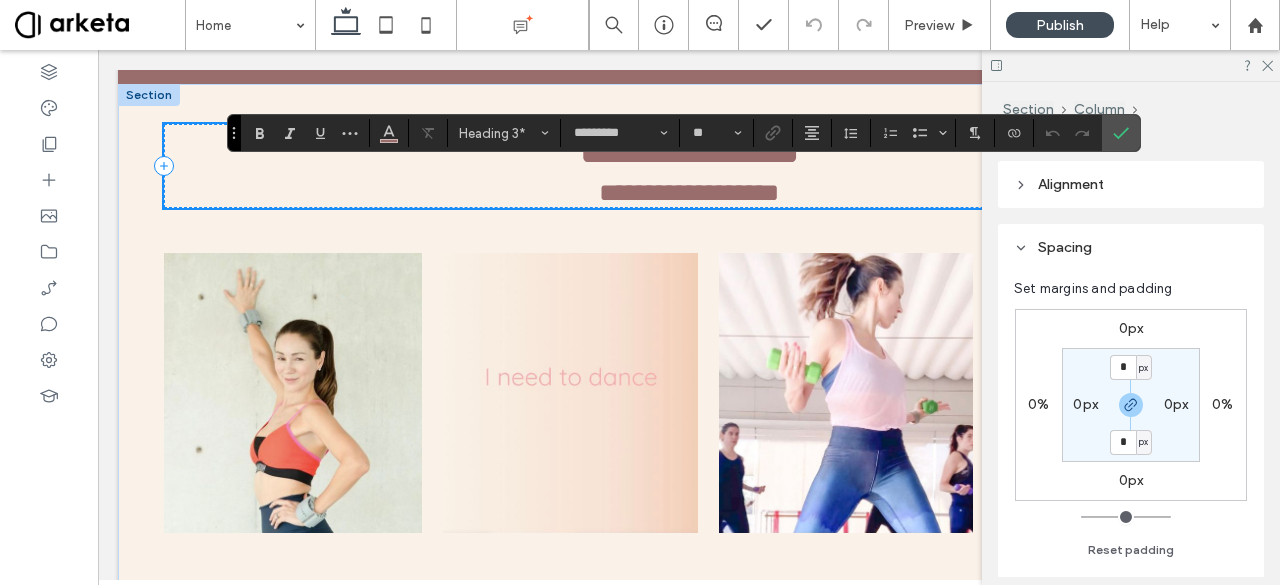 click on "**********" at bounding box center [689, 149] 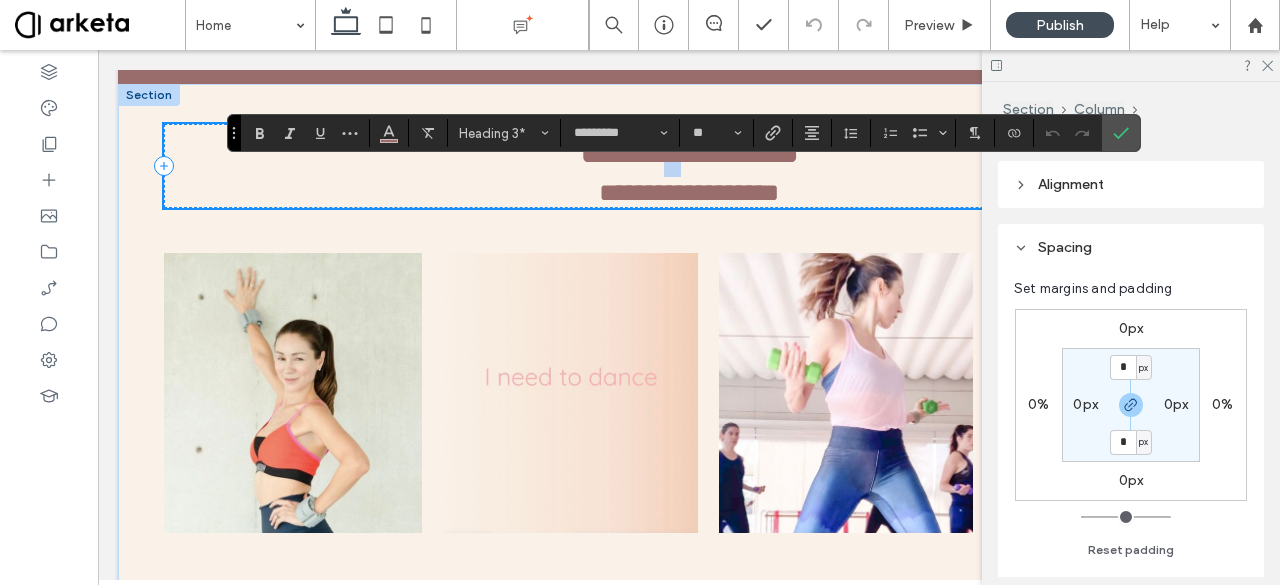 click on "**********" at bounding box center (689, 149) 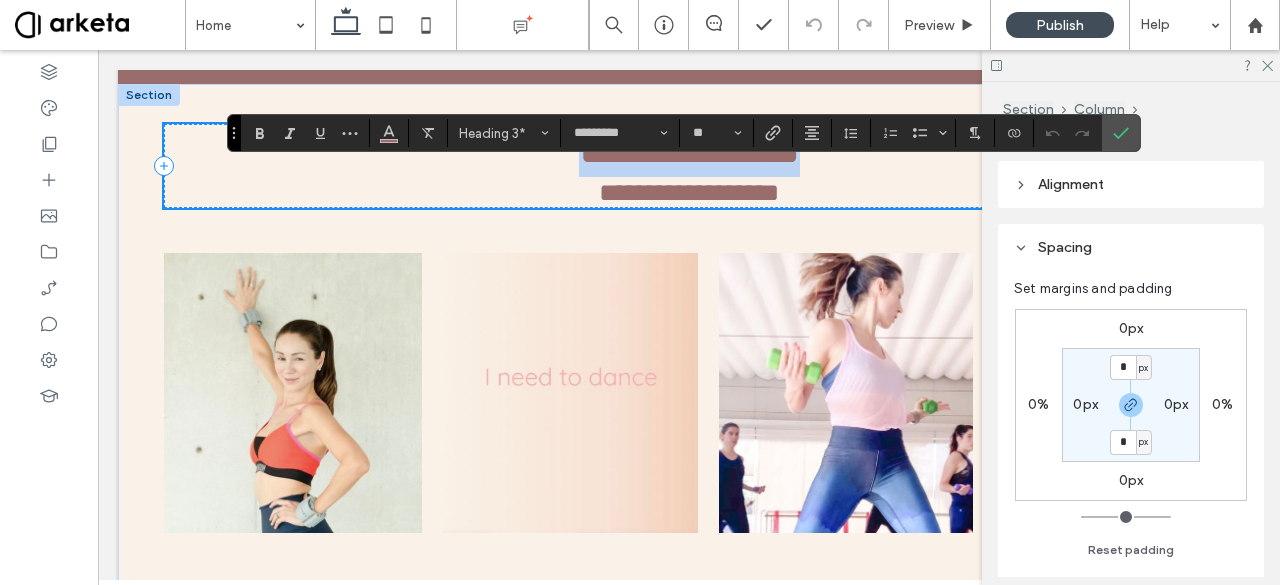 drag, startPoint x: 844, startPoint y: 197, endPoint x: 521, endPoint y: 182, distance: 323.3481 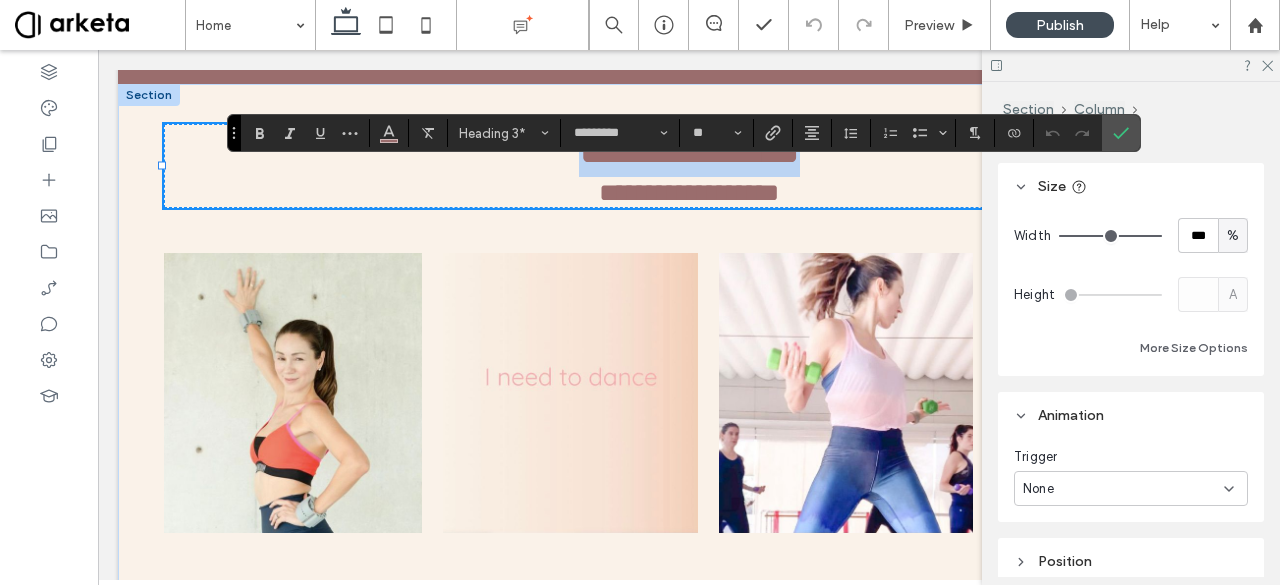 scroll, scrollTop: 592, scrollLeft: 0, axis: vertical 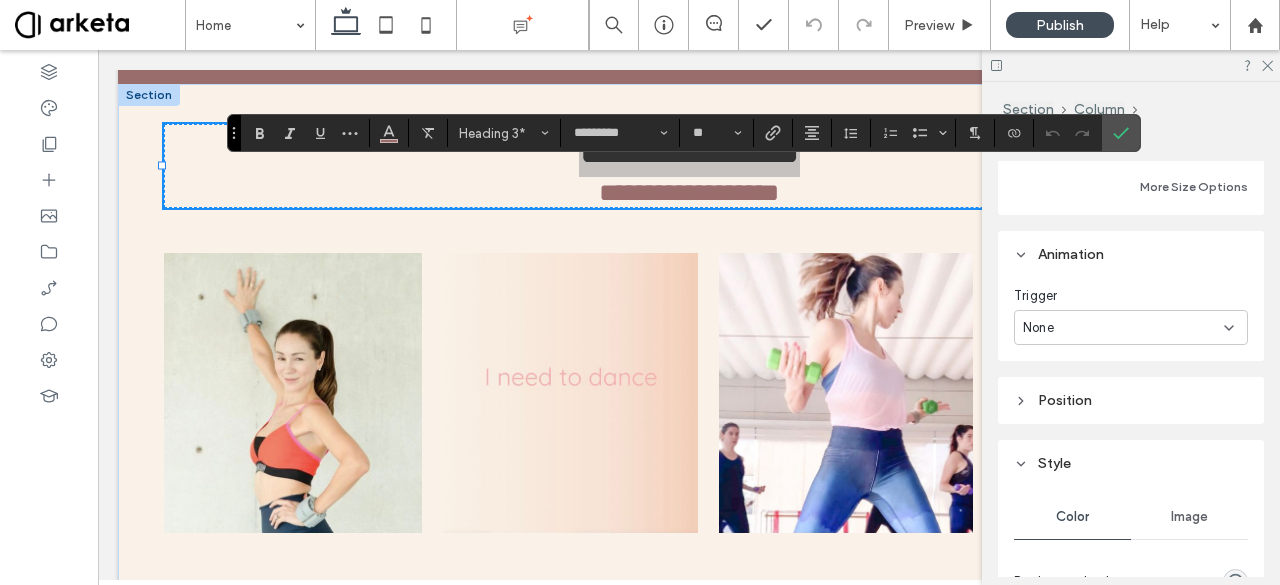 click on "None" at bounding box center [1123, 328] 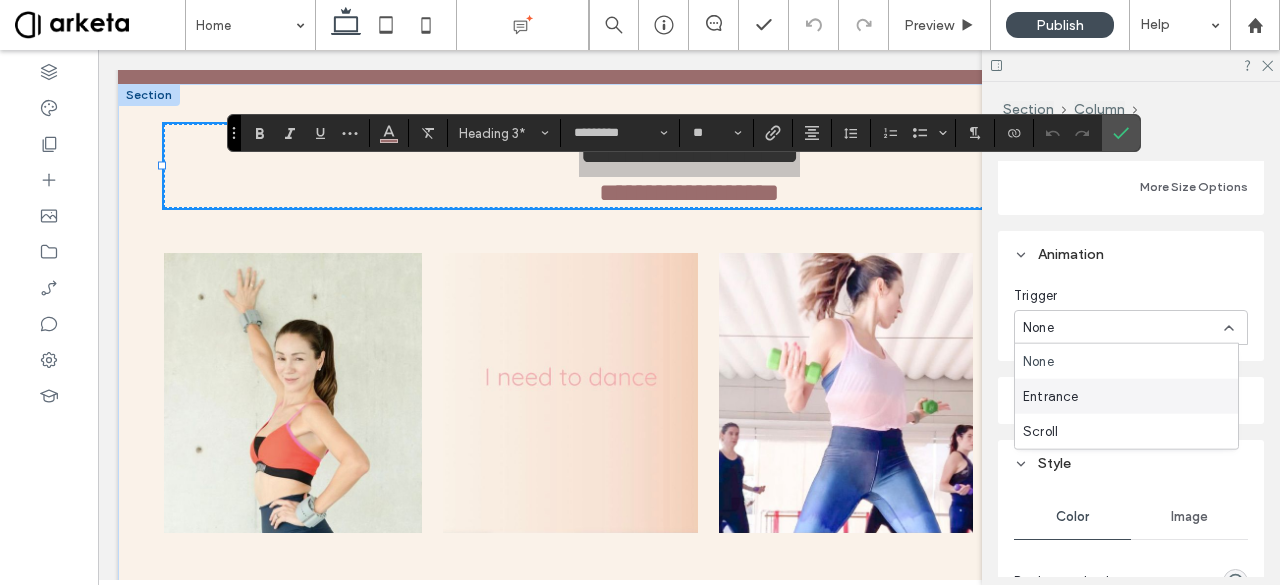 click on "Entrance" at bounding box center (1126, 396) 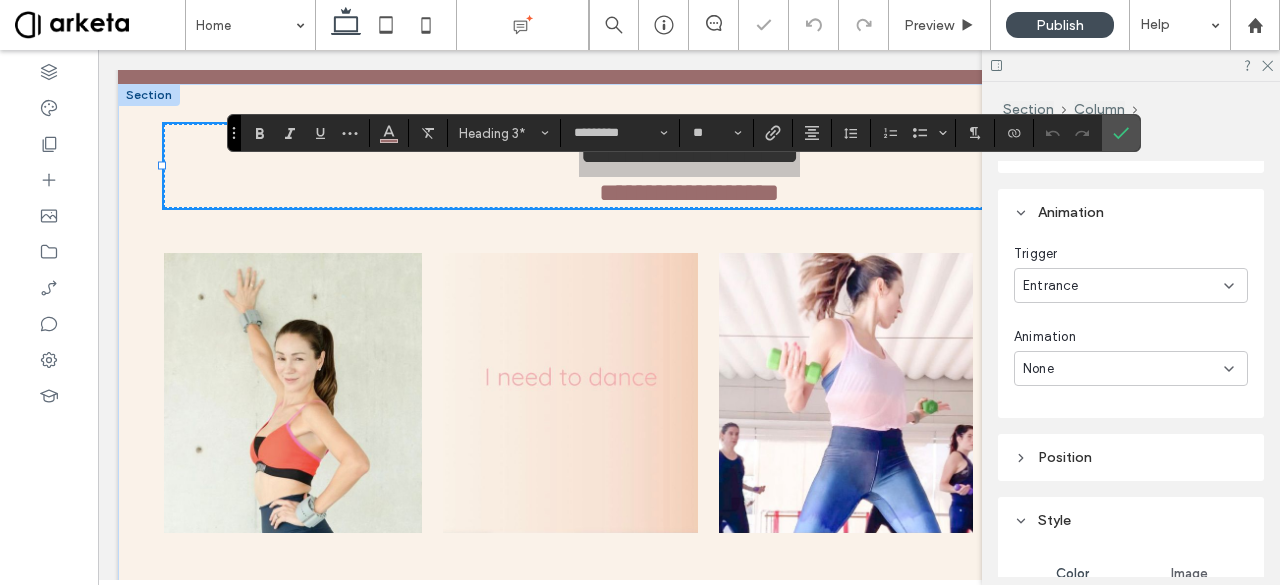 scroll, scrollTop: 636, scrollLeft: 0, axis: vertical 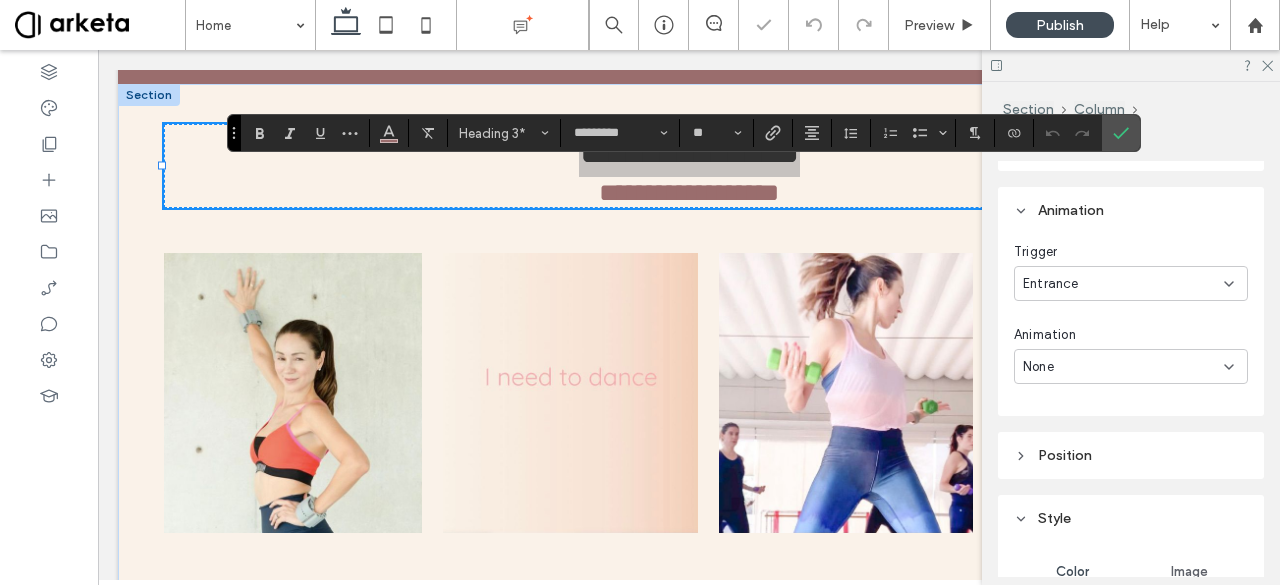 click on "None" at bounding box center (1123, 367) 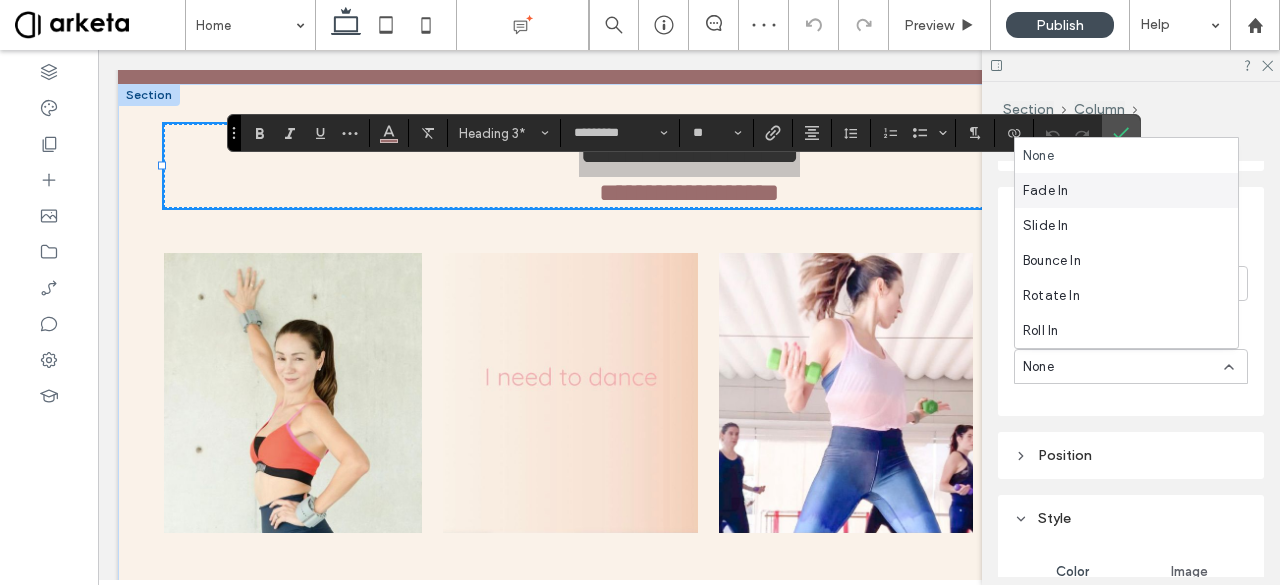 click on "Fade In" at bounding box center [1126, 190] 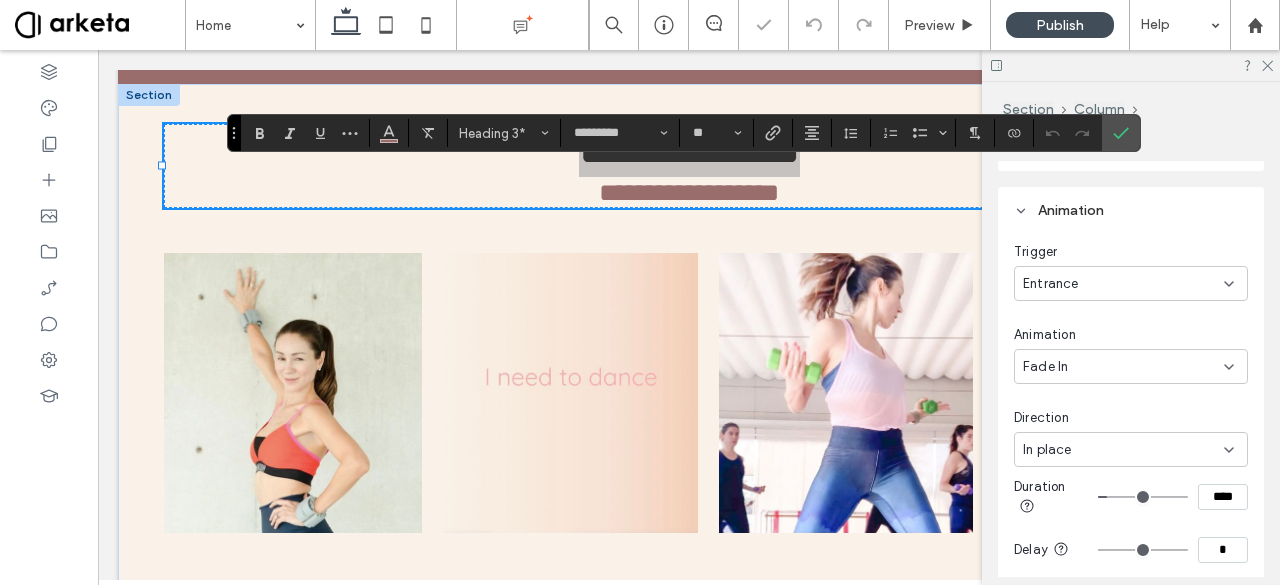 scroll, scrollTop: 691, scrollLeft: 0, axis: vertical 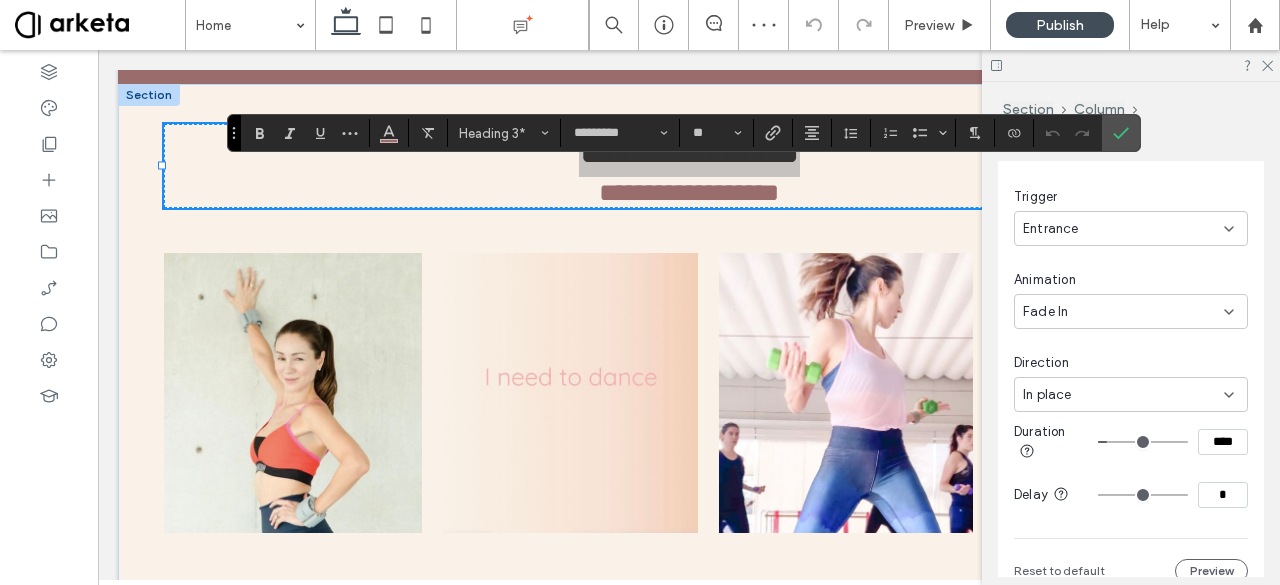 click on "In place" at bounding box center (1123, 395) 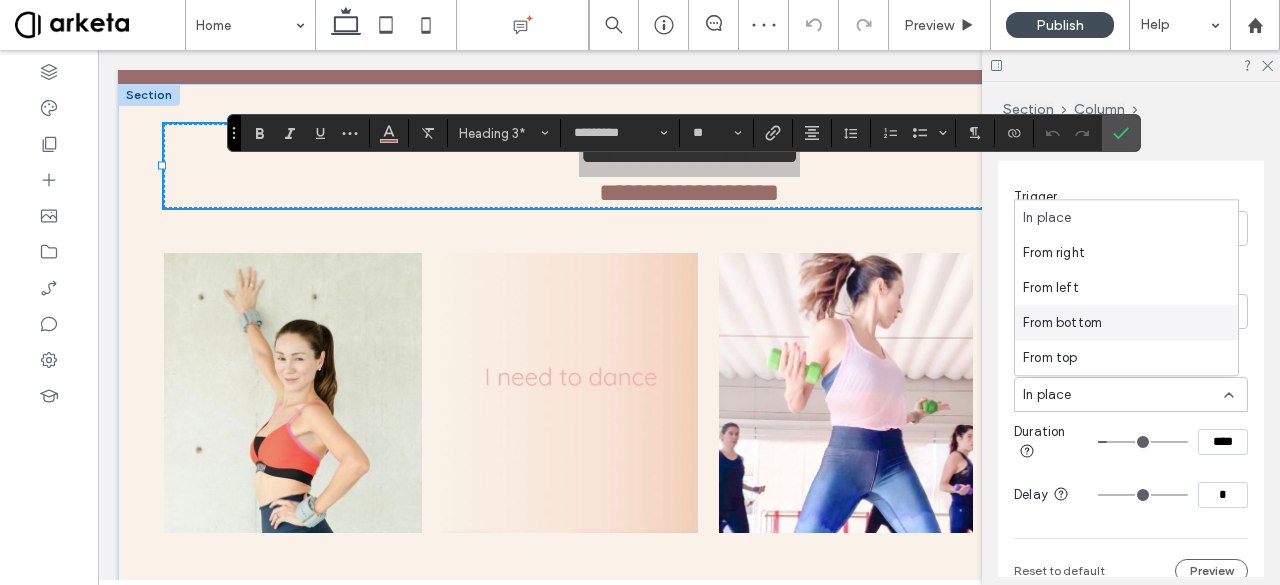 click on "From bottom" at bounding box center [1126, 322] 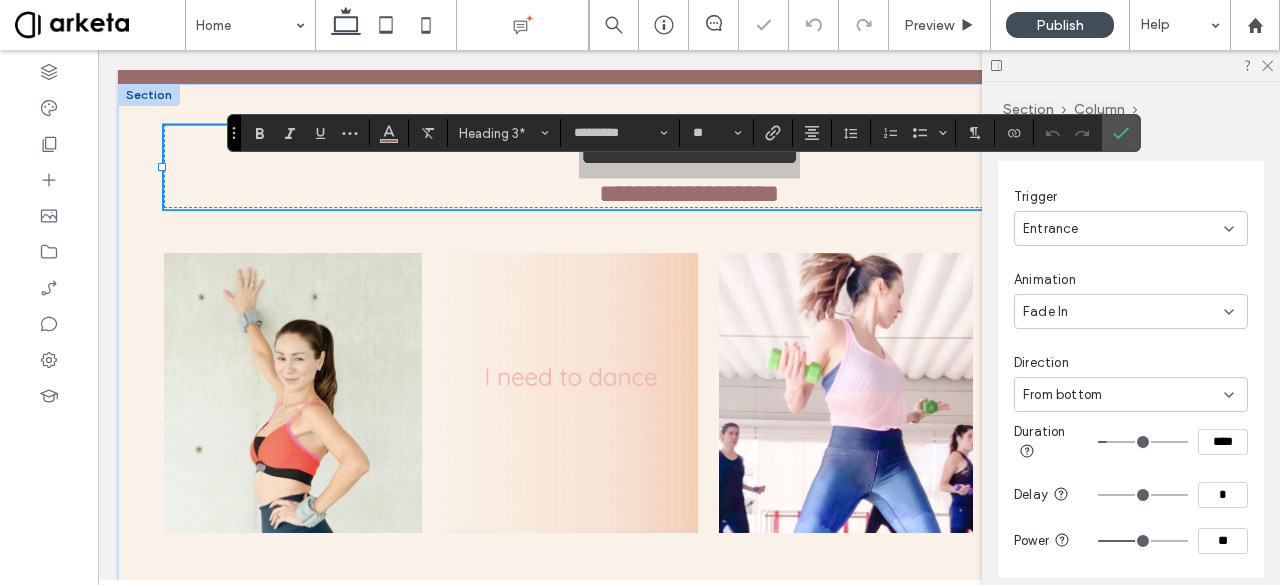click on "****" at bounding box center [1223, 442] 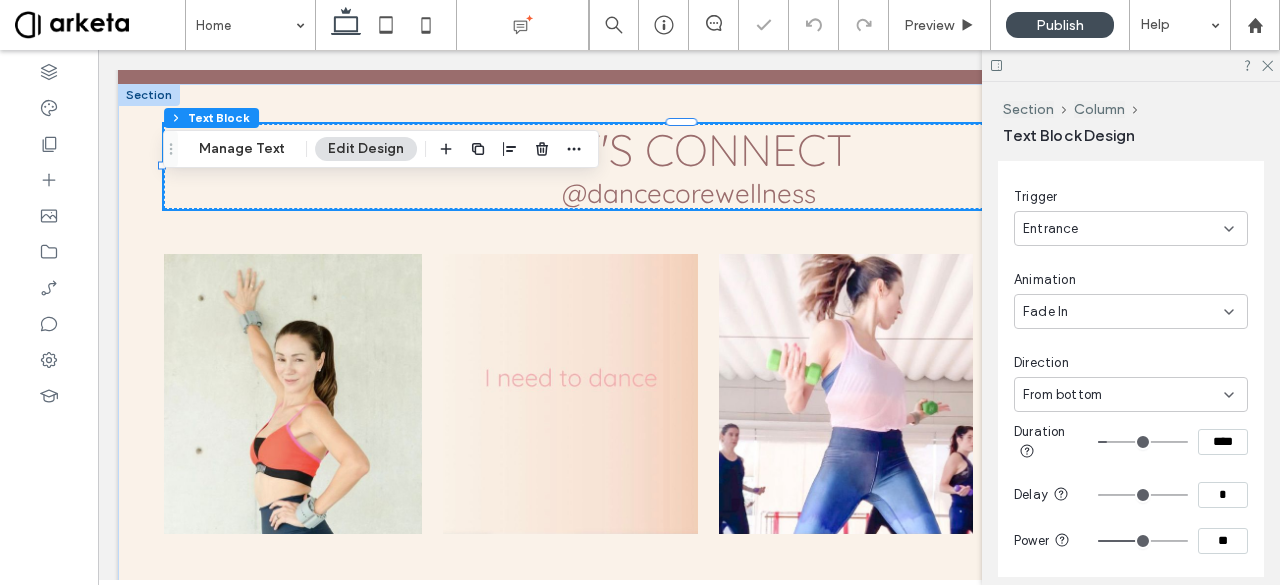 click on "****" at bounding box center [1223, 442] 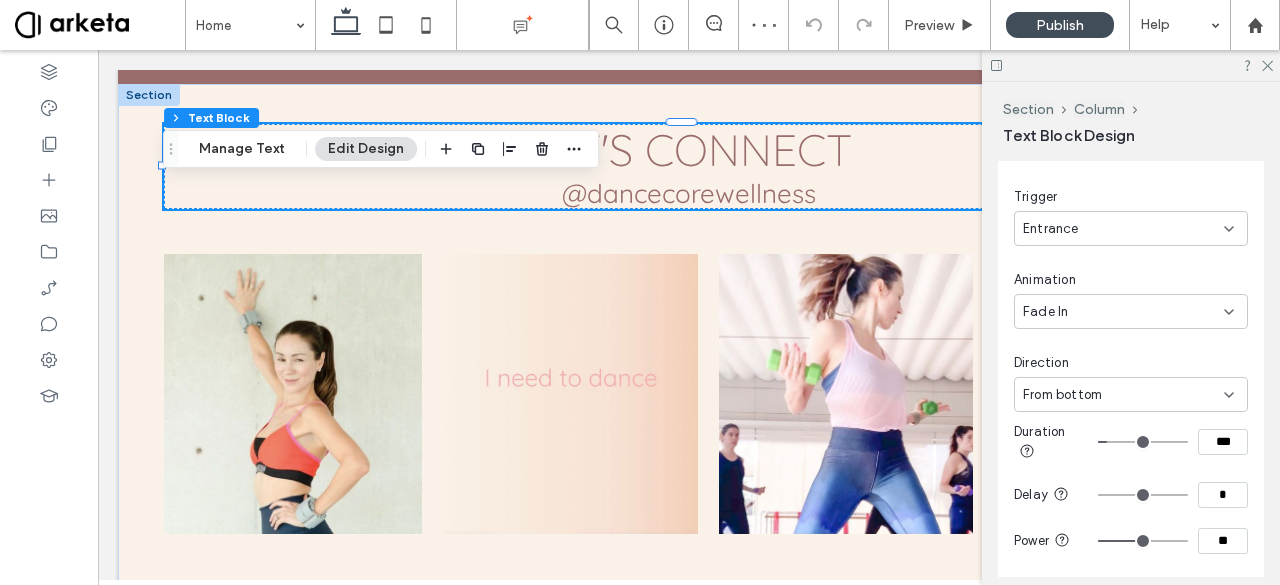 type on "***" 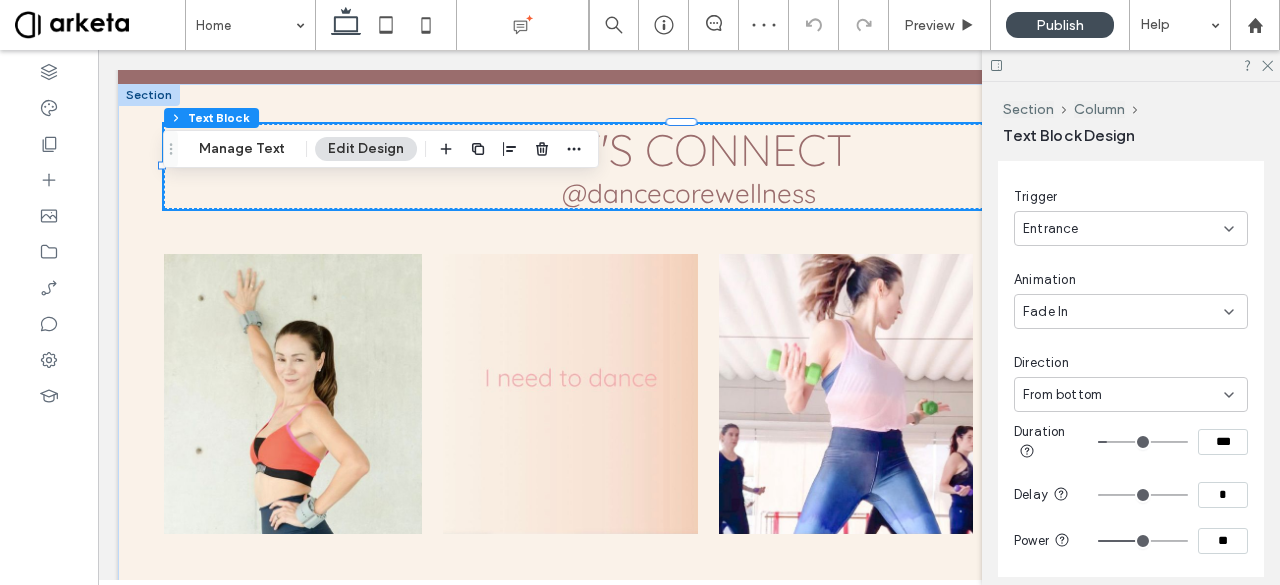type on "***" 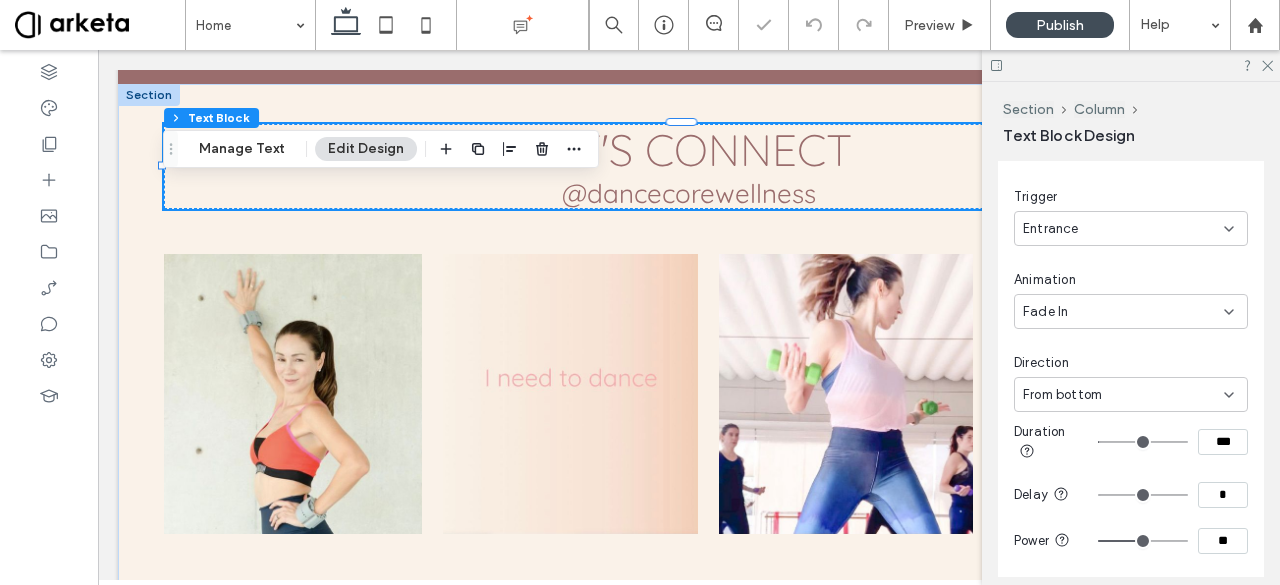 click on "**" at bounding box center [1223, 541] 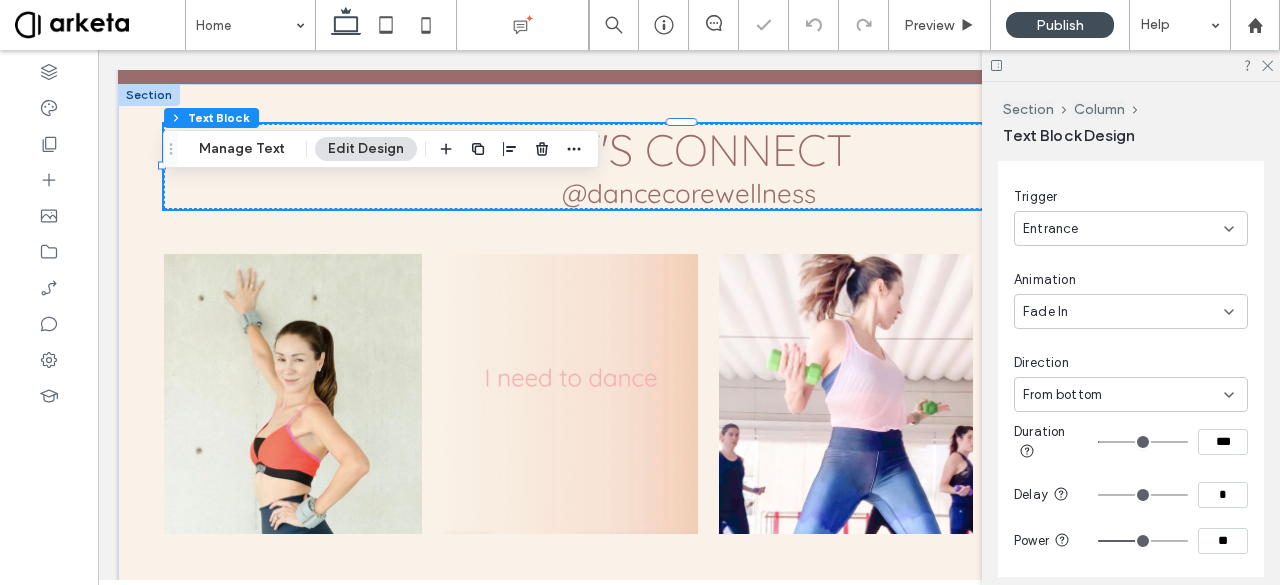 type on "*" 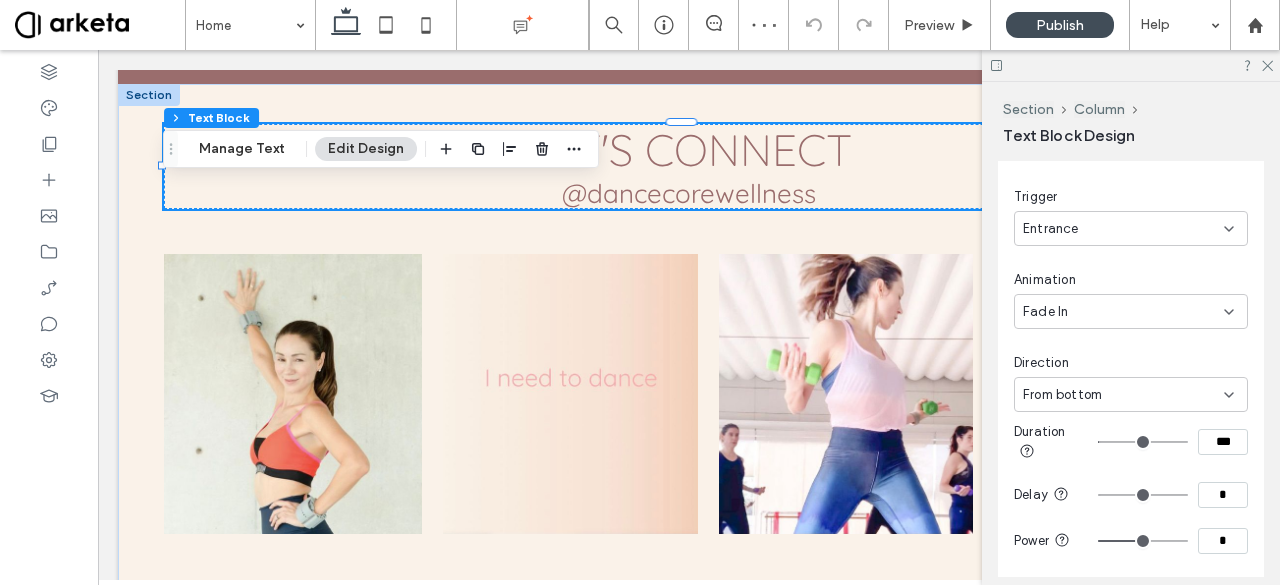 type on "*" 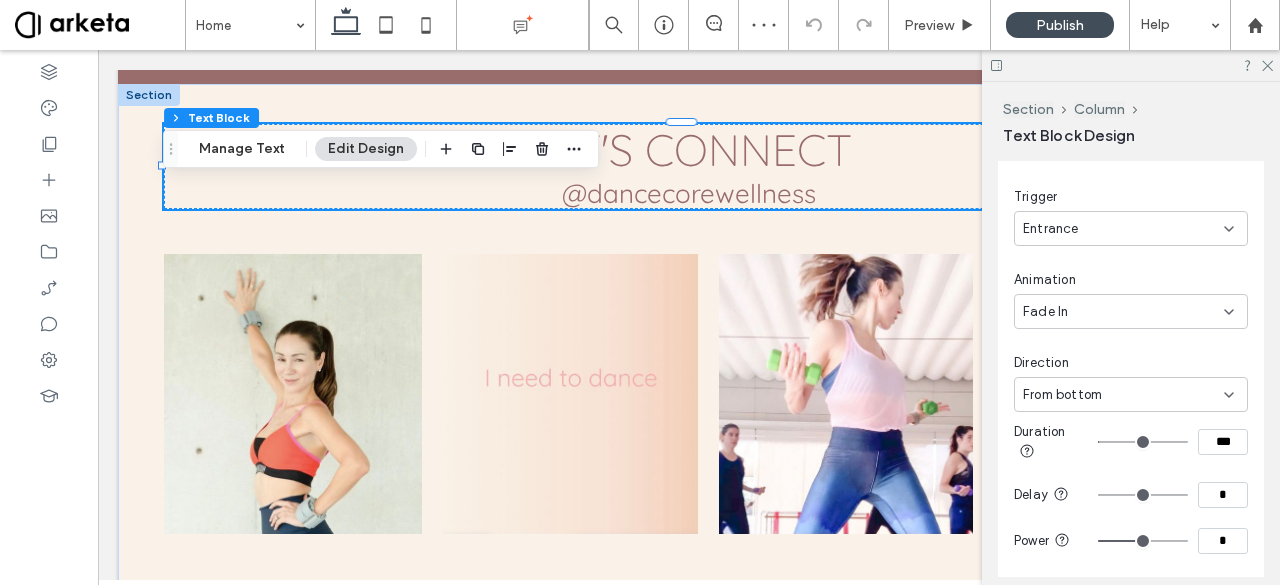 type on "*" 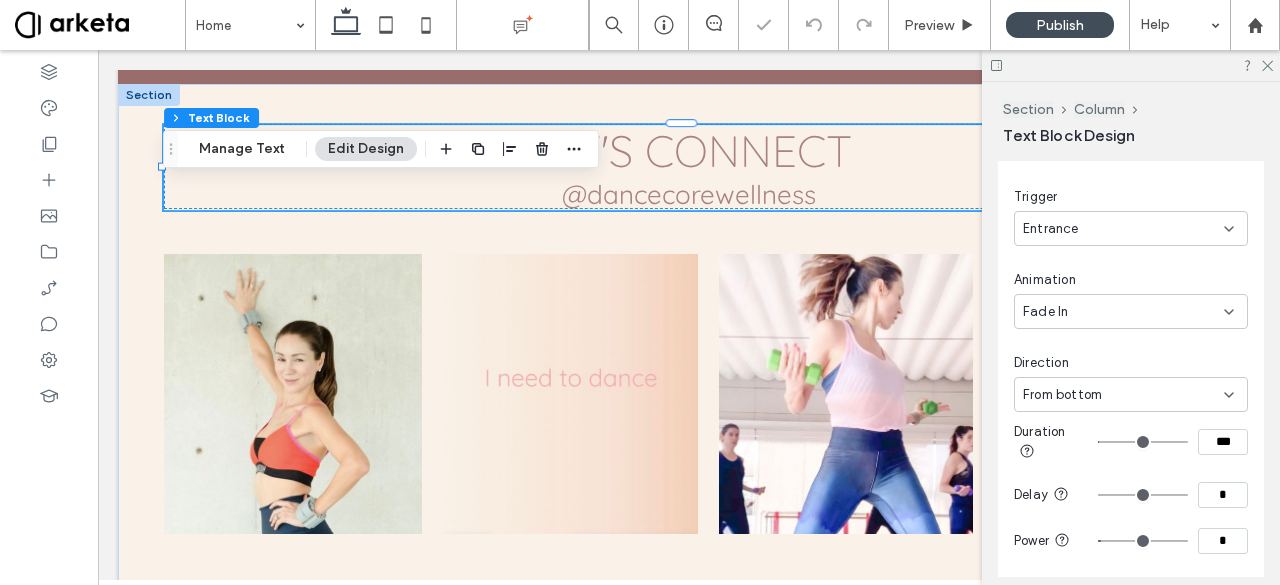 click on "***" at bounding box center [1223, 442] 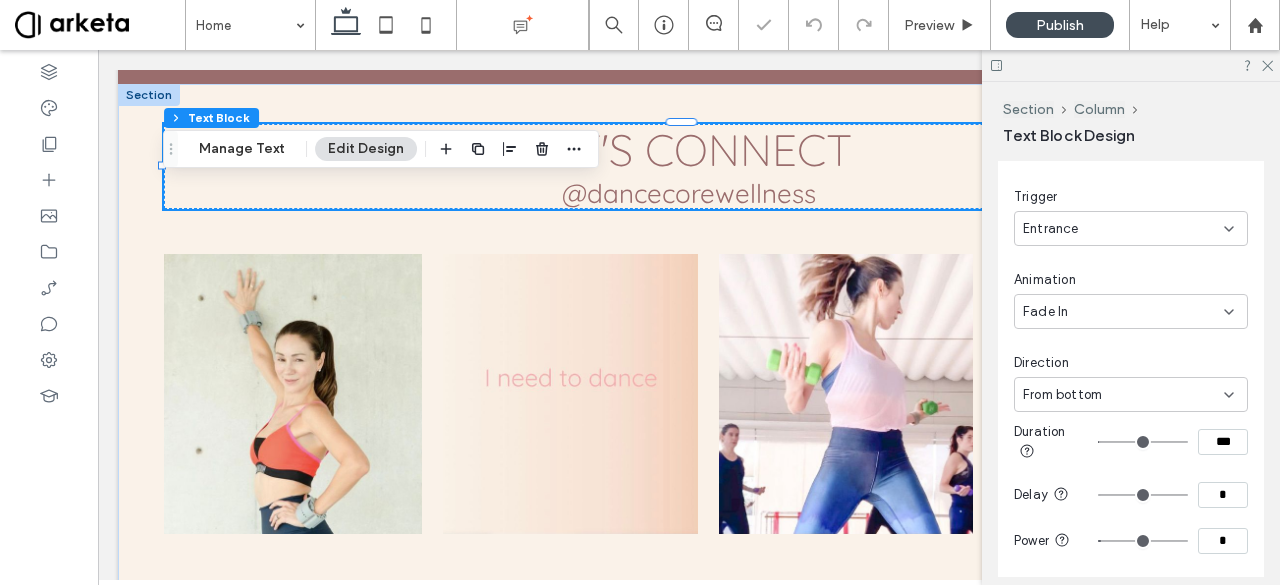 type on "***" 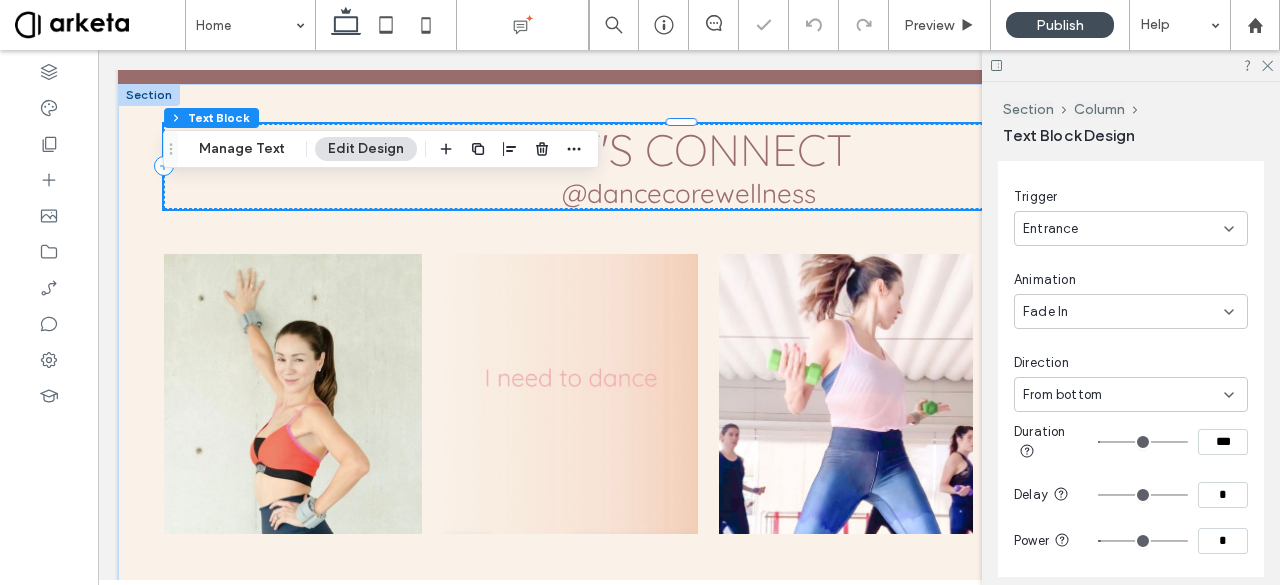 click on "@dancecorewellness" at bounding box center [689, 193] 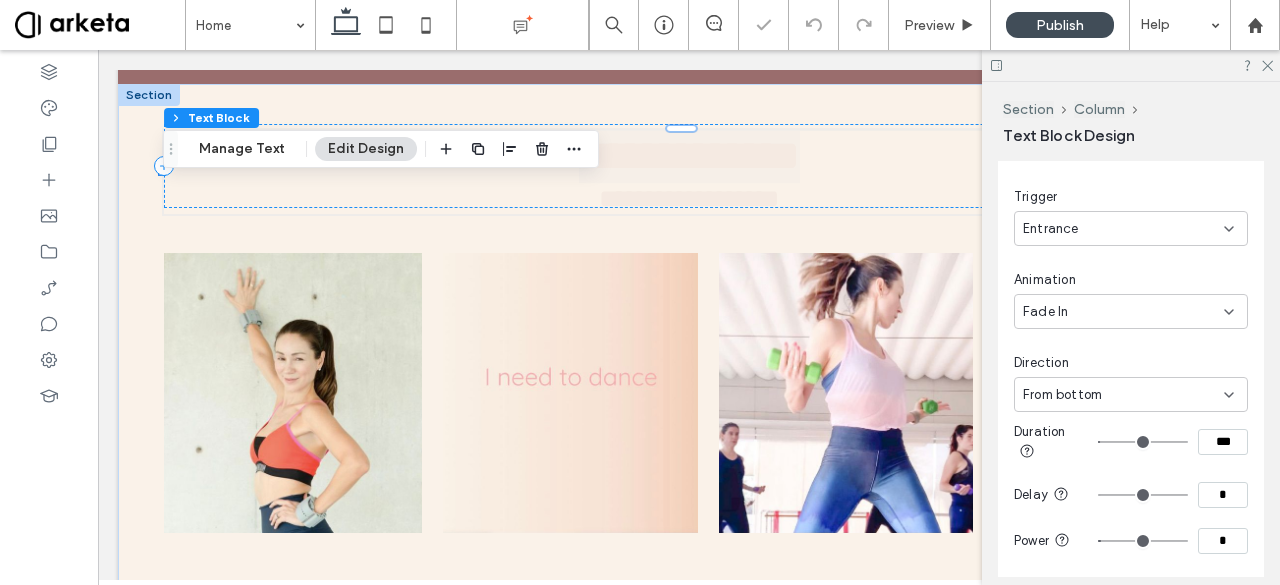 type on "*********" 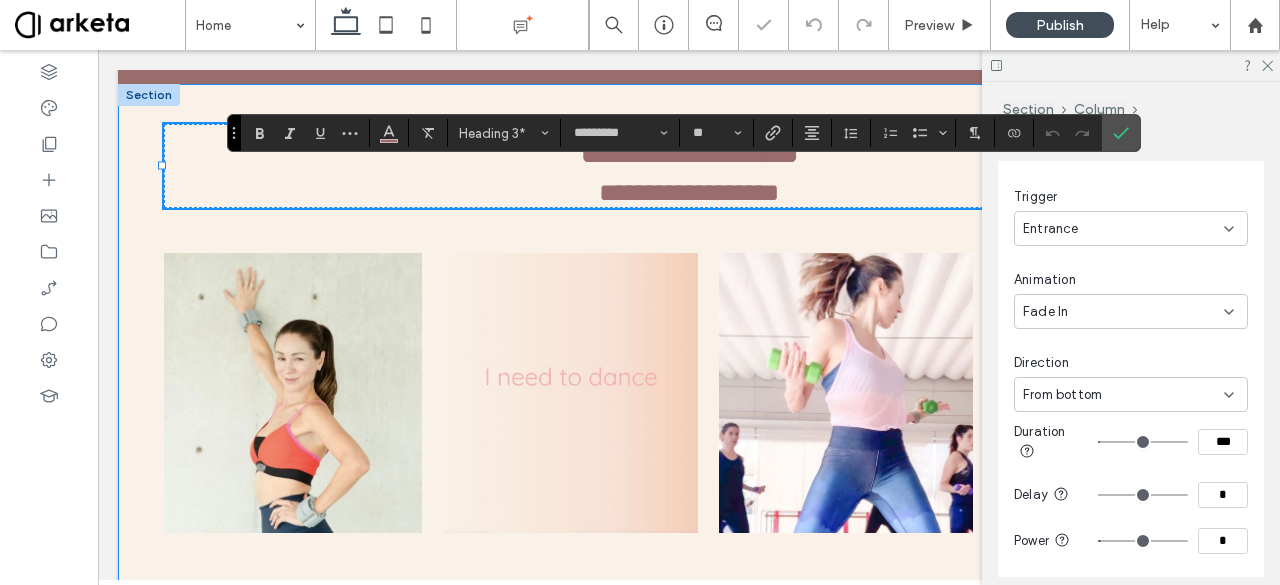 click on "**********" at bounding box center [689, 341] 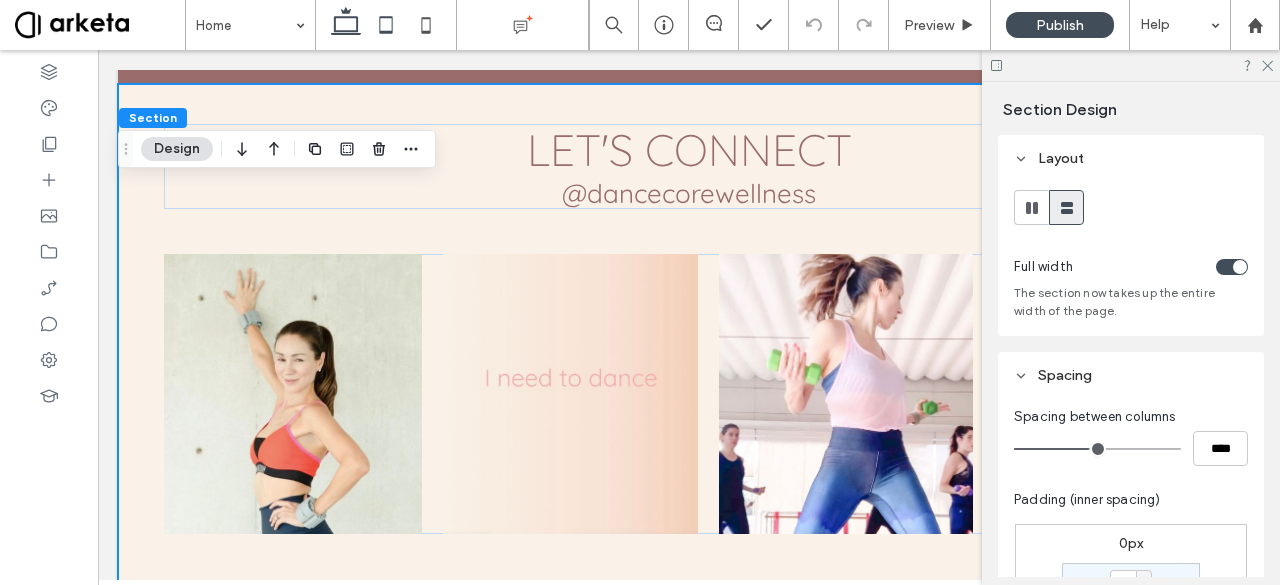 click 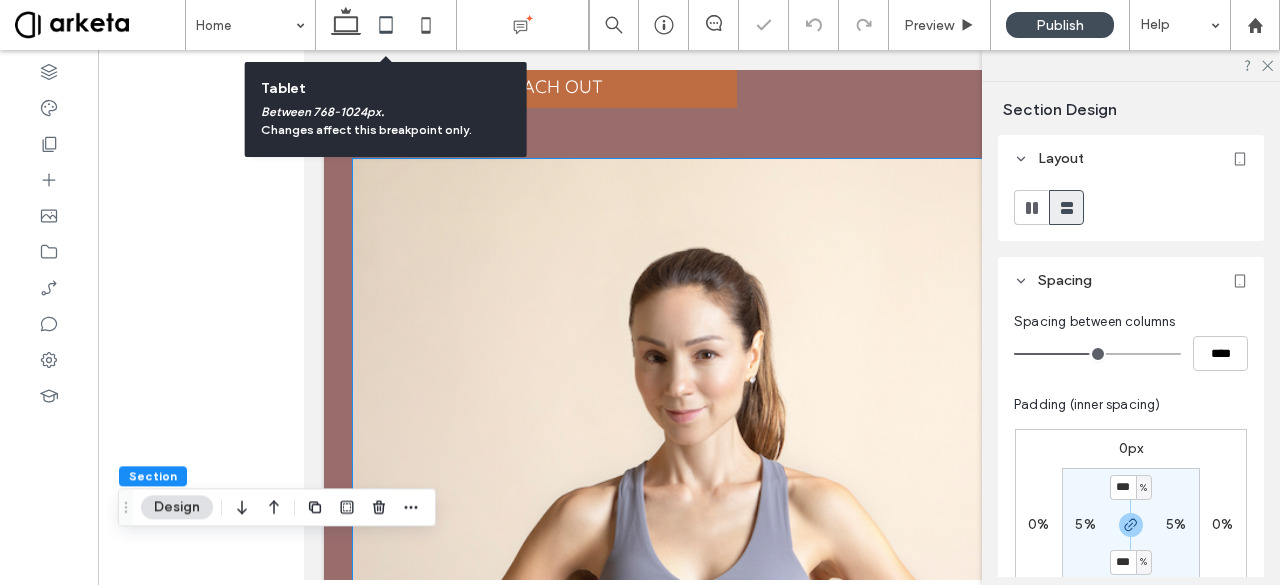 type on "**" 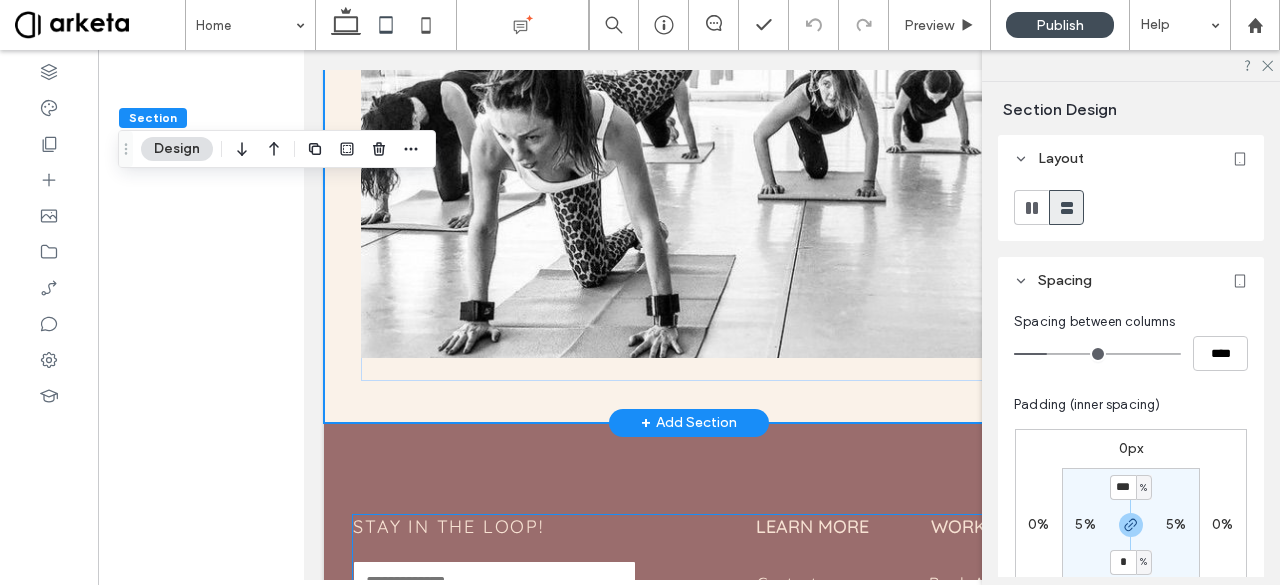 scroll, scrollTop: 7025, scrollLeft: 0, axis: vertical 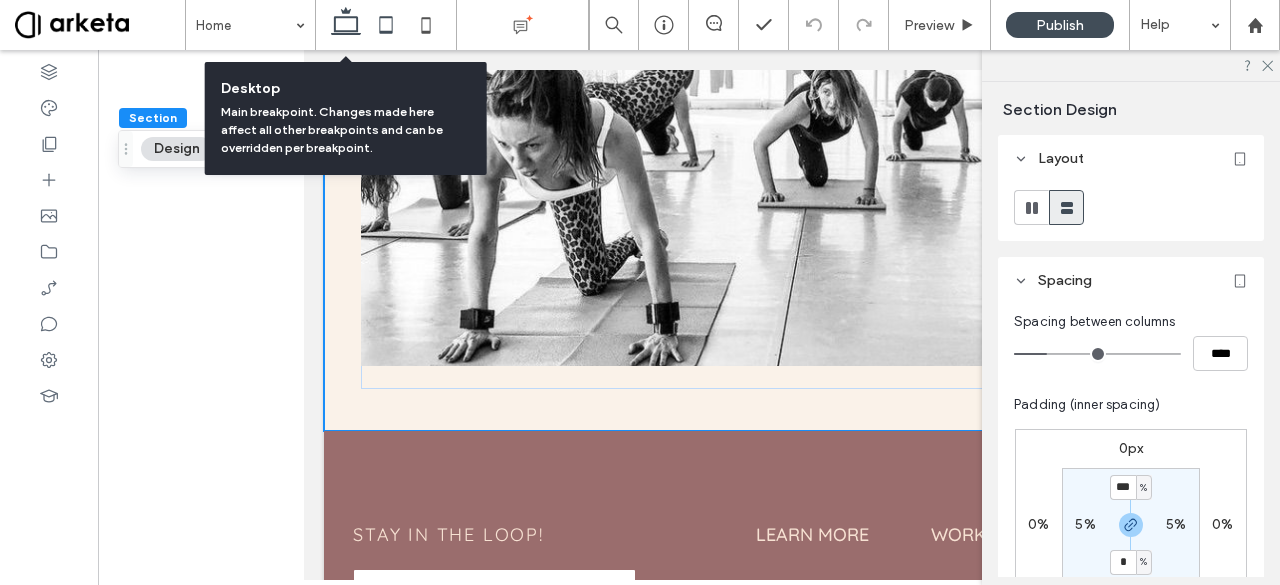 click 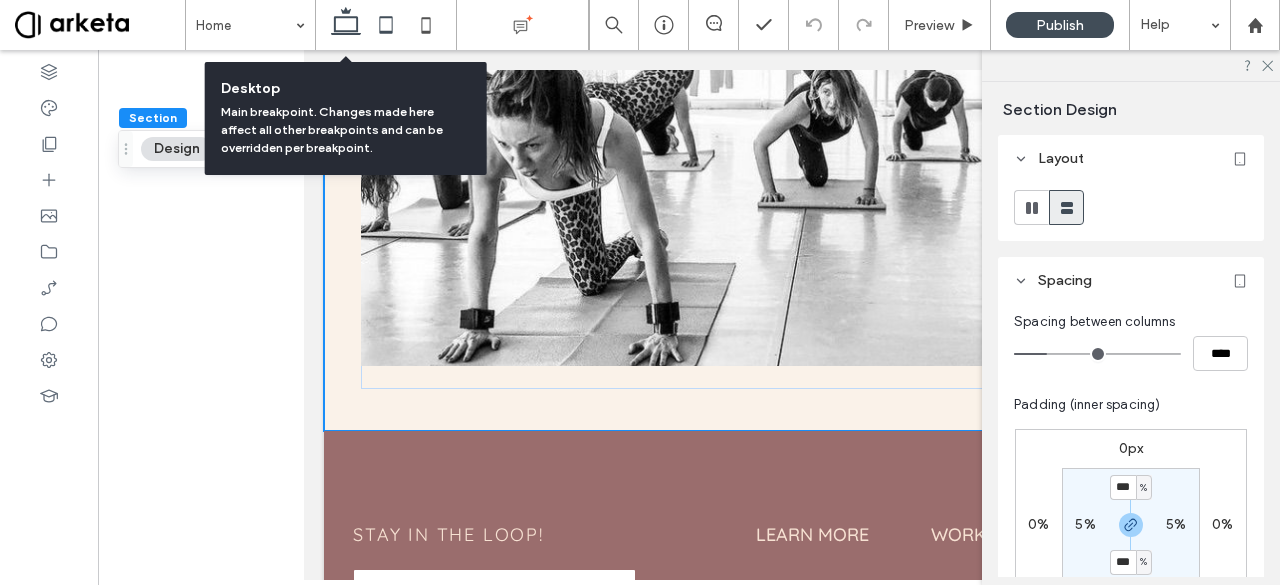 scroll, scrollTop: 5612, scrollLeft: 0, axis: vertical 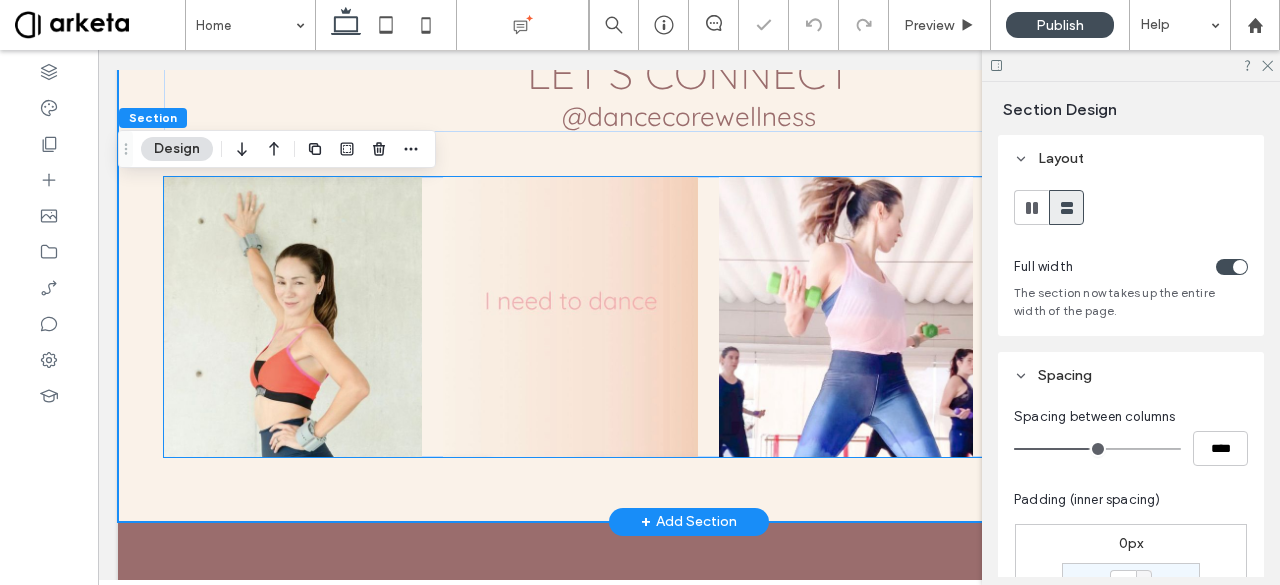 click at bounding box center (293, 317) 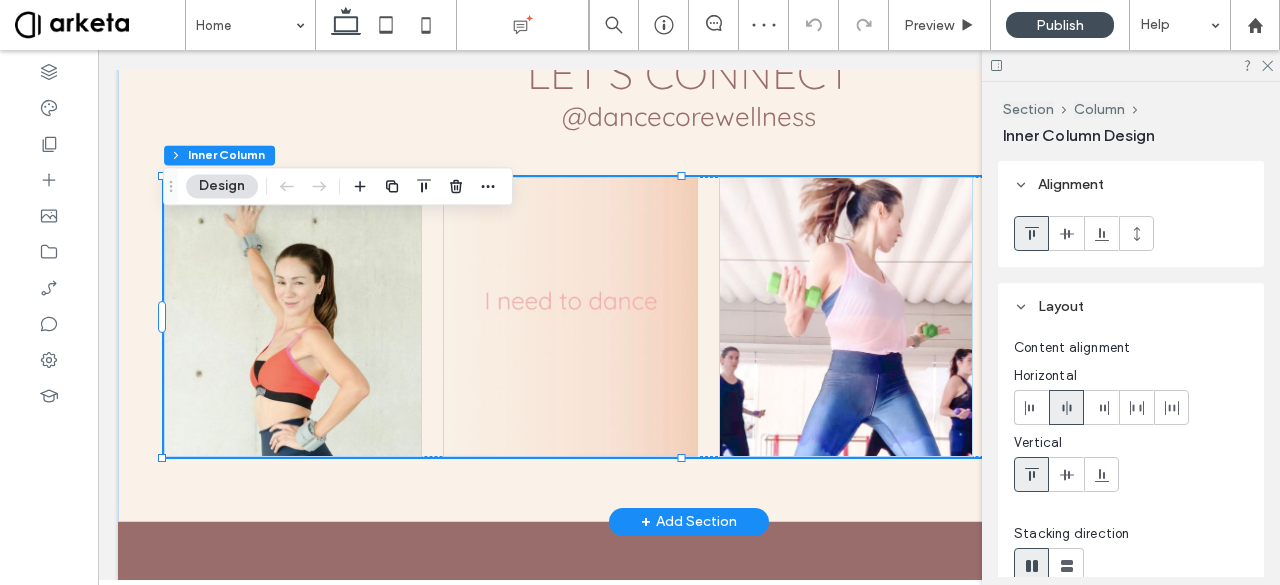 click at bounding box center (293, 317) 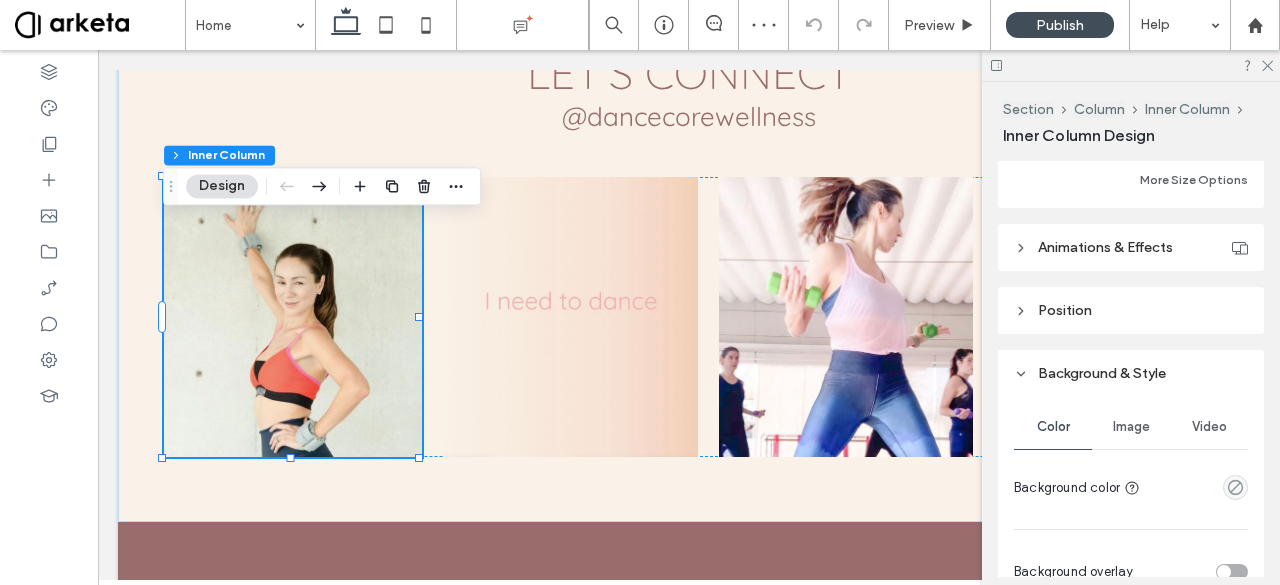 scroll, scrollTop: 1158, scrollLeft: 0, axis: vertical 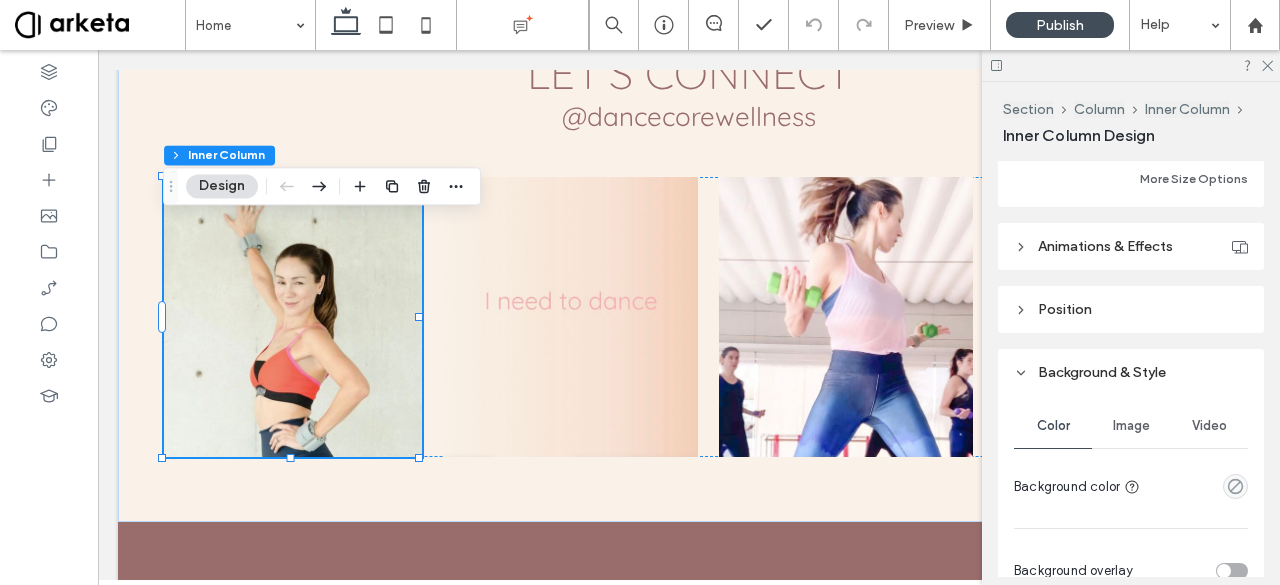 click on "Animations & Effects" at bounding box center (1131, 246) 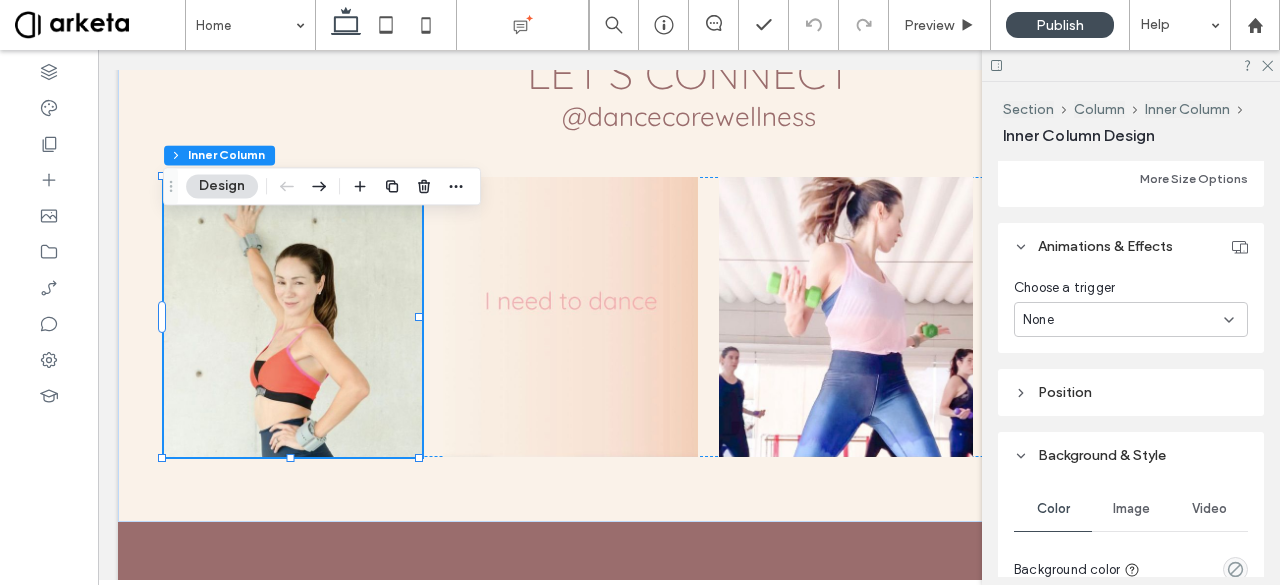 click on "None" at bounding box center (1123, 320) 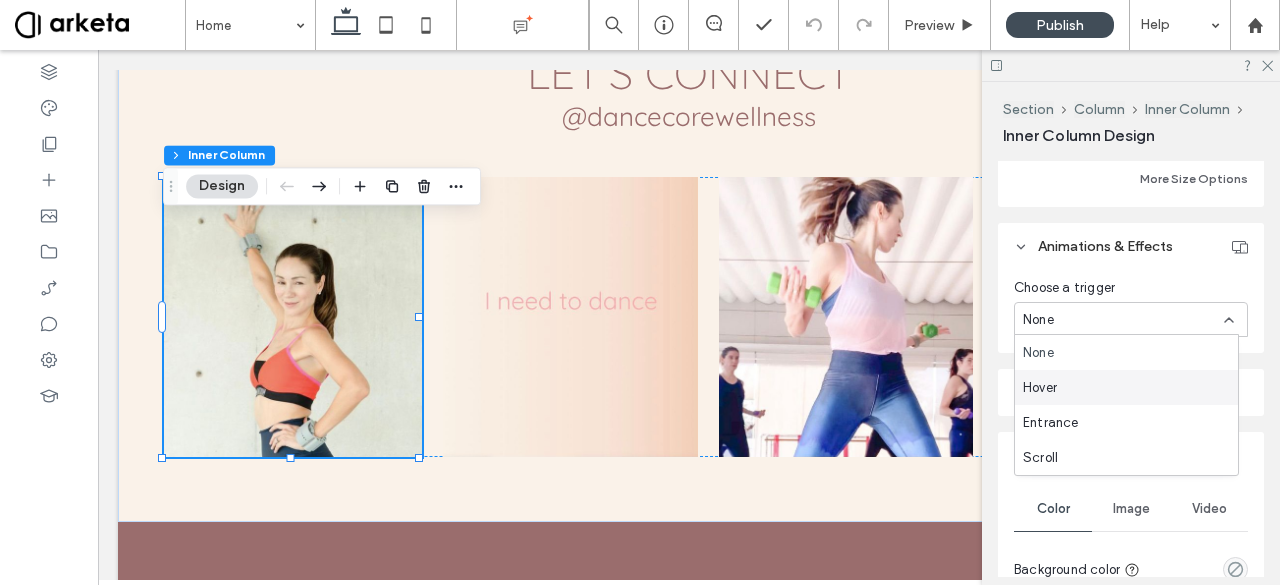 click on "Hover" at bounding box center (1126, 387) 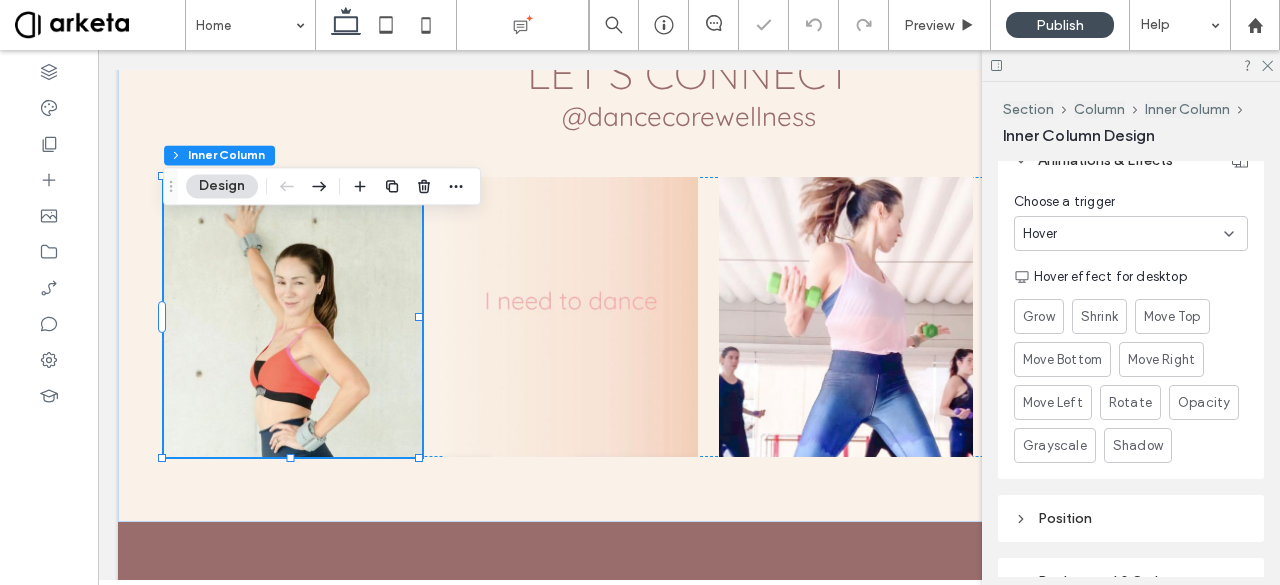 scroll, scrollTop: 1247, scrollLeft: 0, axis: vertical 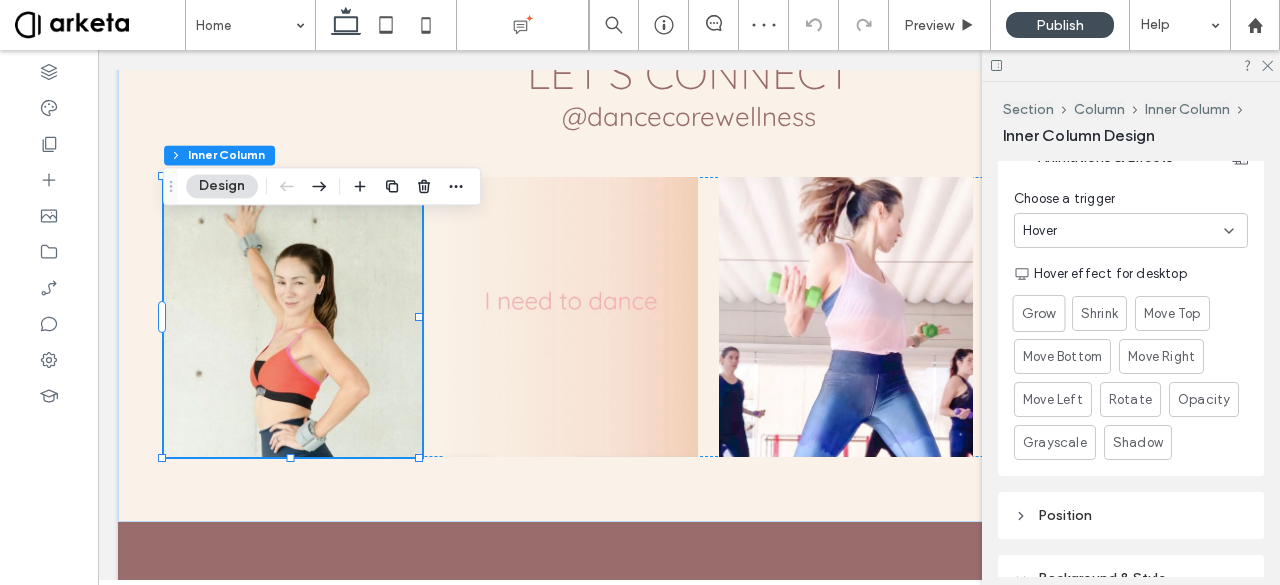 click on "Grow" at bounding box center (1039, 313) 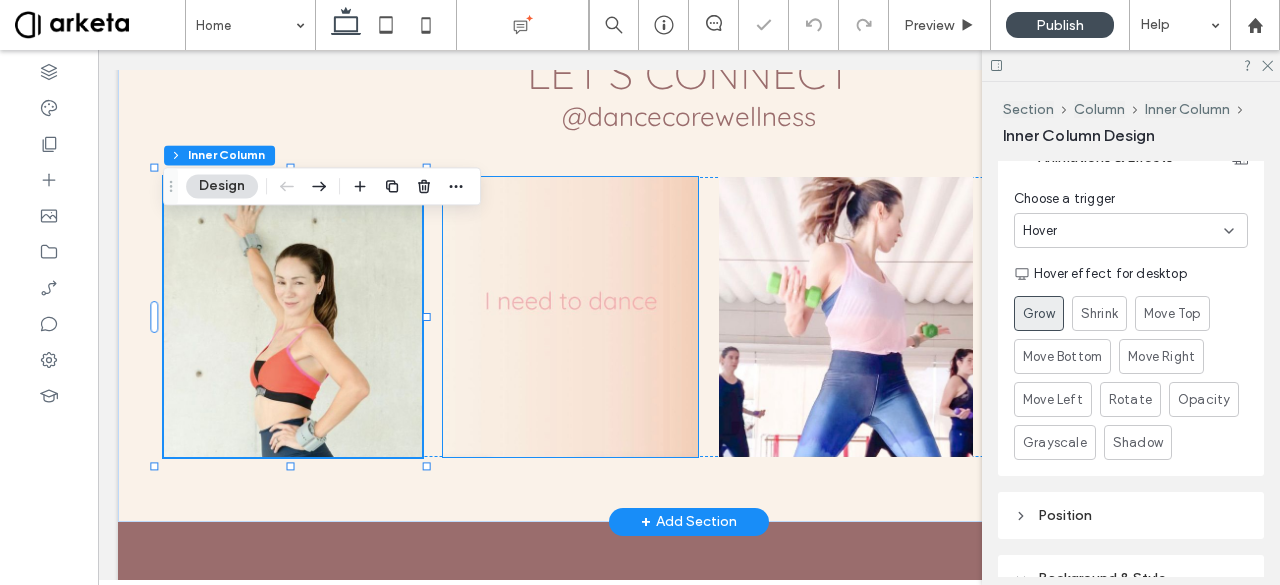 click at bounding box center (570, 317) 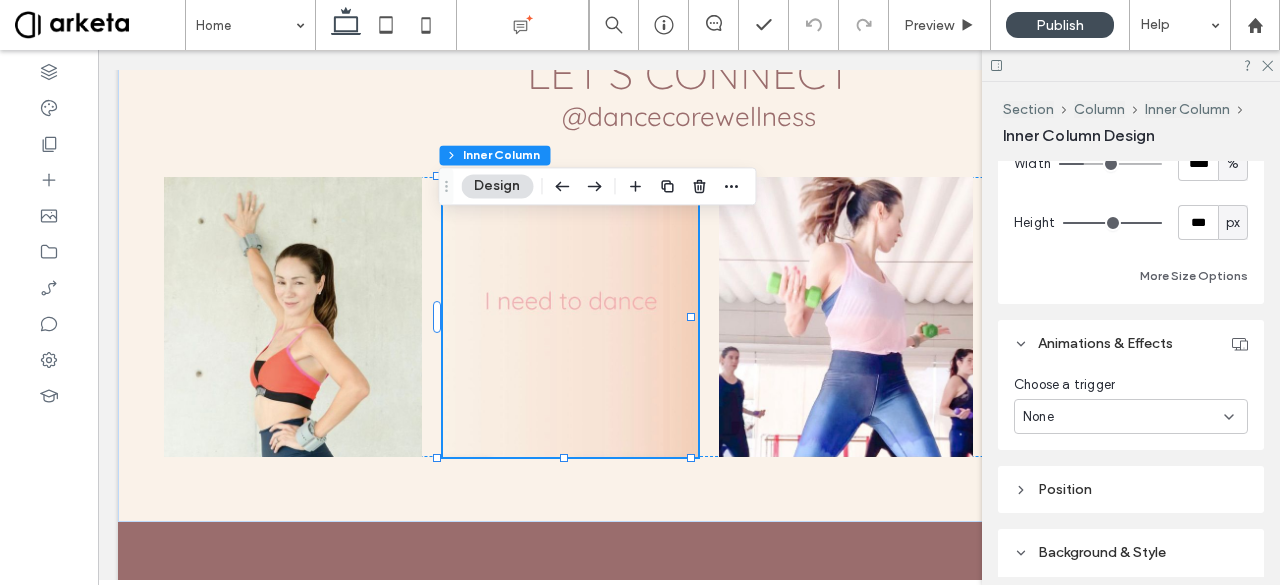 scroll, scrollTop: 1060, scrollLeft: 0, axis: vertical 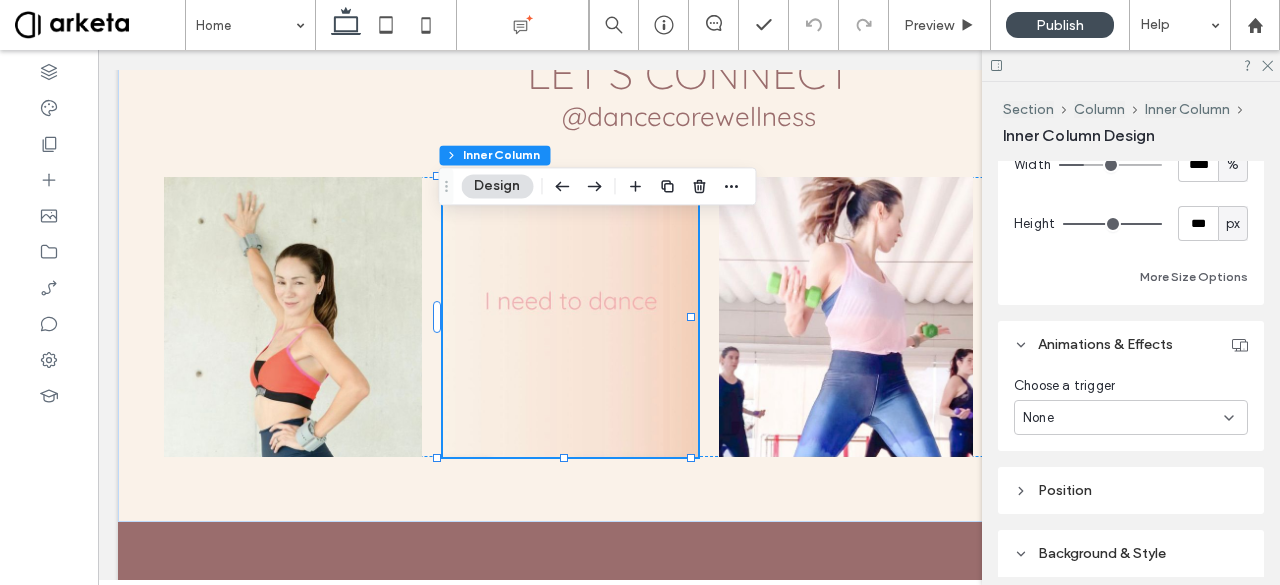 click on "None" at bounding box center [1038, 418] 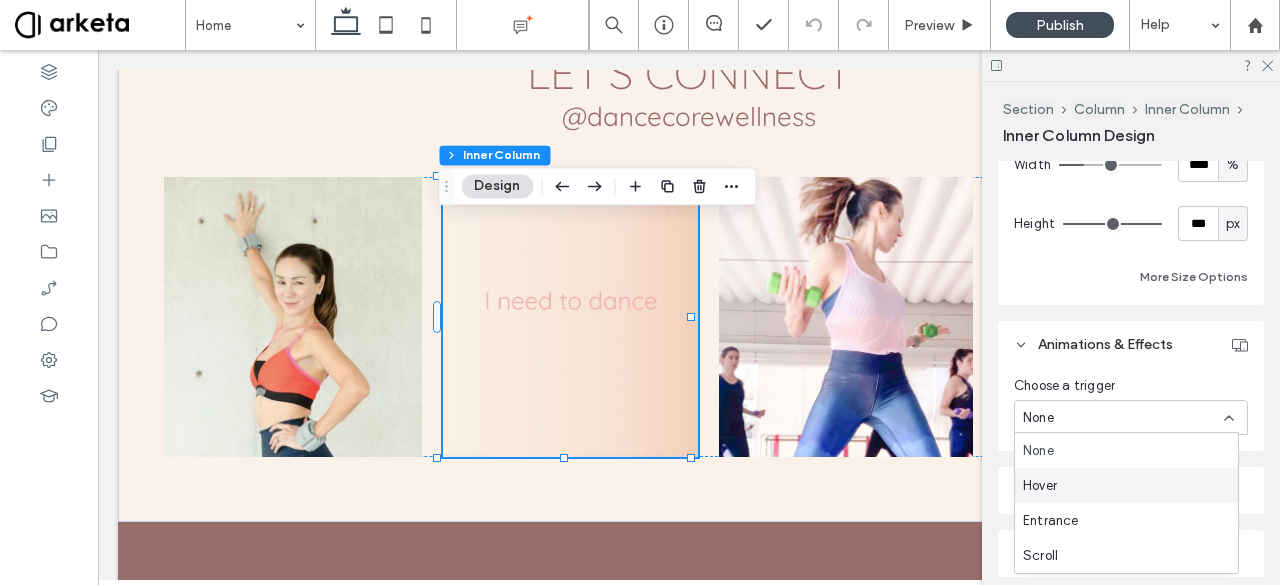 click on "Hover" at bounding box center [1126, 485] 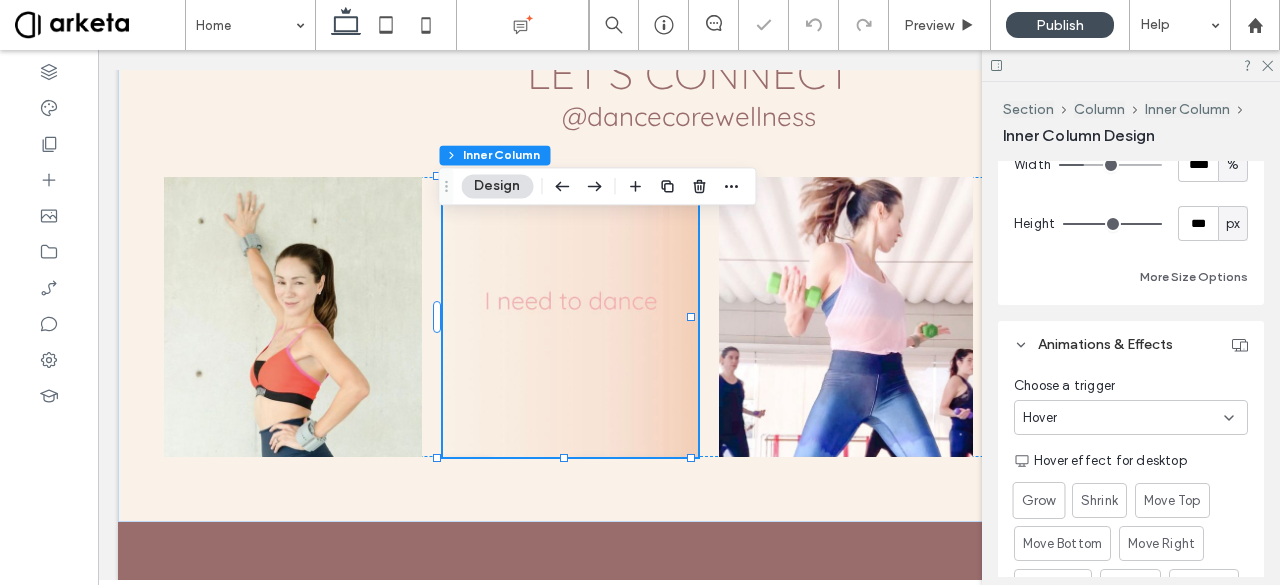 click on "Grow" at bounding box center (1039, 500) 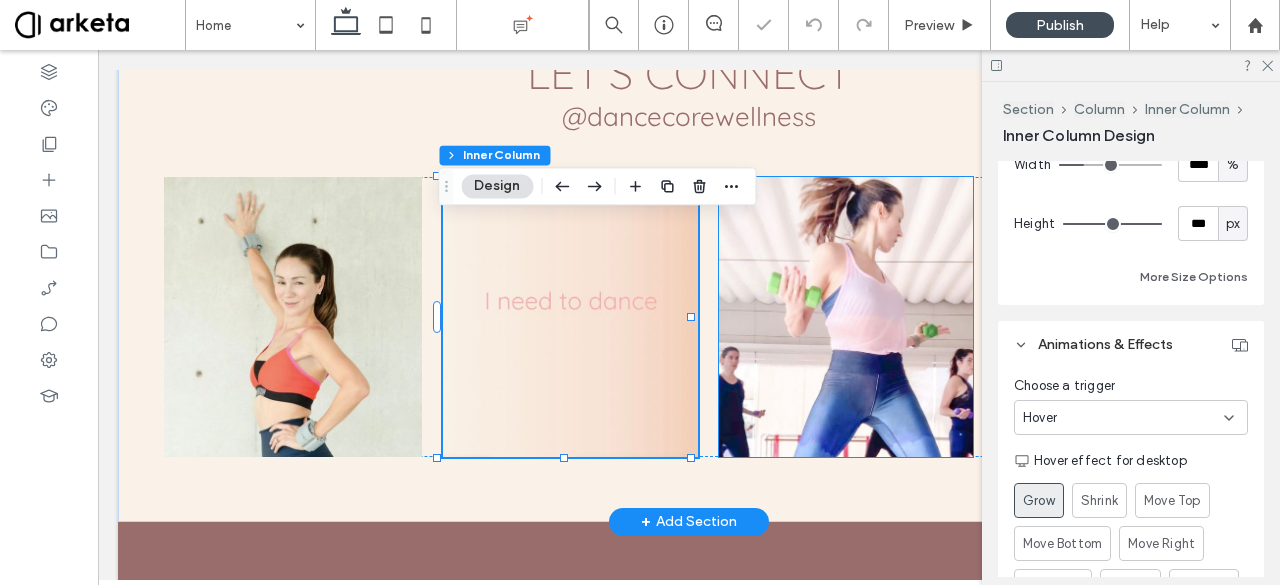 click at bounding box center (846, 317) 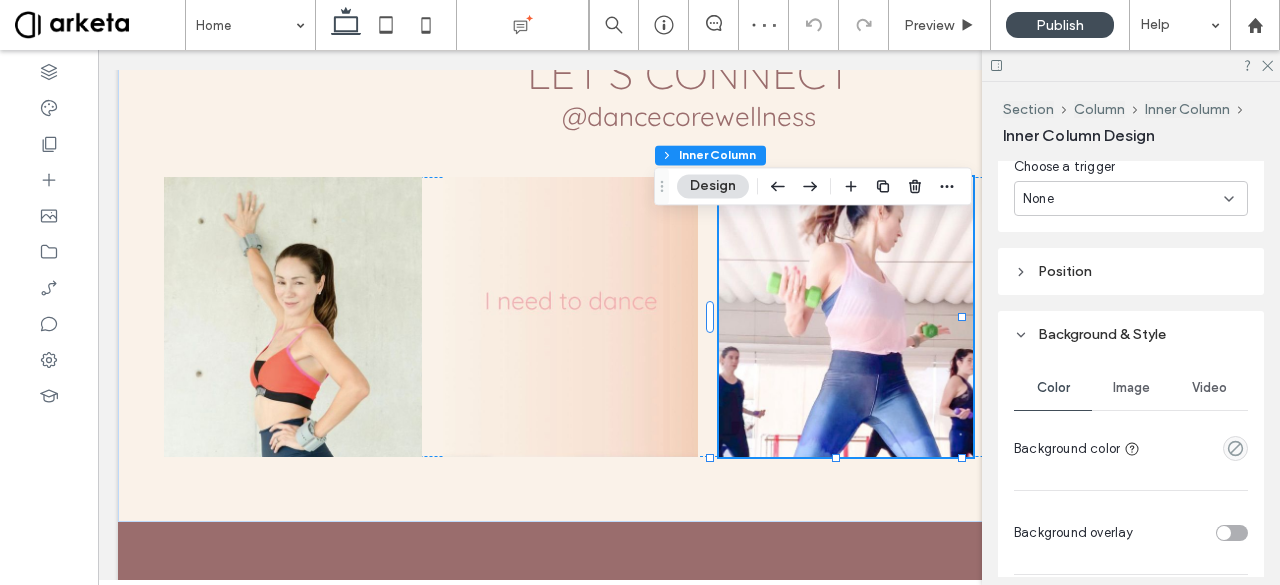 scroll, scrollTop: 1280, scrollLeft: 0, axis: vertical 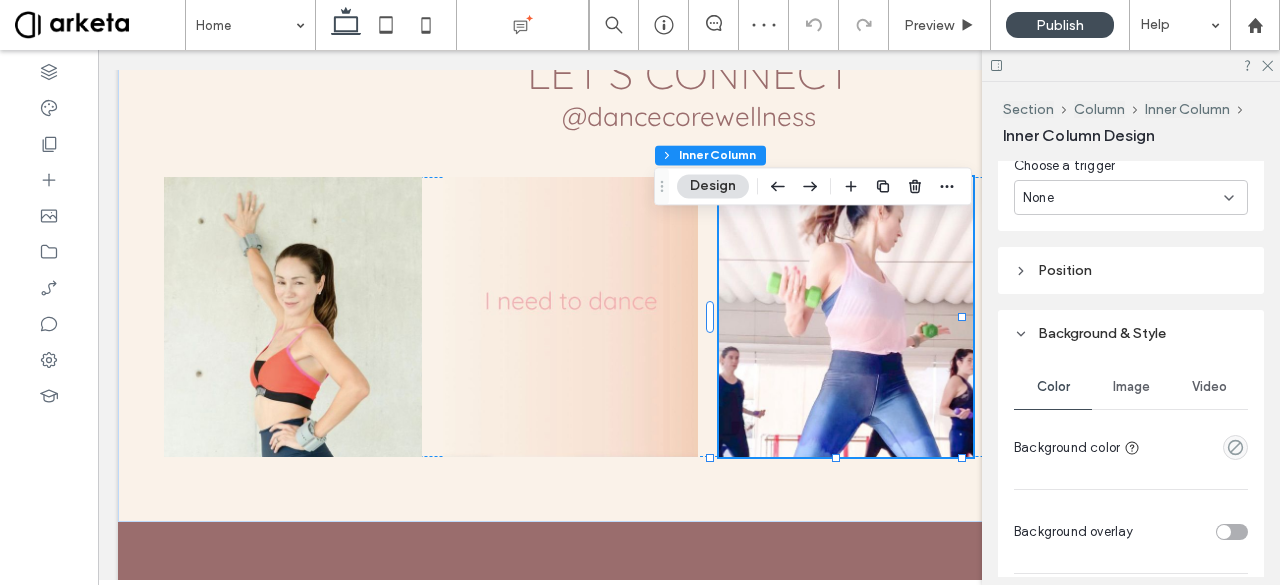 click on "Position" at bounding box center [1131, 270] 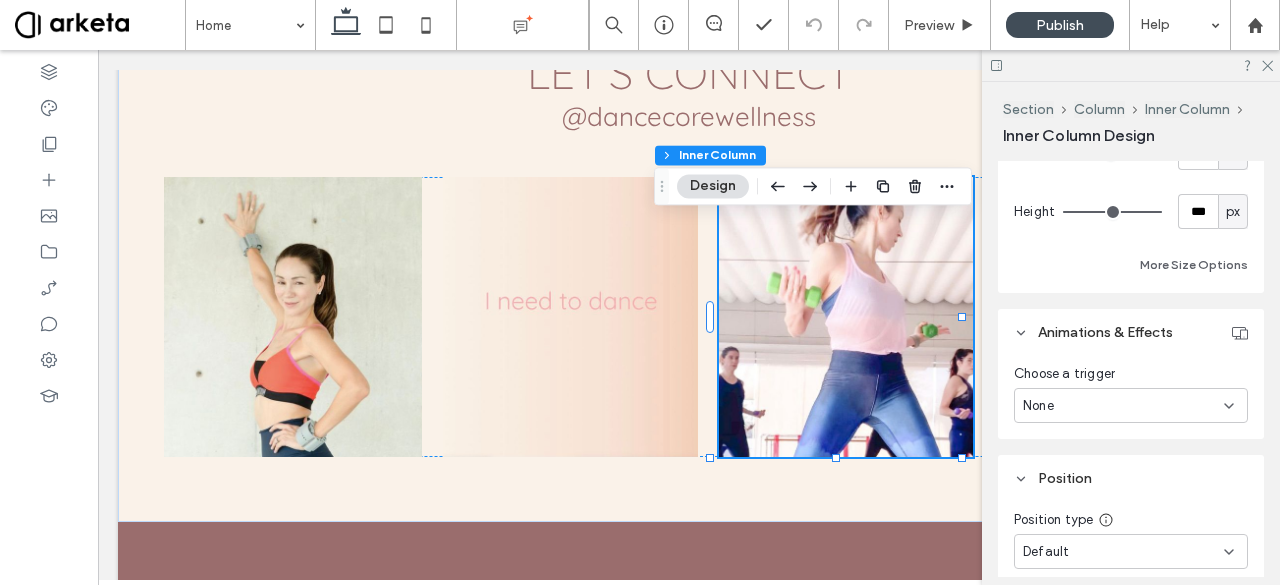 scroll, scrollTop: 1070, scrollLeft: 0, axis: vertical 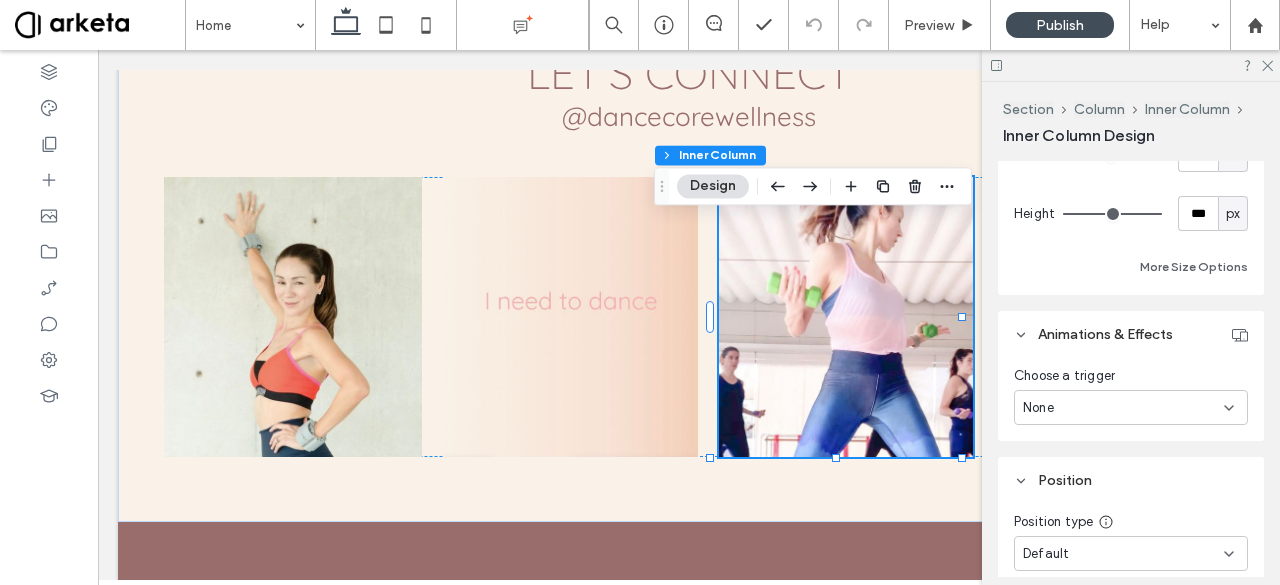 click on "Choose a trigger" at bounding box center (1131, 376) 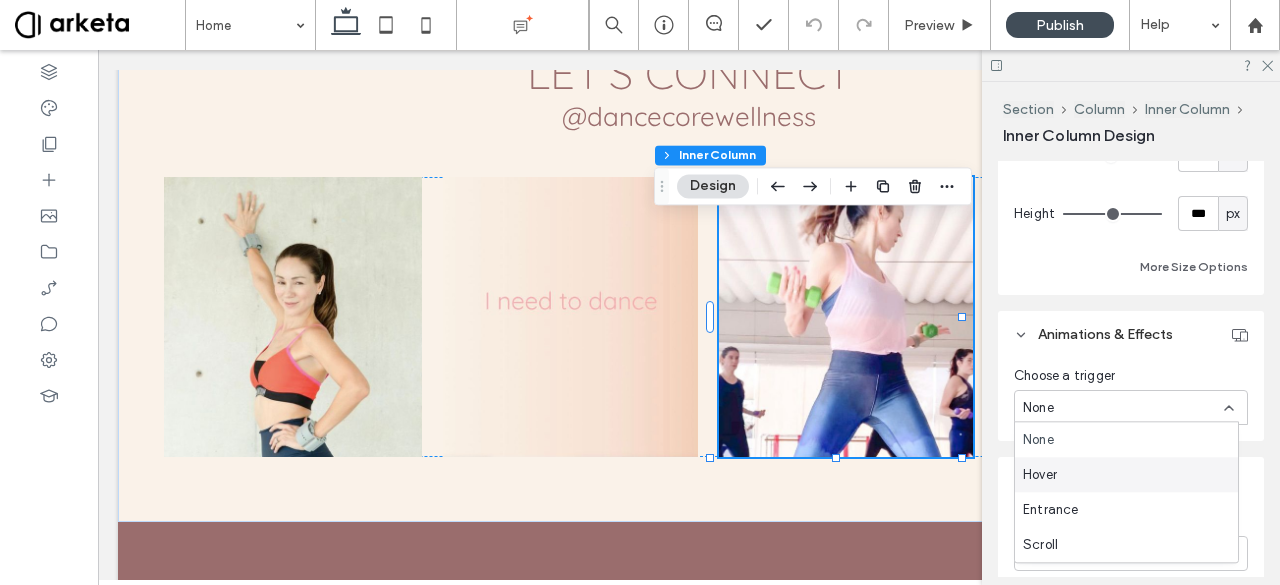 click on "Hover" at bounding box center [1126, 474] 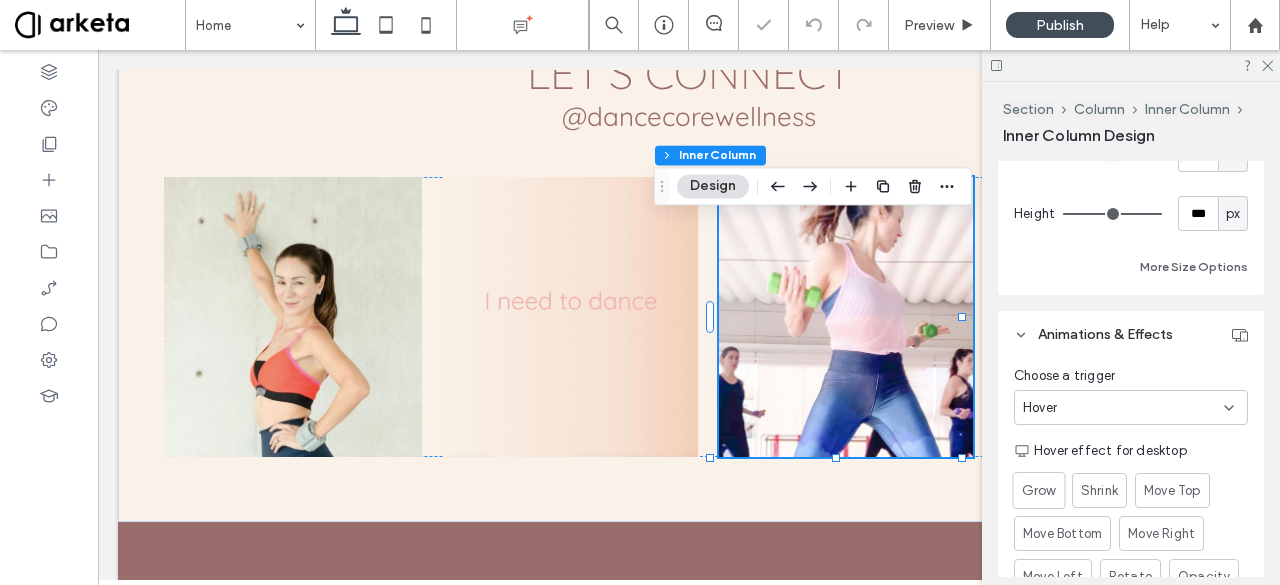 click on "Grow" at bounding box center (1039, 490) 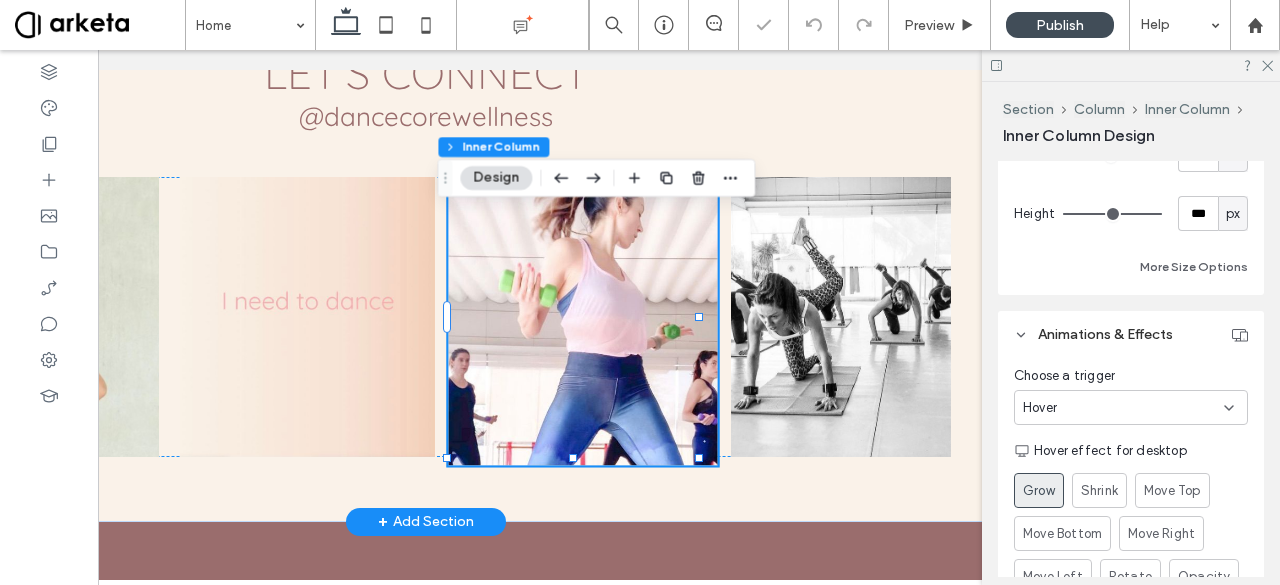 scroll, scrollTop: 0, scrollLeft: 271, axis: horizontal 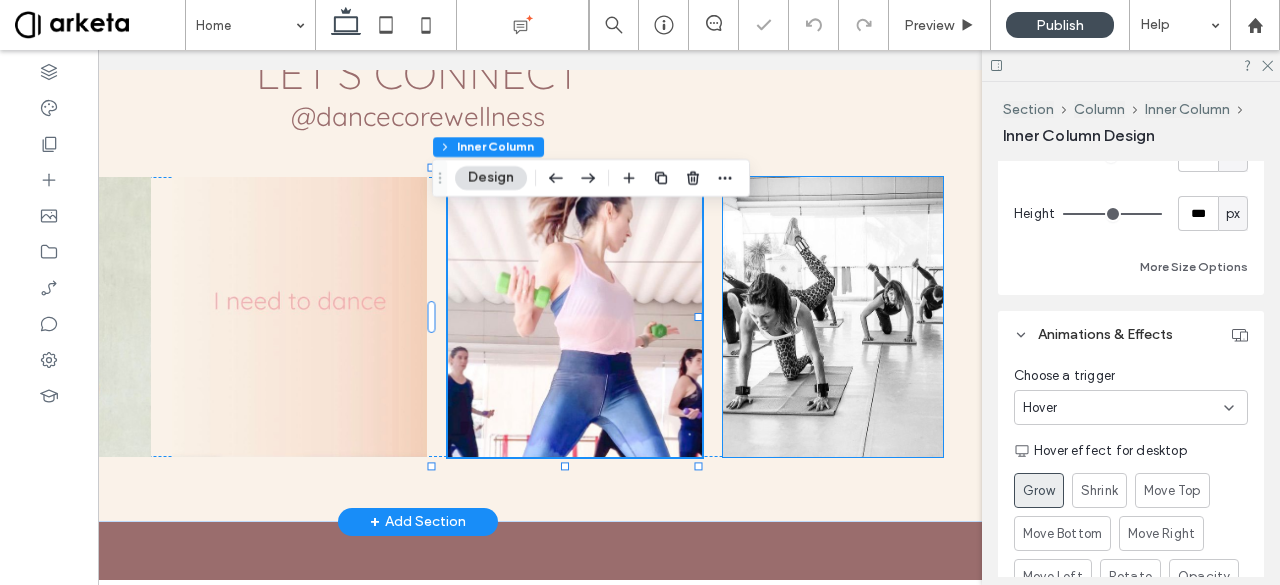 click at bounding box center [833, 317] 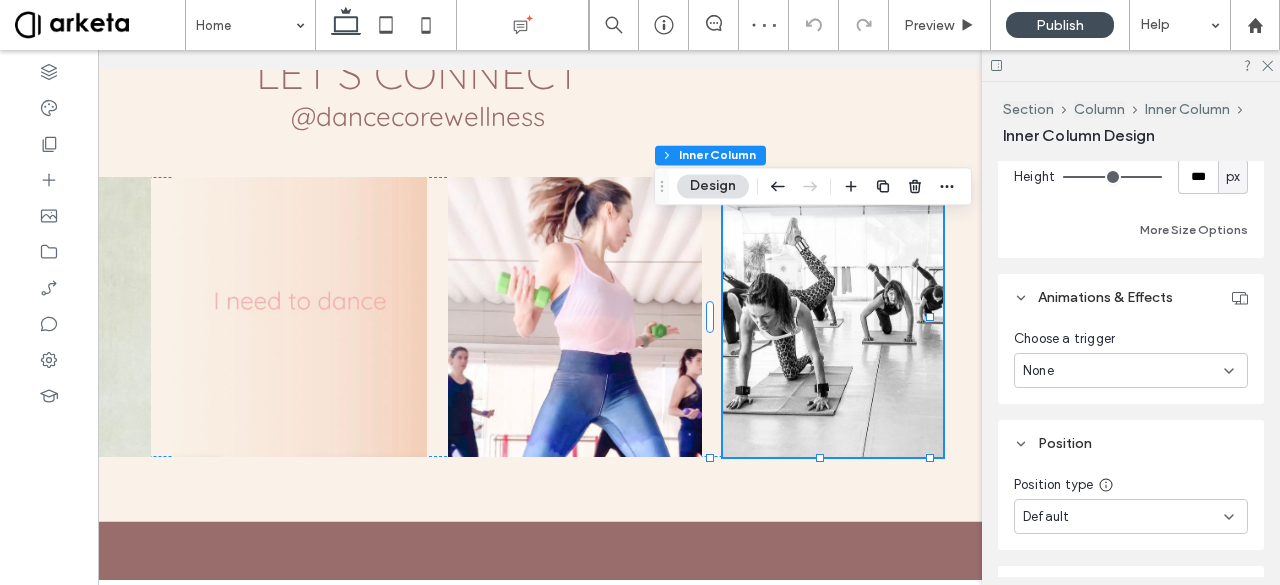 scroll, scrollTop: 1108, scrollLeft: 0, axis: vertical 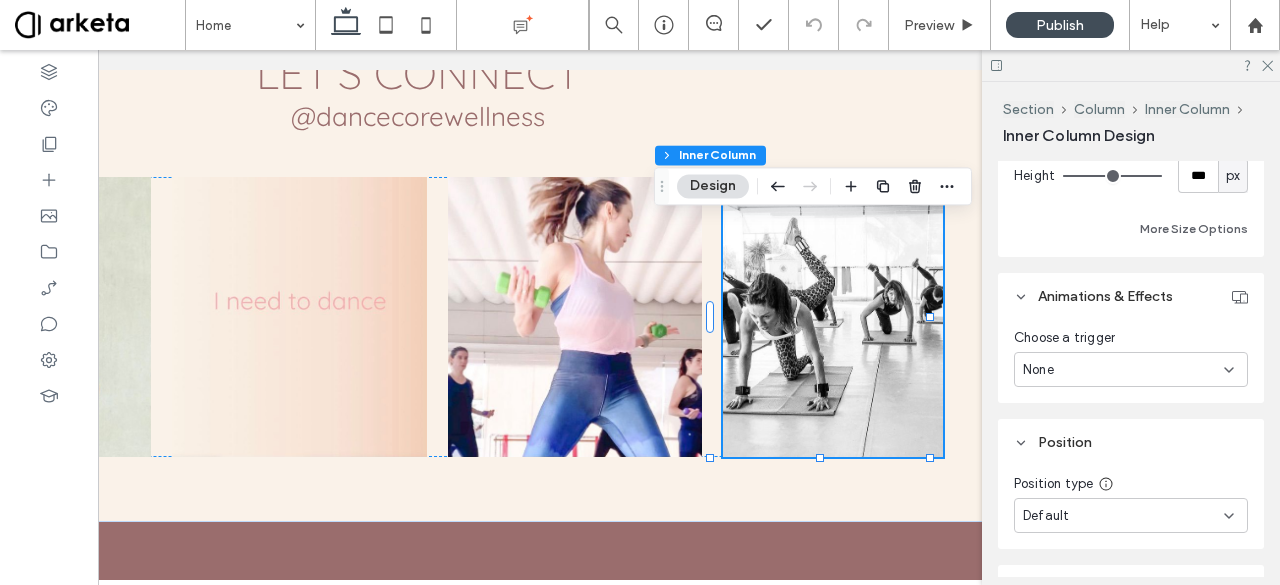 click on "Choose a trigger None" at bounding box center (1131, 357) 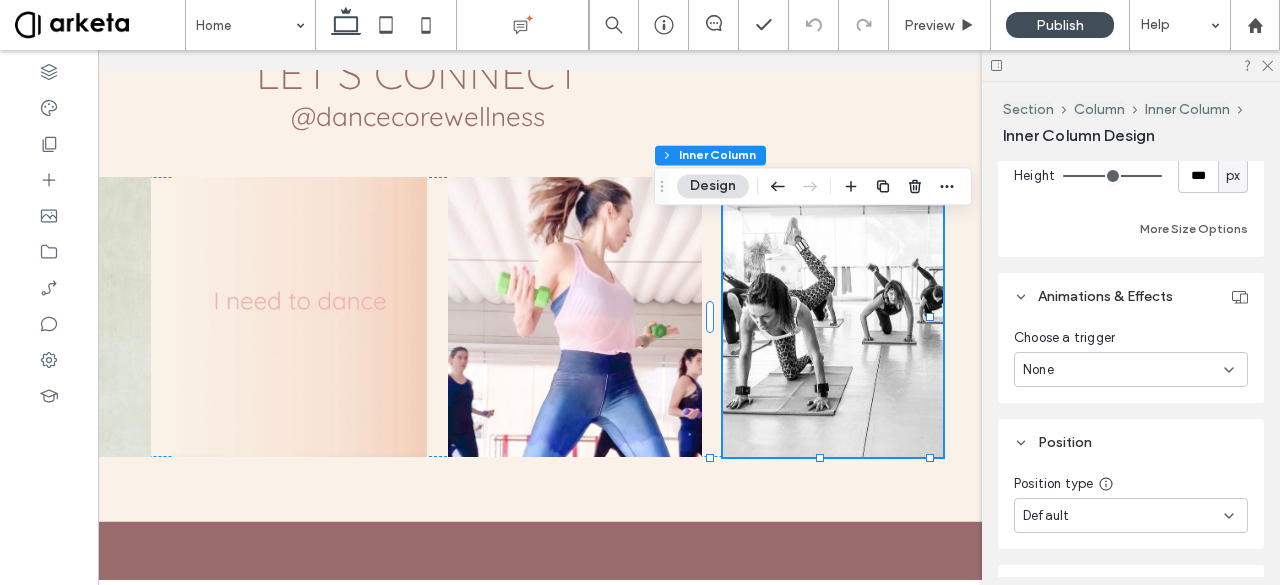 click on "None" at bounding box center (1123, 370) 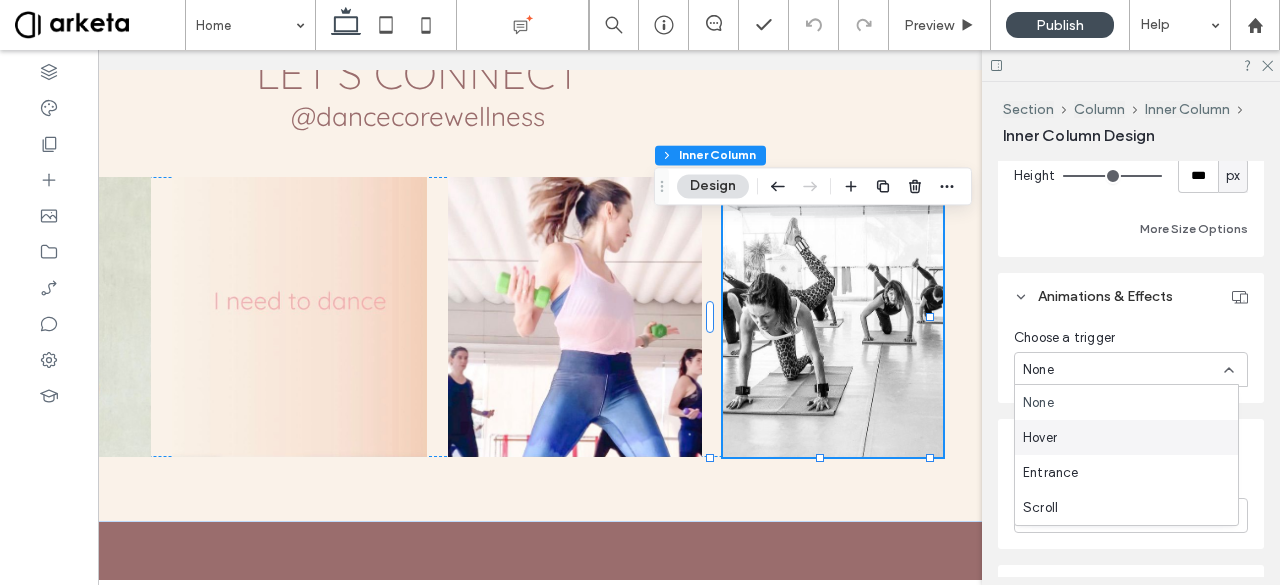 click on "Hover" at bounding box center [1126, 437] 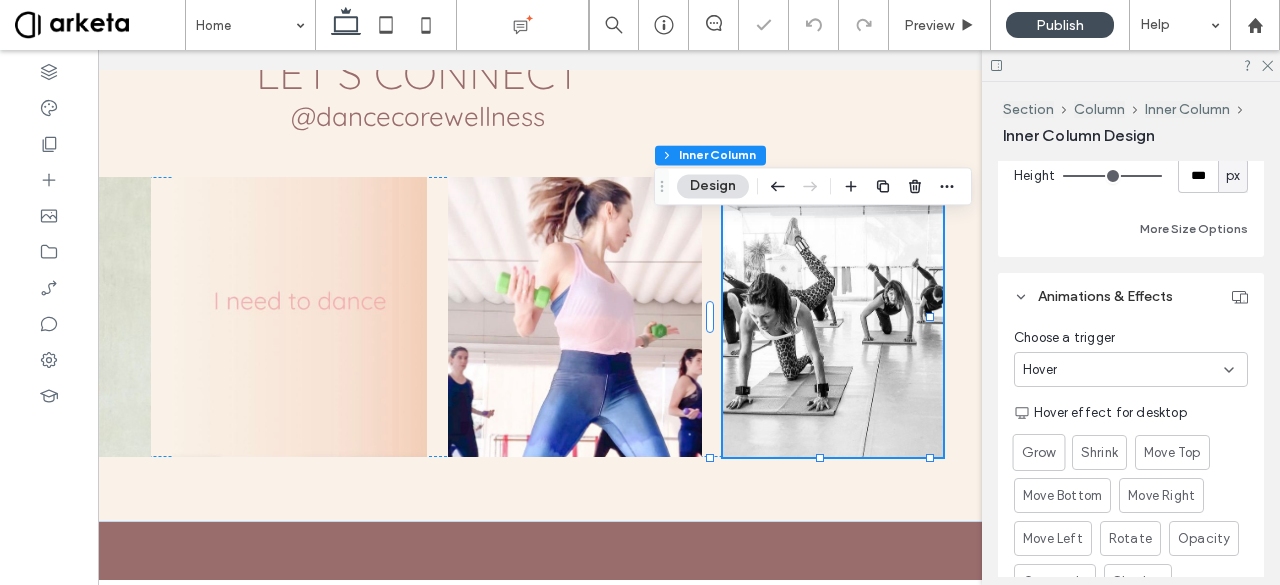 click on "Grow" at bounding box center (1039, 452) 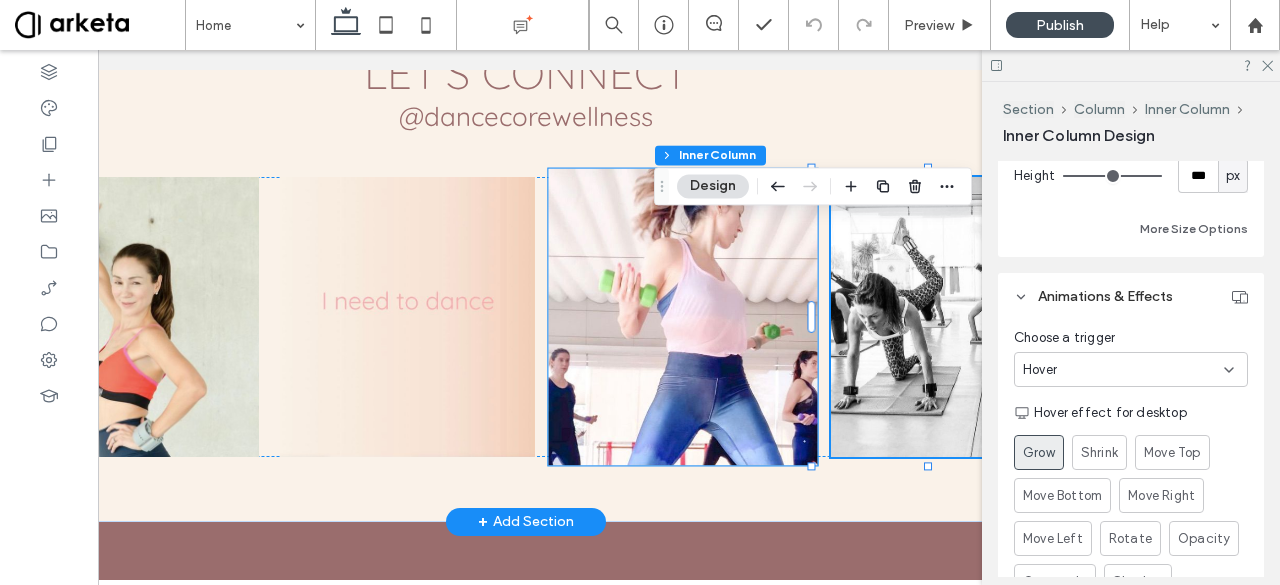 scroll, scrollTop: 0, scrollLeft: 174, axis: horizontal 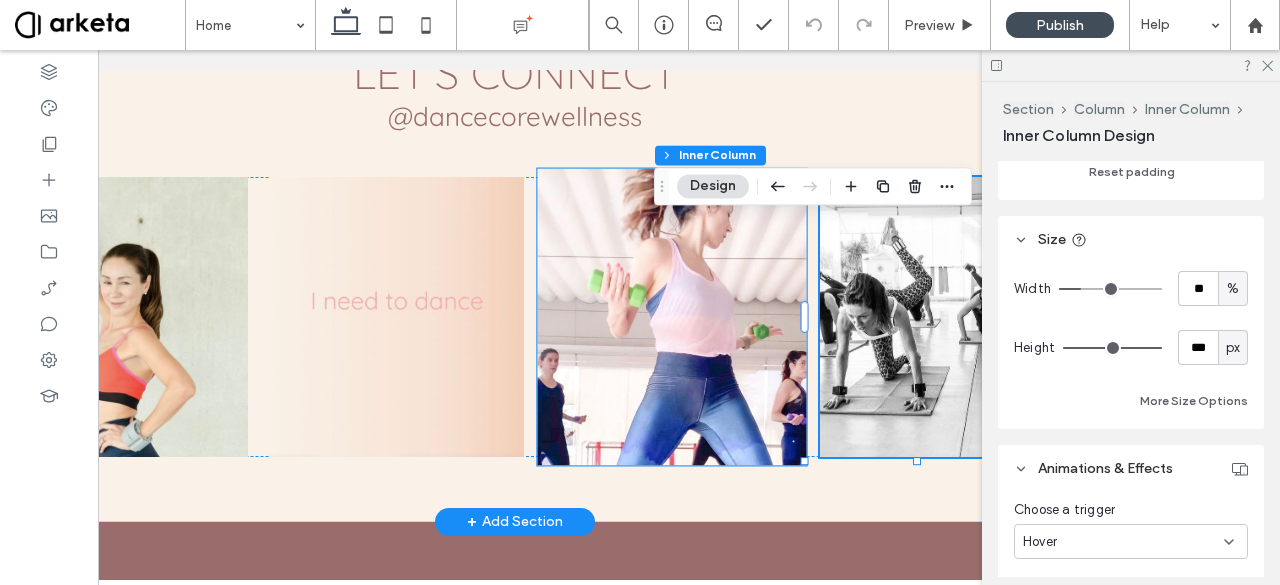click at bounding box center (671, 316) 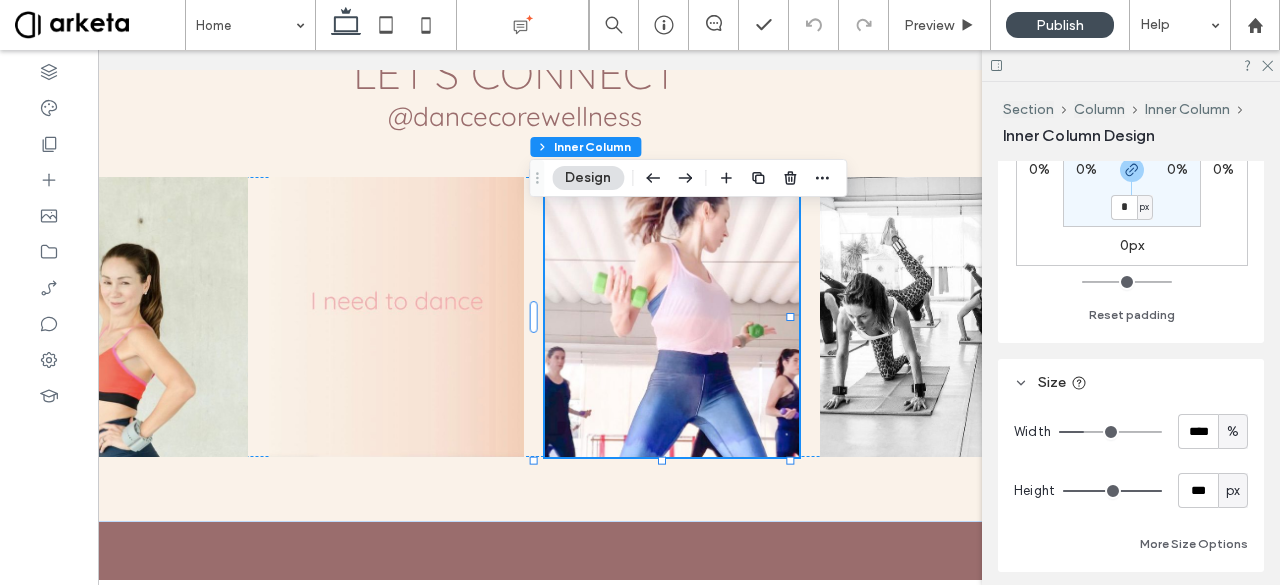 scroll, scrollTop: 794, scrollLeft: 0, axis: vertical 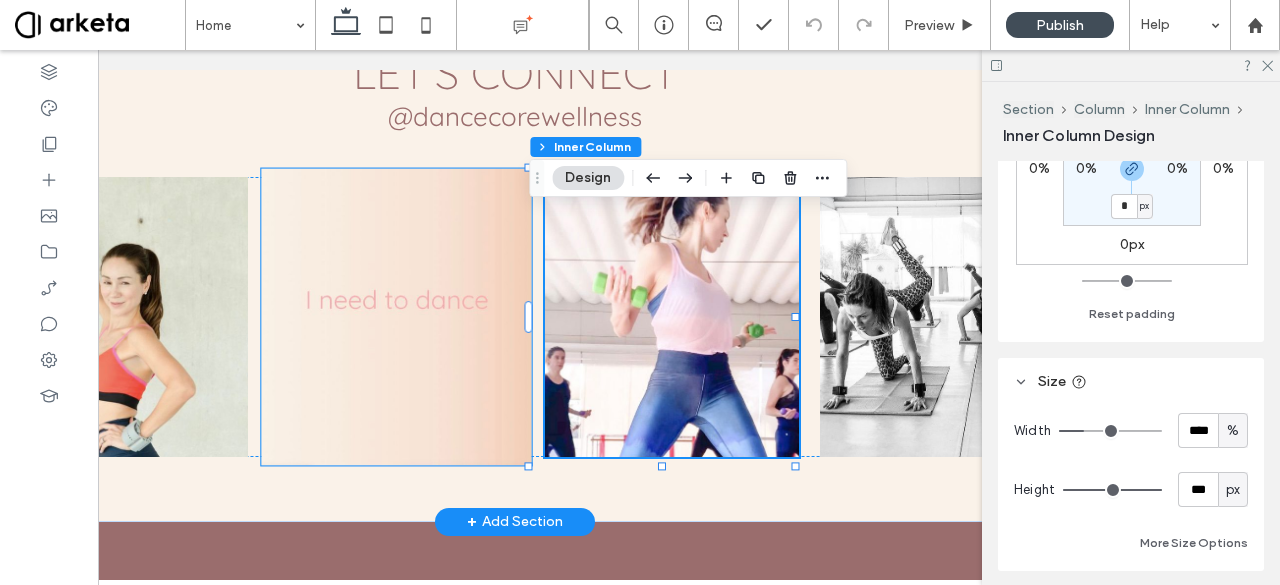 click at bounding box center [396, 316] 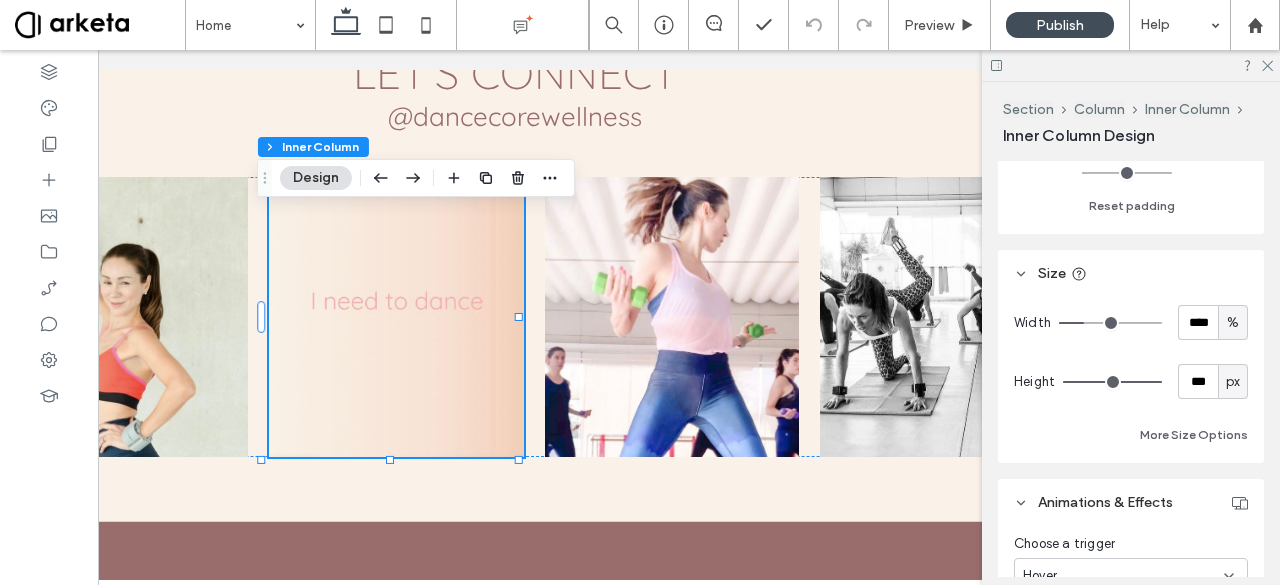 scroll, scrollTop: 905, scrollLeft: 0, axis: vertical 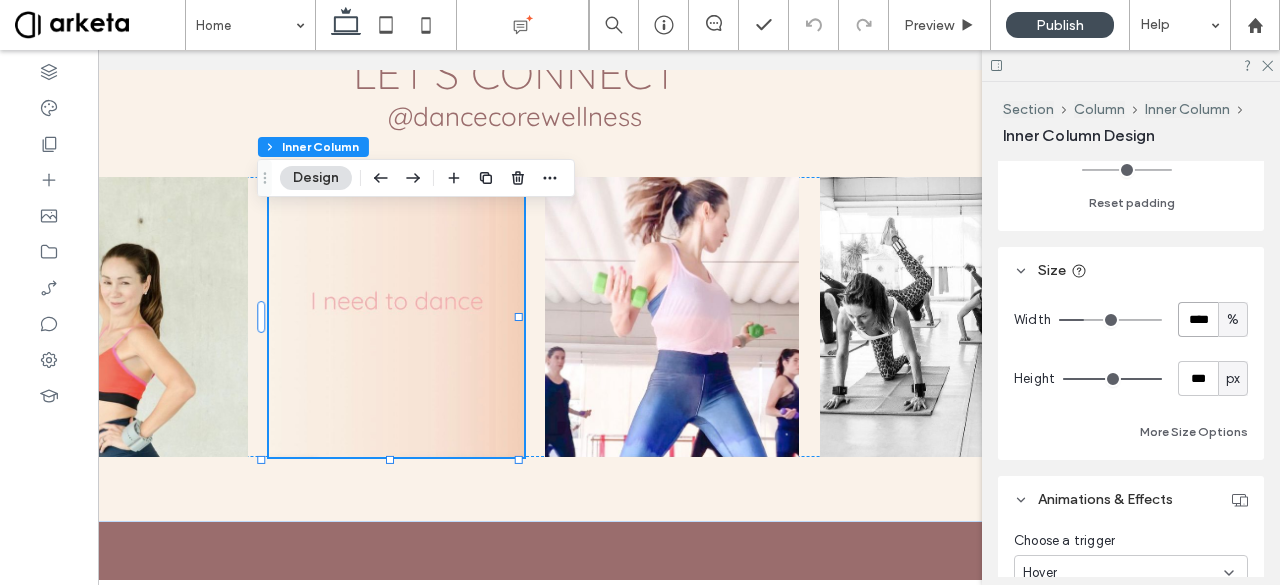 click on "****" at bounding box center [1198, 319] 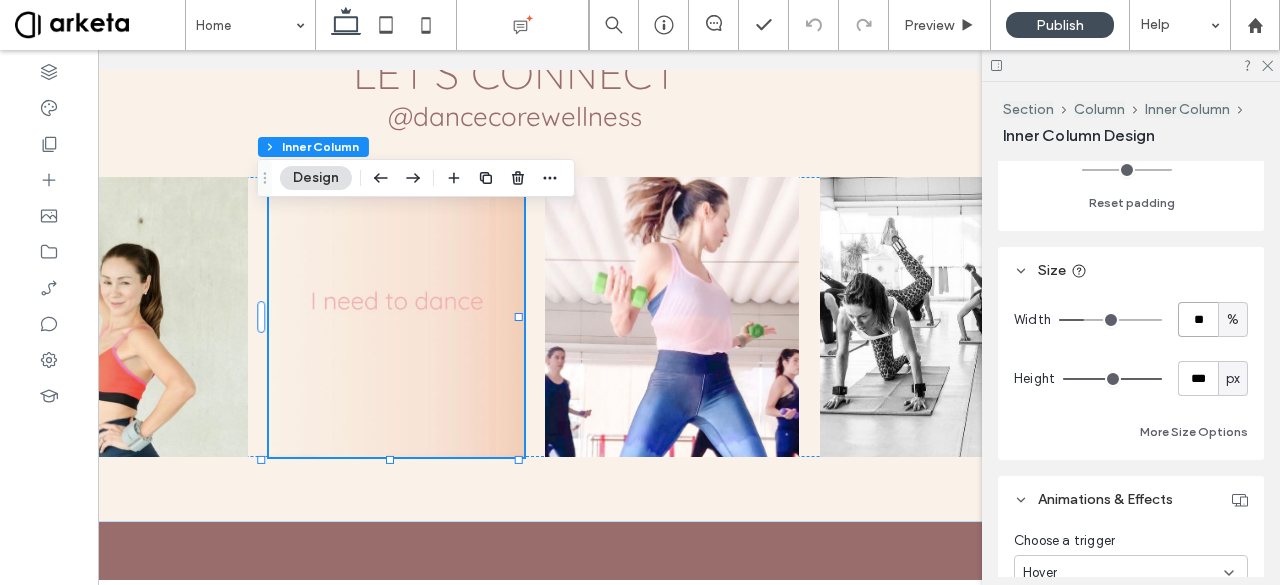 type on "**" 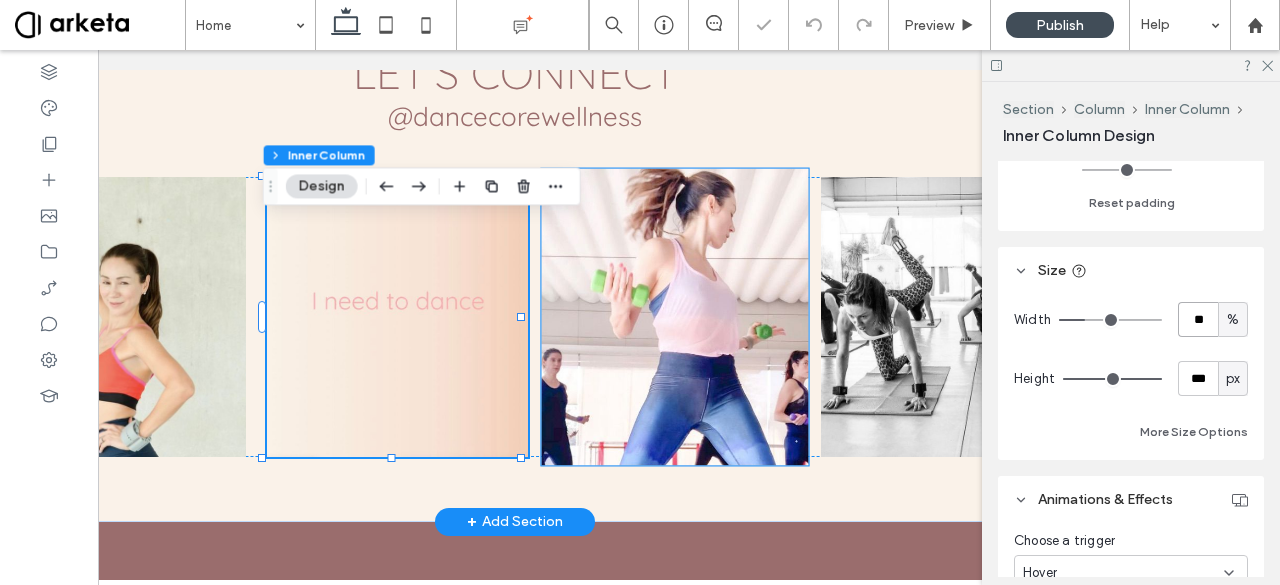 click at bounding box center (674, 316) 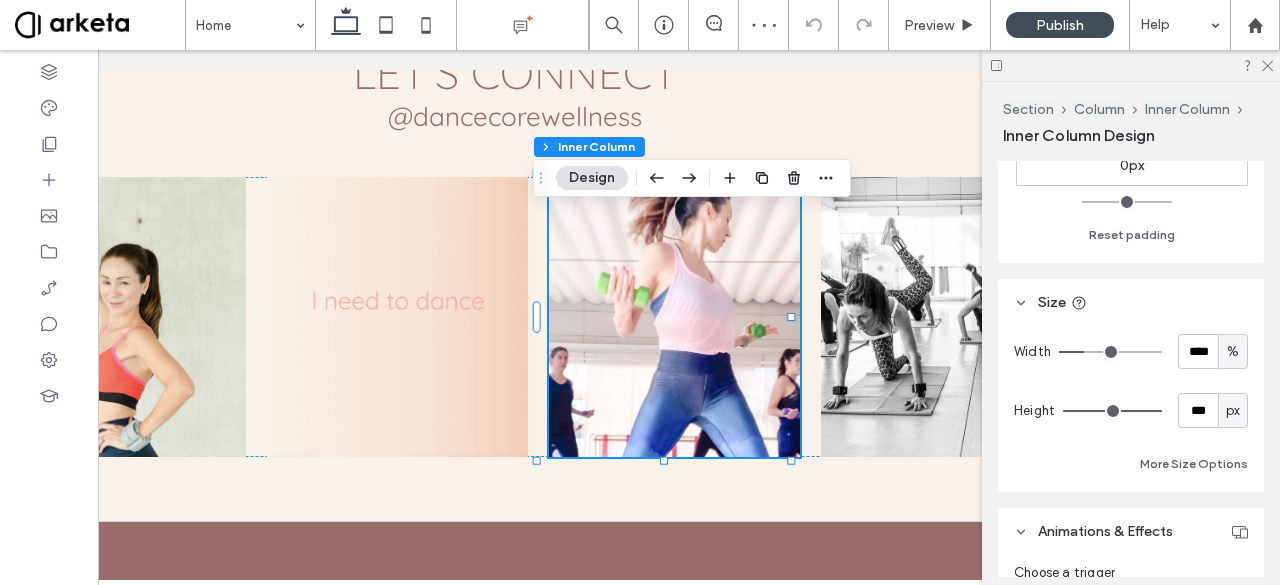 scroll, scrollTop: 874, scrollLeft: 0, axis: vertical 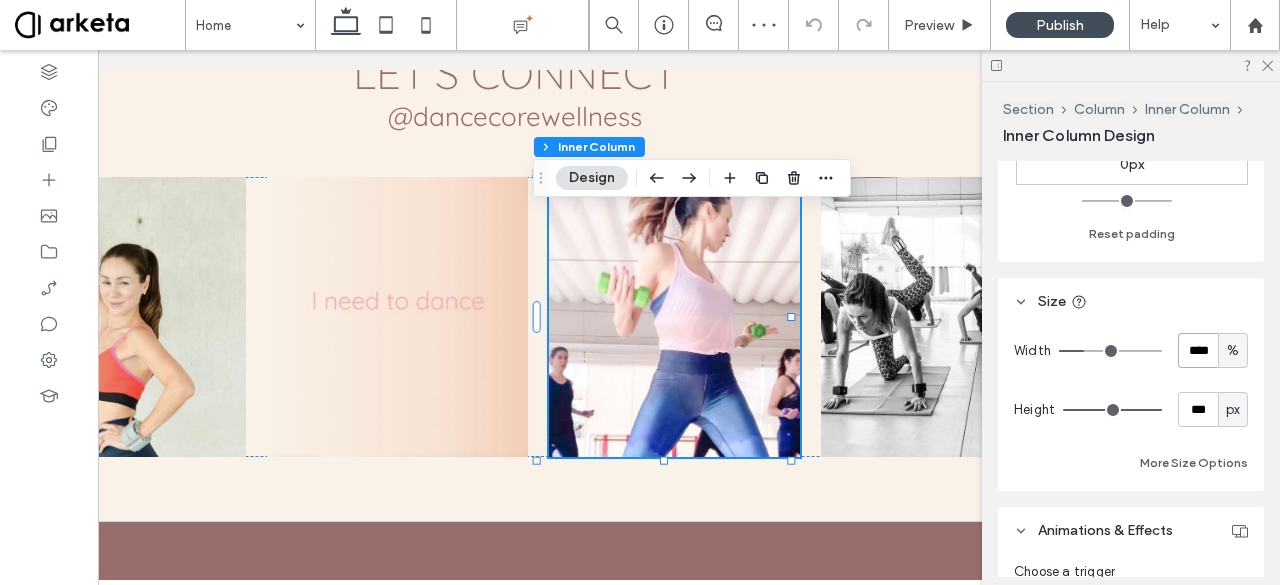 click on "****" at bounding box center [1198, 350] 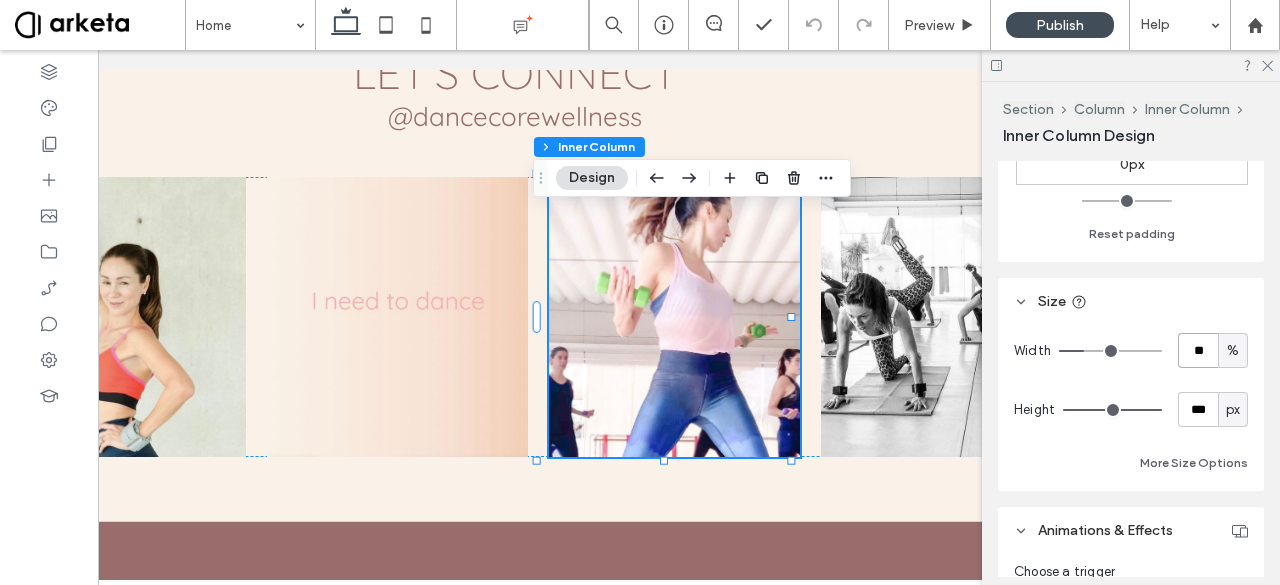 type on "**" 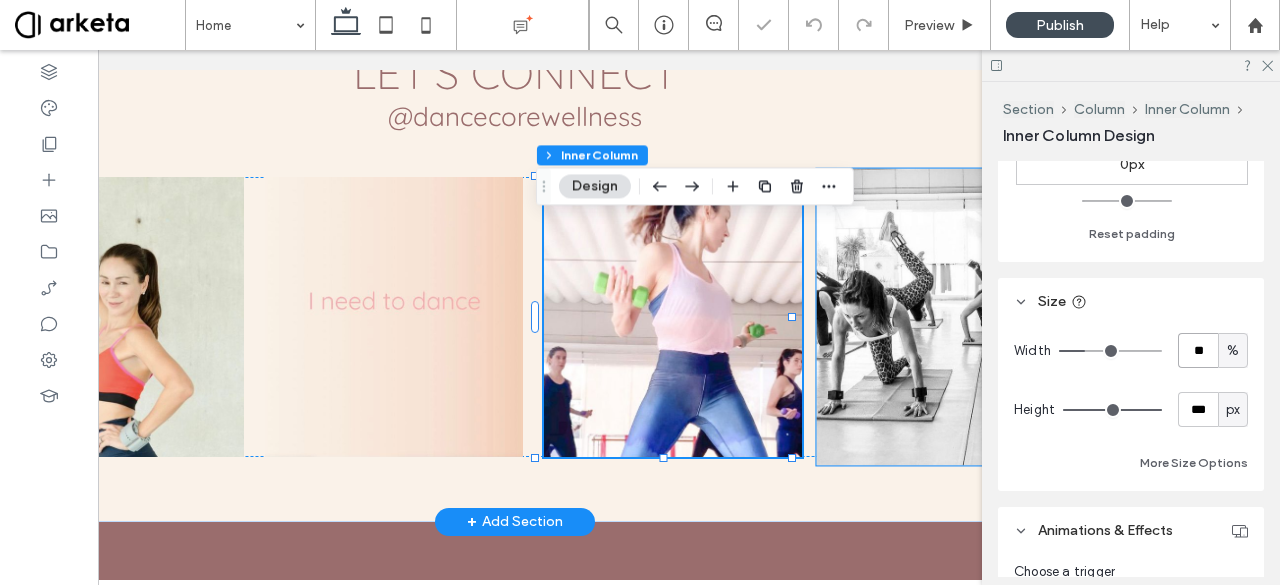 click at bounding box center (932, 316) 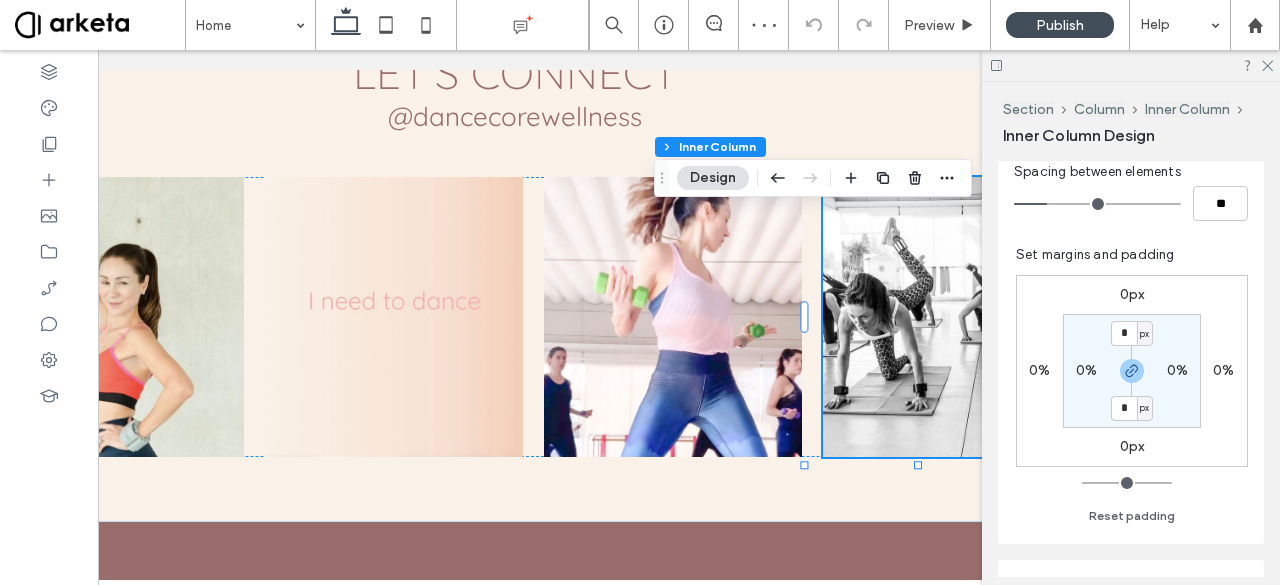 scroll, scrollTop: 927, scrollLeft: 0, axis: vertical 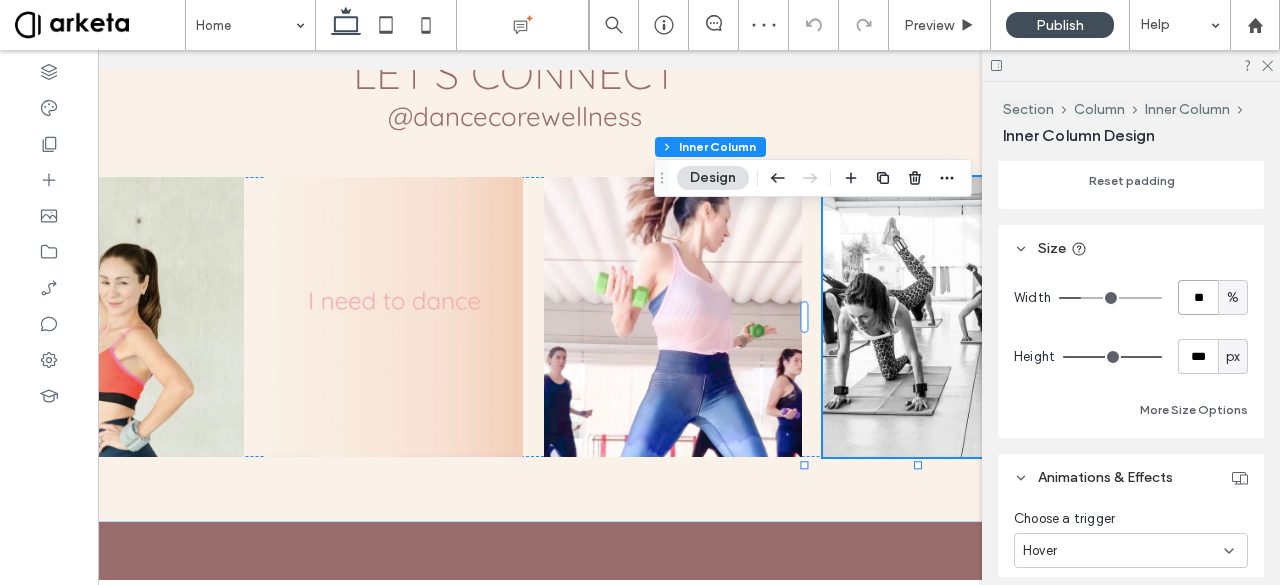 click on "**" at bounding box center [1198, 297] 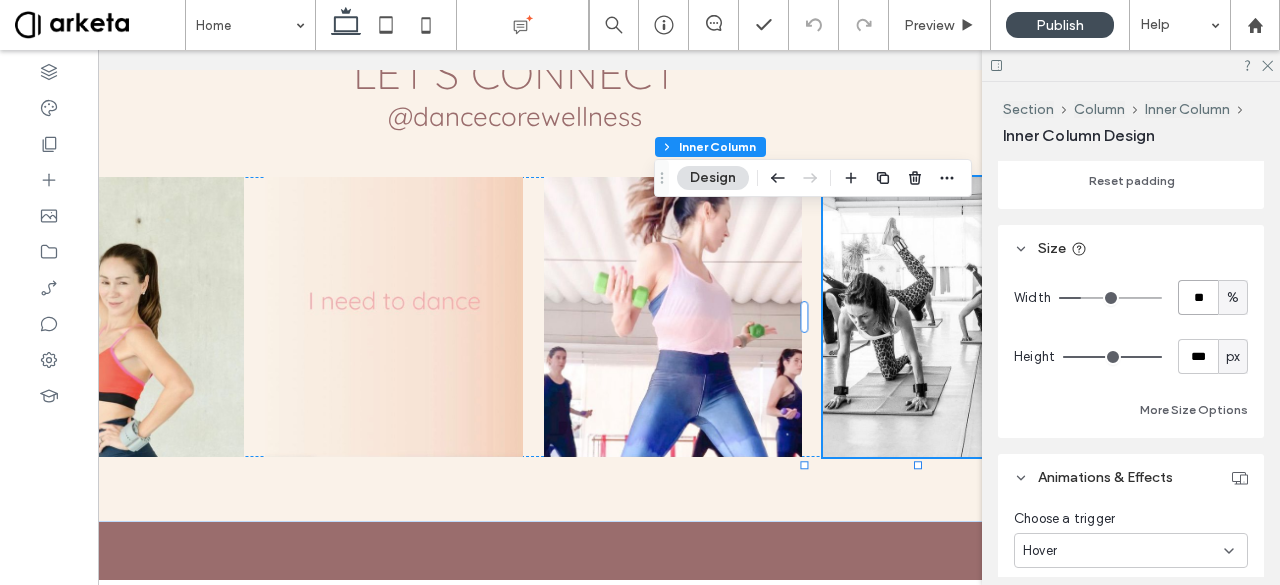 type on "**" 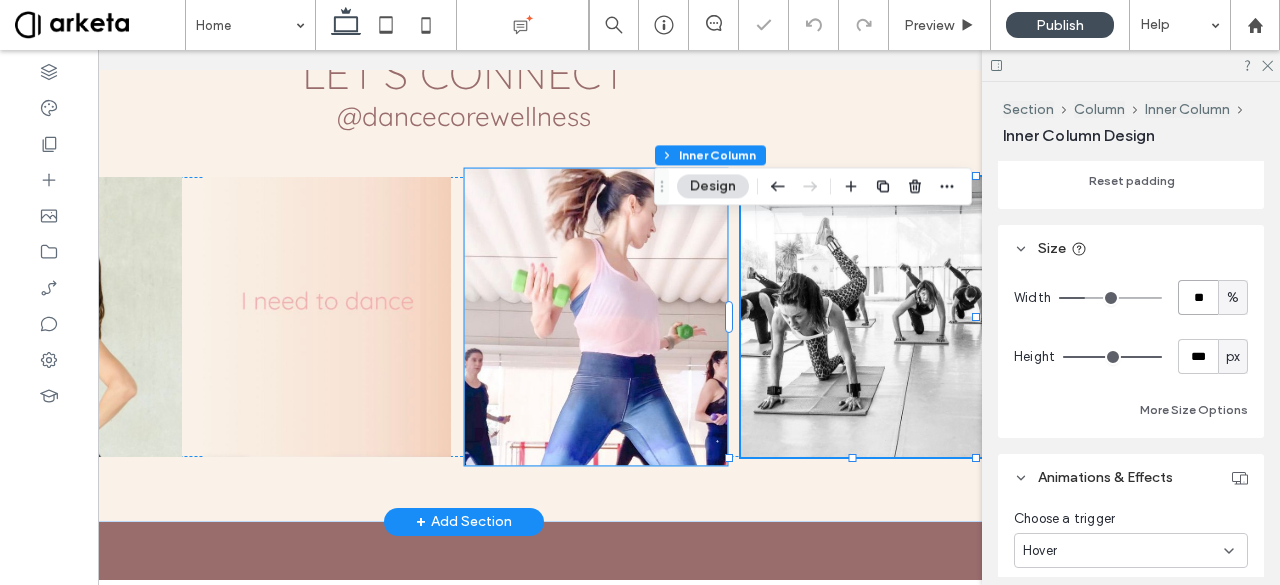 scroll, scrollTop: 0, scrollLeft: 226, axis: horizontal 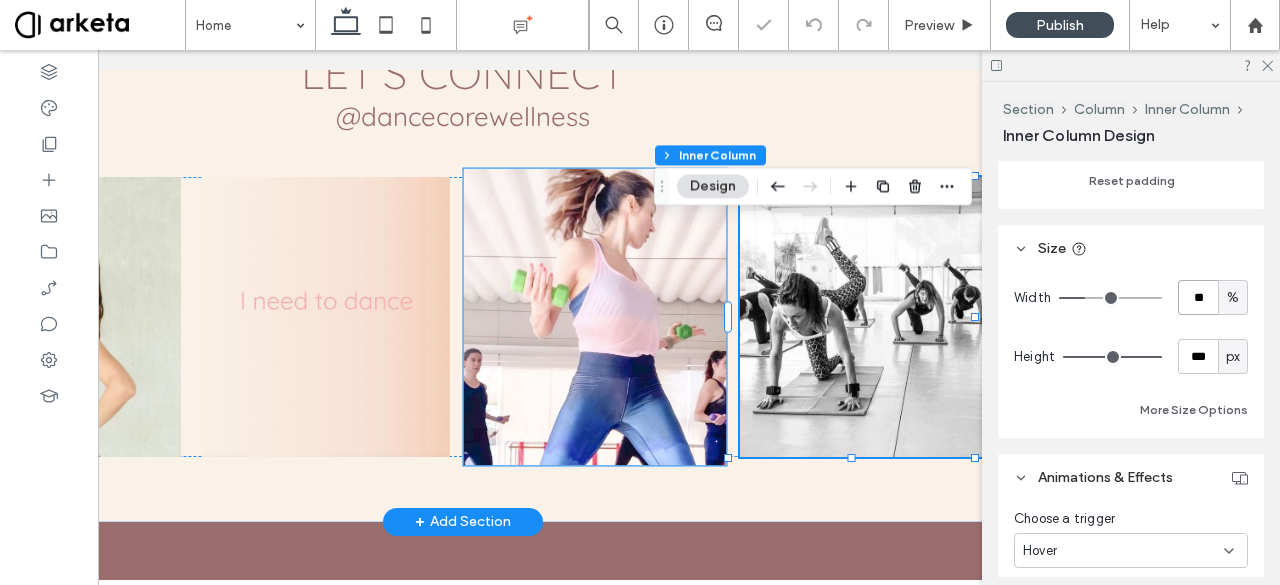 click at bounding box center [595, 316] 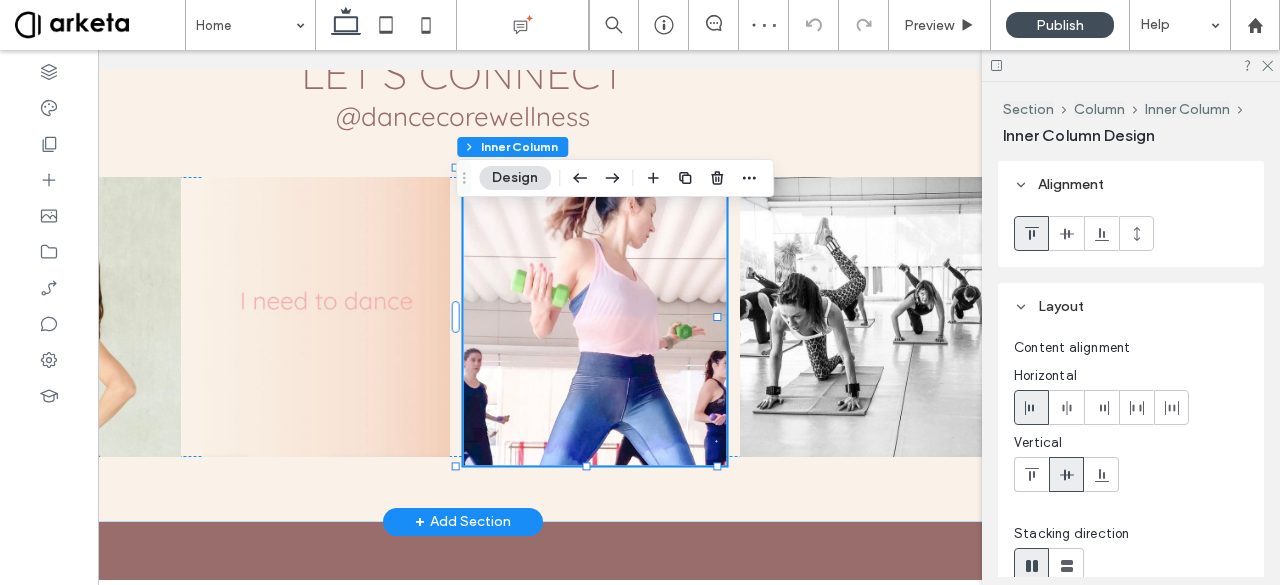 click at bounding box center (595, 316) 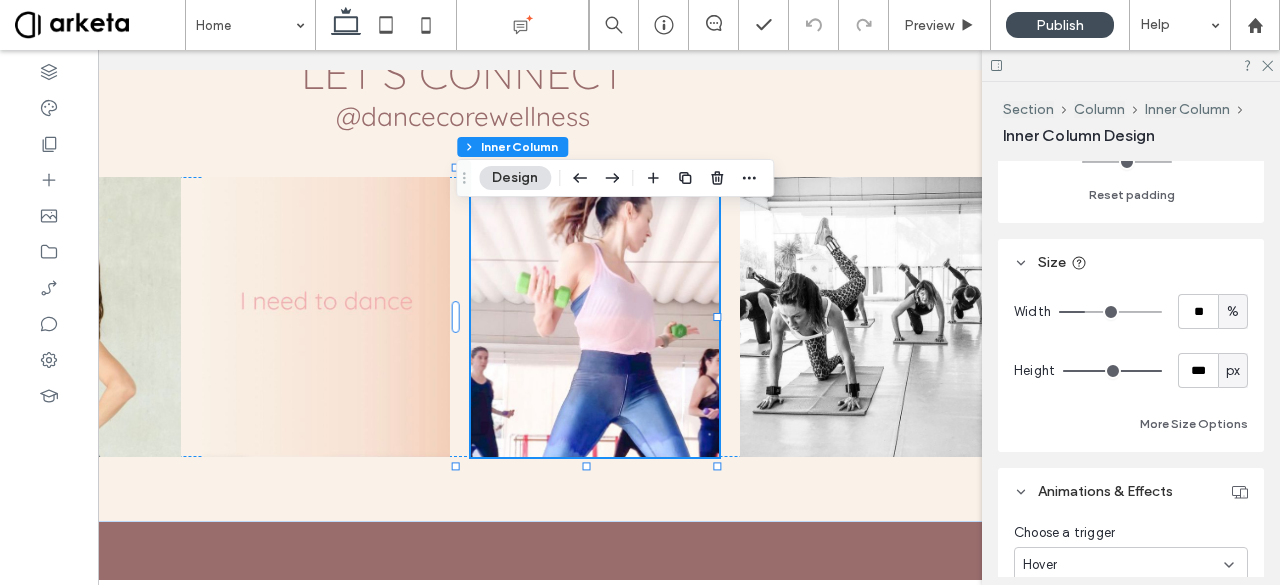 scroll, scrollTop: 914, scrollLeft: 0, axis: vertical 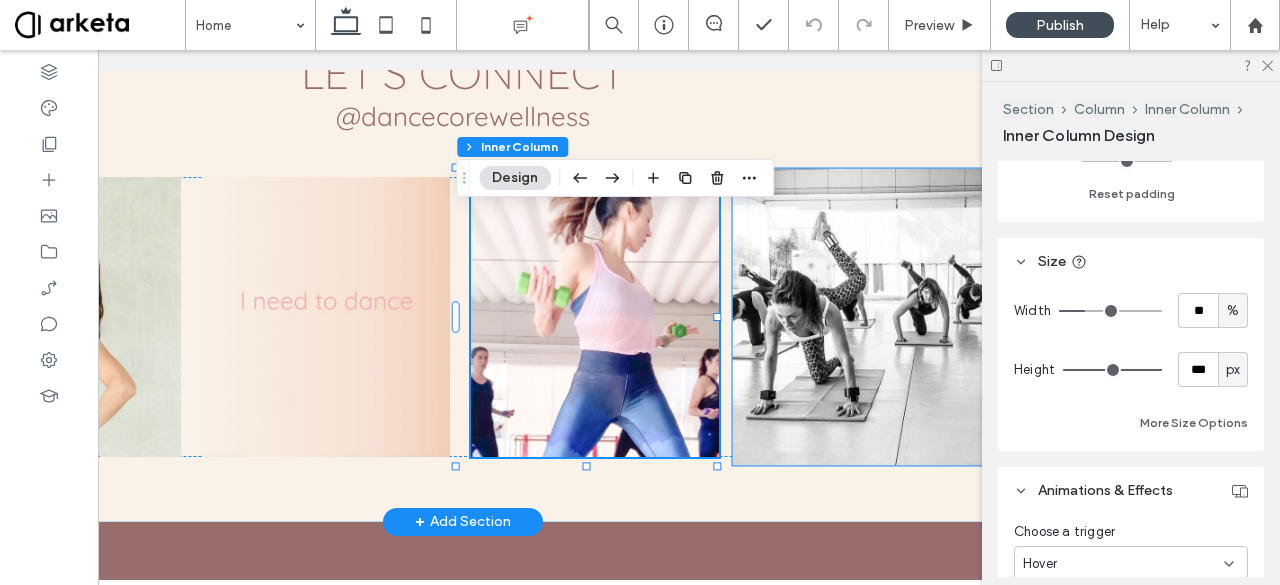 click at bounding box center [864, 316] 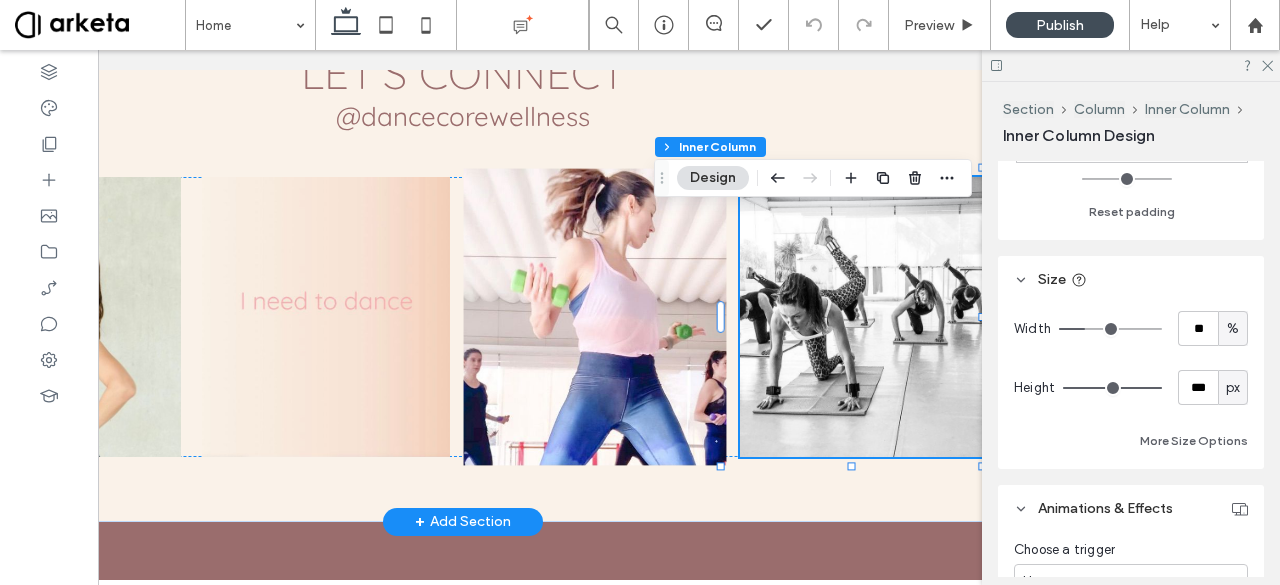 scroll, scrollTop: 897, scrollLeft: 0, axis: vertical 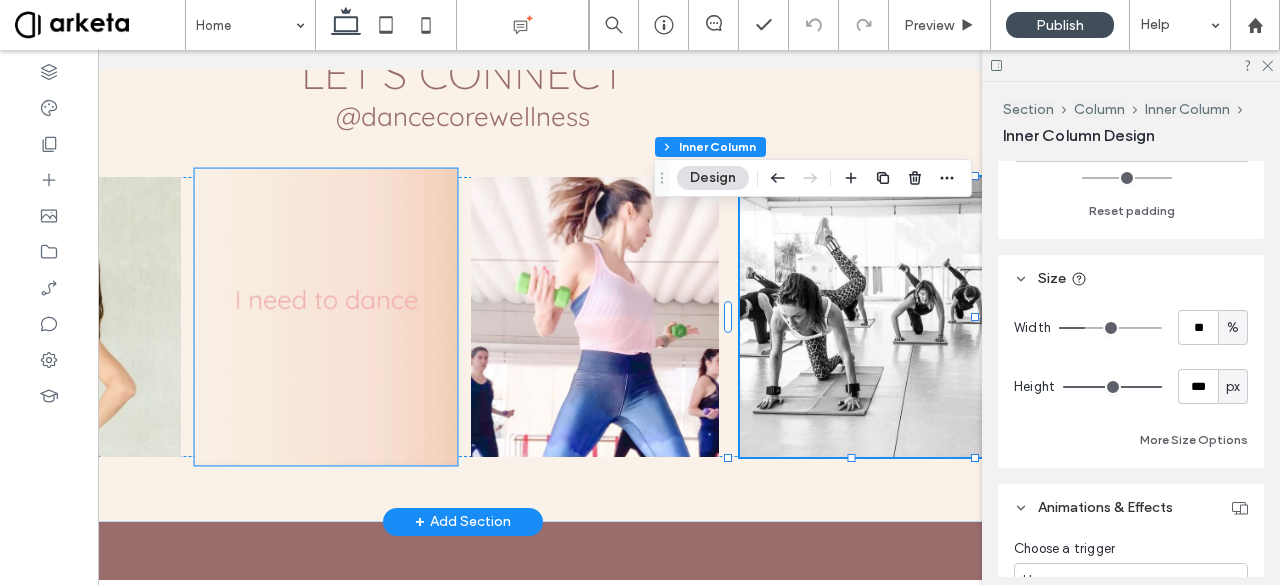 drag, startPoint x: 449, startPoint y: 353, endPoint x: 398, endPoint y: 339, distance: 52.886673 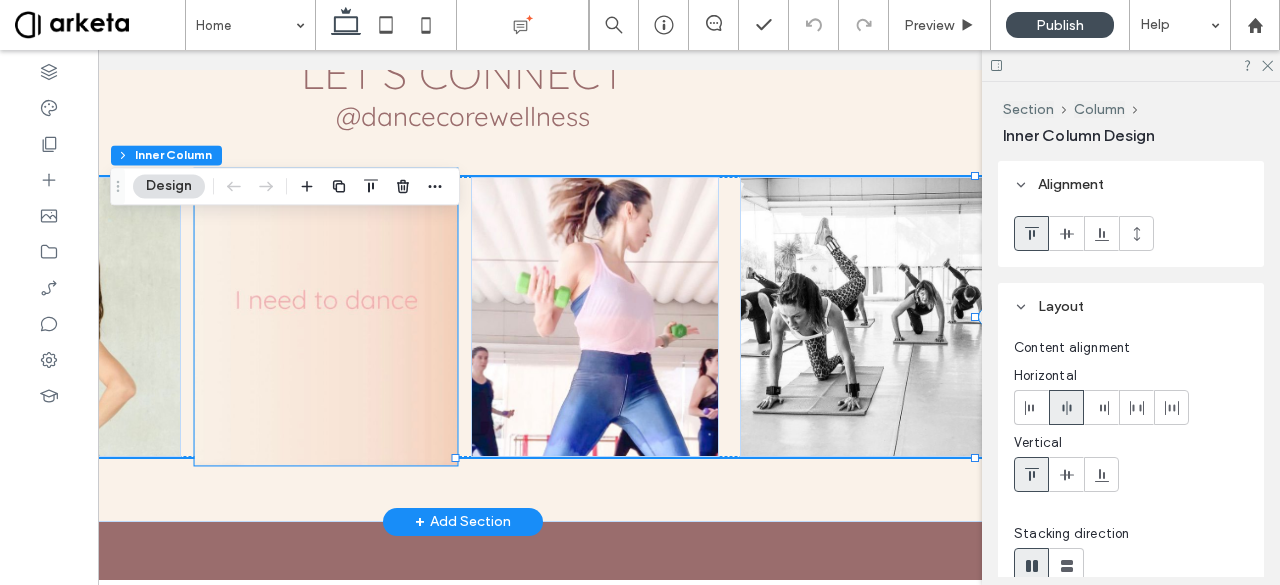 click at bounding box center (326, 316) 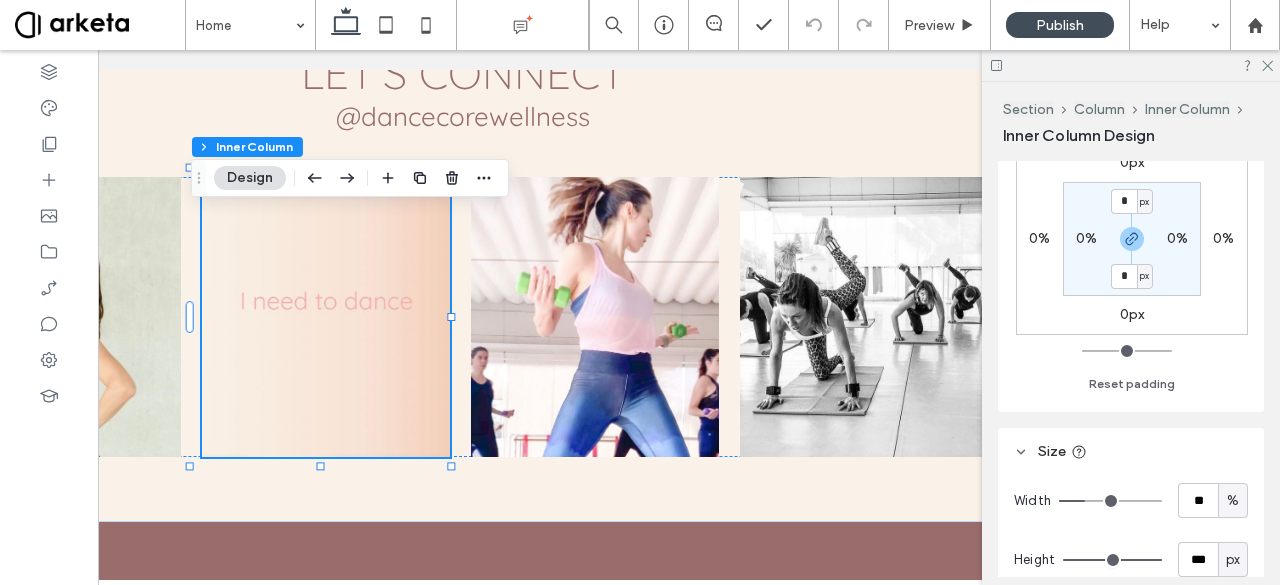 scroll, scrollTop: 729, scrollLeft: 0, axis: vertical 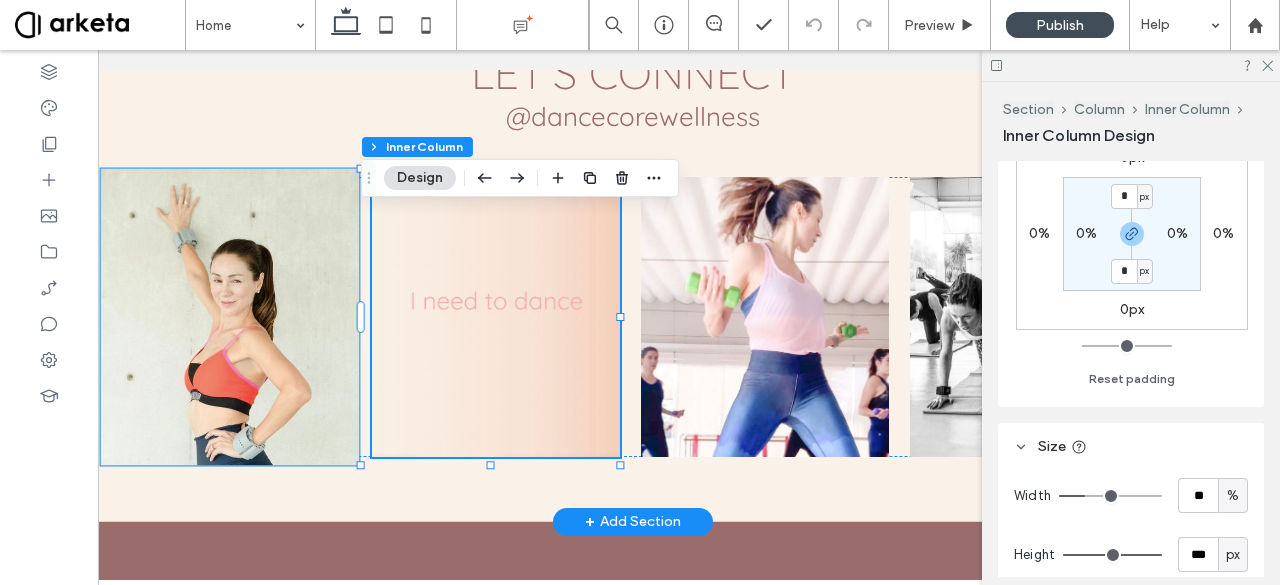 click at bounding box center (229, 316) 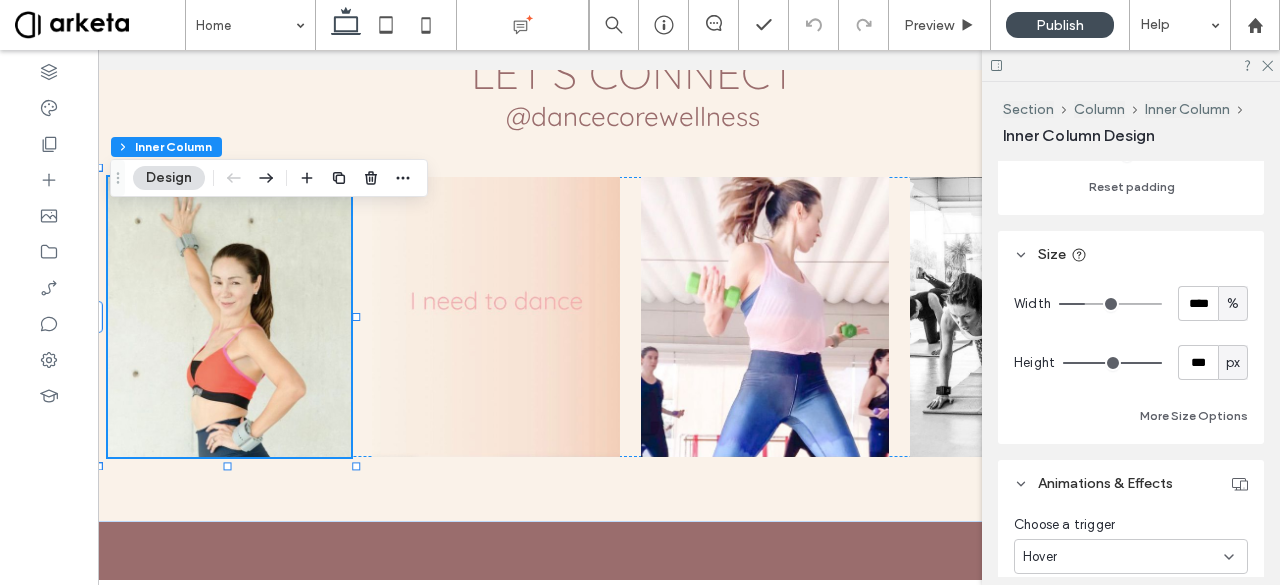 scroll, scrollTop: 928, scrollLeft: 0, axis: vertical 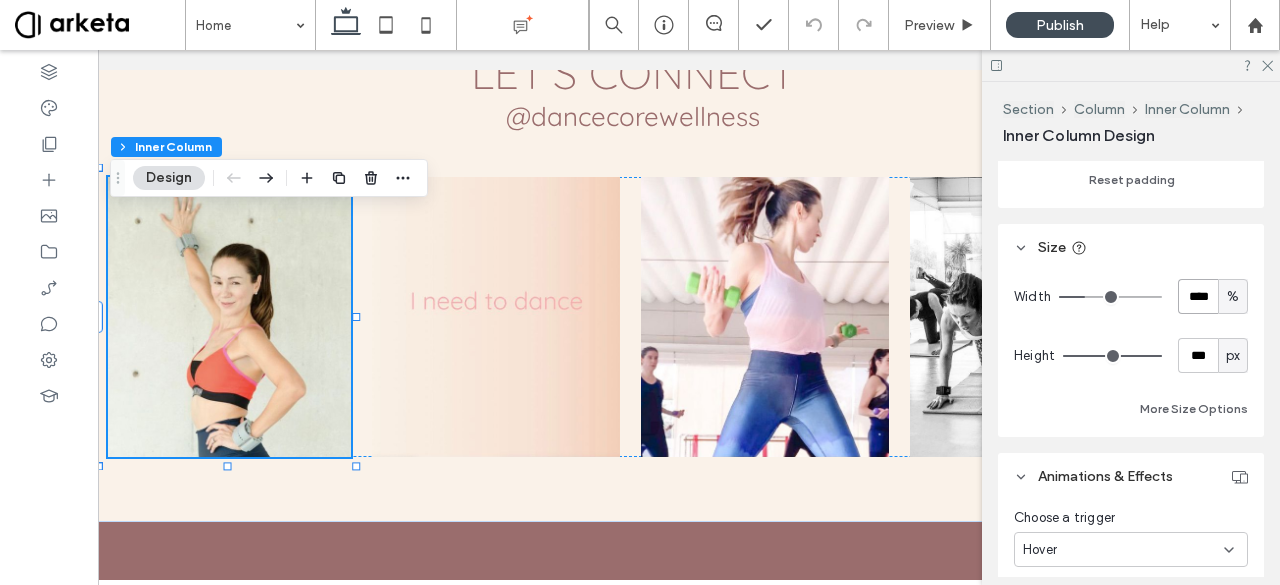 click on "****" at bounding box center [1198, 296] 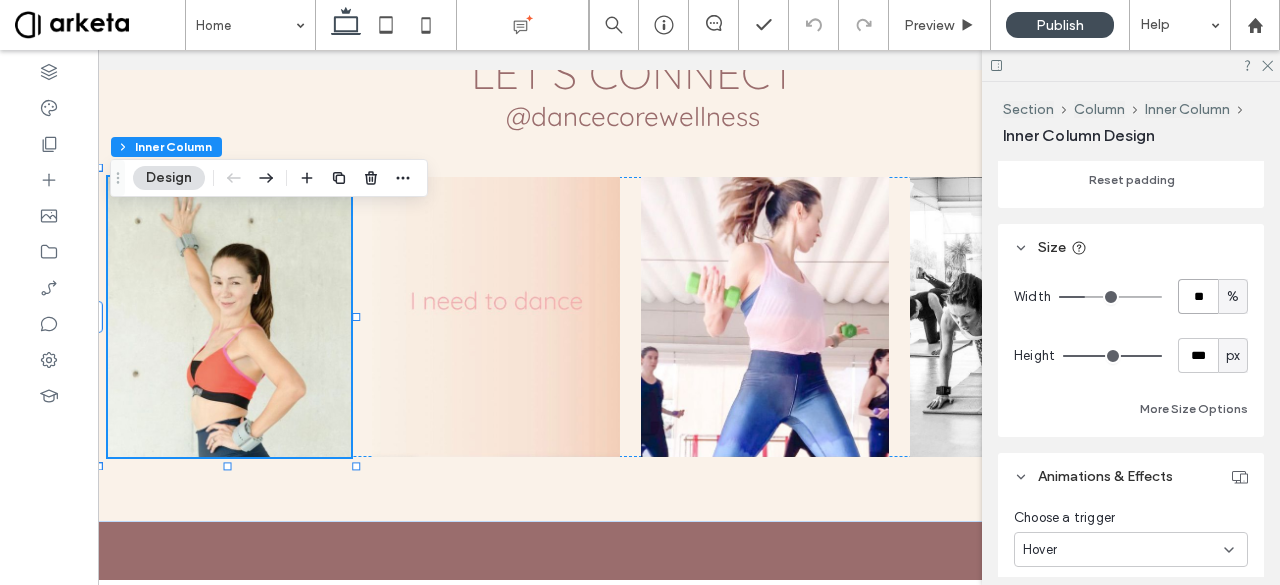 type on "**" 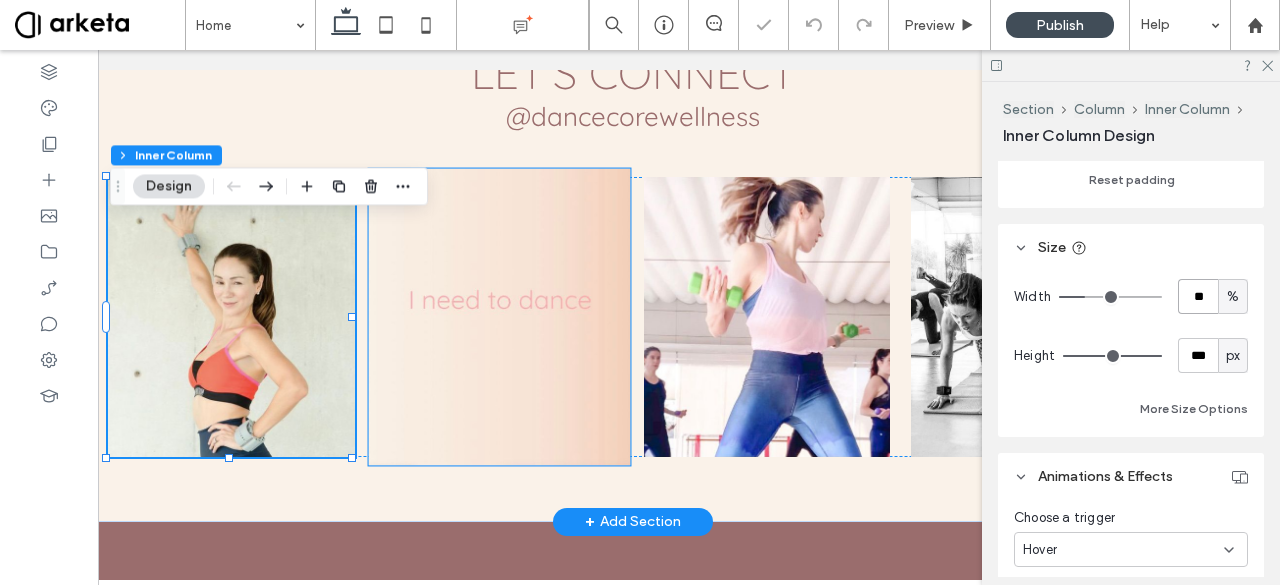 click at bounding box center (499, 316) 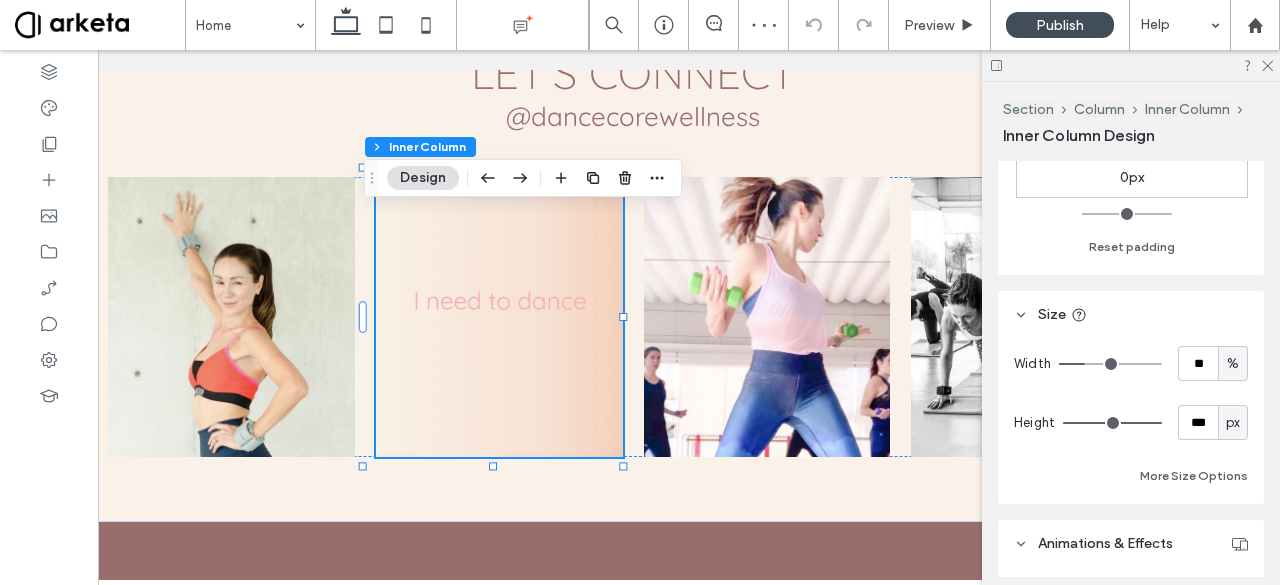 scroll, scrollTop: 961, scrollLeft: 0, axis: vertical 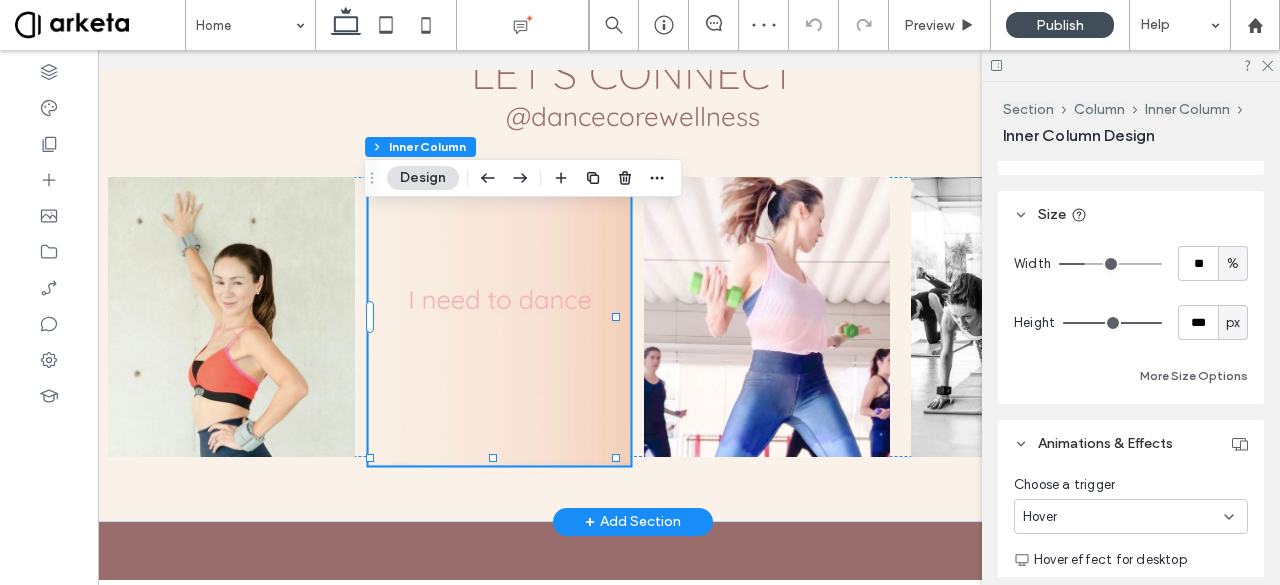 click at bounding box center (499, 316) 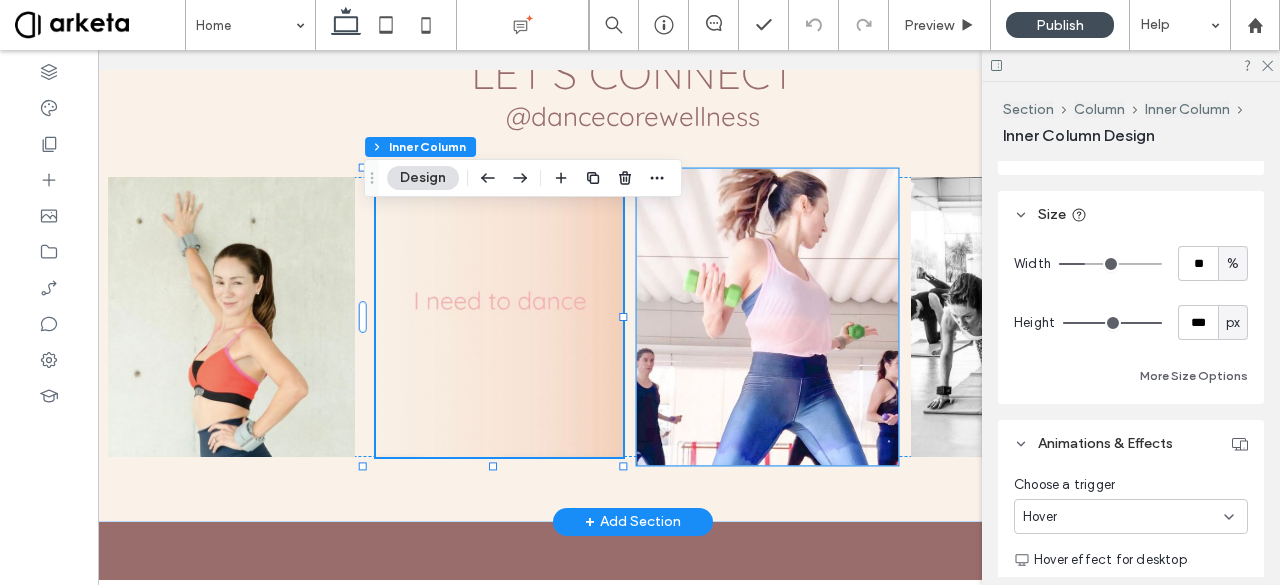 click at bounding box center (767, 316) 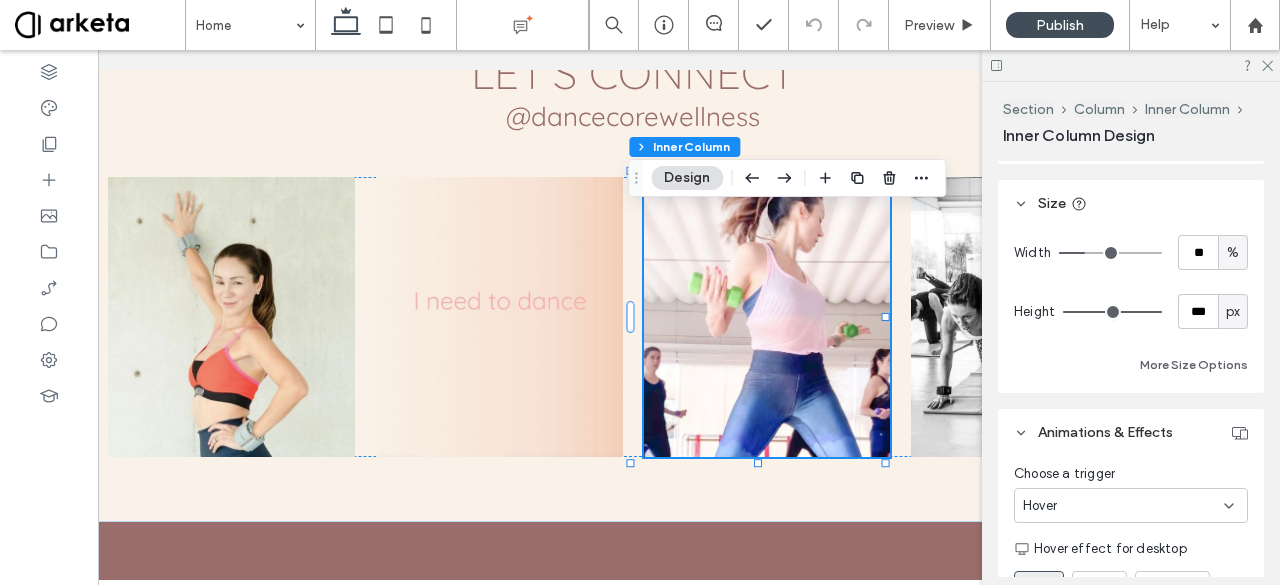 scroll, scrollTop: 973, scrollLeft: 0, axis: vertical 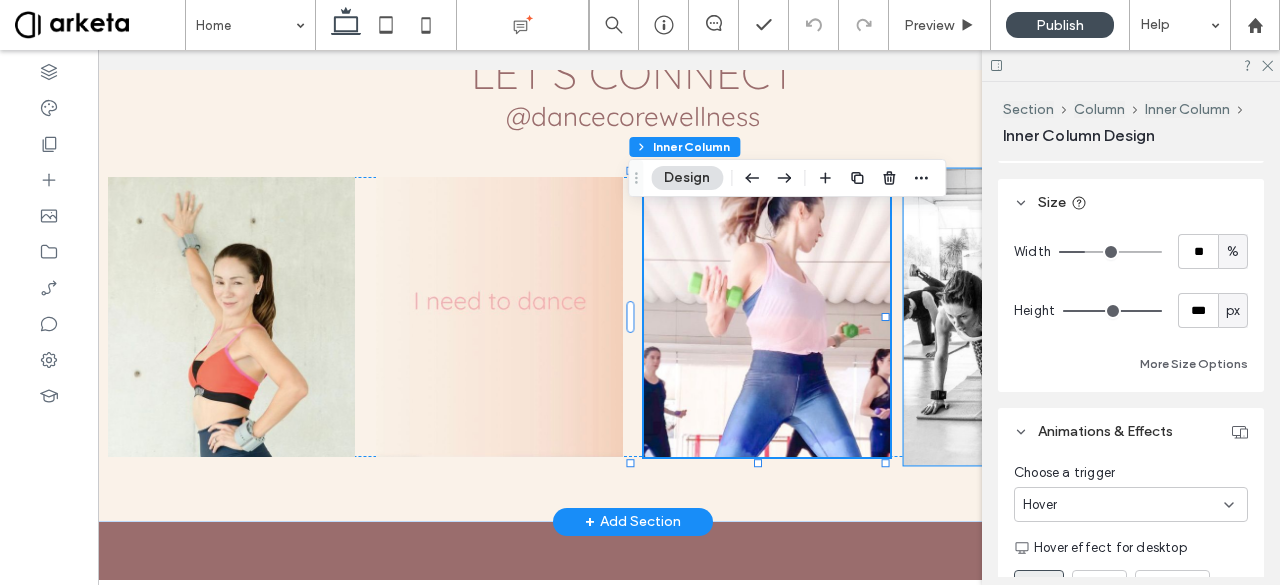 click at bounding box center [1035, 316] 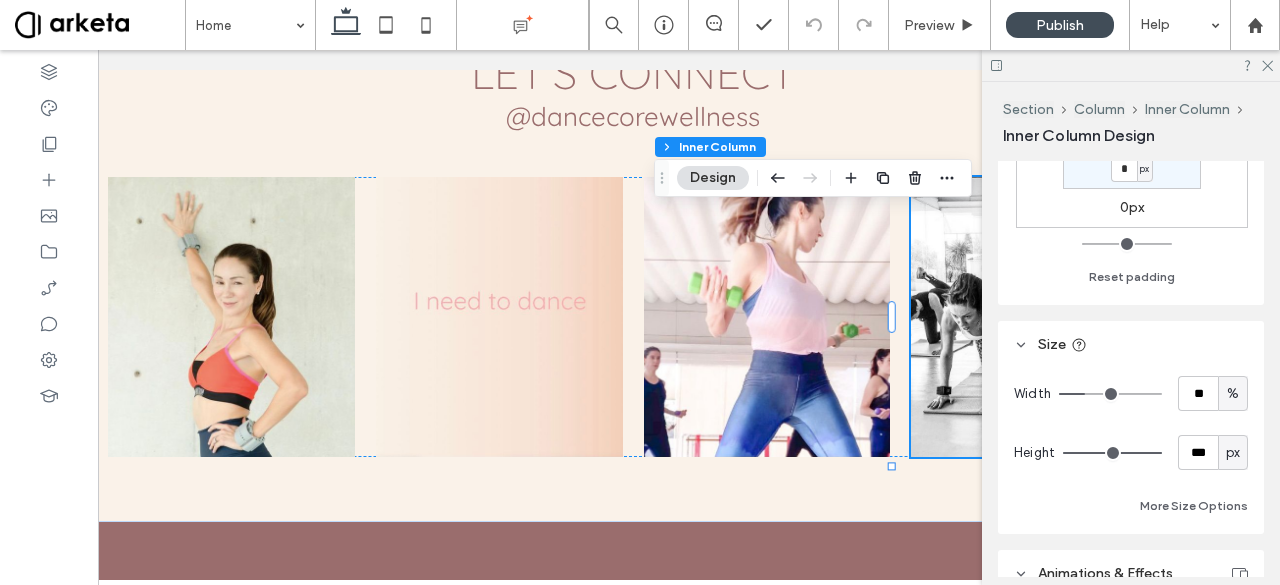 scroll, scrollTop: 832, scrollLeft: 0, axis: vertical 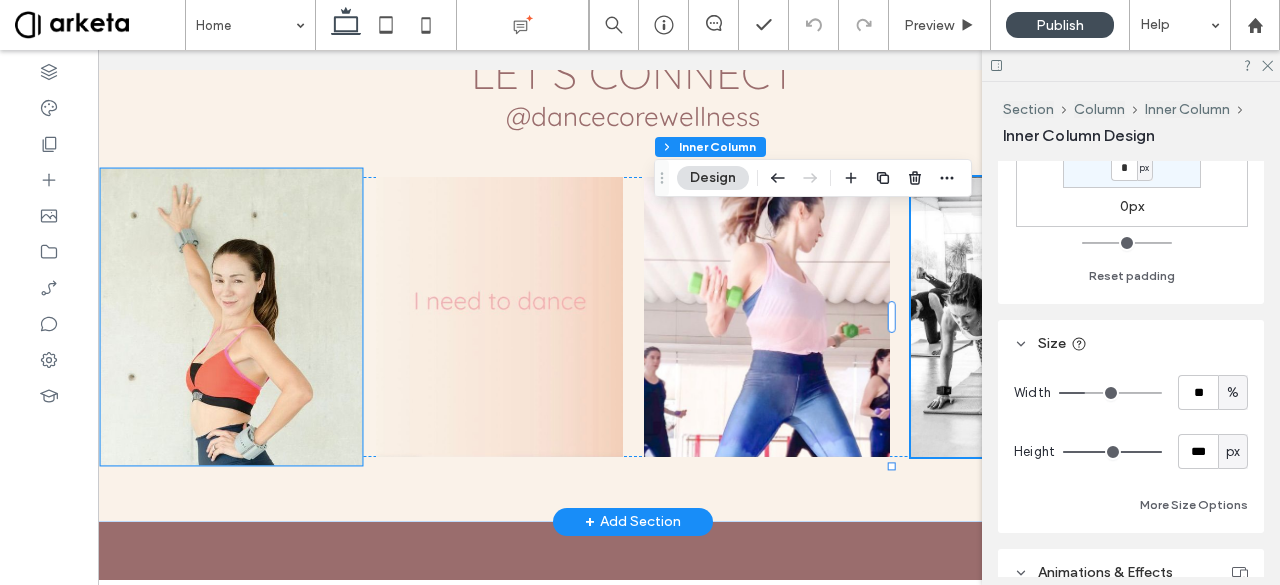 click at bounding box center (231, 316) 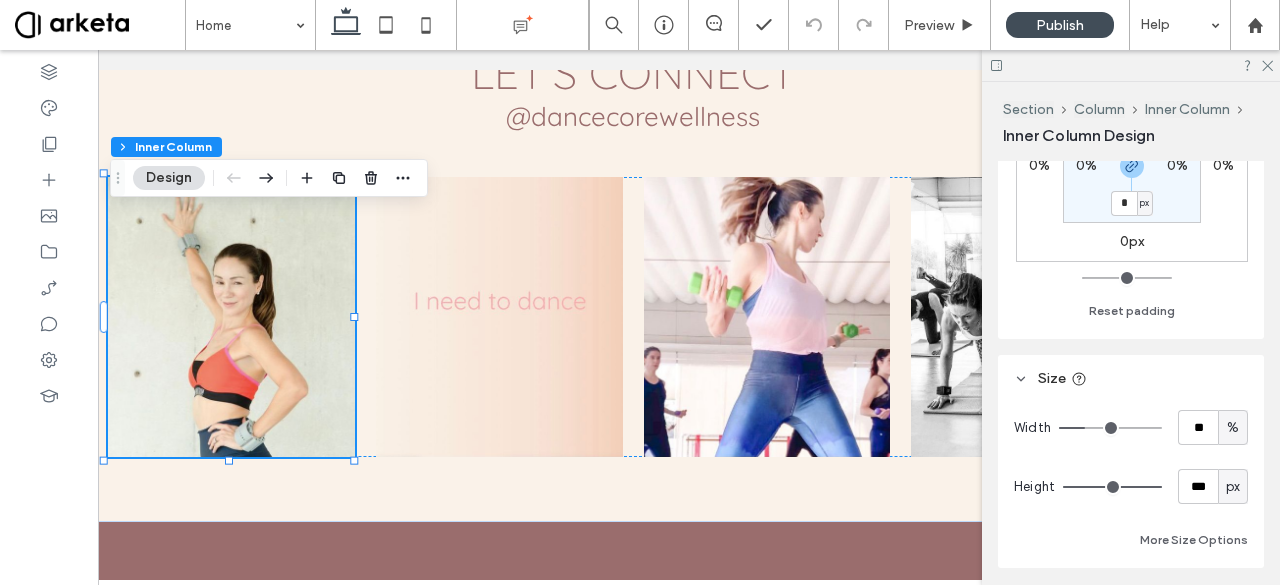 scroll, scrollTop: 798, scrollLeft: 0, axis: vertical 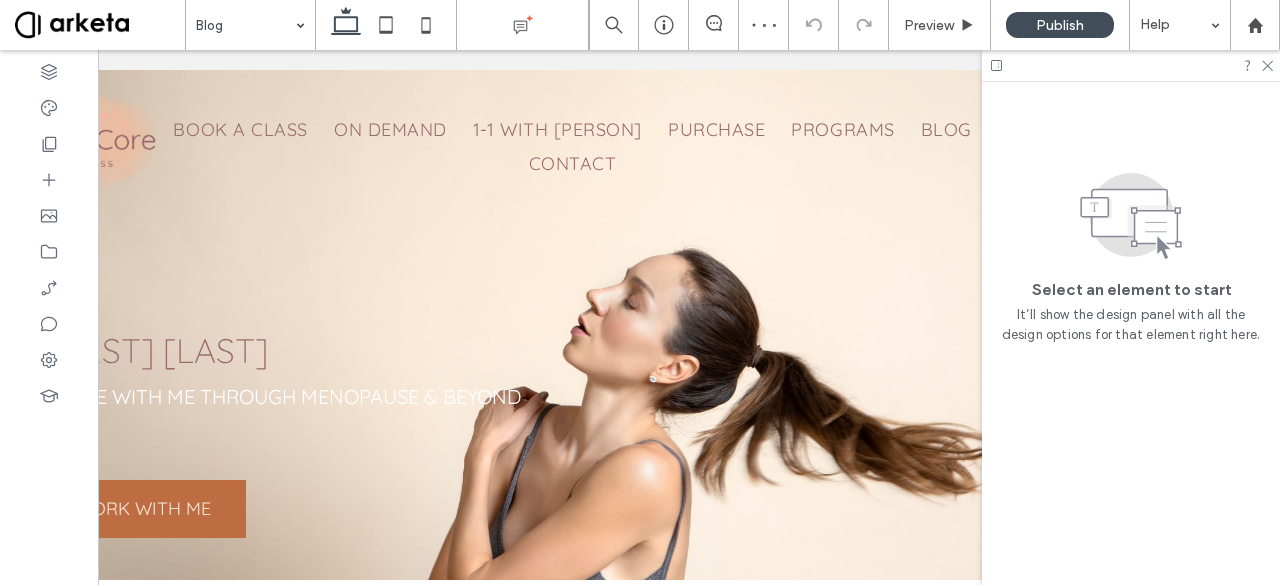 click at bounding box center [1131, 65] 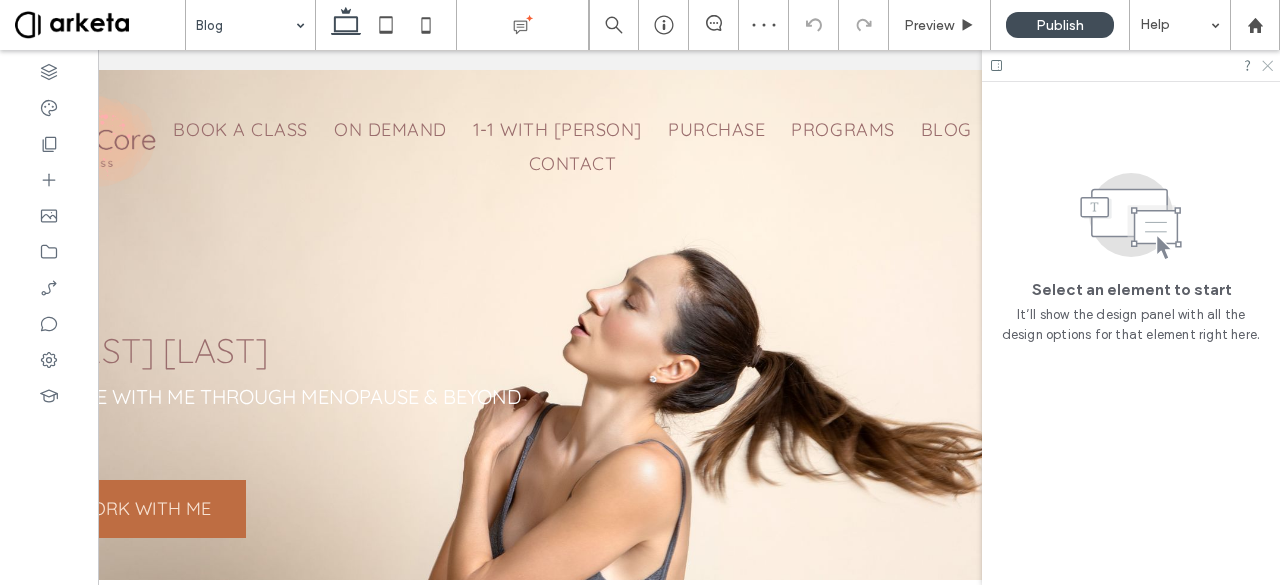 click 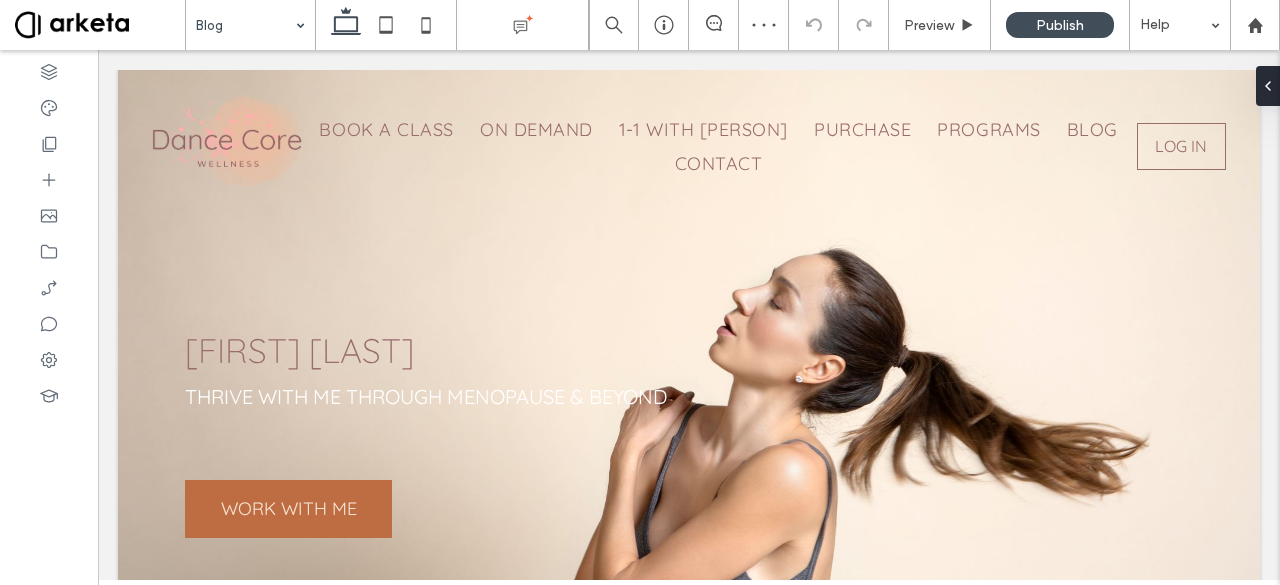 scroll, scrollTop: 0, scrollLeft: 0, axis: both 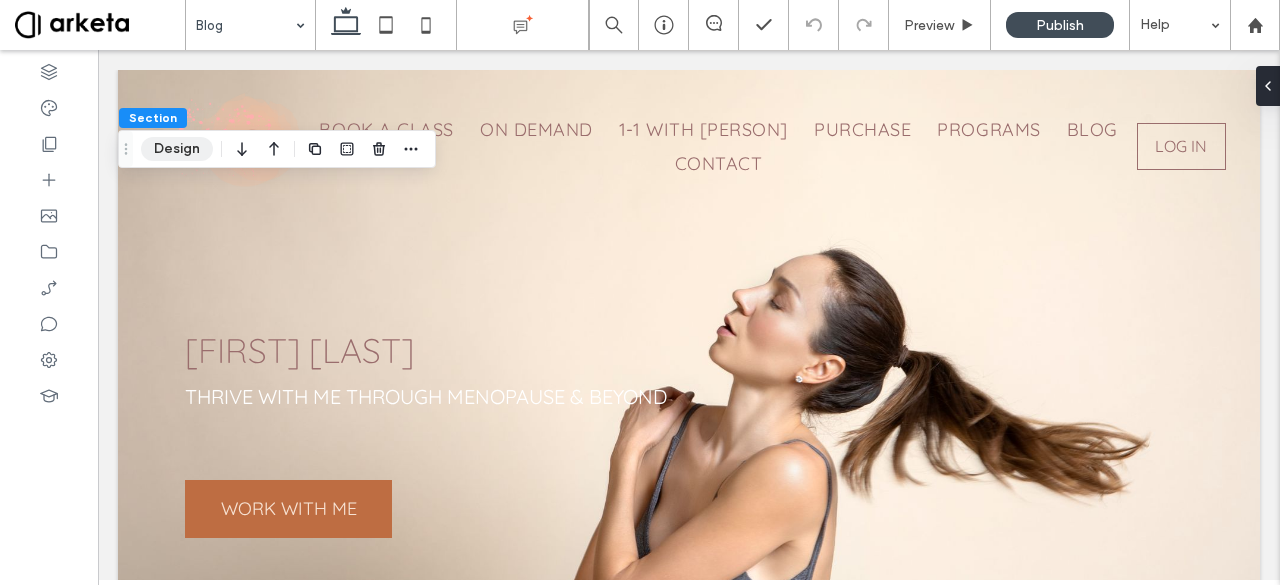 click on "Design" at bounding box center [177, 149] 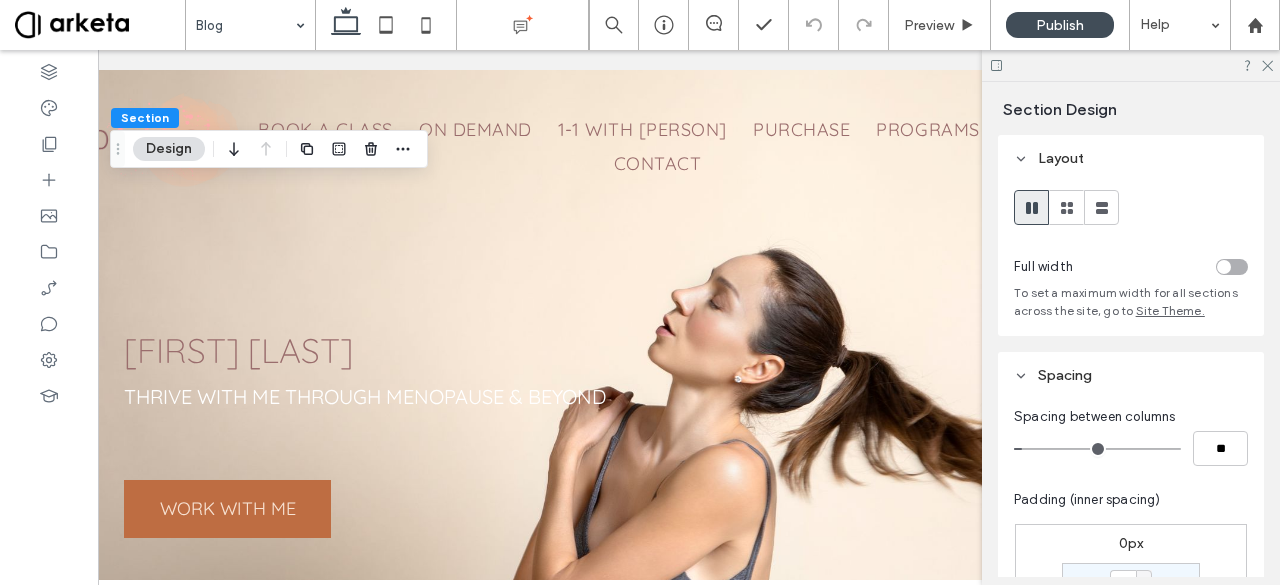 scroll, scrollTop: 0, scrollLeft: 38, axis: horizontal 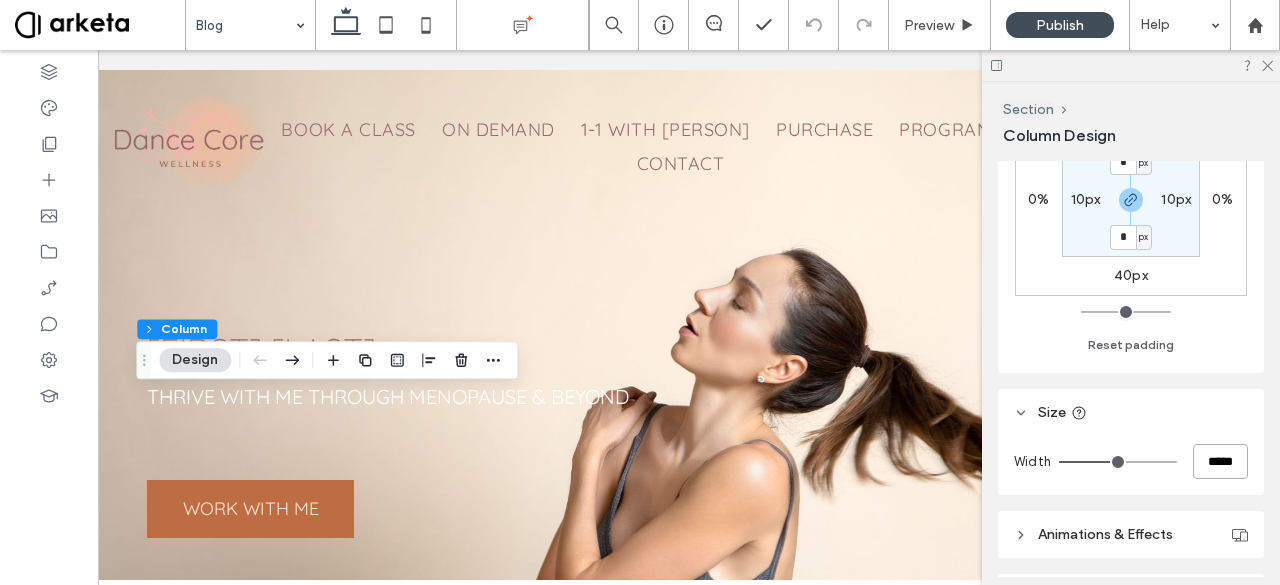 click on "*****" at bounding box center [1220, 461] 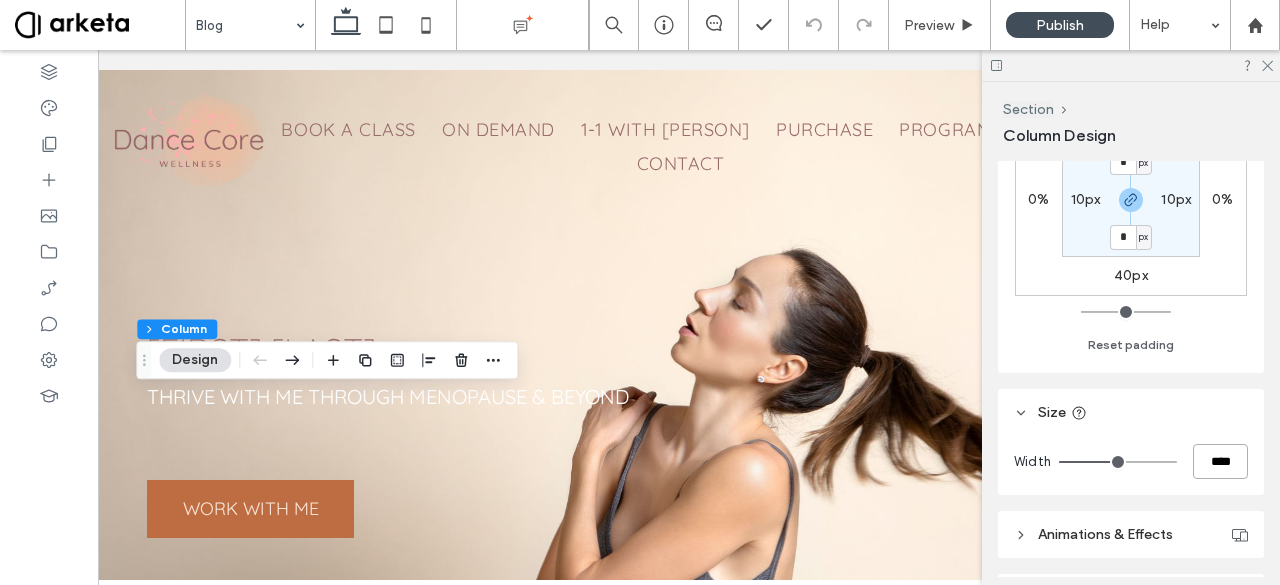 type on "****" 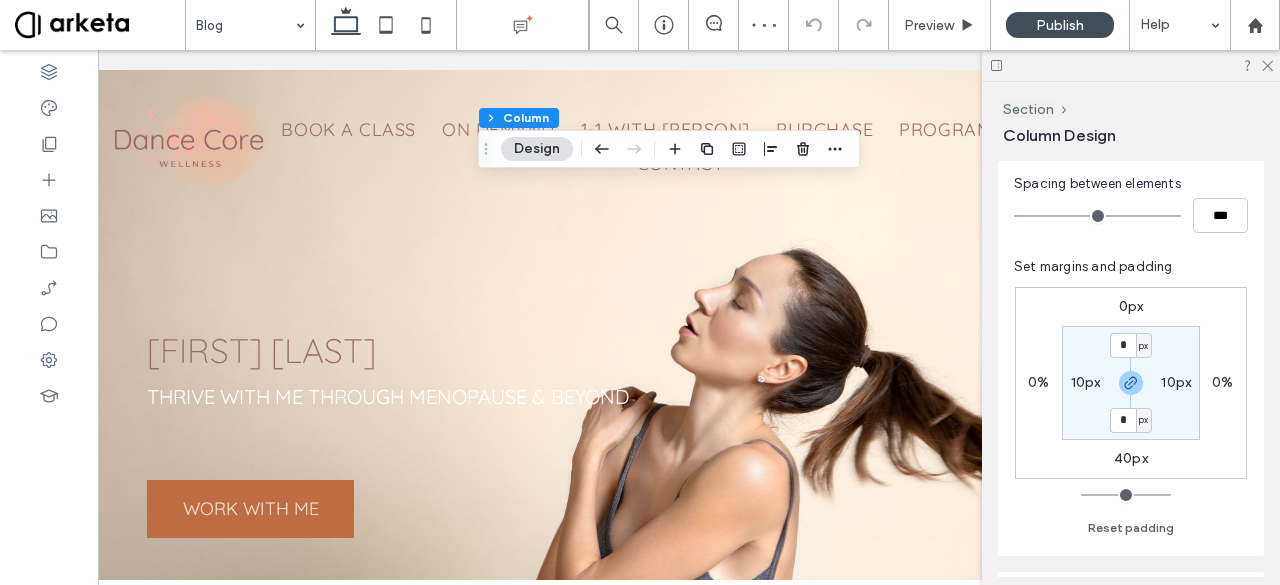 scroll, scrollTop: 655, scrollLeft: 0, axis: vertical 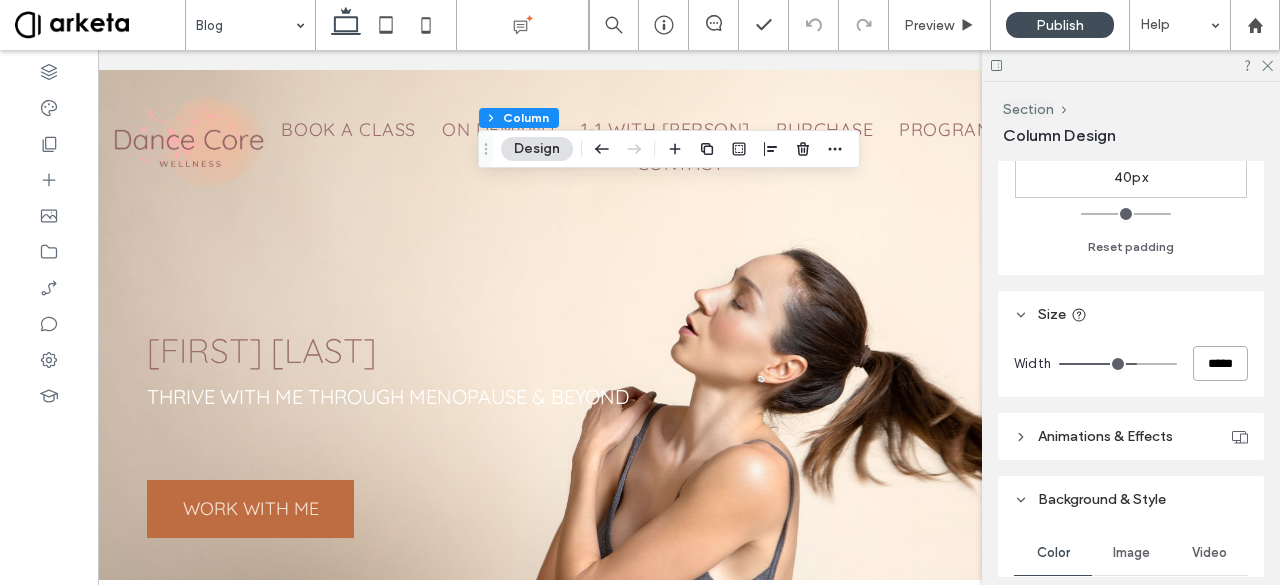 click on "*****" at bounding box center (1220, 363) 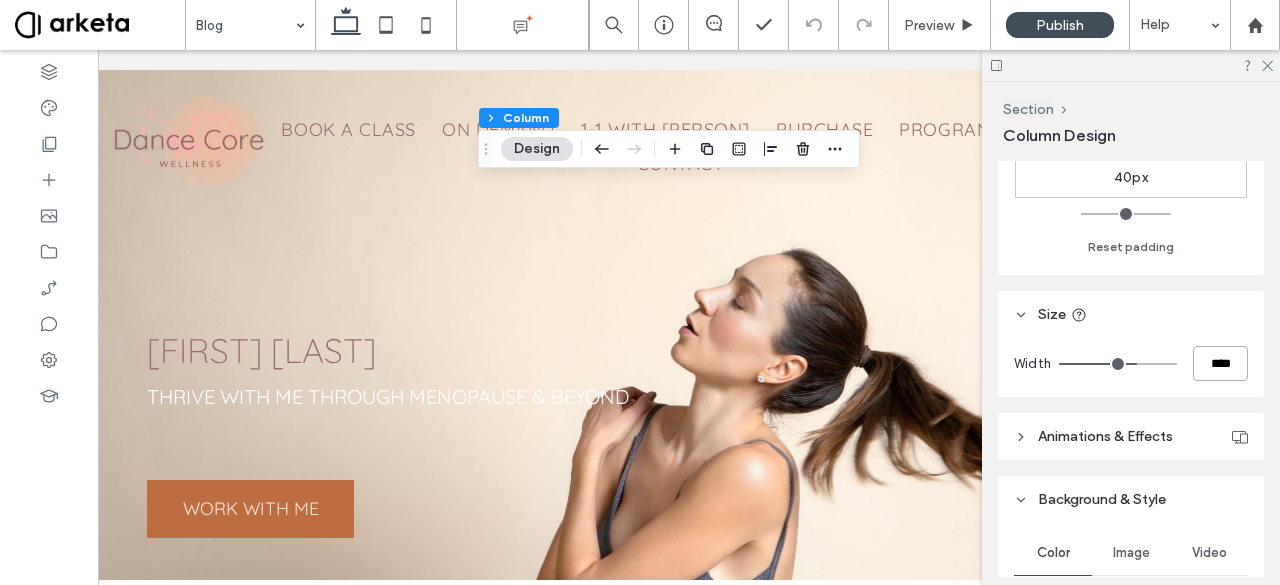 type on "****" 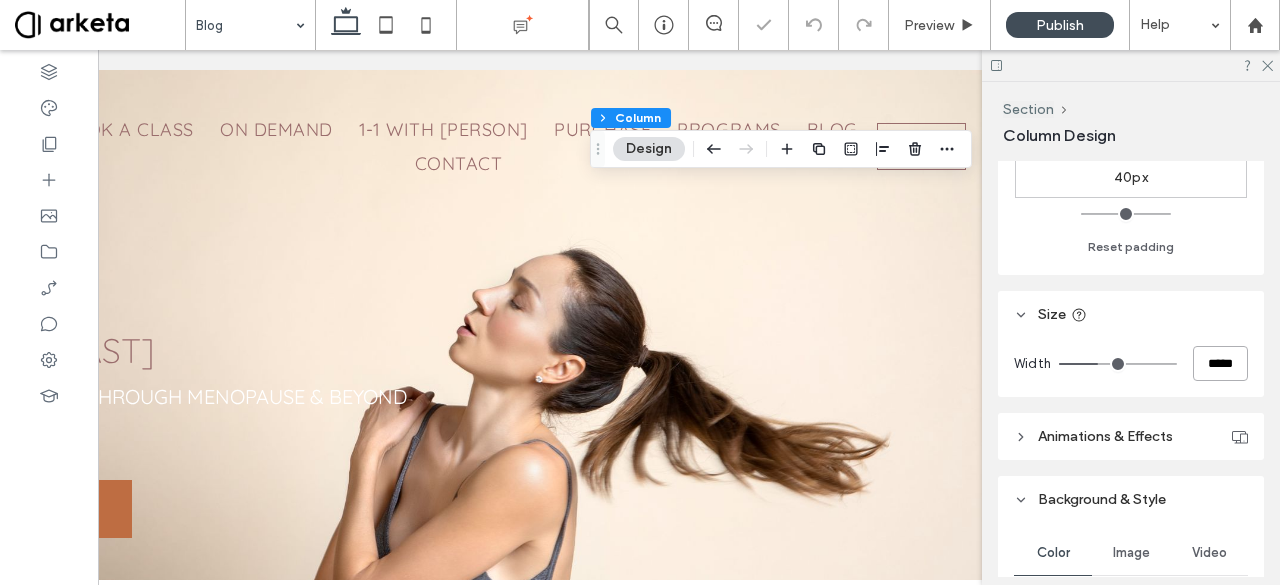 scroll, scrollTop: 0, scrollLeft: 298, axis: horizontal 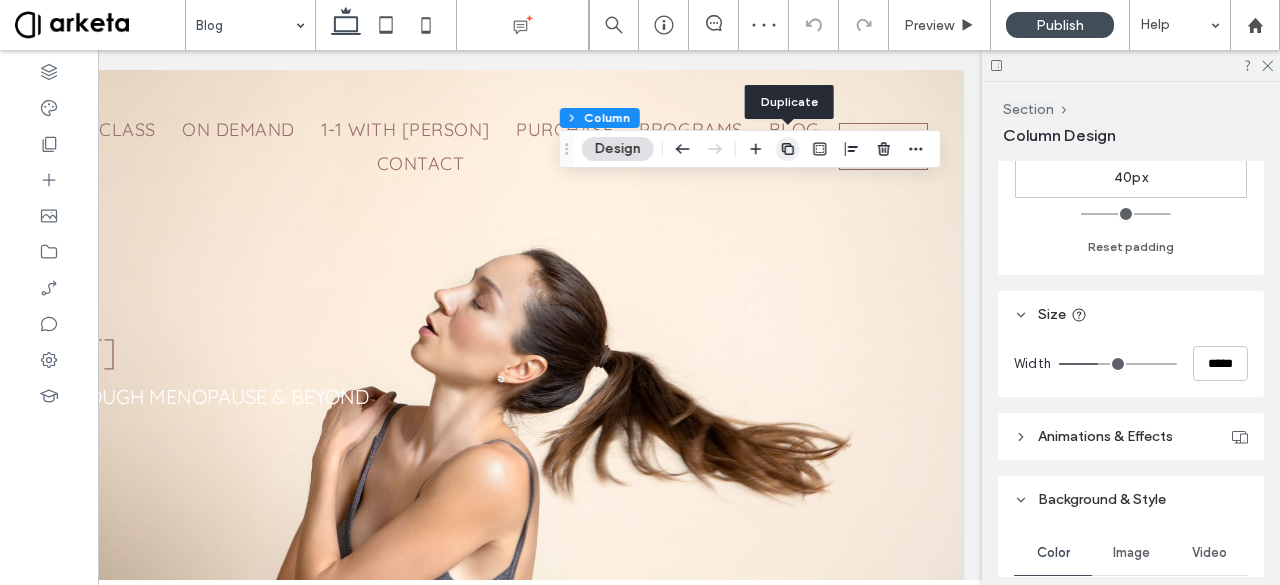click at bounding box center (788, 149) 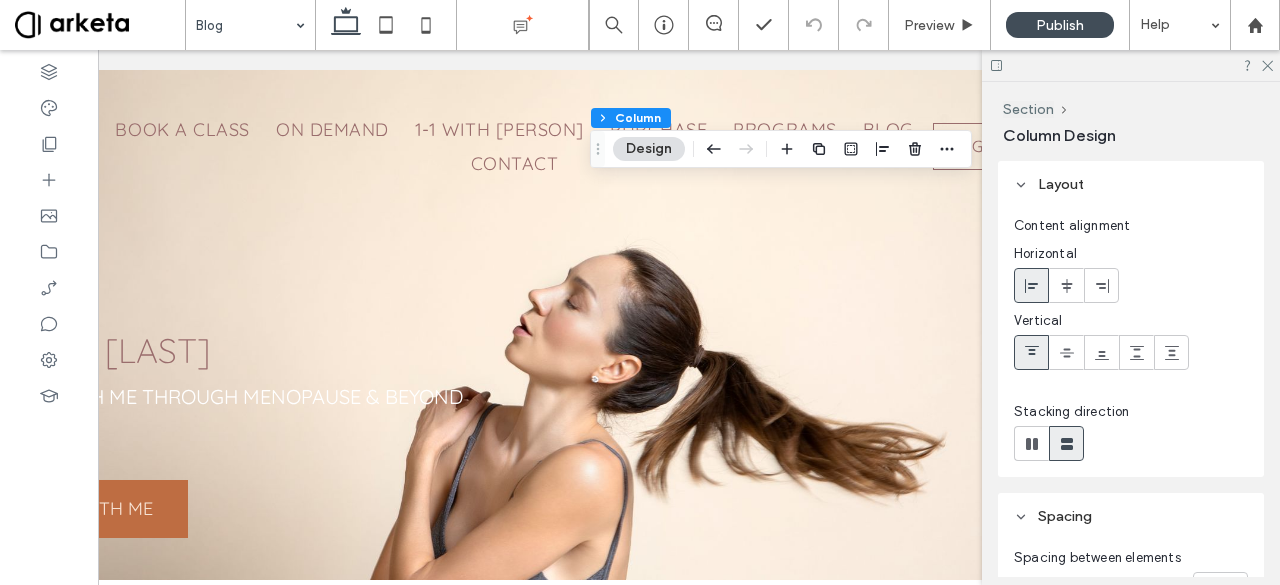 scroll, scrollTop: 0, scrollLeft: 298, axis: horizontal 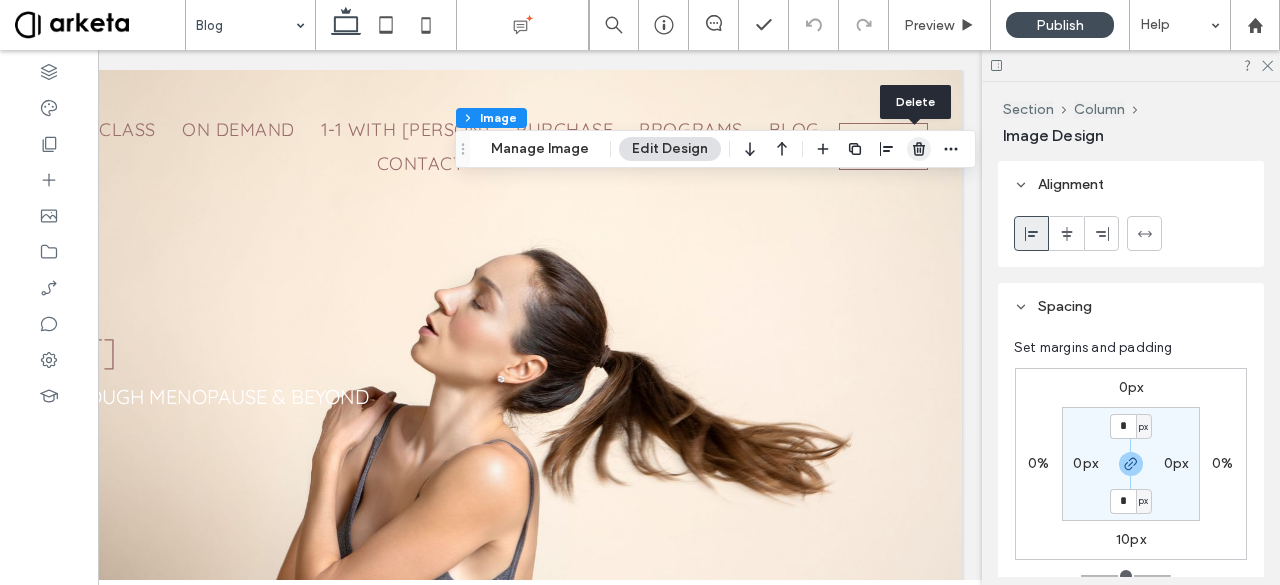click 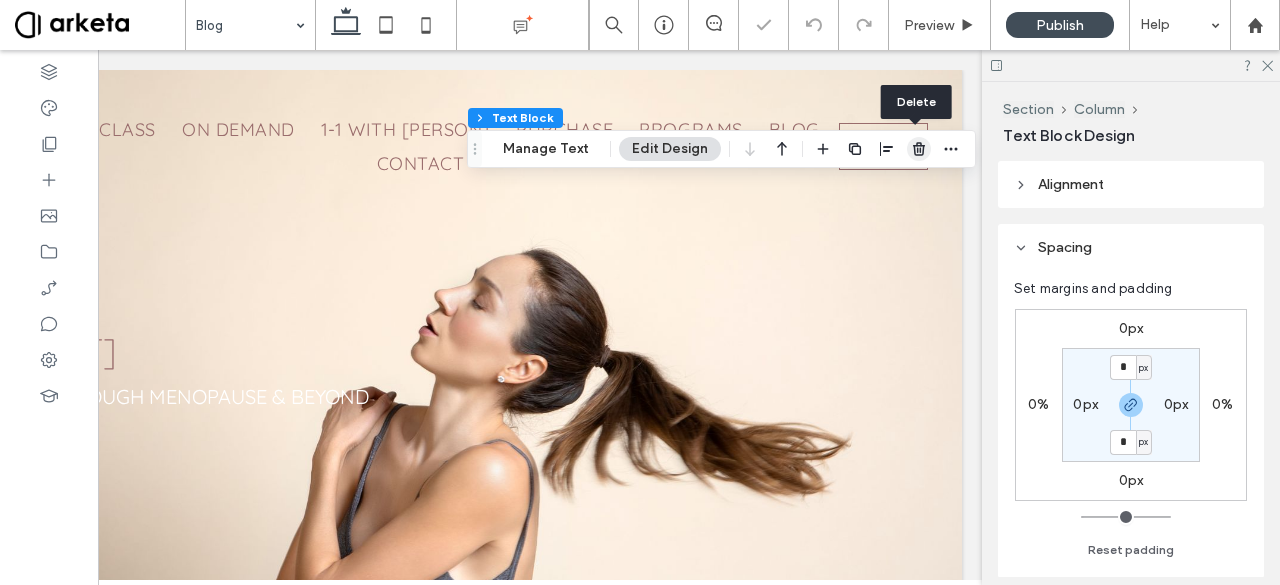 click at bounding box center (919, 149) 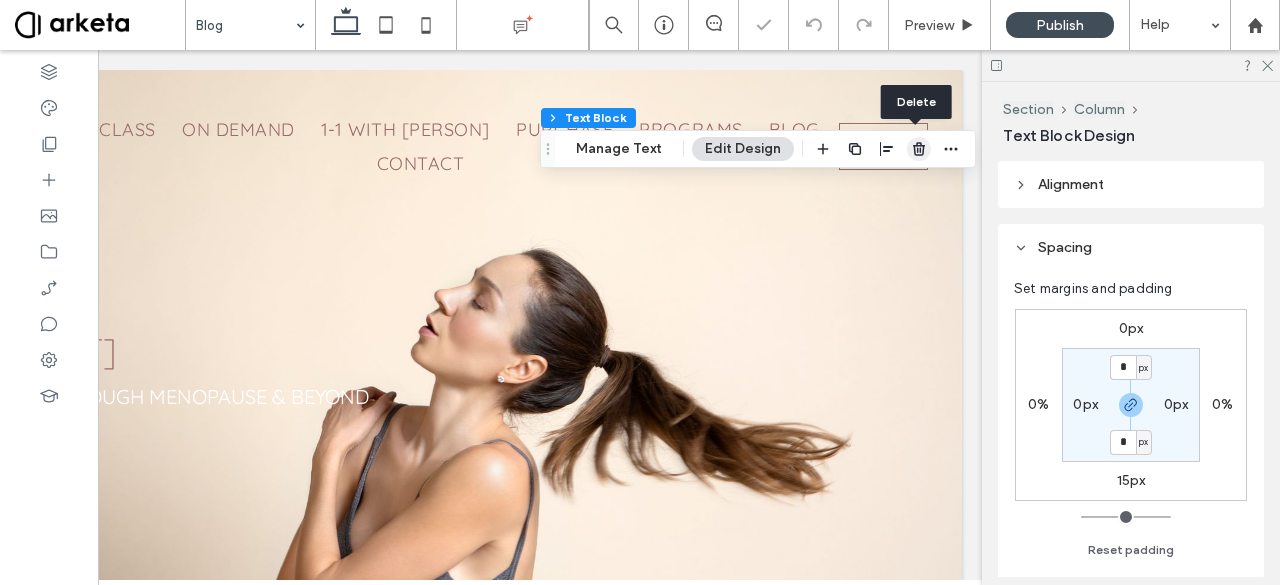 click 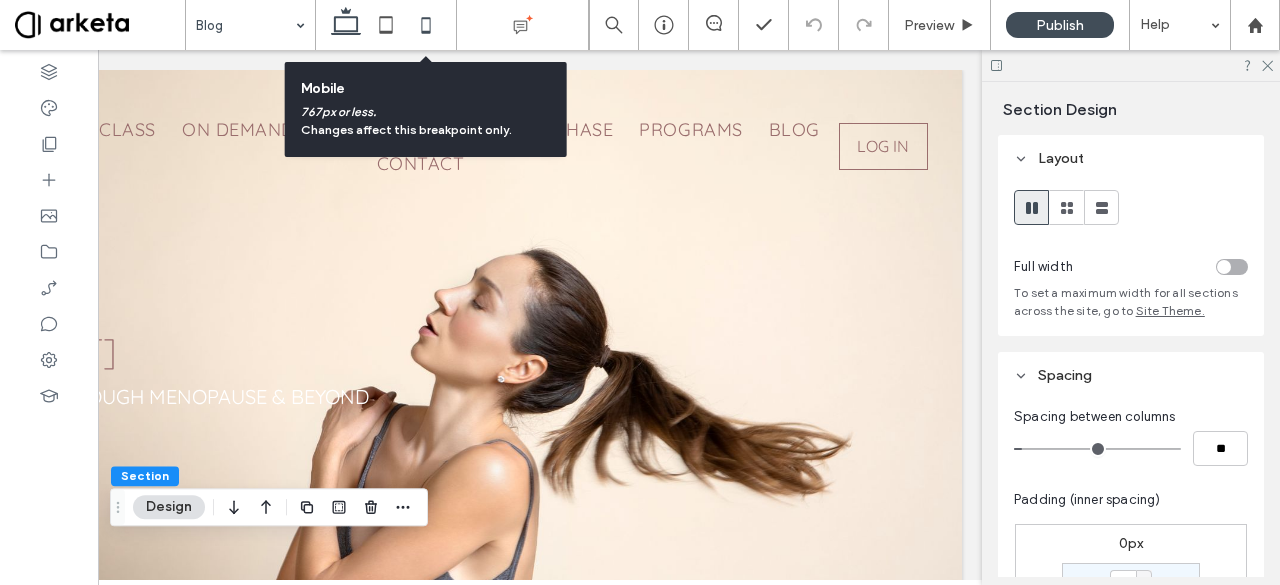 click 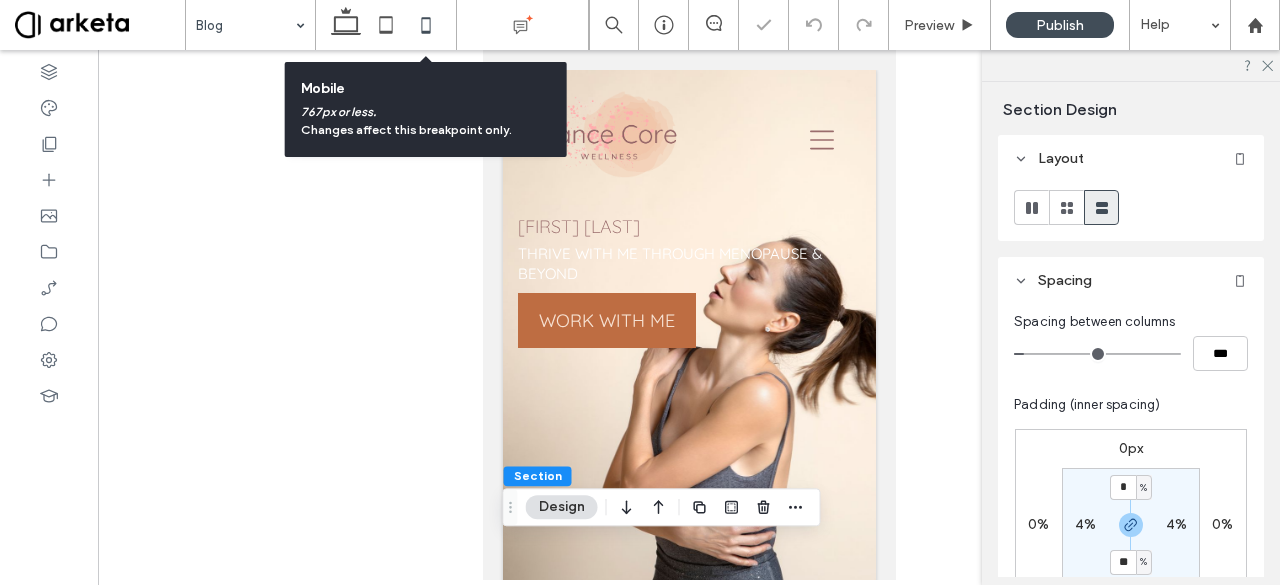 scroll, scrollTop: 0, scrollLeft: 0, axis: both 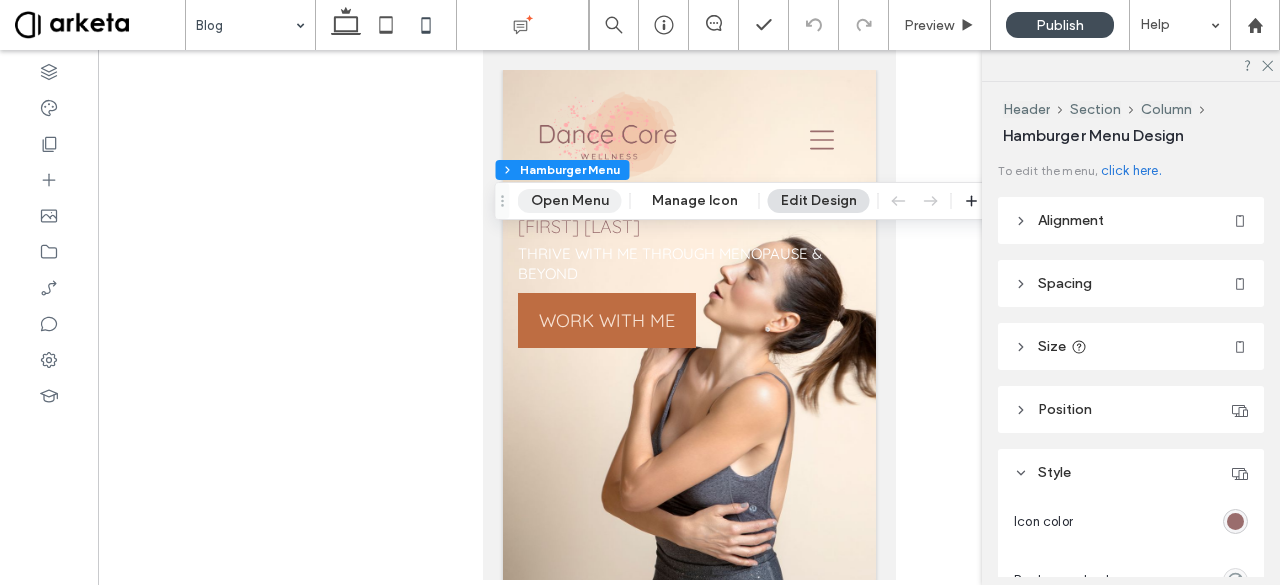 click on "Open Menu" at bounding box center [570, 201] 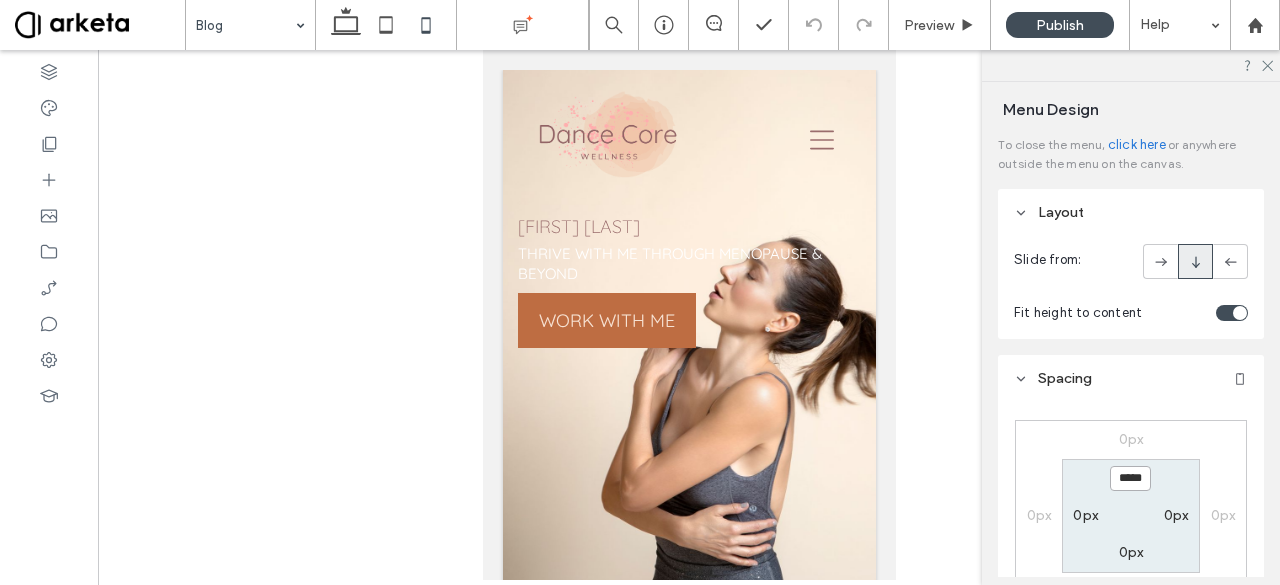 click on "*****" at bounding box center [1130, 478] 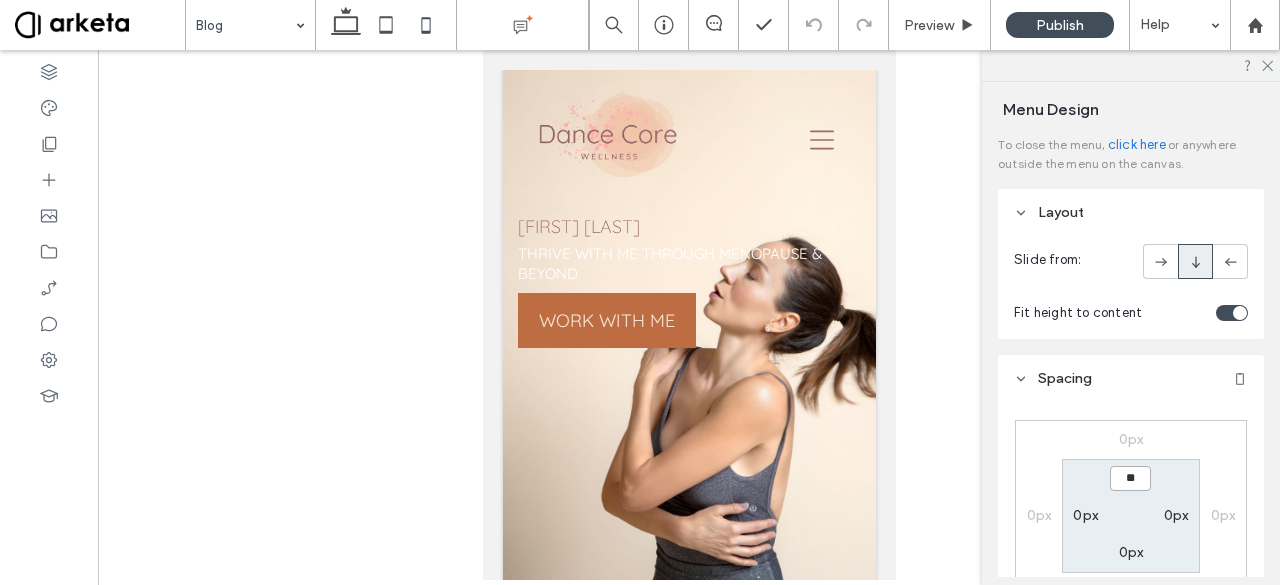type on "****" 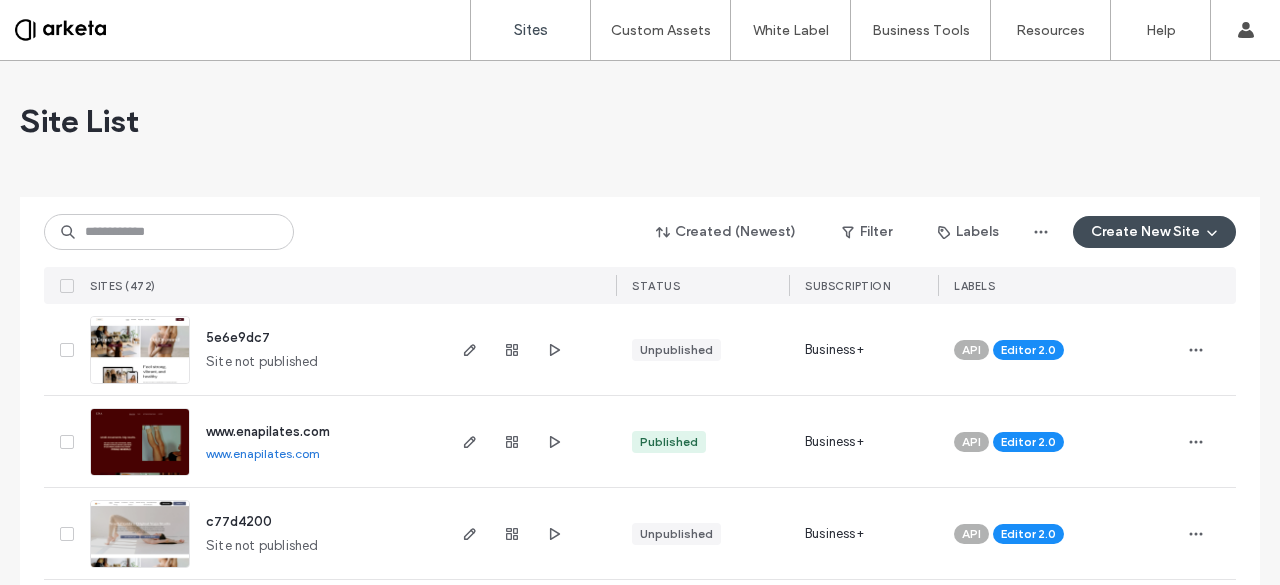 scroll, scrollTop: 0, scrollLeft: 0, axis: both 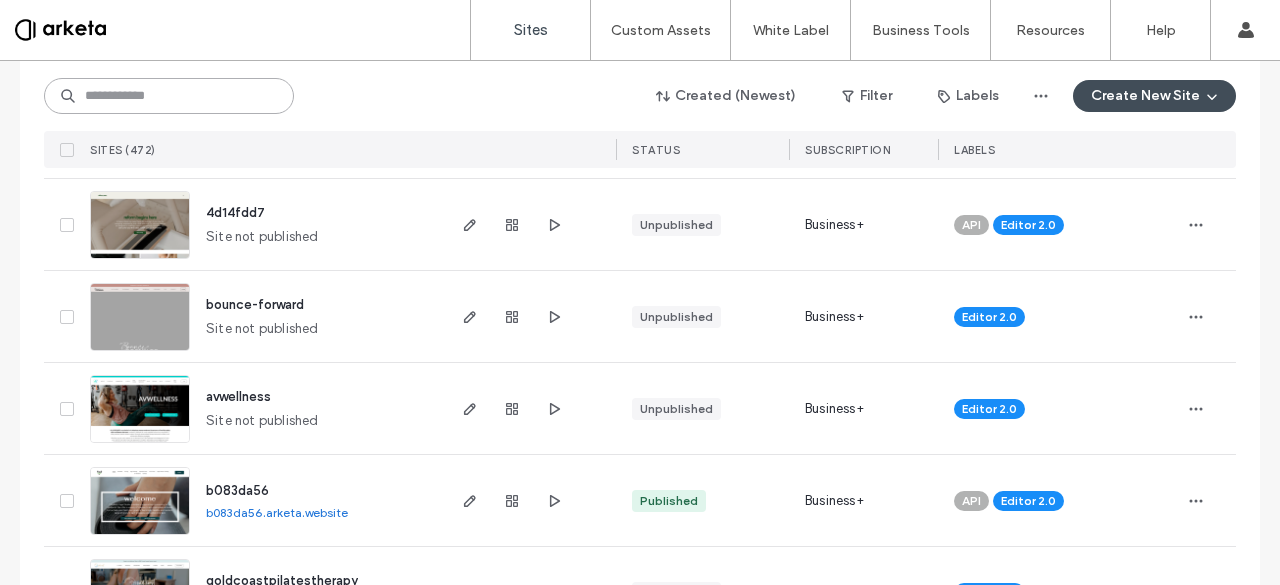 click at bounding box center [169, 96] 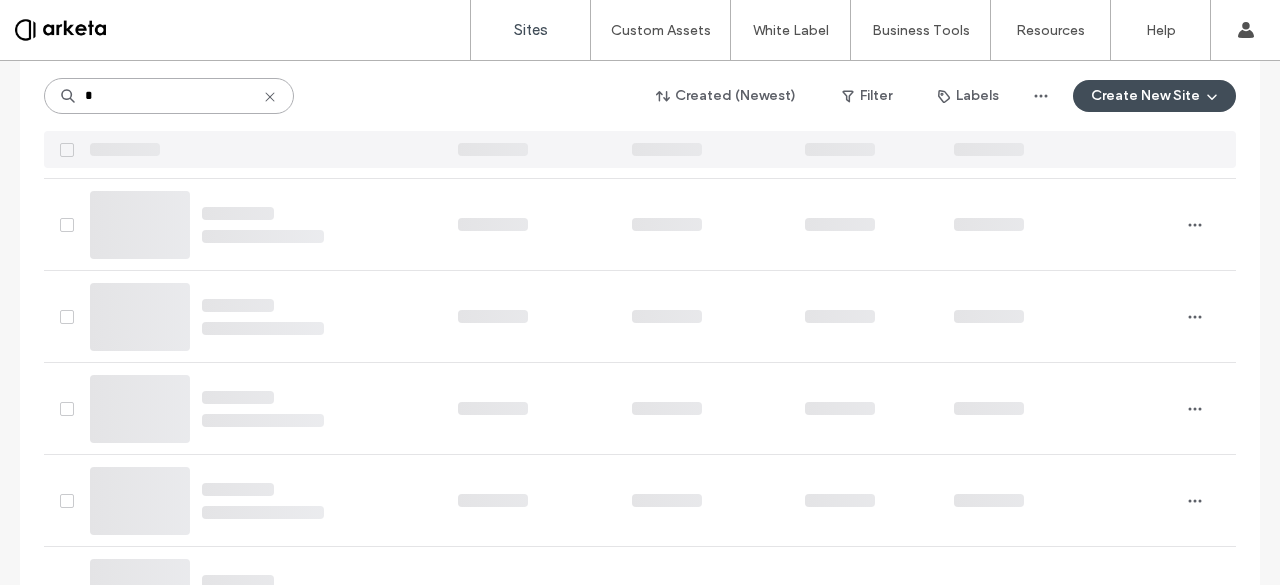 scroll, scrollTop: 80, scrollLeft: 0, axis: vertical 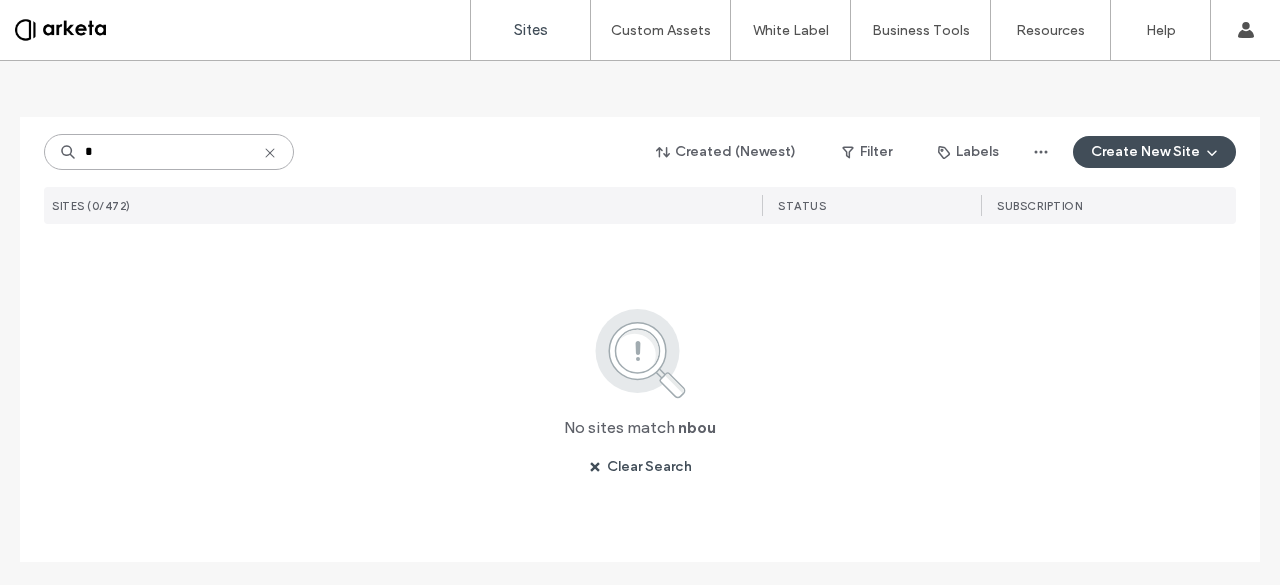 type on "*" 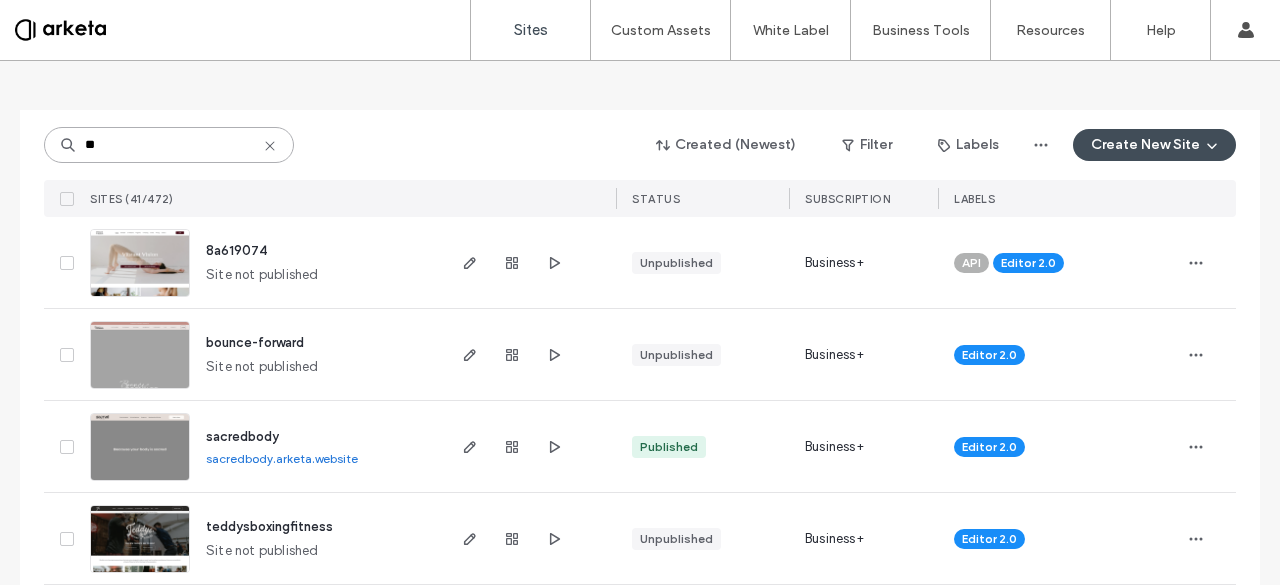 scroll, scrollTop: 88, scrollLeft: 0, axis: vertical 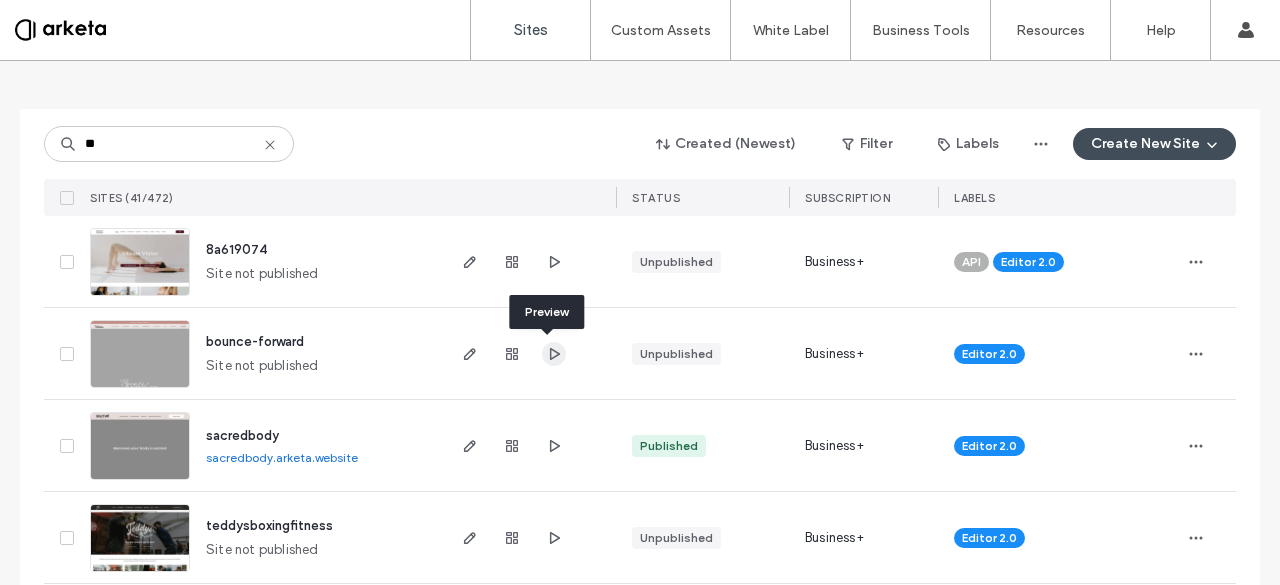 click at bounding box center (554, 354) 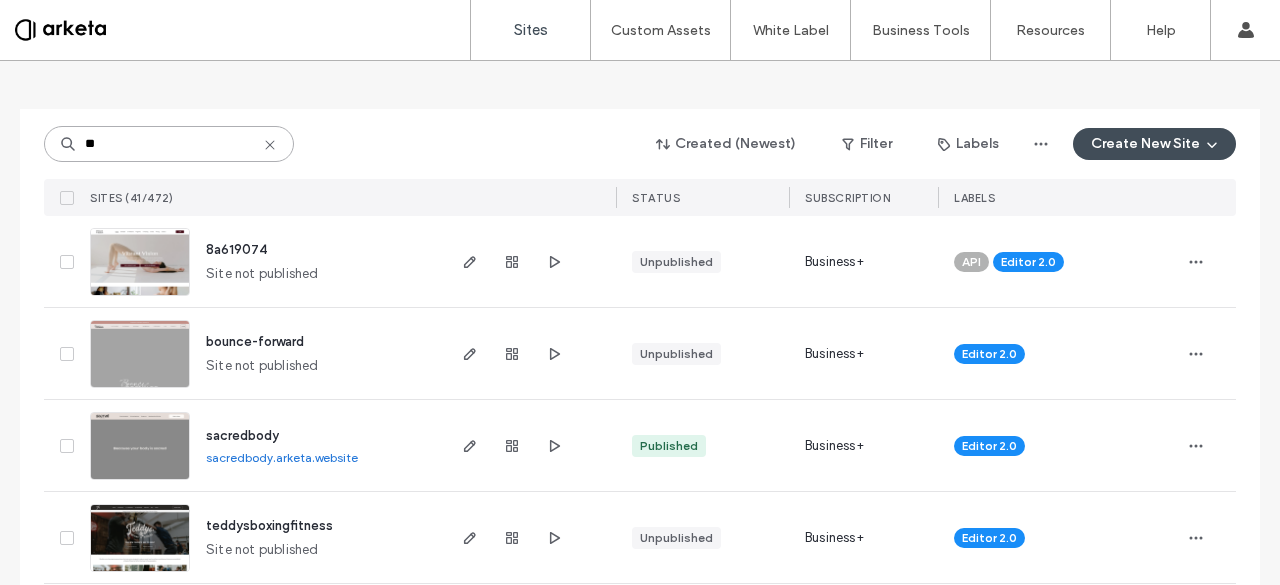 click on "**" at bounding box center [169, 144] 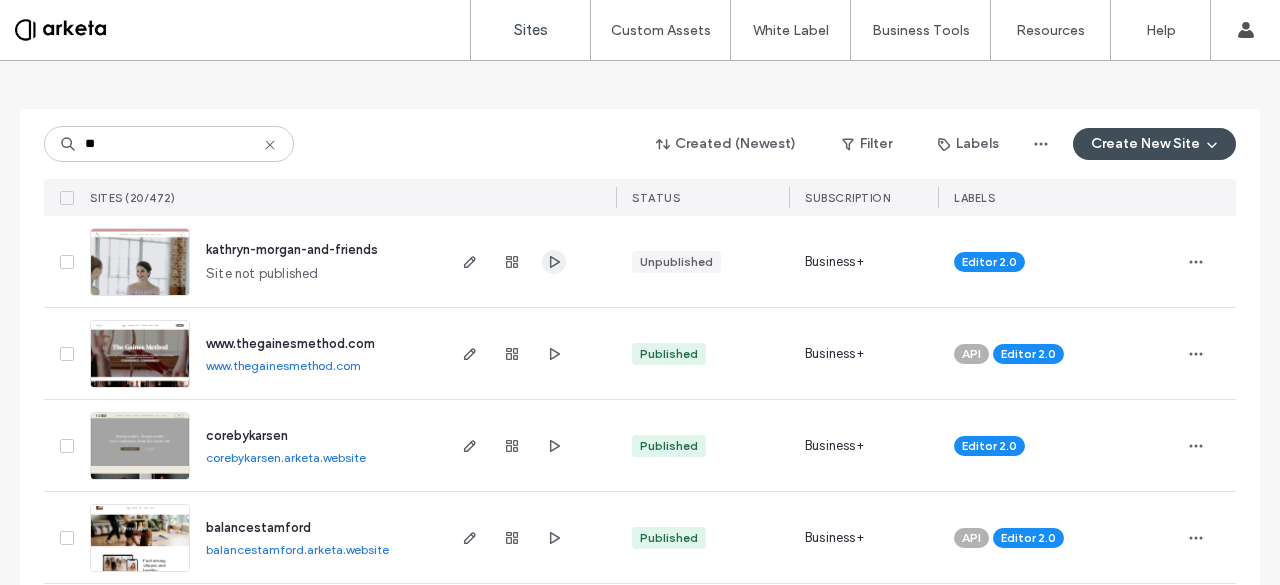 click 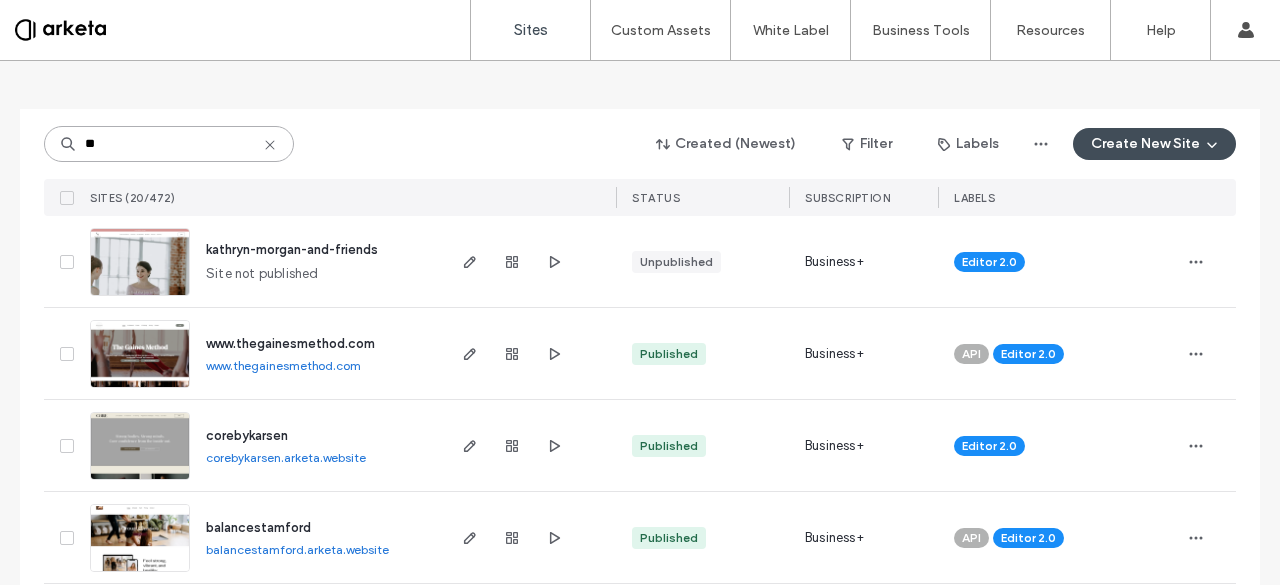 click on "**" at bounding box center (169, 144) 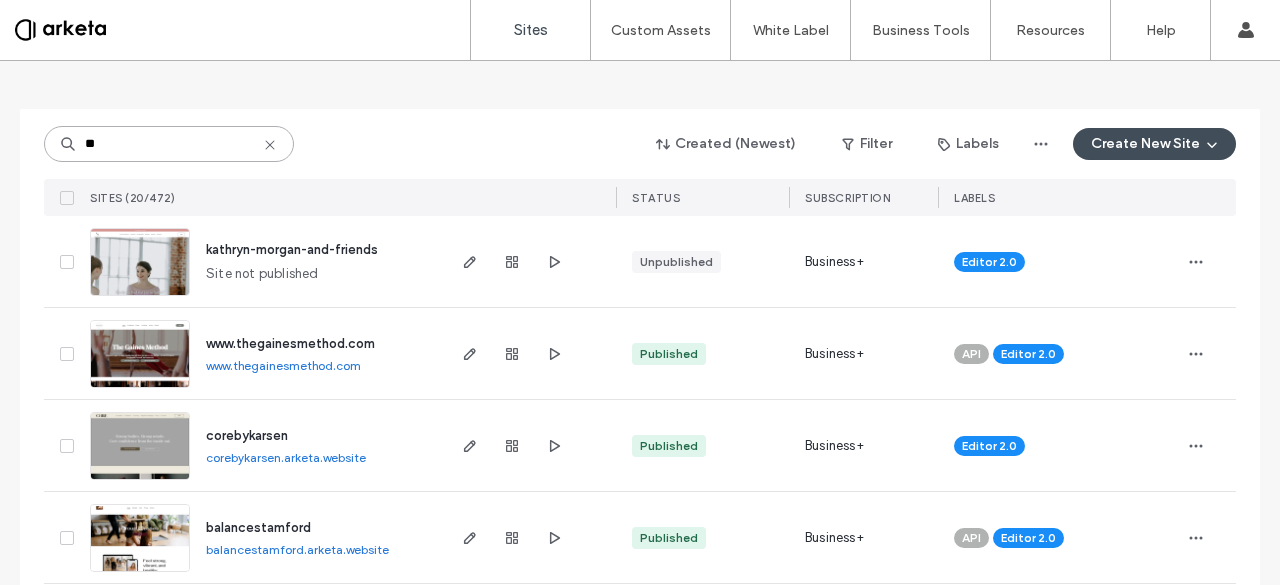 click on "**" at bounding box center (169, 144) 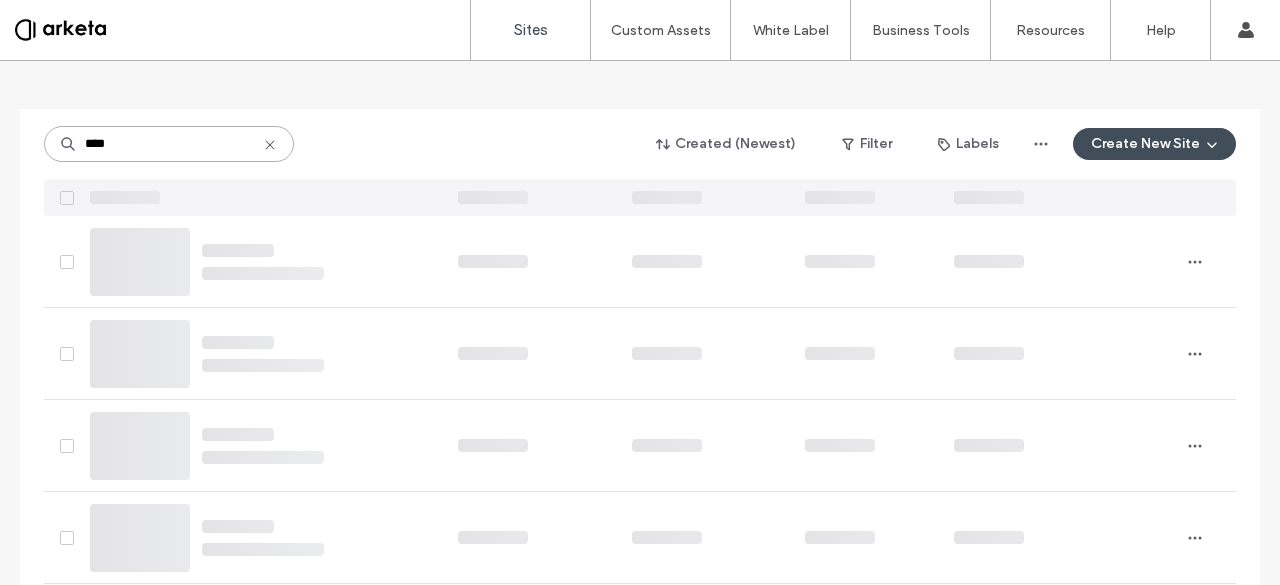 scroll, scrollTop: 0, scrollLeft: 0, axis: both 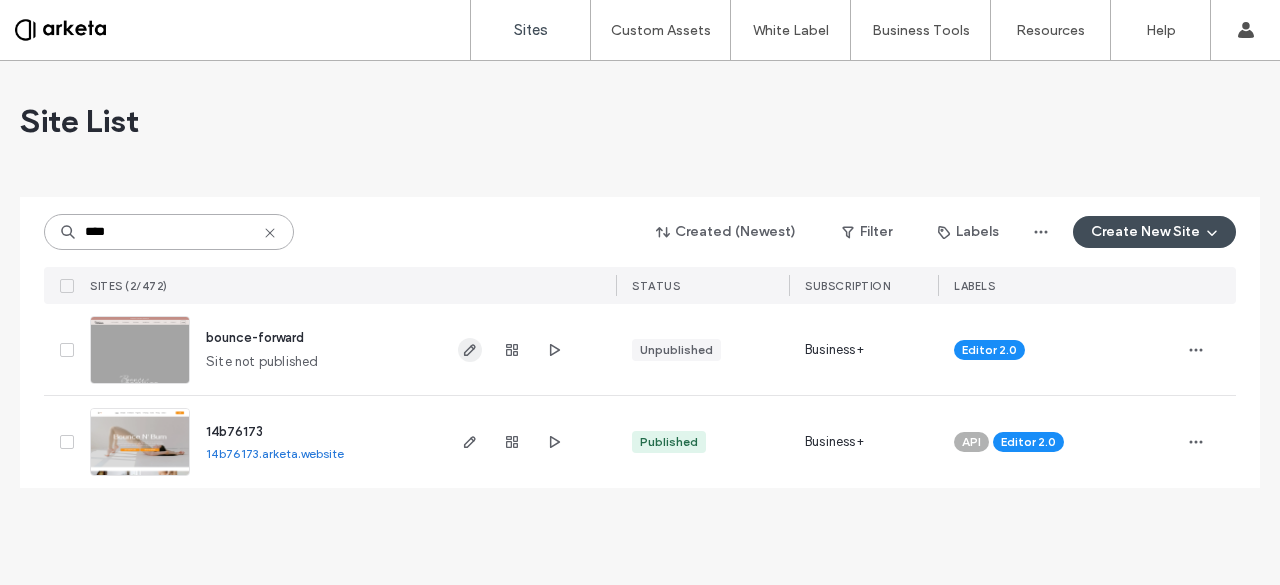 type on "****" 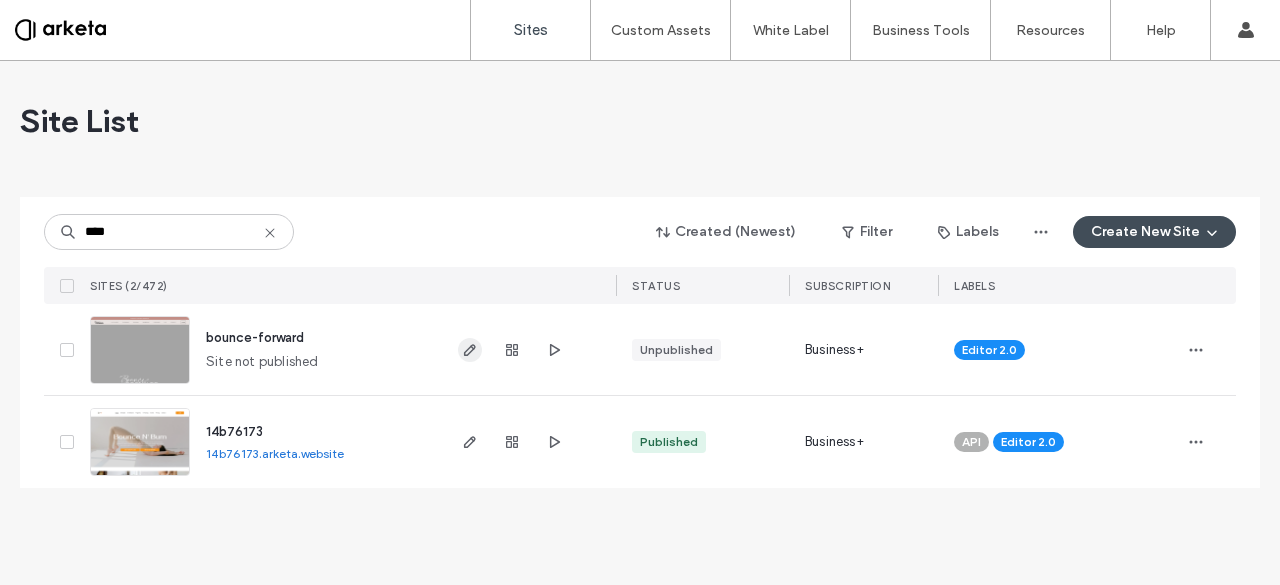 click at bounding box center (470, 350) 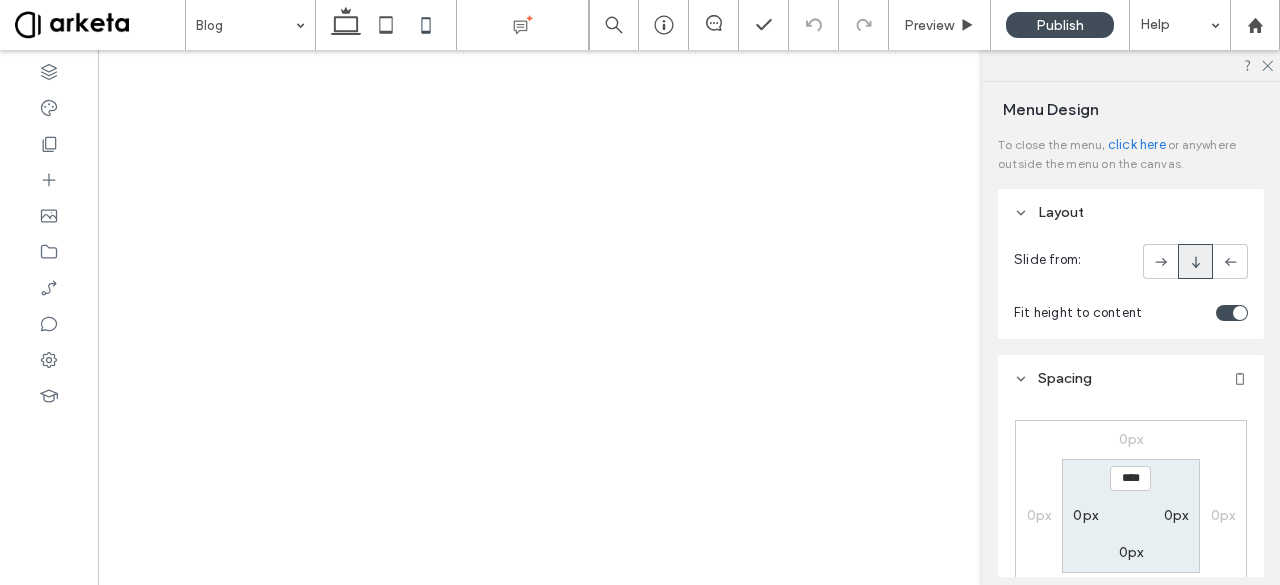 scroll, scrollTop: 0, scrollLeft: 0, axis: both 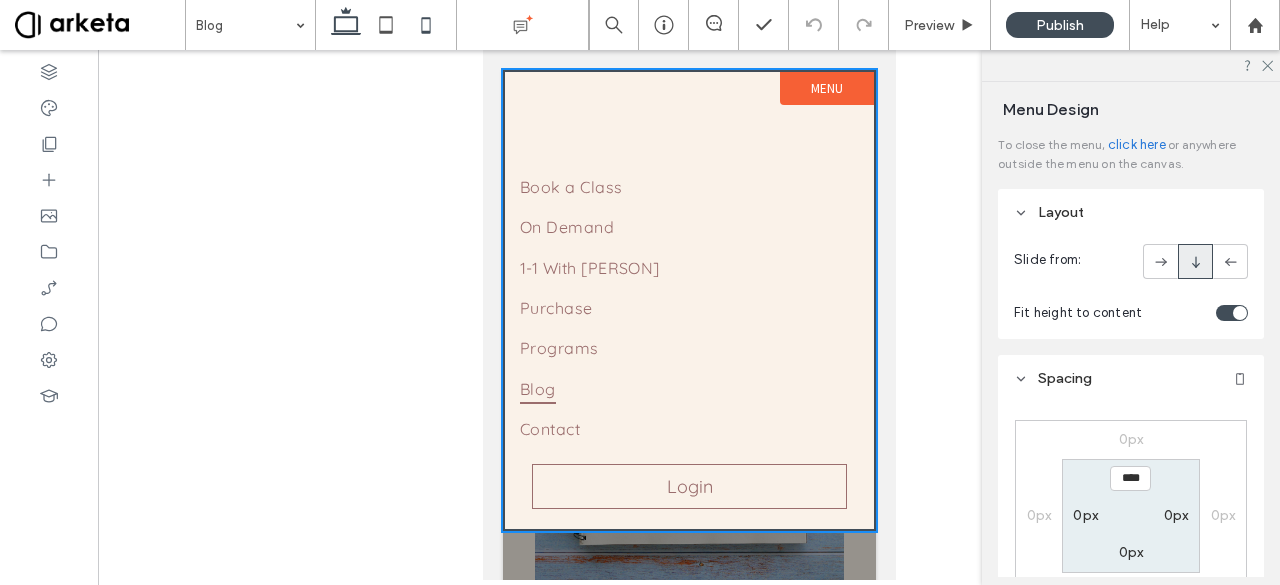 click 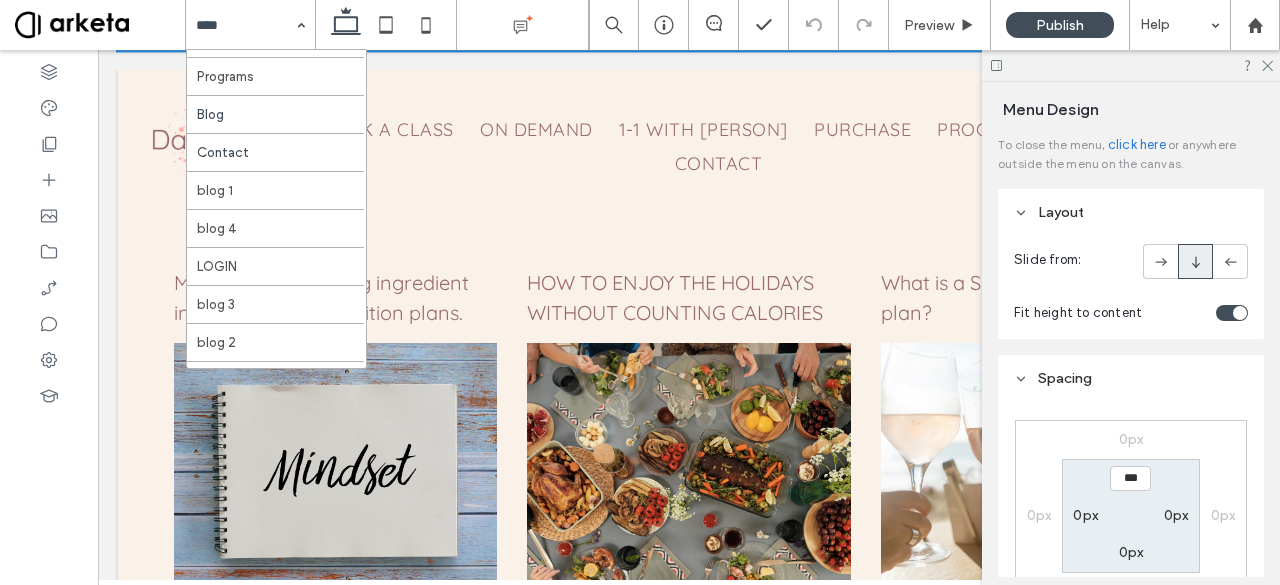 scroll, scrollTop: 220, scrollLeft: 0, axis: vertical 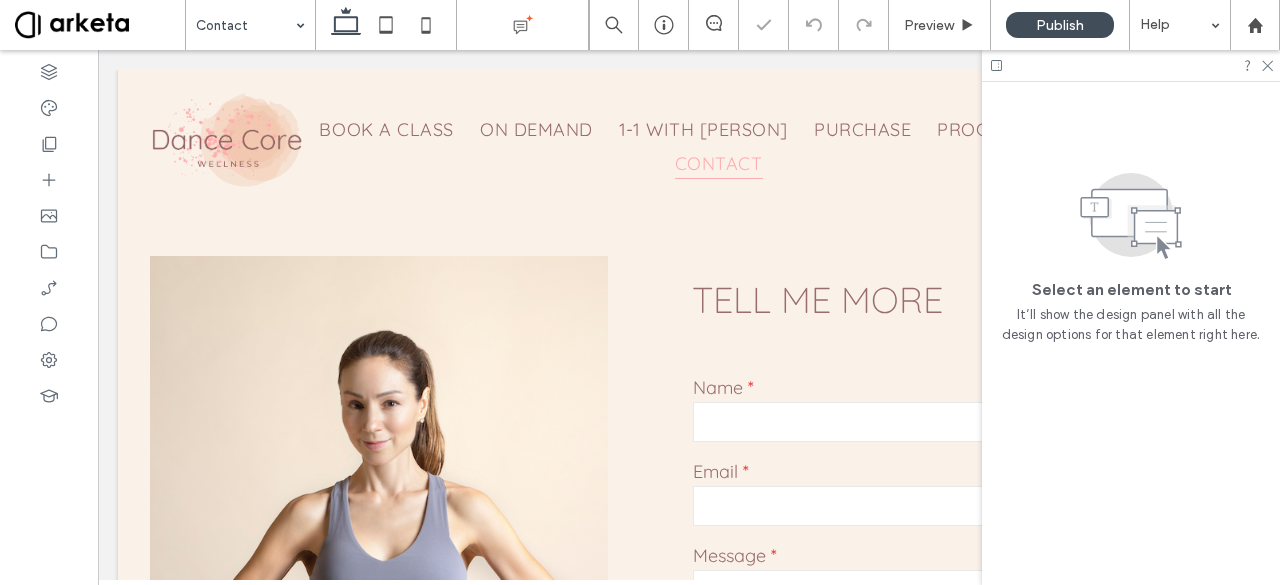 click on "**********" at bounding box center (689, 543) 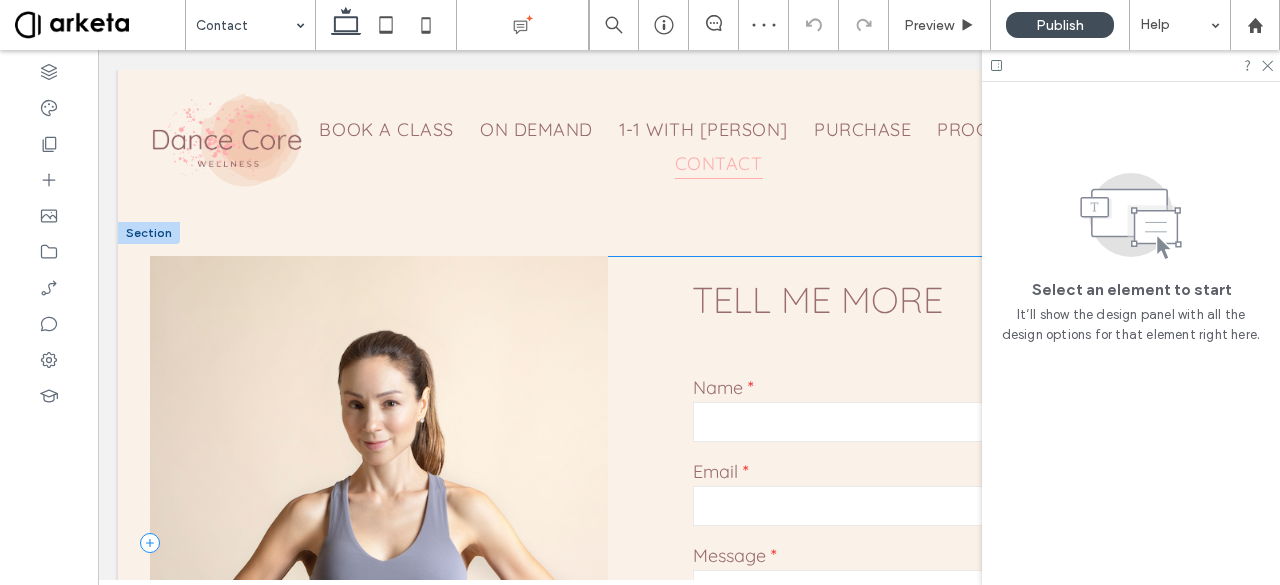 click on "**********" at bounding box center [659, 542] 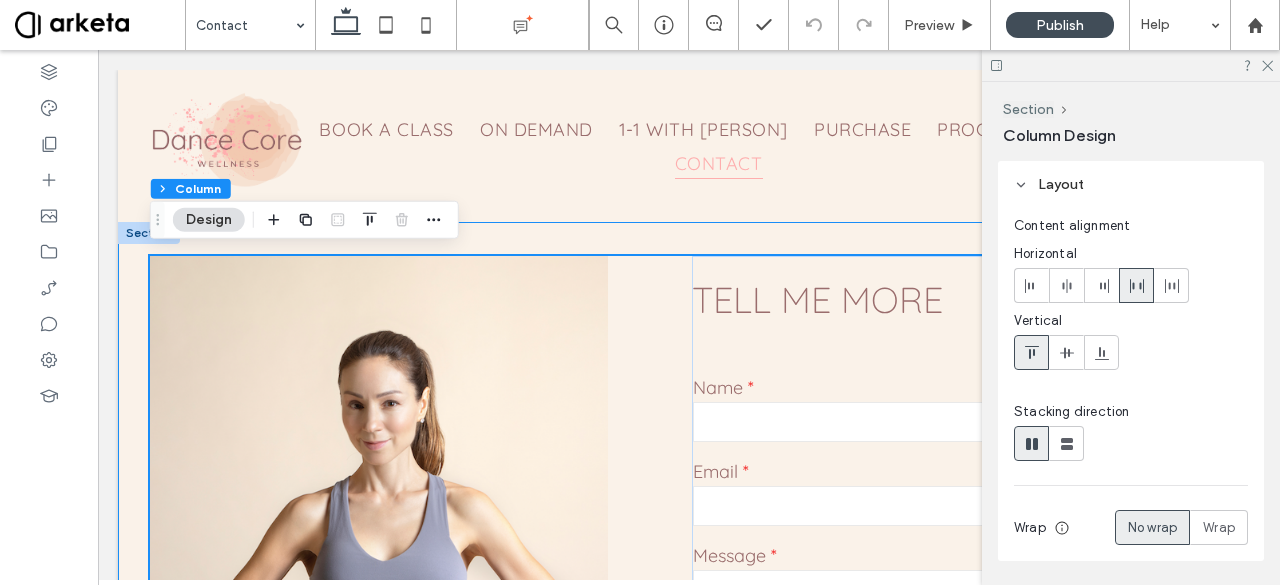click on "**********" at bounding box center [689, 543] 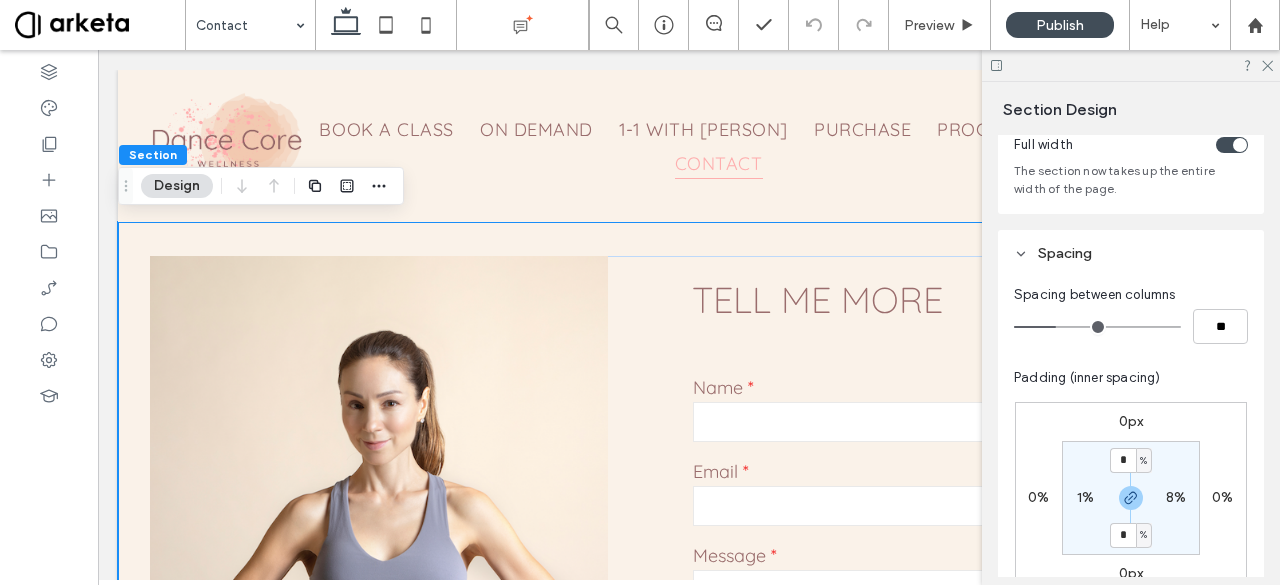 scroll, scrollTop: 188, scrollLeft: 0, axis: vertical 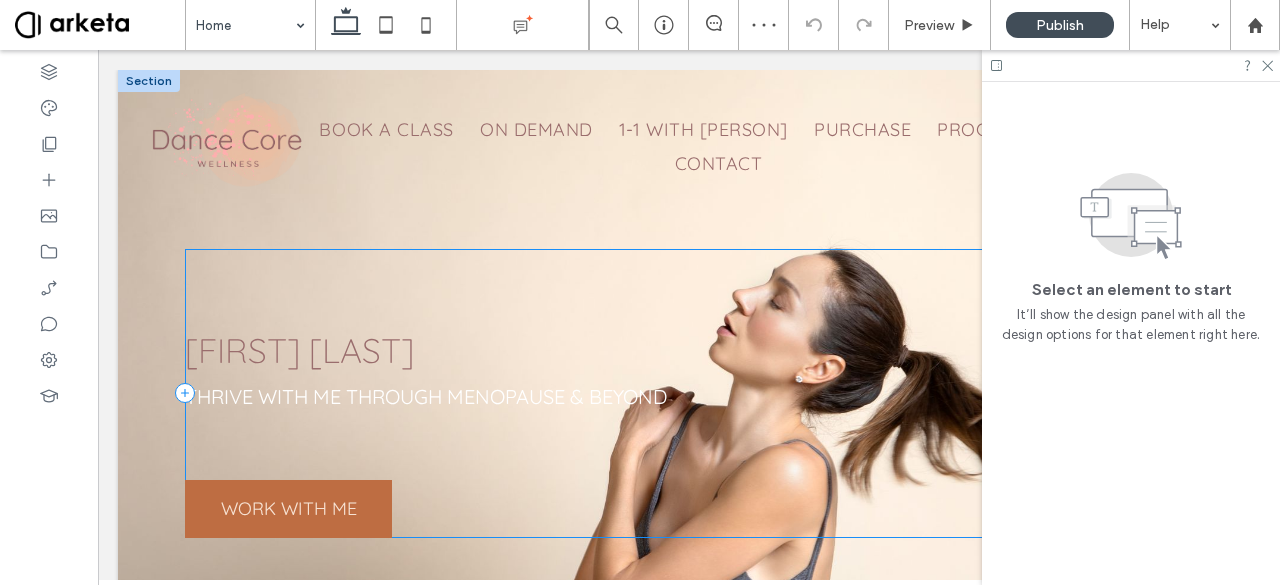 click on "[FIRST] [LAST]
THRIVE WITH ME THROUGH MENOPAUSE & BEYOND
WORK WITH ME" at bounding box center (689, 393) 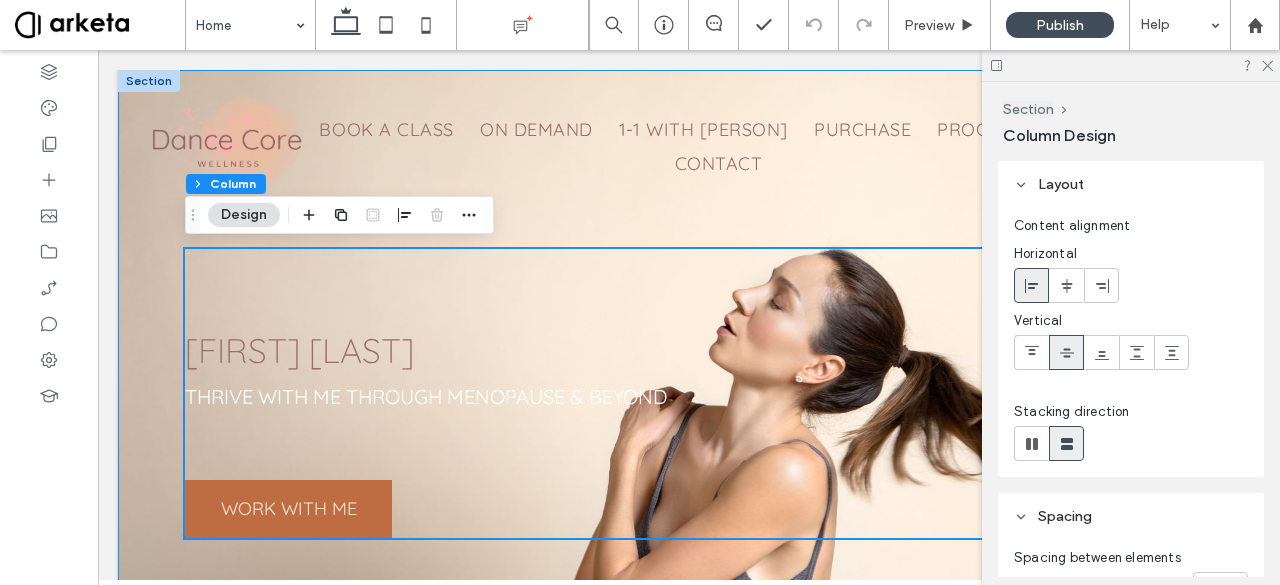 click on "[FIRST] [LAST]
THRIVE WITH ME THROUGH MENOPAUSE & BEYOND
WORK WITH ME" at bounding box center (689, 393) 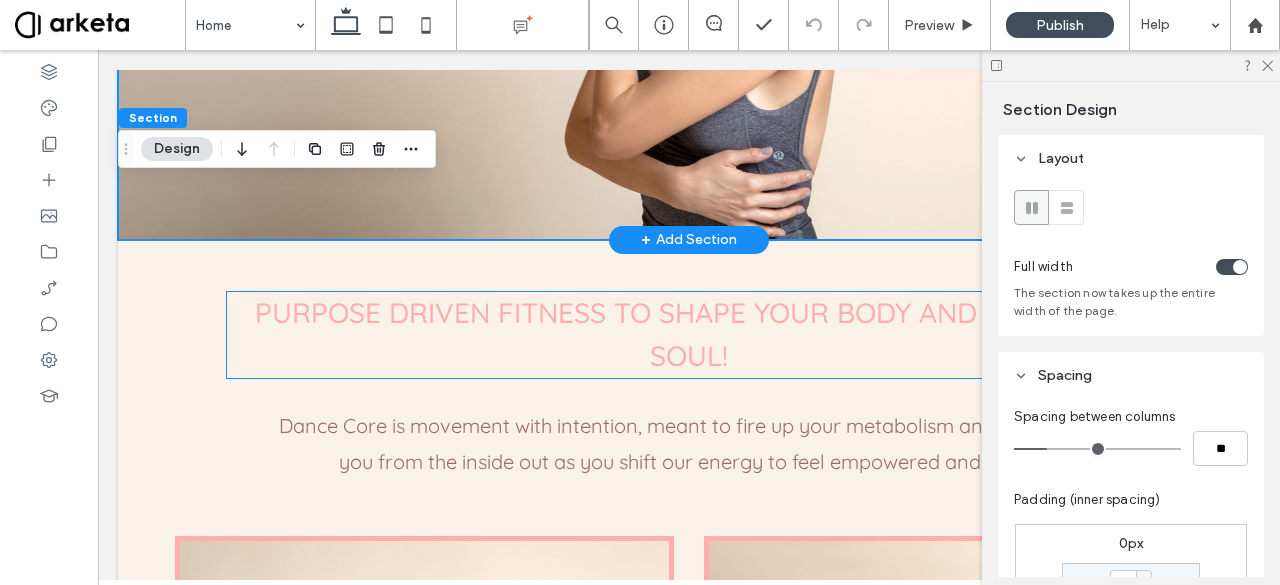 scroll, scrollTop: 480, scrollLeft: 0, axis: vertical 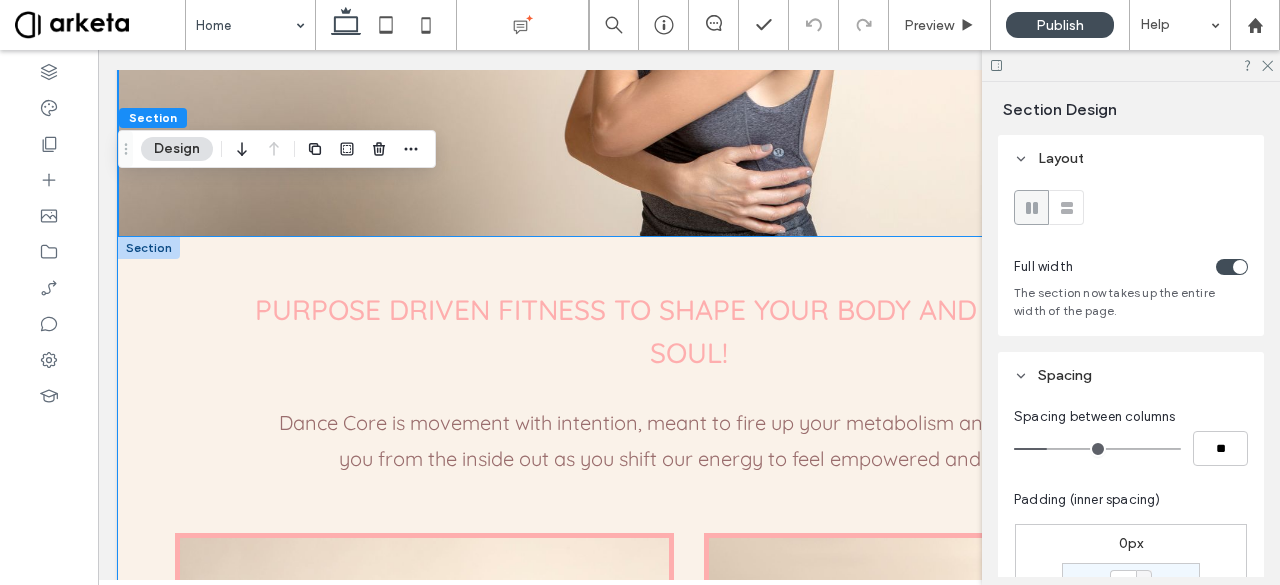 click on "Purpose driven fitness to shape your body and lift your soul!
Dance Core is movement with intention, meant to fire up your metabolism and strengthen you from the inside out as you shift our energy to feel empowered and alive…
THRIVE
MINDFULNESS | CARDIO | SCULPT With carefully curated music, HIIT cardio release and sculpt and flow sequences, this class is meant to help us clear out some mind space, connect with the present moment, strengthen our bodies, and open our hearts.
DANCE CORE
My signature class featuring low impact dance cardio and choreography, for an addictive workout that will give you the ultimate mood boost and maximum calorie burn... Quick and to the point strength and resistance intervals will work every muscle in your body. Feel the burn and get the dance glow.
THRIVE
MINDFULNESS | CARDIO | SCULPT
DANCE CORE
THRIVE NOW" at bounding box center (689, 843) 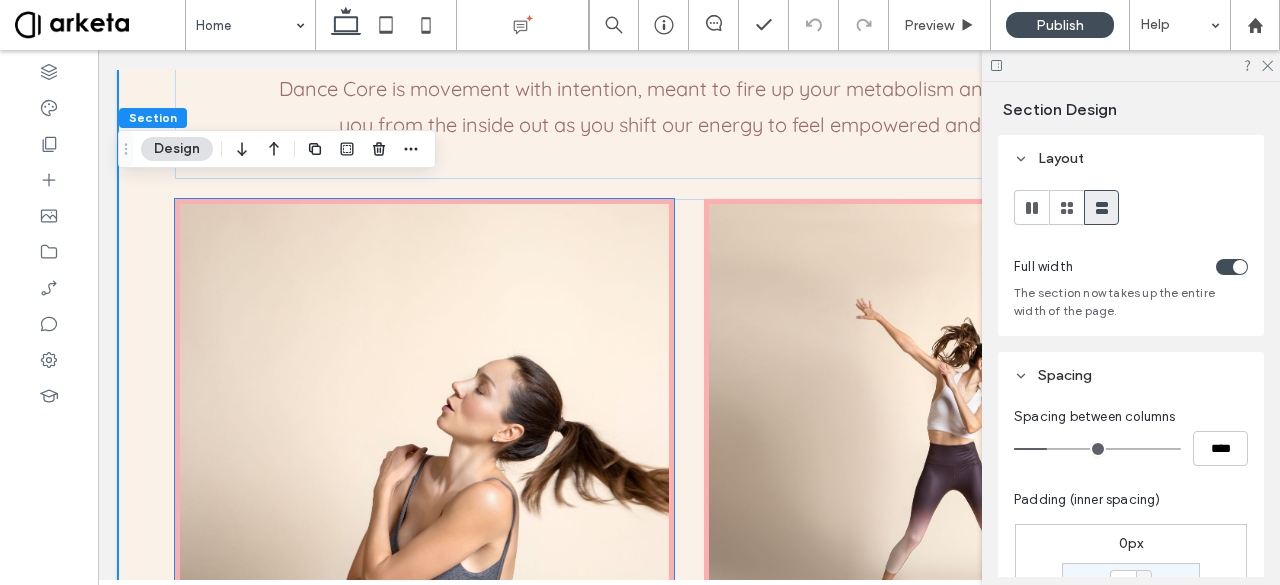scroll, scrollTop: 834, scrollLeft: 0, axis: vertical 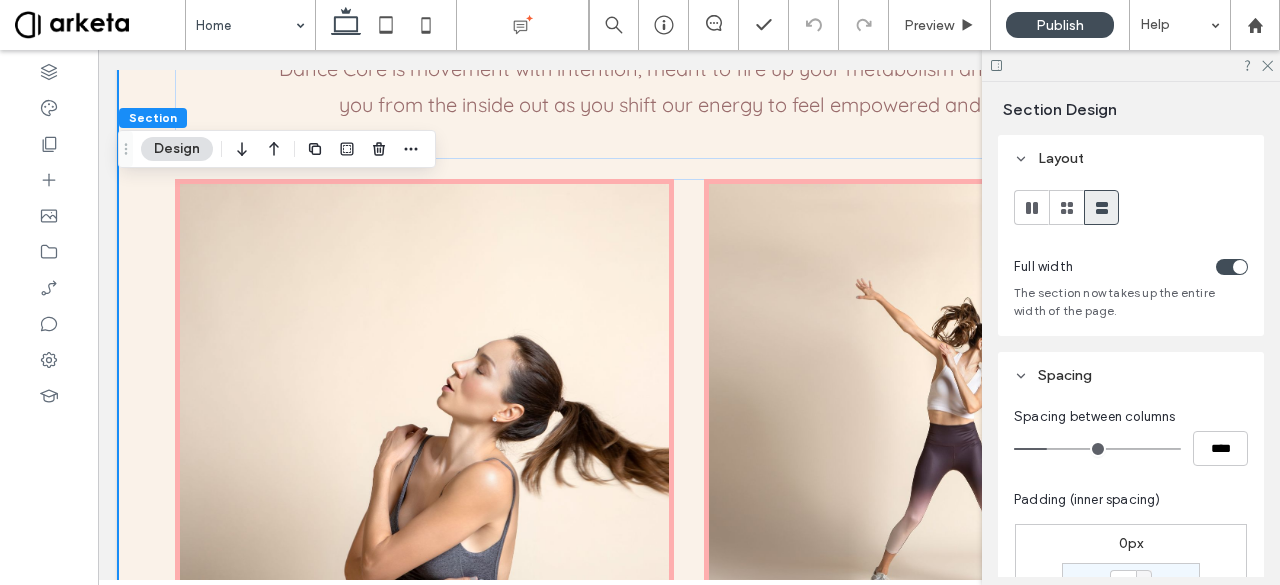 click on "Purpose driven fitness to shape your body and lift your soul!
Dance Core is movement with intention, meant to fire up your metabolism and strengthen you from the inside out as you shift our energy to feel empowered and alive…
THRIVE
MINDFULNESS | CARDIO | SCULPT With carefully curated music, HIIT cardio release and sculpt and flow sequences, this class is meant to help us clear out some mind space, connect with the present moment, strengthen our bodies, and open our hearts.
DANCE CORE
My signature class featuring low impact dance cardio and choreography, for an addictive workout that will give you the ultimate mood boost and maximum calorie burn... Quick and to the point strength and resistance intervals will work every muscle in your body. Feel the burn and get the dance glow.
THRIVE
MINDFULNESS | CARDIO | SCULPT
DANCE CORE
THRIVE NOW" at bounding box center [689, 489] 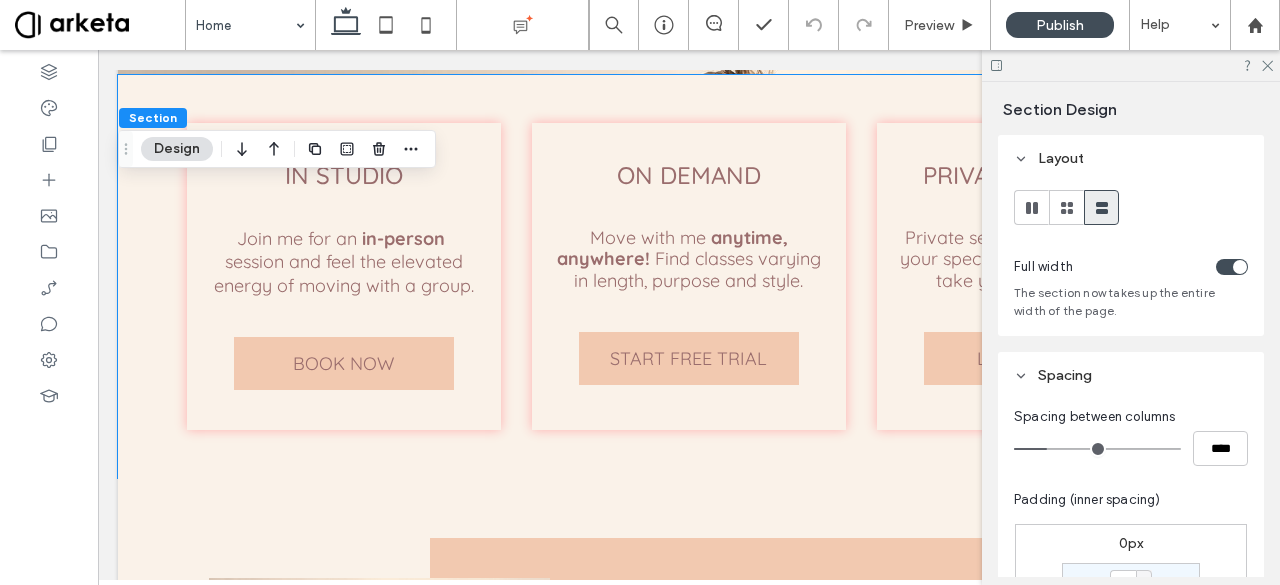scroll, scrollTop: 2338, scrollLeft: 0, axis: vertical 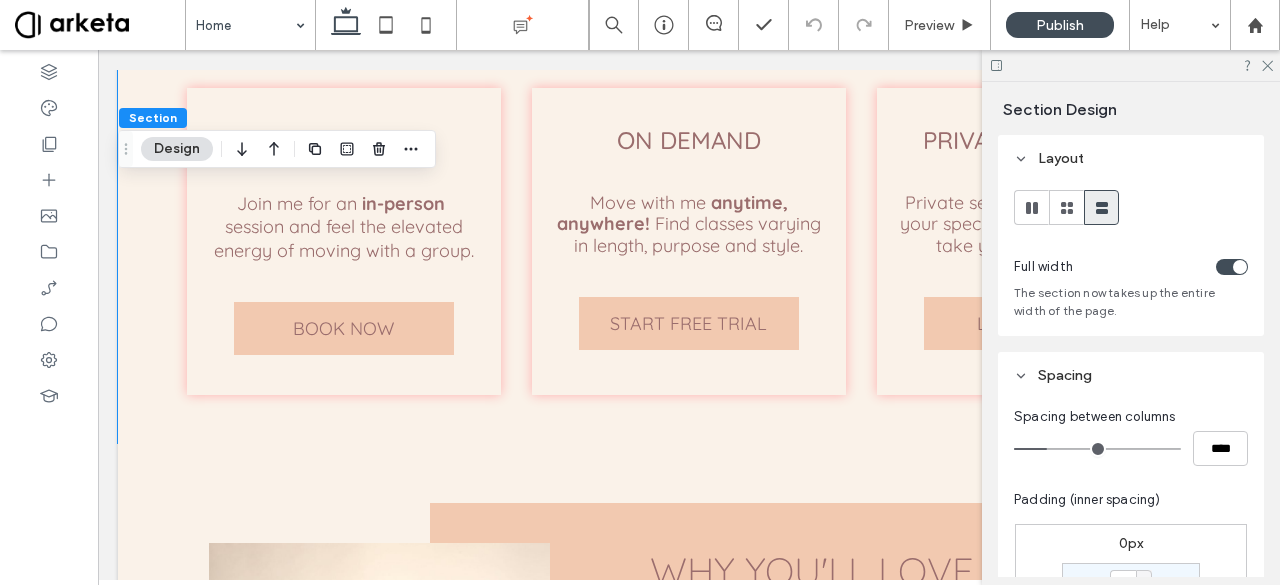 click on "IN STUDIO
Join me for an
in-person
session and feel the elevated energy of moving with a group.
BOOK NOW
ON DEMAND
Move with me
anytime, anywhere!   Find classes varying in length, purpose and style.
START FREE TRIAL
PRIVATE COACHING
Private sessions
customized   to your specific needs and goals to take you to a new level.
LEARN MORE" at bounding box center [689, 241] 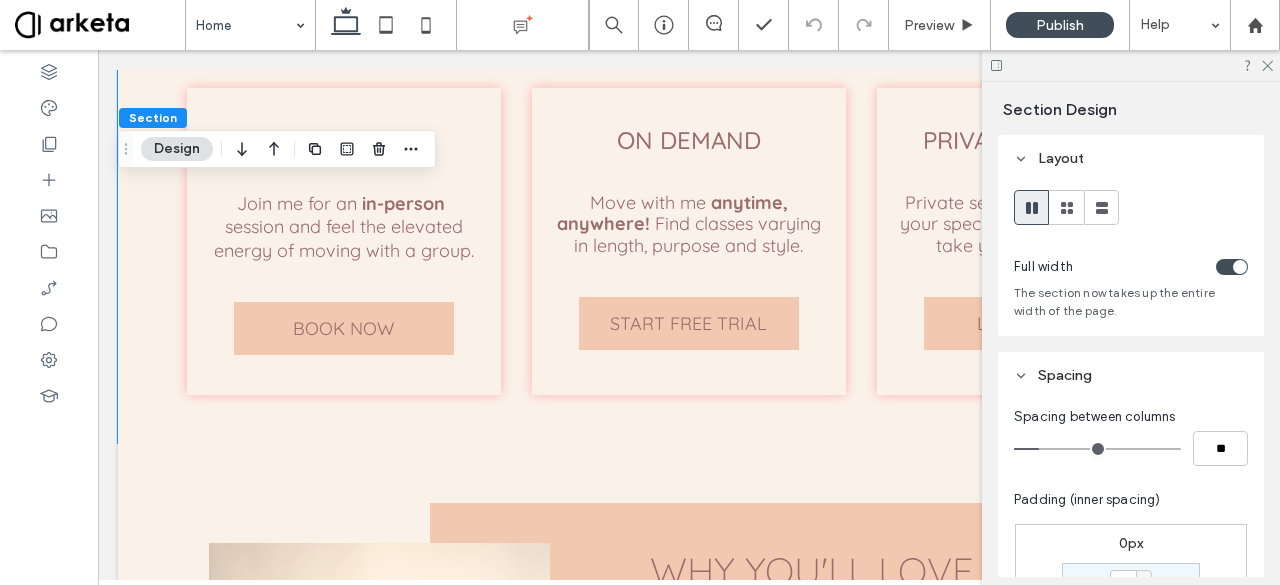 type on "*" 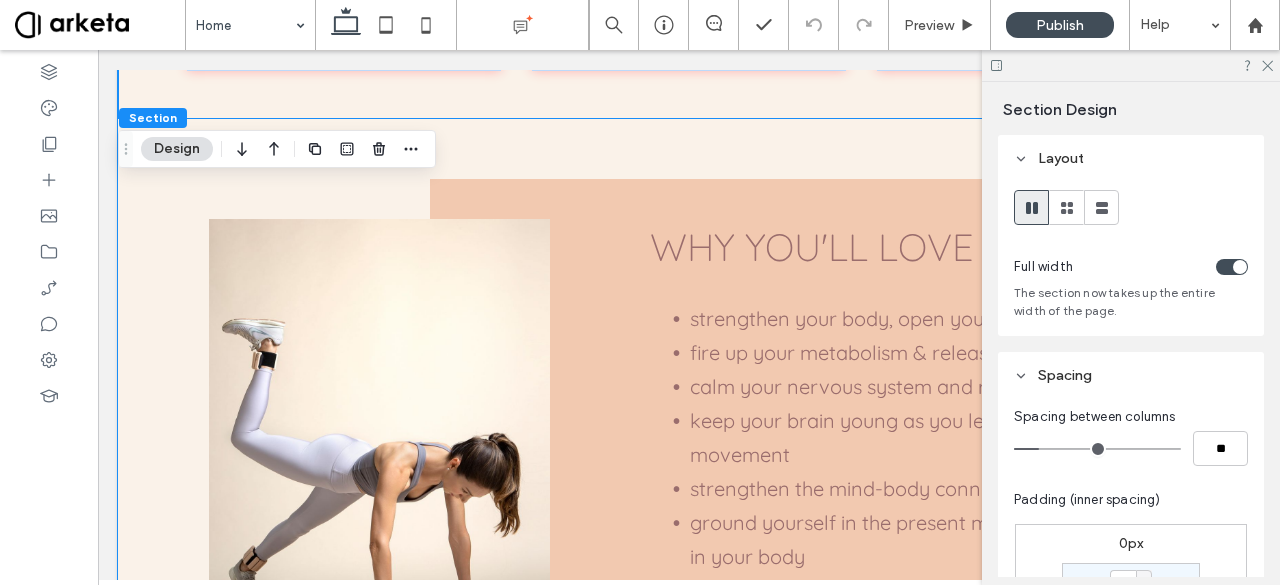 click on "WHY YOU'LL LOVE IT
strengthen your body, open your mind and lift your soul fire up your metabolism & release toxins calm your nervous system and reduce anxiety keep your brain young as you learn new patterns of movement strengthen the mind-body connection ground yourself in the present moment and feel at ease in your body shift your energy and elevate your vibration  increase lean muscle mass to age gracefully feel younger, stronger and uplifted after class
JOIN THE COMMUNITY" at bounding box center [689, 516] 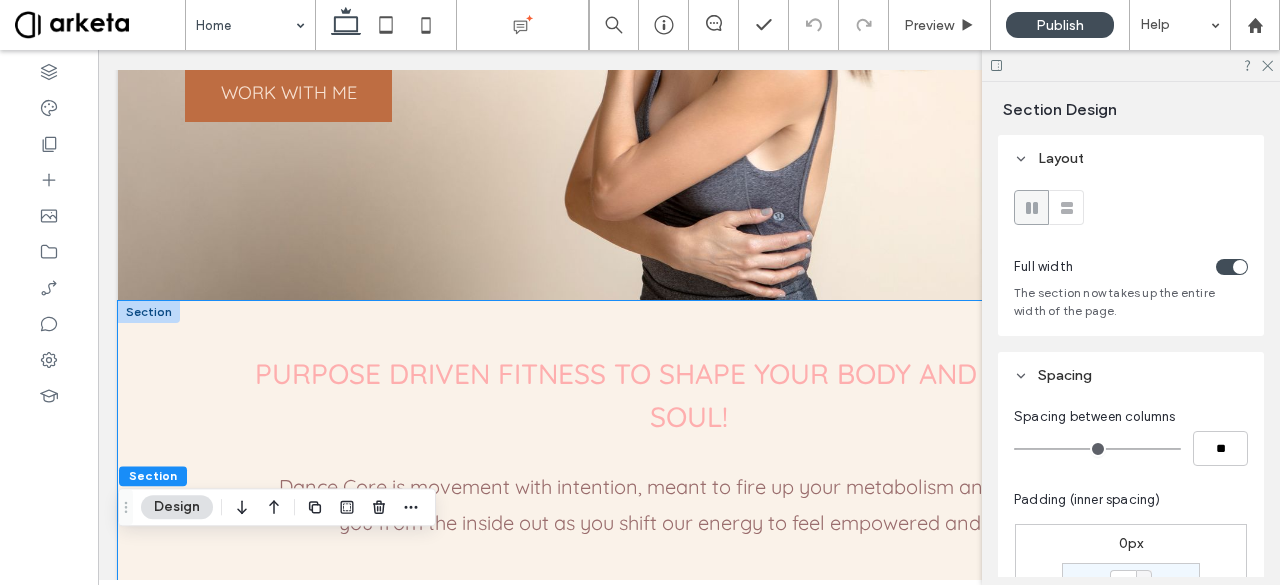 scroll, scrollTop: 0, scrollLeft: 0, axis: both 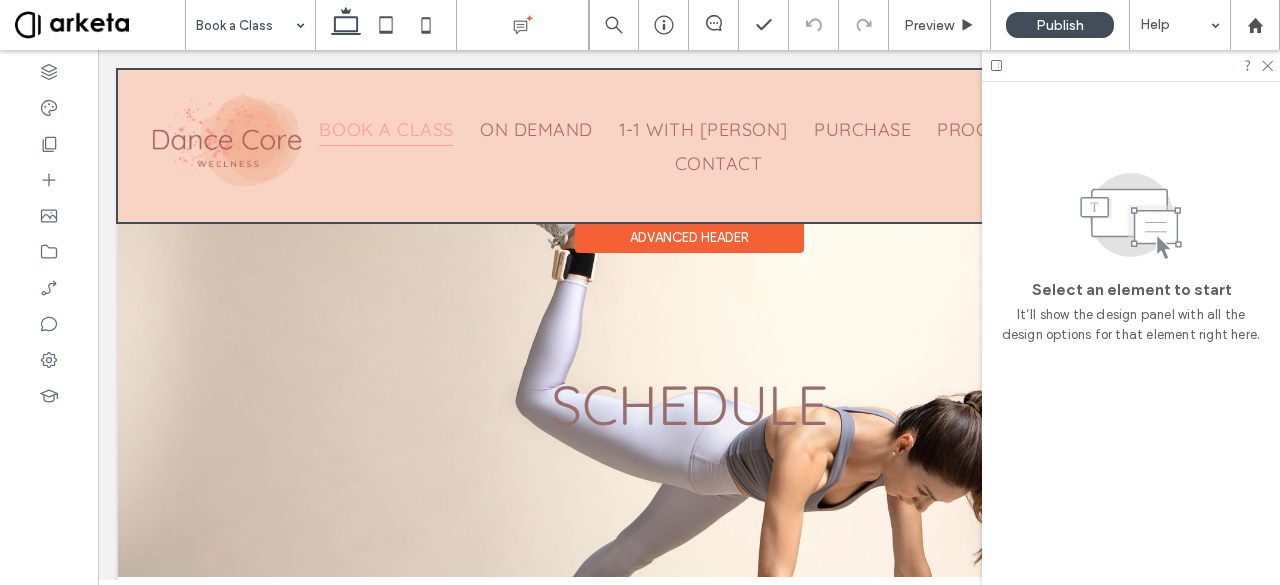 click at bounding box center (689, 146) 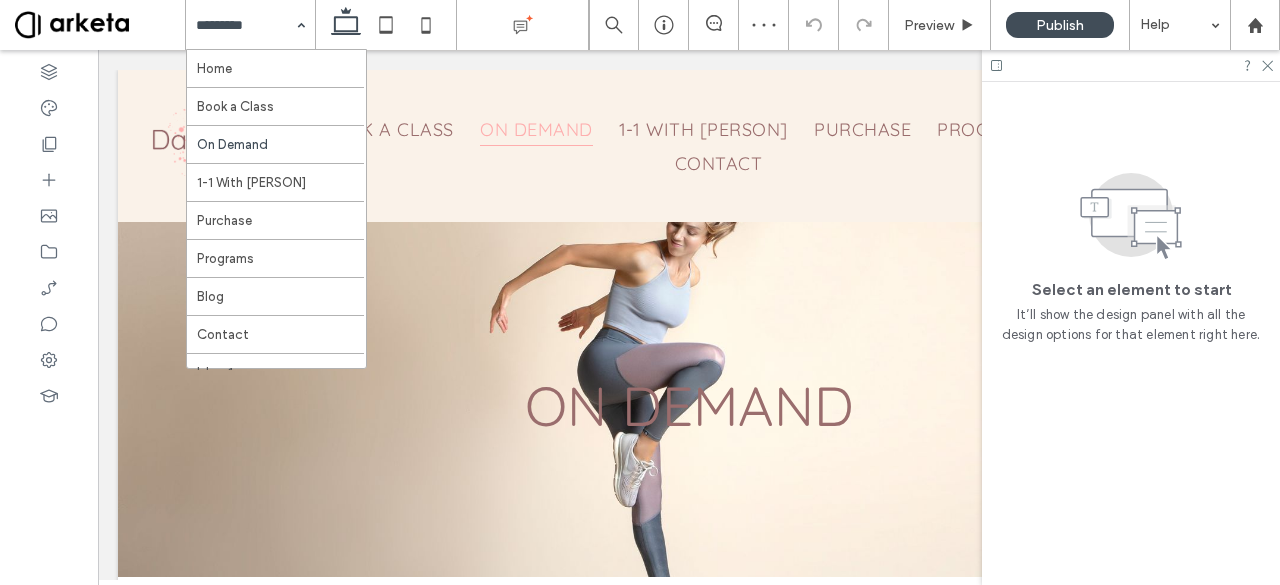 scroll, scrollTop: 0, scrollLeft: 0, axis: both 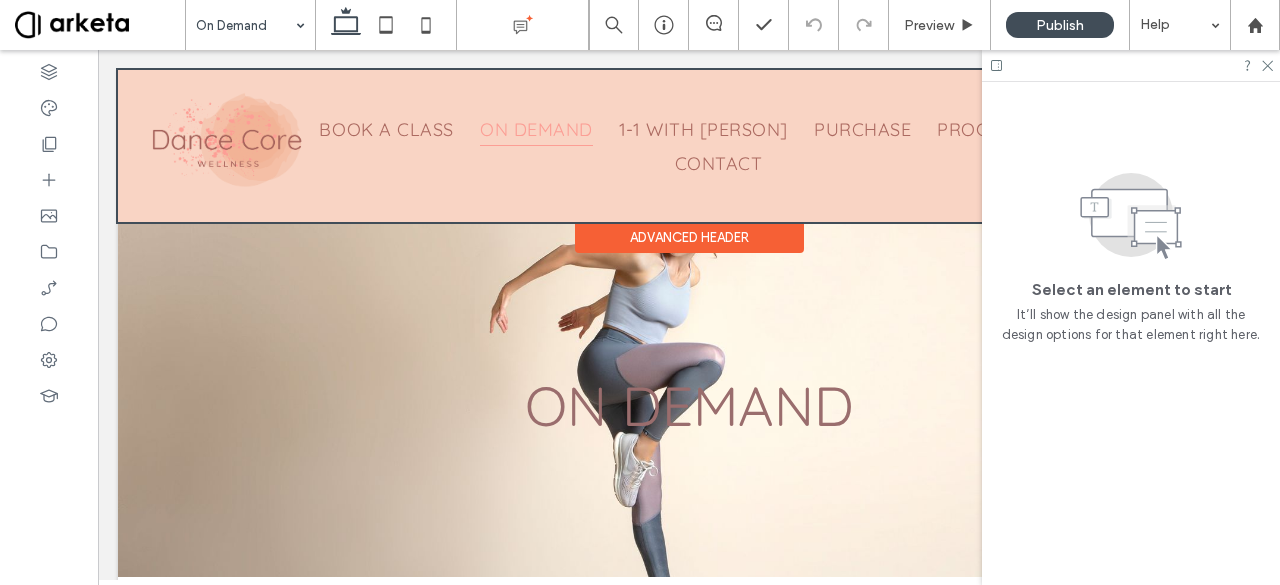 click at bounding box center [689, 146] 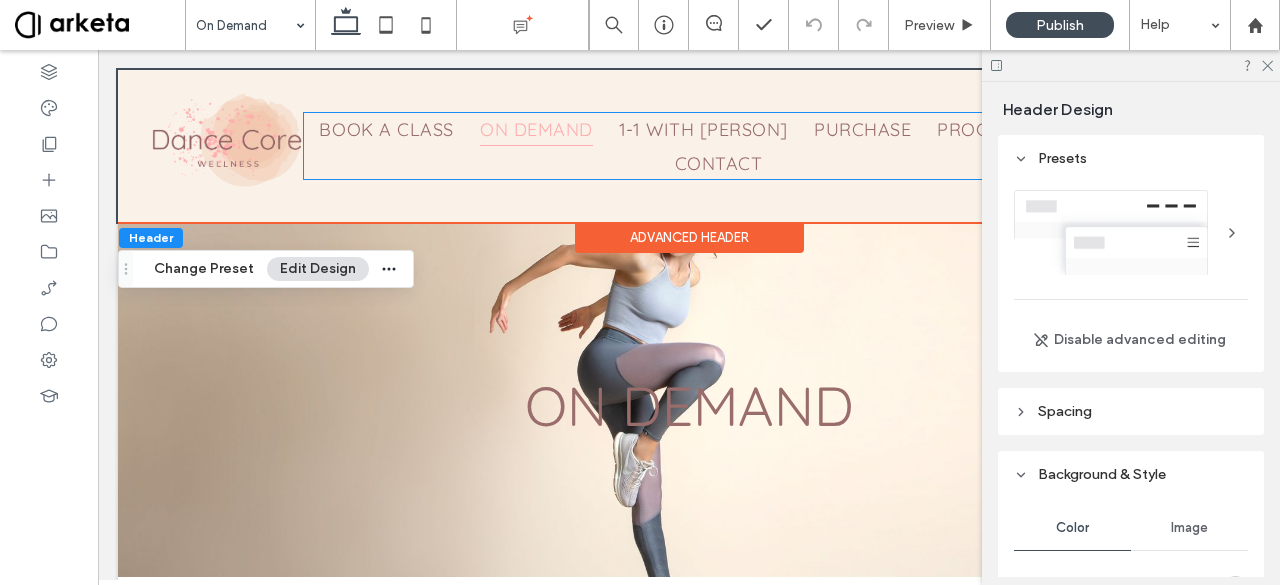 click on "On Demand" at bounding box center (536, 129) 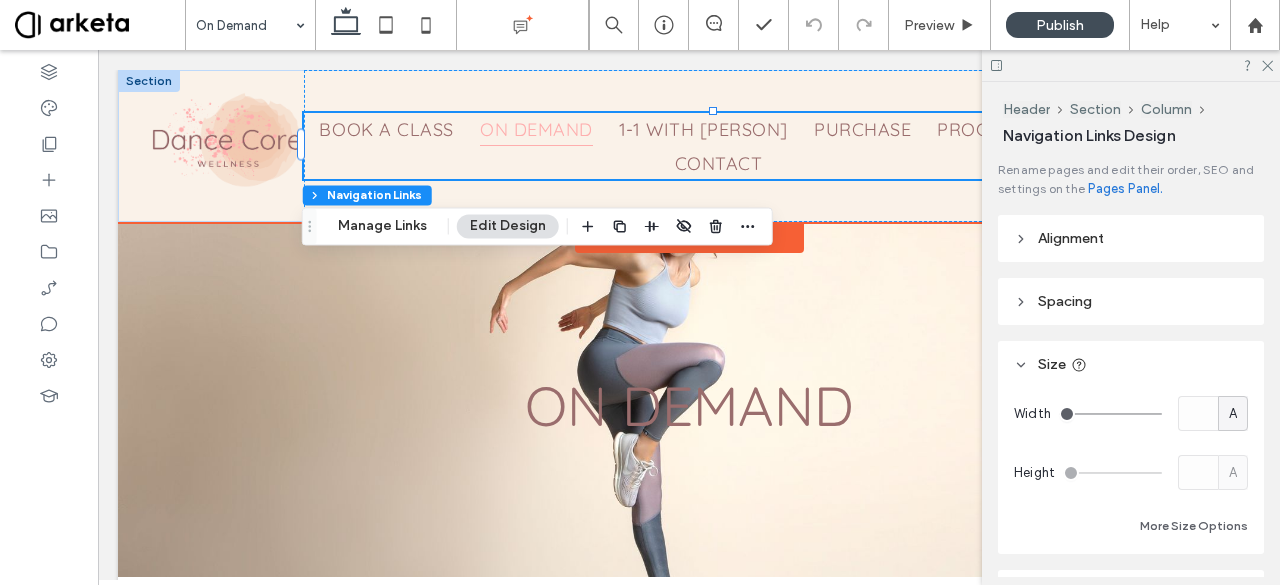 click on "Book a Class
On Demand
1-1 With [PERSON]
Purchase
Programs
Blog
Contact" at bounding box center (718, 146) 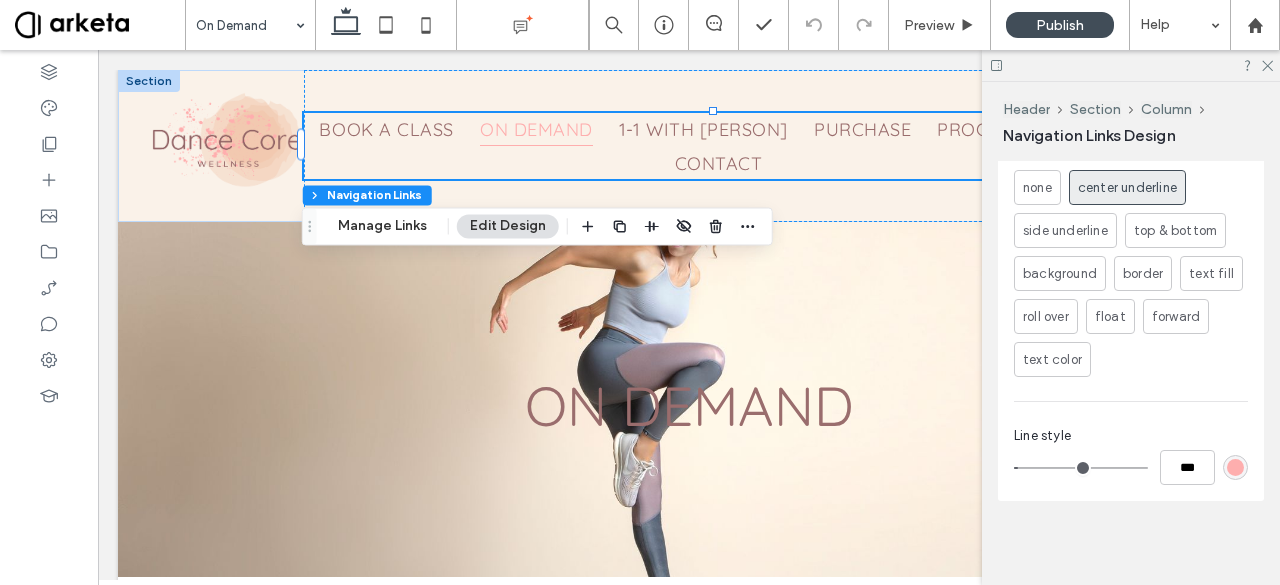 scroll, scrollTop: 1264, scrollLeft: 0, axis: vertical 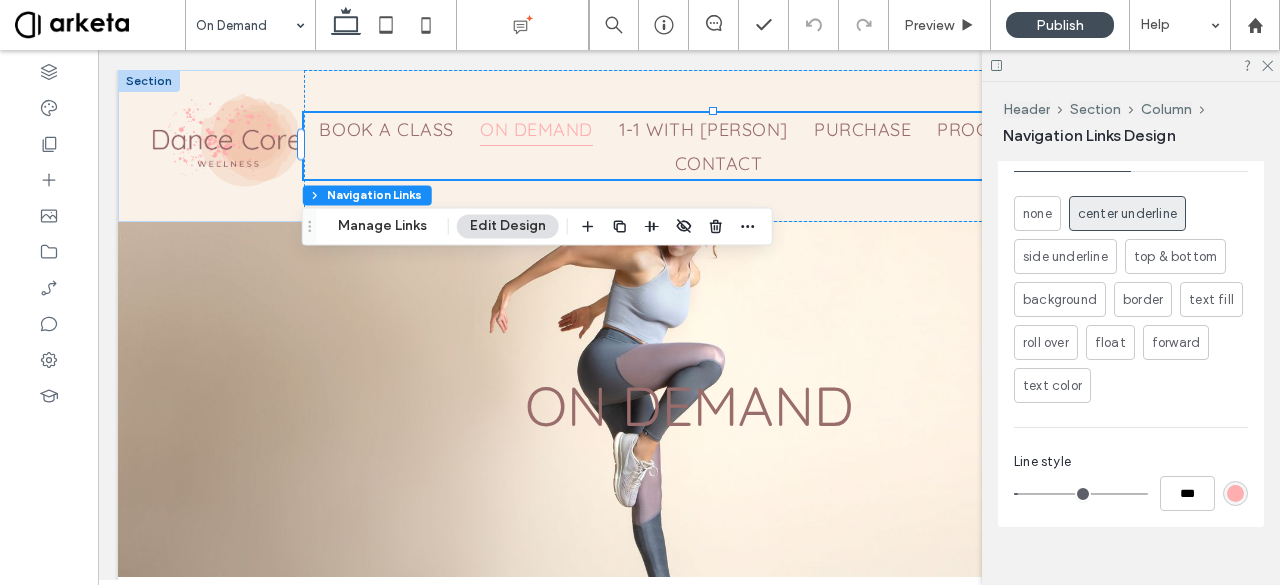 click on "none" at bounding box center [1037, 214] 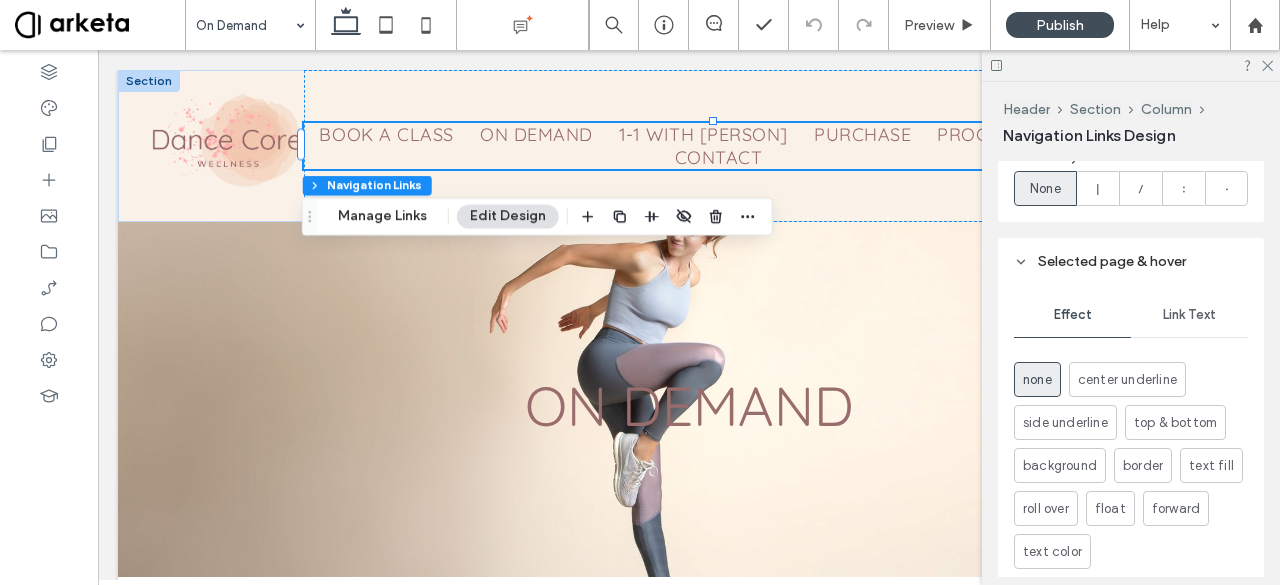 scroll, scrollTop: 1168, scrollLeft: 0, axis: vertical 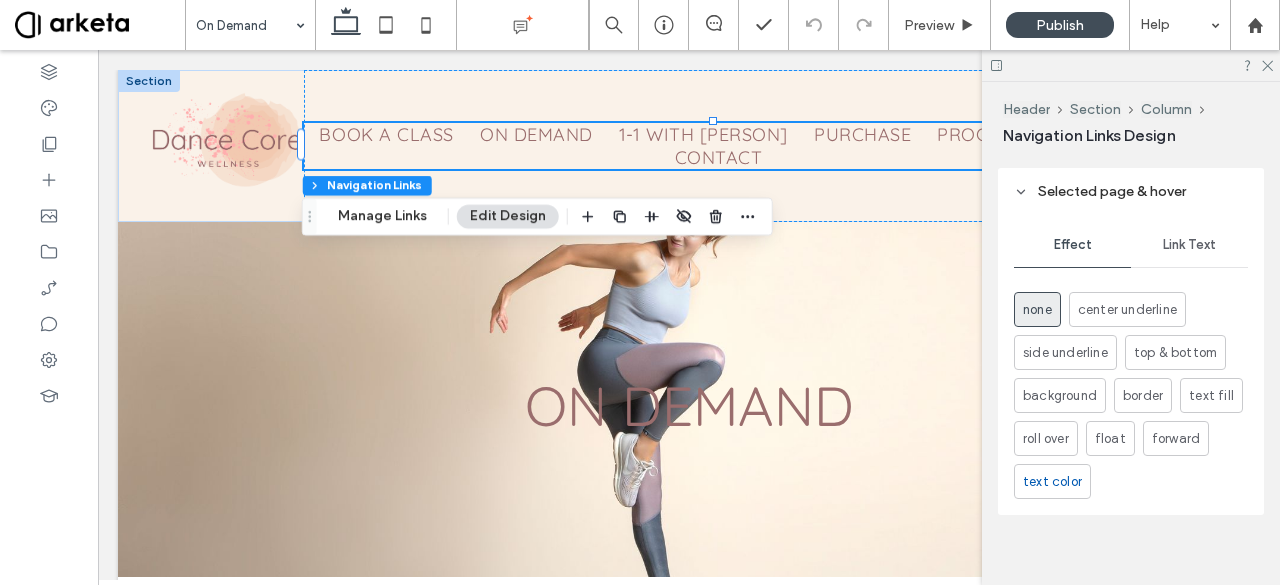 click on "text color" at bounding box center [1052, 482] 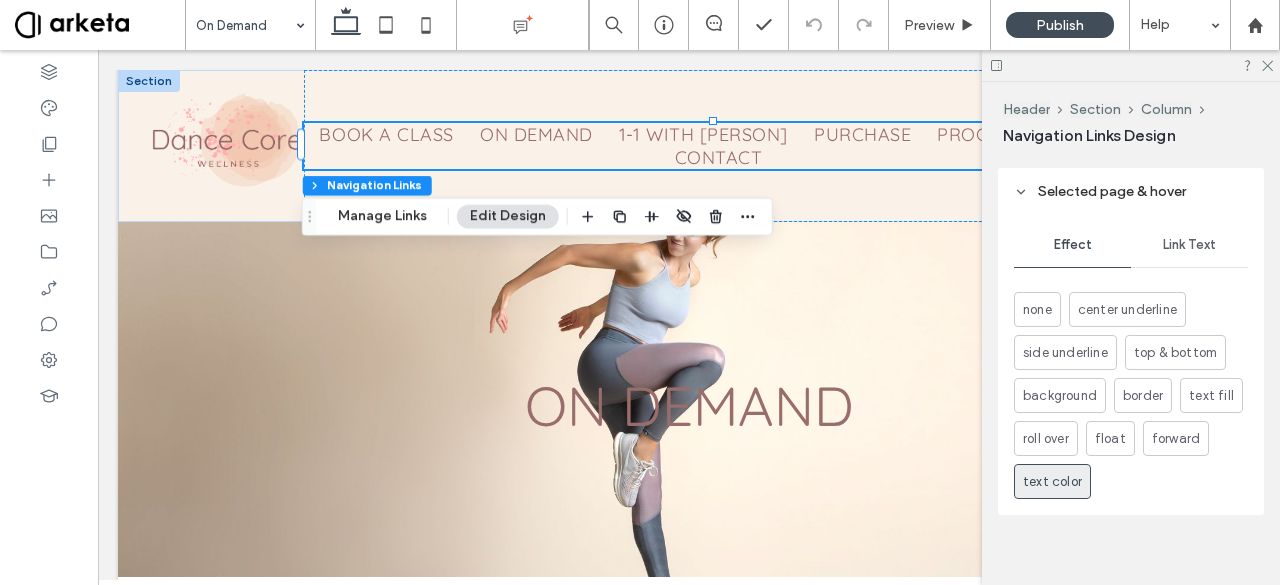 click on "Link Text" at bounding box center (1189, 245) 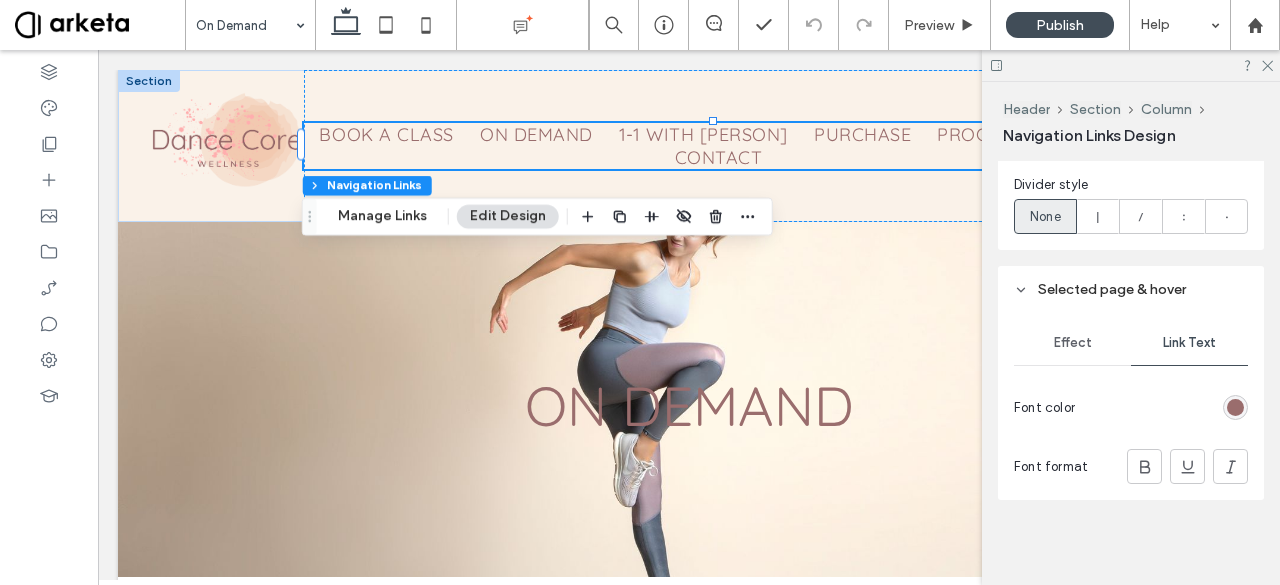 click at bounding box center [1235, 407] 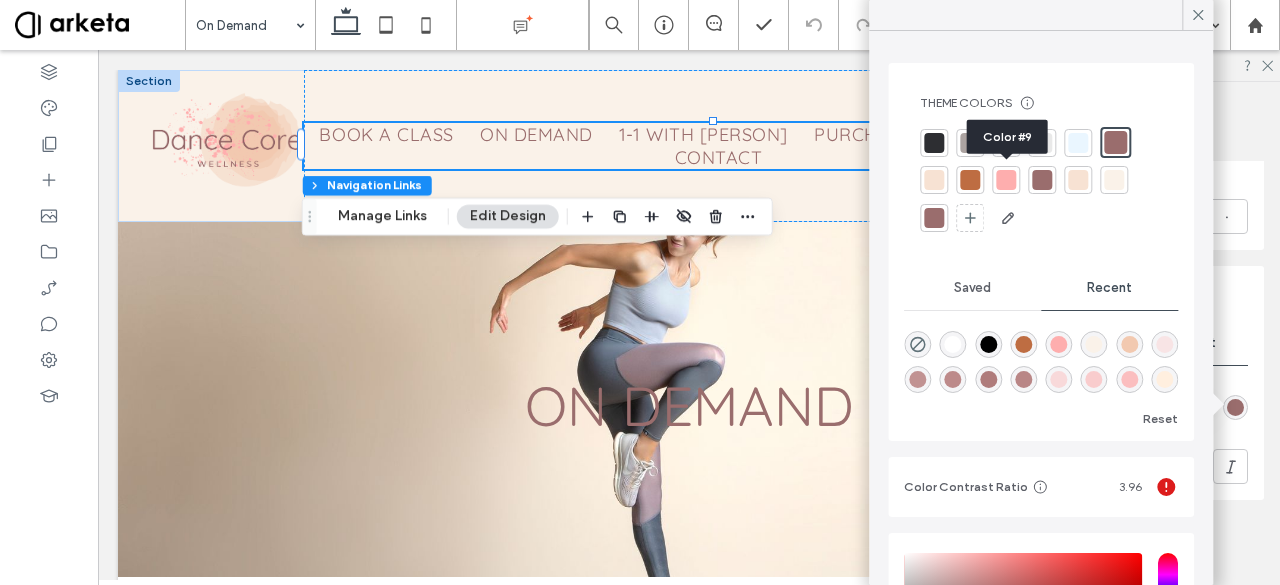 click at bounding box center [1006, 180] 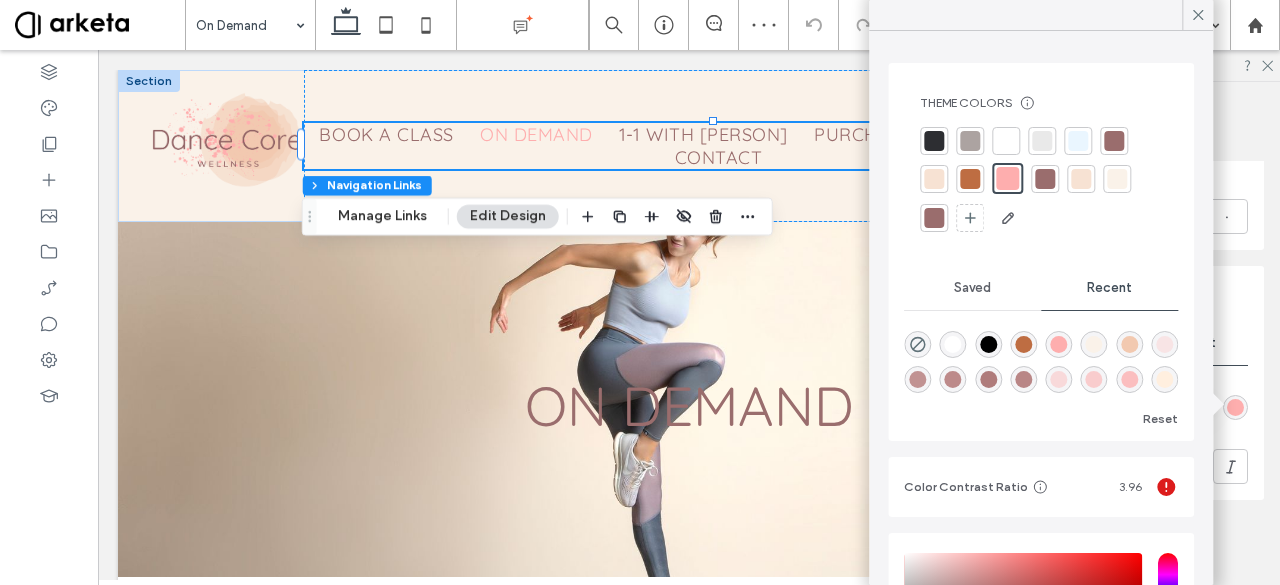 click on "Theme Colors Save time with Theme Colors Create a color palette to instantly add or change colors of connected site elements.    Learn more Saved Recent Reset Color Contrast Ratio 3.96 HEX ******* Opacity ****" at bounding box center [1041, 322] 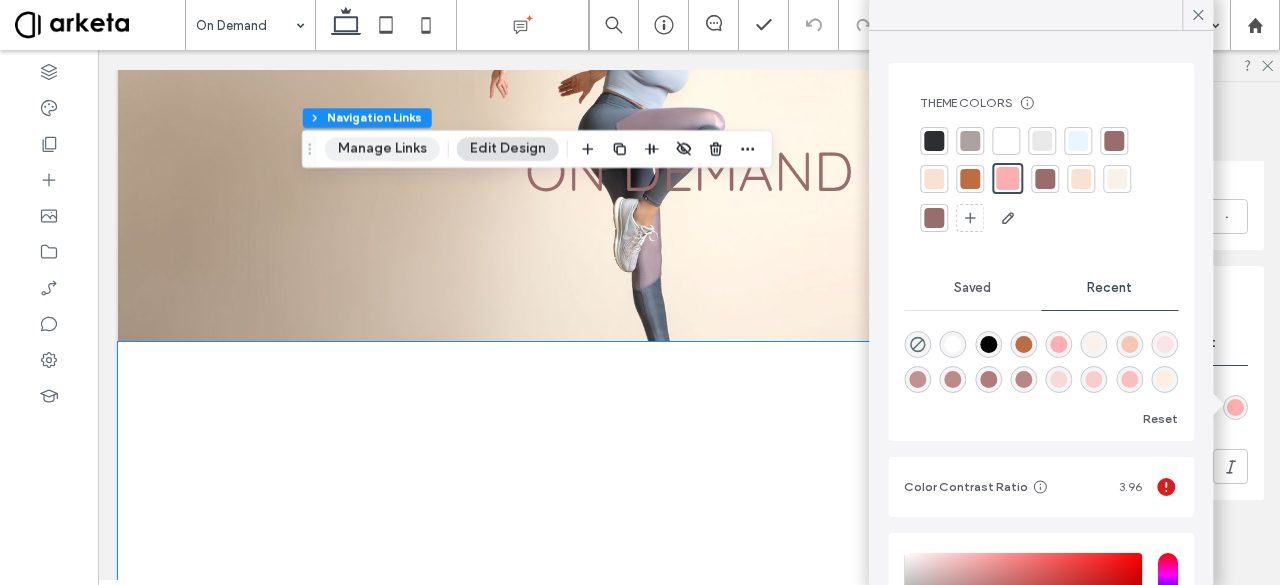 scroll, scrollTop: 347, scrollLeft: 0, axis: vertical 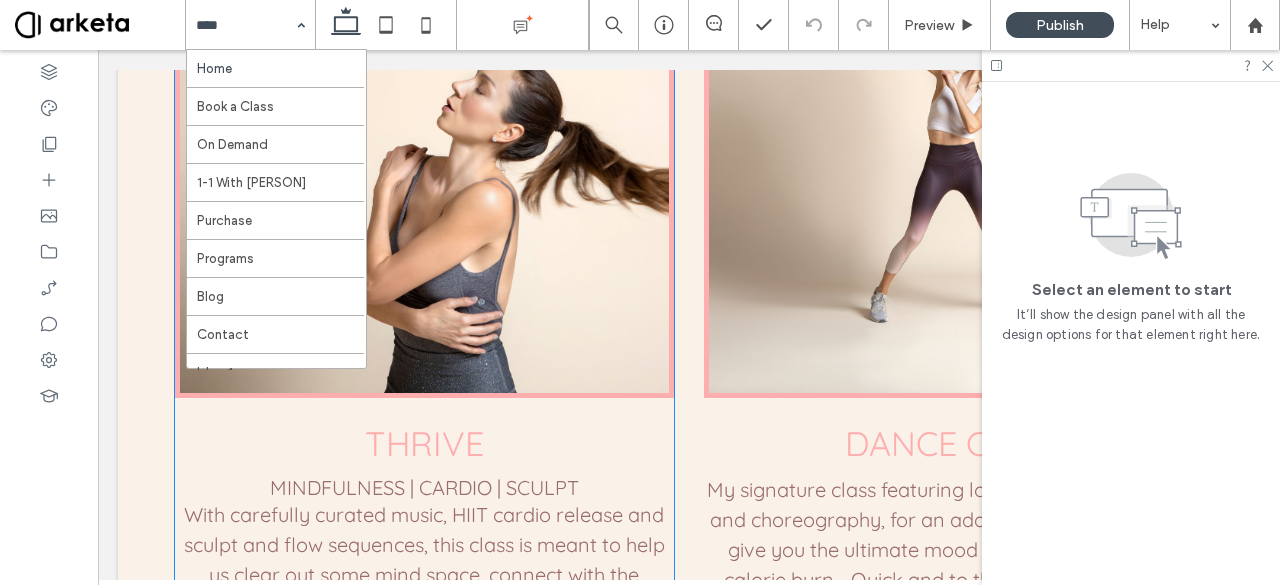 click at bounding box center (424, 148) 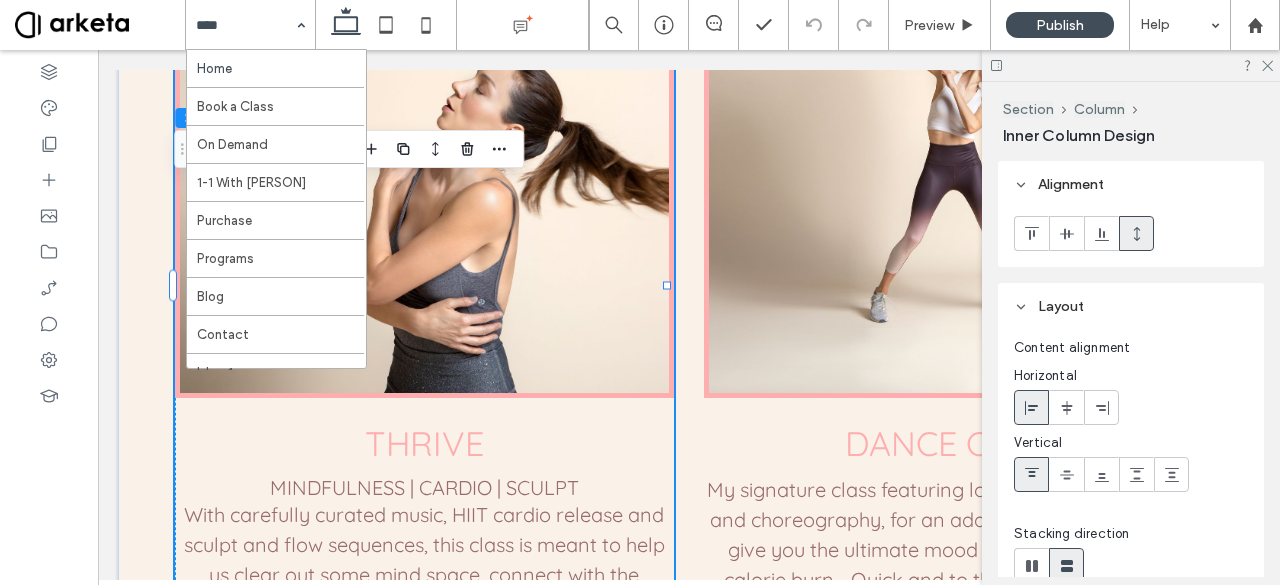 click at bounding box center [424, 148] 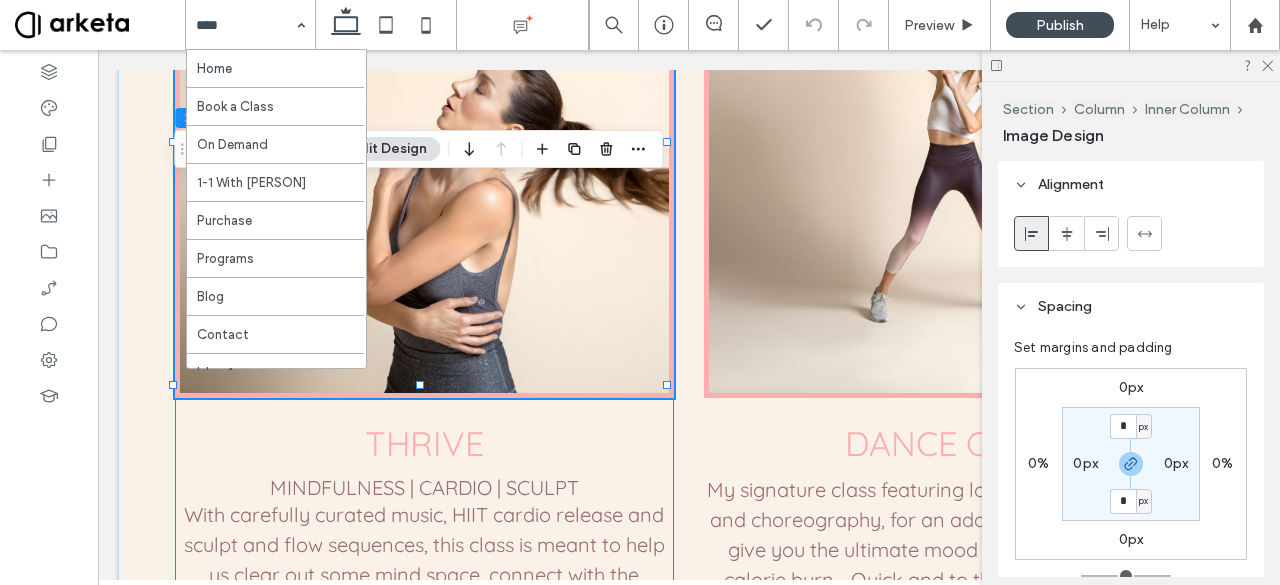 type on "*" 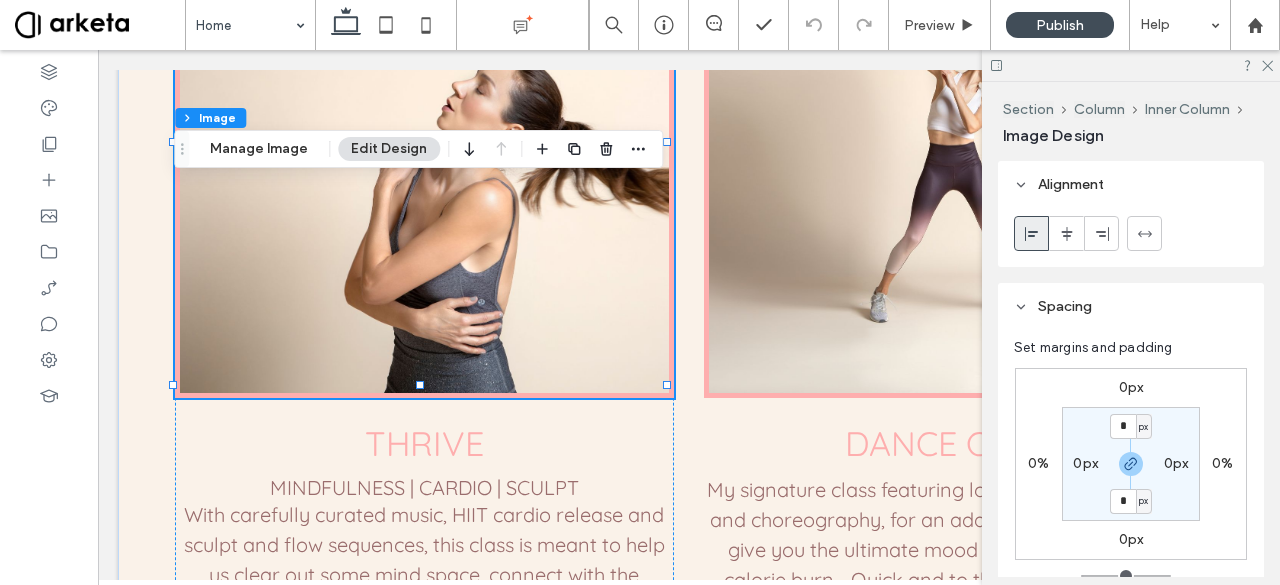 click on "Home" at bounding box center (250, 25) 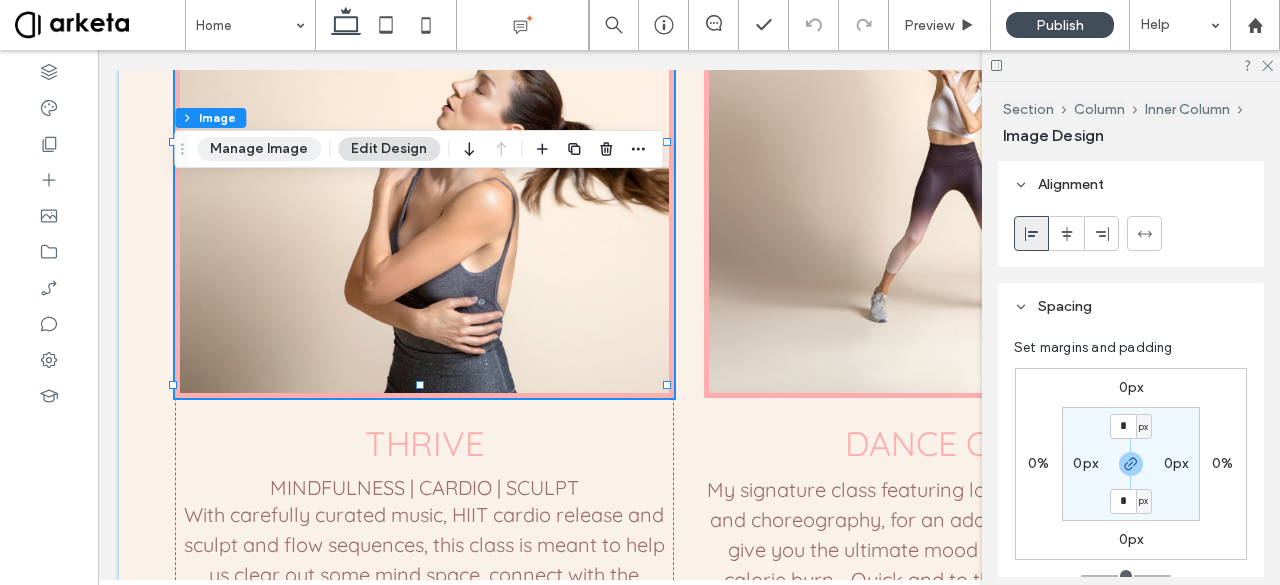 click on "Manage Image" at bounding box center (259, 149) 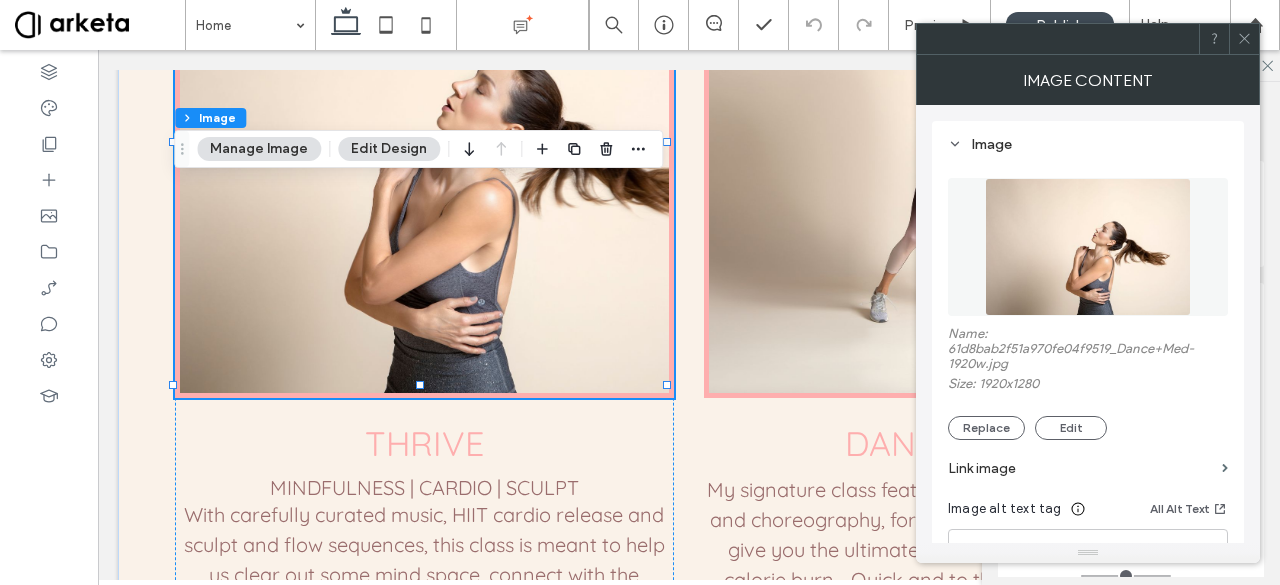 click on "Link image" at bounding box center (1081, 468) 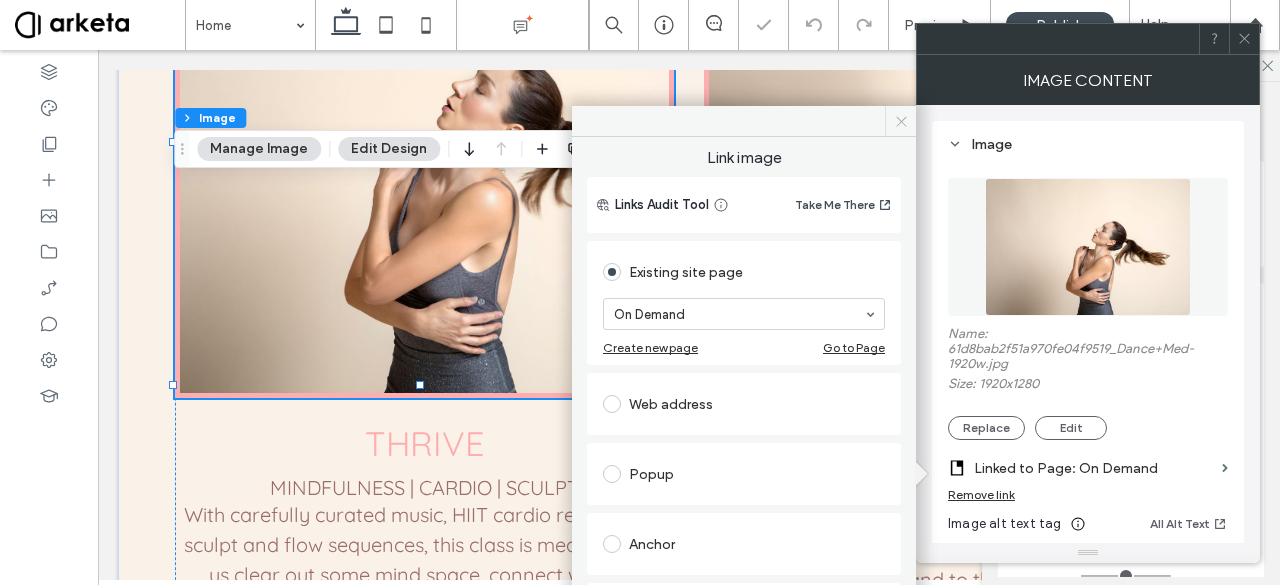 click at bounding box center (900, 121) 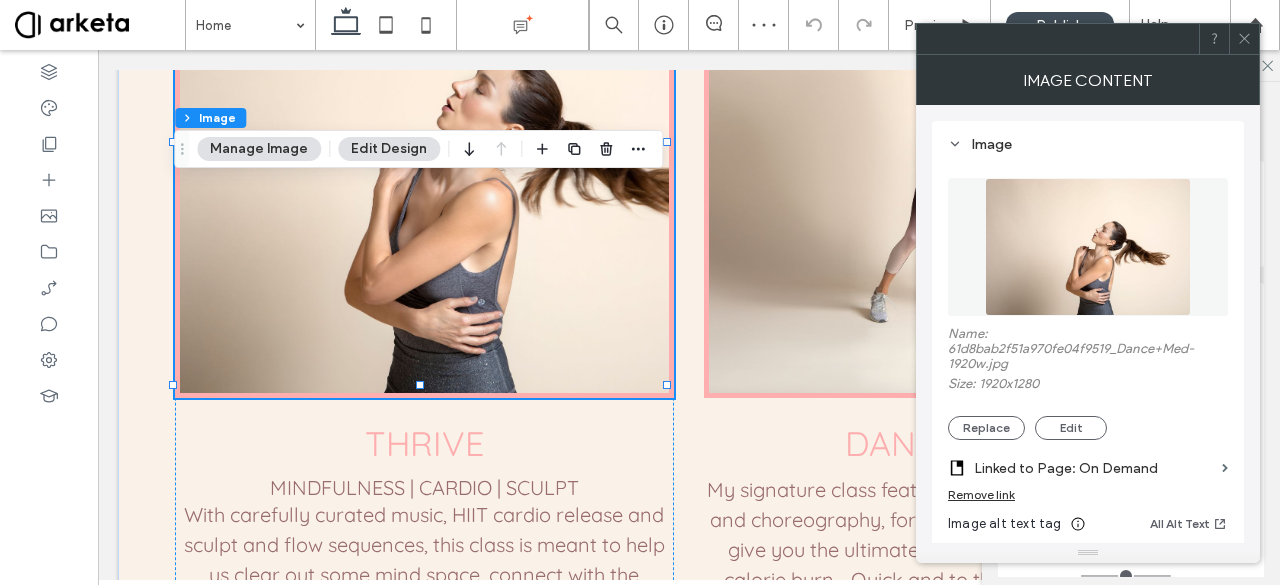 click at bounding box center (1244, 39) 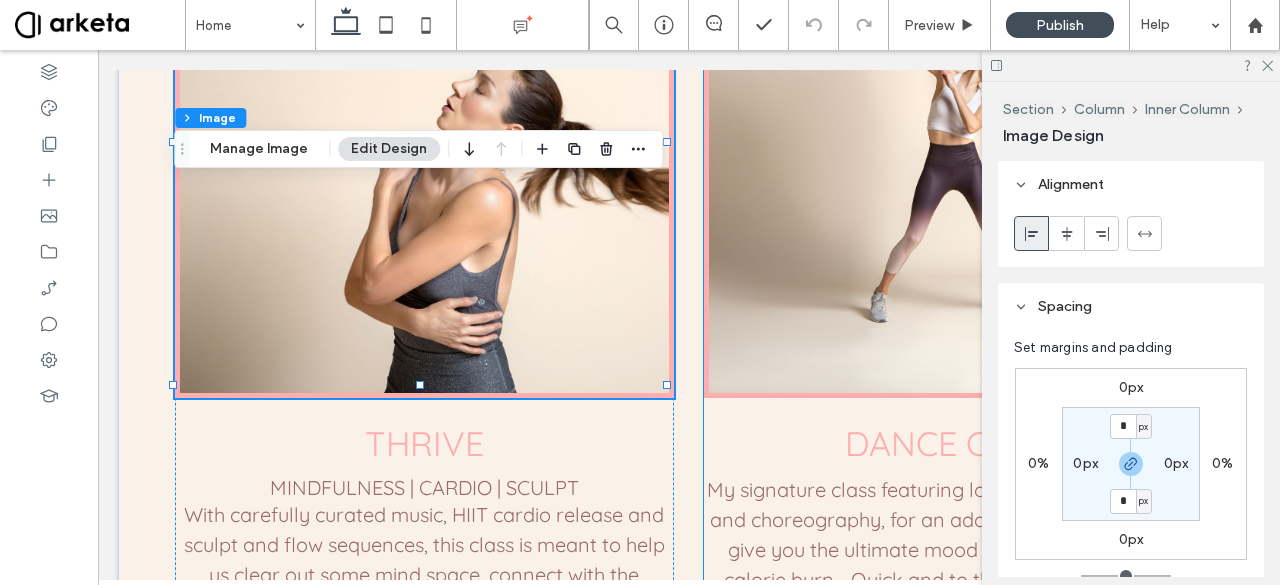click at bounding box center [953, 148] 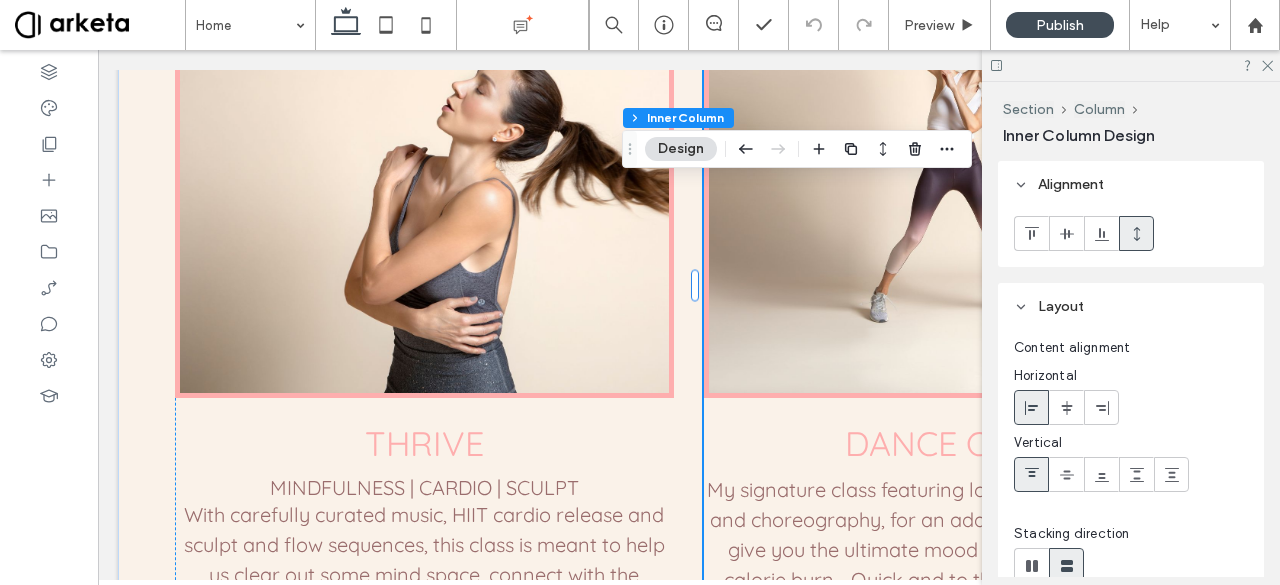 click at bounding box center (953, 148) 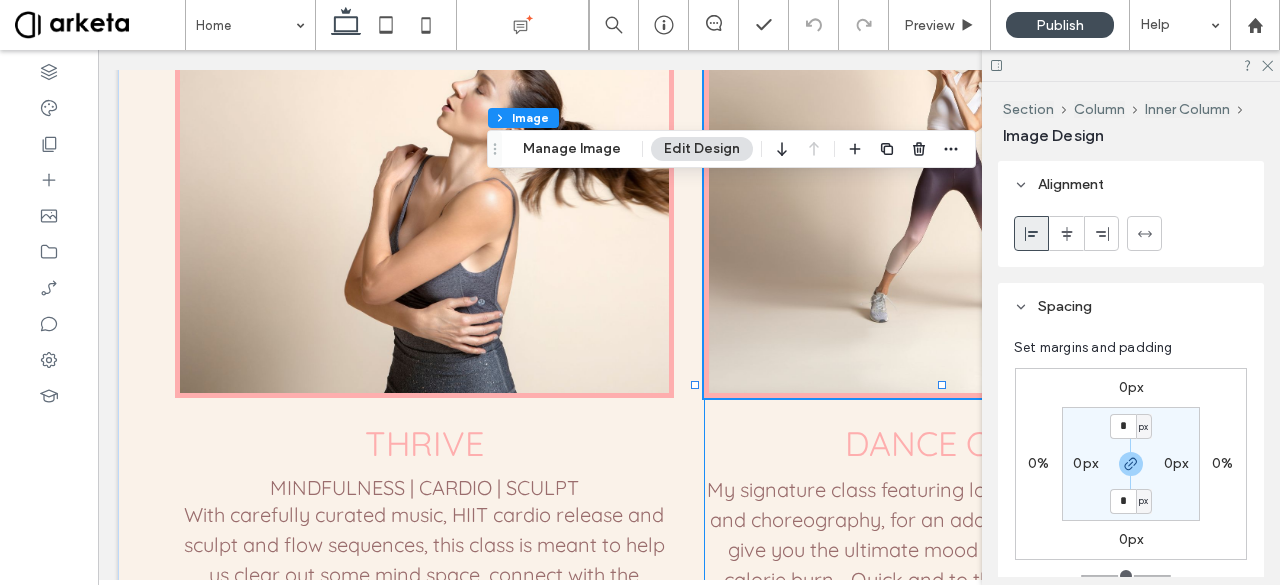 type on "*" 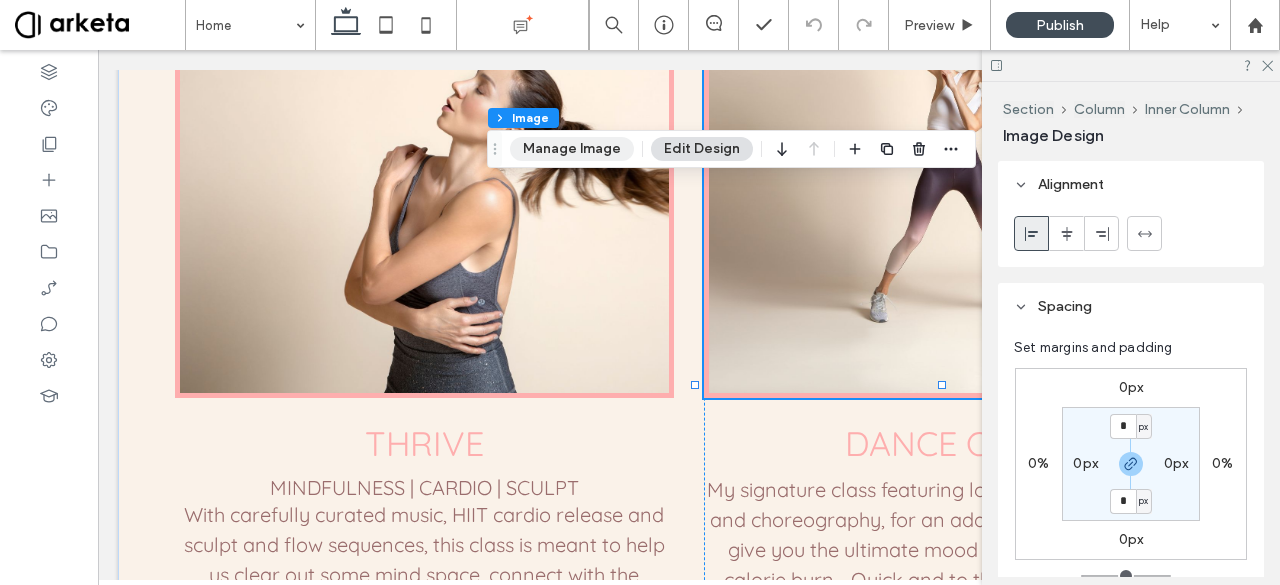 click on "Manage Image" at bounding box center [572, 149] 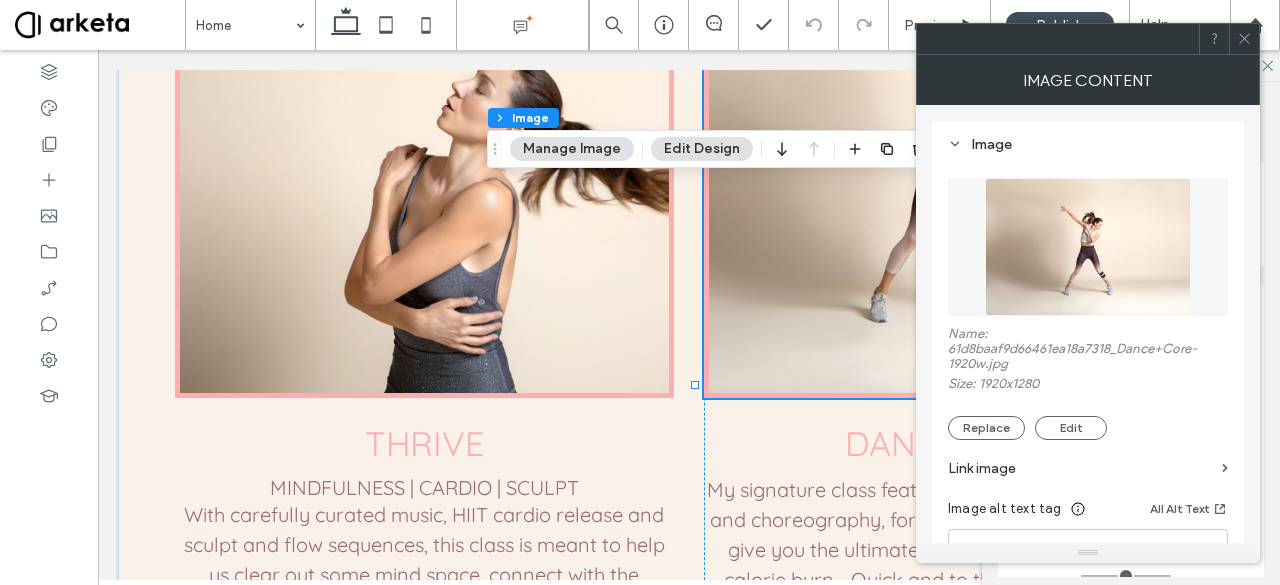 click on "Link image" at bounding box center (1081, 468) 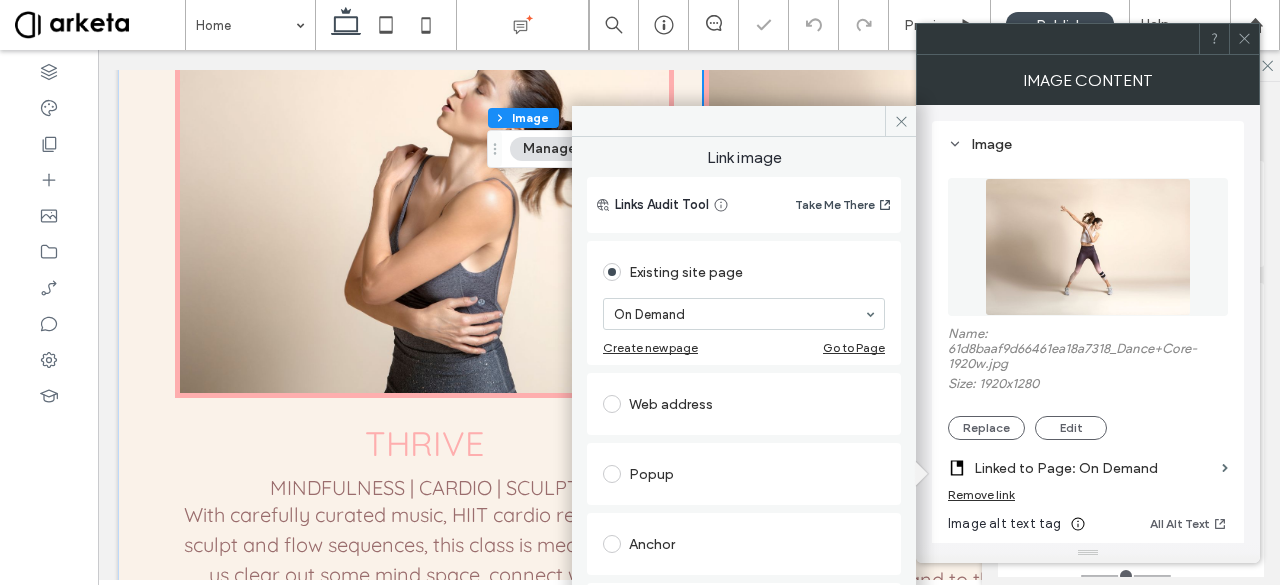 click 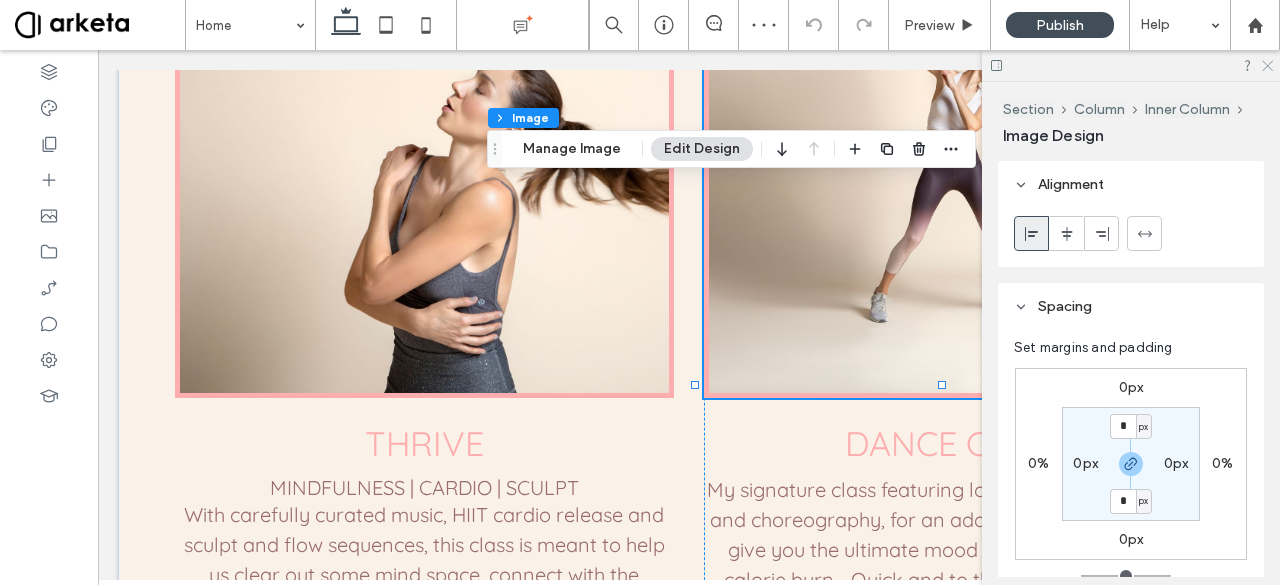 click 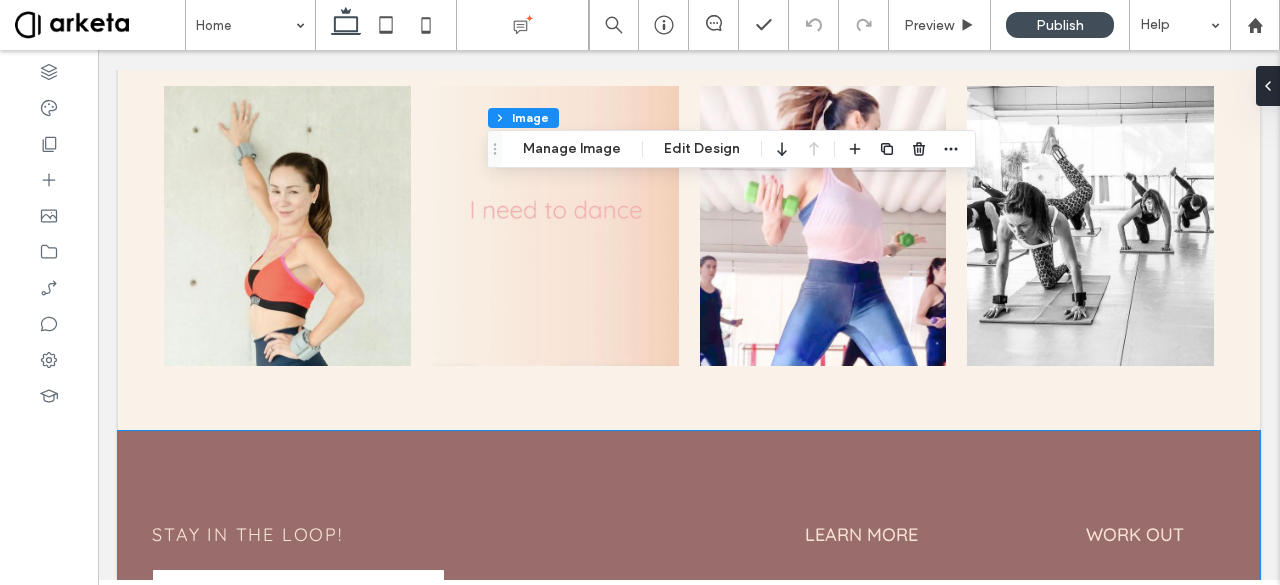 scroll, scrollTop: 5698, scrollLeft: 0, axis: vertical 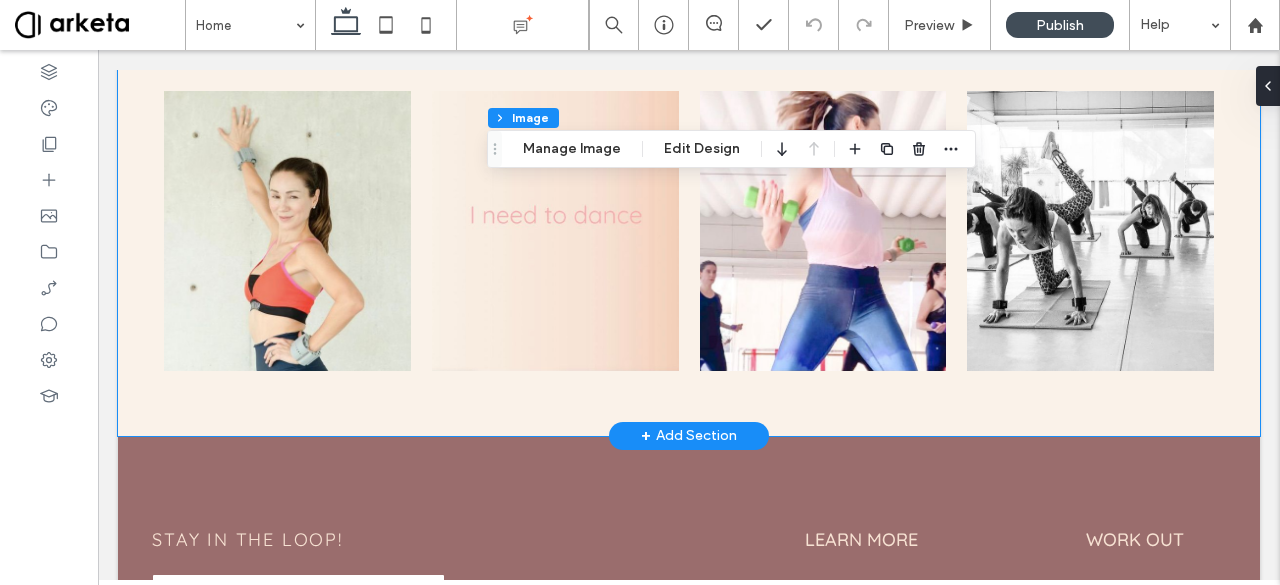 click on "LET'S CONNECT
@dancecorewellness" at bounding box center [689, 178] 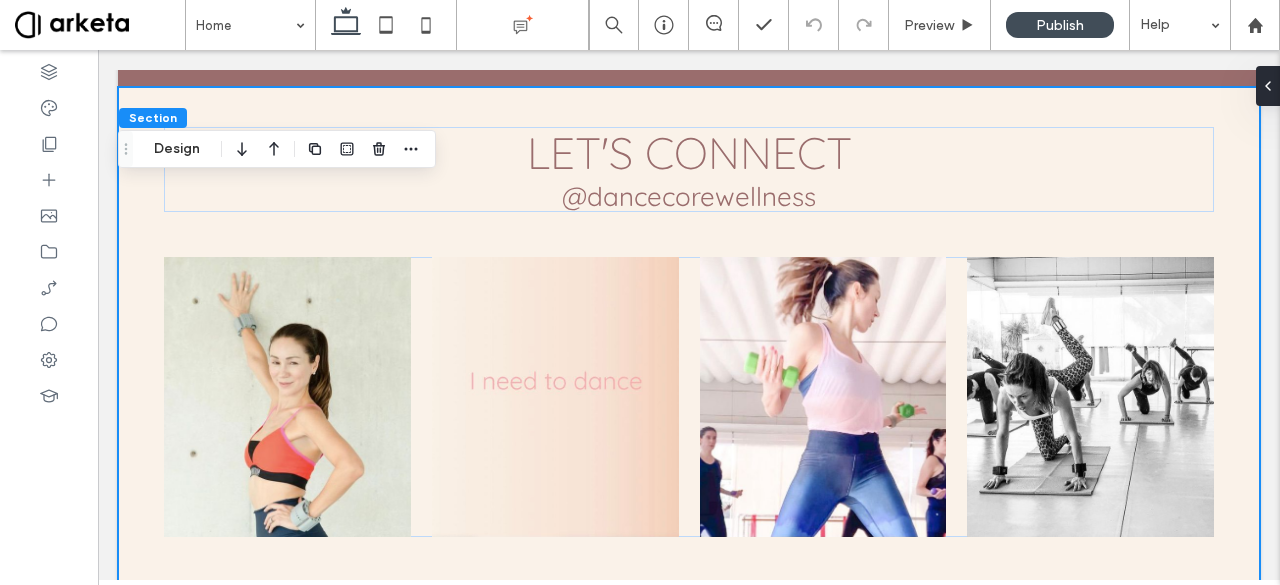 scroll, scrollTop: 5531, scrollLeft: 0, axis: vertical 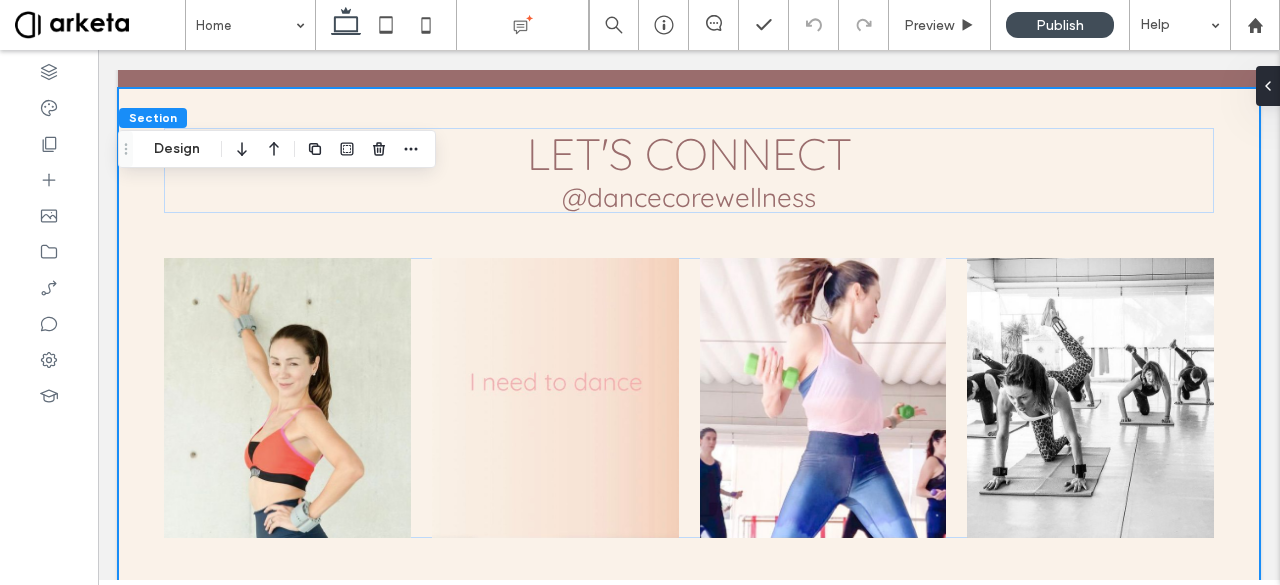 click on "Section Design" at bounding box center [277, 149] 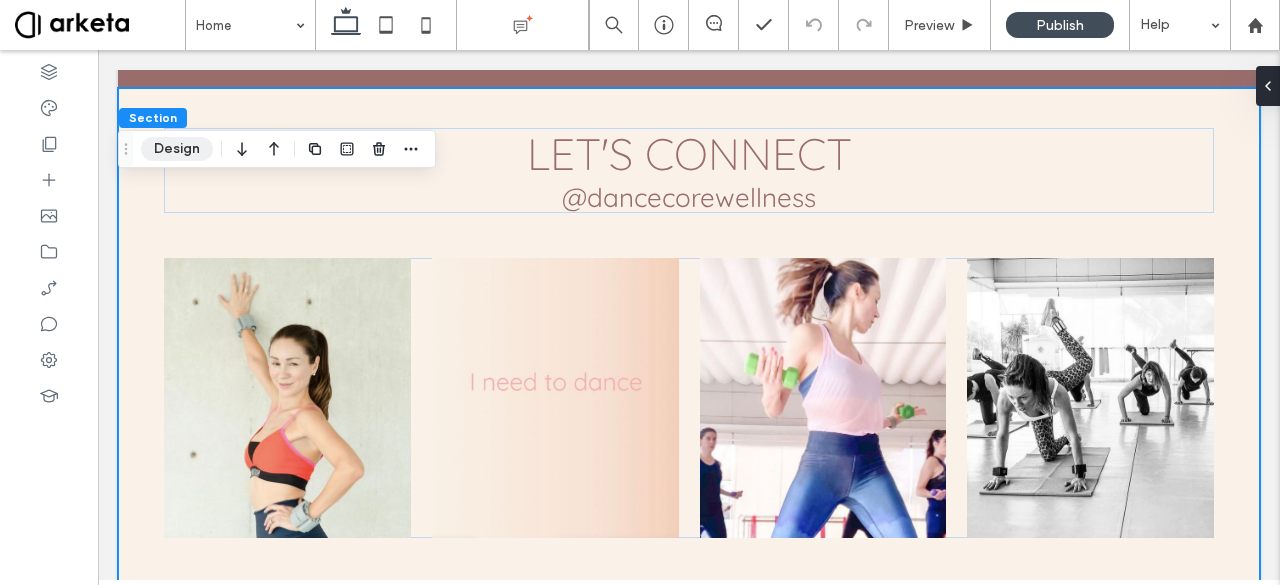 click on "Design" at bounding box center [177, 149] 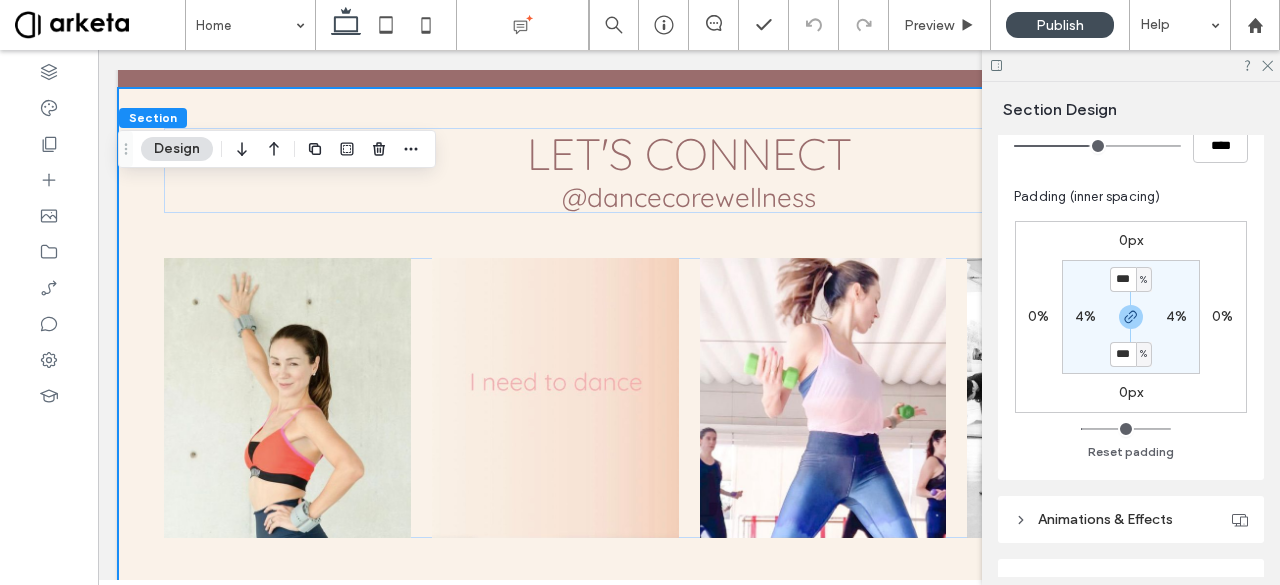 scroll, scrollTop: 304, scrollLeft: 0, axis: vertical 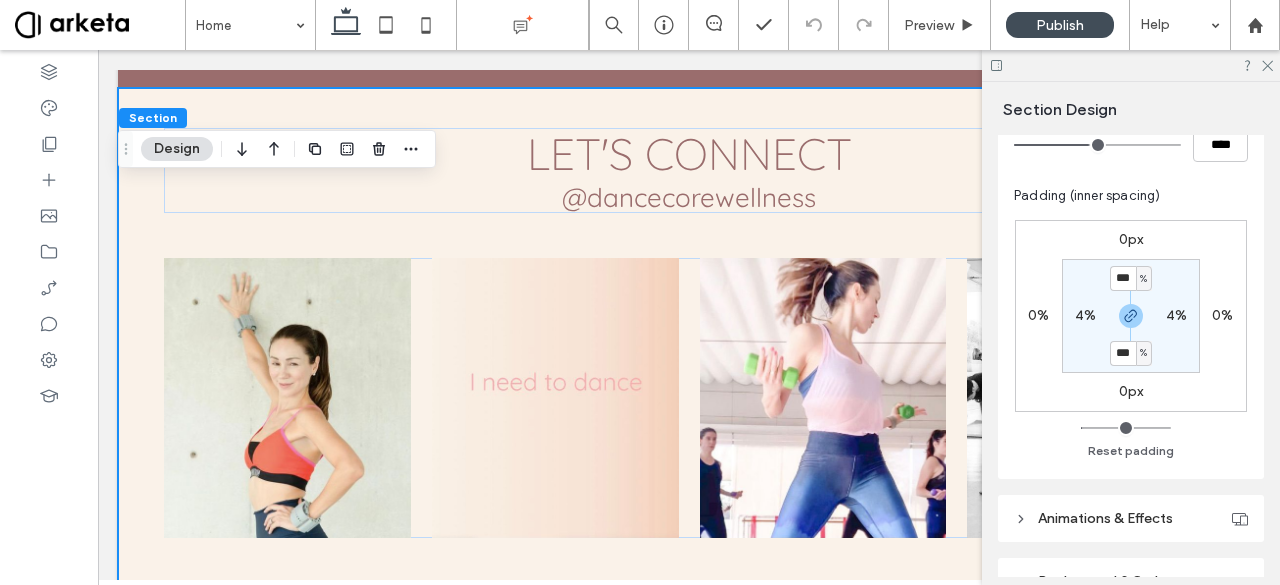 click on "4%" at bounding box center (1085, 315) 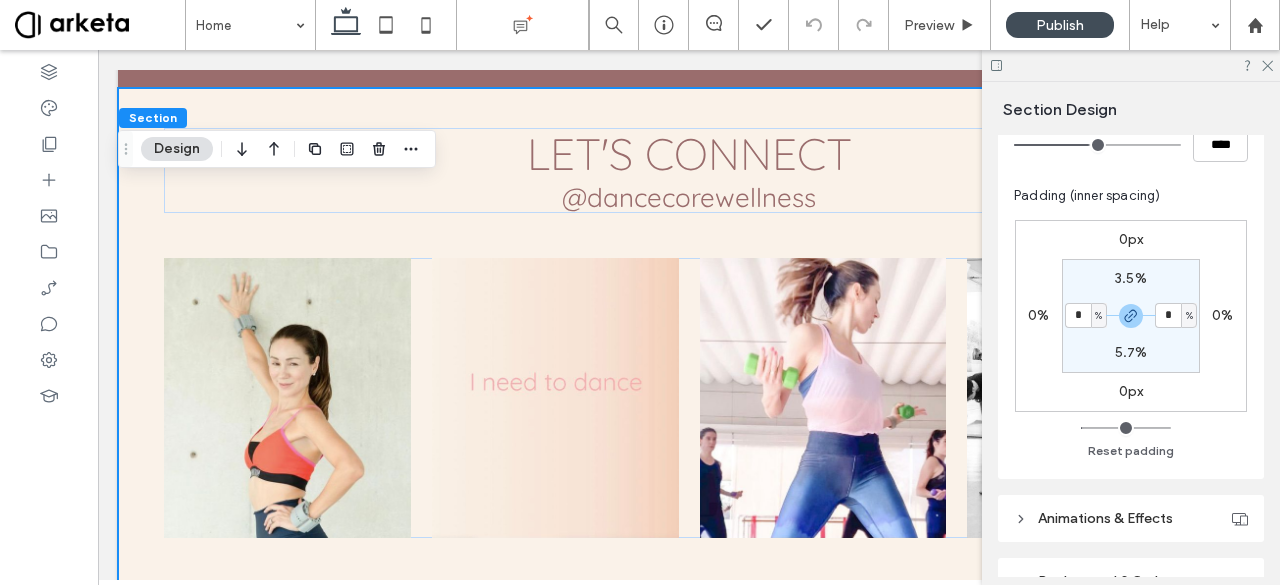 type on "*" 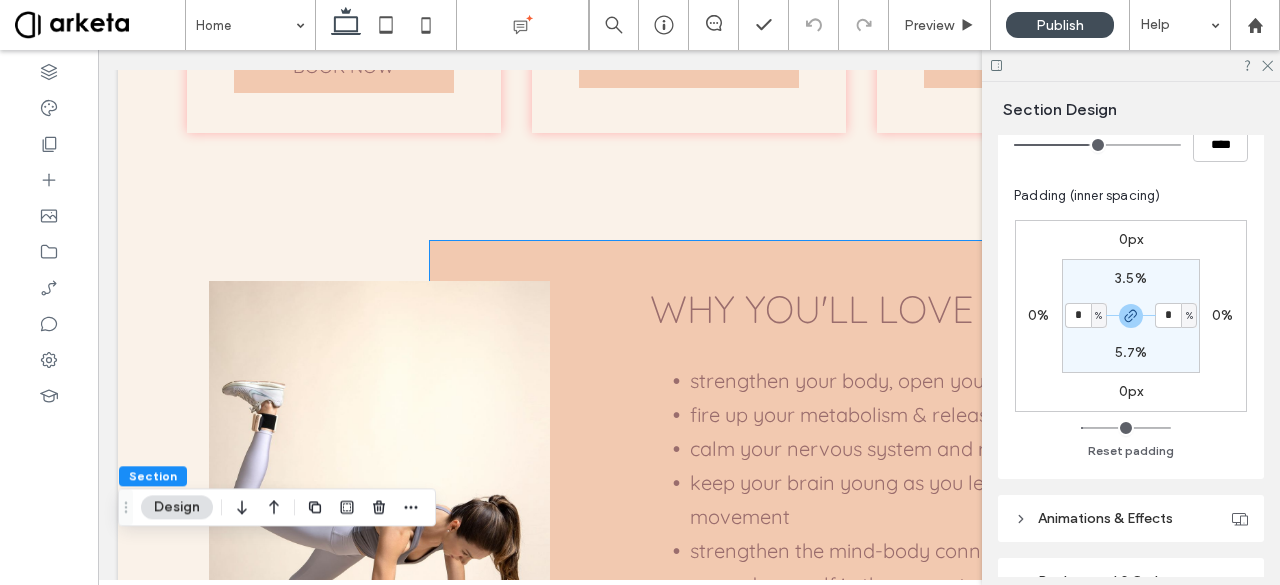 scroll, scrollTop: 2599, scrollLeft: 0, axis: vertical 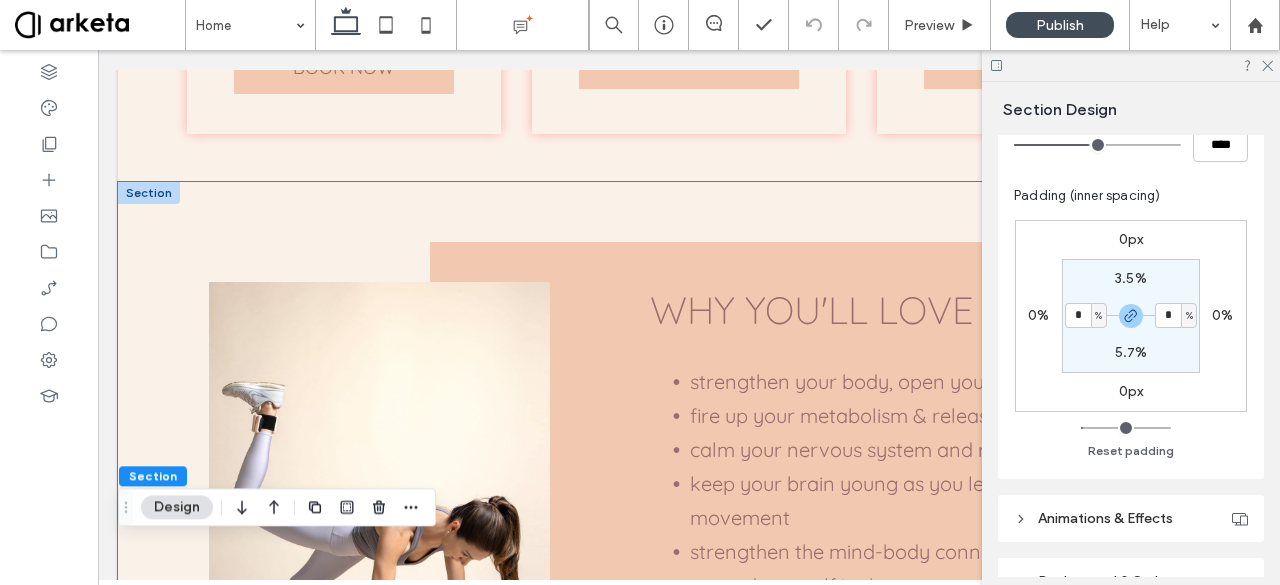 click on "WHY YOU'LL LOVE IT
strengthen your body, open your mind and lift your soul fire up your metabolism & release toxins calm your nervous system and reduce anxiety keep your brain young as you learn new patterns of movement strengthen the mind-body connection ground yourself in the present moment and feel at ease in your body shift your energy and elevate your vibration  increase lean muscle mass to age gracefully feel younger, stronger and uplifted after class
JOIN THE COMMUNITY" at bounding box center (689, 579) 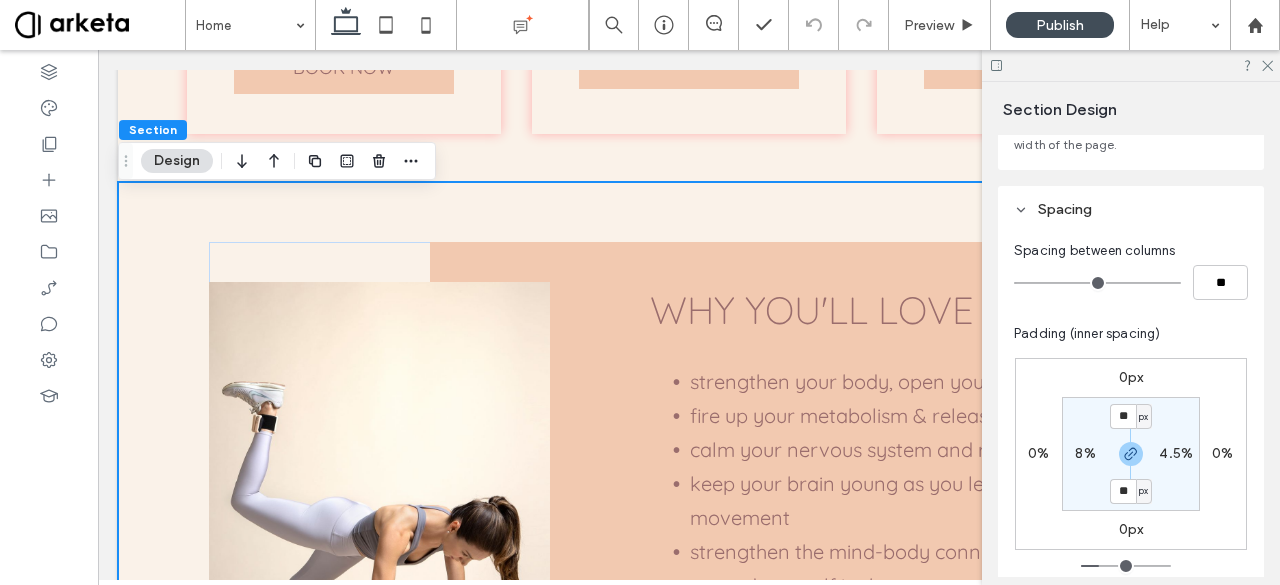 scroll, scrollTop: 171, scrollLeft: 0, axis: vertical 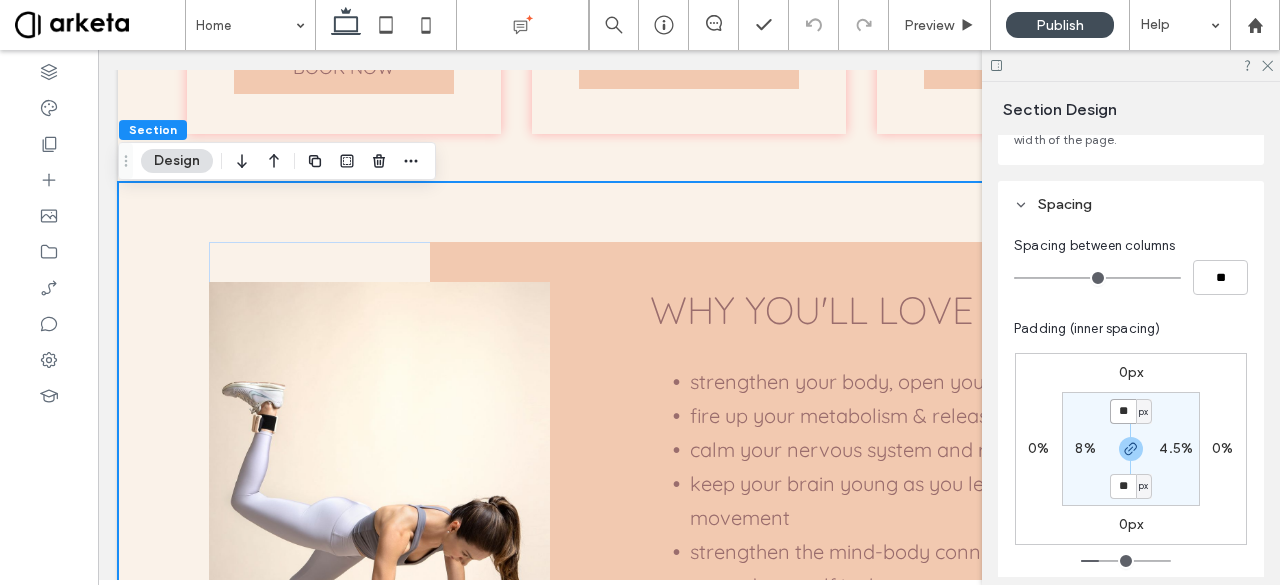 click on "**" at bounding box center (1123, 411) 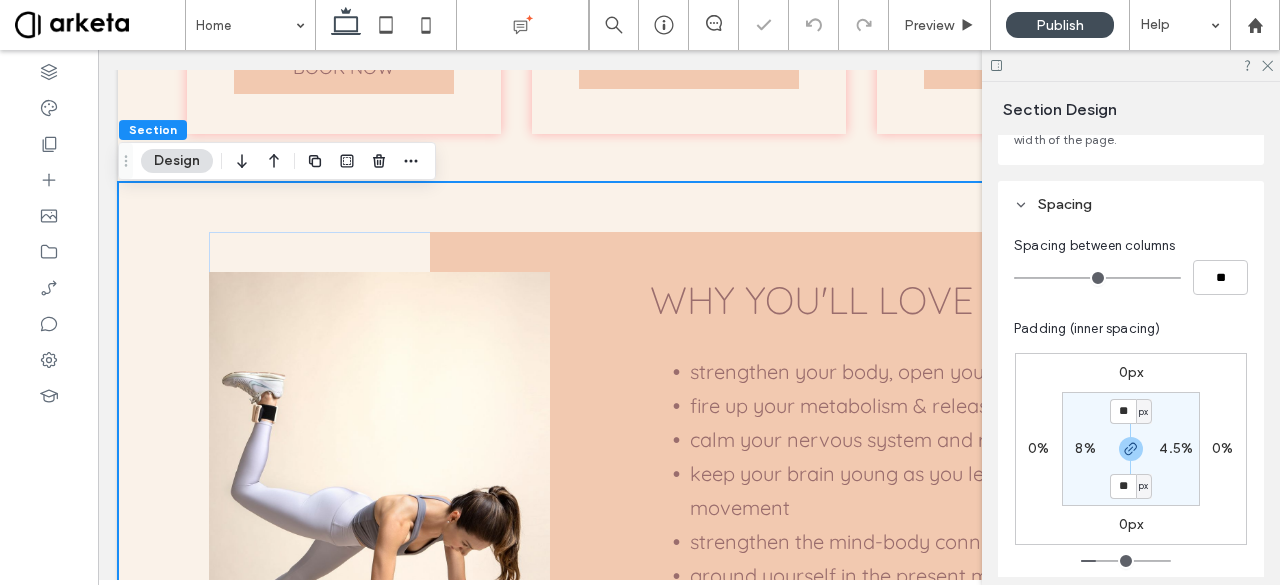 click on "0px 0% 0px 0% ** px 4.5% ** px 8%" at bounding box center (1131, 449) 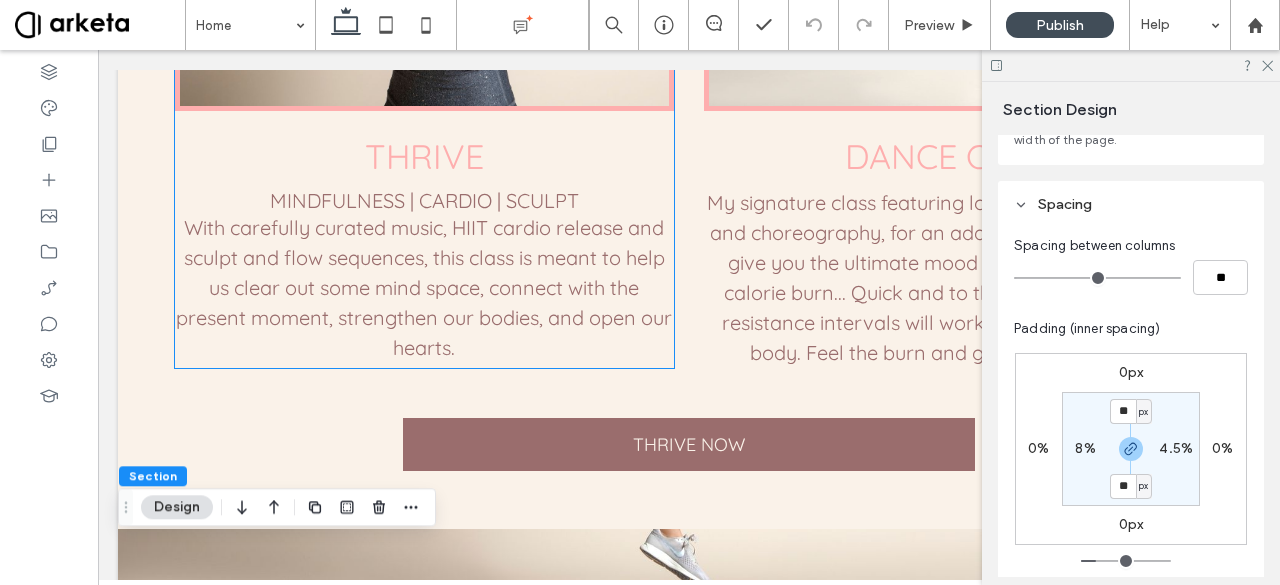 scroll, scrollTop: 1403, scrollLeft: 0, axis: vertical 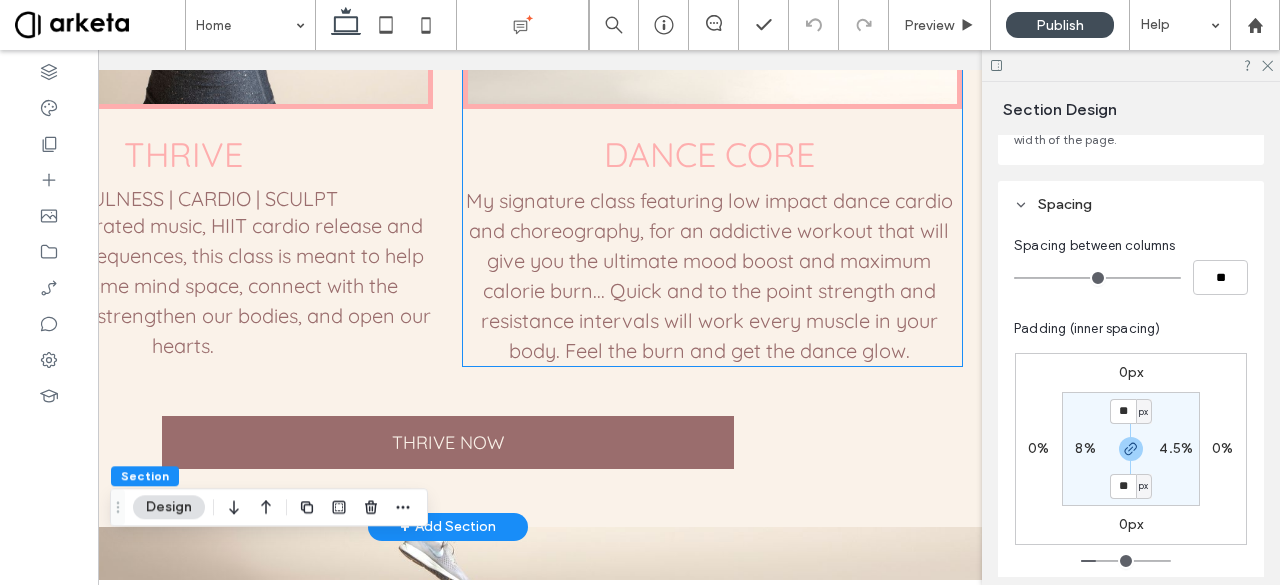 click on "My signature class featuring low impact dance cardio and choreography, for an addictive workout that will give you the ultimate mood boost and maximum calorie burn... Quick and to the point strength and resistance intervals will work every muscle in your body. Feel the burn and get the dance glow." at bounding box center (708, 276) 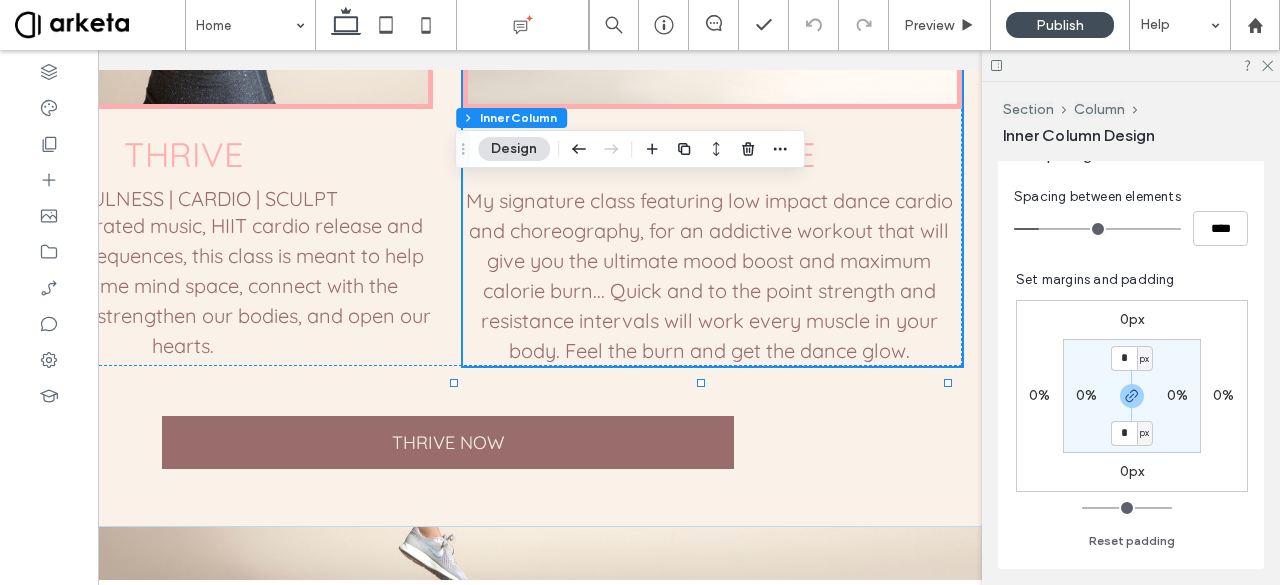 scroll, scrollTop: 484, scrollLeft: 0, axis: vertical 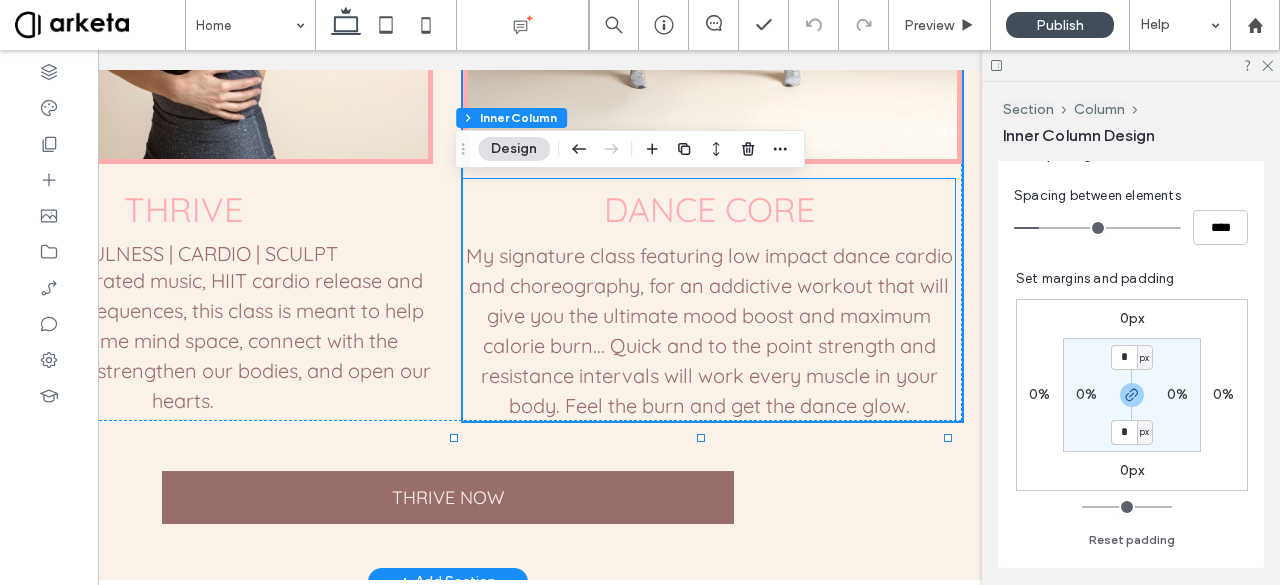 click on "My signature class featuring low impact dance cardio and choreography, for an addictive workout that will give you the ultimate mood boost and maximum calorie burn... Quick and to the point strength and resistance intervals will work every muscle in your body. Feel the burn and get the dance glow." at bounding box center [708, 331] 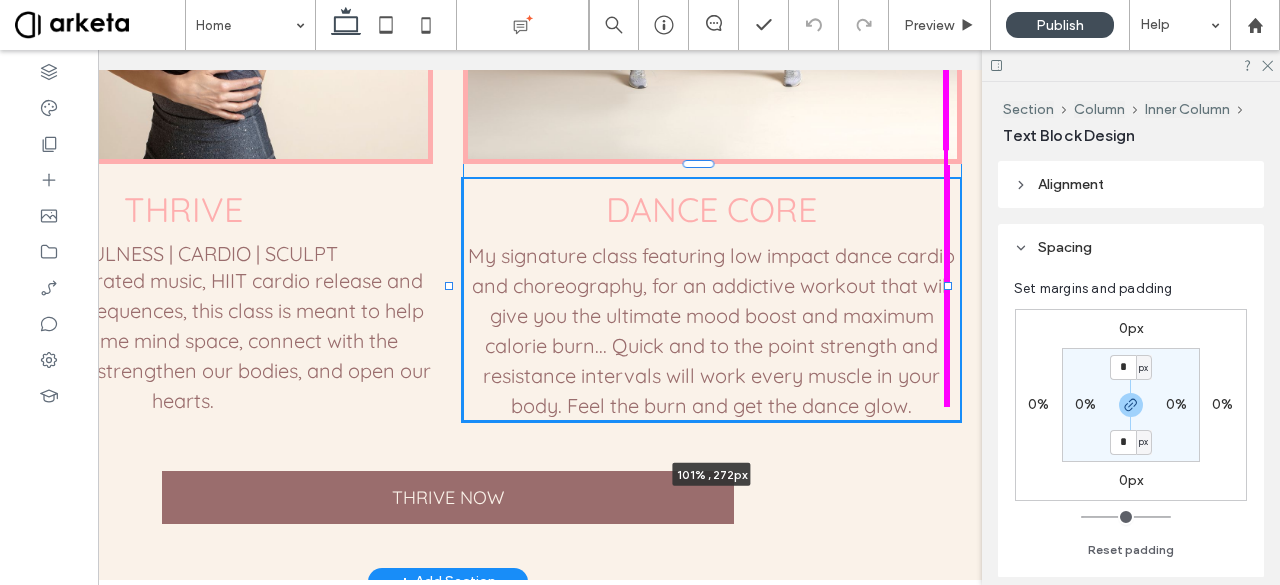 drag, startPoint x: 941, startPoint y: 304, endPoint x: 953, endPoint y: 305, distance: 12.0415945 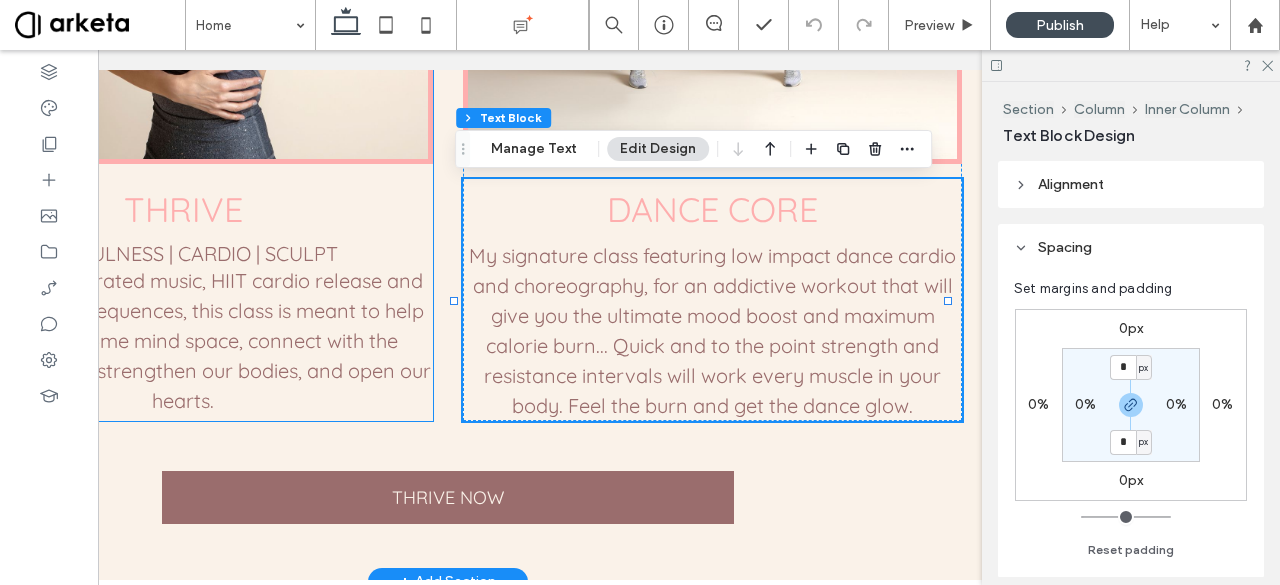 click on "With carefully curated music, HIIT cardio release and sculpt and flow sequences, this class is meant to help us clear out some mind space, connect with the present moment, strengthen our bodies, and open our hearts." at bounding box center [183, 340] 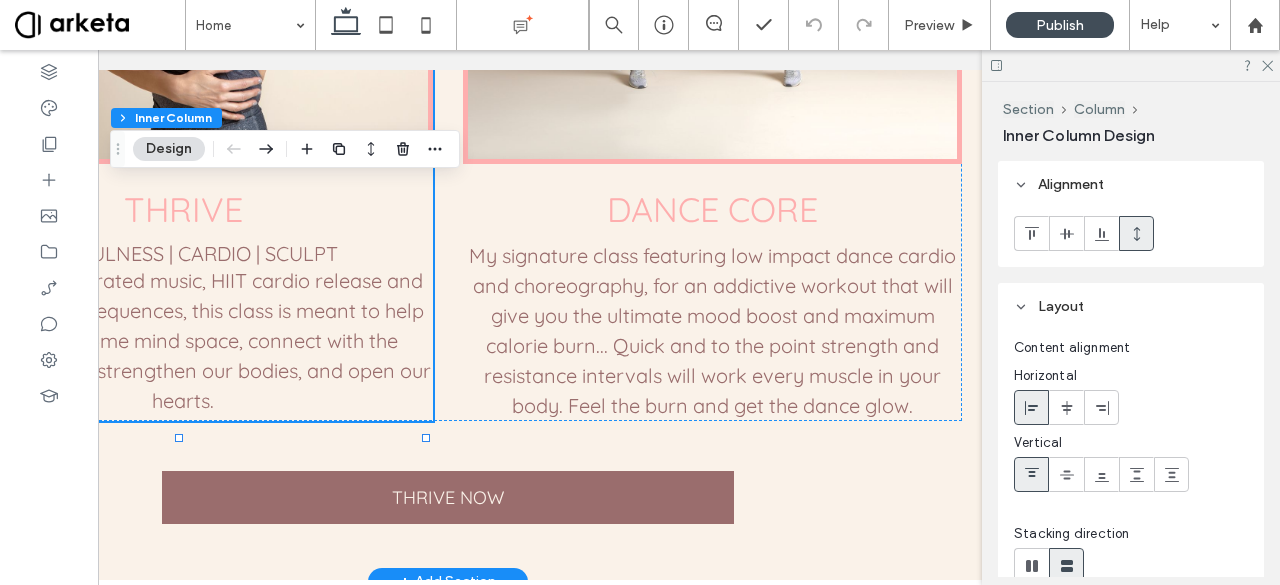 click on "With carefully curated music, HIIT cardio release and sculpt and flow sequences, this class is meant to help us clear out some mind space, connect with the present moment, strengthen our bodies, and open our hearts." at bounding box center [183, 340] 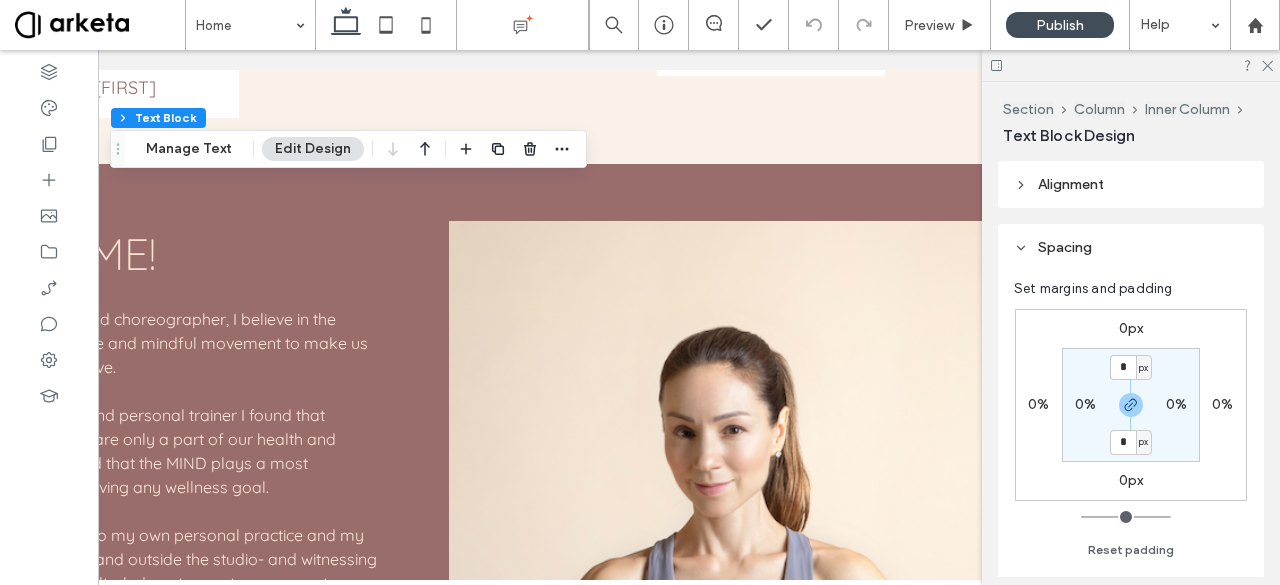 scroll, scrollTop: 4548, scrollLeft: 0, axis: vertical 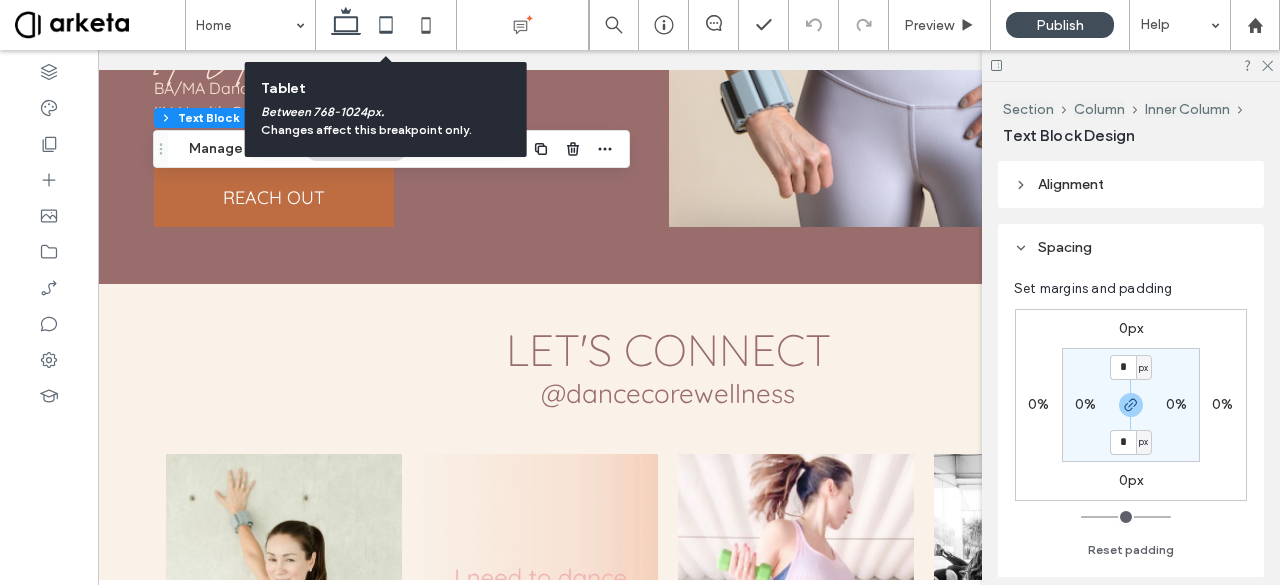 click 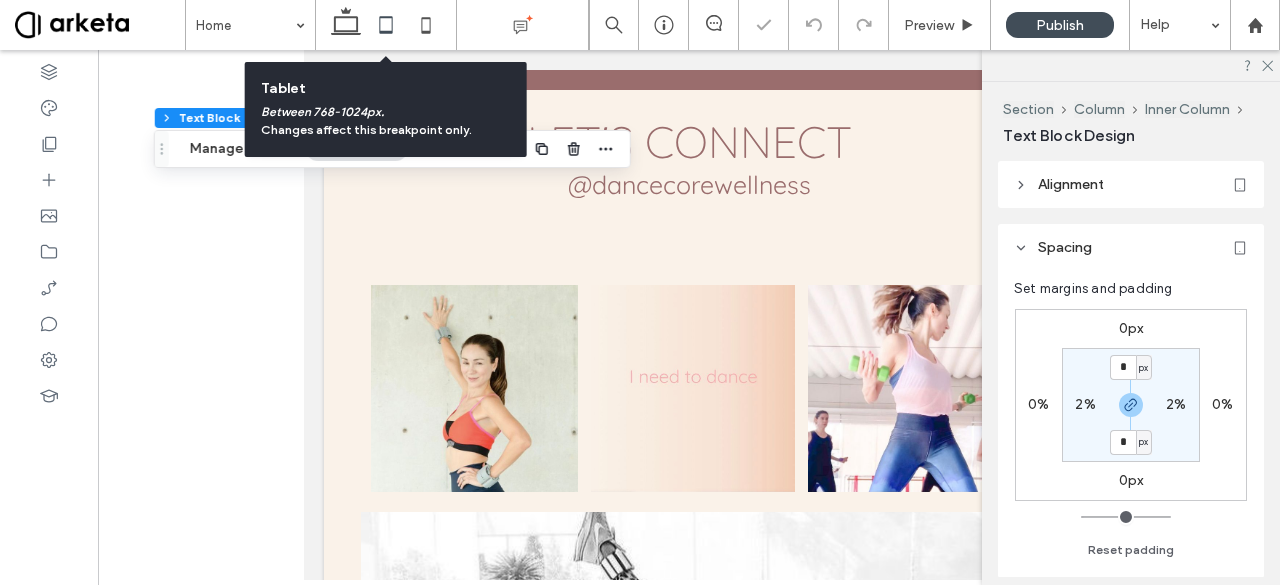 scroll, scrollTop: 0, scrollLeft: 0, axis: both 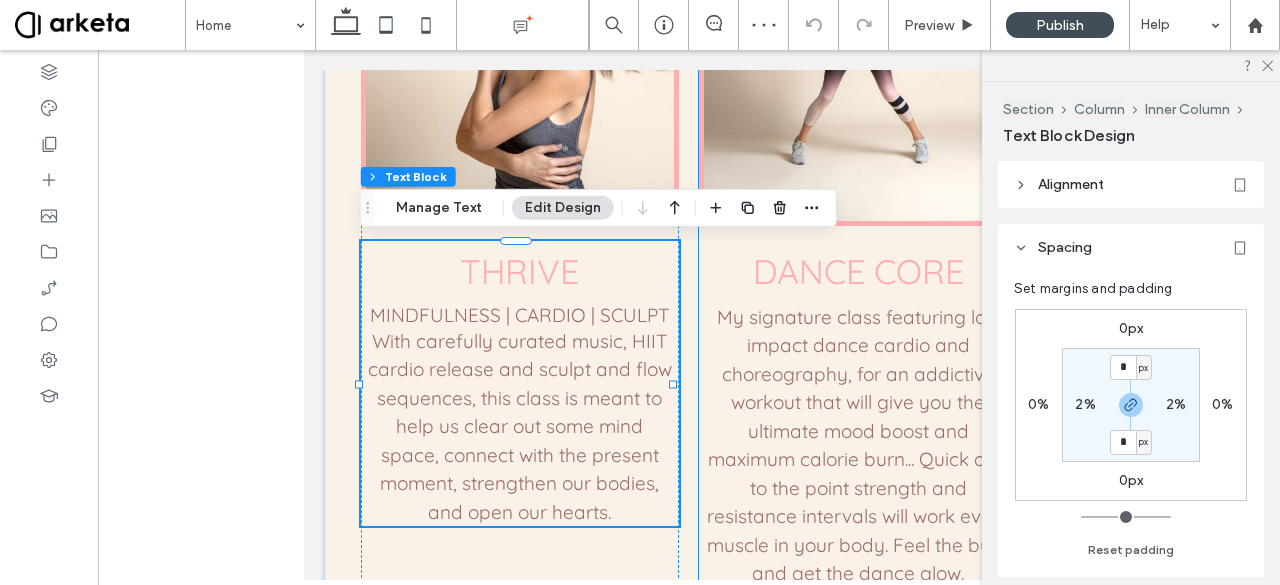 click on "My signature class featuring low impact dance cardio and choreography, for an addictive workout that will give you the ultimate mood boost and maximum calorie burn... Quick and to the point strength and resistance intervals will work every muscle in your body. Feel the burn and get the dance glow." at bounding box center (858, 445) 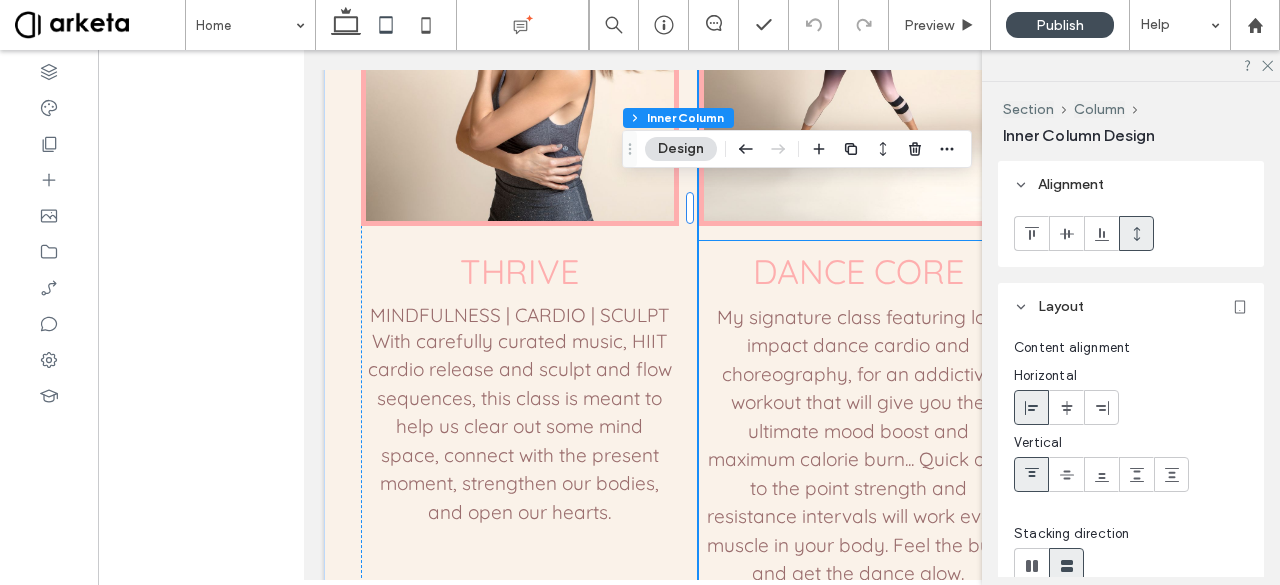 click on "My signature class featuring low impact dance cardio and choreography, for an addictive workout that will give you the ultimate mood boost and maximum calorie burn... Quick and to the point strength and resistance intervals will work every muscle in your body. Feel the burn and get the dance glow." at bounding box center [858, 445] 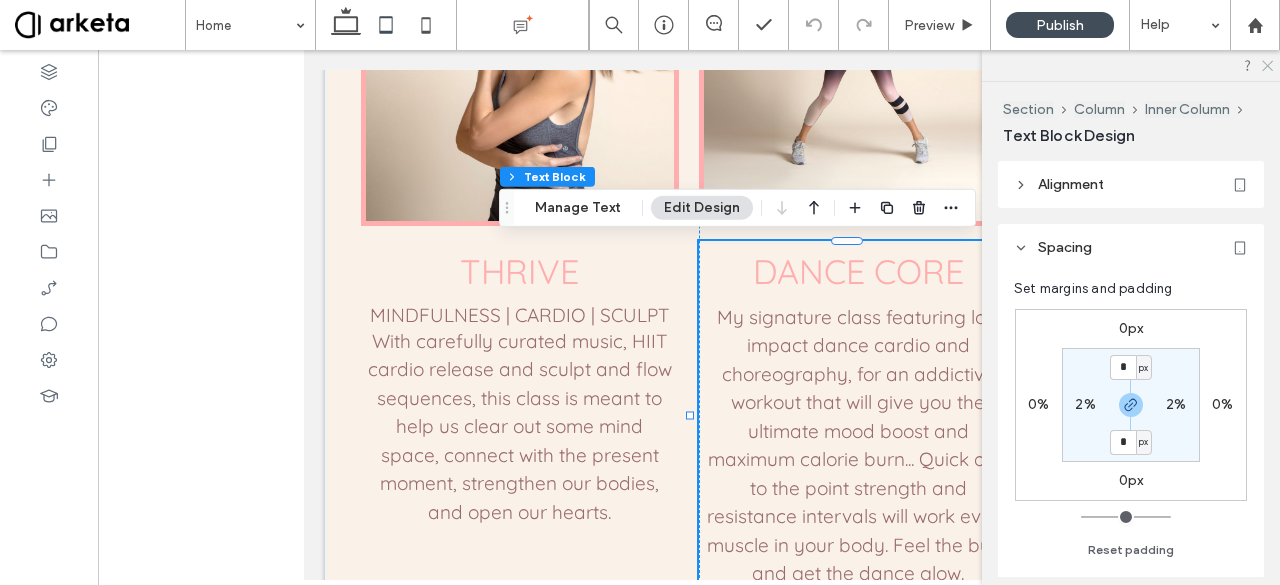 click 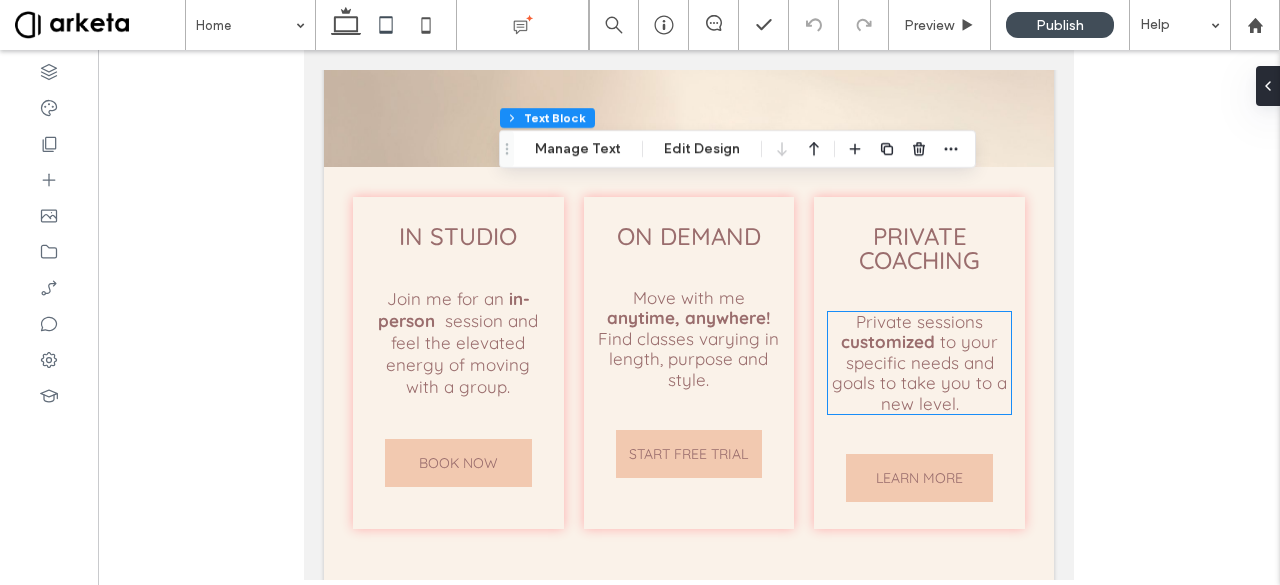 scroll, scrollTop: 2011, scrollLeft: 0, axis: vertical 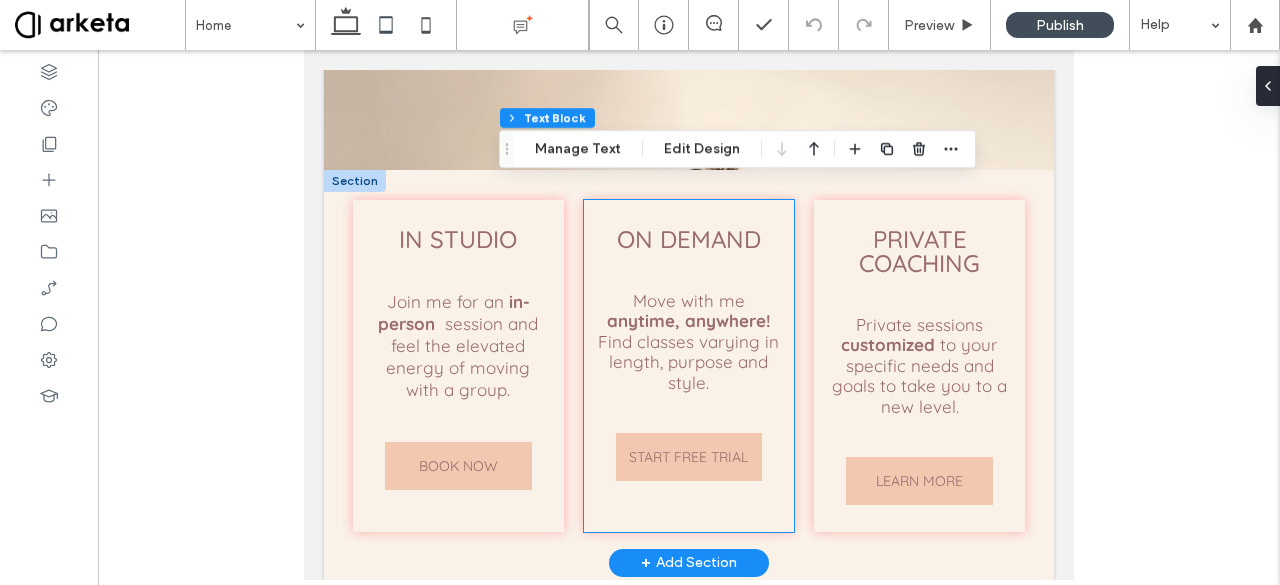click on "ON DEMAND
Move with me
anytime, anywhere!   Find classes varying in length, purpose and style.
START FREE TRIAL" at bounding box center [689, 366] 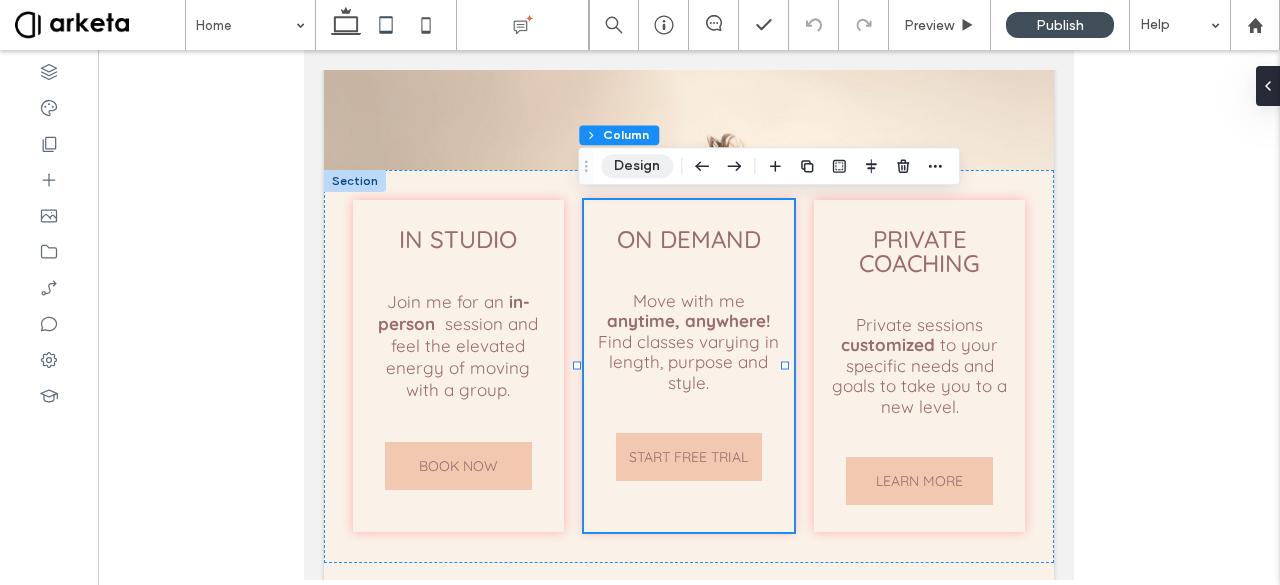 click on "Design" at bounding box center [637, 166] 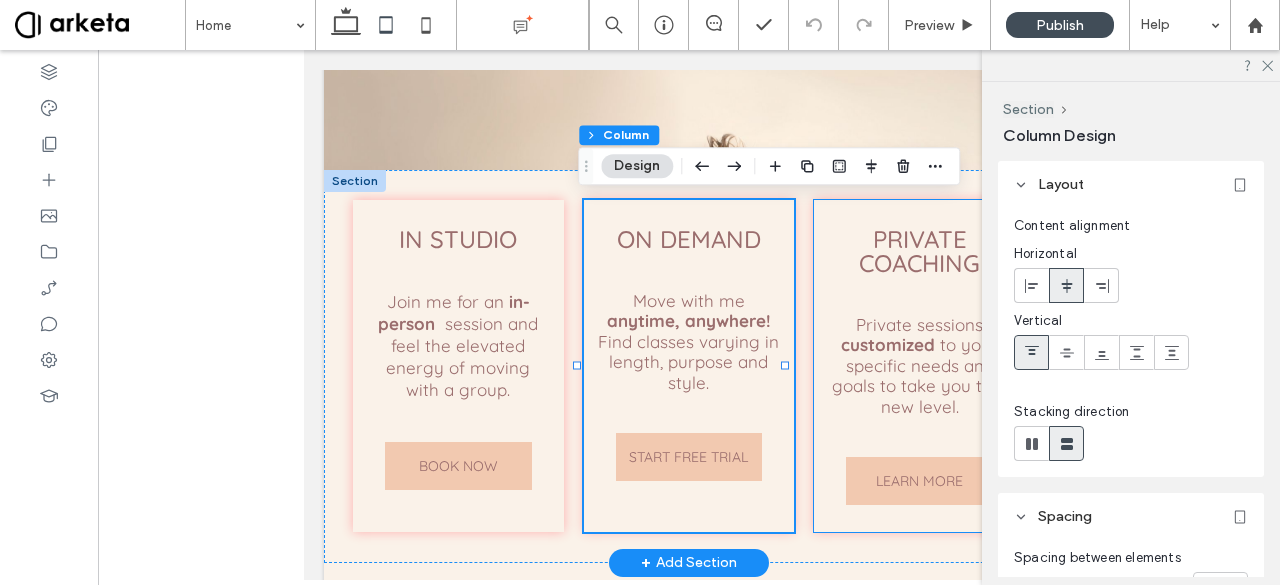 click on "PRIVATE COACHING
Private sessions
customized   to your specific needs and goals to take you to a new level.
LEARN MORE" at bounding box center (919, 366) 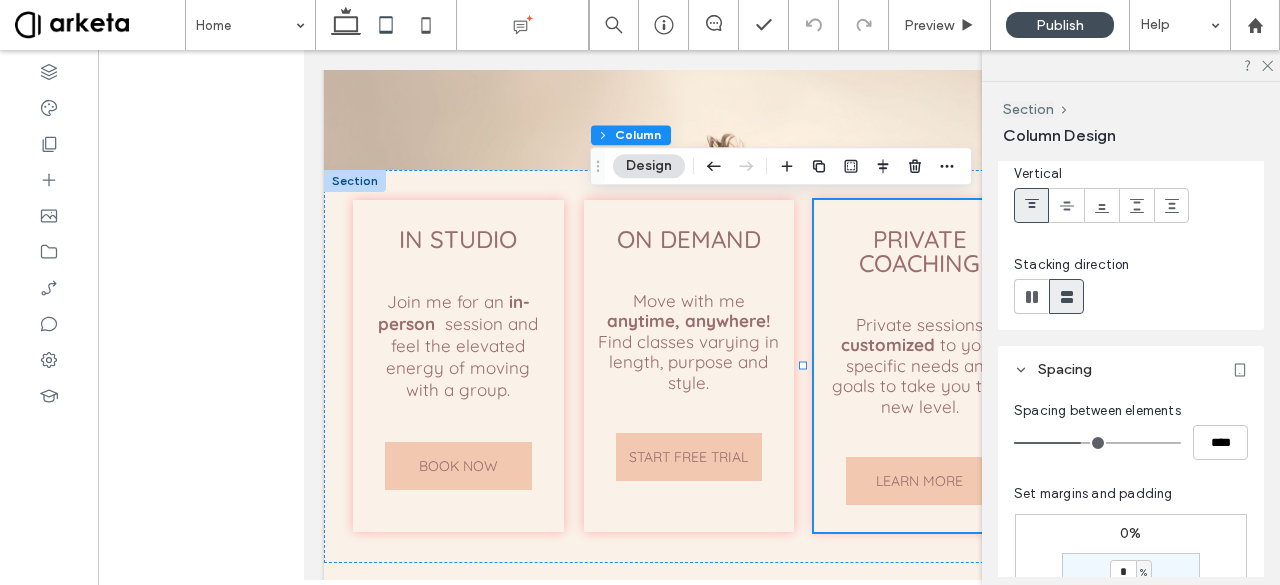 scroll, scrollTop: 274, scrollLeft: 0, axis: vertical 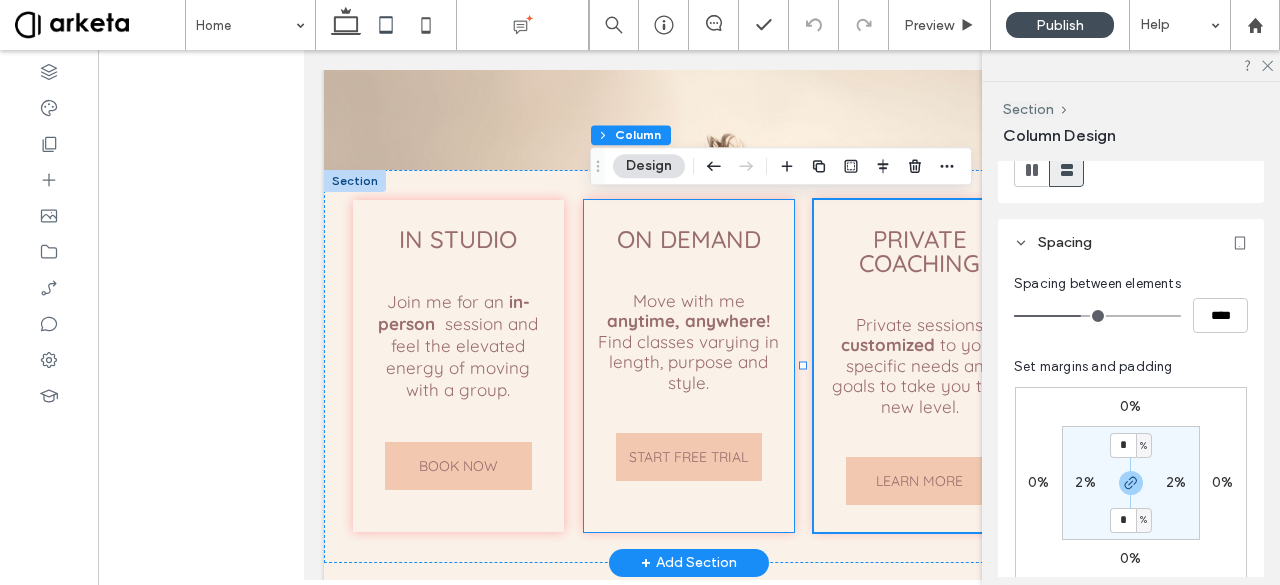 click on "ON DEMAND
Move with me
anytime, anywhere!   Find classes varying in length, purpose and style.
START FREE TRIAL" at bounding box center (689, 366) 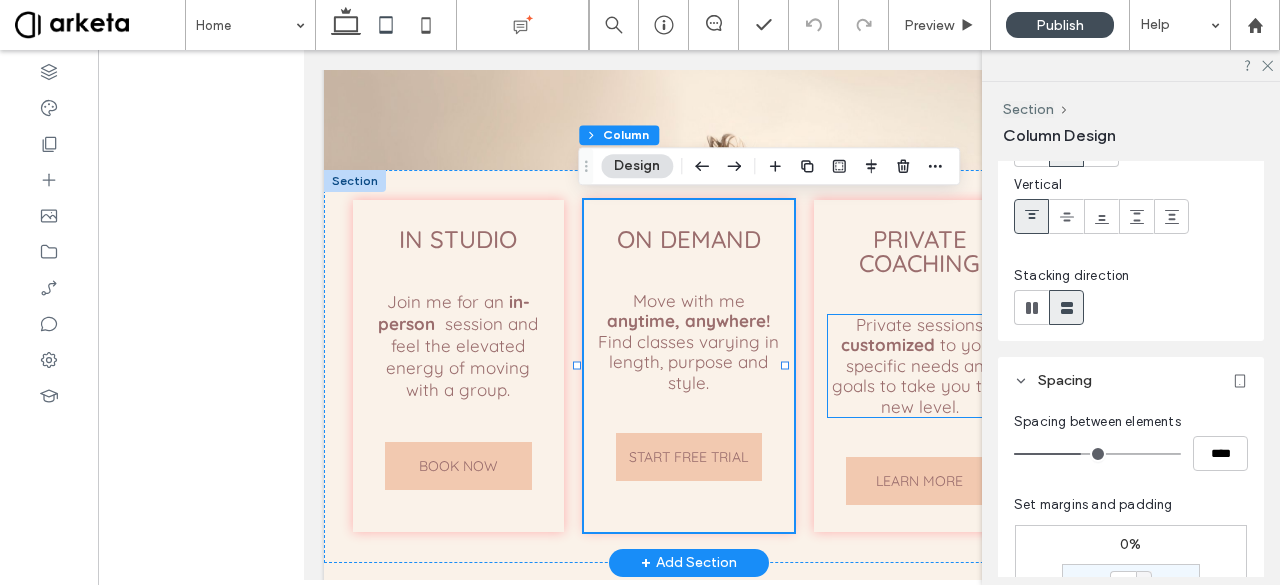 scroll, scrollTop: 83, scrollLeft: 0, axis: vertical 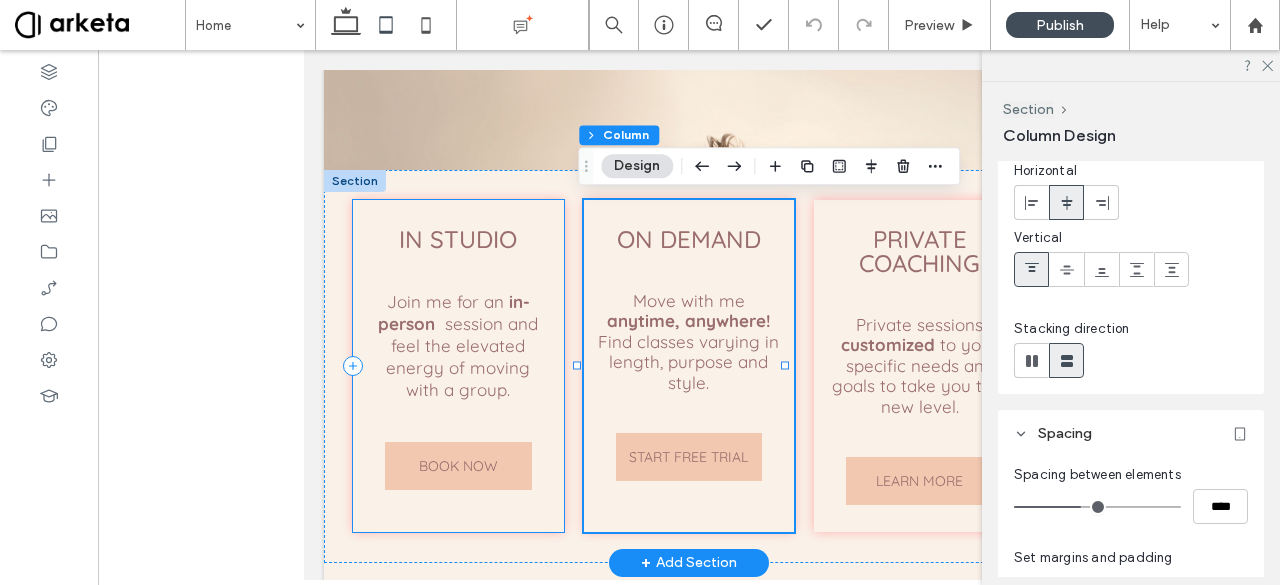 click on "IN STUDIO
Join me for an
in-person
session and feel the elevated energy of moving with a group.
BOOK NOW" at bounding box center [458, 366] 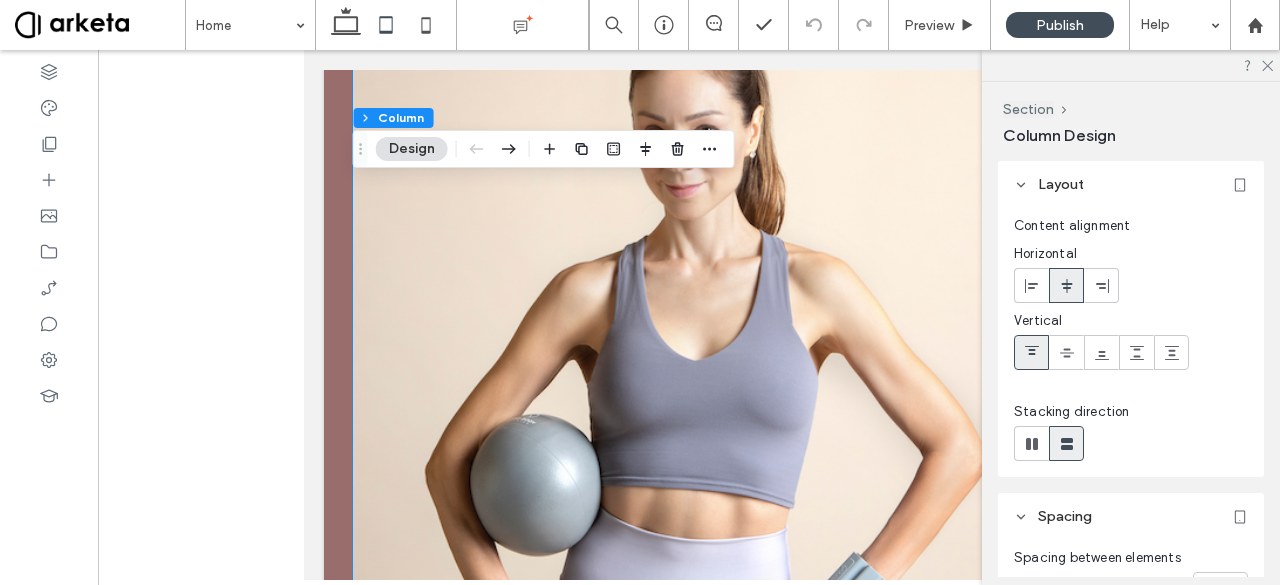 scroll, scrollTop: 5749, scrollLeft: 0, axis: vertical 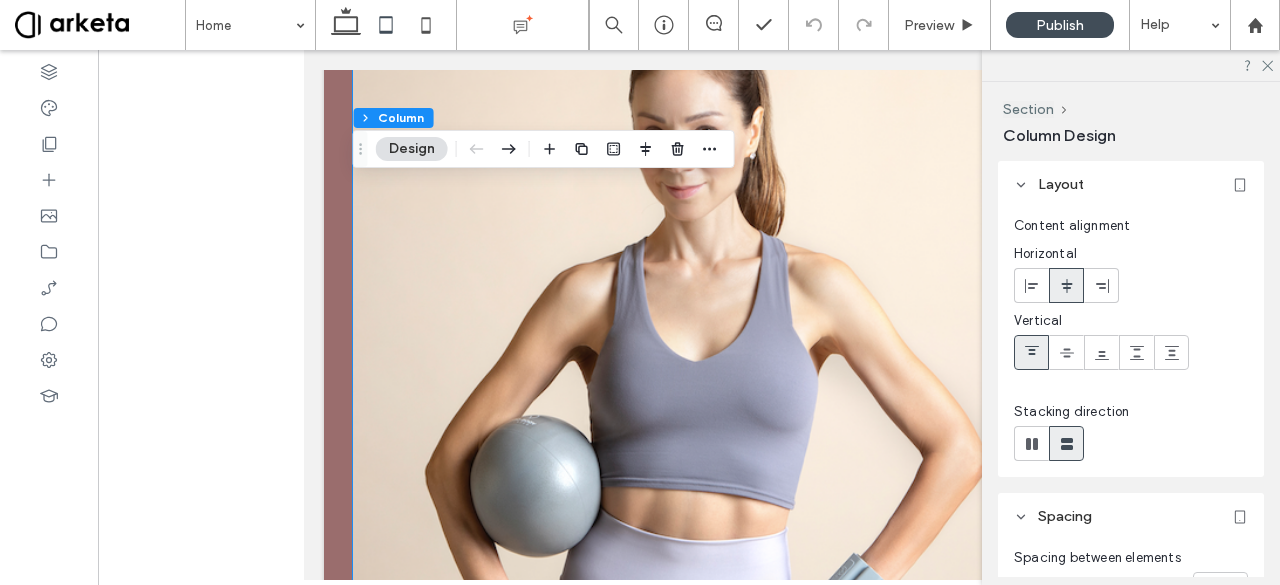 click at bounding box center (689, 335) 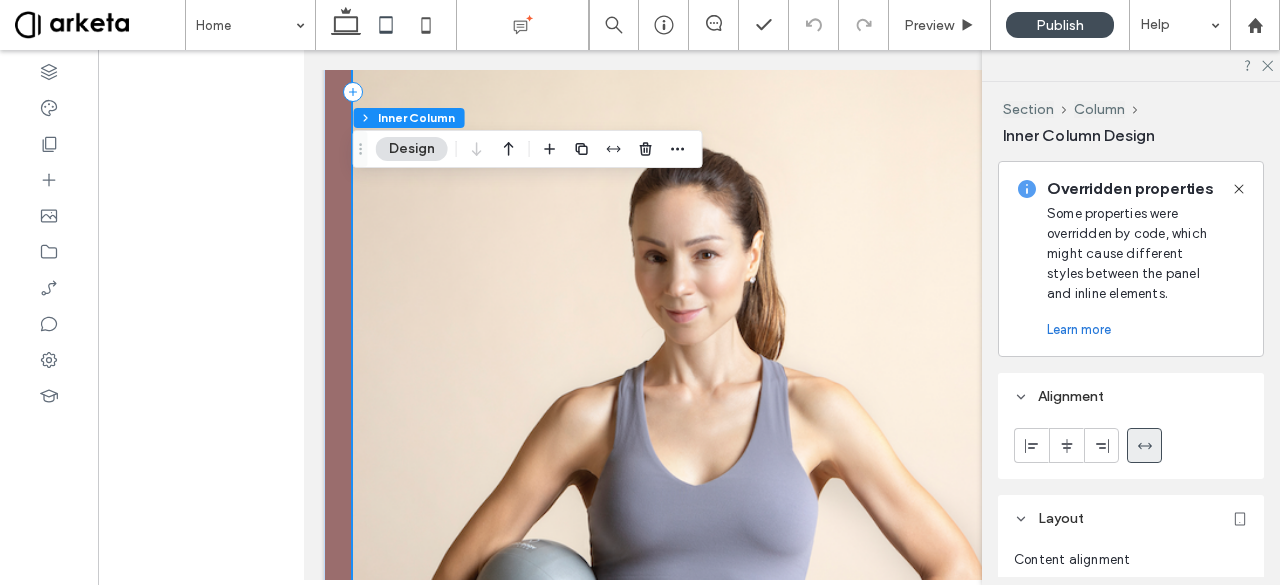 scroll, scrollTop: 5623, scrollLeft: 0, axis: vertical 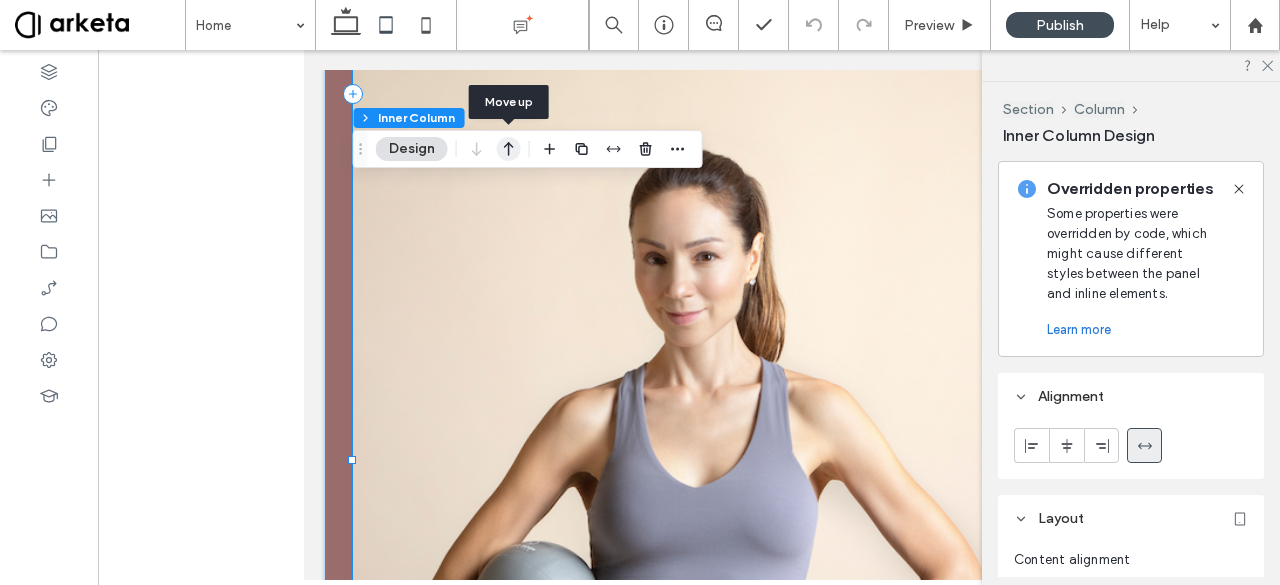 click 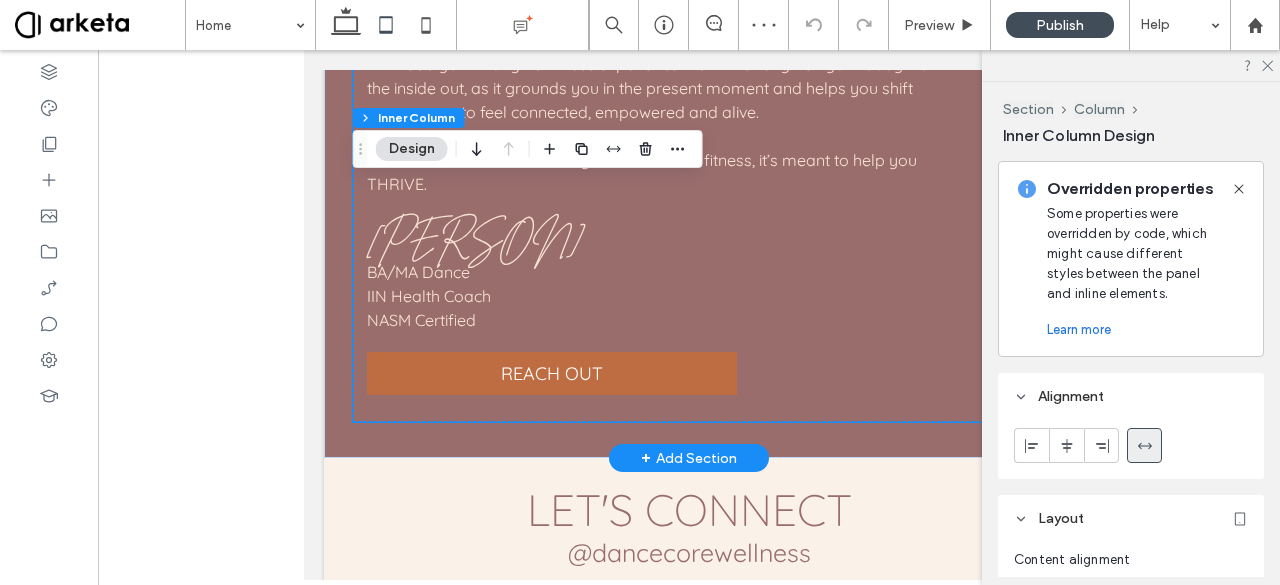 scroll, scrollTop: 6064, scrollLeft: 0, axis: vertical 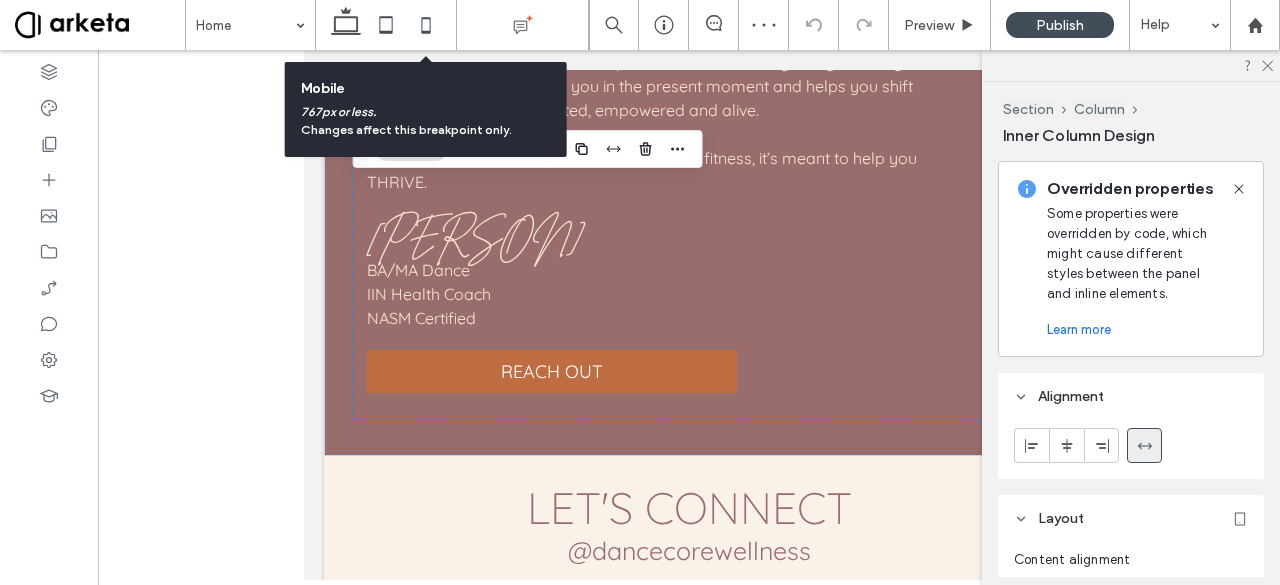 click 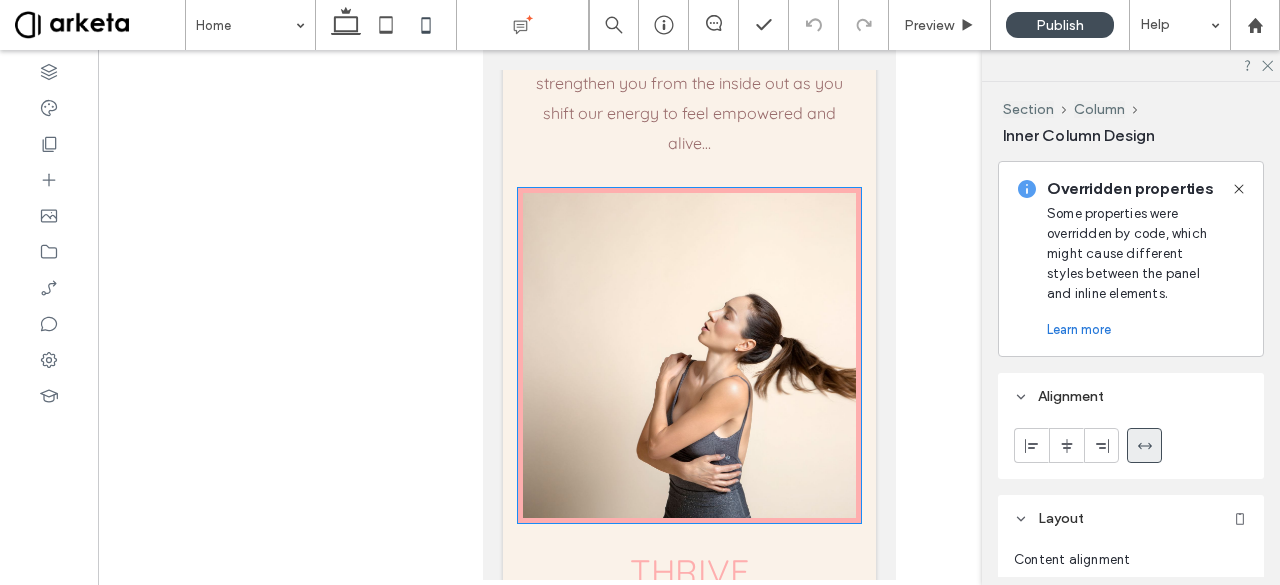 scroll, scrollTop: 673, scrollLeft: 0, axis: vertical 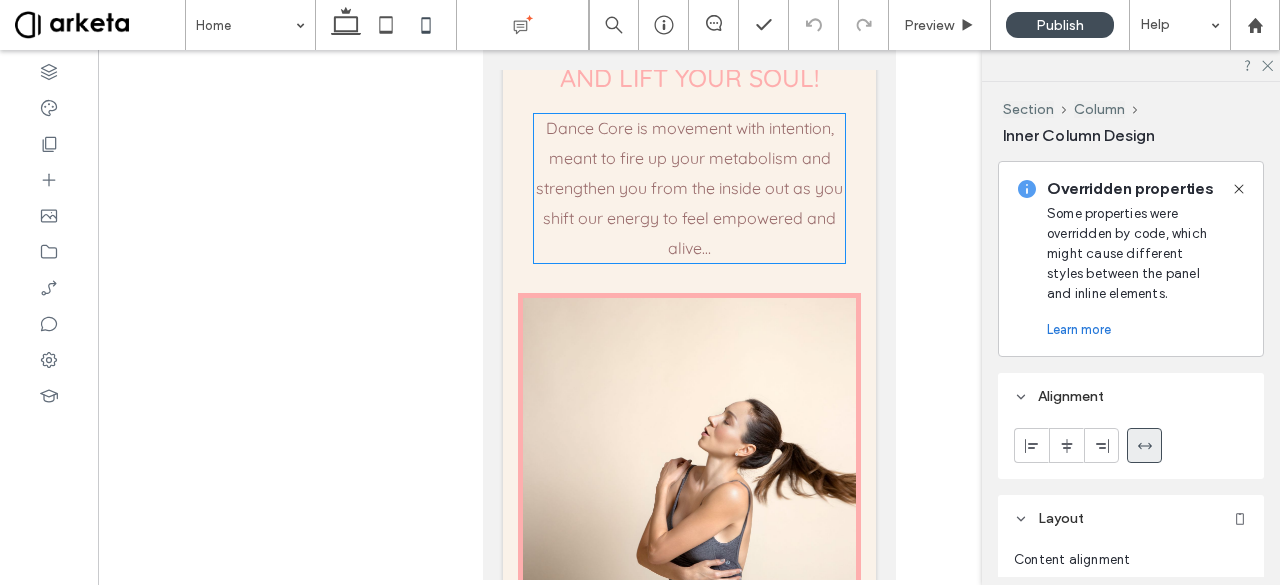 click on "Dance Core is movement with intention, meant to fire up your metabolism and strengthen you from the inside out as you shift our energy to feel empowered and alive…" at bounding box center (689, 188) 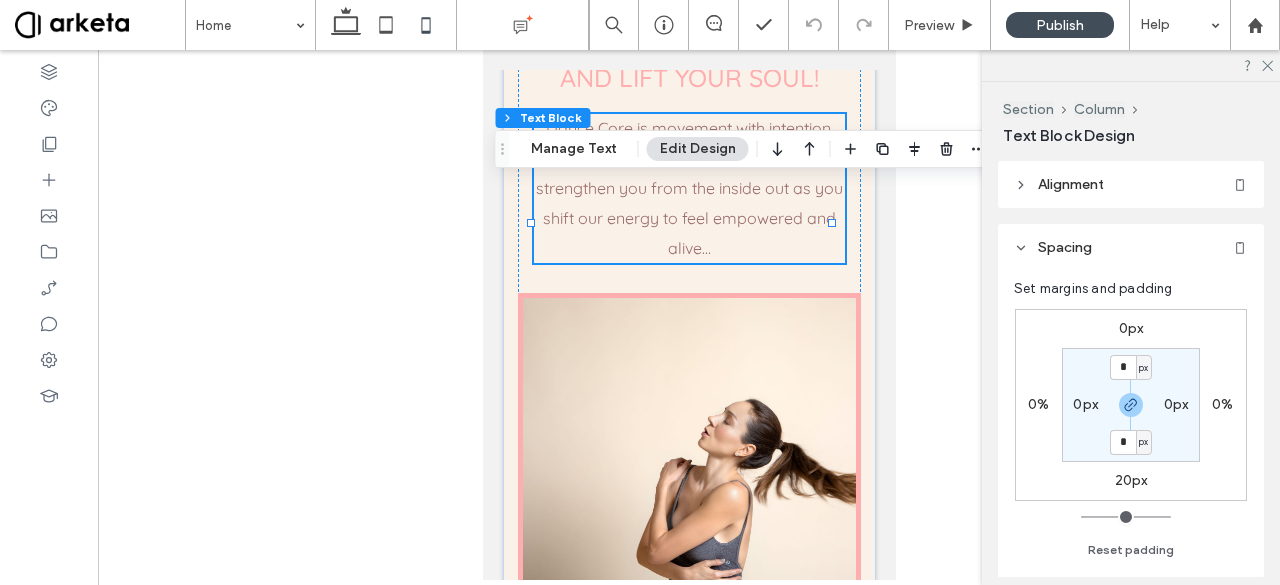 scroll, scrollTop: 108, scrollLeft: 0, axis: vertical 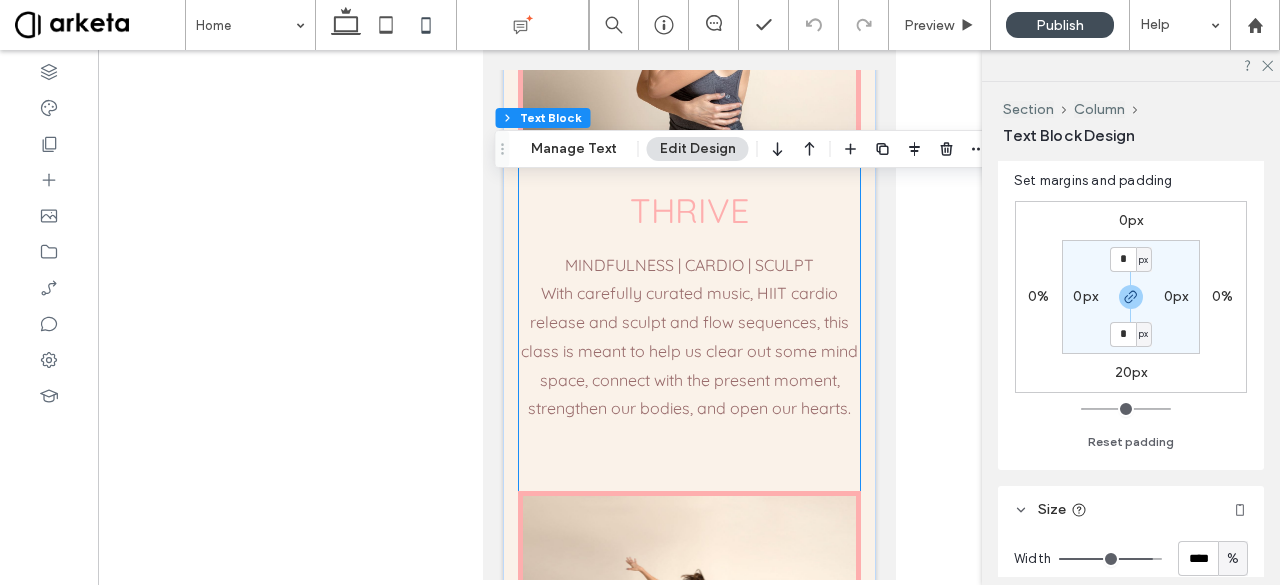 click on "Purpose driven fitness to shape your body and lift your soul!
Dance Core is movement with intention, meant to fire up your metabolism and strengthen you from the inside out as you shift our energy to feel empowered and alive…
THRIVE
MINDFULNESS | CARDIO | SCULPT With carefully curated music, HIIT cardio release and sculpt and flow sequences, this class is meant to help us clear out some mind space, connect with the present moment, strengthen our bodies, and open our hearts.
DANCE CORE
My signature class featuring low impact dance cardio and choreography, for an addictive workout that will give you the ultimate mood boost and maximum calorie burn... Quick and to the point strength and resistance intervals will work every muscle in your body. Feel the burn and get the dance glow." at bounding box center [688, 317] 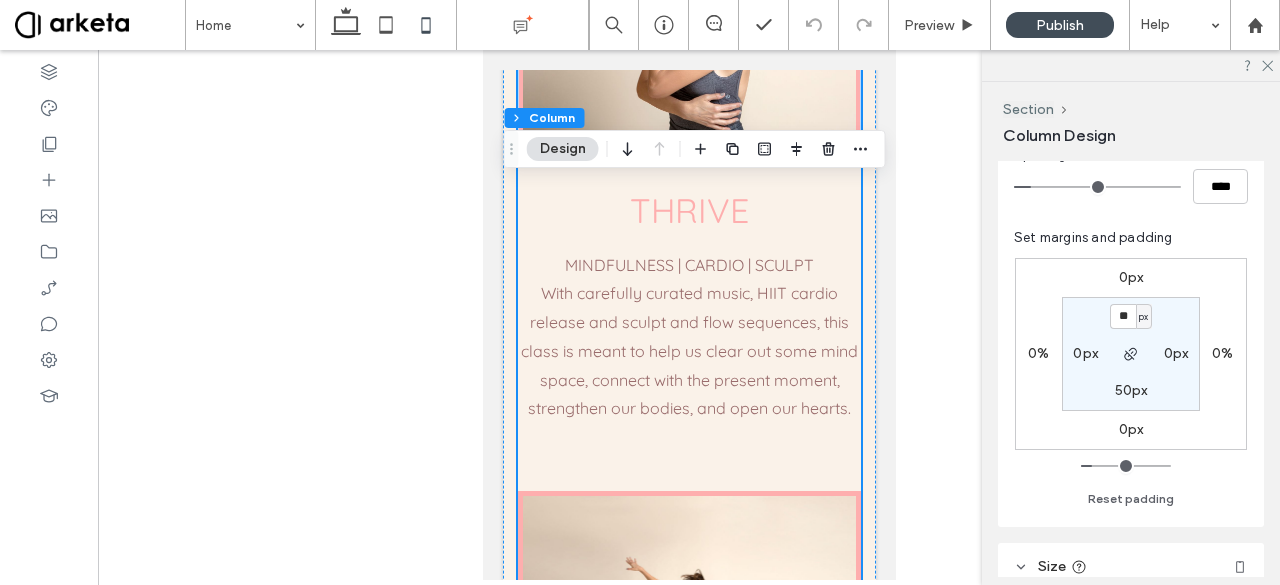scroll, scrollTop: 405, scrollLeft: 0, axis: vertical 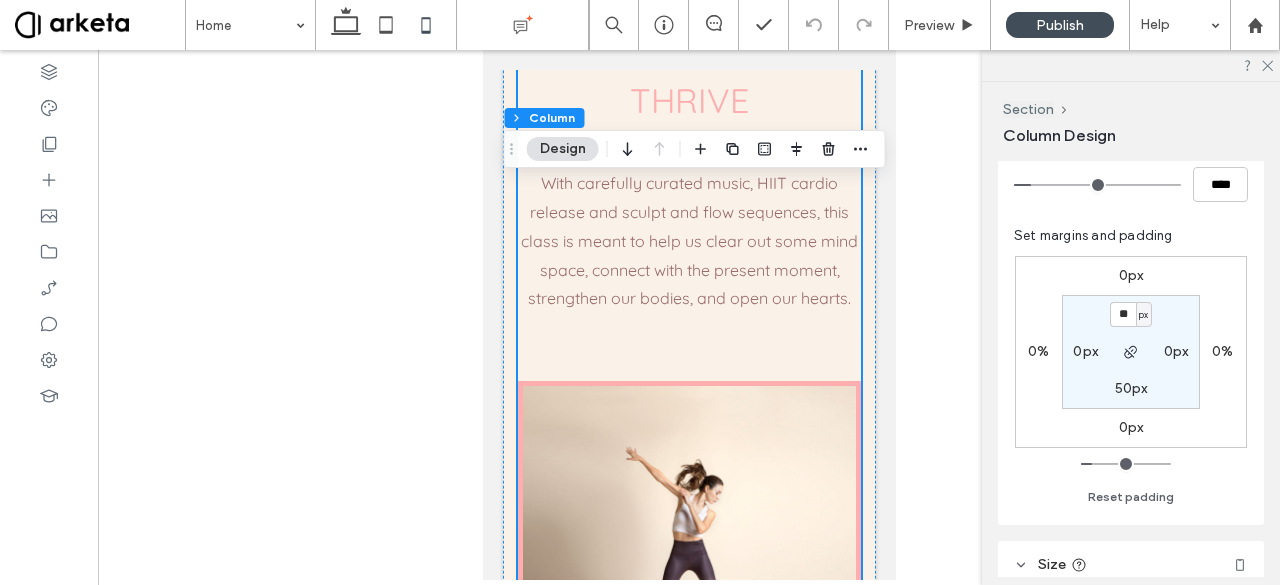 click on "Purpose driven fitness to shape your body and lift your soul!
Dance Core is movement with intention, meant to fire up your metabolism and strengthen you from the inside out as you shift our energy to feel empowered and alive…
THRIVE
MINDFULNESS | CARDIO | SCULPT With carefully curated music, HIIT cardio release and sculpt and flow sequences, this class is meant to help us clear out some mind space, connect with the present moment, strengthen our bodies, and open our hearts.
DANCE CORE
My signature class featuring low impact dance cardio and choreography, for an addictive workout that will give you the ultimate mood boost and maximum calorie burn... Quick and to the point strength and resistance intervals will work every muscle in your body. Feel the burn and get the dance glow." at bounding box center (688, 207) 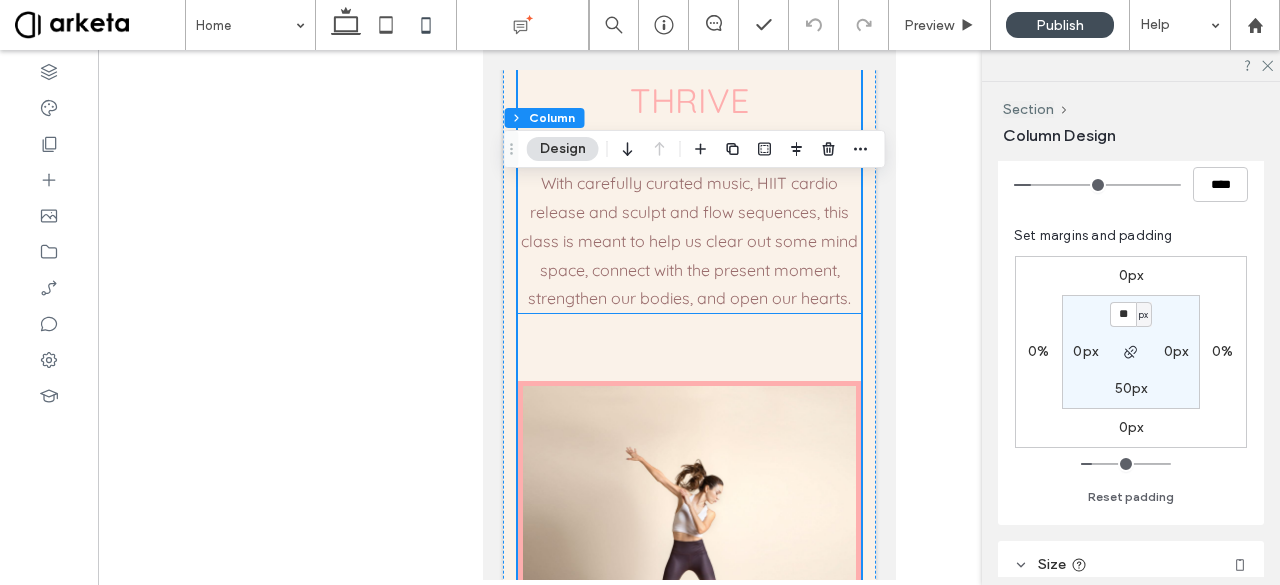 click on "MINDFULNESS | CARDIO | SCULPT With carefully curated music, HIIT cardio release and sculpt and flow sequences, this class is meant to help us clear out some mind space, connect with the present moment, strengthen our bodies, and open our hearts." at bounding box center [688, 227] 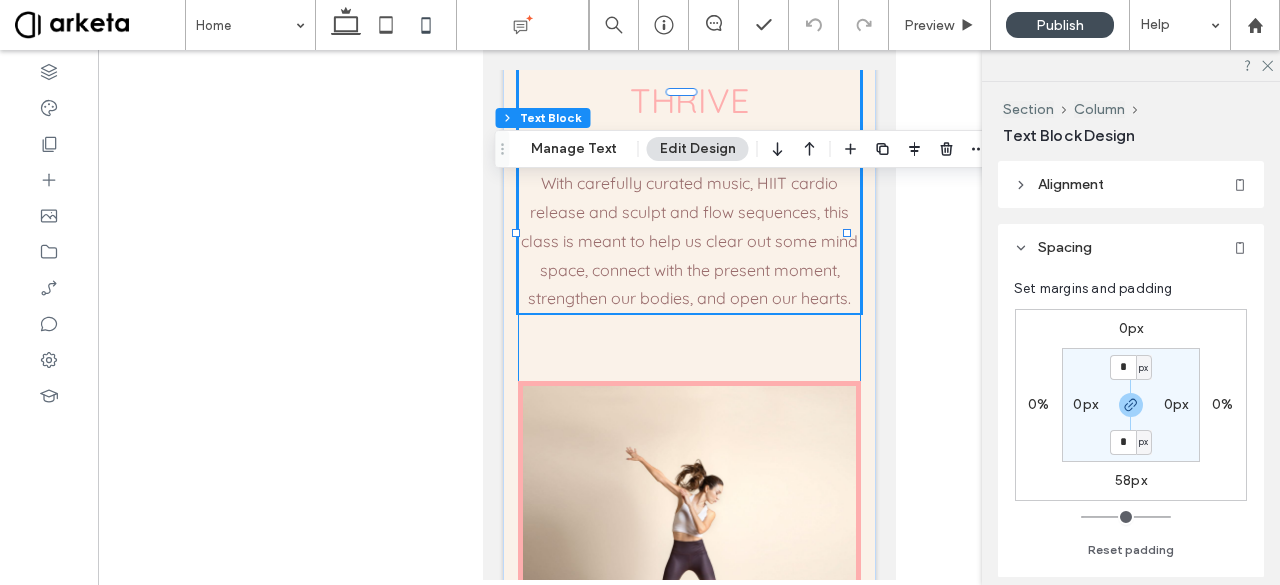 click on "Purpose driven fitness to shape your body and lift your soul!
Dance Core is movement with intention, meant to fire up your metabolism and strengthen you from the inside out as you shift our energy to feel empowered and alive…
THRIVE
MINDFULNESS | CARDIO | SCULPT With carefully curated music, HIIT cardio release and sculpt and flow sequences, this class is meant to help us clear out some mind space, connect with the present moment, strengthen our bodies, and open our hearts.
DANCE CORE
My signature class featuring low impact dance cardio and choreography, for an addictive workout that will give you the ultimate mood boost and maximum calorie burn... Quick and to the point strength and resistance intervals will work every muscle in your body. Feel the burn and get the dance glow." at bounding box center (688, 207) 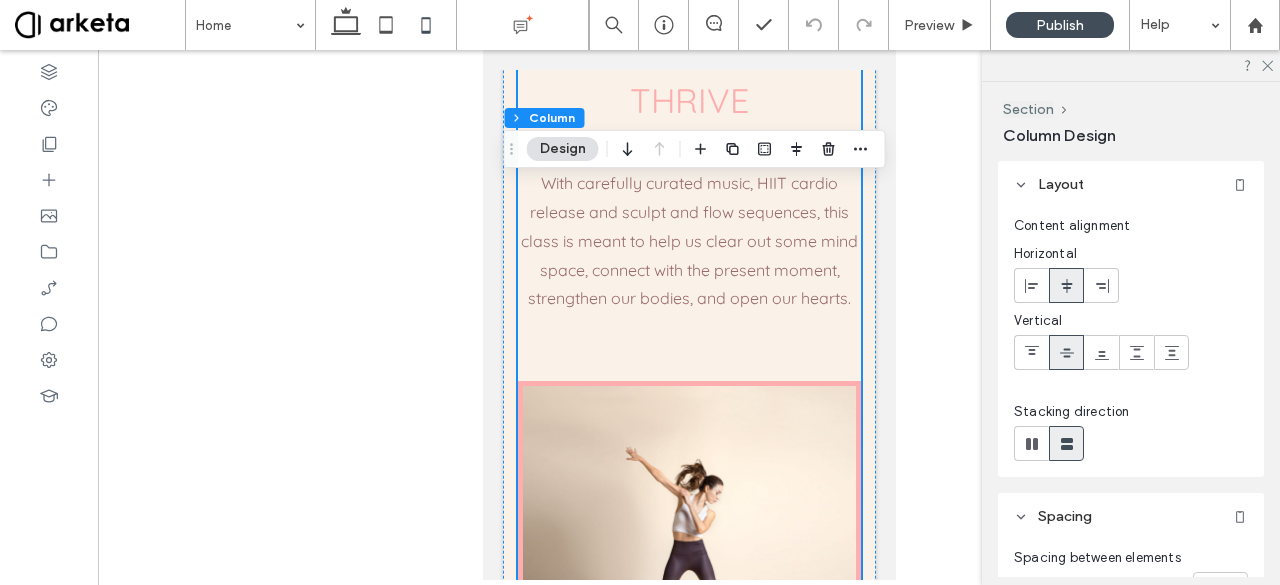 scroll, scrollTop: 303, scrollLeft: 0, axis: vertical 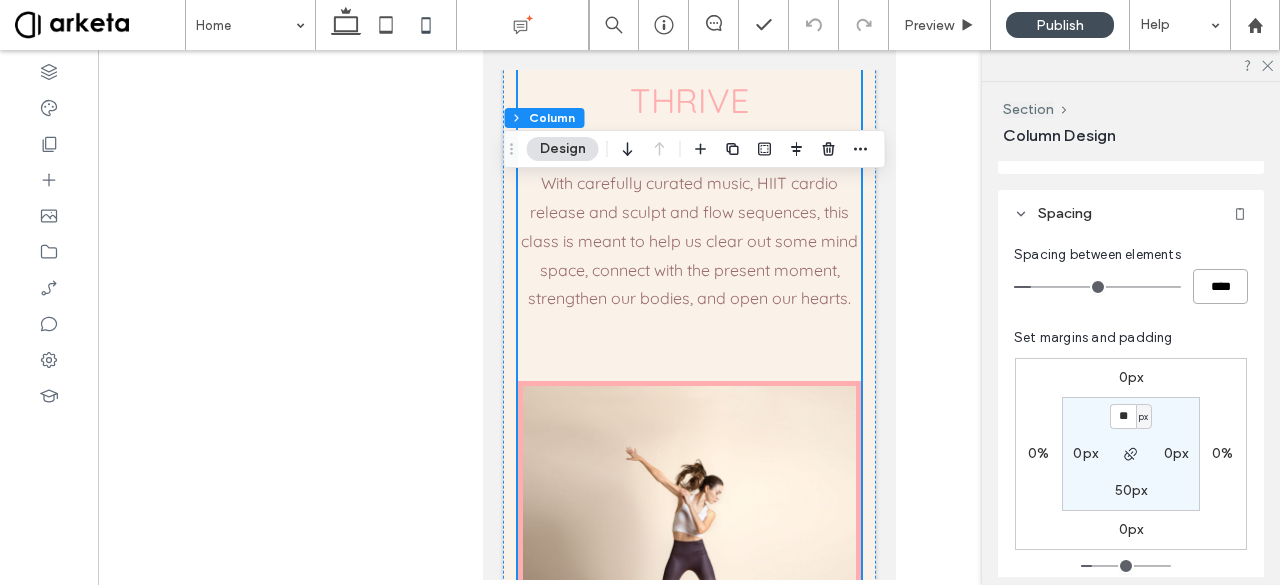 click on "****" at bounding box center (1220, 286) 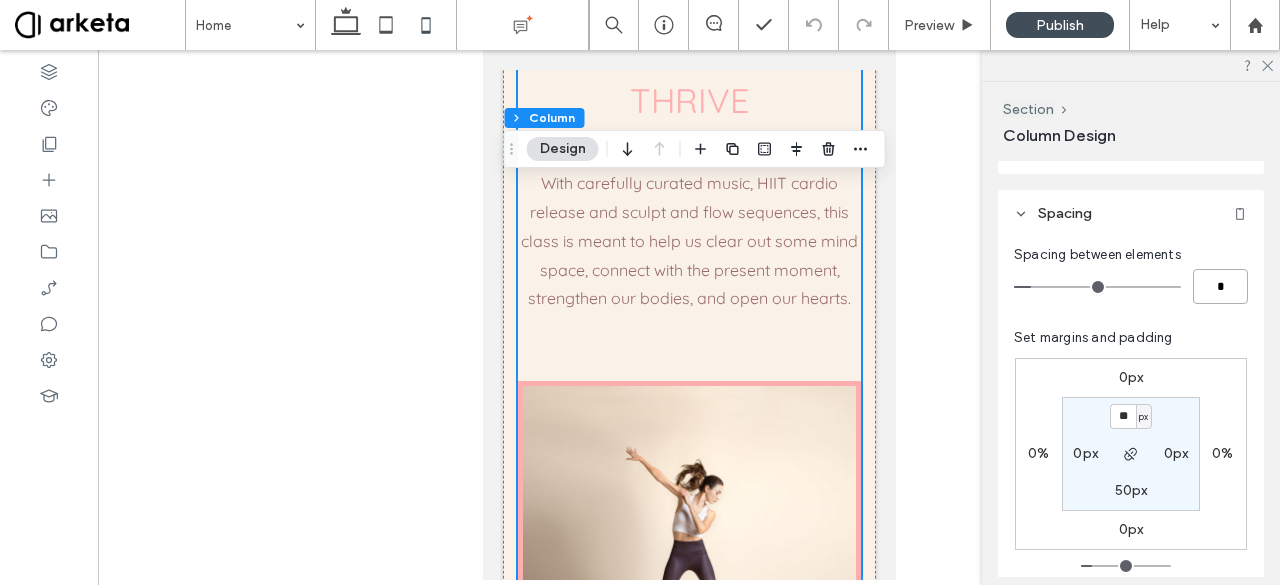 type on "*" 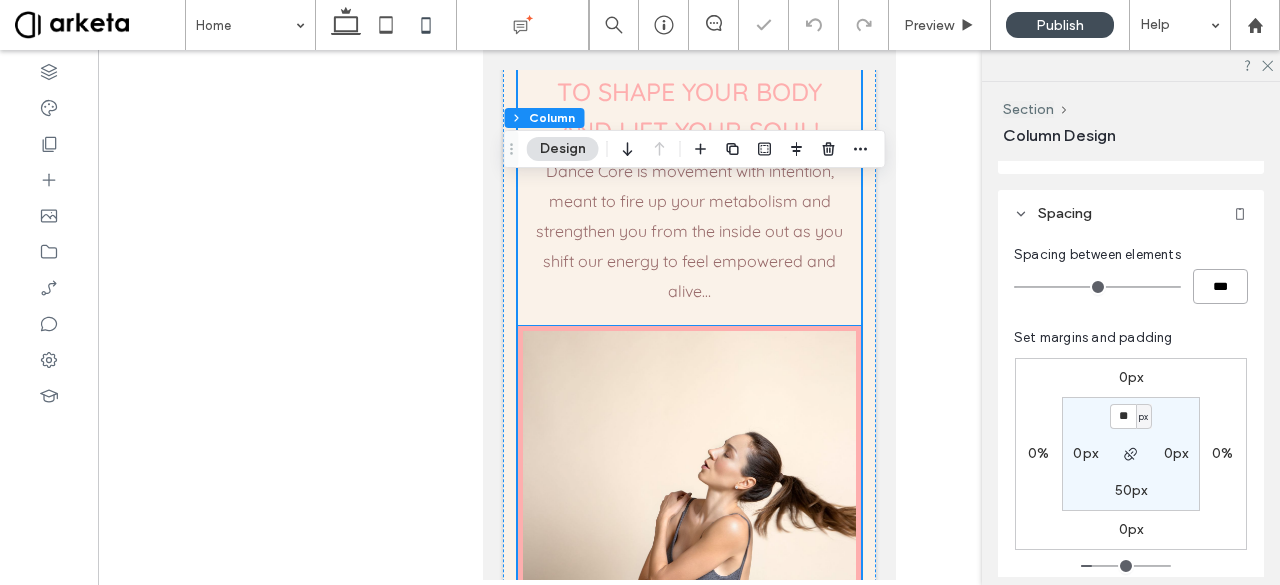 scroll, scrollTop: 619, scrollLeft: 0, axis: vertical 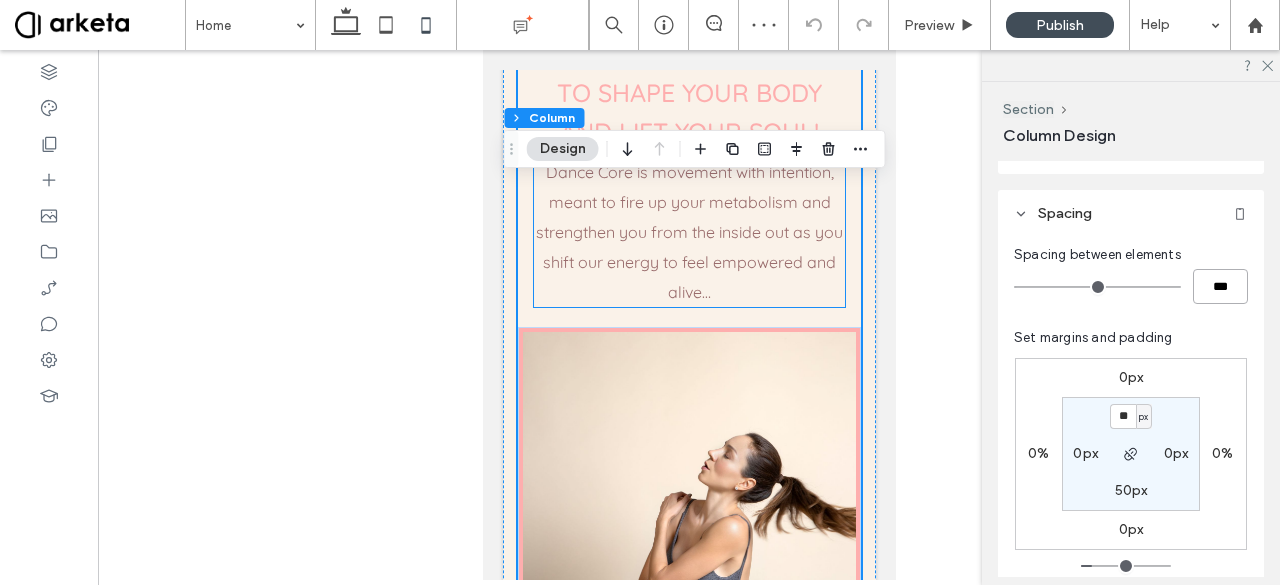 click on "Dance Core is movement with intention, meant to fire up your metabolism and strengthen you from the inside out as you shift our energy to feel empowered and alive…" at bounding box center [689, 232] 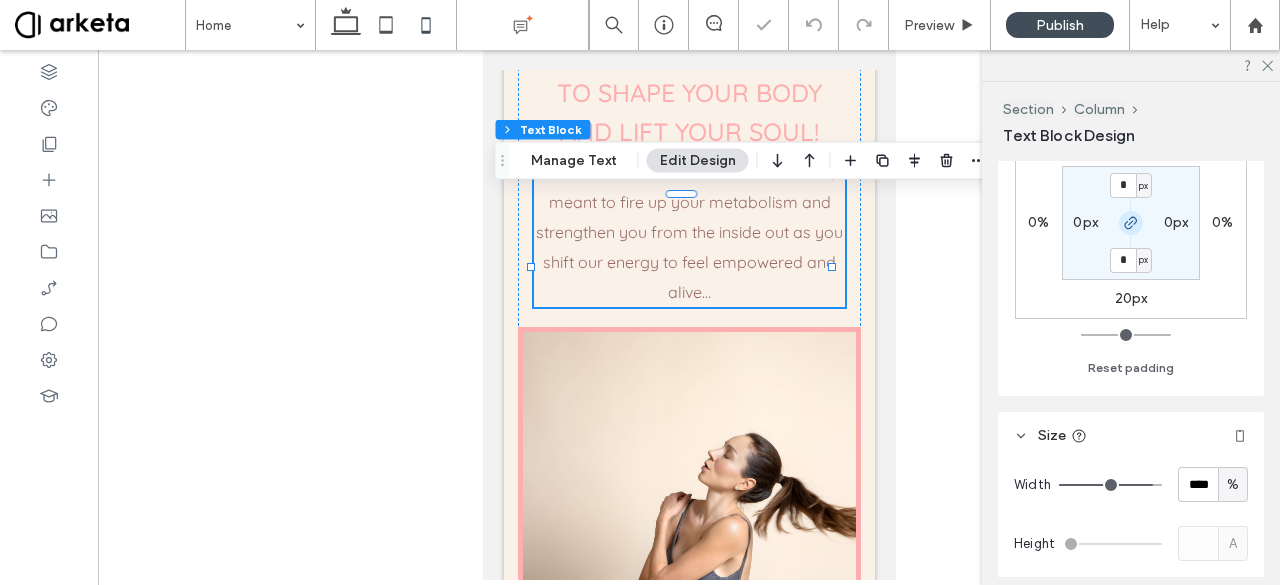 scroll, scrollTop: 184, scrollLeft: 0, axis: vertical 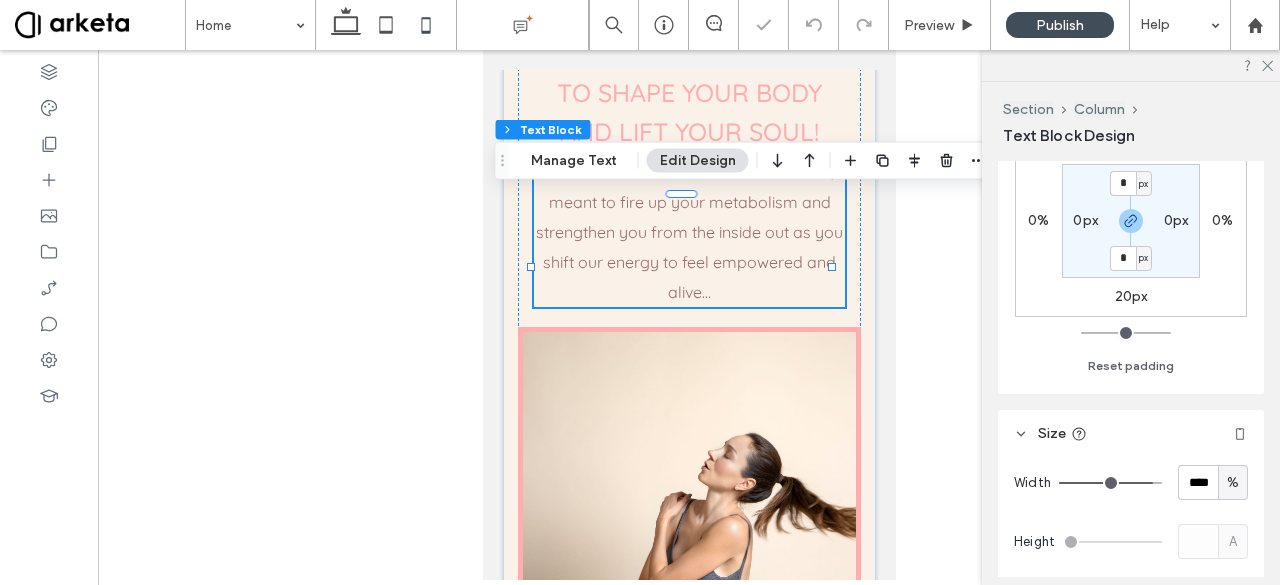 click on "20px" at bounding box center (1131, 296) 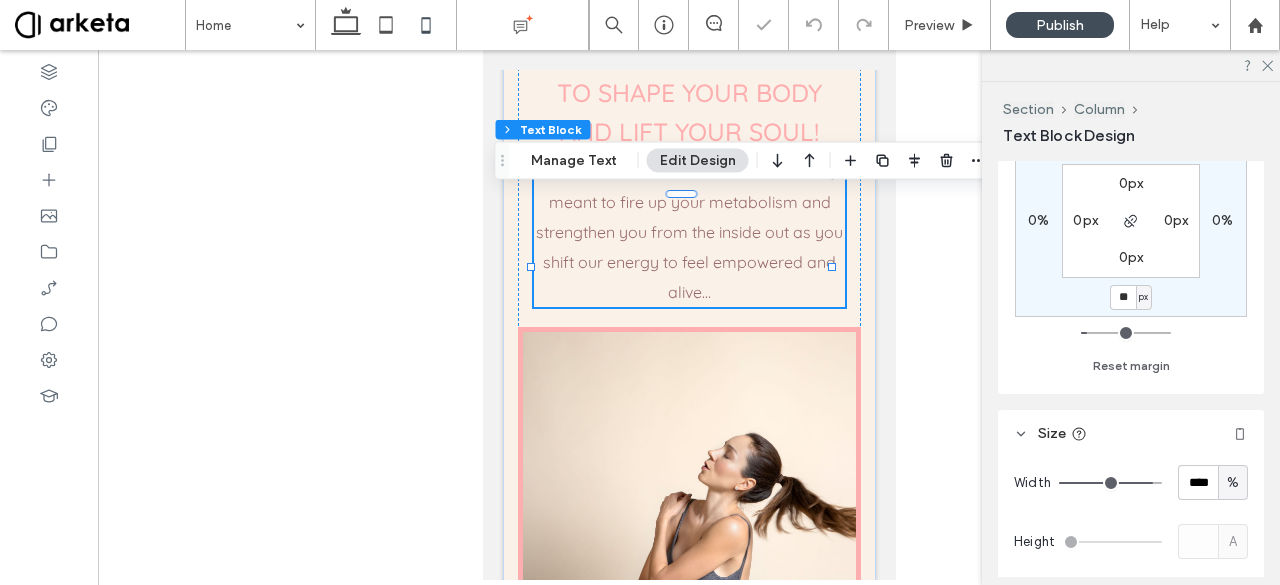 type on "**" 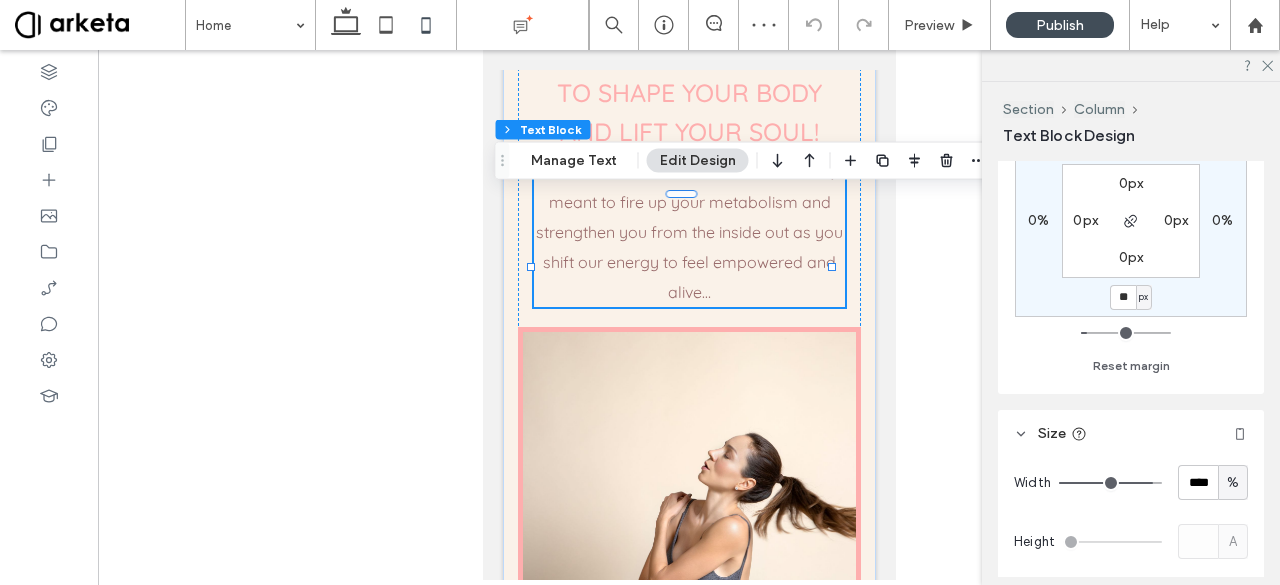 type on "**" 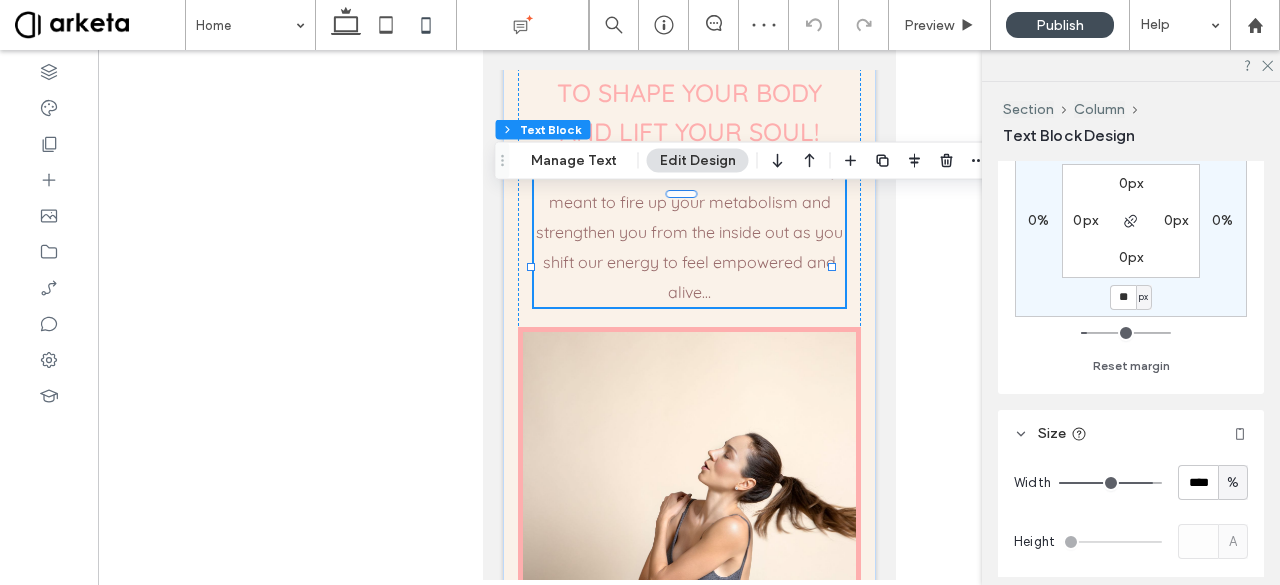 type on "**" 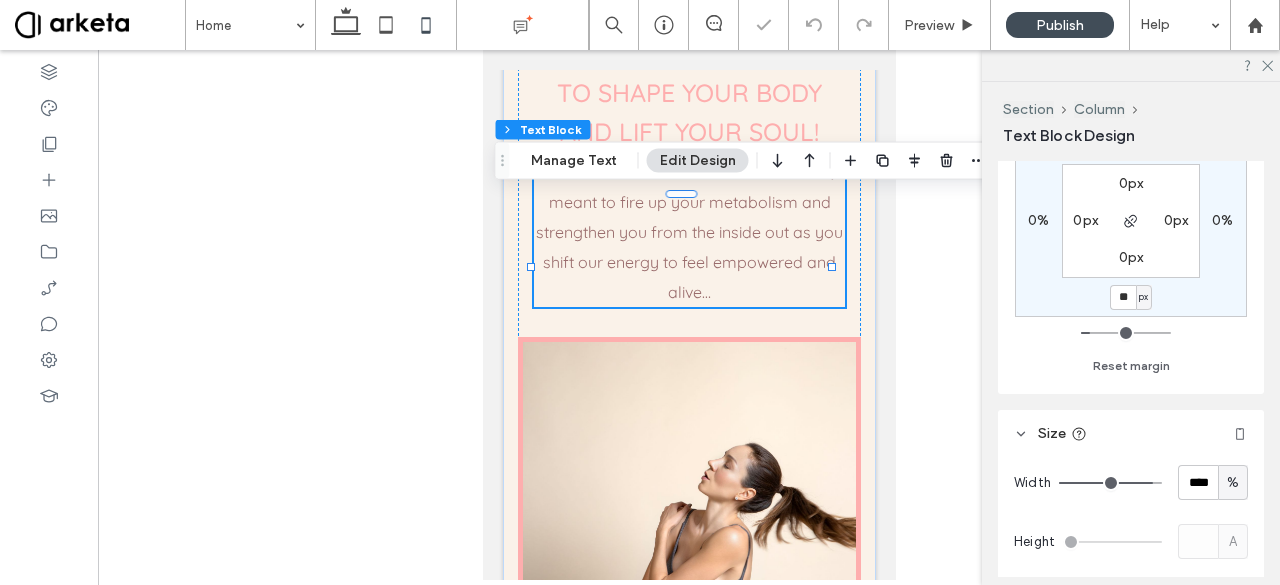 type on "**" 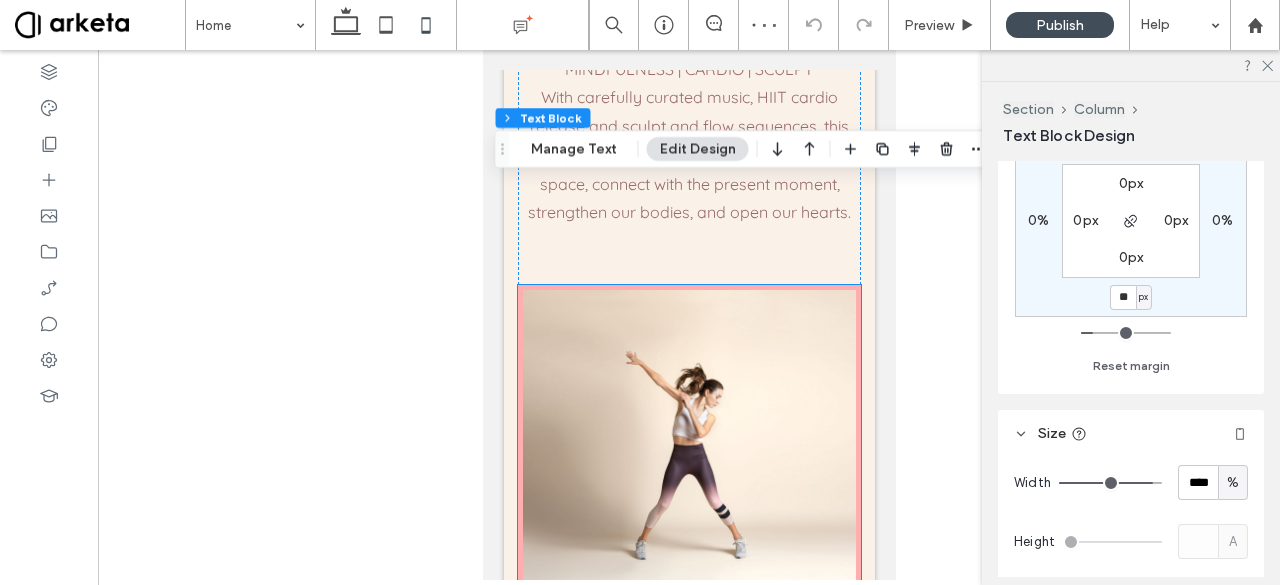 scroll, scrollTop: 1327, scrollLeft: 0, axis: vertical 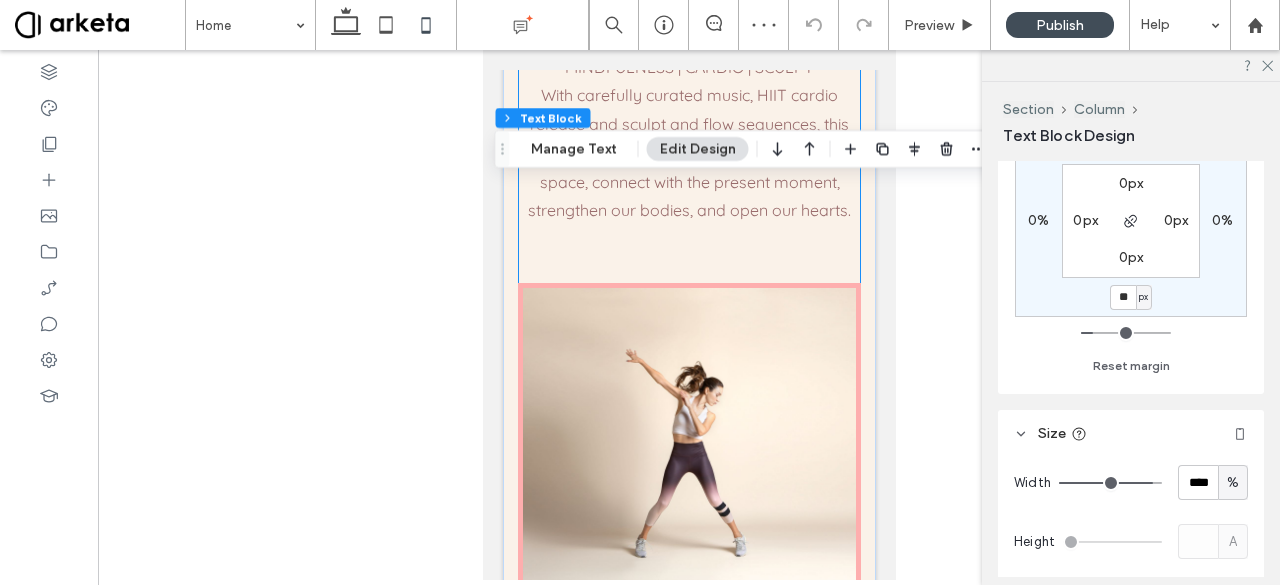 click on "Purpose driven fitness to shape your body and lift your soul!
Dance Core is movement with intention, meant to fire up your metabolism and strengthen you from the inside out as you shift our energy to feel empowered and alive…
THRIVE
MINDFULNESS | CARDIO | SCULPT With carefully curated music, HIIT cardio release and sculpt and flow sequences, this class is meant to help us clear out some mind space, connect with the present moment, strengthen our bodies, and open our hearts.
DANCE CORE
My signature class featuring low impact dance cardio and choreography, for an addictive workout that will give you the ultimate mood boost and maximum calorie burn... Quick and to the point strength and resistance intervals will work every muscle in your body. Feel the burn and get the dance glow." at bounding box center [688, 114] 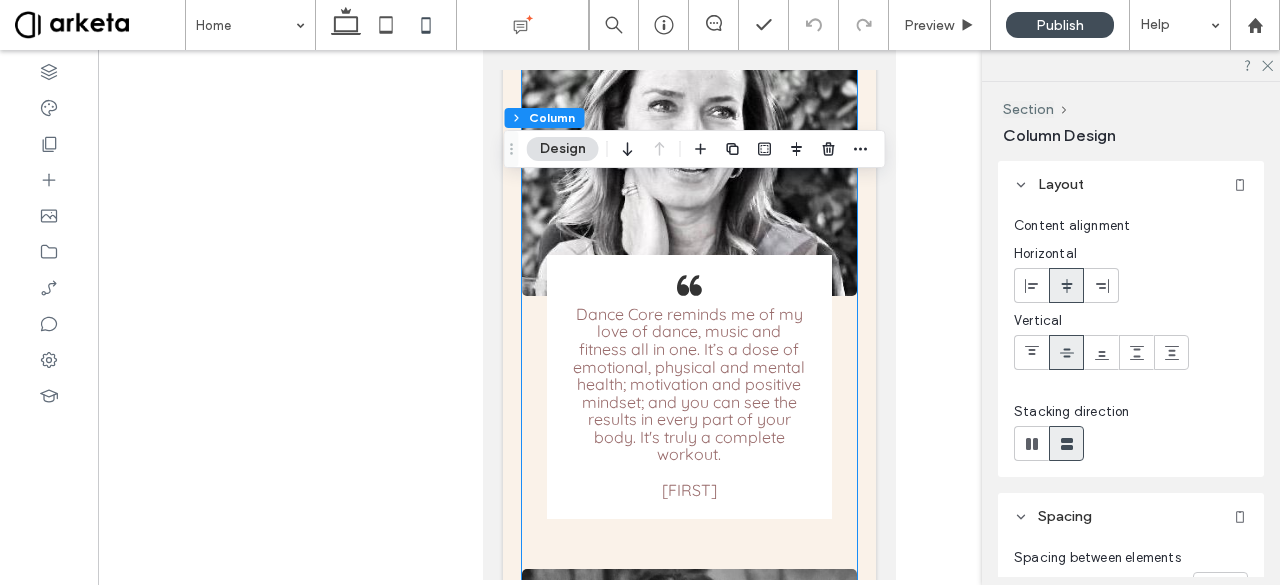 scroll, scrollTop: 3626, scrollLeft: 0, axis: vertical 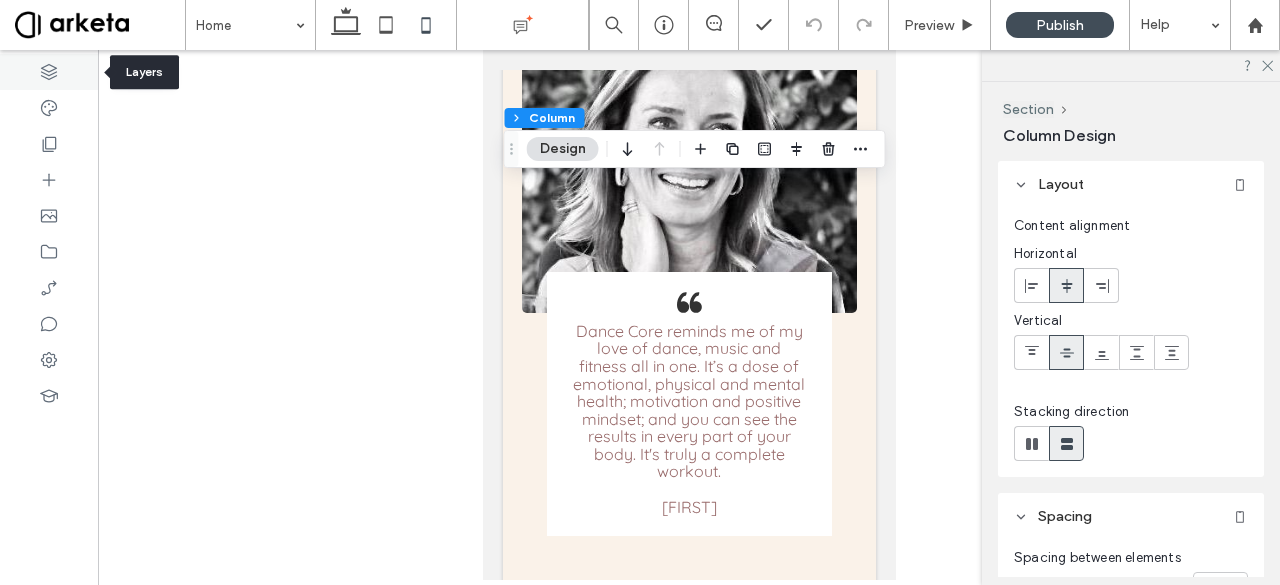 click 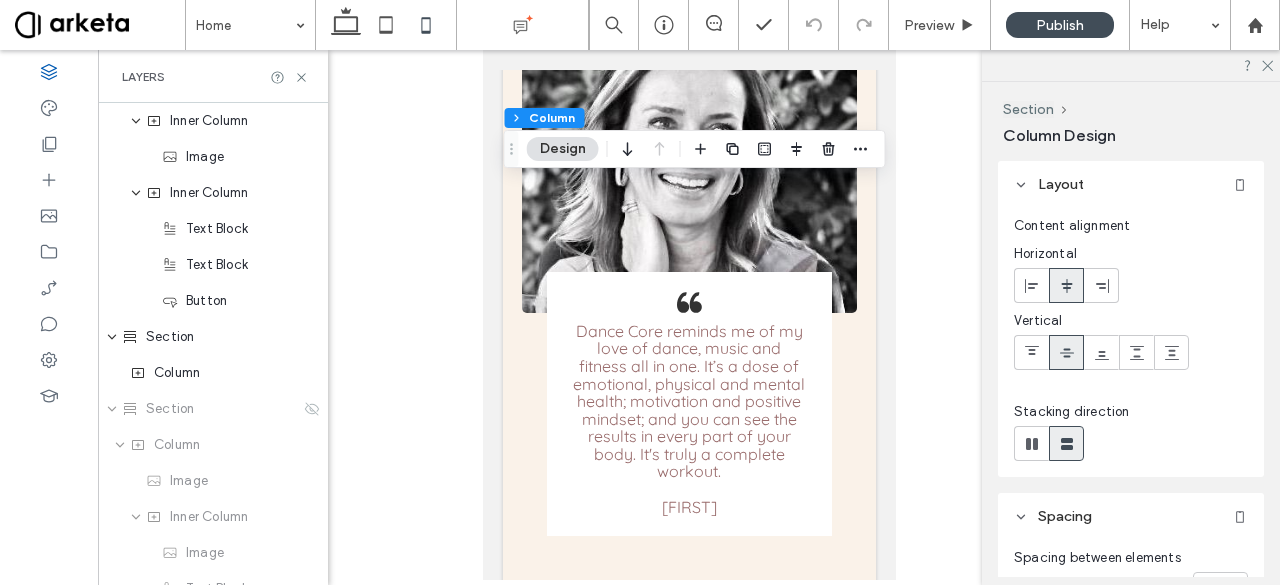 scroll, scrollTop: 2006, scrollLeft: 0, axis: vertical 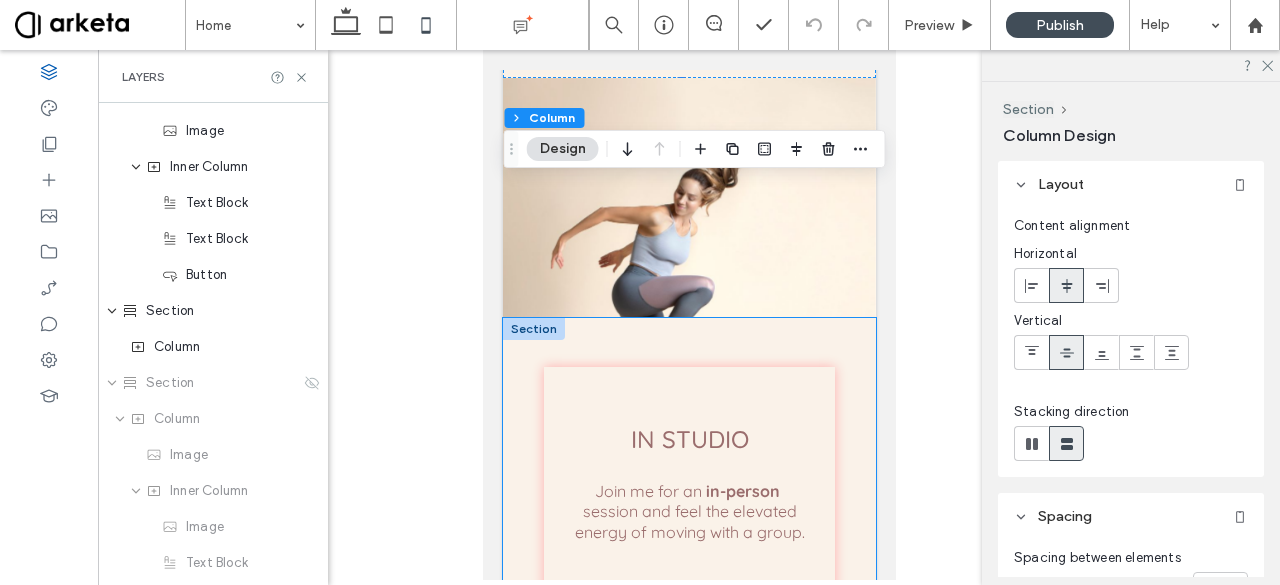 click on "IN STUDIO
Join me for an
in-person
session and feel the elevated energy of moving with a group.
BOOK NOW
ON DEMAND
Move with me
anytime, anywhere!   Find classes varying in length, purpose and style.
START FREE TRIAL
PRIVATE COACHING
Private sessions
customized   to your specific needs and goals to take you to a new level.
LEARN MORE" at bounding box center (688, 798) 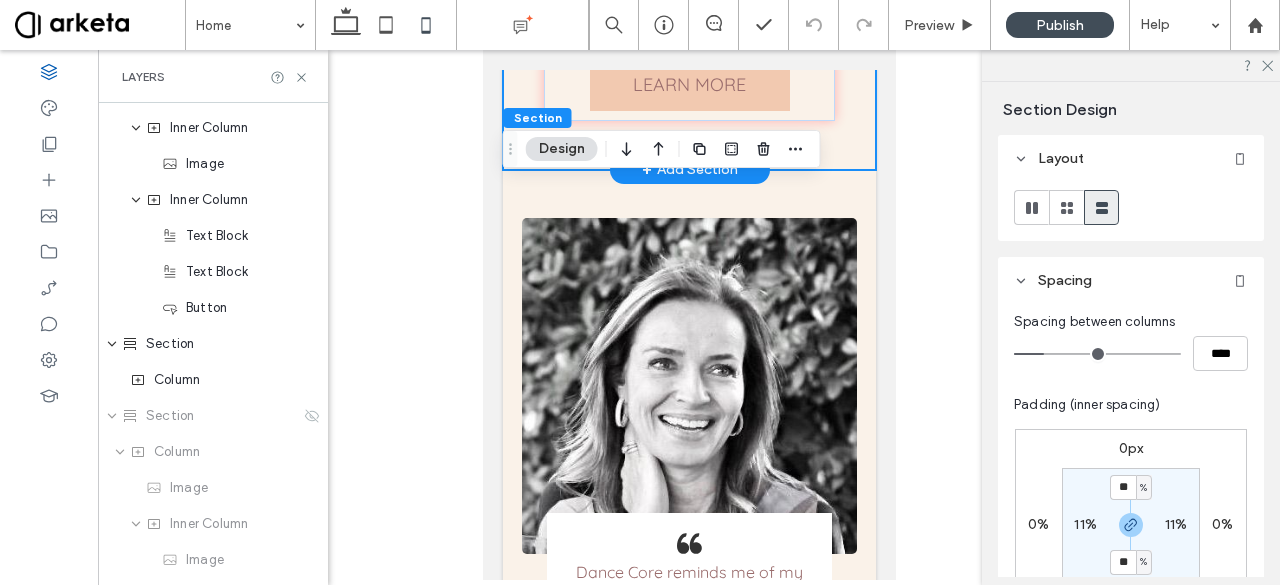 scroll, scrollTop: 3540, scrollLeft: 0, axis: vertical 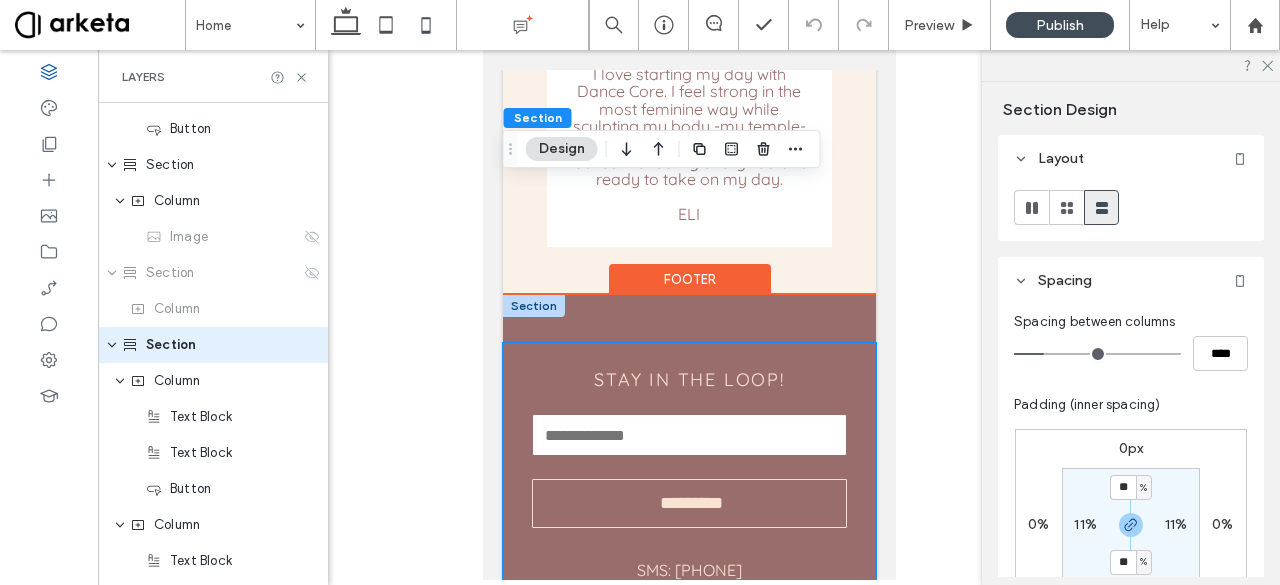 click on "STAY IN THE LOOP!
Contact Us
Email:
*********
Thank you for contacting us. We will get back to you as soon as possible.
Oops, there was an error sending your message. Please try again later.
SMS: 604.404.58.44 275 Fell Ave, North Vancouver V7P 3R5" at bounding box center [688, 484] 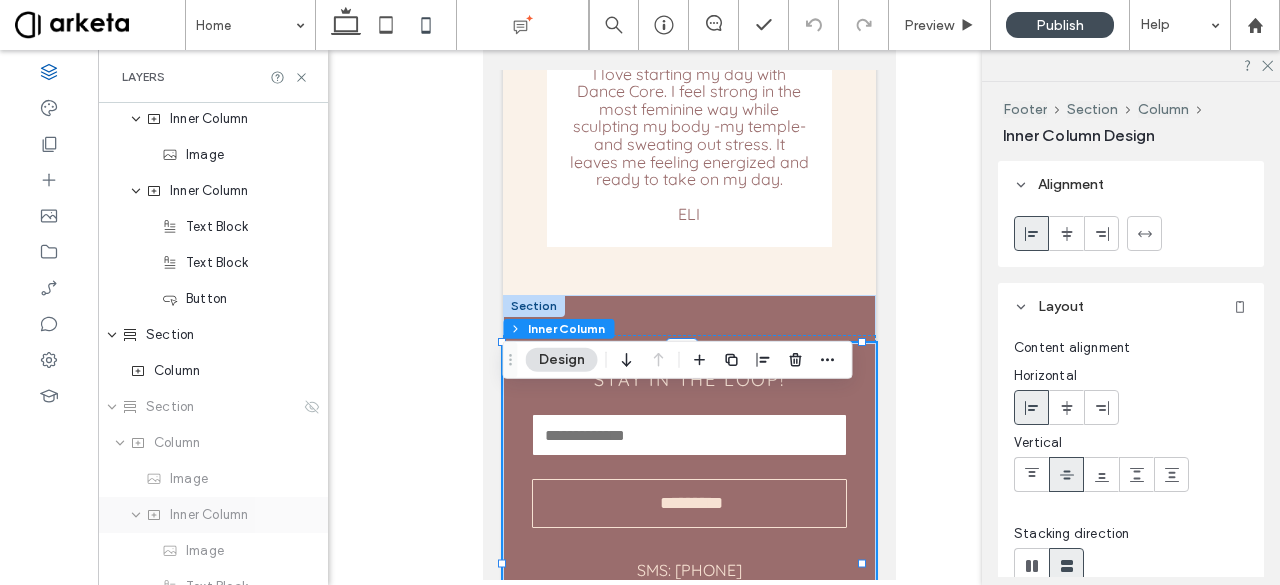 scroll, scrollTop: 1976, scrollLeft: 0, axis: vertical 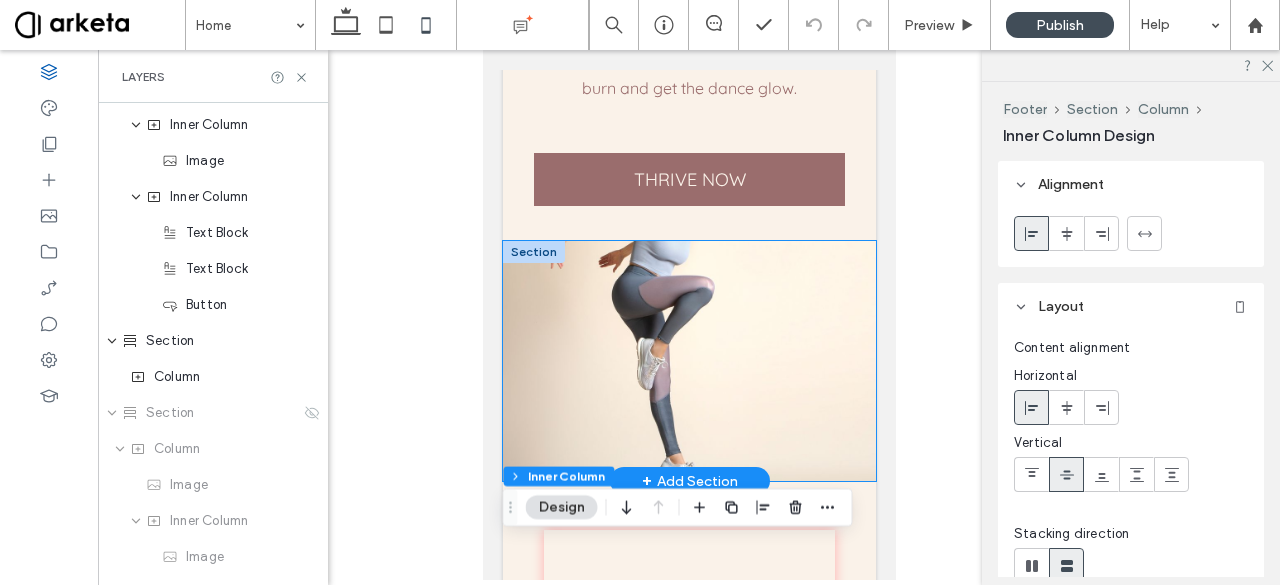 click at bounding box center [688, 361] 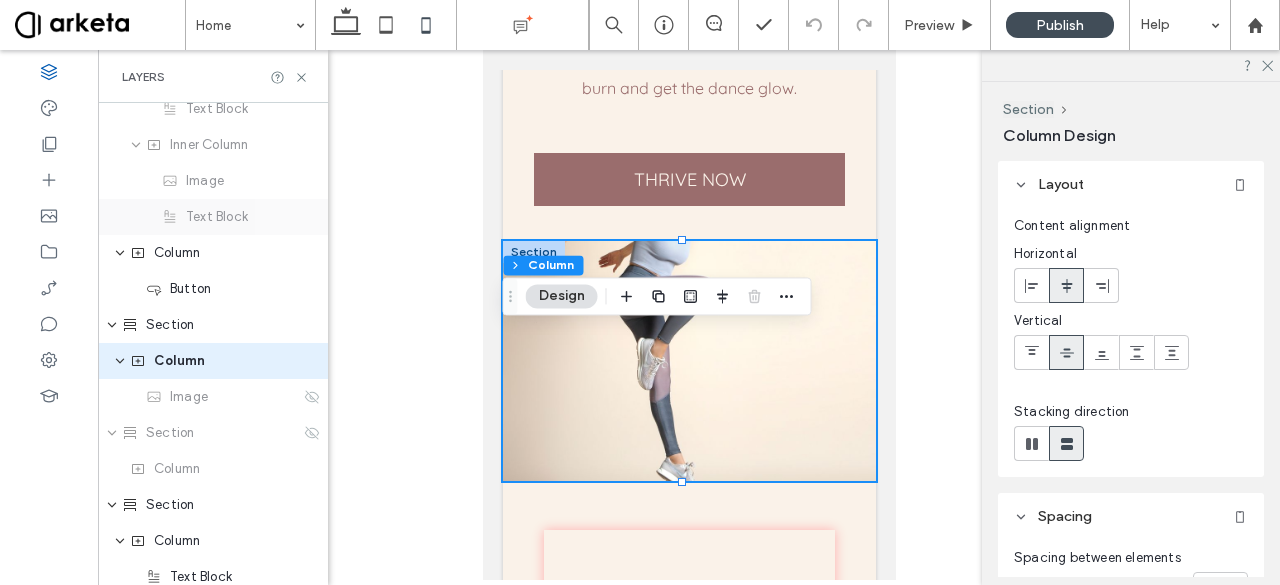 scroll, scrollTop: 1056, scrollLeft: 0, axis: vertical 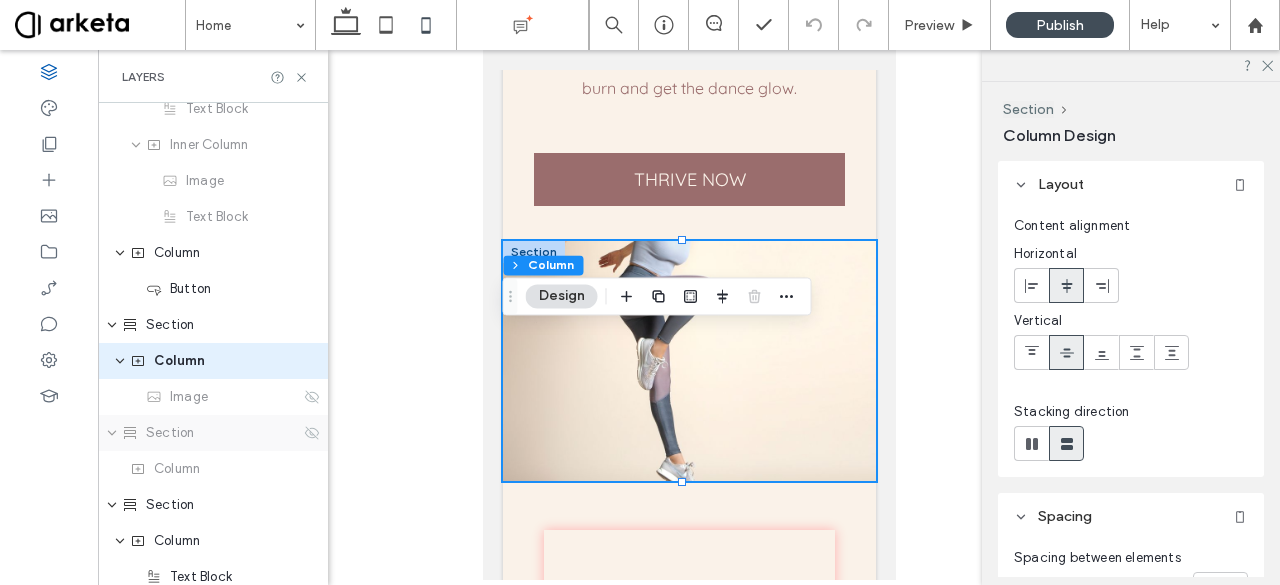 click on "Section" at bounding box center [170, 433] 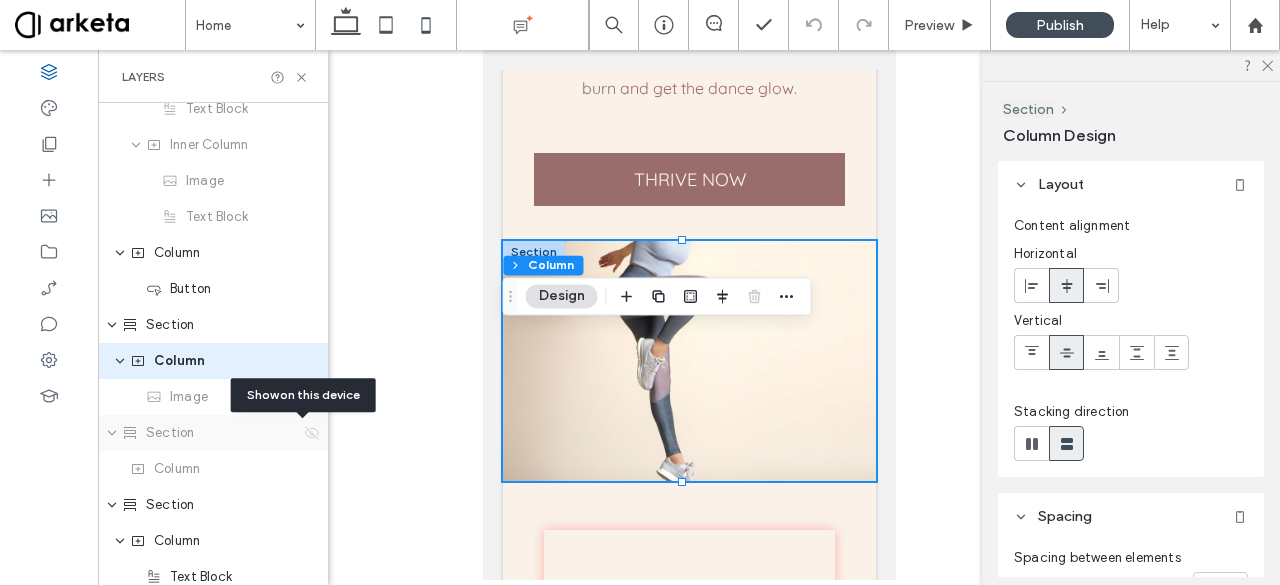 click 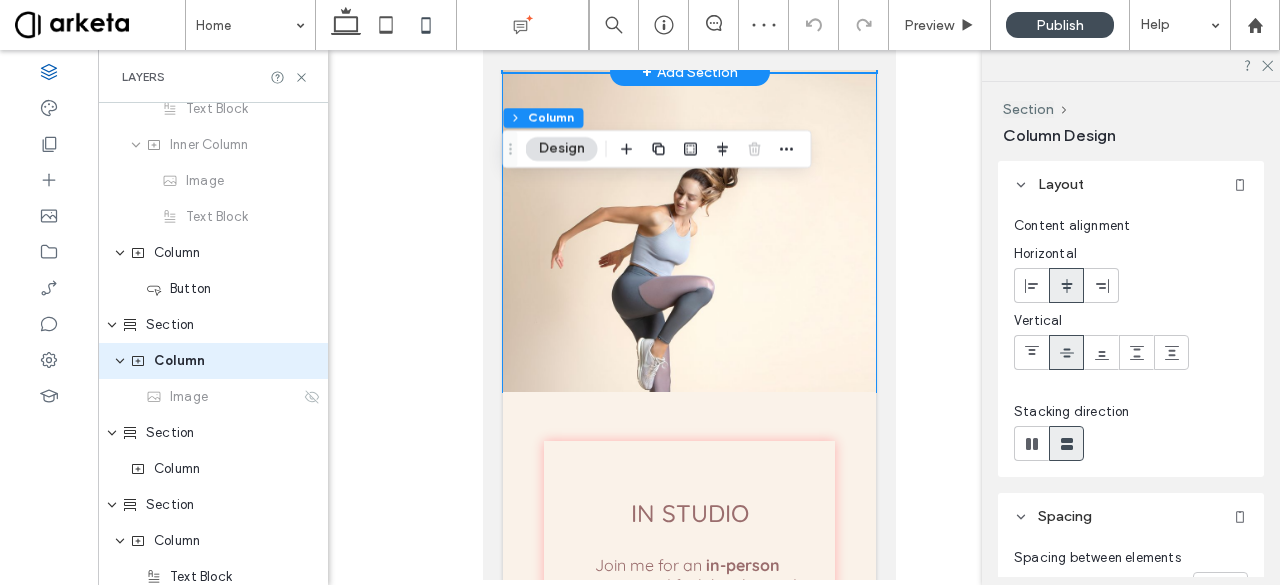 scroll, scrollTop: 2522, scrollLeft: 0, axis: vertical 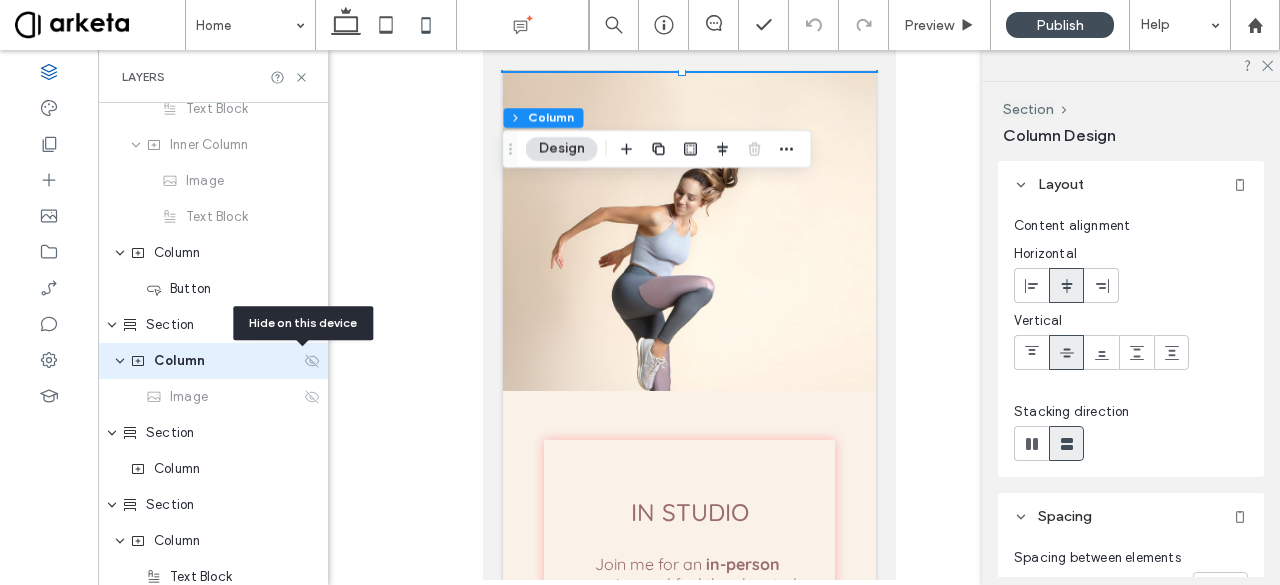 click 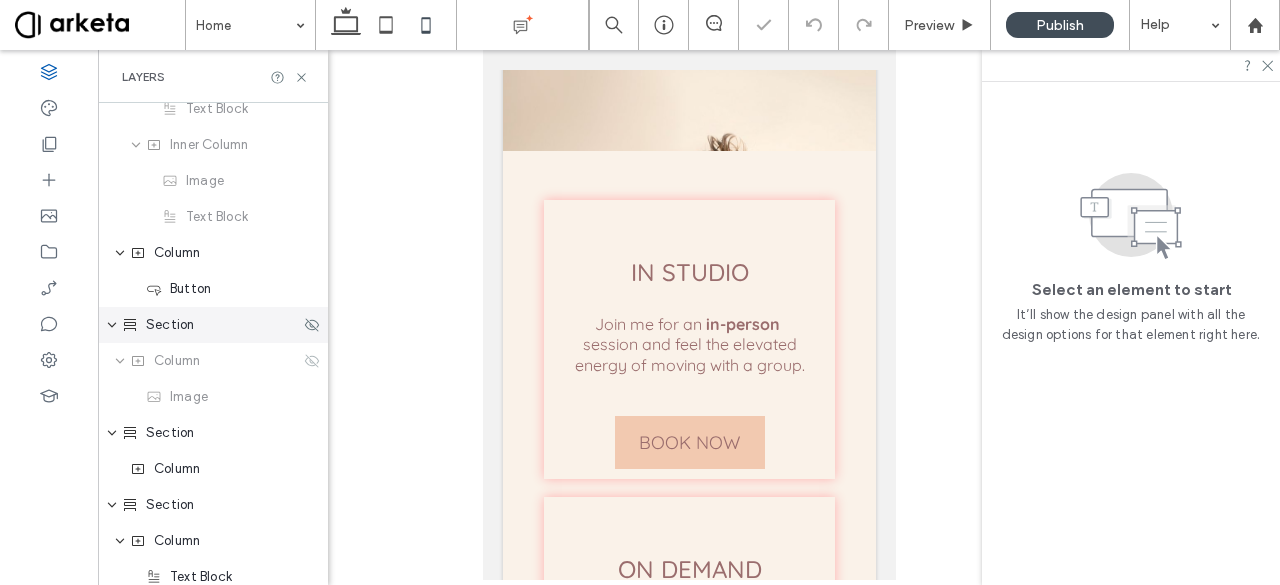 click on "Section" at bounding box center (211, 325) 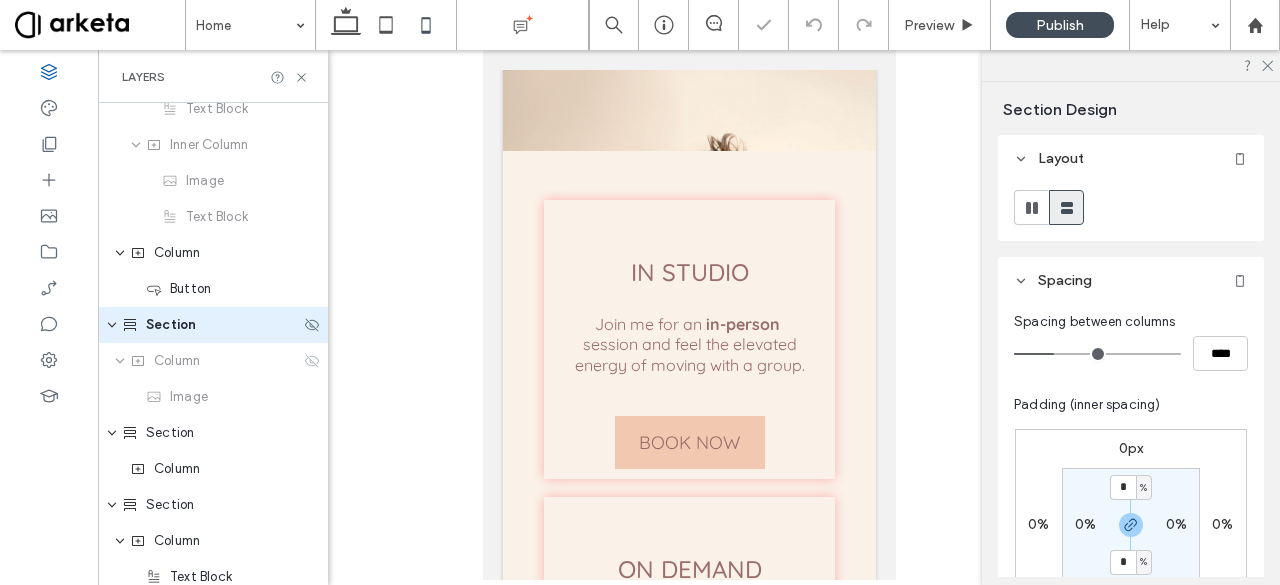 scroll, scrollTop: 2409, scrollLeft: 0, axis: vertical 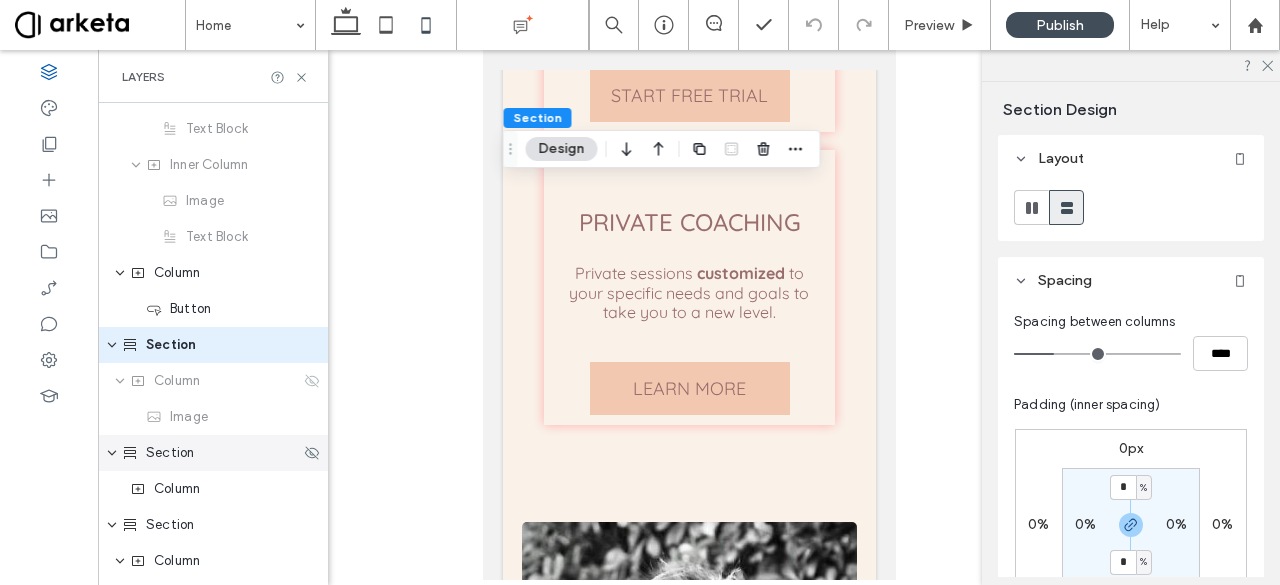click on "Section" at bounding box center (170, 453) 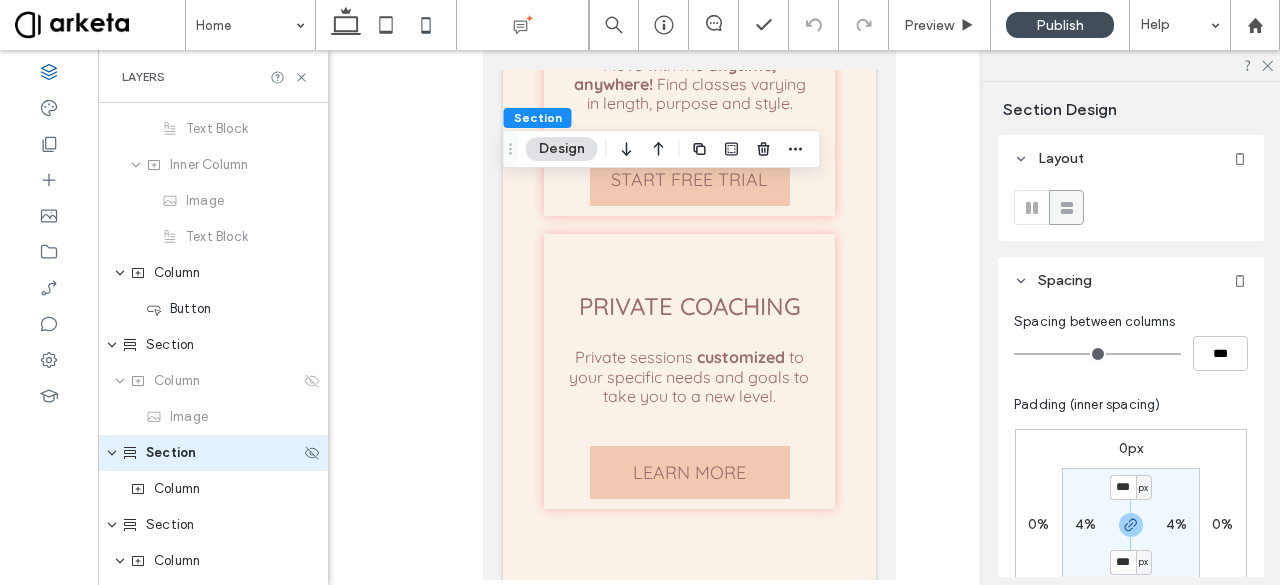 scroll, scrollTop: 1144, scrollLeft: 0, axis: vertical 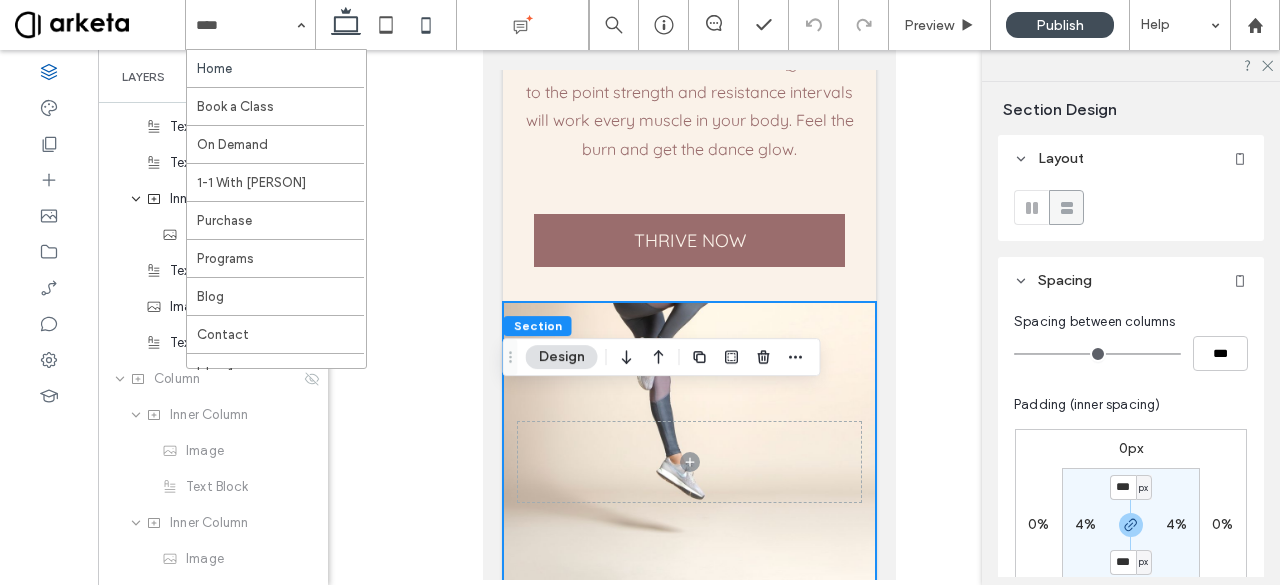 drag, startPoint x: 263, startPoint y: 23, endPoint x: 355, endPoint y: 32, distance: 92.43917 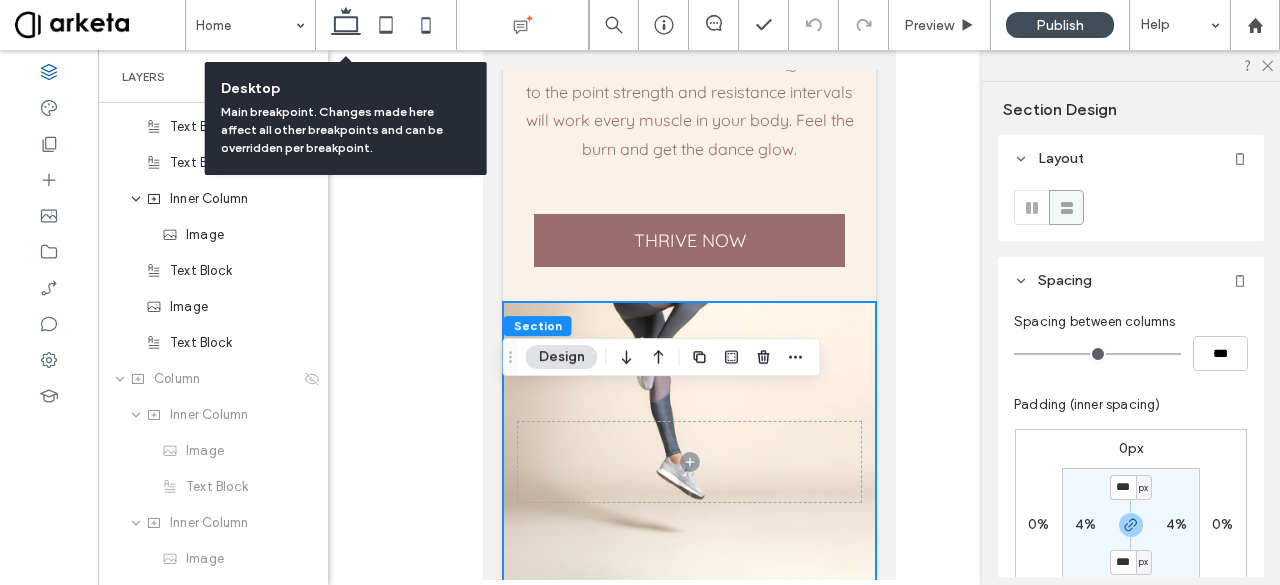 click 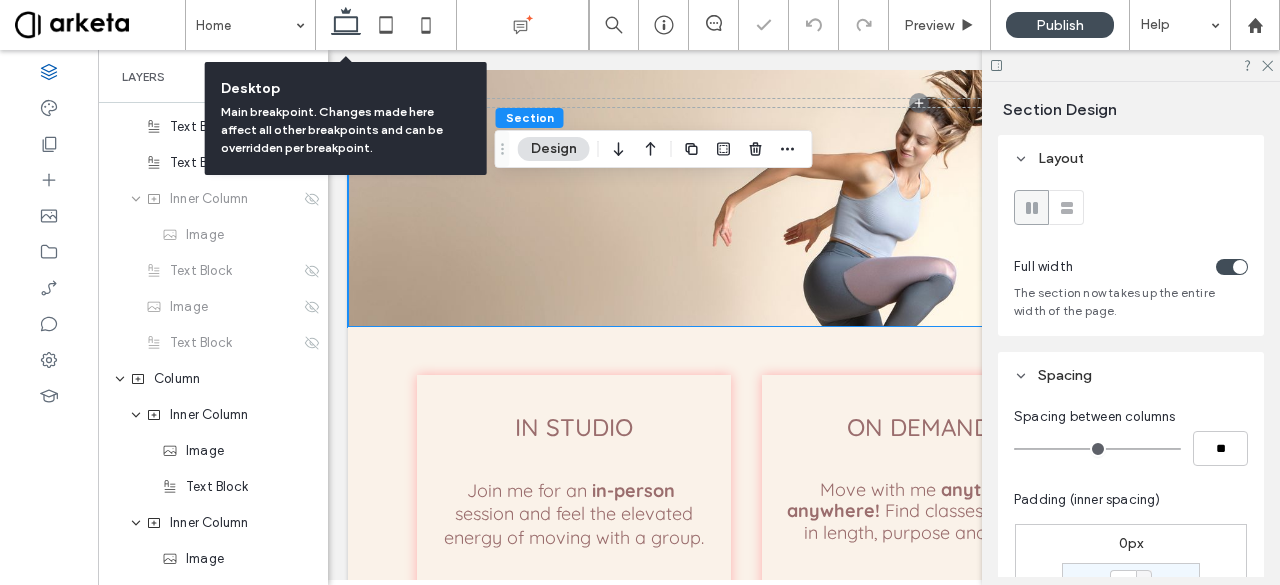 type on "***" 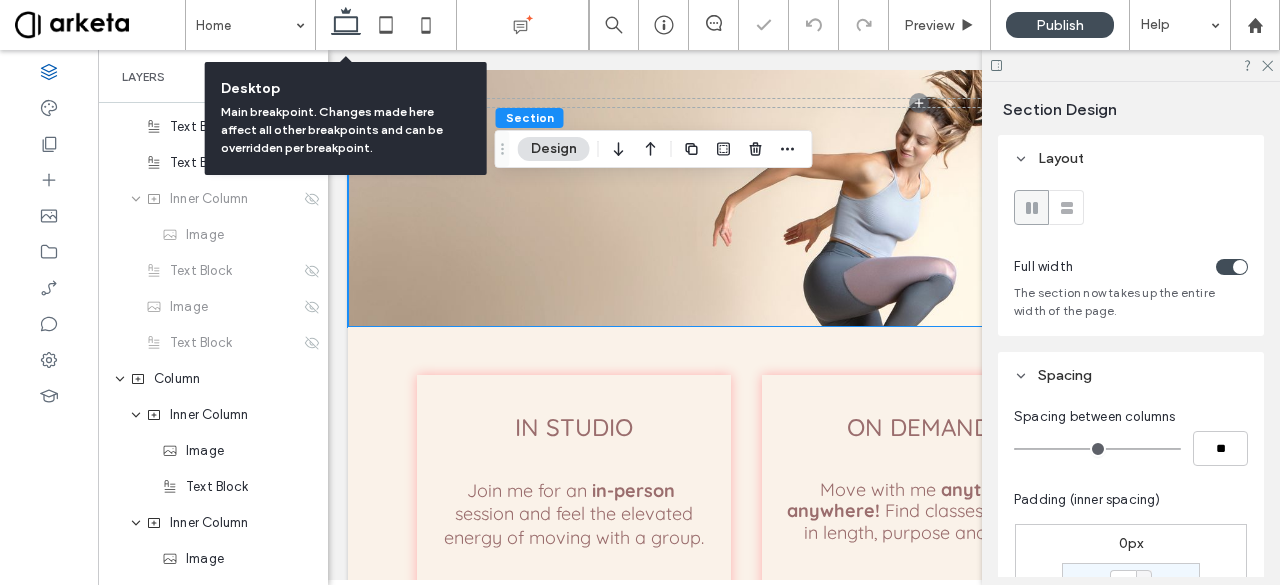 type on "***" 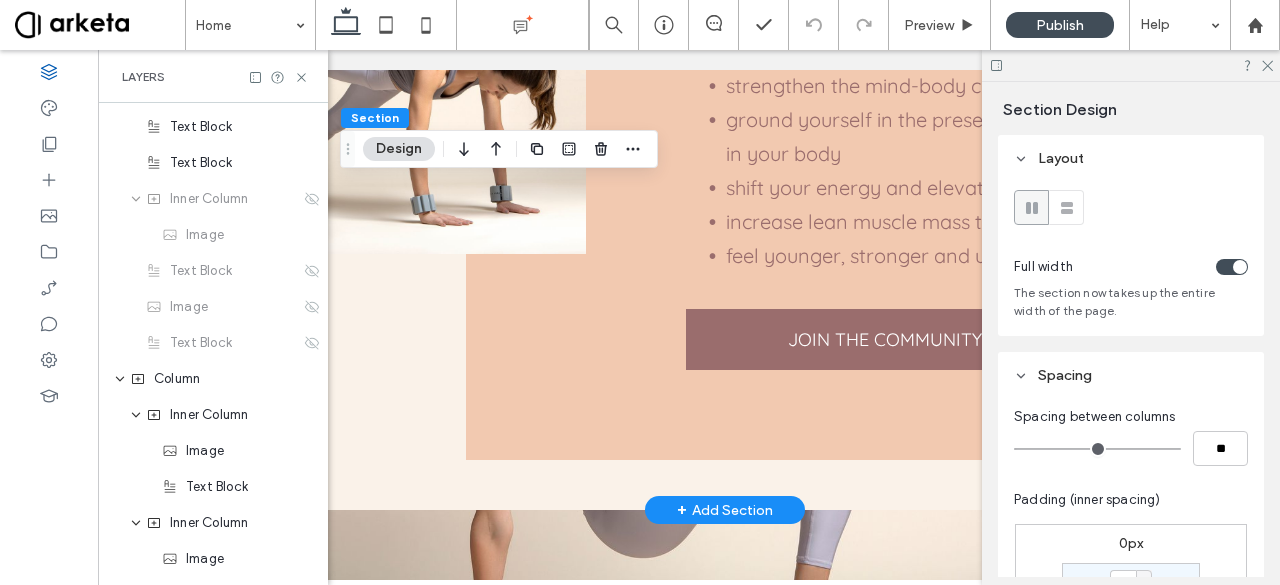 scroll, scrollTop: 3054, scrollLeft: 0, axis: vertical 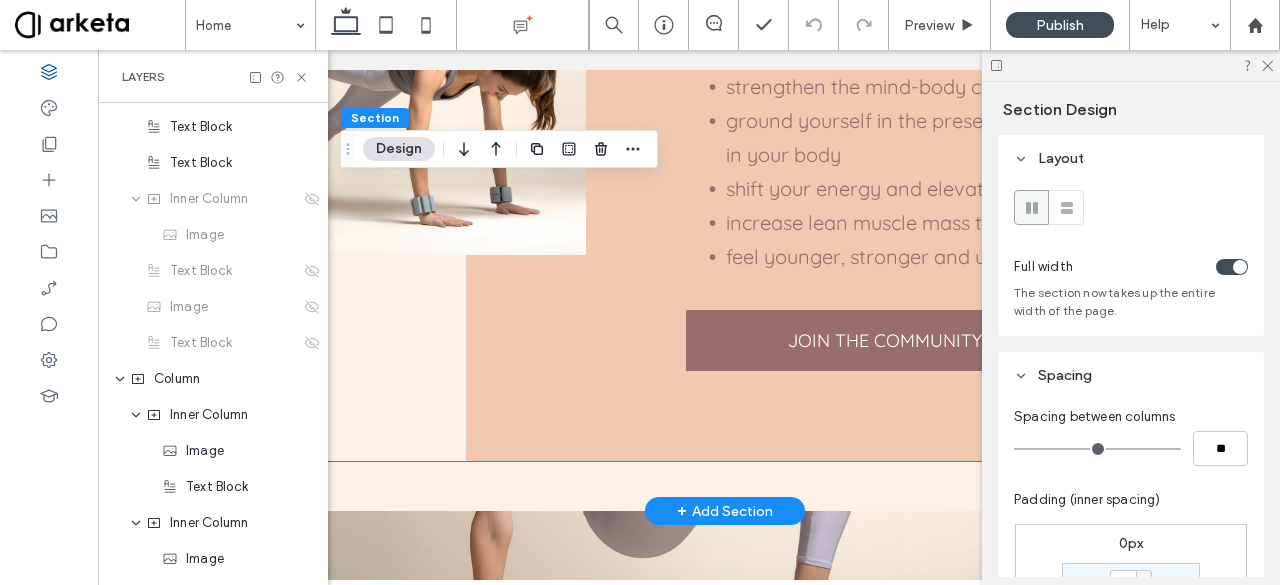 click on "WHY YOU'LL LOVE IT
strengthen your body, open your mind and lift your soul fire up your metabolism & release toxins calm your nervous system and reduce anxiety keep your brain young as you learn new patterns of movement strengthen the mind-body connection ground yourself in the present moment and feel at ease in your body shift your energy and elevate your vibration  increase lean muscle mass to age gracefully feel younger, stronger and uplifted after class
JOIN THE COMMUNITY" at bounding box center (744, 119) 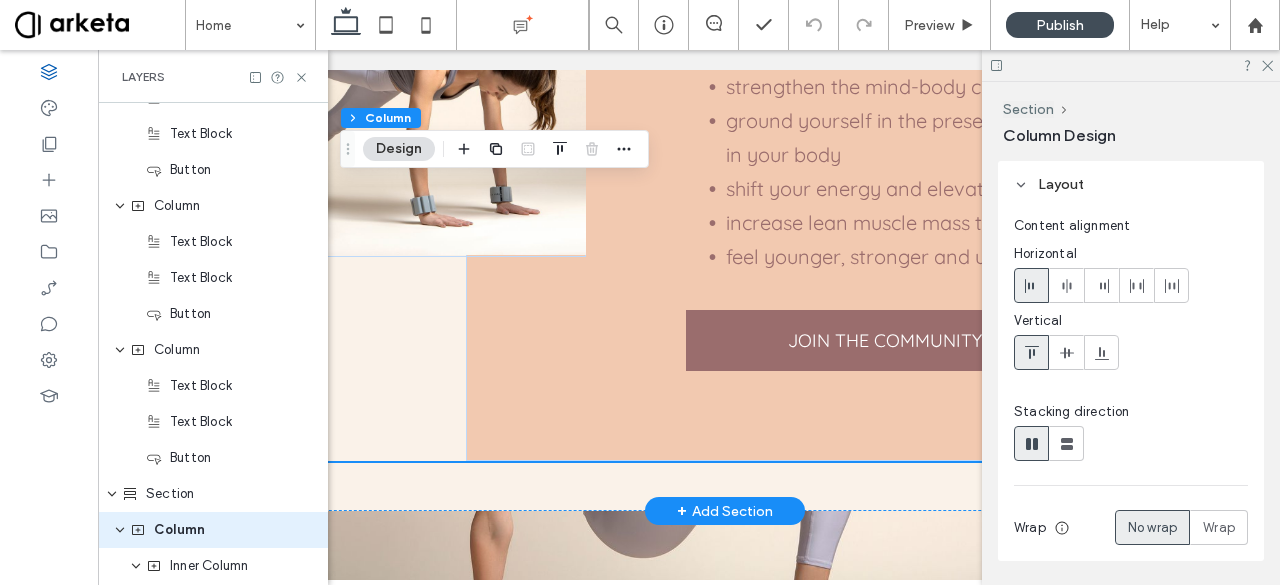 scroll, scrollTop: 1720, scrollLeft: 0, axis: vertical 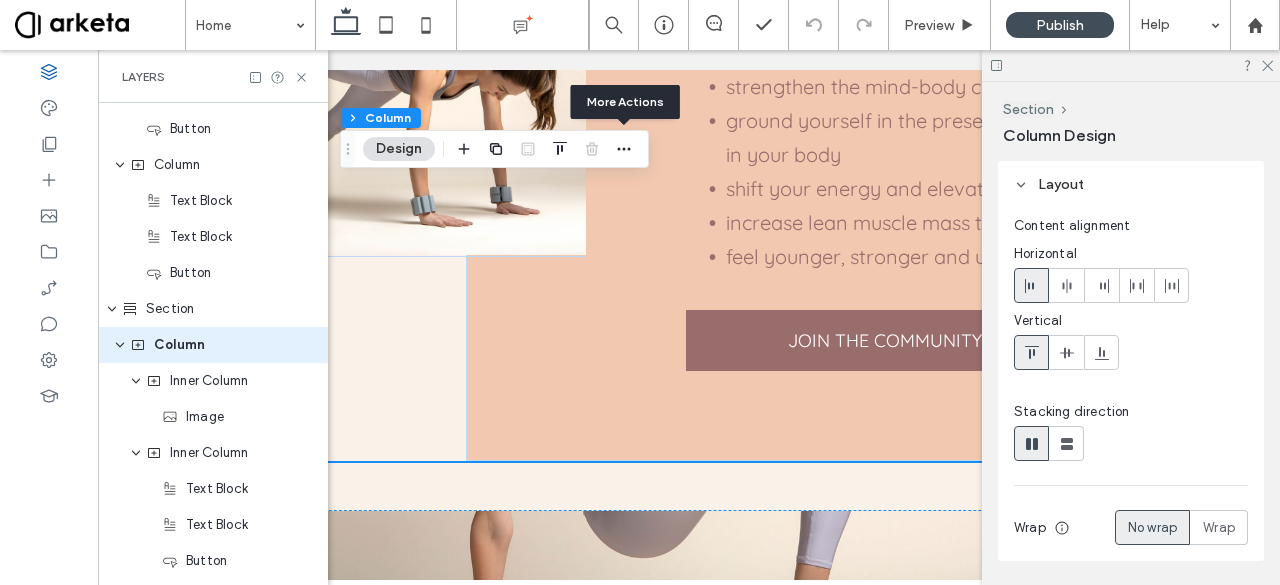 click at bounding box center (624, 149) 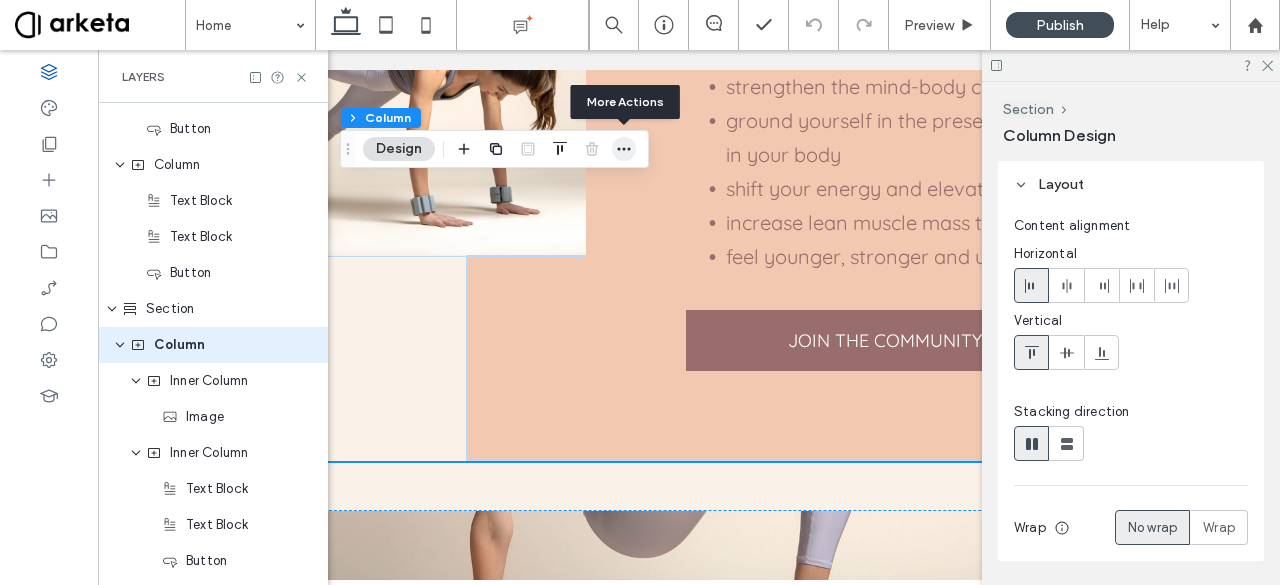 click 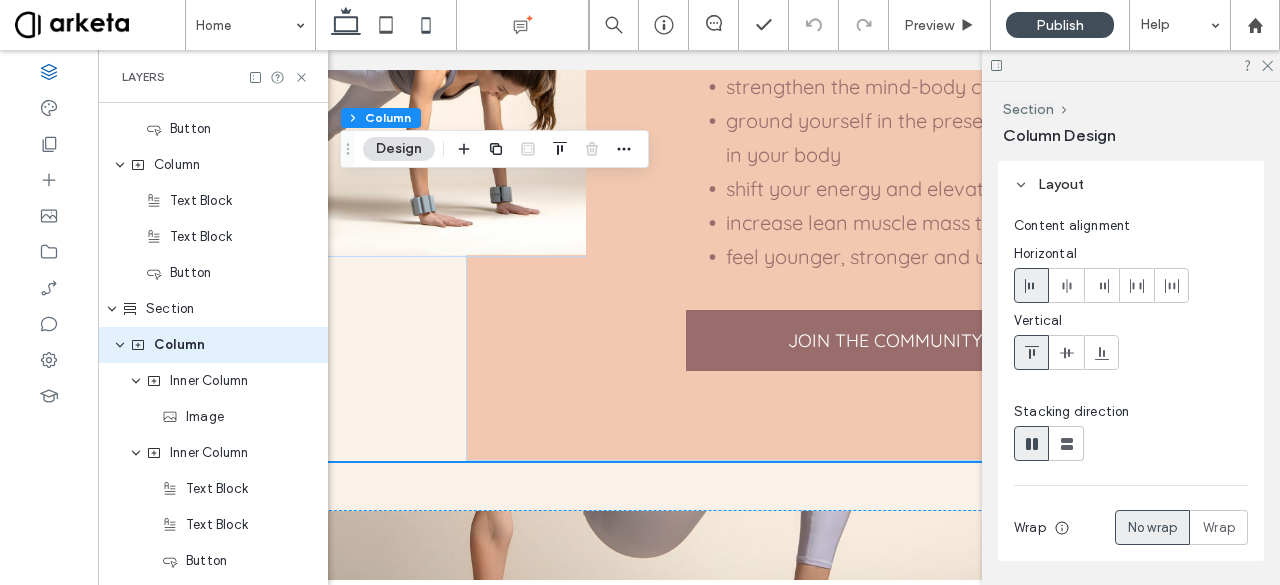 click 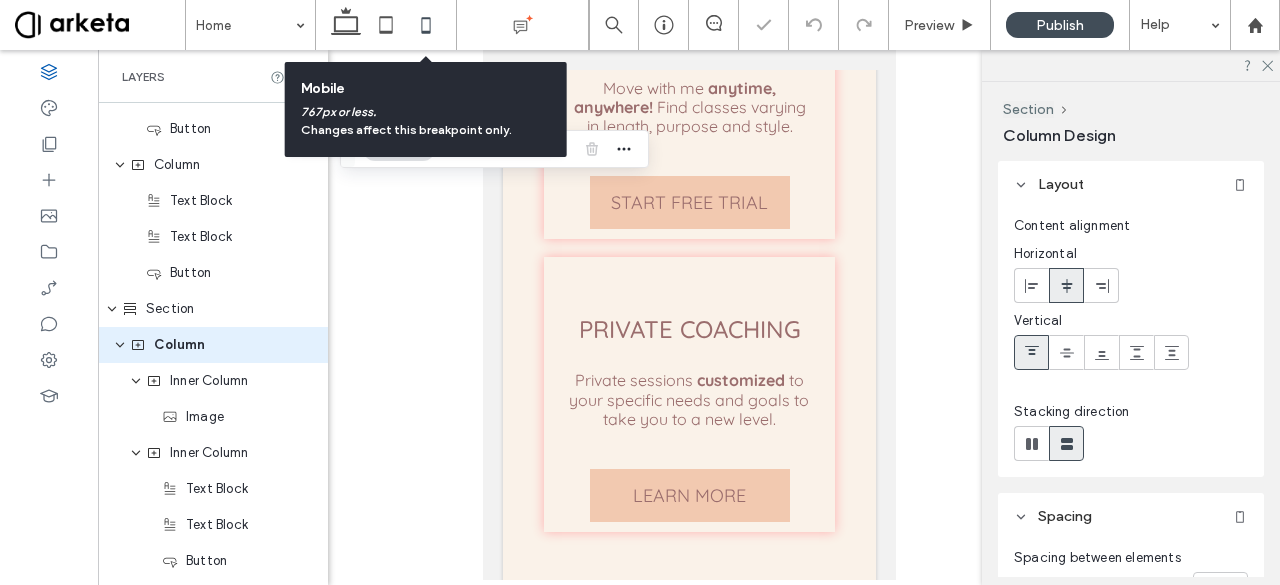 type on "***" 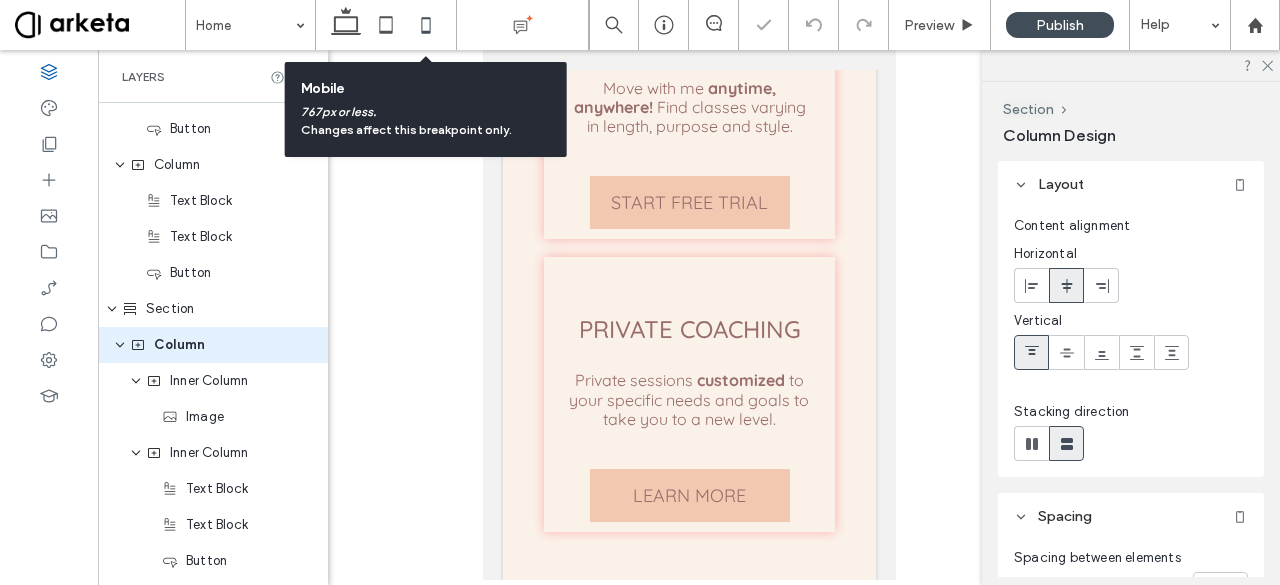 scroll, scrollTop: 3034, scrollLeft: 0, axis: vertical 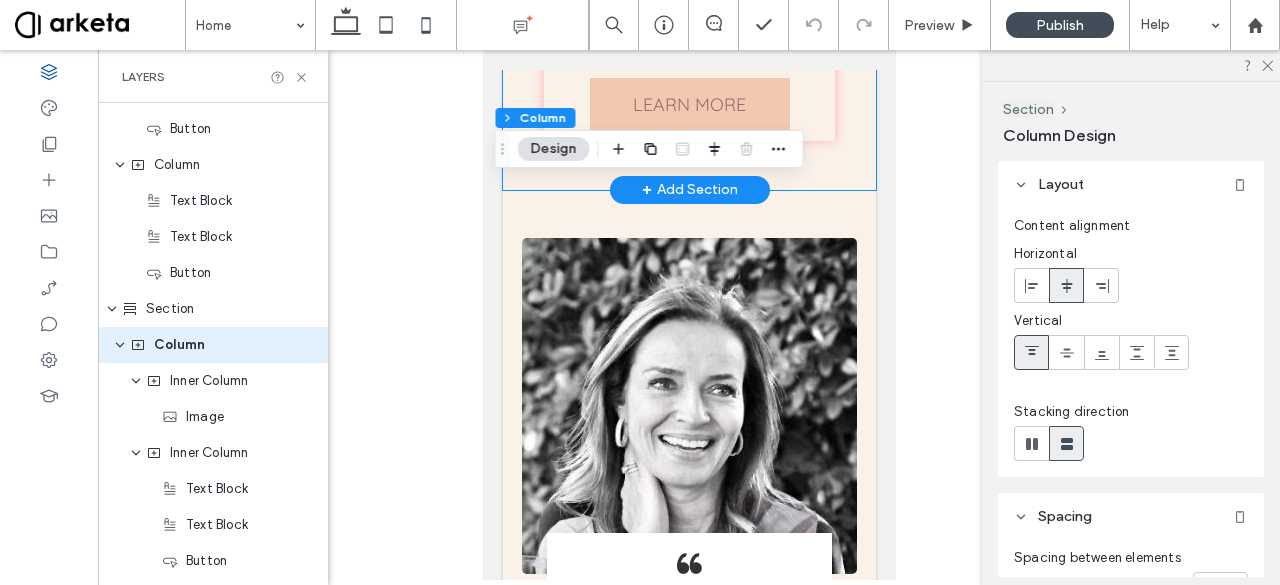 click on "IN STUDIO
Join me for an
in-person
session and feel the elevated energy of moving with a group.
BOOK NOW
ON DEMAND
Move with me
anytime, anywhere!   Find classes varying in length, purpose and style.
START FREE TRIAL
PRIVATE COACHING
Private sessions
customized   to your specific needs and goals to take you to a new level.
LEARN MORE" at bounding box center [688, -292] 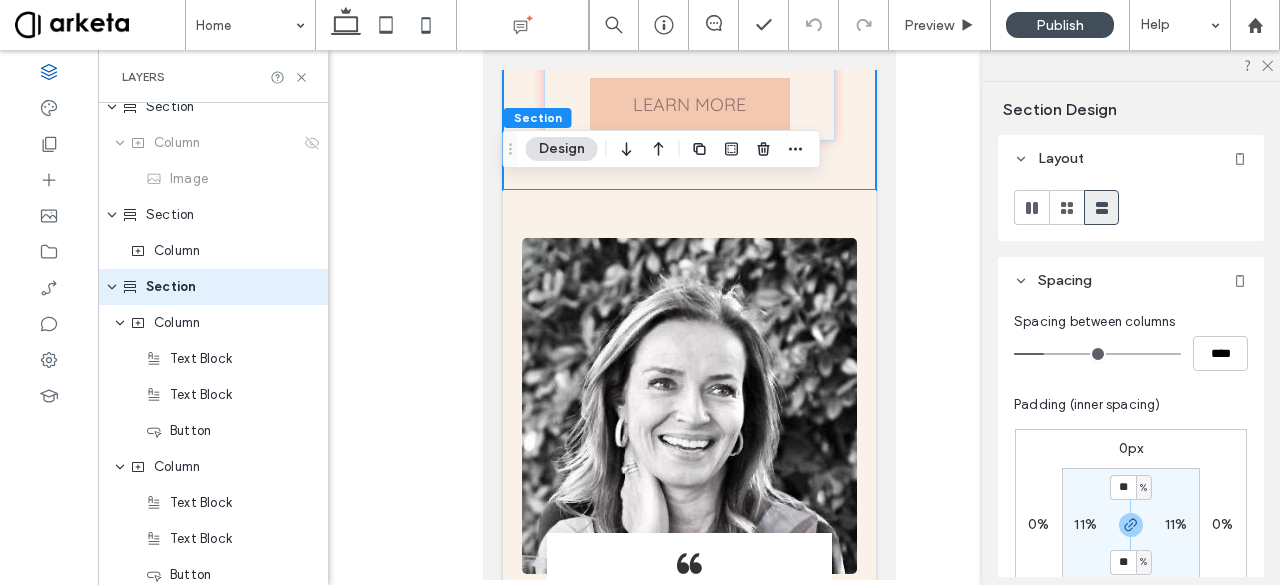 scroll, scrollTop: 1216, scrollLeft: 0, axis: vertical 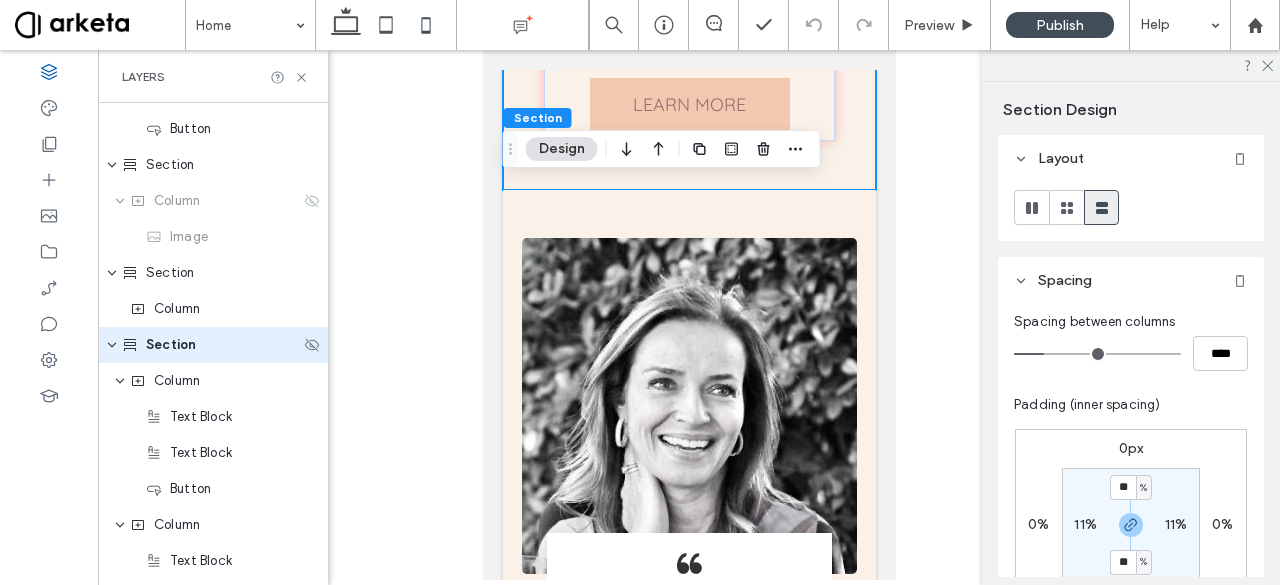 click at bounding box center [112, 345] 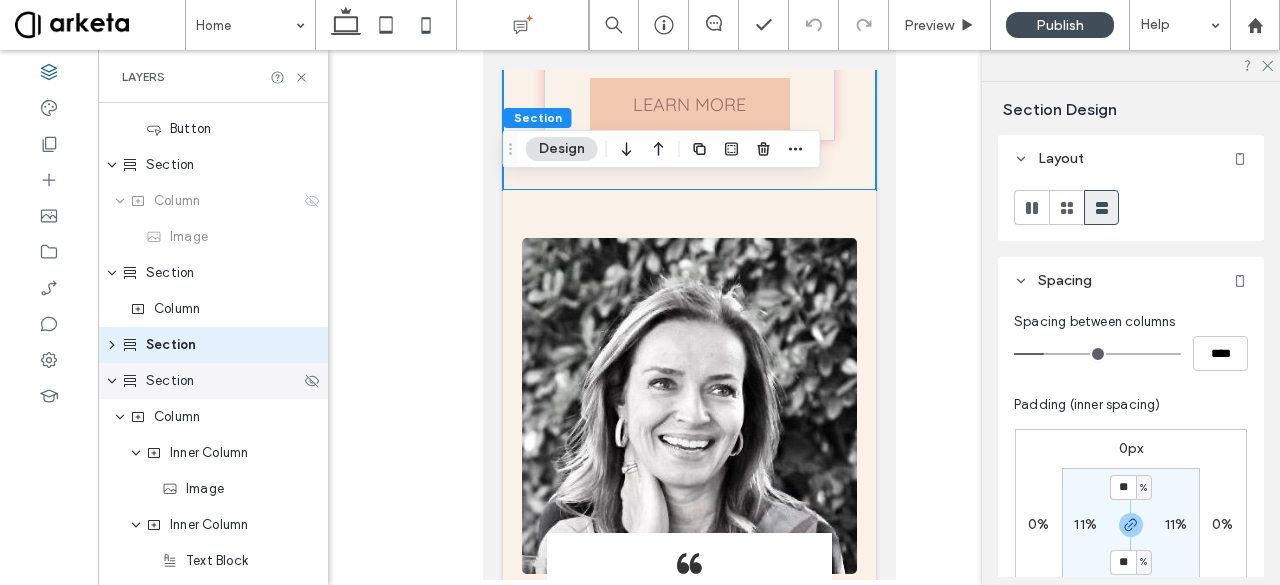 click 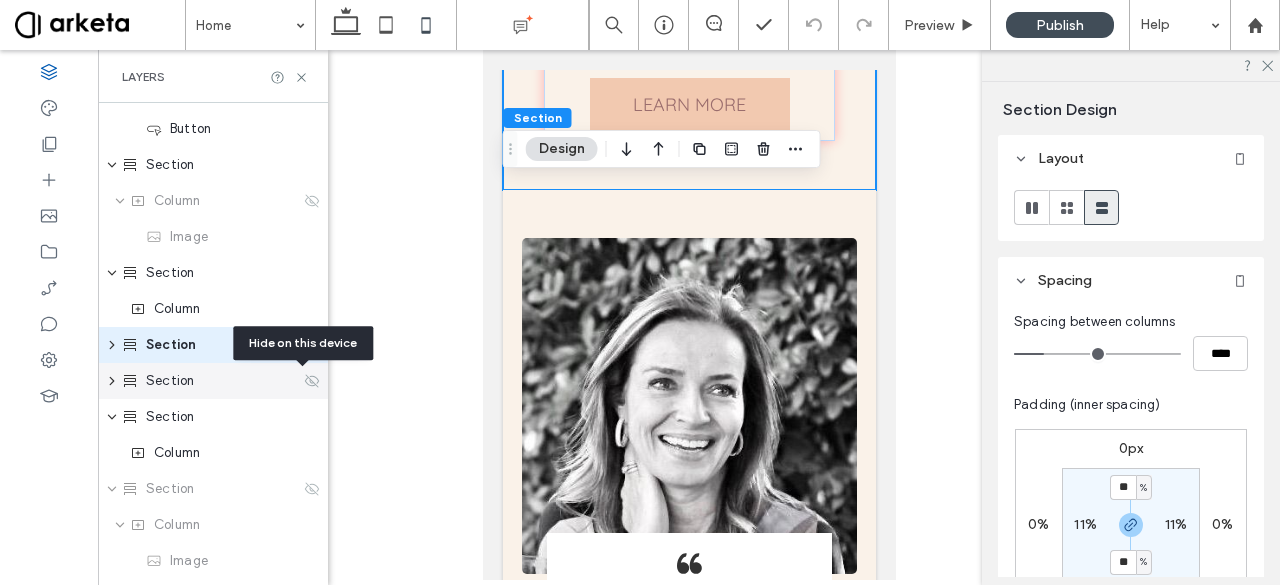click 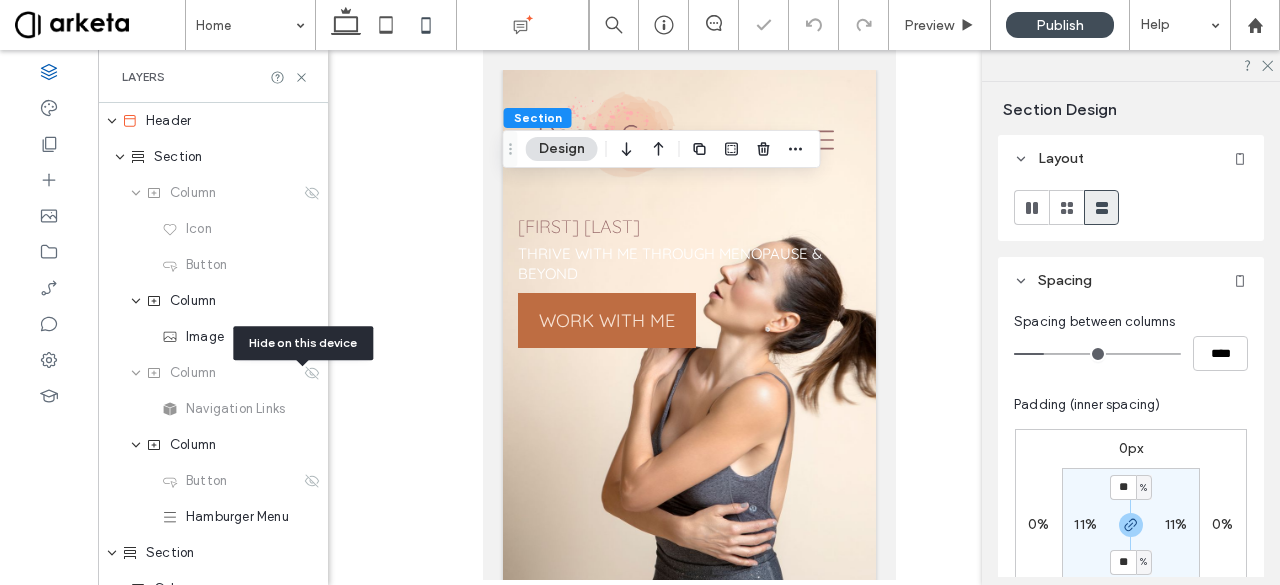 scroll, scrollTop: 3445, scrollLeft: 0, axis: vertical 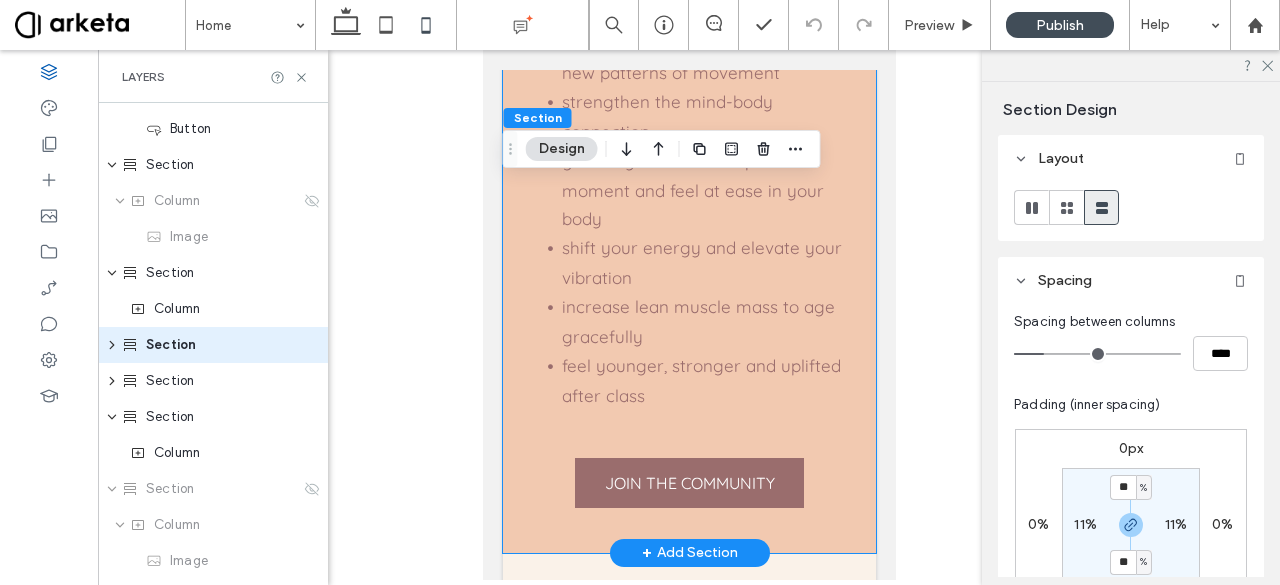 click on "strengthen your body, open your mind and lift your soul fire up your metabolism & release toxins calm your nervous system and reduce anxiety keep your brain young as you learn new patterns of movement strengthen the mind-body connection ground yourself in the present moment and feel at ease in your body shift your energy and elevate your vibration  increase lean muscle mass to age gracefully feel younger, stronger and uplifted after class" at bounding box center [691, 132] 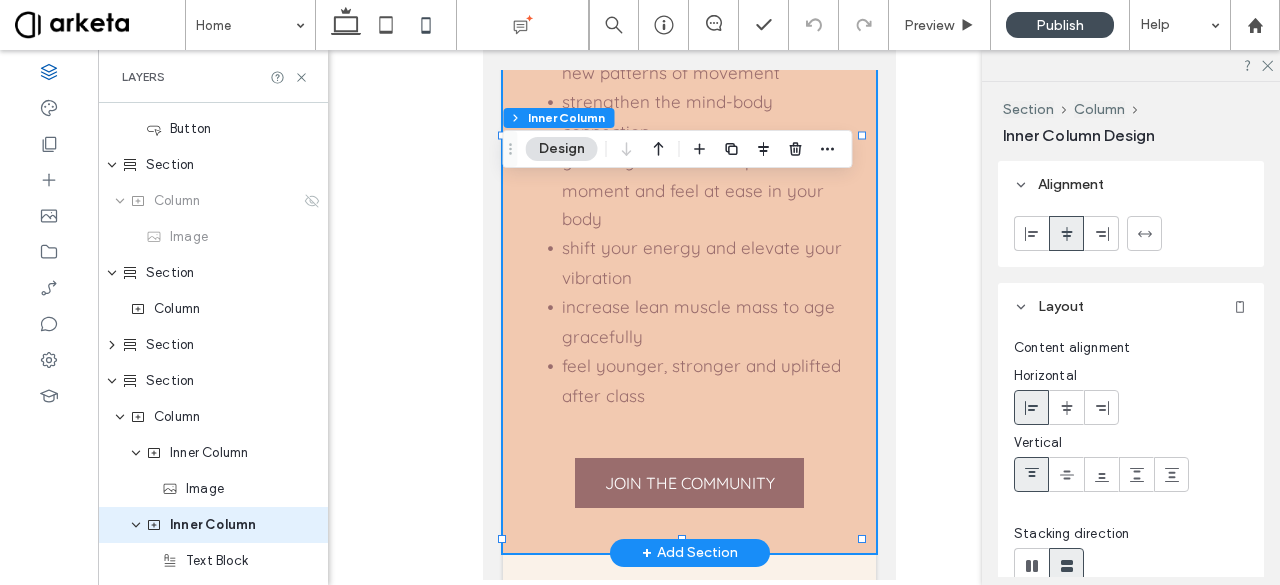 scroll, scrollTop: 1388, scrollLeft: 0, axis: vertical 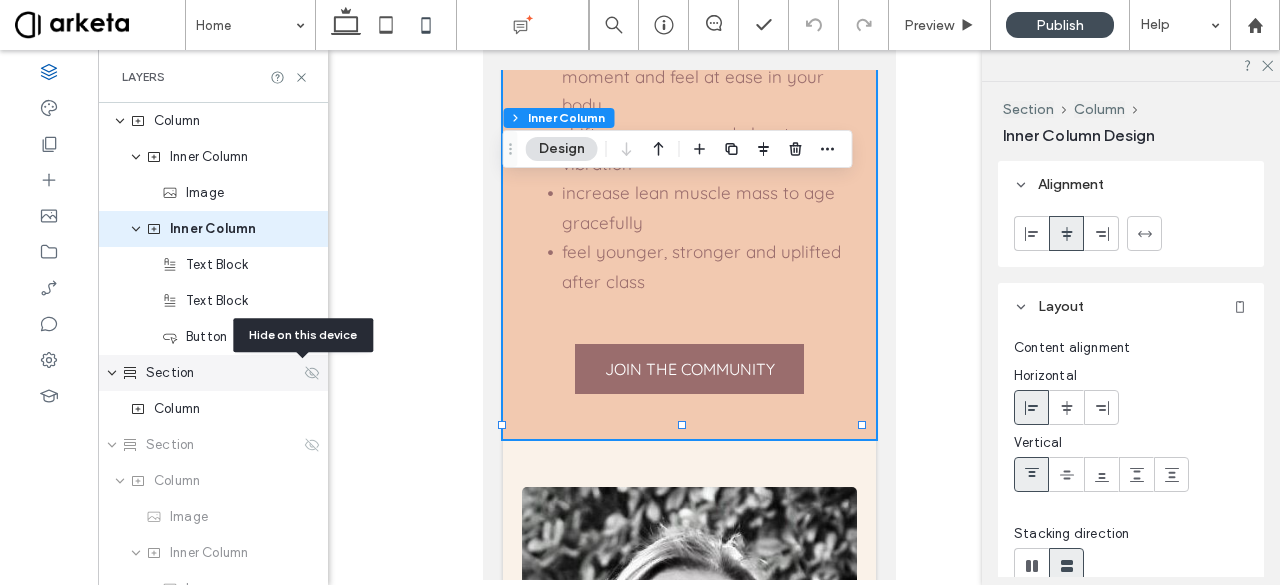 click 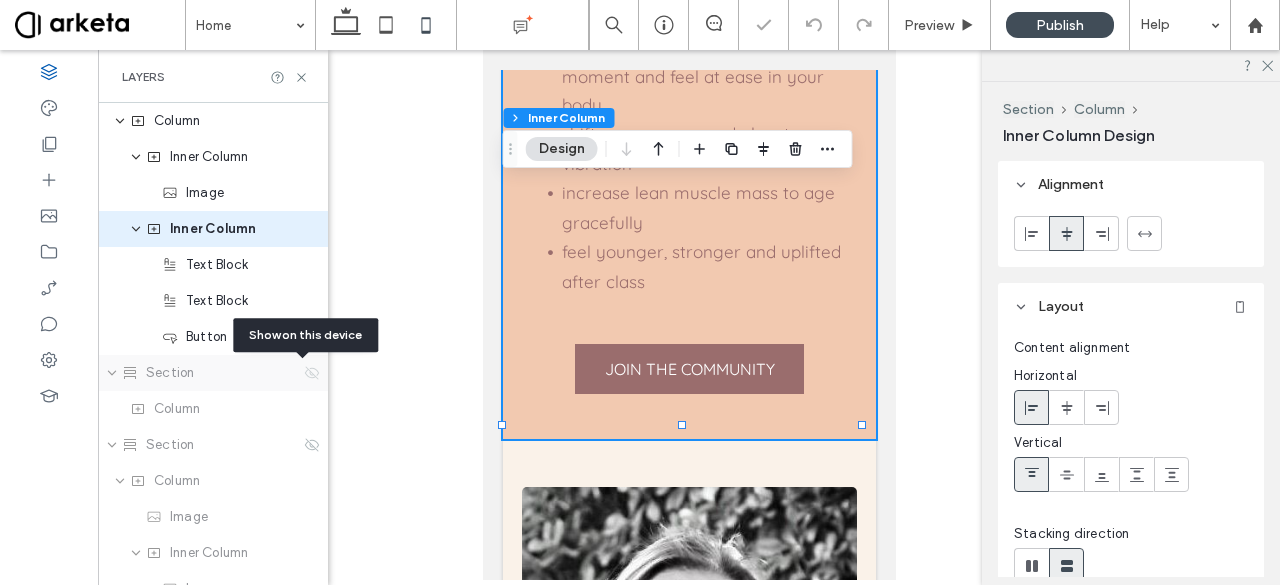 click 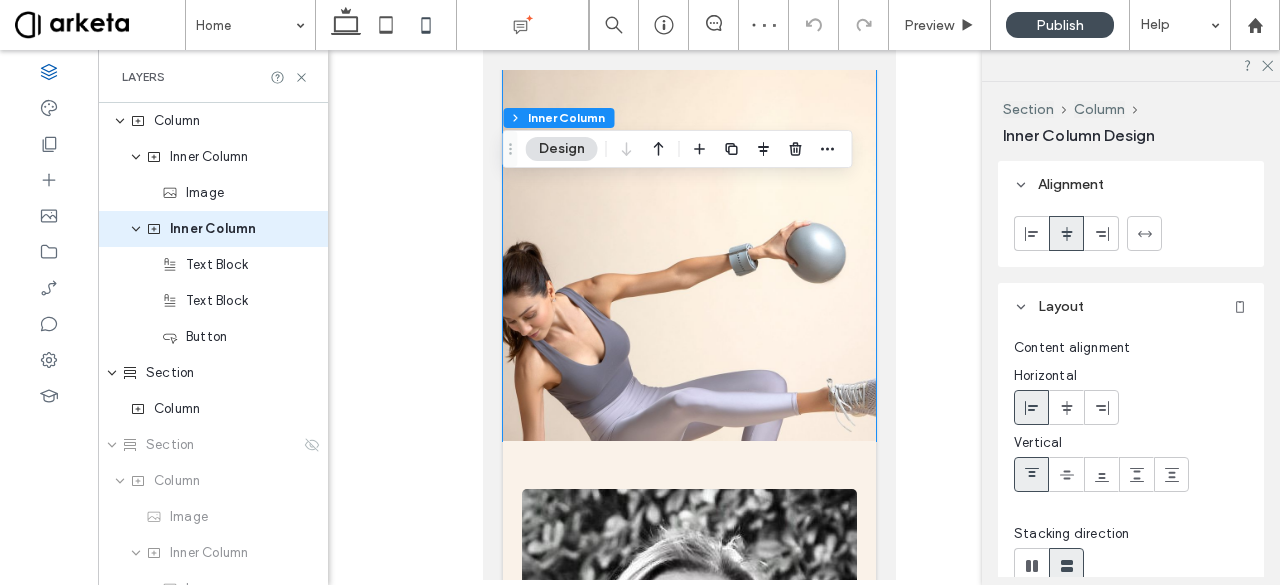 scroll, scrollTop: 4793, scrollLeft: 0, axis: vertical 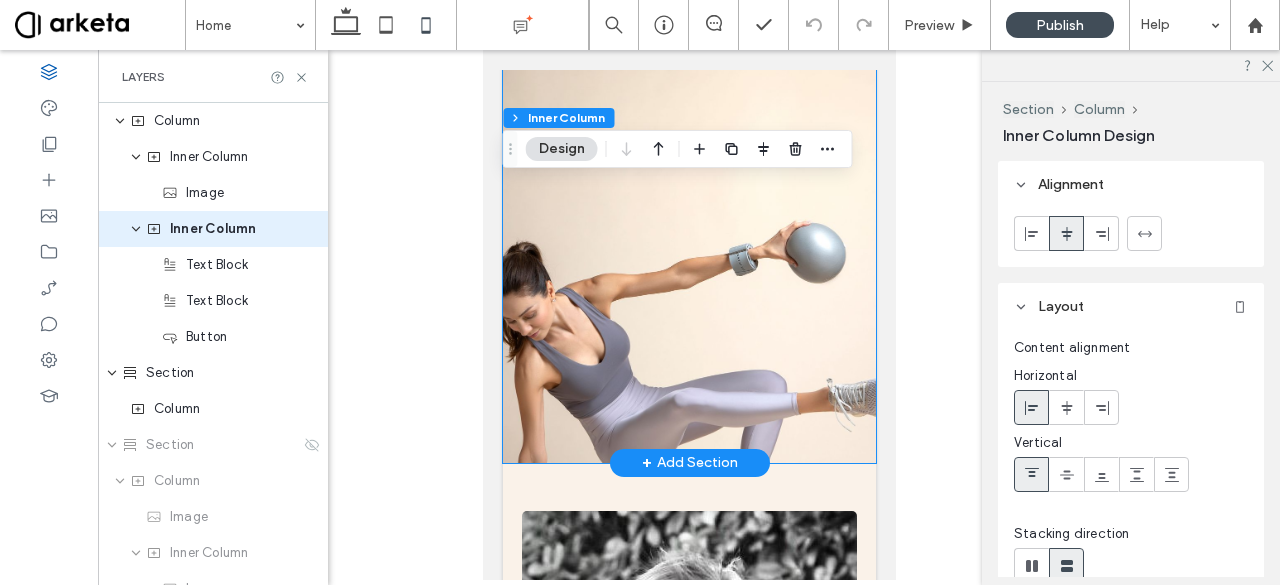 click at bounding box center [688, 203] 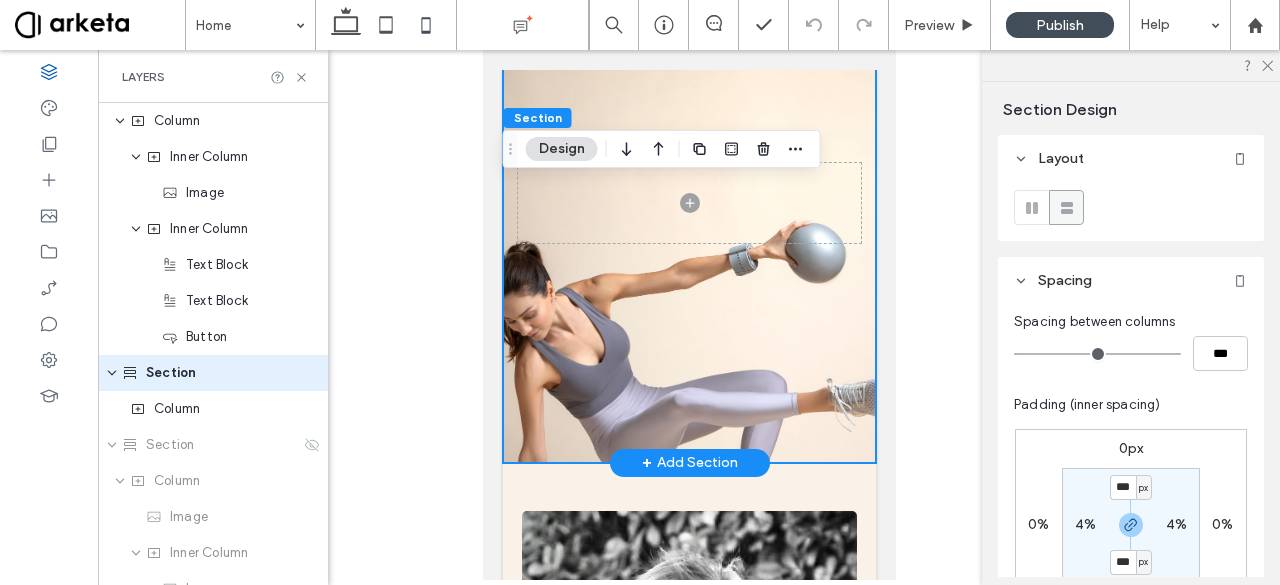 scroll, scrollTop: 1540, scrollLeft: 0, axis: vertical 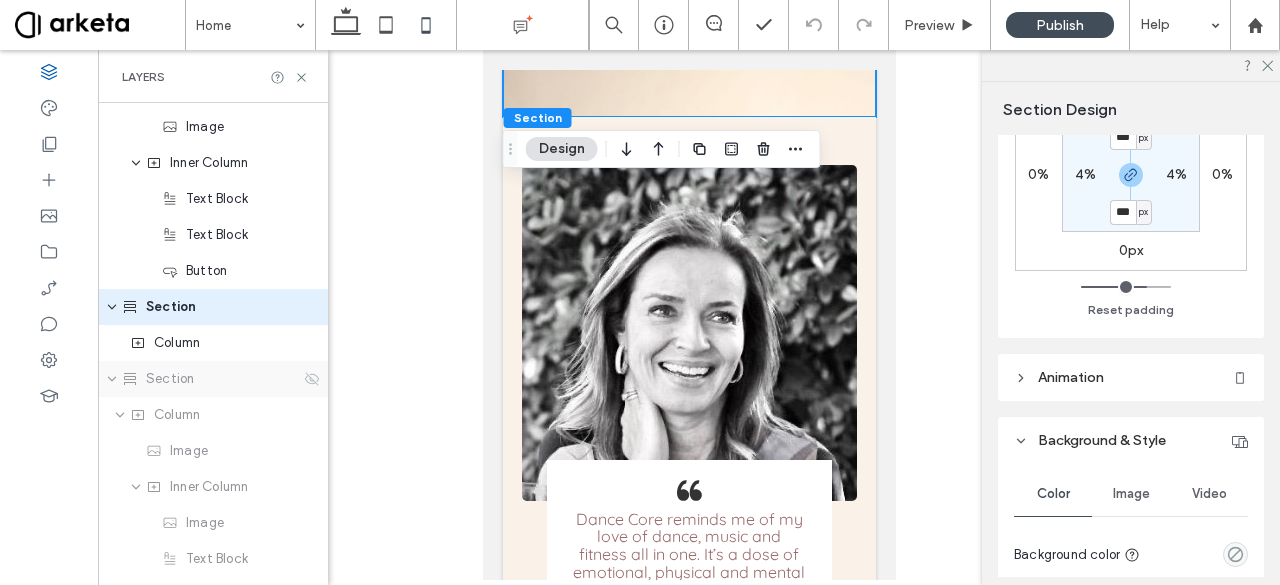 click on "Section" at bounding box center [211, 379] 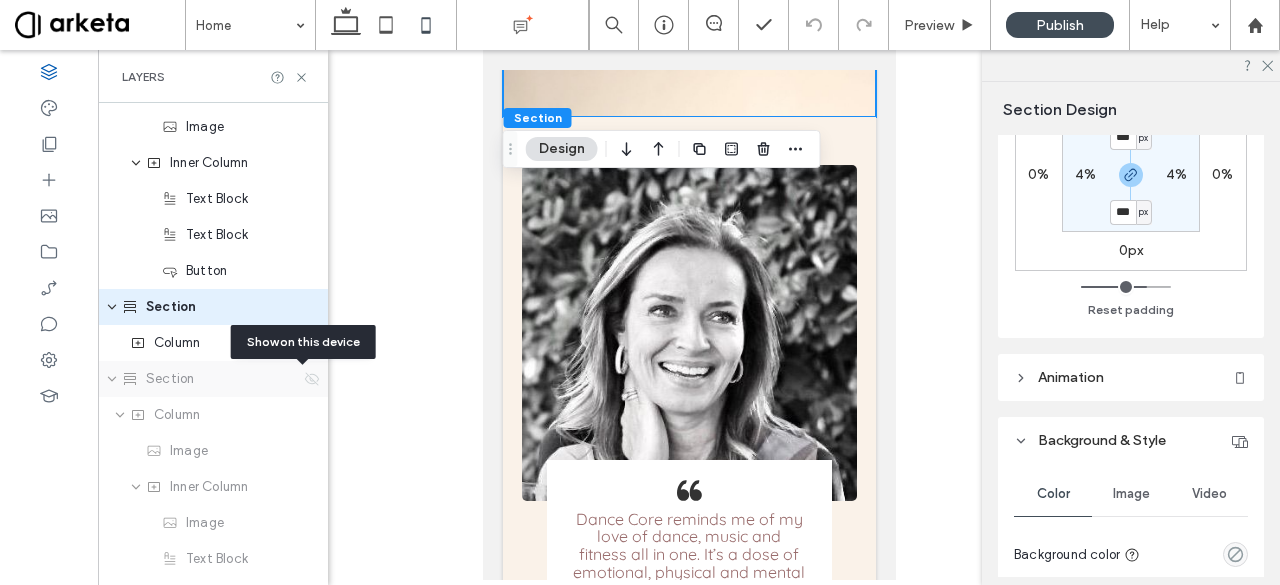 click 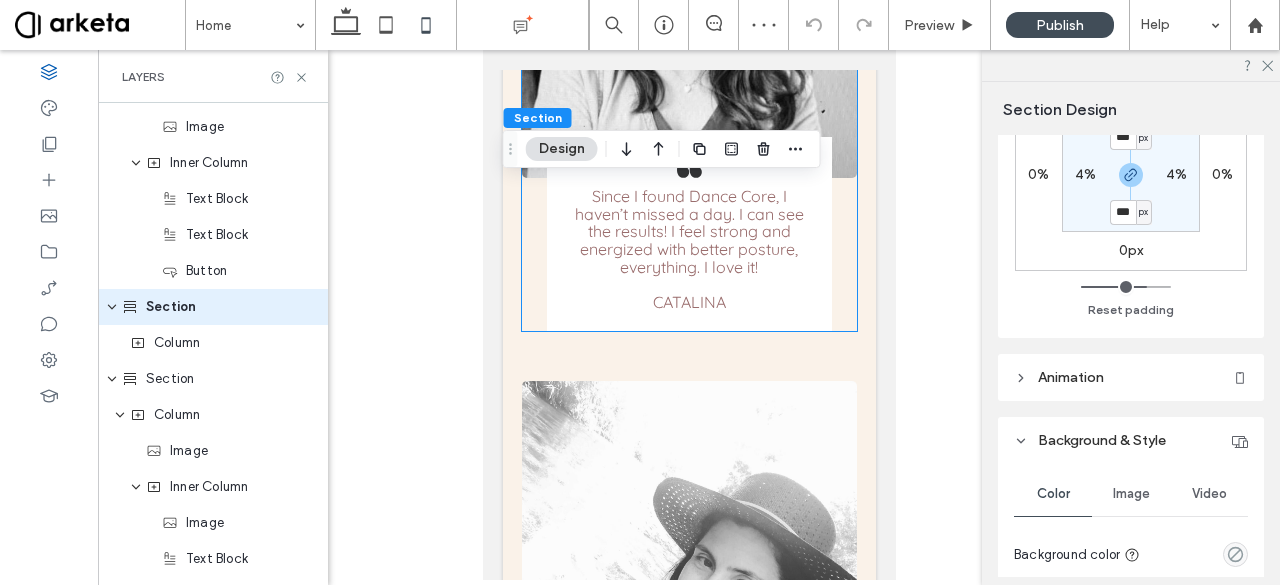 scroll, scrollTop: 7263, scrollLeft: 0, axis: vertical 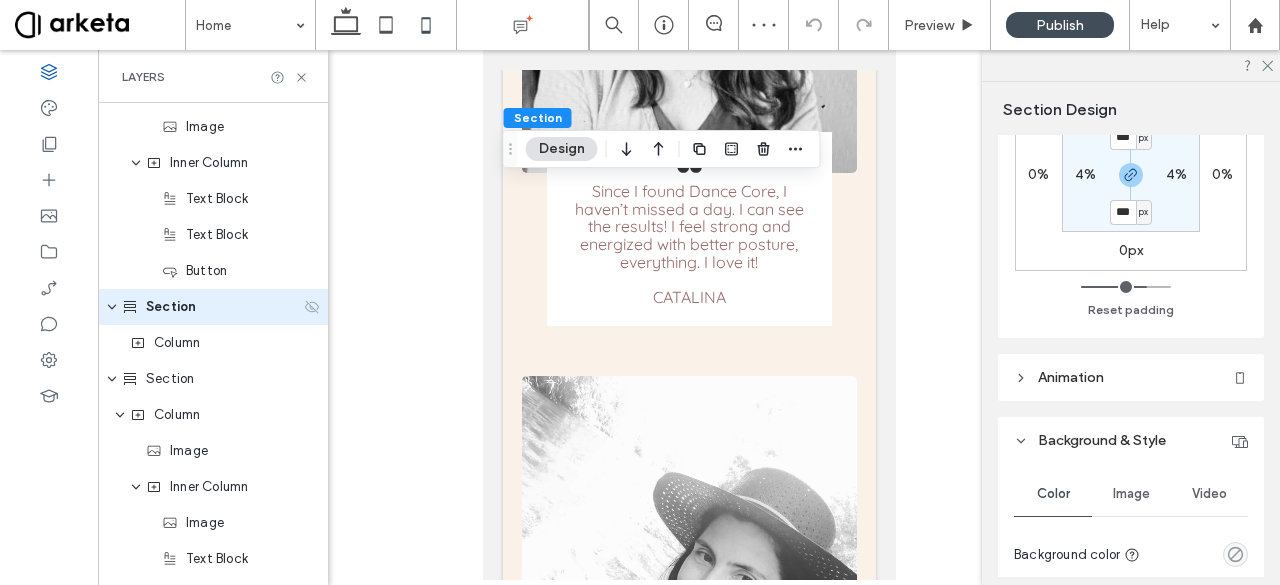 click 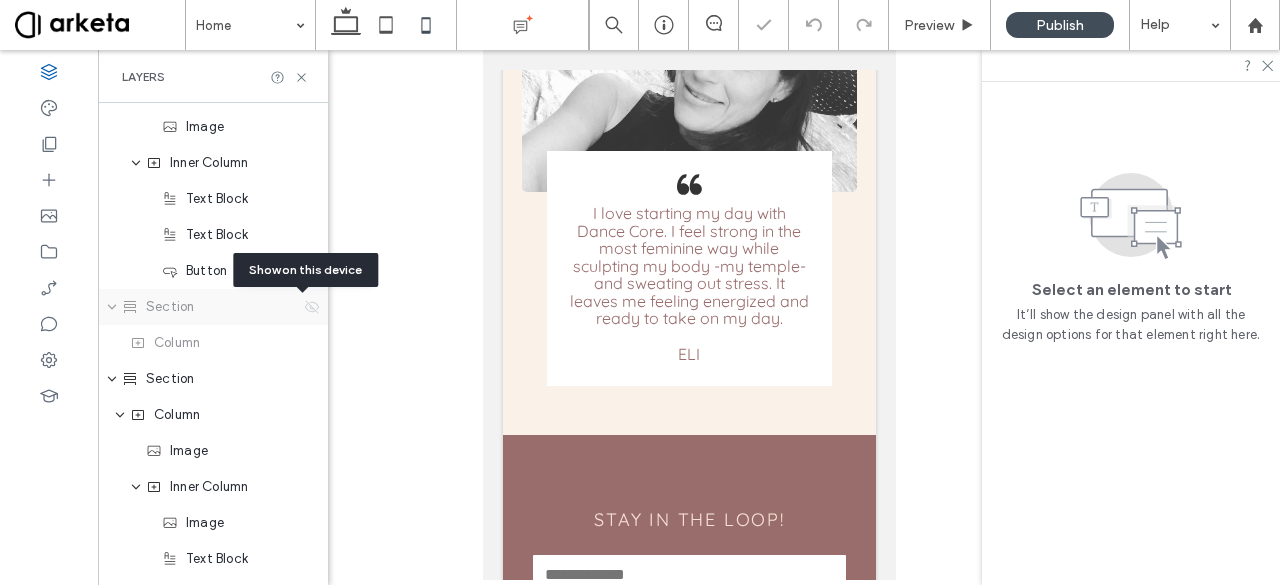 scroll, scrollTop: 6743, scrollLeft: 0, axis: vertical 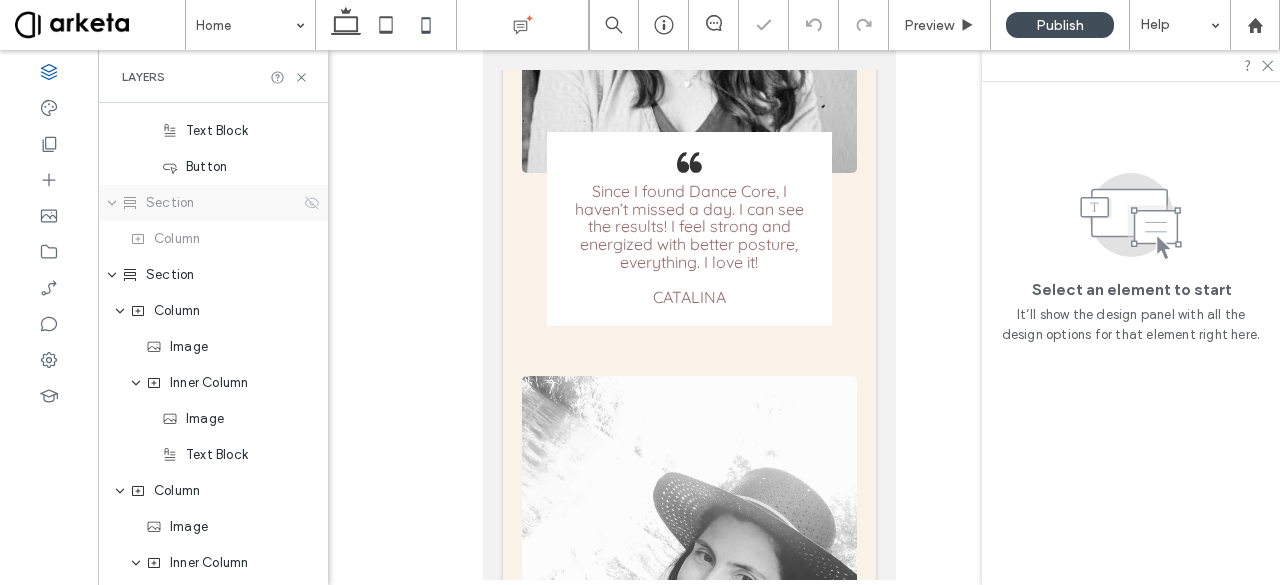 click 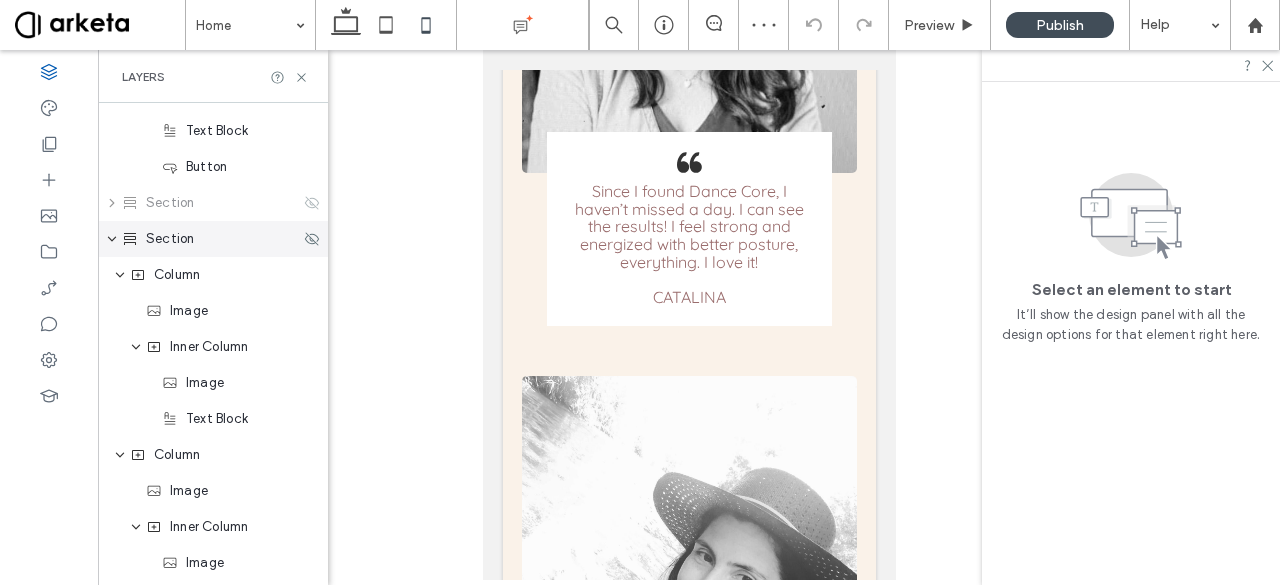 click on "Section" at bounding box center [170, 239] 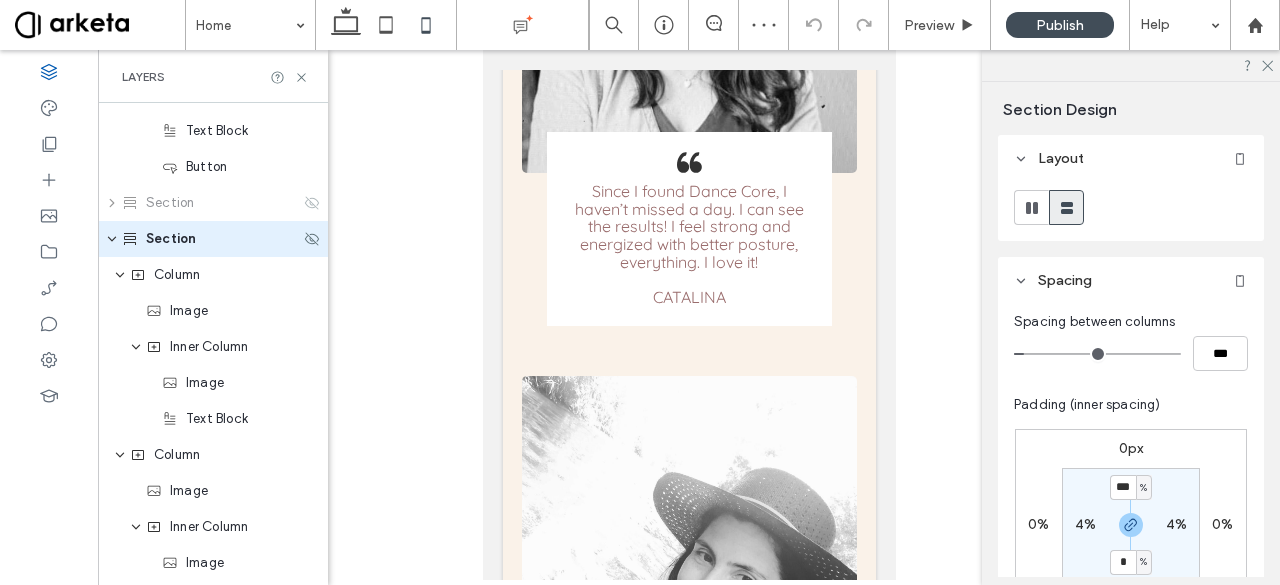 scroll, scrollTop: 6620, scrollLeft: 0, axis: vertical 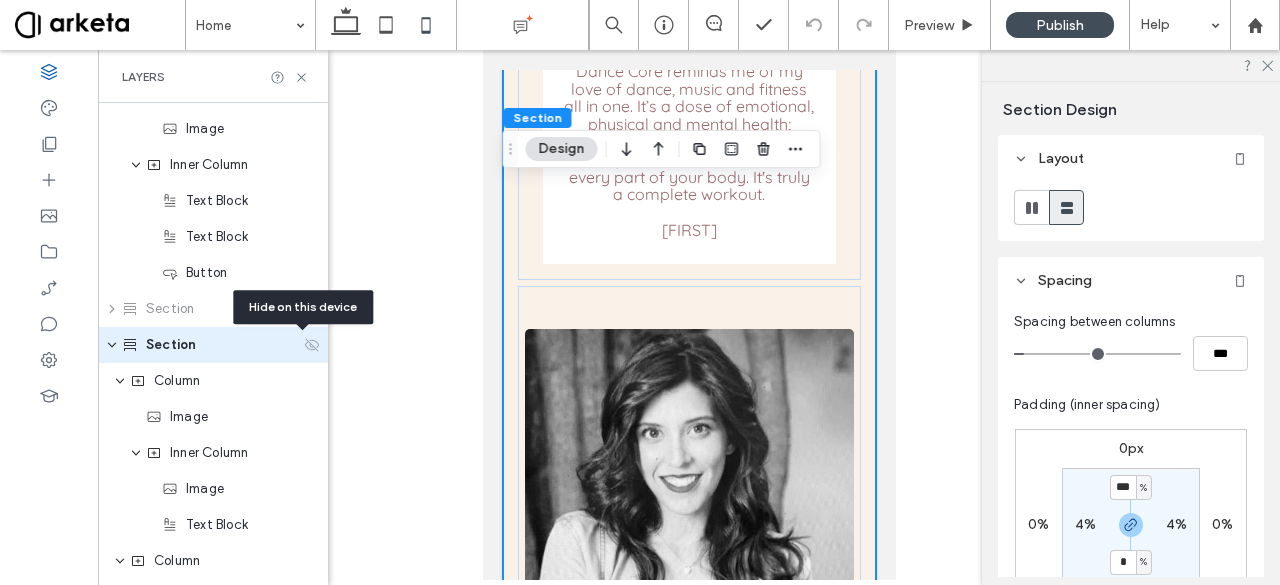 click 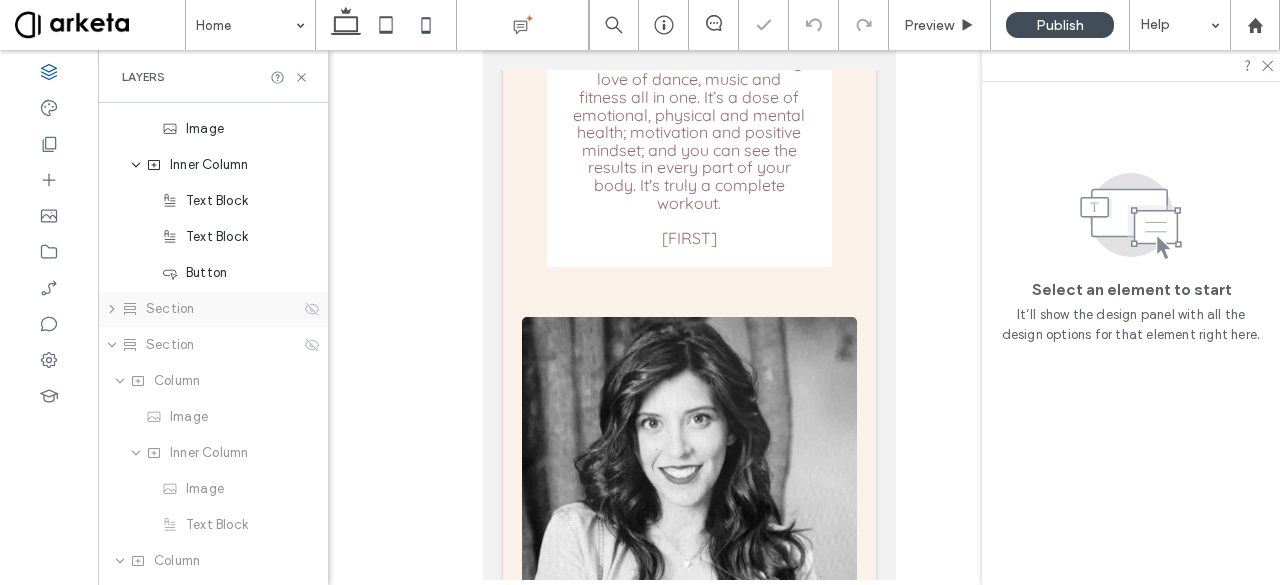 click on "Section" at bounding box center [213, 309] 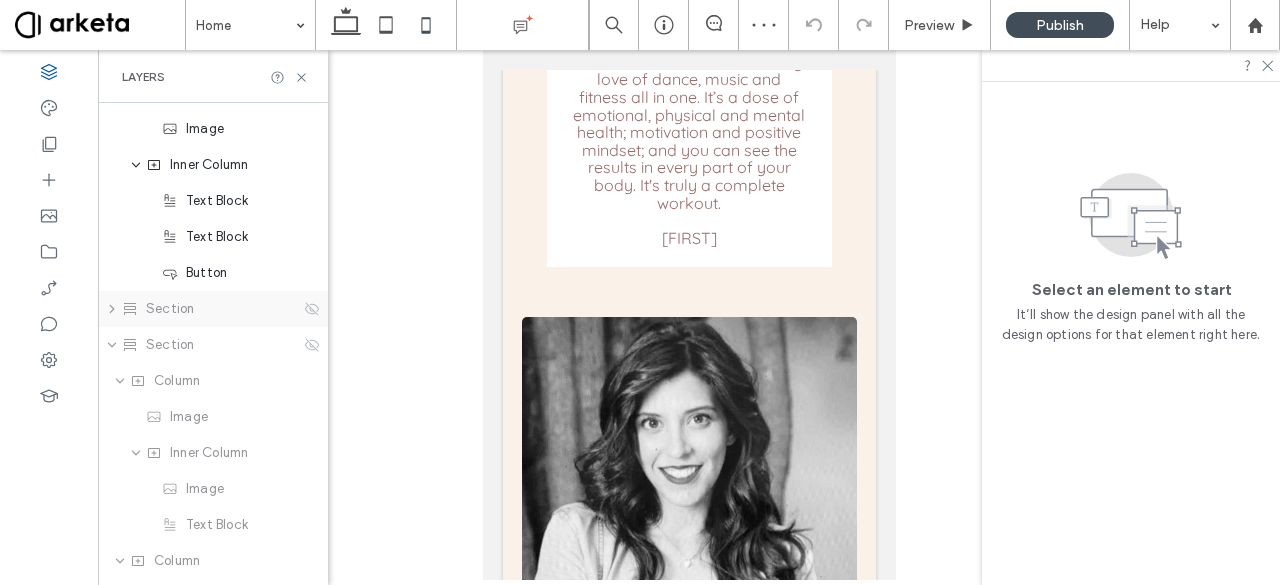 click on "Section" at bounding box center (213, 309) 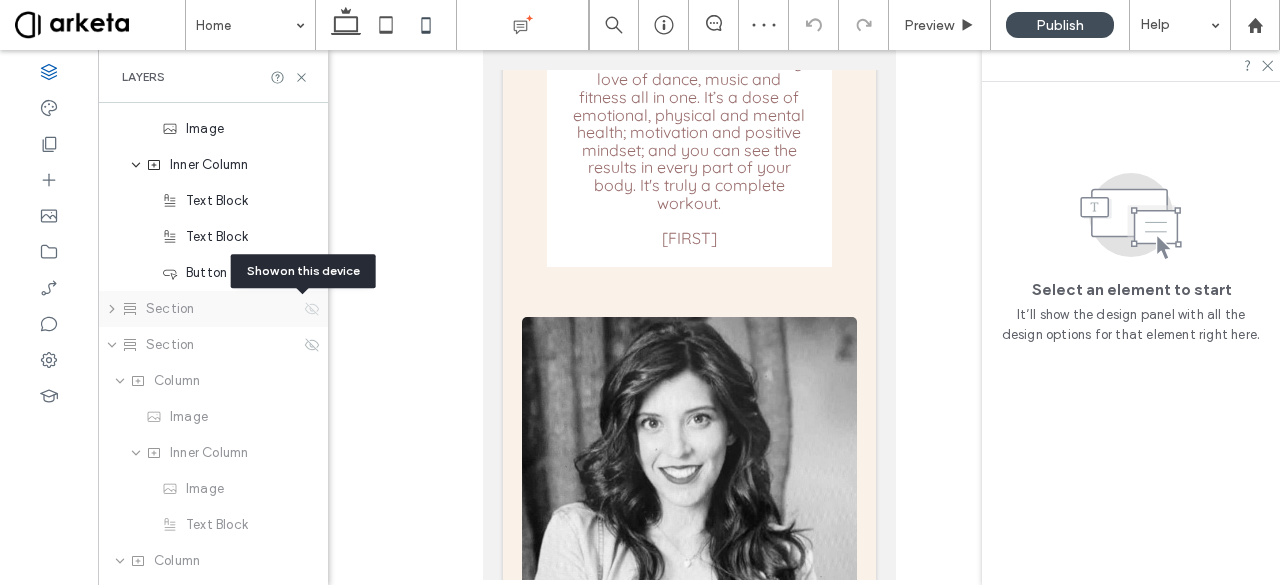 click 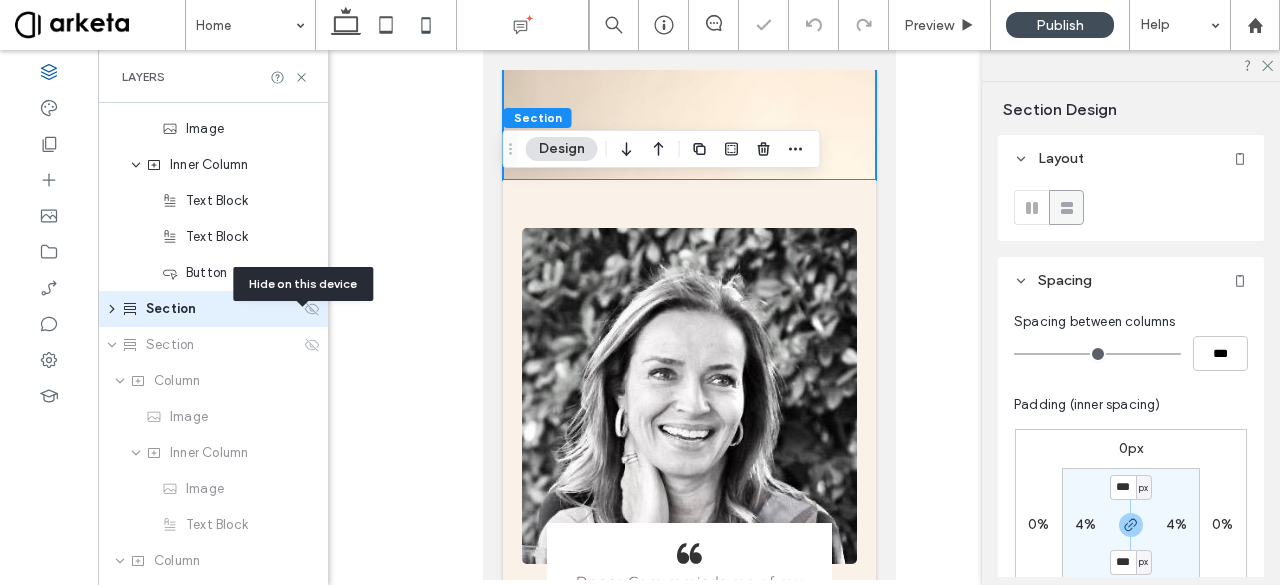 scroll, scrollTop: 1540, scrollLeft: 0, axis: vertical 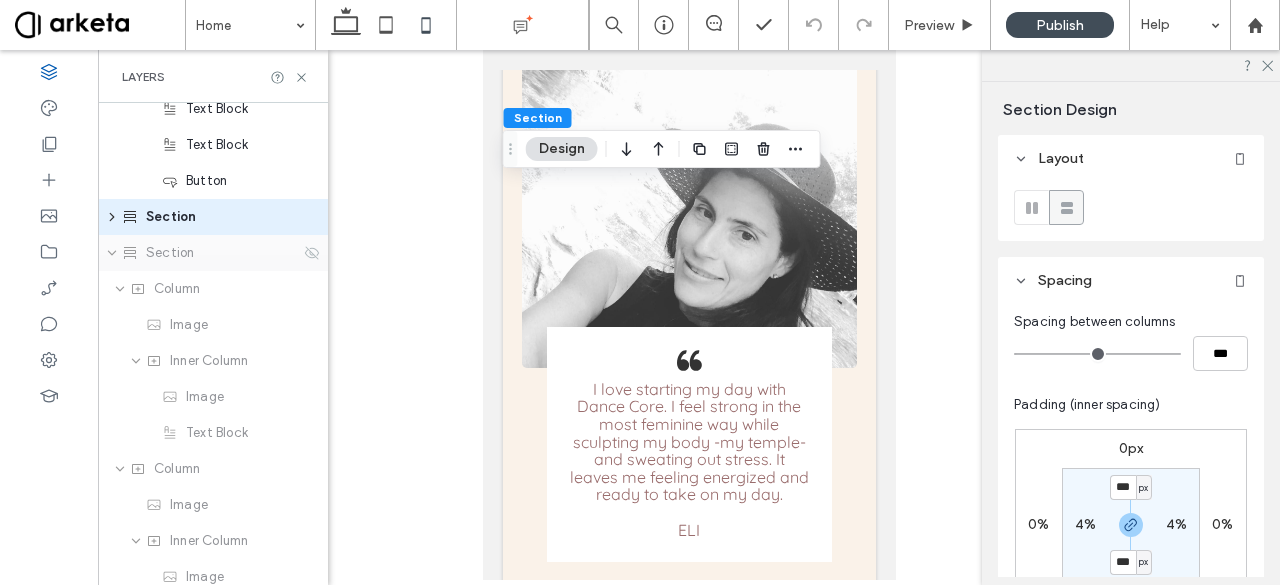 click 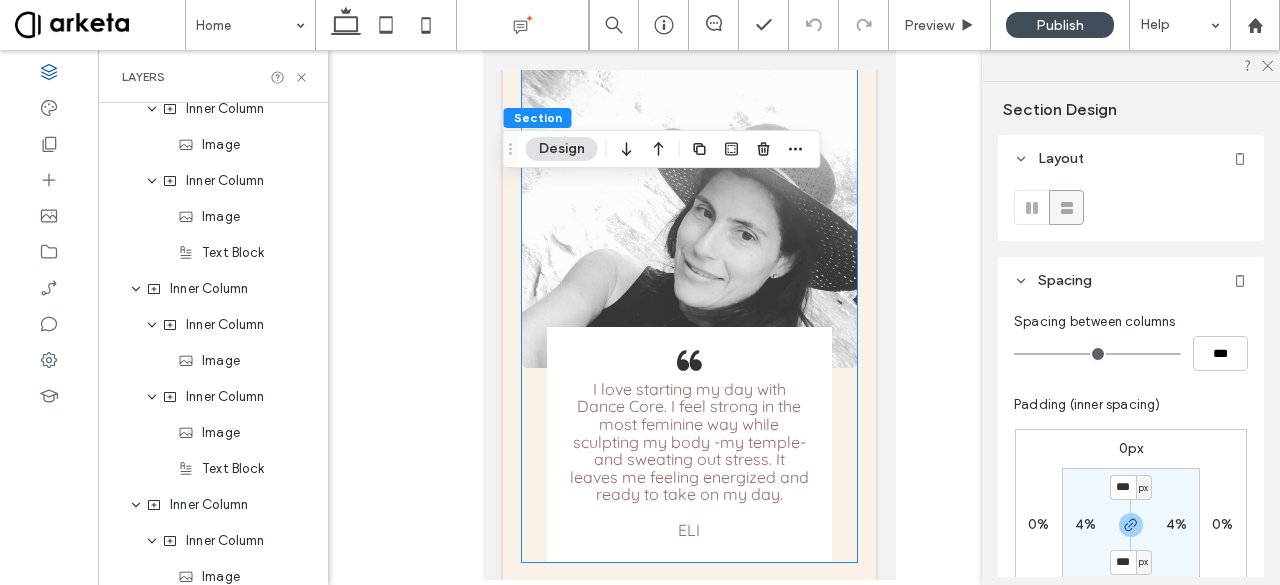 scroll 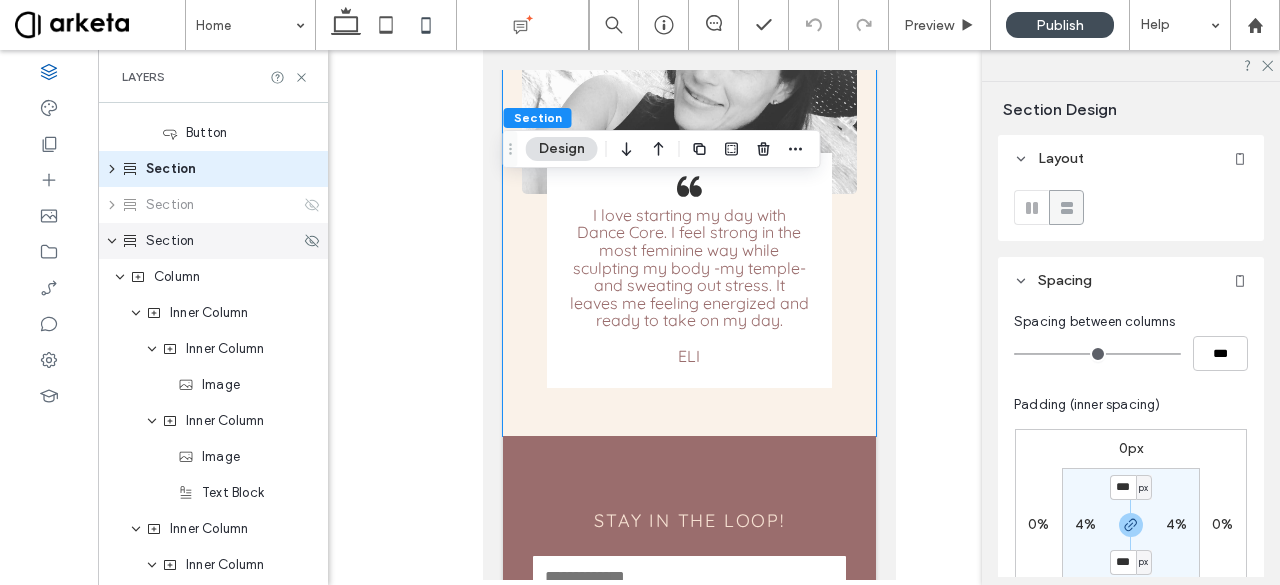 click on "Section" at bounding box center (170, 241) 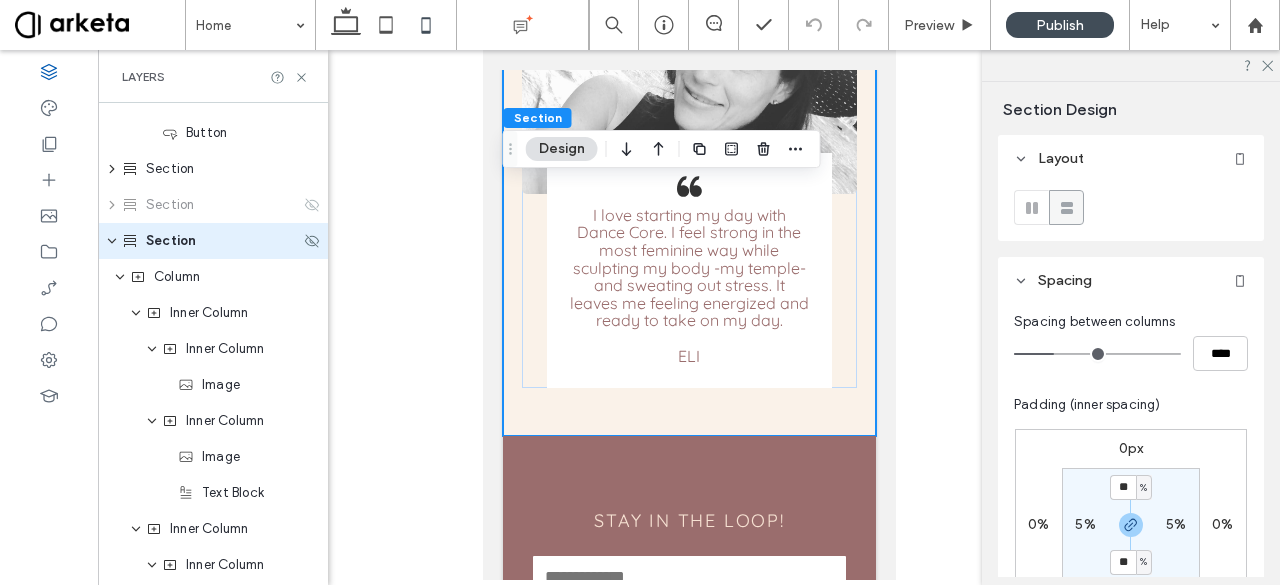 scroll, scrollTop: 1612, scrollLeft: 0, axis: vertical 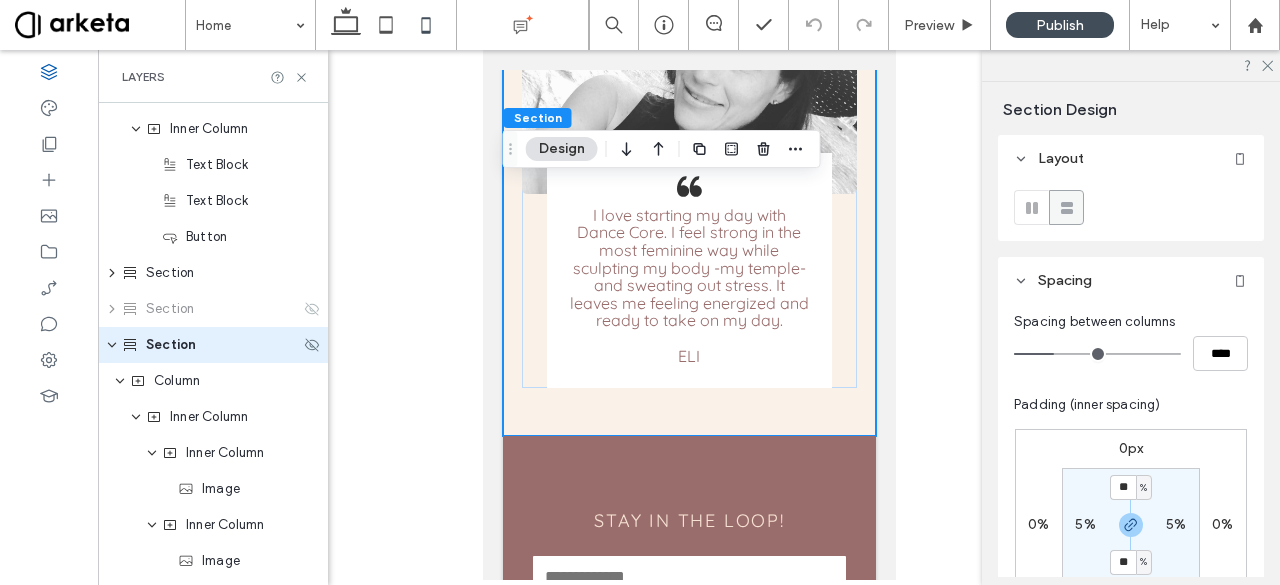 click on "Section" at bounding box center [213, 345] 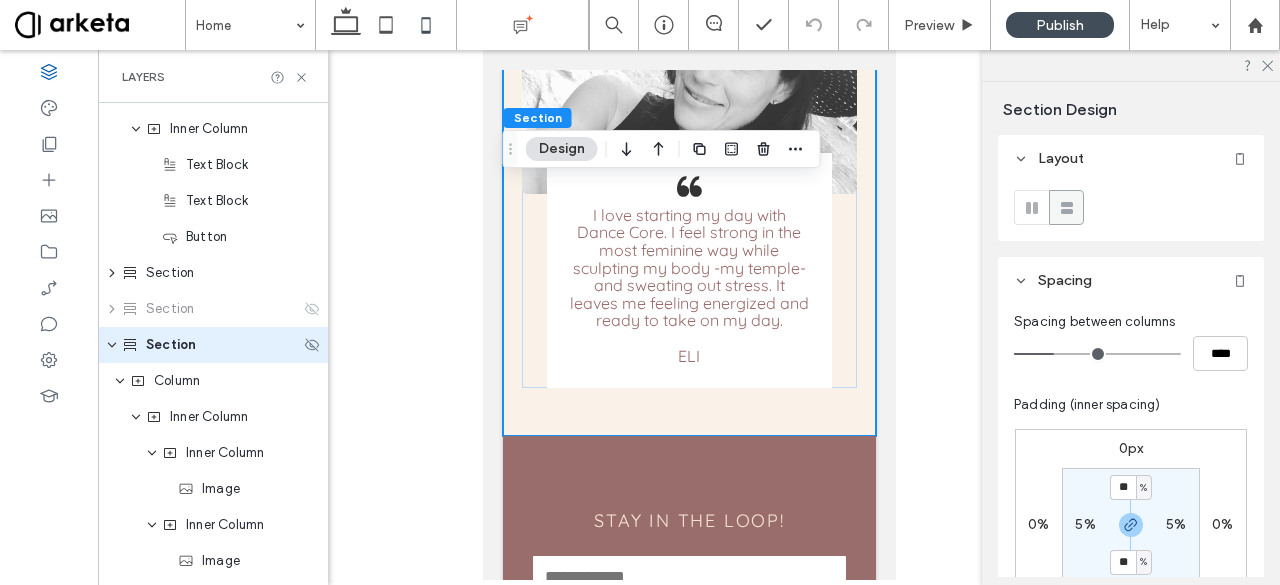 click on "Section" at bounding box center (213, 345) 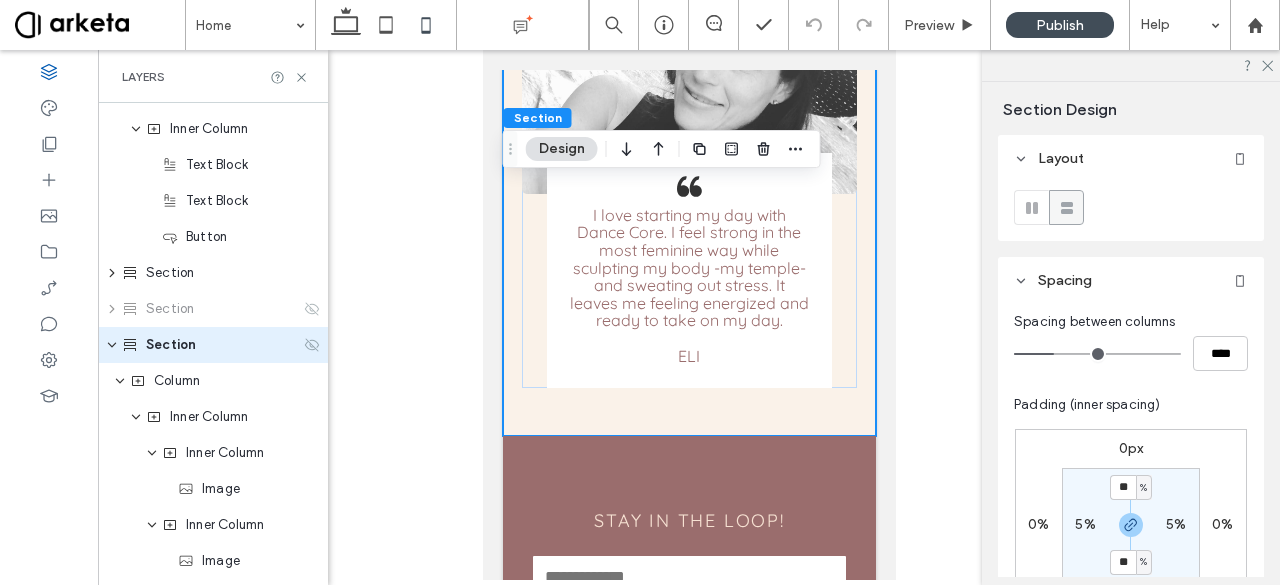 click 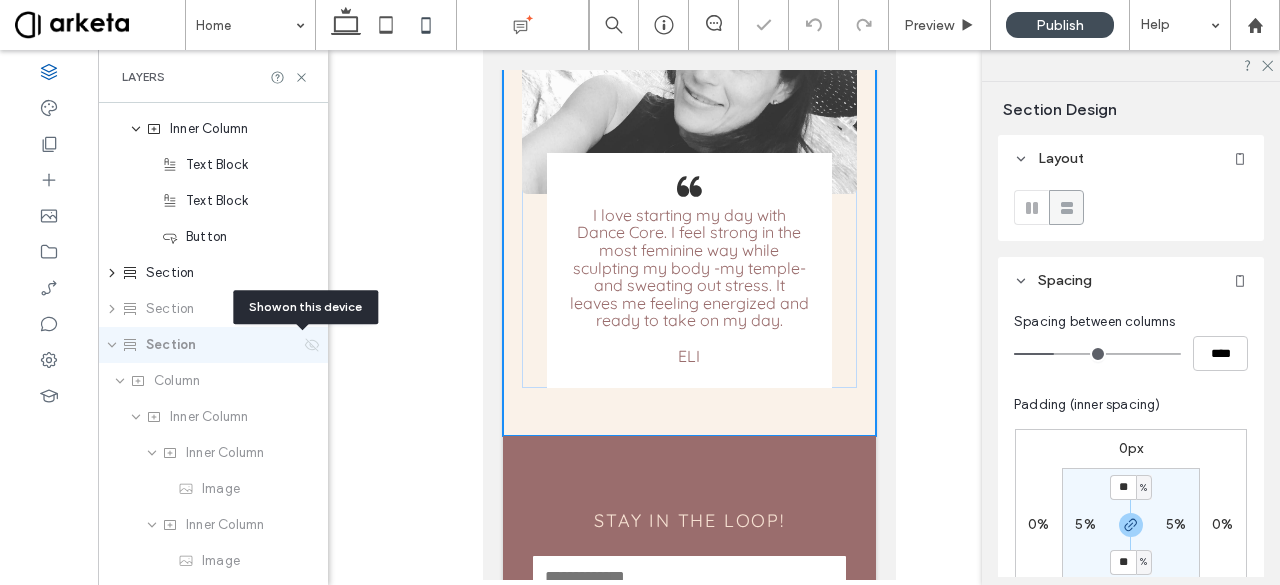scroll, scrollTop: 5356, scrollLeft: 0, axis: vertical 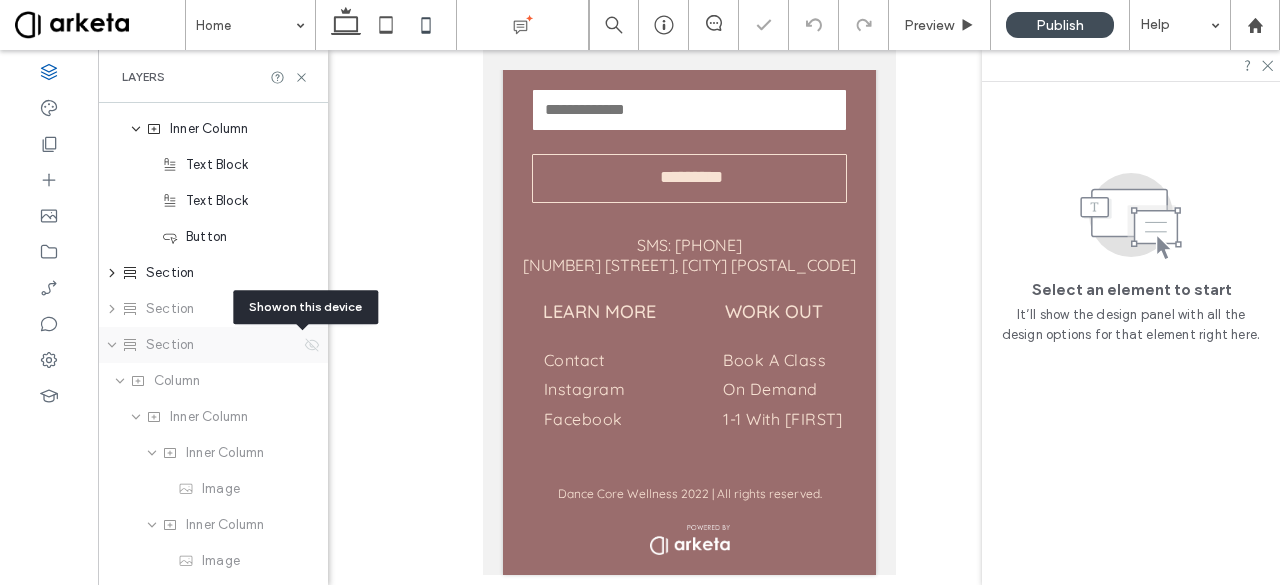 click 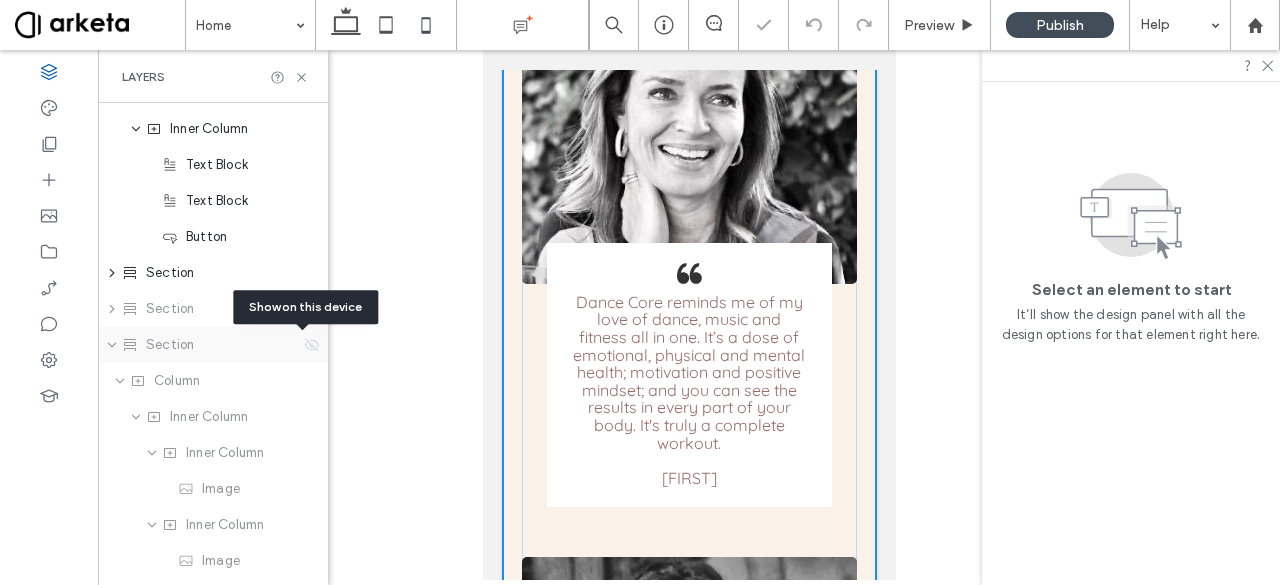 scroll, scrollTop: 6594, scrollLeft: 0, axis: vertical 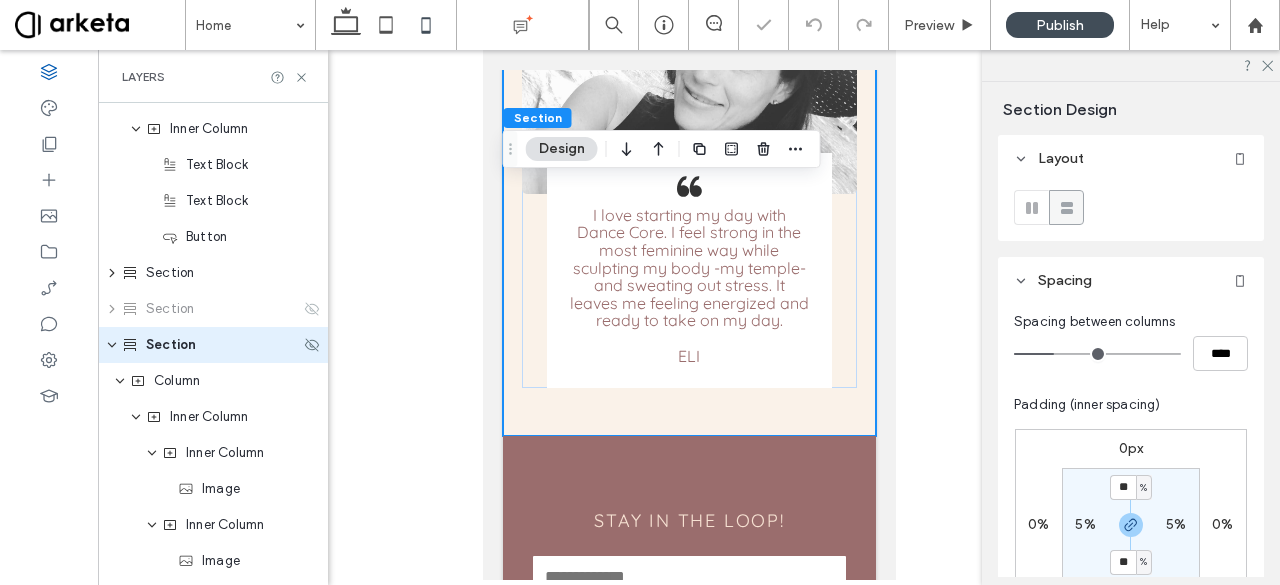 click 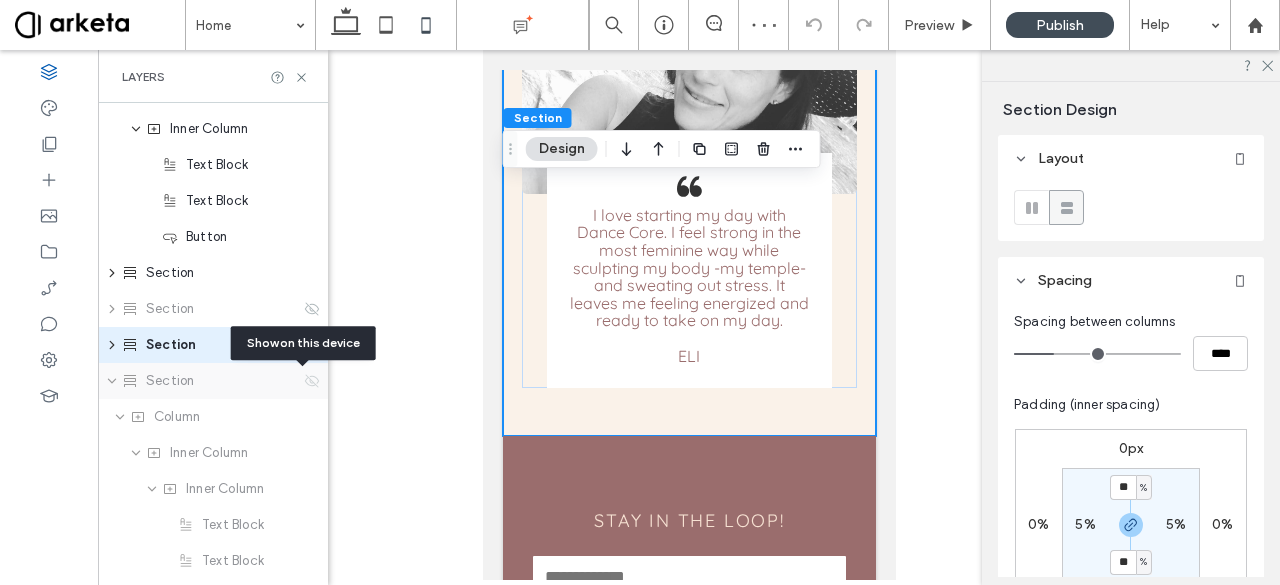 click 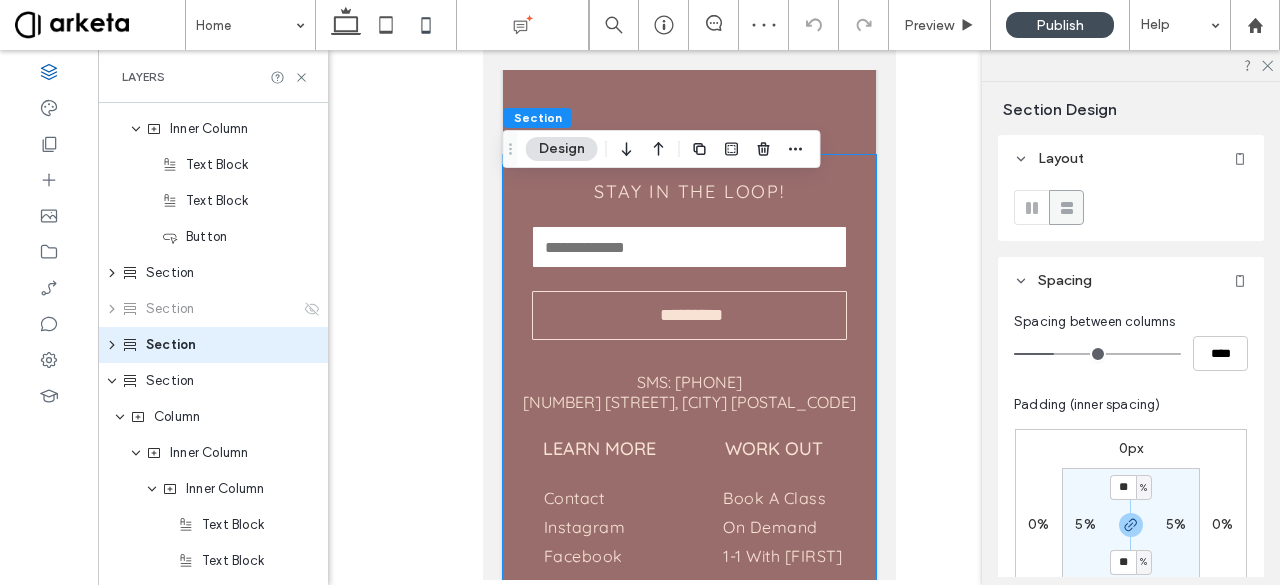 scroll, scrollTop: 8525, scrollLeft: 0, axis: vertical 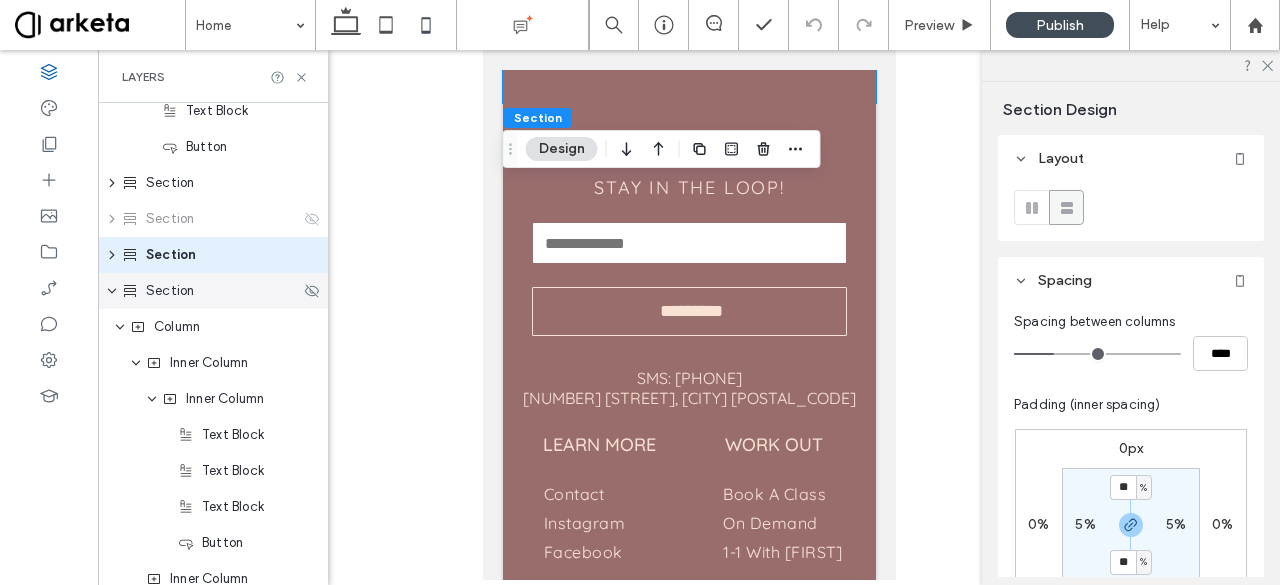 click on "Section" at bounding box center (213, 291) 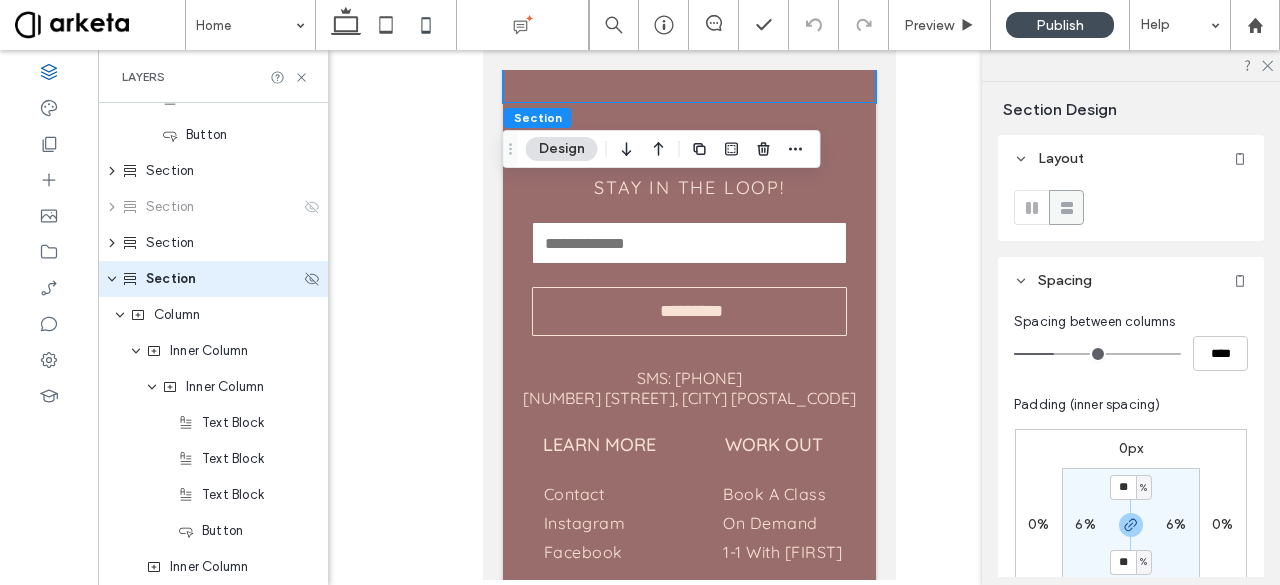 scroll, scrollTop: 1716, scrollLeft: 0, axis: vertical 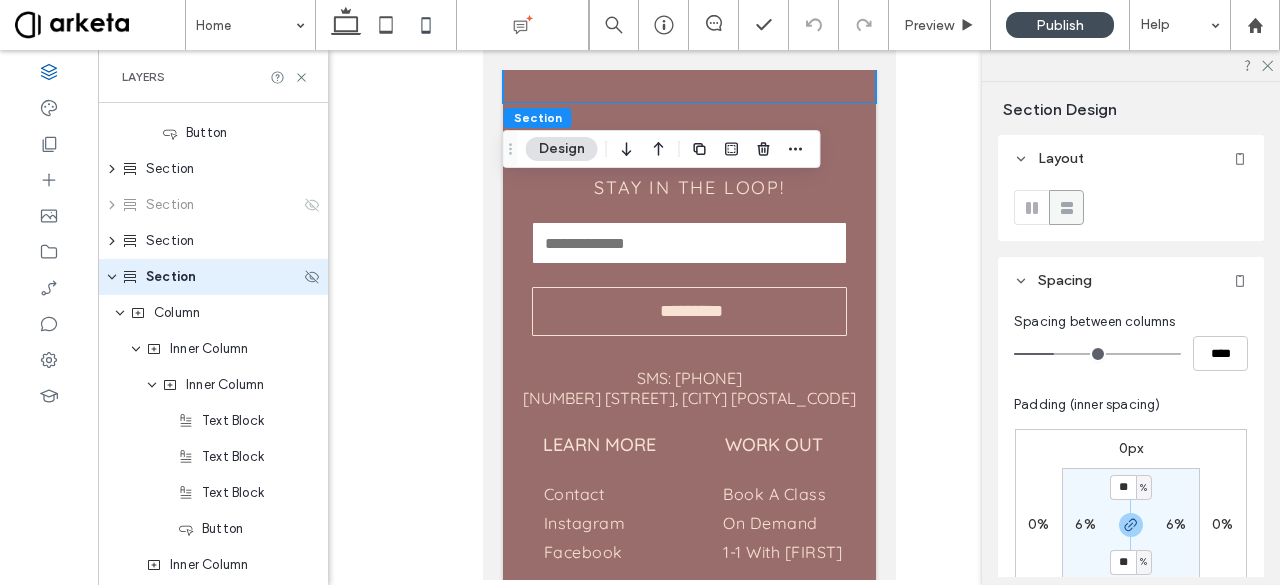 click 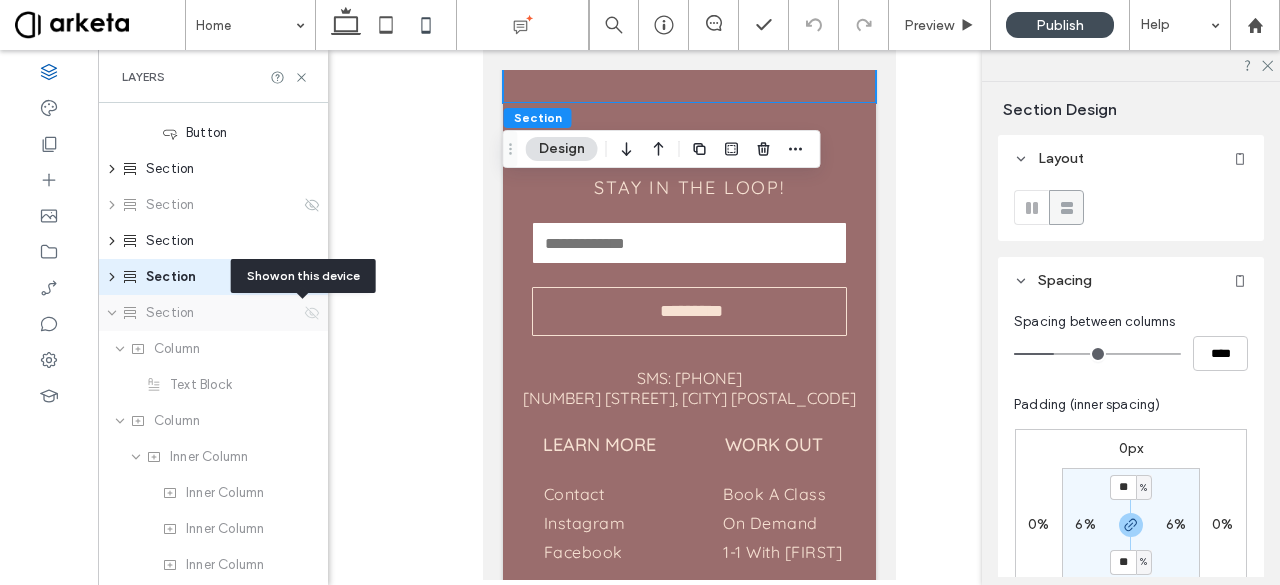 click 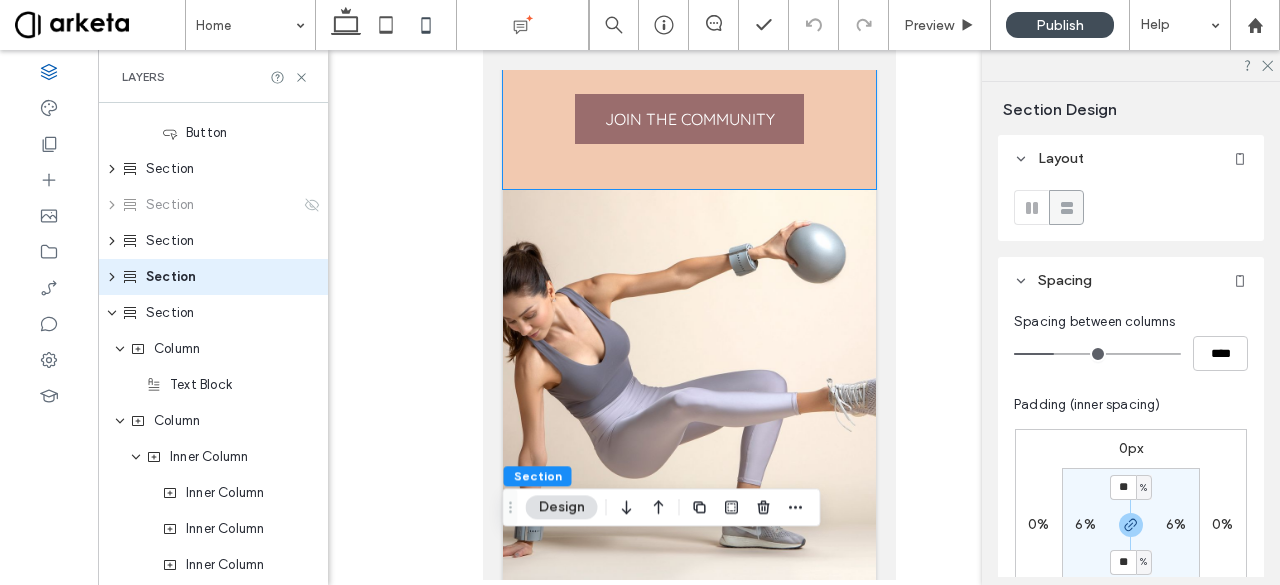scroll, scrollTop: 4563, scrollLeft: 0, axis: vertical 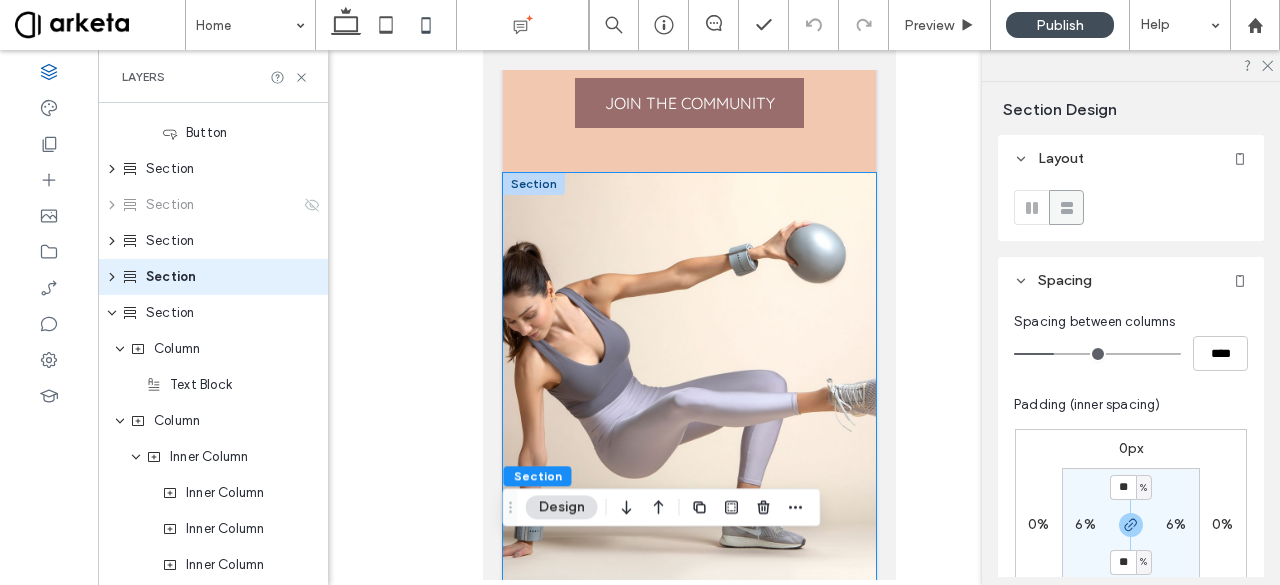 click at bounding box center (688, 433) 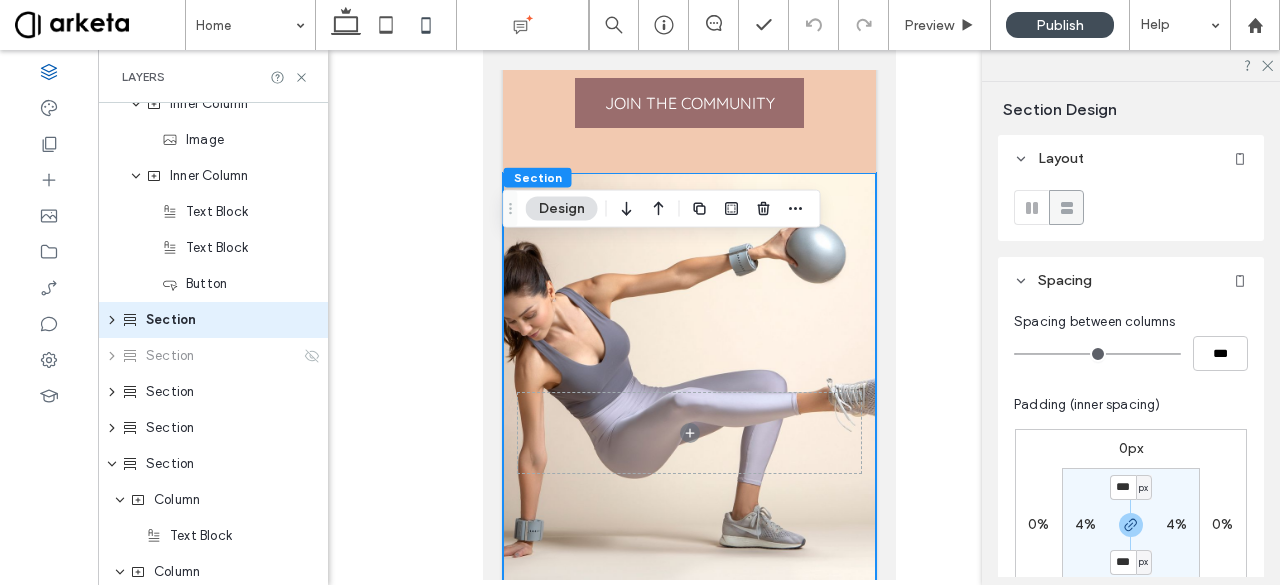 scroll, scrollTop: 1540, scrollLeft: 0, axis: vertical 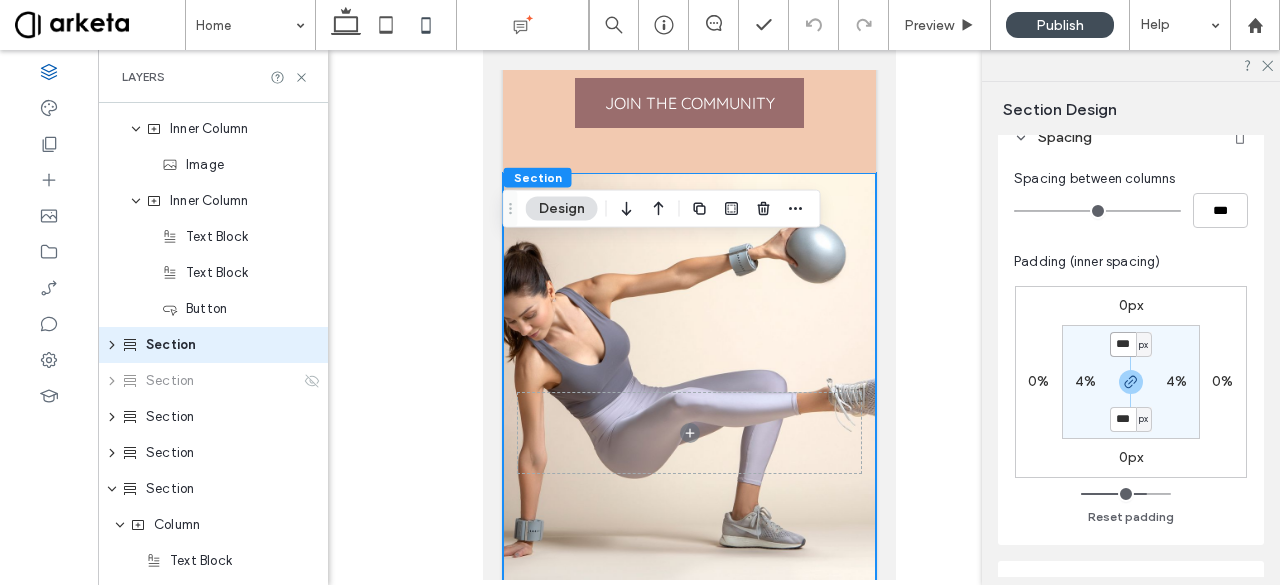 click on "***" at bounding box center [1123, 344] 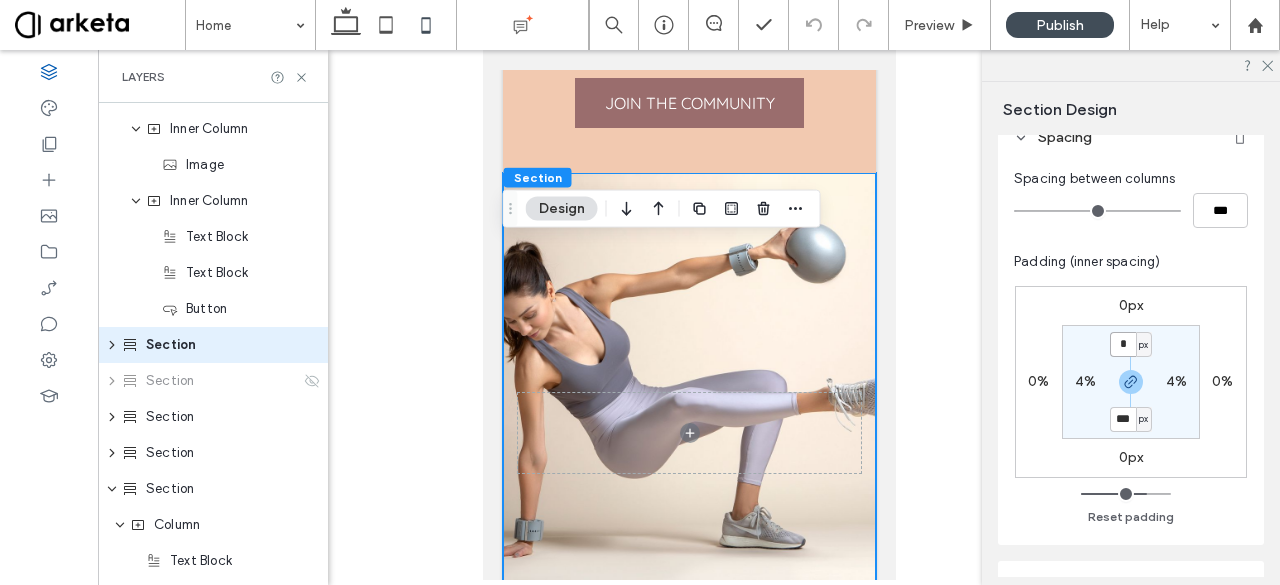 type on "*" 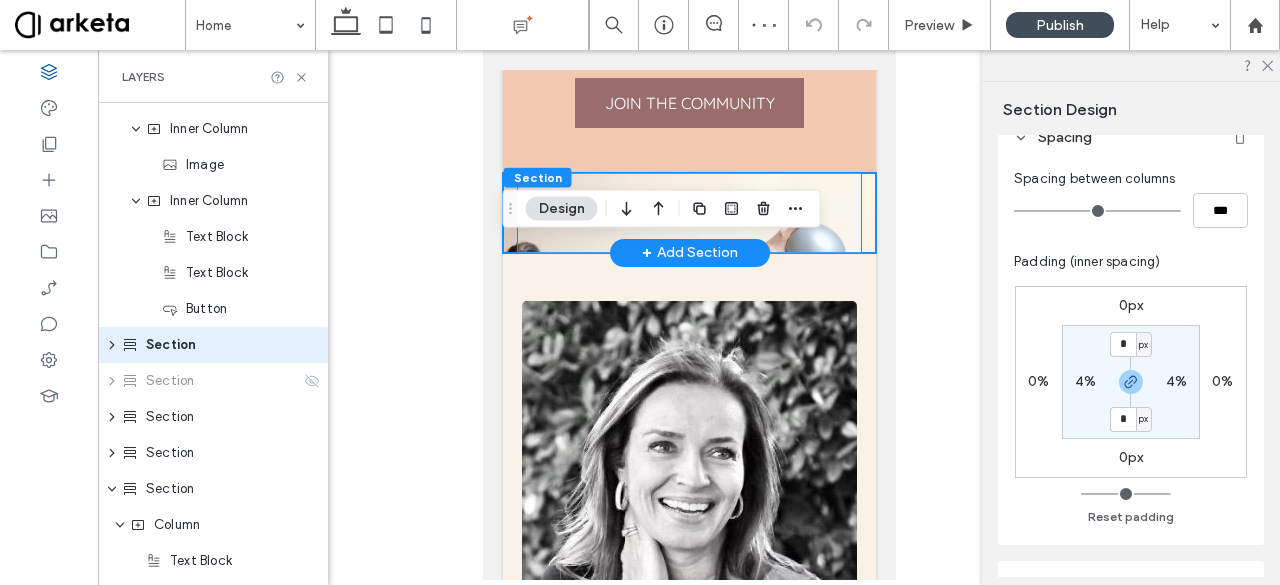click at bounding box center [688, 213] 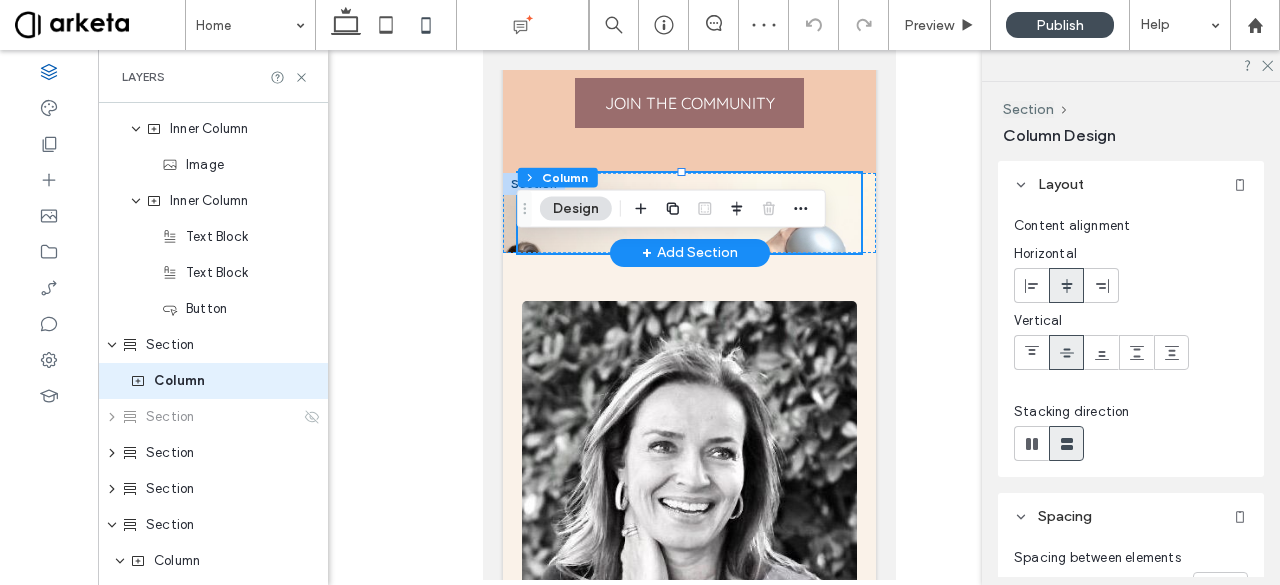 scroll, scrollTop: 1576, scrollLeft: 0, axis: vertical 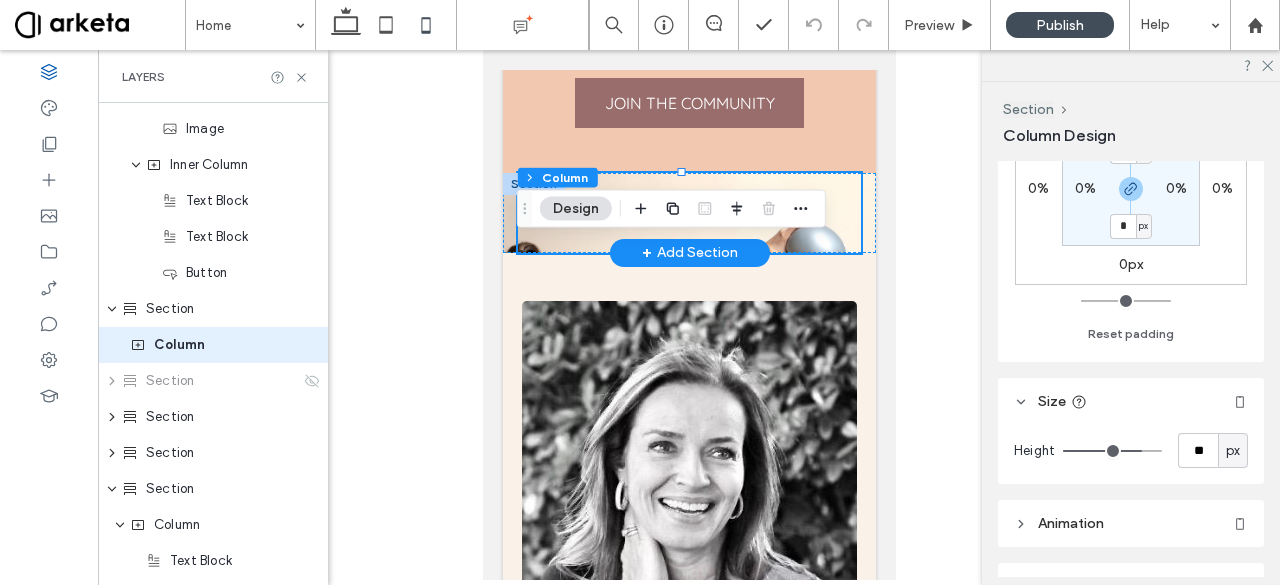 click on "px" at bounding box center [1233, 451] 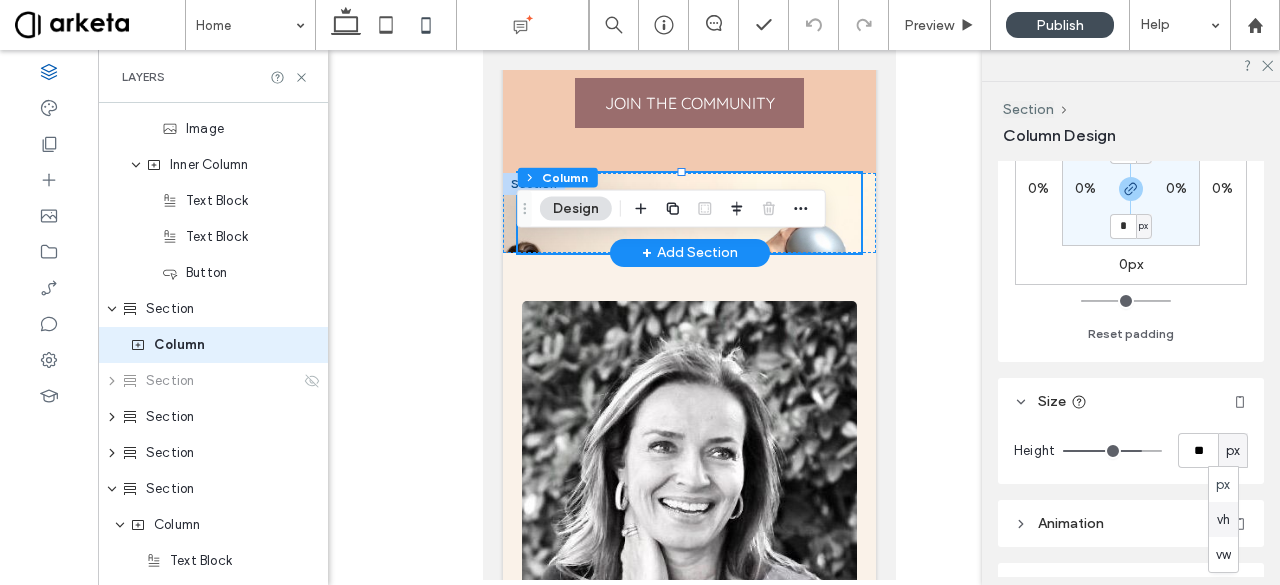 click on "vh" at bounding box center (1223, 520) 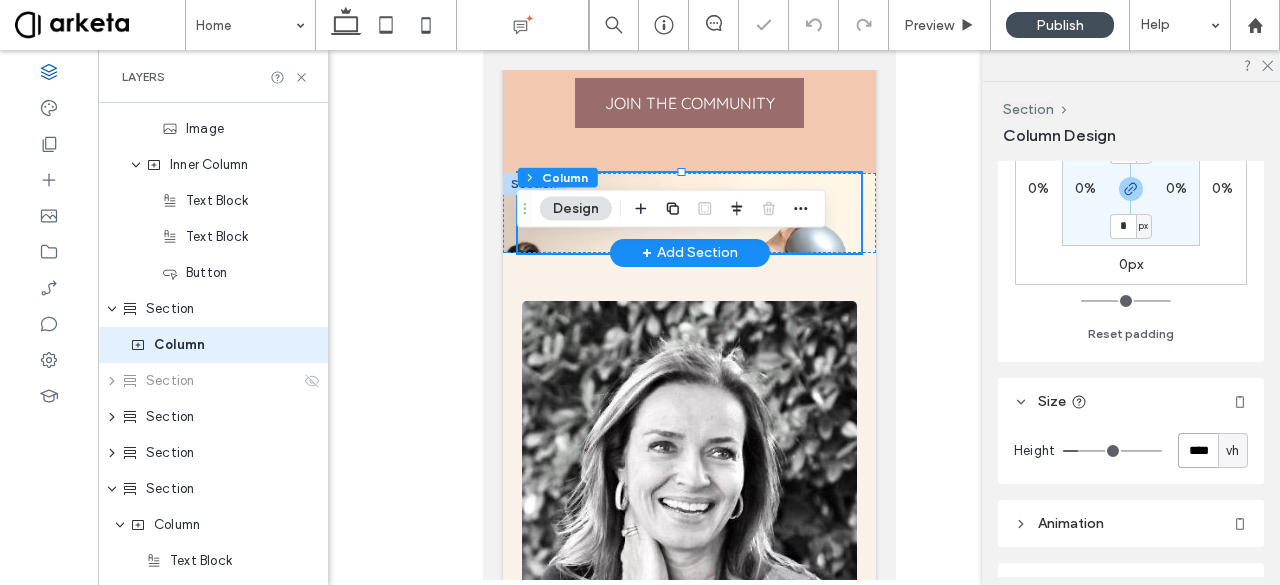 click on "****" at bounding box center [1198, 450] 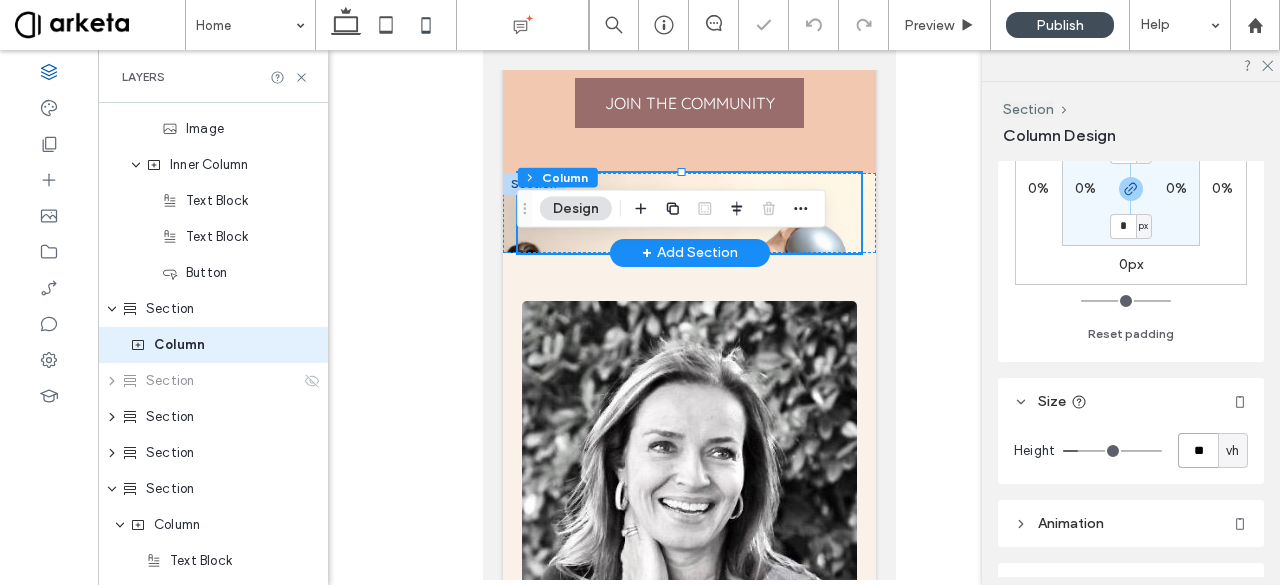 type on "**" 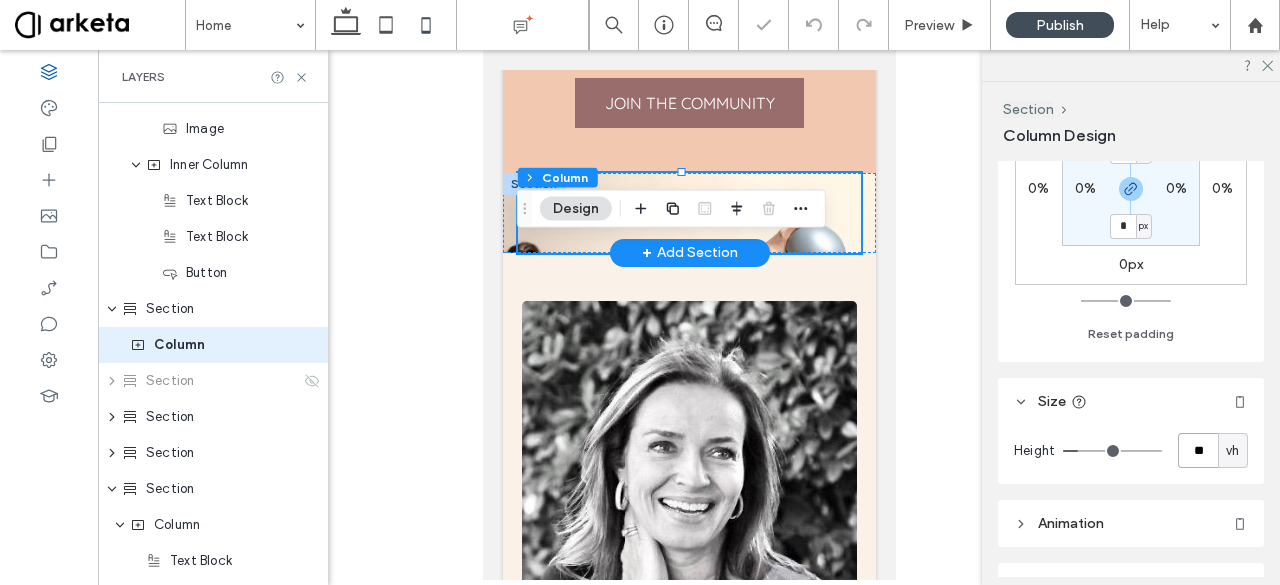 type on "**" 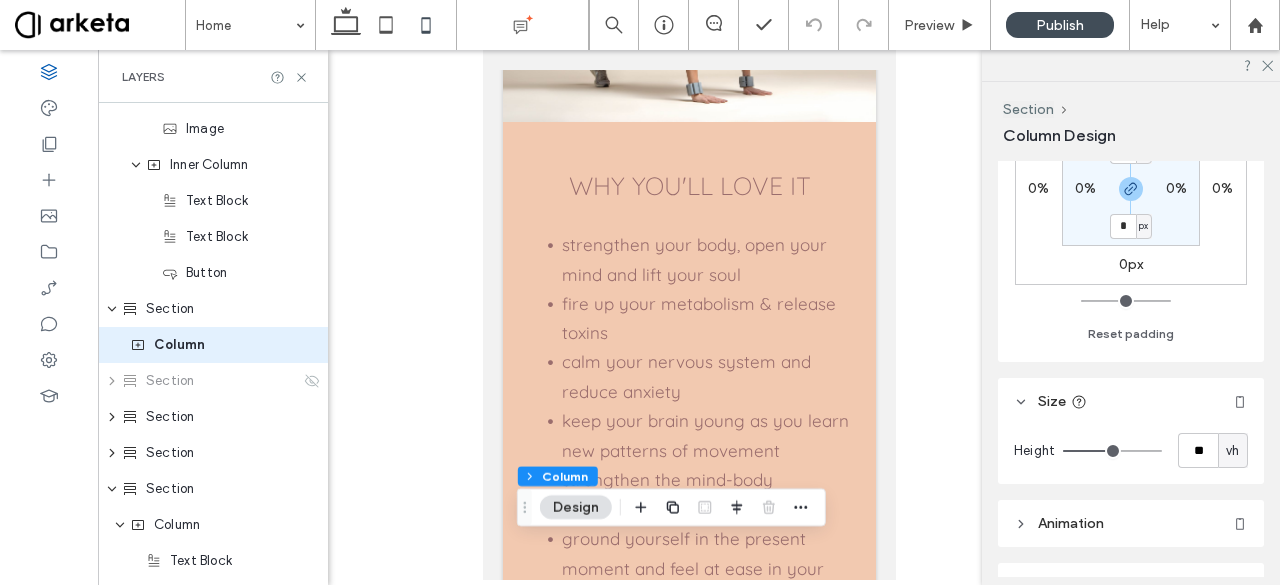scroll, scrollTop: 3818, scrollLeft: 0, axis: vertical 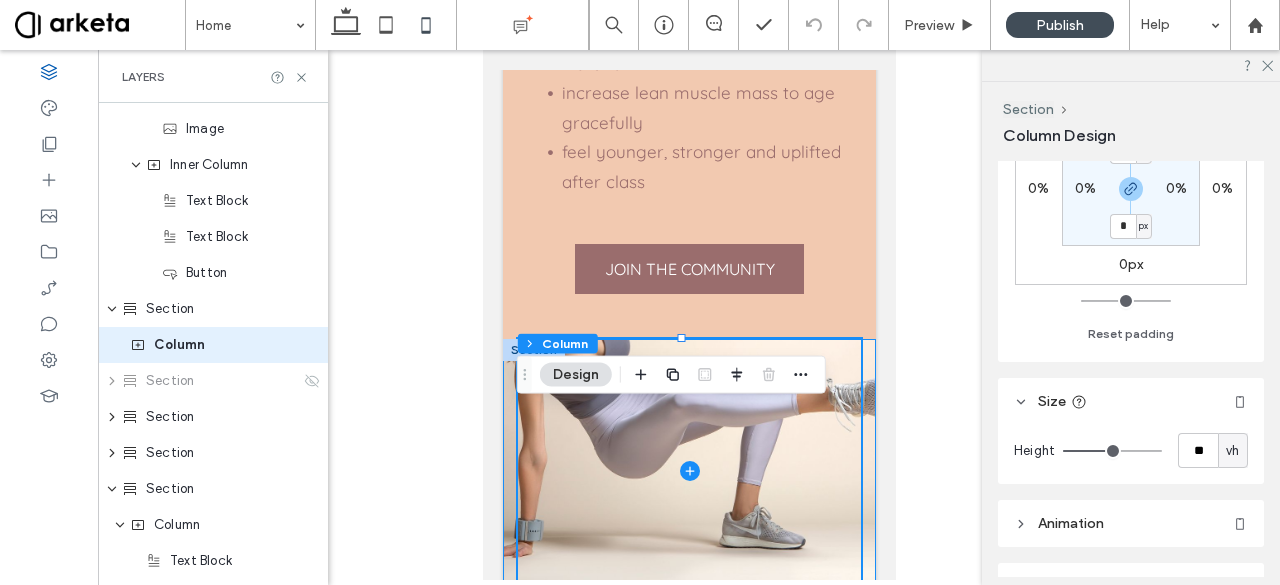 click at bounding box center [688, 471] 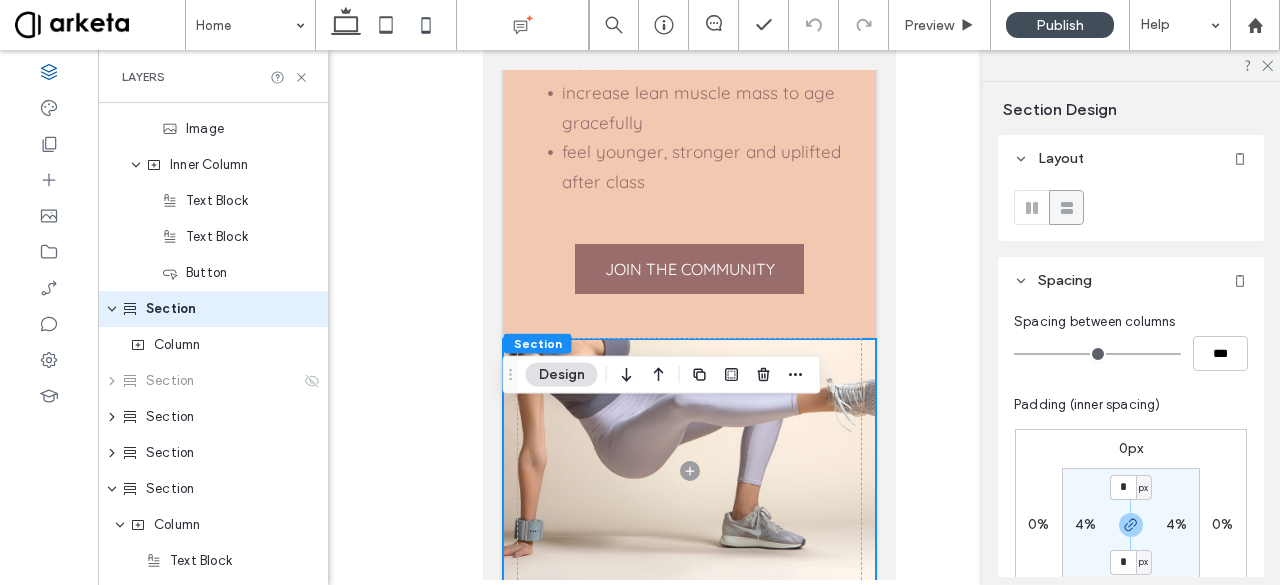 scroll, scrollTop: 1540, scrollLeft: 0, axis: vertical 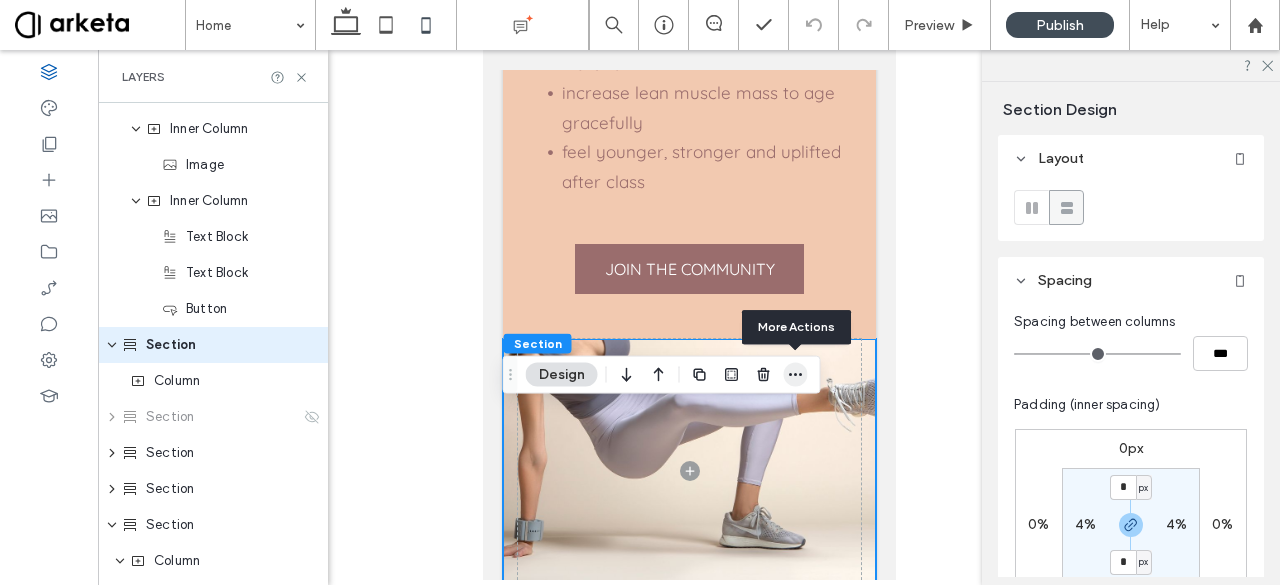 click 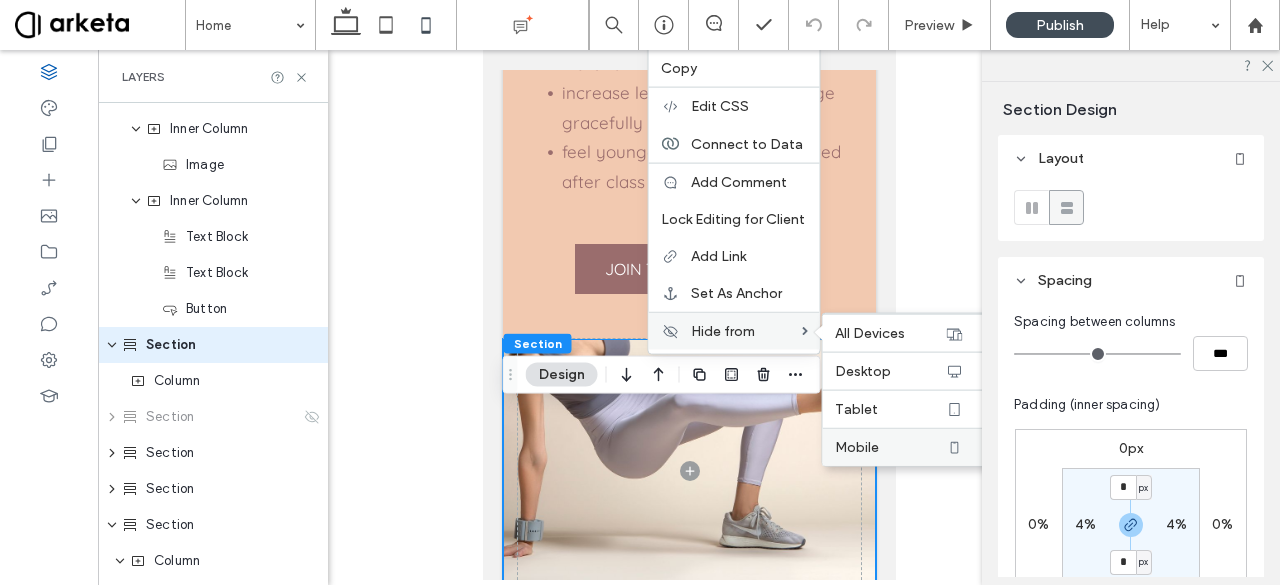 click on "Mobile" at bounding box center (857, 447) 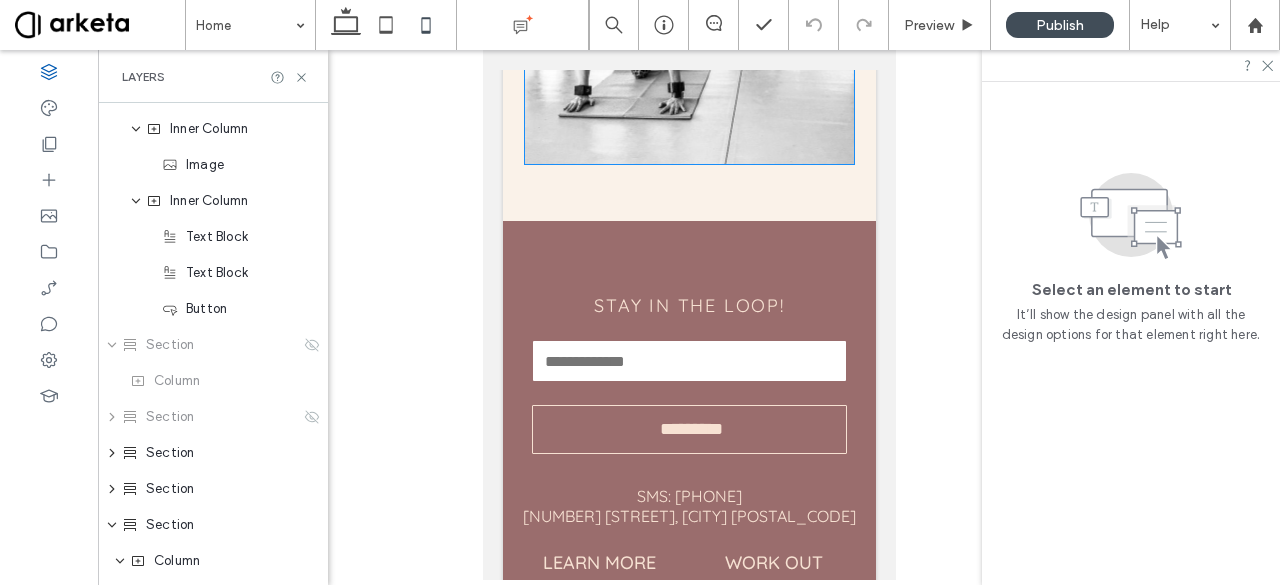 scroll, scrollTop: 9752, scrollLeft: 0, axis: vertical 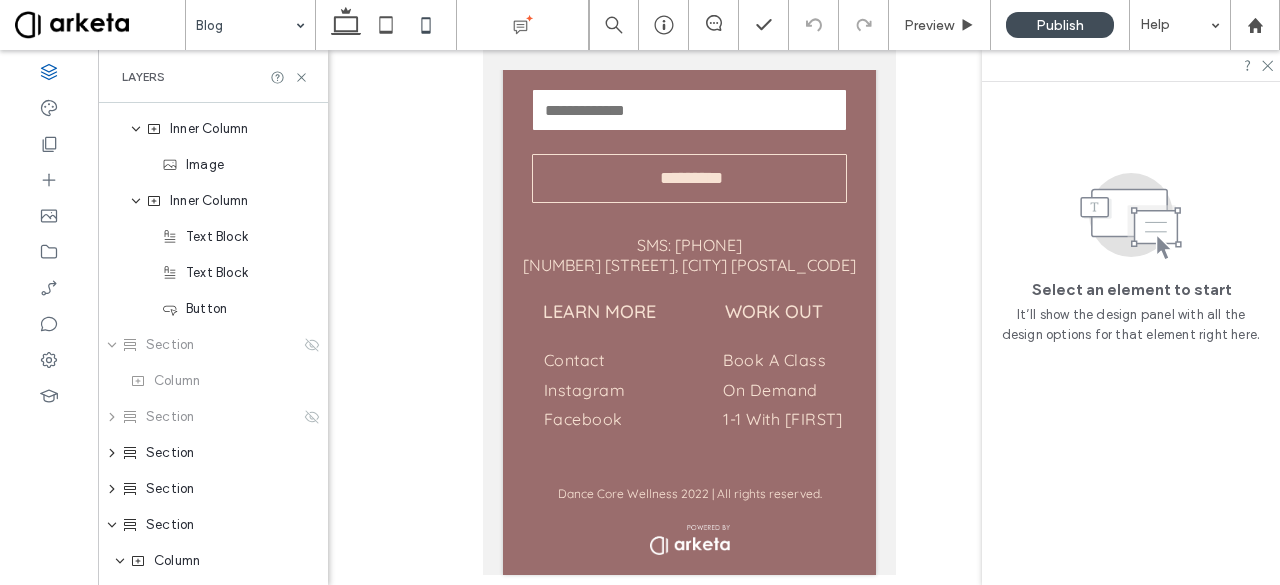 click at bounding box center (640, 292) 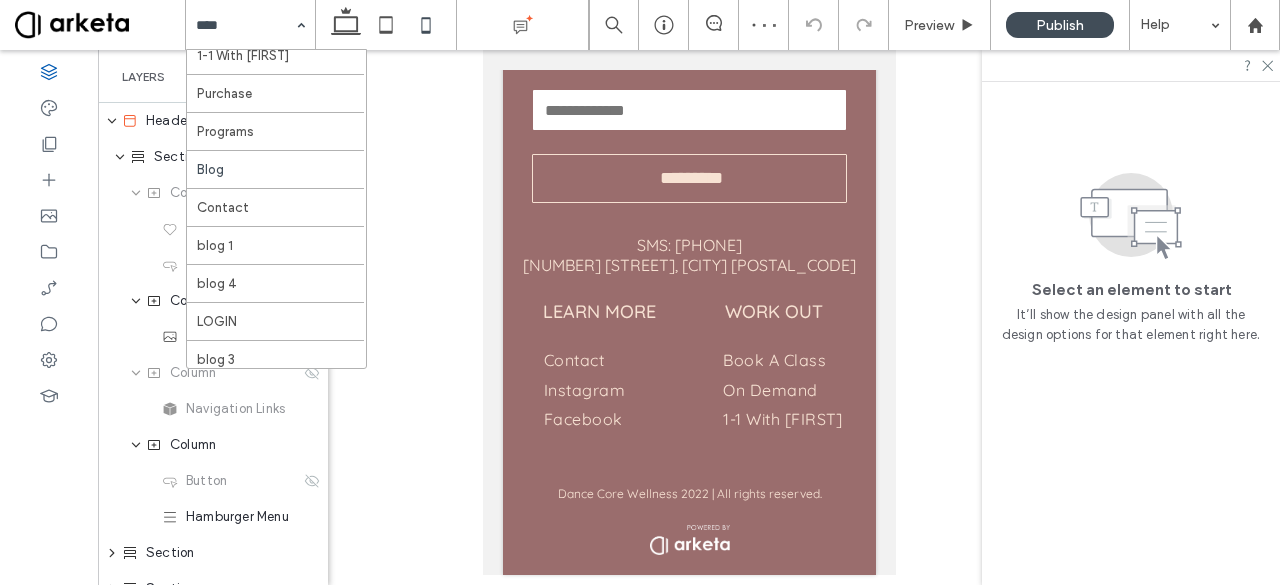 scroll, scrollTop: 128, scrollLeft: 0, axis: vertical 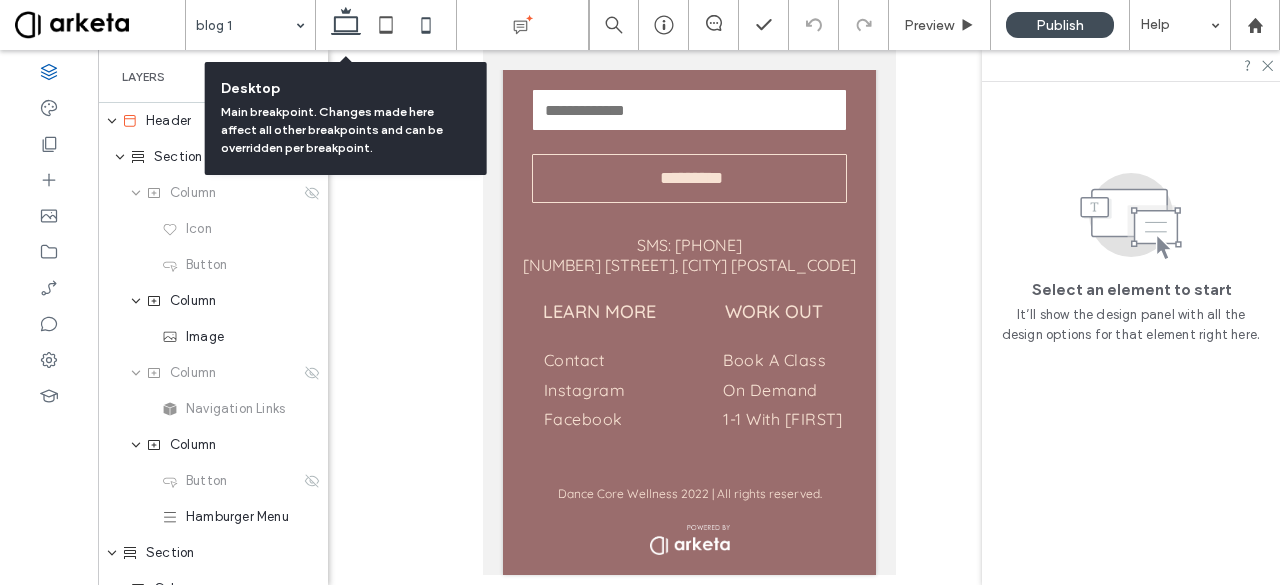 click 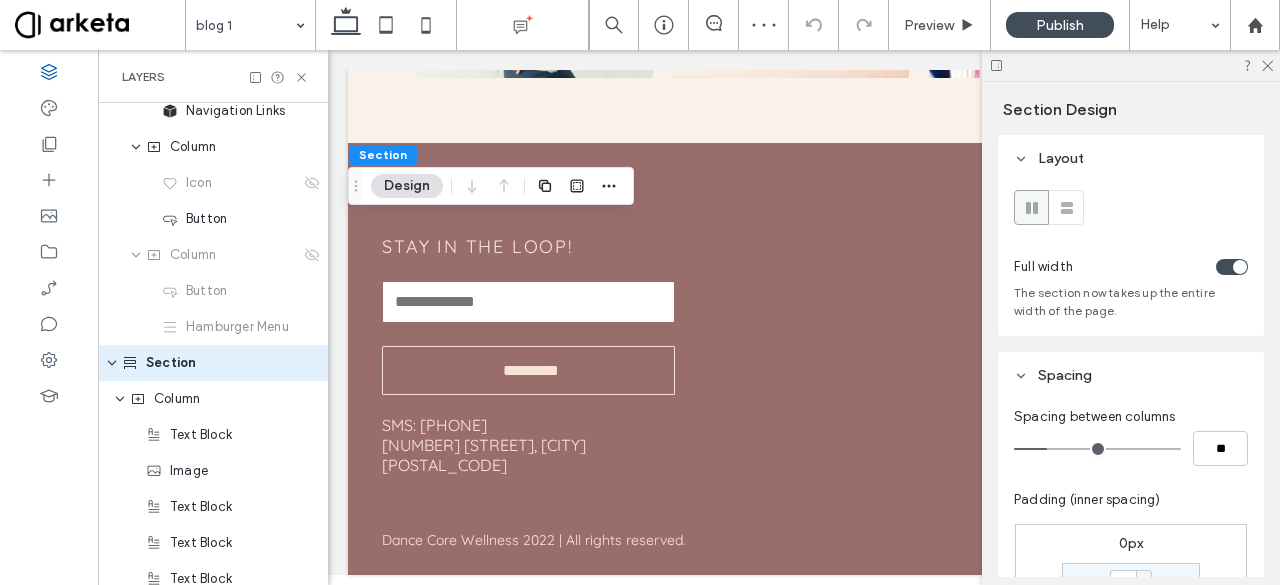 scroll, scrollTop: 208, scrollLeft: 0, axis: vertical 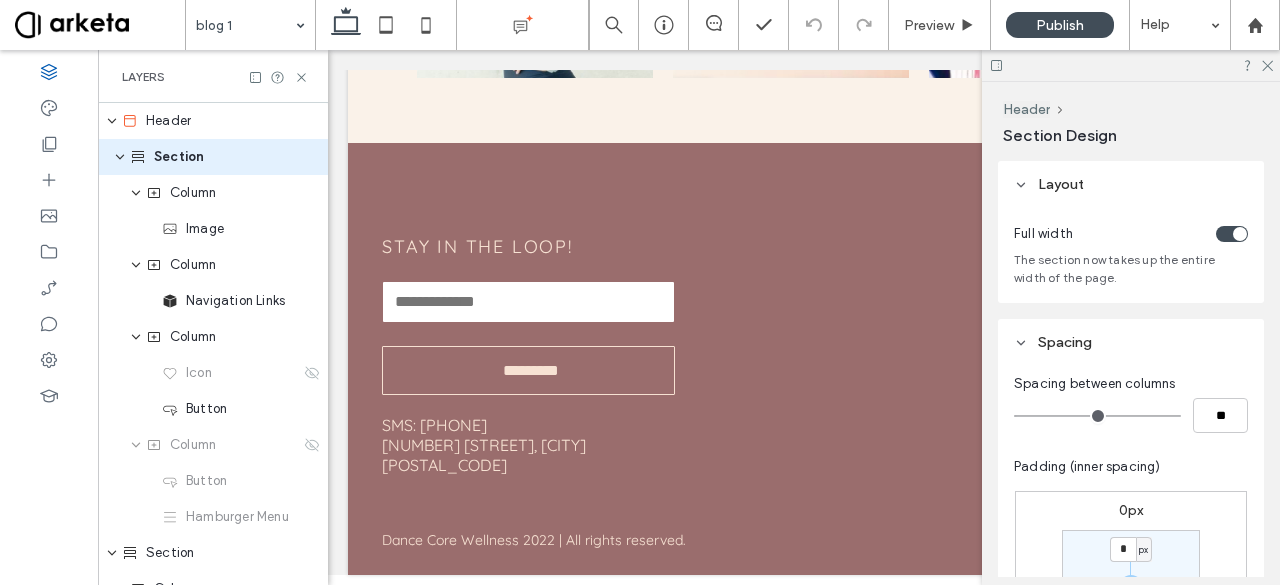 type on "**" 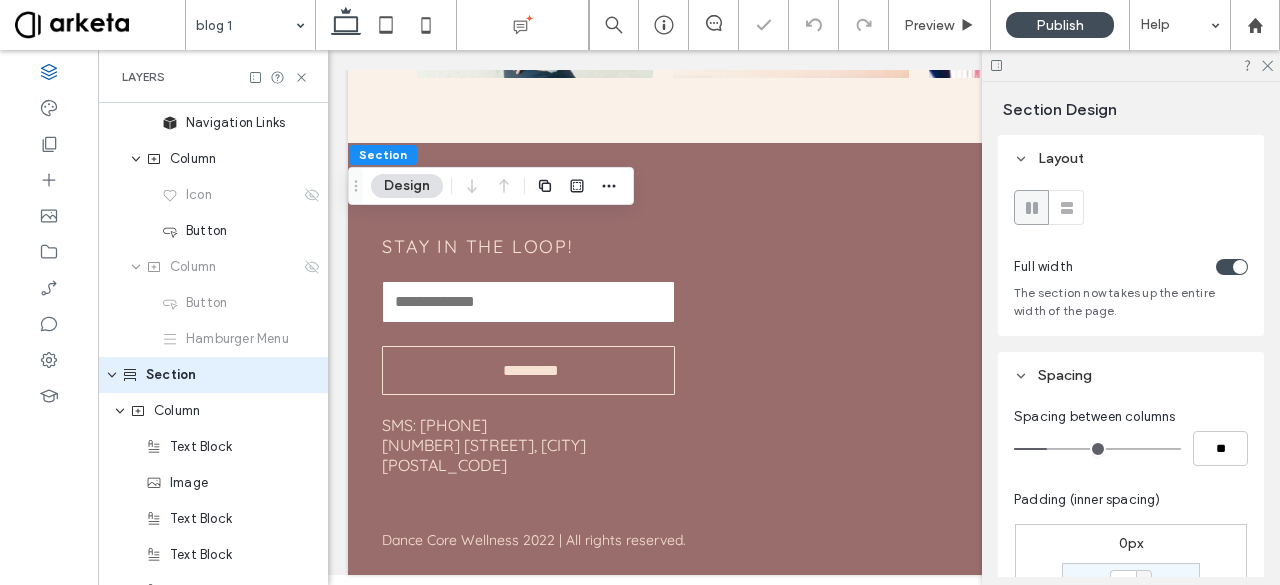 scroll, scrollTop: 208, scrollLeft: 0, axis: vertical 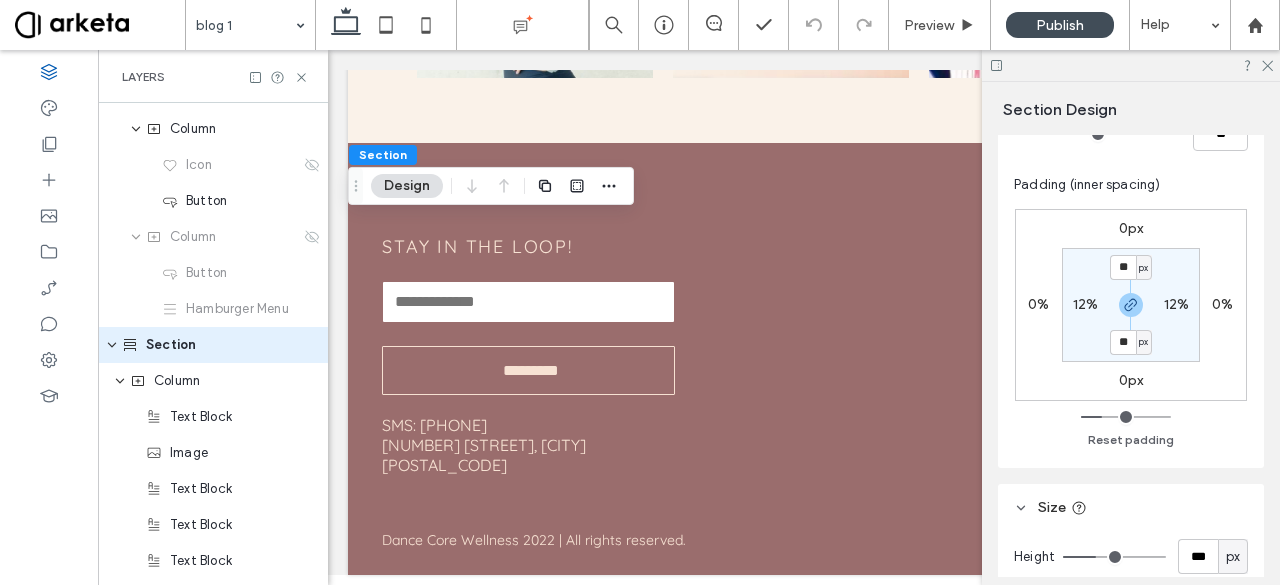click on "12%" at bounding box center [1086, 304] 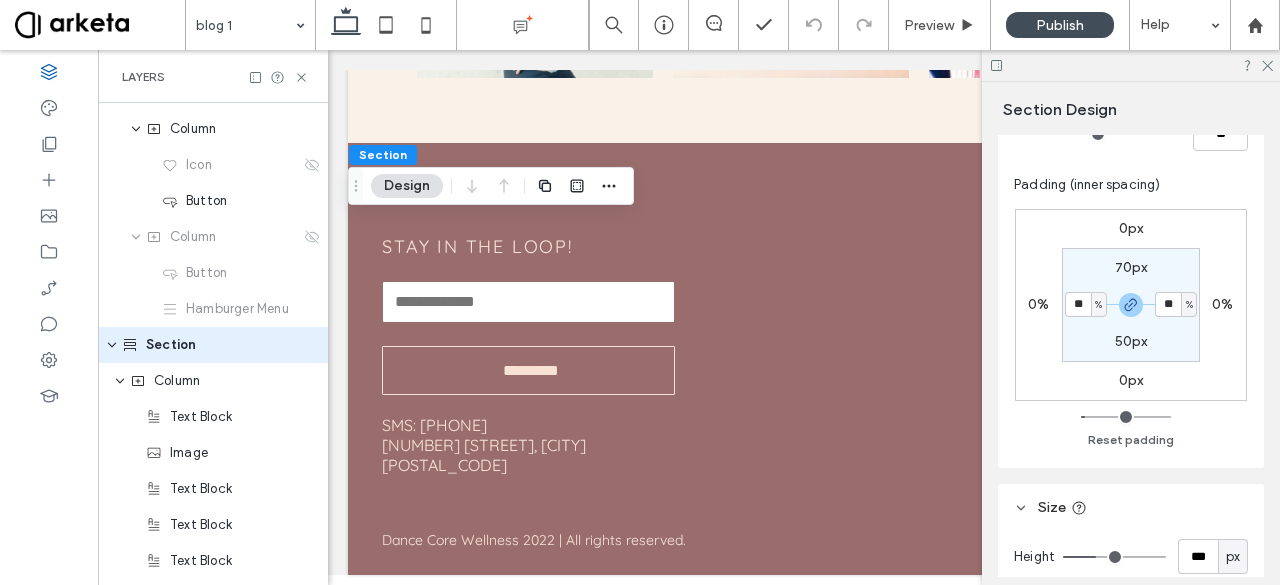 type on "**" 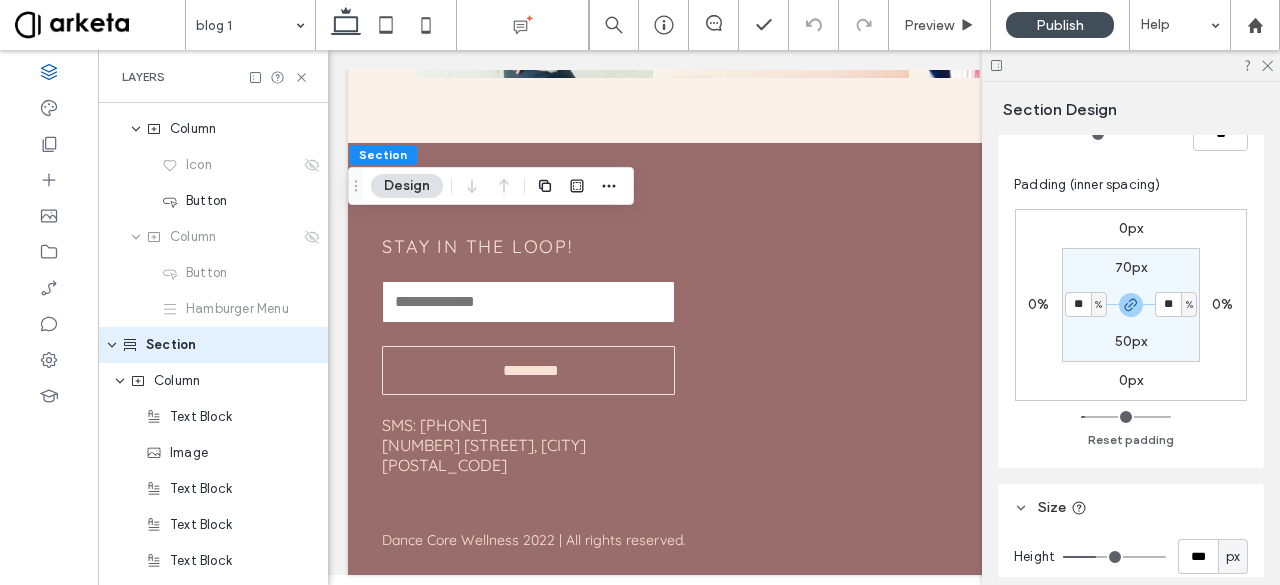 type on "**" 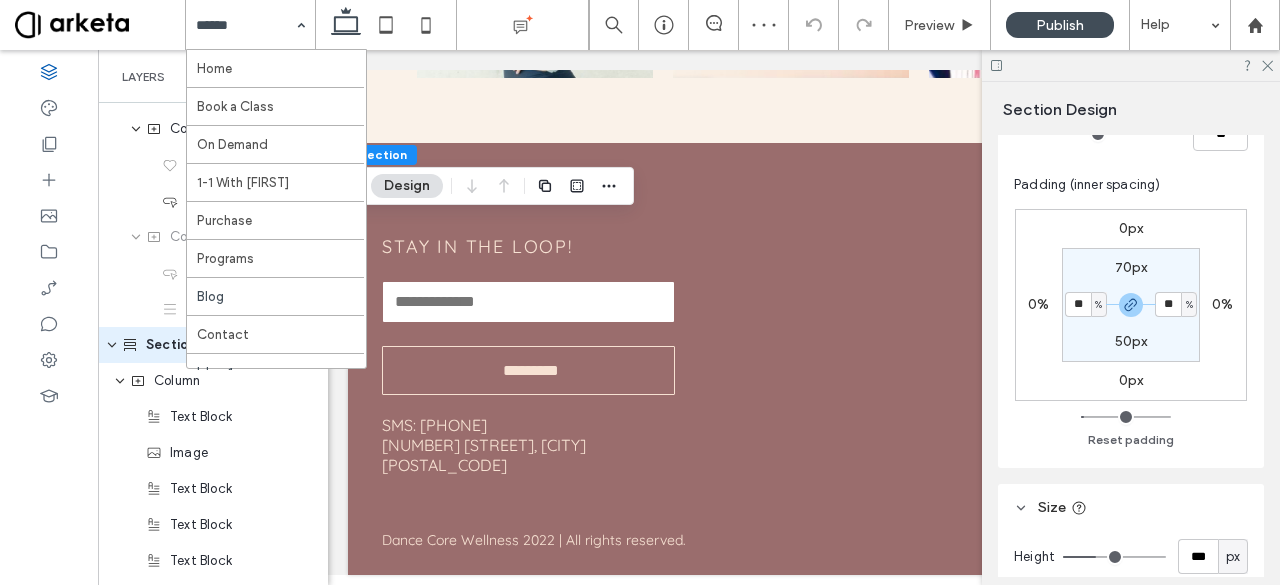 scroll, scrollTop: 130, scrollLeft: 0, axis: vertical 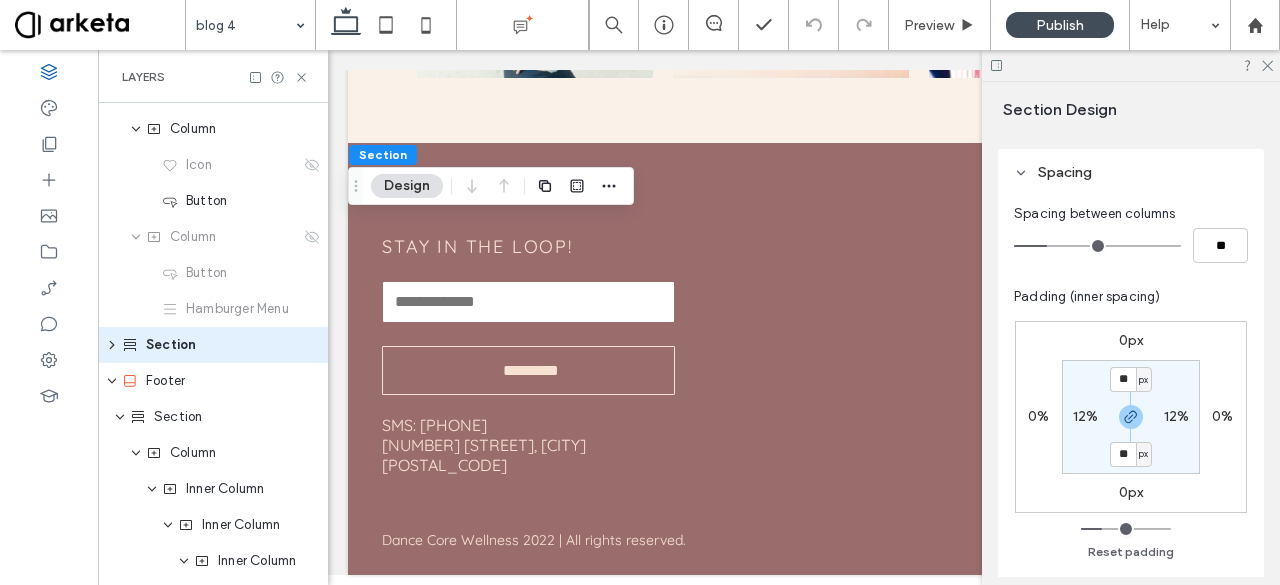 click on "12%" at bounding box center (1086, 416) 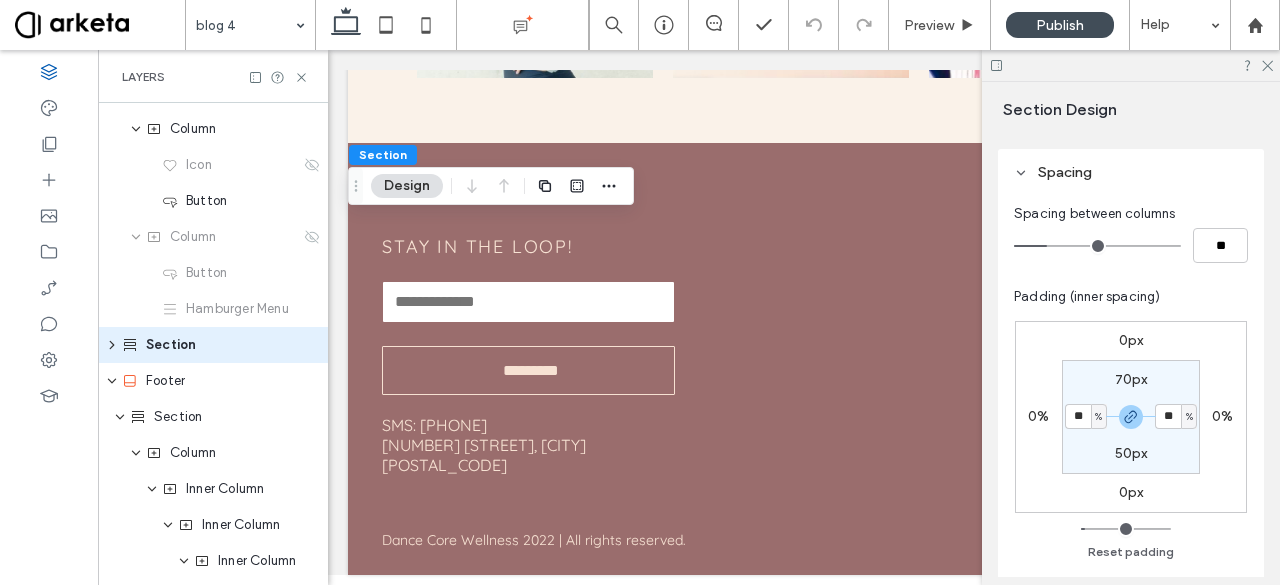 type on "**" 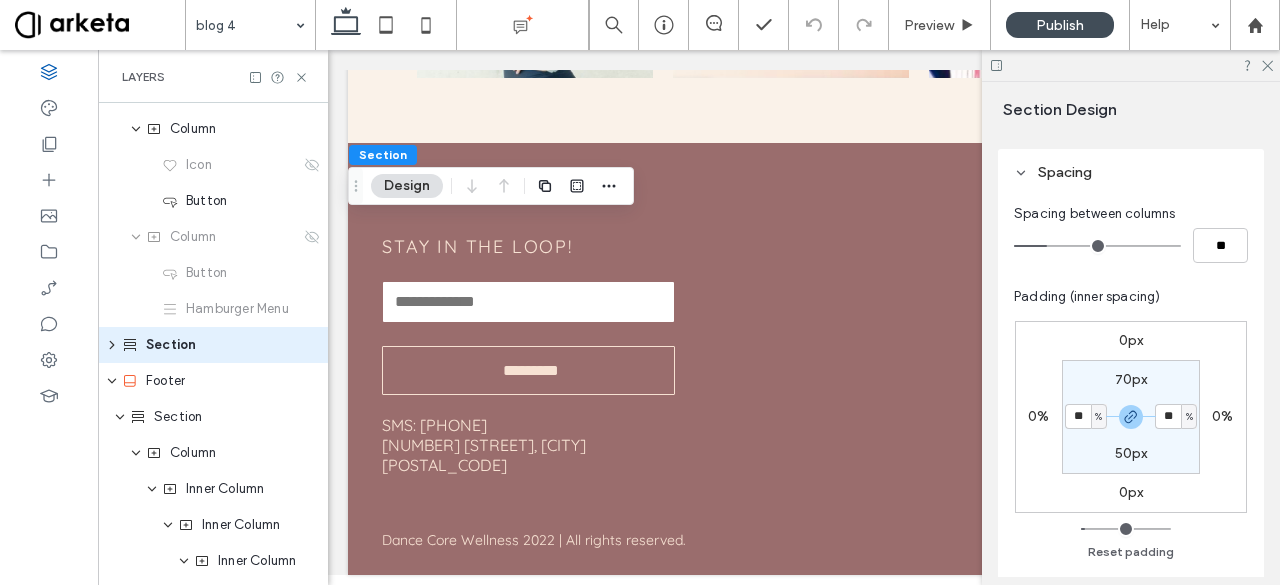 type on "**" 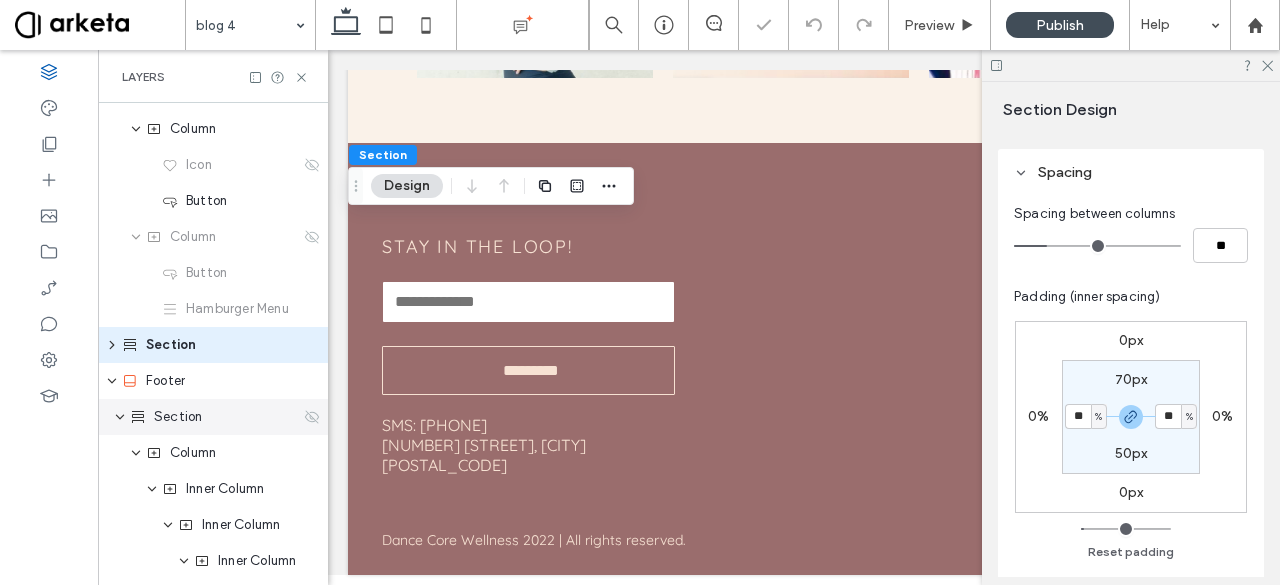 scroll, scrollTop: 372, scrollLeft: 0, axis: vertical 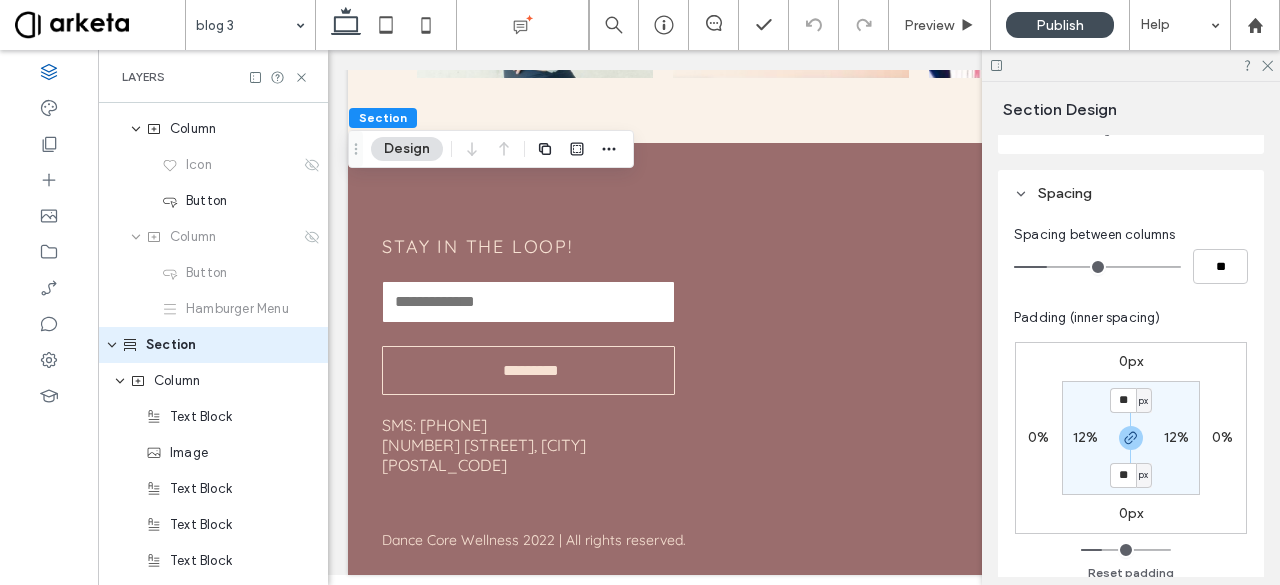 click on "12%" at bounding box center [1086, 437] 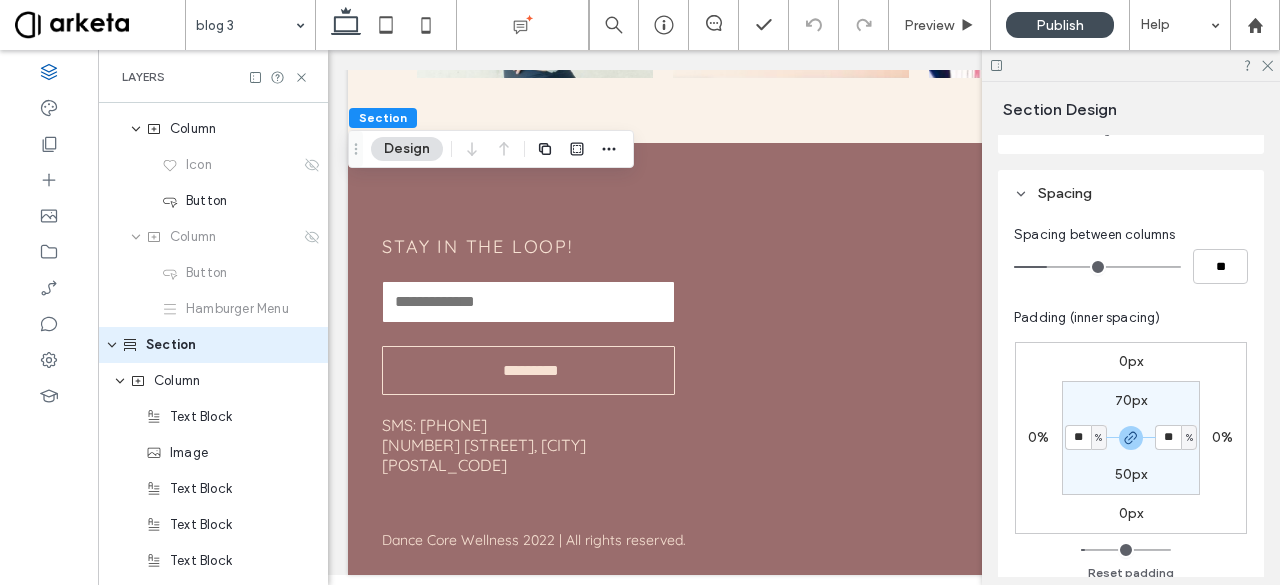 type on "**" 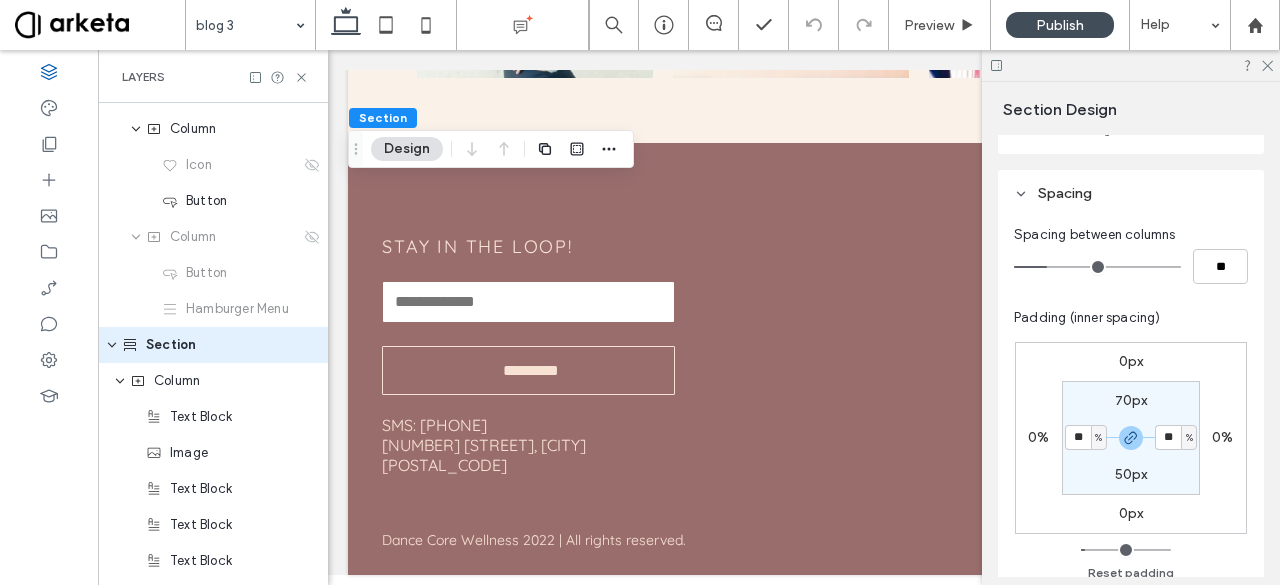 type on "**" 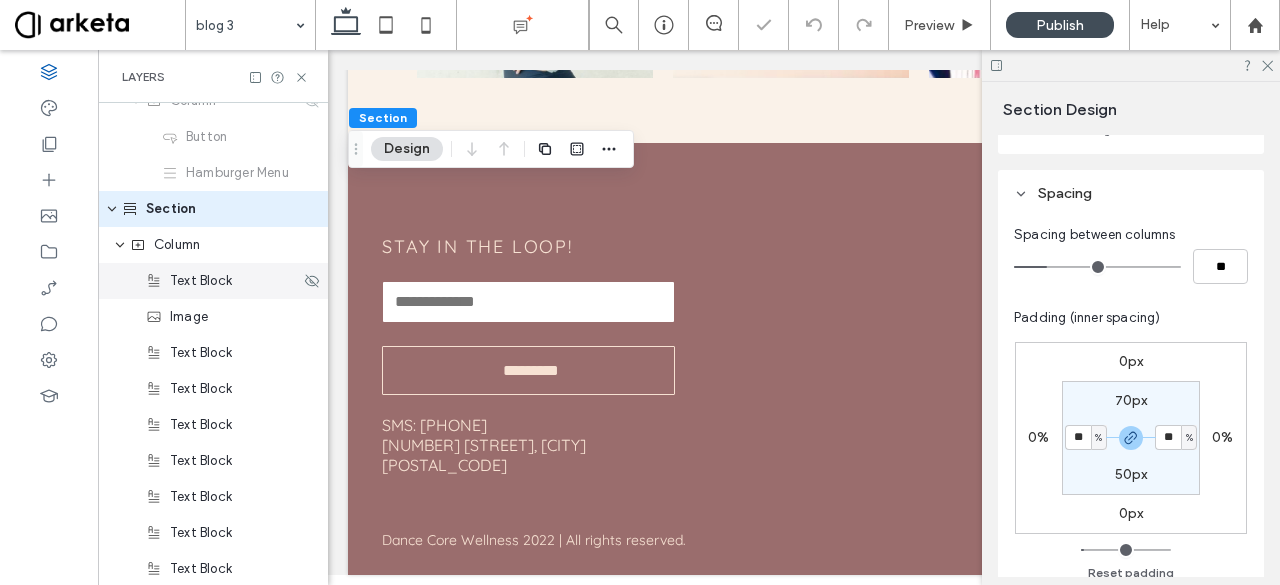 scroll, scrollTop: 428, scrollLeft: 0, axis: vertical 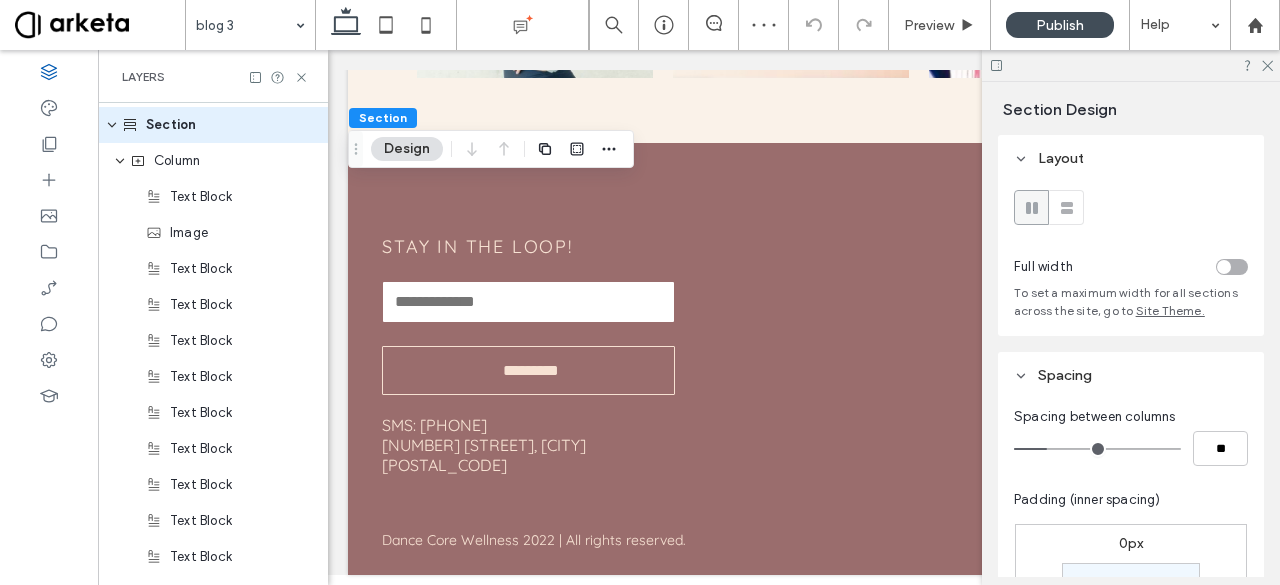 click at bounding box center (1224, 267) 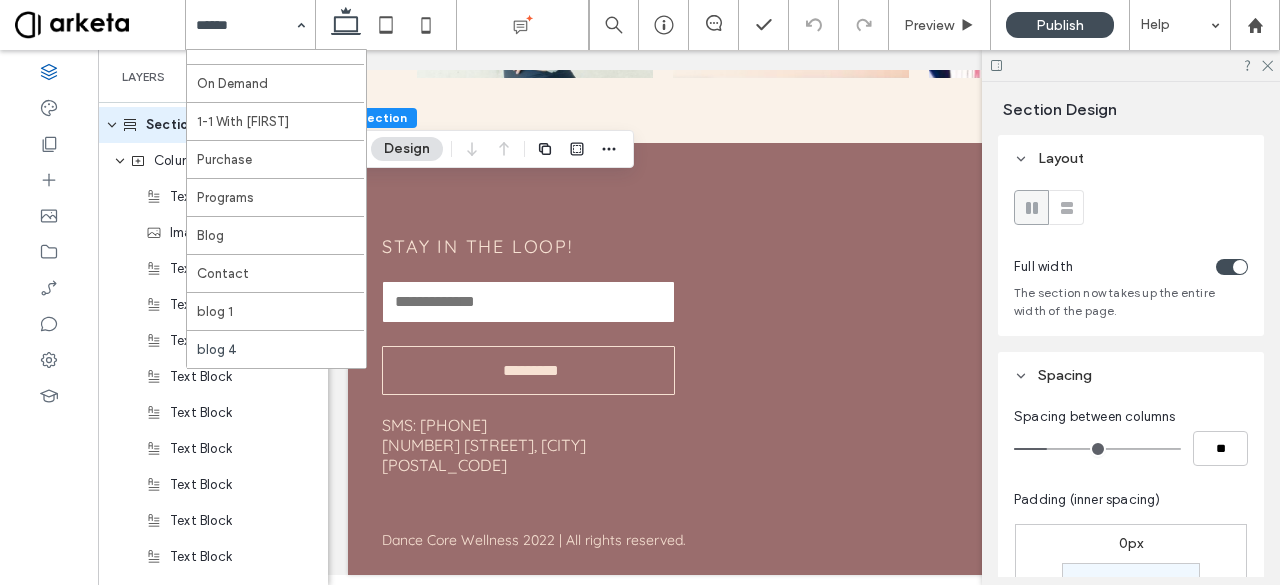 scroll, scrollTop: 172, scrollLeft: 0, axis: vertical 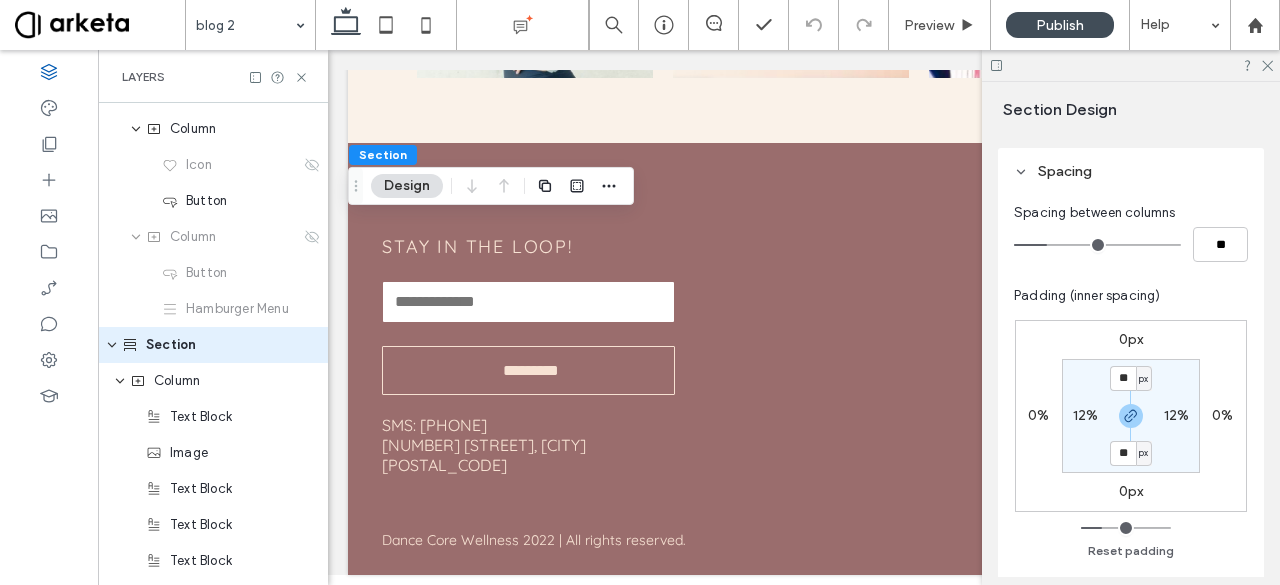 click on "12%" at bounding box center [1086, 415] 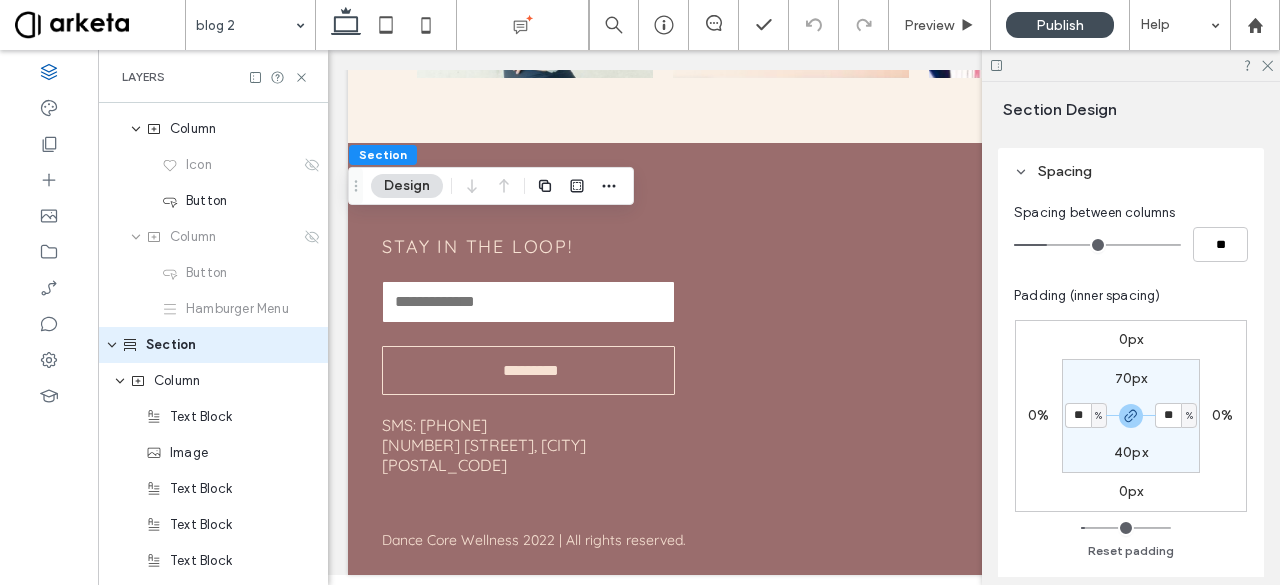 type on "**" 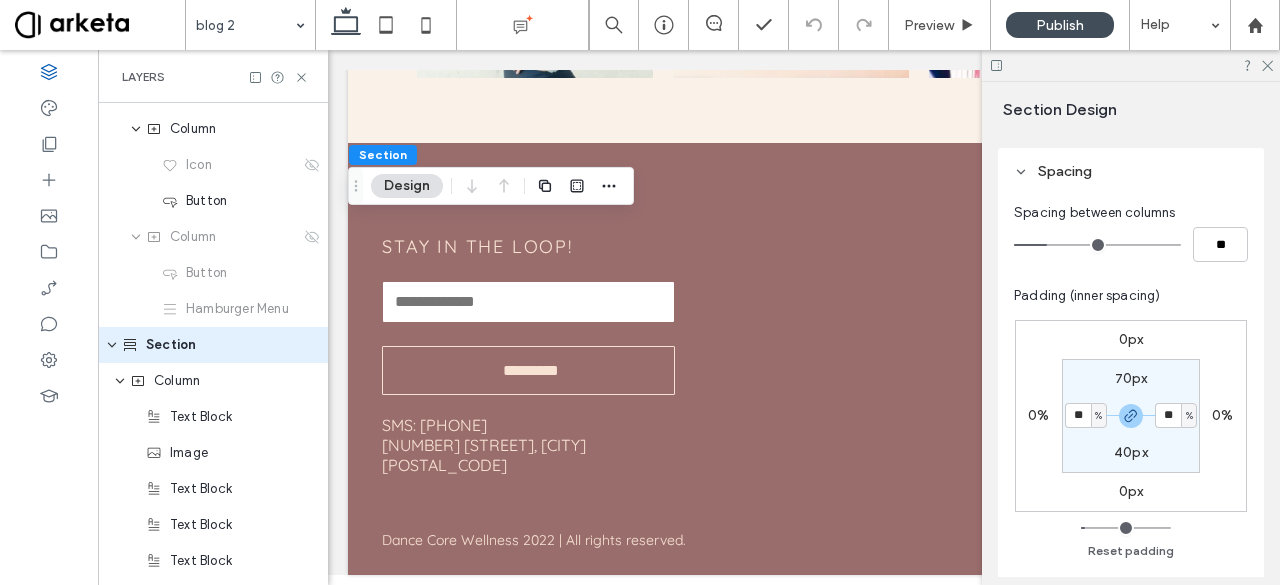 type on "**" 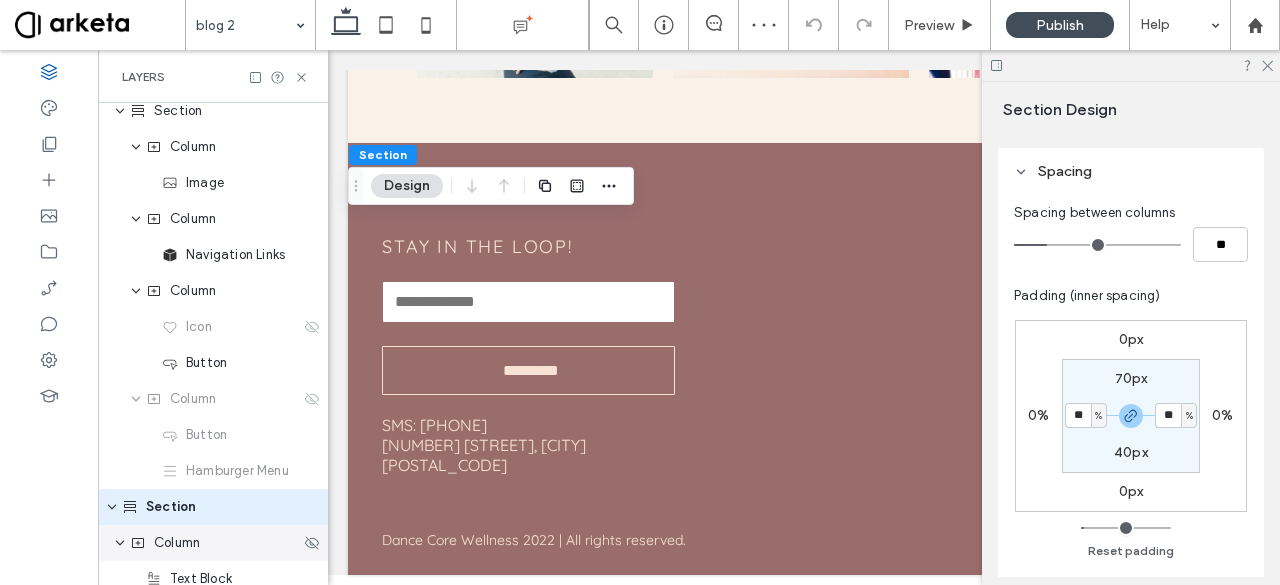 scroll, scrollTop: 0, scrollLeft: 0, axis: both 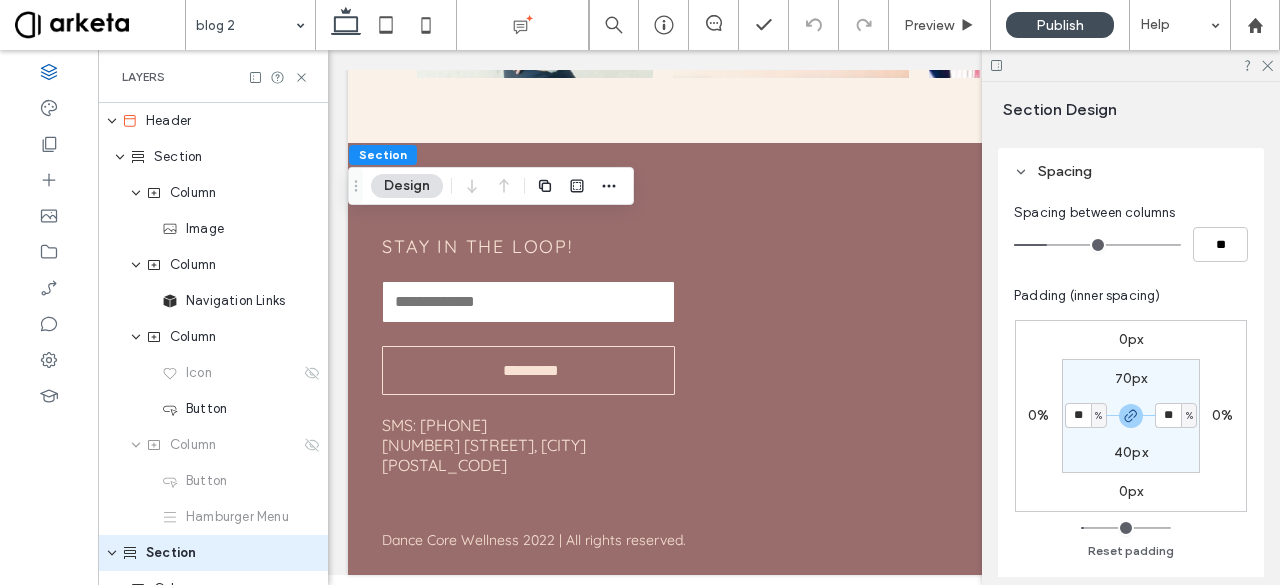 type on "**" 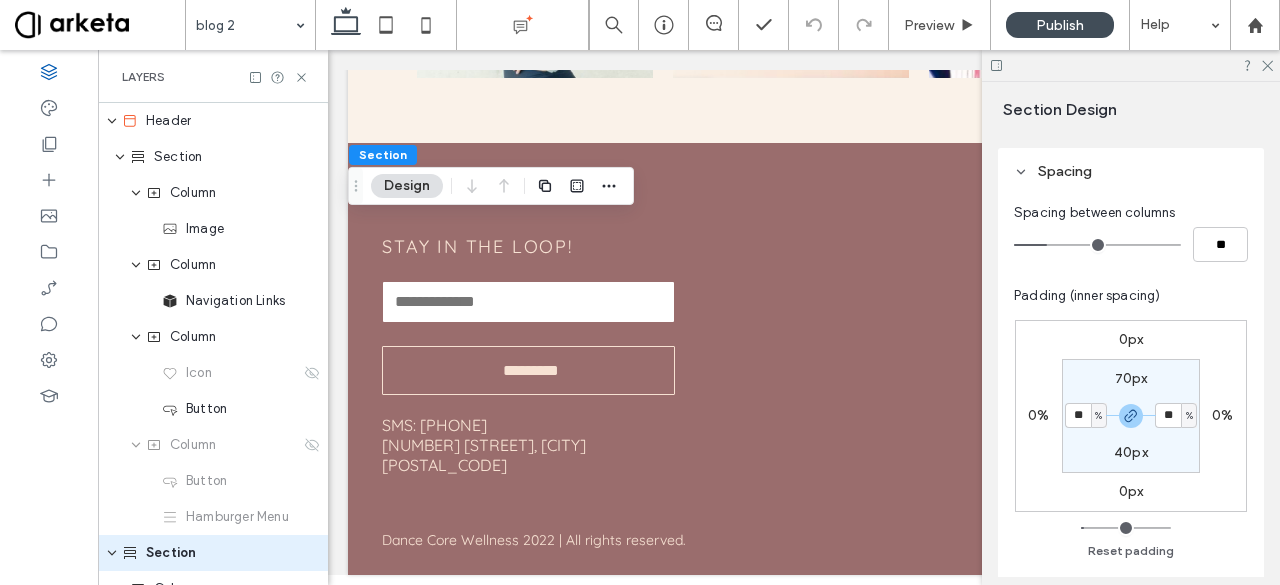 type on "**" 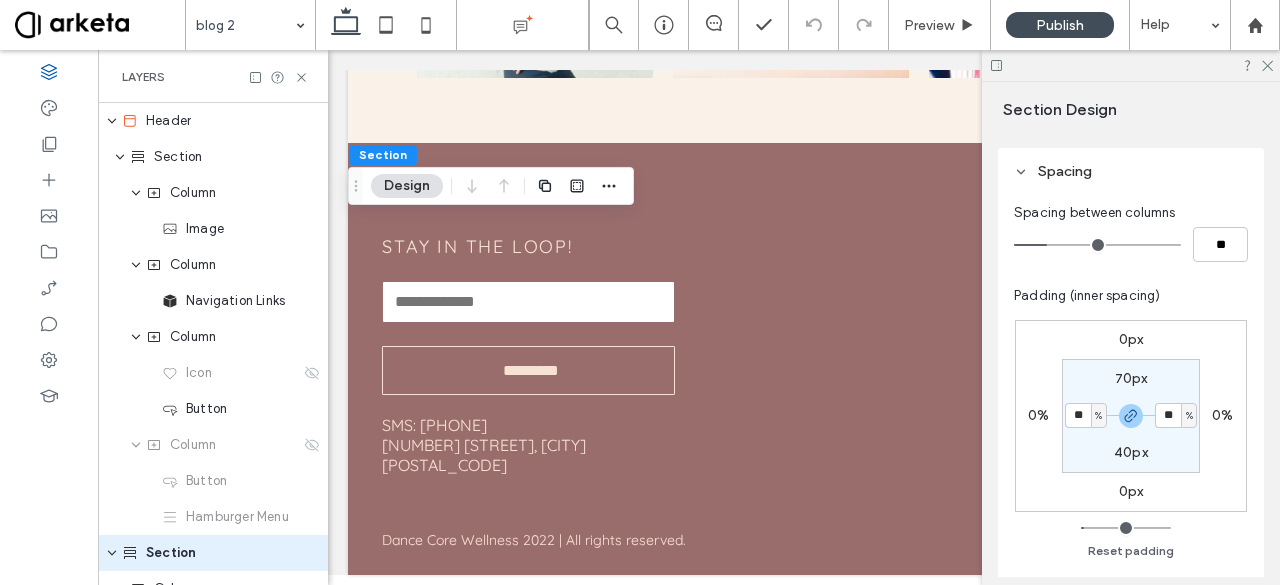 type on "**" 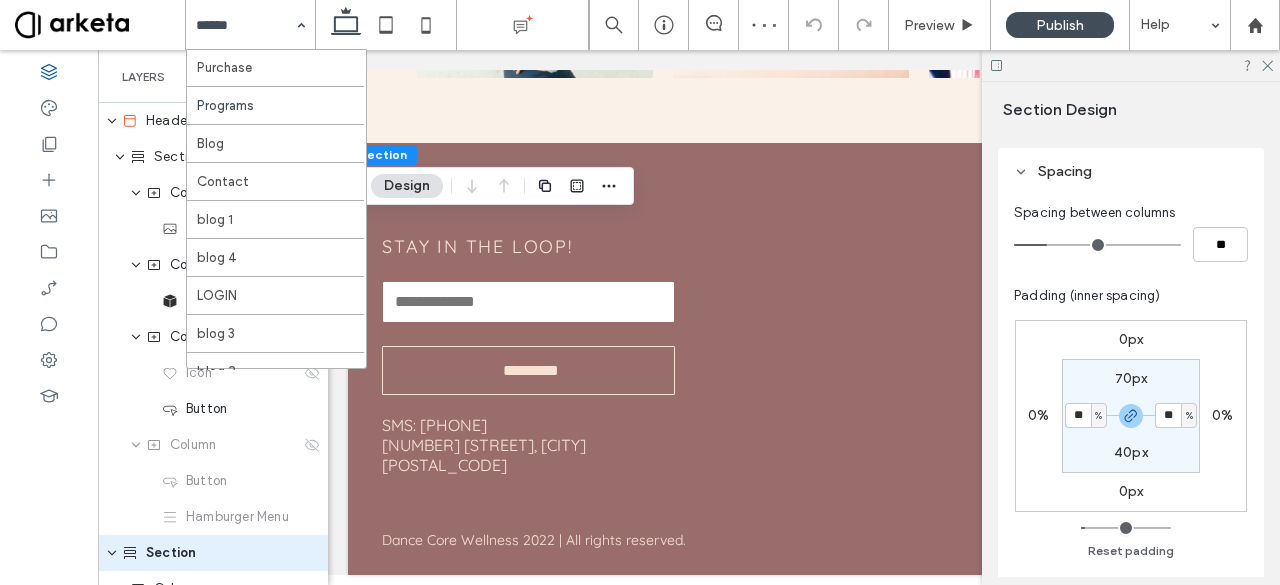scroll, scrollTop: 161, scrollLeft: 0, axis: vertical 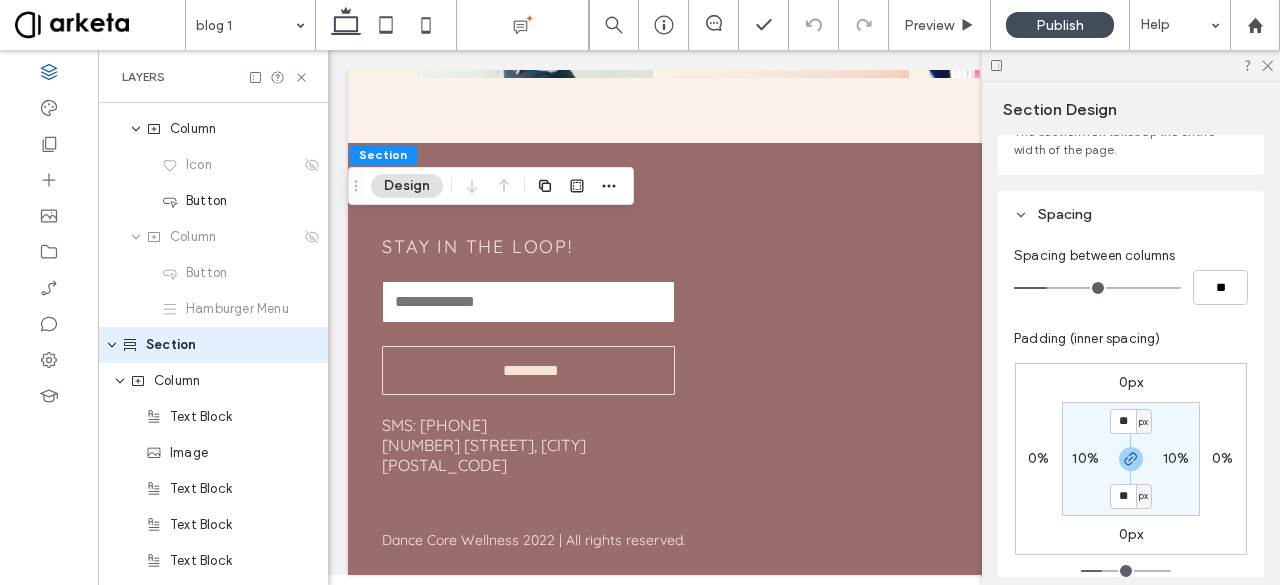 click on "10%" at bounding box center [1085, 458] 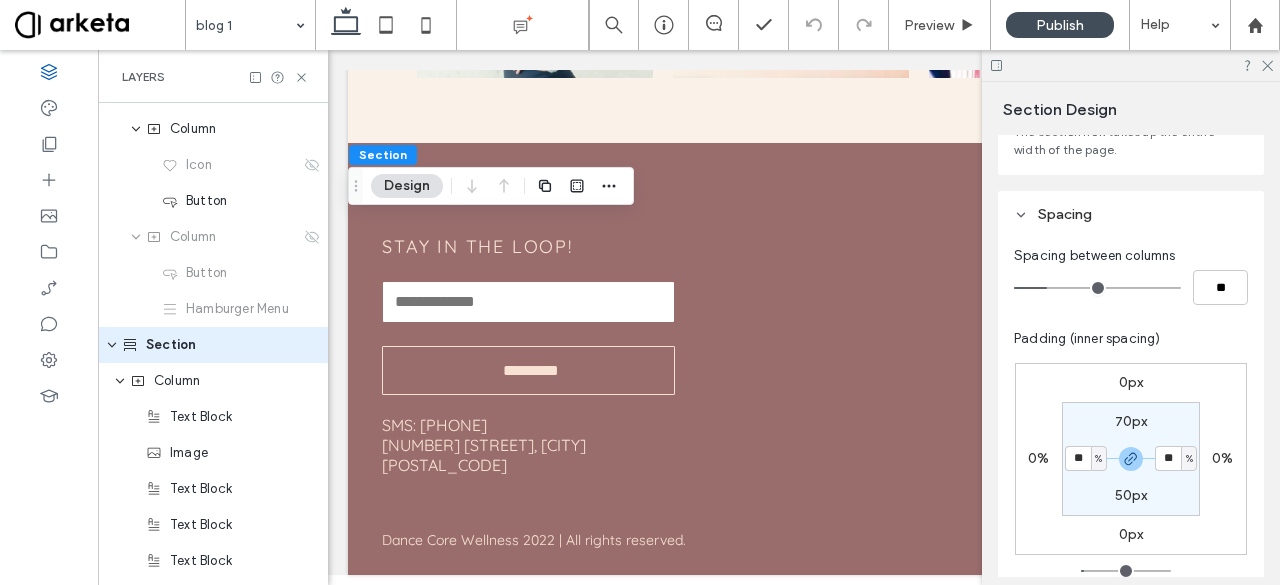 type on "**" 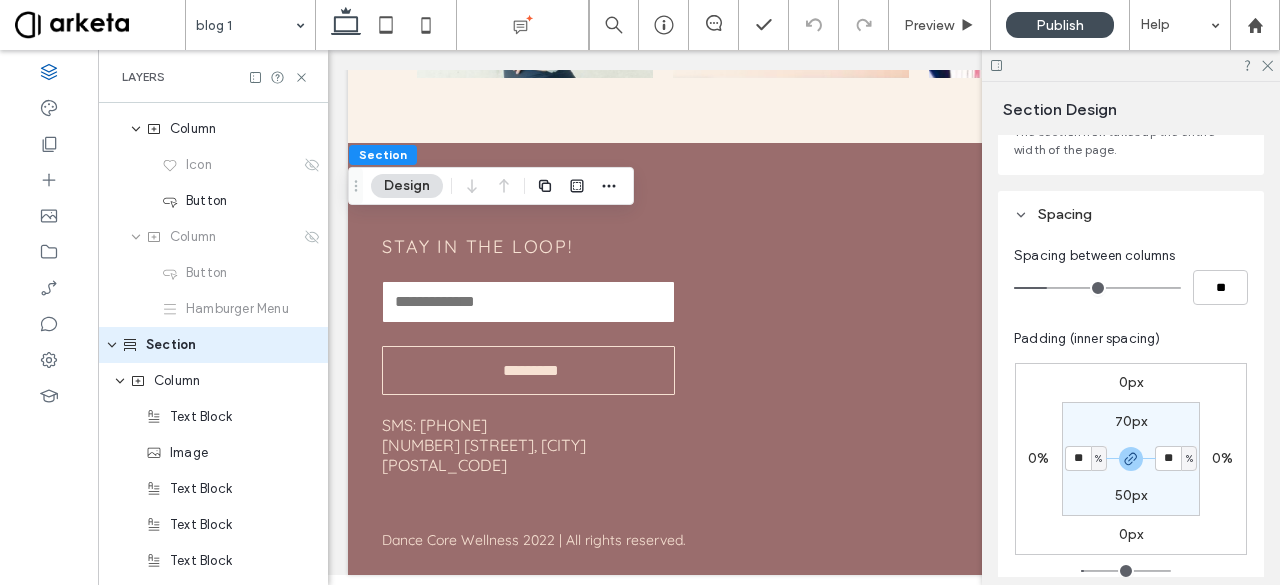 type on "**" 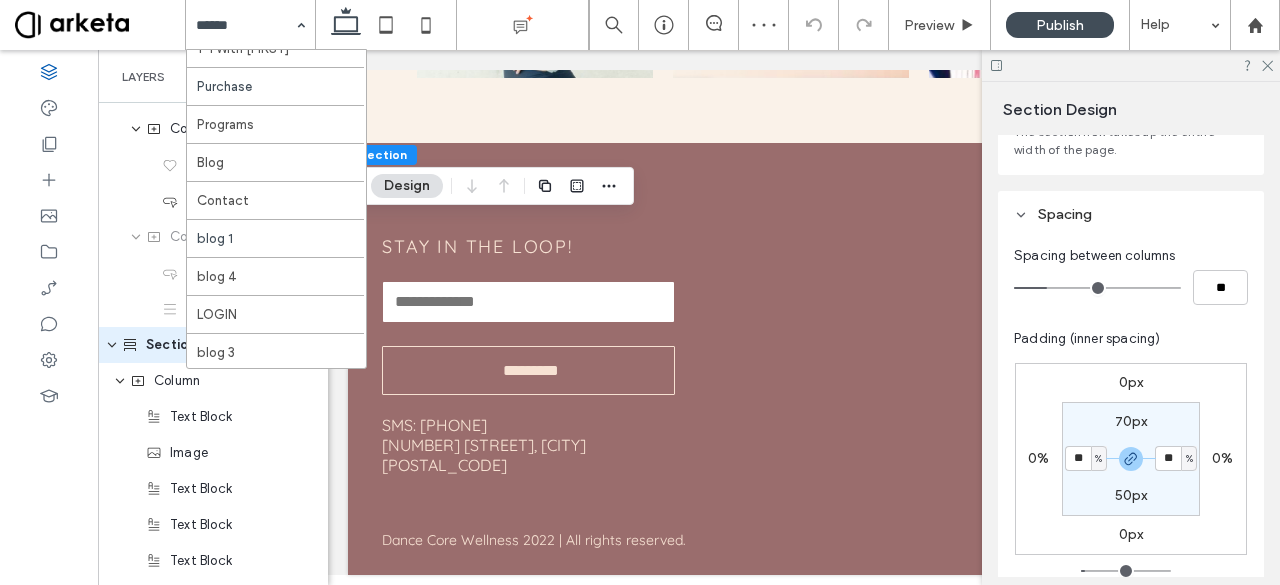 scroll, scrollTop: 136, scrollLeft: 0, axis: vertical 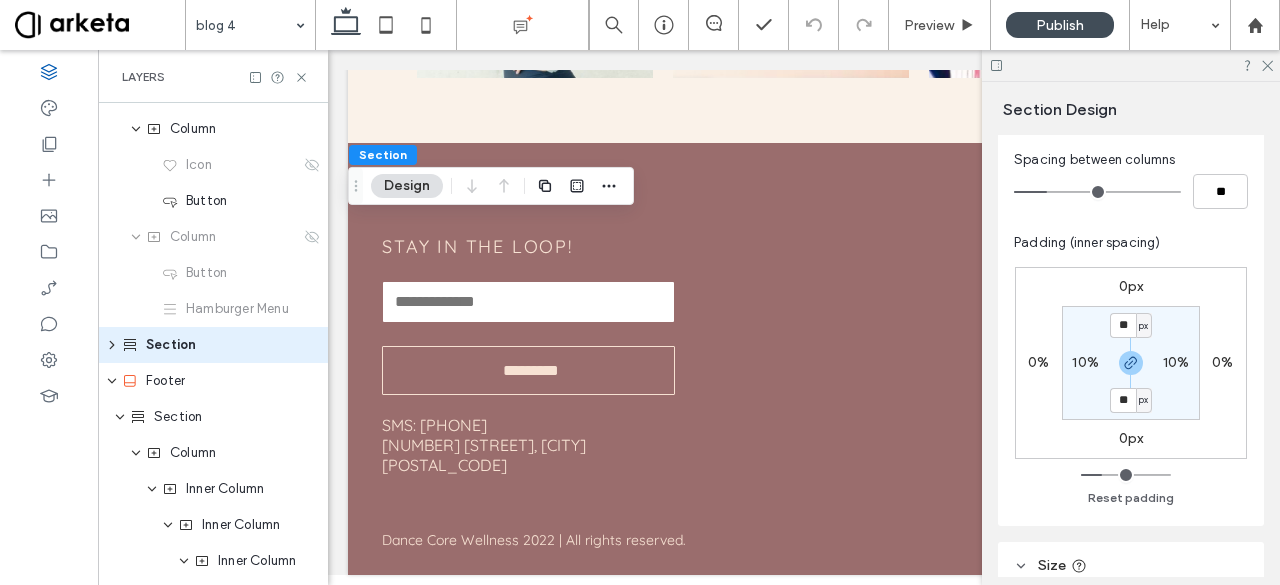 click on "10%" at bounding box center [1085, 362] 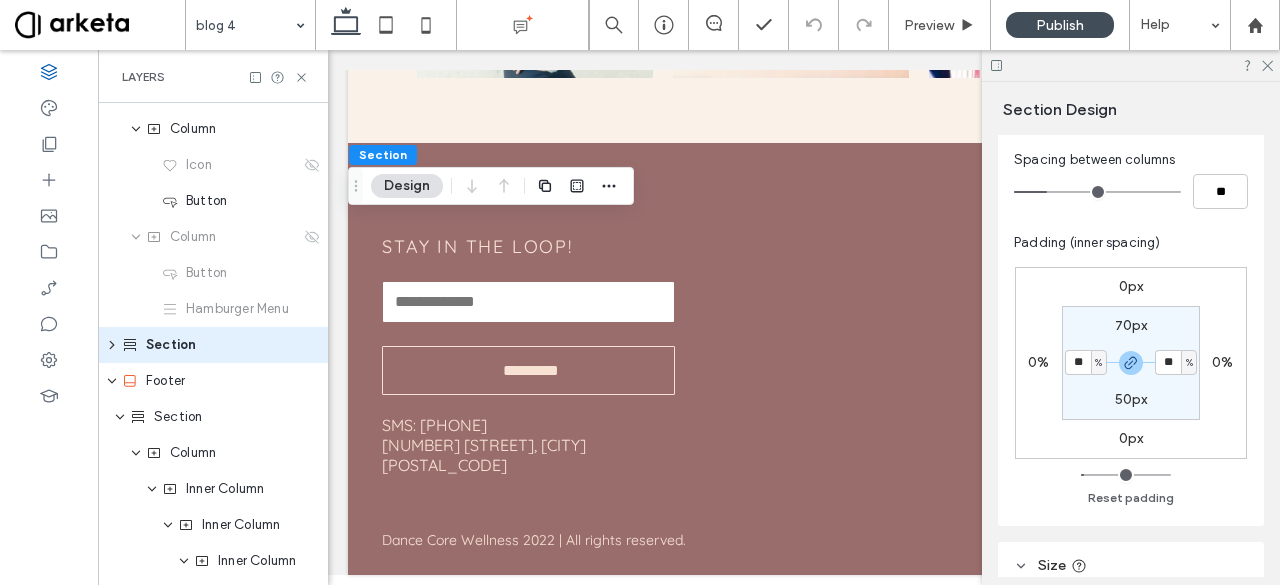 type on "**" 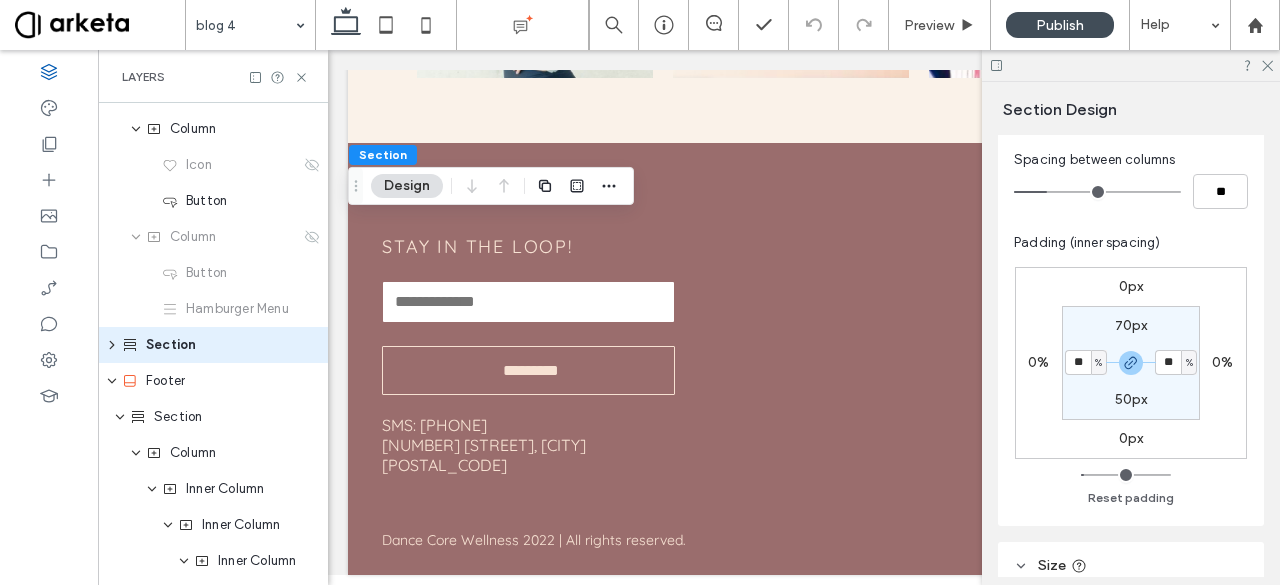 type on "**" 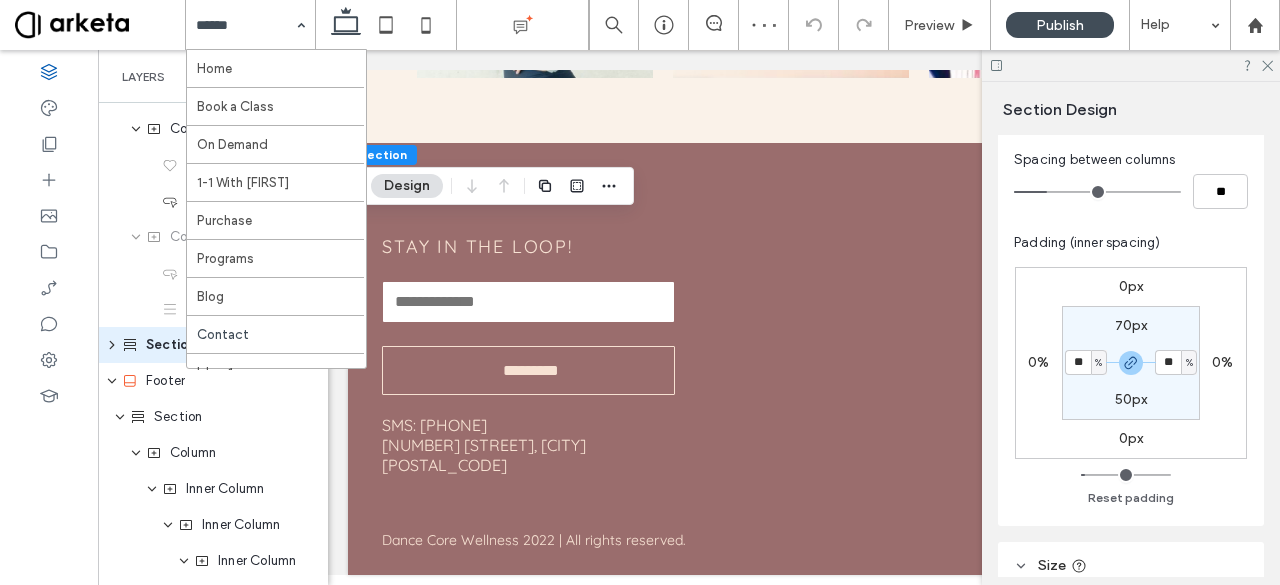 scroll, scrollTop: 220, scrollLeft: 0, axis: vertical 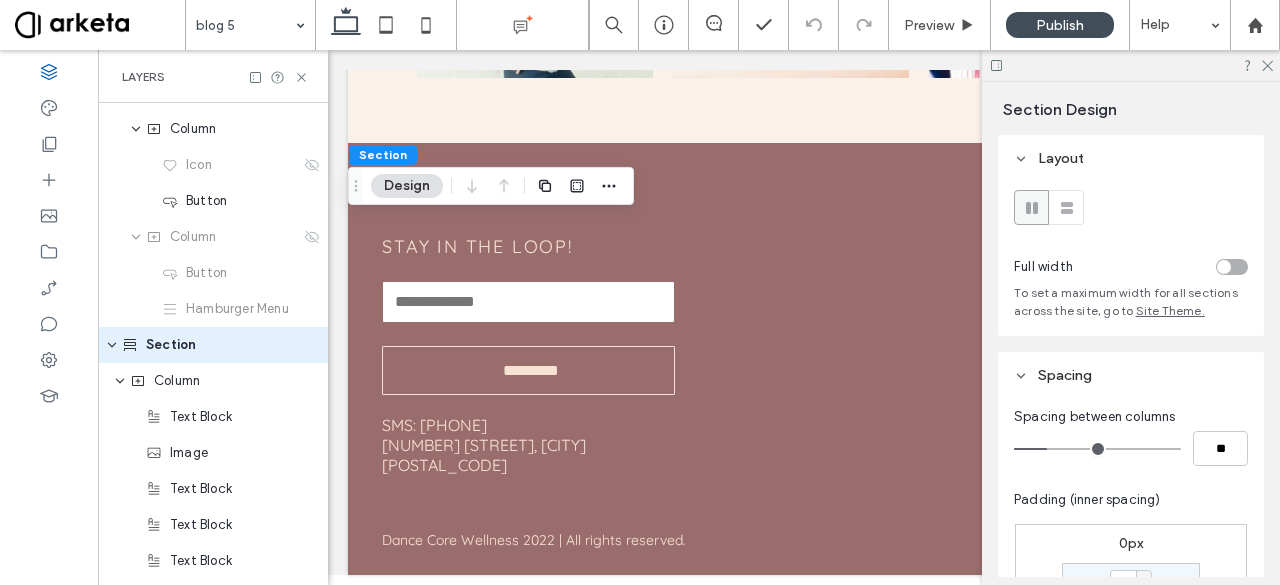 click at bounding box center (1232, 267) 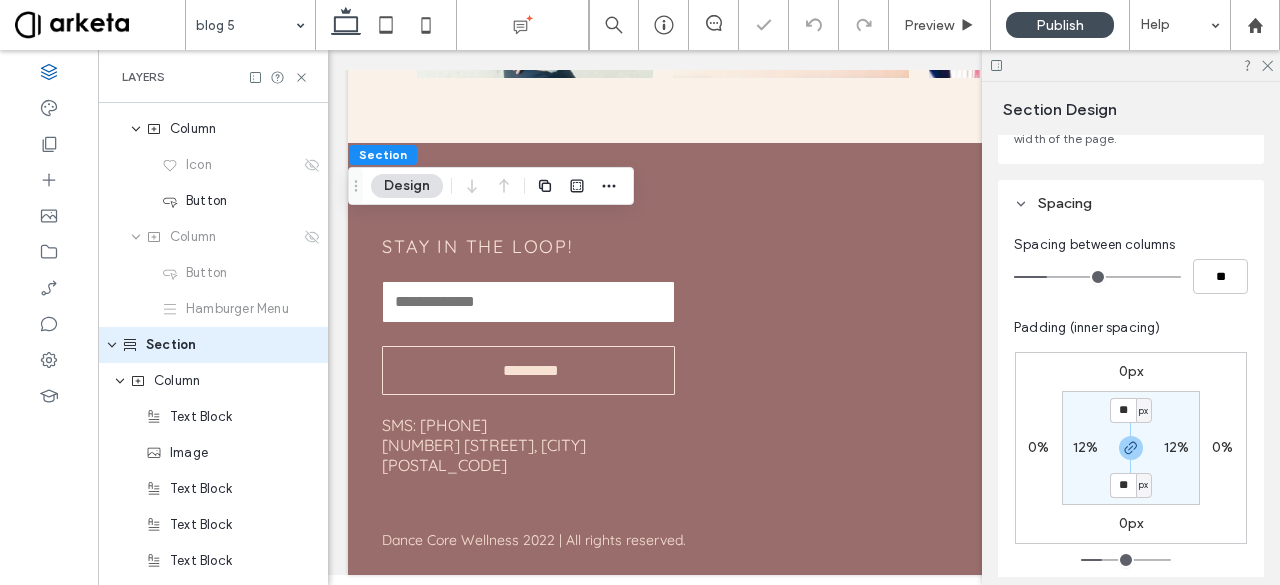 scroll, scrollTop: 228, scrollLeft: 0, axis: vertical 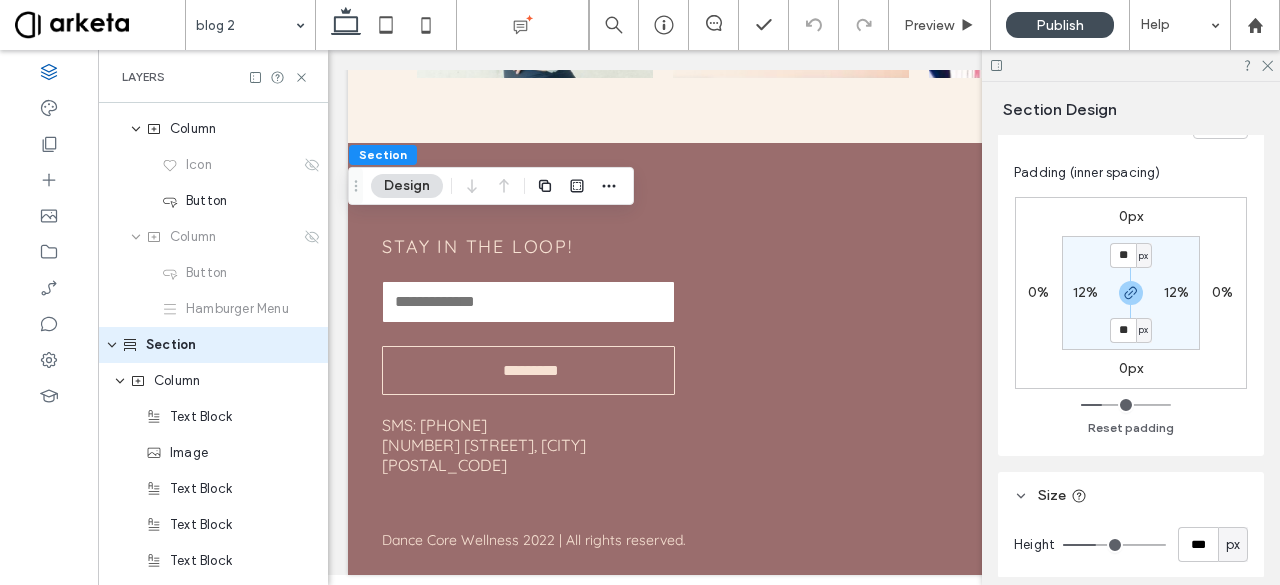 click on "0px 0% 0px 0% ** px 12% ** px 12% Reset padding" at bounding box center [1131, 313] 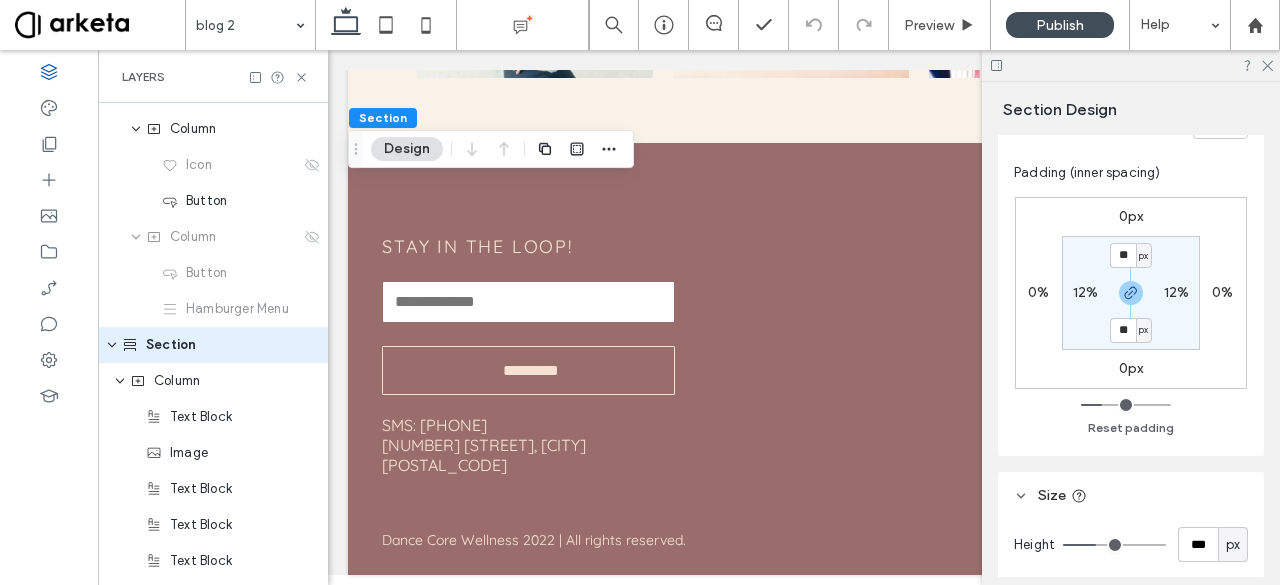 scroll, scrollTop: 365, scrollLeft: 0, axis: vertical 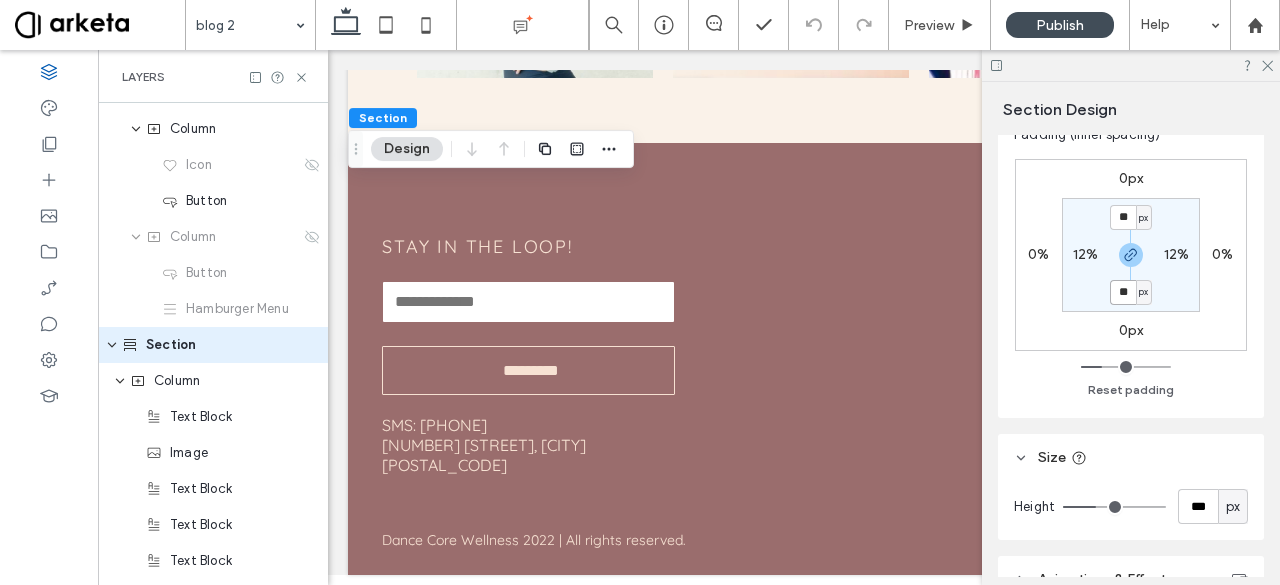 click on "**" at bounding box center [1123, 292] 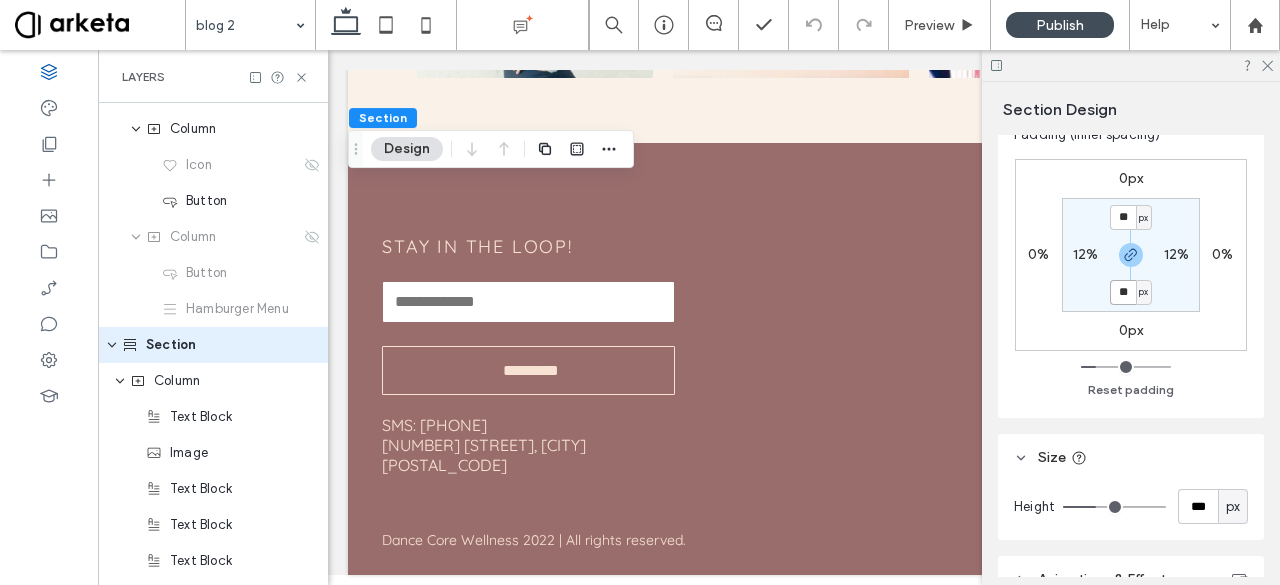 type on "*" 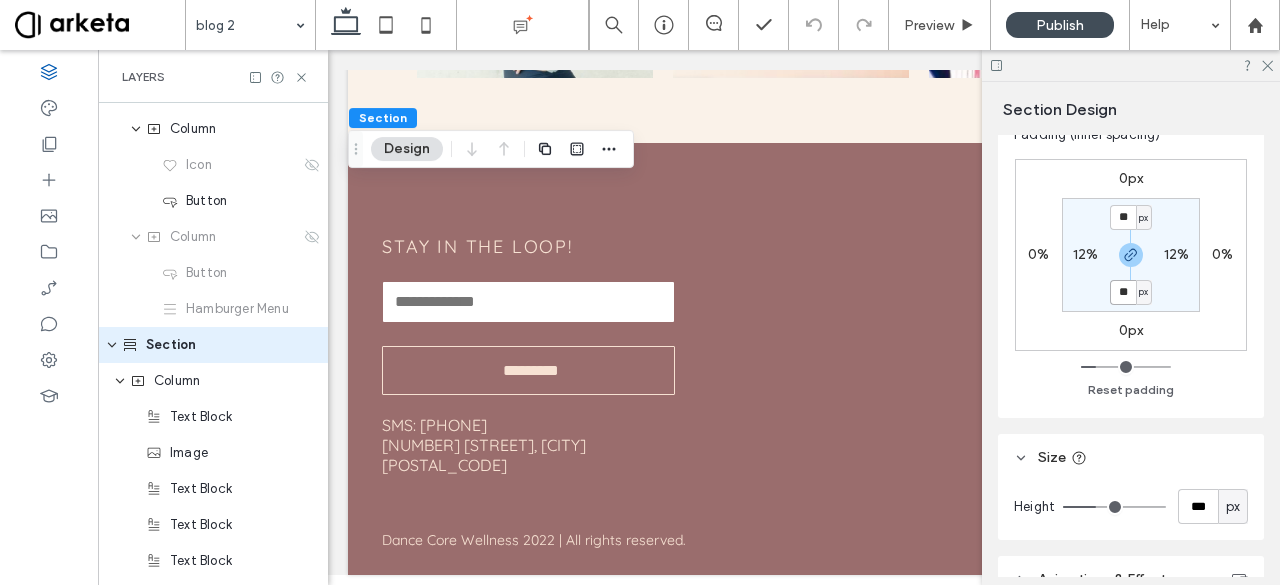 type on "**" 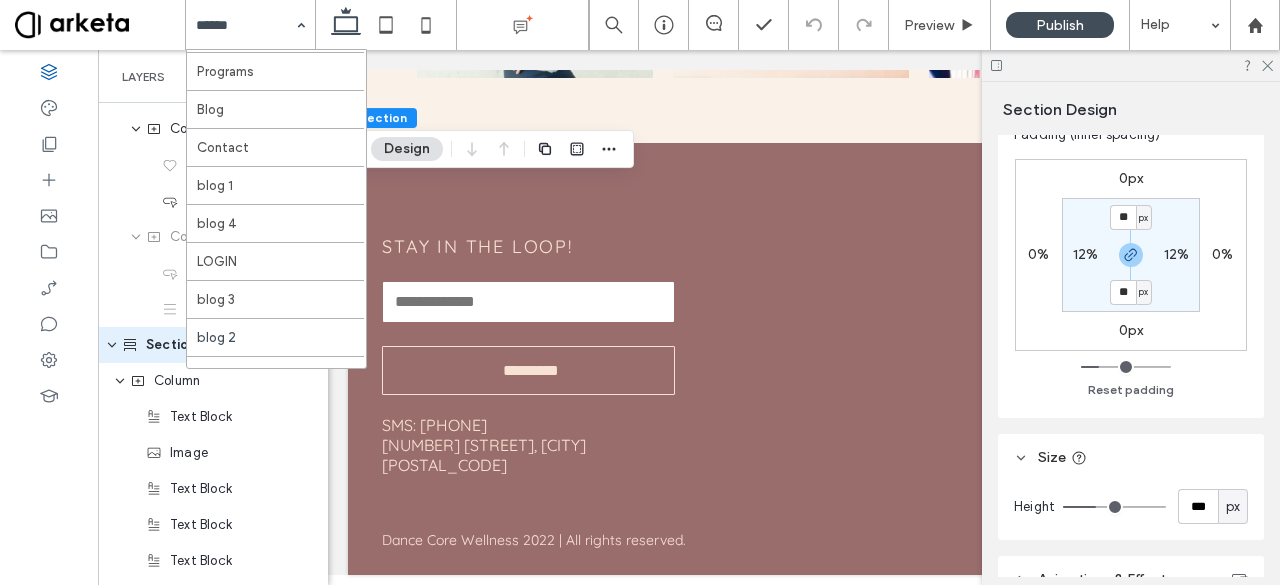 scroll, scrollTop: 188, scrollLeft: 0, axis: vertical 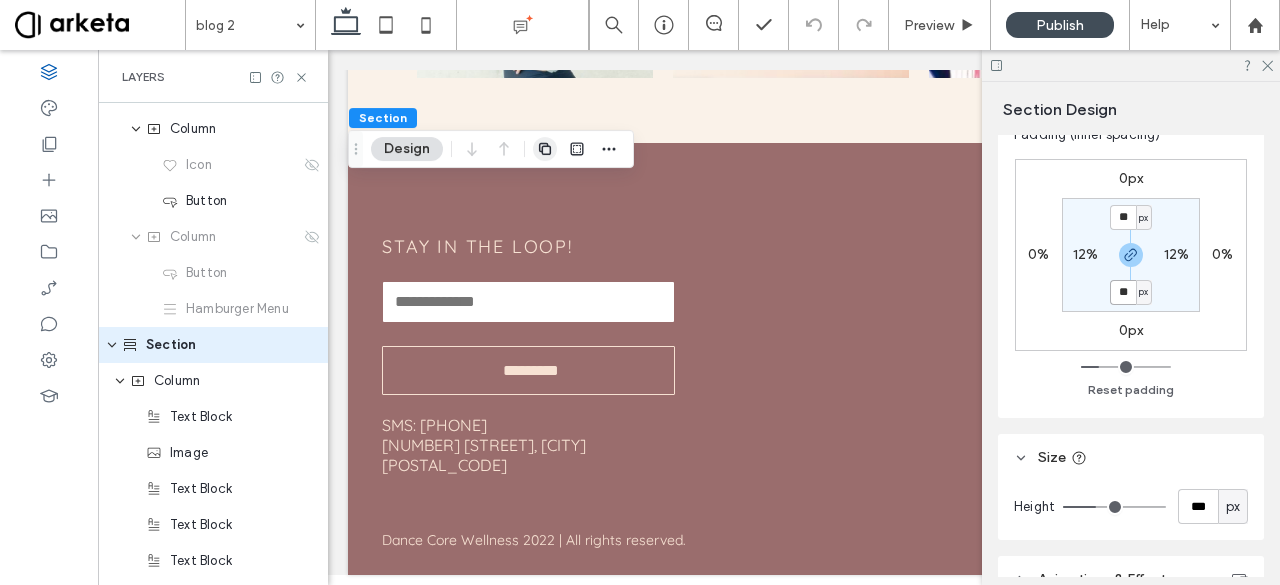 type on "**" 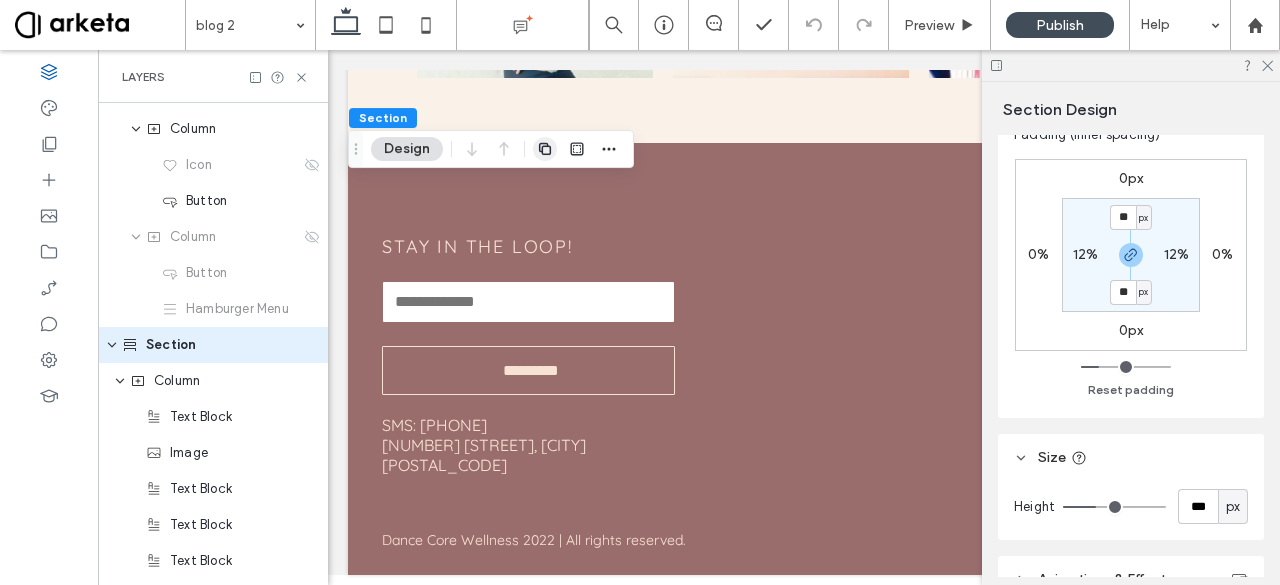 type on "**" 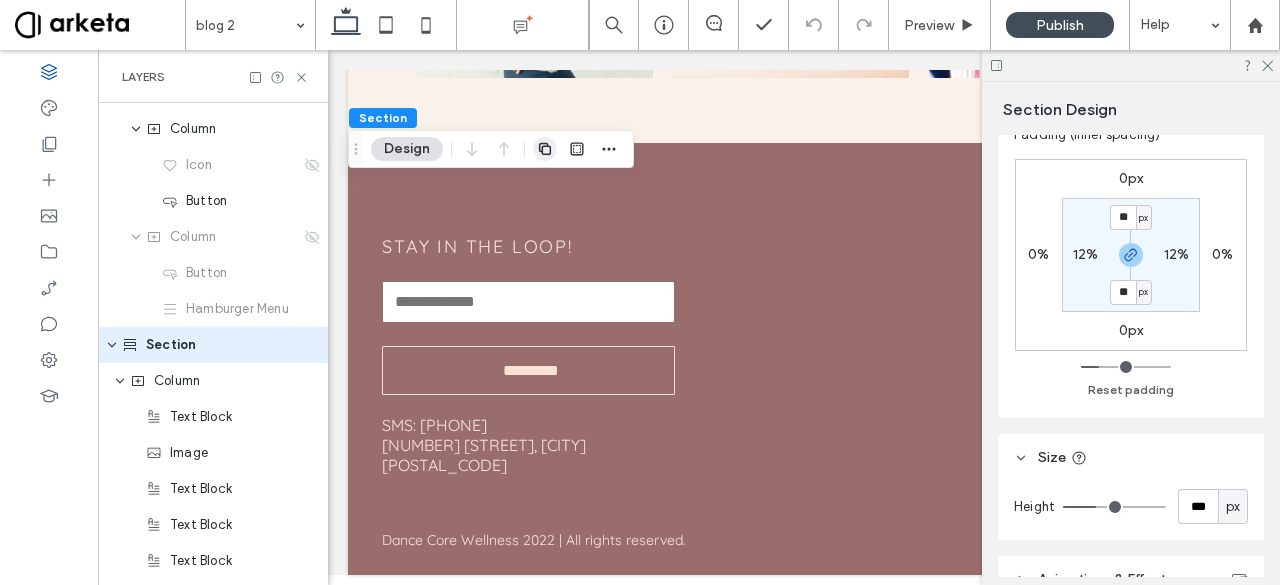 type on "**" 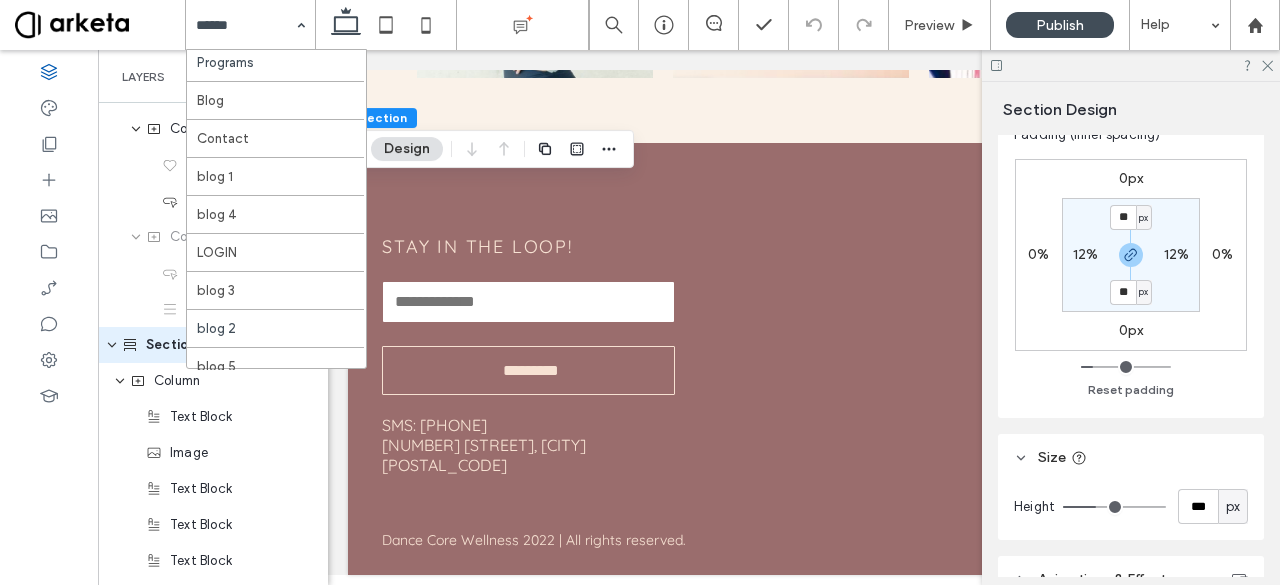 scroll, scrollTop: 198, scrollLeft: 0, axis: vertical 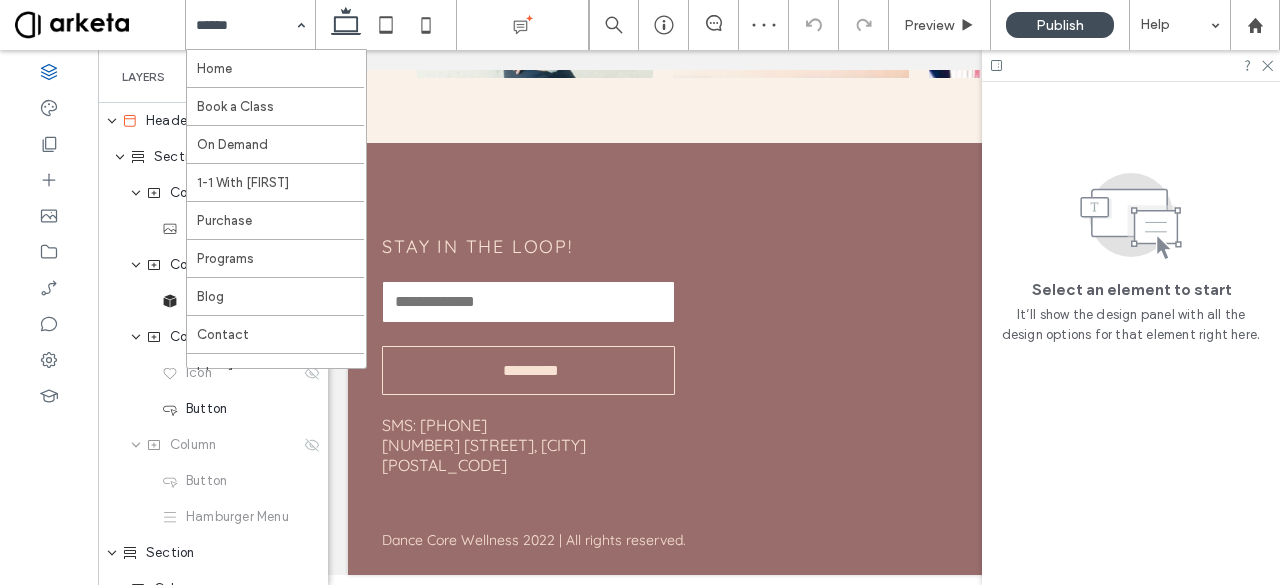 click on "Home Book a Class On Demand 1-1 With Patrica Purchase Programs Blog Contact blog 1 blog 4 LOGIN blog 3 blog 2 blog 5" at bounding box center (250, 25) 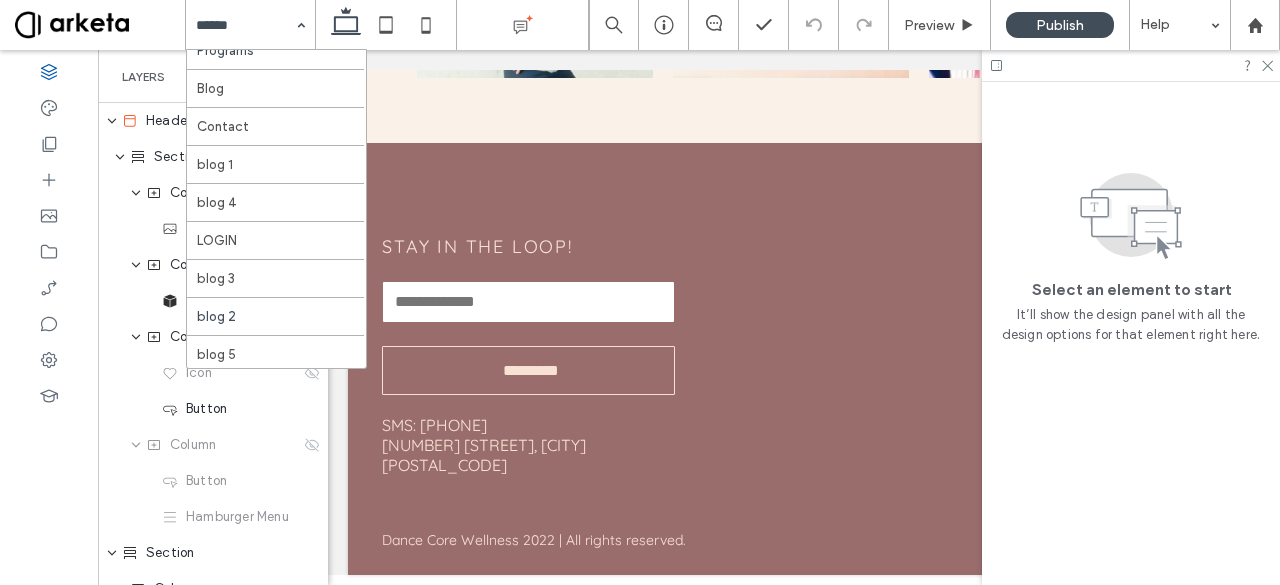 scroll, scrollTop: 220, scrollLeft: 0, axis: vertical 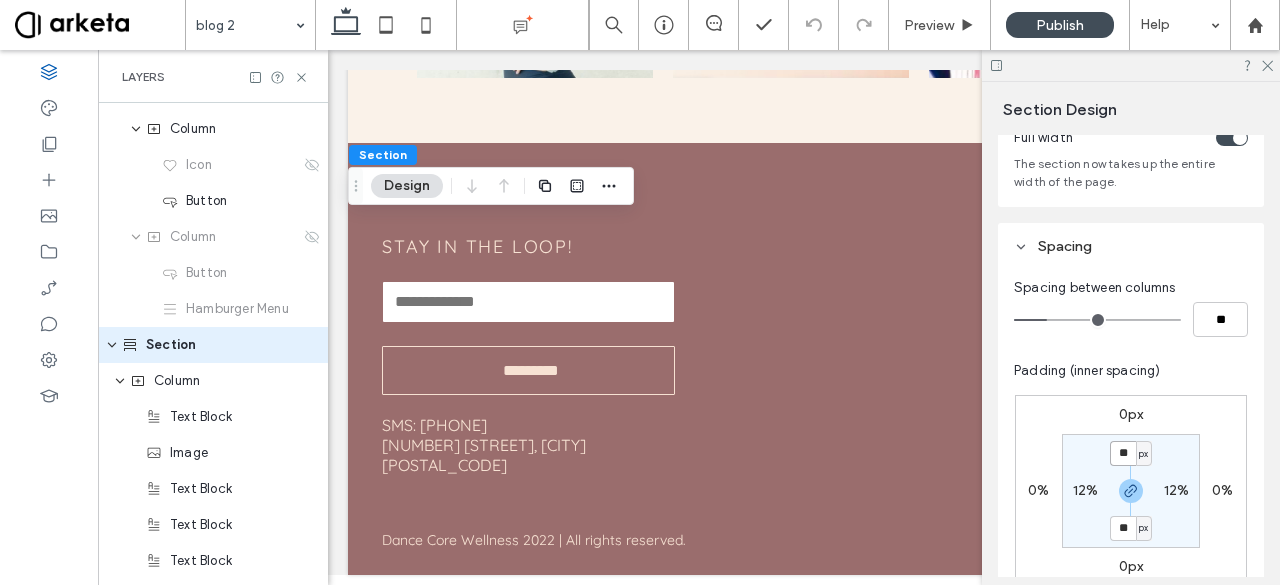 click on "**" at bounding box center [1123, 453] 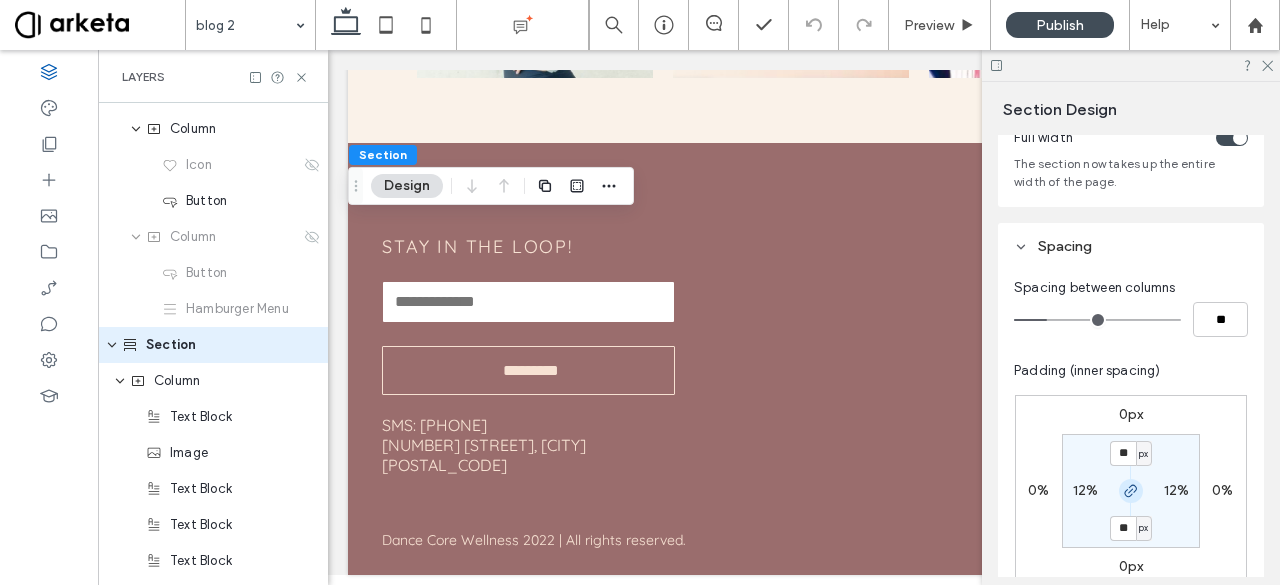 click 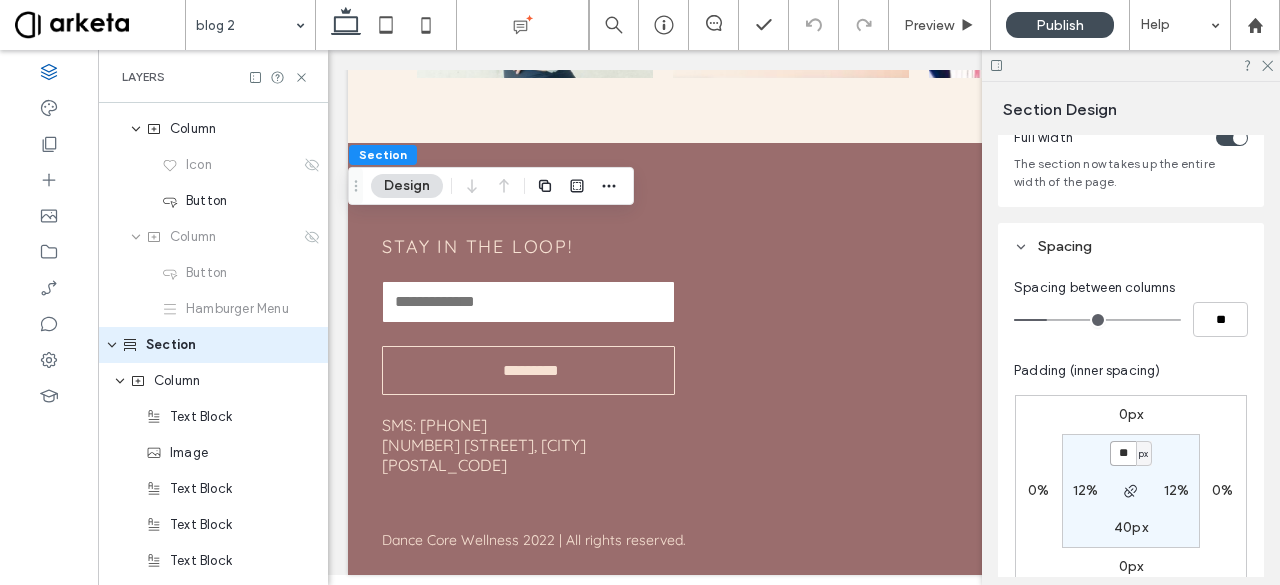 click on "**" at bounding box center (1123, 453) 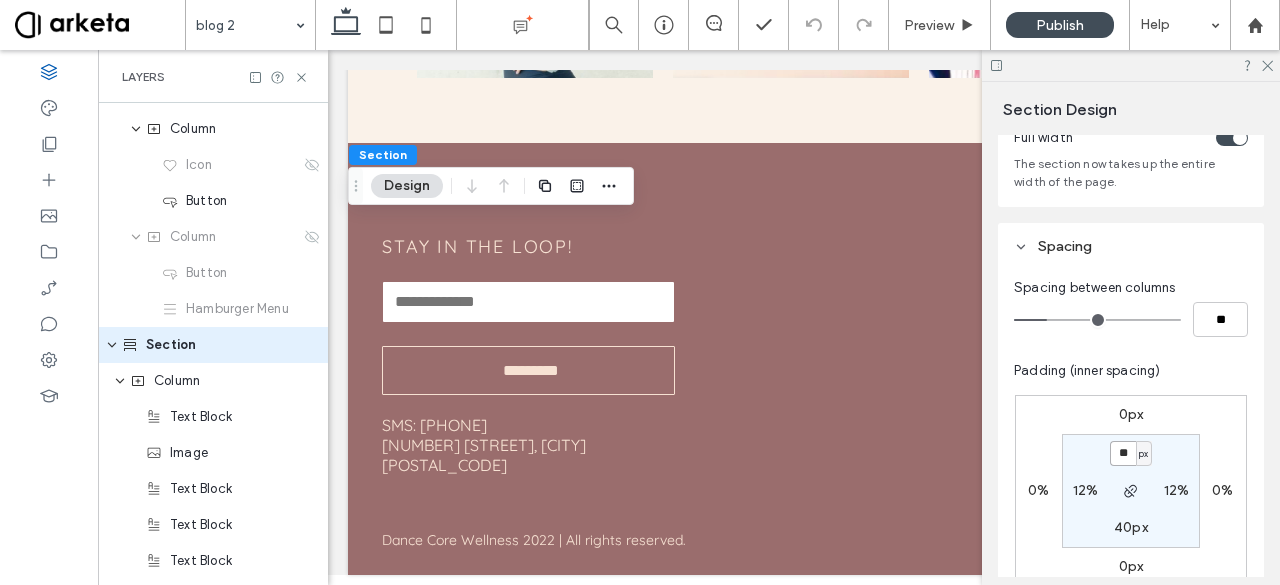 type on "**" 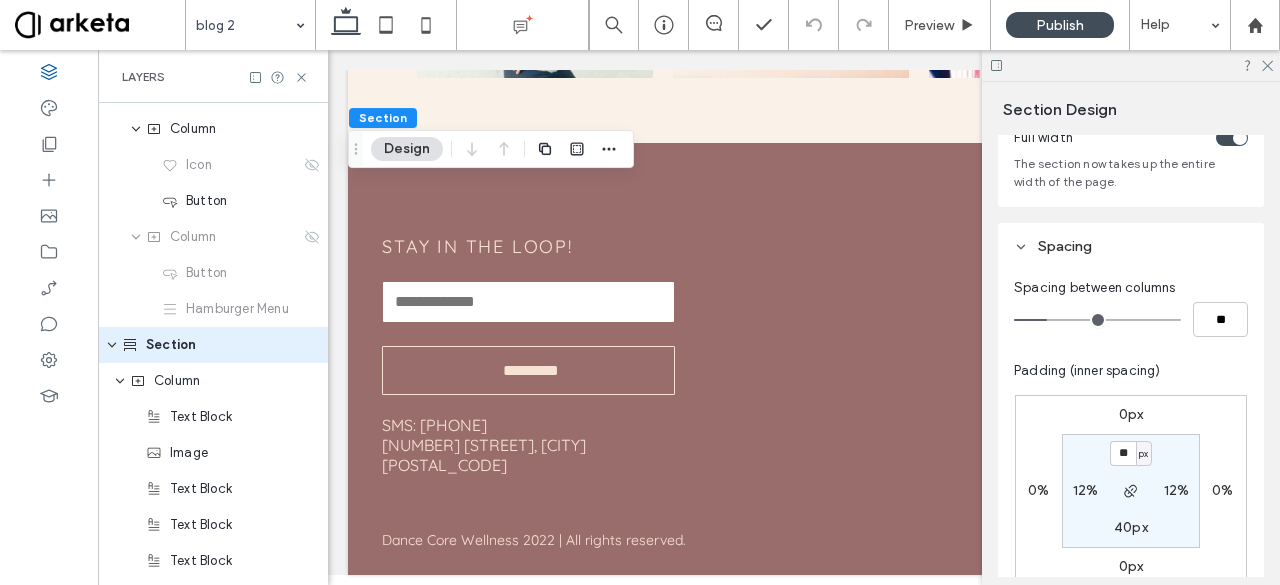click on "0px 0% 0px 0% ** px 12% 40px 12%" at bounding box center (1131, 491) 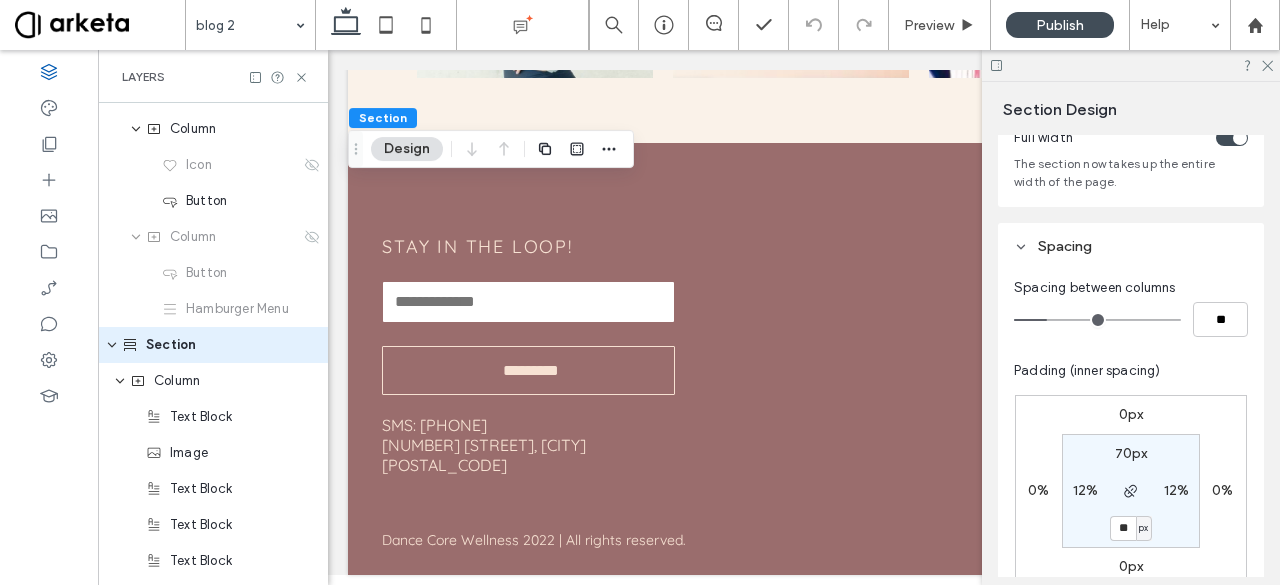 type on "**" 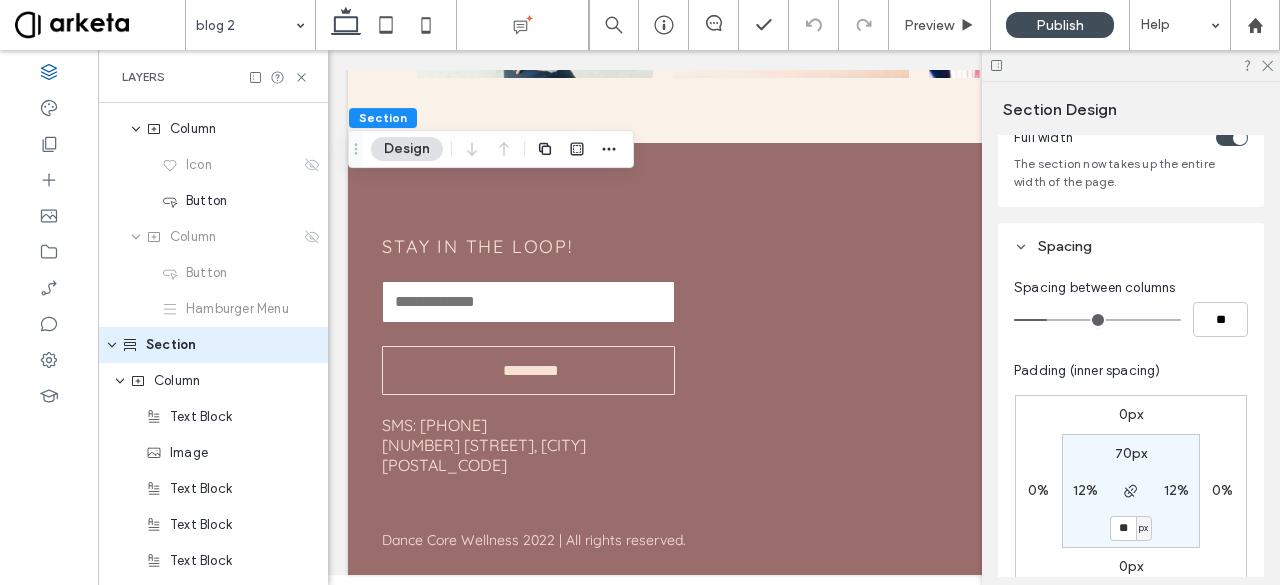 type on "**" 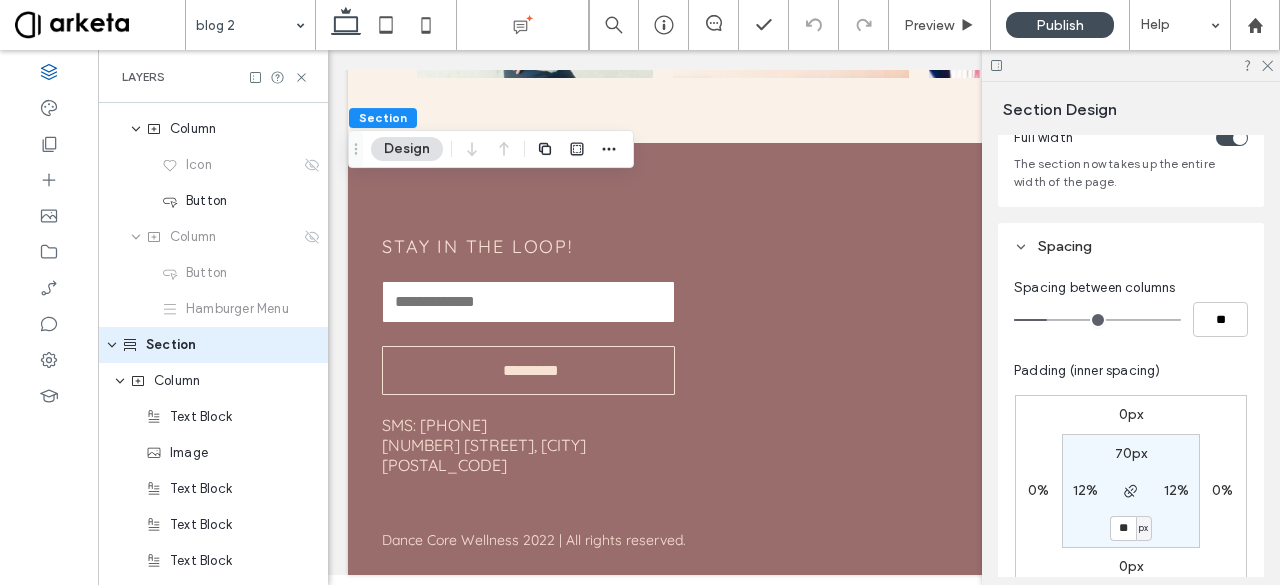 type on "**" 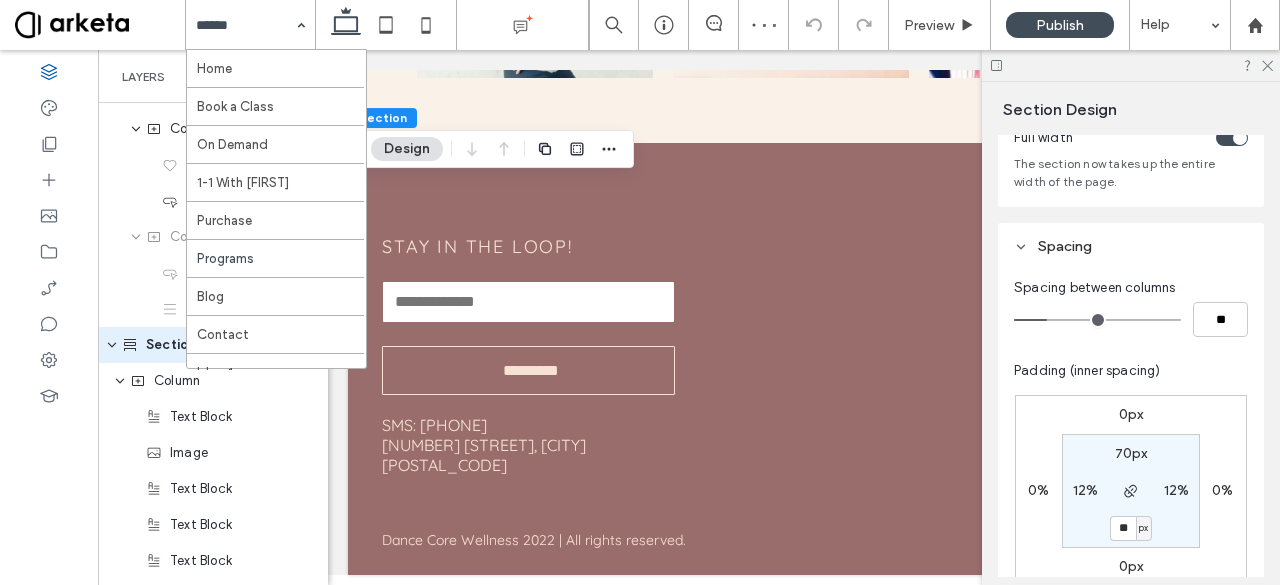 scroll, scrollTop: 220, scrollLeft: 0, axis: vertical 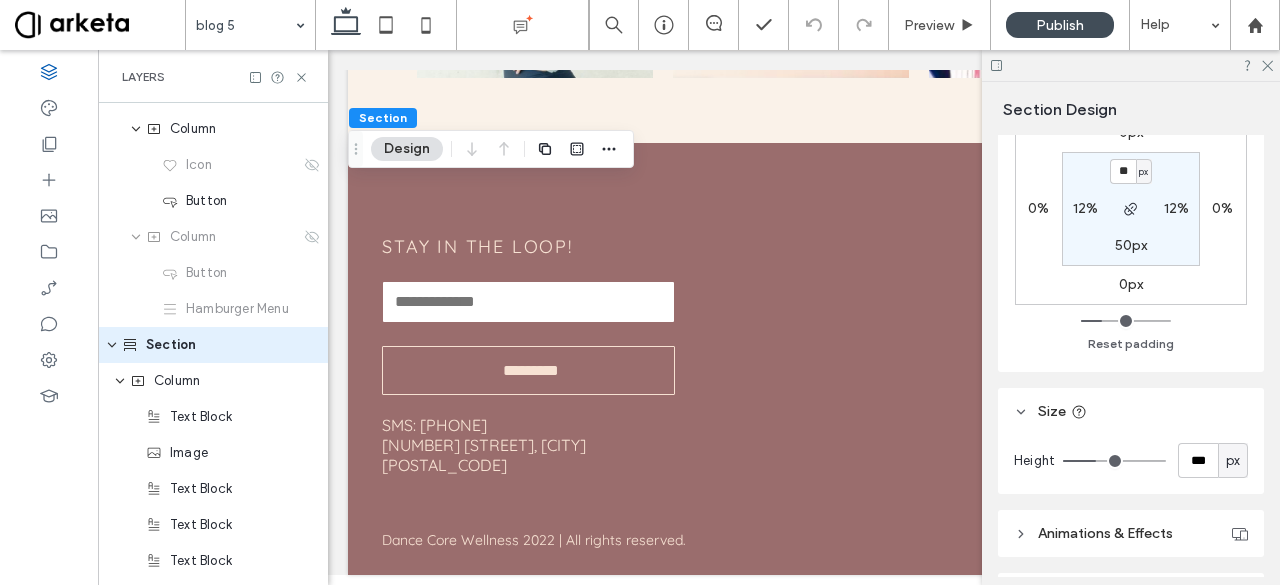 click on "** px 12% 50px 12%" at bounding box center [1131, 209] 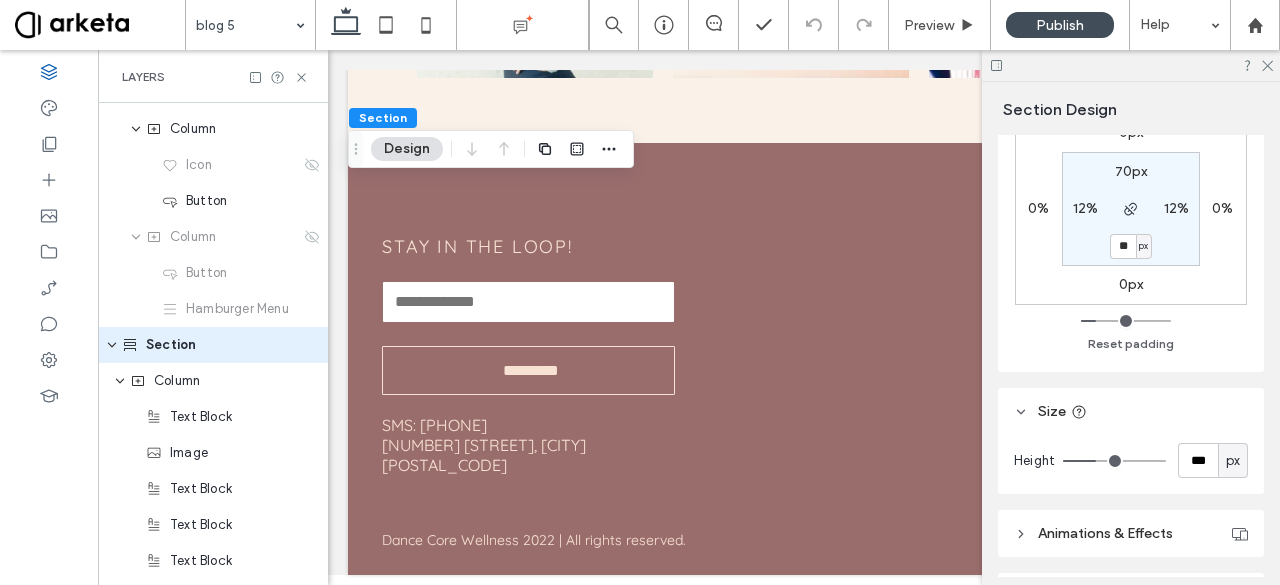 type on "**" 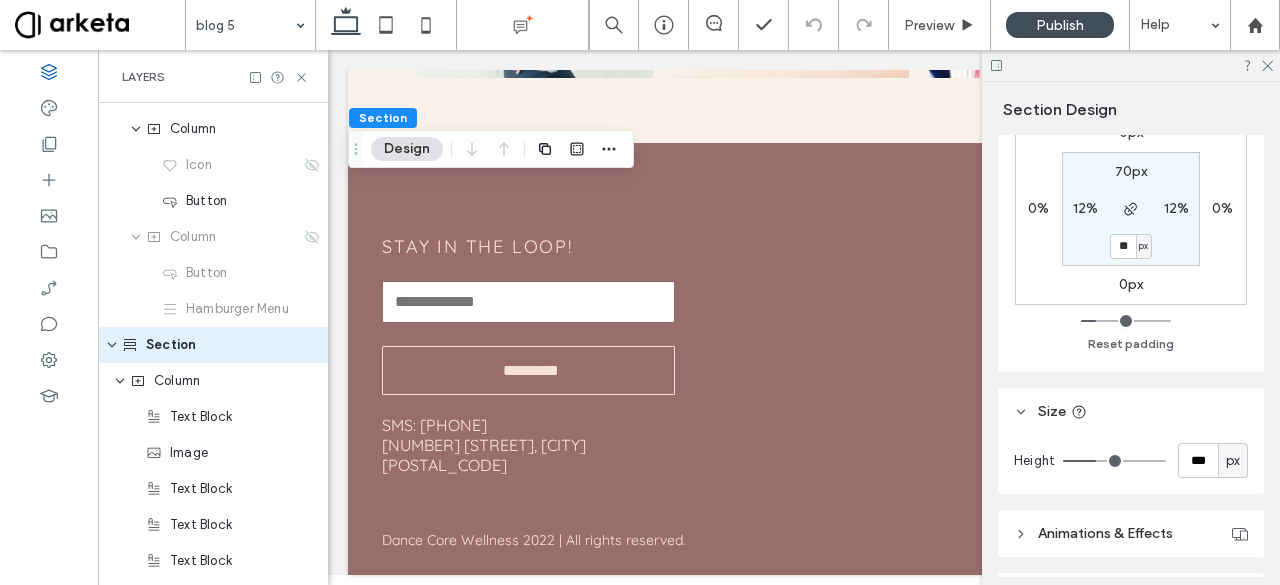 type on "**" 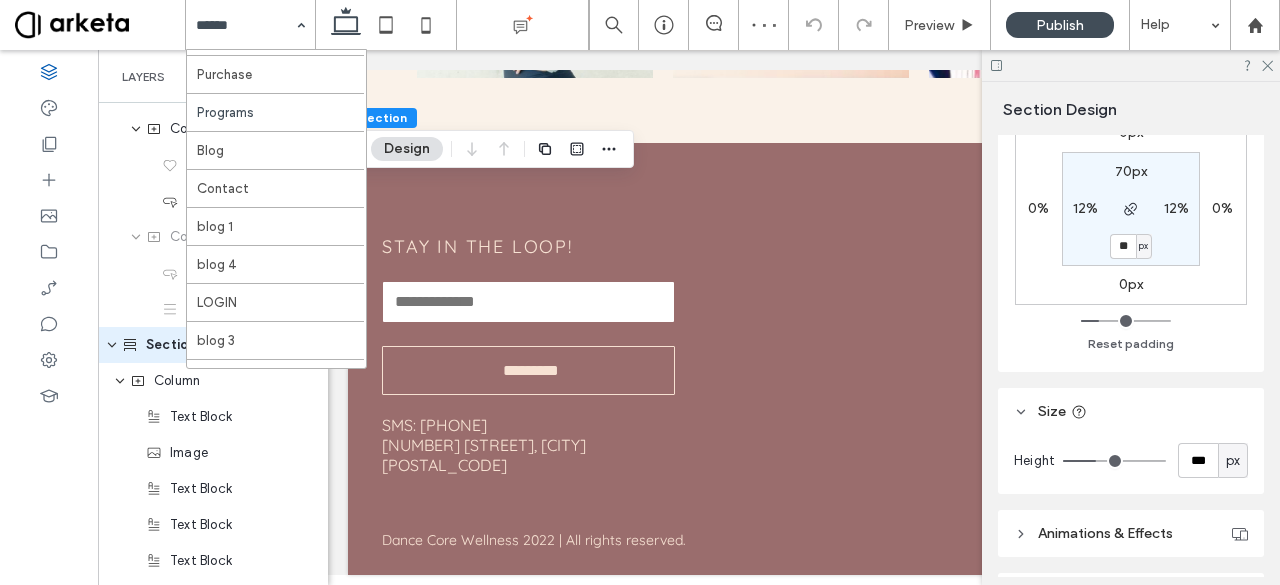 scroll, scrollTop: 220, scrollLeft: 0, axis: vertical 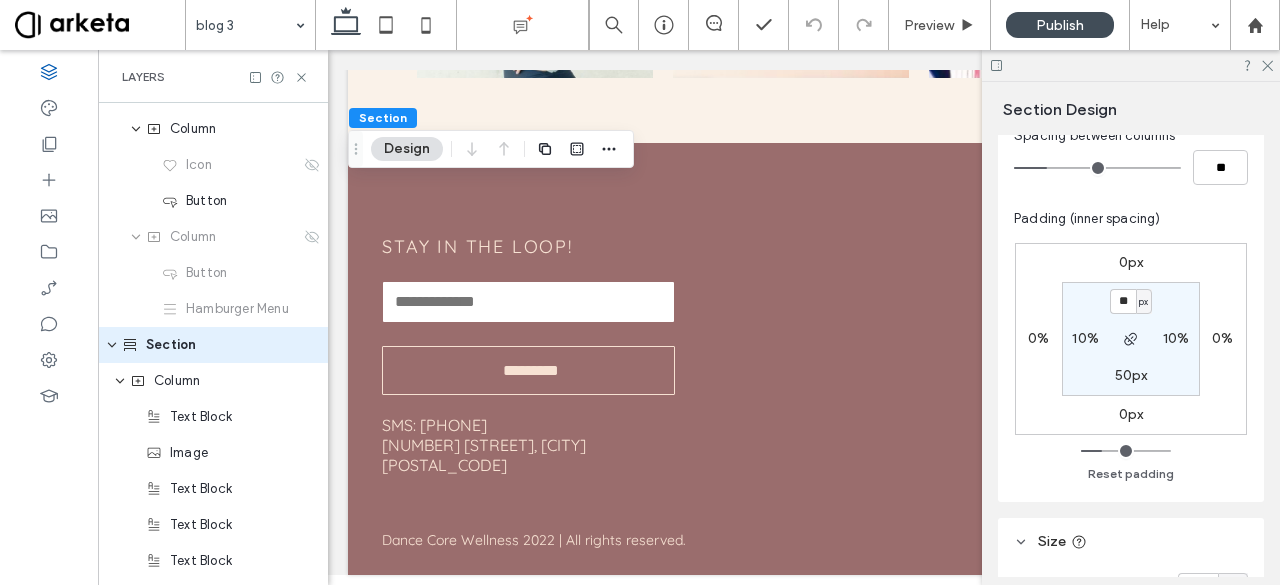 click on "50px" at bounding box center (1131, 375) 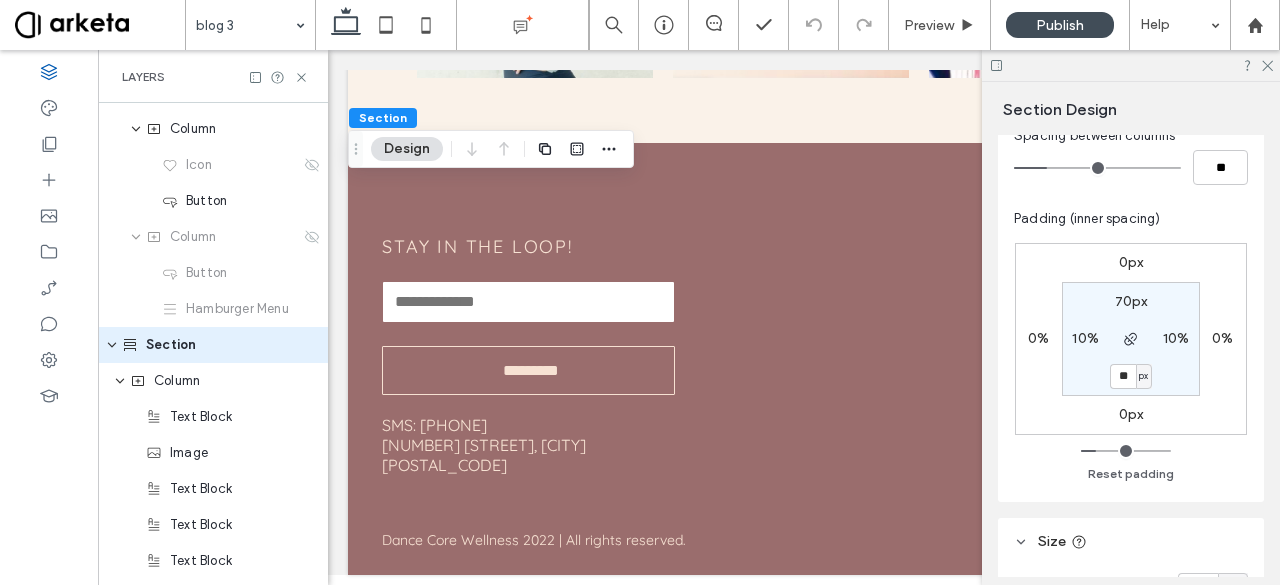 type on "**" 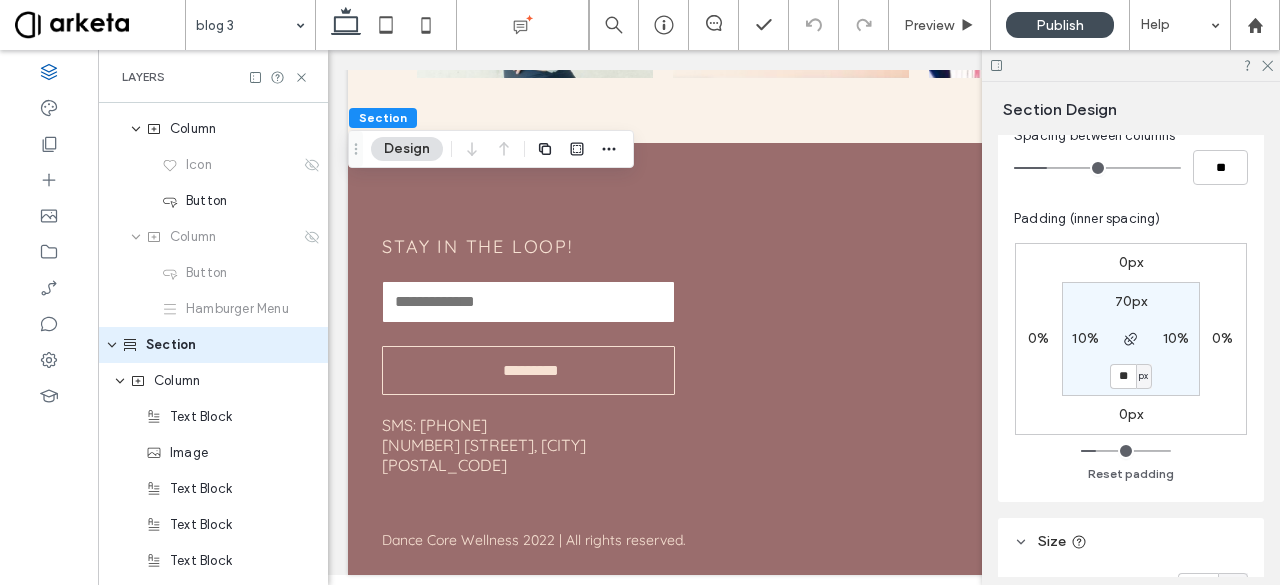 type on "**" 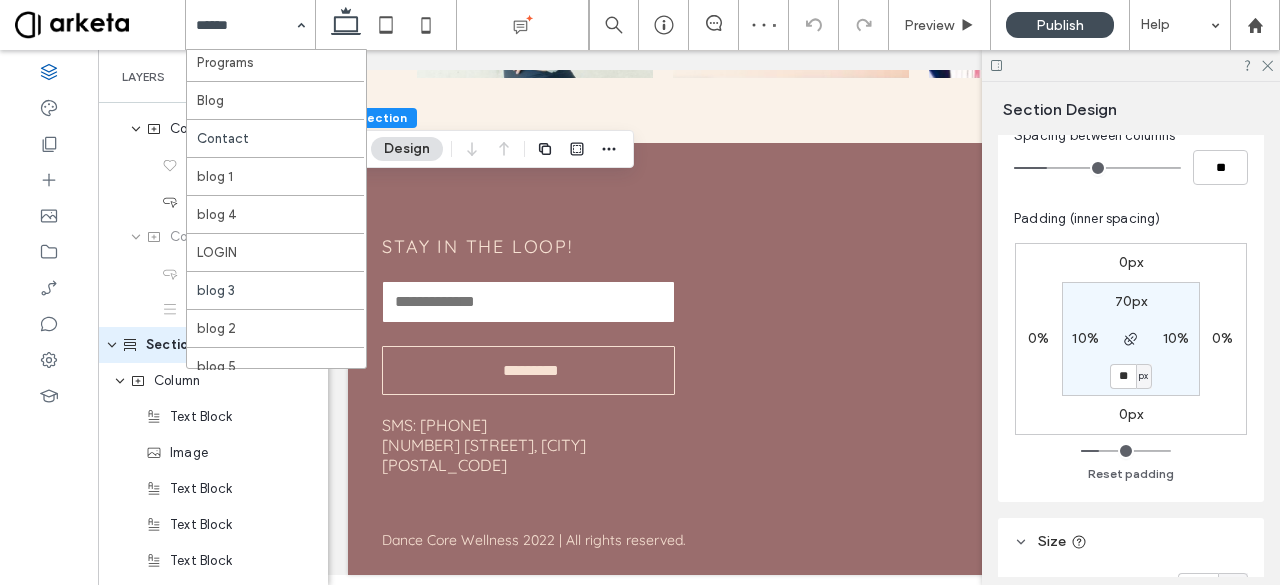 scroll, scrollTop: 220, scrollLeft: 0, axis: vertical 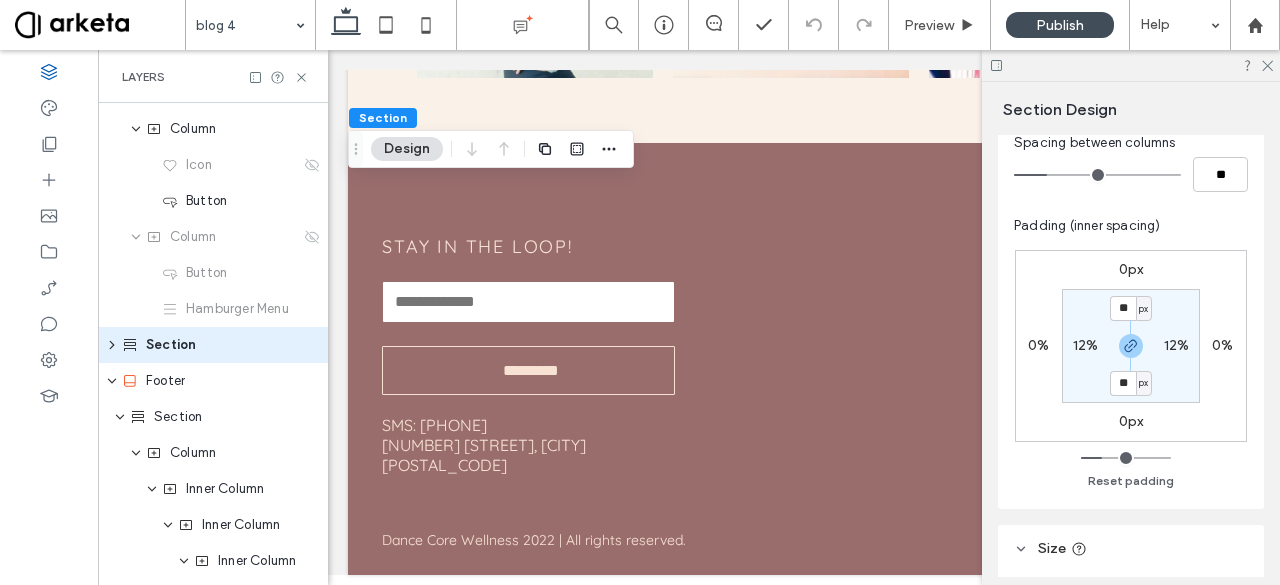 click on "**" at bounding box center [1123, 383] 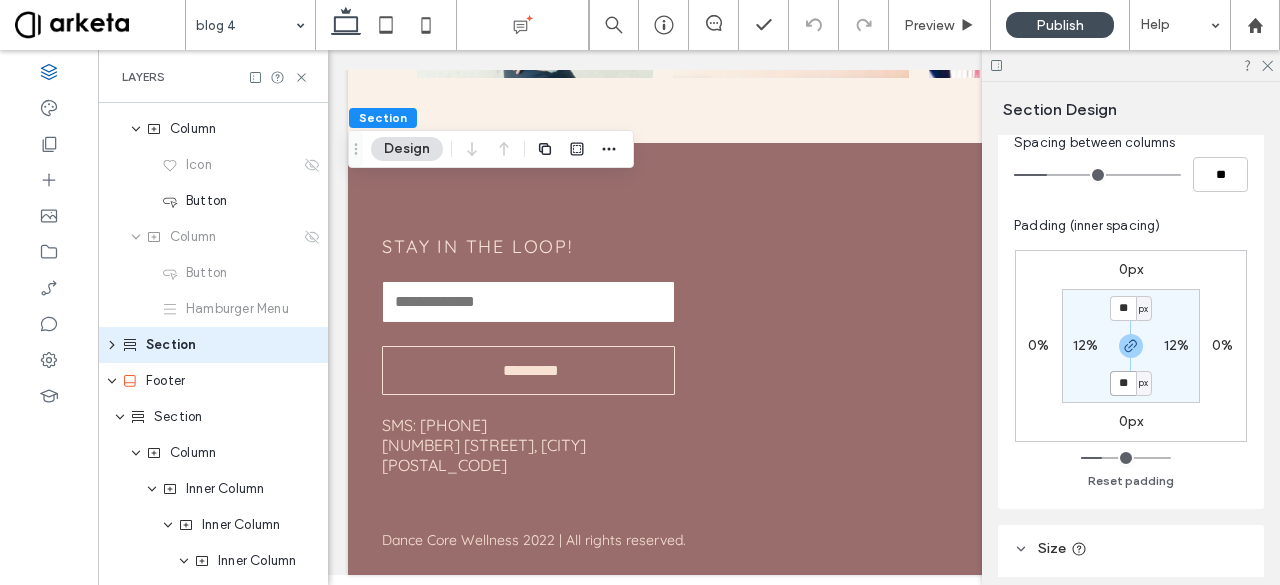 click on "**" at bounding box center (1123, 383) 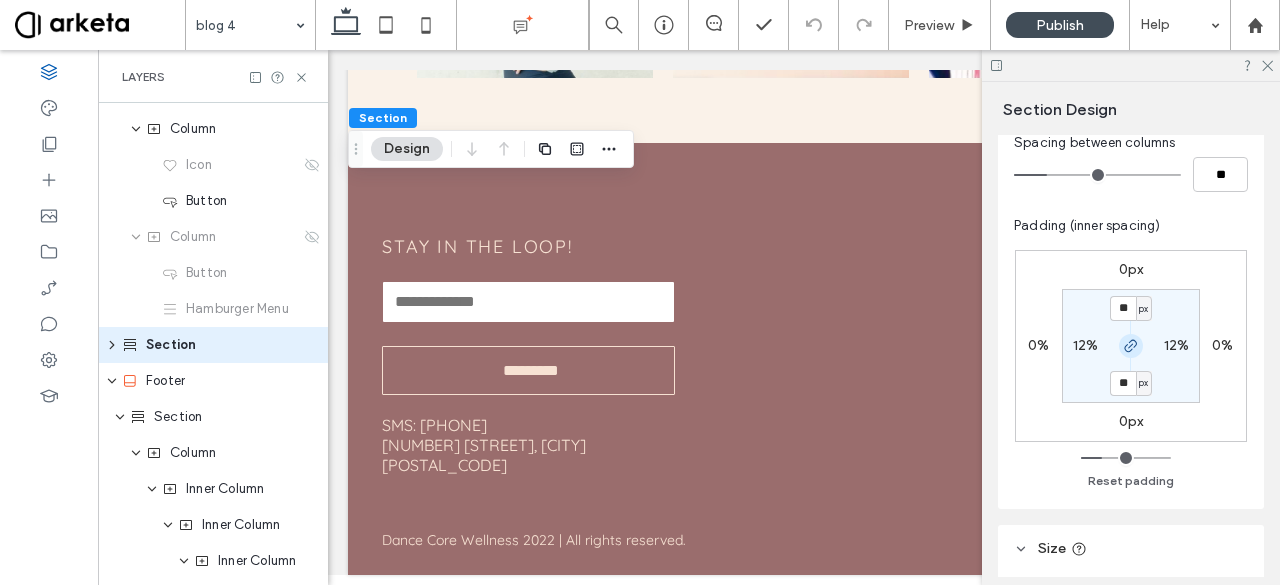 click 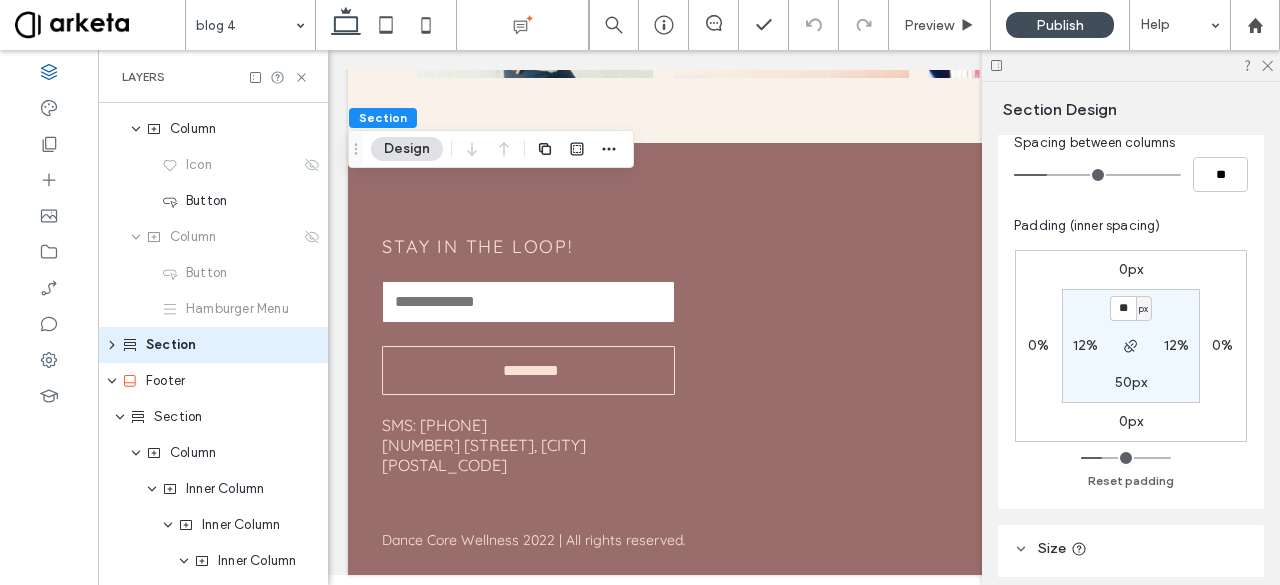 click on "50px" at bounding box center [1131, 382] 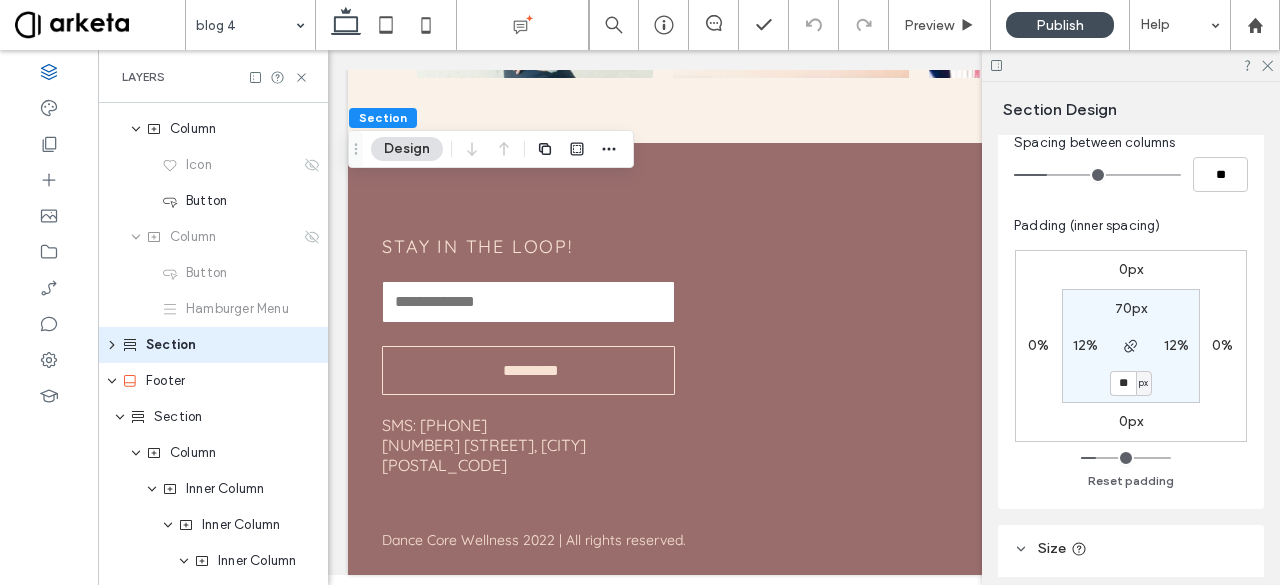 type on "**" 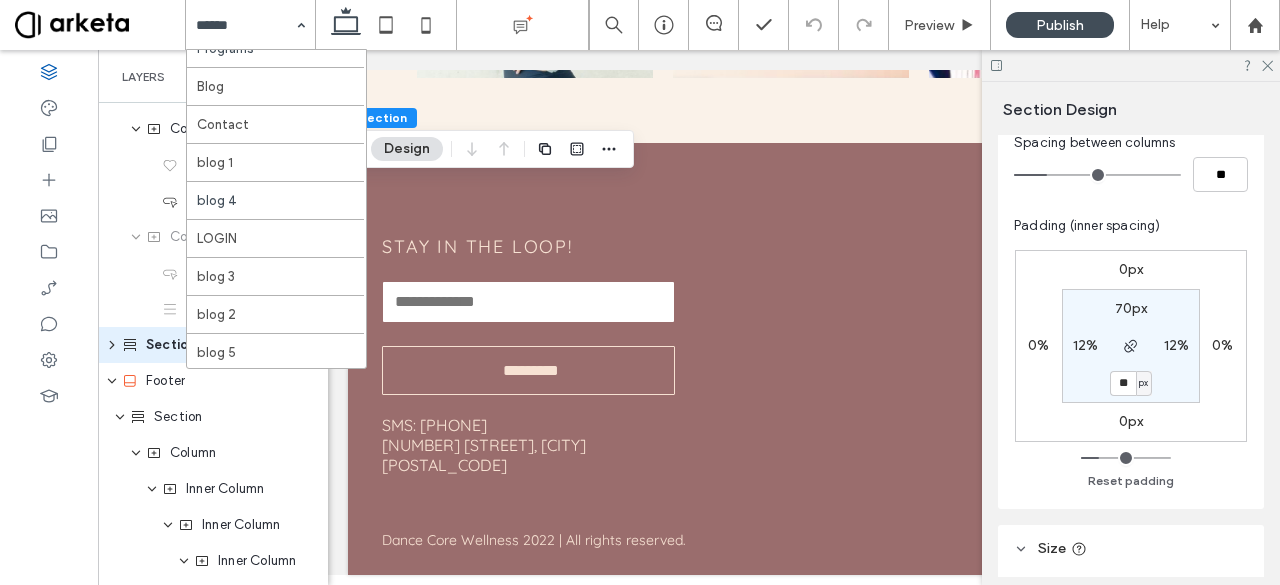 scroll, scrollTop: 220, scrollLeft: 0, axis: vertical 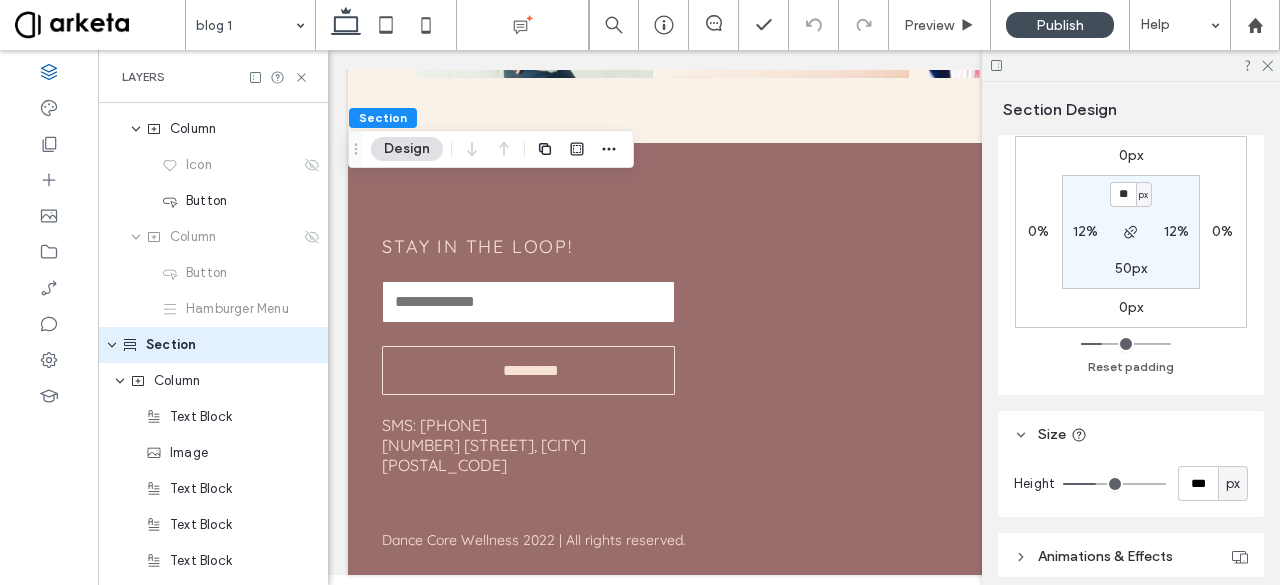 click on "50px" at bounding box center [1131, 268] 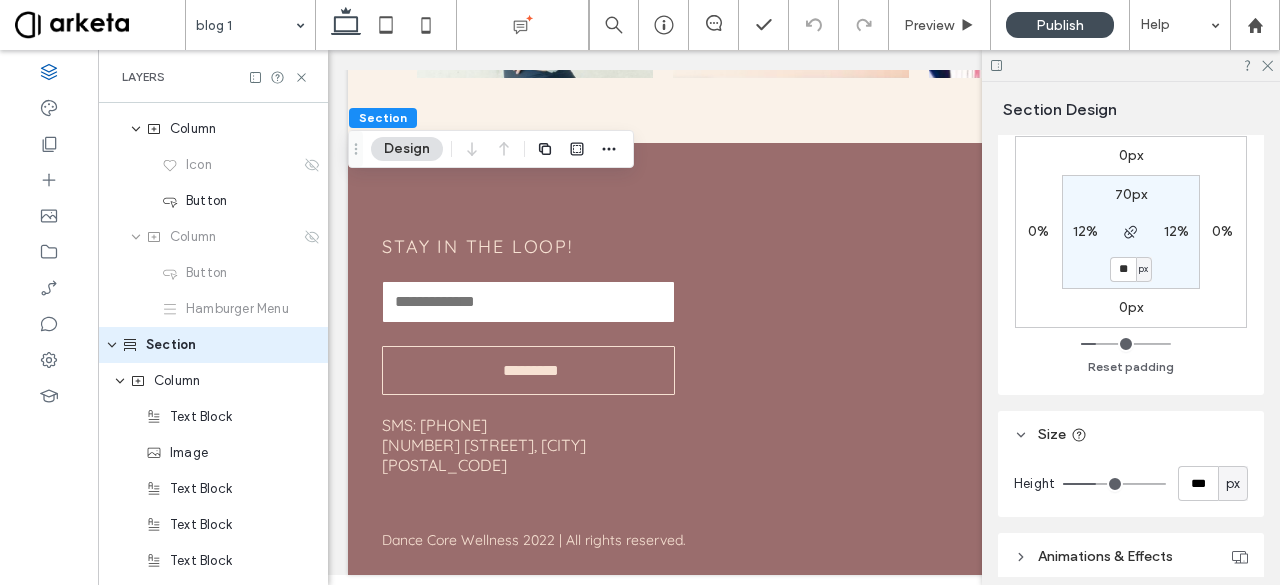 type on "**" 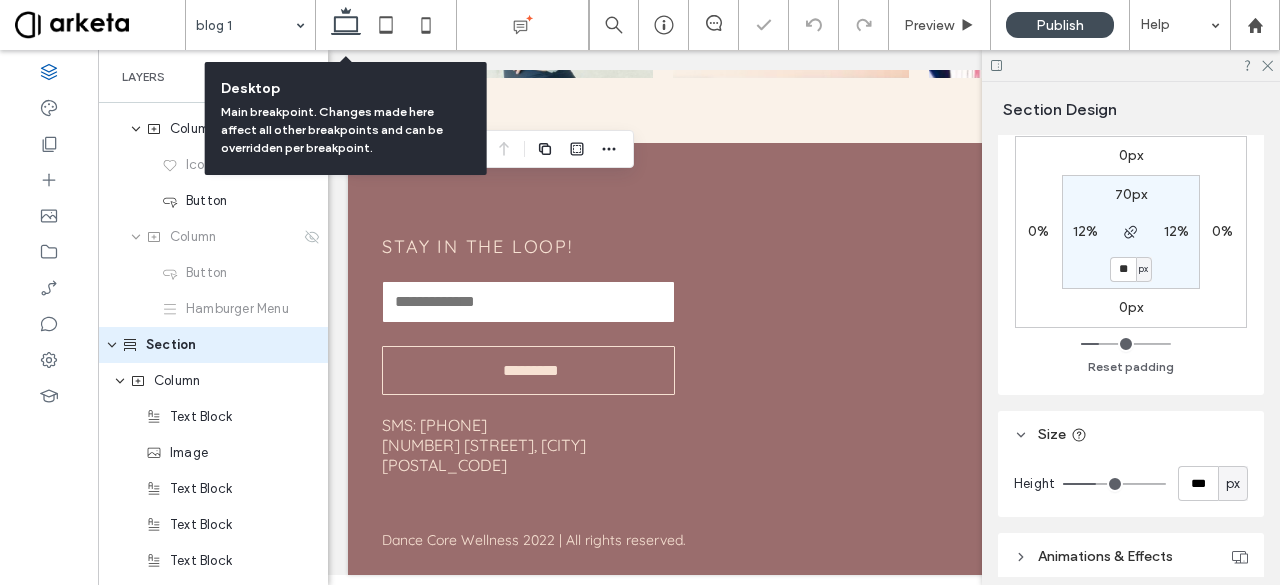 click 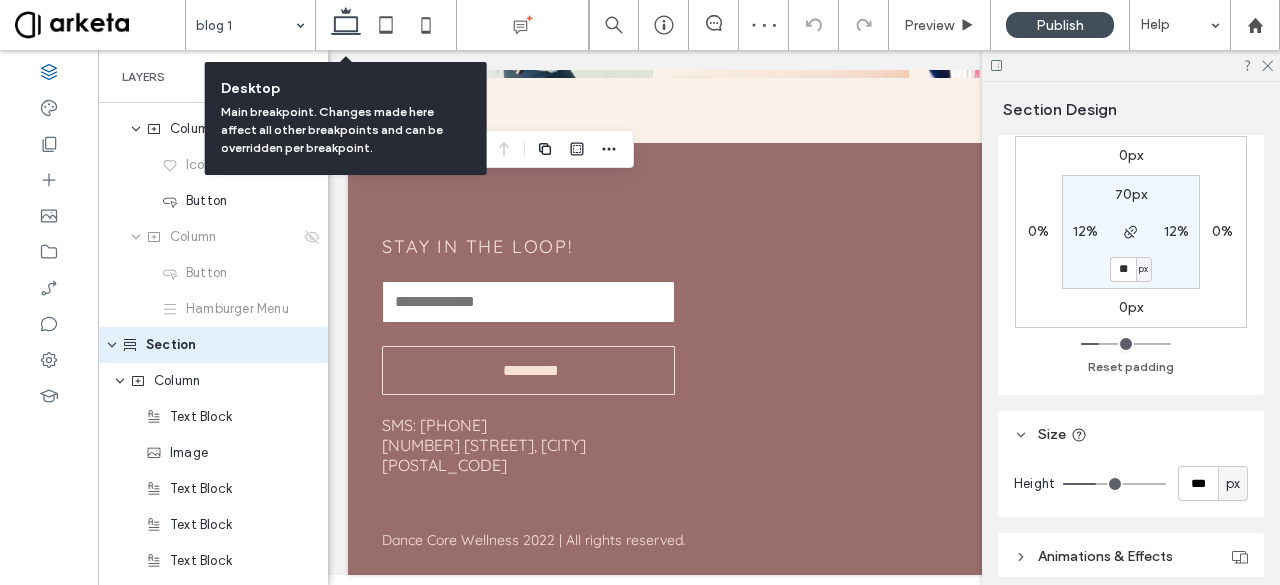 click 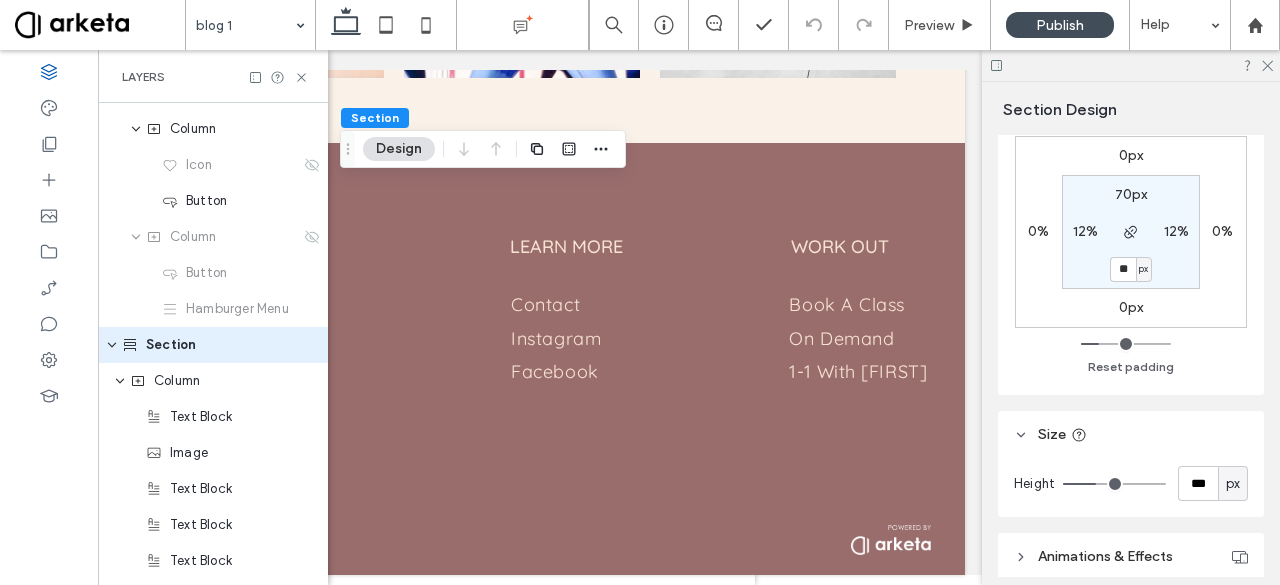 scroll, scrollTop: 0, scrollLeft: 528, axis: horizontal 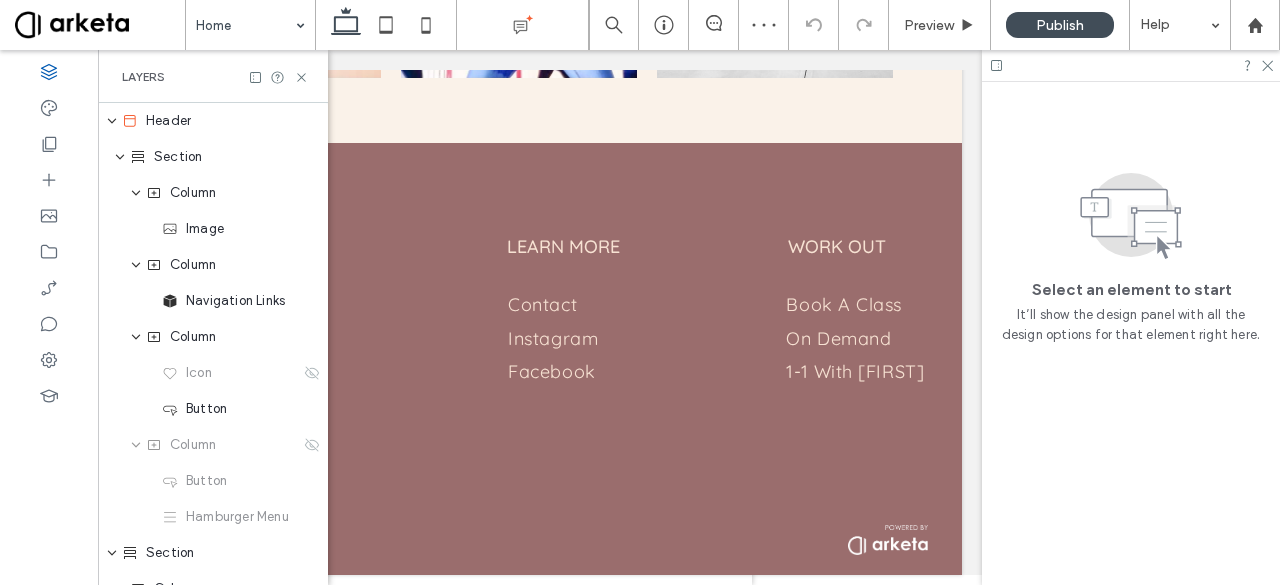 click on "Layers" at bounding box center [213, 77] 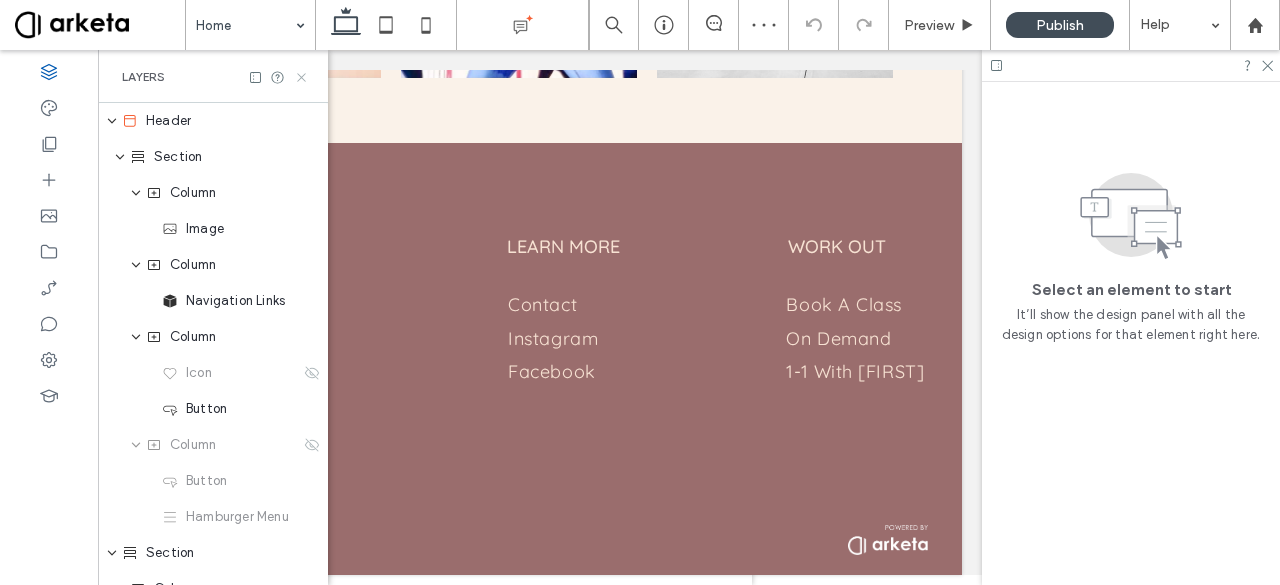 click 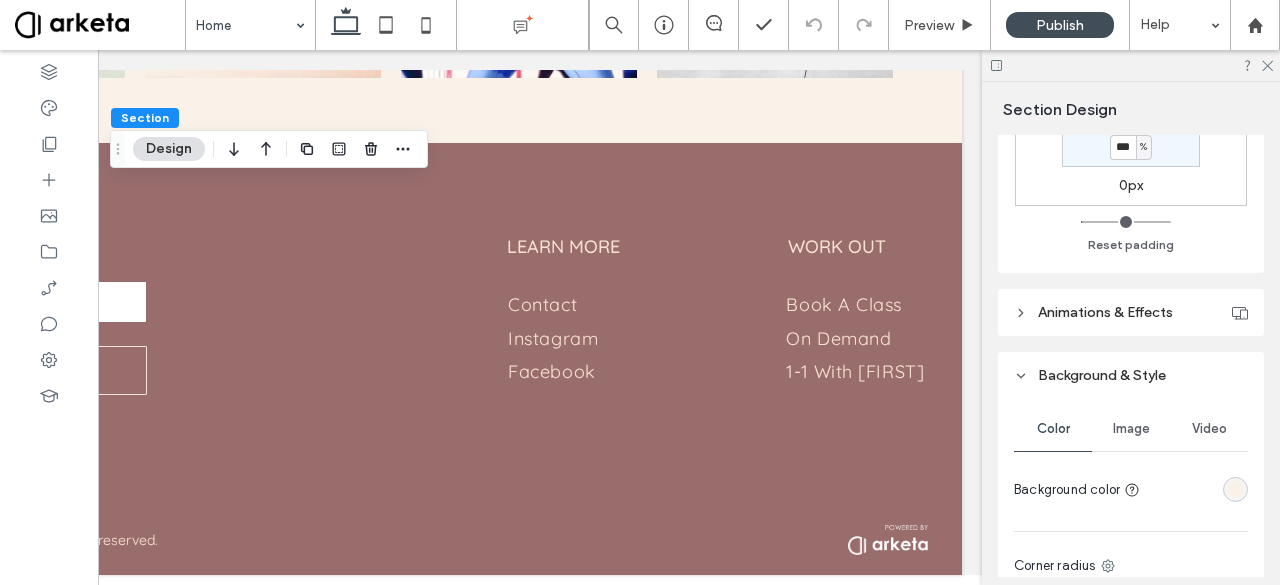scroll, scrollTop: 381, scrollLeft: 0, axis: vertical 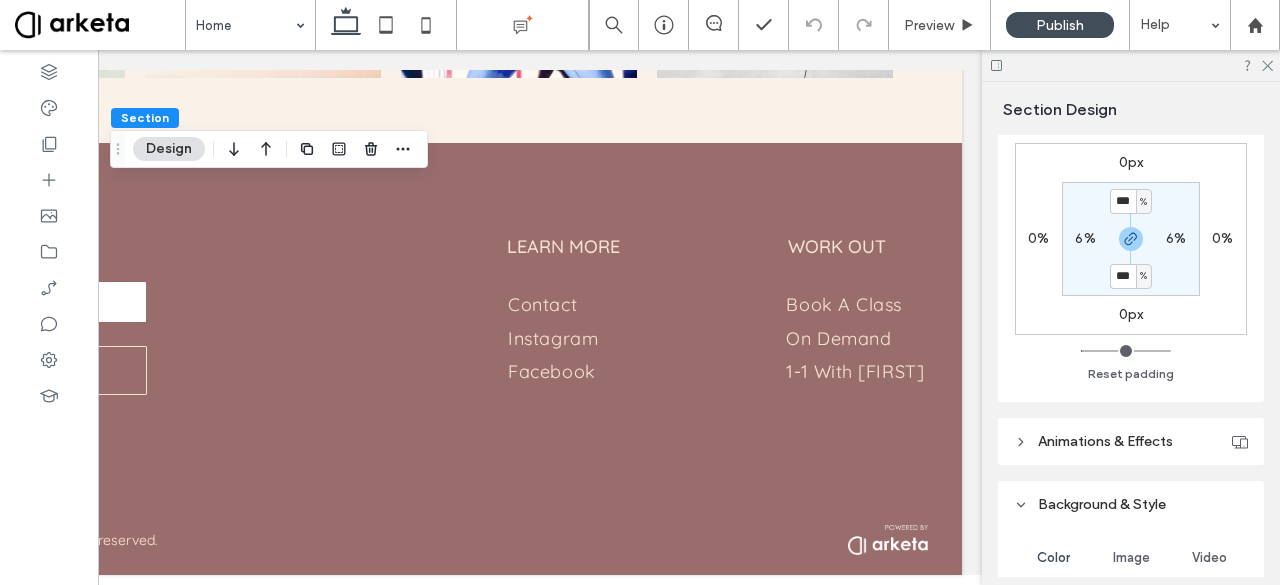 click on "6%" at bounding box center (1085, 239) 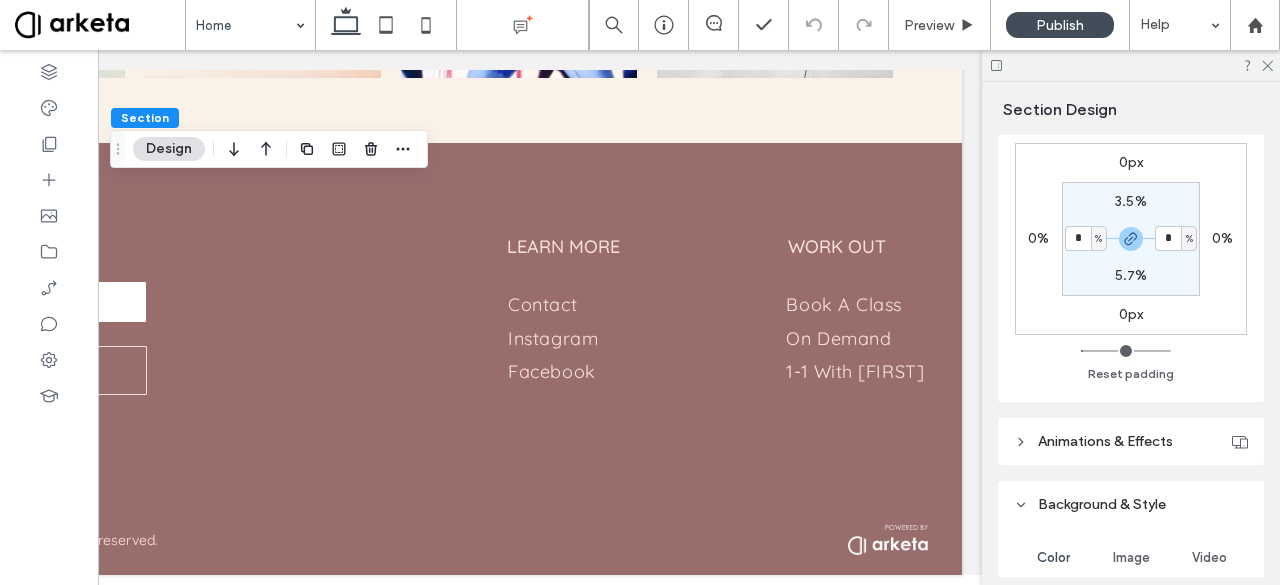 type on "*" 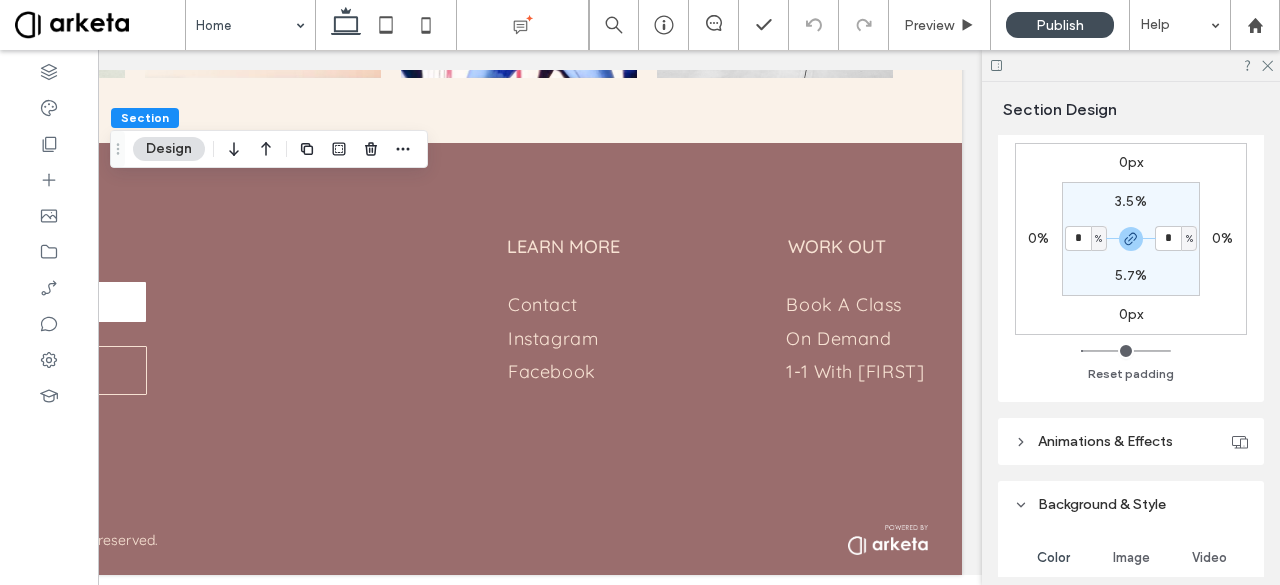 type on "*" 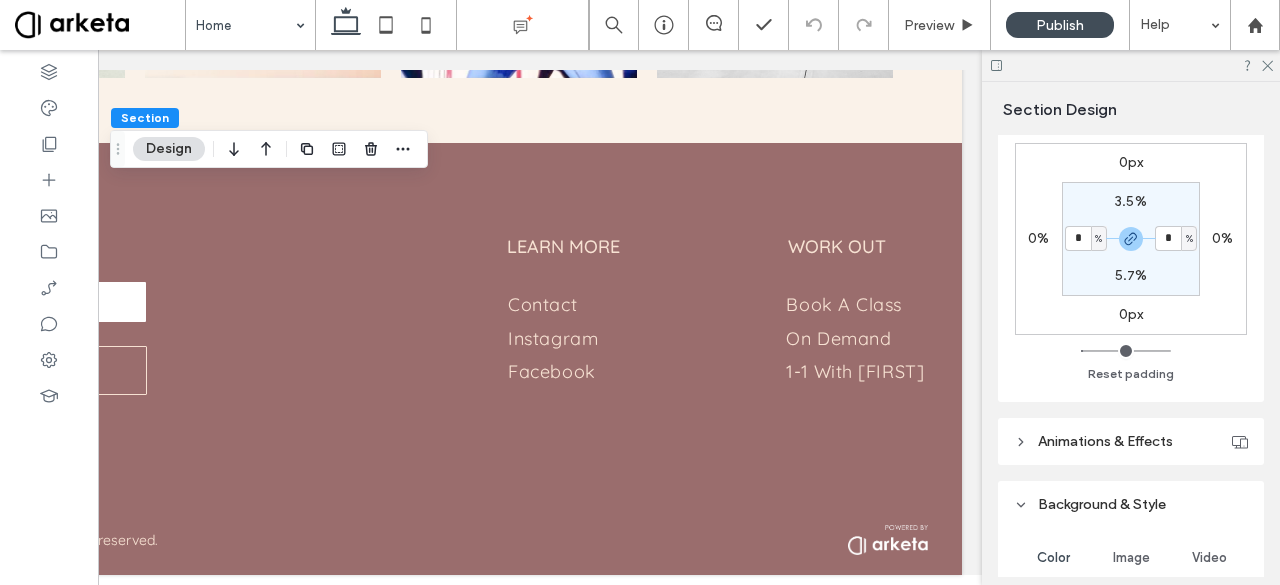 type on "*" 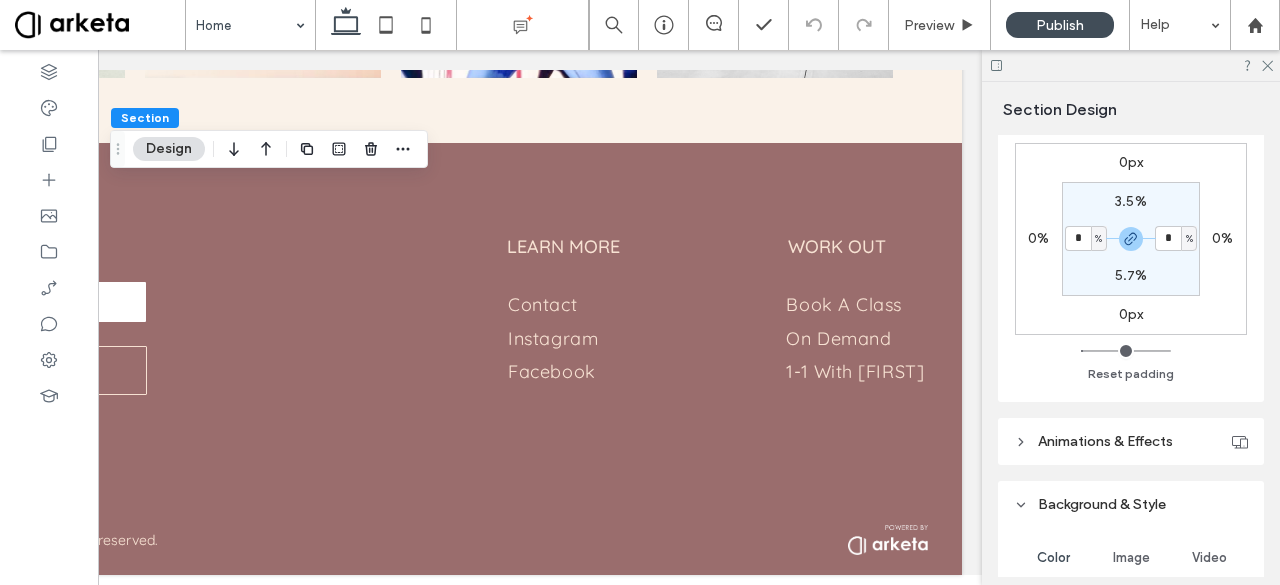 type on "*" 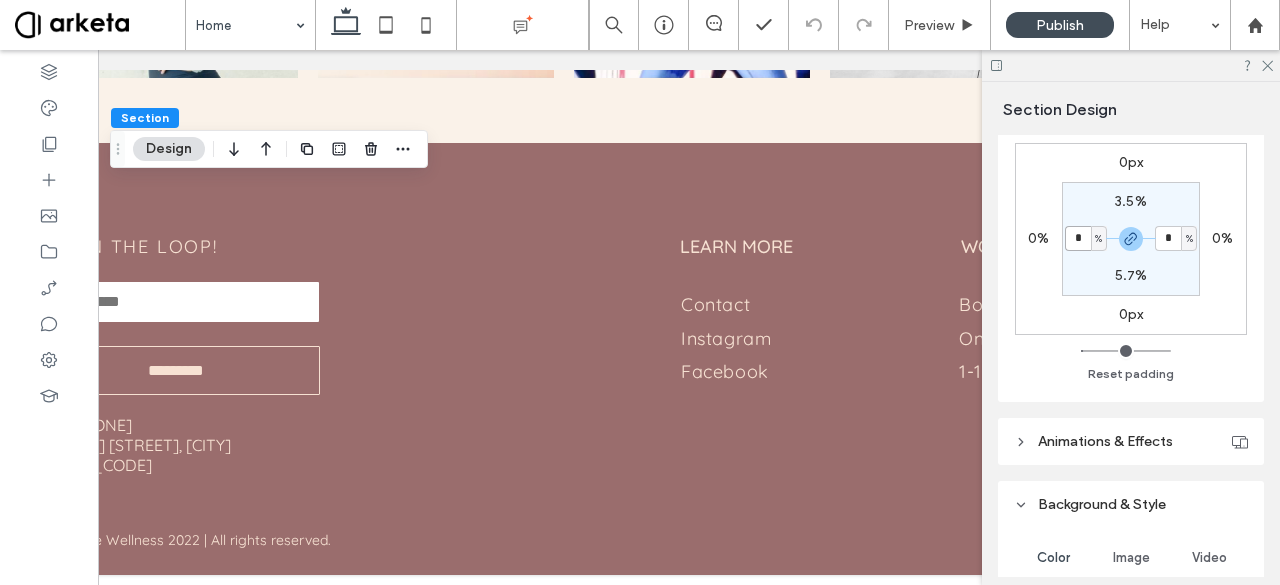 scroll, scrollTop: 0, scrollLeft: 124, axis: horizontal 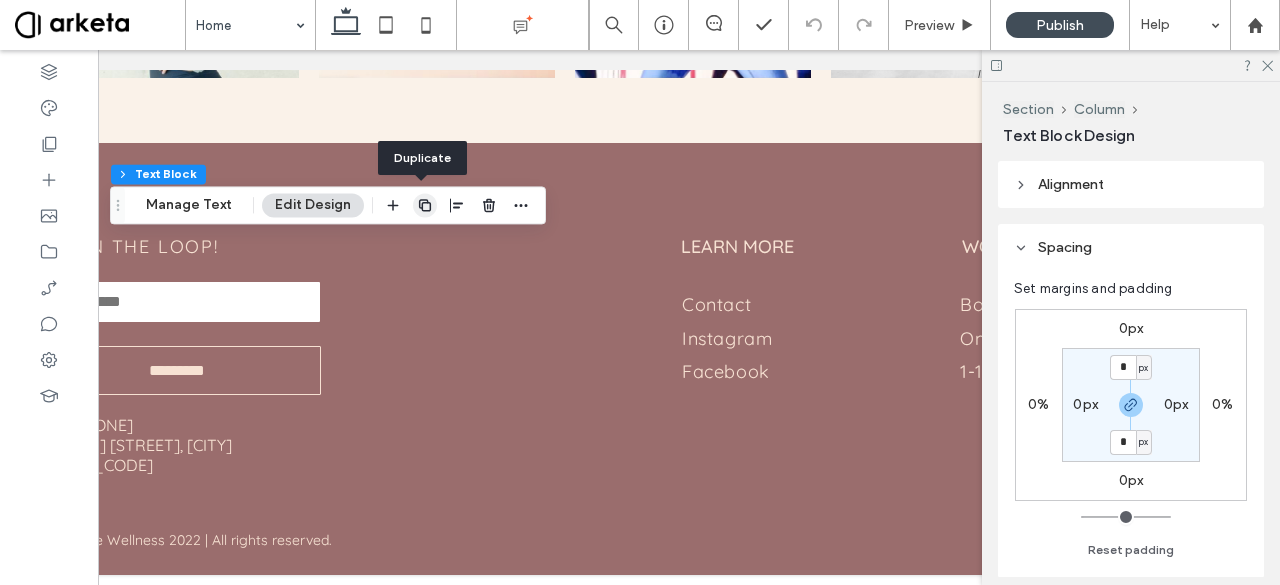 click 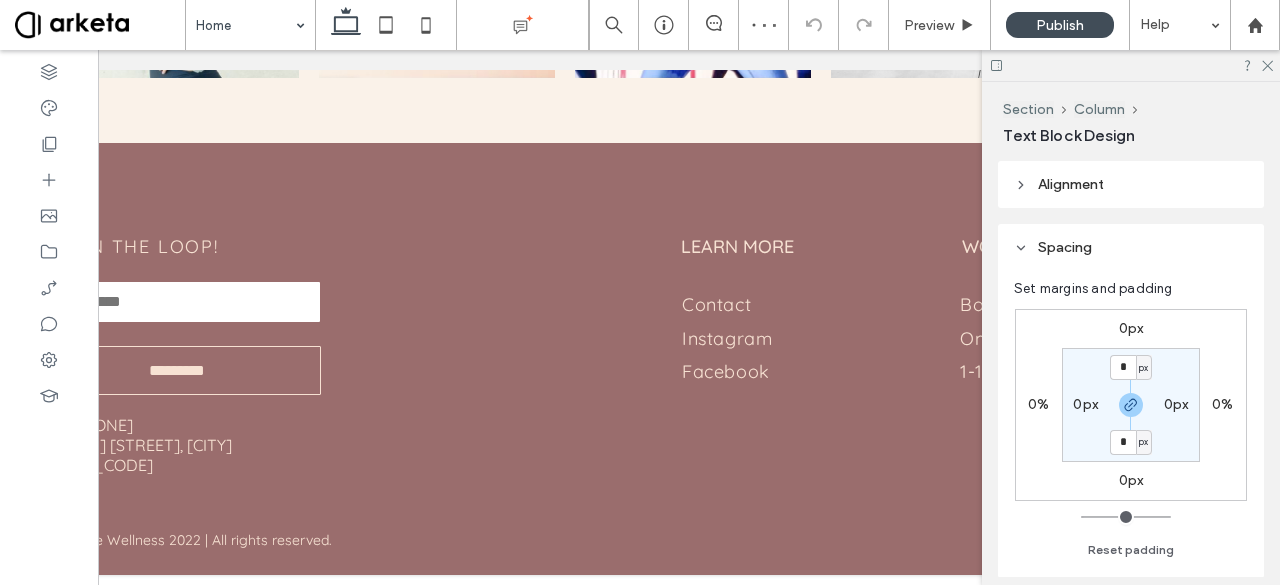 type on "*********" 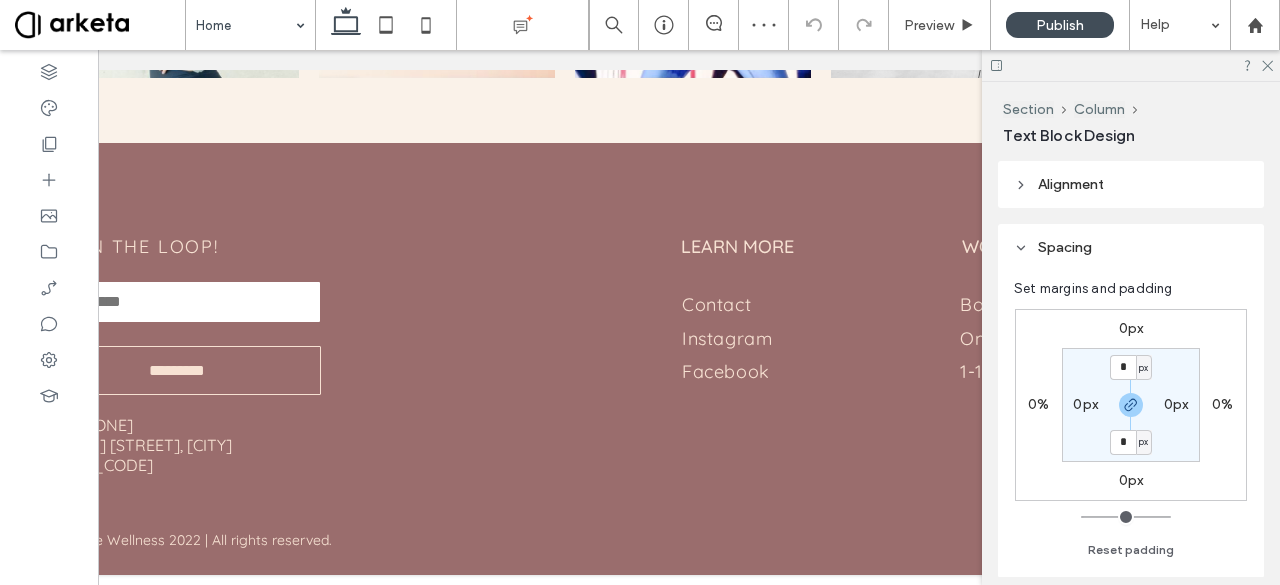 type on "**" 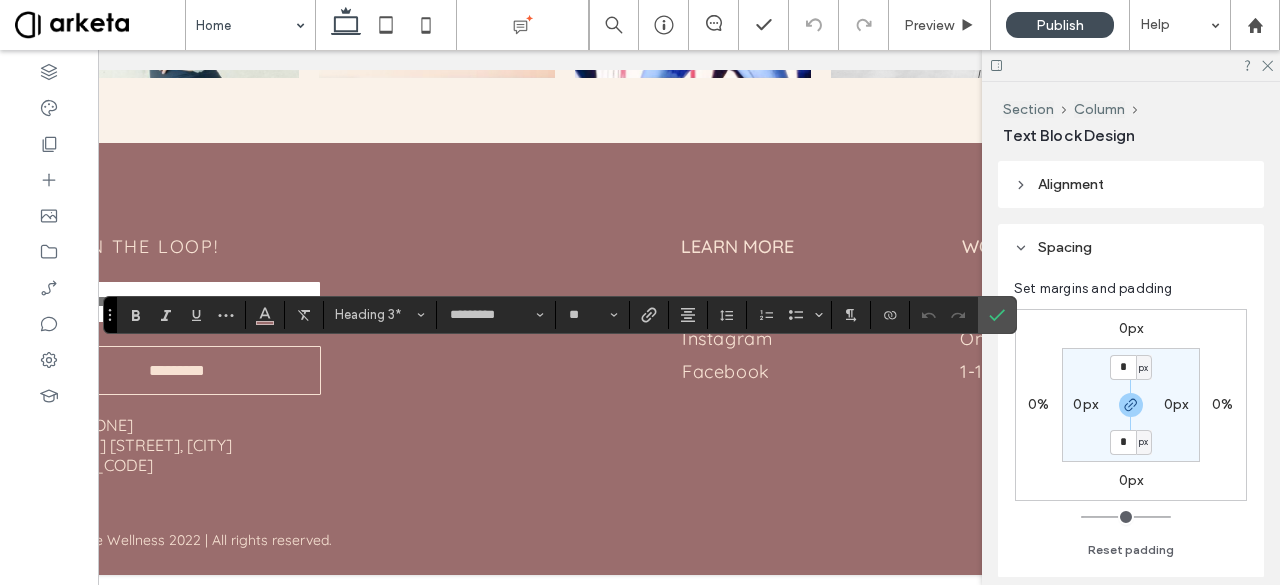 type on "*******" 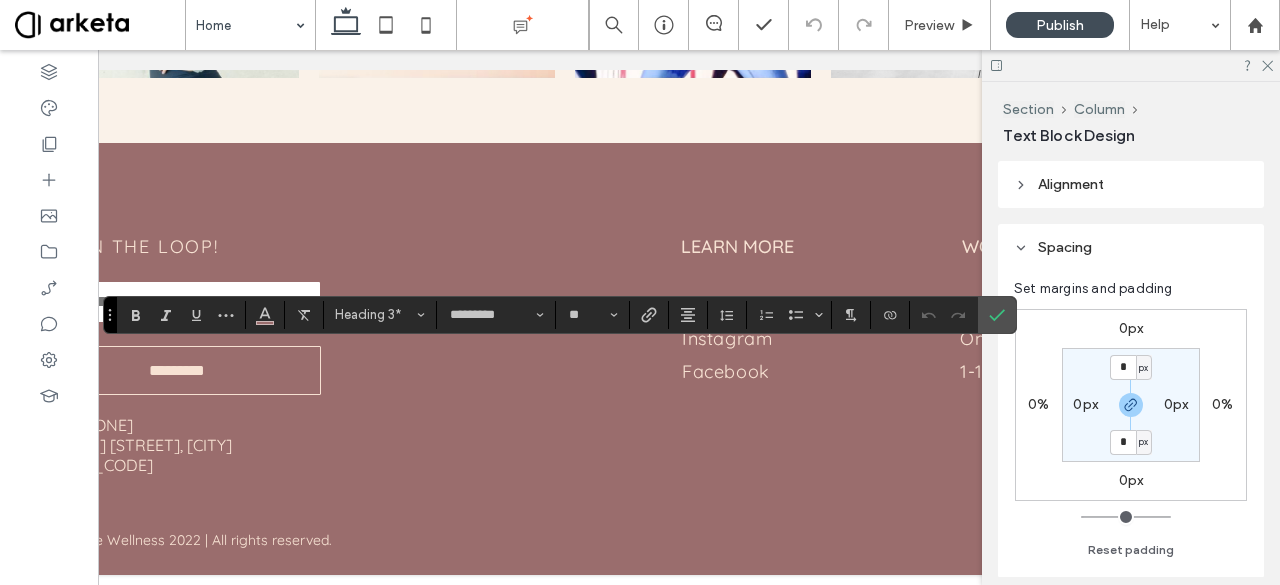 type on "**" 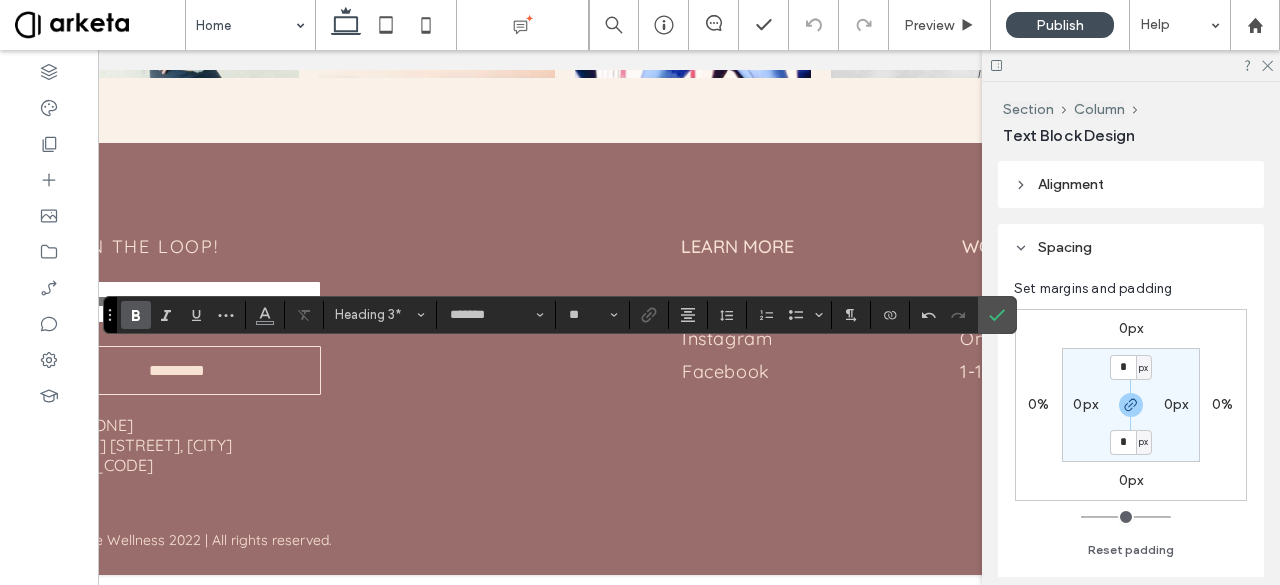 type on "*********" 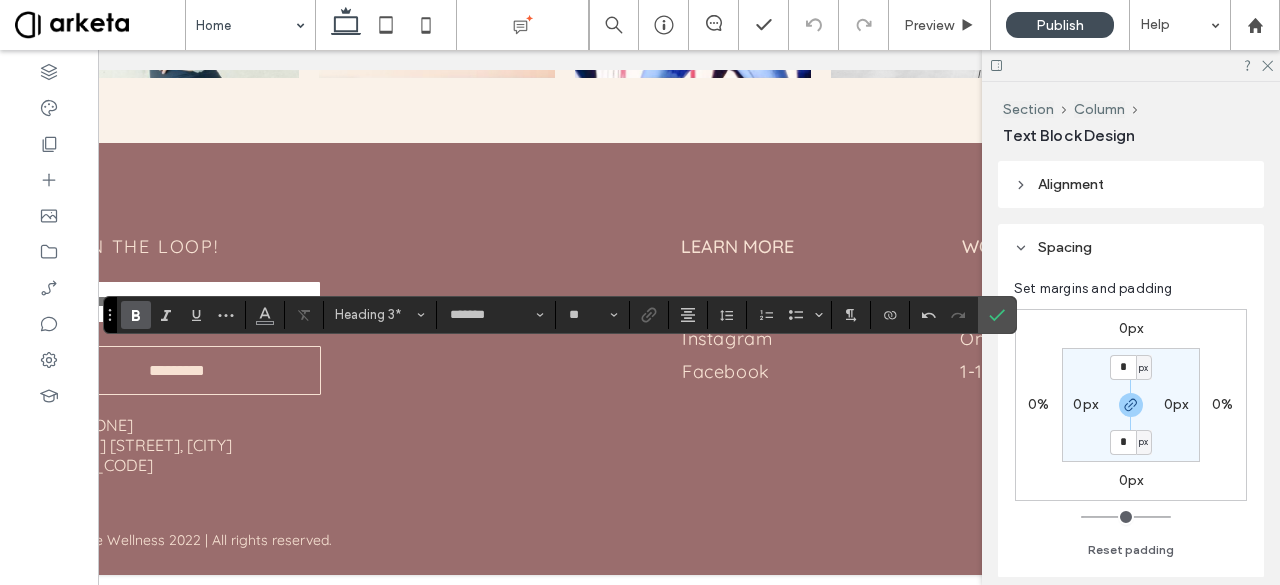 type on "**" 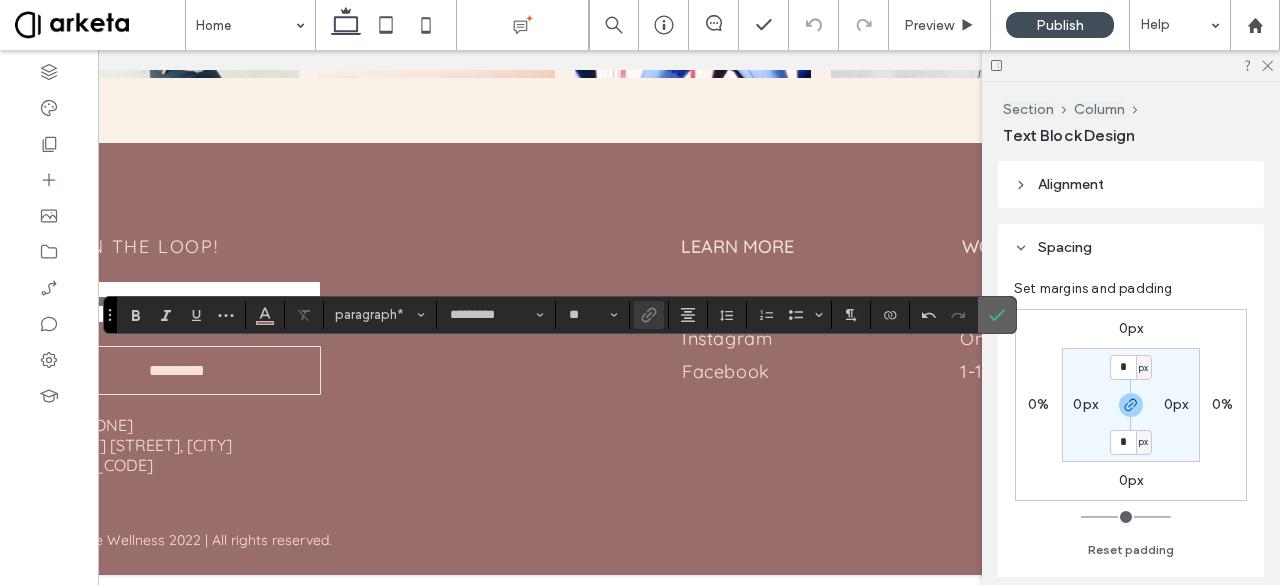 click at bounding box center [997, 315] 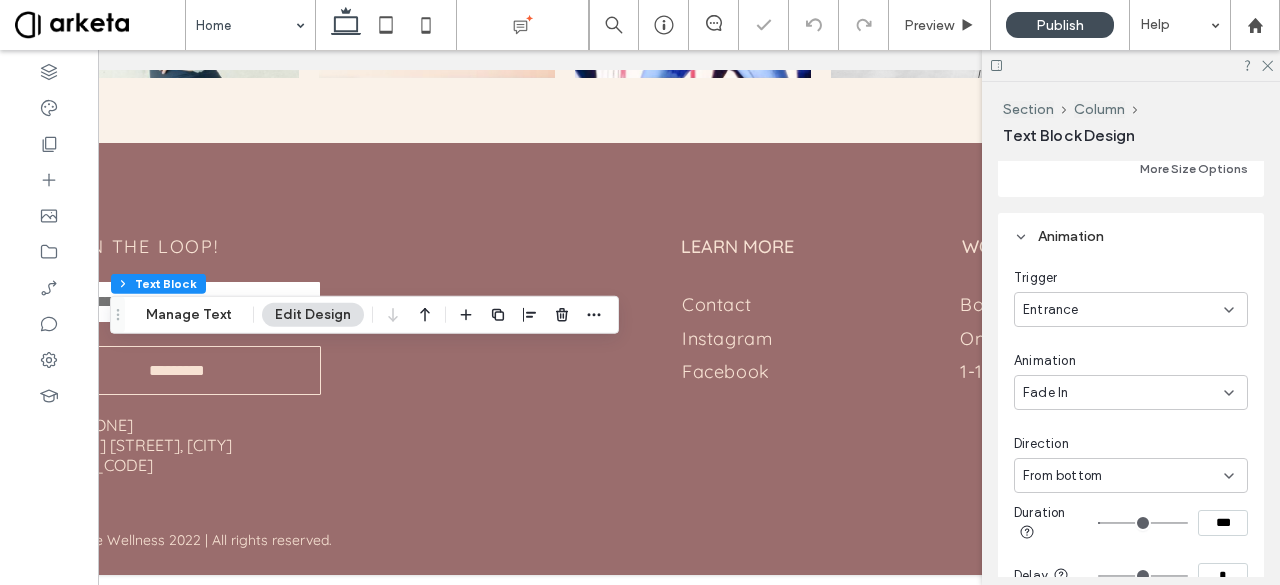 scroll, scrollTop: 617, scrollLeft: 0, axis: vertical 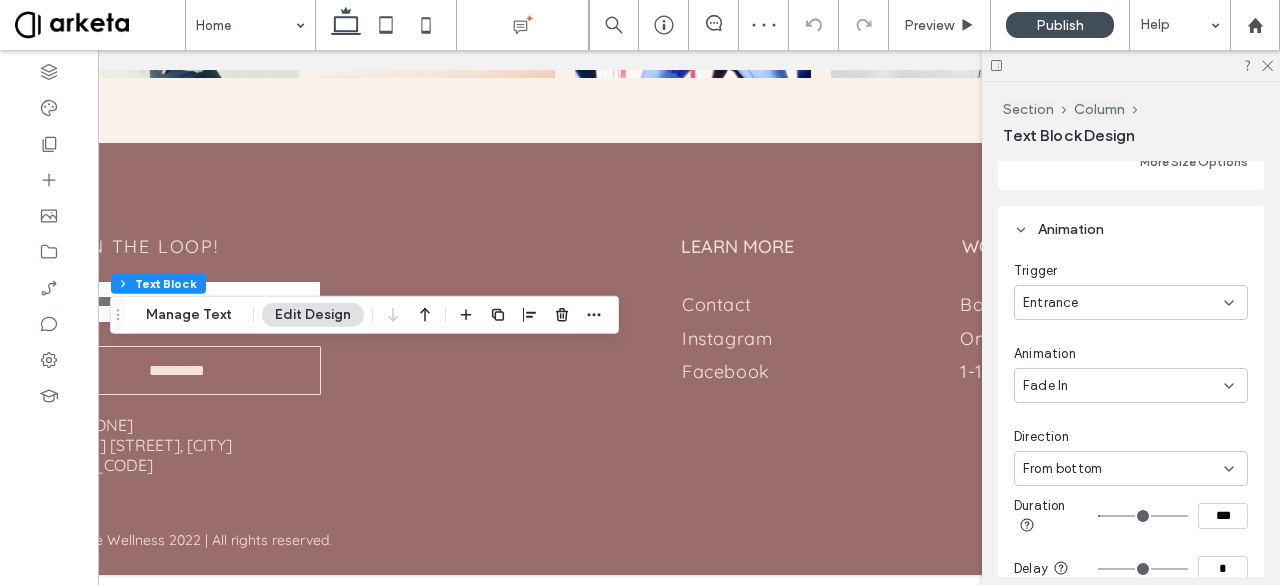 click on "Entrance" at bounding box center (1131, 302) 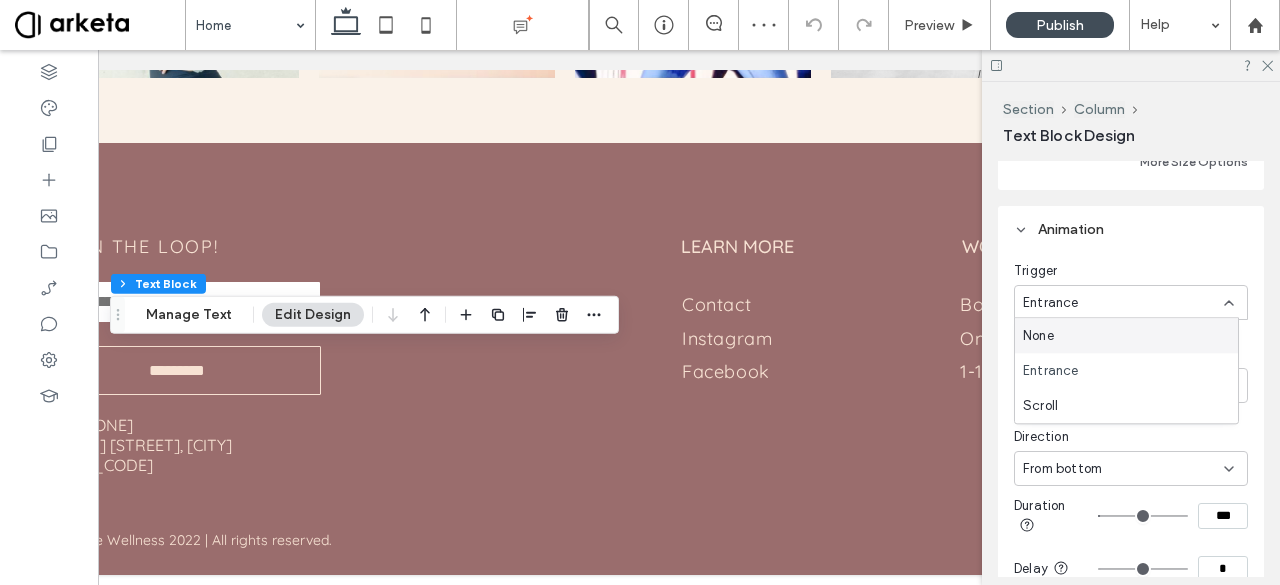 click on "None" at bounding box center [1126, 335] 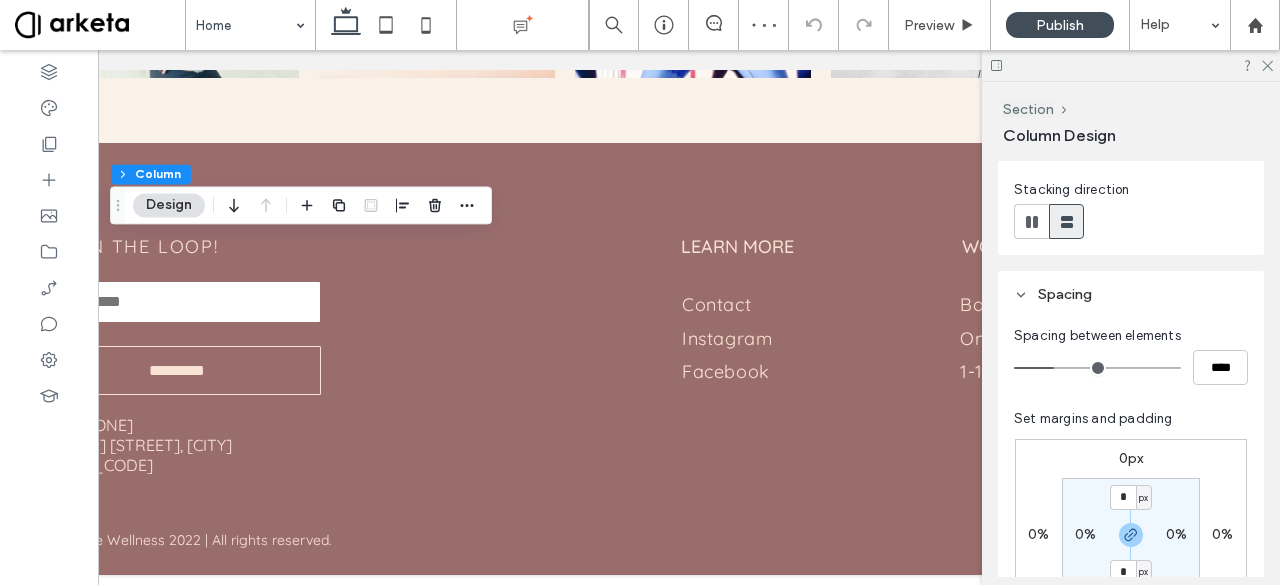 scroll, scrollTop: 230, scrollLeft: 0, axis: vertical 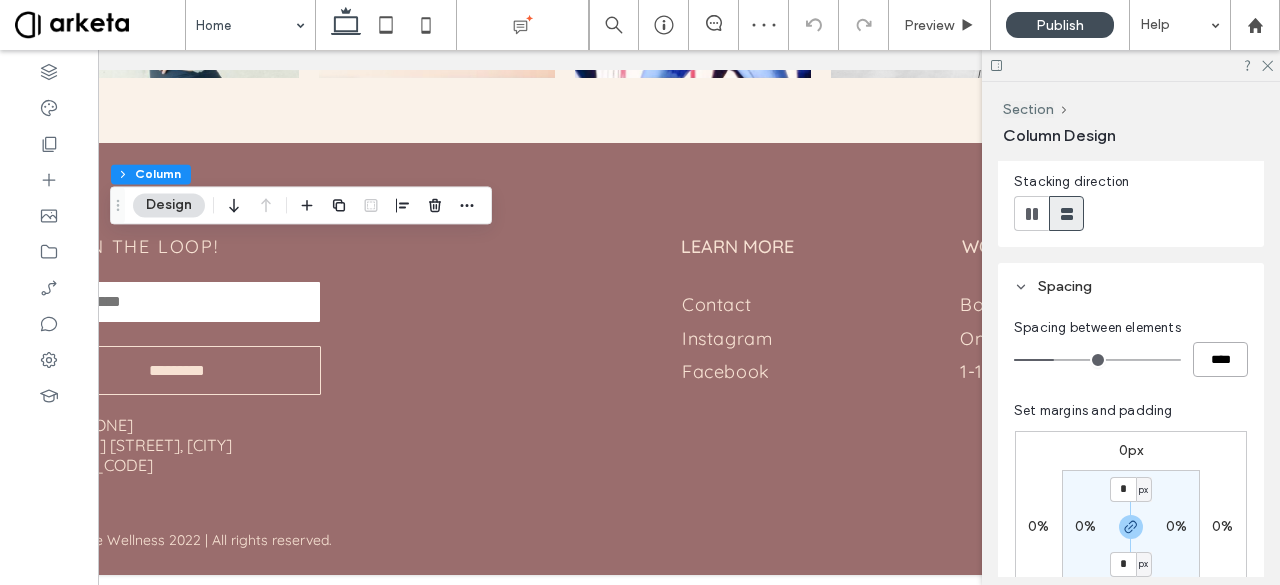 click on "****" at bounding box center [1220, 359] 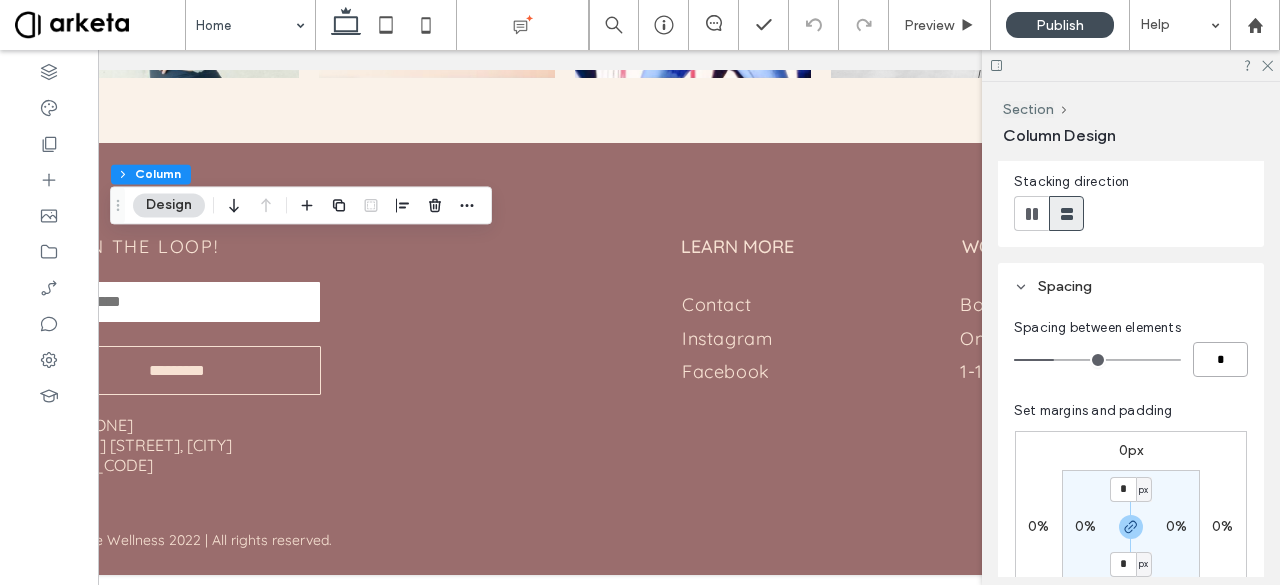type on "*" 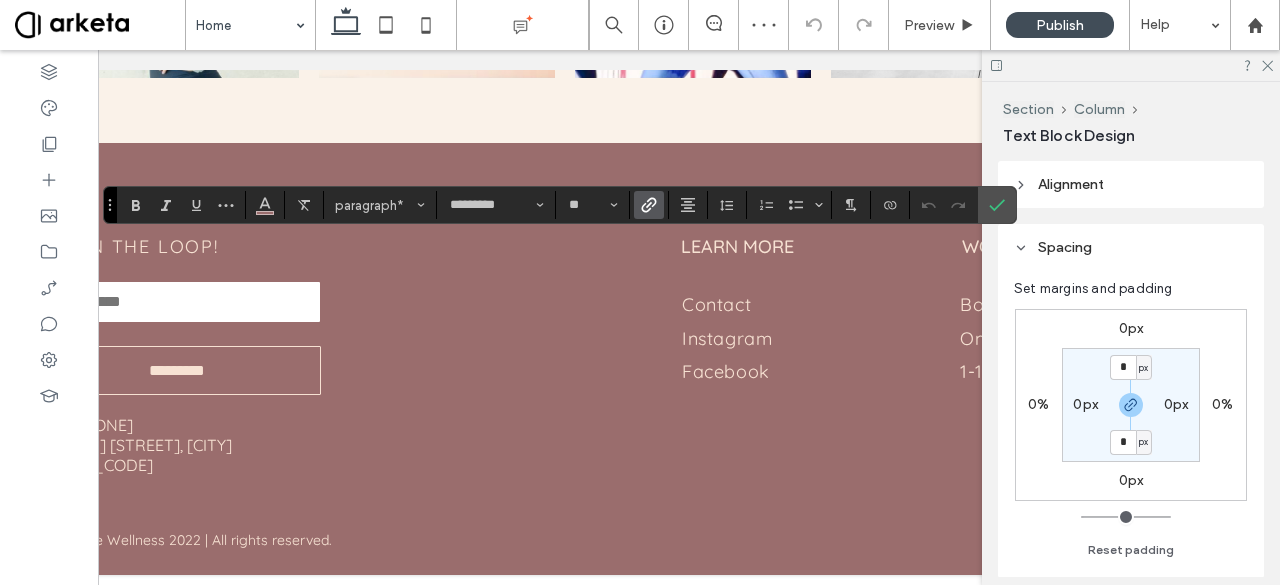 type on "**" 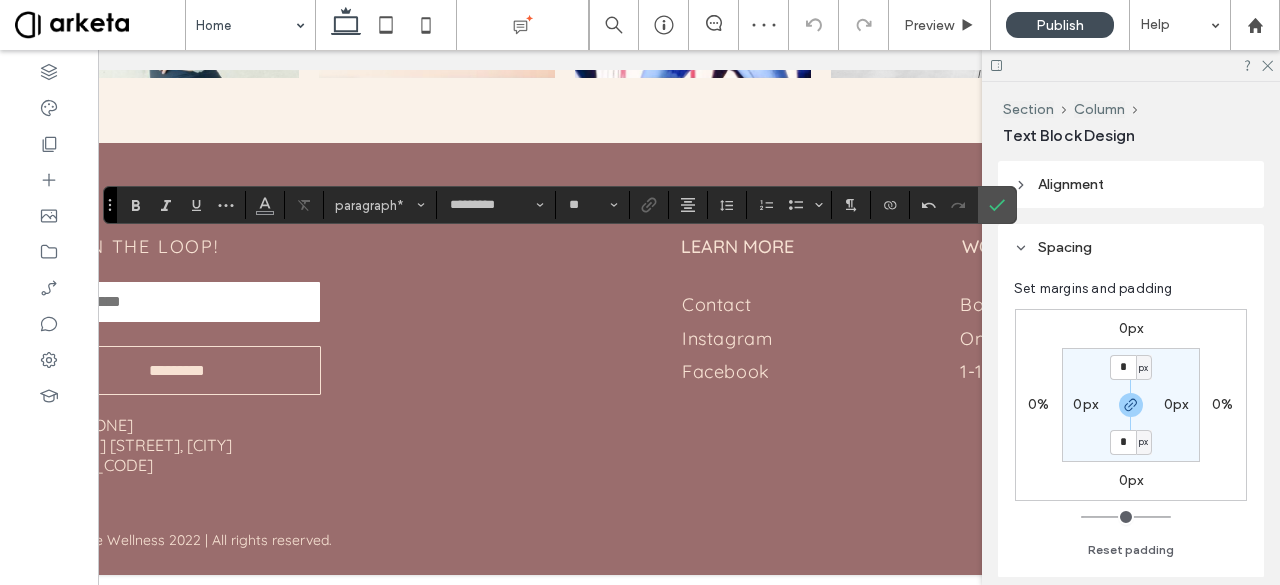 type on "*******" 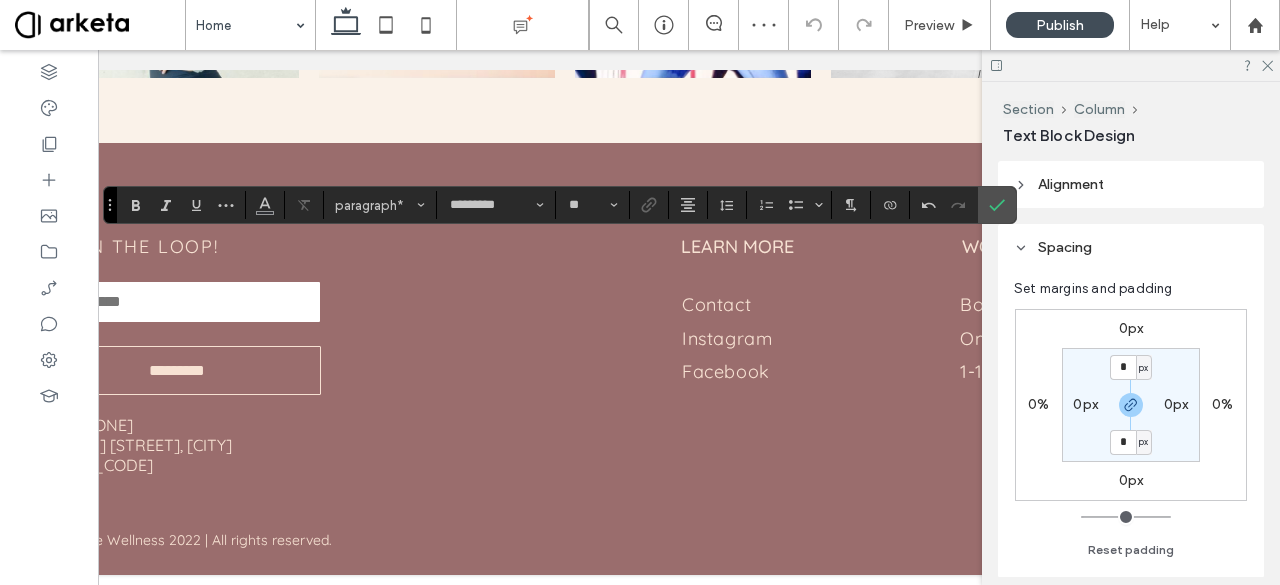 type on "**" 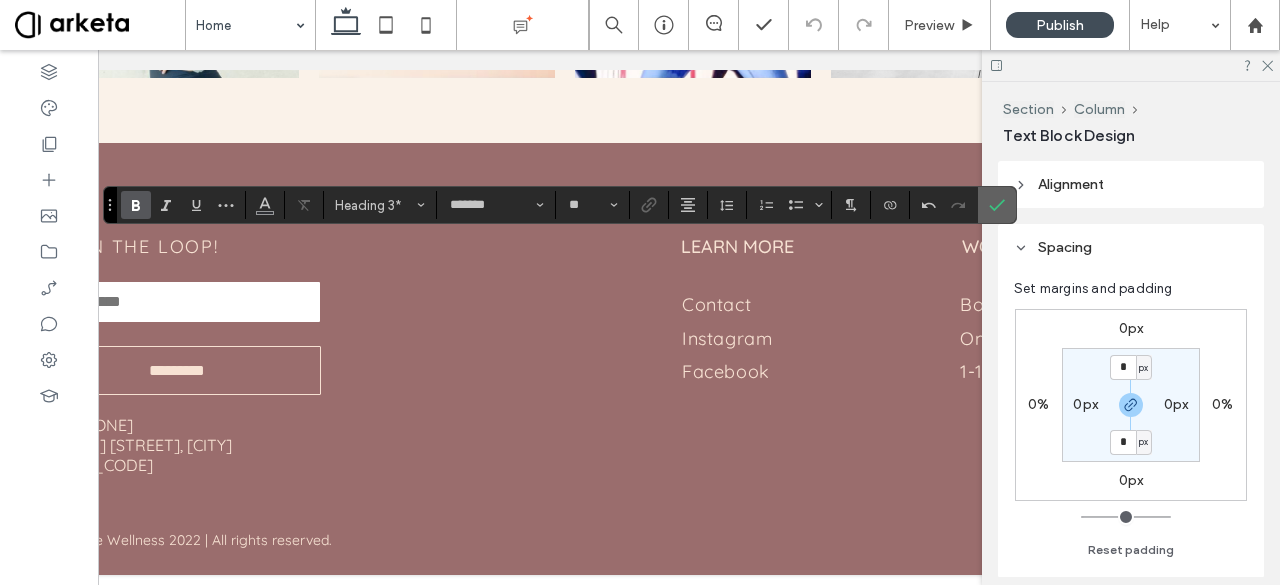 click at bounding box center [993, 205] 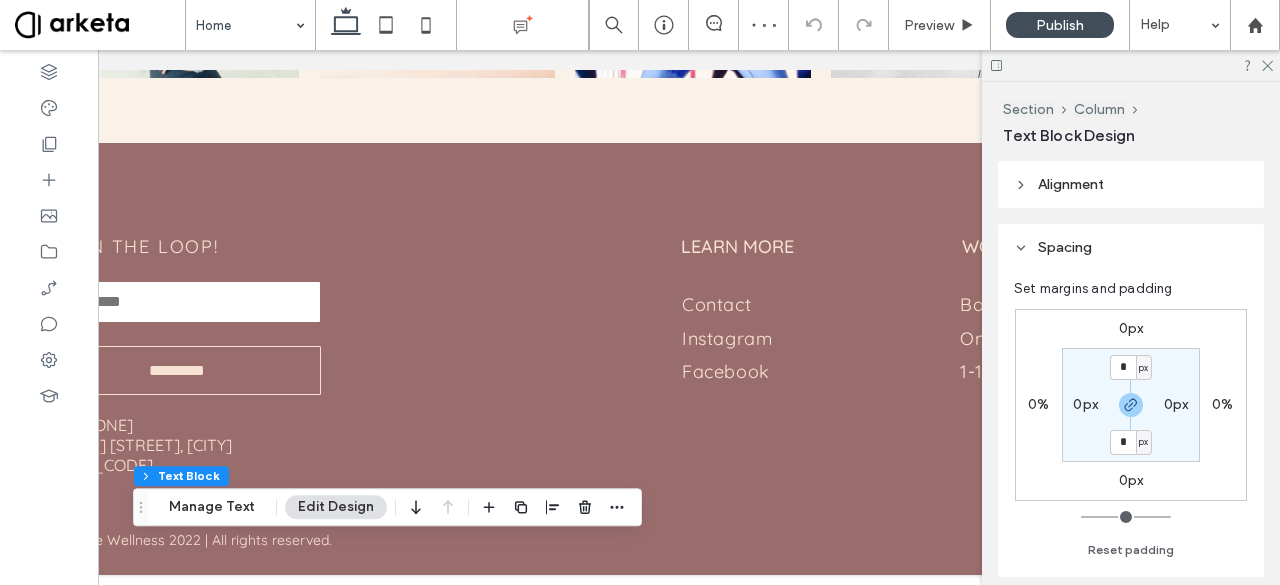 scroll, scrollTop: 0, scrollLeft: 12, axis: horizontal 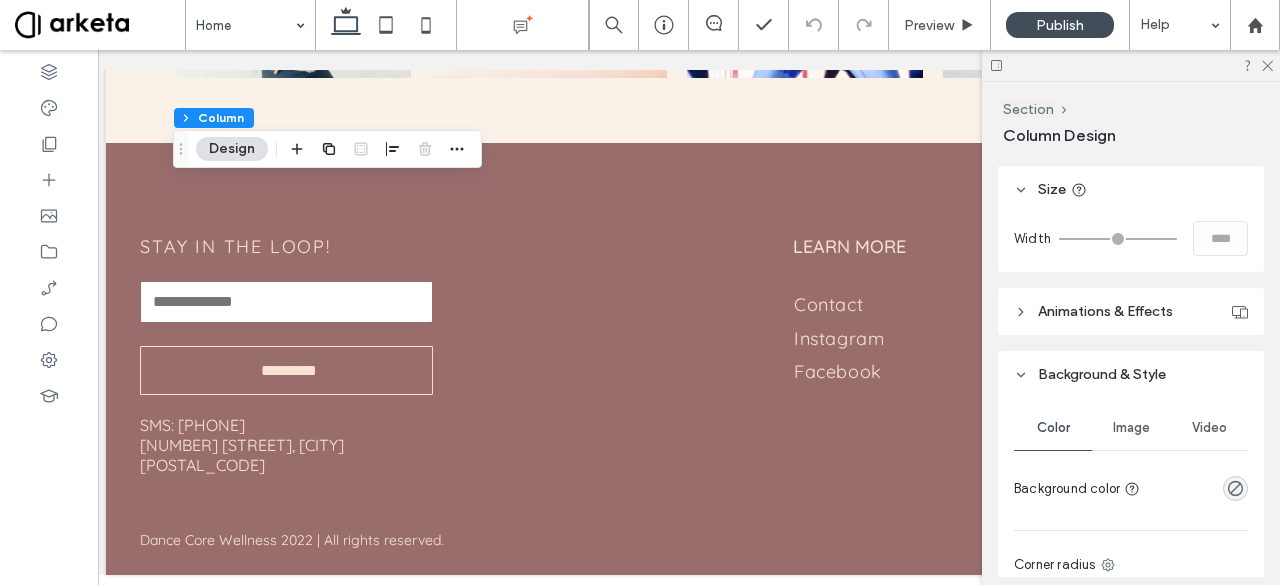 click on "Animations & Effects" at bounding box center [1131, 311] 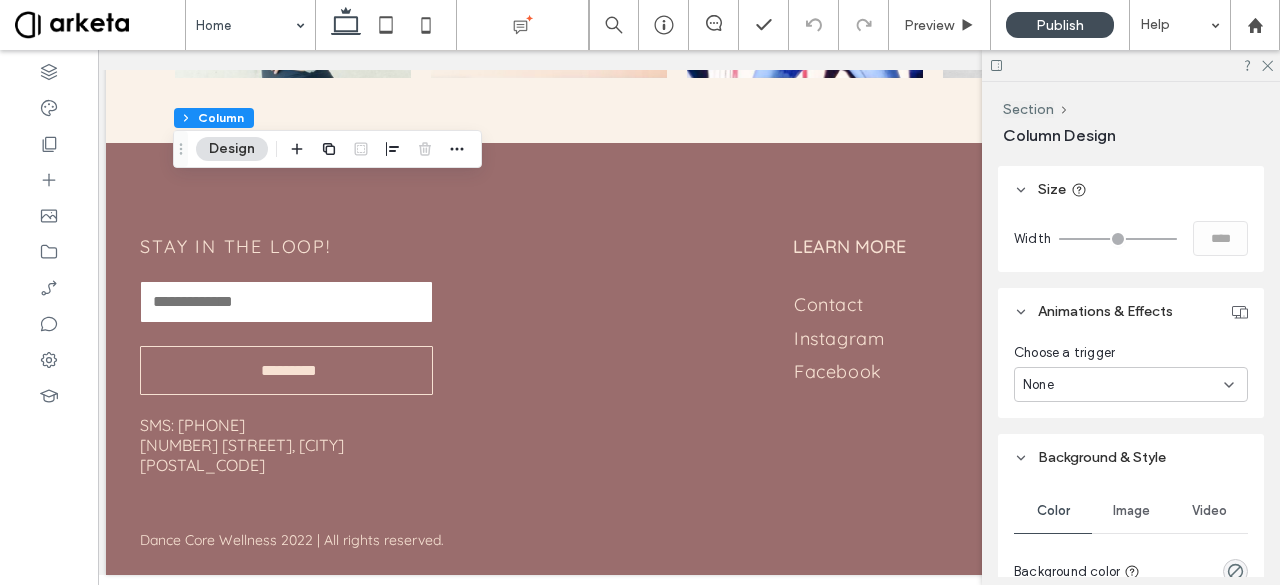 click on "None" at bounding box center [1131, 384] 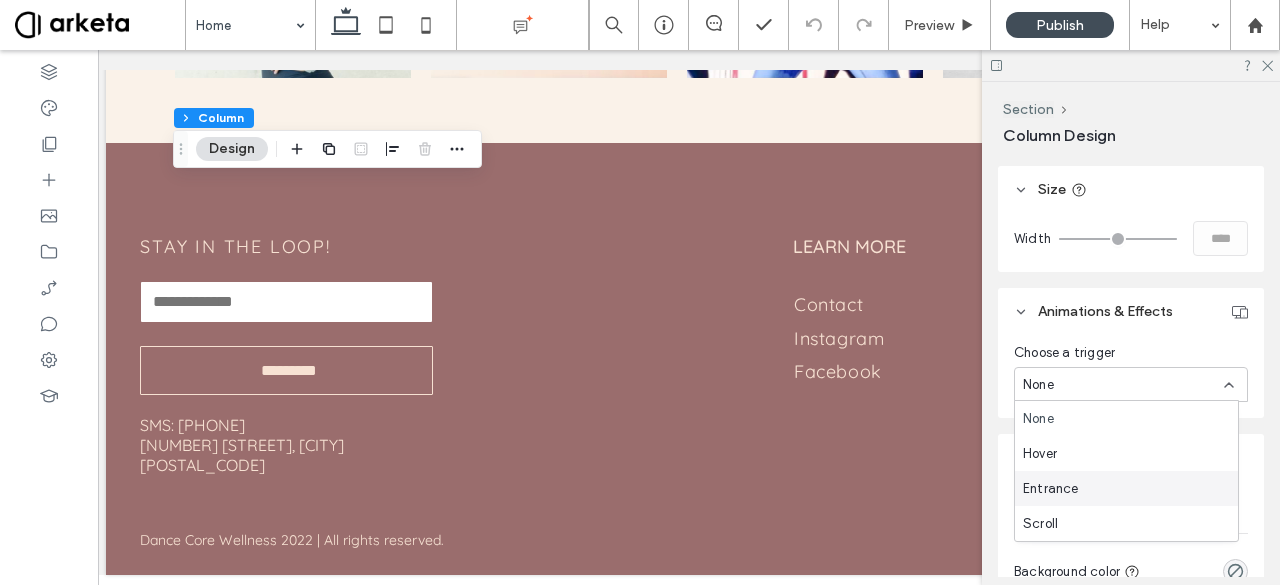 click on "Entrance" at bounding box center (1126, 488) 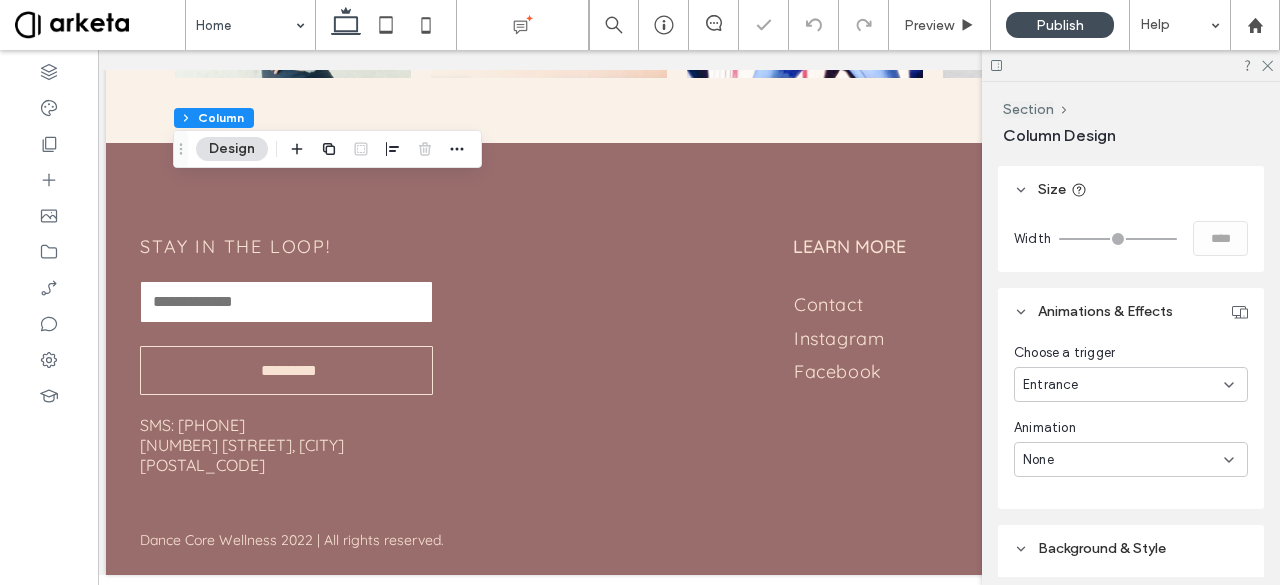 scroll, scrollTop: 824, scrollLeft: 0, axis: vertical 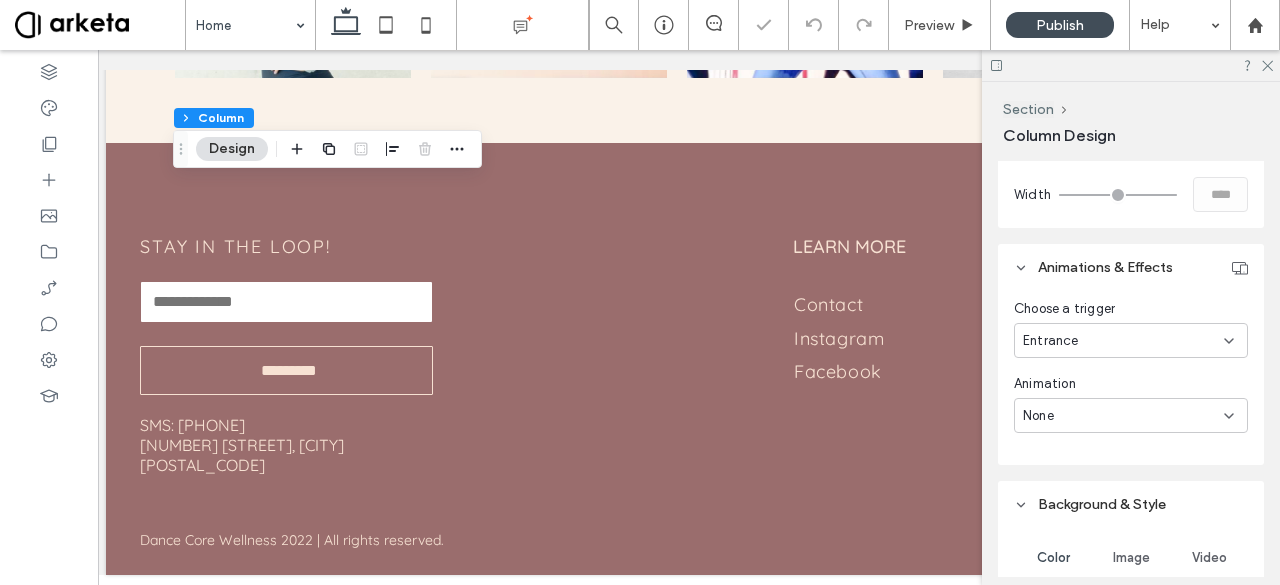 click on "None" at bounding box center (1131, 415) 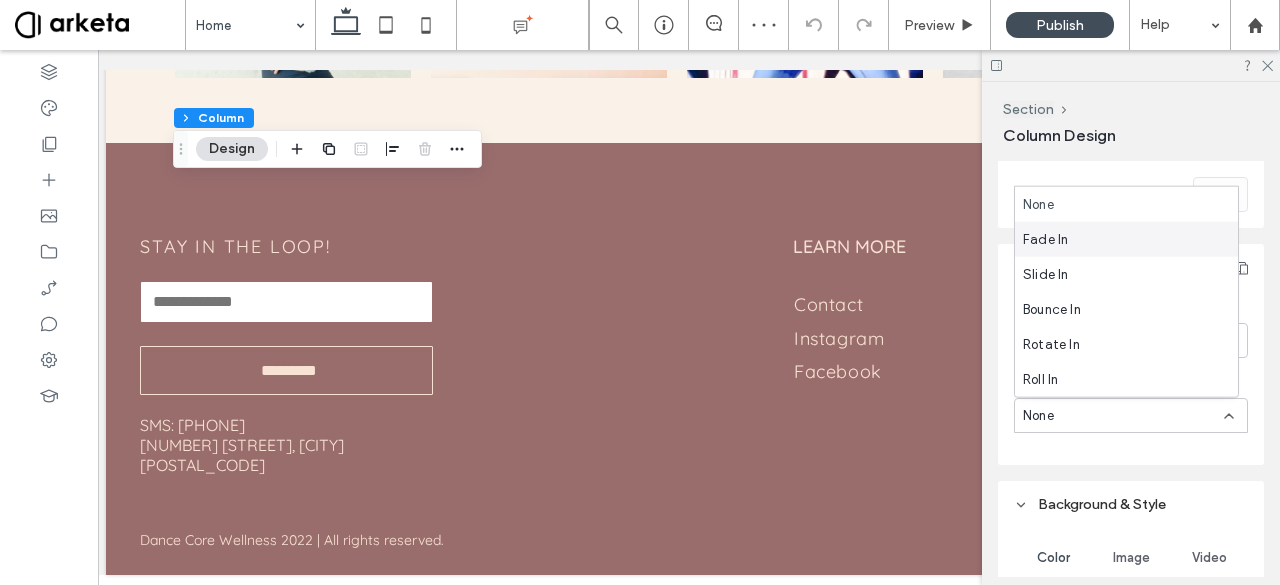 click on "Fade In" at bounding box center [1126, 239] 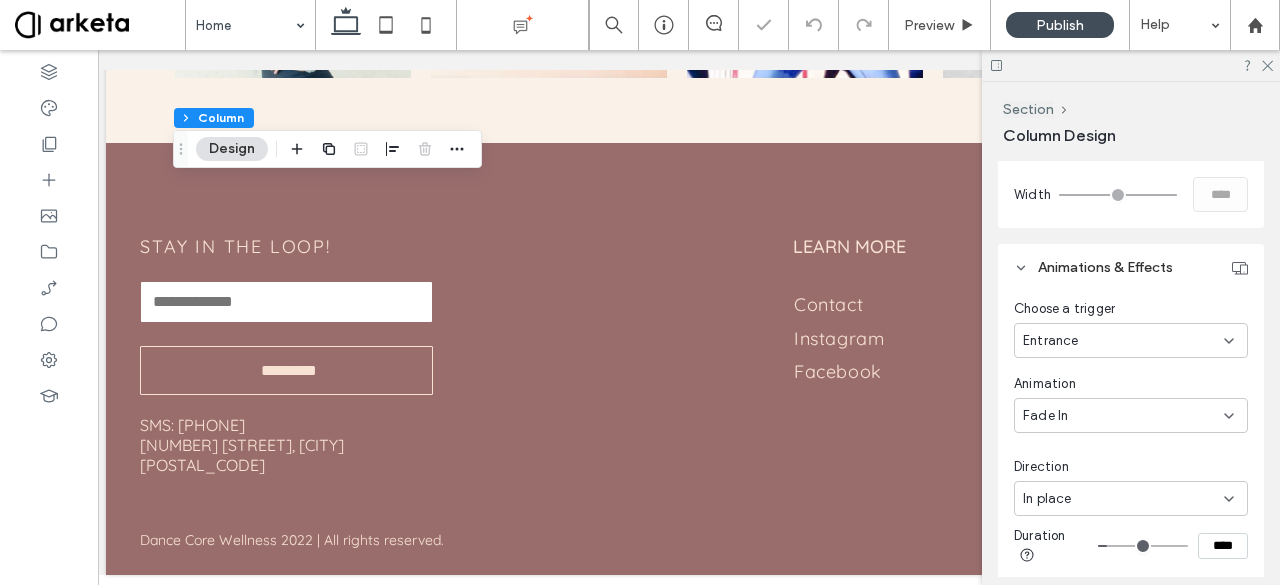 click on "In place" at bounding box center [1123, 499] 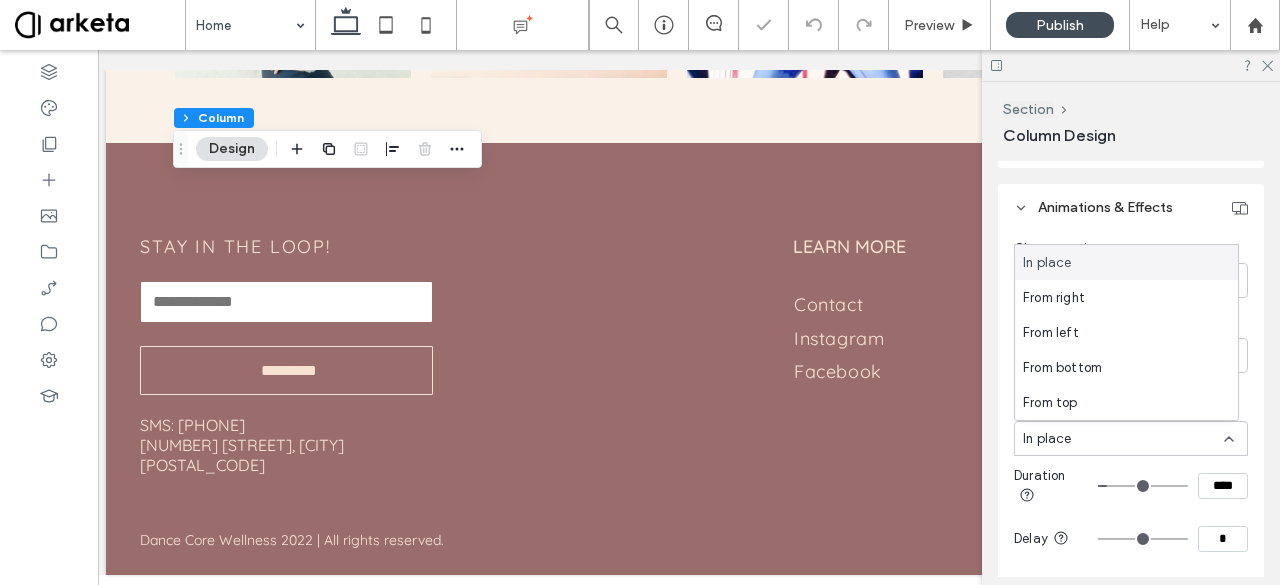 scroll, scrollTop: 887, scrollLeft: 0, axis: vertical 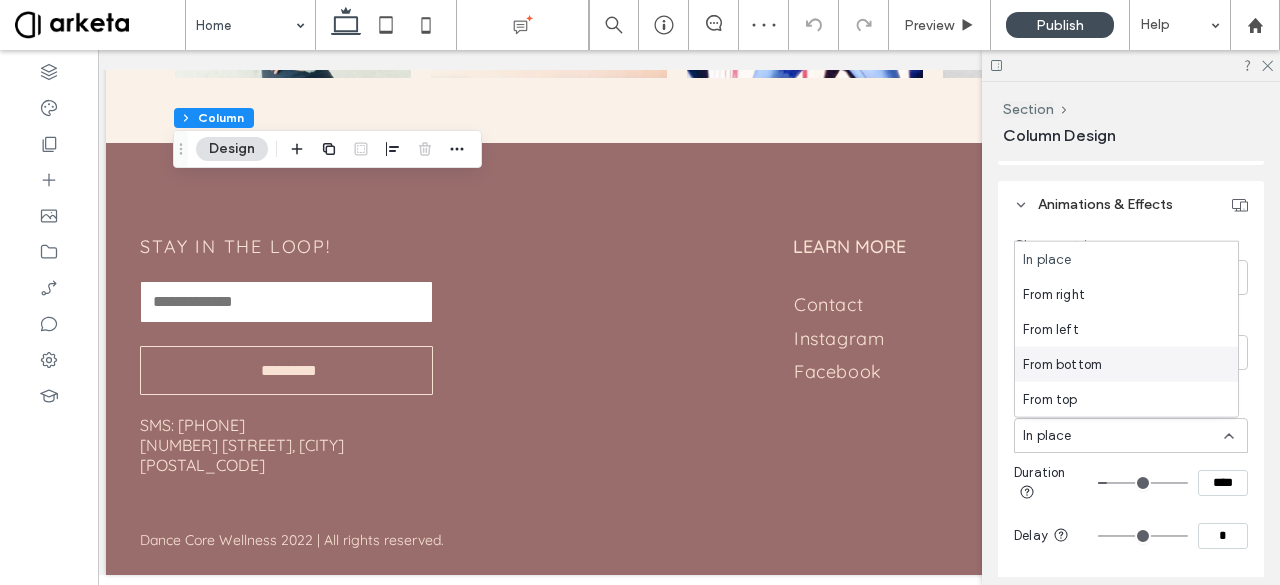 click on "From bottom" at bounding box center [1062, 364] 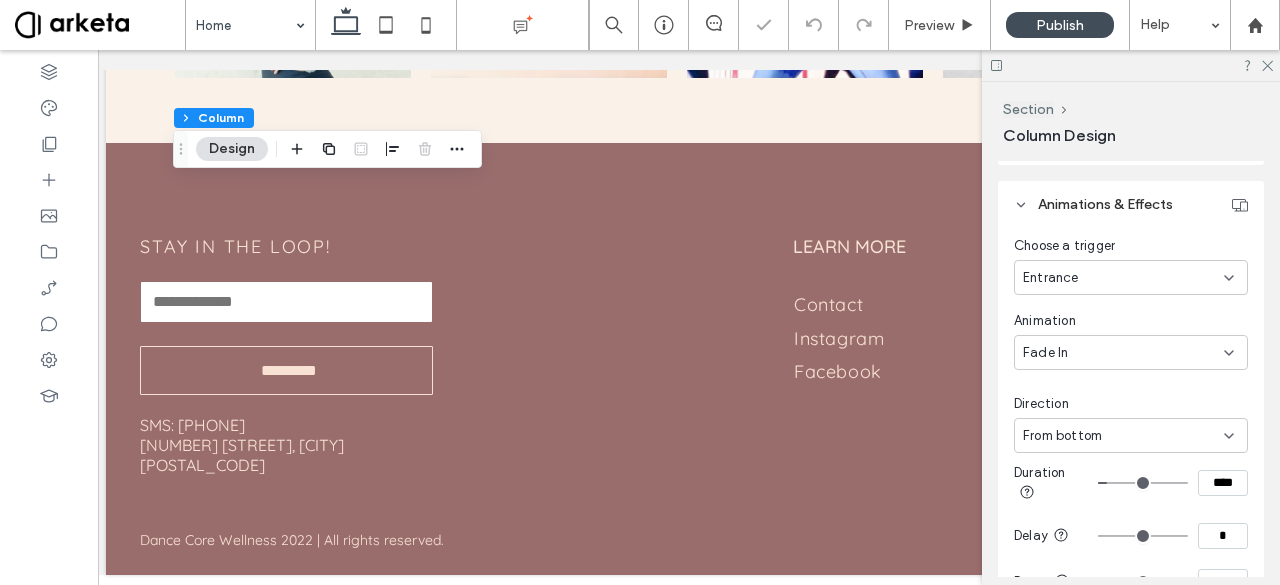 click on "****" at bounding box center (1223, 483) 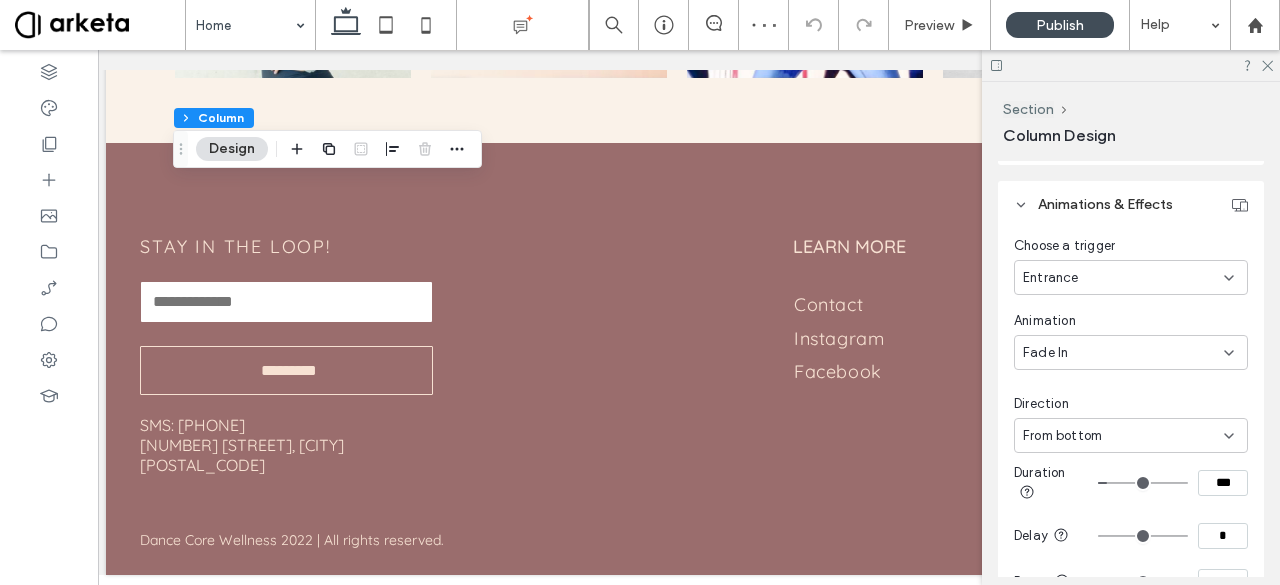 type on "***" 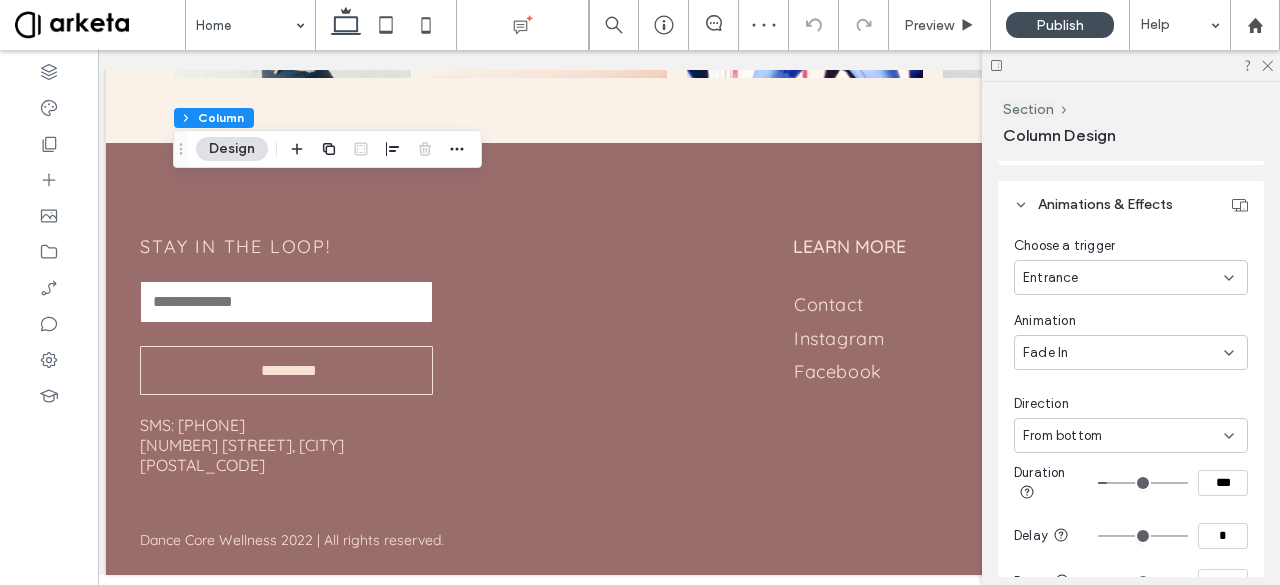 type on "***" 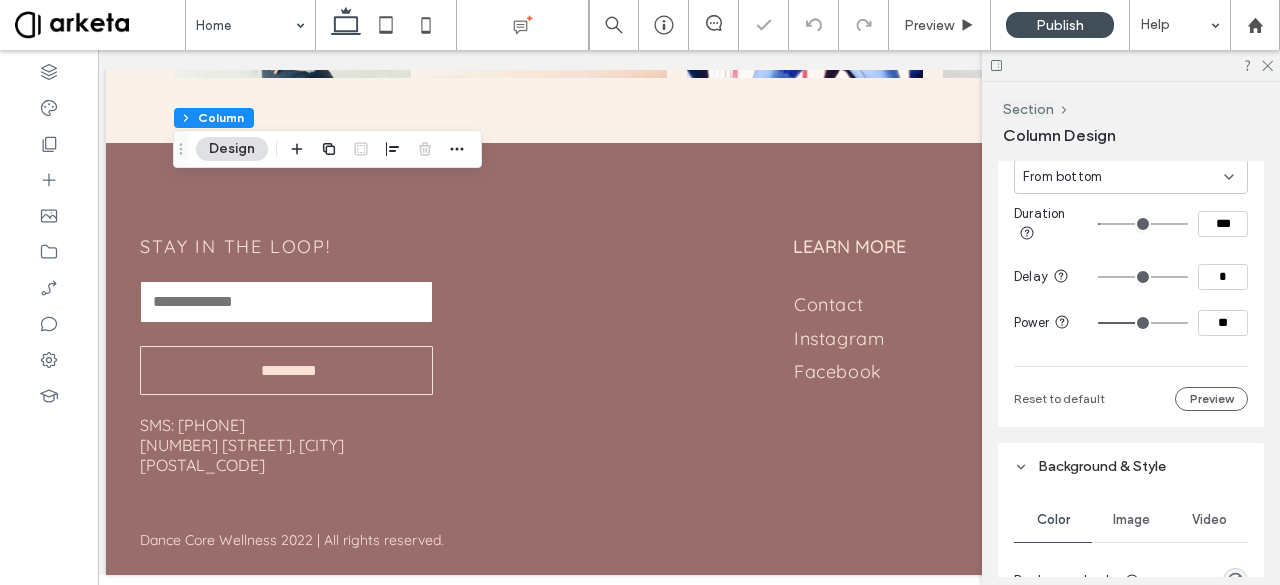 scroll, scrollTop: 1181, scrollLeft: 0, axis: vertical 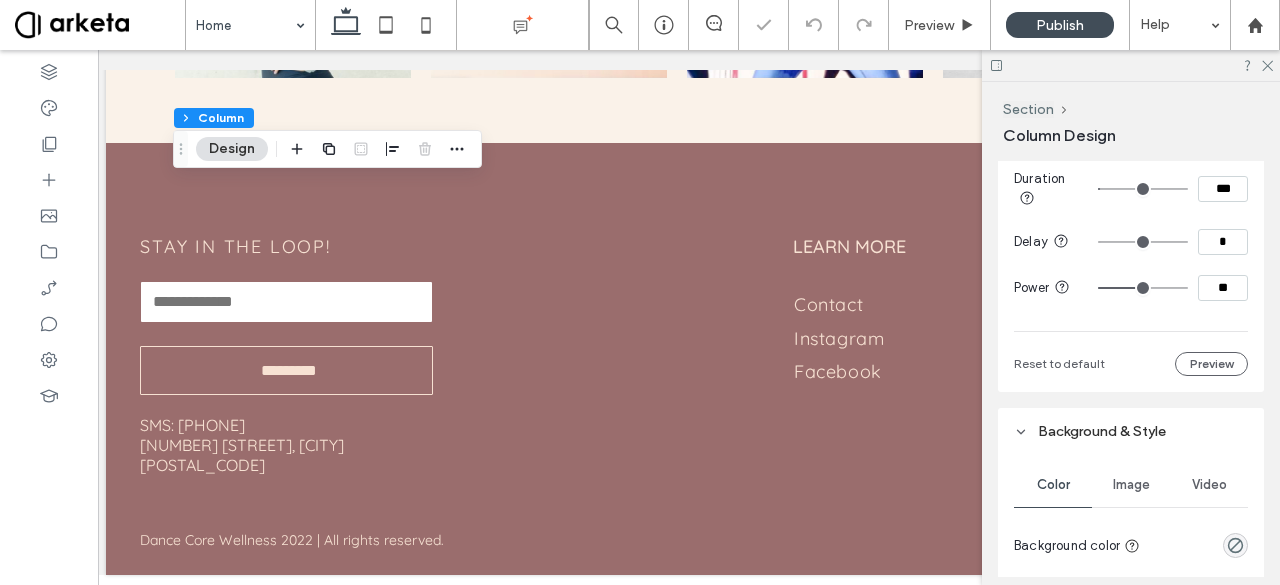 click on "**" at bounding box center (1223, 288) 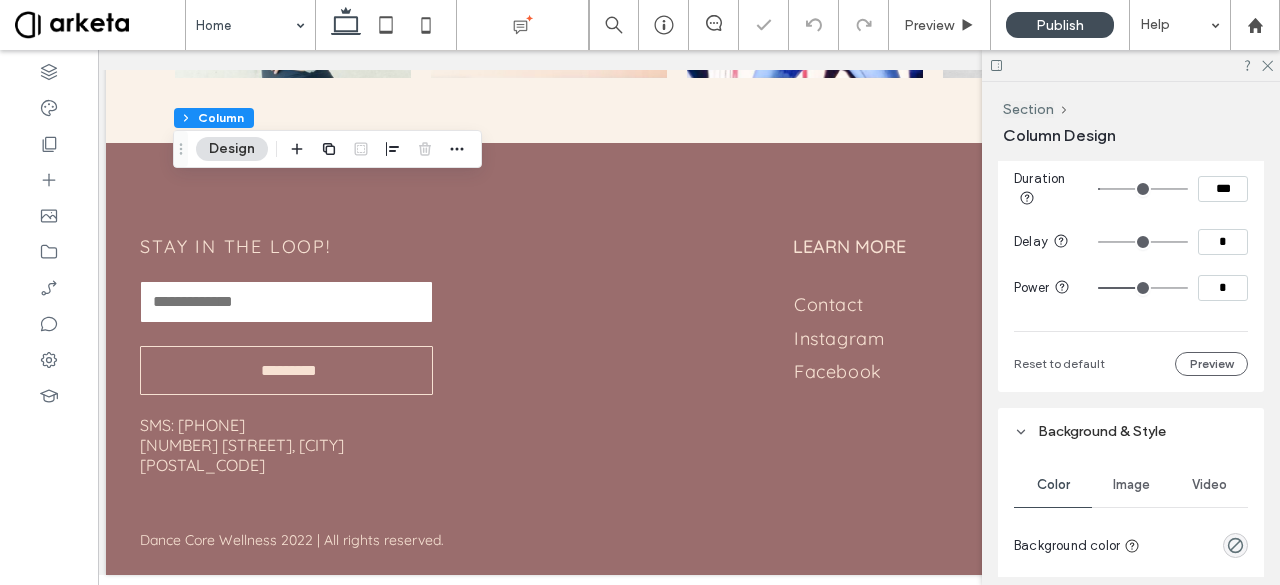 type on "*" 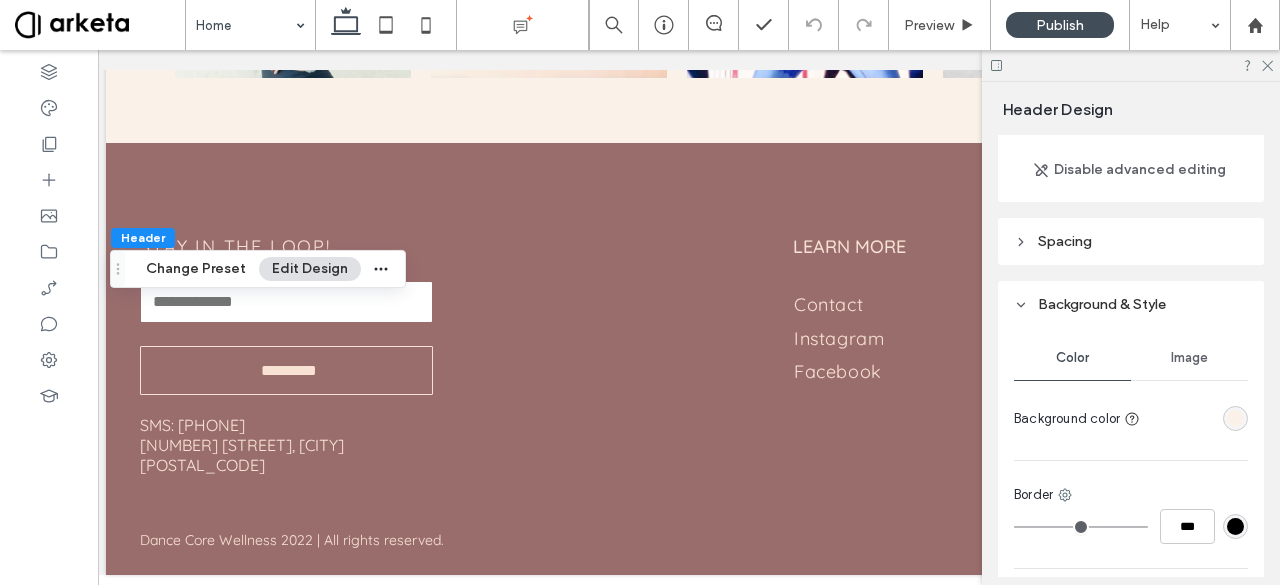 scroll, scrollTop: 172, scrollLeft: 0, axis: vertical 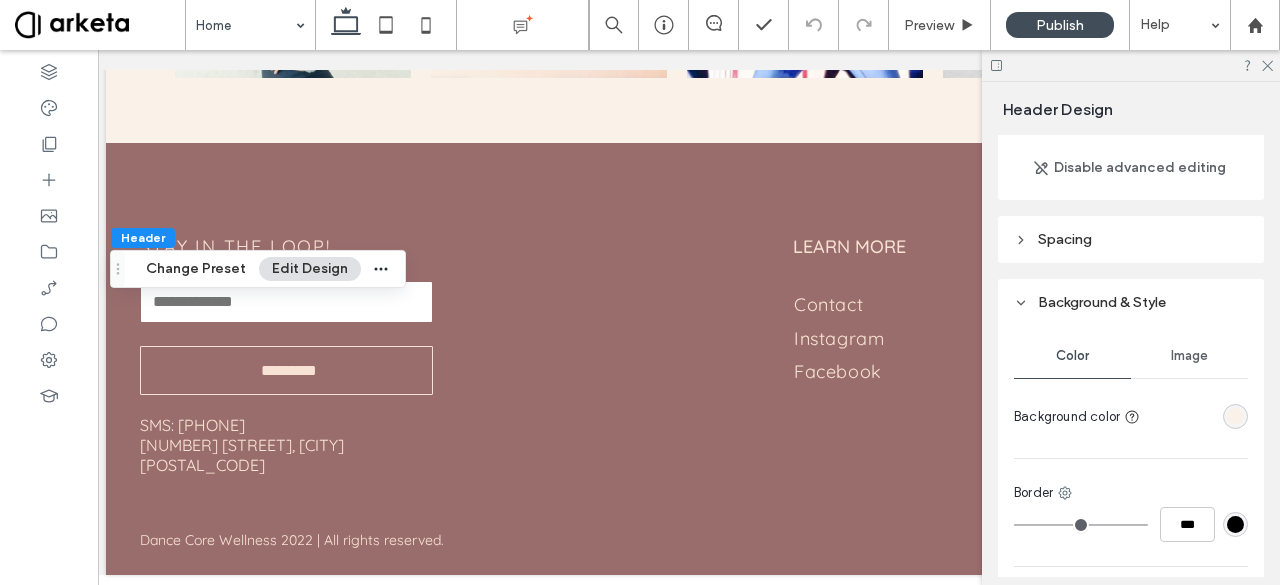 click on "Background & Style" at bounding box center [1131, 302] 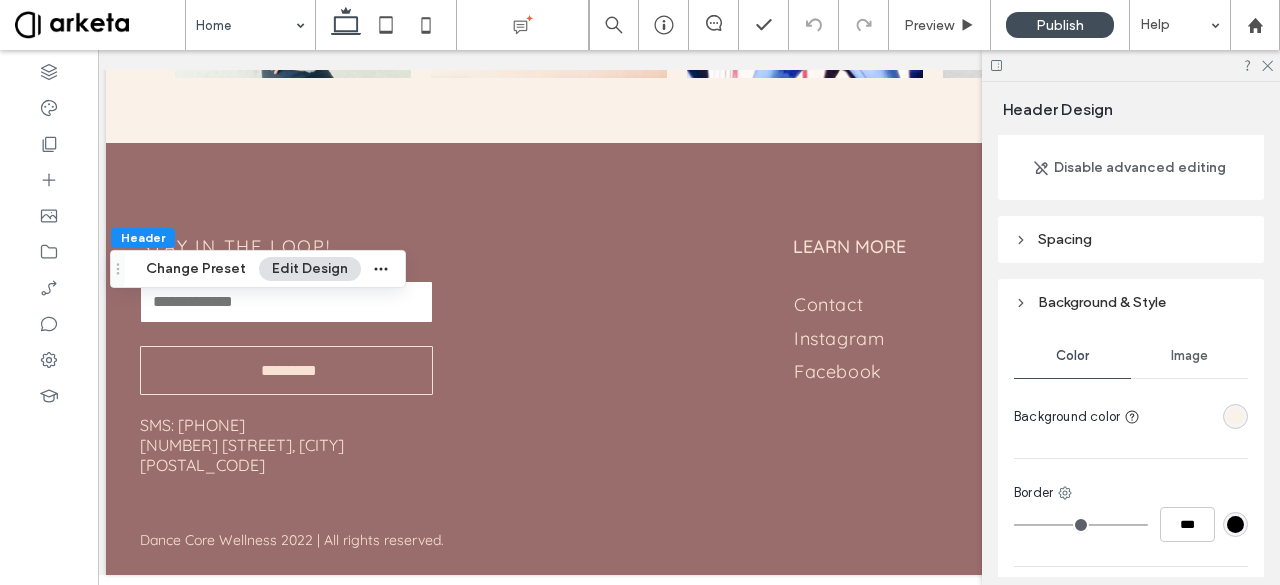 scroll, scrollTop: 290, scrollLeft: 0, axis: vertical 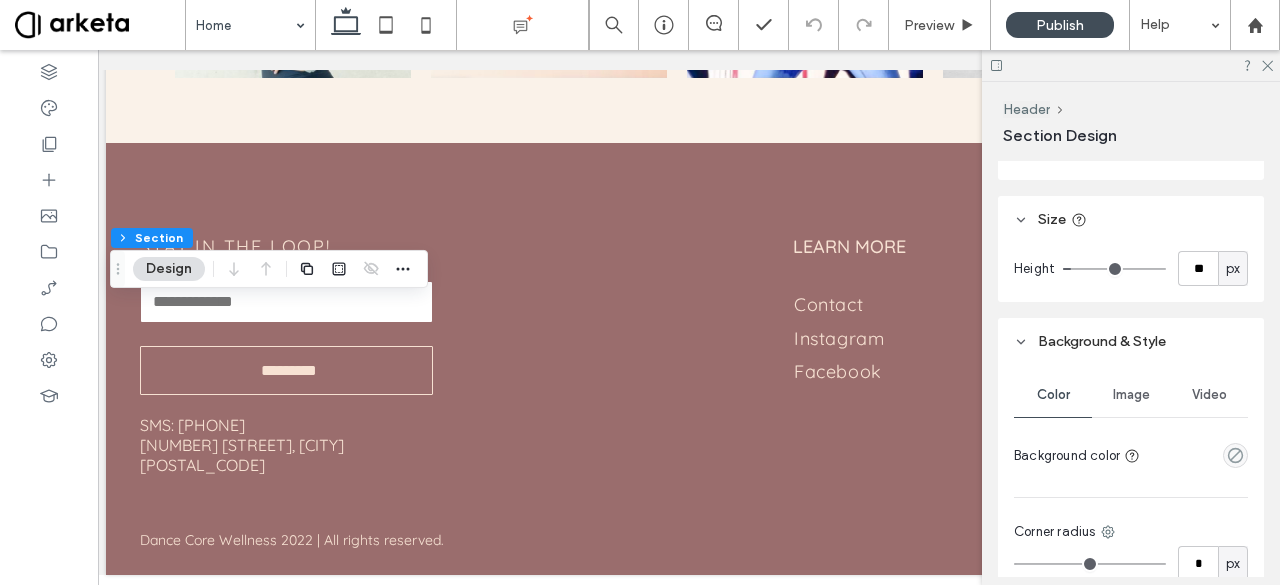 click 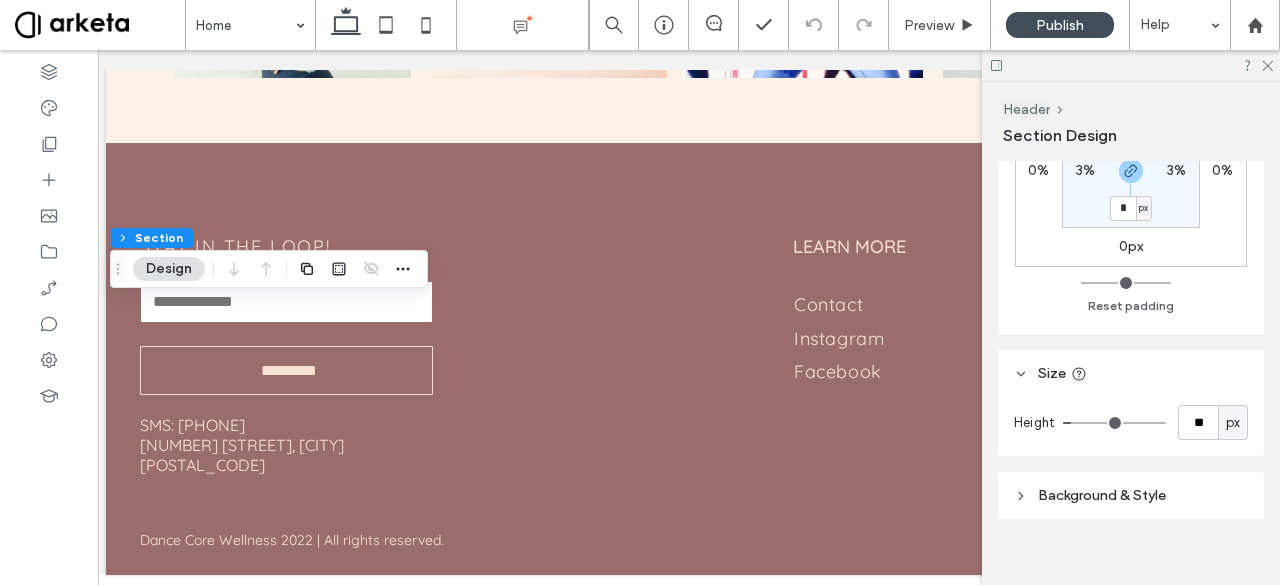 click on "Size" at bounding box center [1131, 373] 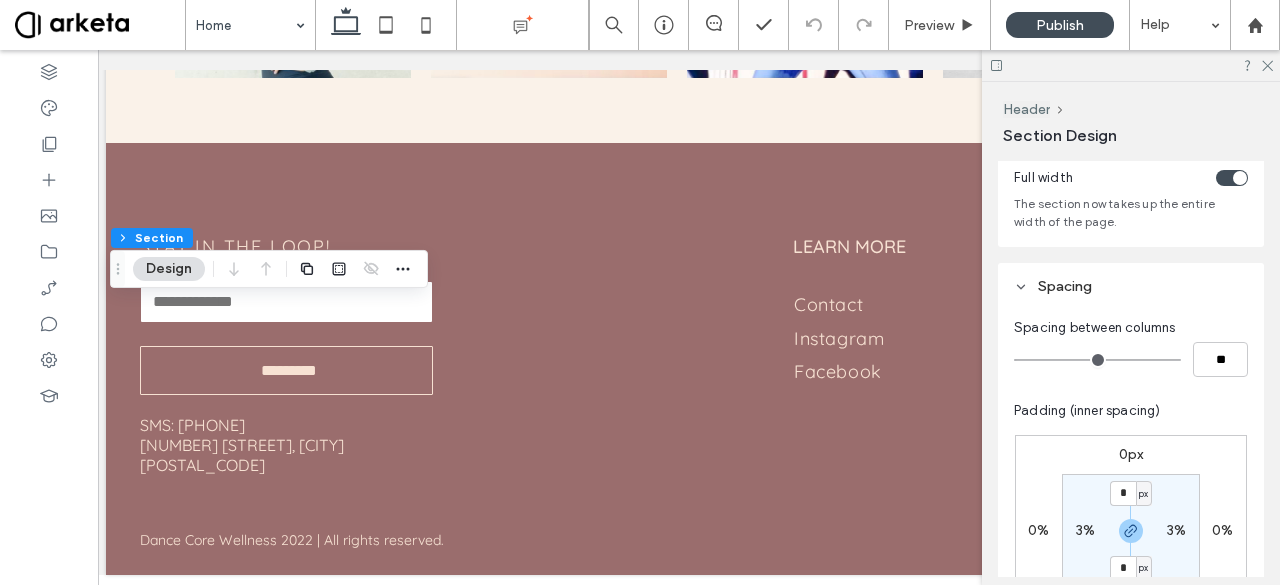 scroll, scrollTop: 56, scrollLeft: 0, axis: vertical 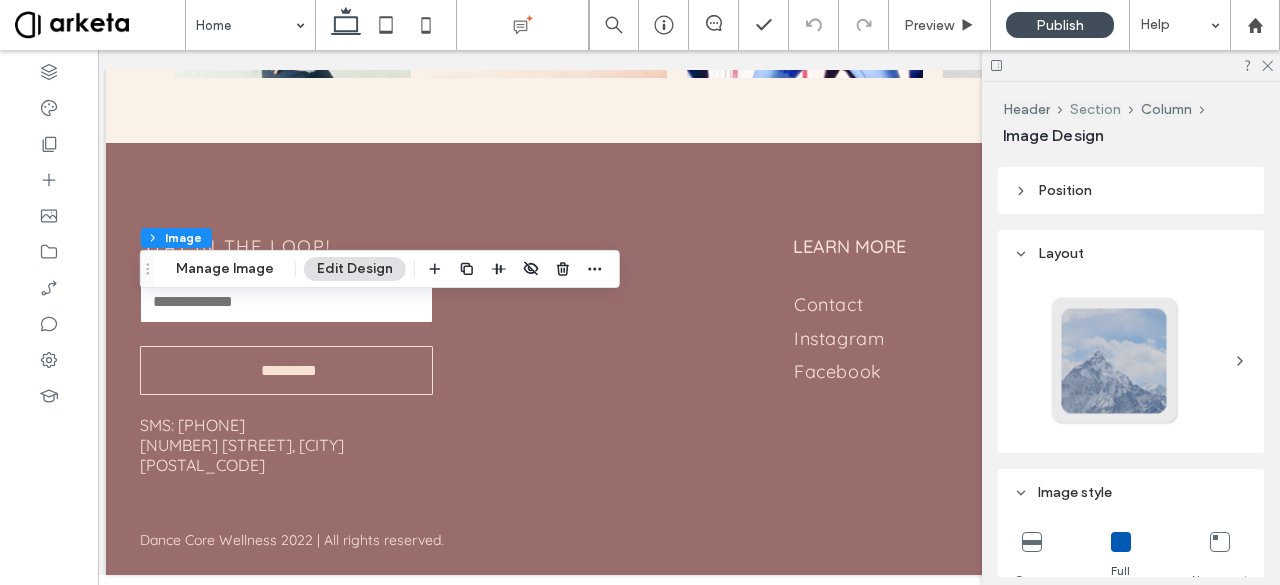 click on "Section" at bounding box center (1095, 109) 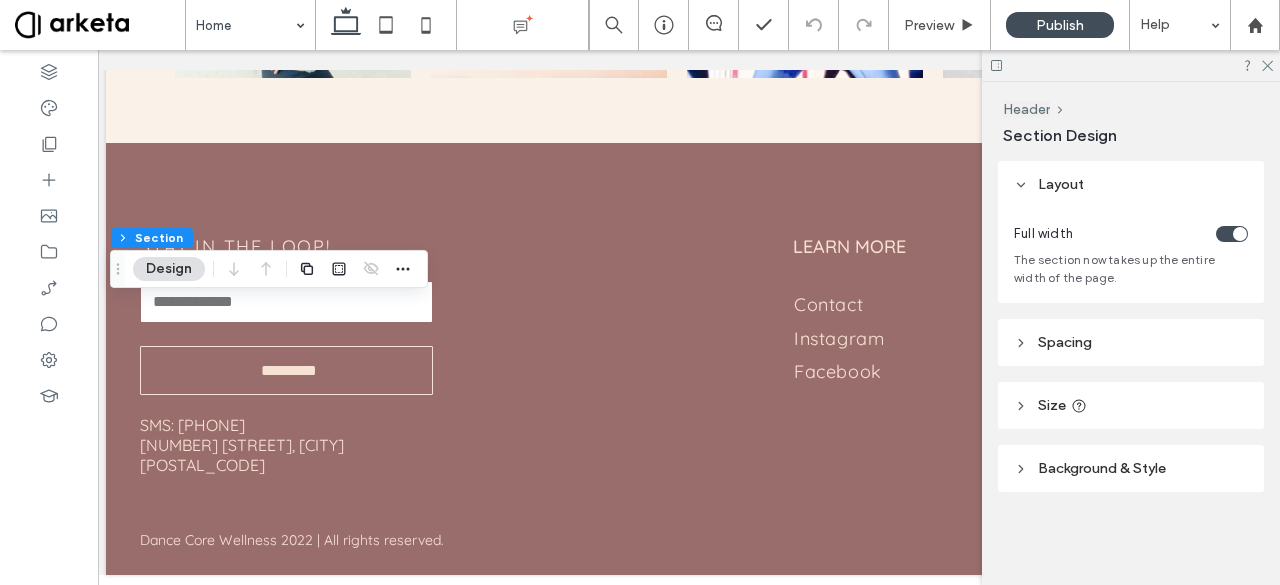 click 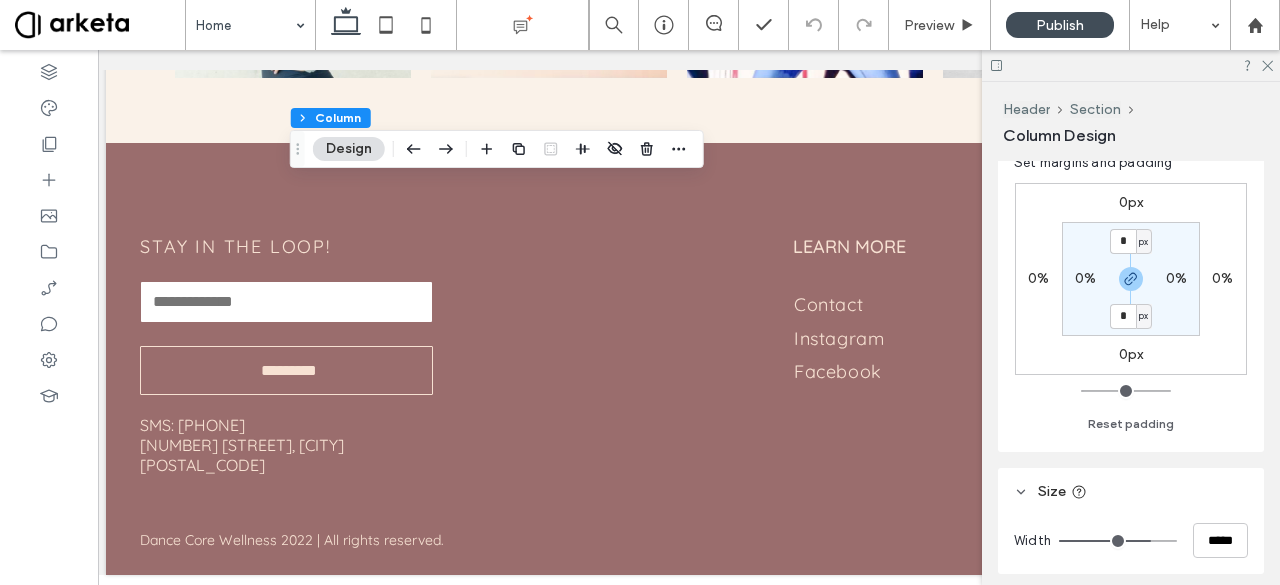 scroll, scrollTop: 526, scrollLeft: 0, axis: vertical 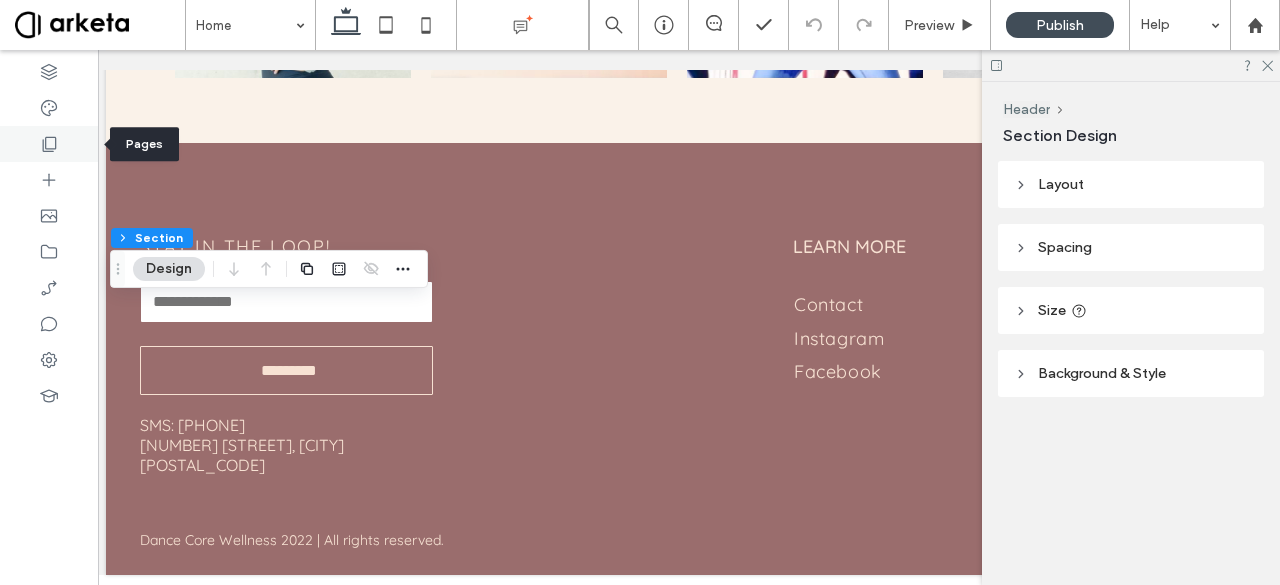 click 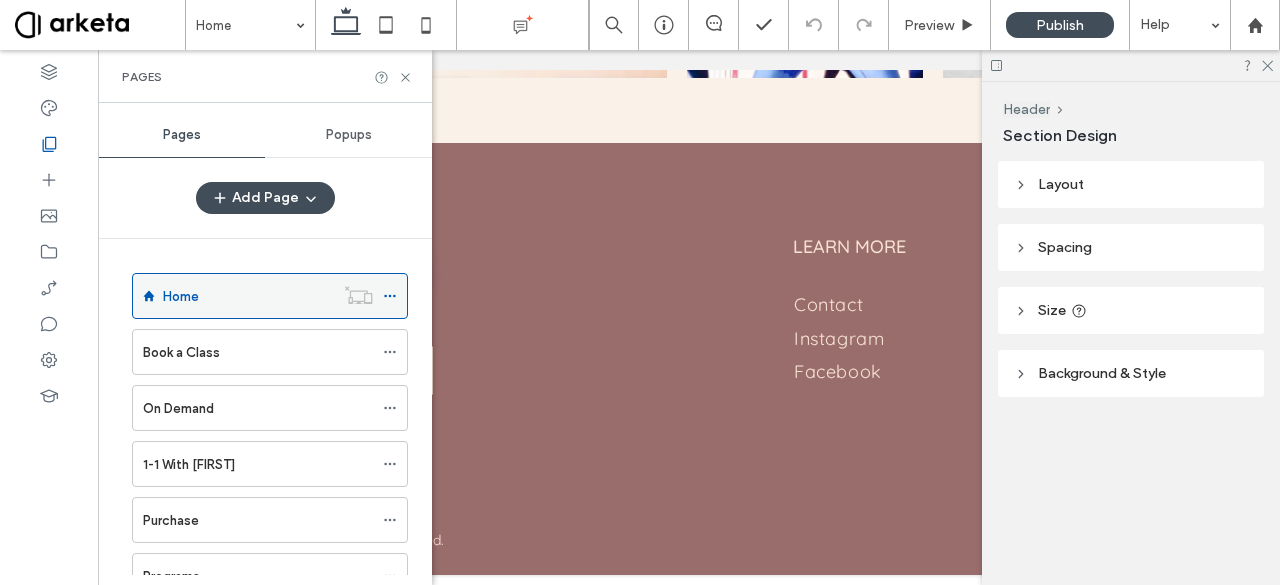 click at bounding box center (395, 296) 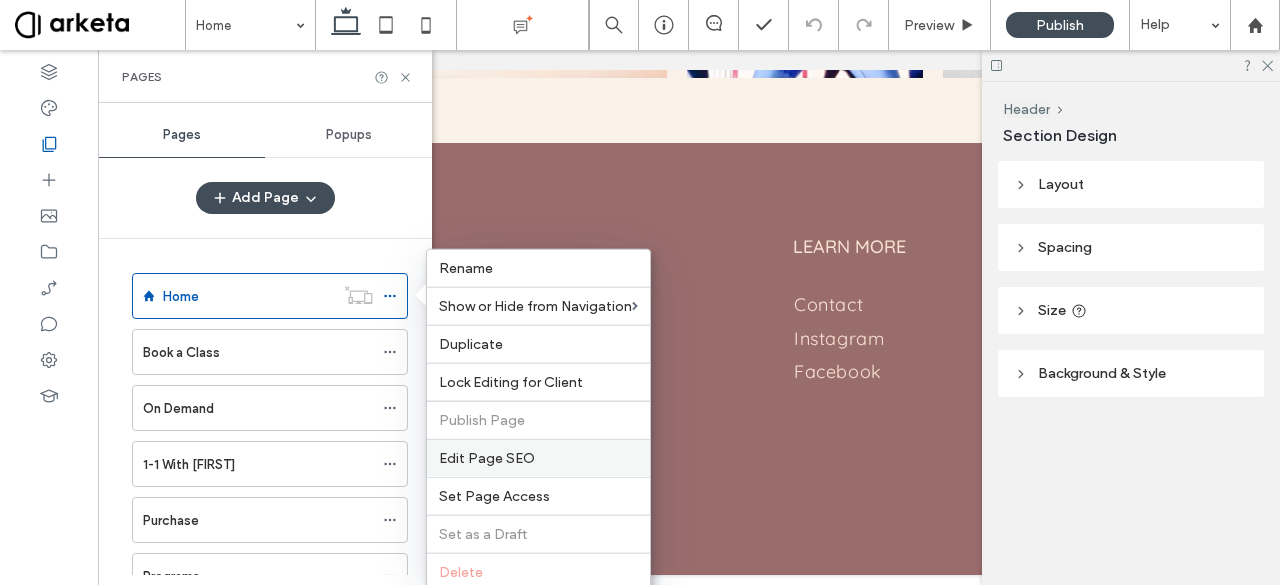 click on "Edit Page SEO" at bounding box center (487, 458) 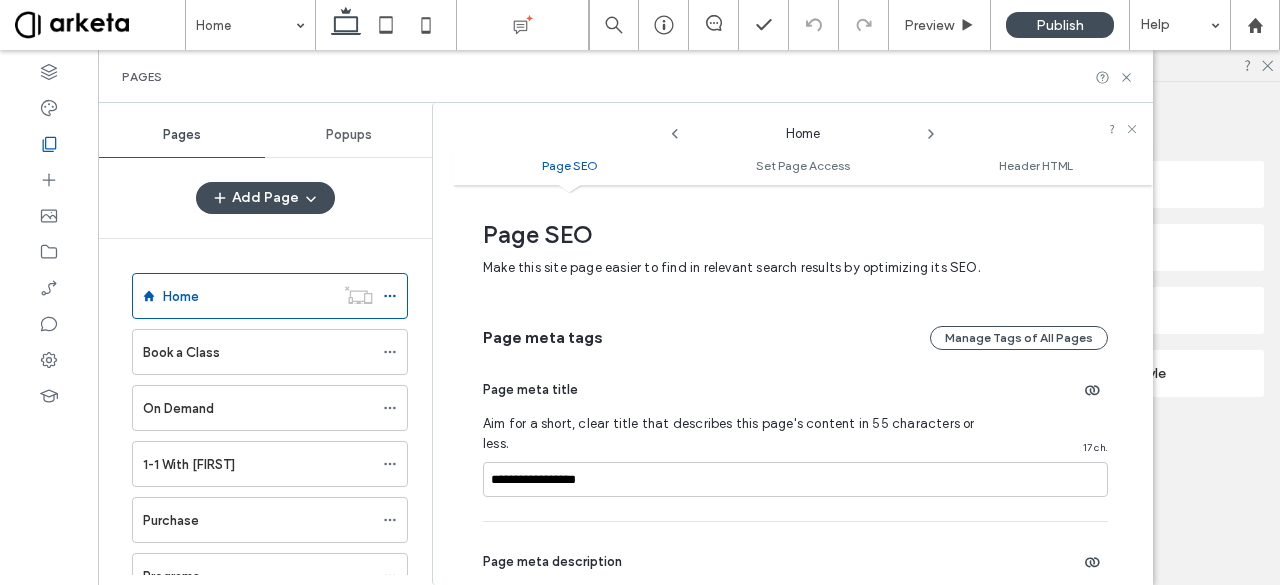 scroll, scrollTop: 10, scrollLeft: 0, axis: vertical 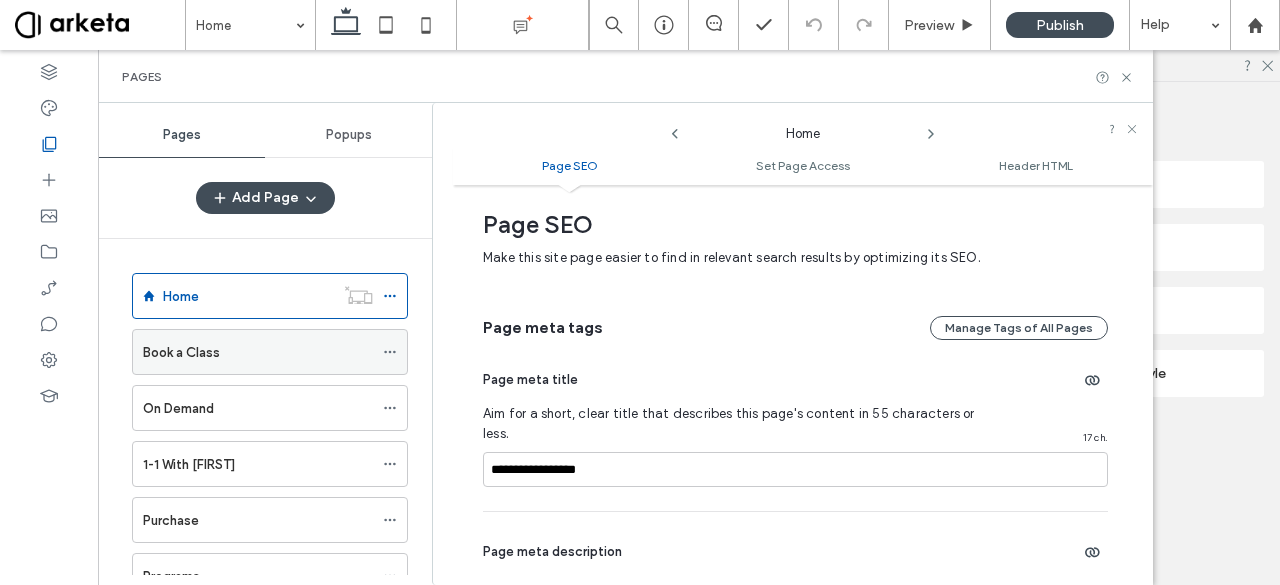 click on "Book a Class" at bounding box center (258, 352) 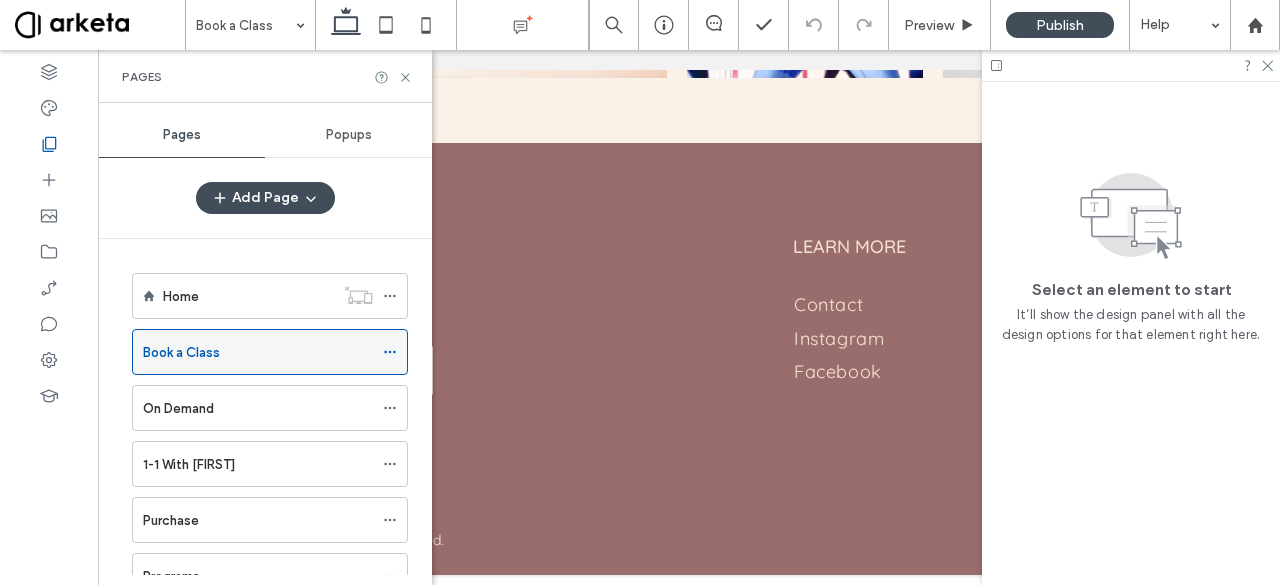click 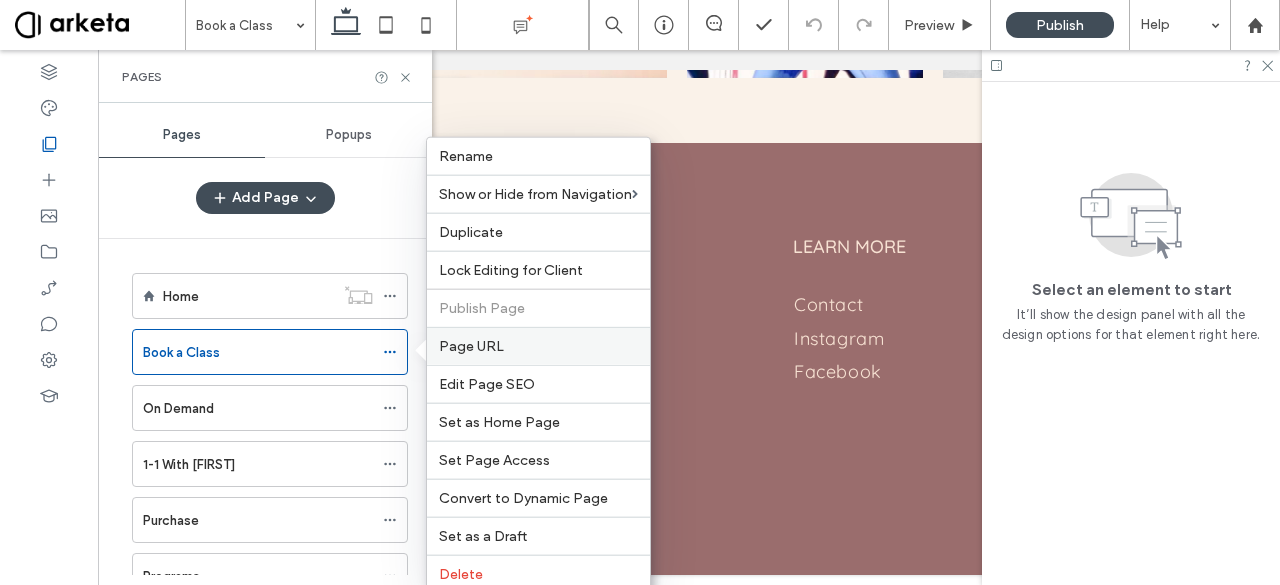 click on "Page URL" at bounding box center (538, 346) 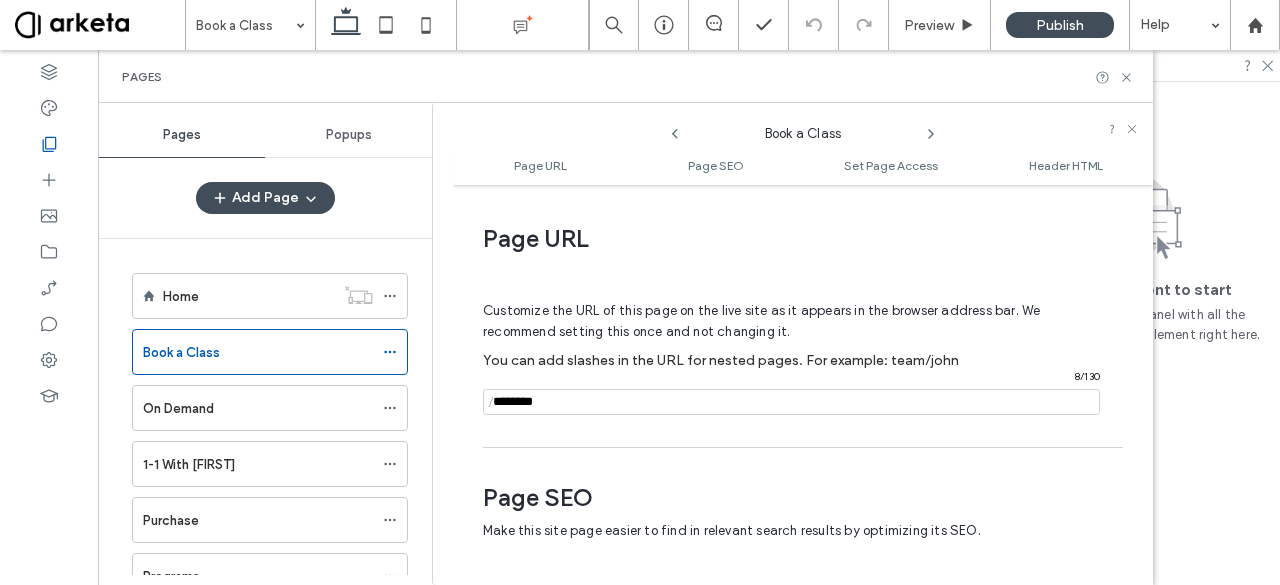 scroll, scrollTop: 10, scrollLeft: 0, axis: vertical 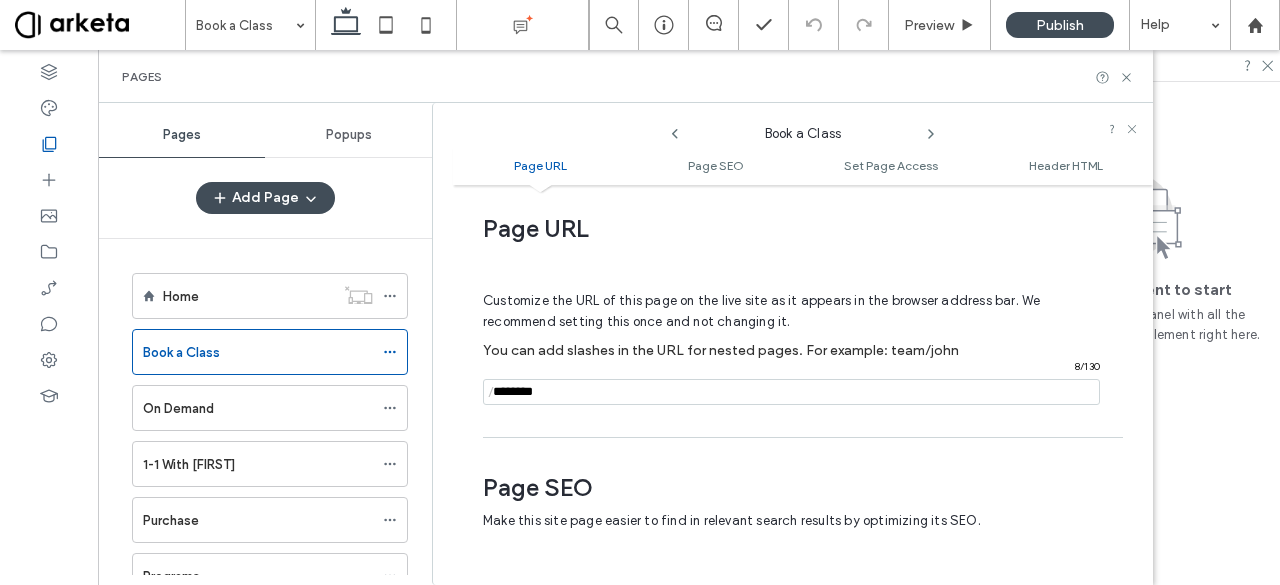 click on "You can add slashes in the URL for nested pages. For example: team/john" at bounding box center (721, 350) 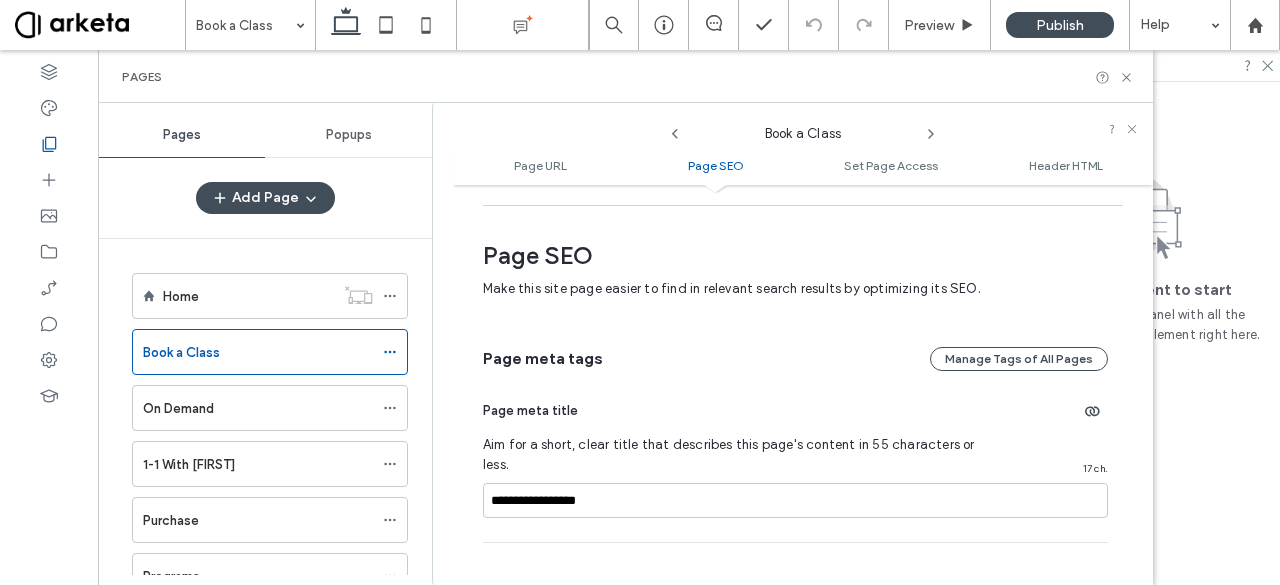 scroll, scrollTop: 304, scrollLeft: 0, axis: vertical 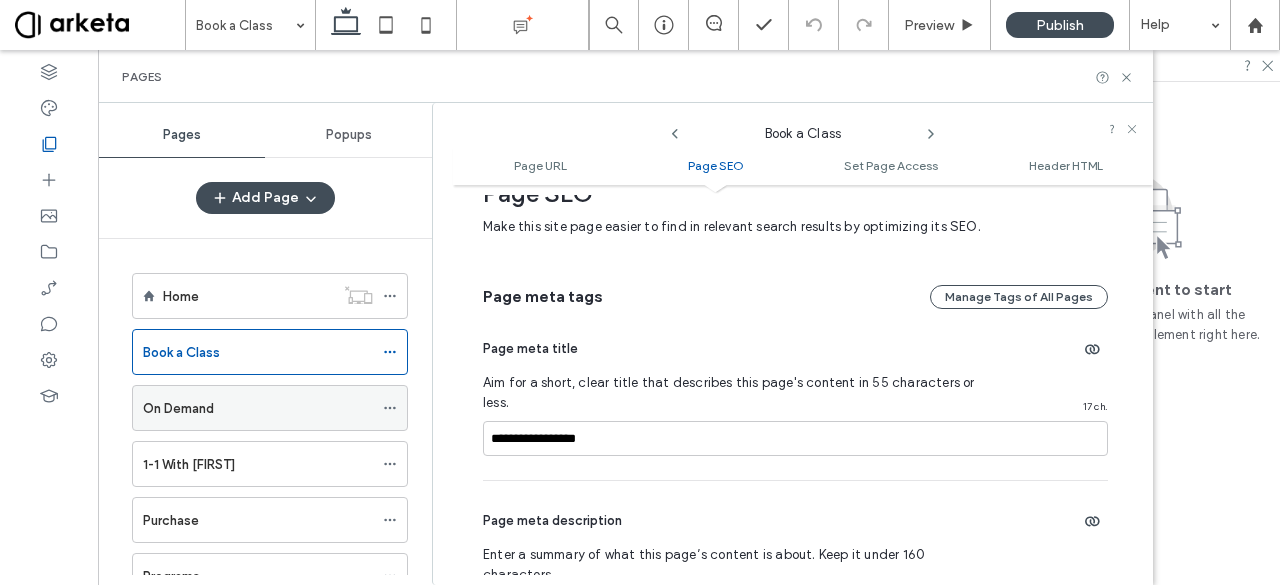 click on "On Demand" at bounding box center (258, 408) 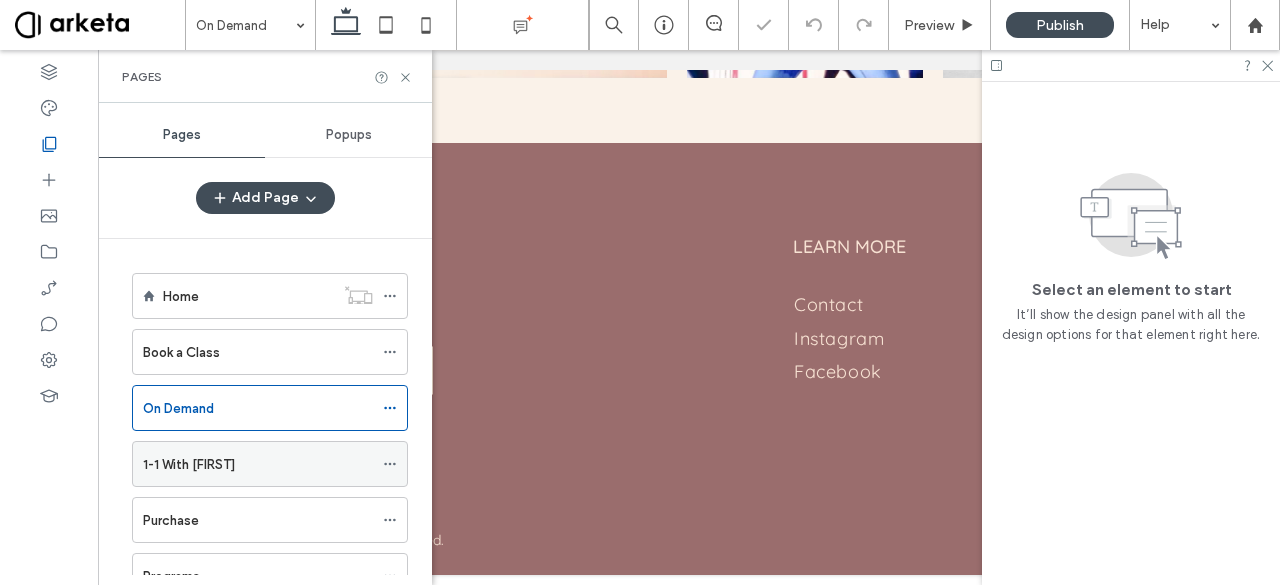 click on "1-1 With Patrica" at bounding box center (258, 464) 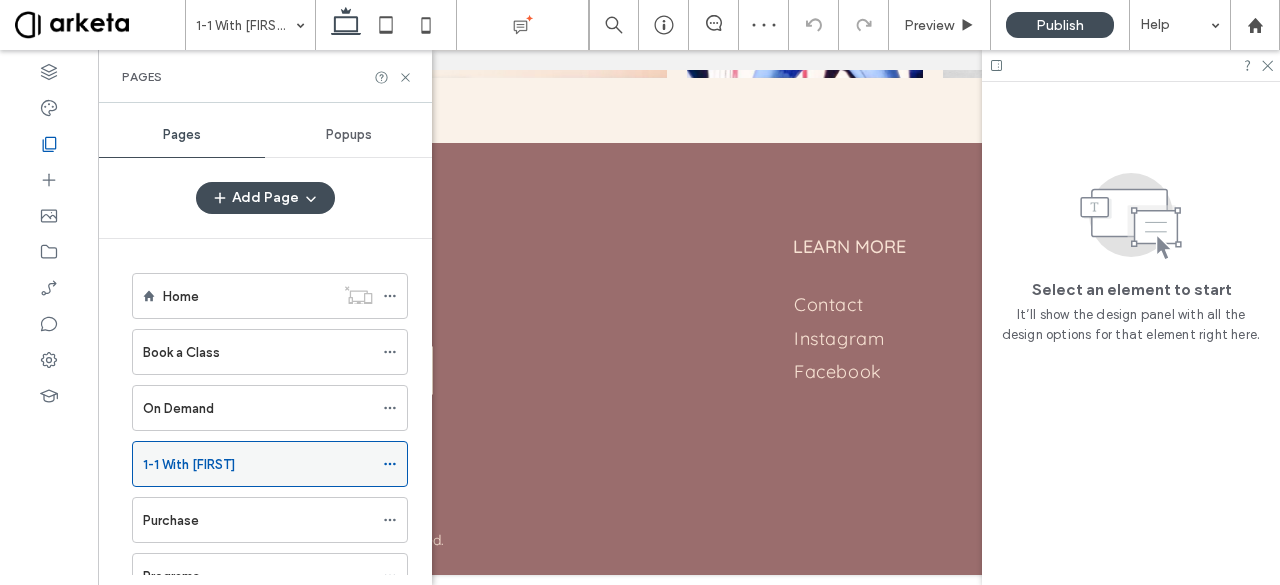 click at bounding box center (640, 292) 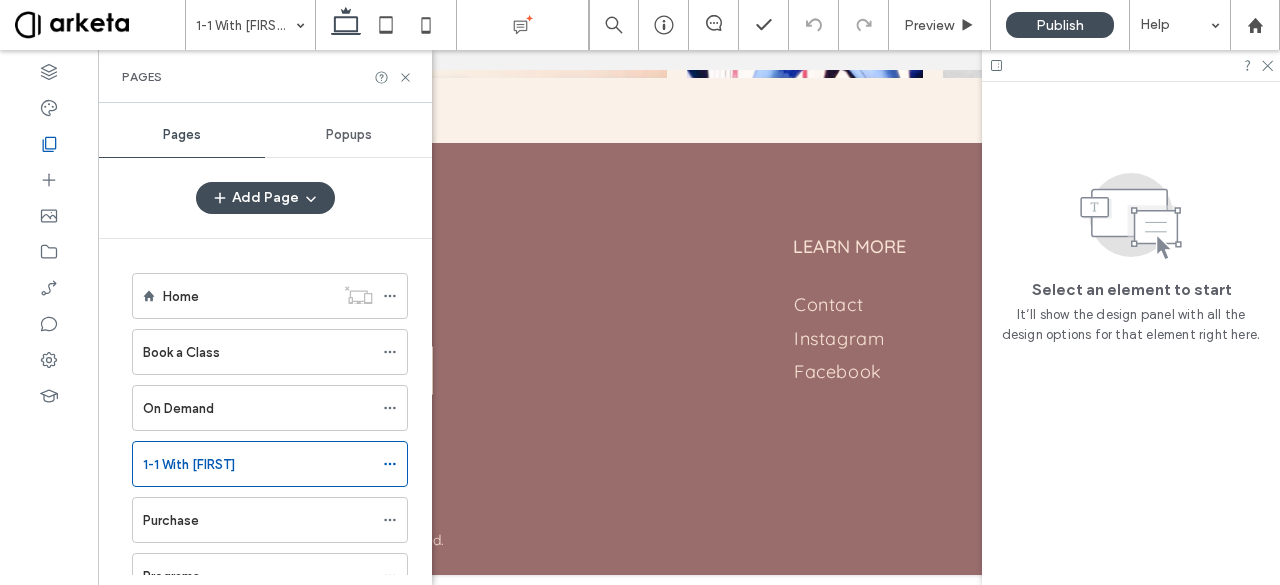 scroll, scrollTop: 511, scrollLeft: 0, axis: vertical 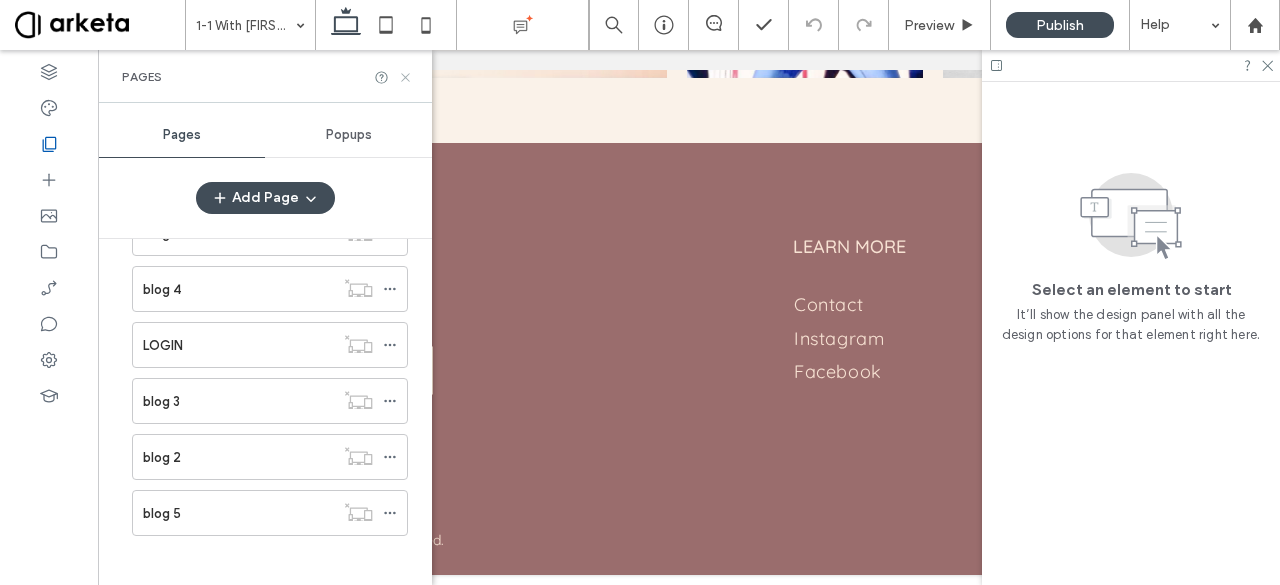 click 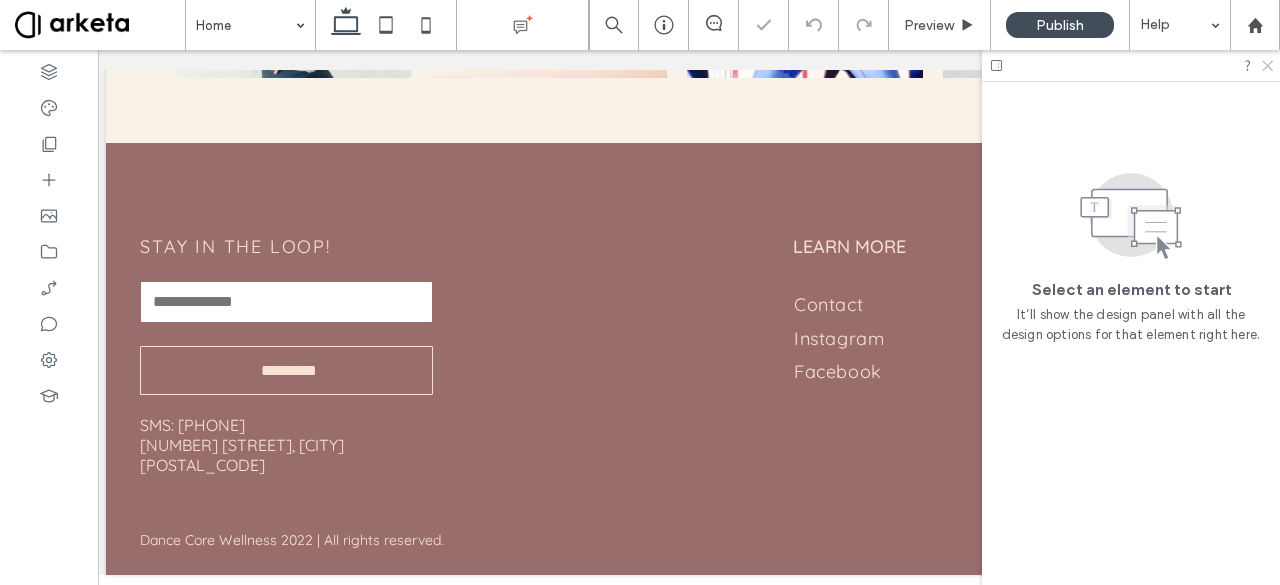 click 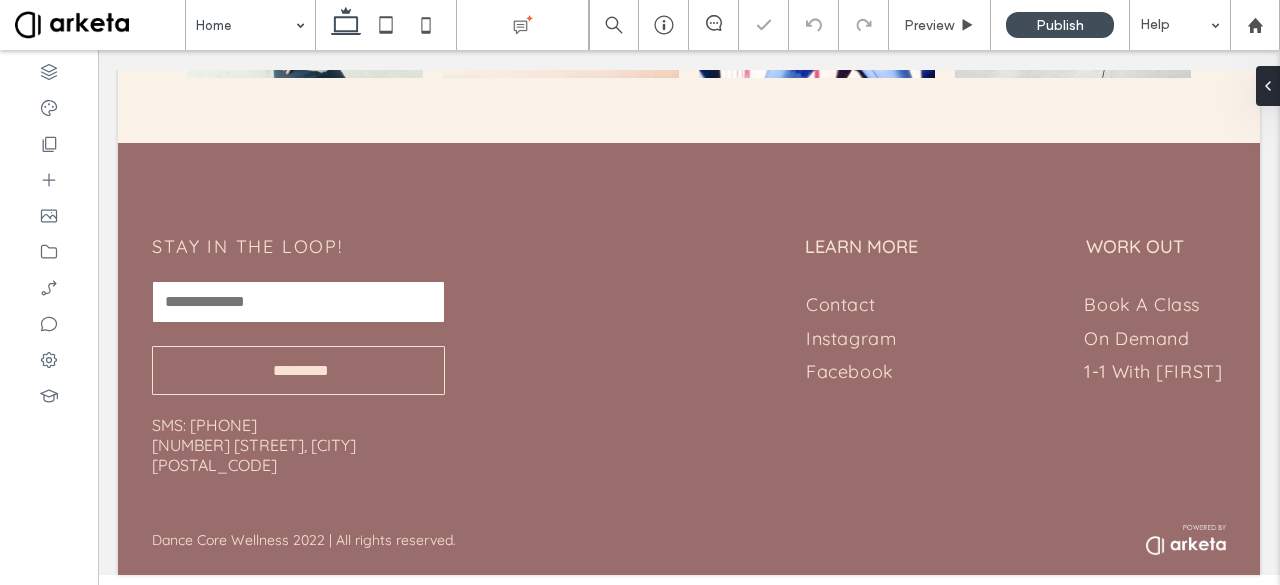 scroll, scrollTop: 0, scrollLeft: 0, axis: both 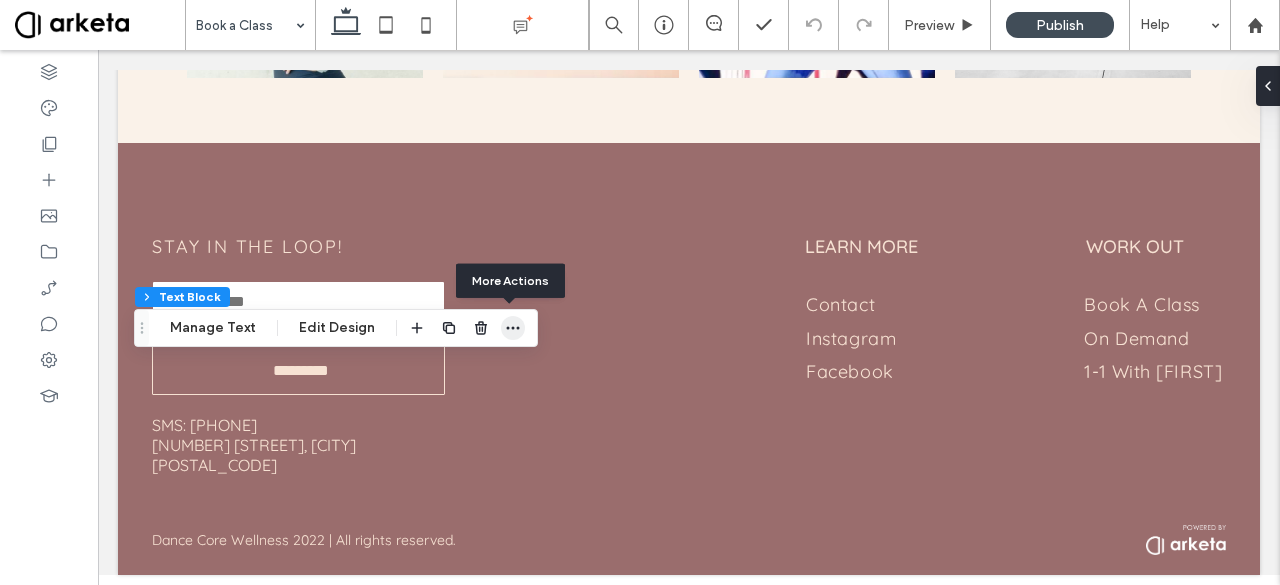 click 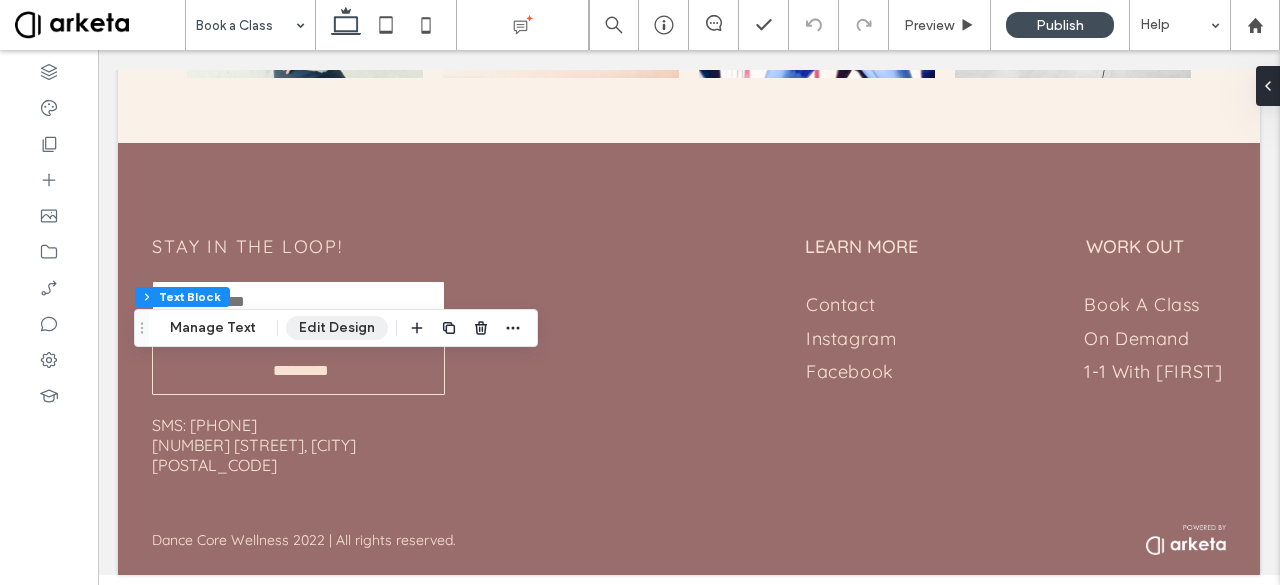click on "Edit Design" at bounding box center (337, 328) 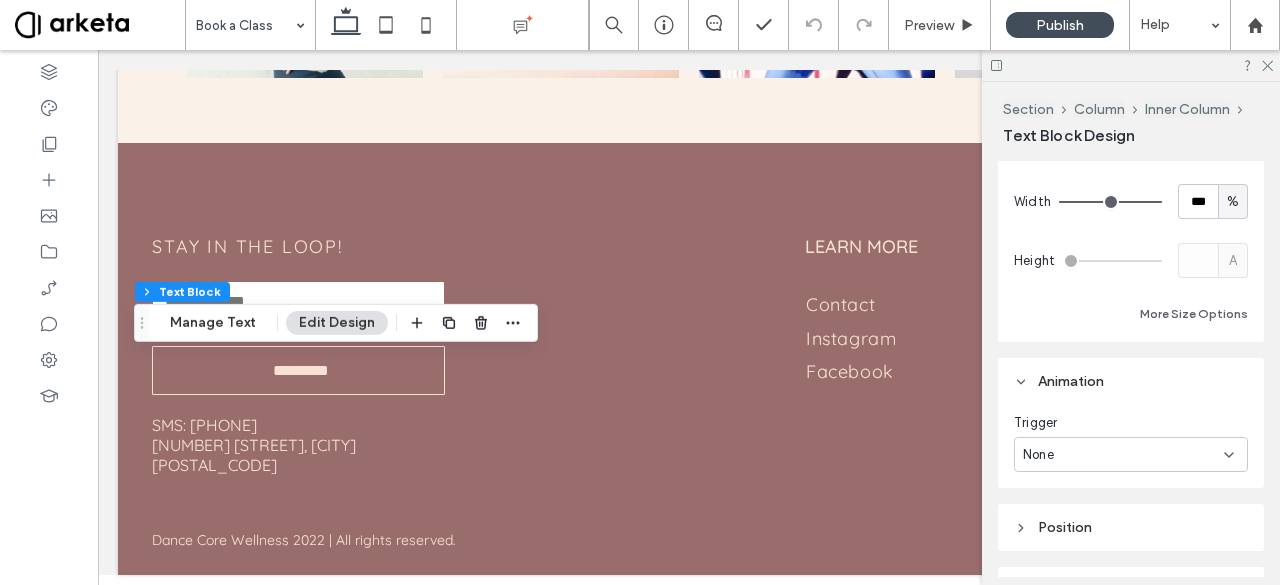 scroll, scrollTop: 472, scrollLeft: 0, axis: vertical 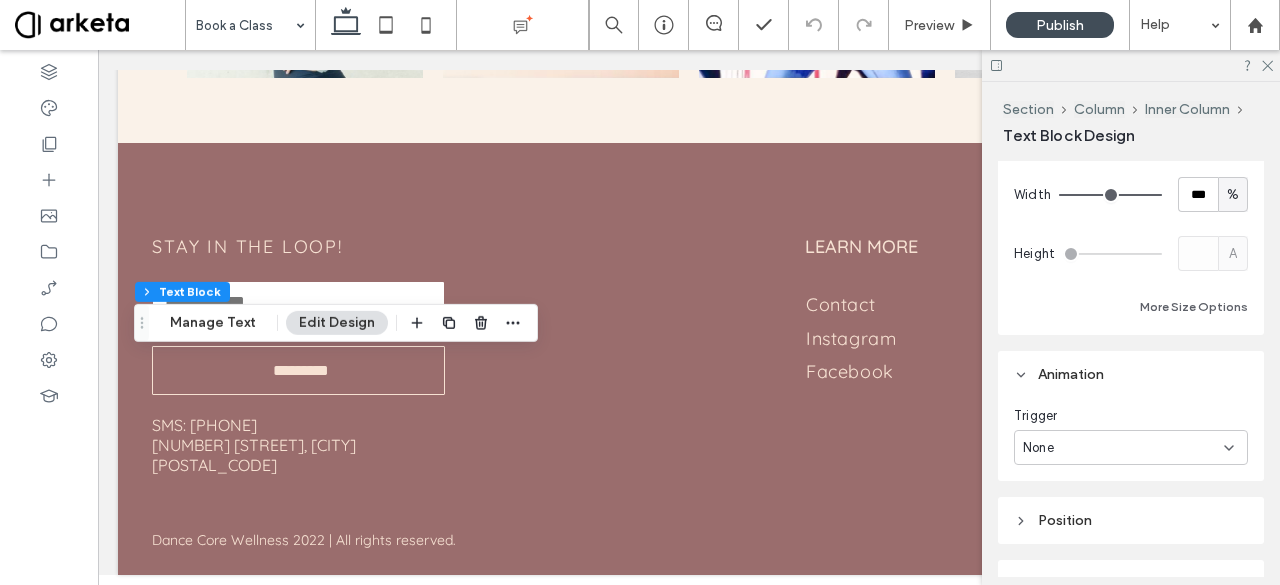 click on "None" at bounding box center (1131, 447) 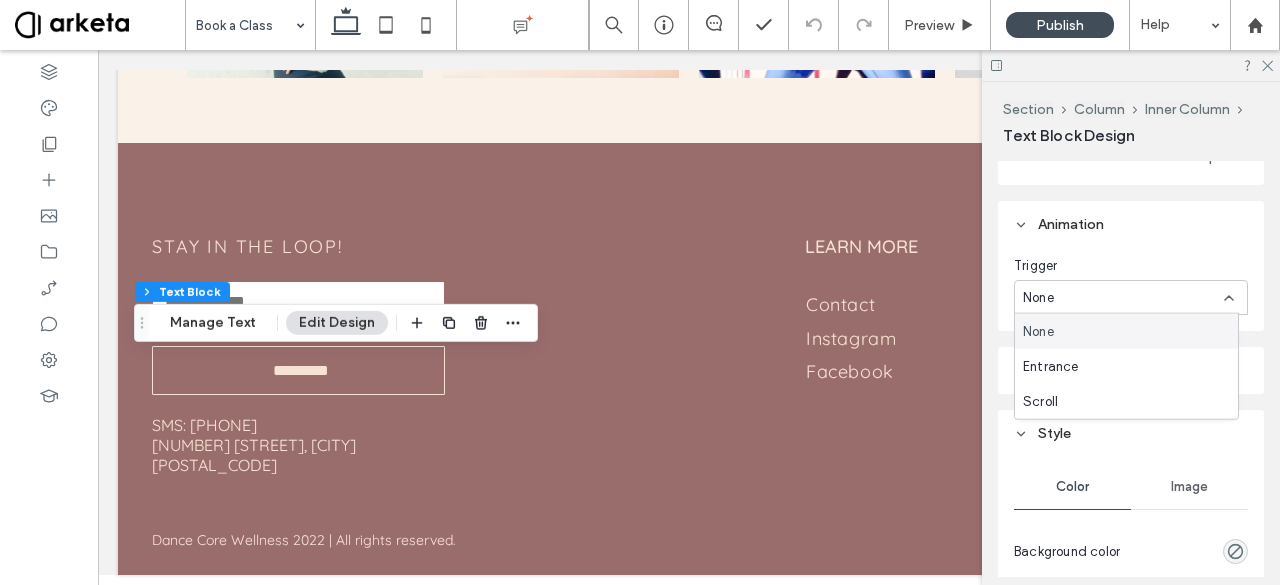 scroll, scrollTop: 623, scrollLeft: 0, axis: vertical 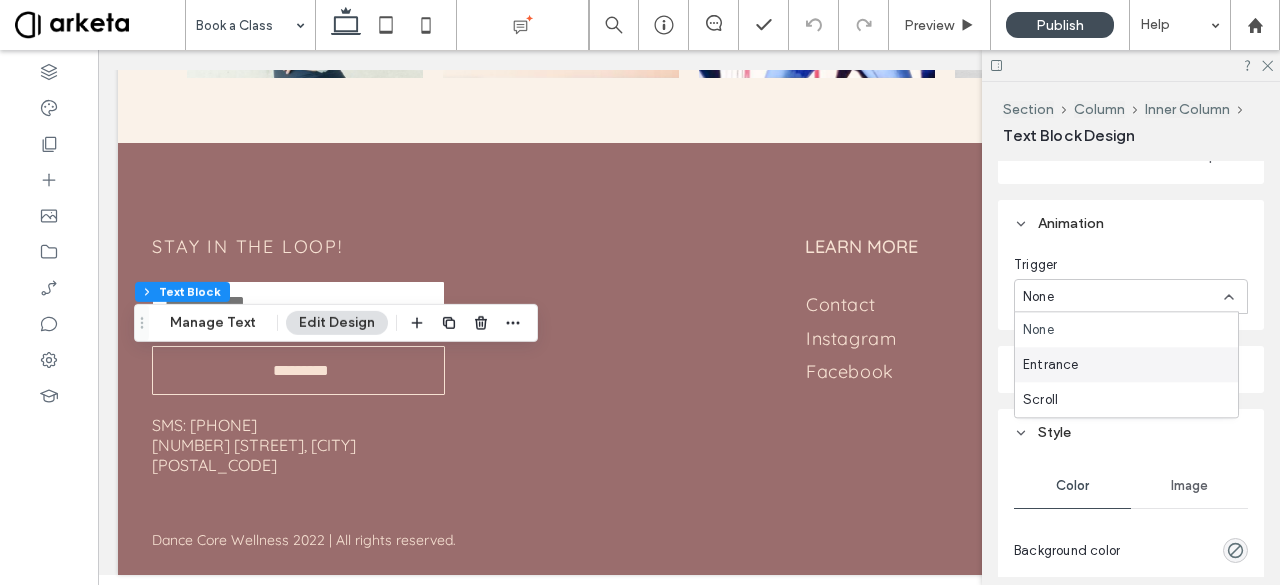 click on "Entrance" at bounding box center [1126, 364] 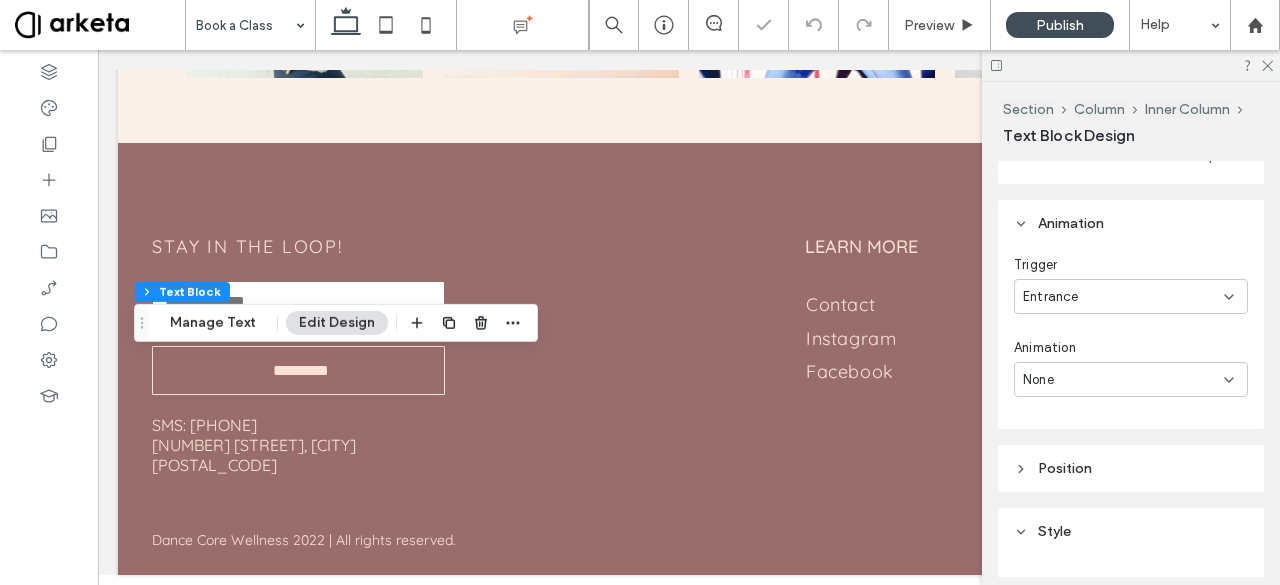 click on "None" at bounding box center [1123, 380] 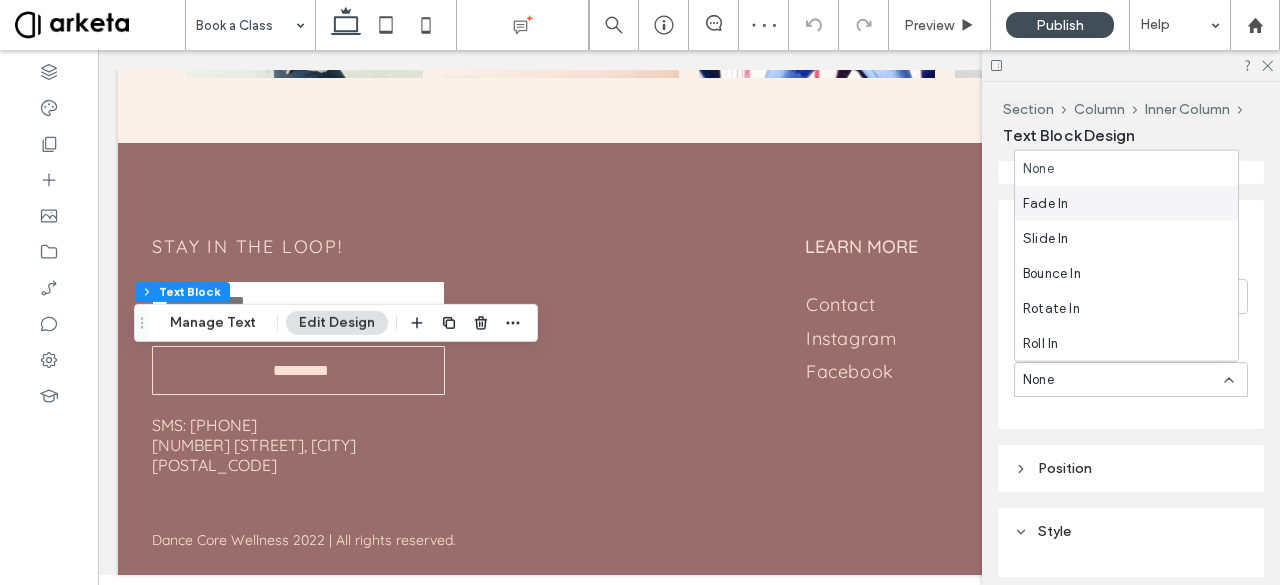 click on "Fade In" at bounding box center [1126, 203] 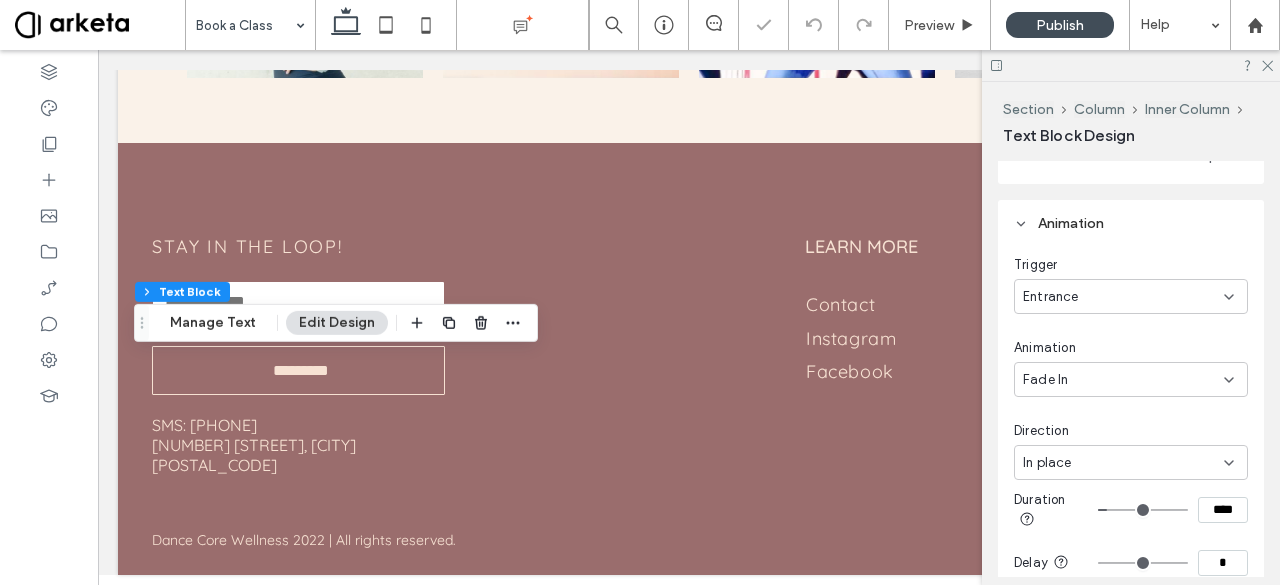 click on "In place" at bounding box center (1123, 463) 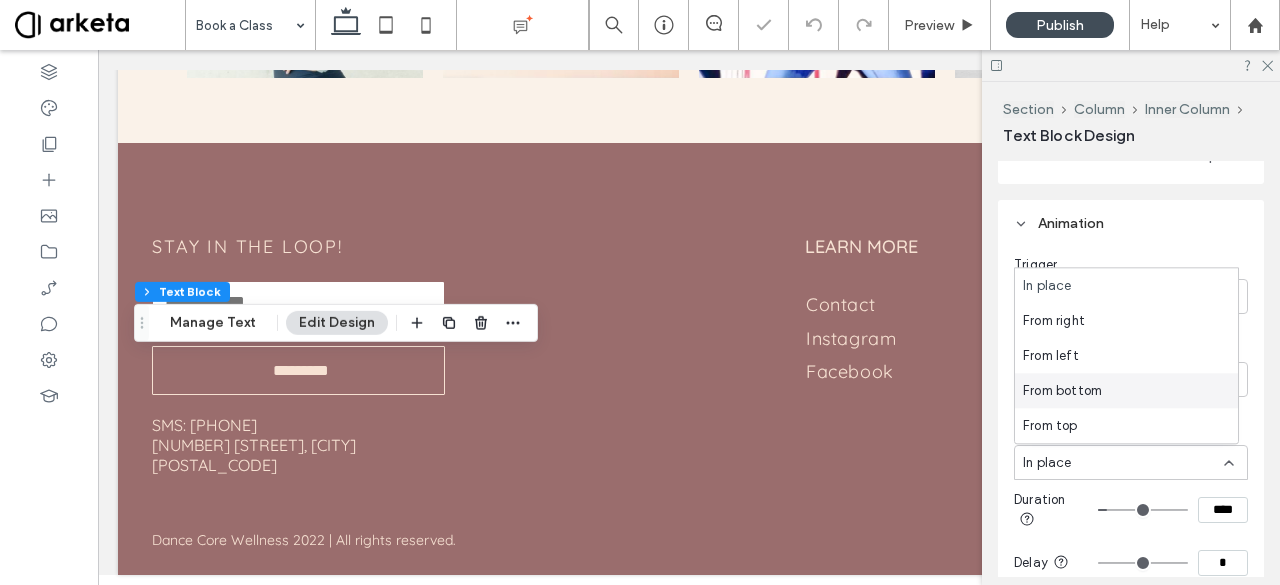 click on "From bottom" at bounding box center (1126, 390) 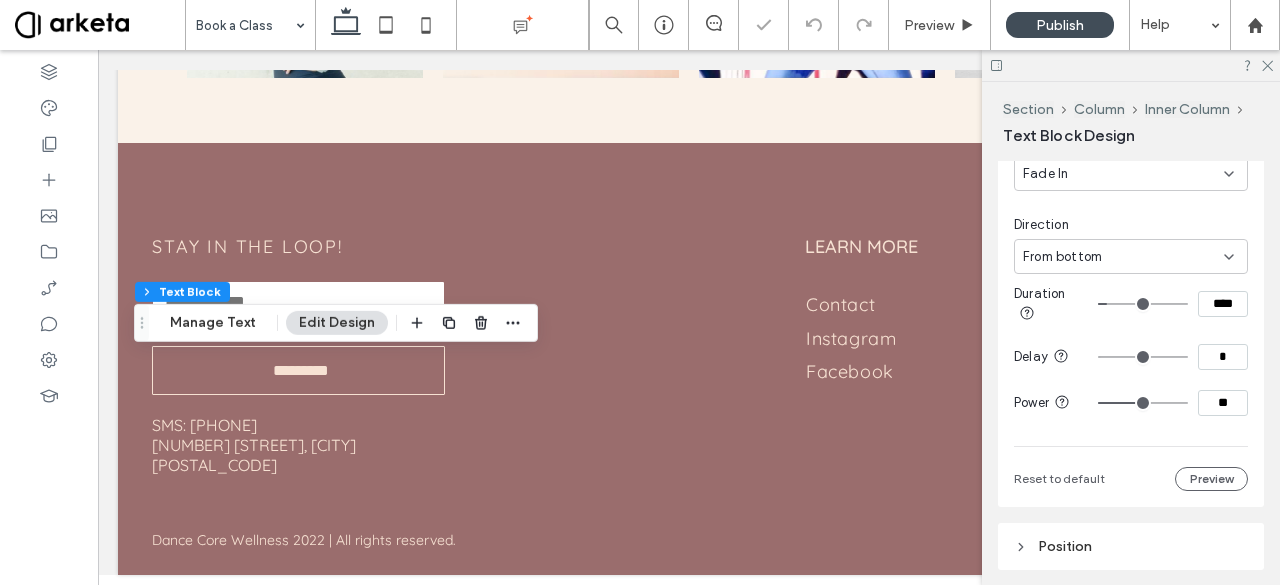 scroll, scrollTop: 835, scrollLeft: 0, axis: vertical 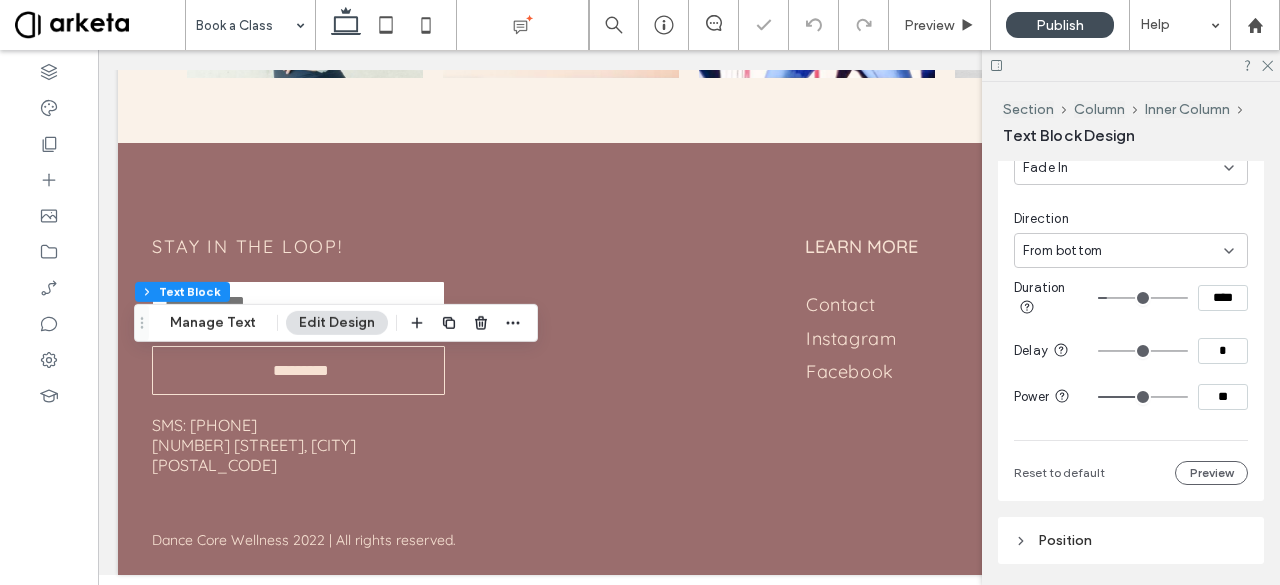 click on "****" at bounding box center [1223, 298] 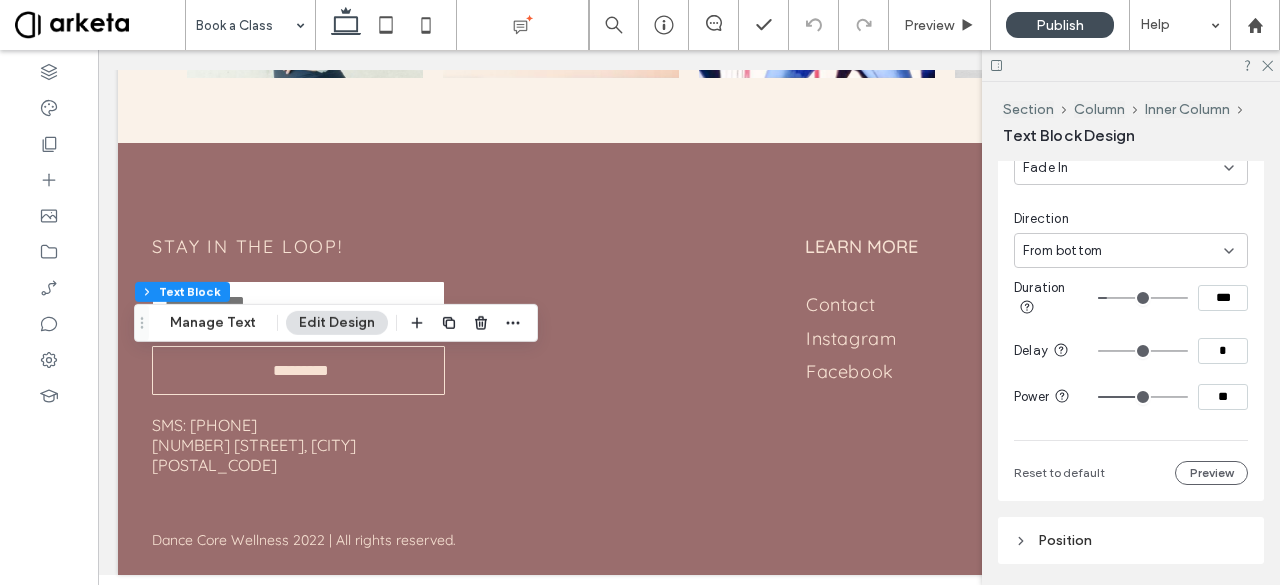 type on "***" 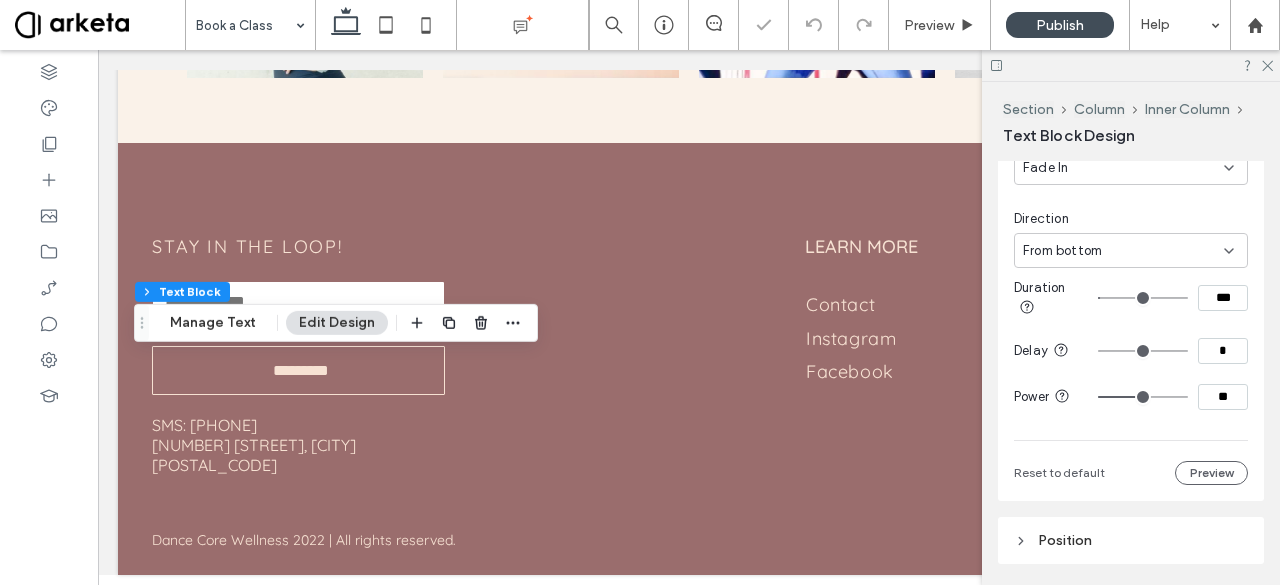 click on "**" at bounding box center [1223, 397] 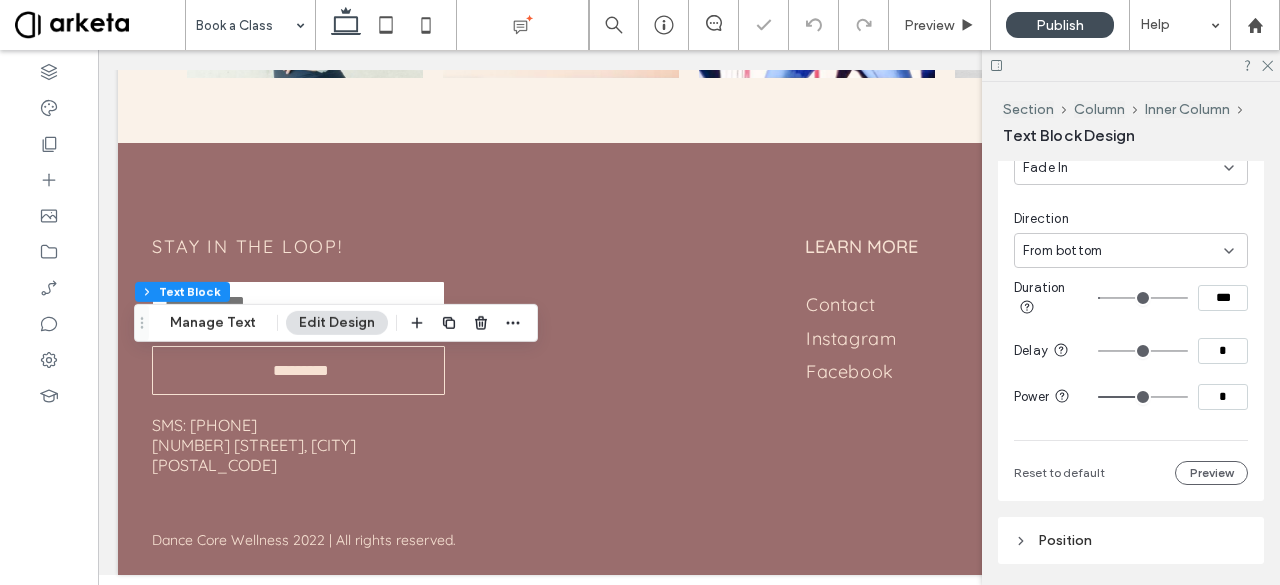 type on "*" 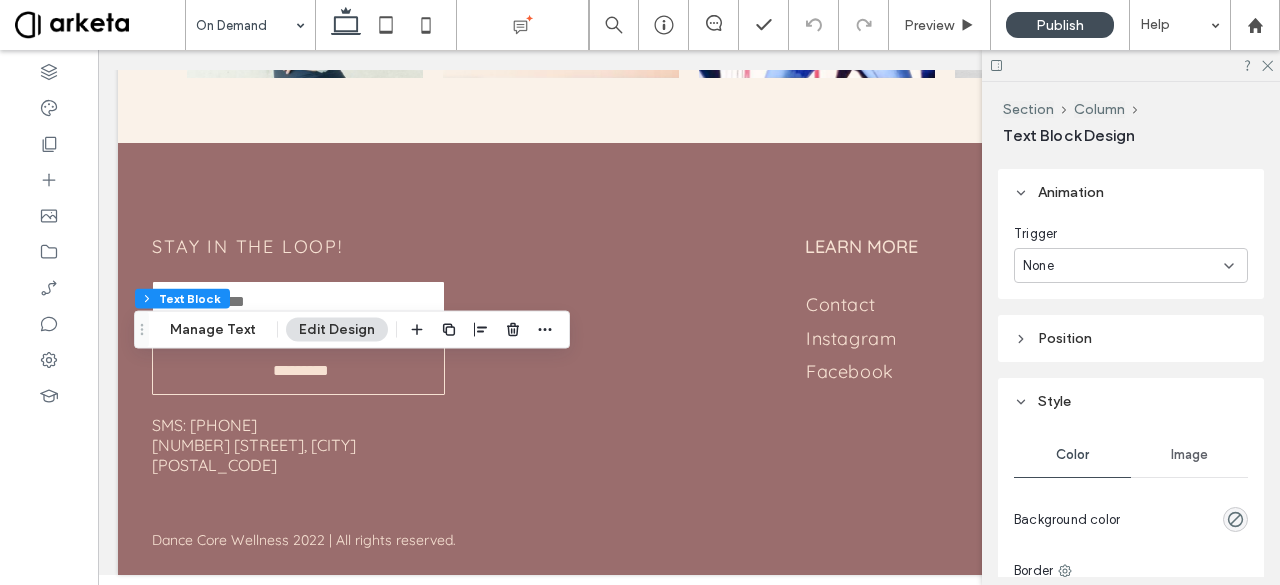 scroll, scrollTop: 614, scrollLeft: 0, axis: vertical 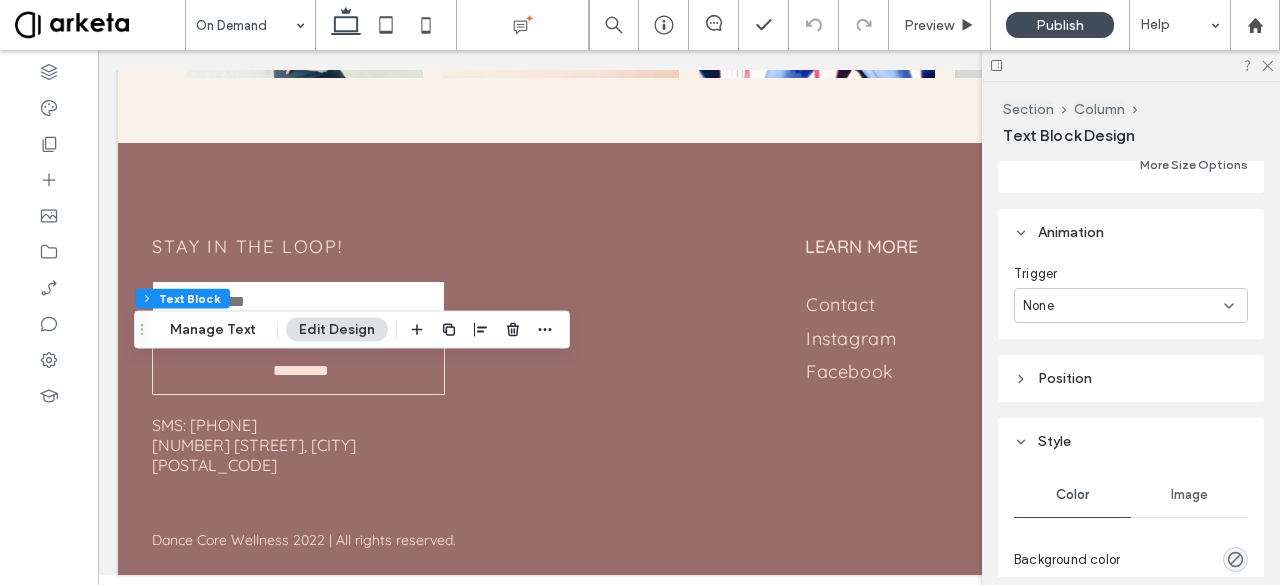 click on "None" at bounding box center [1123, 306] 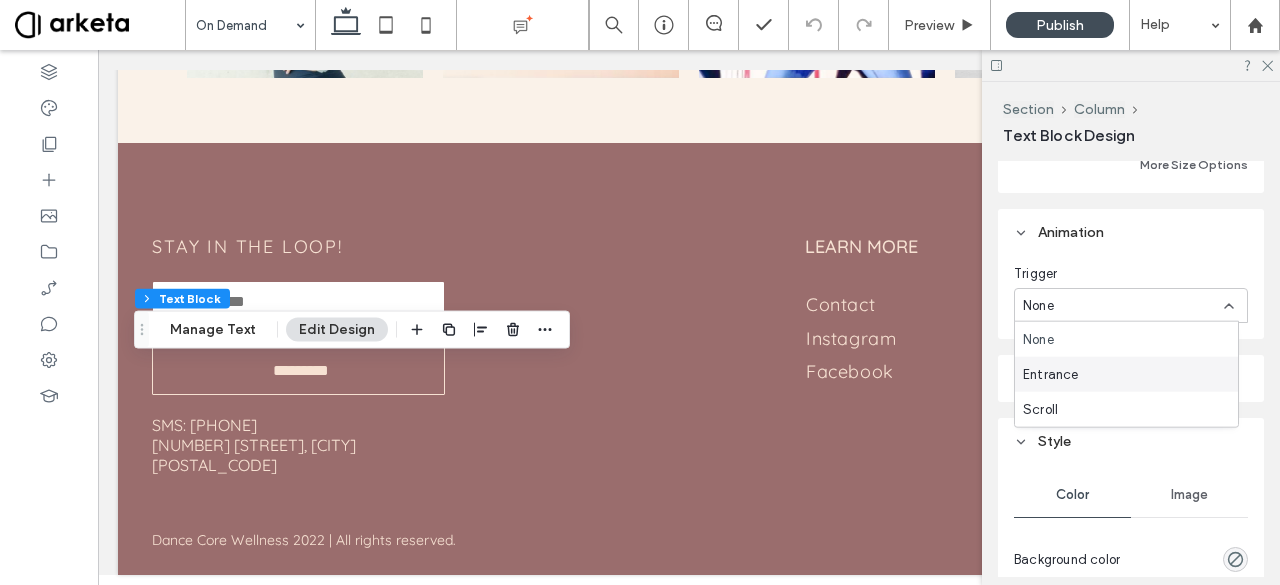 click on "Entrance" at bounding box center [1126, 374] 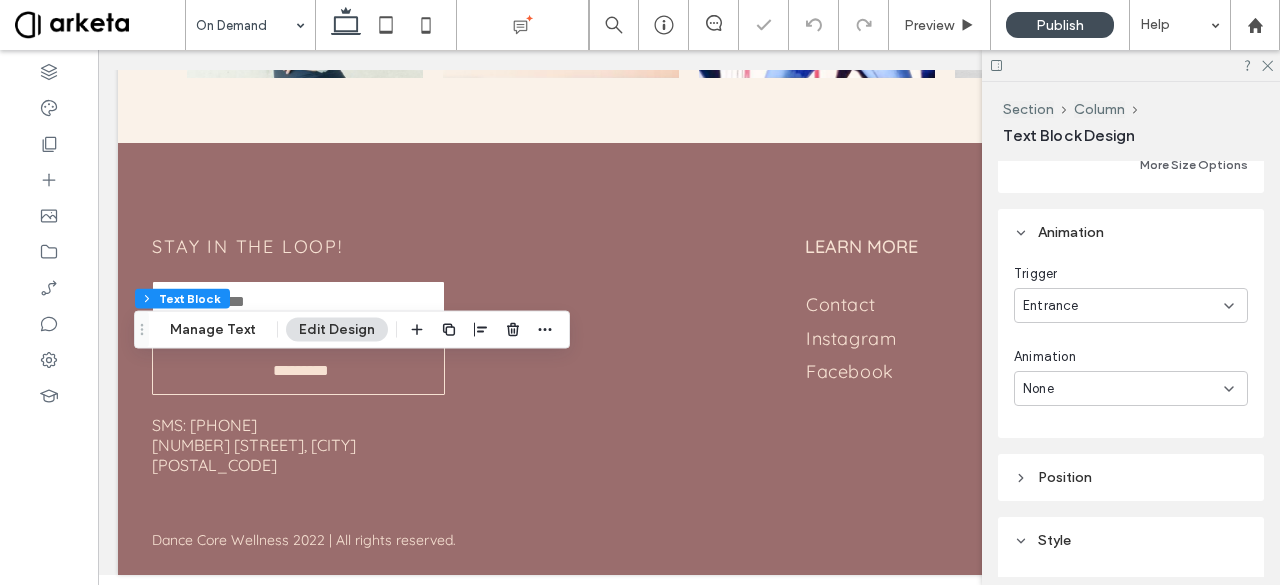 click on "None" at bounding box center (1131, 388) 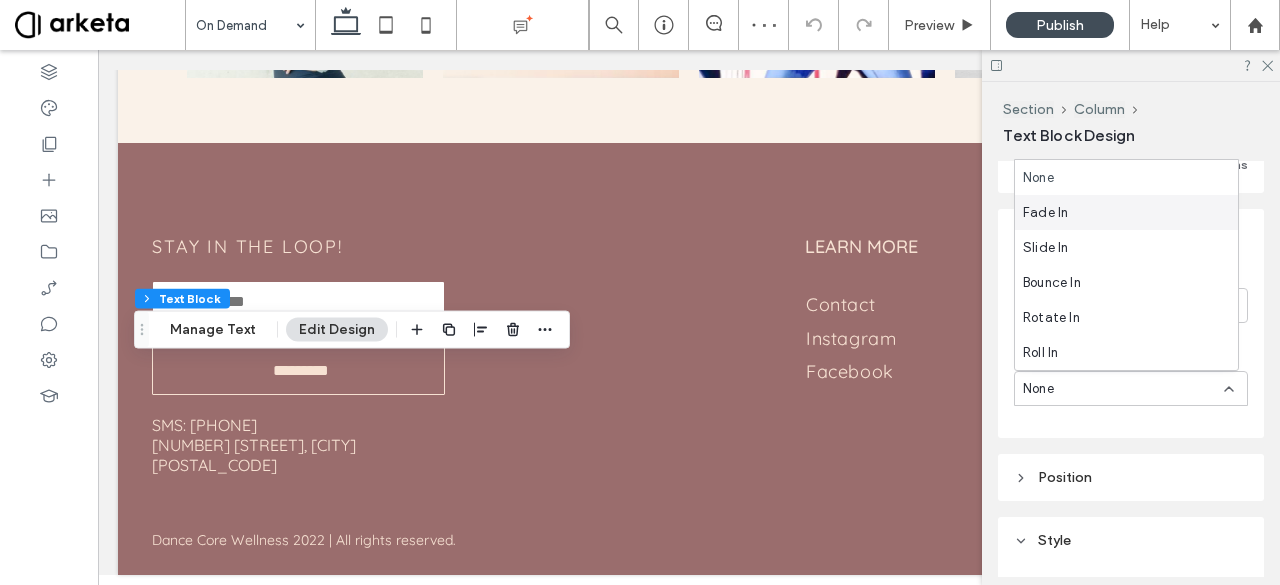 click on "Fade In" at bounding box center (1126, 212) 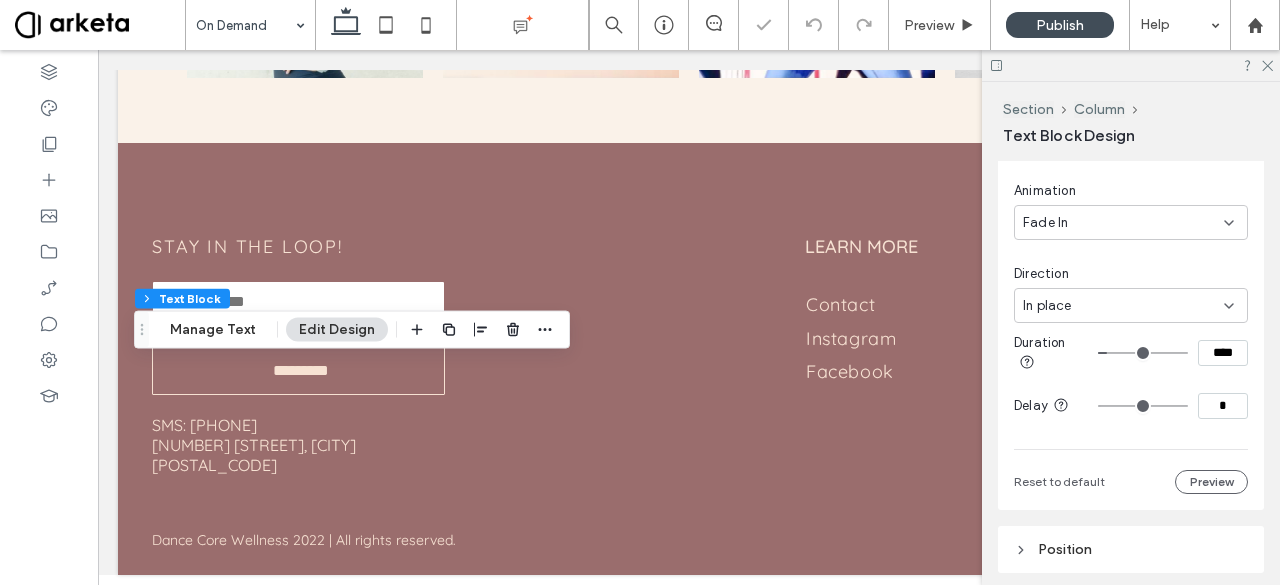 scroll, scrollTop: 785, scrollLeft: 0, axis: vertical 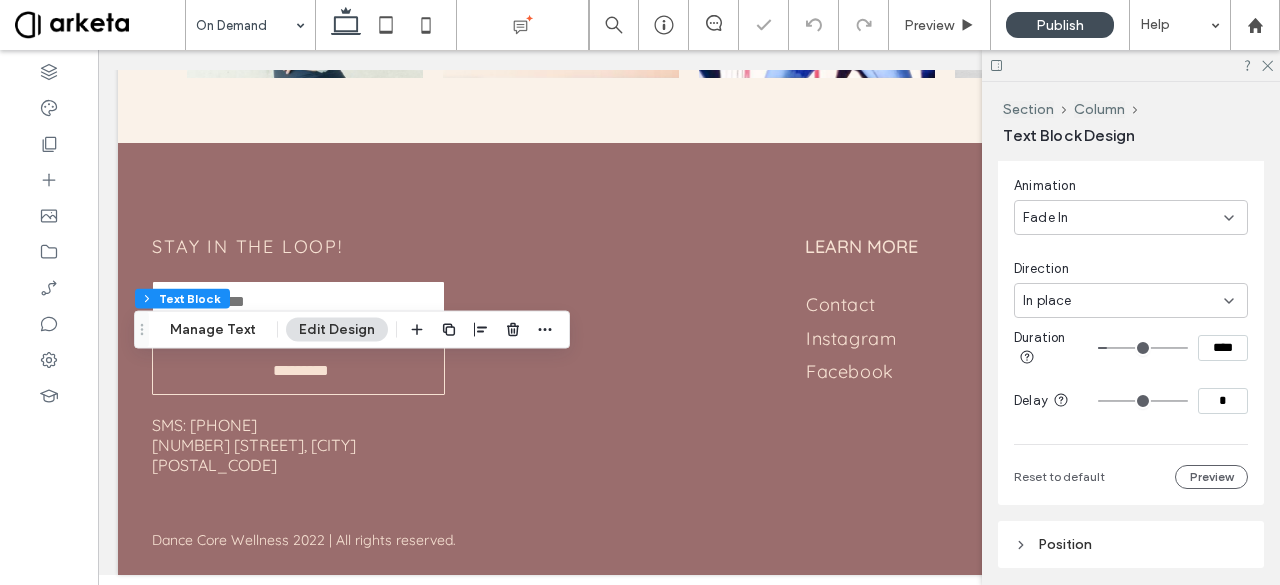click on "In place" at bounding box center [1123, 301] 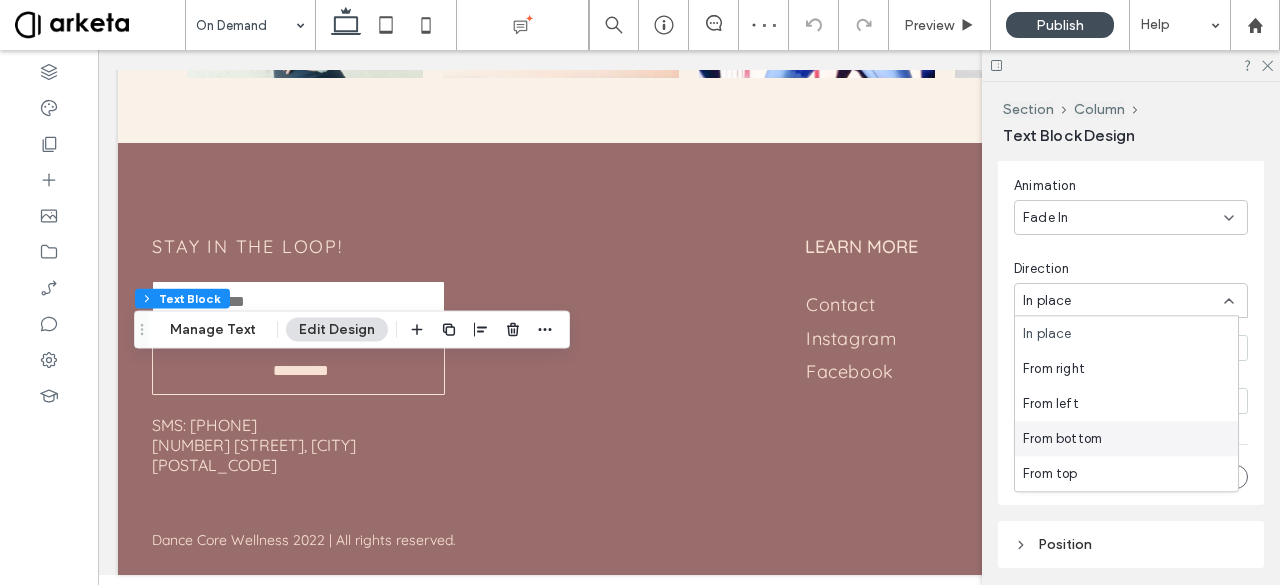 click on "From bottom" at bounding box center (1062, 439) 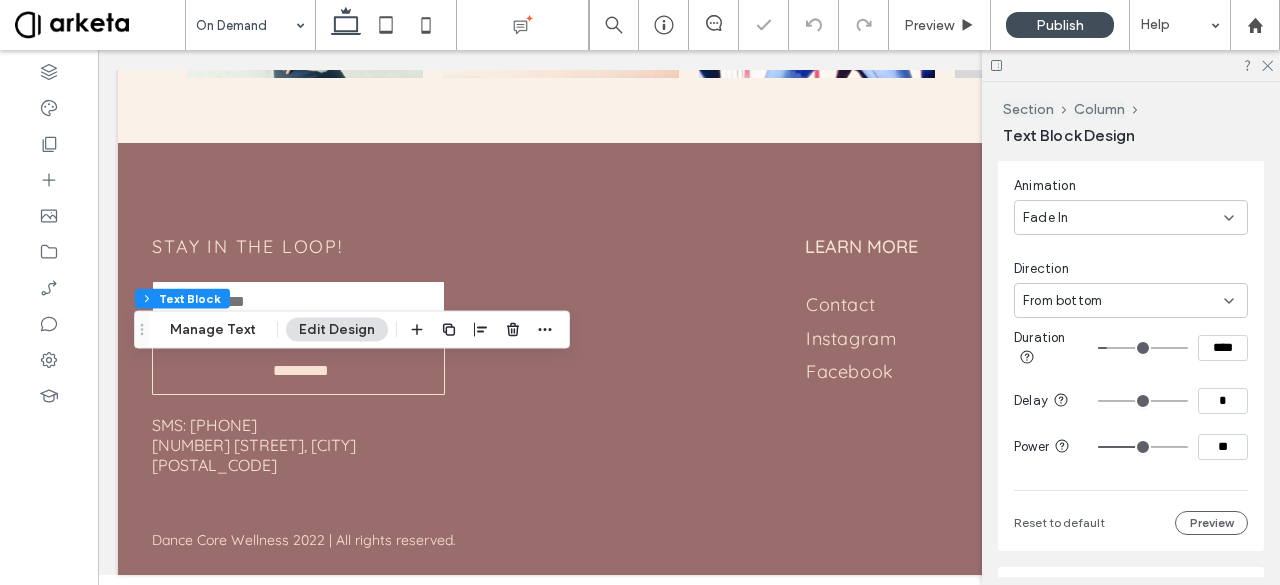 click on "****" at bounding box center [1223, 348] 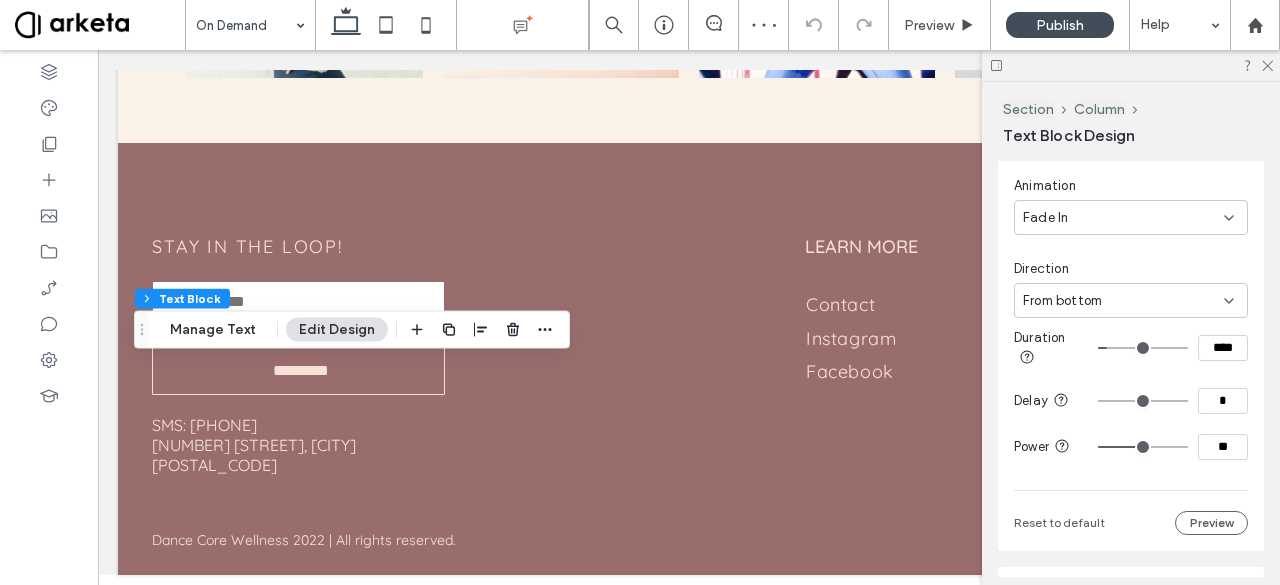 click on "****" at bounding box center [1223, 348] 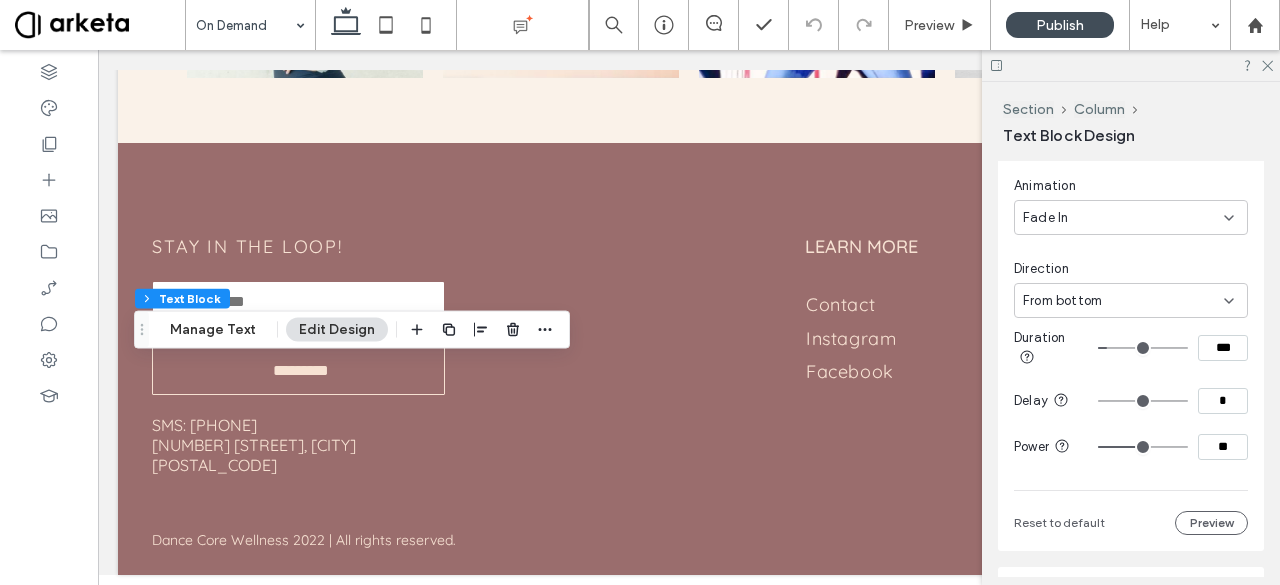type on "***" 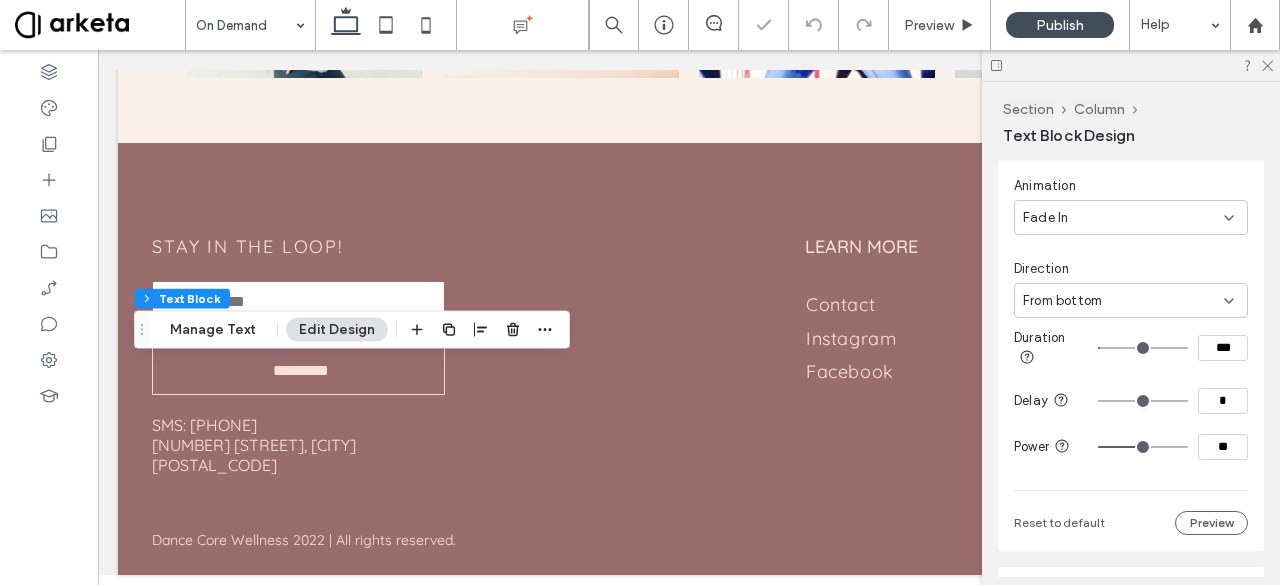 click on "**" at bounding box center (1223, 447) 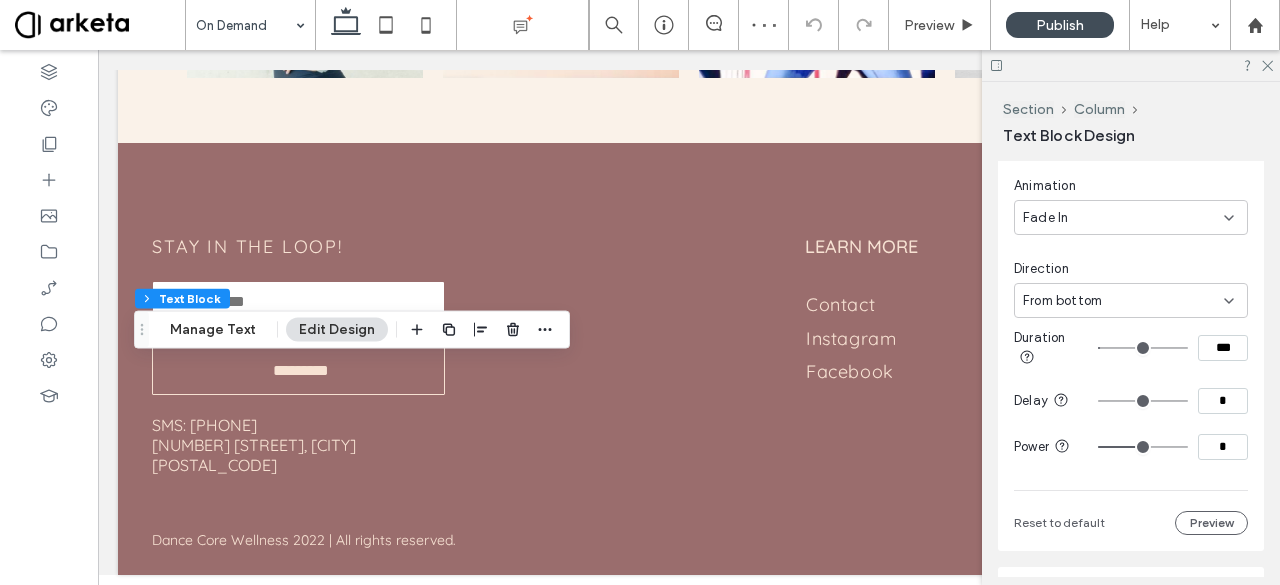 type on "*" 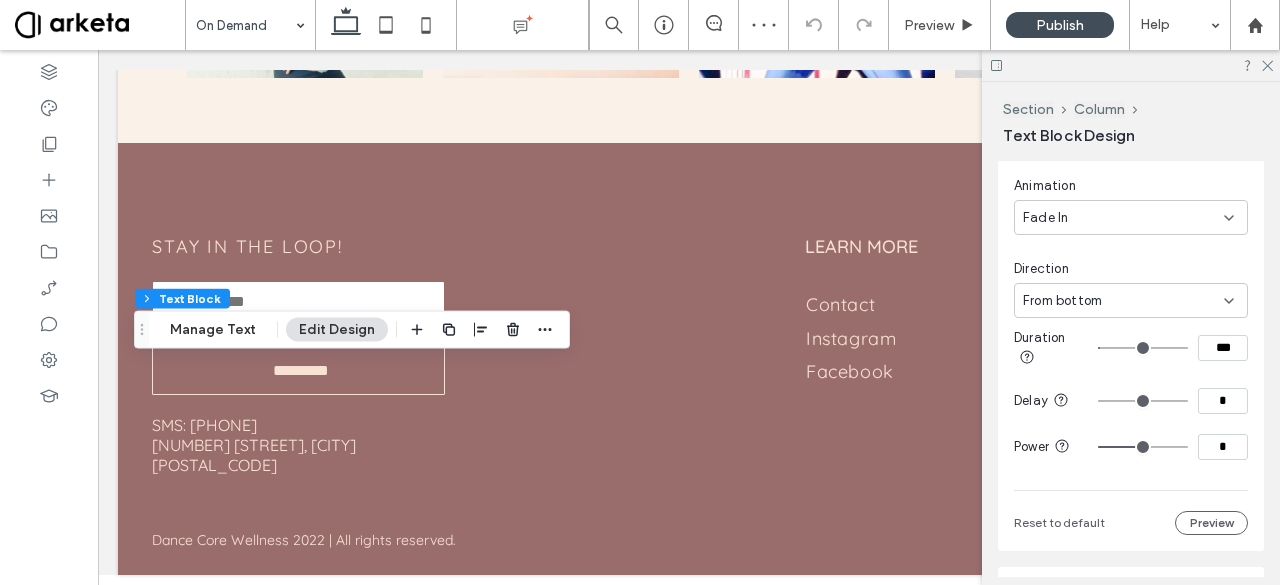 type on "*" 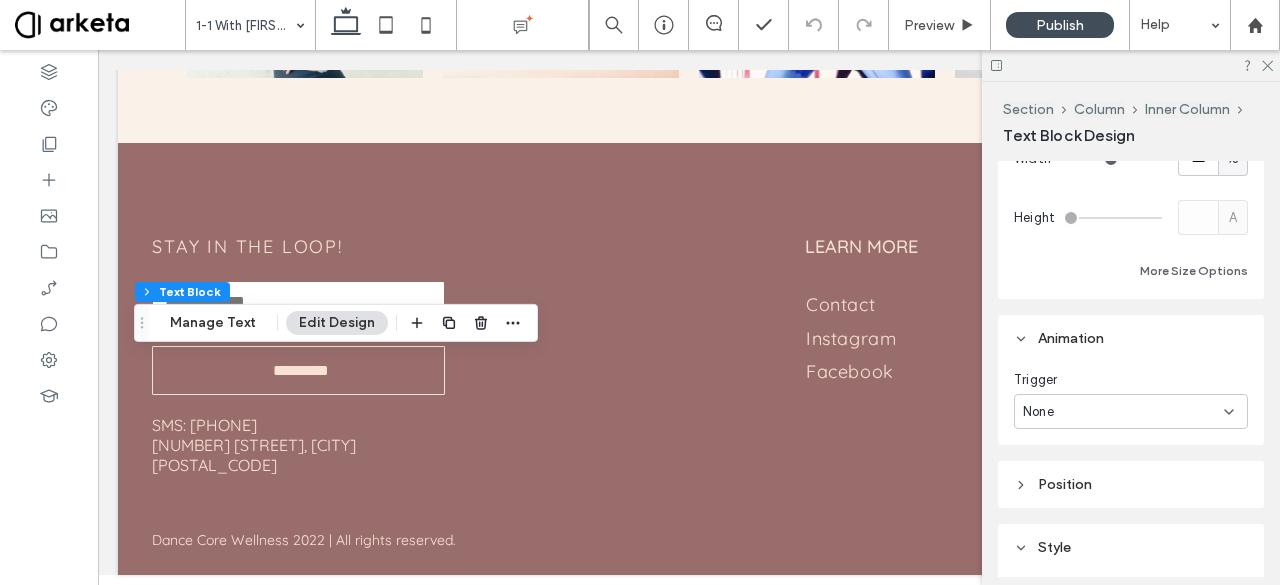 scroll, scrollTop: 532, scrollLeft: 0, axis: vertical 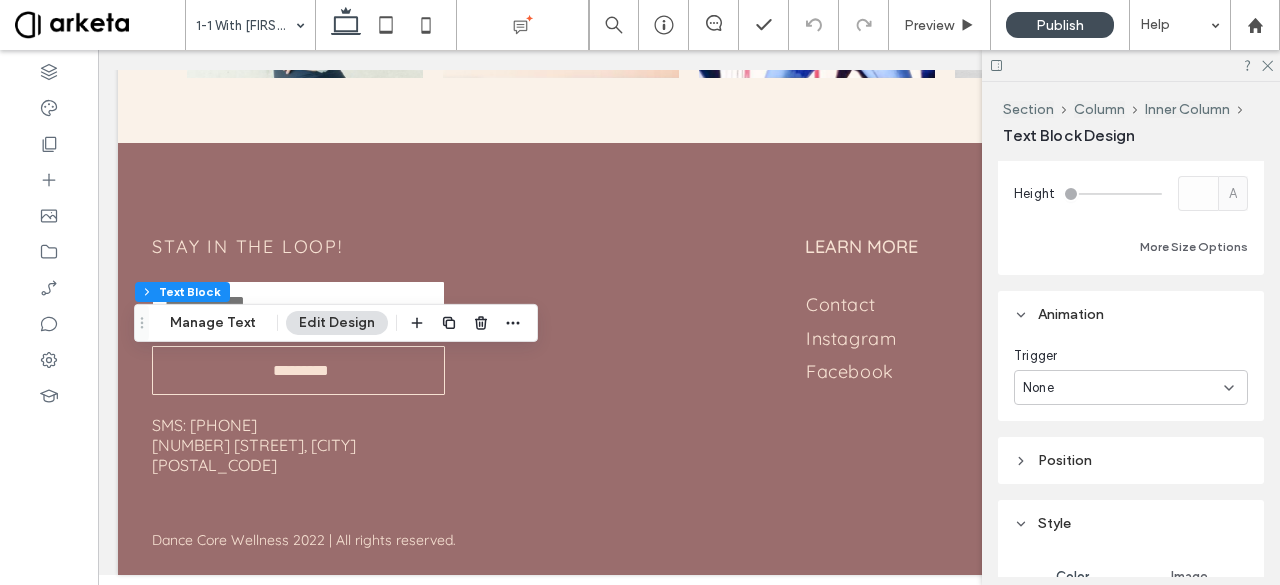 click on "None" at bounding box center (1123, 388) 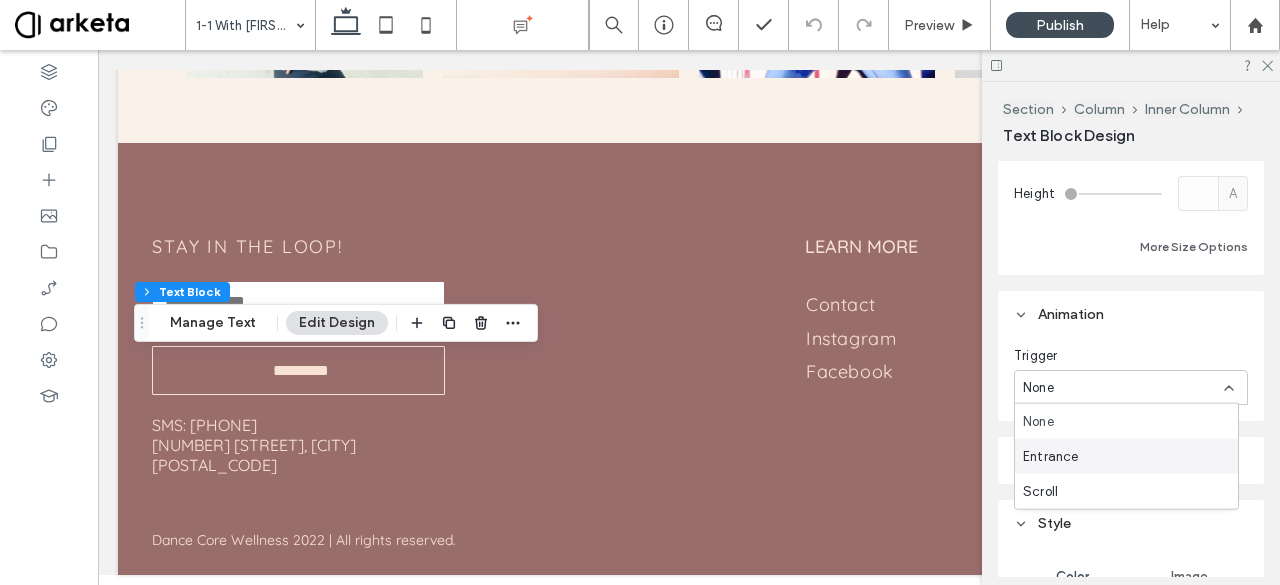 click on "Entrance" at bounding box center (1126, 456) 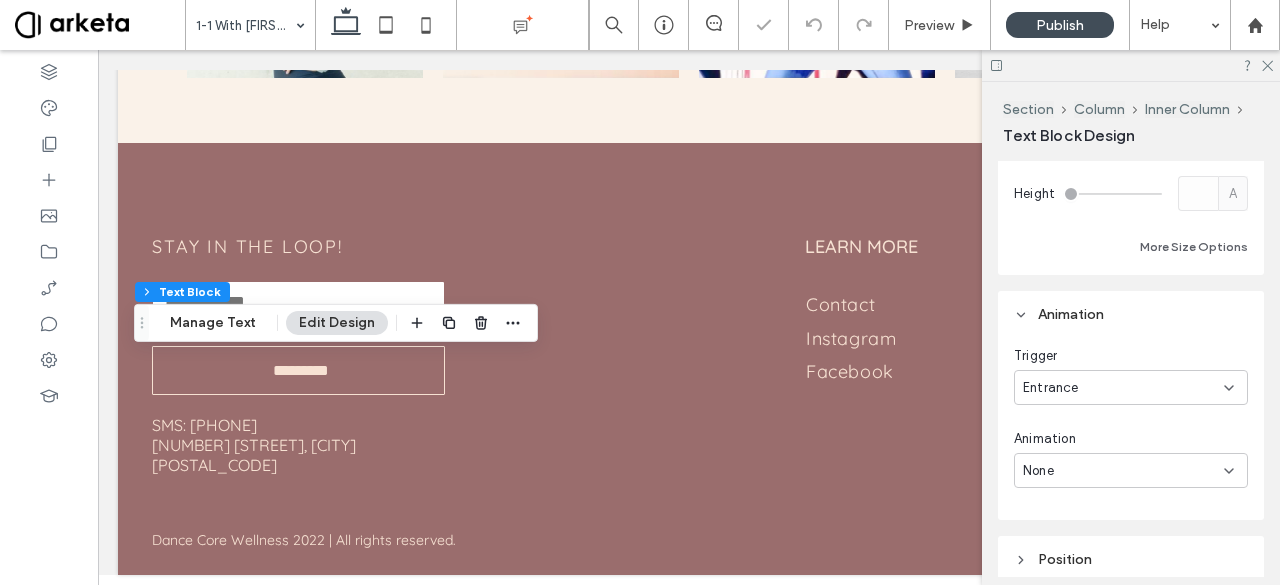 click on "None" at bounding box center [1123, 471] 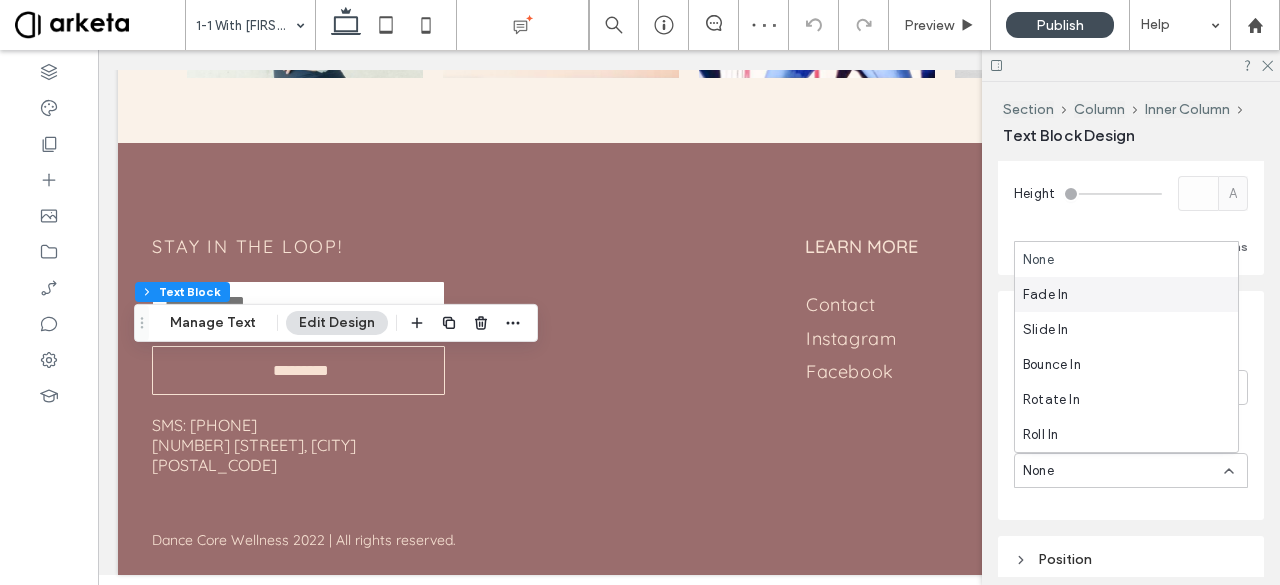 click on "Fade In" at bounding box center [1126, 294] 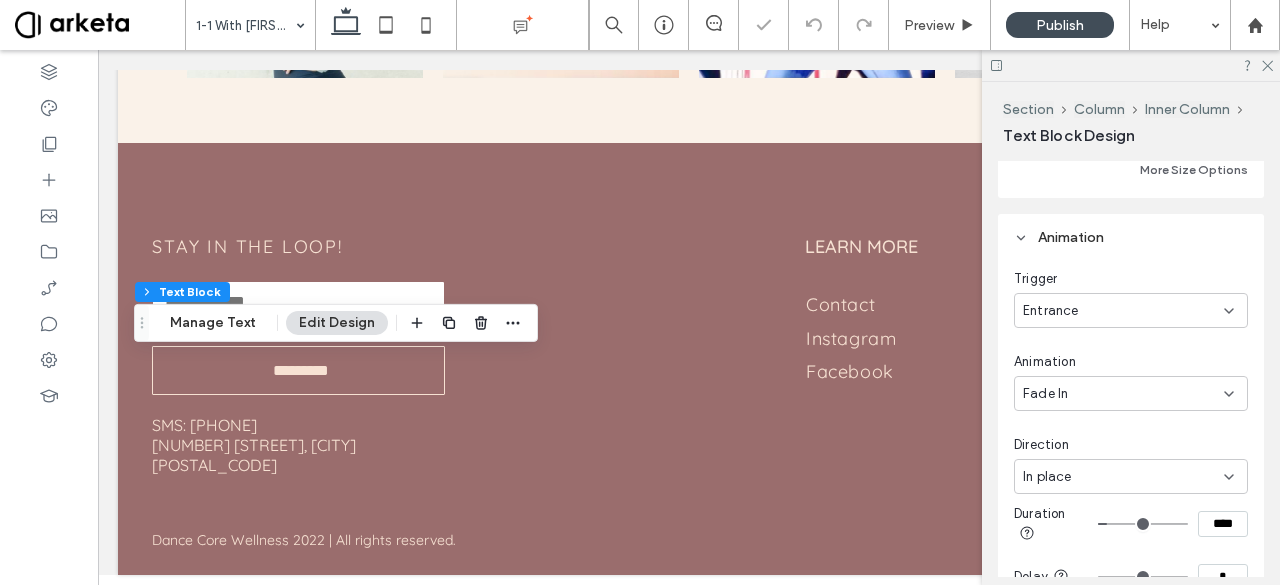 scroll, scrollTop: 610, scrollLeft: 0, axis: vertical 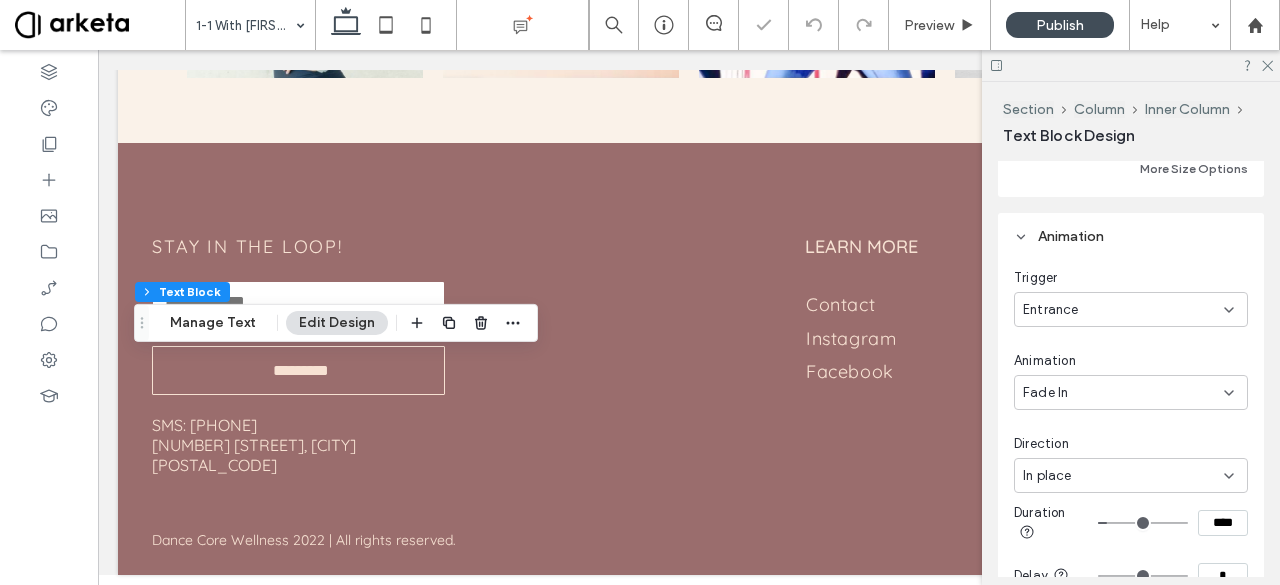 click on "In place" at bounding box center [1123, 476] 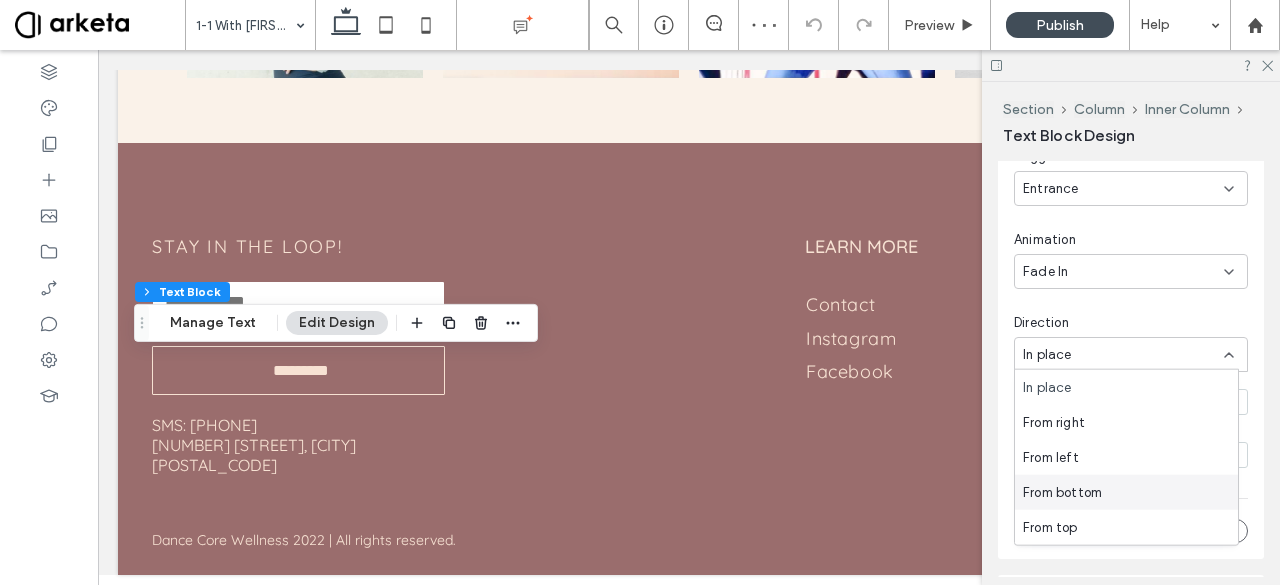 scroll, scrollTop: 732, scrollLeft: 0, axis: vertical 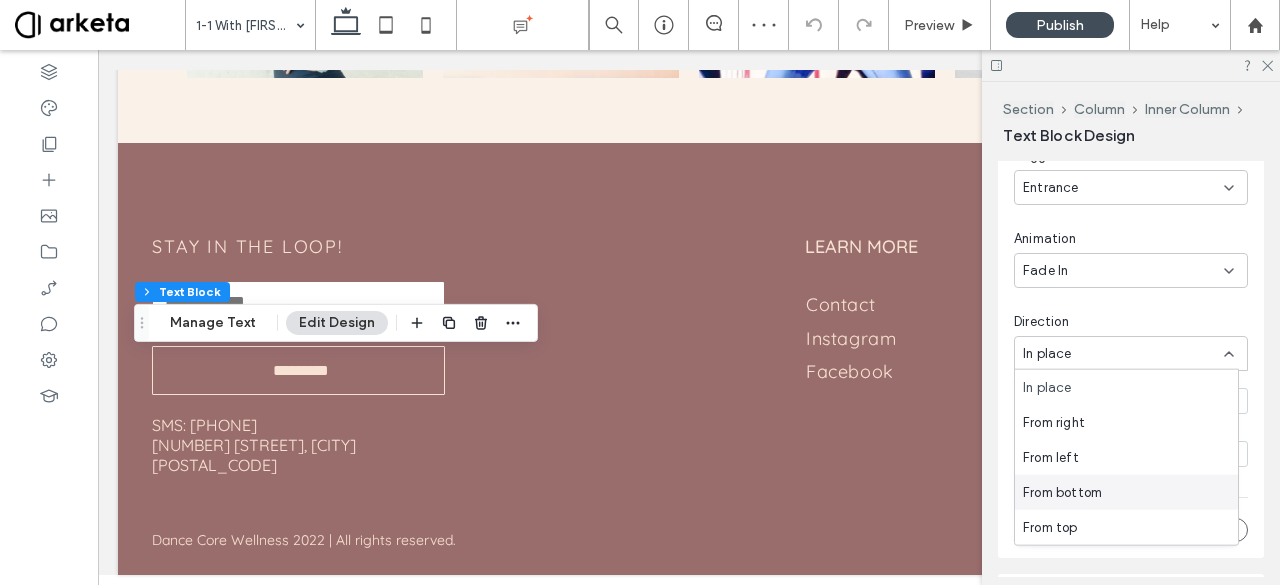 click on "From bottom" at bounding box center (1126, 492) 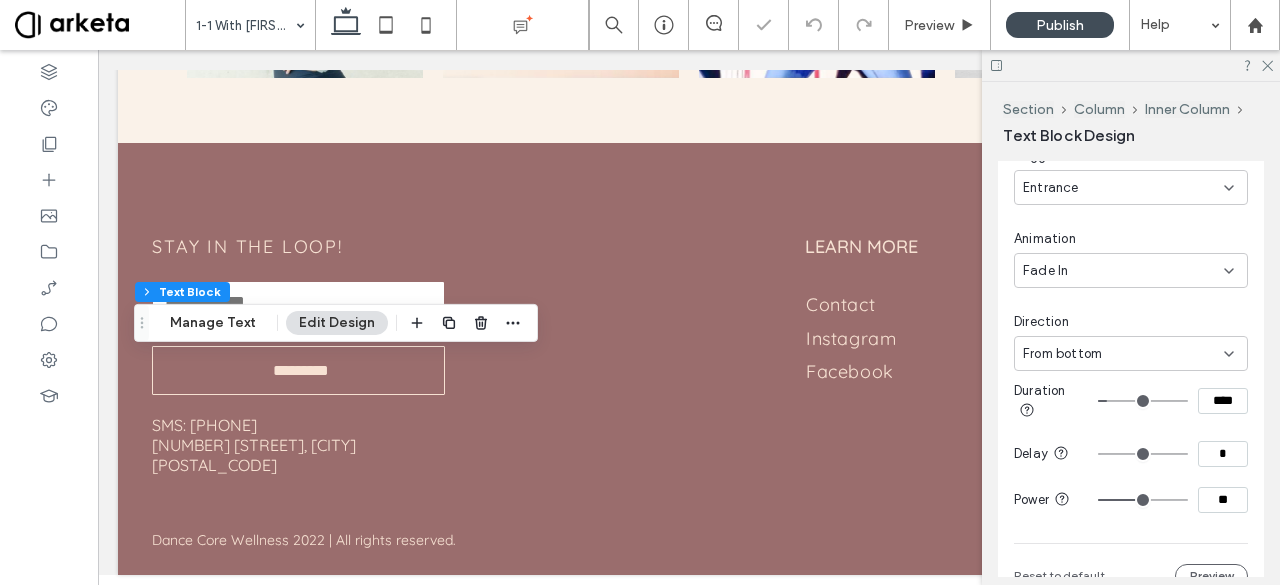 click on "****" at bounding box center [1223, 401] 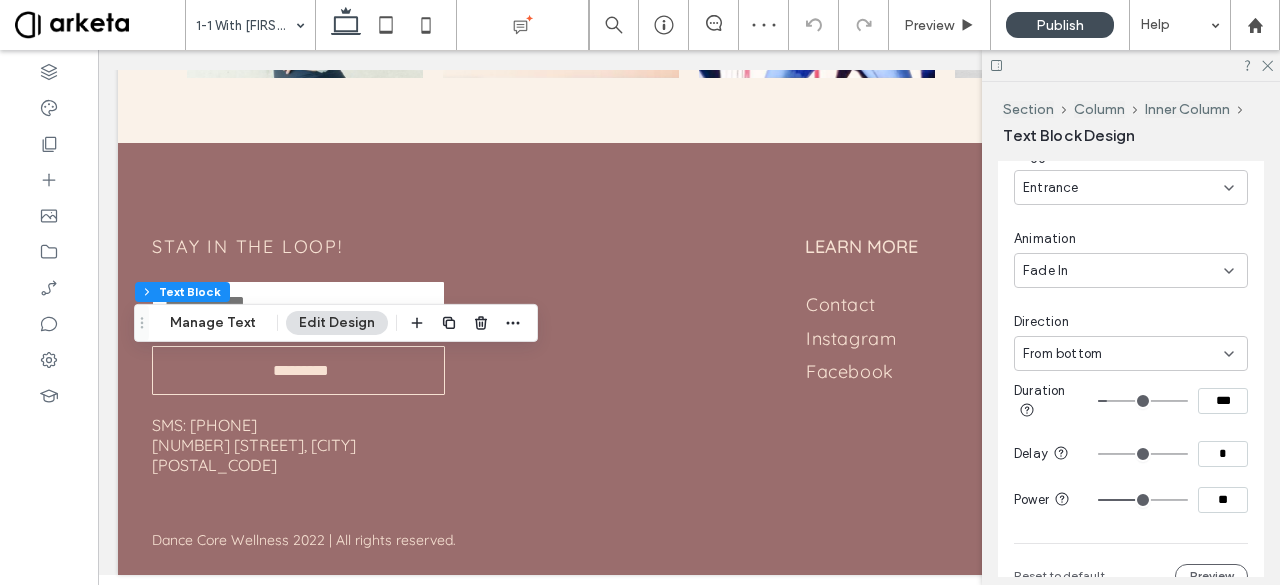 type on "***" 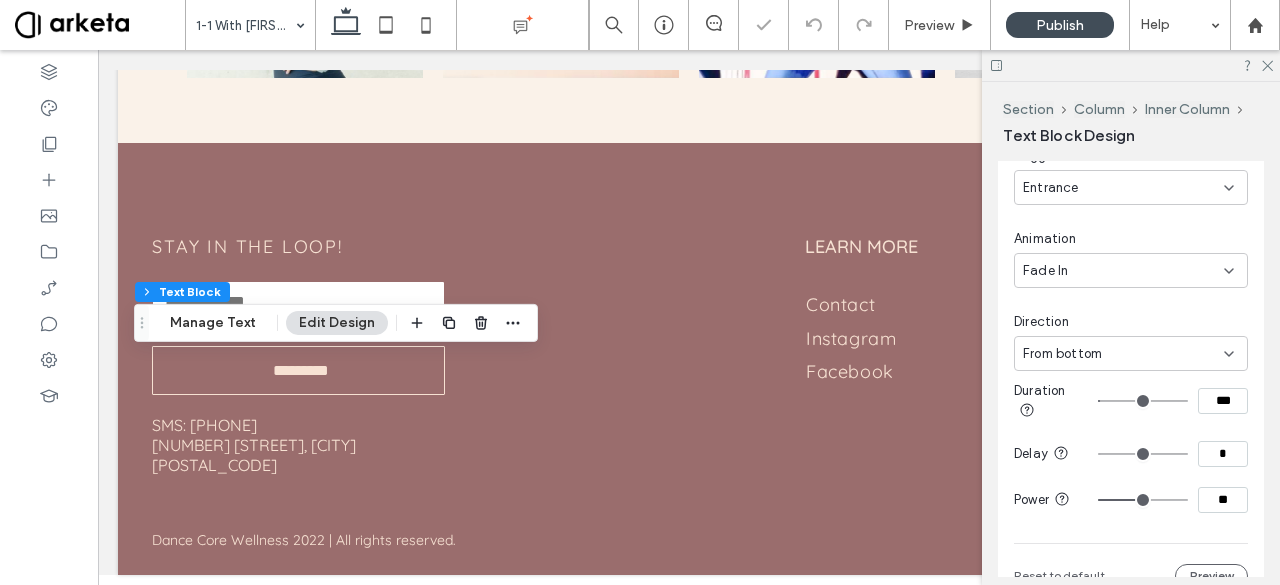 click on "**" at bounding box center [1223, 500] 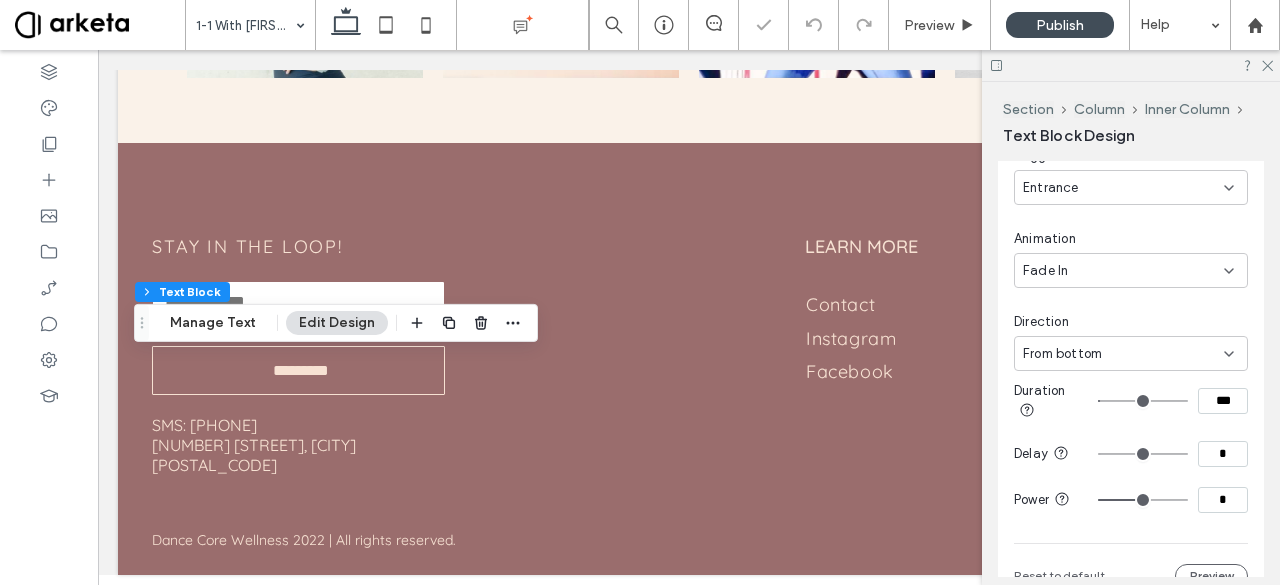 type on "*" 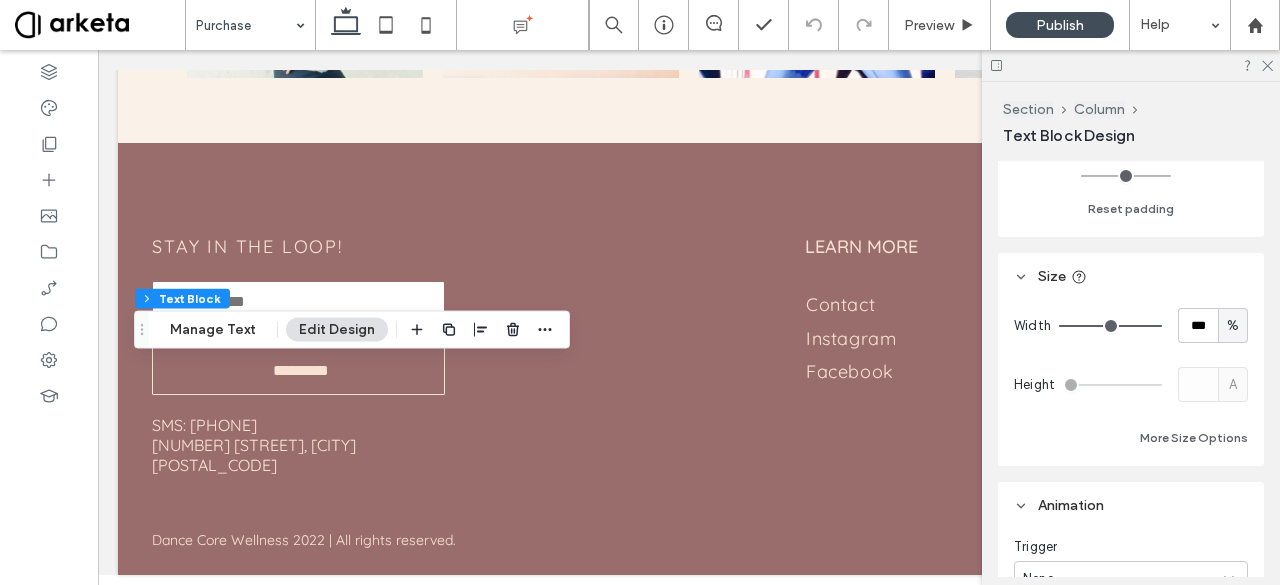 scroll, scrollTop: 494, scrollLeft: 0, axis: vertical 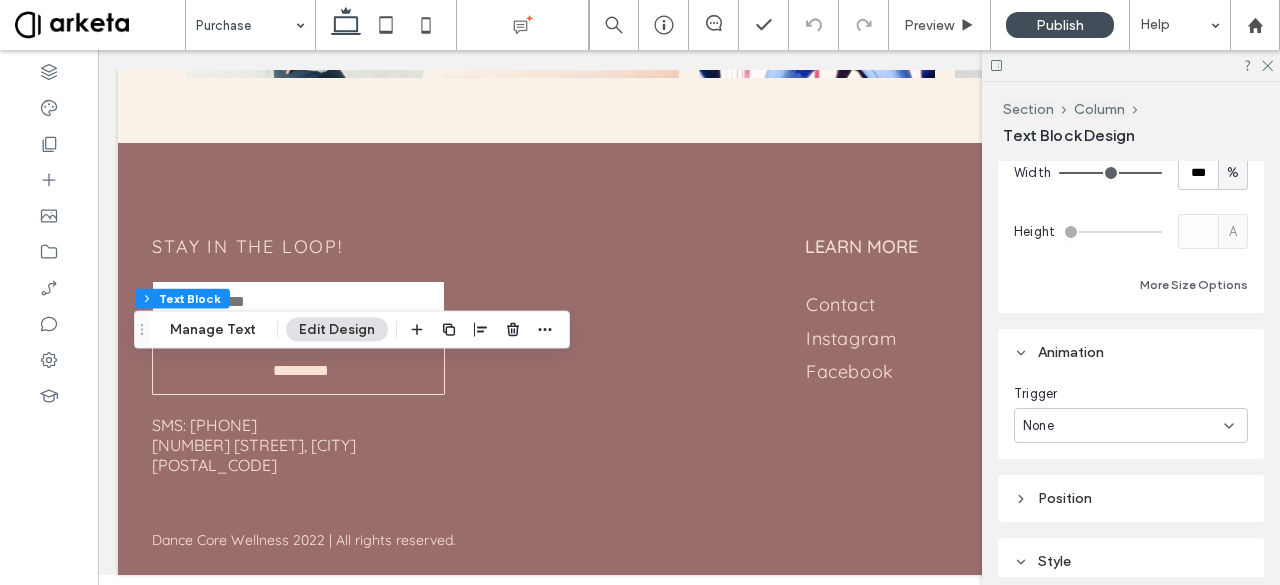click on "None" at bounding box center (1123, 426) 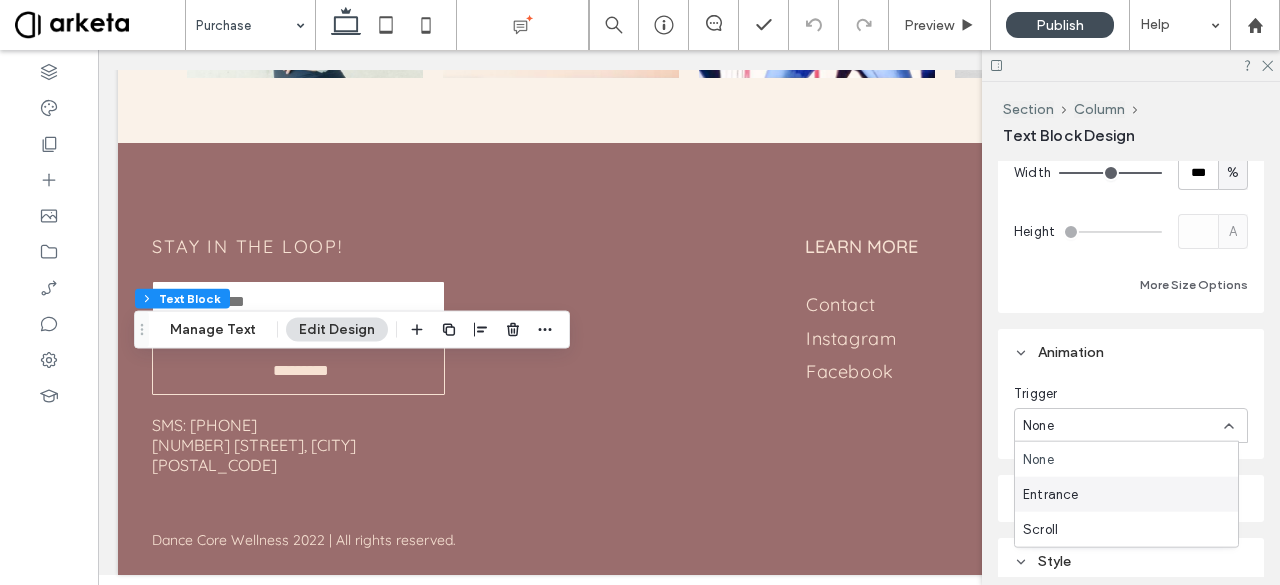 click on "Entrance" at bounding box center [1126, 494] 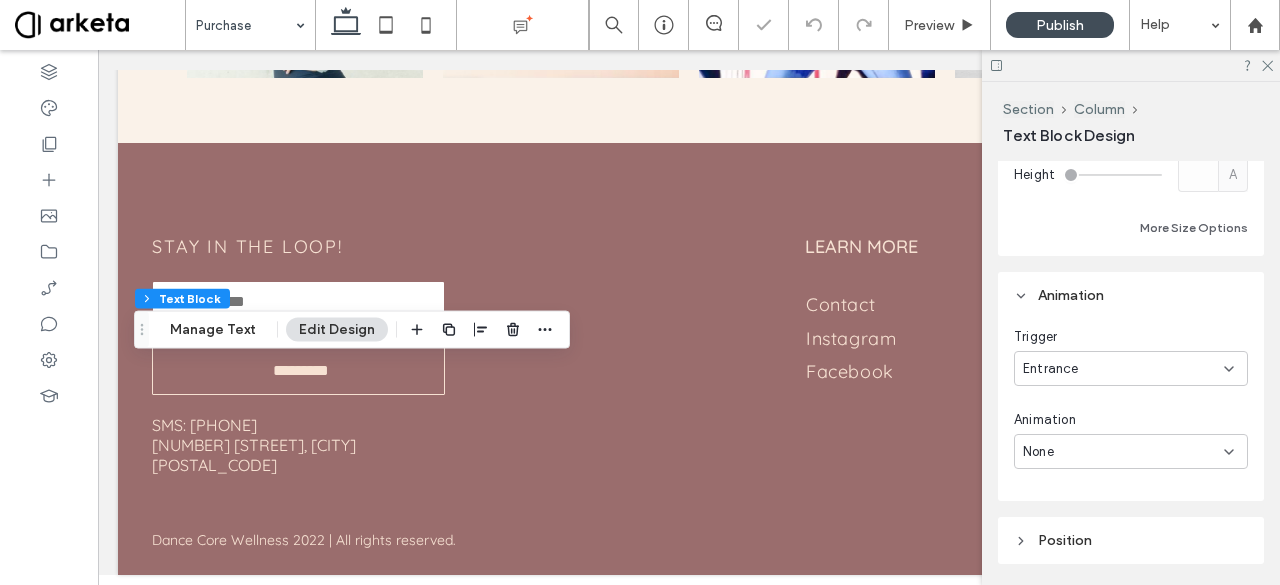 scroll, scrollTop: 552, scrollLeft: 0, axis: vertical 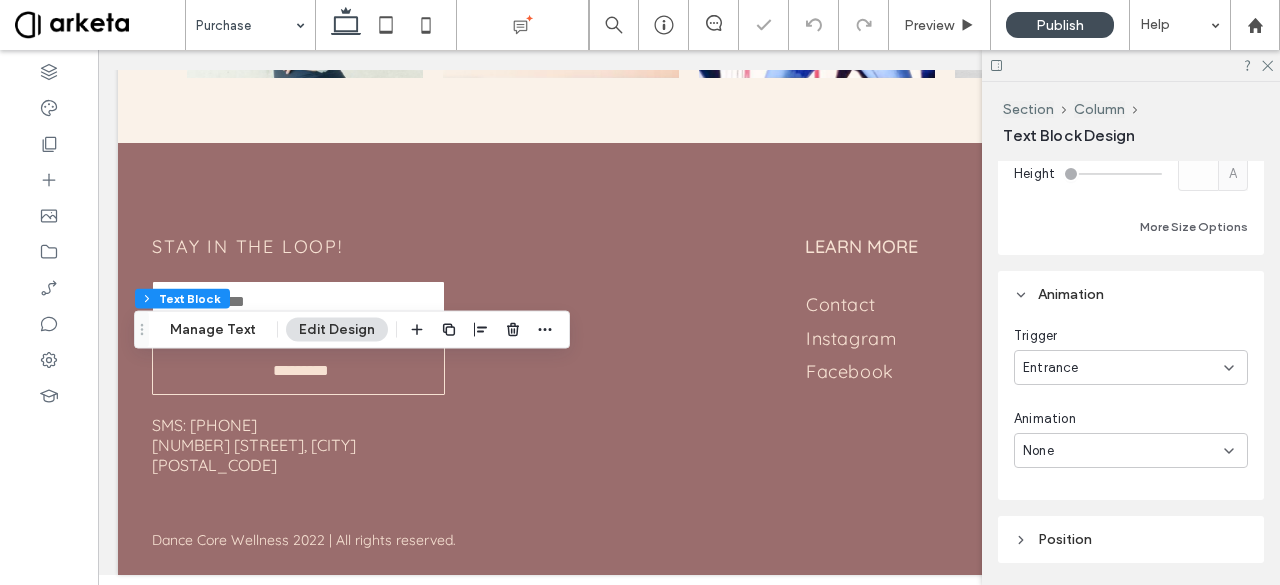 click on "None" at bounding box center (1123, 451) 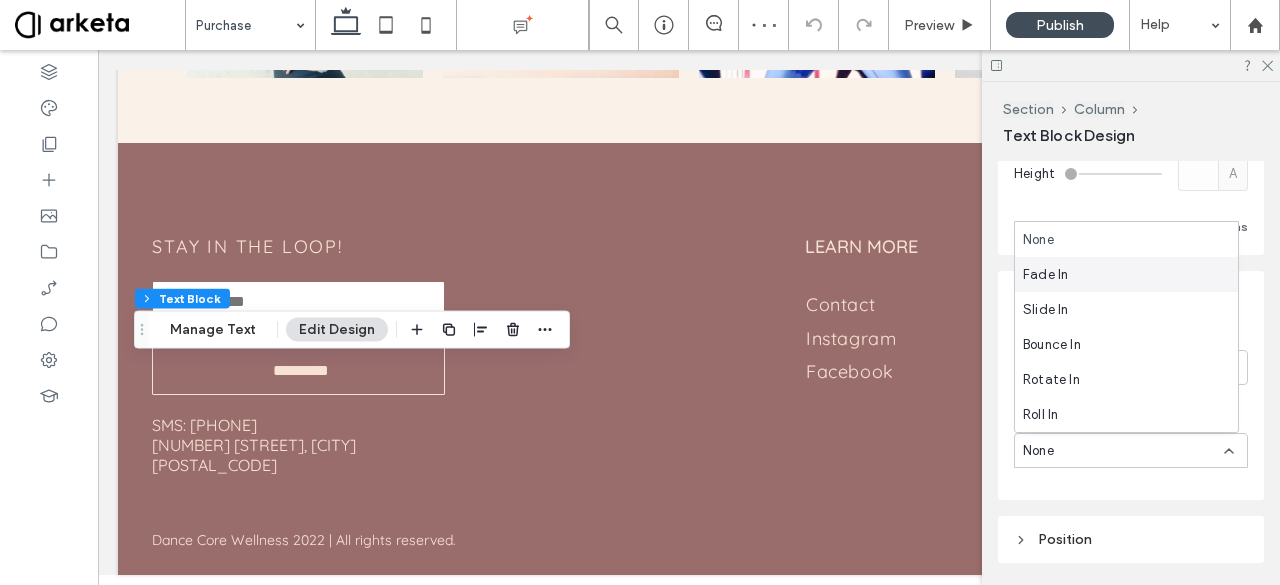 click on "Fade In" at bounding box center (1126, 274) 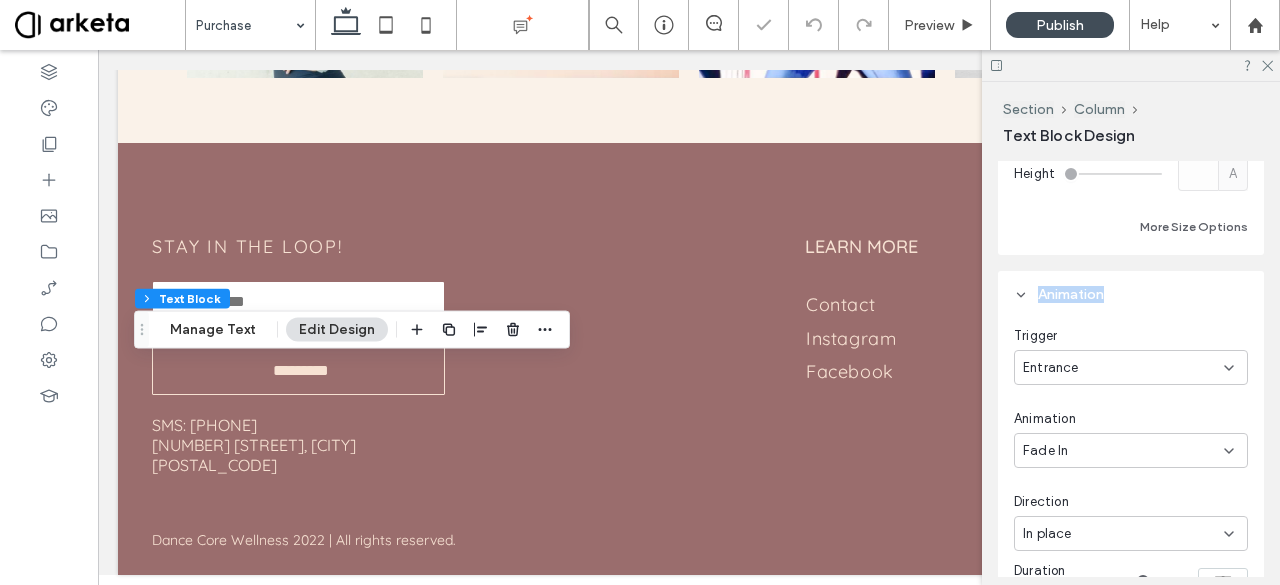 click on "Animation" at bounding box center [1071, 294] 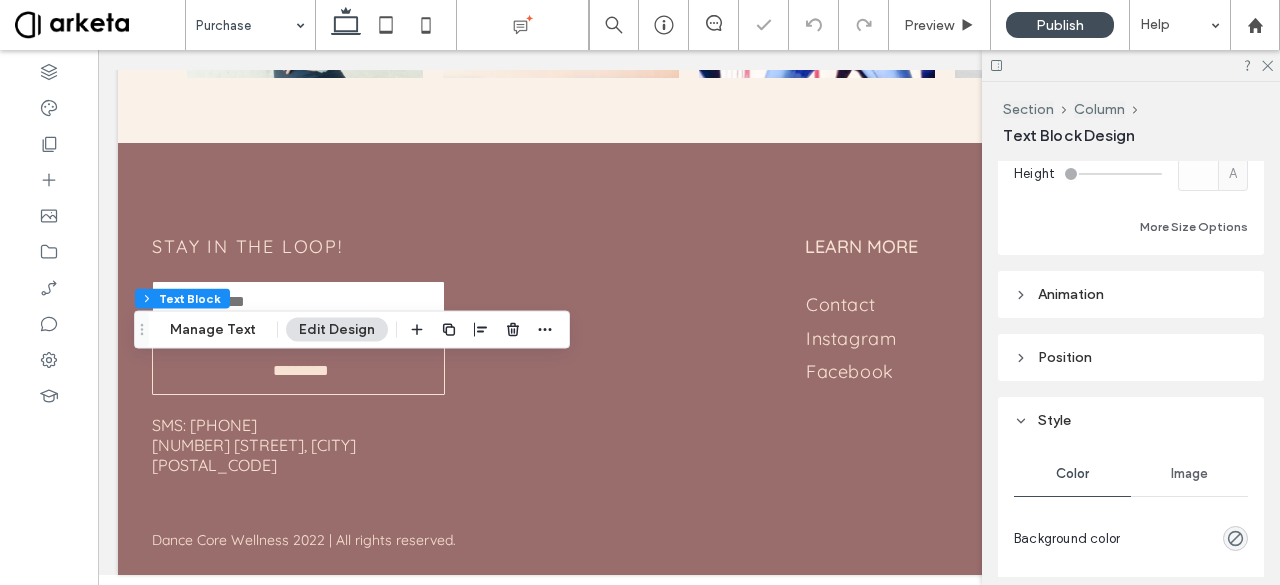 click on "Animation" at bounding box center (1131, 294) 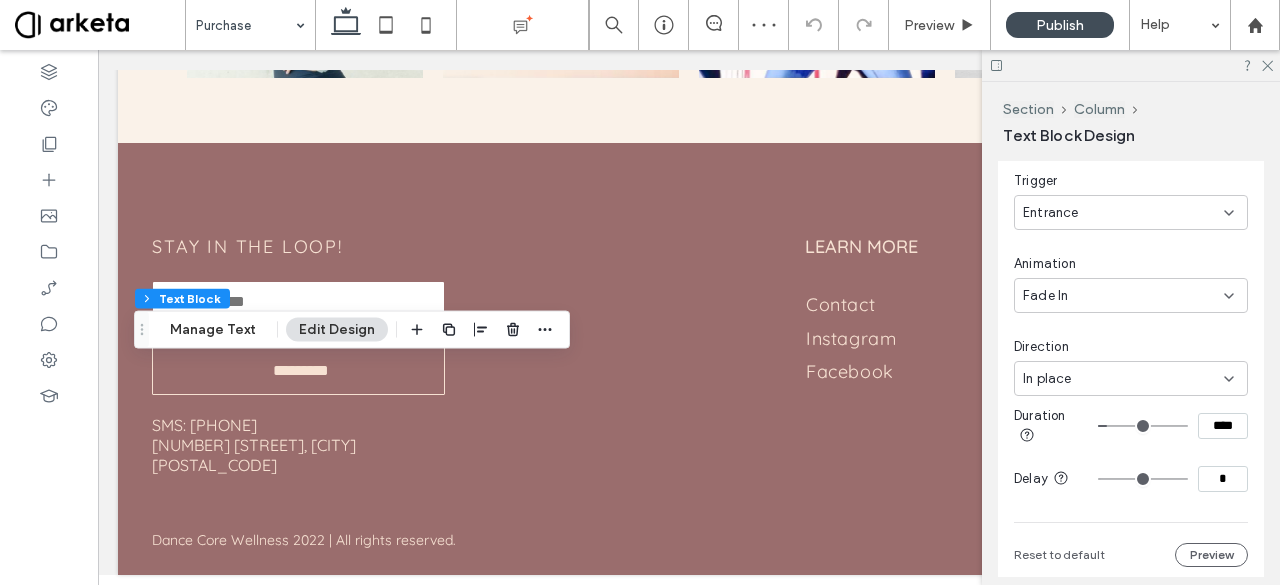 scroll, scrollTop: 708, scrollLeft: 0, axis: vertical 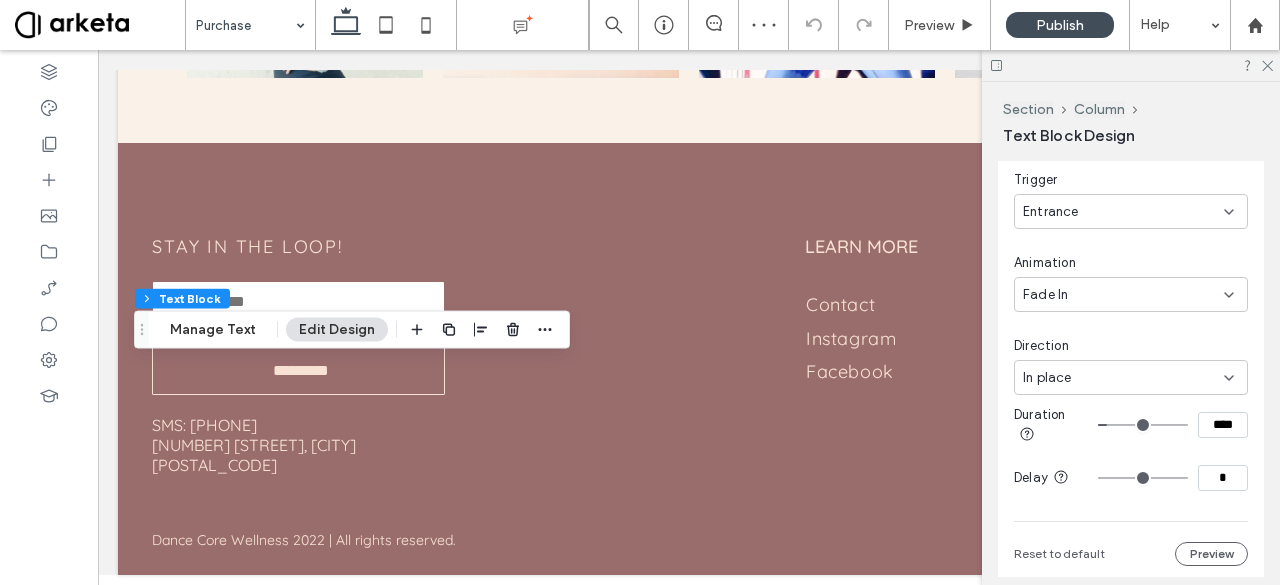 click on "In place" at bounding box center (1047, 378) 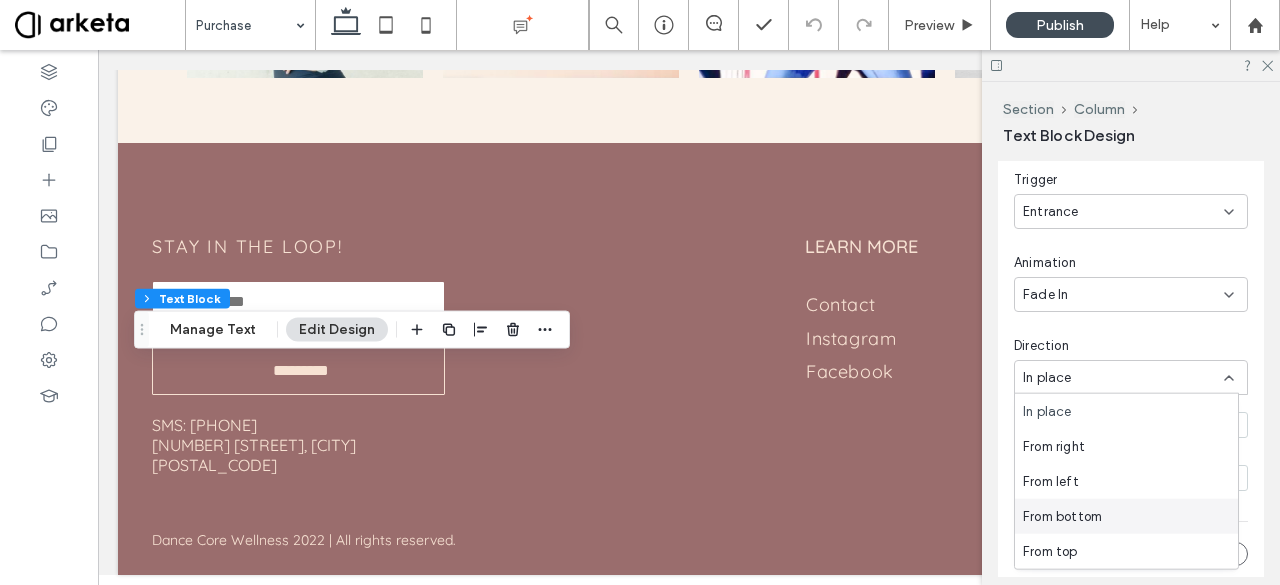 click on "From bottom" at bounding box center [1062, 516] 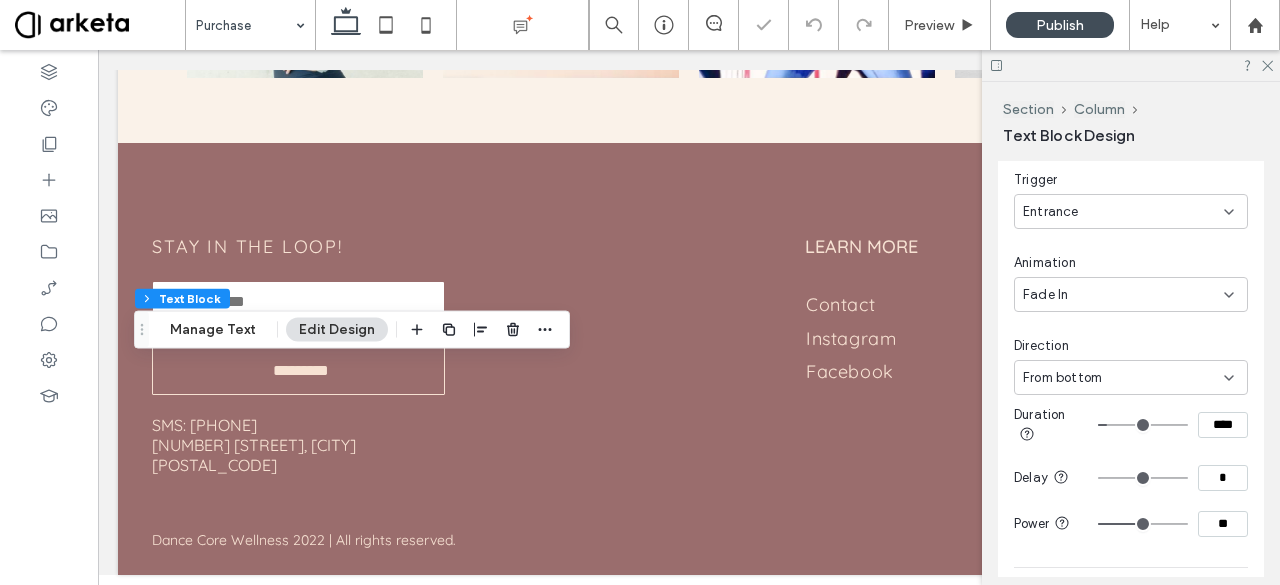 click on "****" at bounding box center [1223, 425] 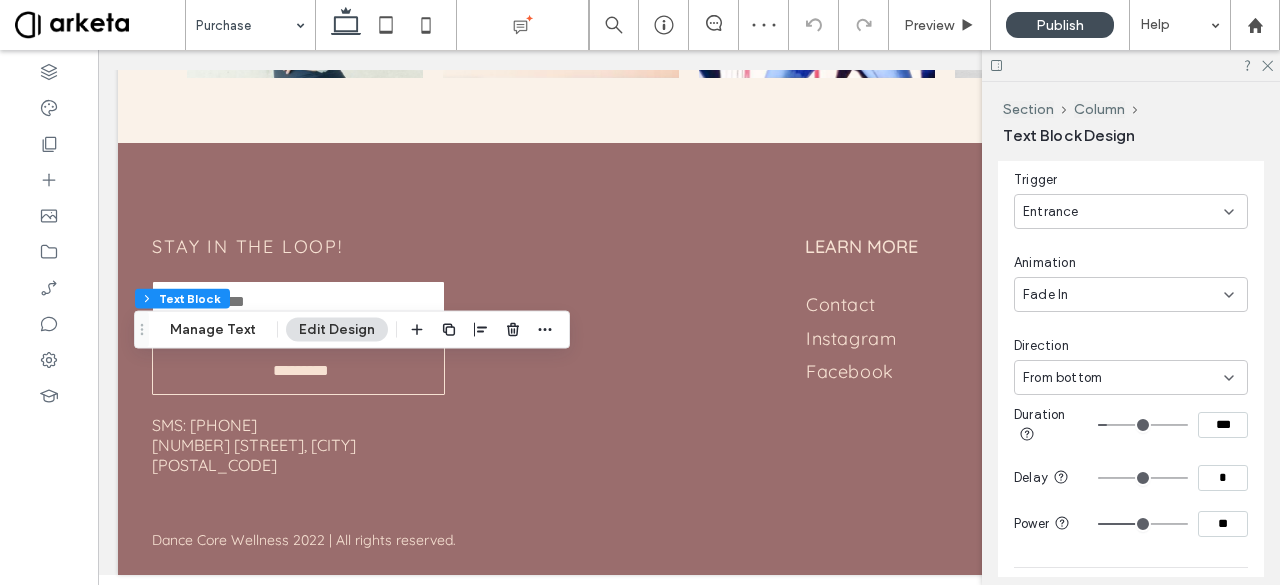 type on "***" 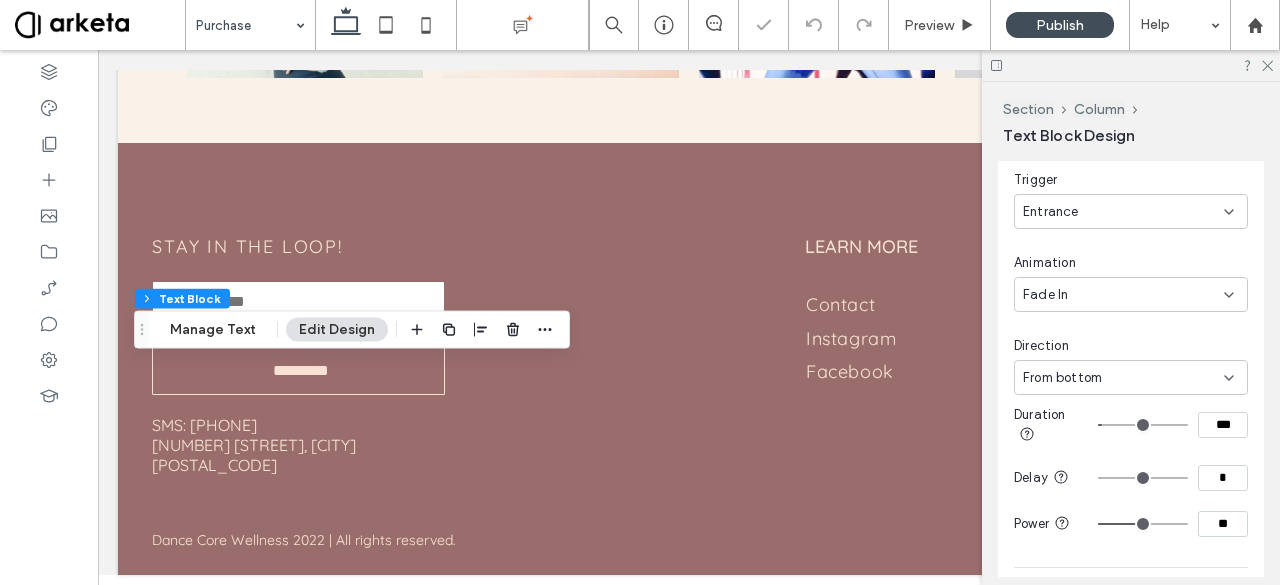 type on "***" 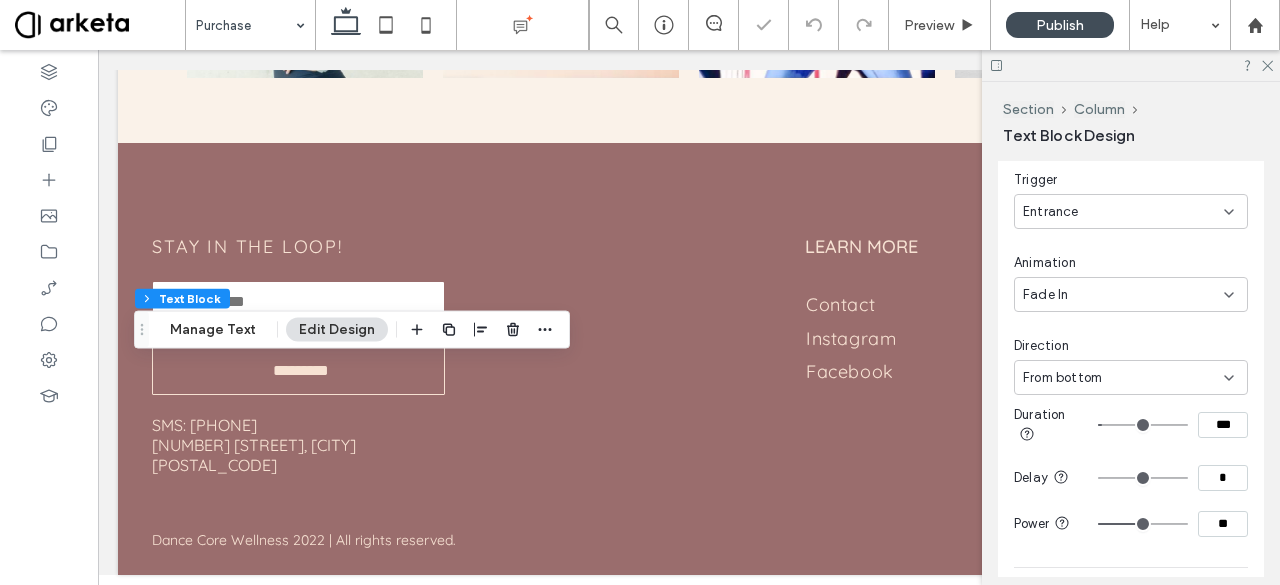 click on "**" at bounding box center (1223, 524) 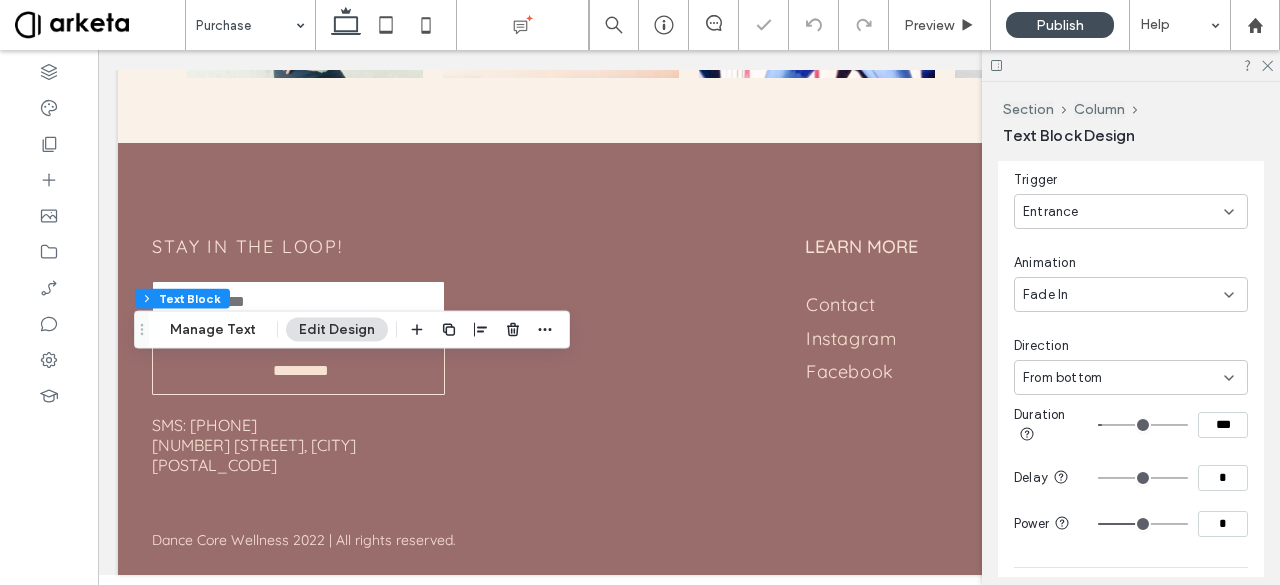 type on "*" 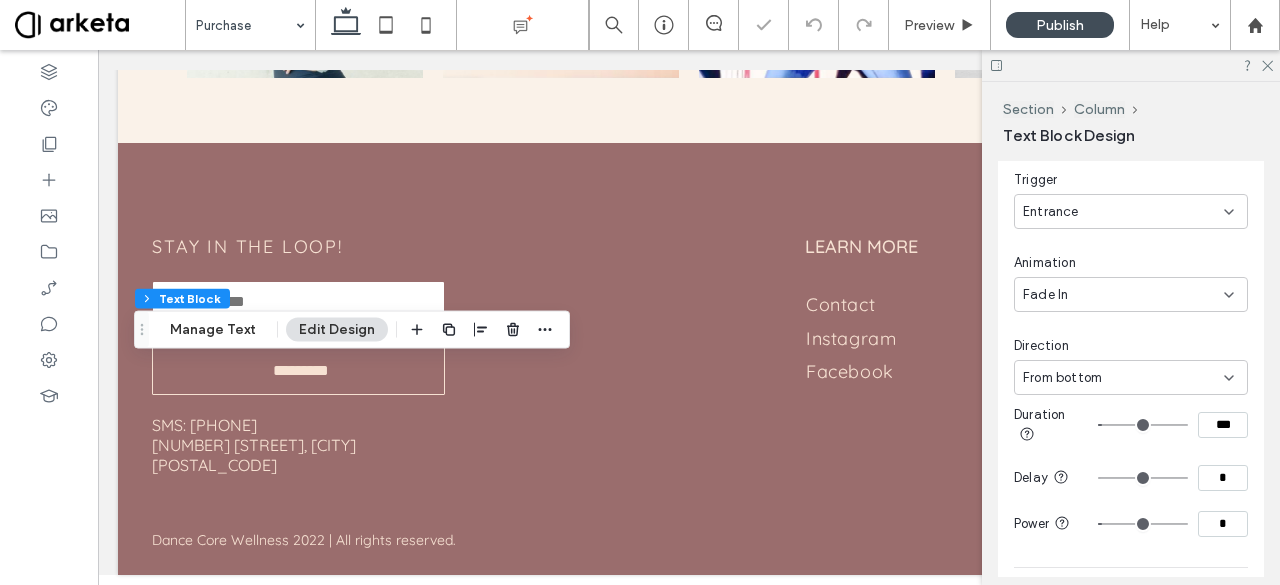 click on "***" at bounding box center (1223, 425) 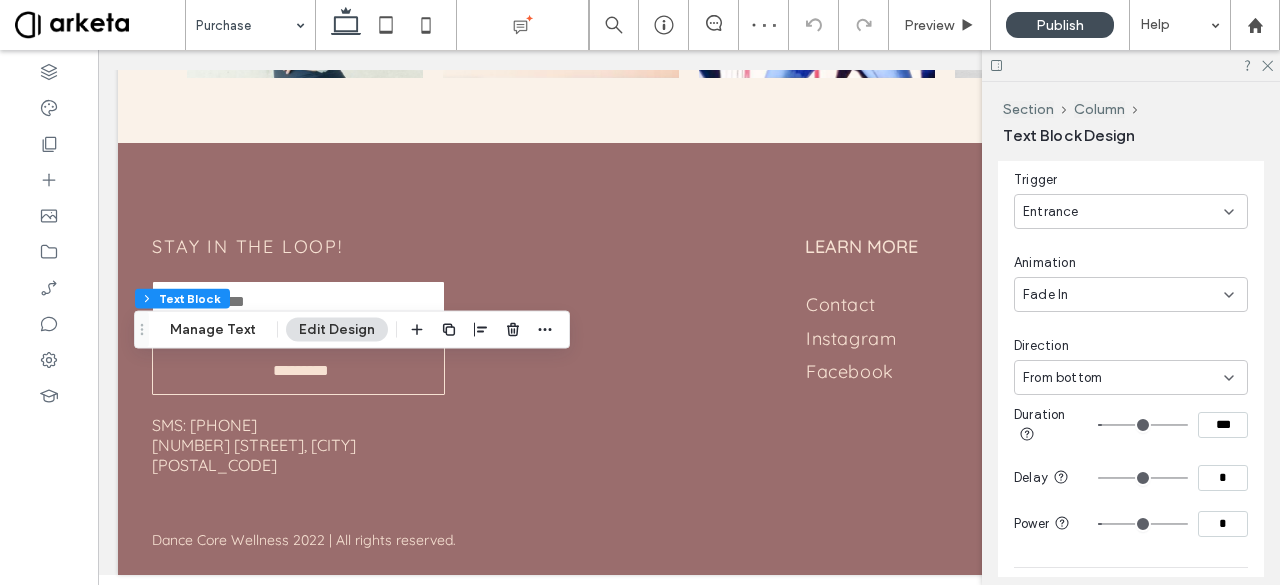 type on "***" 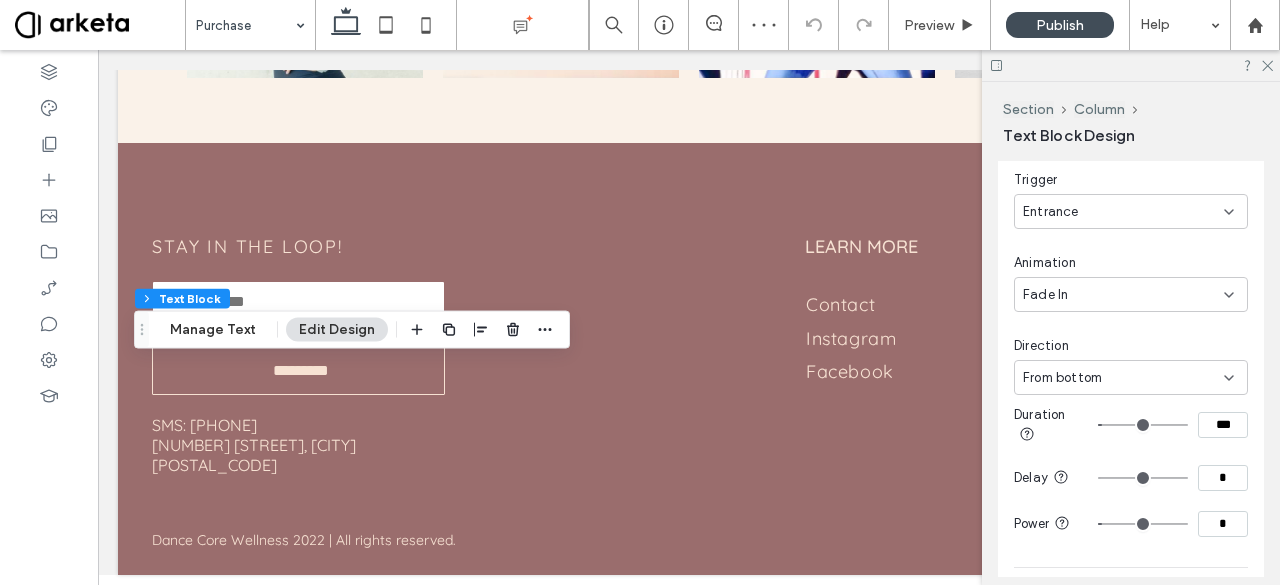 type on "***" 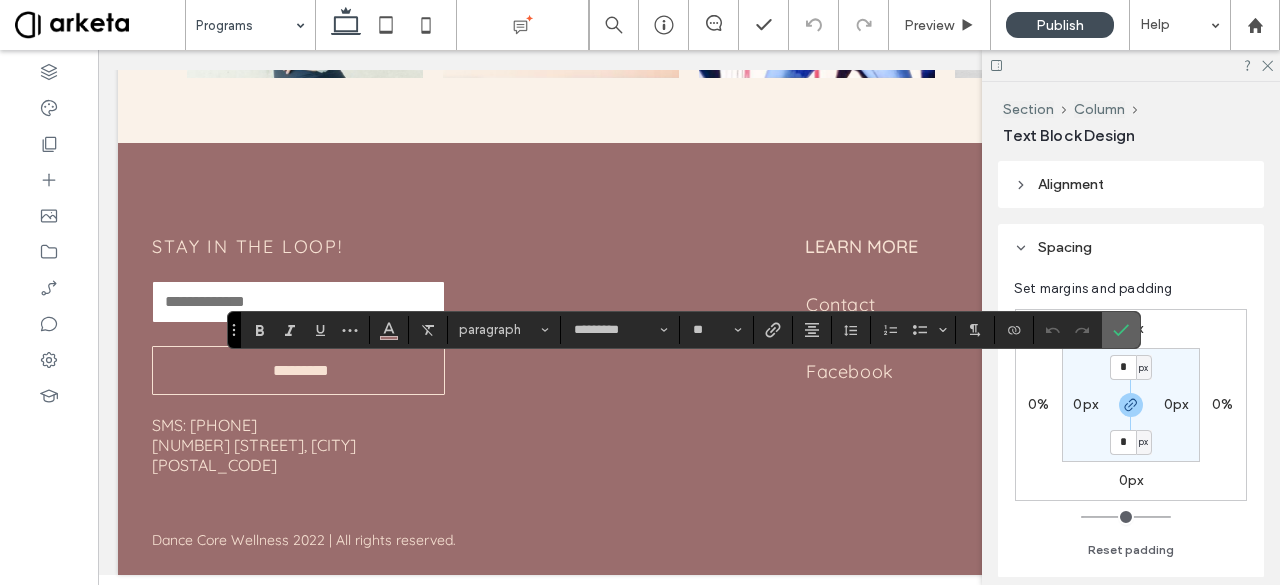 click 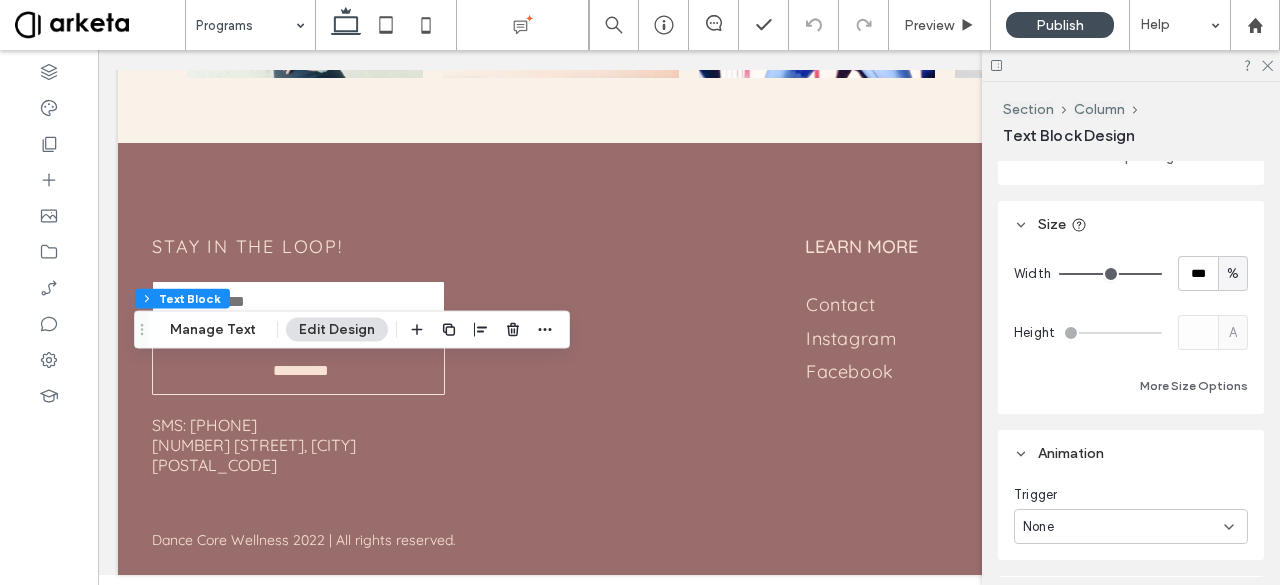 scroll, scrollTop: 523, scrollLeft: 0, axis: vertical 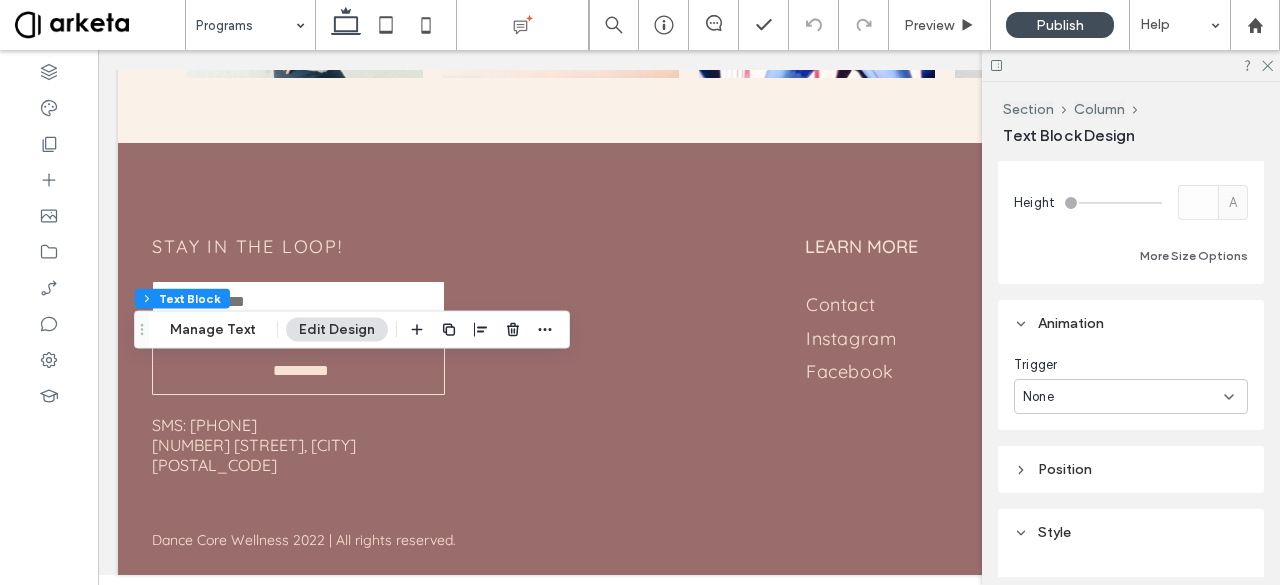 click on "None" at bounding box center [1123, 397] 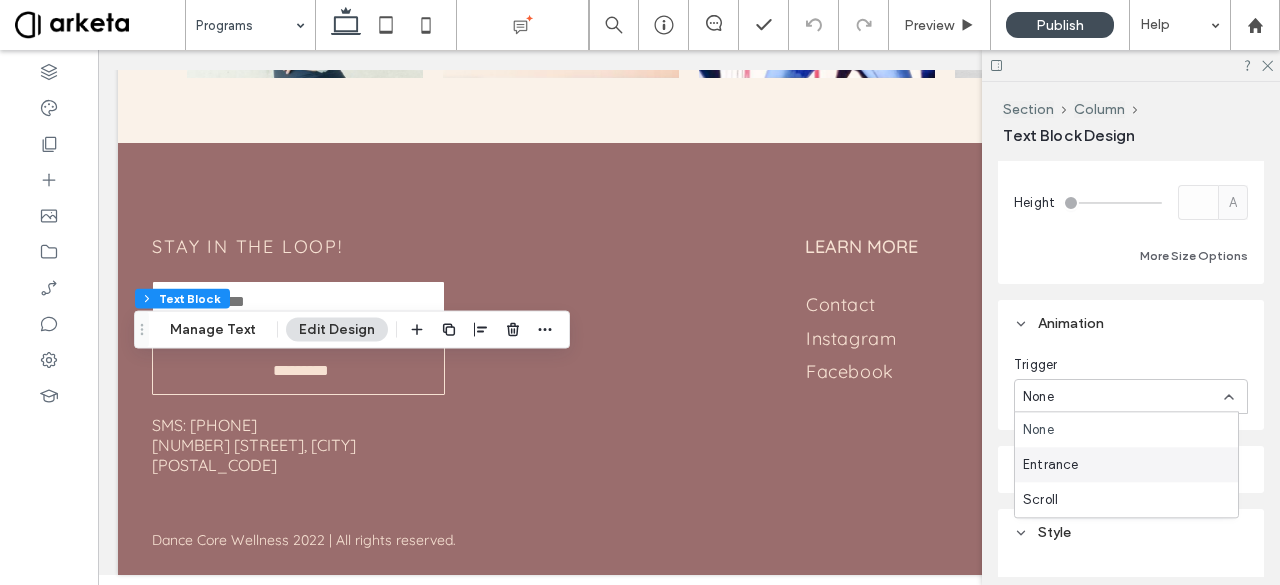 click on "Entrance" at bounding box center (1126, 464) 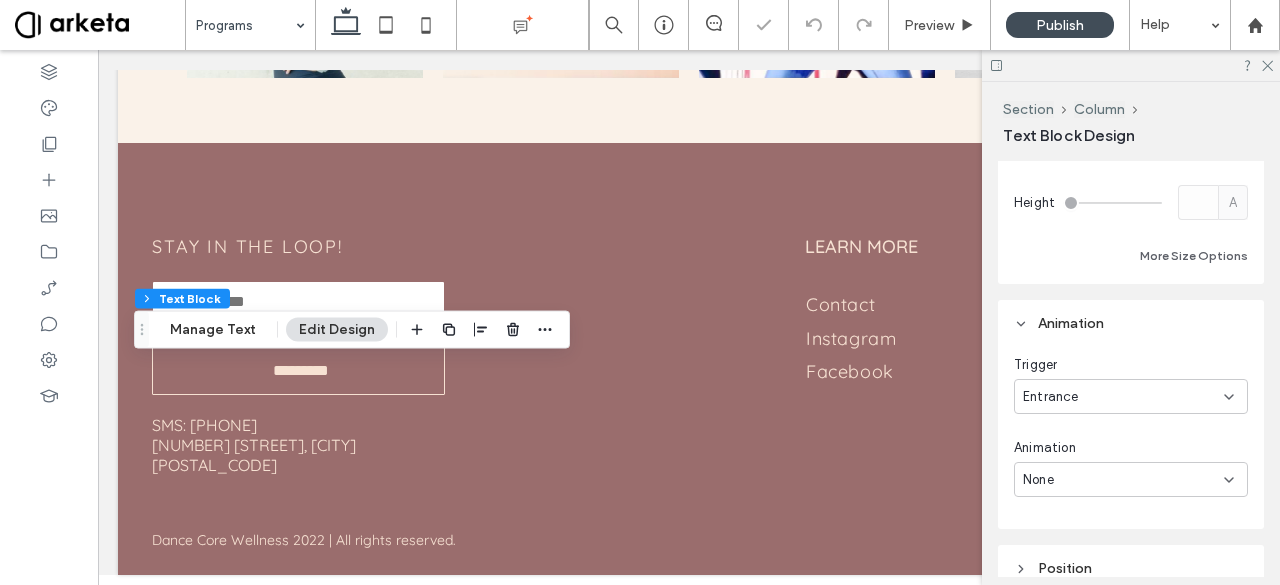 click on "None" at bounding box center (1123, 480) 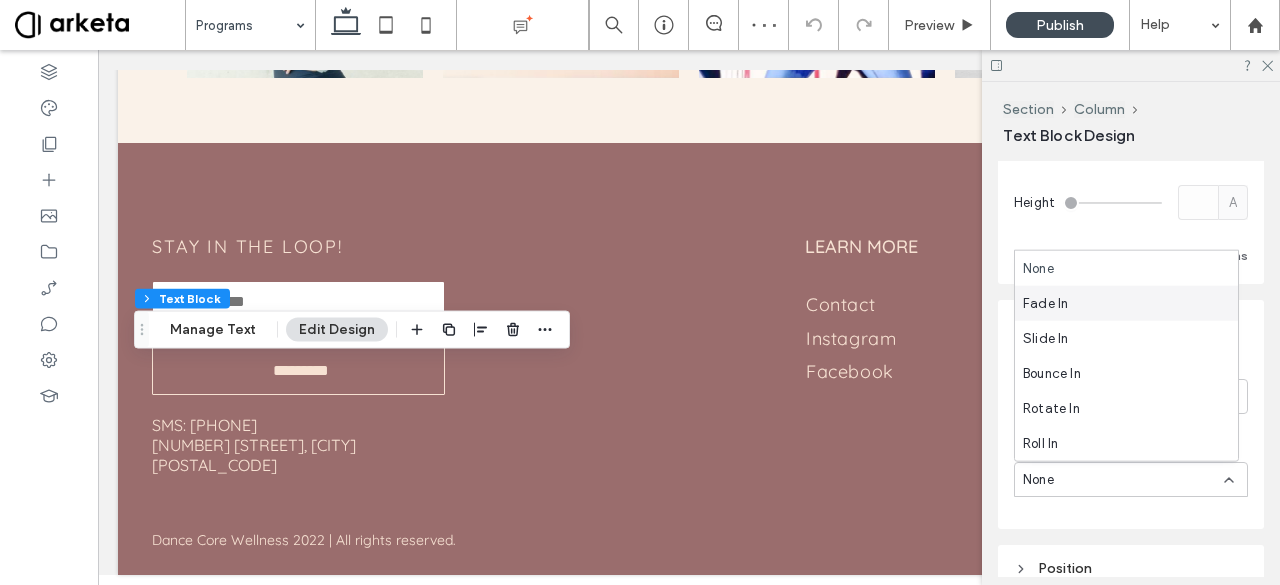 click on "Fade In" at bounding box center [1045, 303] 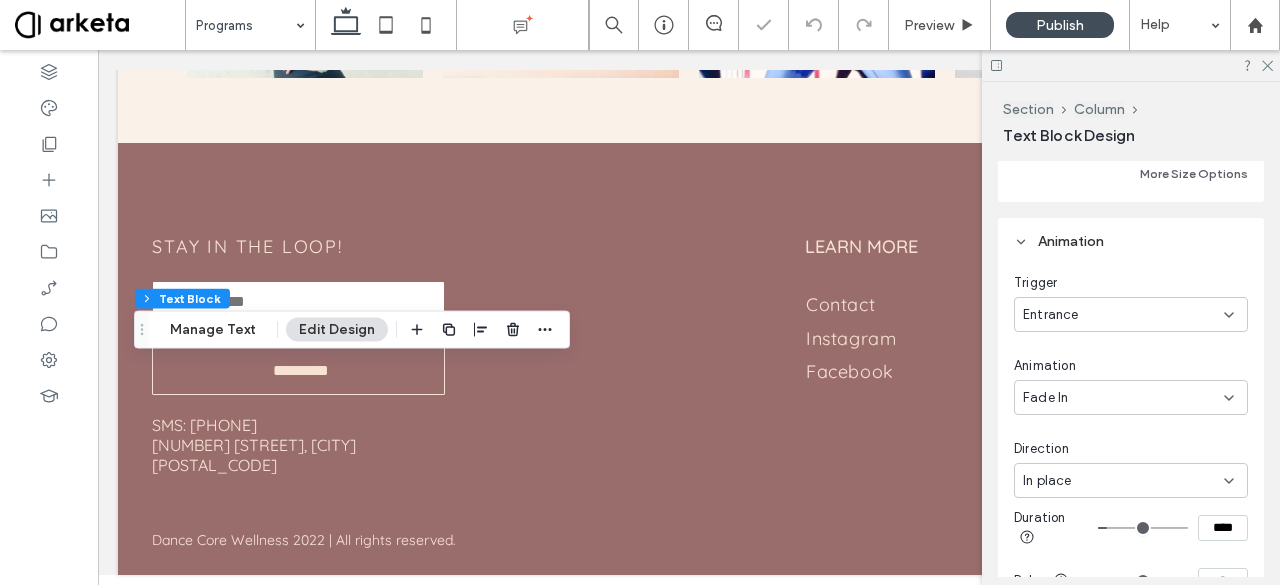 scroll, scrollTop: 606, scrollLeft: 0, axis: vertical 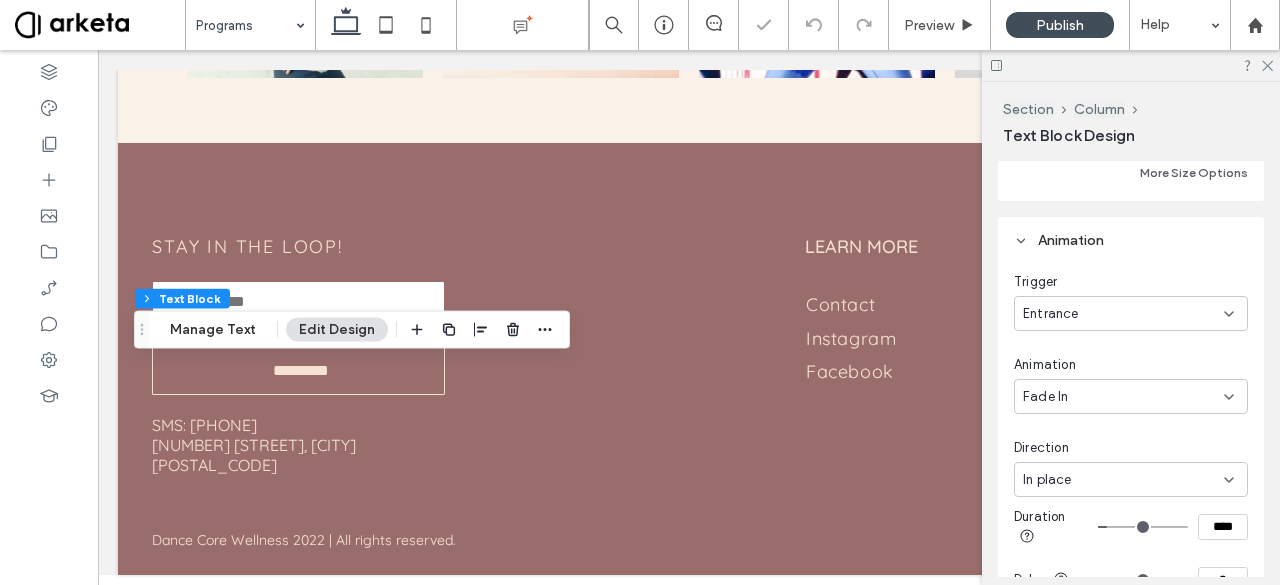 click on "In place" at bounding box center [1123, 480] 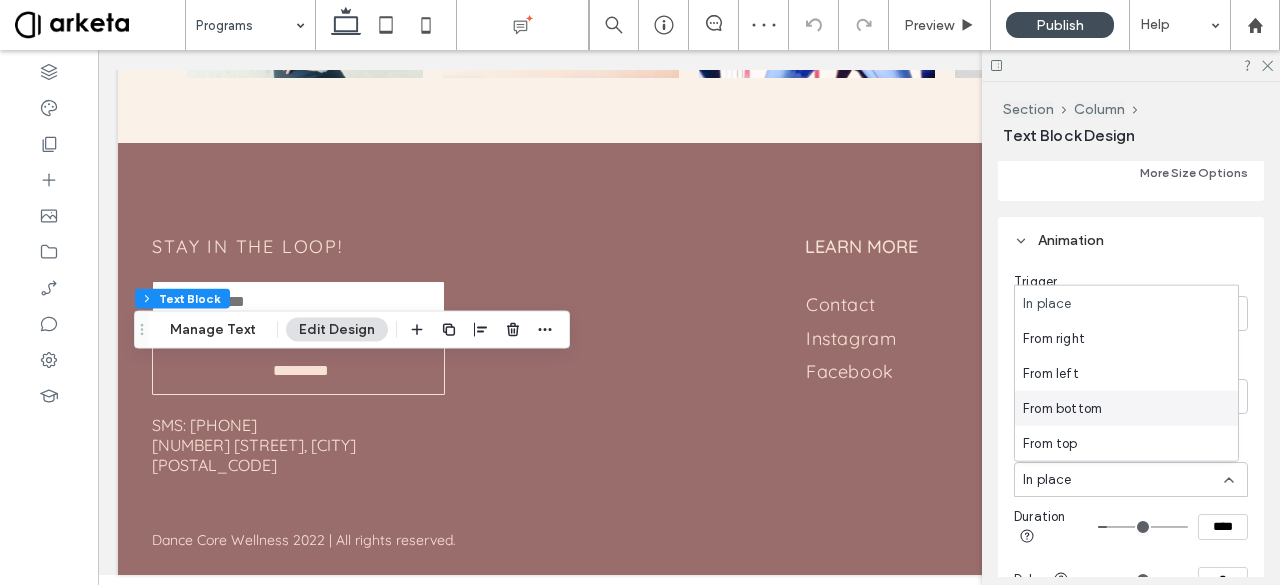 click on "From bottom" at bounding box center (1062, 408) 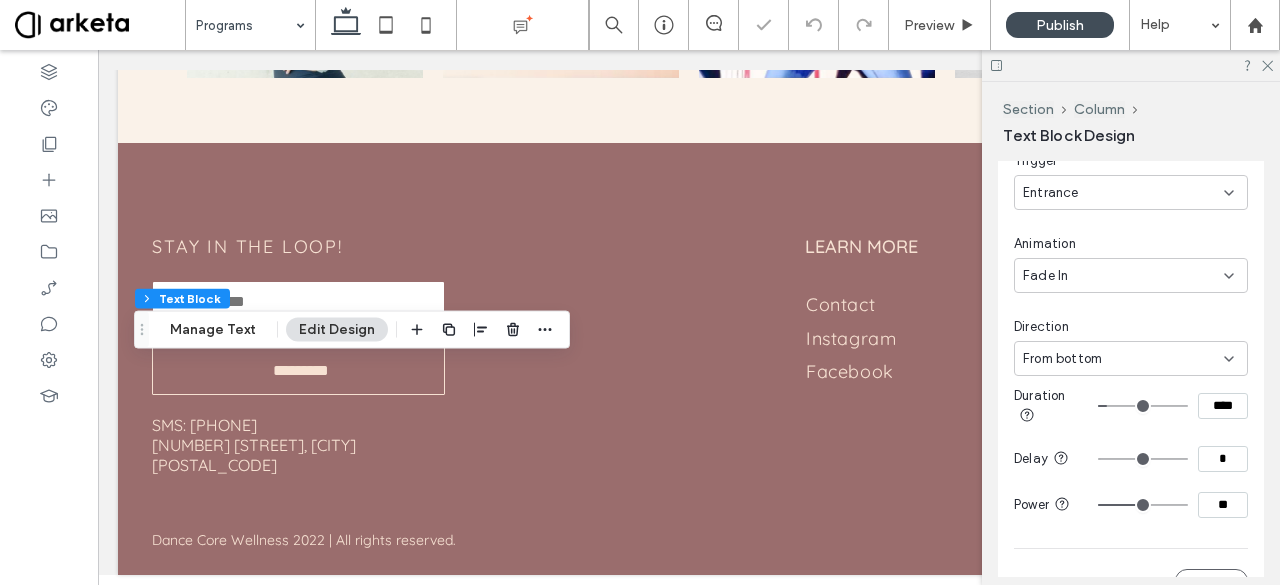 scroll, scrollTop: 729, scrollLeft: 0, axis: vertical 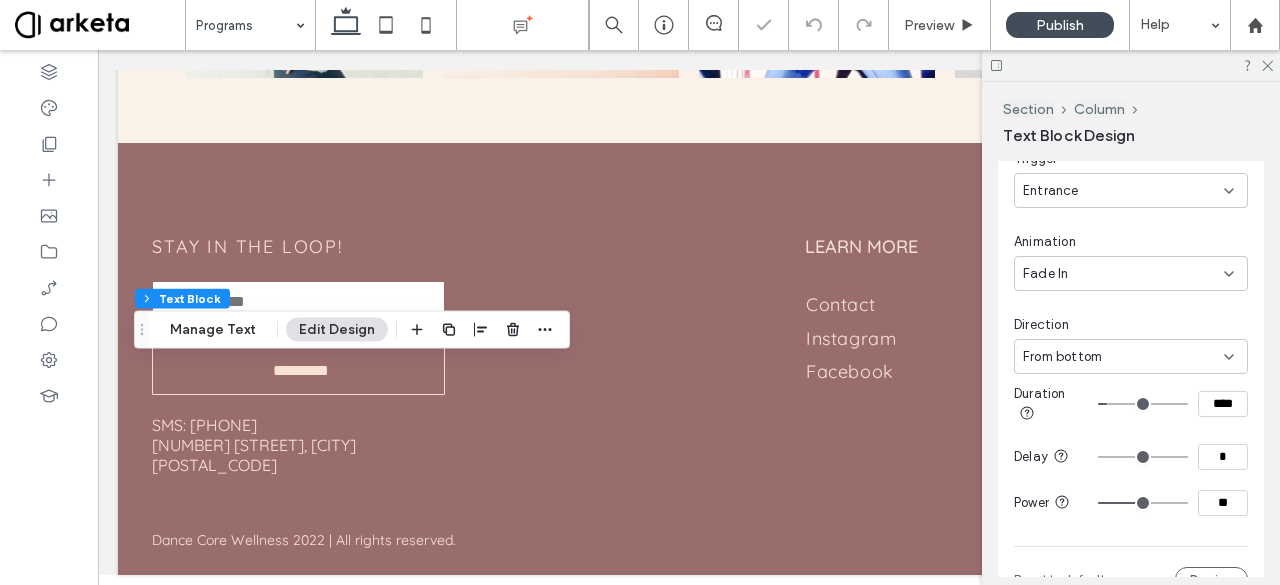 click on "****" at bounding box center [1223, 404] 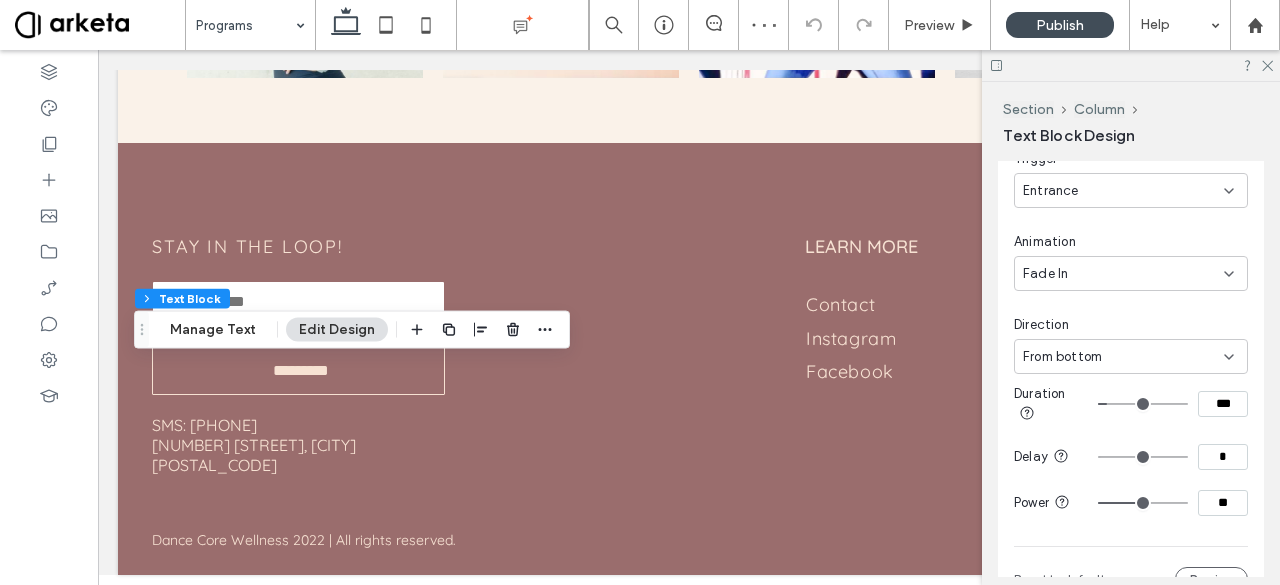 type on "***" 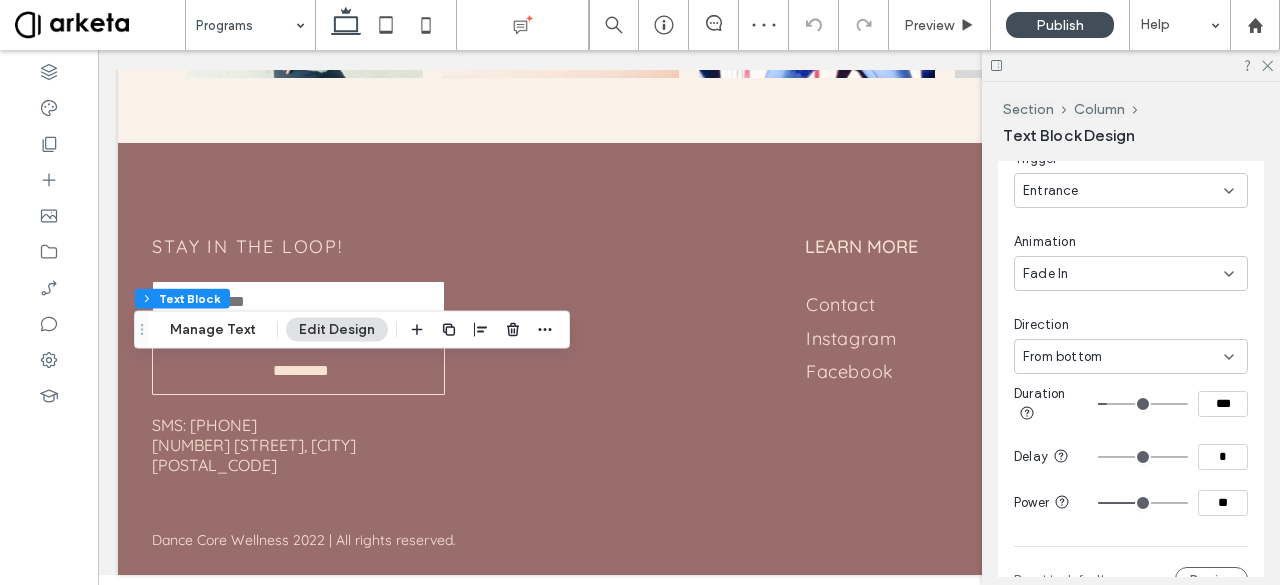 type on "***" 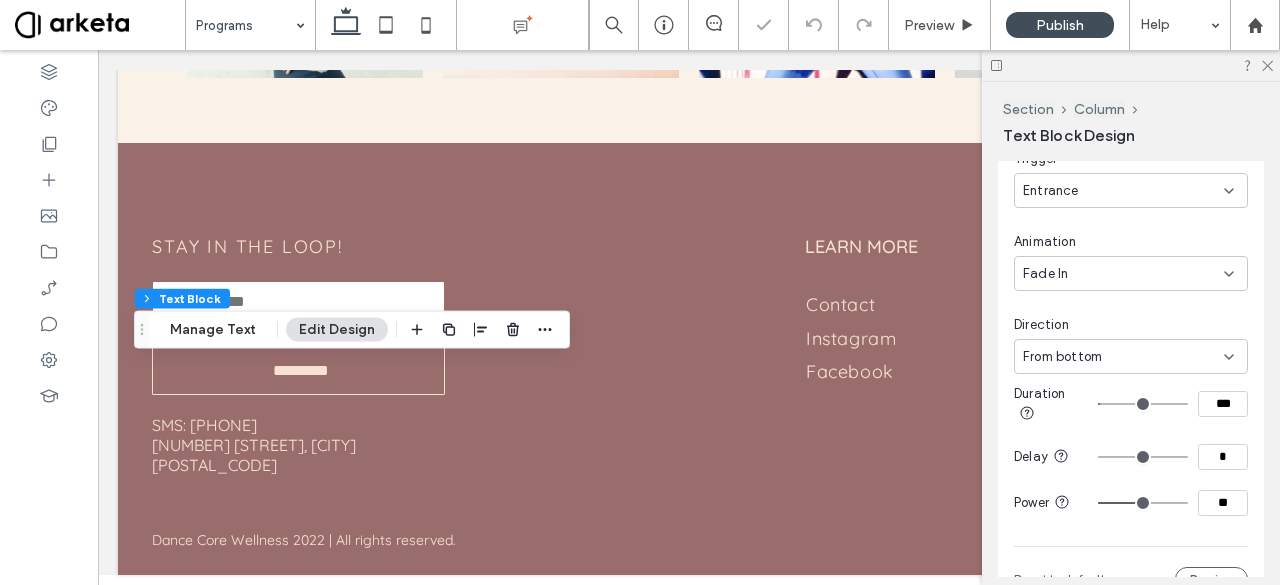 click on "**" at bounding box center [1223, 503] 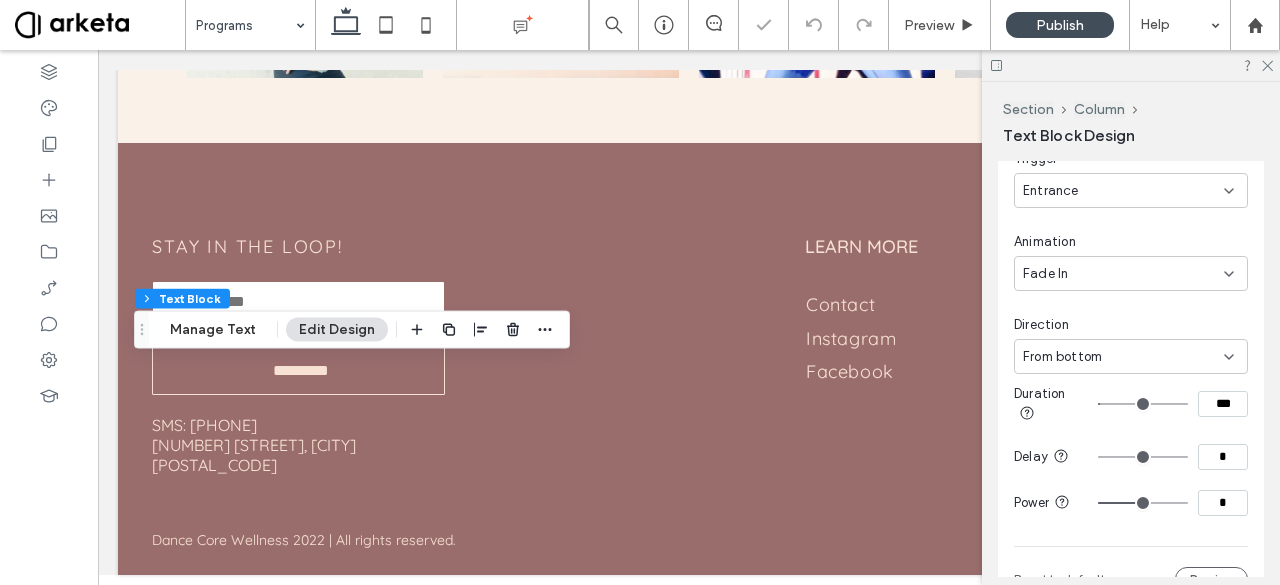 type on "*" 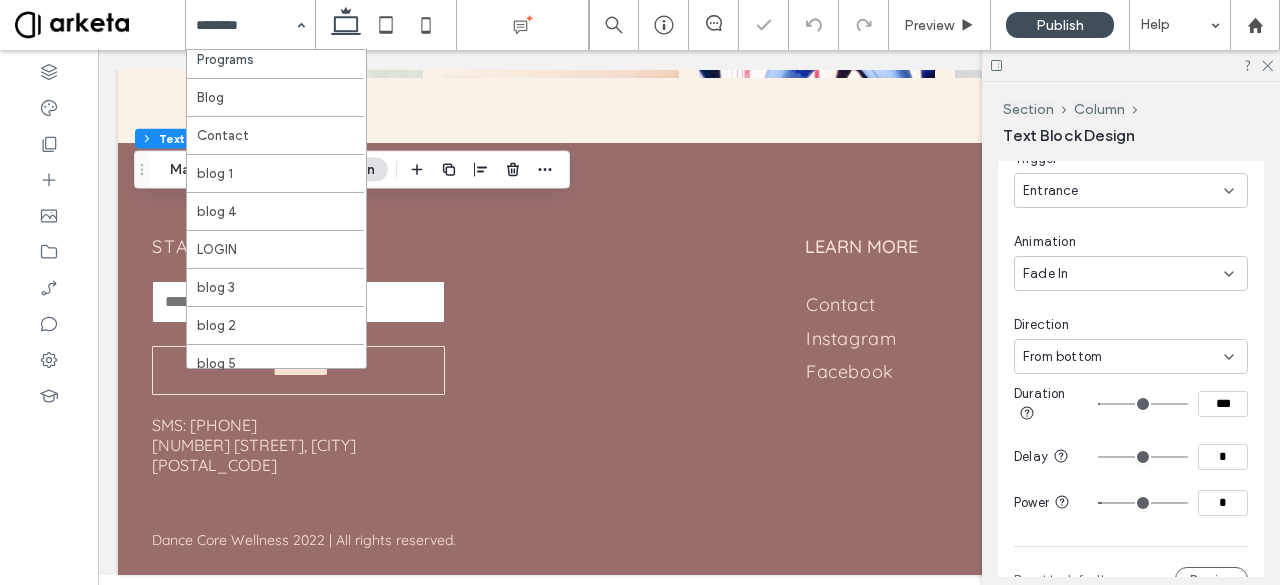 scroll, scrollTop: 200, scrollLeft: 0, axis: vertical 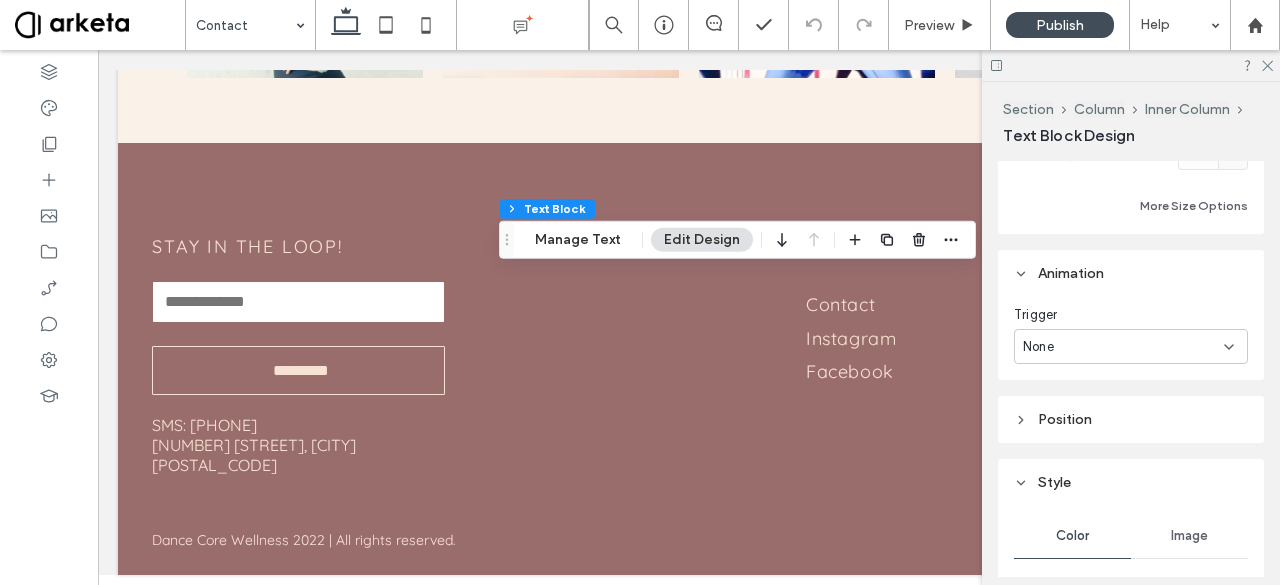 click on "None" at bounding box center (1123, 347) 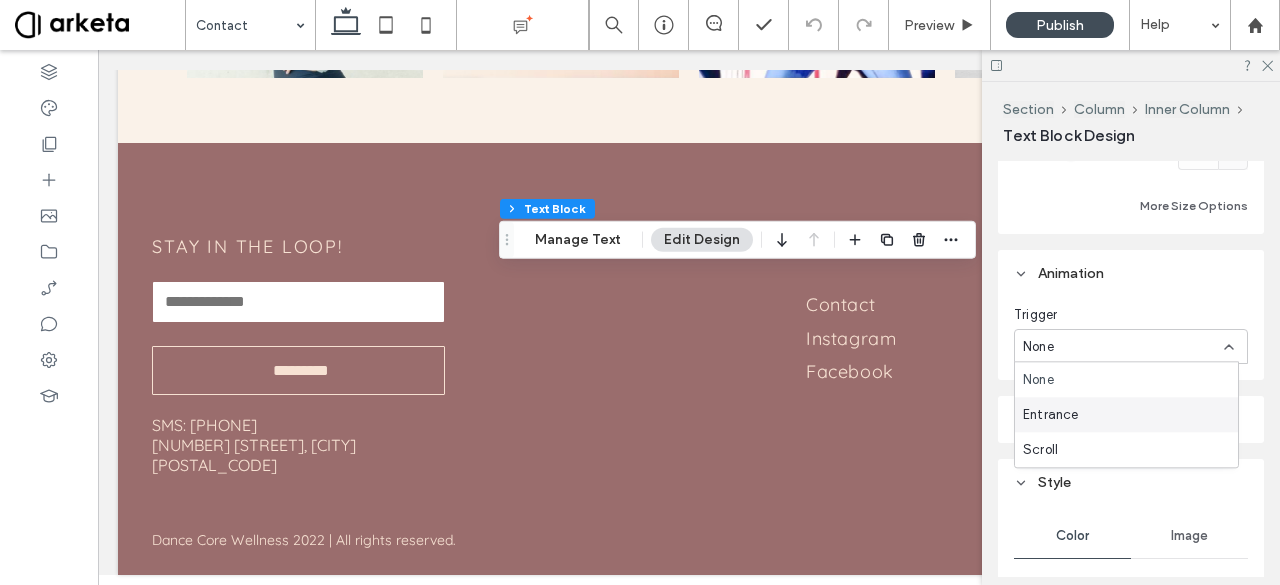 click on "Entrance" at bounding box center [1126, 414] 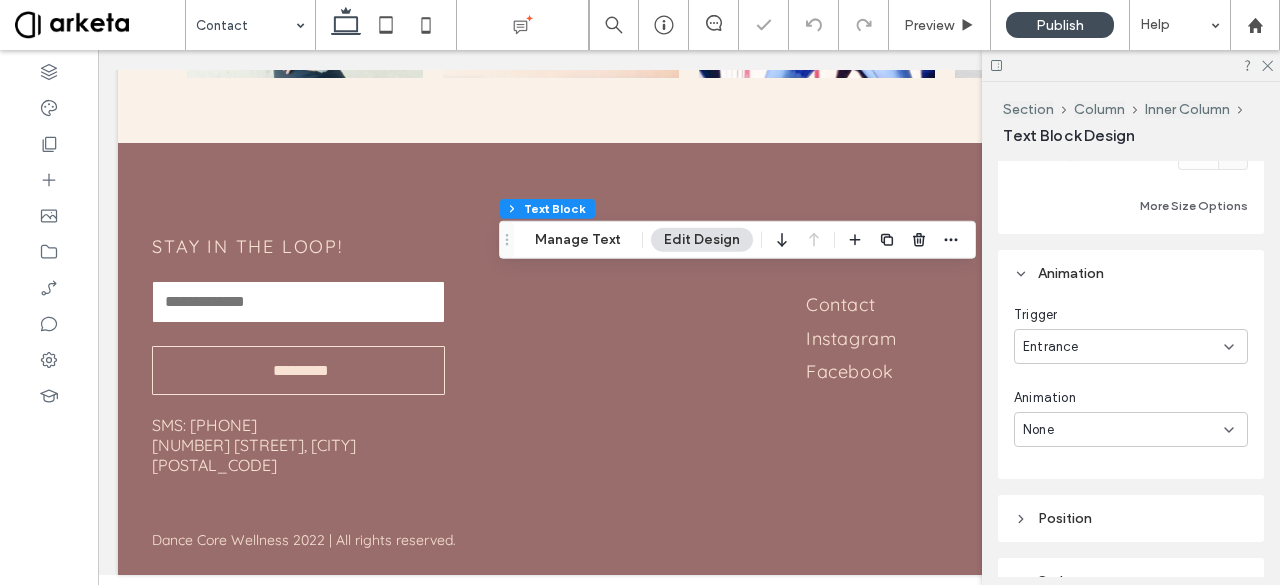 scroll, scrollTop: 611, scrollLeft: 0, axis: vertical 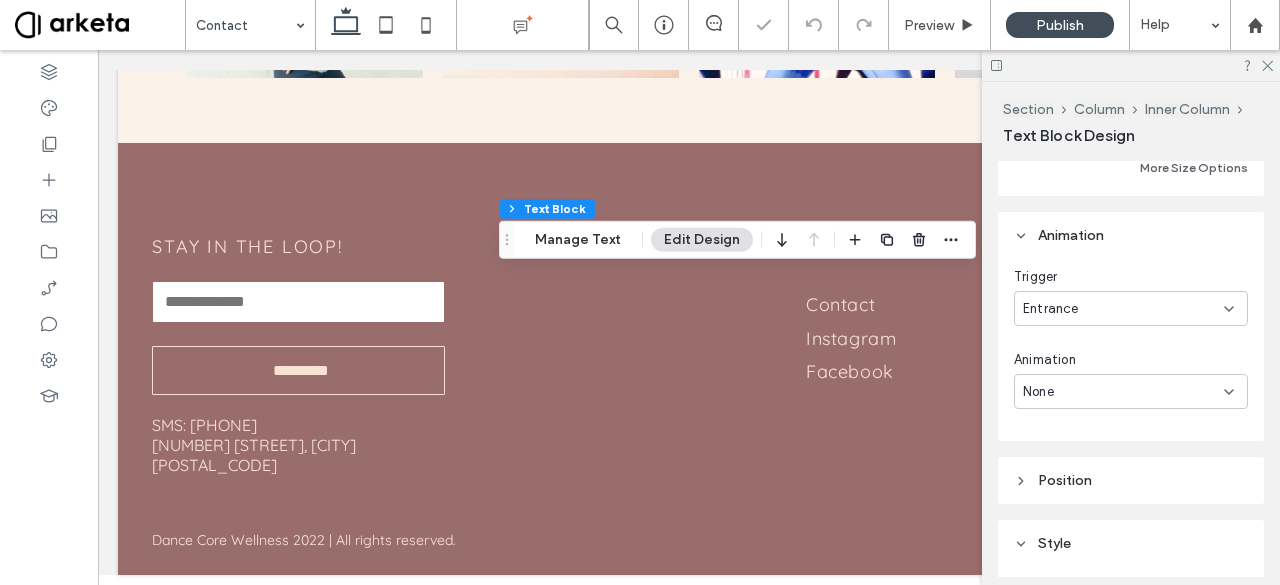 click on "None" at bounding box center [1131, 391] 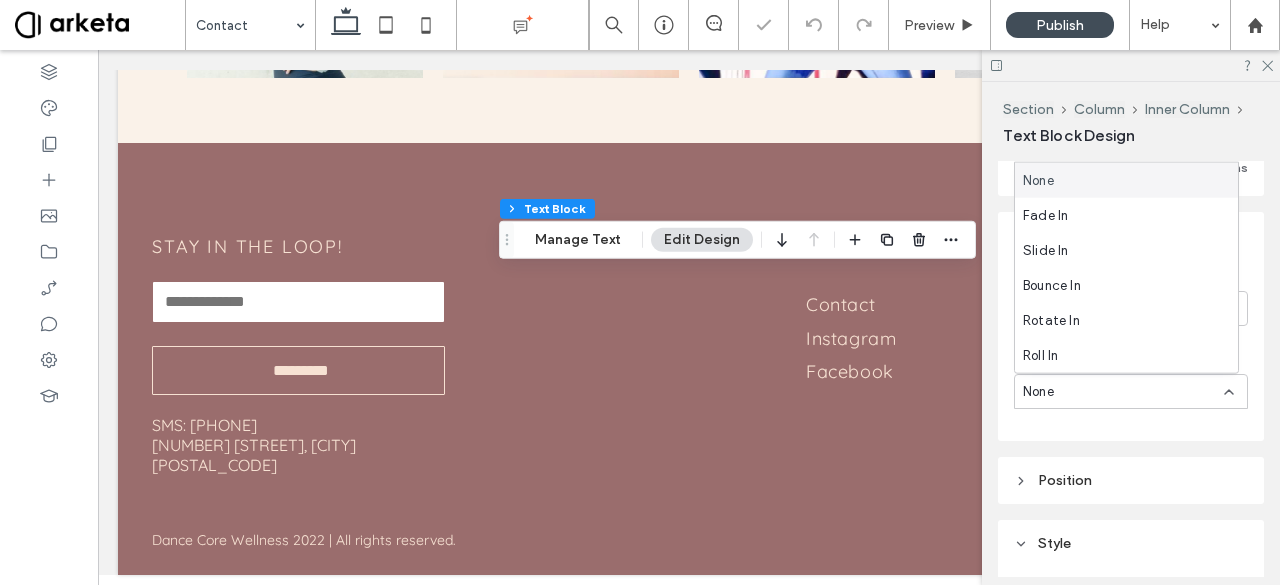 click on "None" at bounding box center [1131, 391] 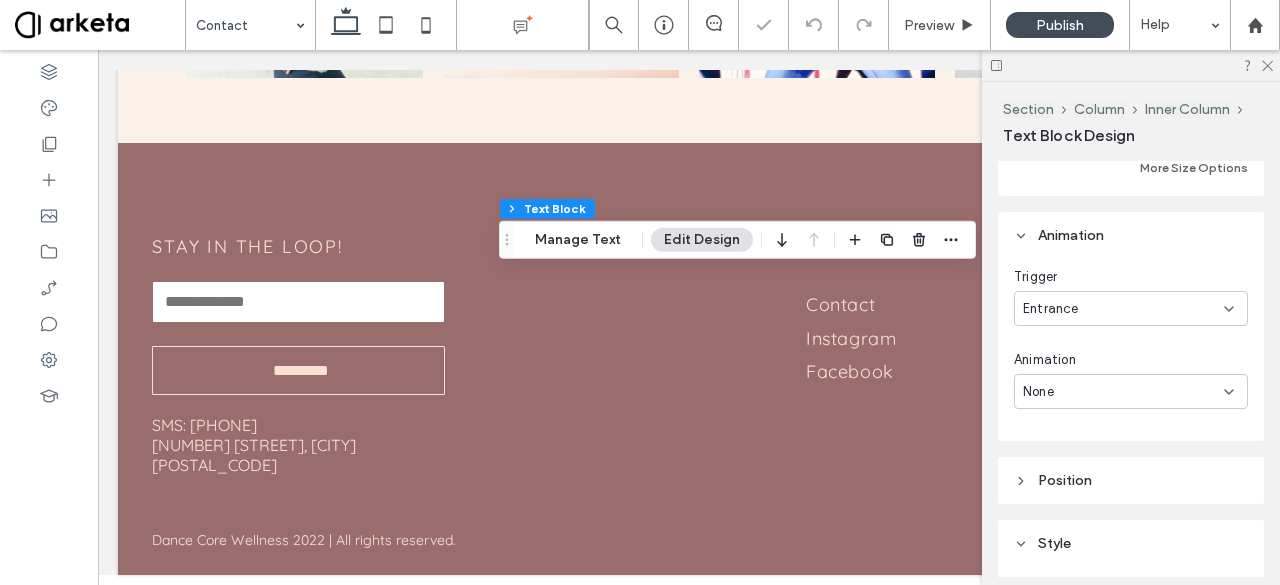 click on "None" at bounding box center [1131, 391] 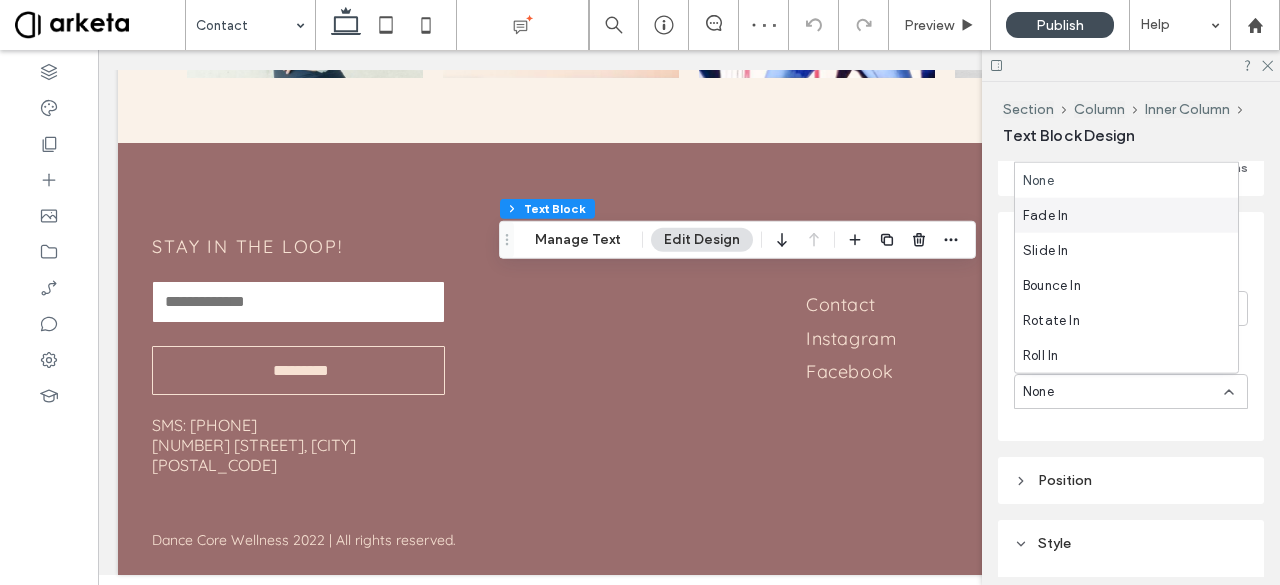 click on "Fade In" at bounding box center (1045, 215) 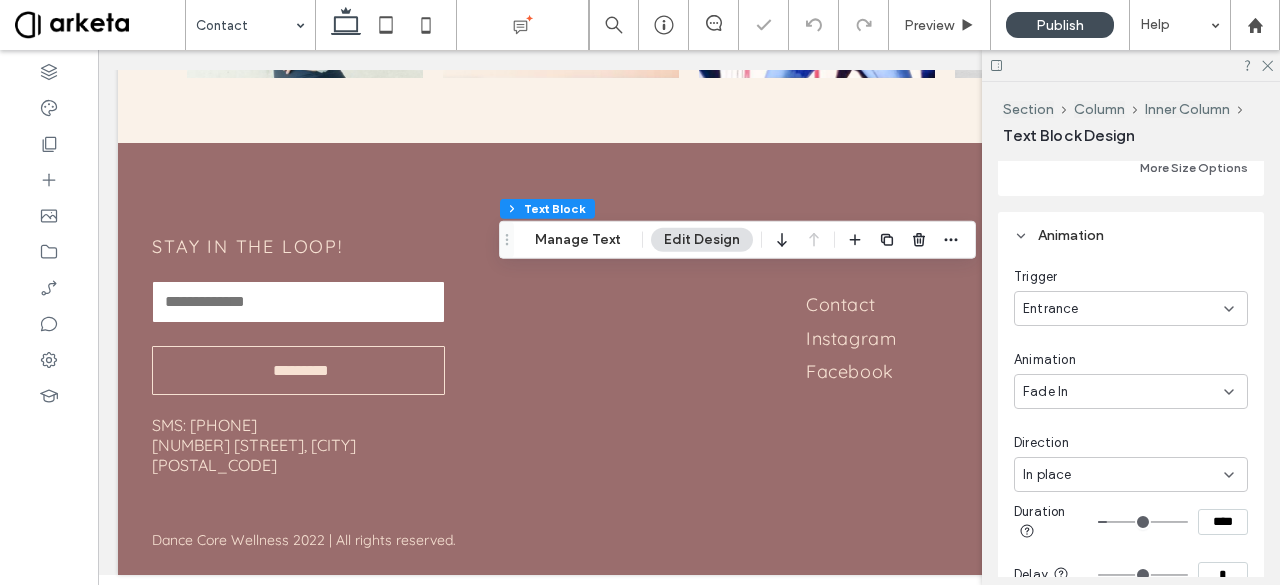 click on "In place" at bounding box center [1131, 474] 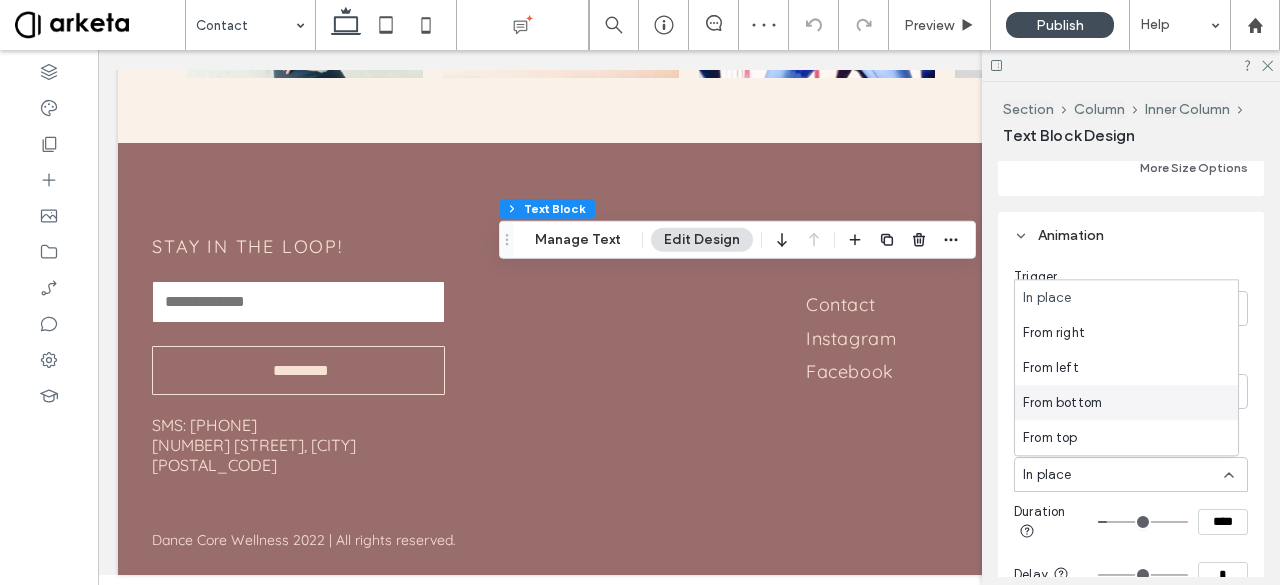 click on "From bottom" at bounding box center [1062, 403] 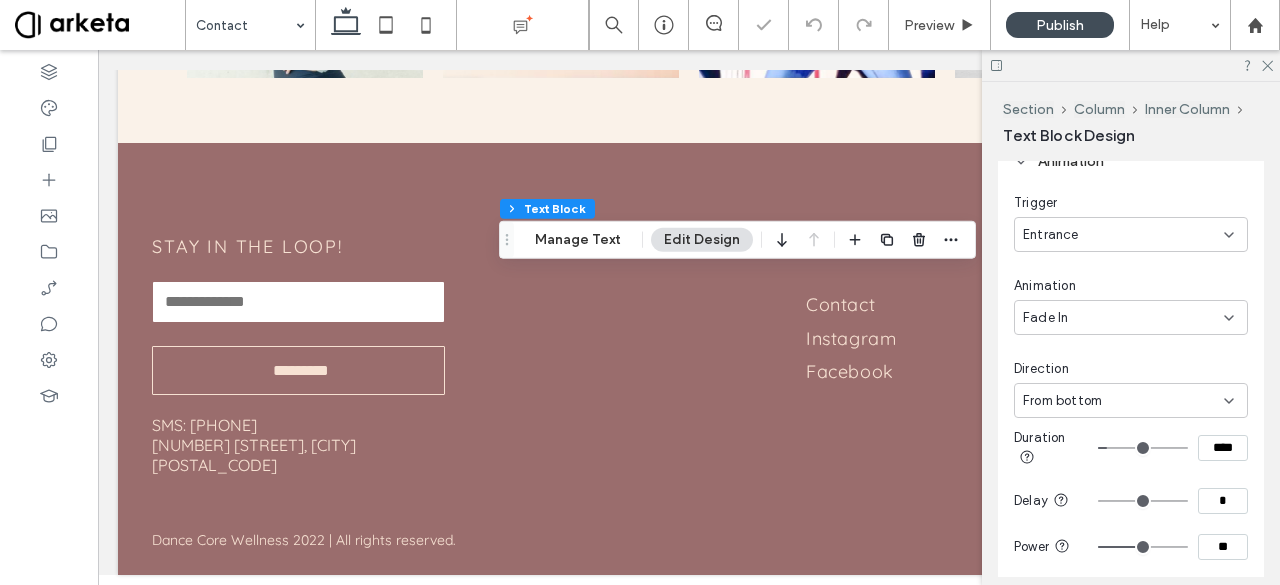 scroll, scrollTop: 689, scrollLeft: 0, axis: vertical 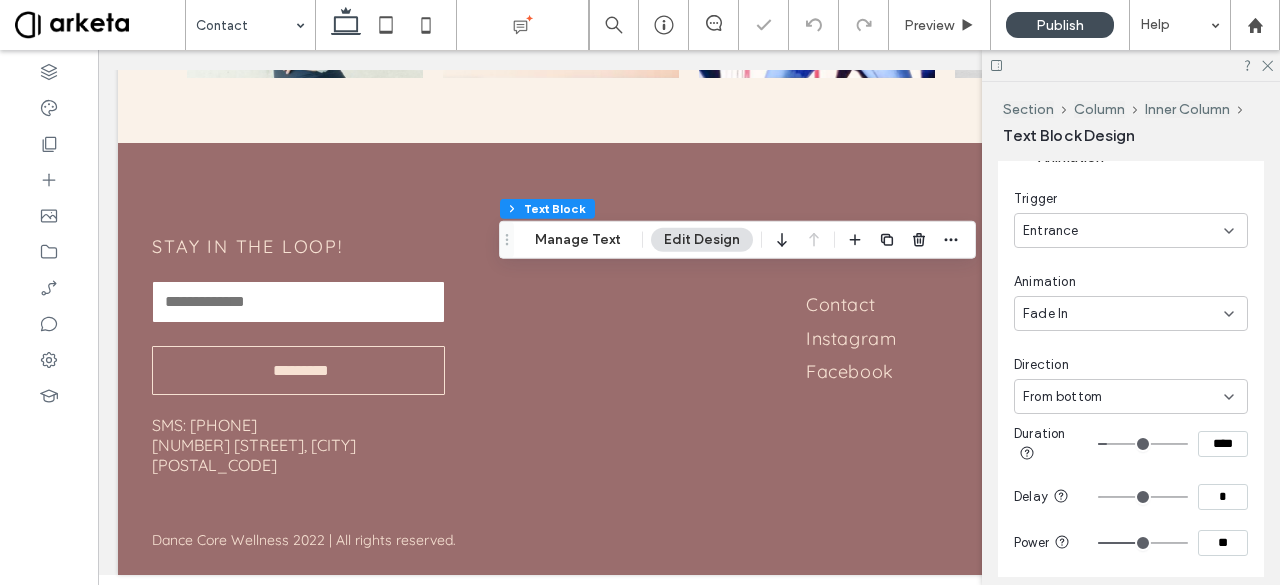 click on "****" at bounding box center [1223, 444] 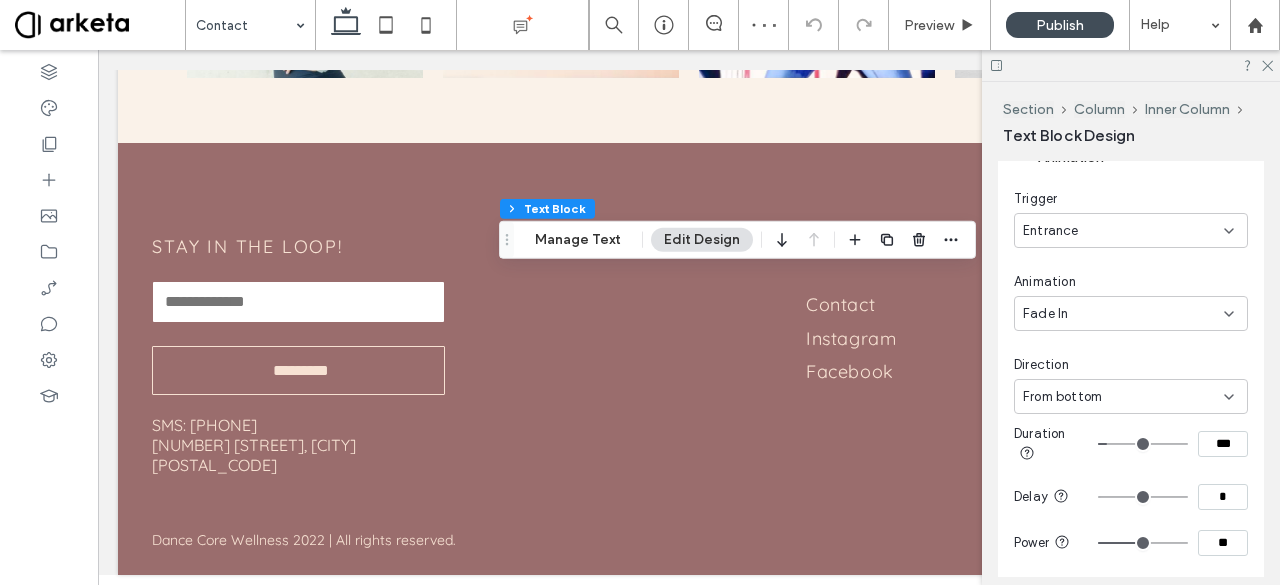 type on "***" 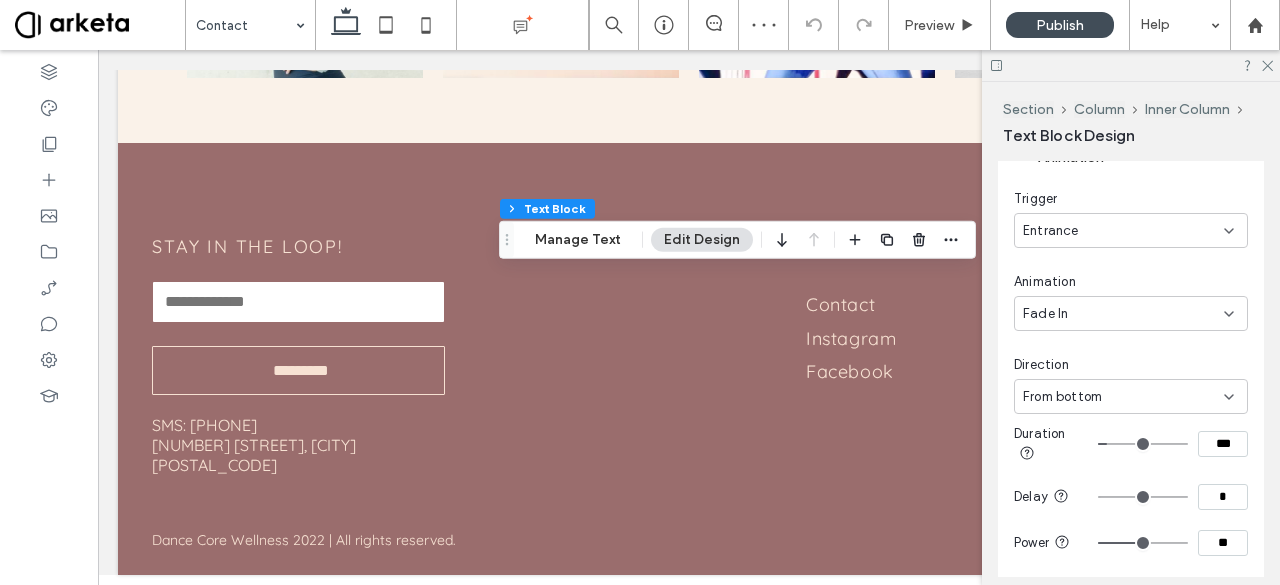 type on "***" 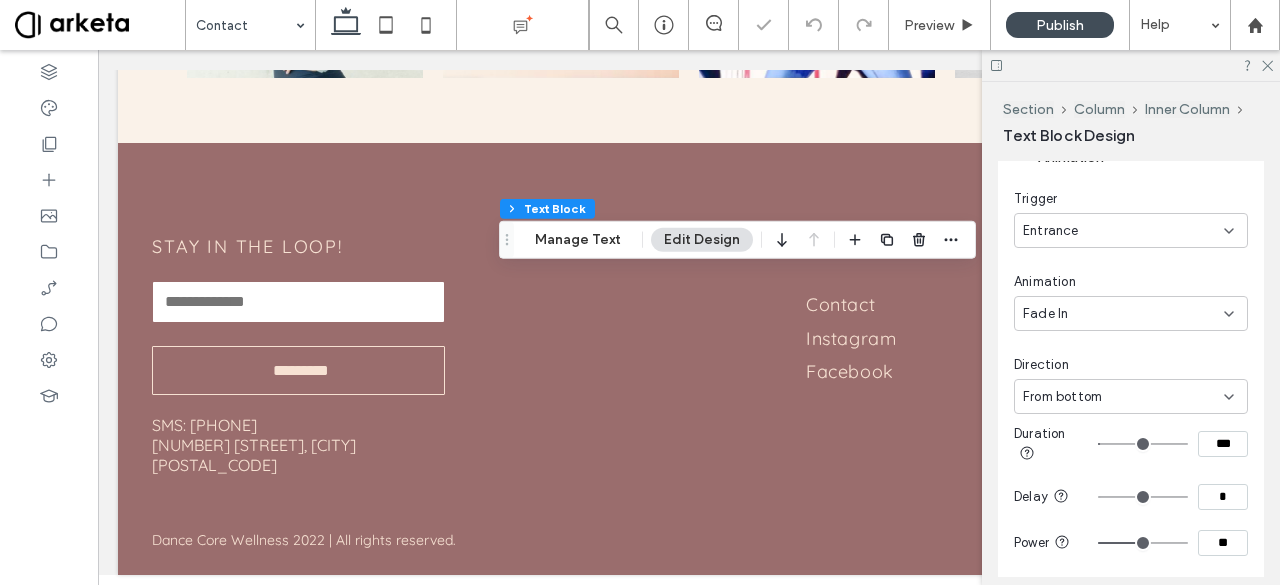 click on "**" at bounding box center (1223, 543) 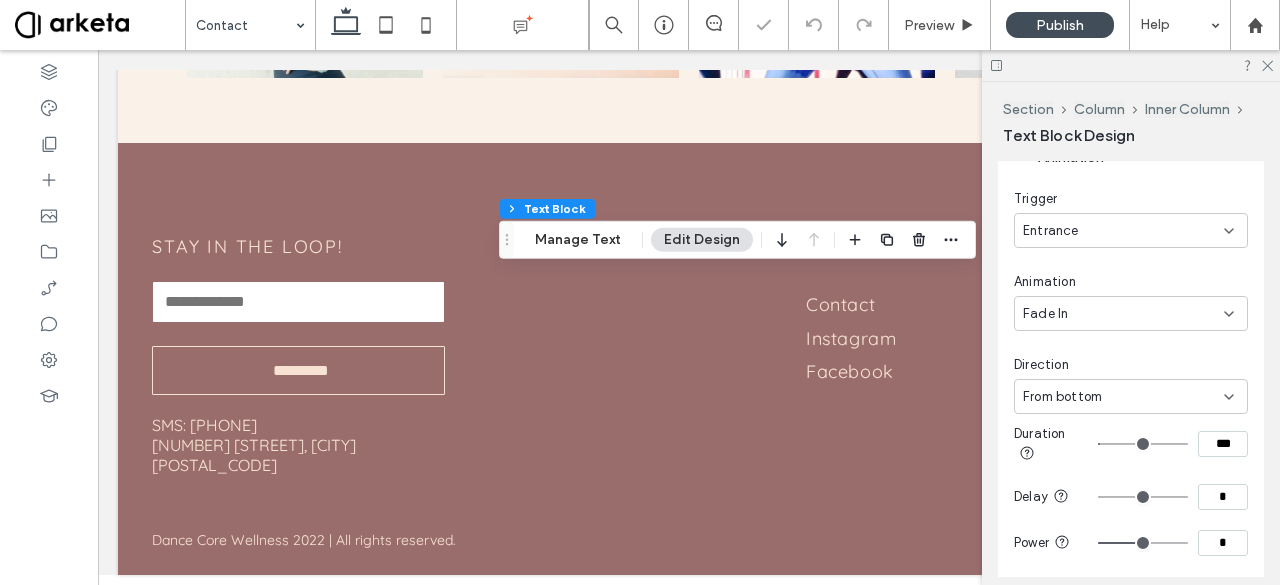 type on "*" 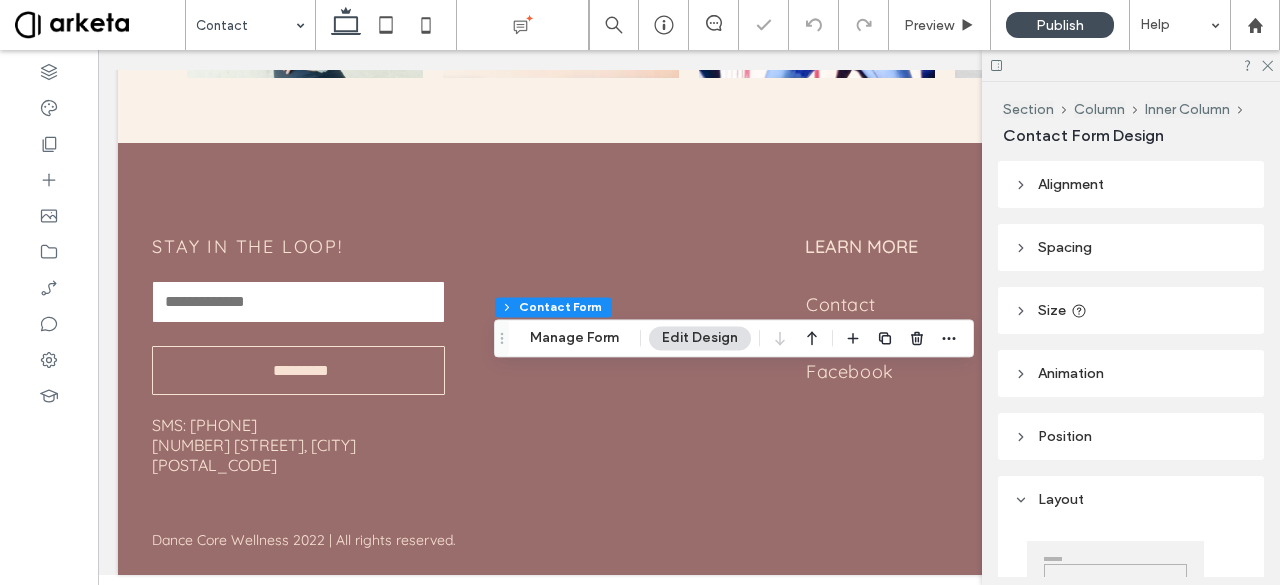 type on "*" 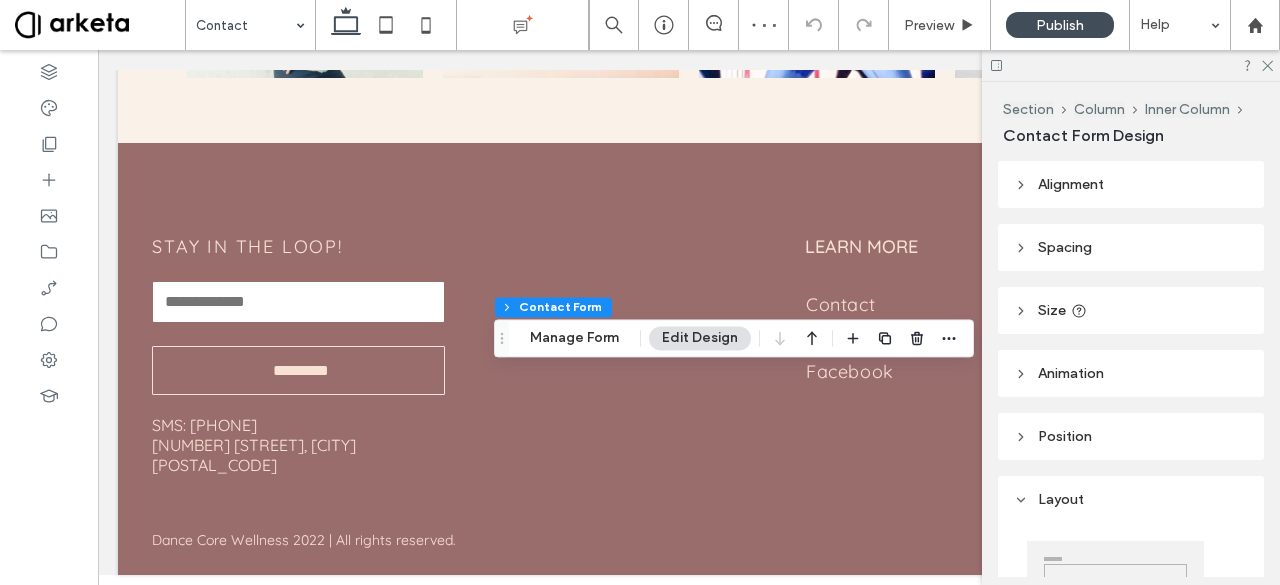 click on "Animation" at bounding box center [1071, 373] 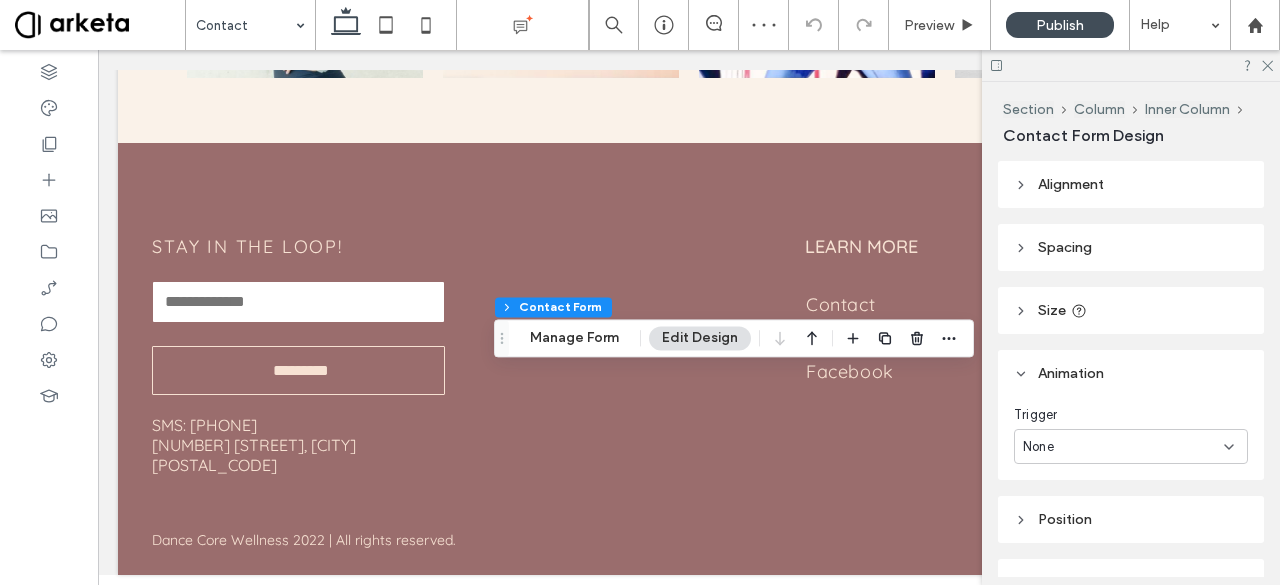 click on "None" at bounding box center [1123, 447] 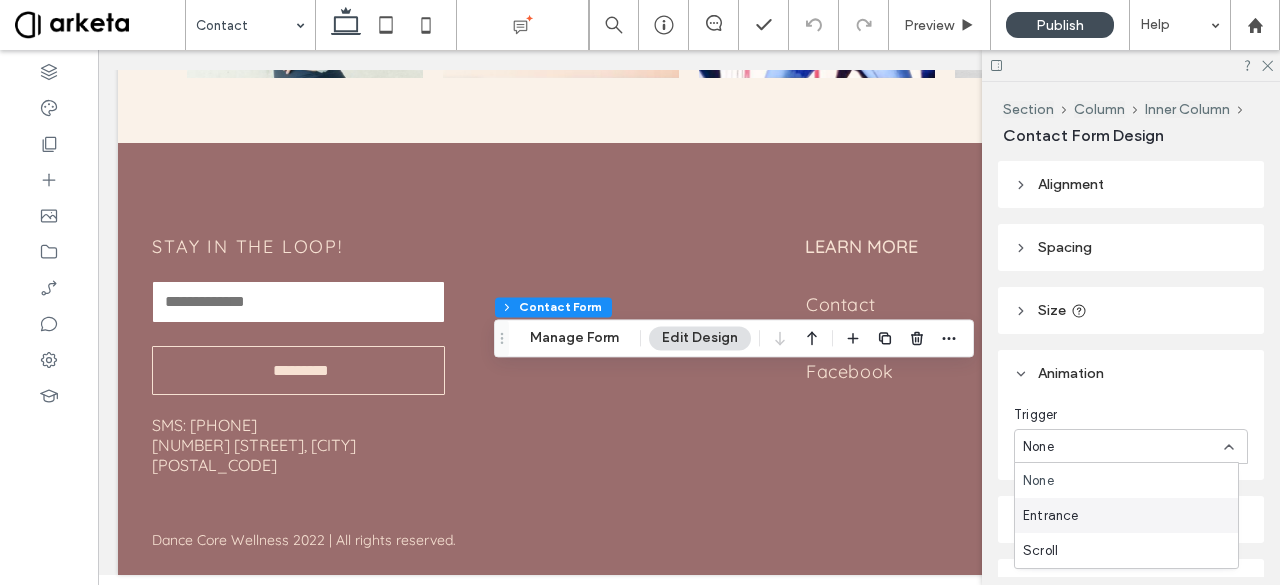 click on "Entrance" at bounding box center [1126, 515] 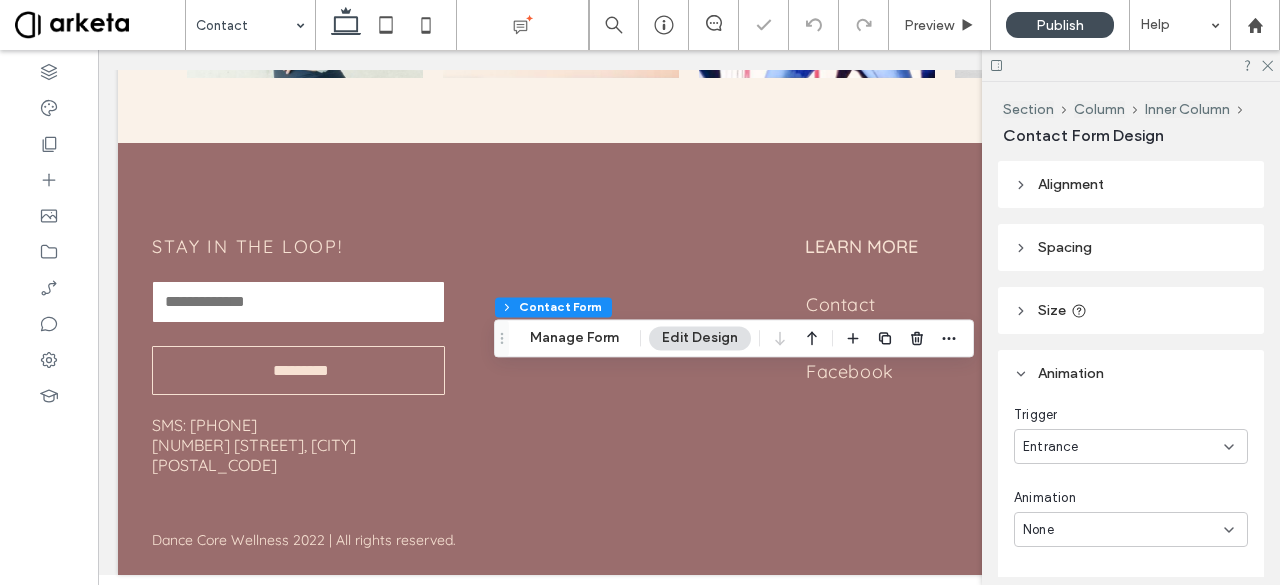 scroll, scrollTop: 106, scrollLeft: 0, axis: vertical 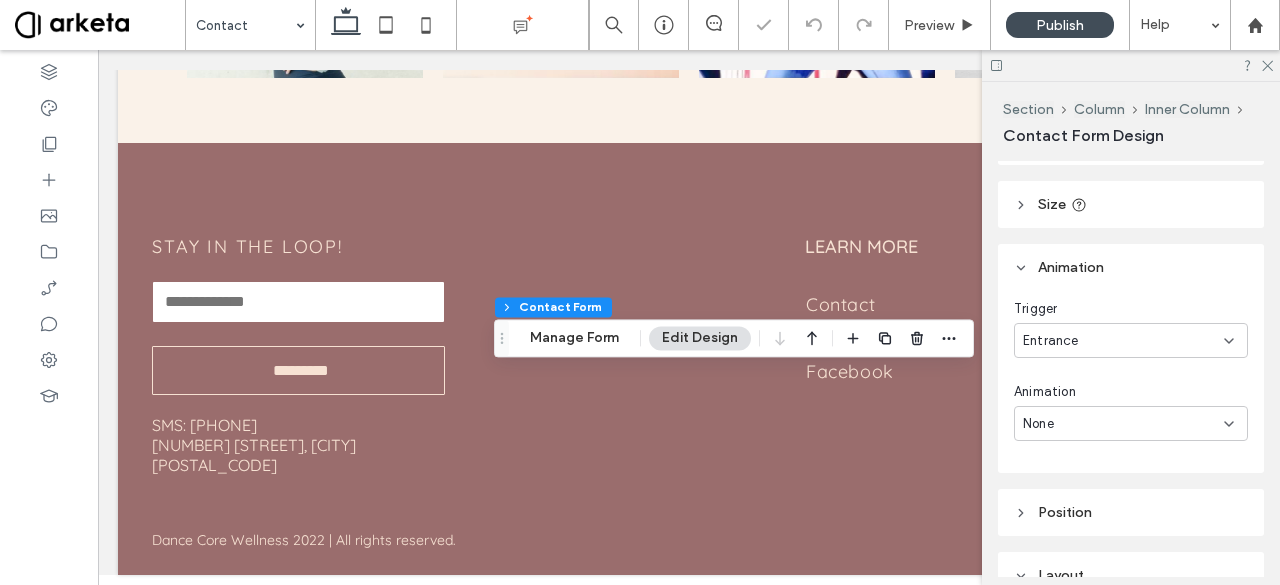 click on "None" at bounding box center (1123, 424) 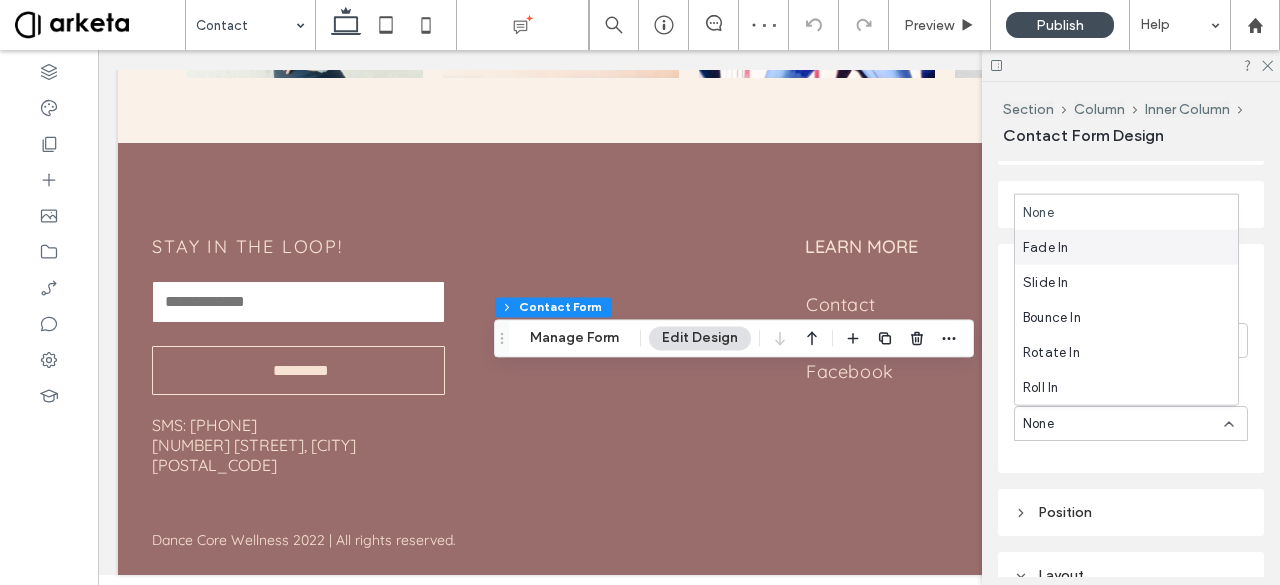 click on "Fade In" at bounding box center (1045, 247) 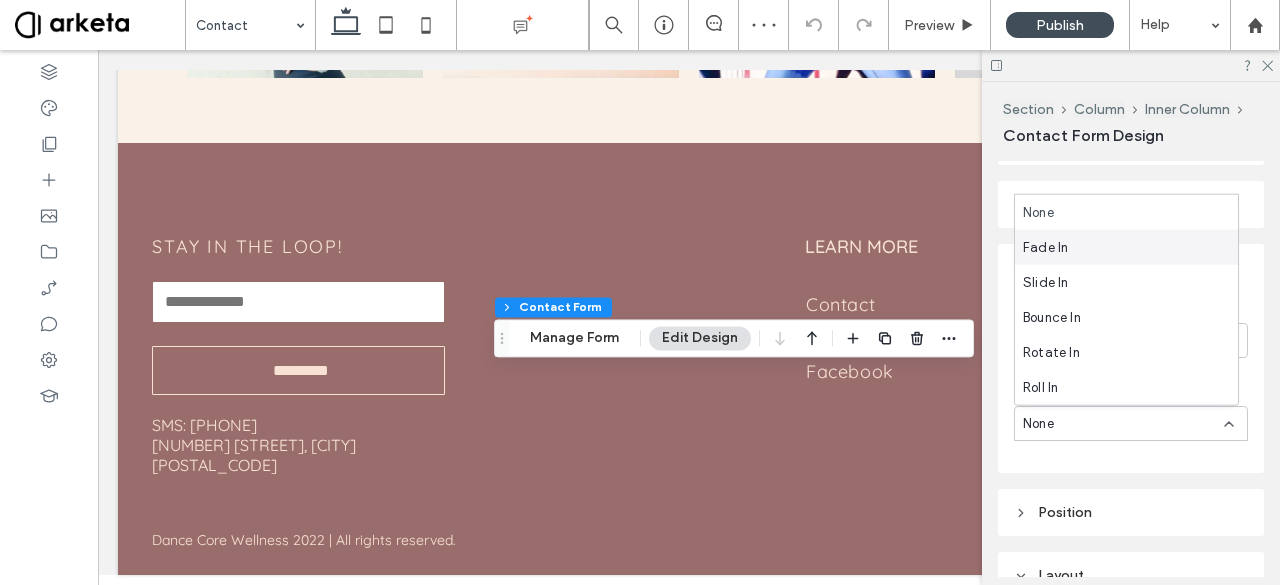 type on "*" 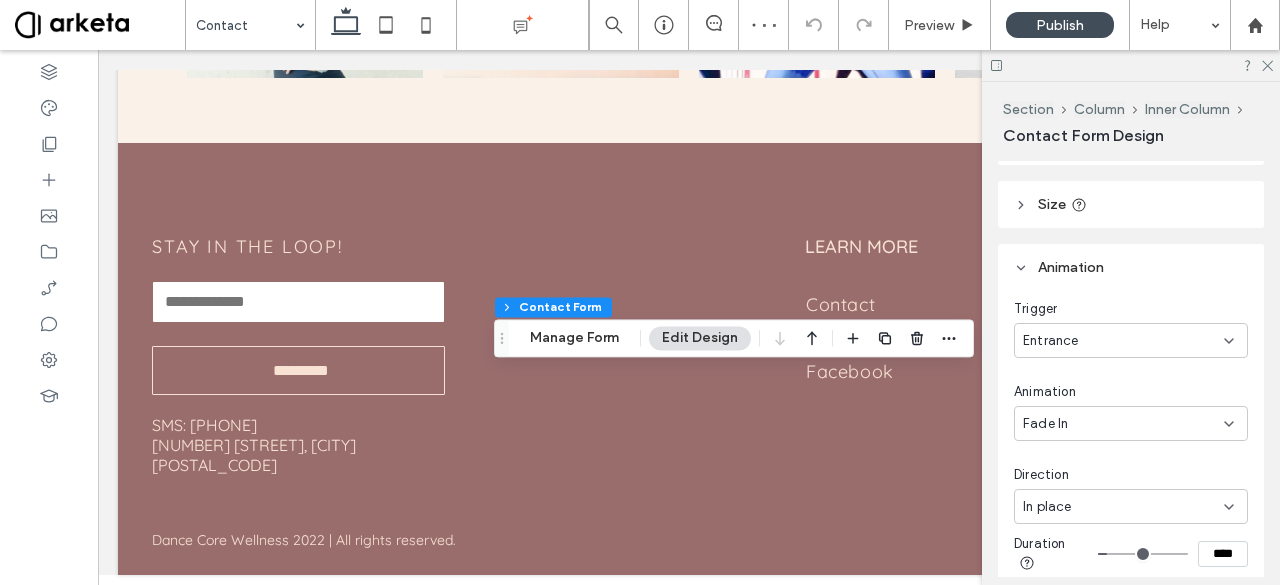 click on "In place" at bounding box center [1123, 507] 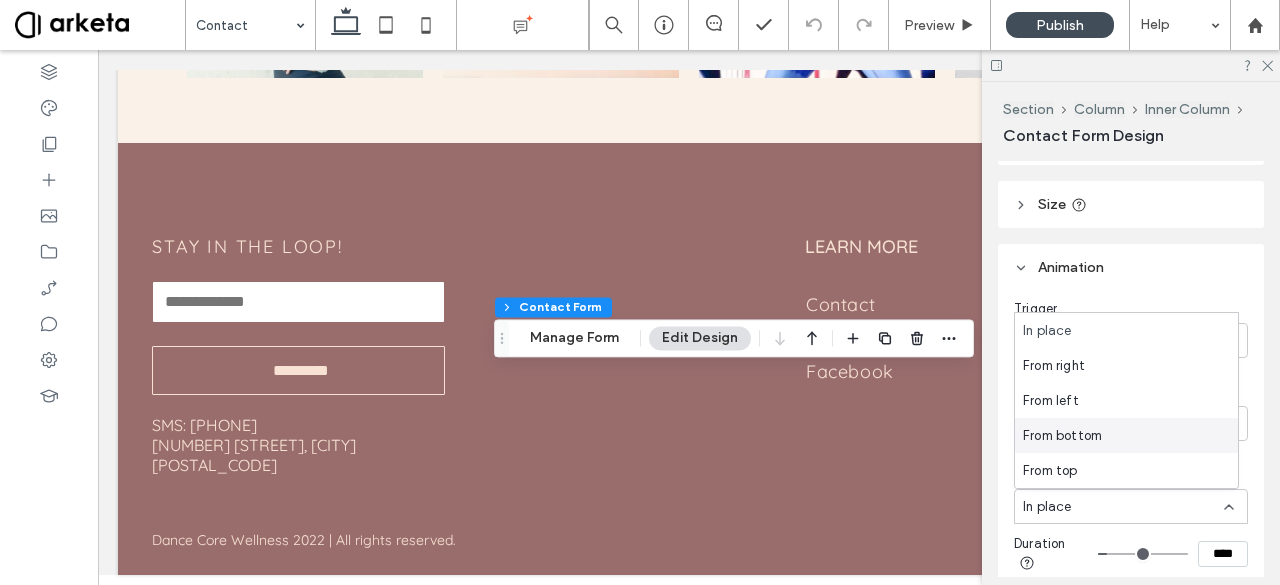 click on "From bottom" at bounding box center (1126, 435) 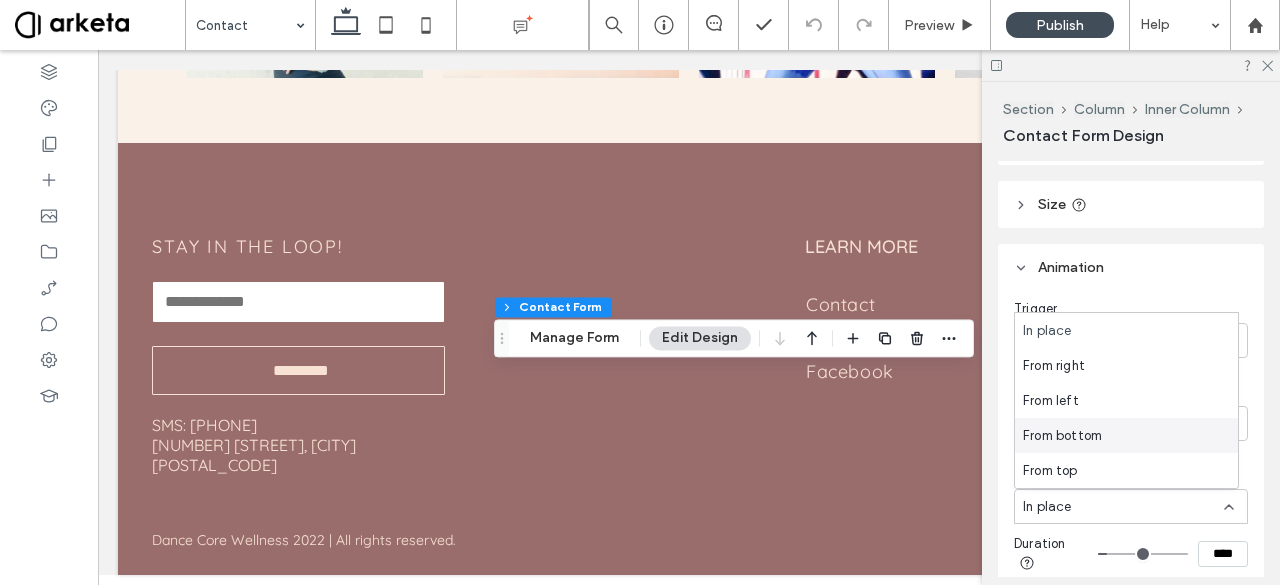 type on "*" 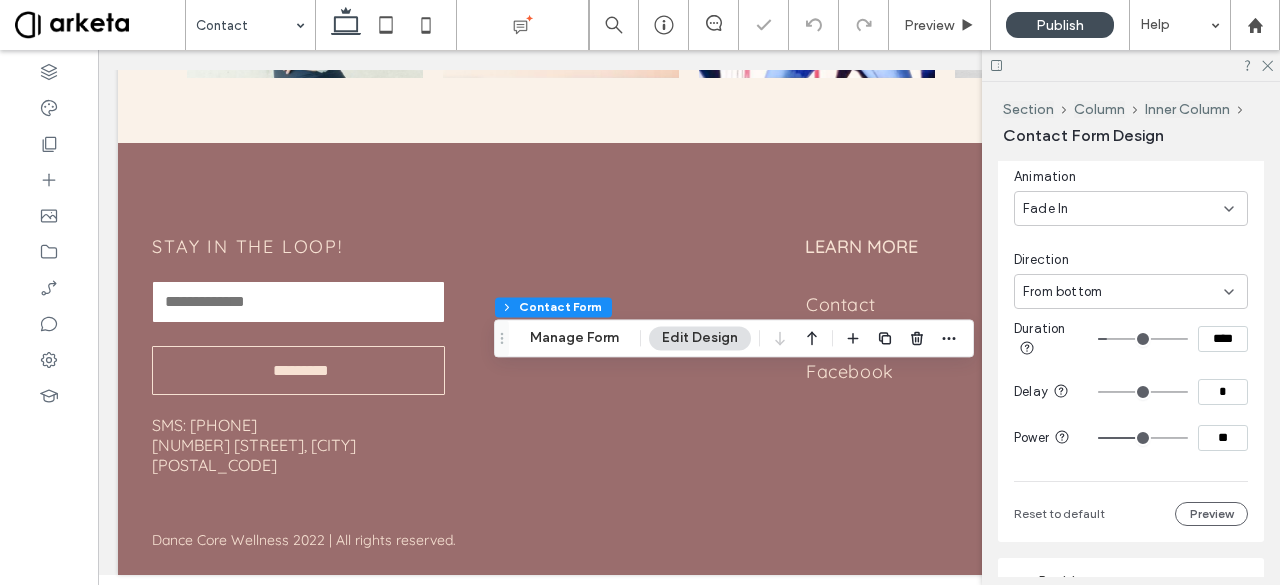 scroll, scrollTop: 322, scrollLeft: 0, axis: vertical 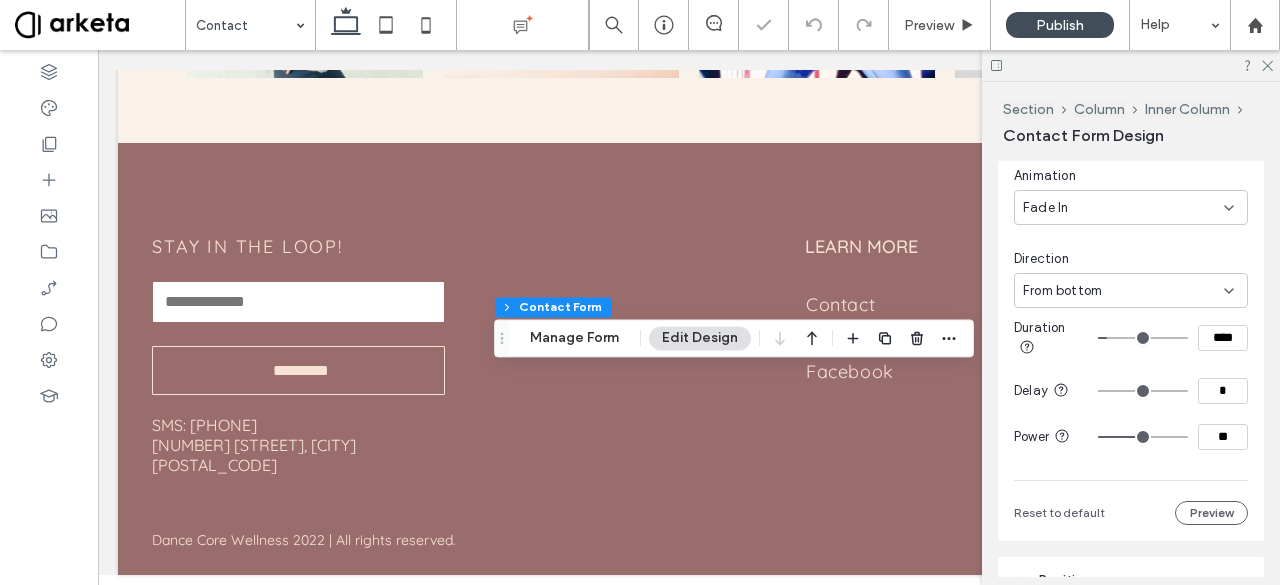 click on "****" at bounding box center (1223, 338) 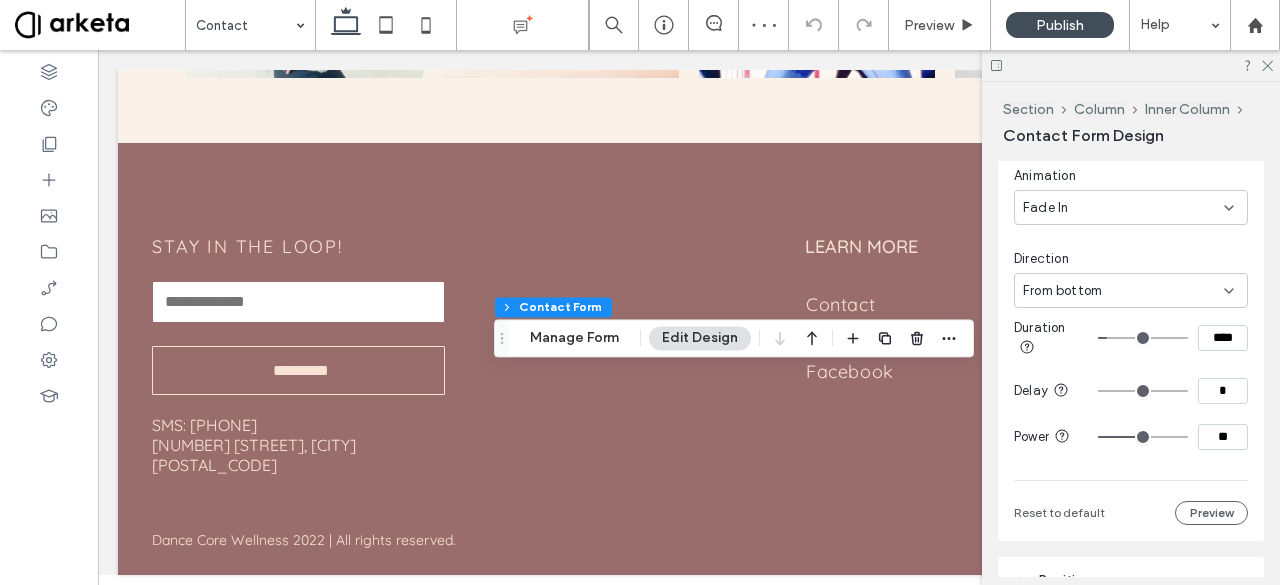 click on "****" at bounding box center [1223, 338] 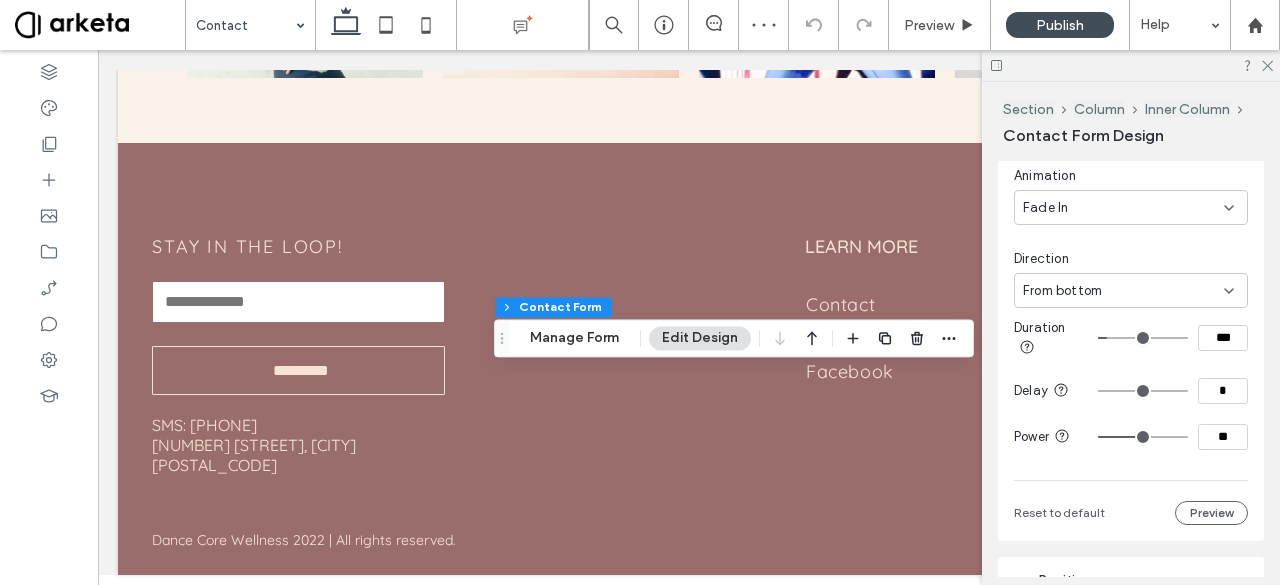 type on "***" 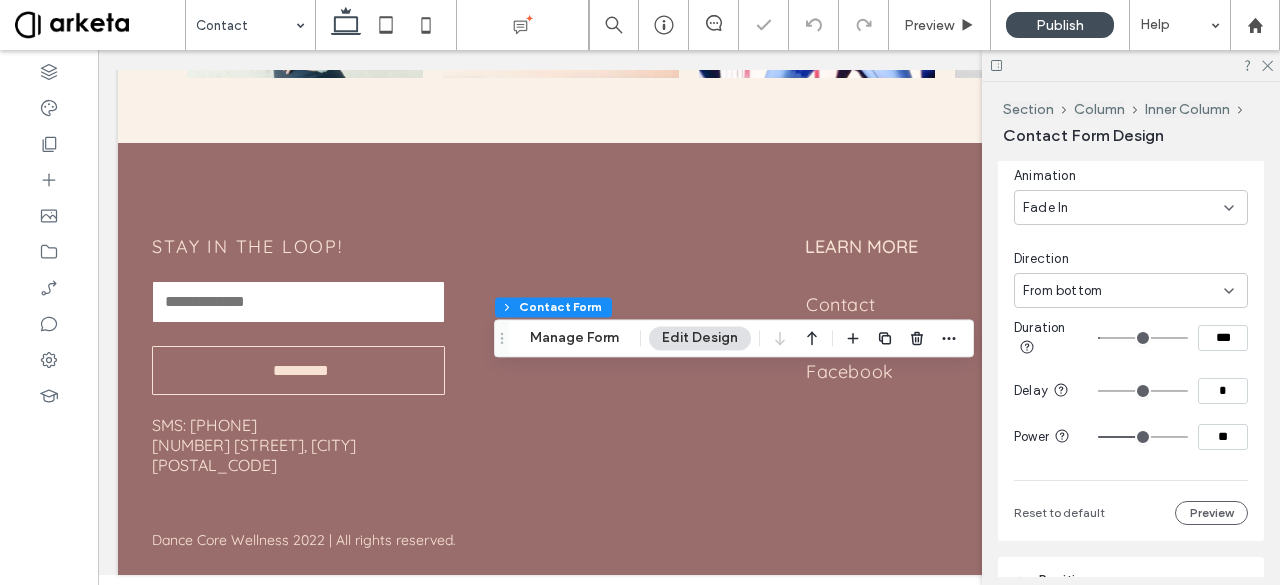 type on "*" 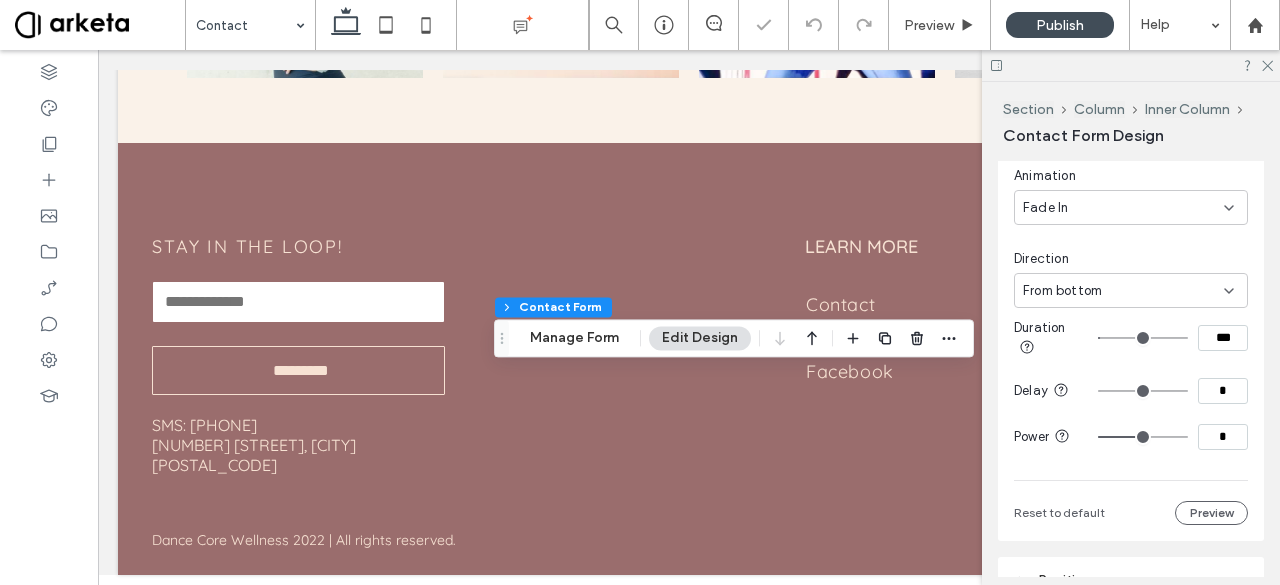 type on "*" 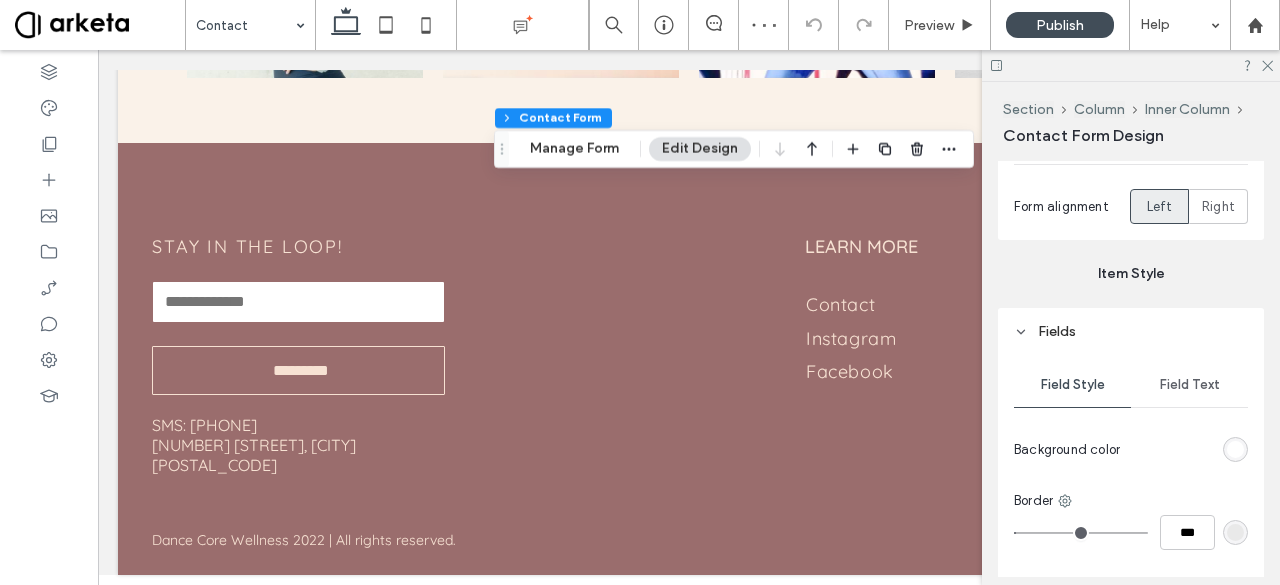 scroll, scrollTop: 1052, scrollLeft: 0, axis: vertical 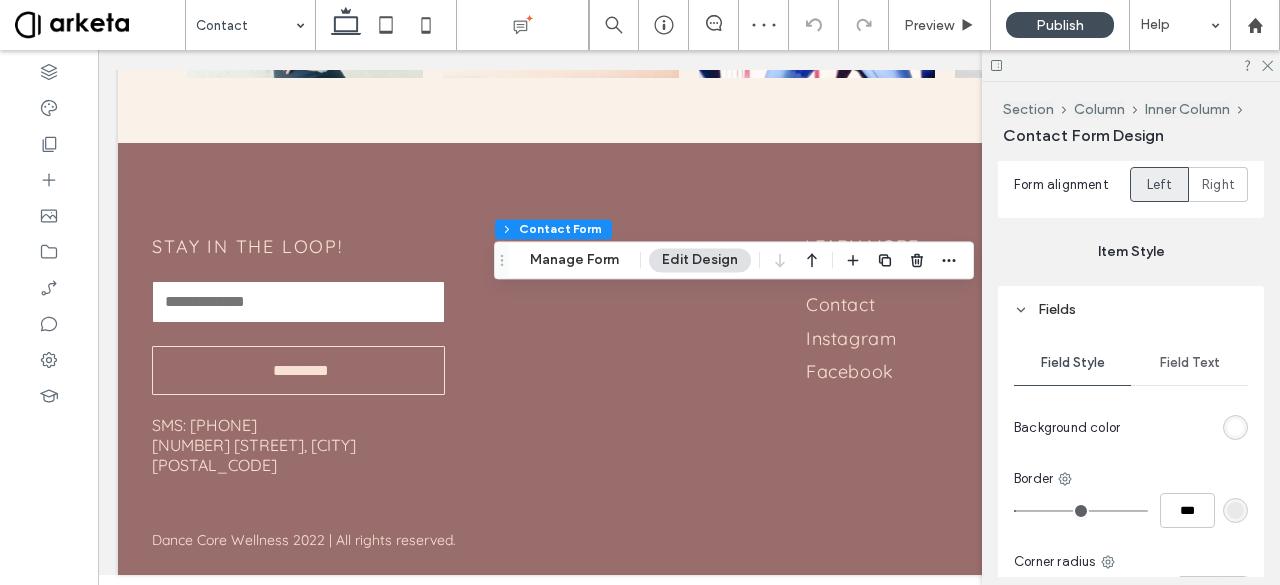 type on "*" 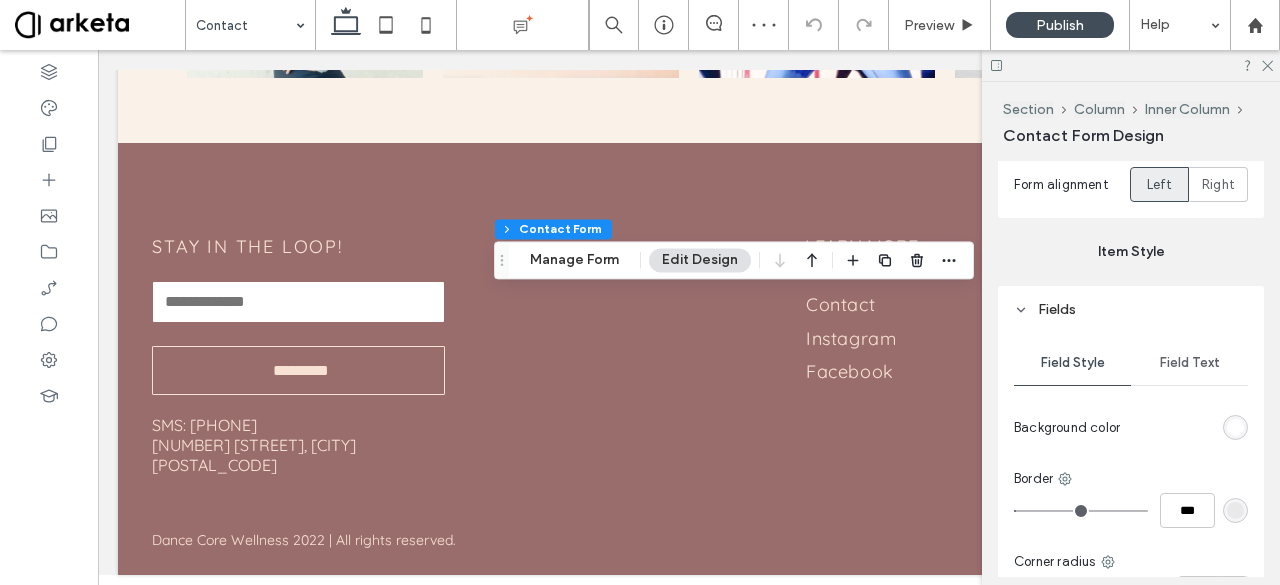 type on "*" 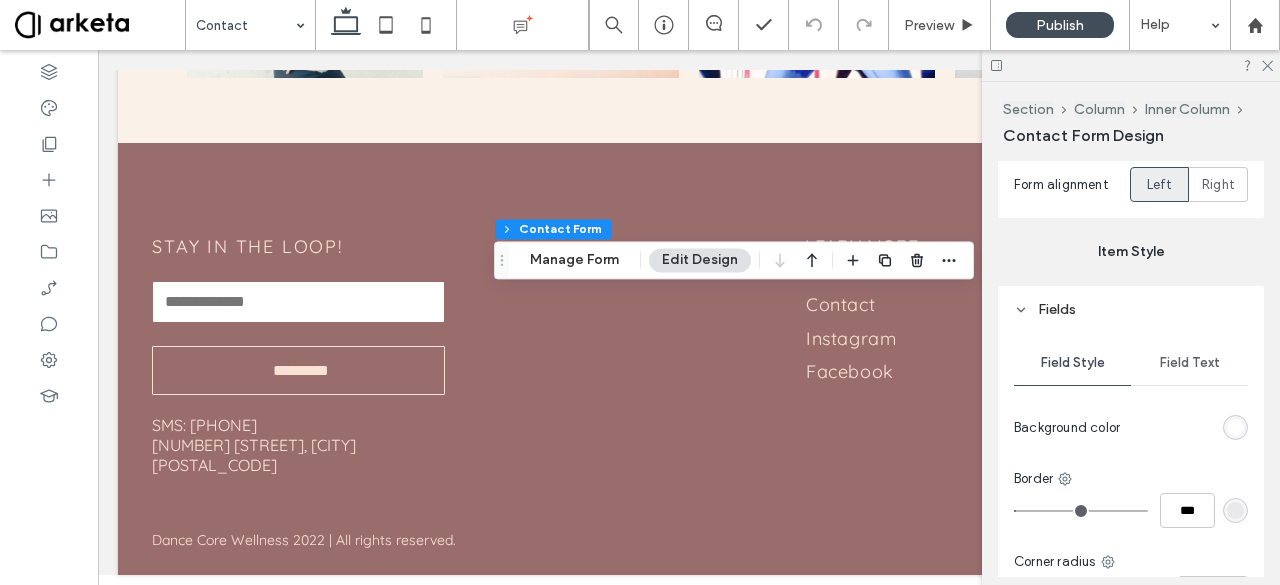 type on "*" 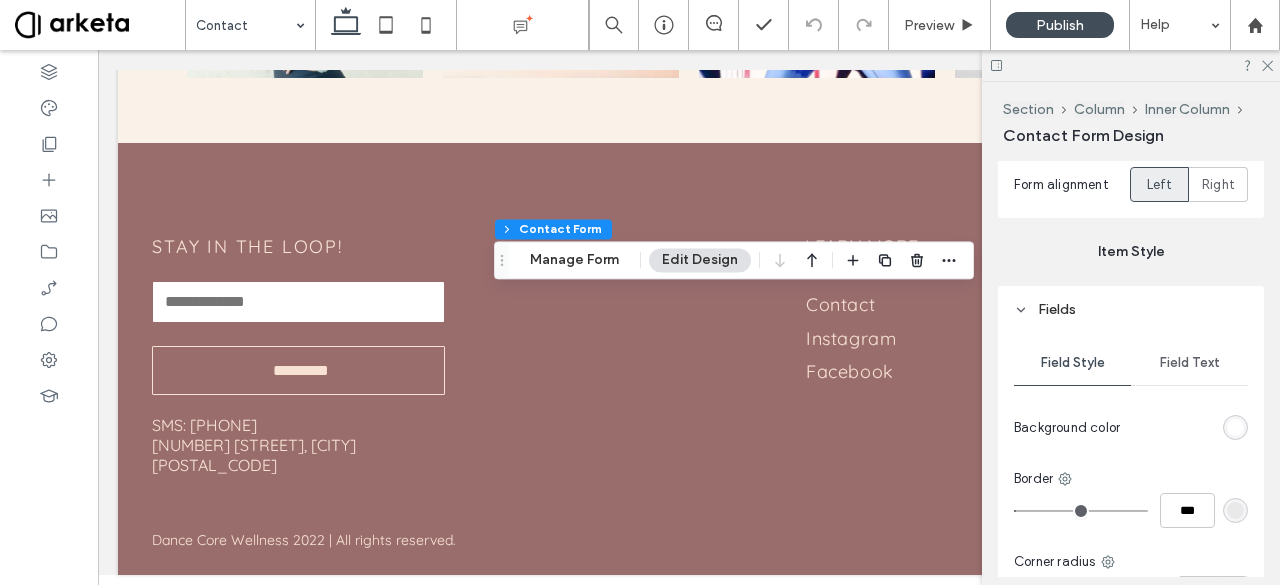 type on "*" 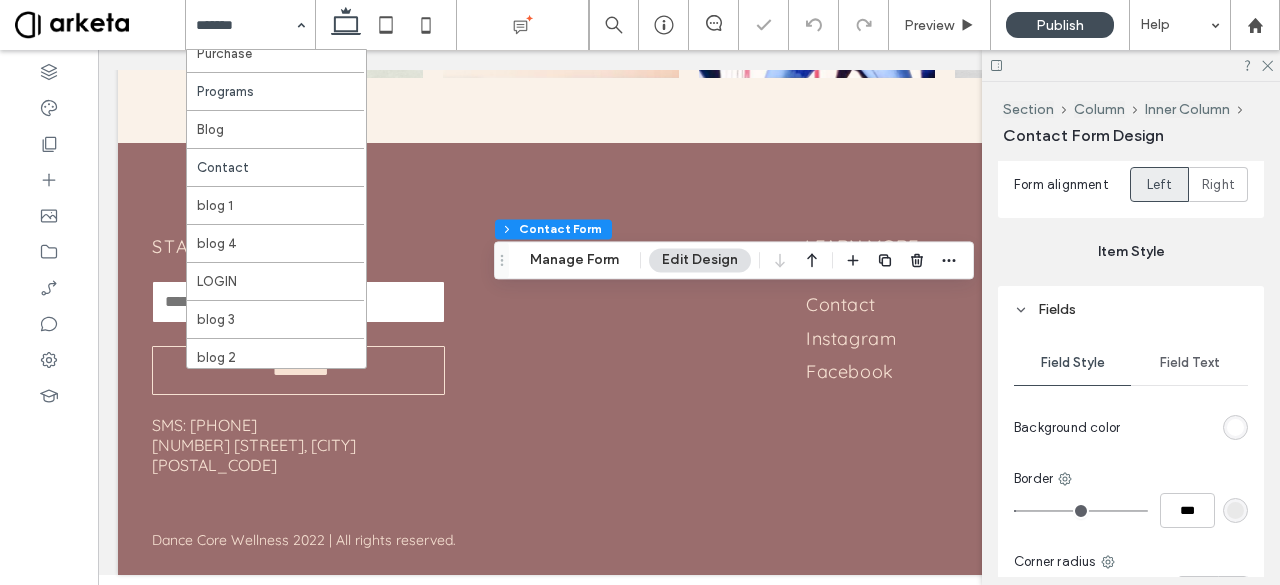 scroll, scrollTop: 220, scrollLeft: 0, axis: vertical 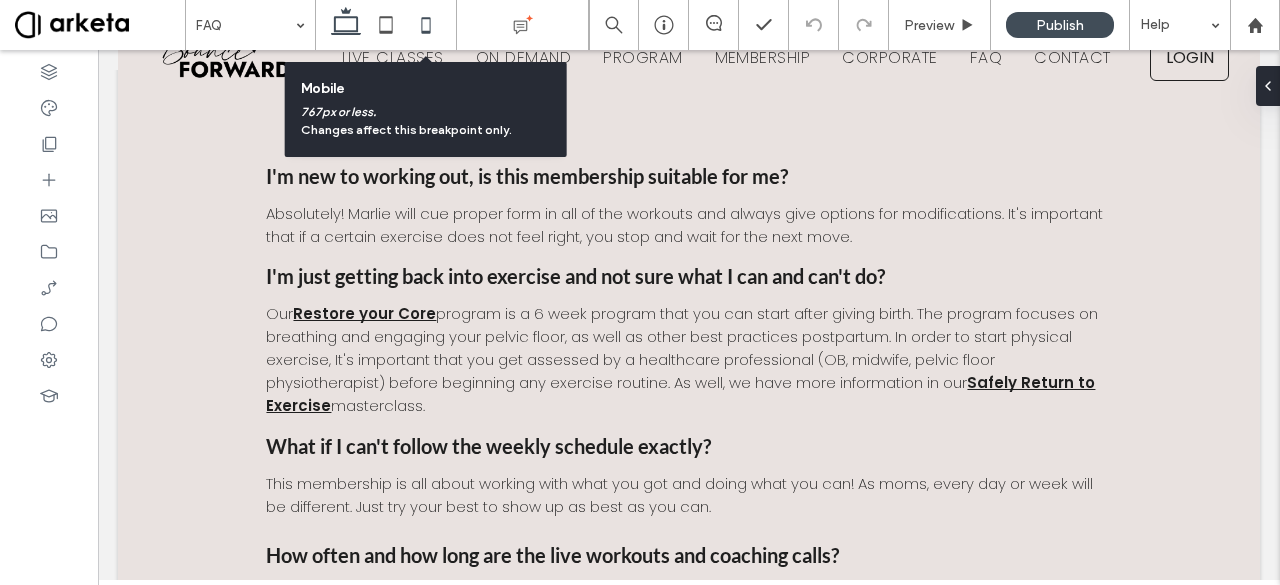 click 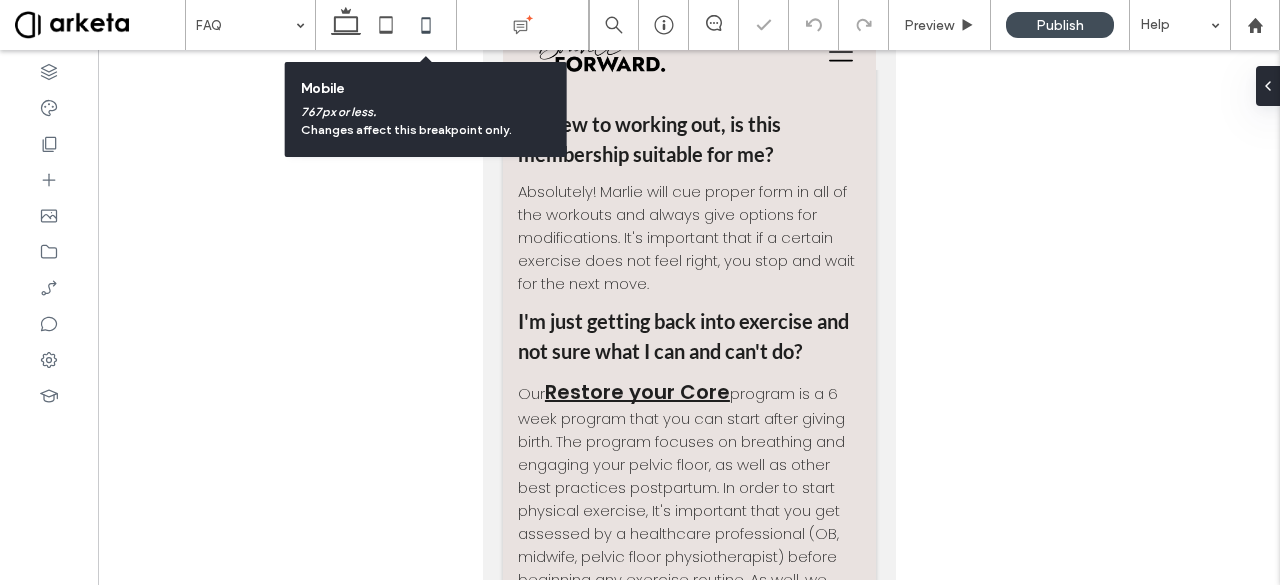 scroll, scrollTop: 102, scrollLeft: 0, axis: vertical 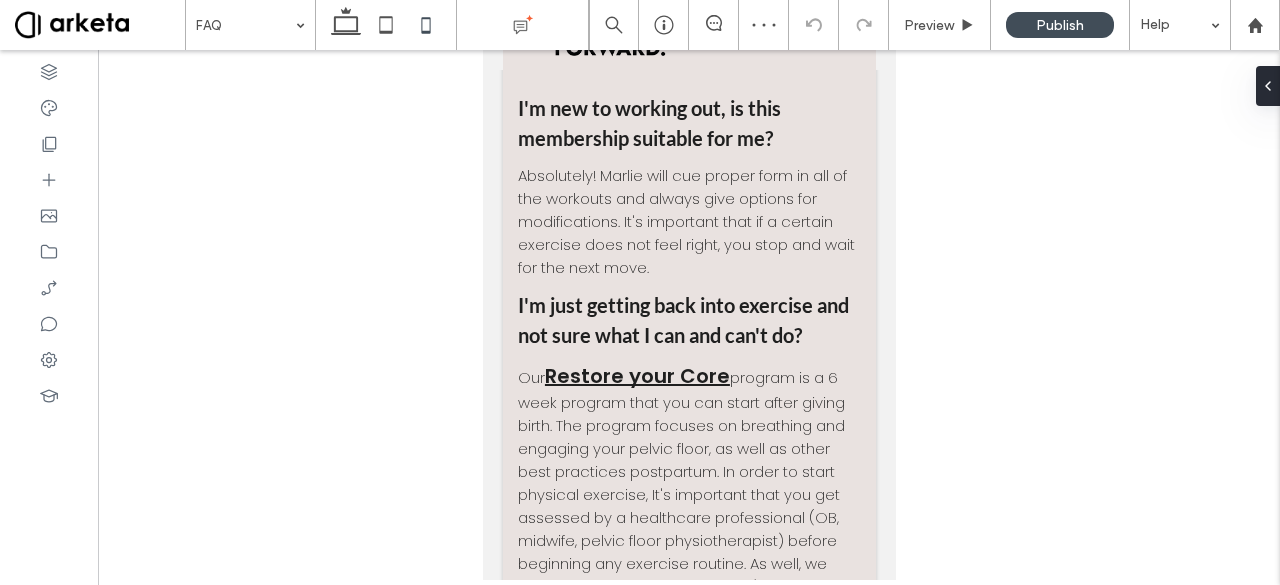 click 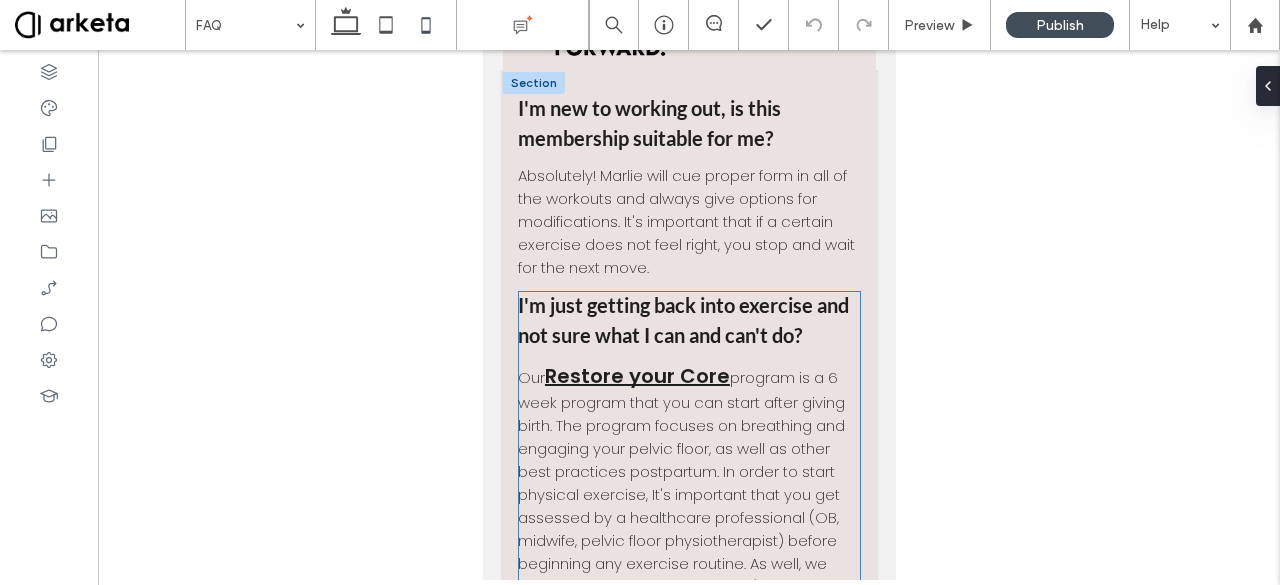 click on "Restore your Core" at bounding box center [636, 376] 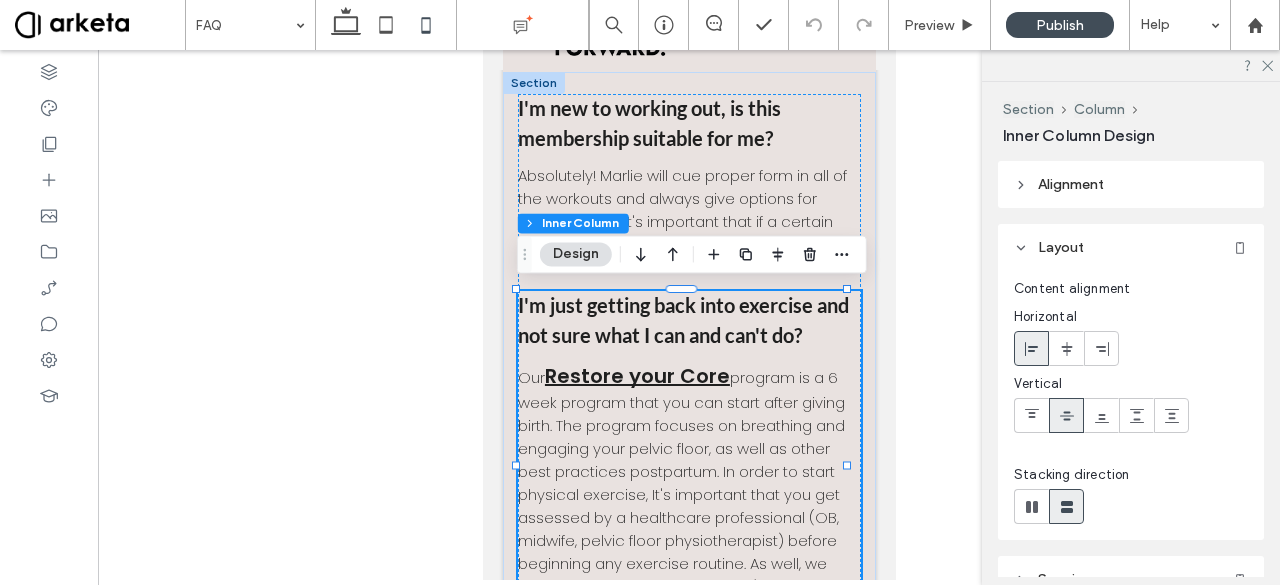 click on "Restore your Core" at bounding box center (636, 376) 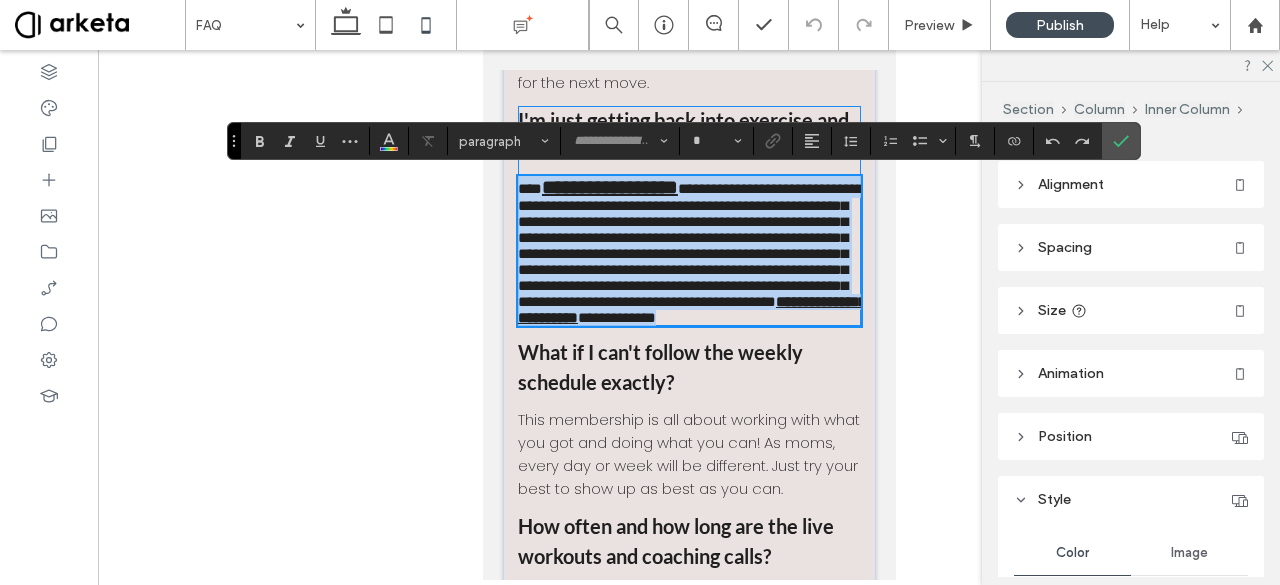 type on "*******" 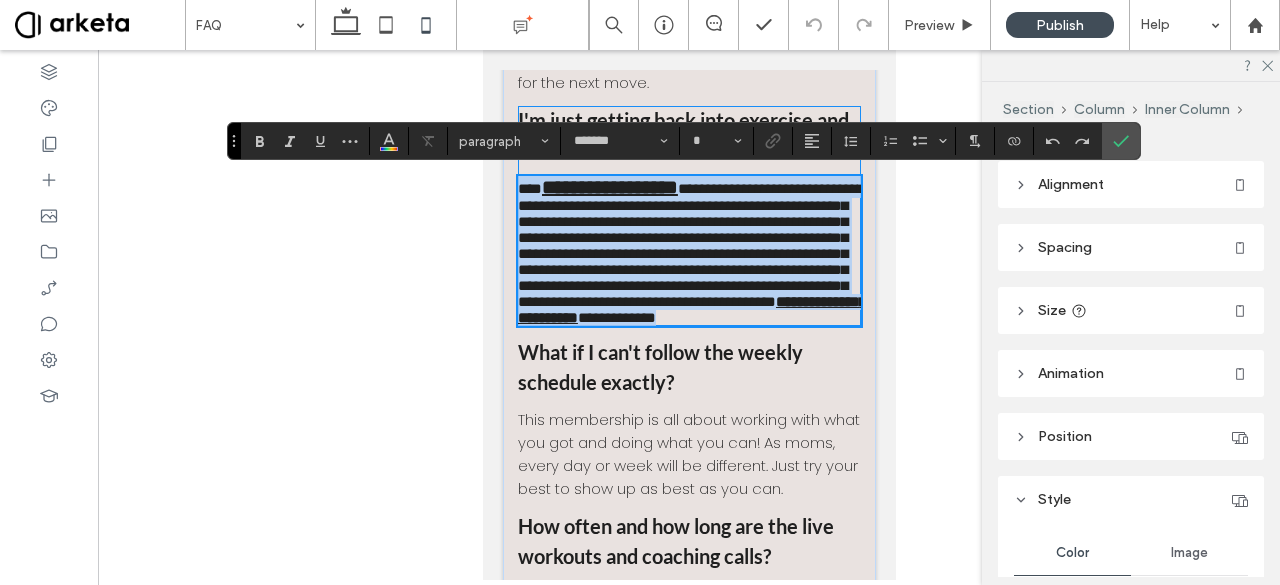 click on "**********" at bounding box center [690, 245] 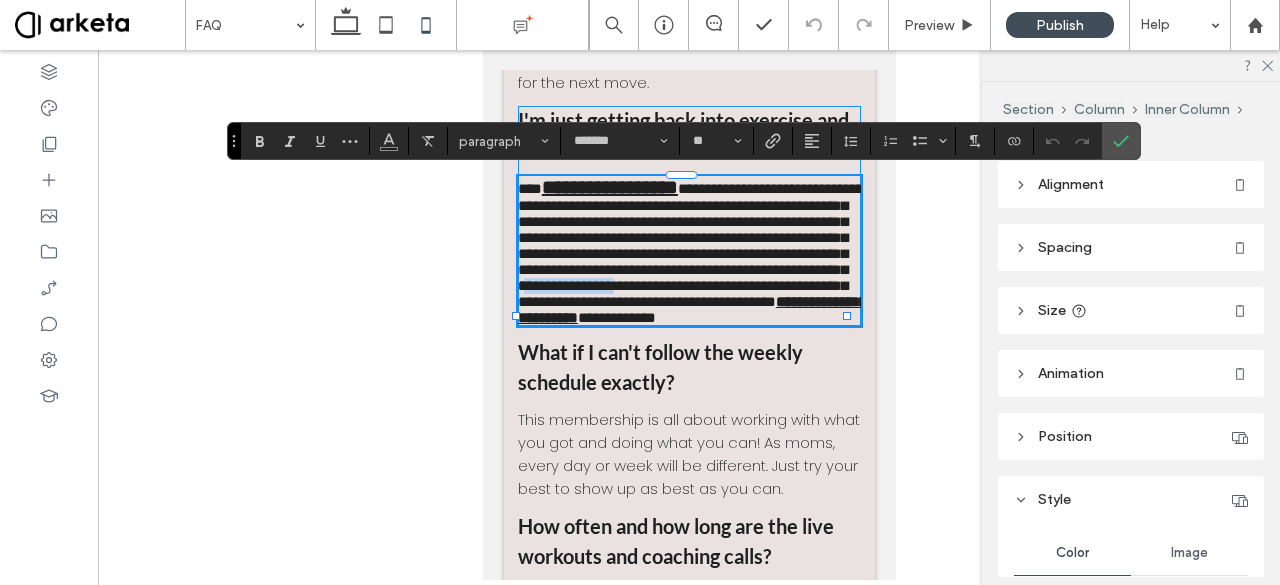 click on "**********" at bounding box center (690, 245) 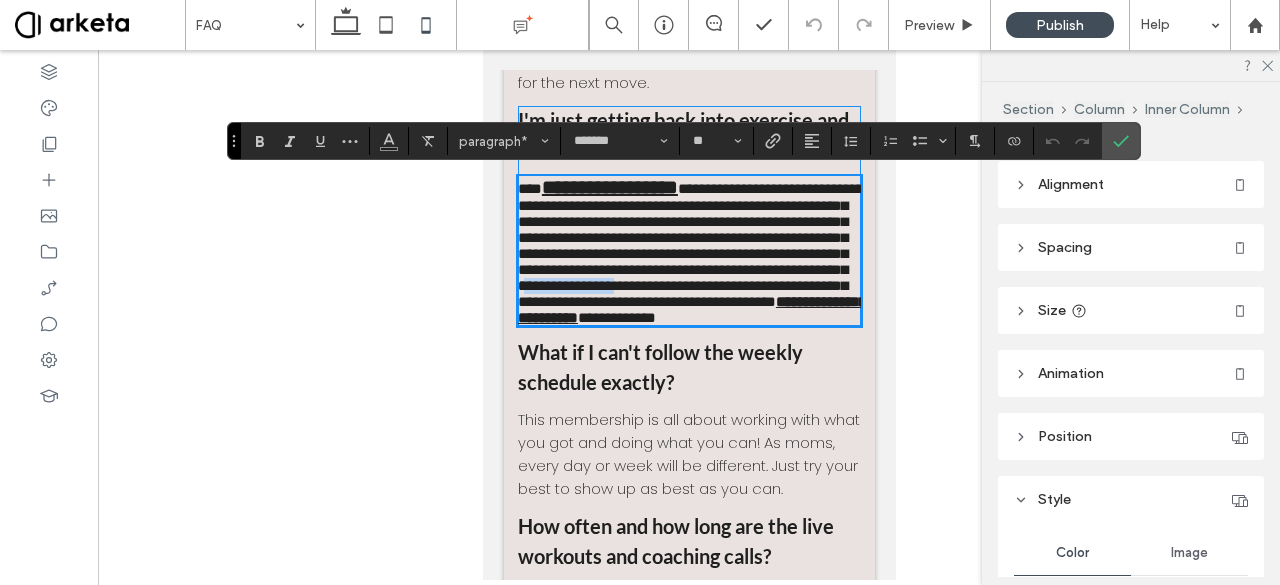 scroll, scrollTop: 251, scrollLeft: 0, axis: vertical 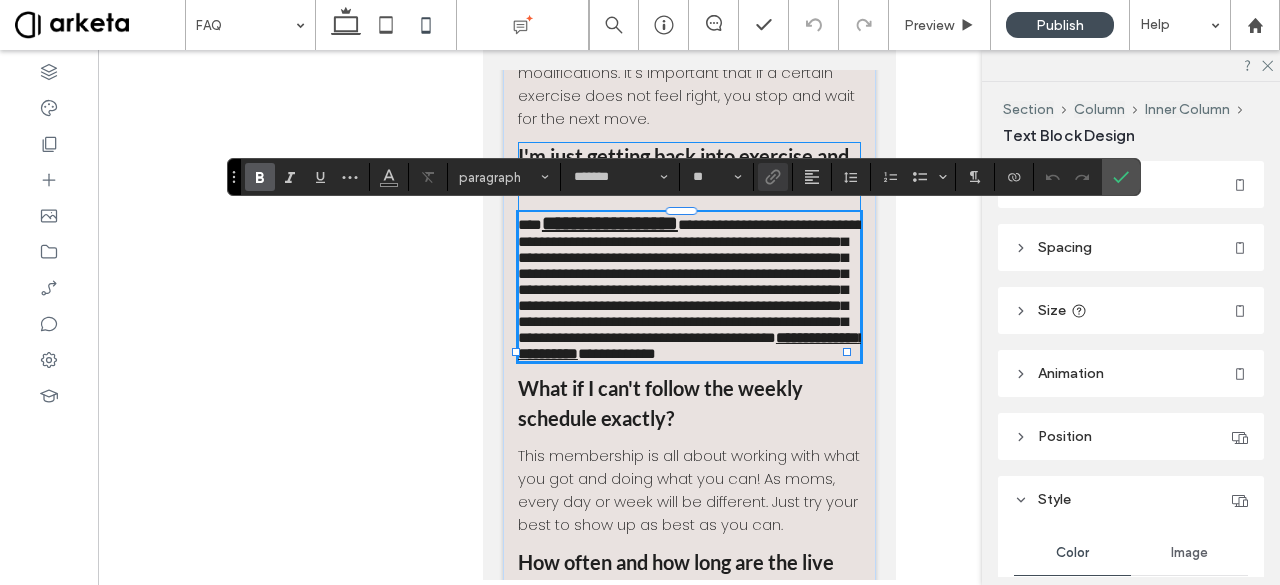 click on "**********" at bounding box center (691, 345) 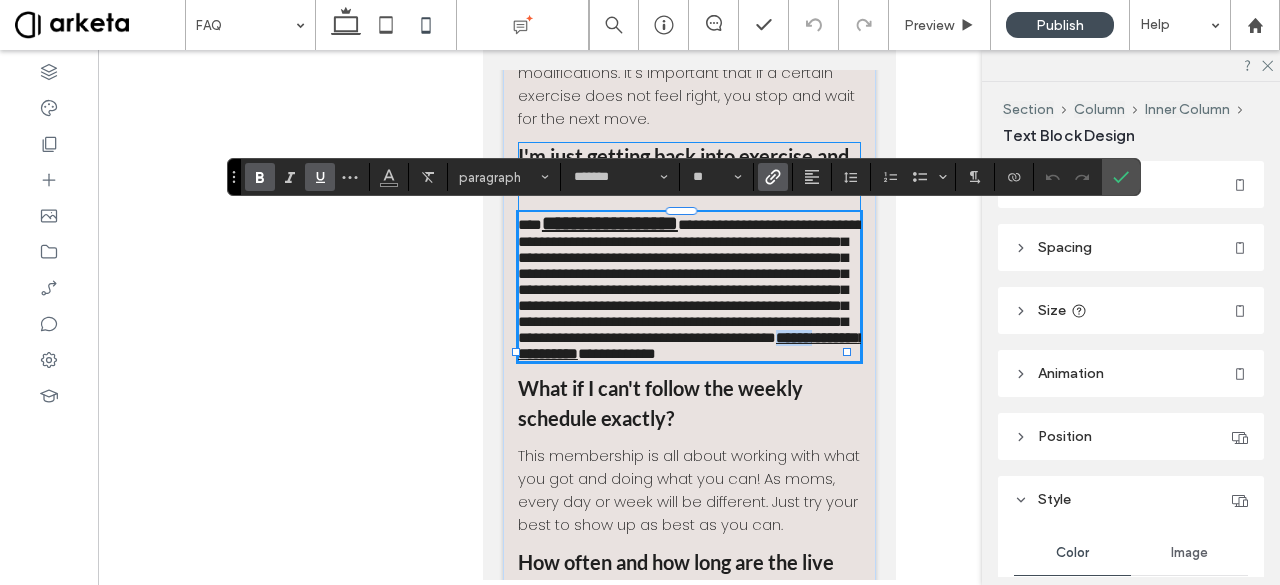 click on "**********" at bounding box center (691, 345) 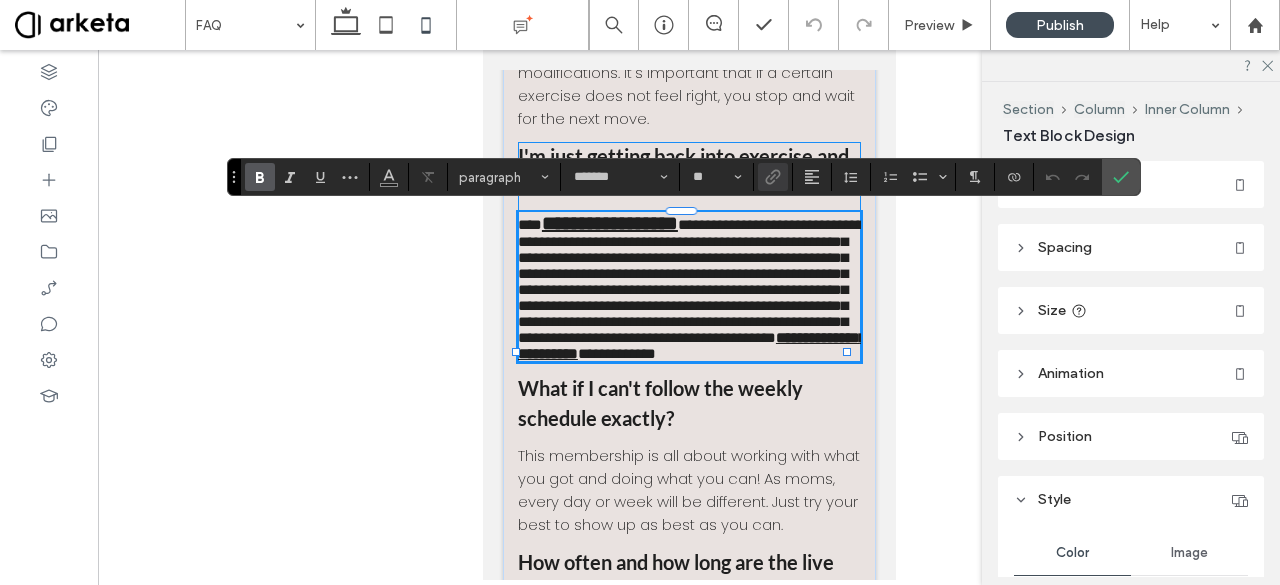 click on "**********" at bounding box center [609, 223] 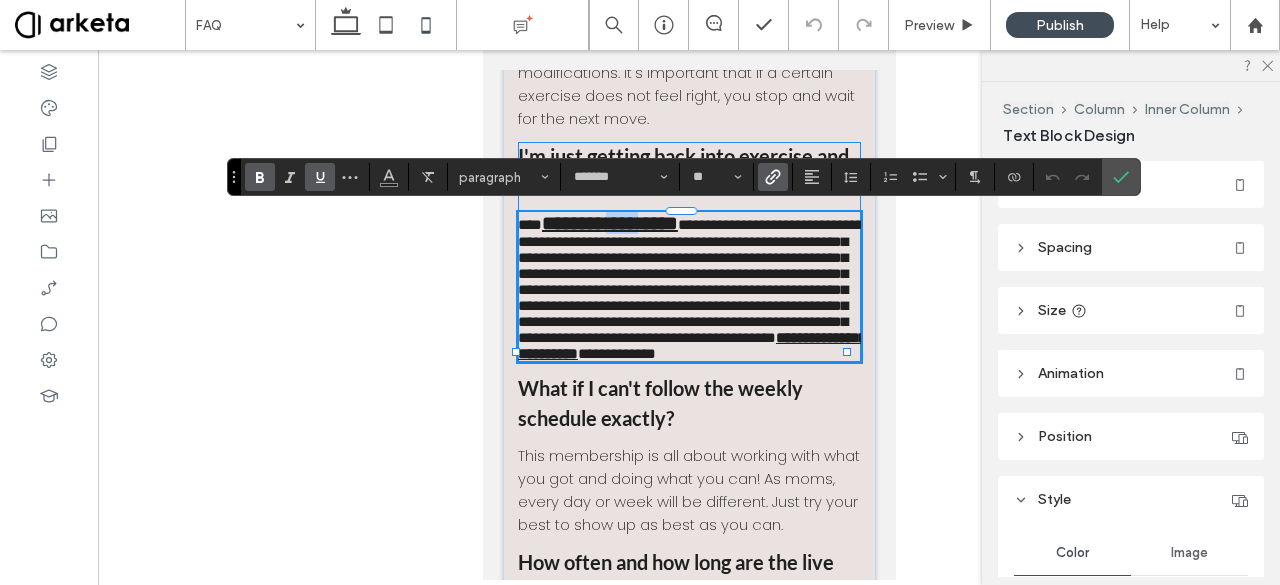 click on "**********" at bounding box center [609, 223] 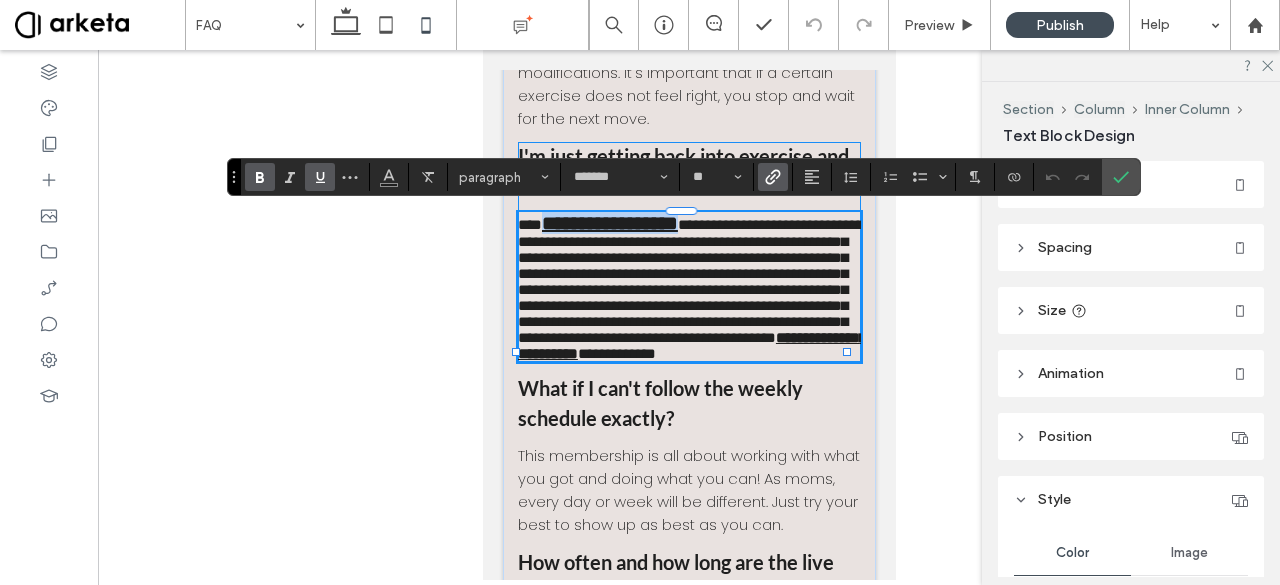 drag, startPoint x: 725, startPoint y: 232, endPoint x: 552, endPoint y: 229, distance: 173.02602 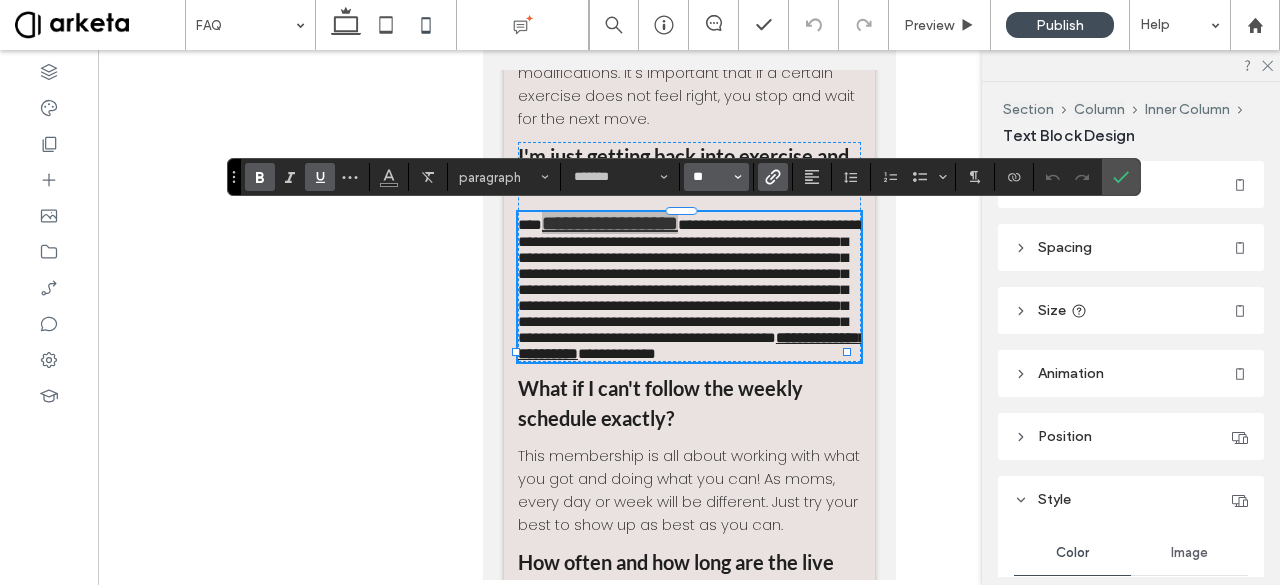 click on "**" at bounding box center [710, 177] 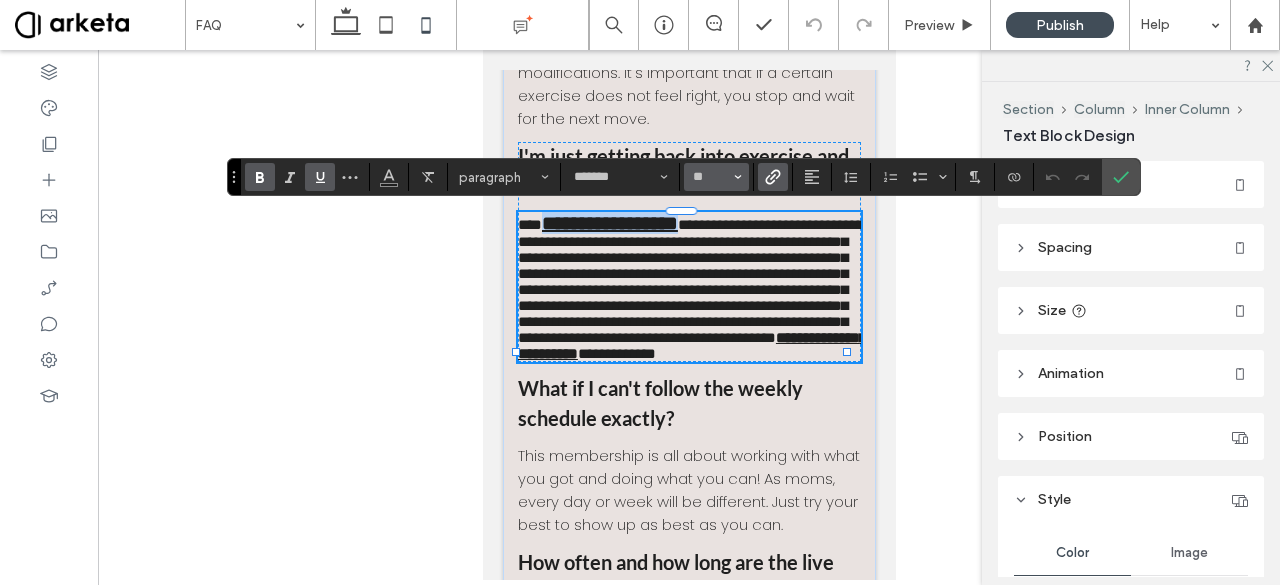 type on "**" 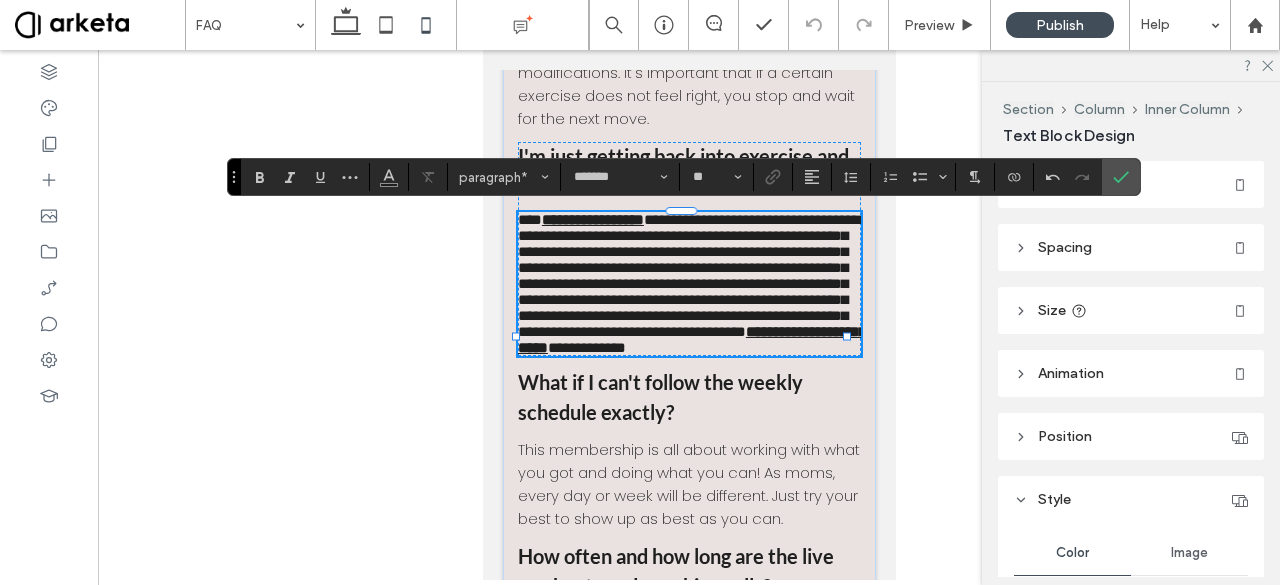 click on "**********" at bounding box center [688, 275] 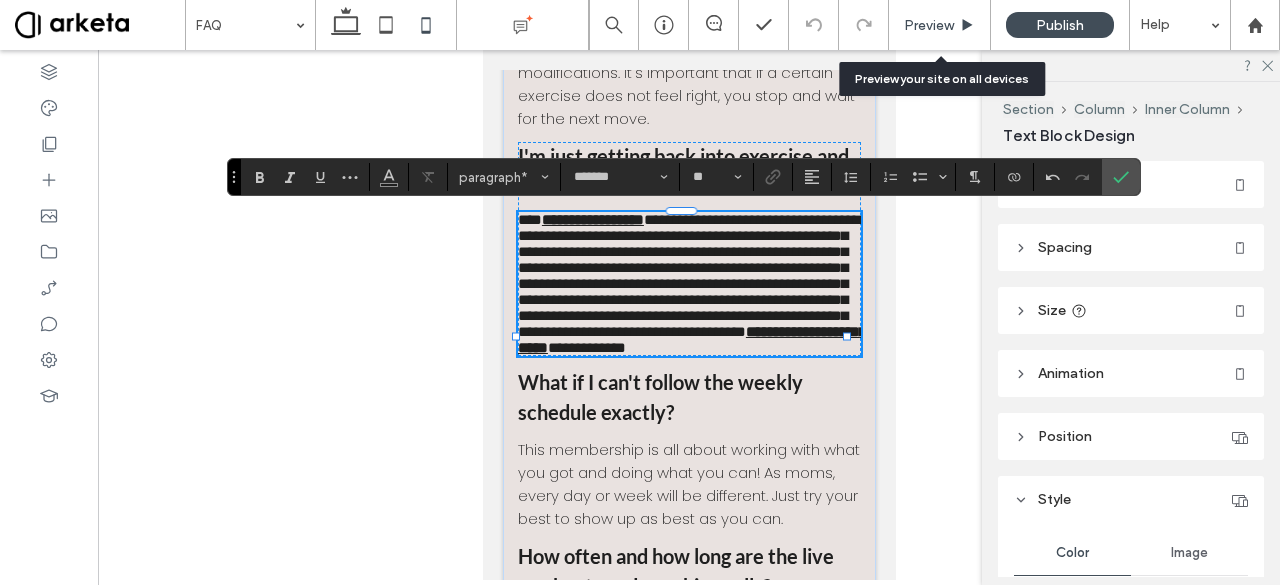 click on "Preview" at bounding box center (929, 25) 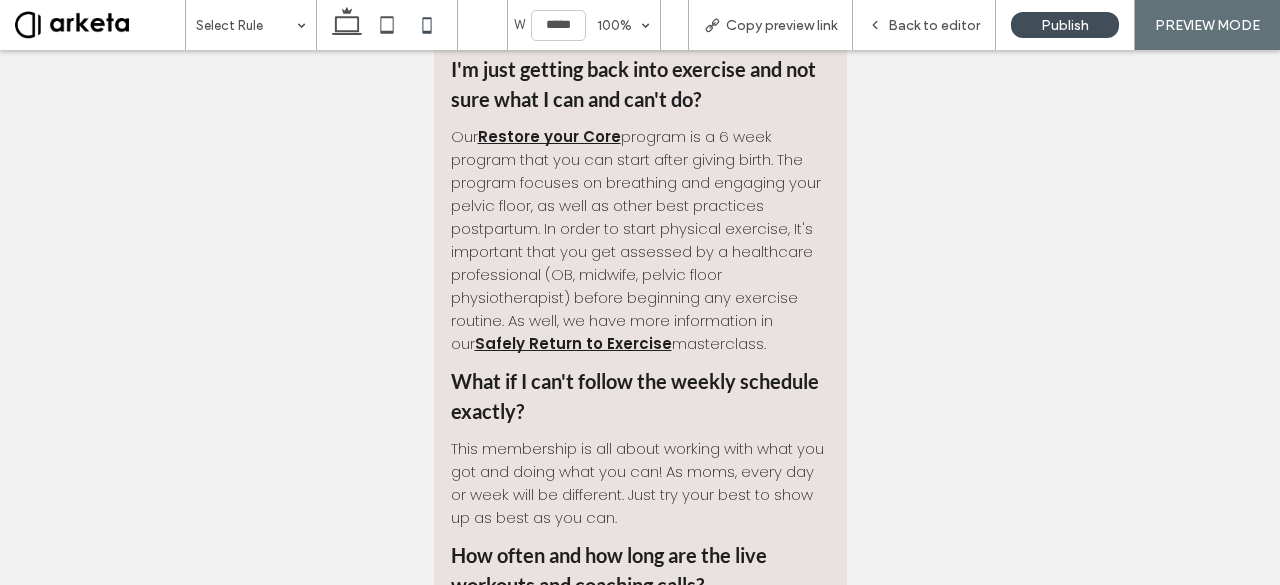 scroll, scrollTop: 298, scrollLeft: 0, axis: vertical 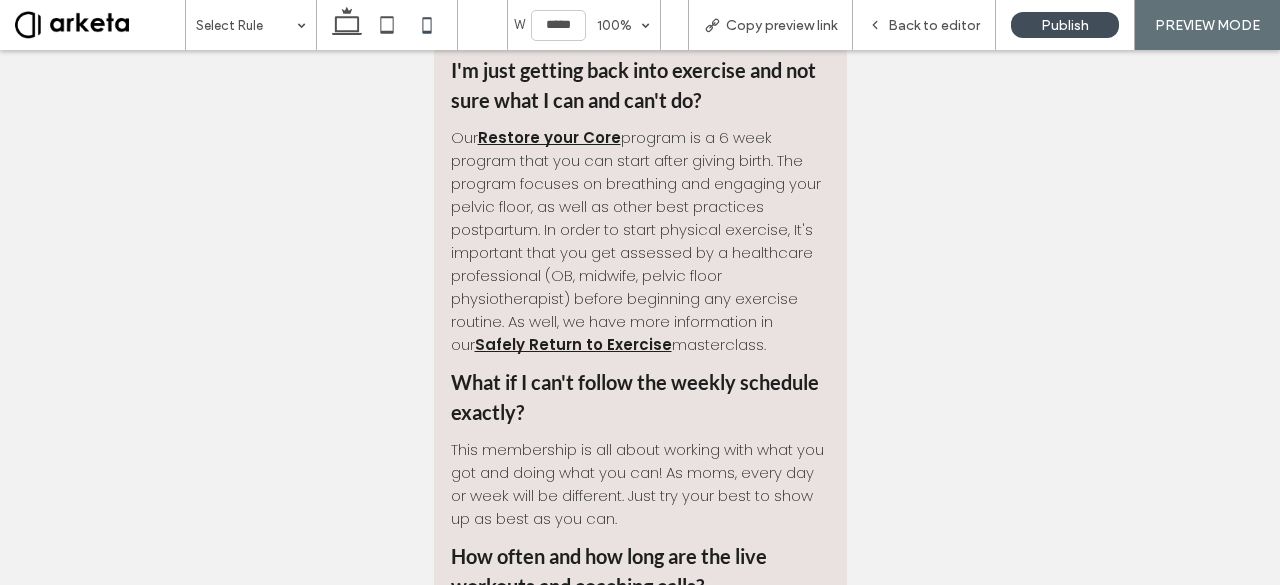 click on "Restore your Core" at bounding box center [548, 137] 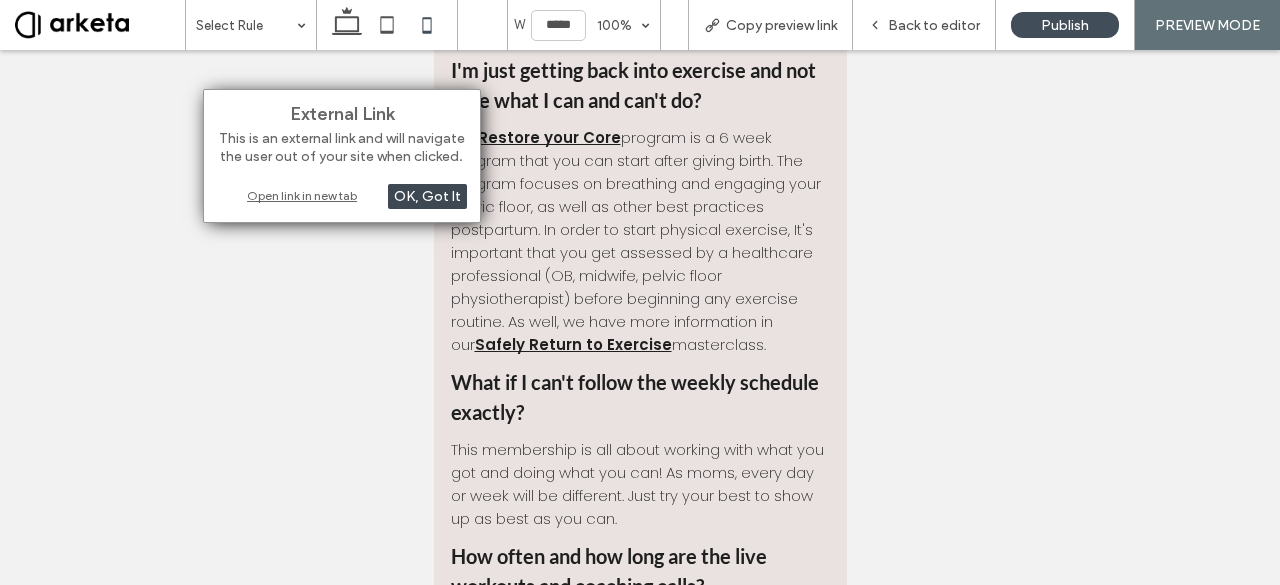 click on "OK, Got It" at bounding box center (427, 196) 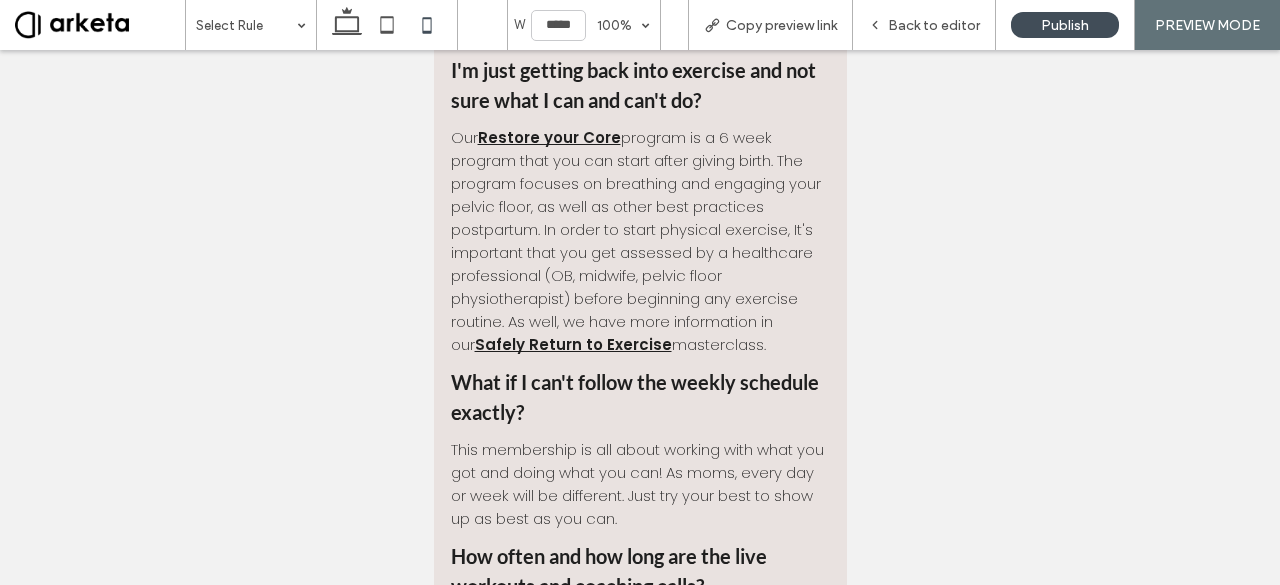 click on "Safely Return to Exercise" at bounding box center (572, 344) 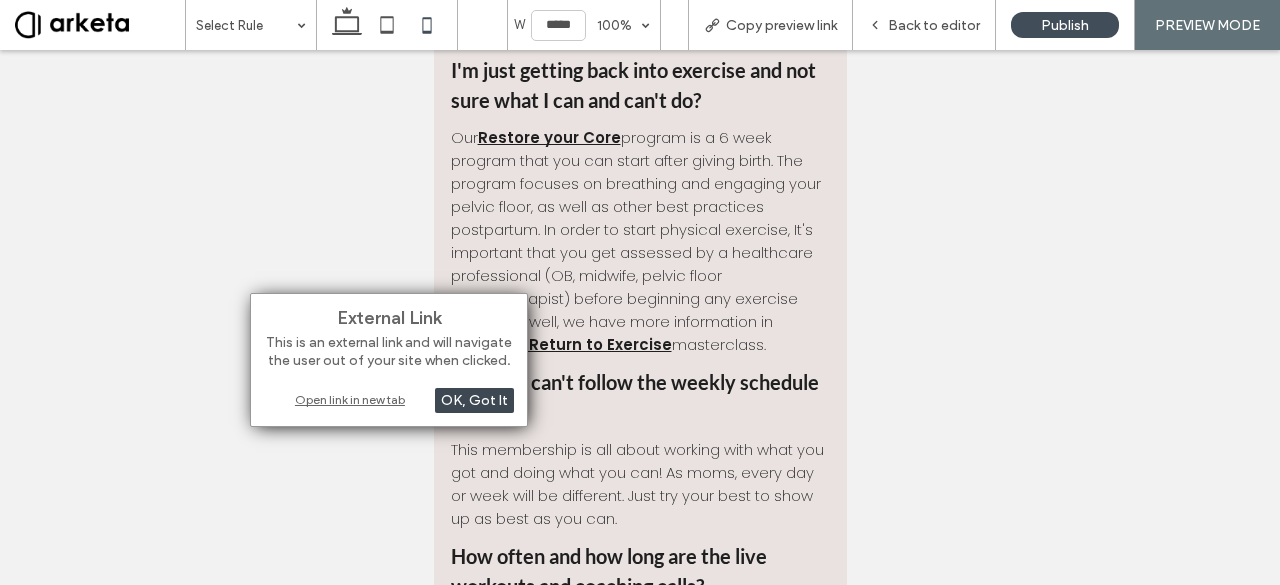 click on "OK, Got It" at bounding box center (474, 400) 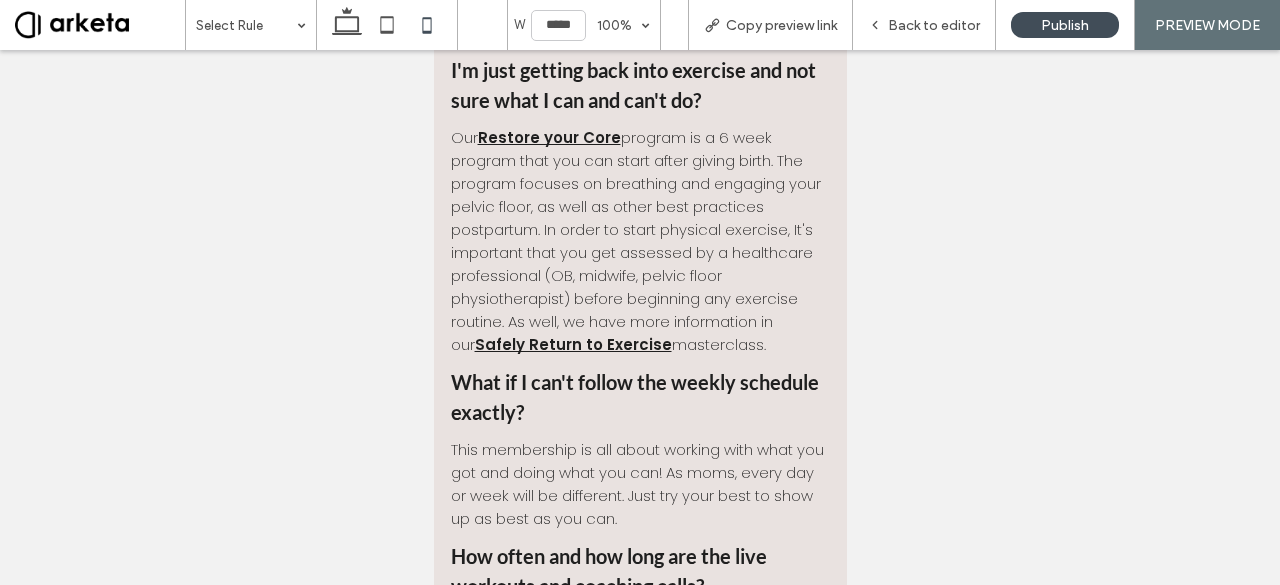 click on "Restore your Core" at bounding box center [548, 137] 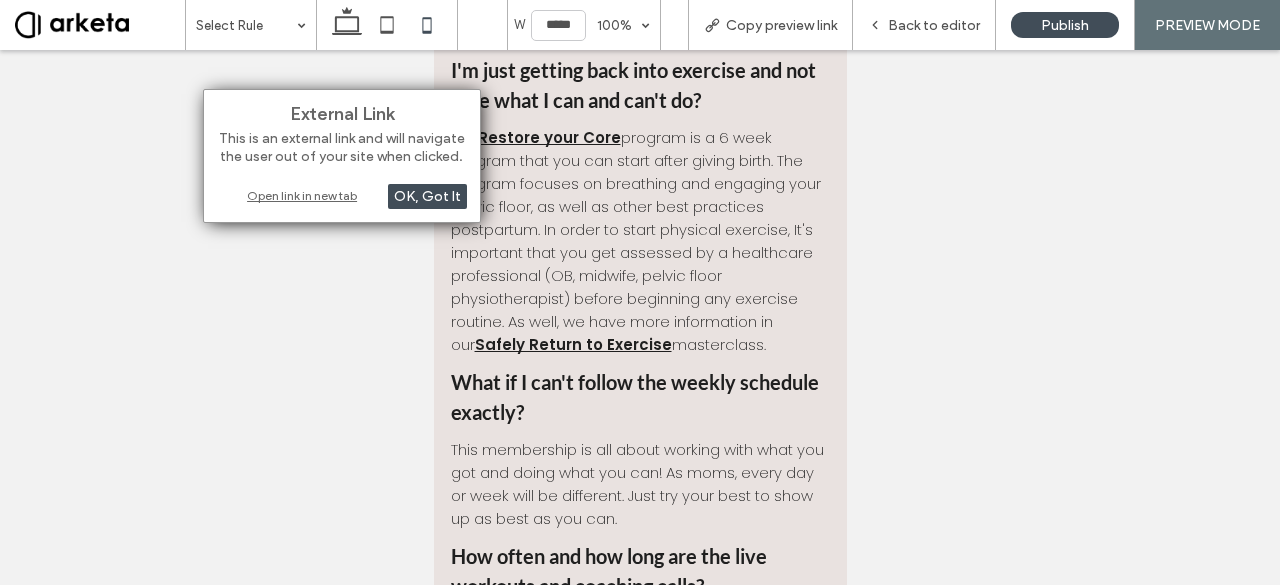 click on "Open link in new tab" at bounding box center (342, 195) 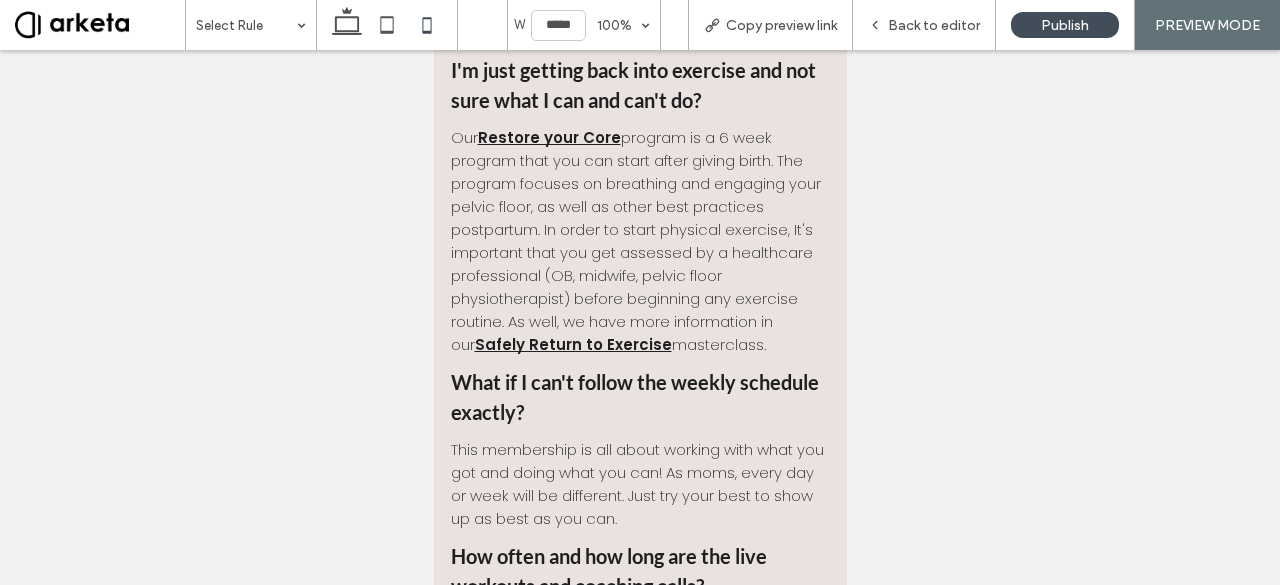 click on "Safely Return to Exercise" at bounding box center [572, 344] 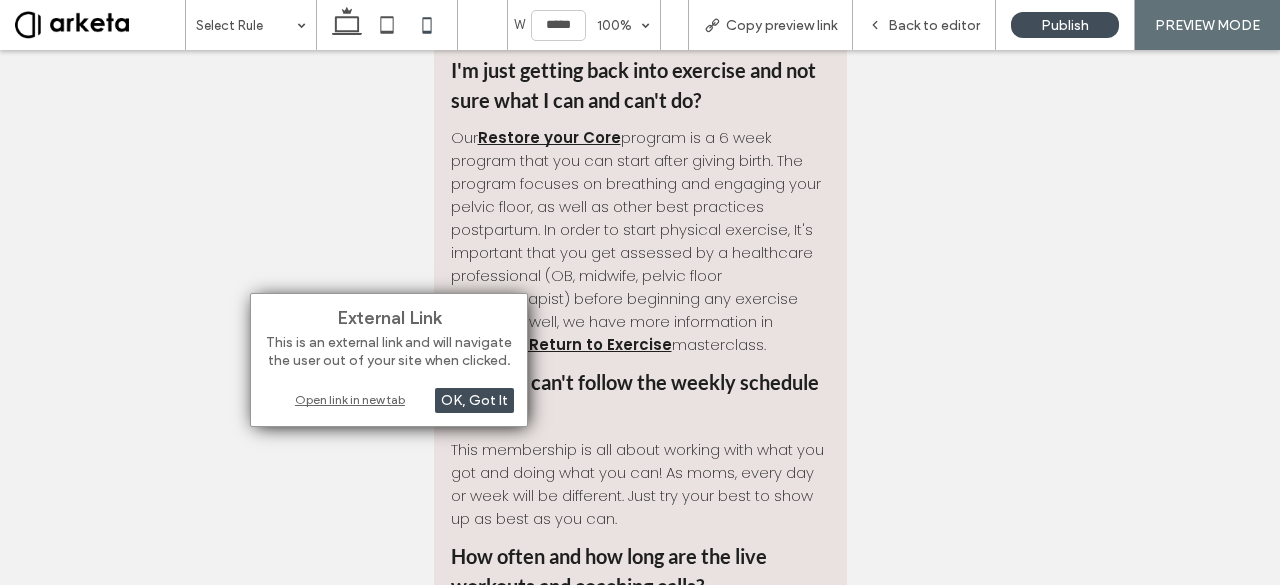 click on "Open link in new tab" at bounding box center (389, 399) 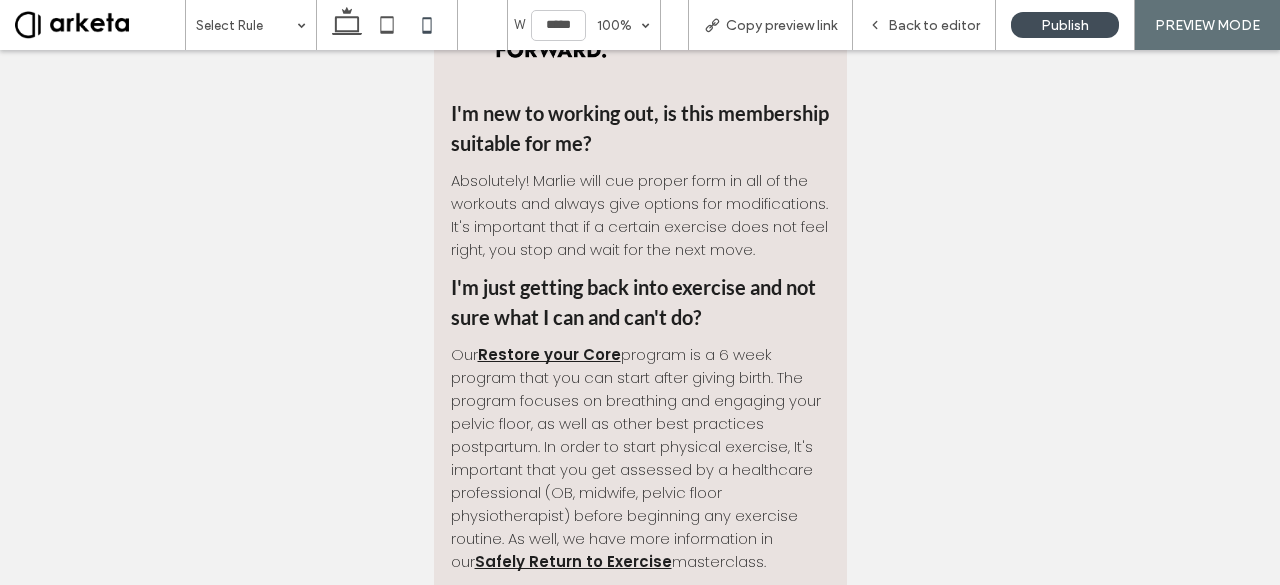 scroll, scrollTop: 0, scrollLeft: 0, axis: both 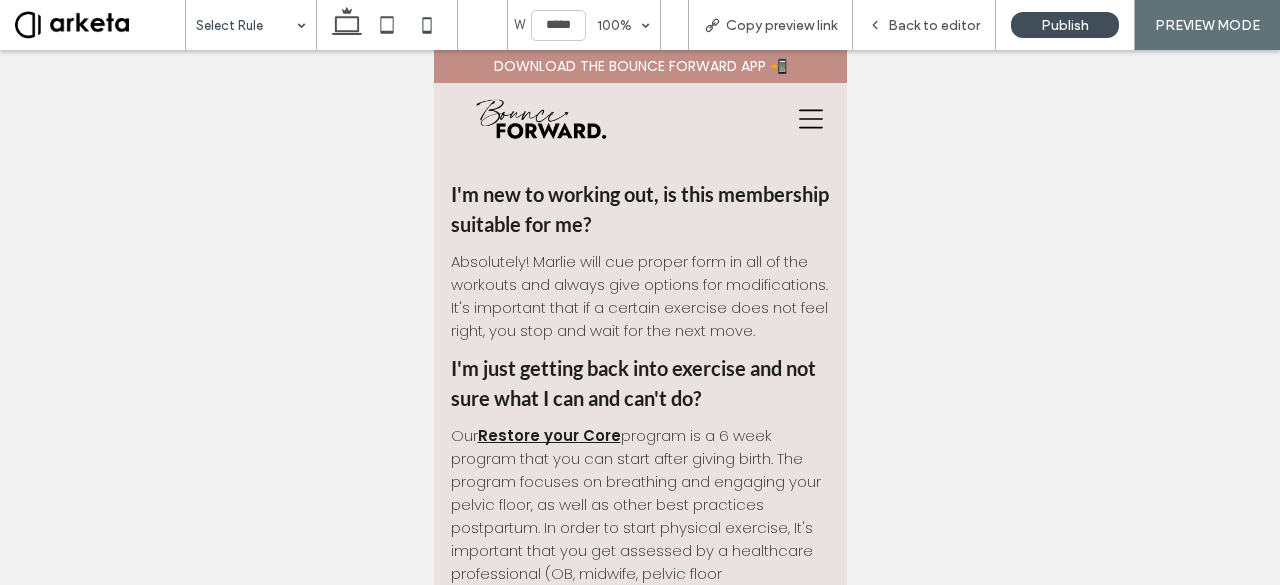 click at bounding box center [640, 317] 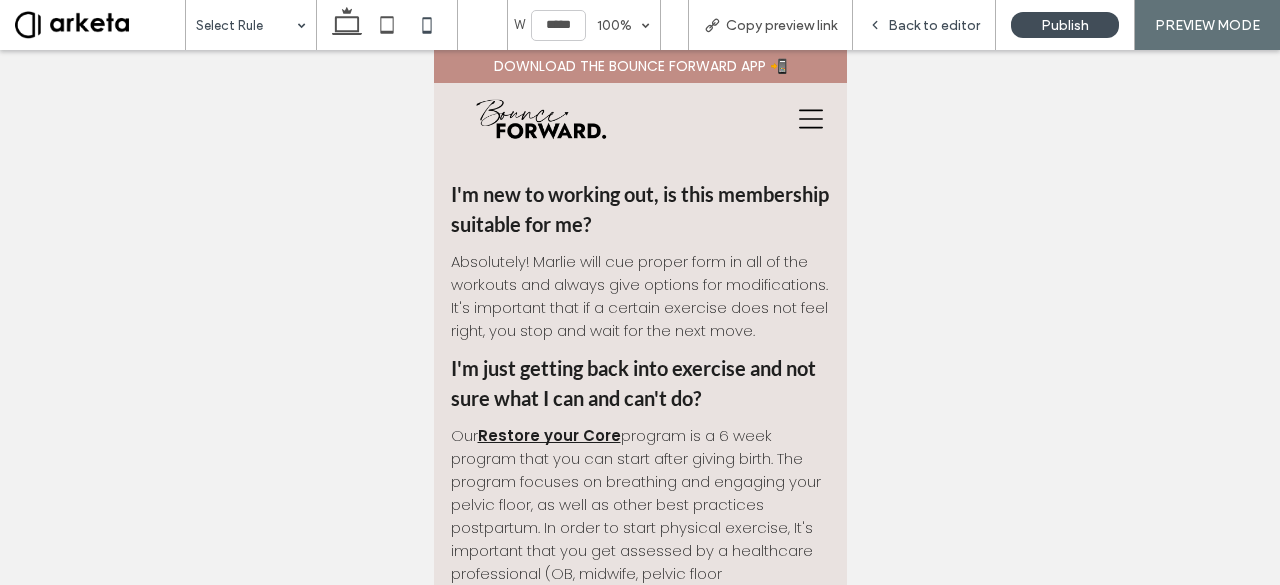 click on "Back to editor" at bounding box center [924, 25] 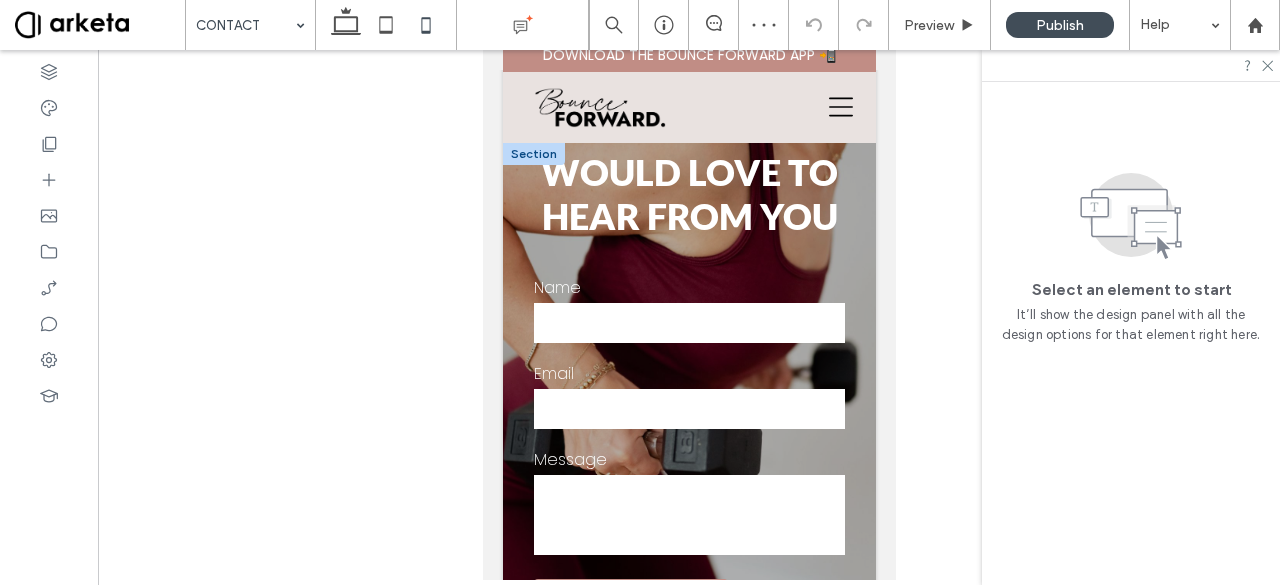 scroll, scrollTop: 0, scrollLeft: 0, axis: both 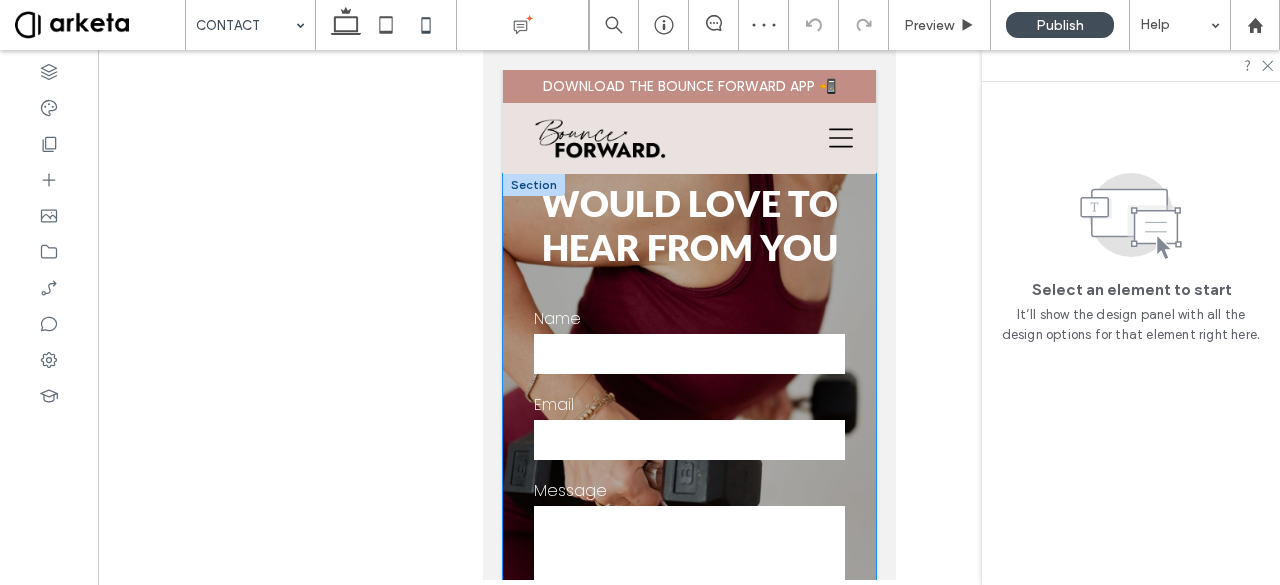 click on "**********" at bounding box center (688, 421) 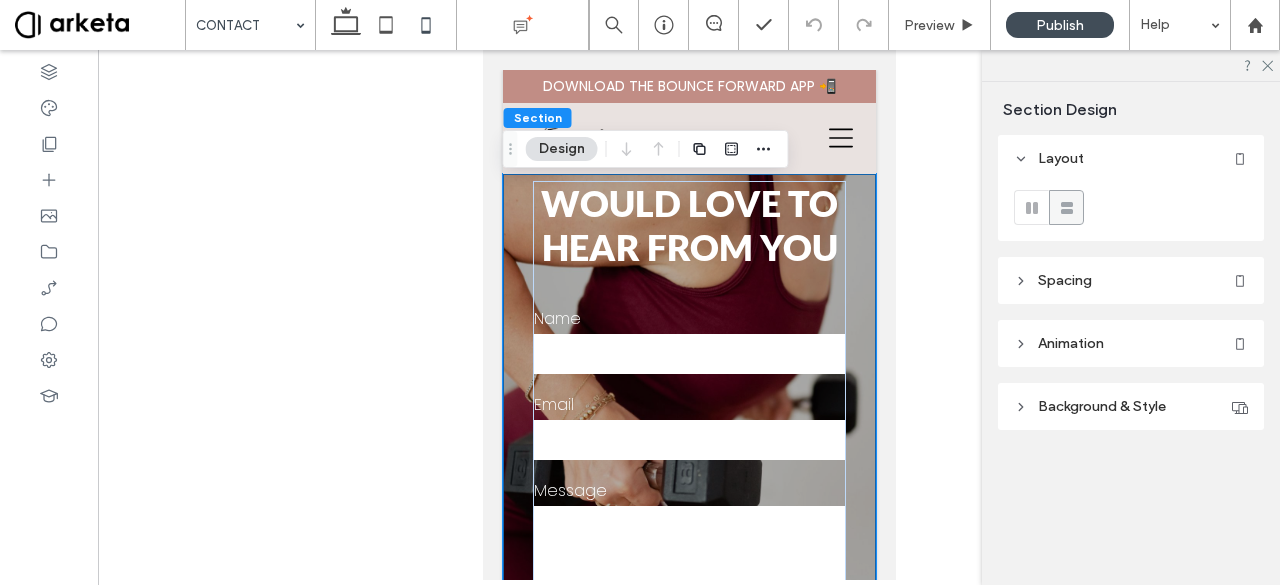 click 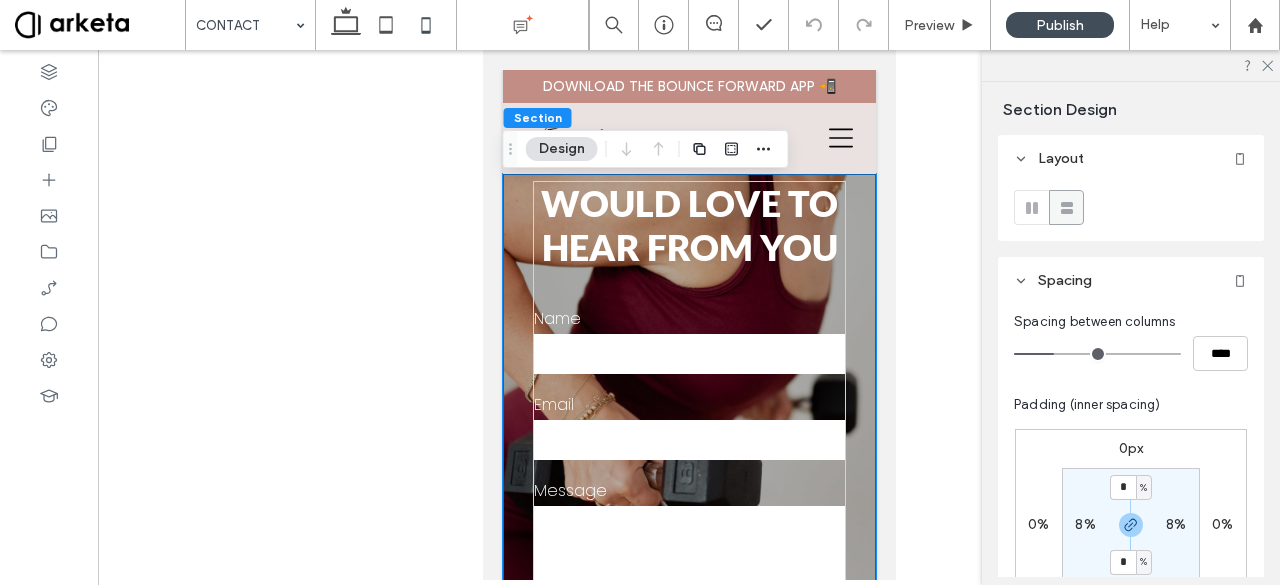 scroll, scrollTop: 29, scrollLeft: 0, axis: vertical 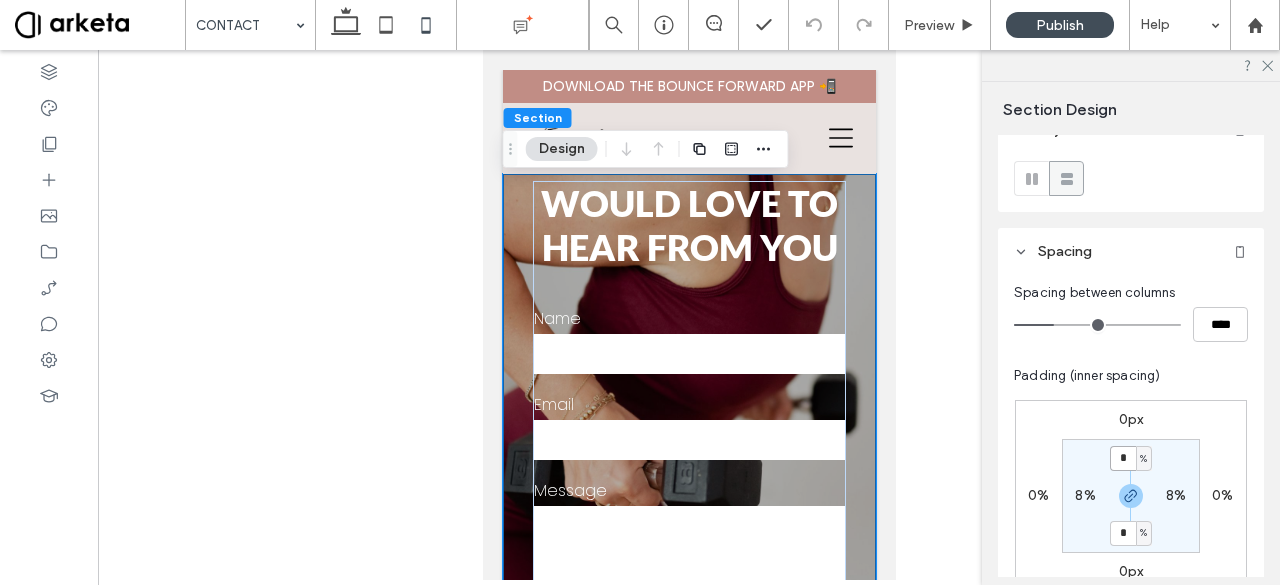 click on "*" at bounding box center [1123, 458] 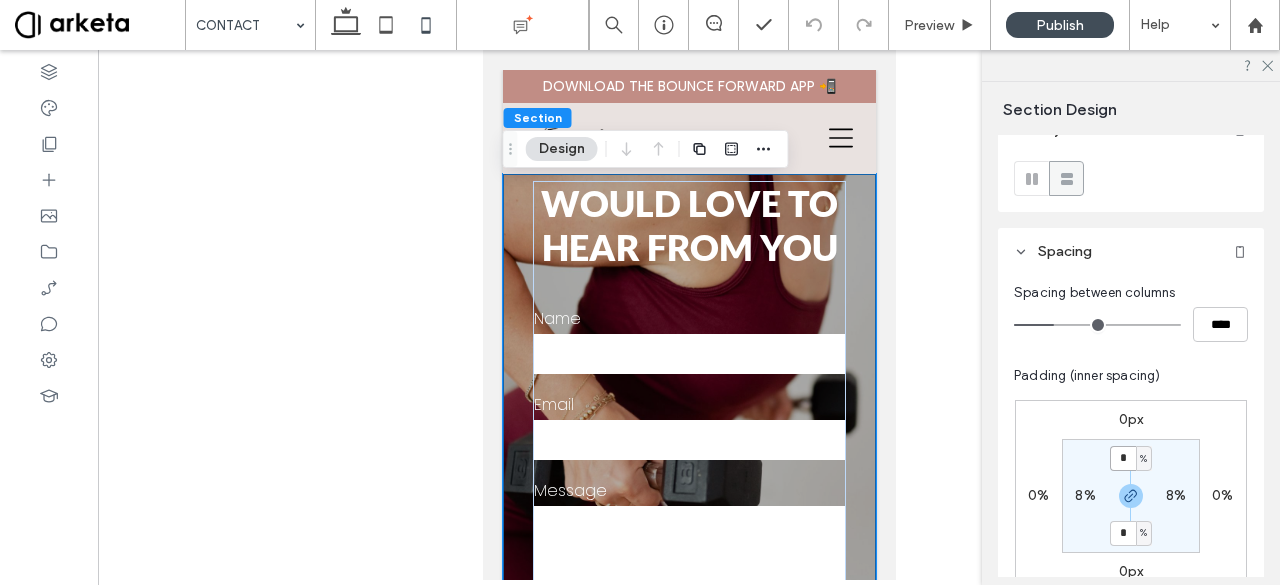 type on "*" 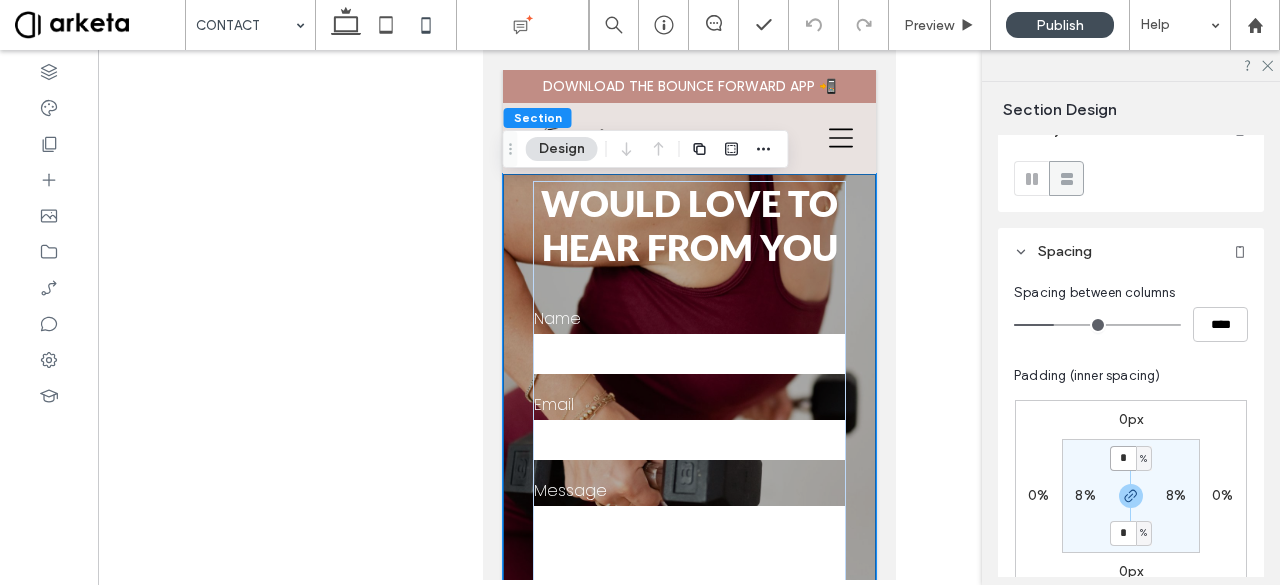 type on "*" 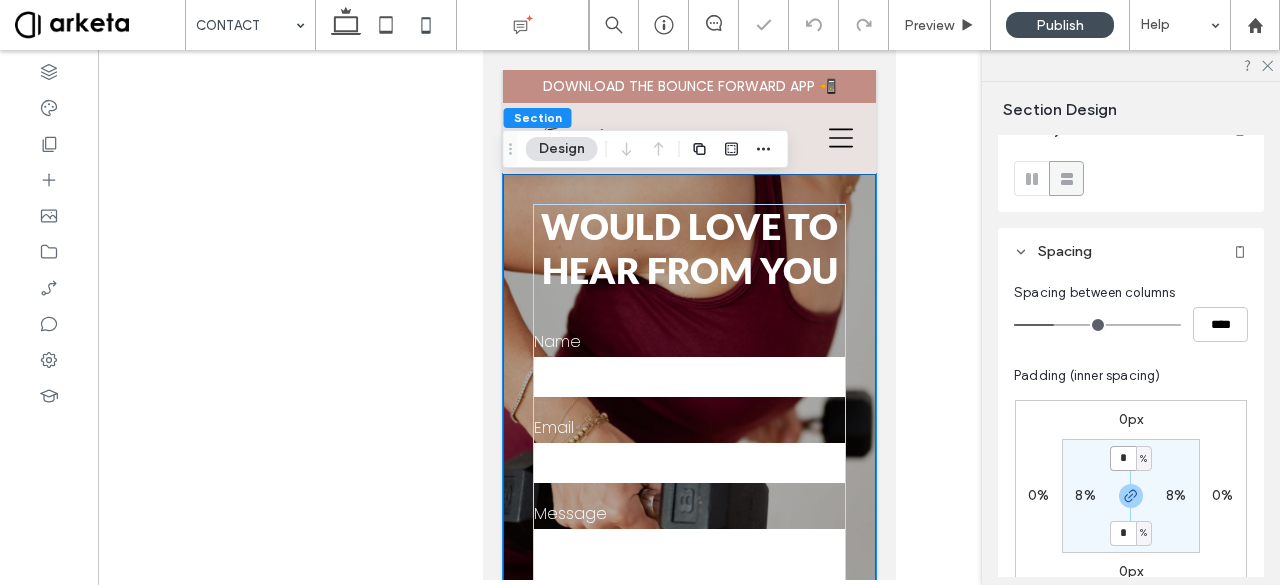 click on "*" at bounding box center (1123, 458) 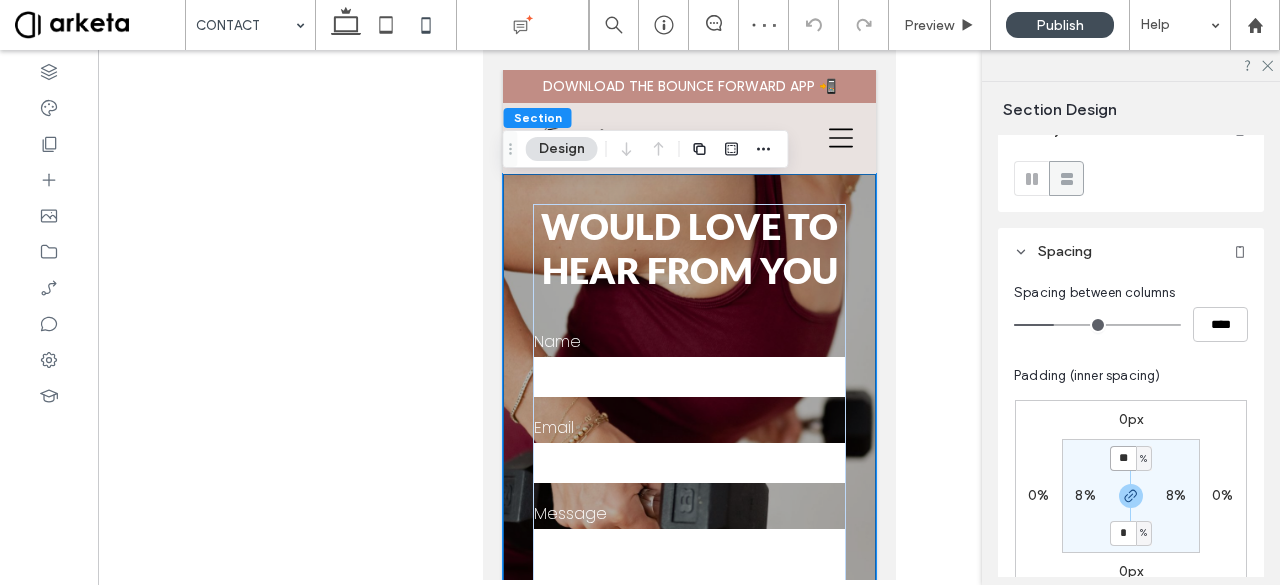 type on "**" 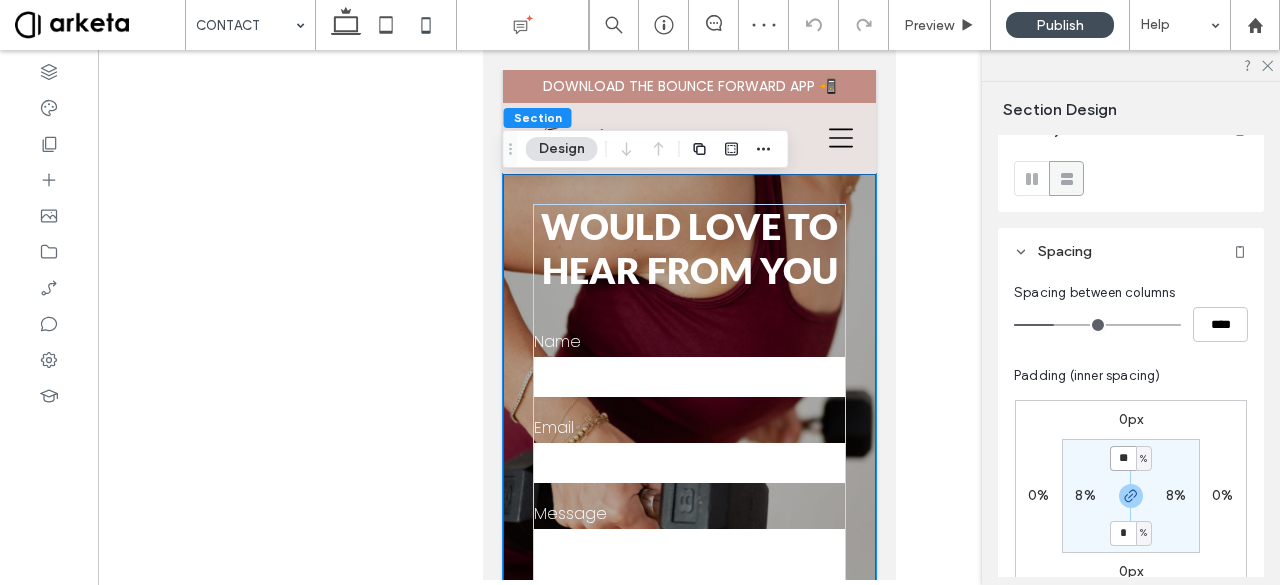 type on "**" 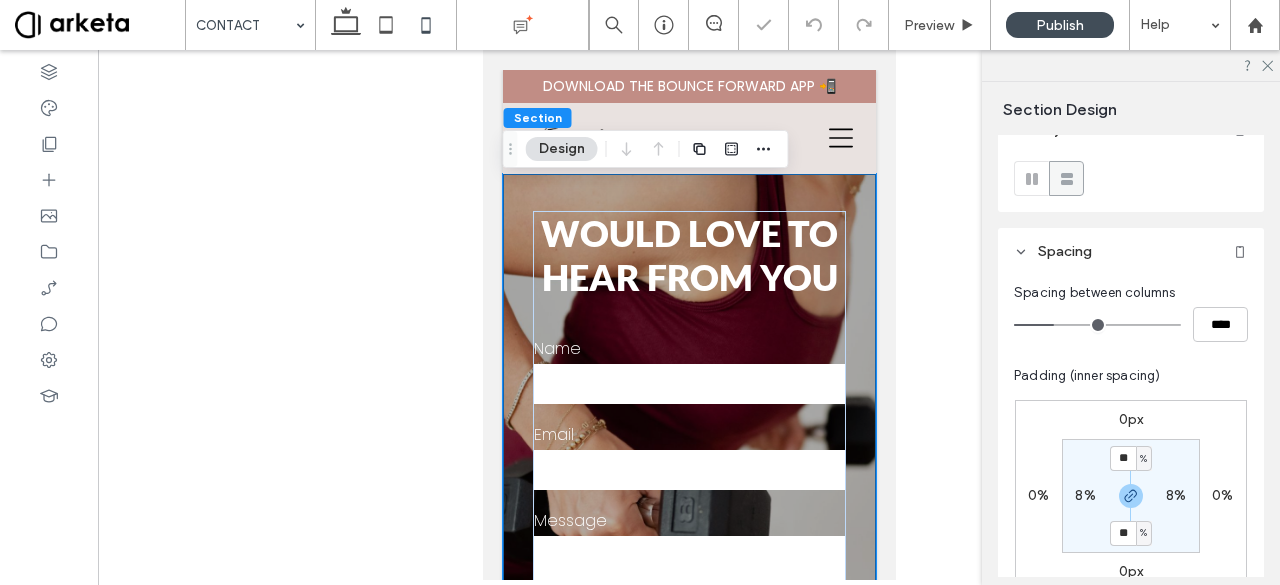 click on "0px 0% 0px 0% ** % 8% ** % 8%" at bounding box center [1131, 496] 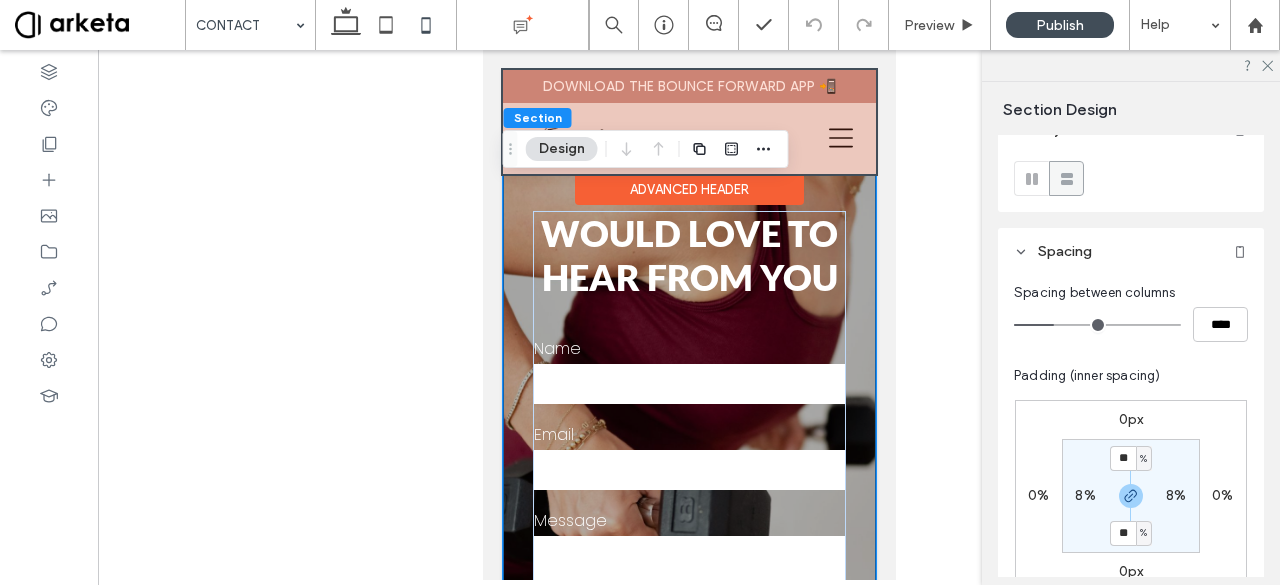 scroll, scrollTop: 52, scrollLeft: 0, axis: vertical 